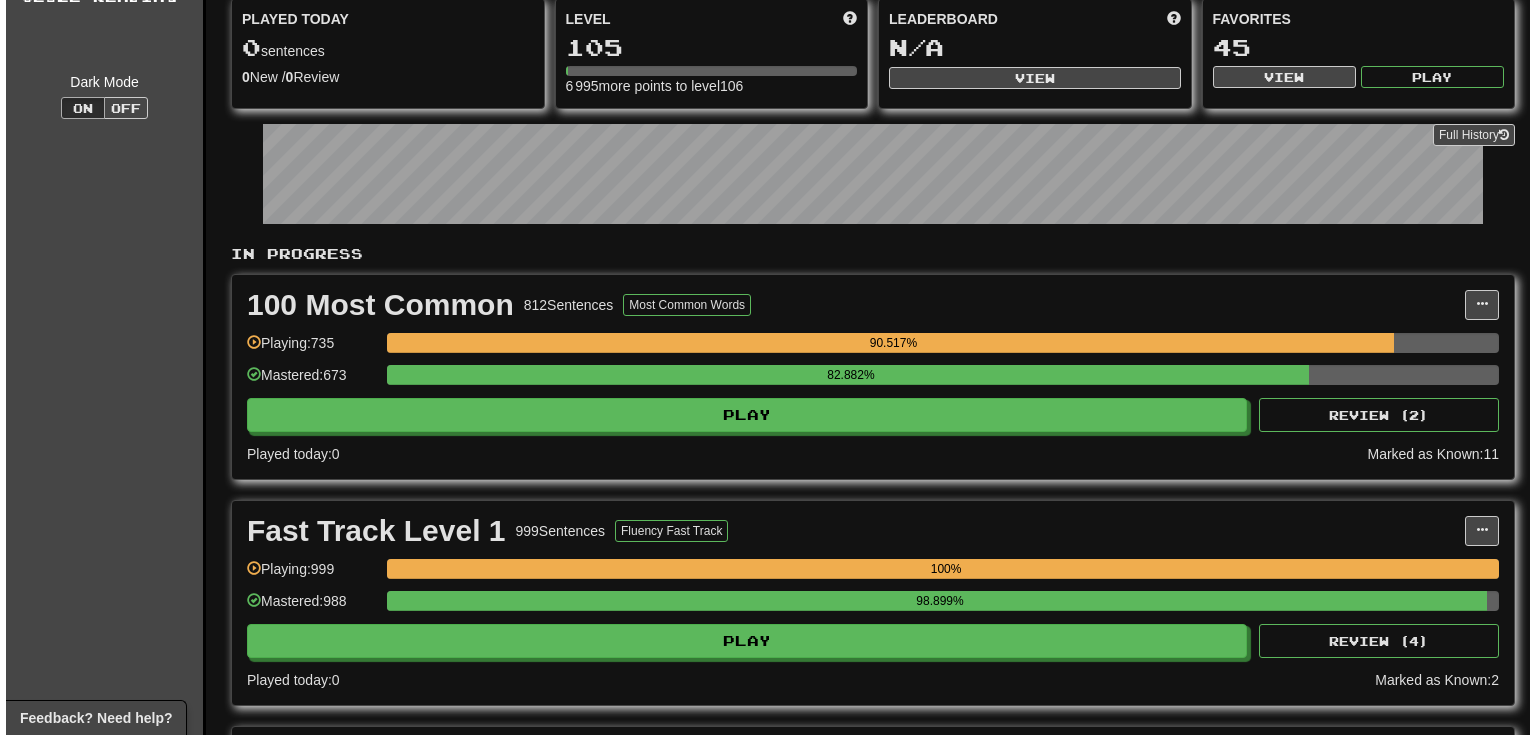 scroll, scrollTop: 320, scrollLeft: 0, axis: vertical 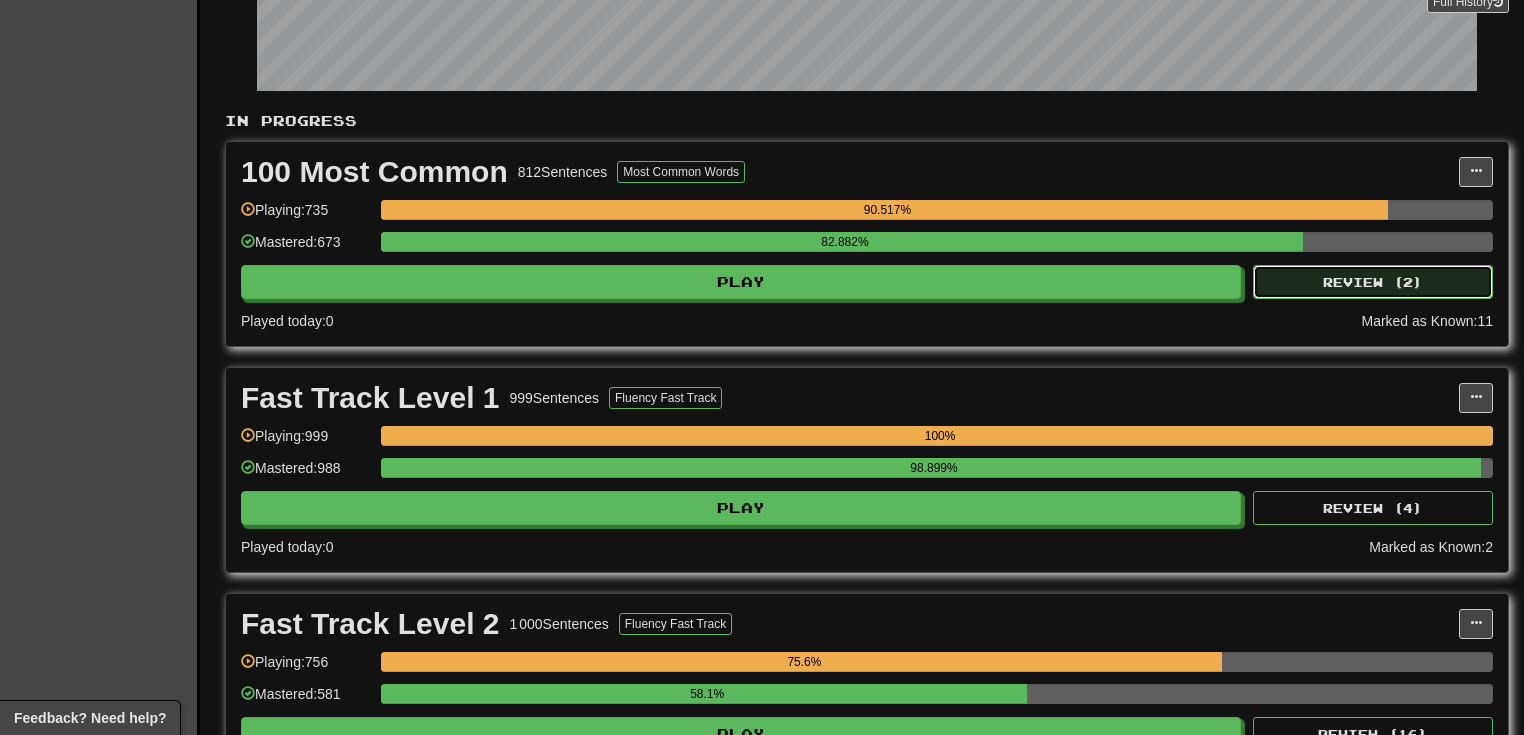 click on "Review ( 2 )" at bounding box center [1373, 282] 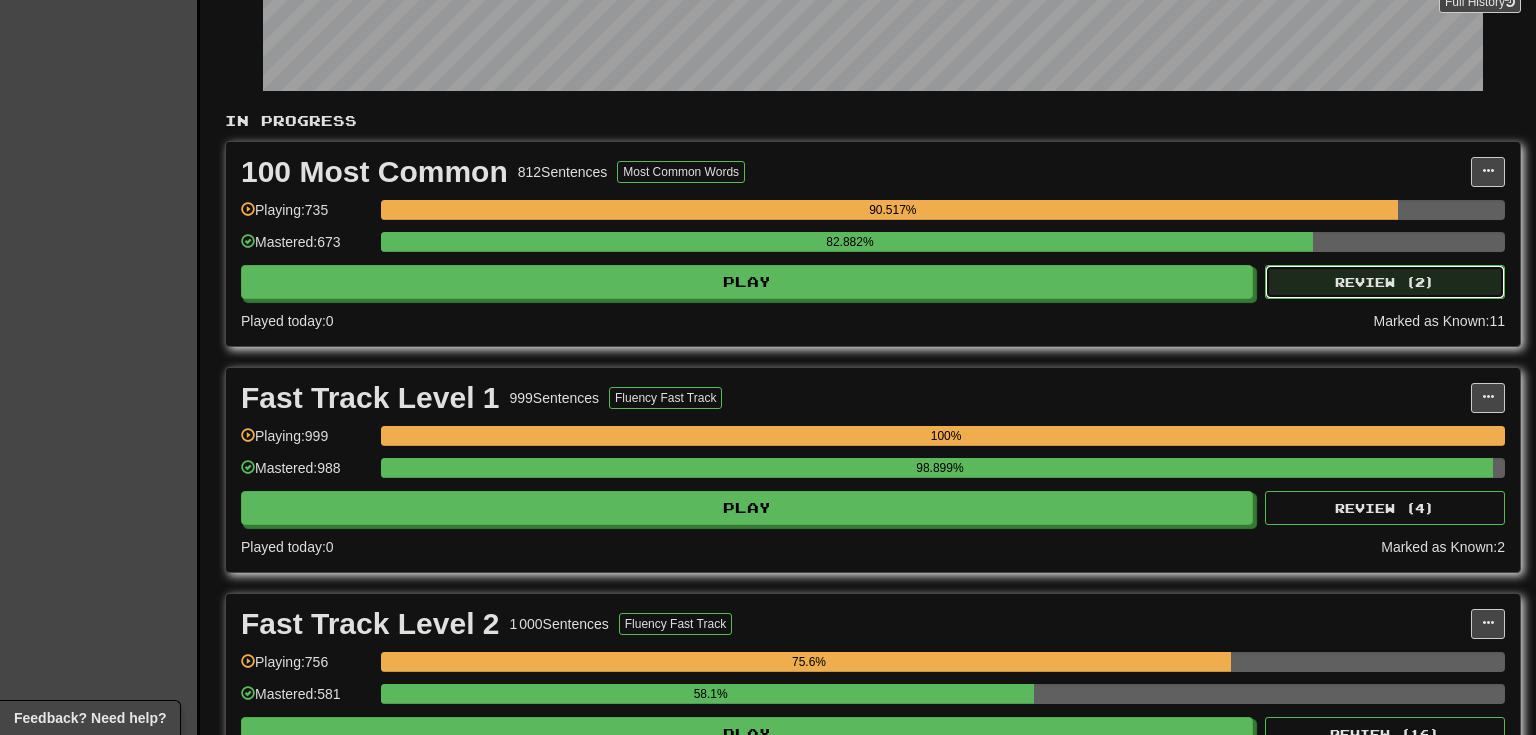 select on "**" 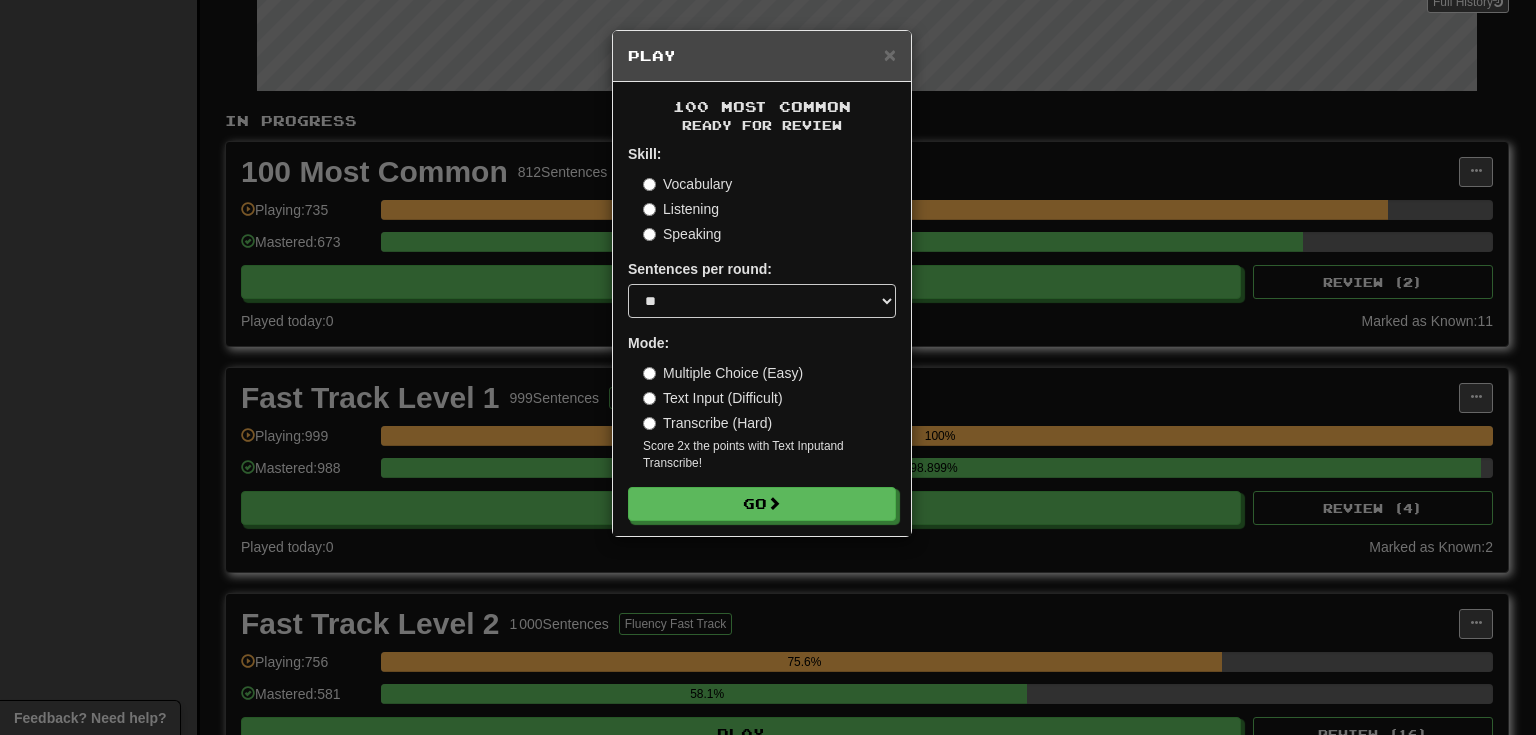 click on "Speaking" at bounding box center (682, 234) 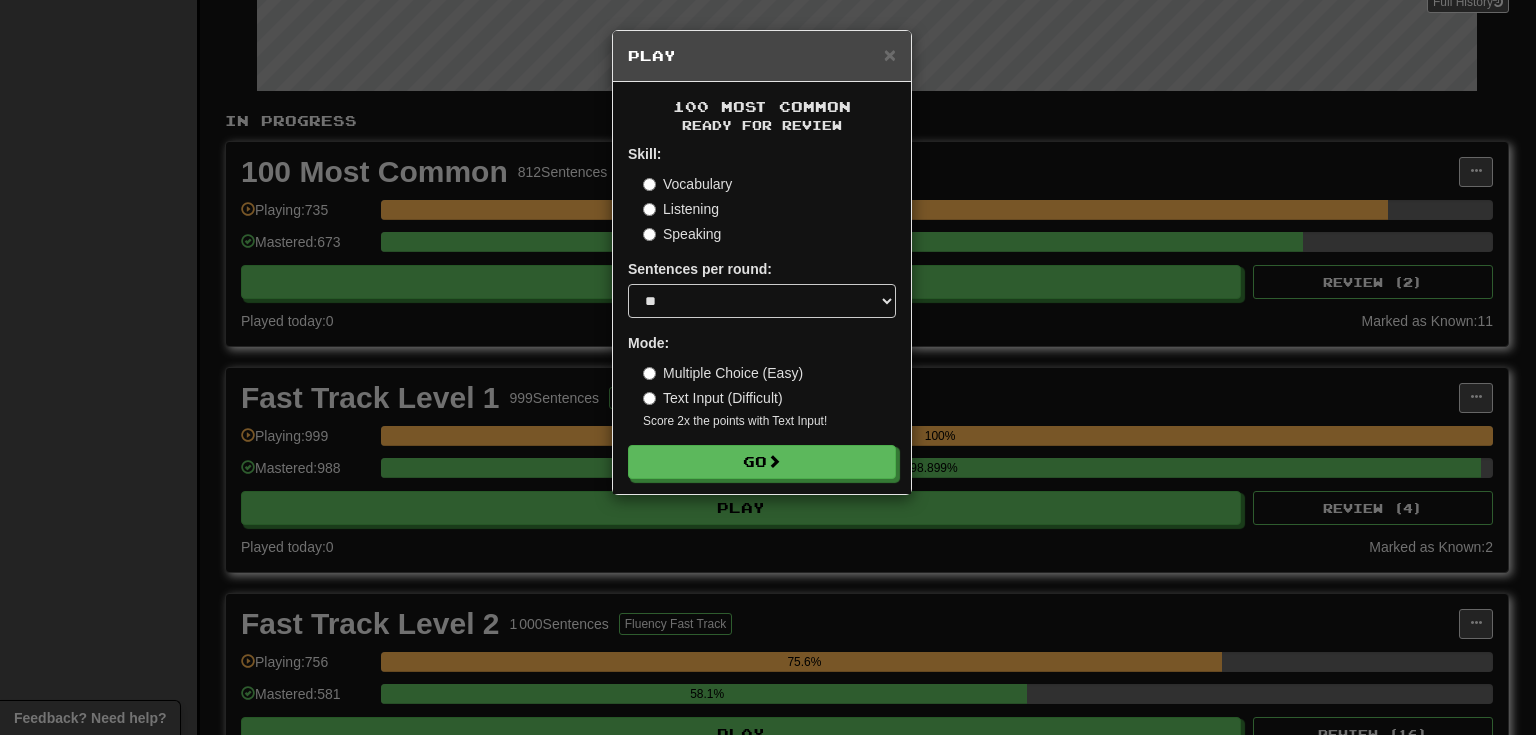 click on "Text Input (Difficult)" at bounding box center (713, 398) 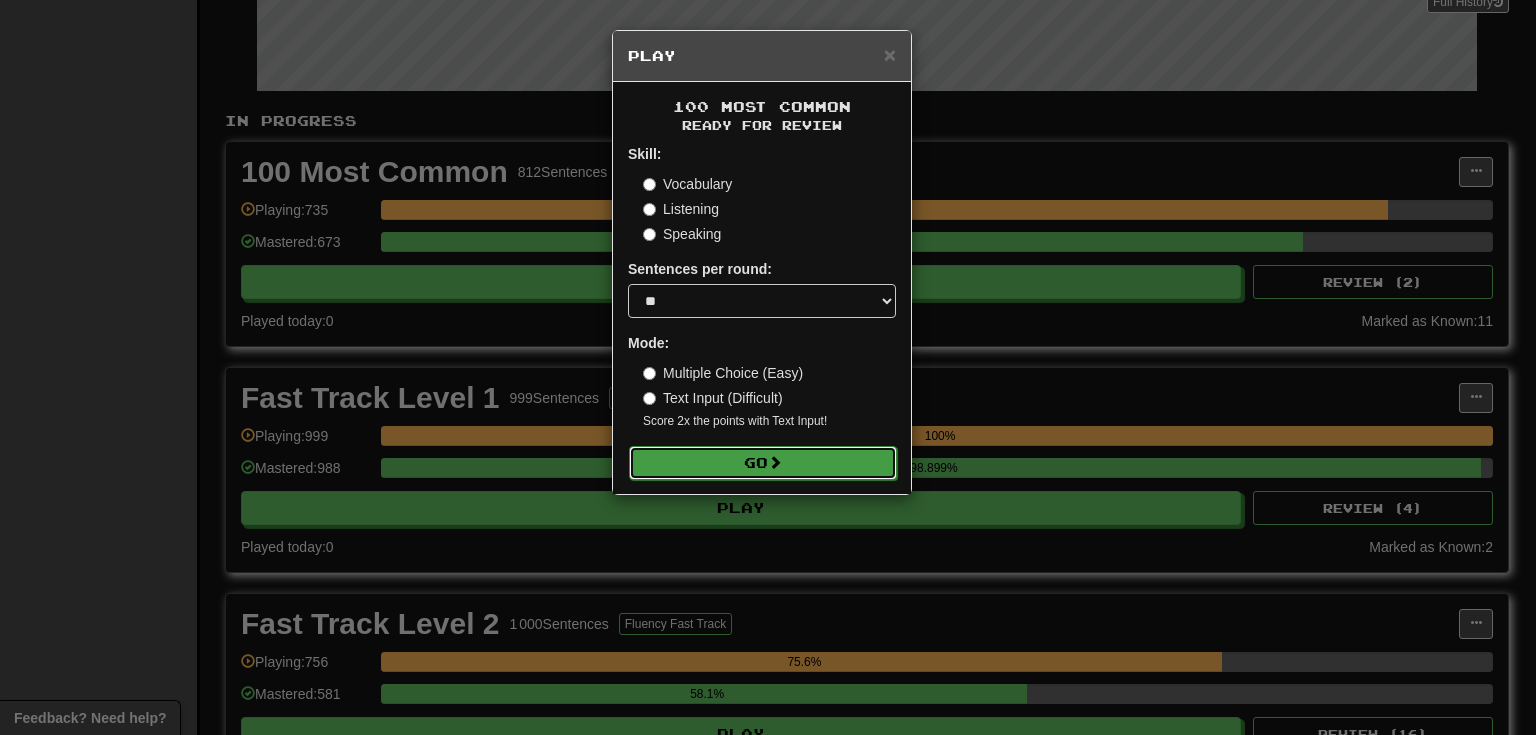 click at bounding box center (775, 462) 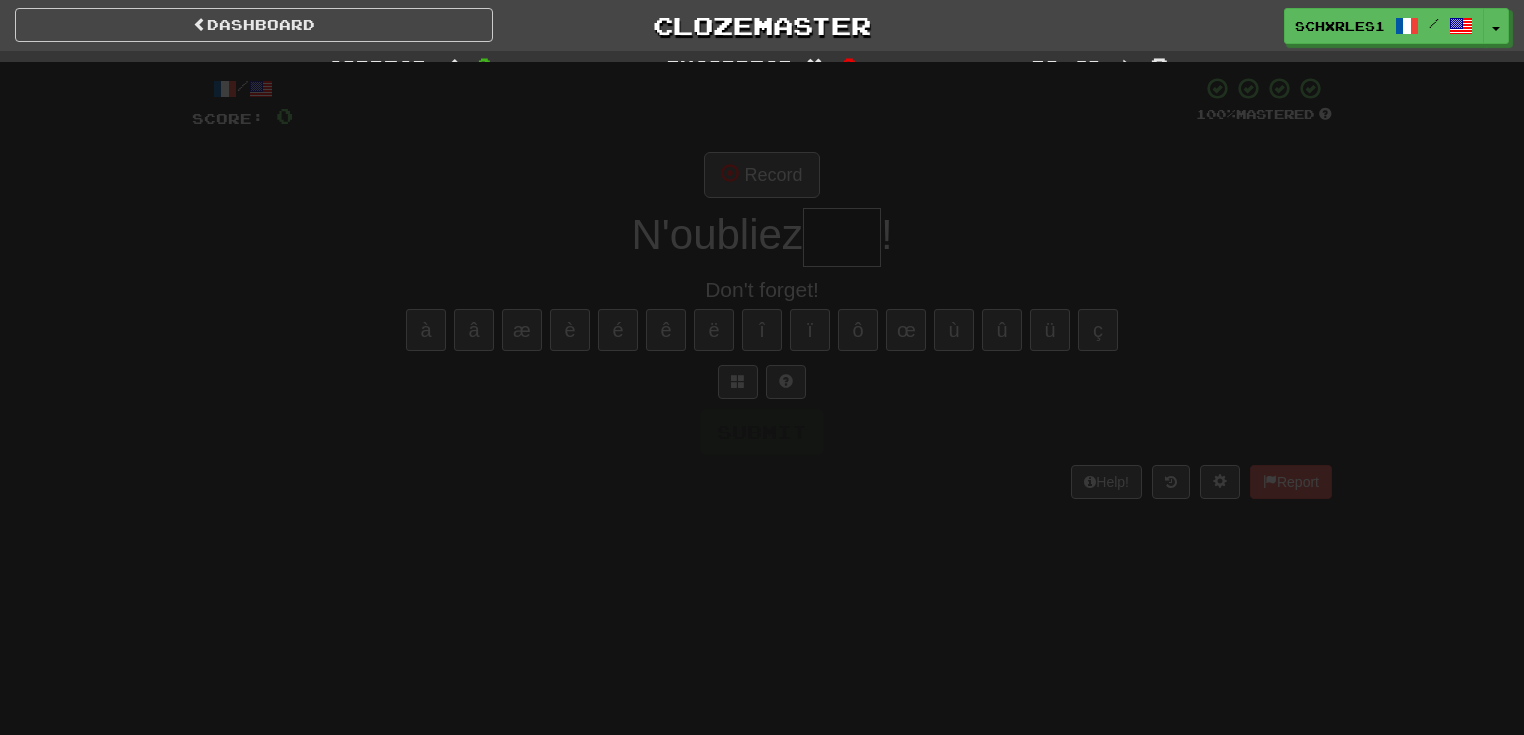 scroll, scrollTop: 0, scrollLeft: 0, axis: both 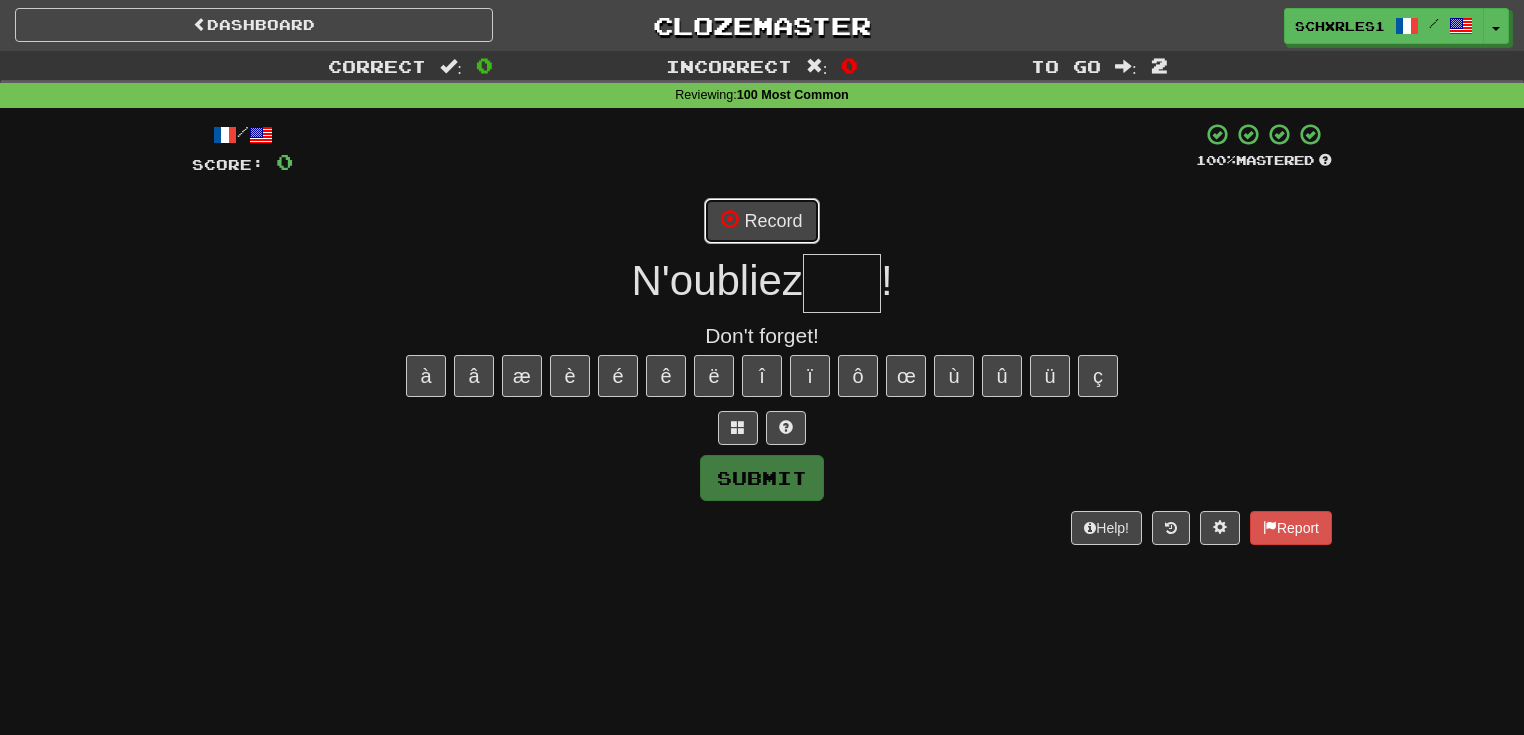 click on "Record" at bounding box center (761, 221) 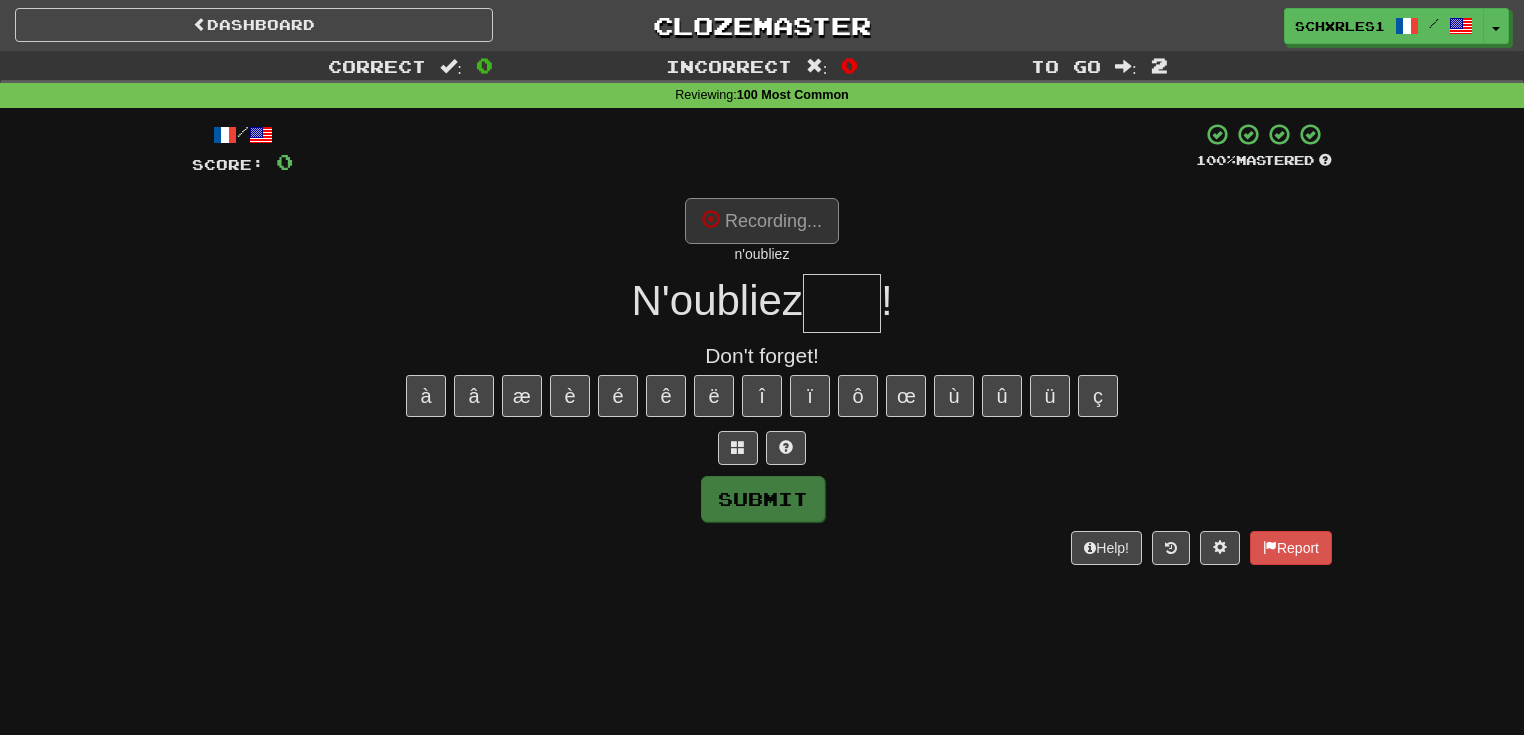 type on "***" 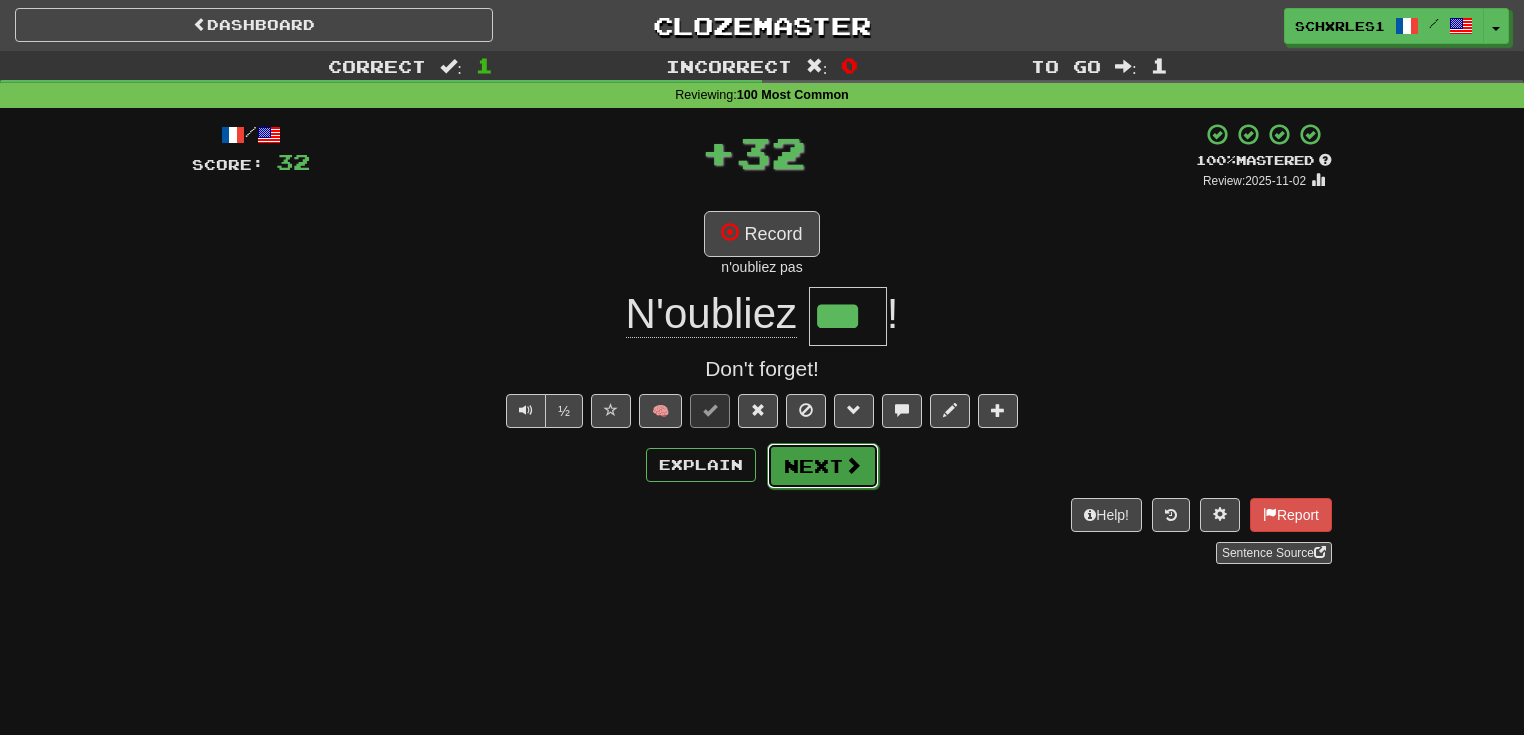 click on "Next" at bounding box center [823, 466] 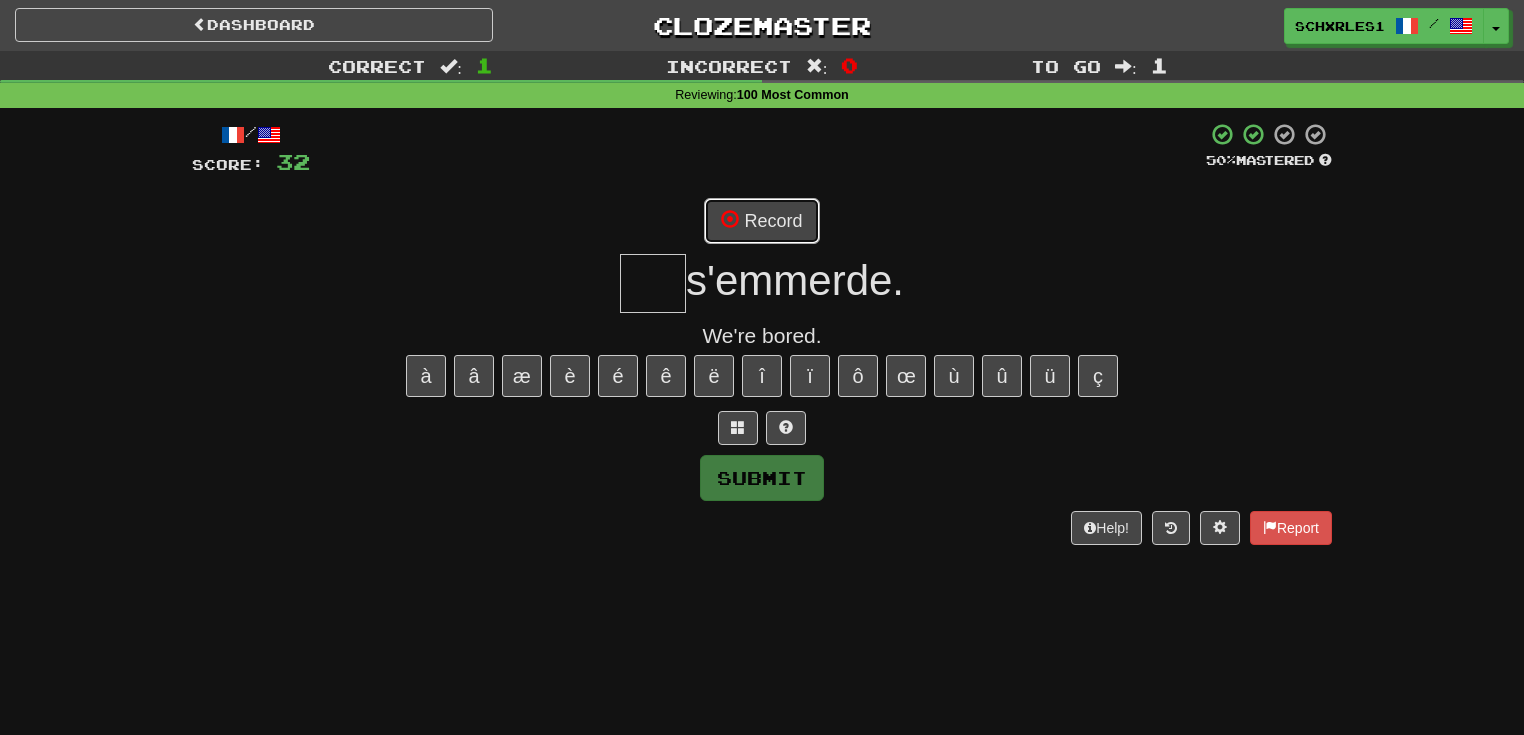 click on "Record" at bounding box center [761, 221] 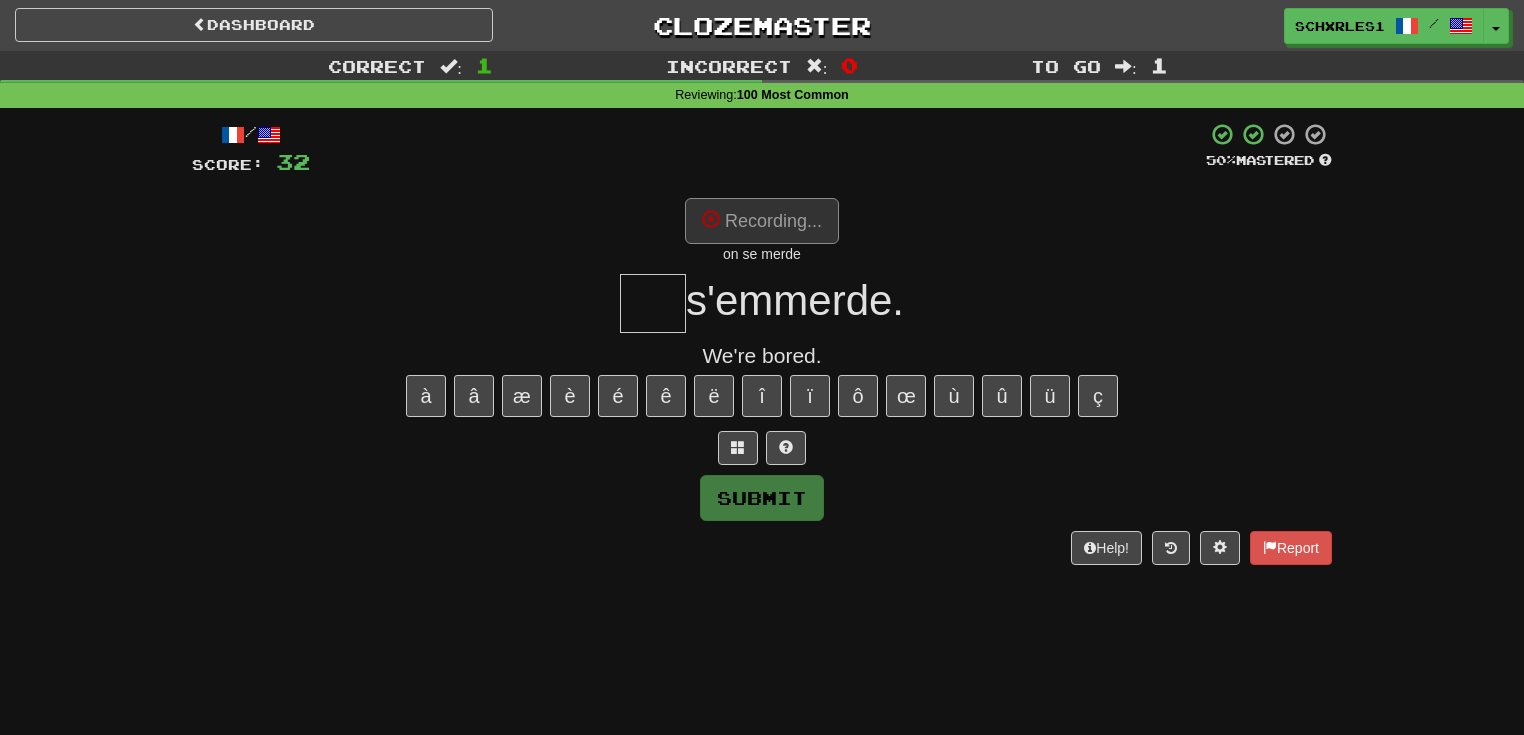 type on "**" 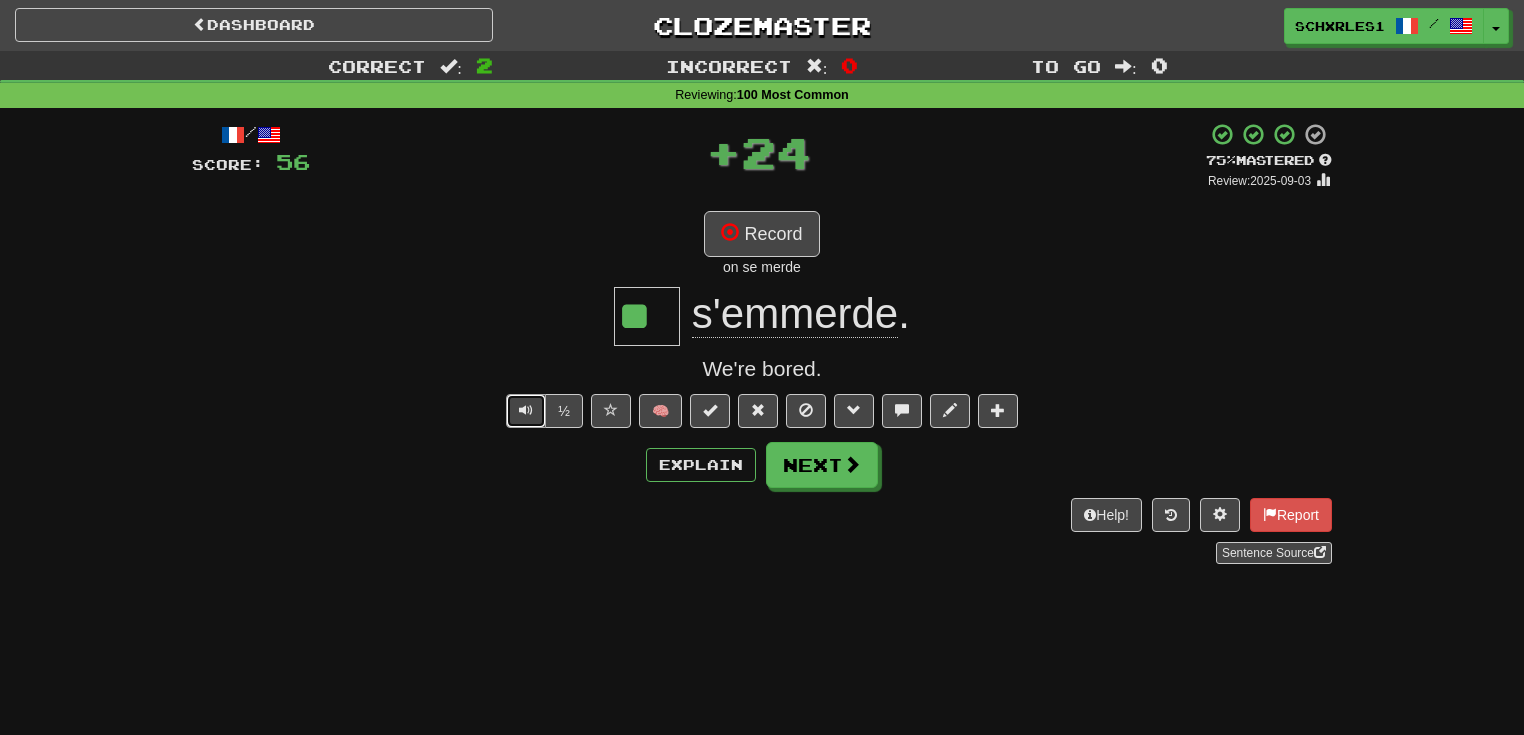 click at bounding box center [526, 410] 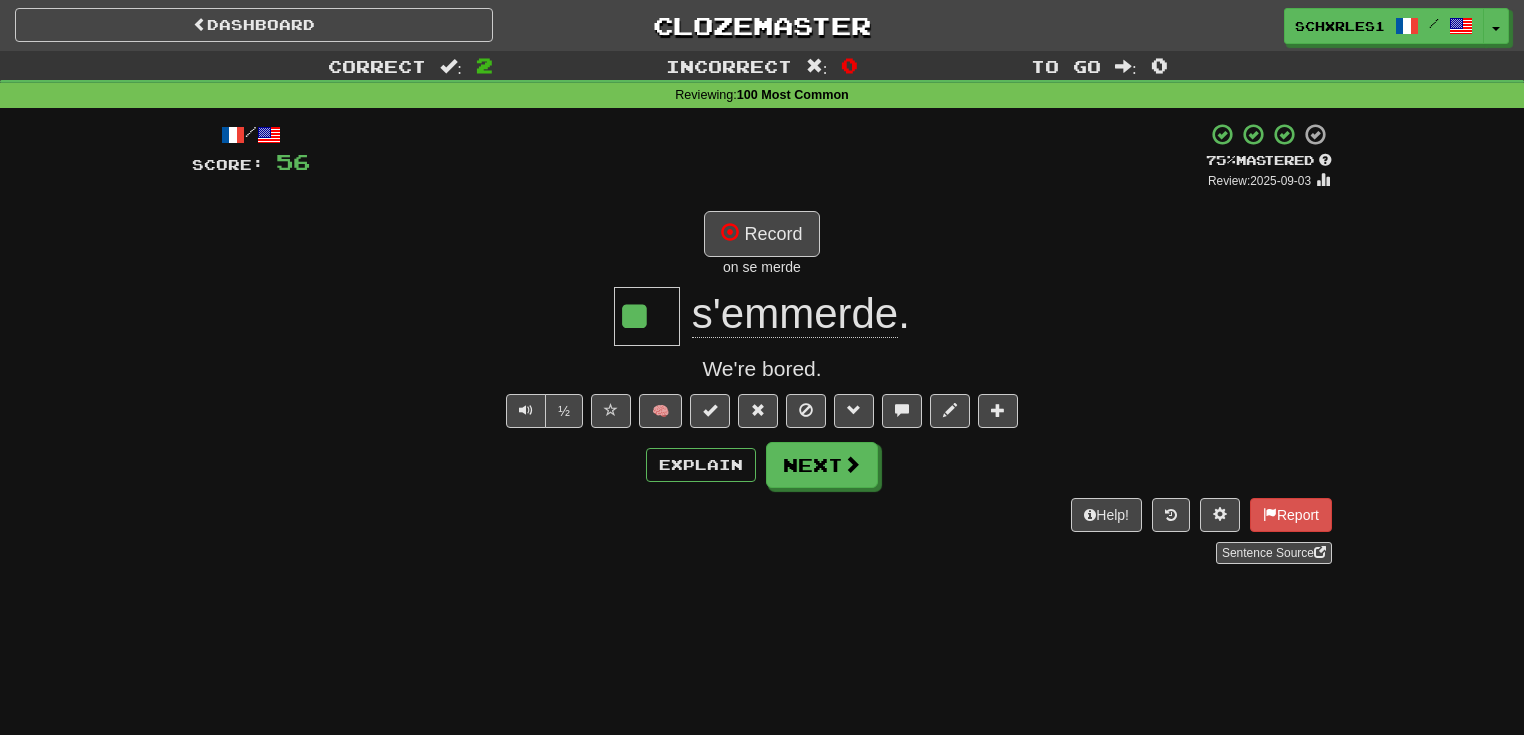 click on "Dashboard
Clozemaster
SCHXRLES1
/
Toggle Dropdown
Dashboard
Leaderboard
Activity Feed
Notifications
Profile
Discussions
Català
/
Español
Streak:
2
Review:
1
Points Today: 0
Deutsch
/
English
Streak:
0
Review:
1
Daily Goal:  0 /50
English
/
Español
Streak:
22
Review:
31
Daily Goal:  0 /50
Français
/
English
Streak:
65
Review:
22
Daily Goal:  0 /800
Languages
Account
Logout
SCHXRLES1
/
Toggle Dropdown
Dashboard
Leaderboard
Activity Feed
Notifications
Profile
Discussions
Català
/
Español
Streak:
2
Review:
1
Points Today: 0" at bounding box center (762, 367) 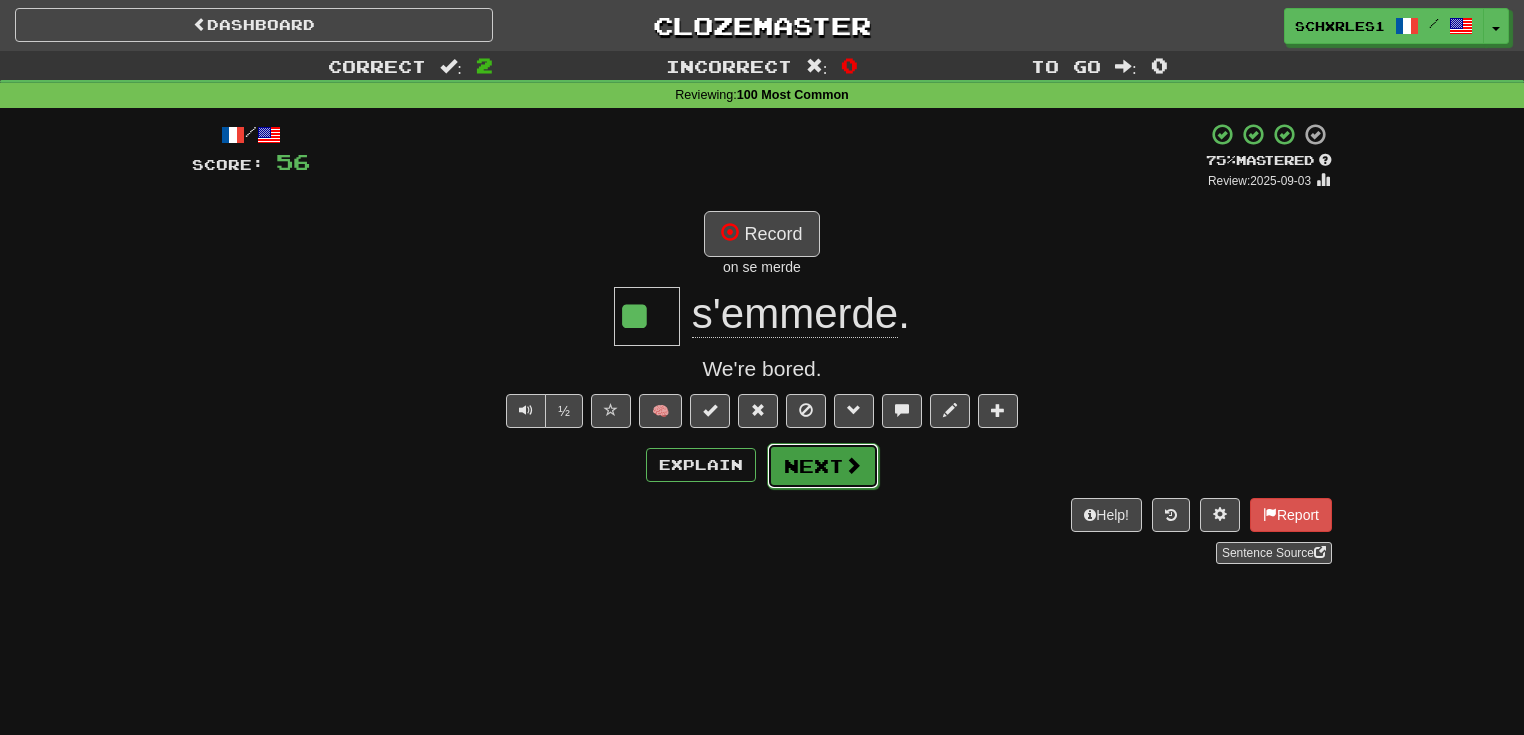 click on "Next" at bounding box center (823, 466) 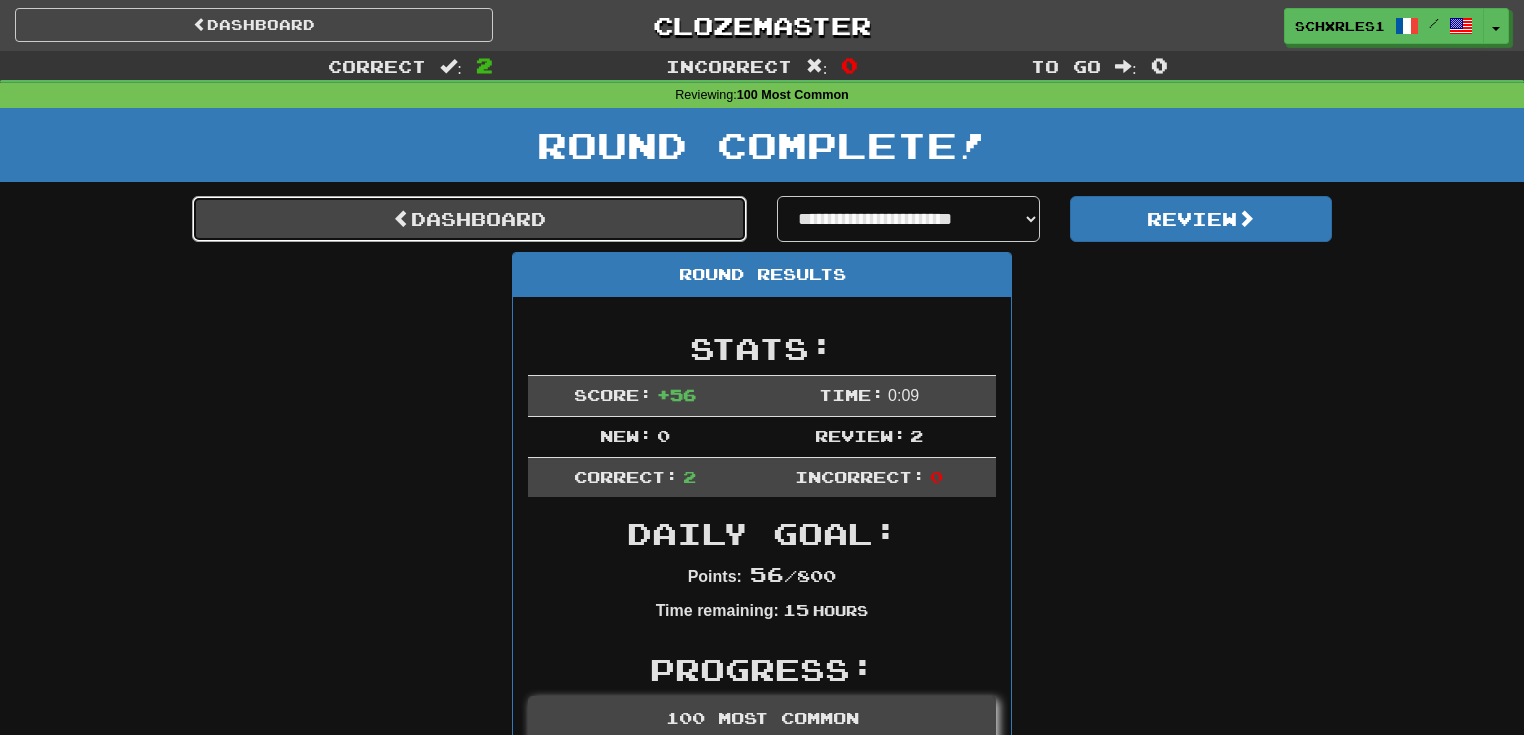 click on "Dashboard" at bounding box center (469, 219) 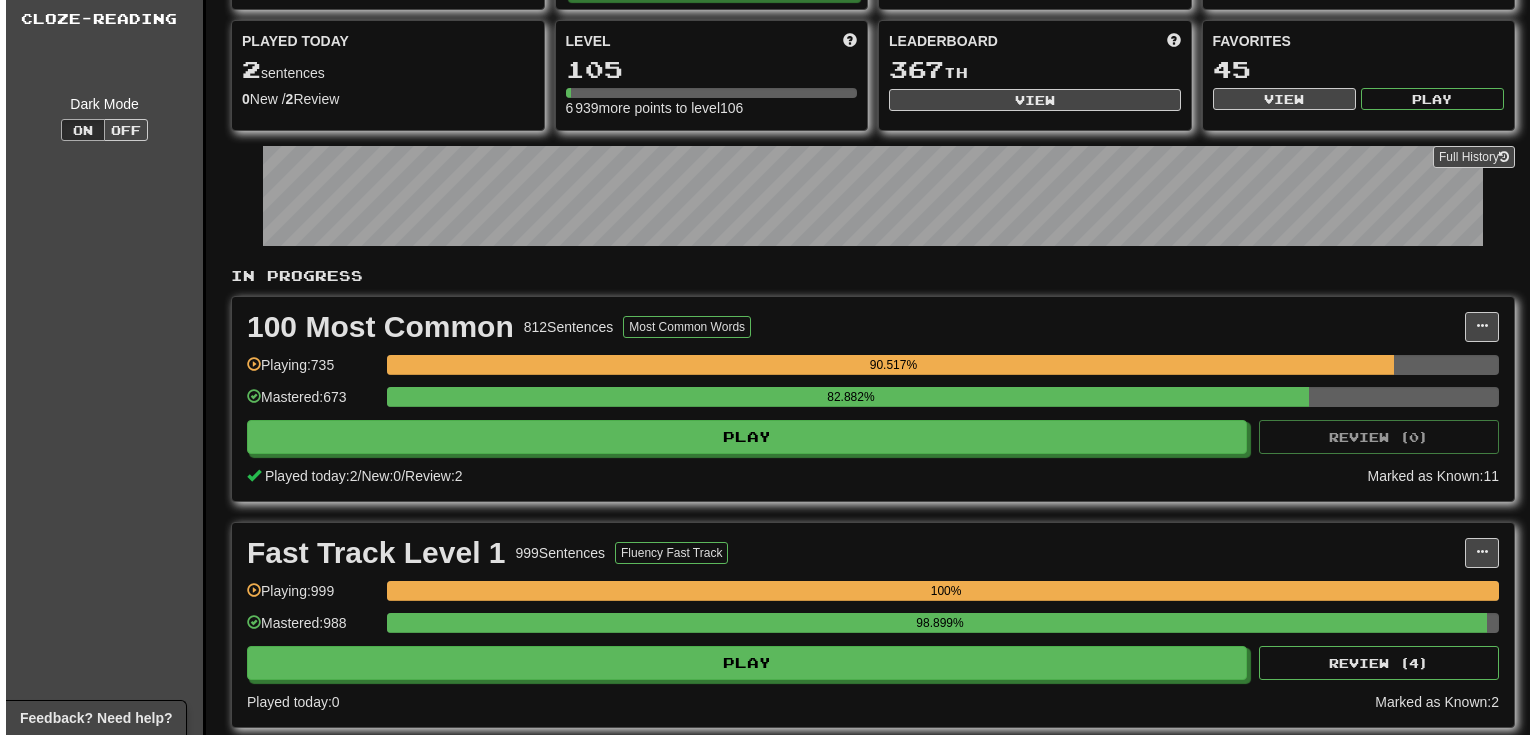 scroll, scrollTop: 320, scrollLeft: 0, axis: vertical 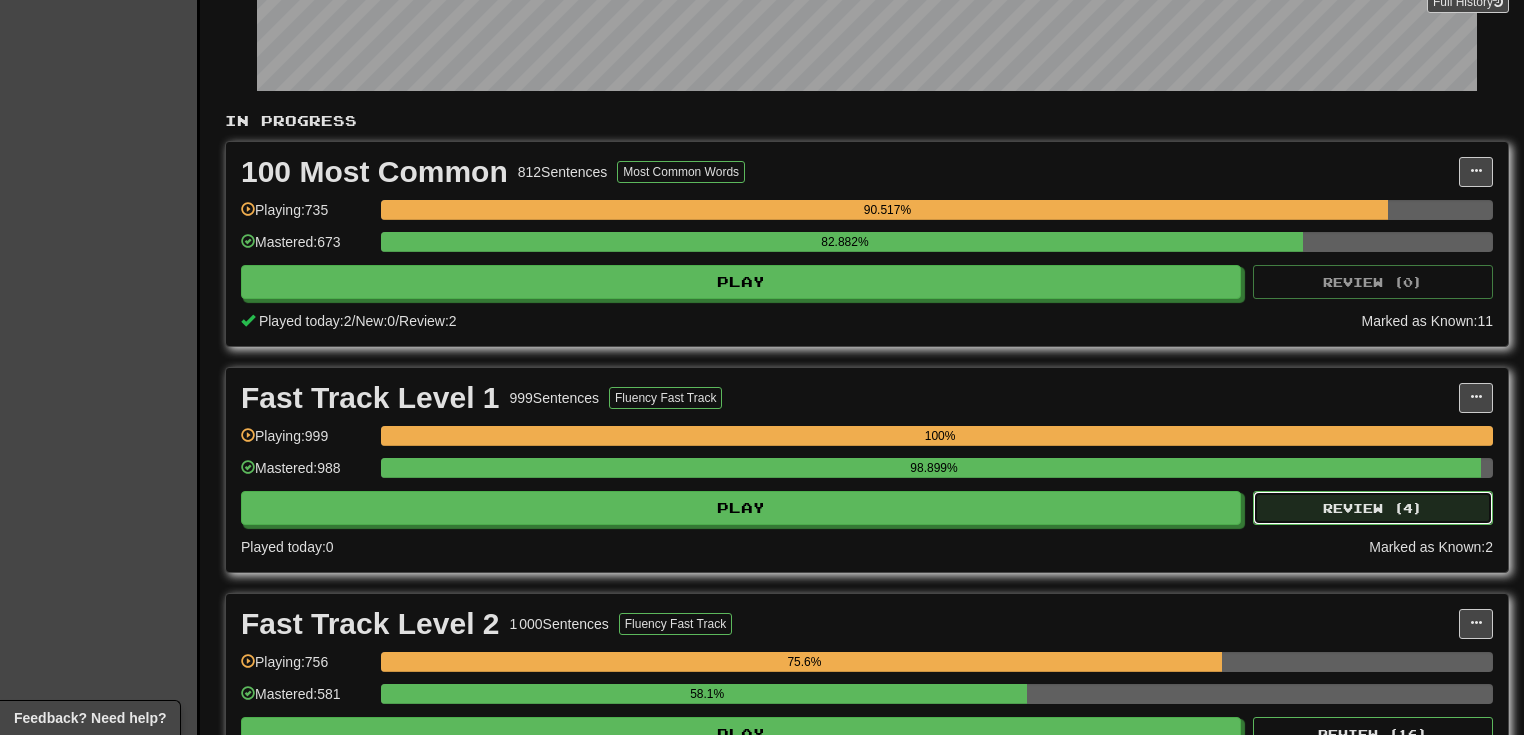 click on "Review ( 4 )" at bounding box center [1373, 508] 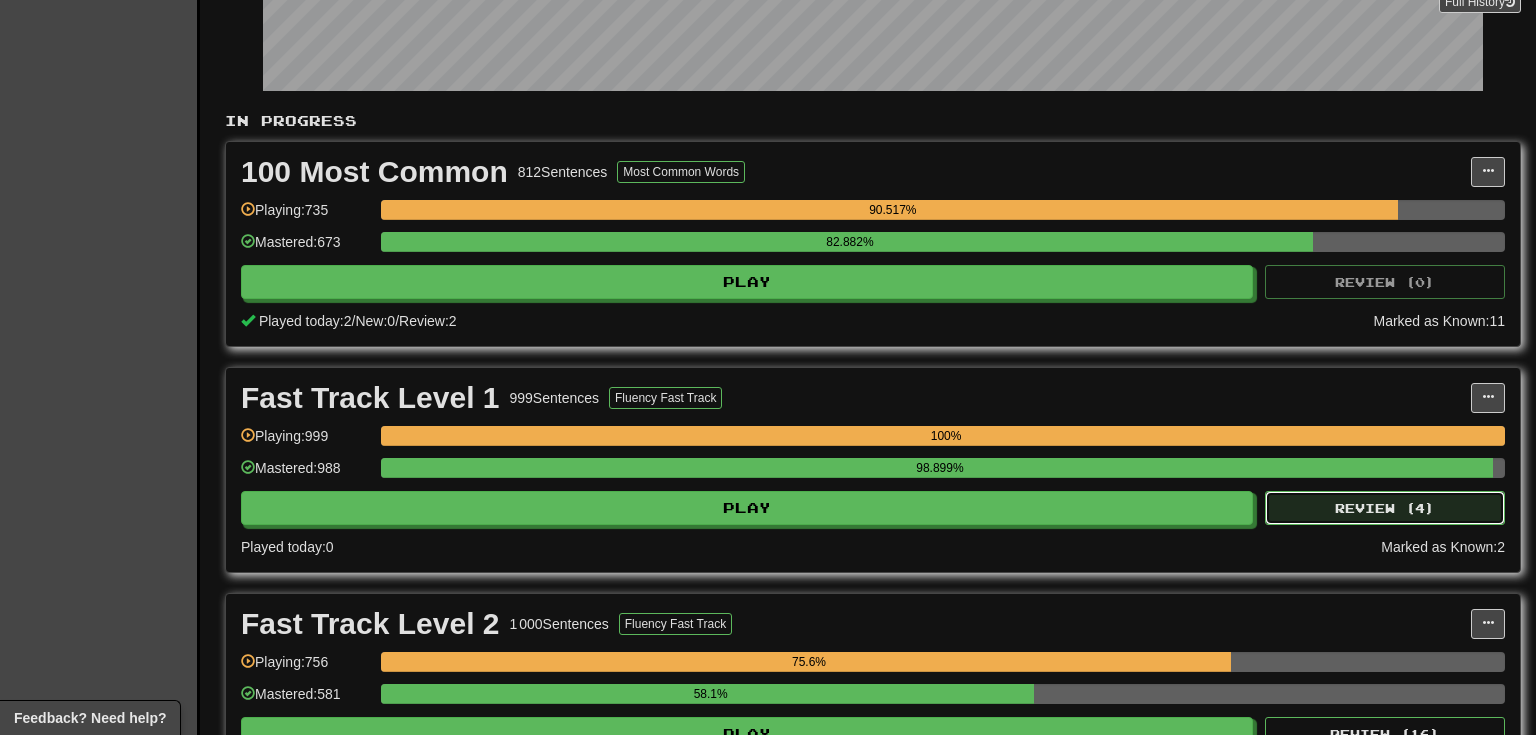 select on "**" 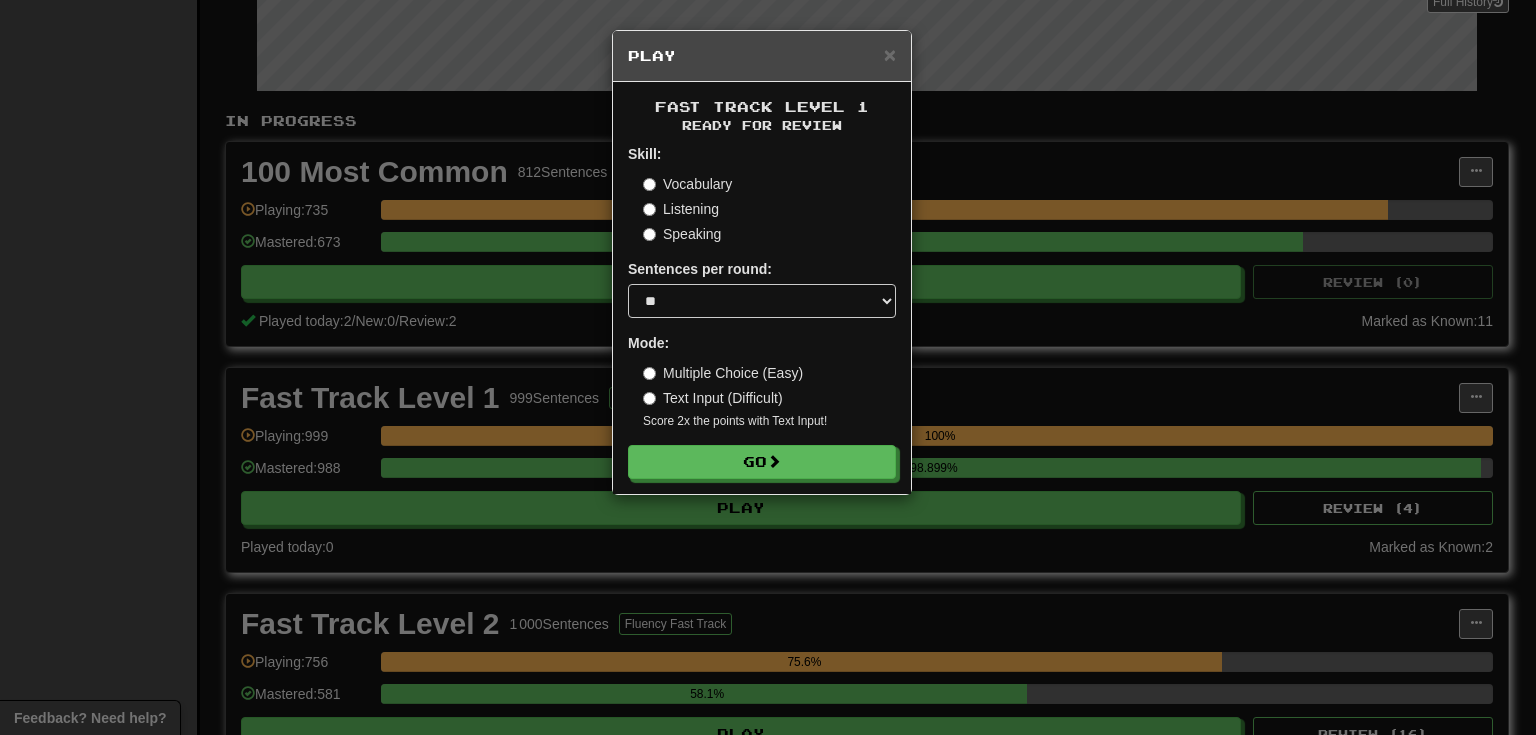 click on "Speaking" at bounding box center (682, 234) 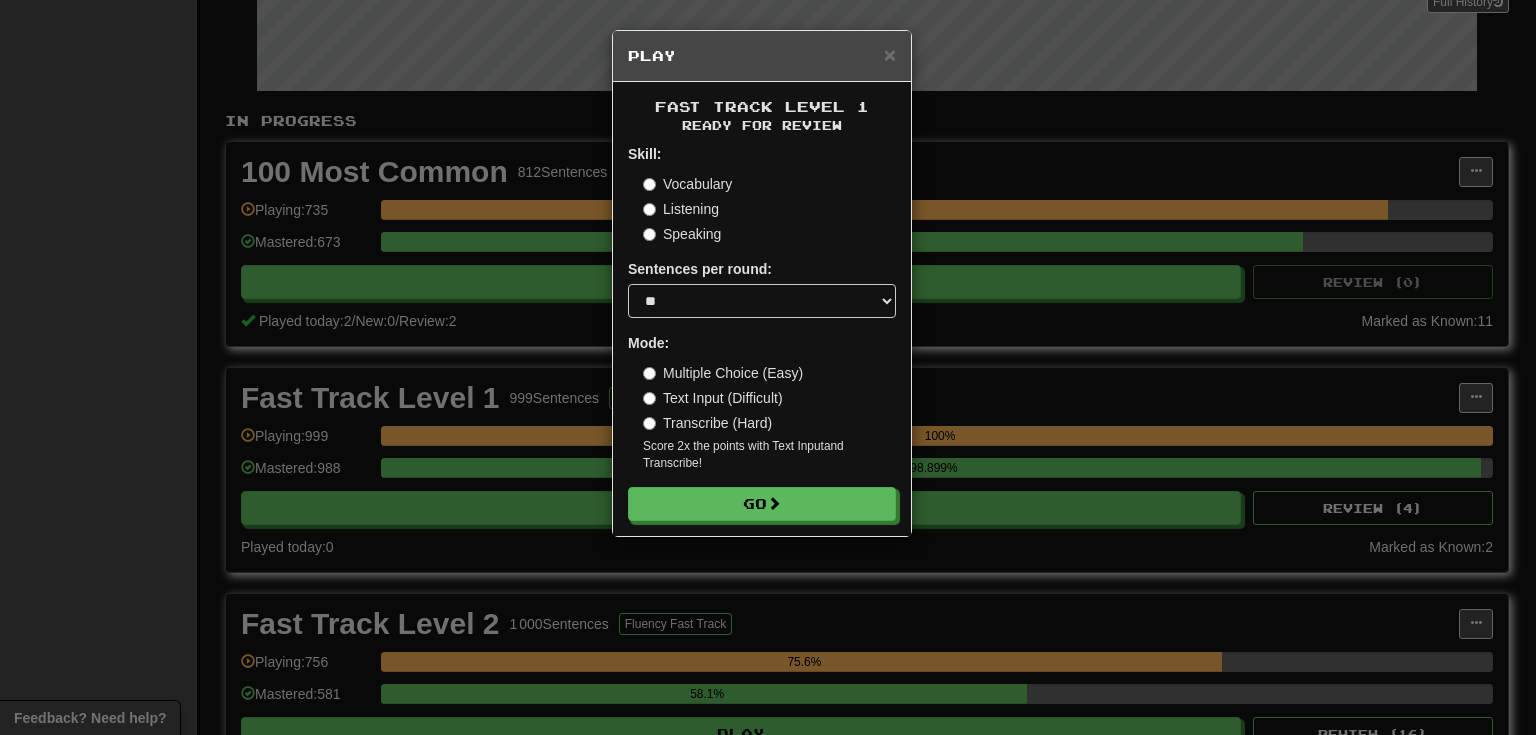 click on "Transcribe (Hard)" at bounding box center (707, 423) 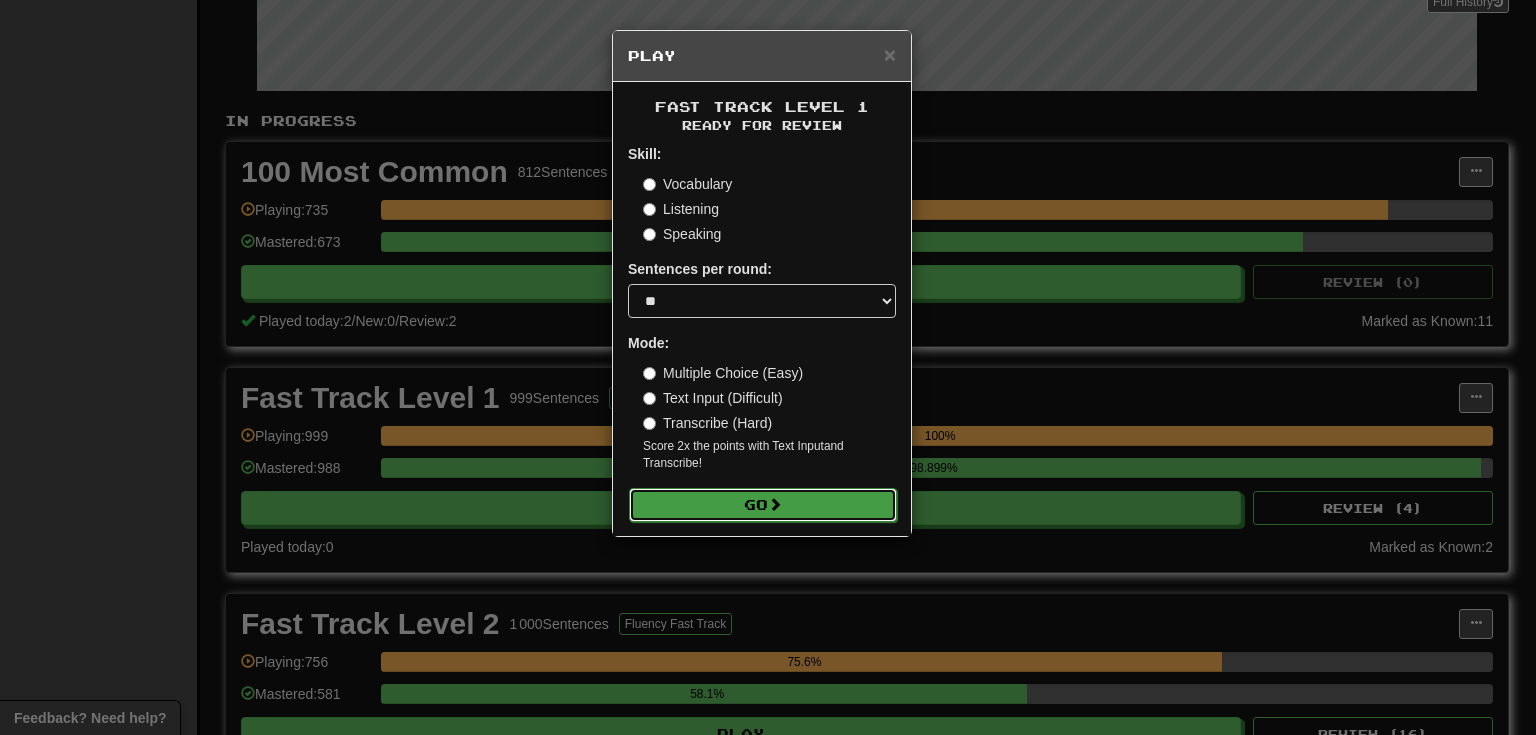 drag, startPoint x: 756, startPoint y: 506, endPoint x: 423, endPoint y: 85, distance: 536.7774 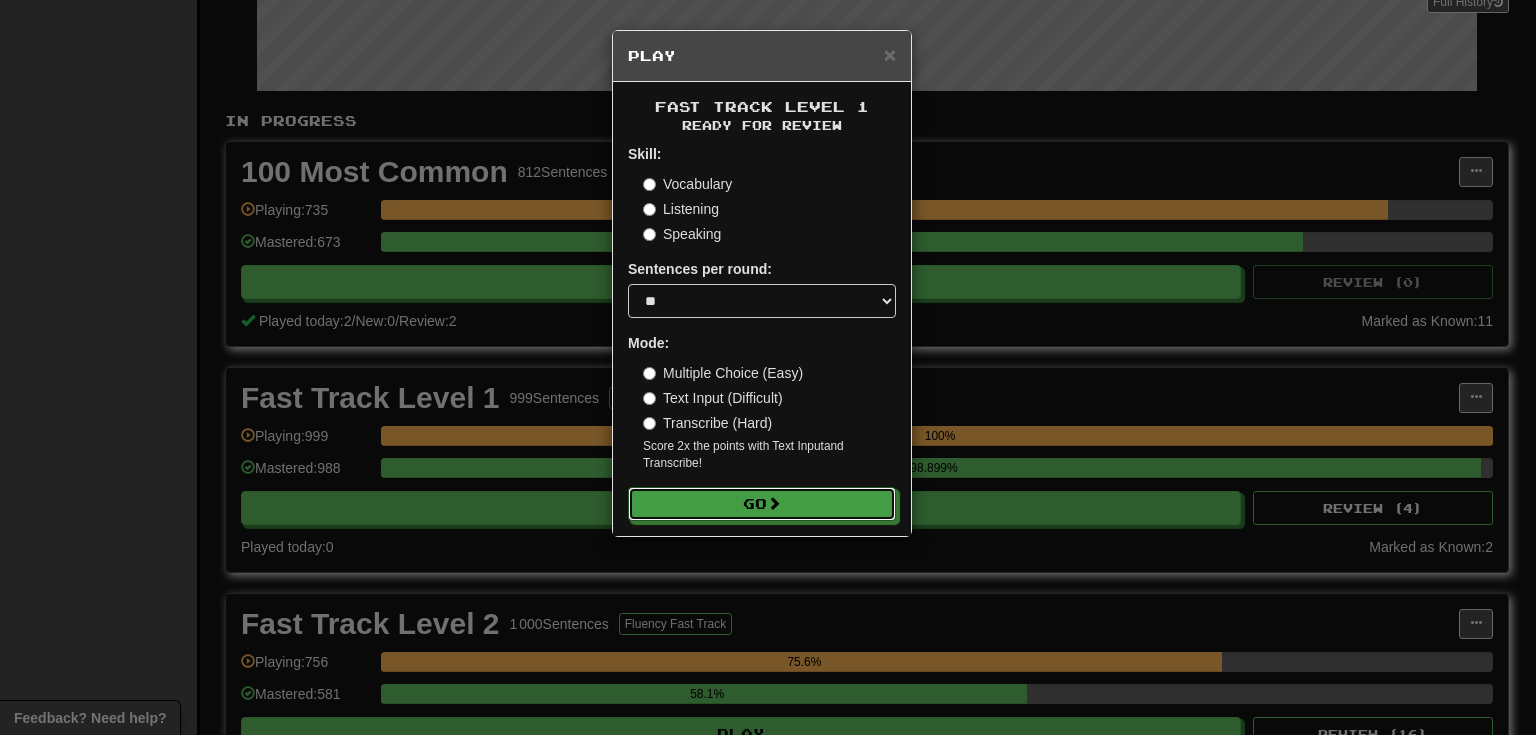 click on "Go" at bounding box center (762, 504) 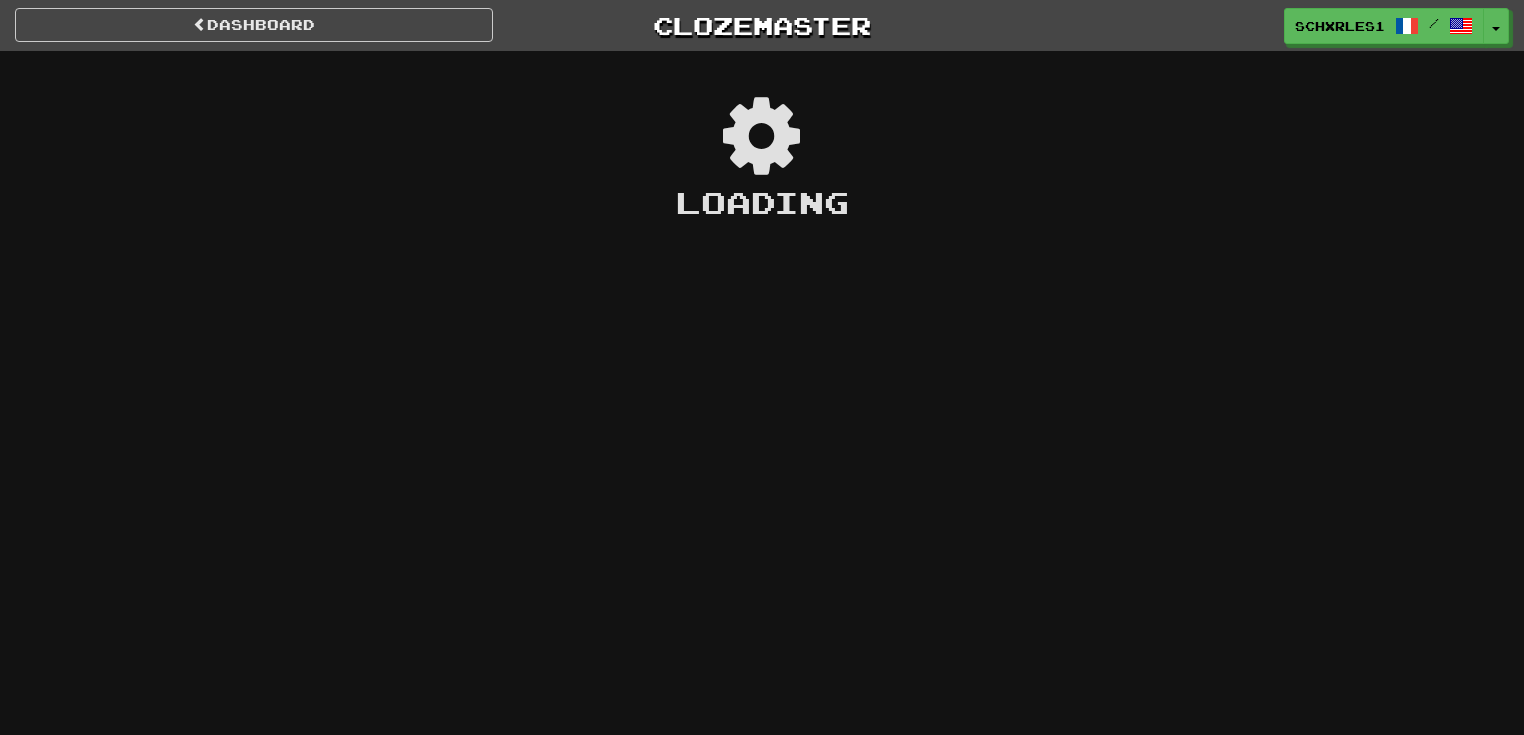 scroll, scrollTop: 0, scrollLeft: 0, axis: both 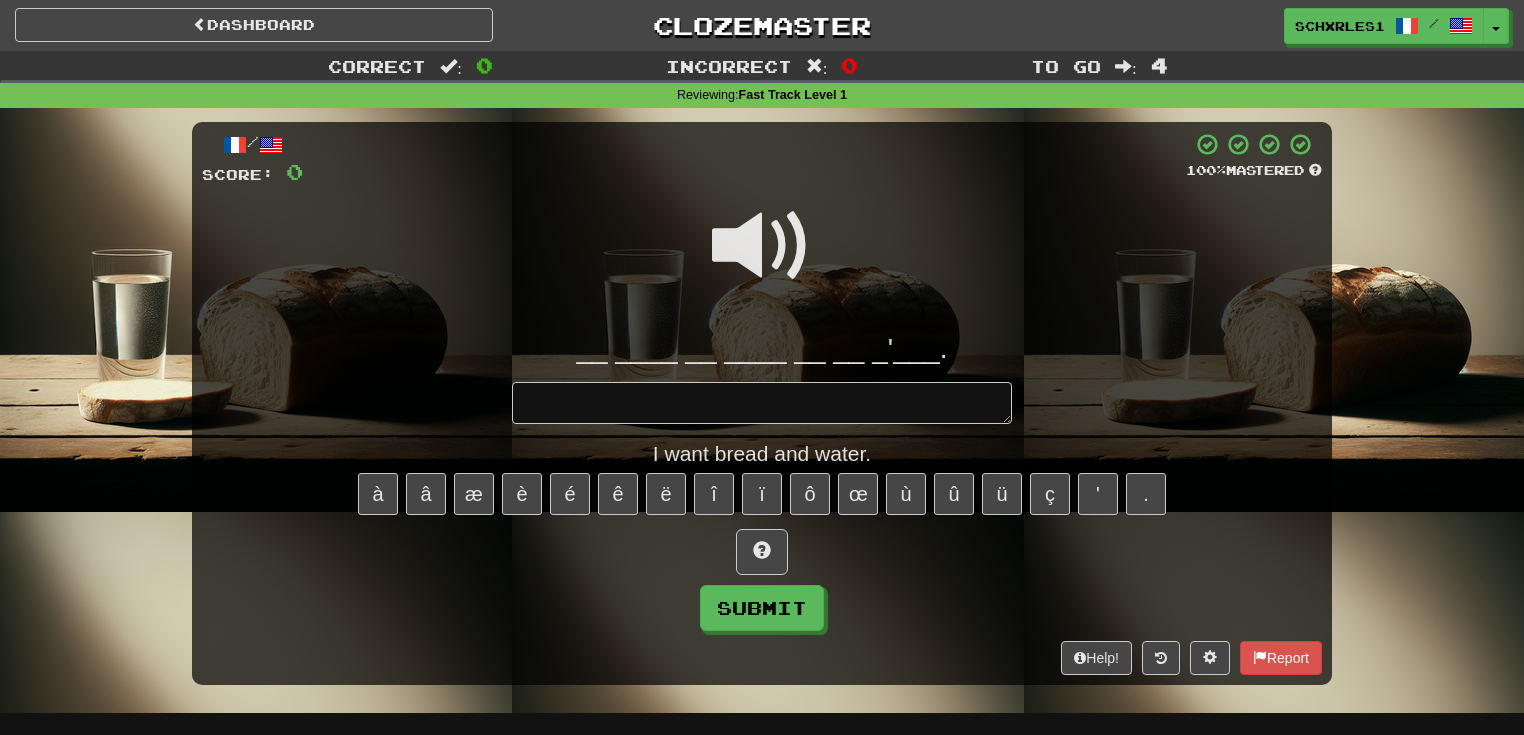 type on "*" 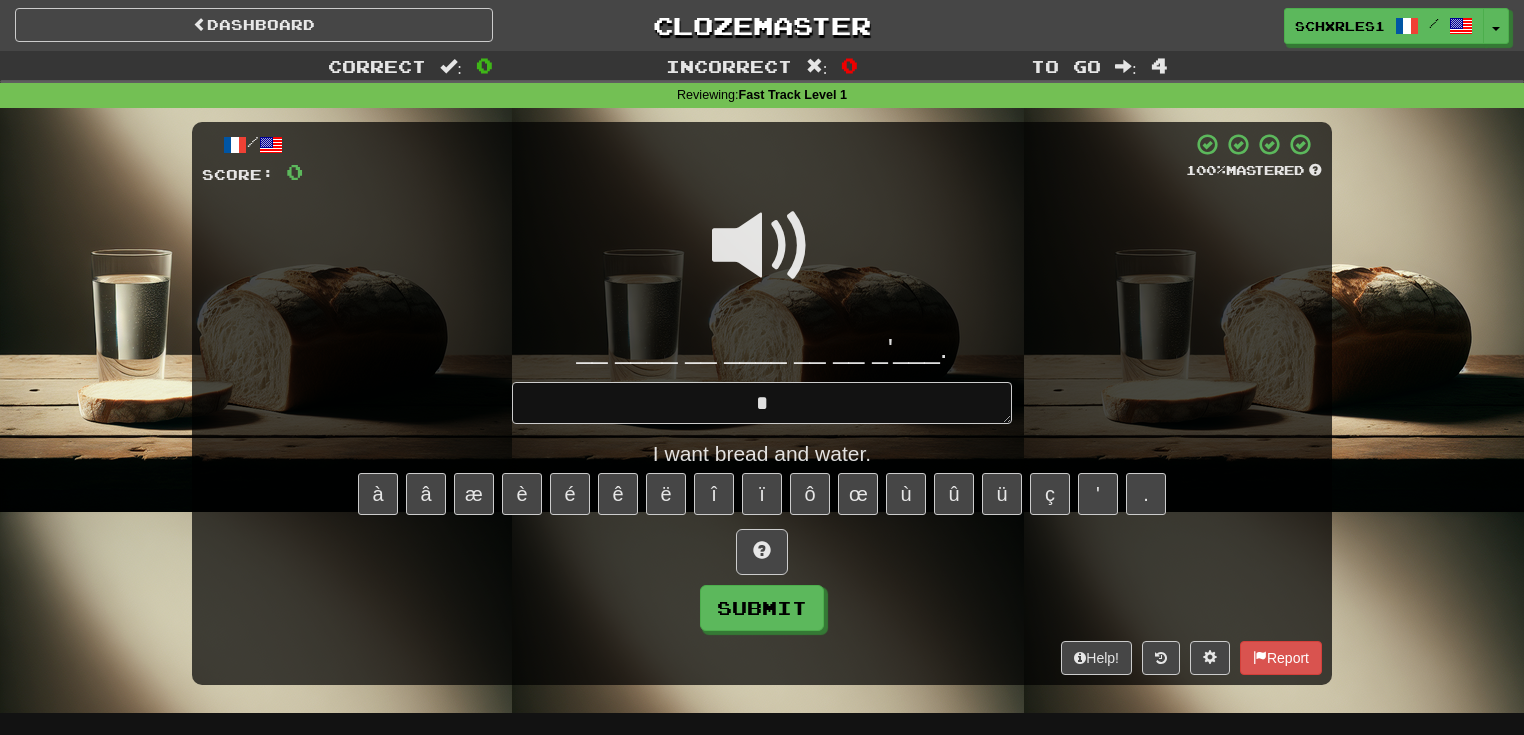 type on "*" 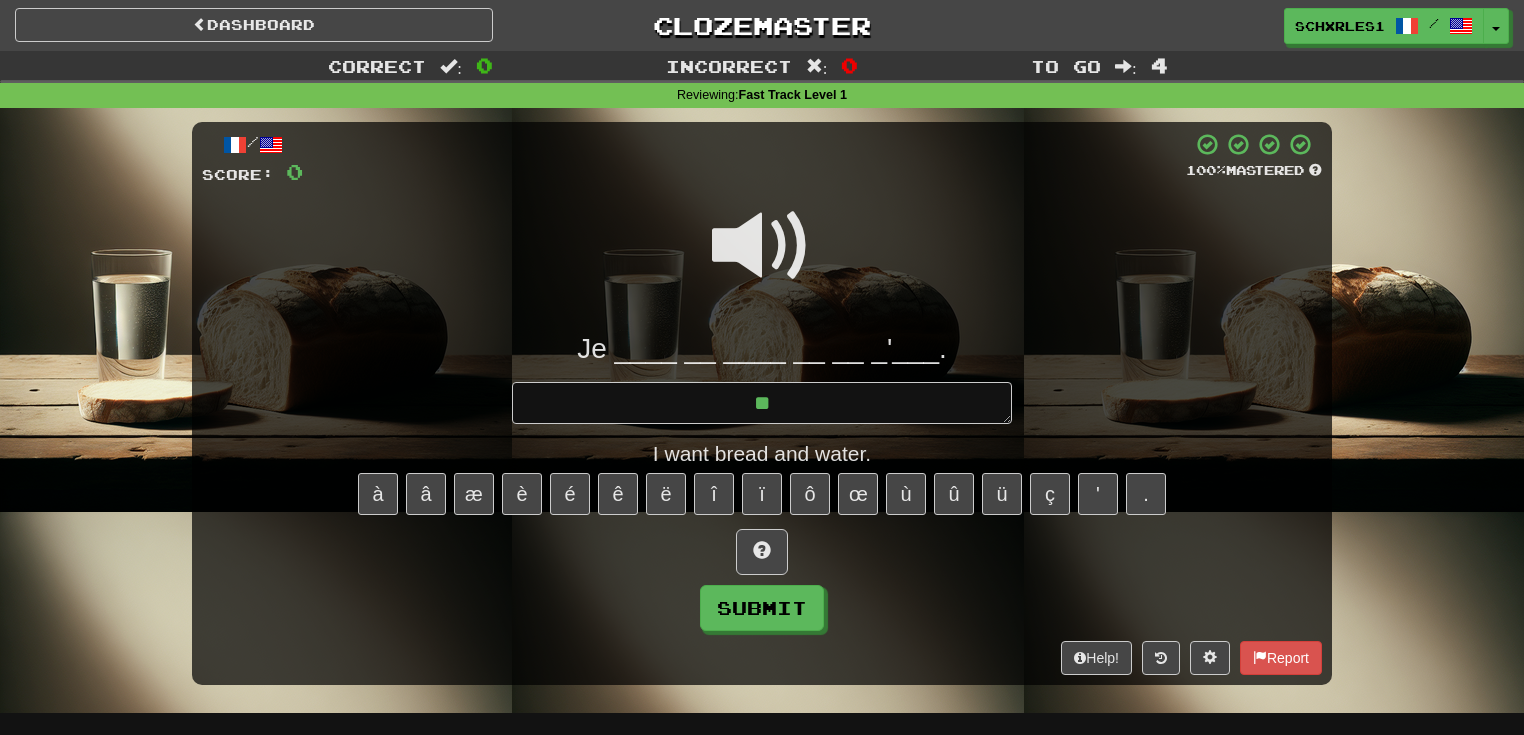 type on "*" 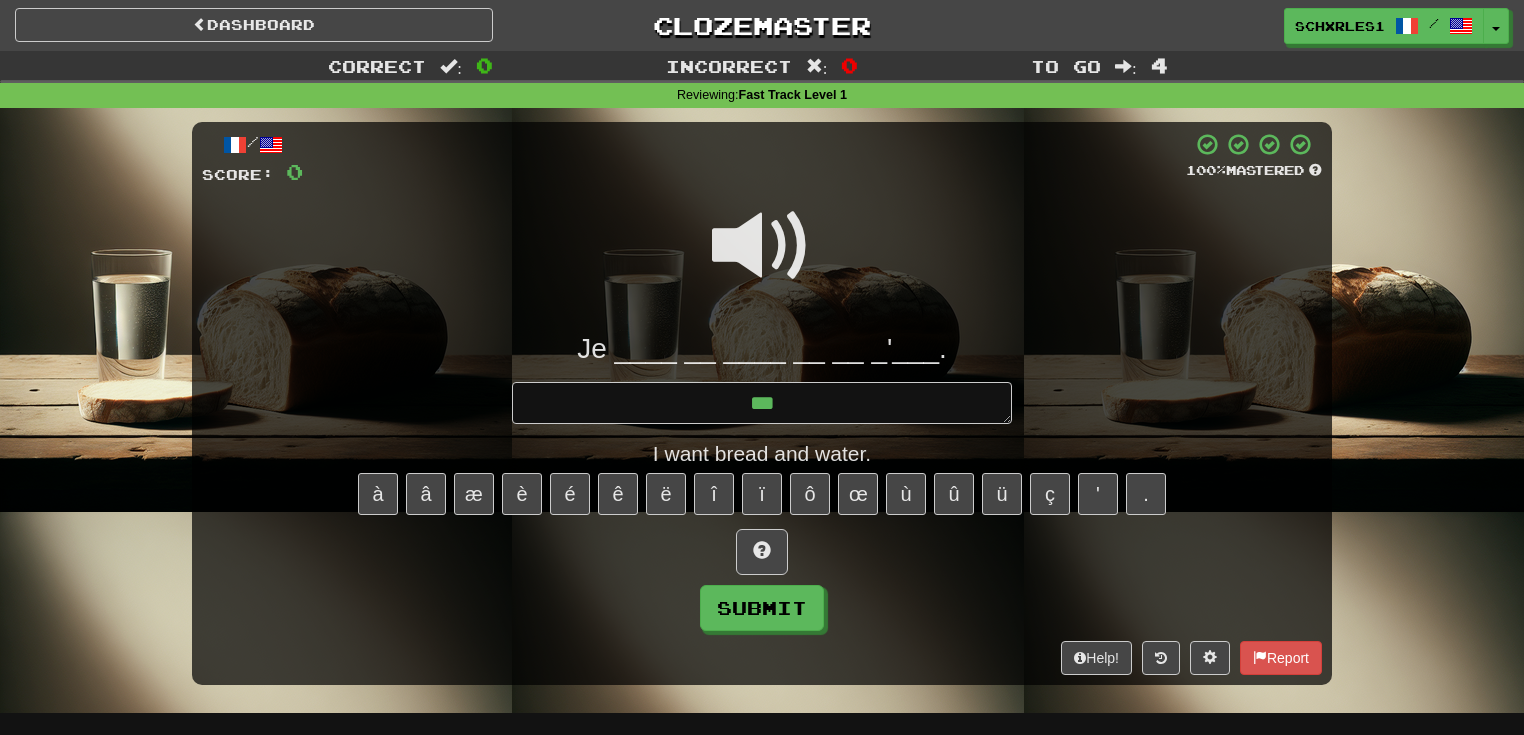 type on "*" 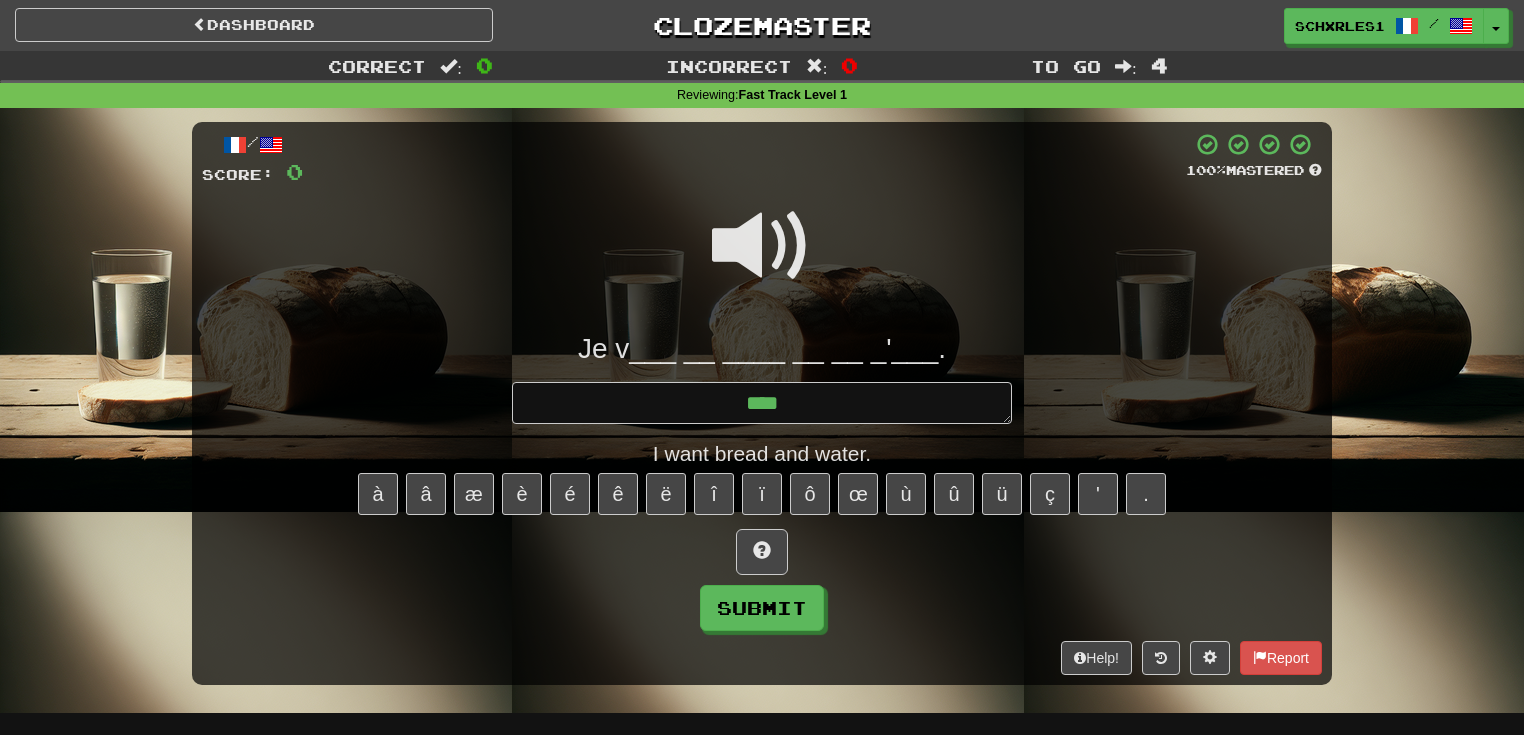 type on "*" 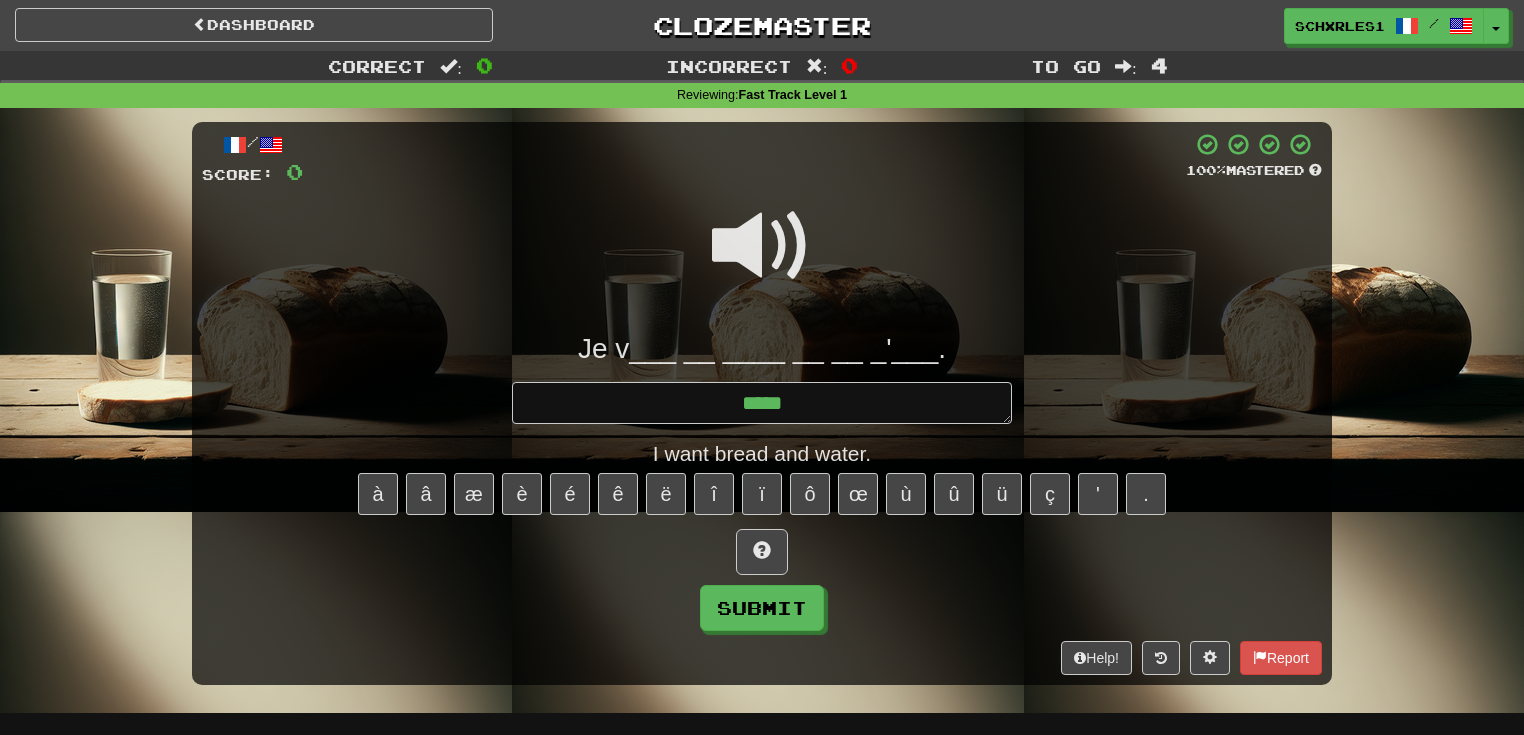 type on "*" 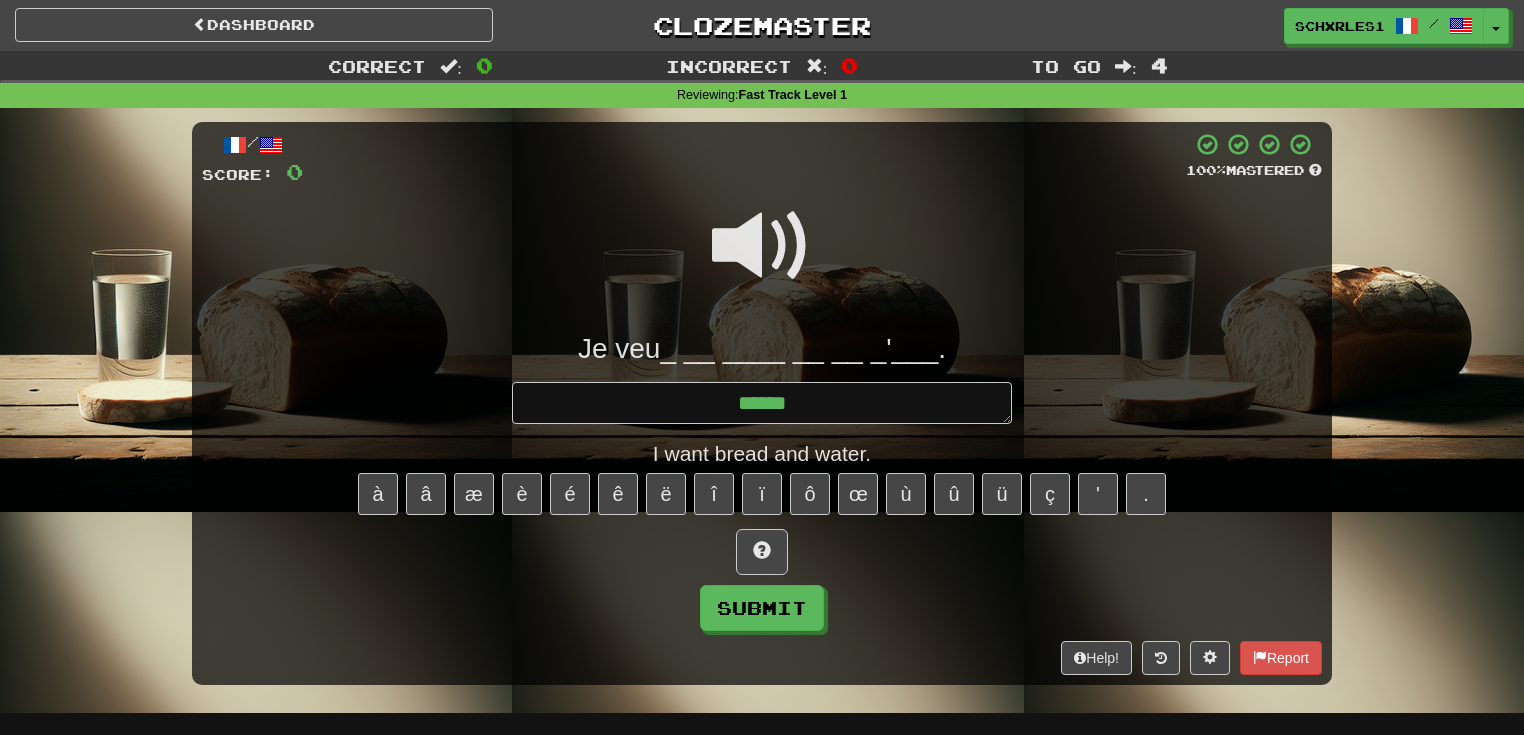 type on "*" 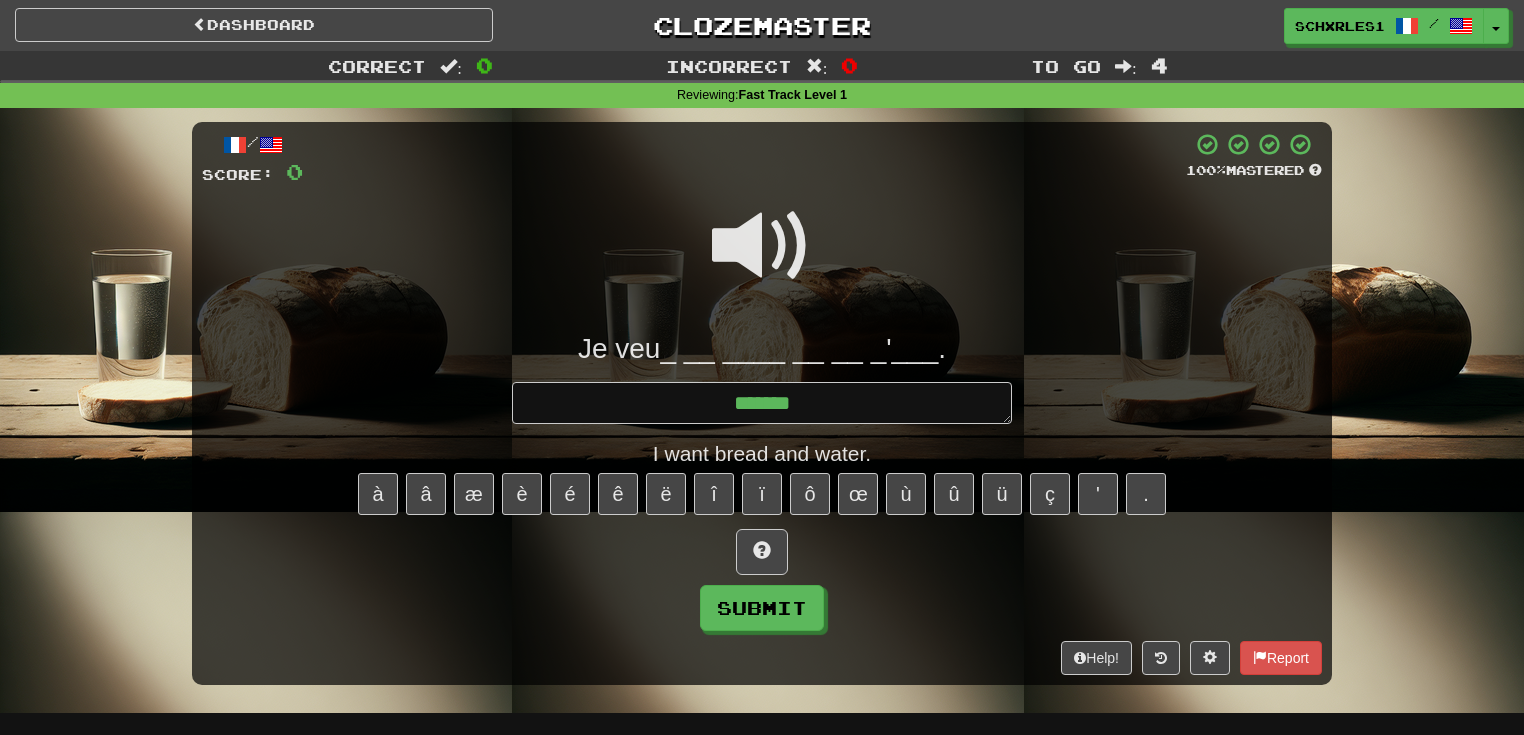 type on "*" 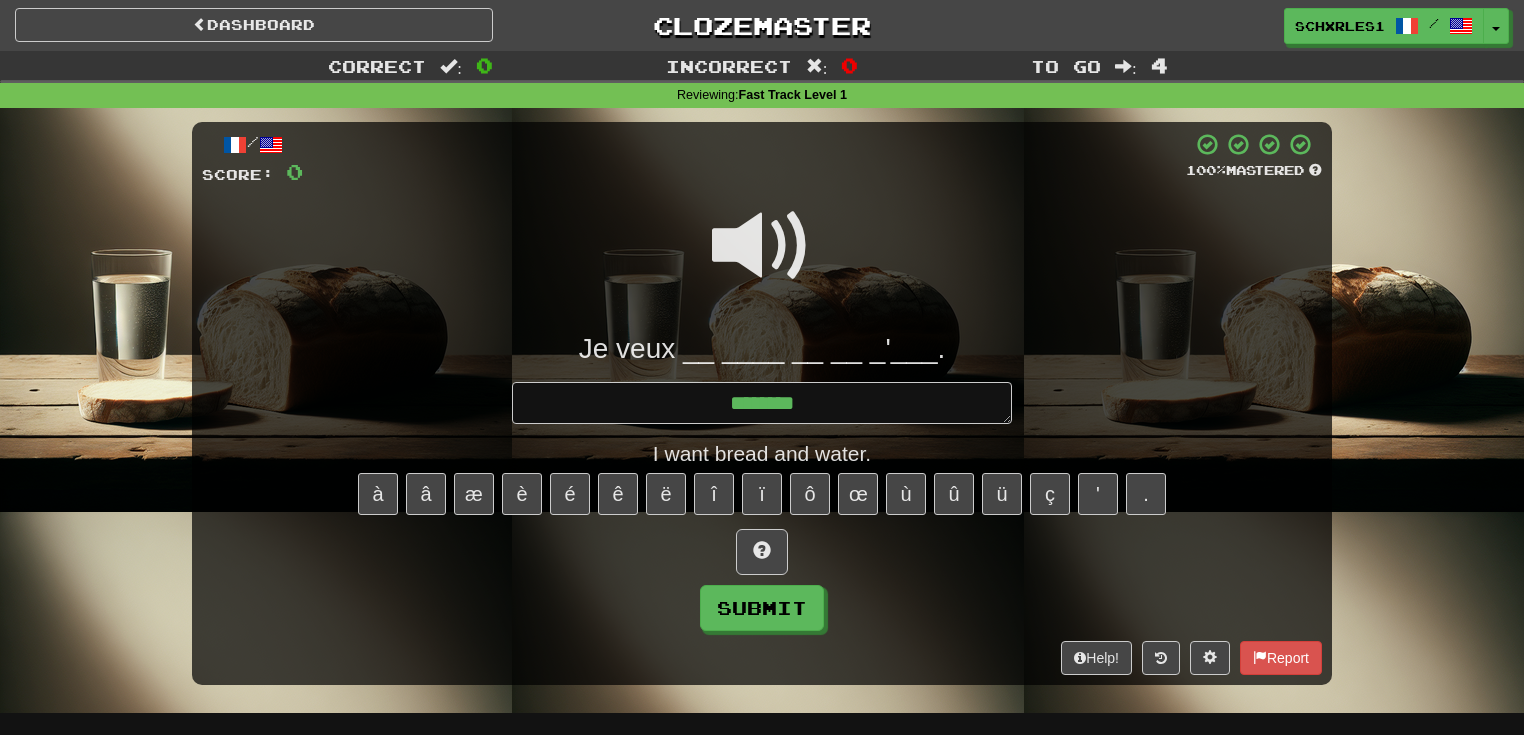 type on "*" 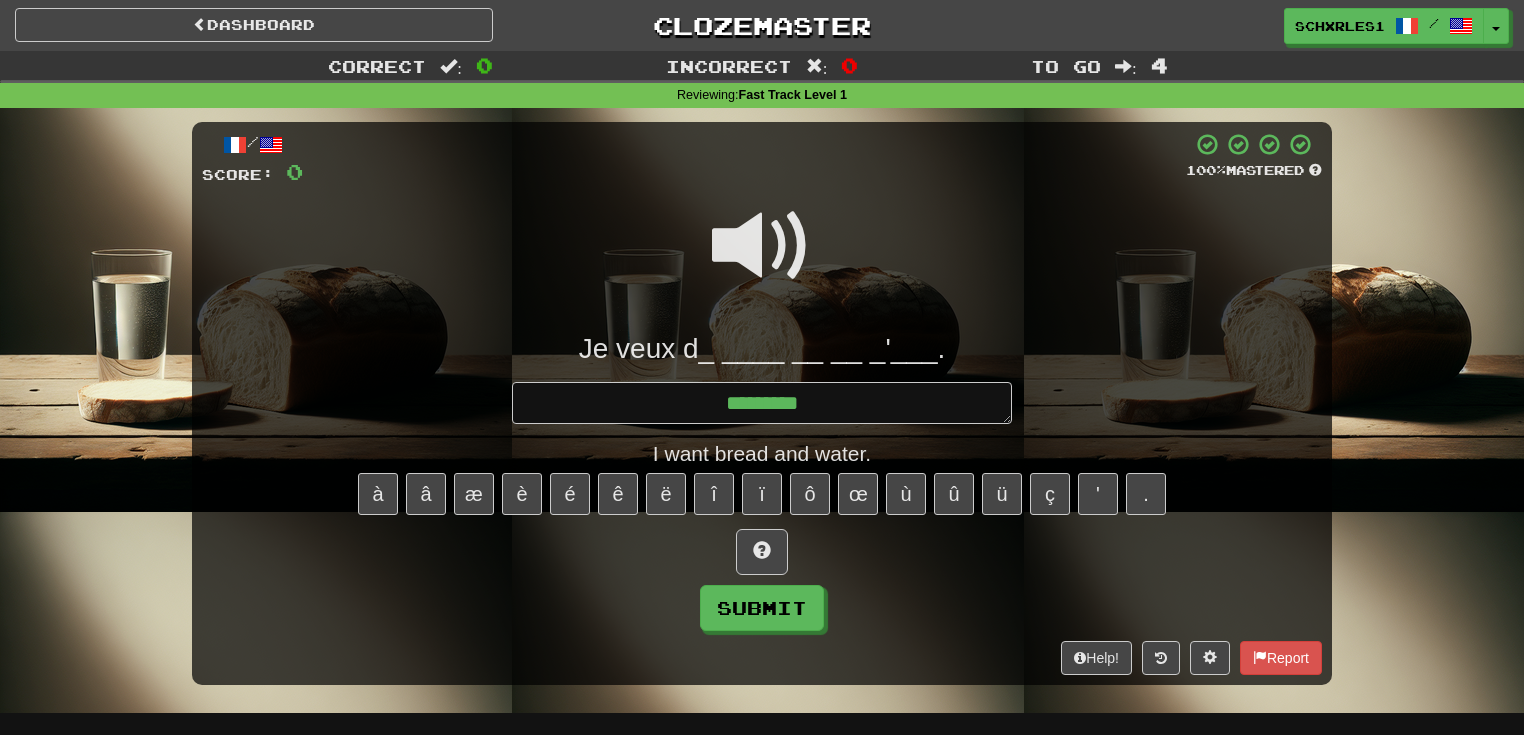 type on "*" 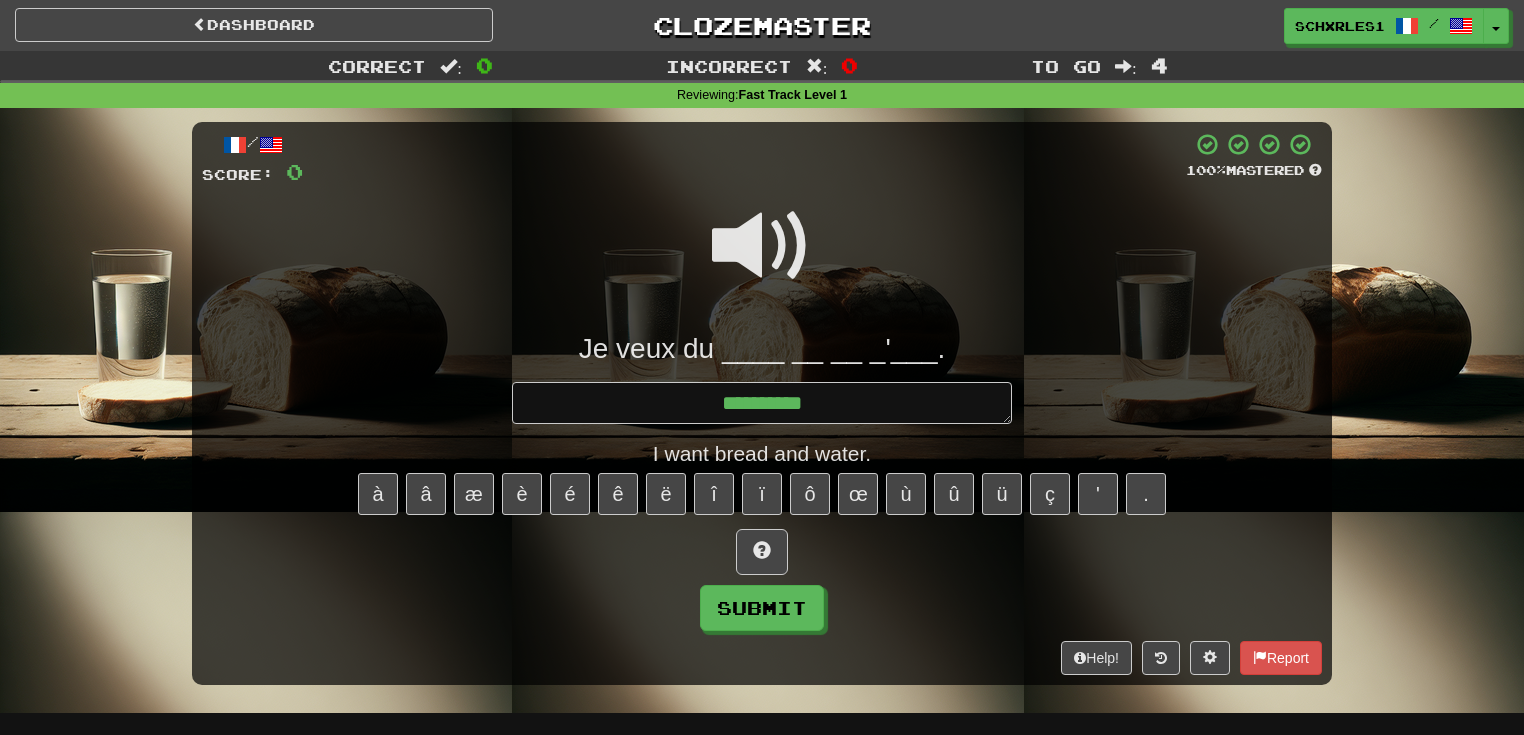 type on "*" 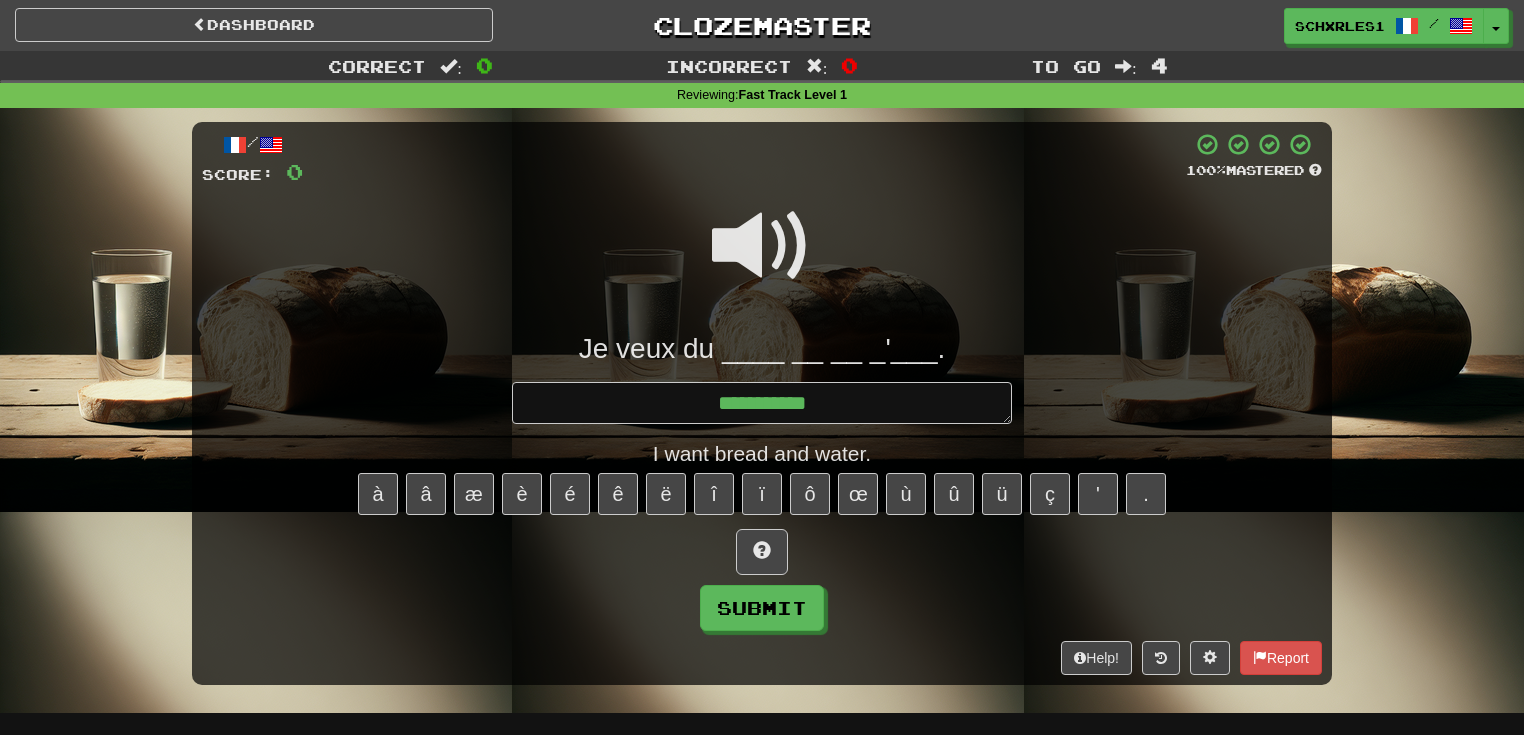 type on "*" 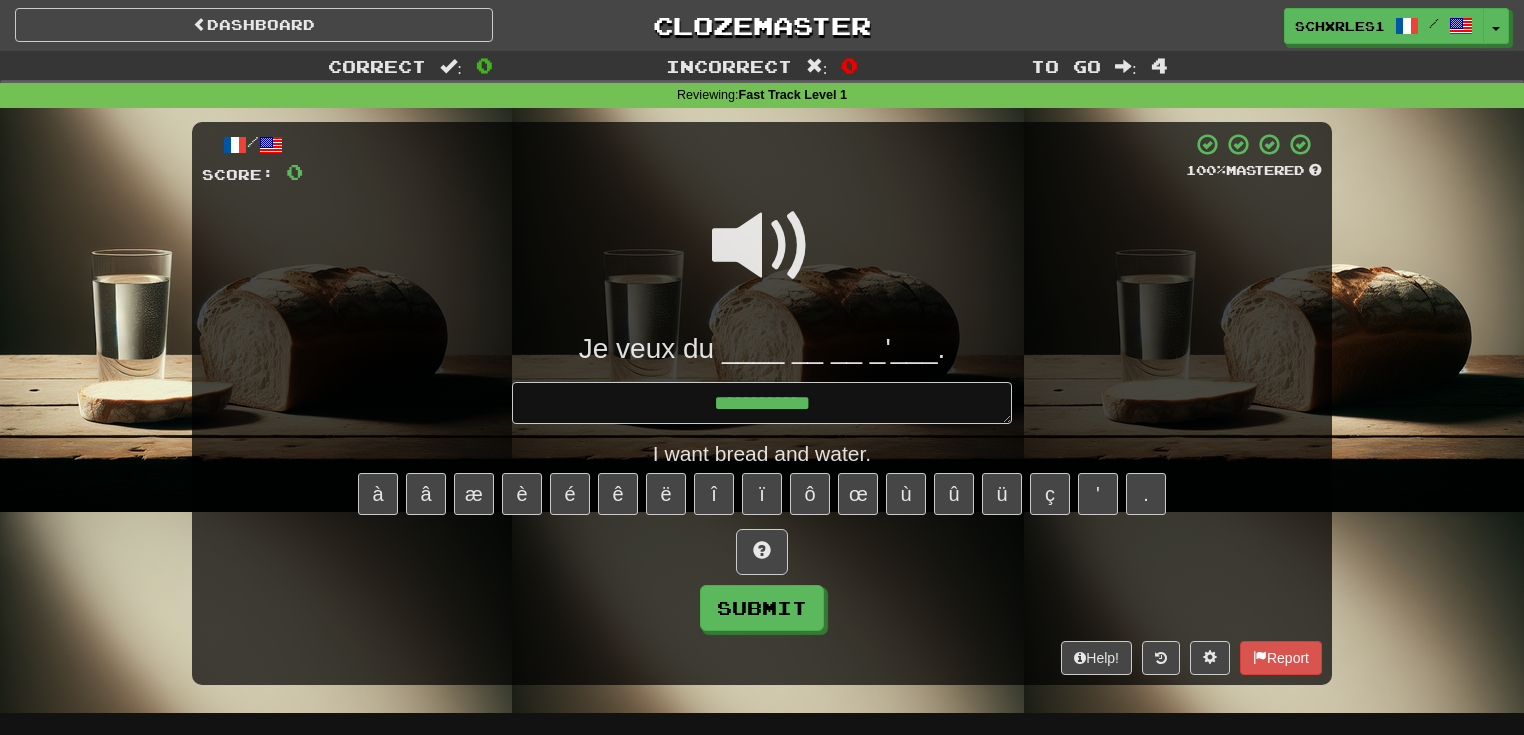 type on "*" 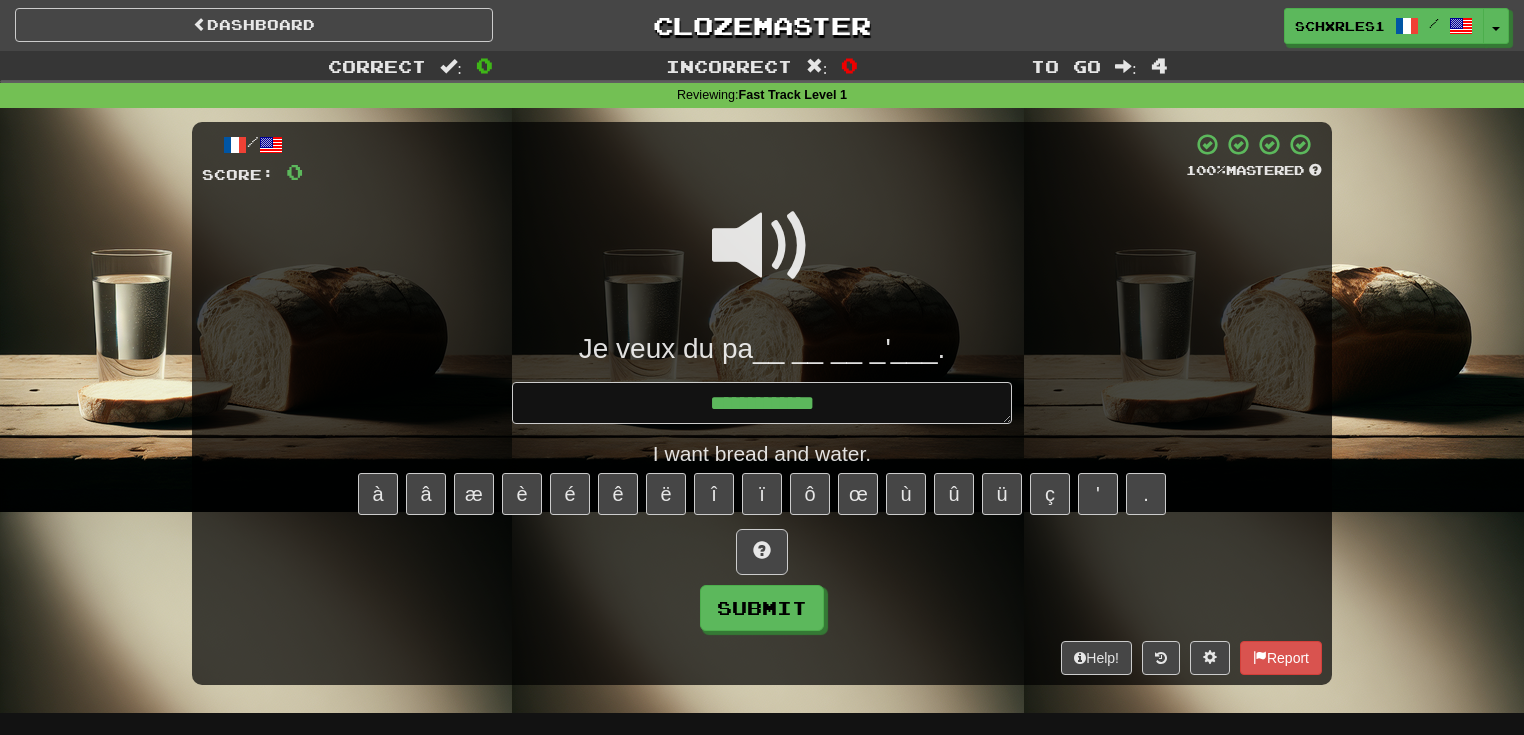type on "*" 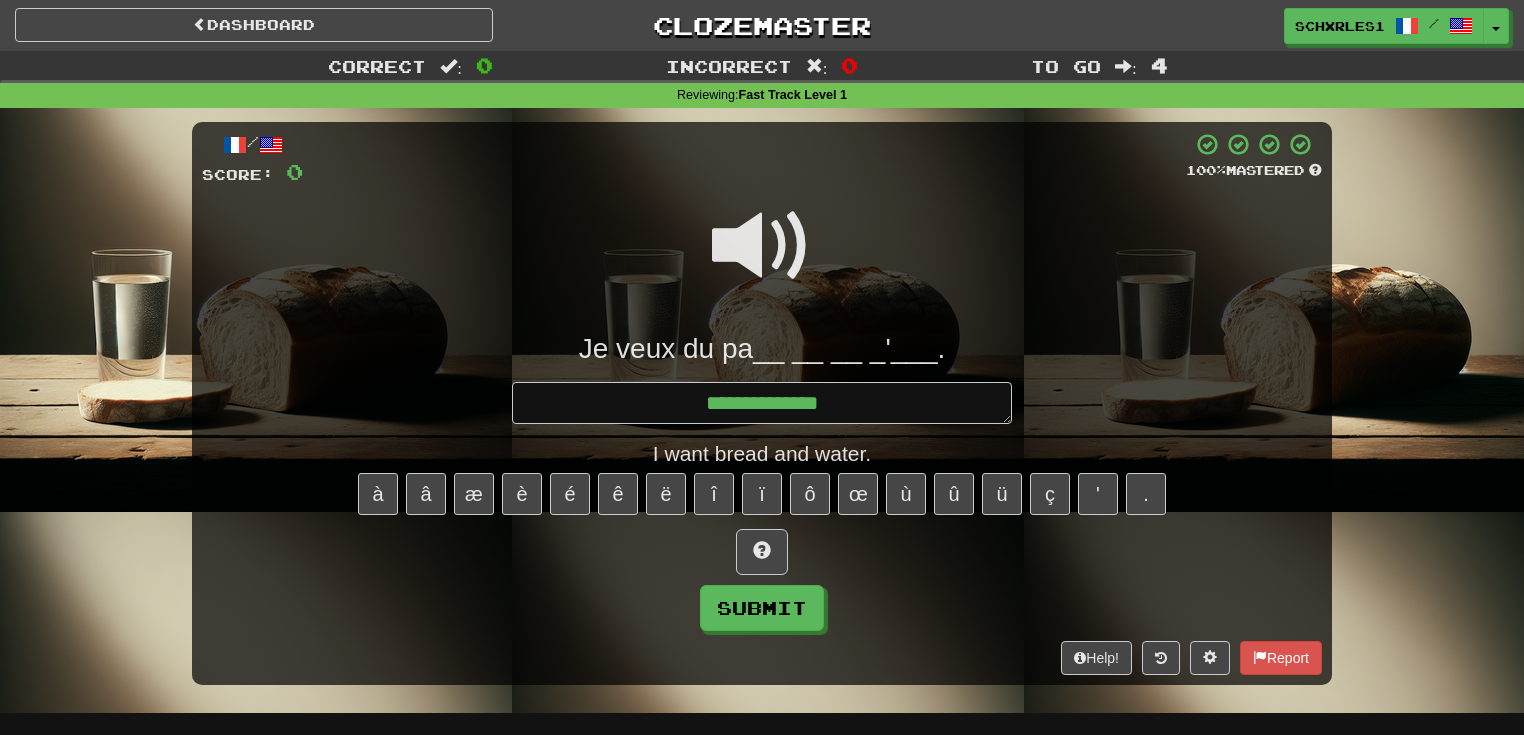 type on "*" 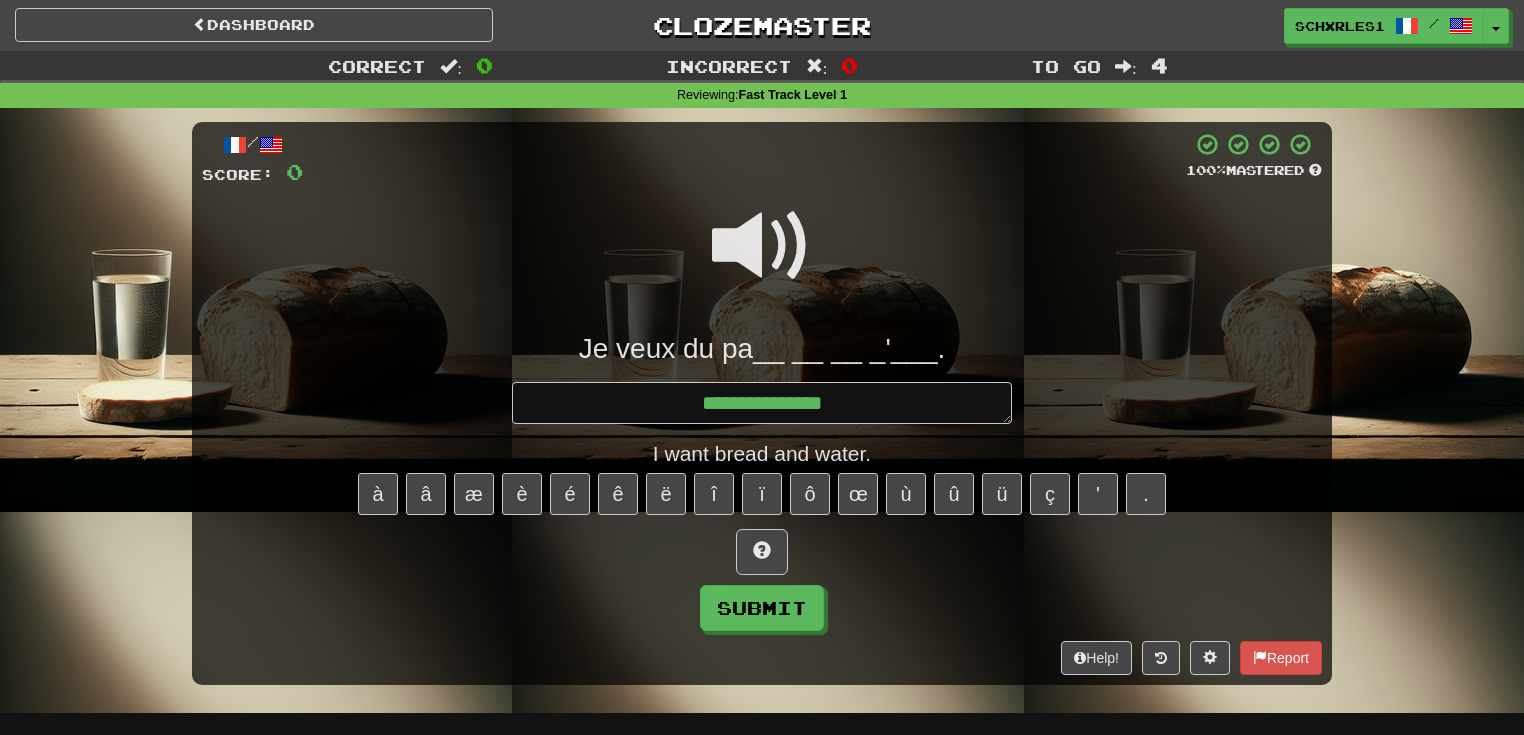 type on "*" 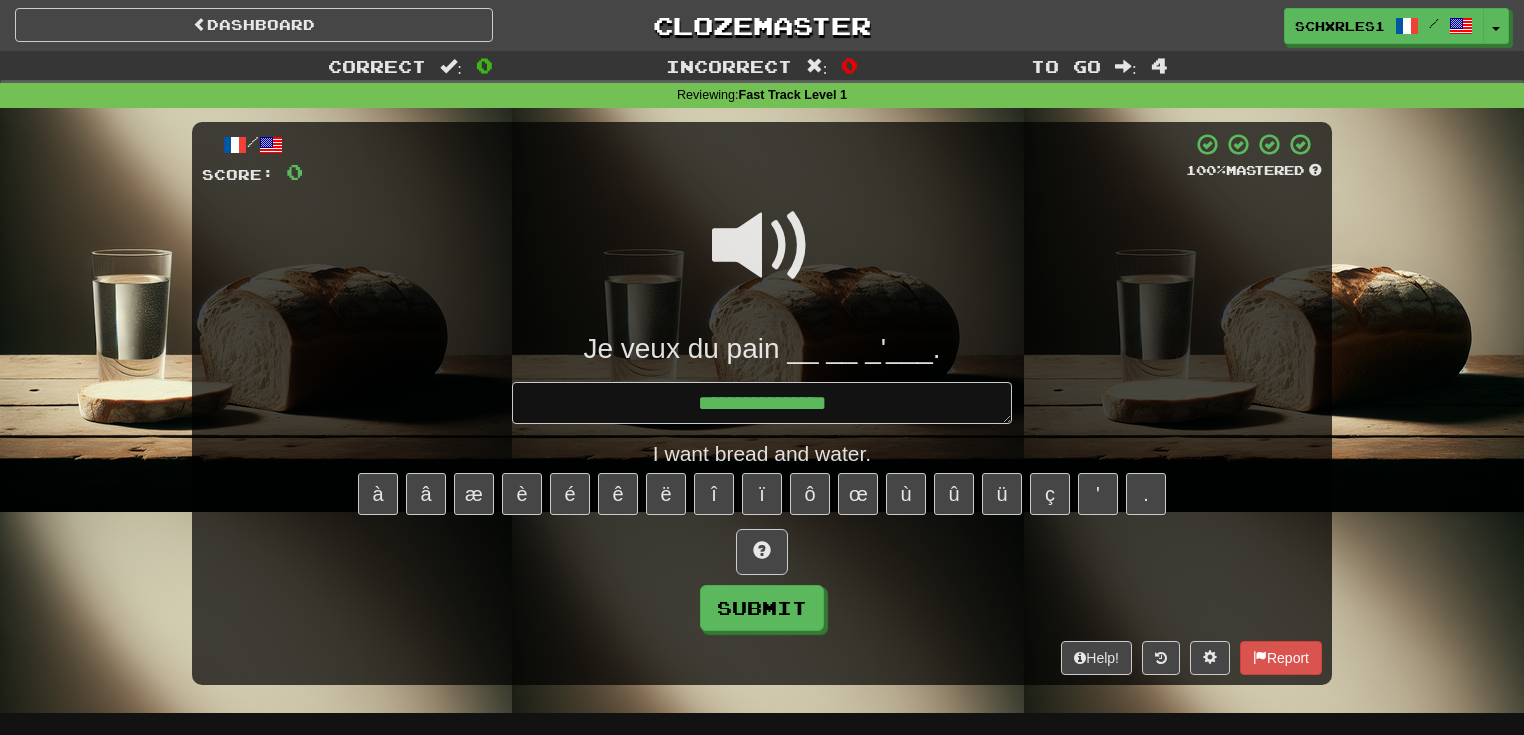 type on "*" 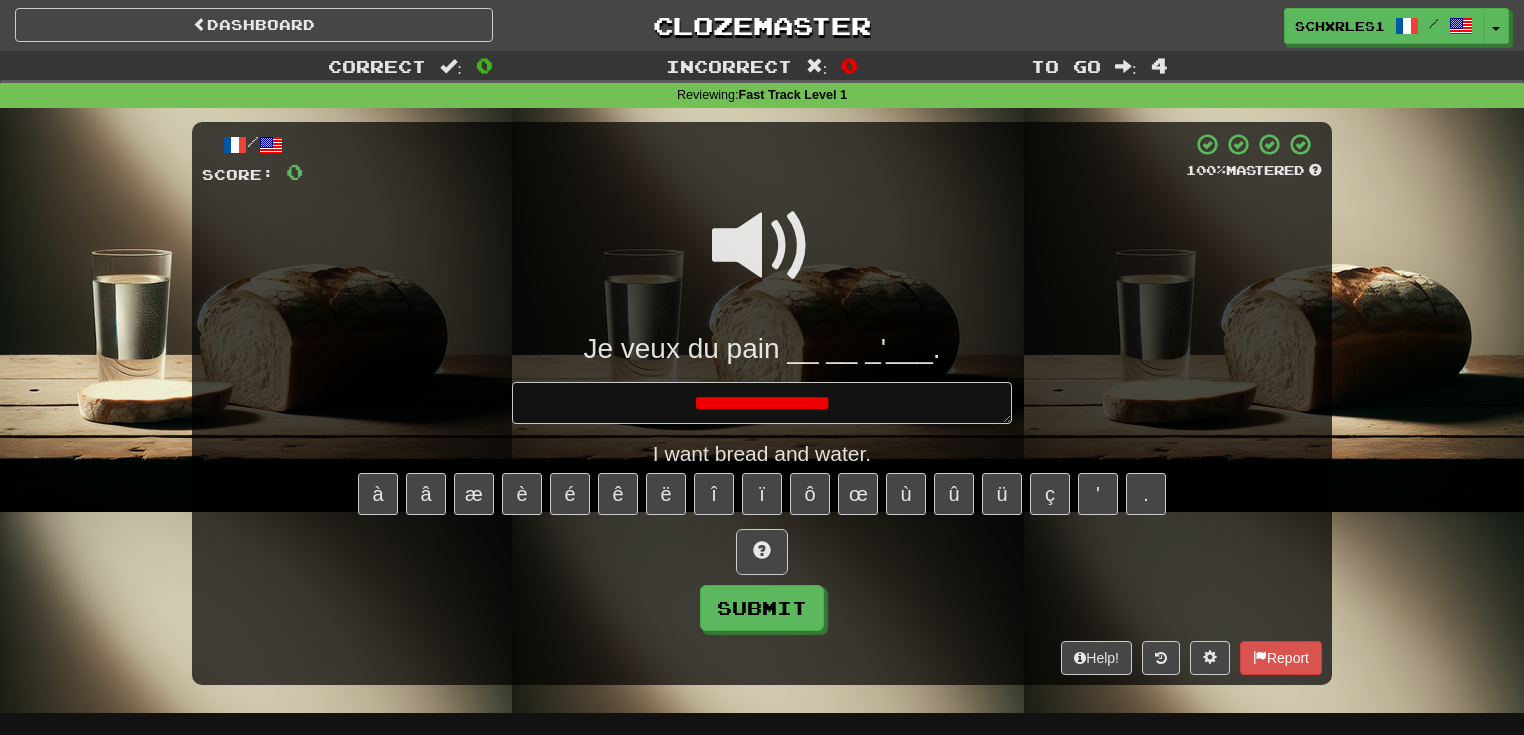 type on "*" 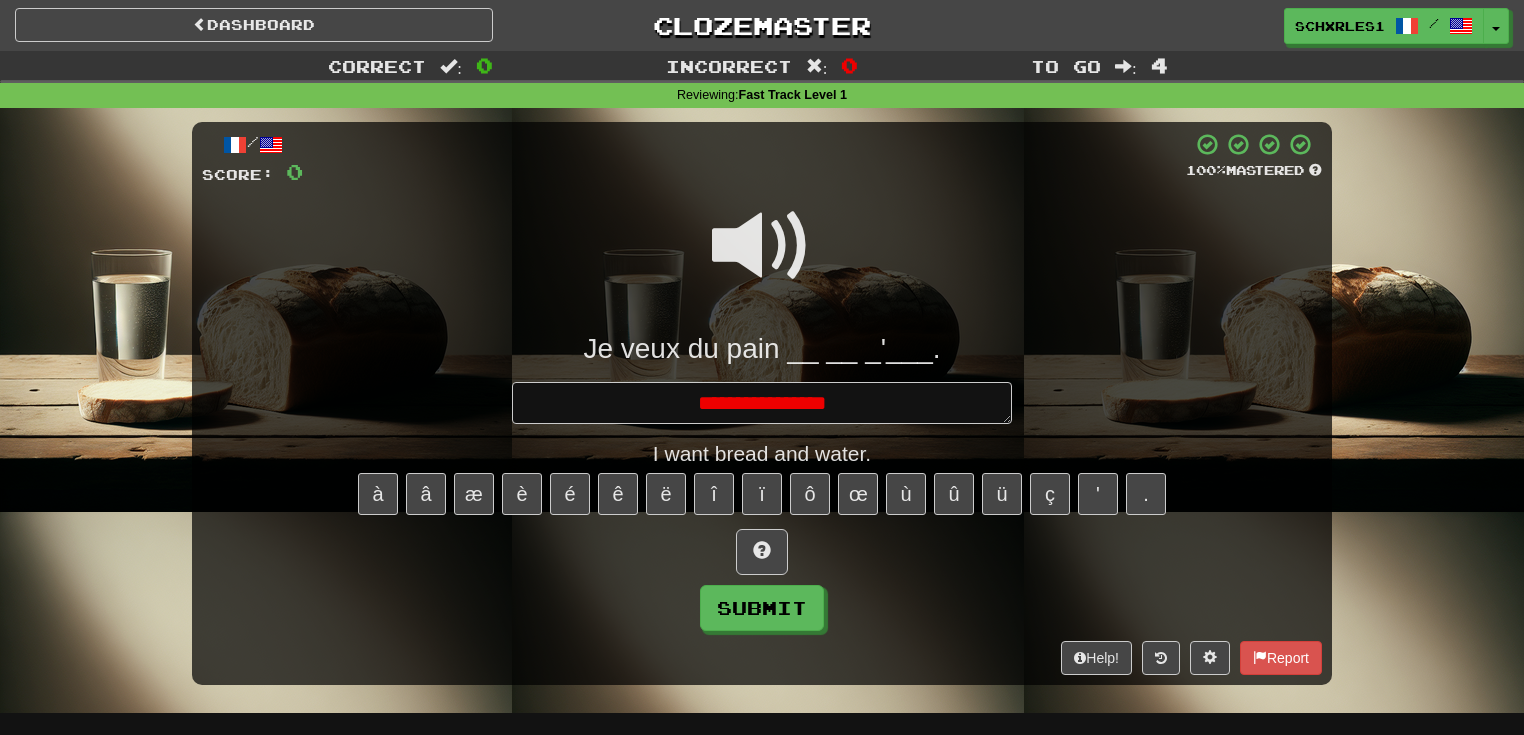 type on "*" 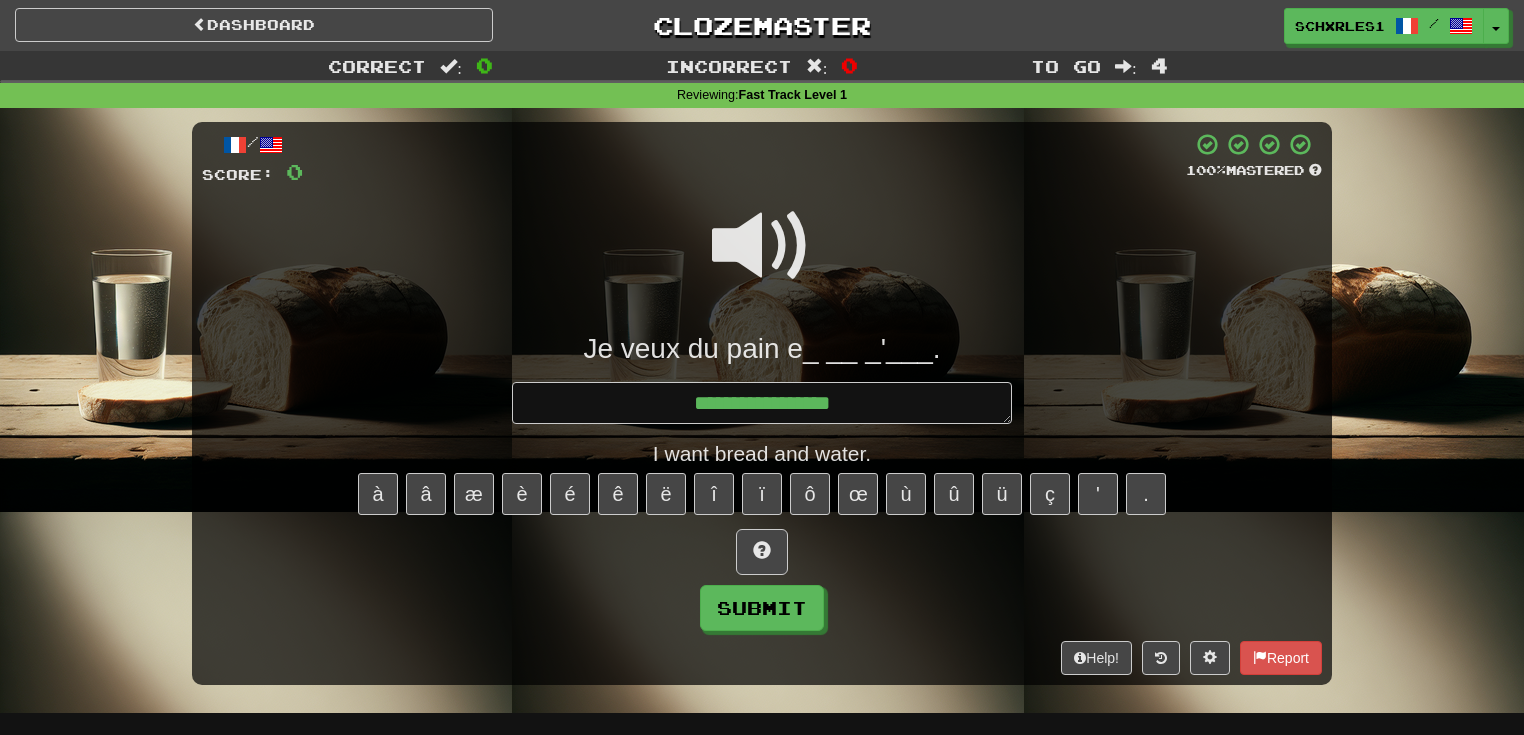 type on "*" 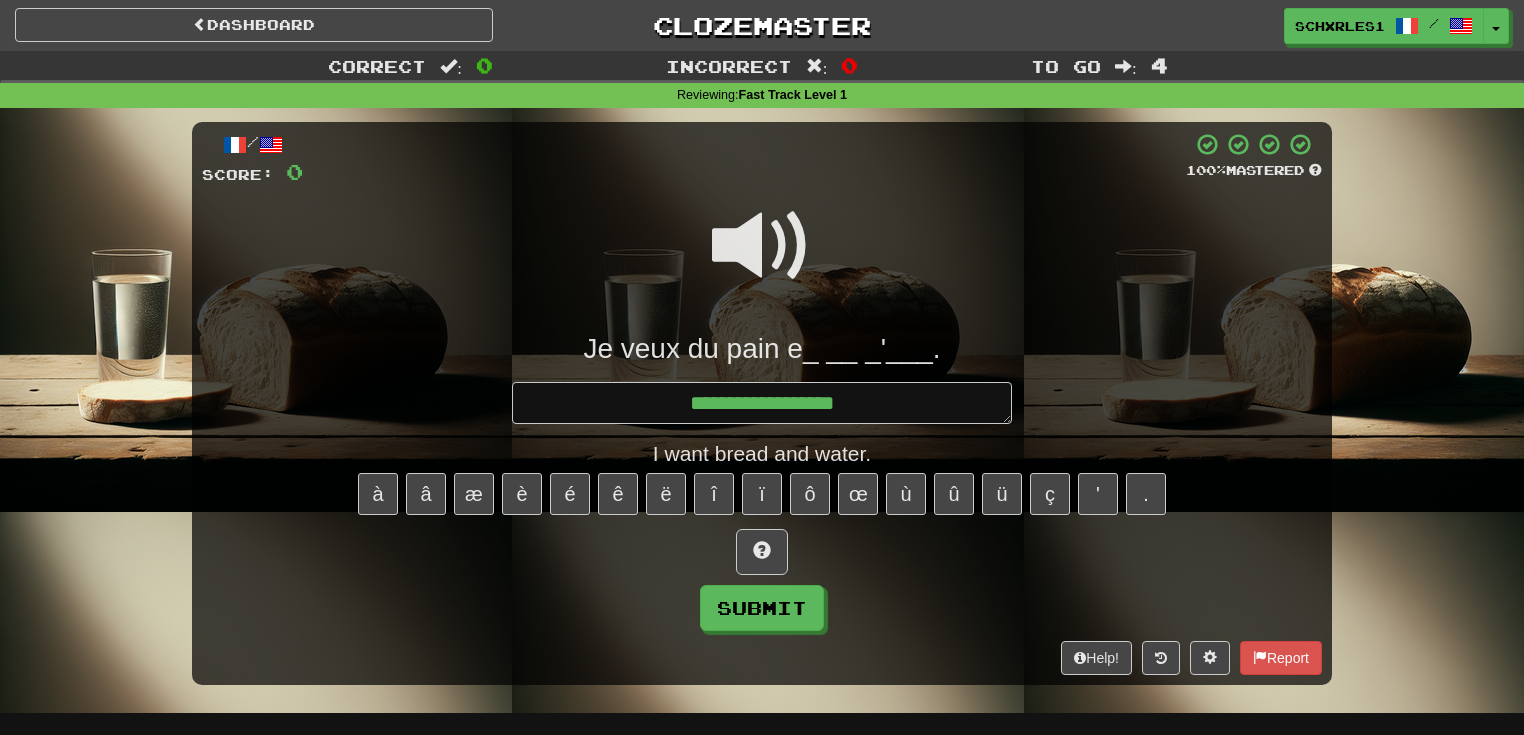 type on "*" 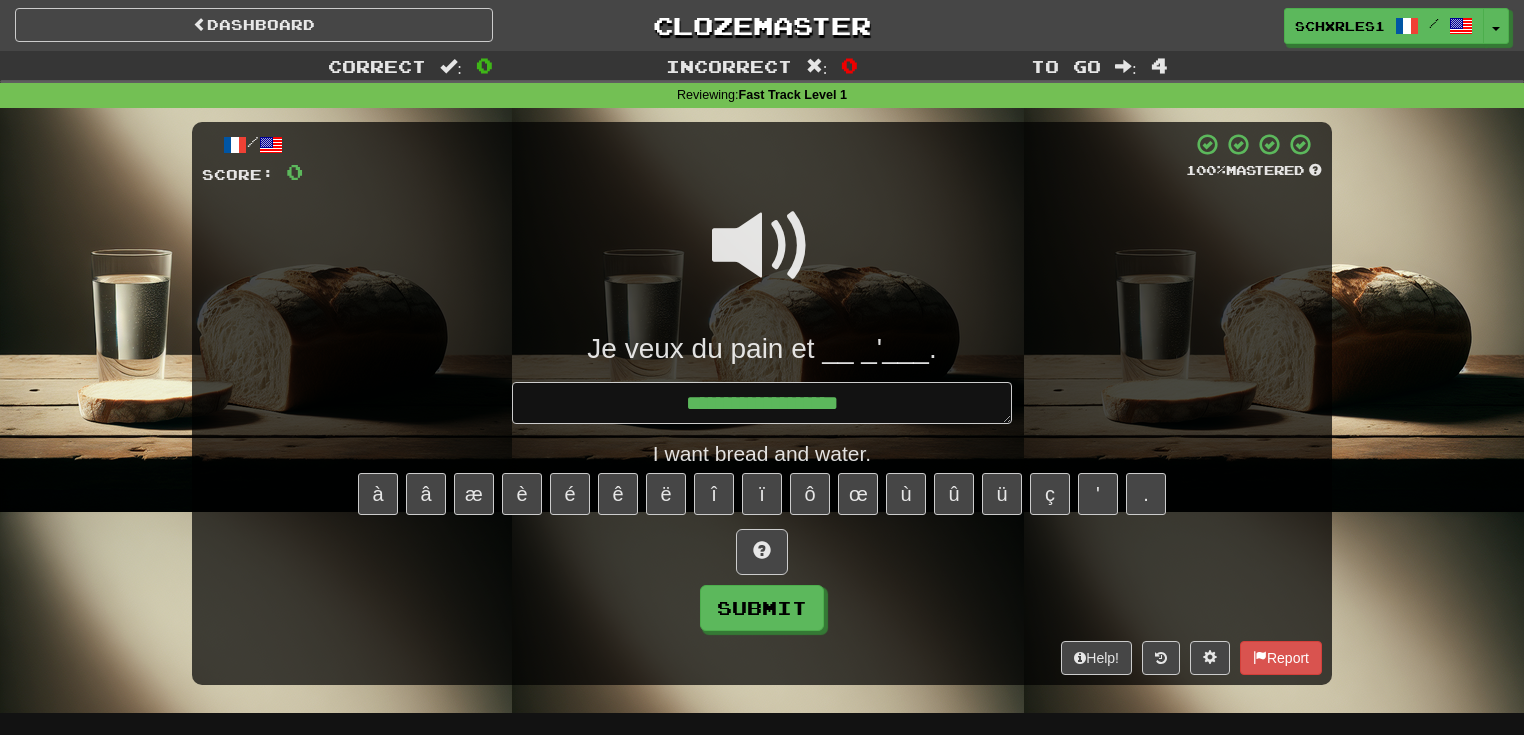 type on "*" 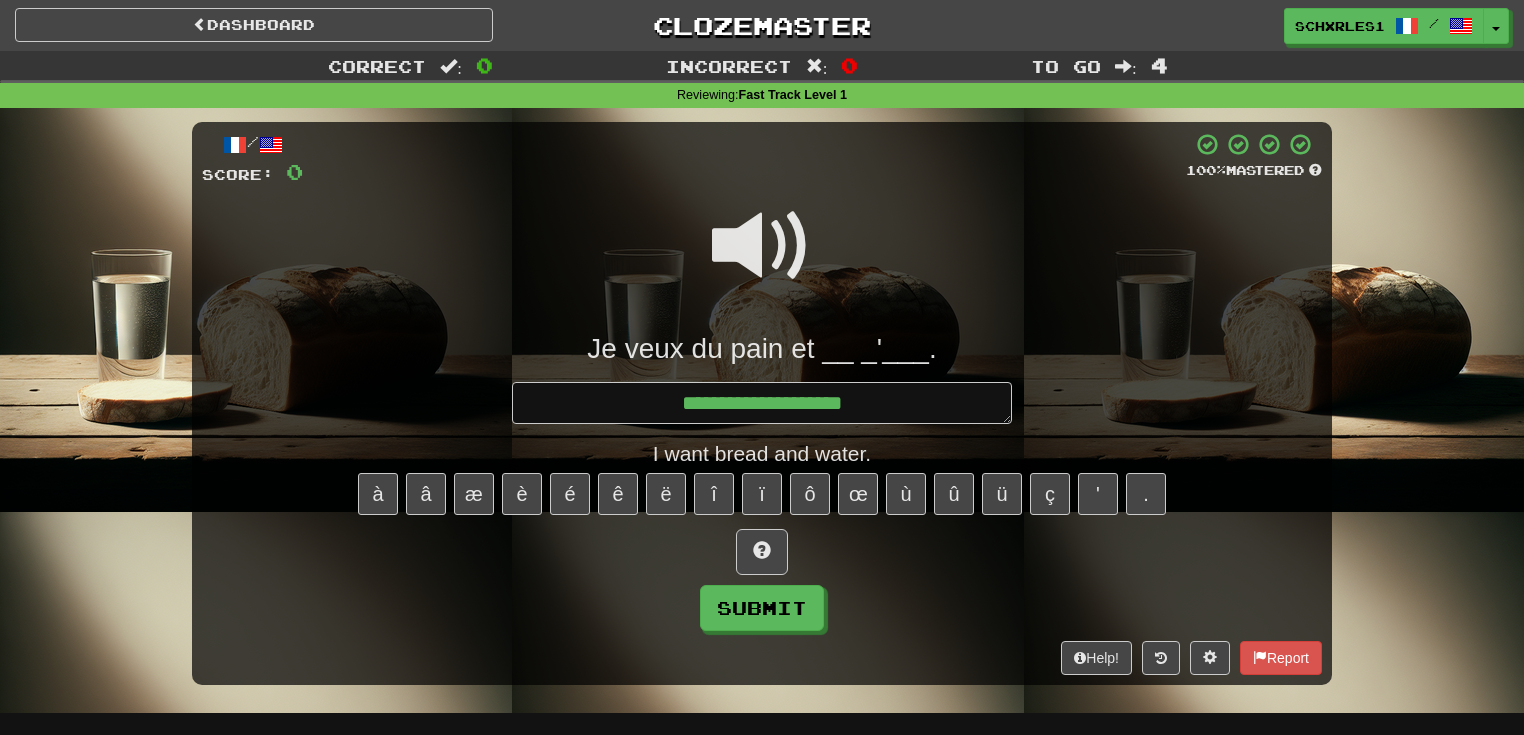 type on "*" 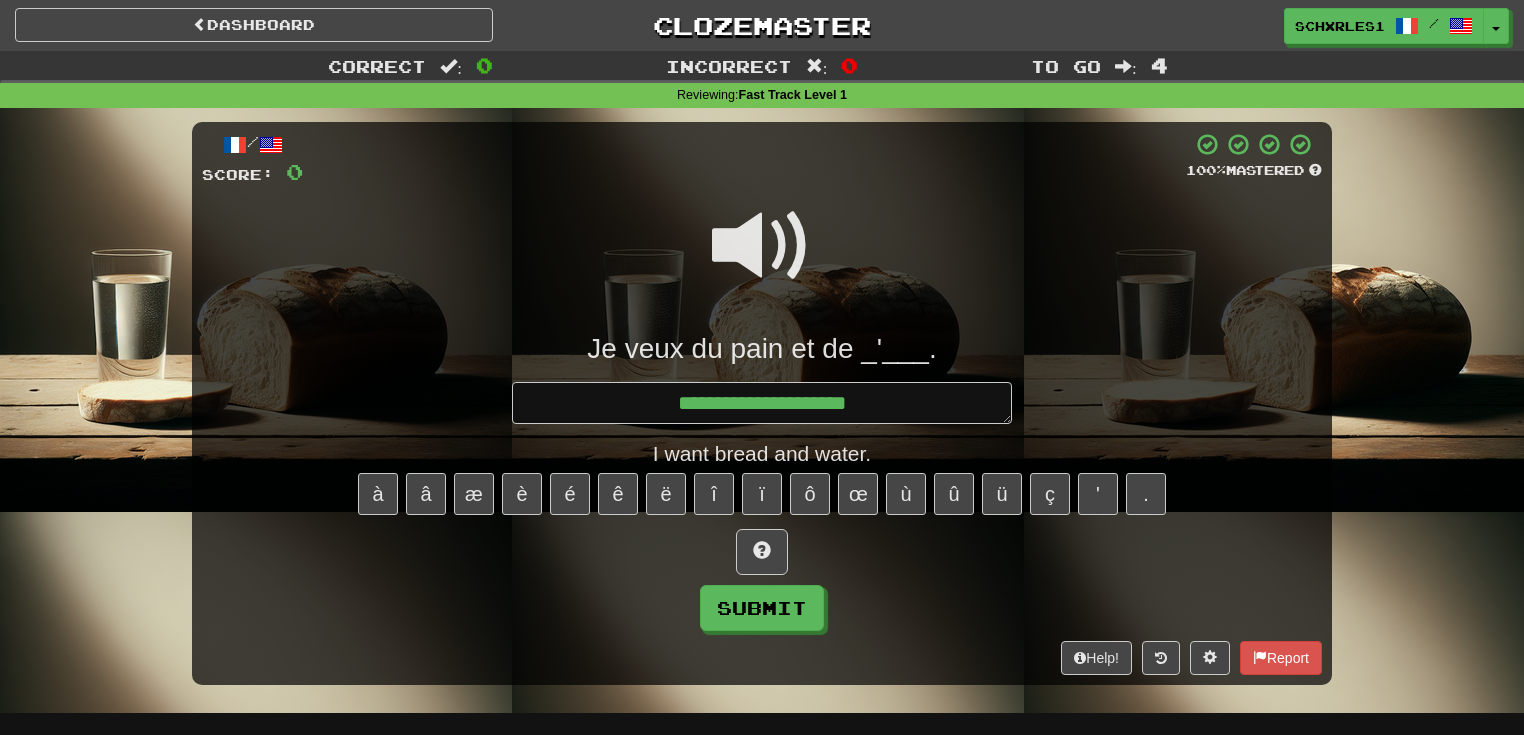 type on "*" 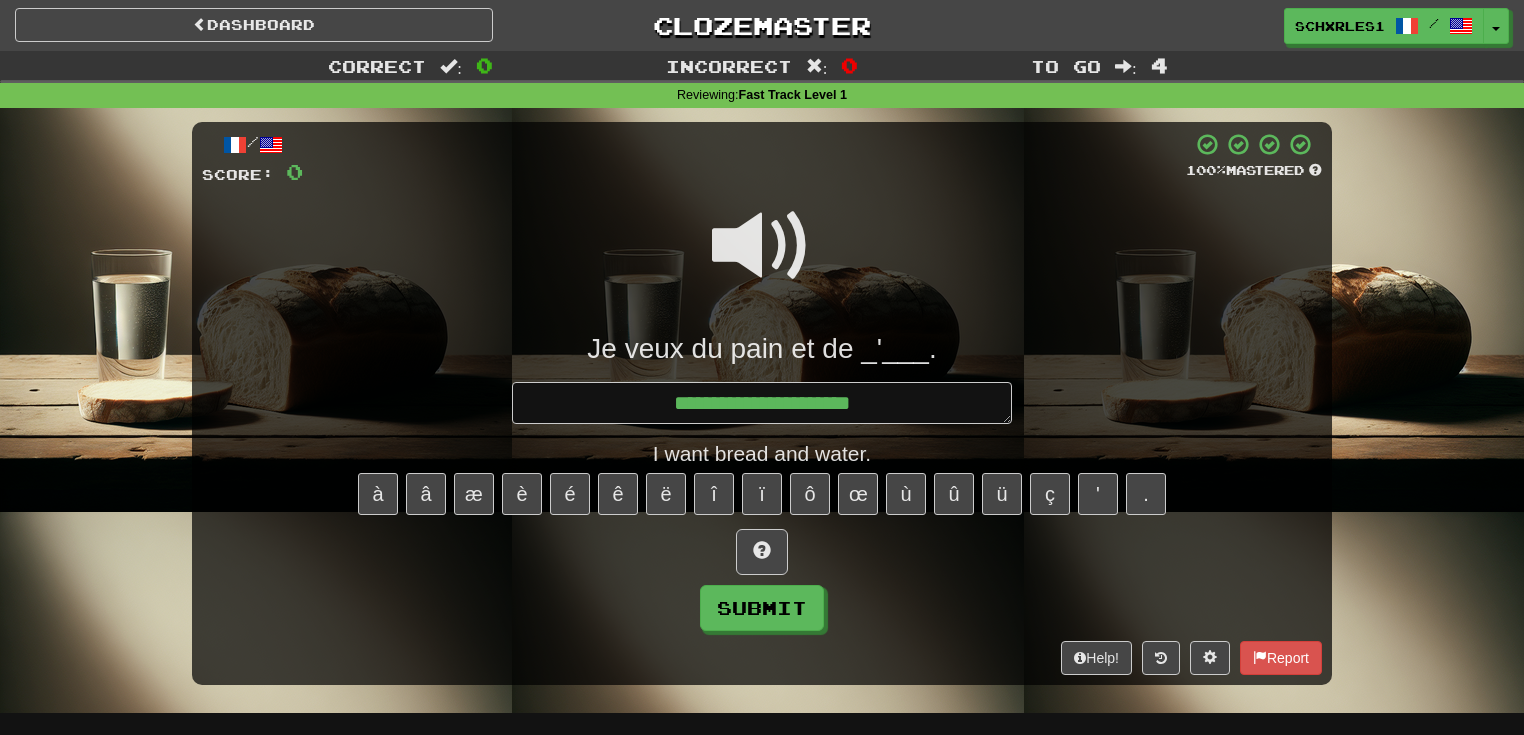 type on "*" 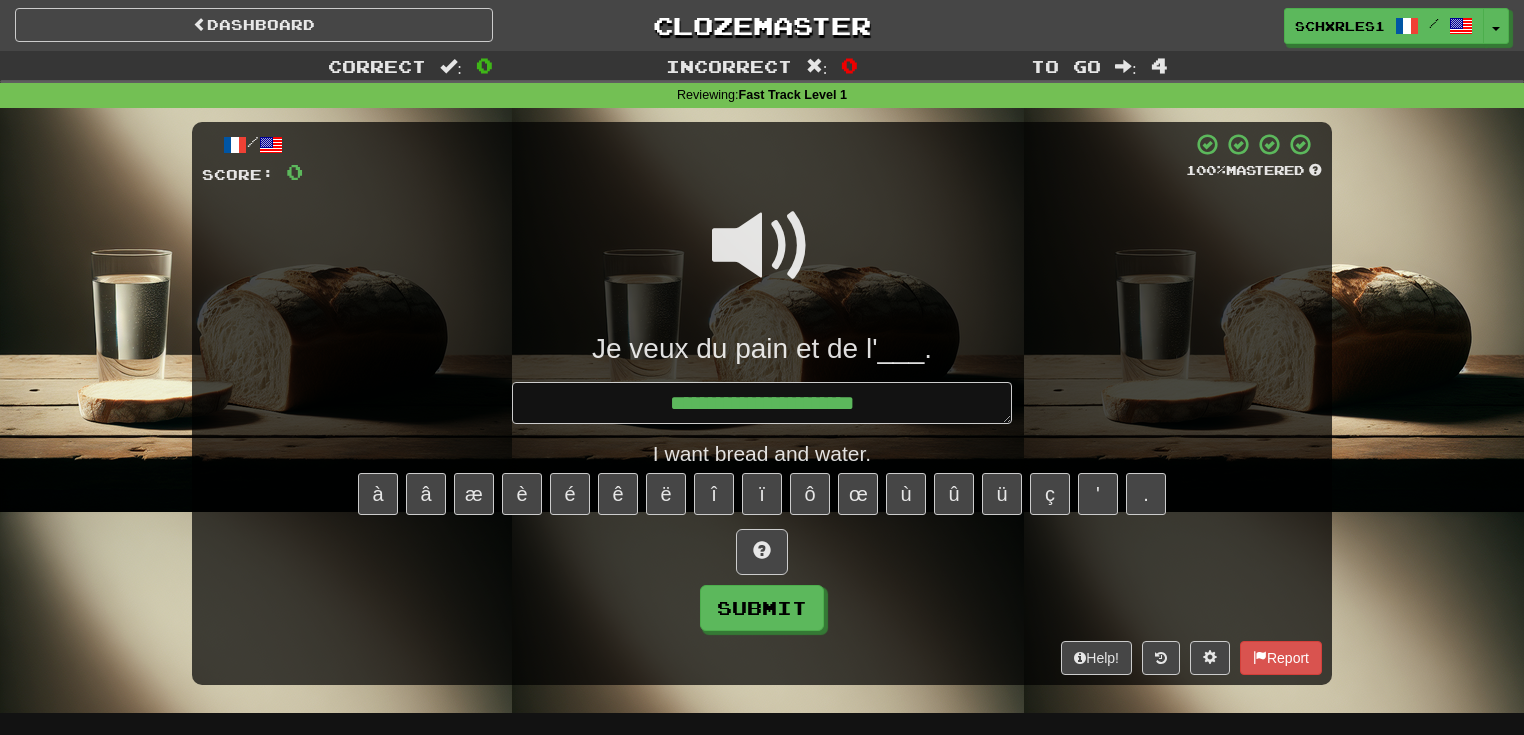 type on "*" 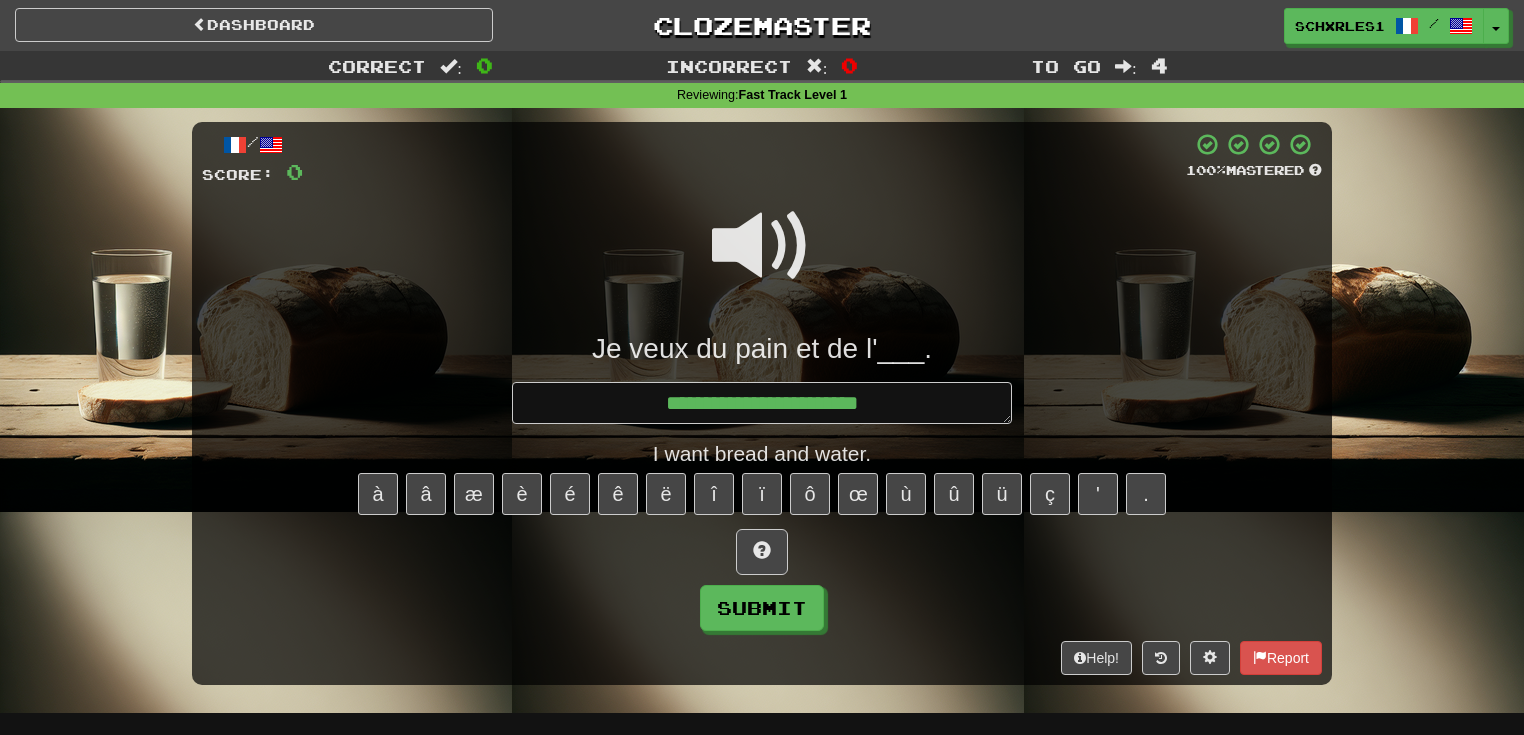 type on "*" 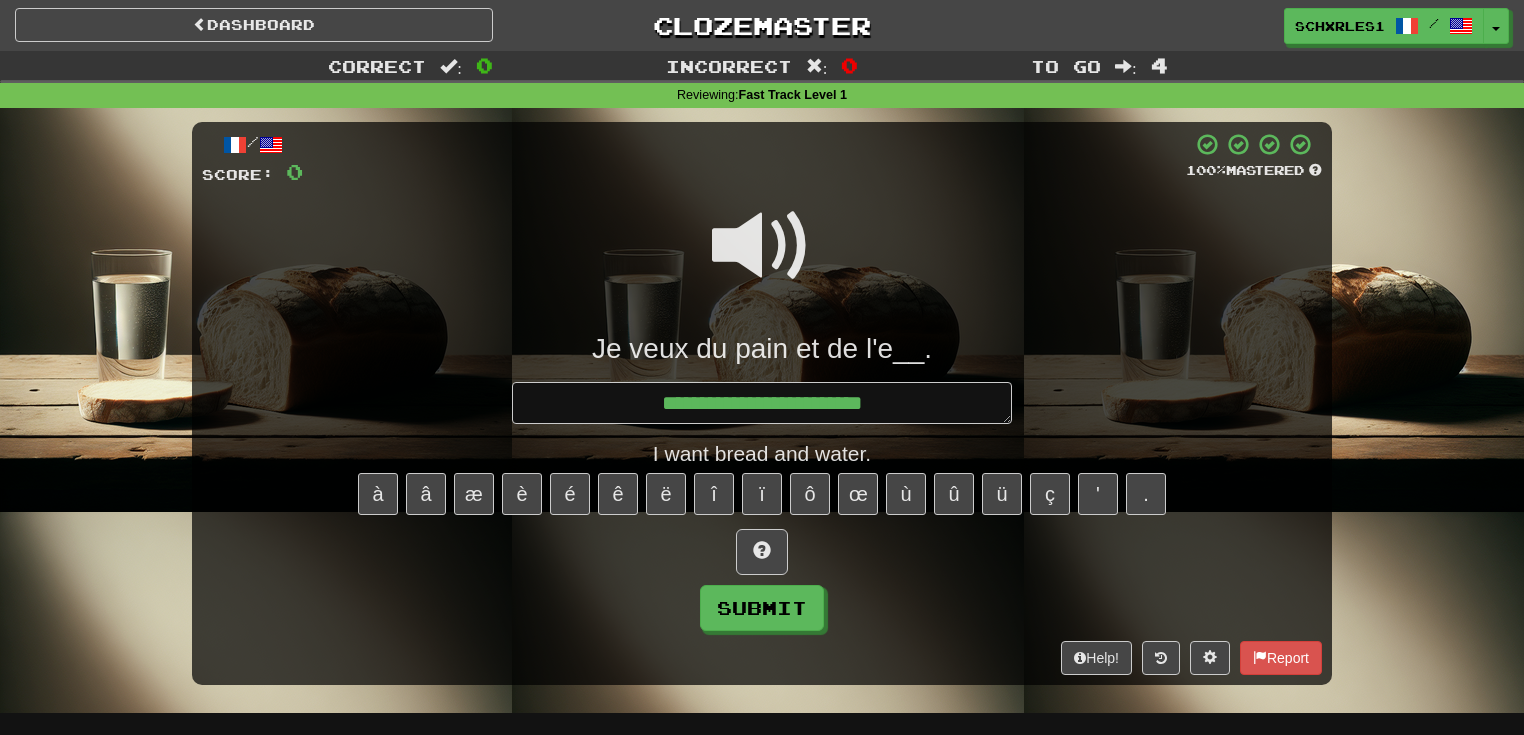 type on "*" 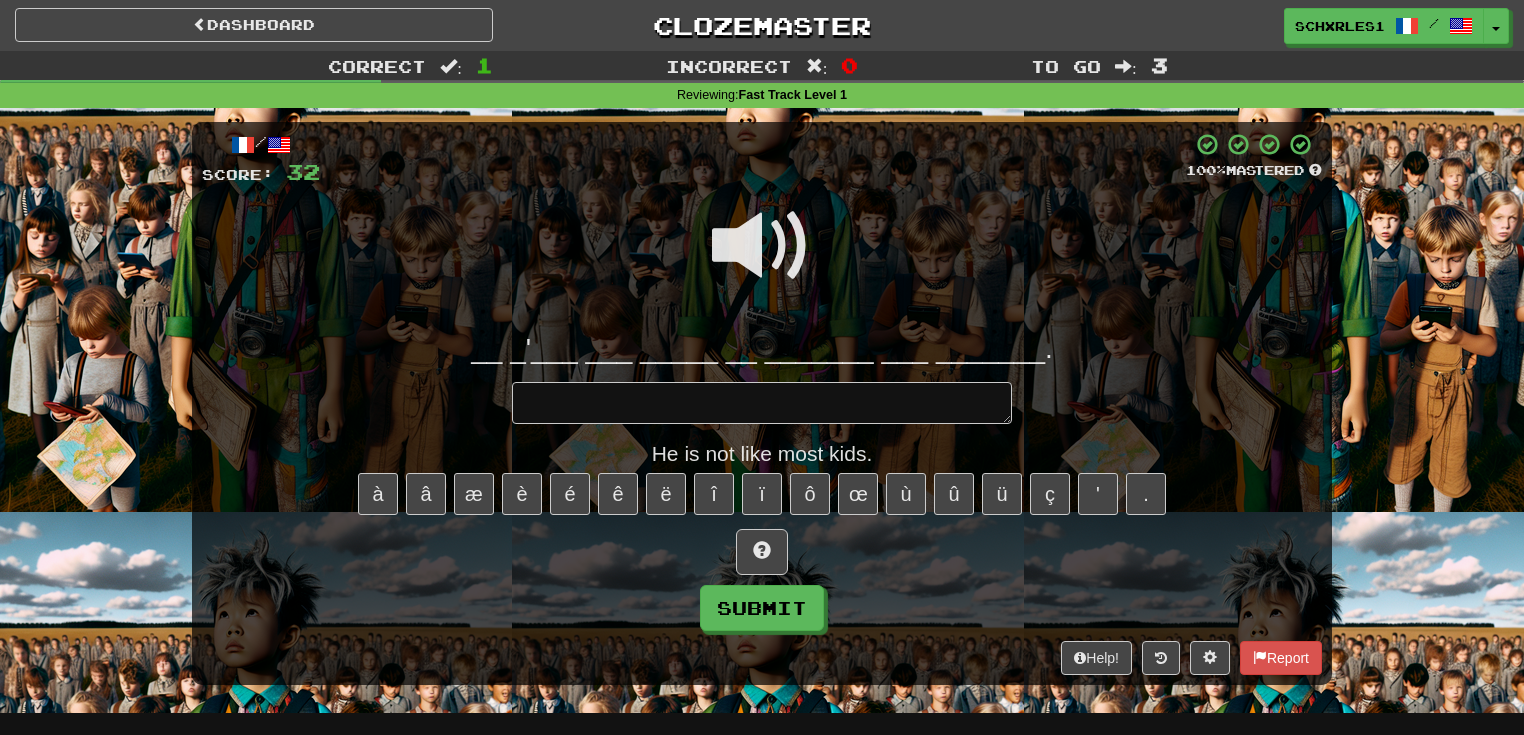 type on "*" 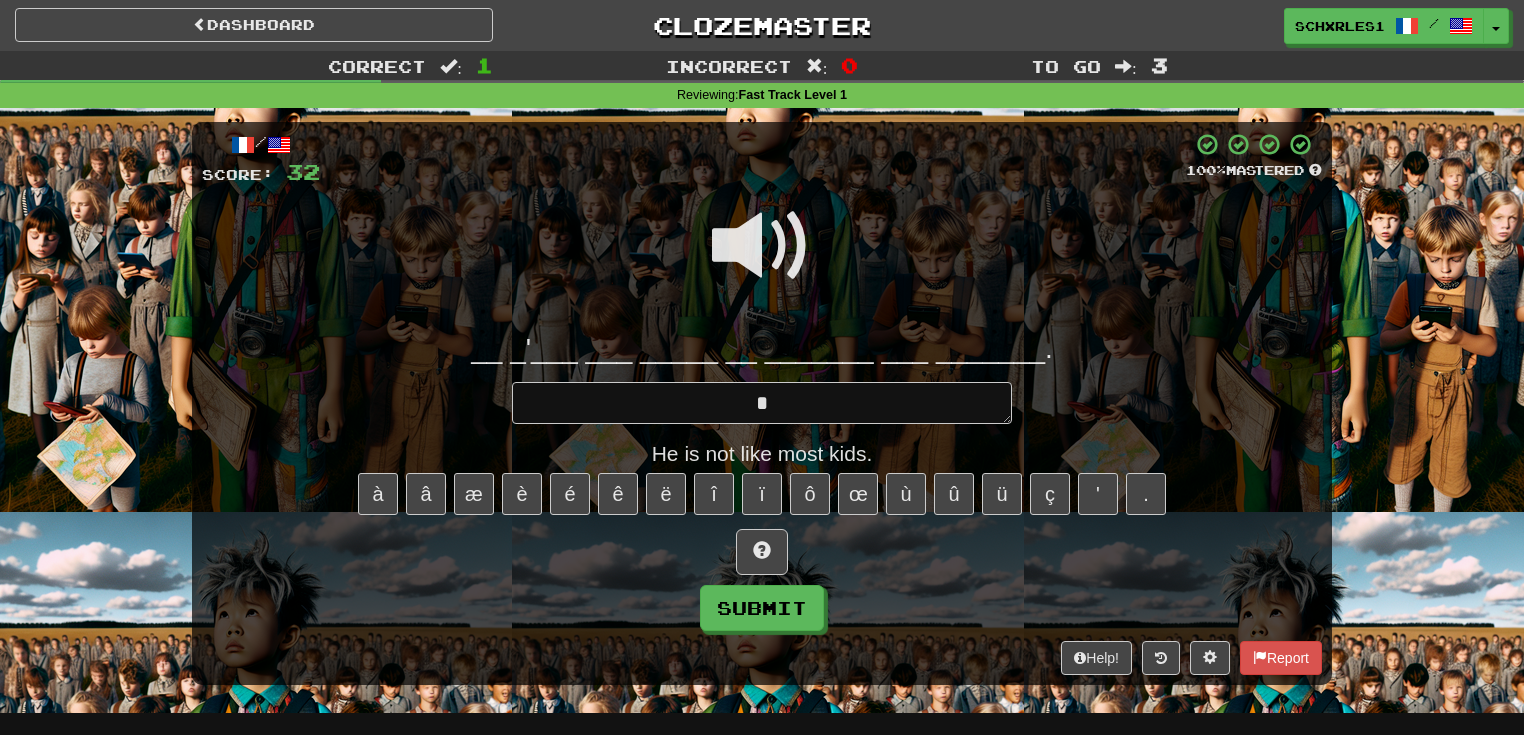 type on "*" 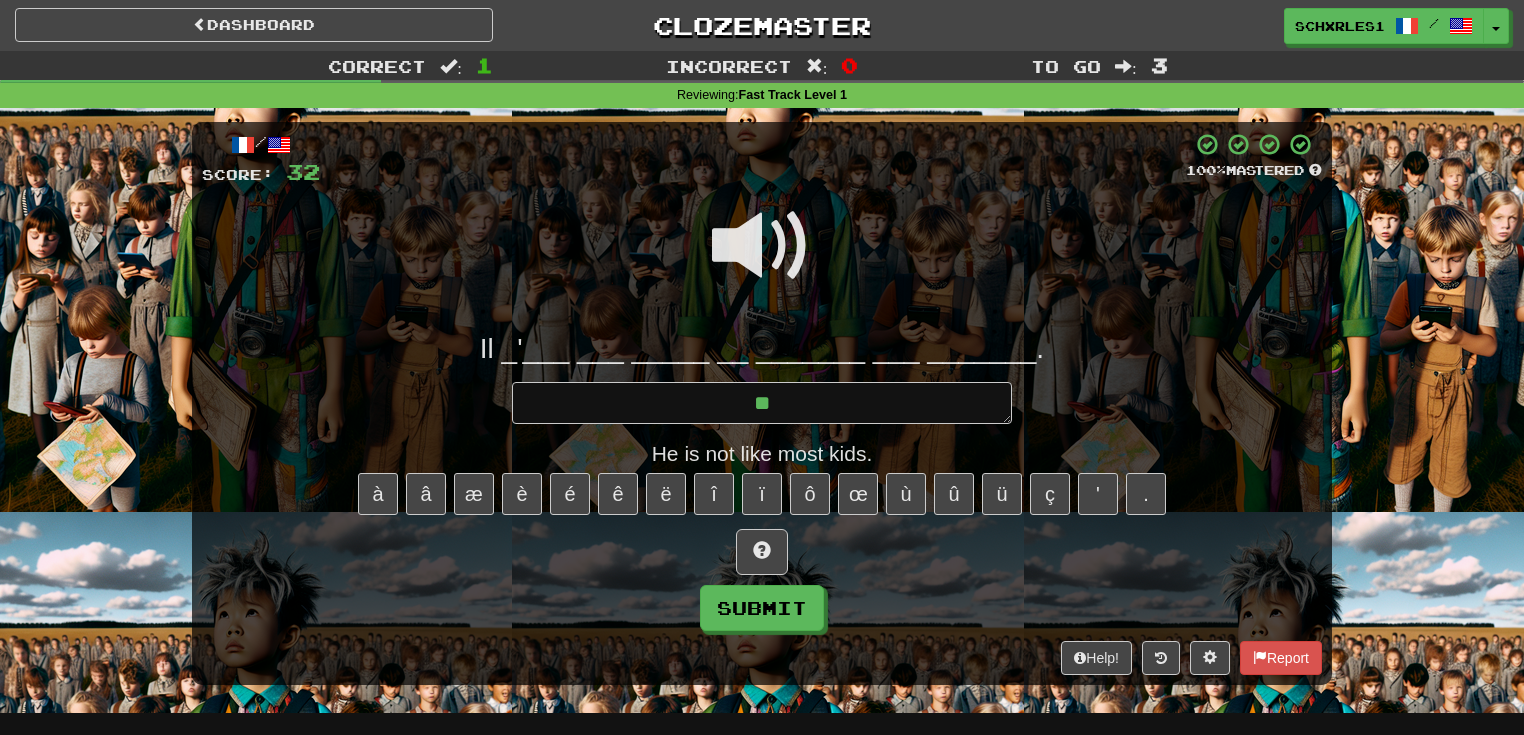 type on "*" 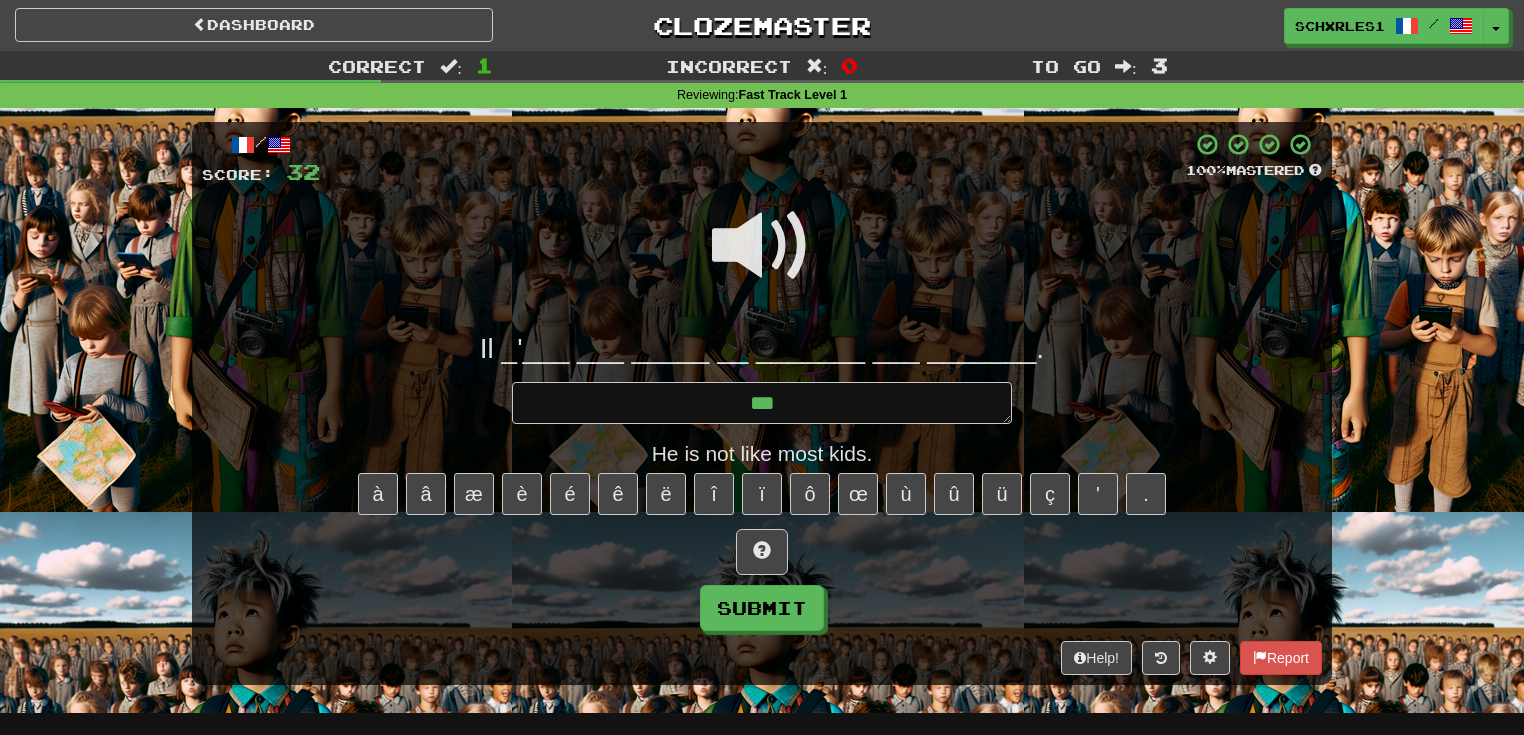 type on "*" 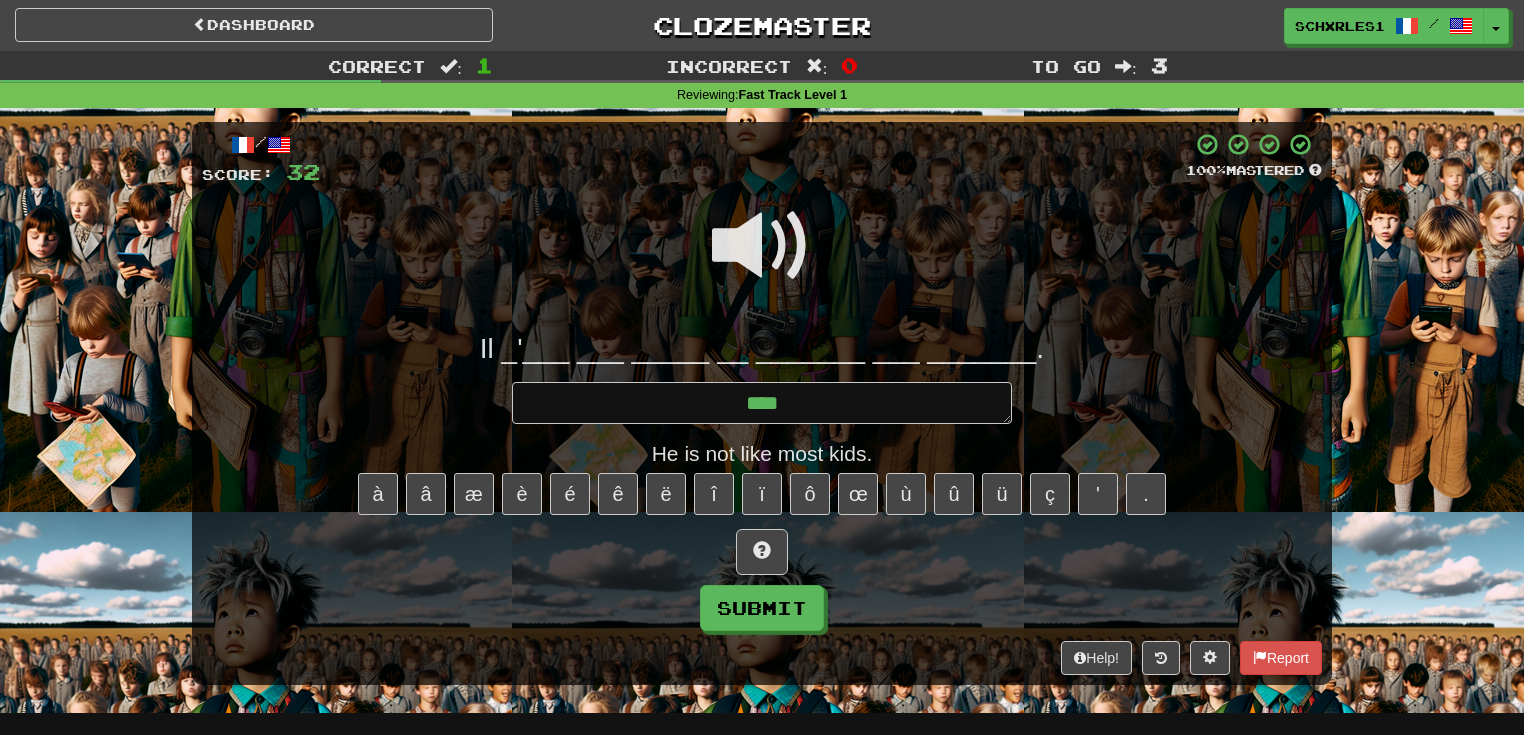 type on "*" 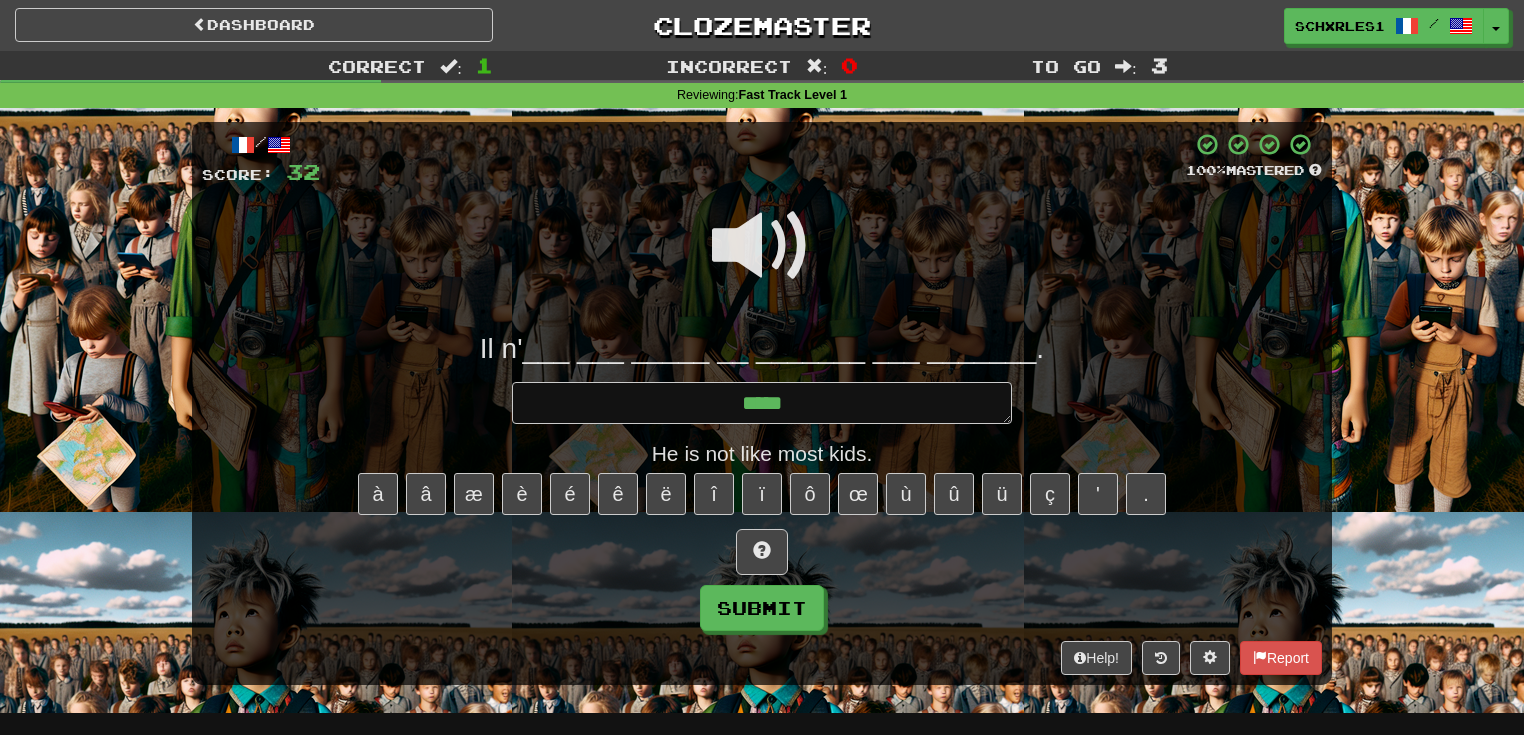 type on "*" 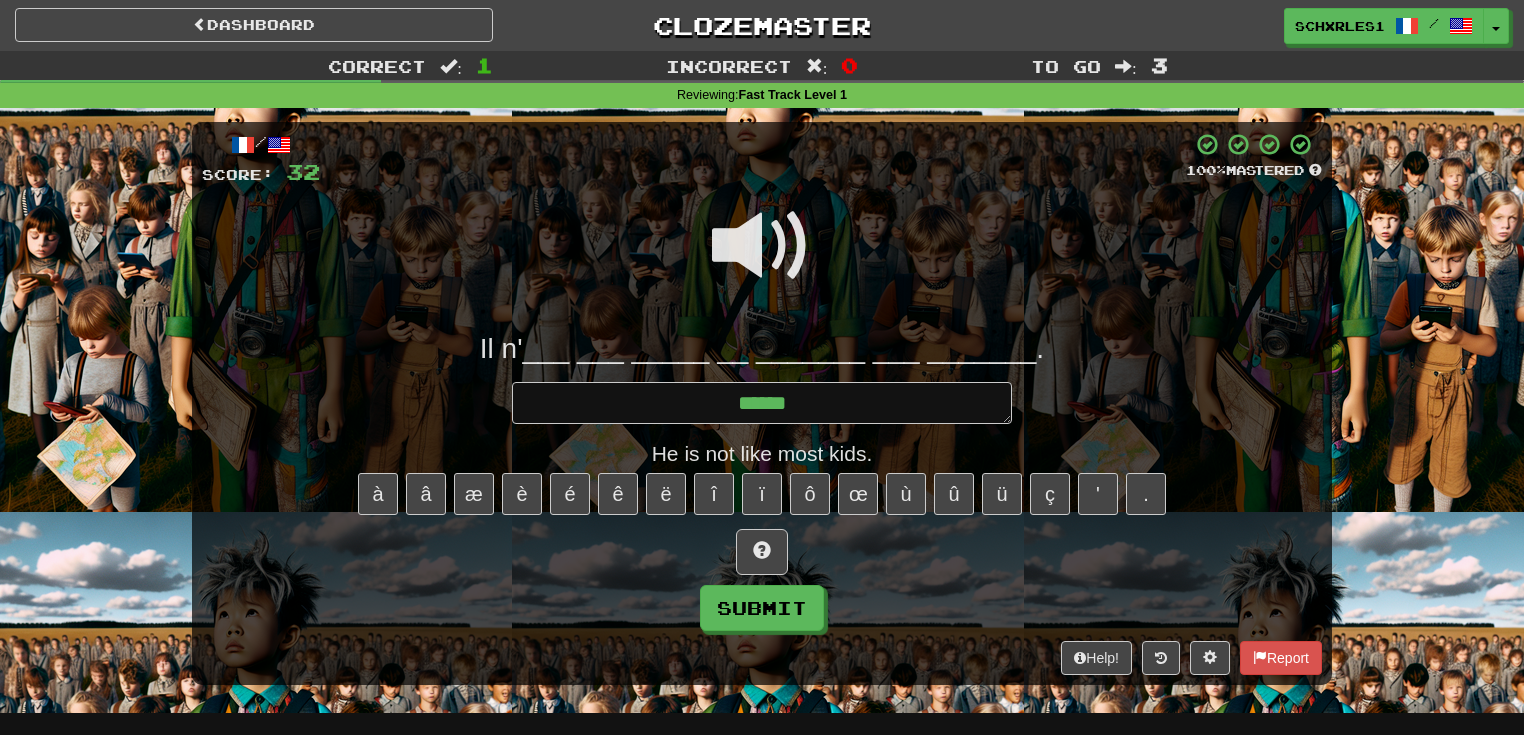 type on "*" 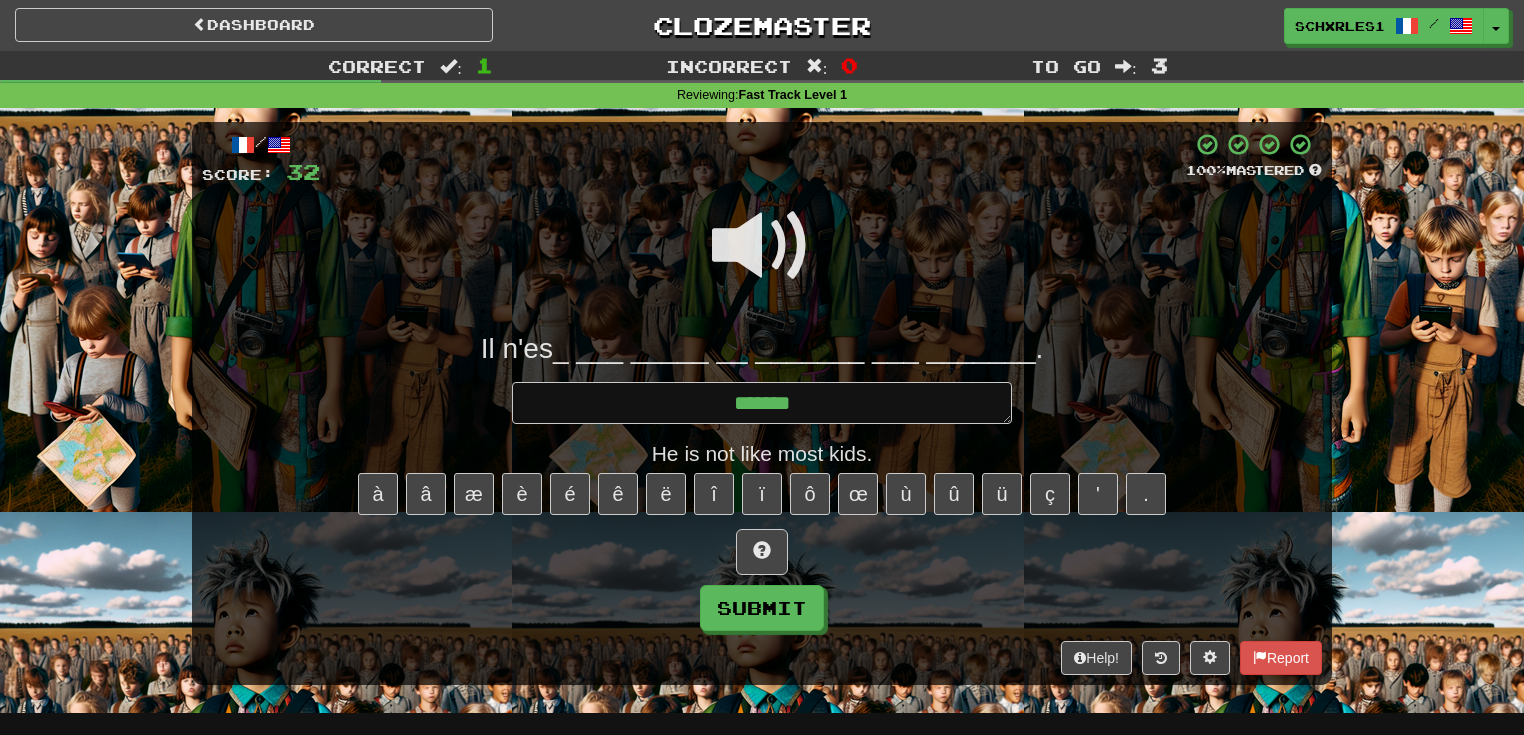 type on "*" 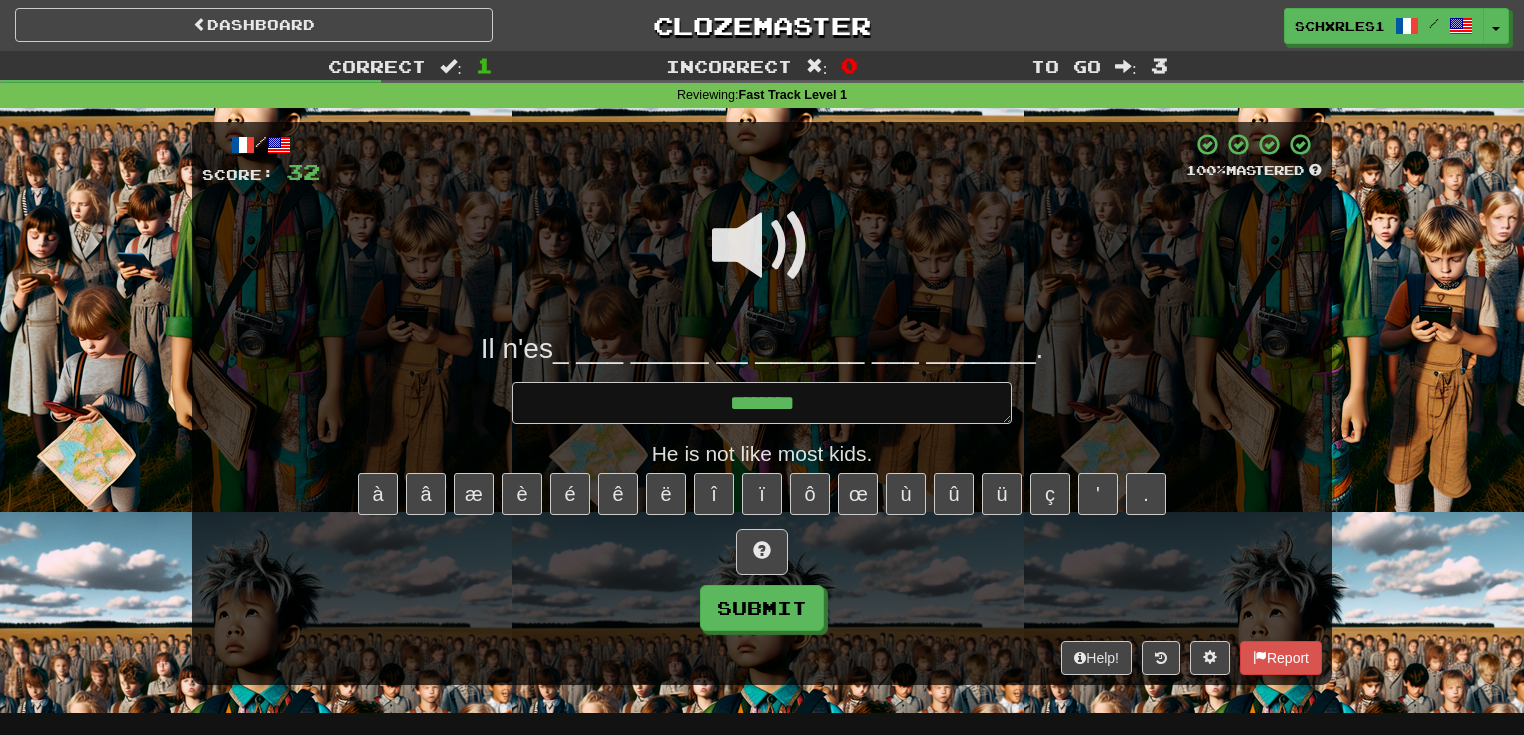 type on "*" 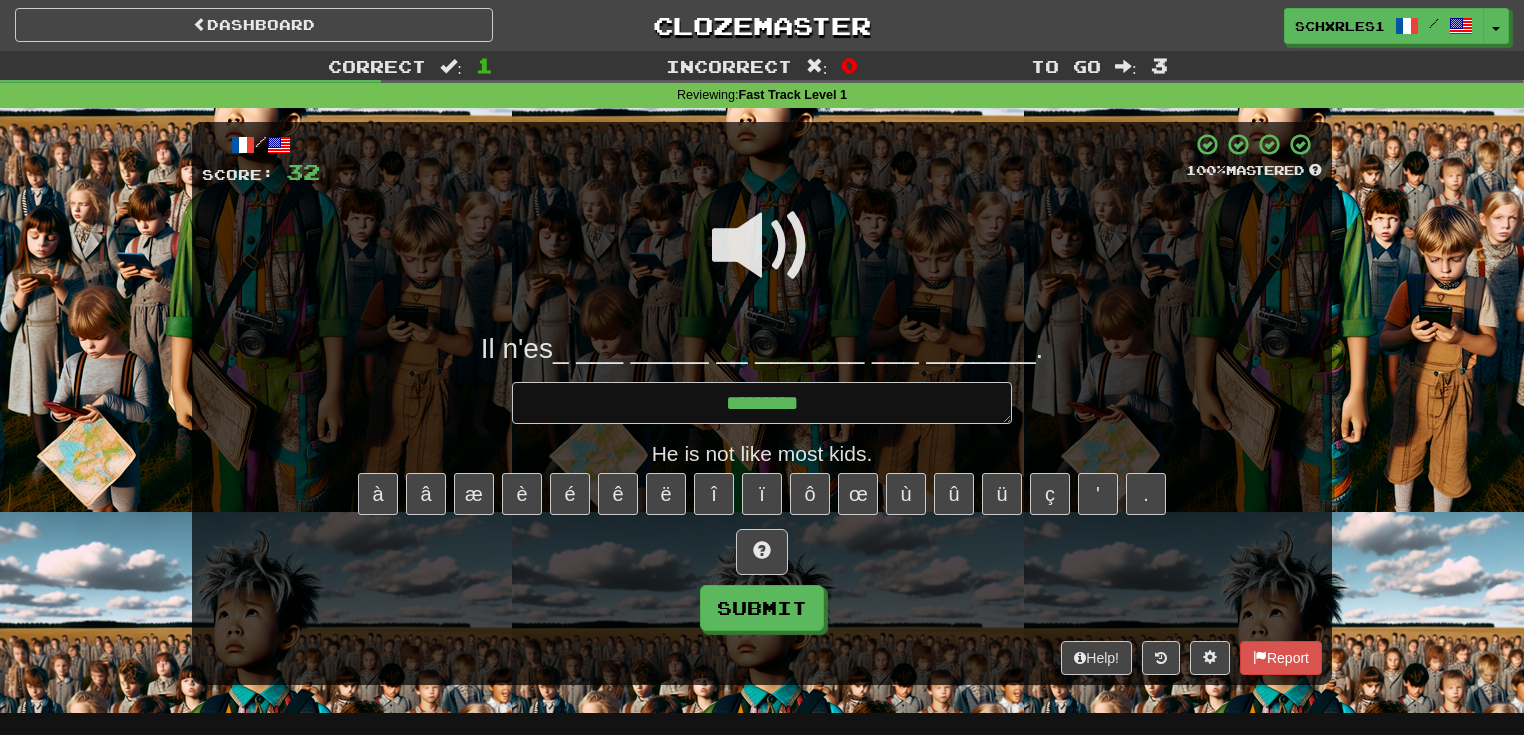 type on "*" 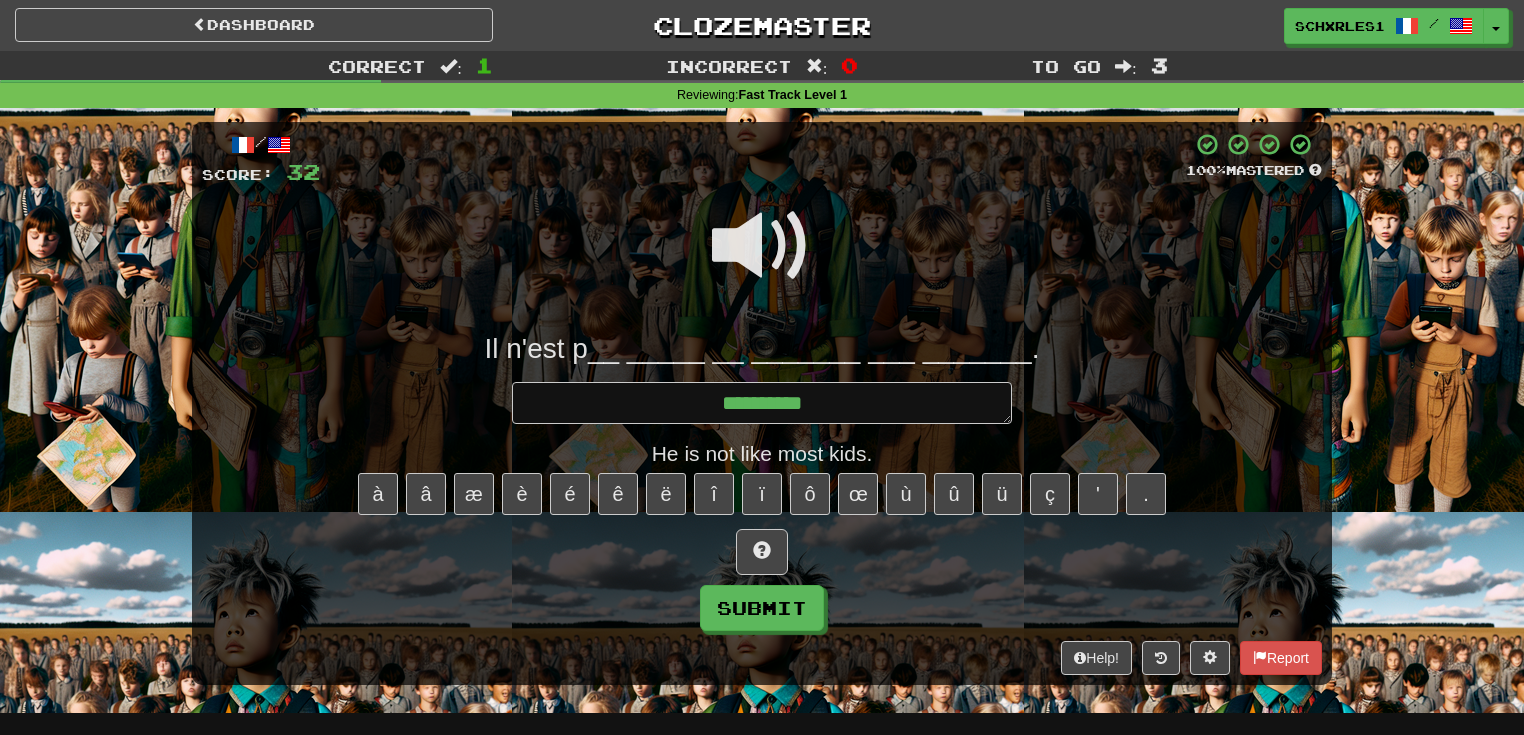 type on "*" 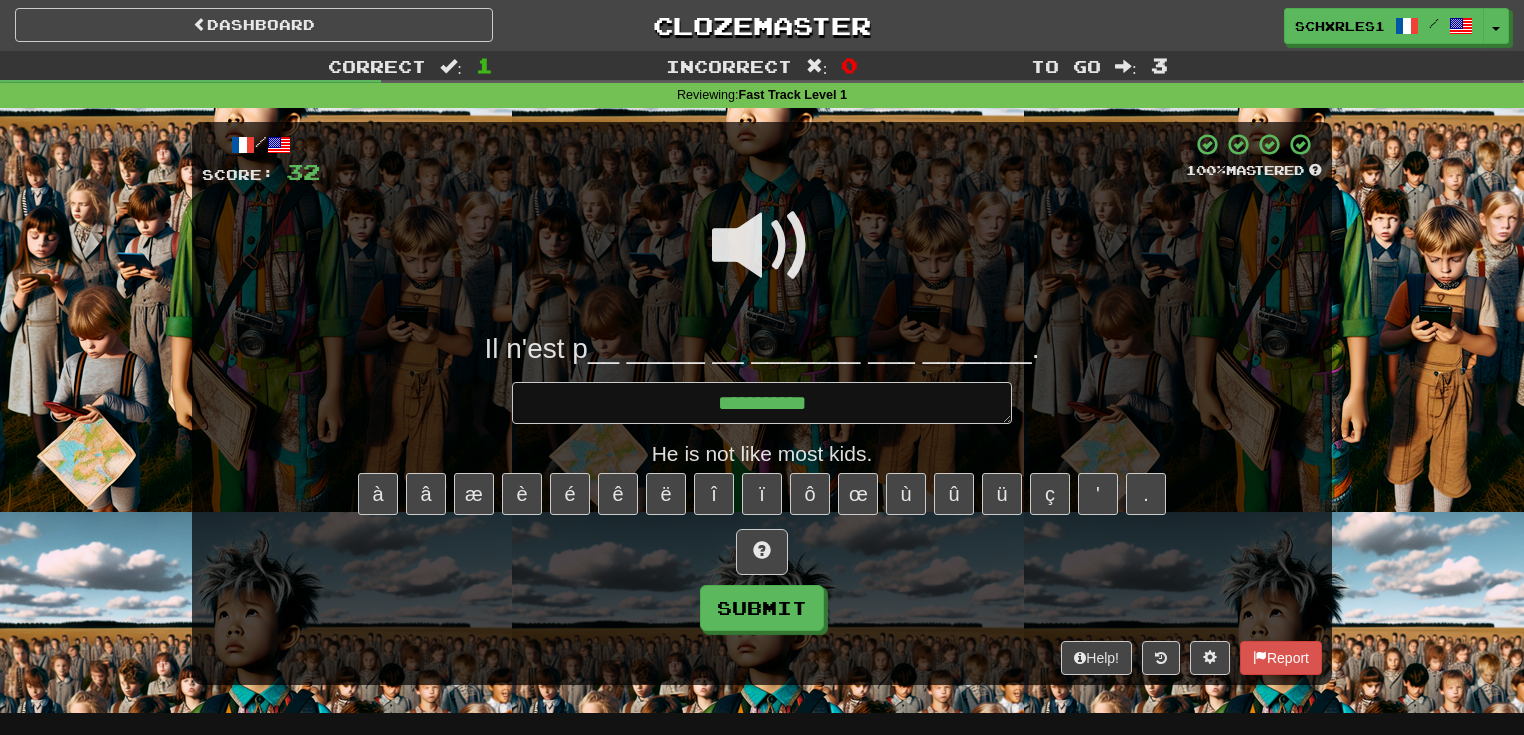 type on "*" 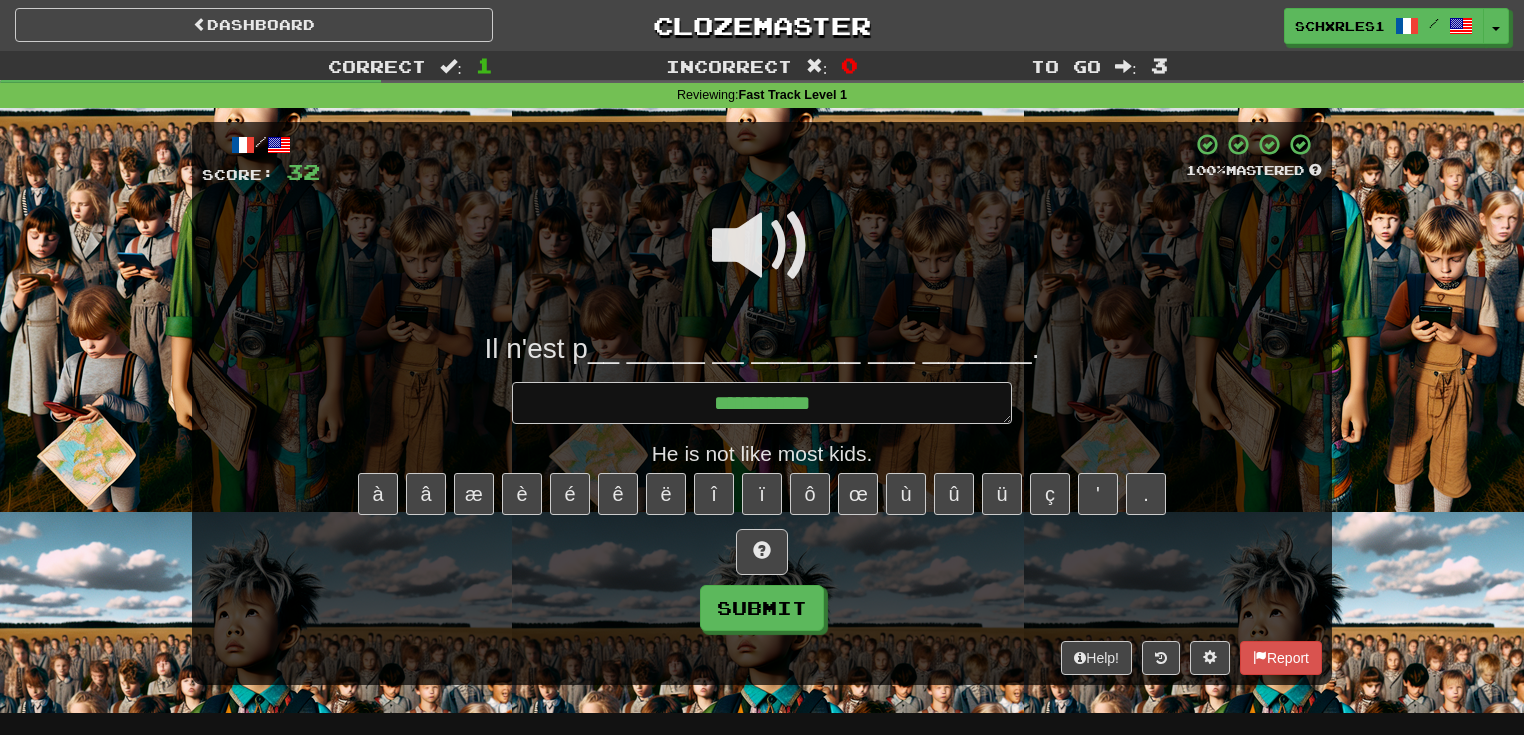 type on "*" 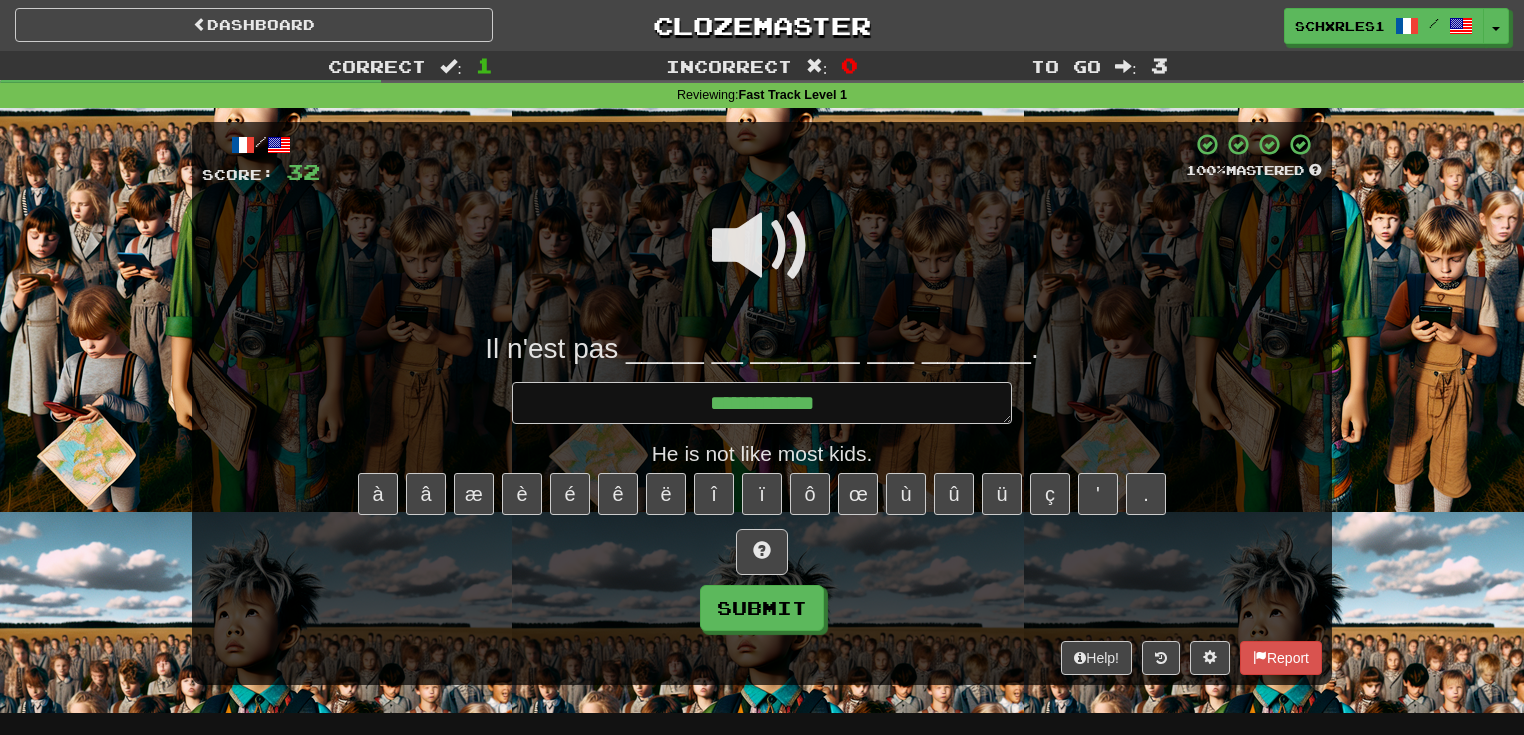 type on "*" 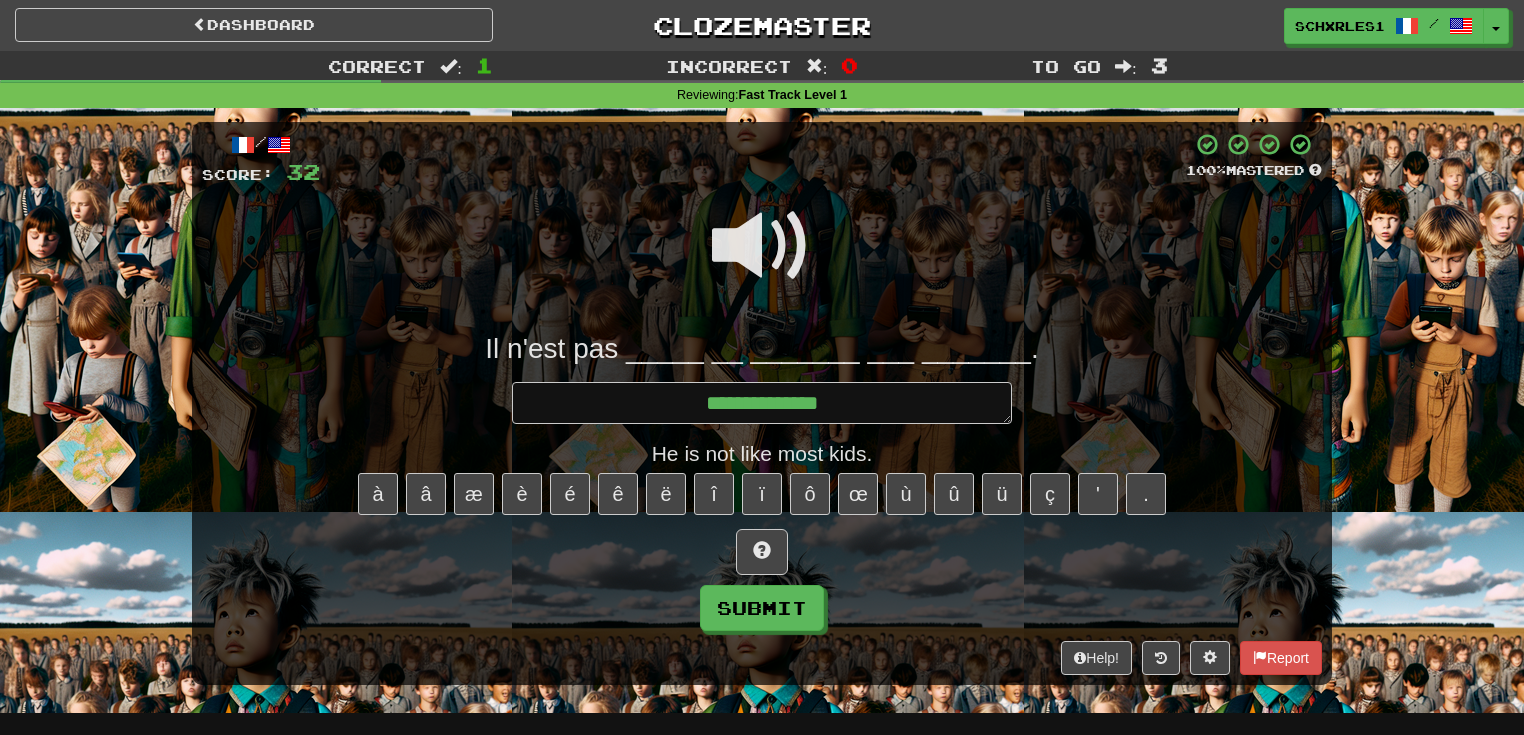 type on "*" 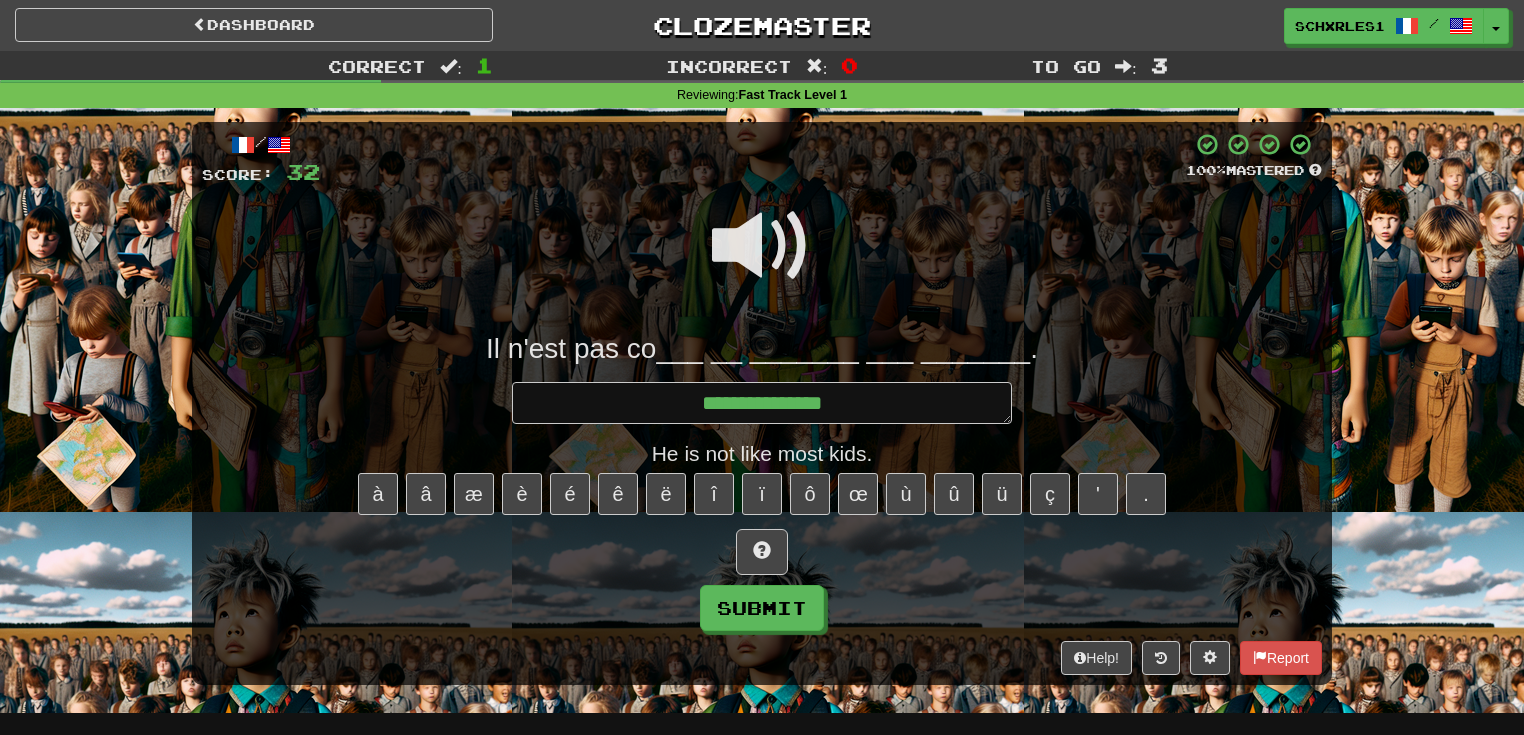 type on "*" 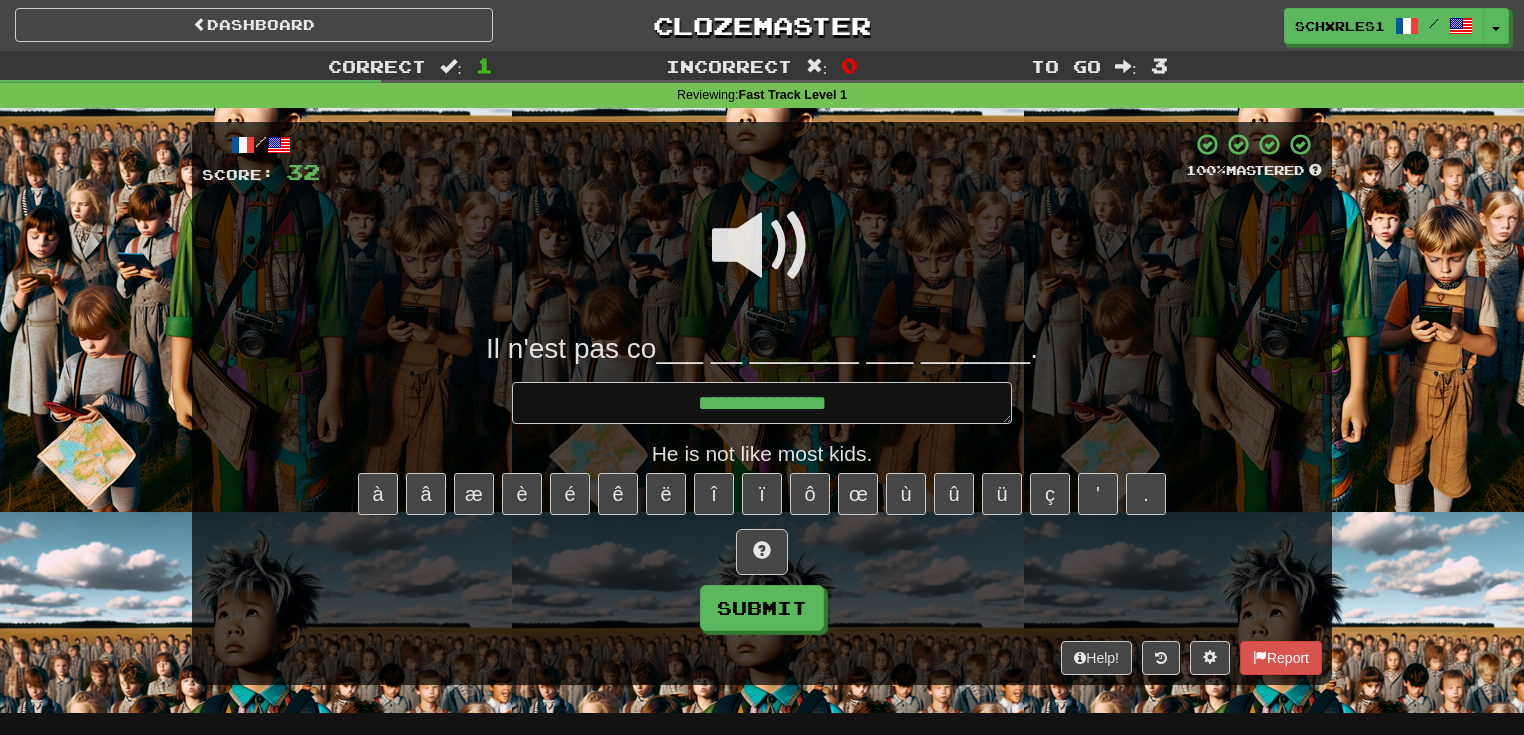 type on "*" 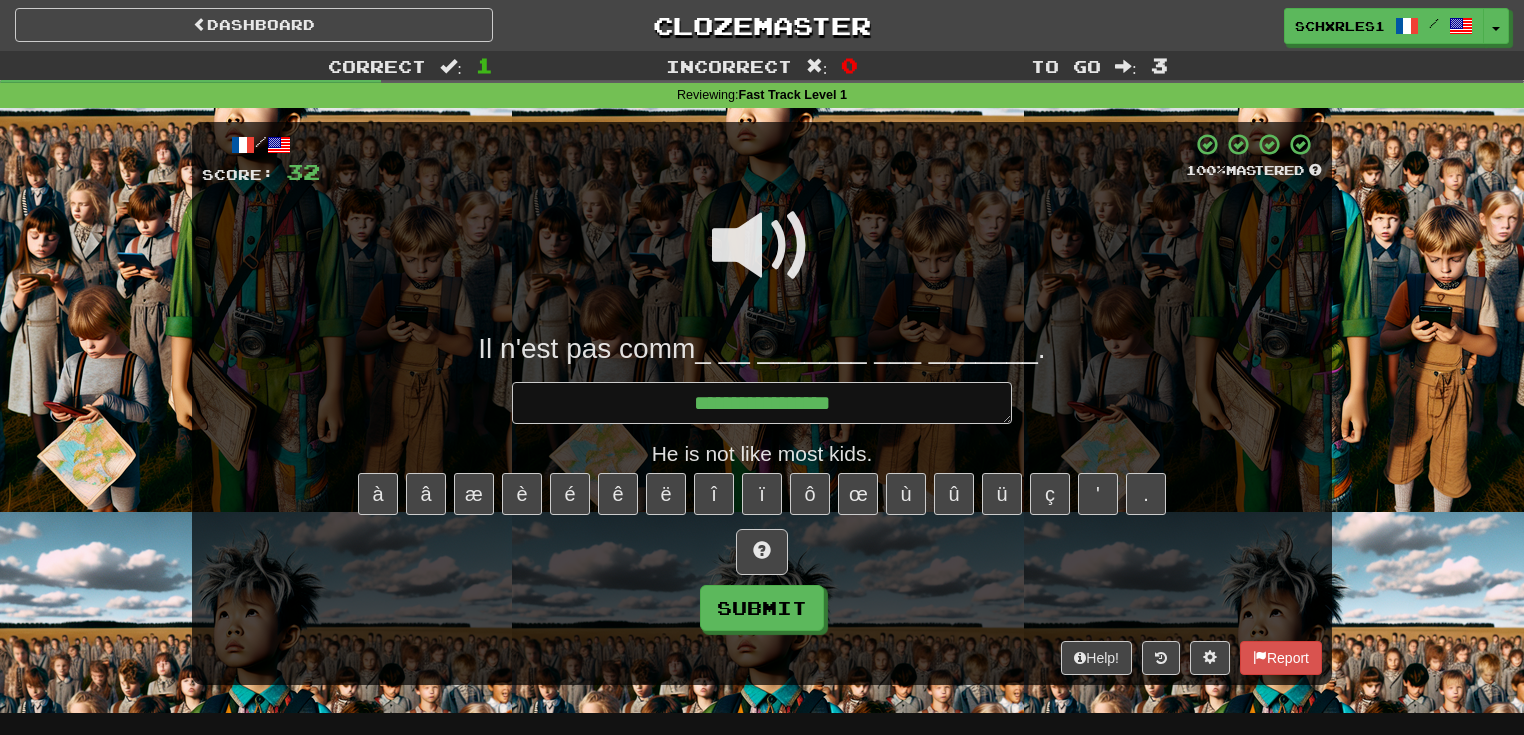 type on "*" 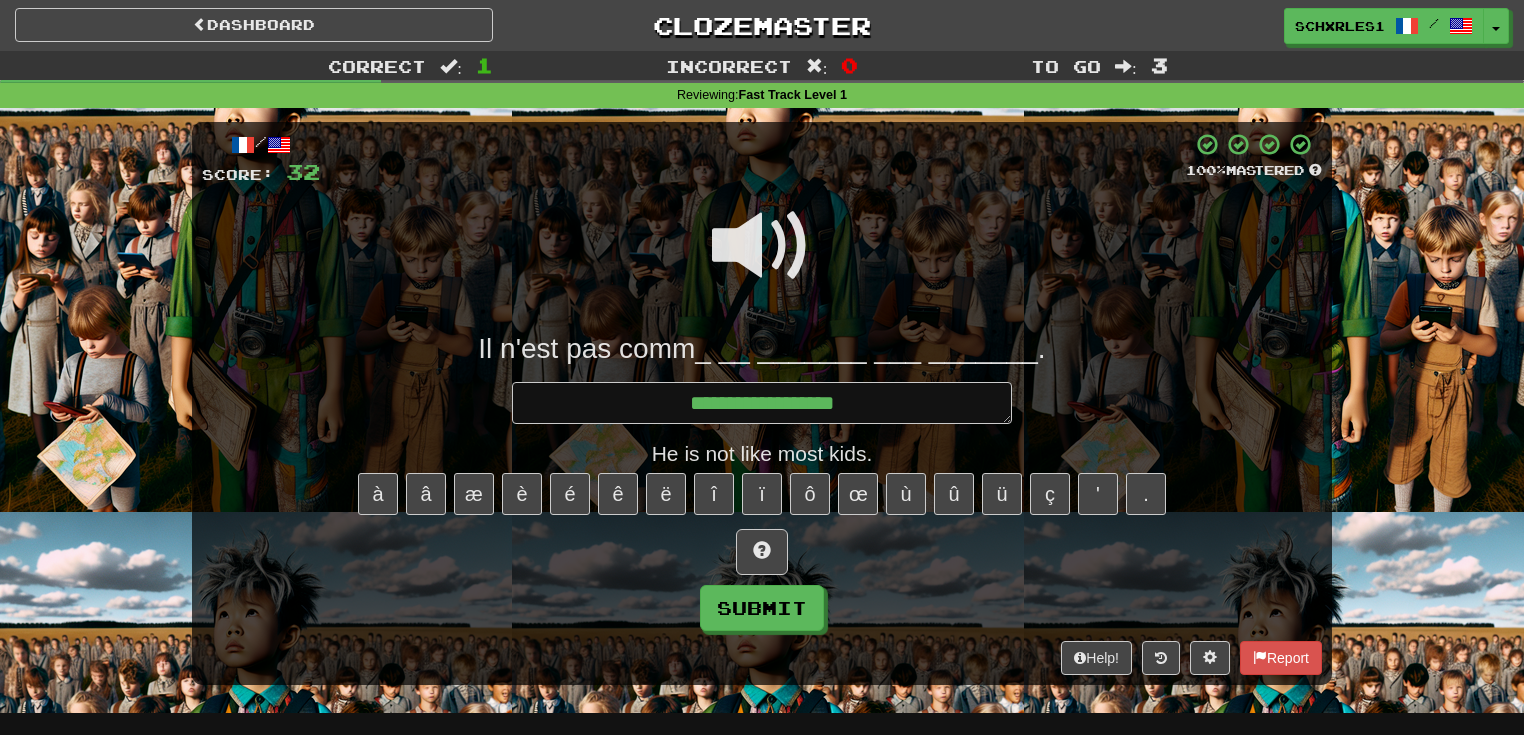 type on "*" 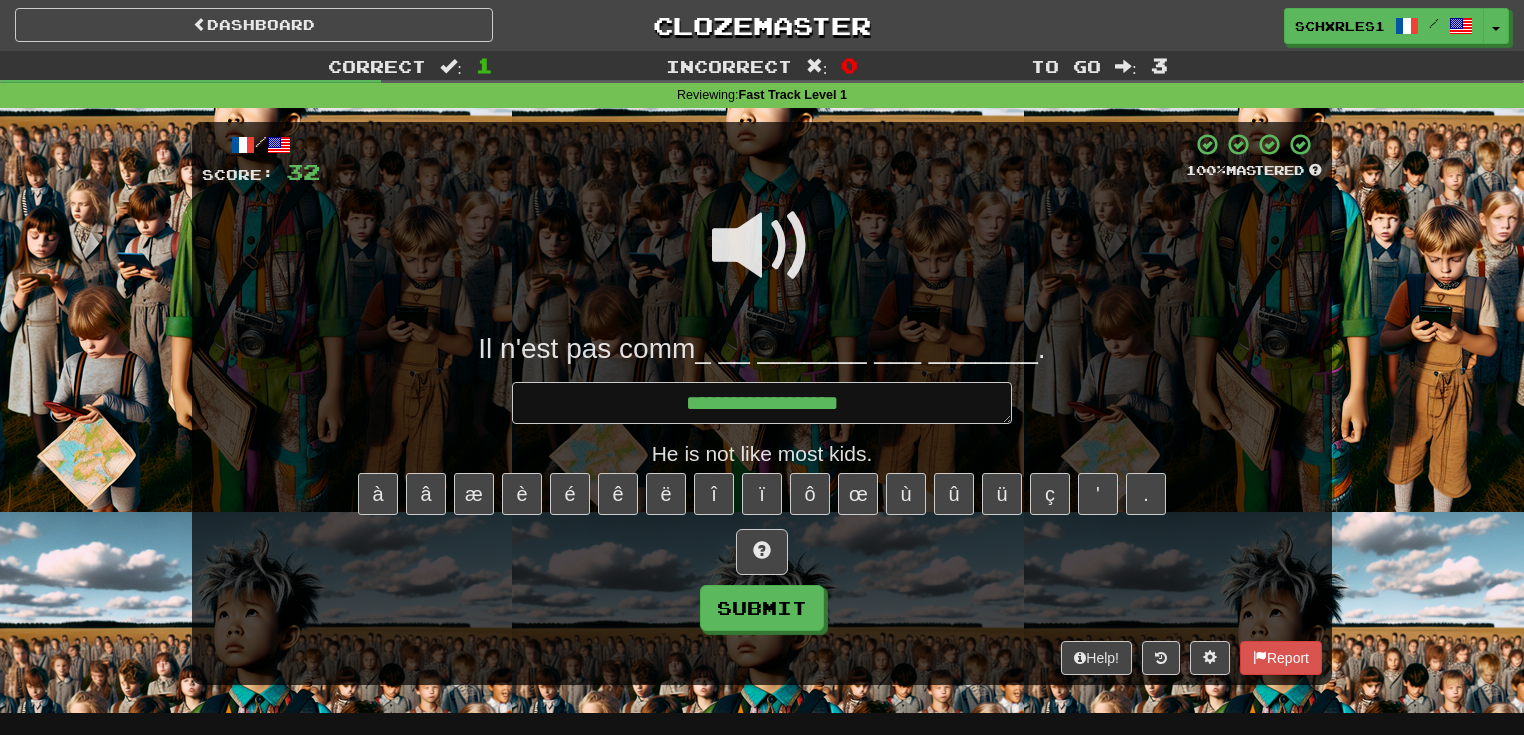 type on "*" 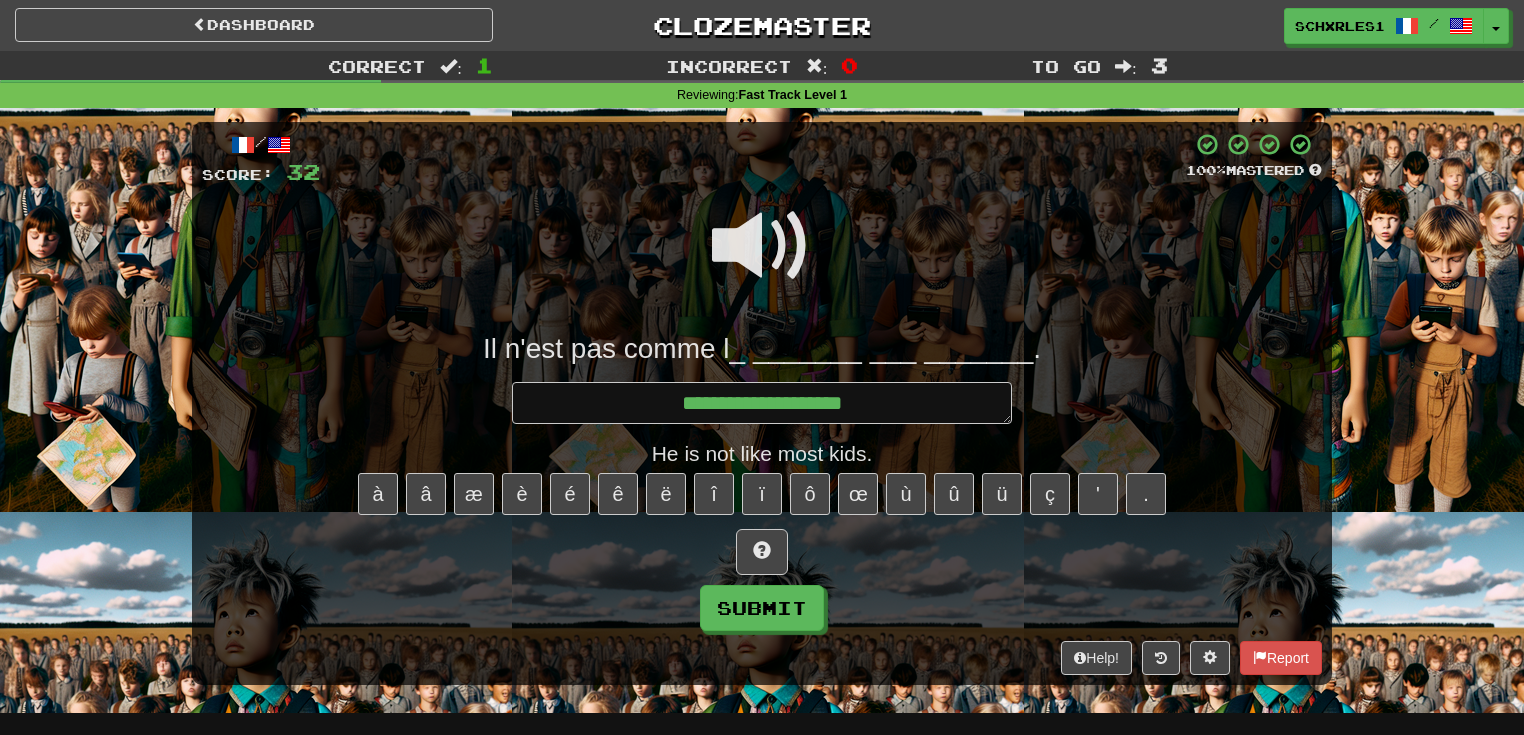 type on "*" 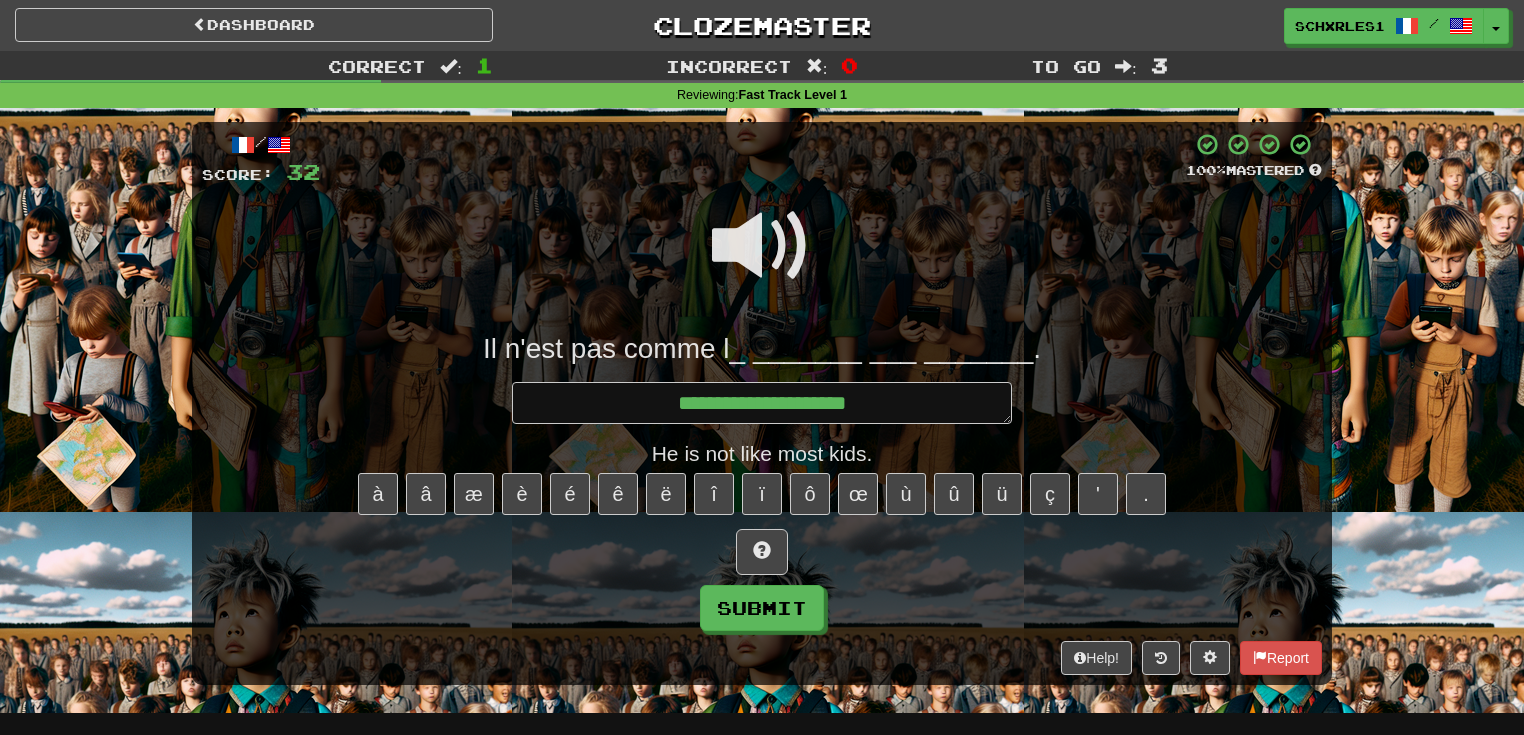 type on "*" 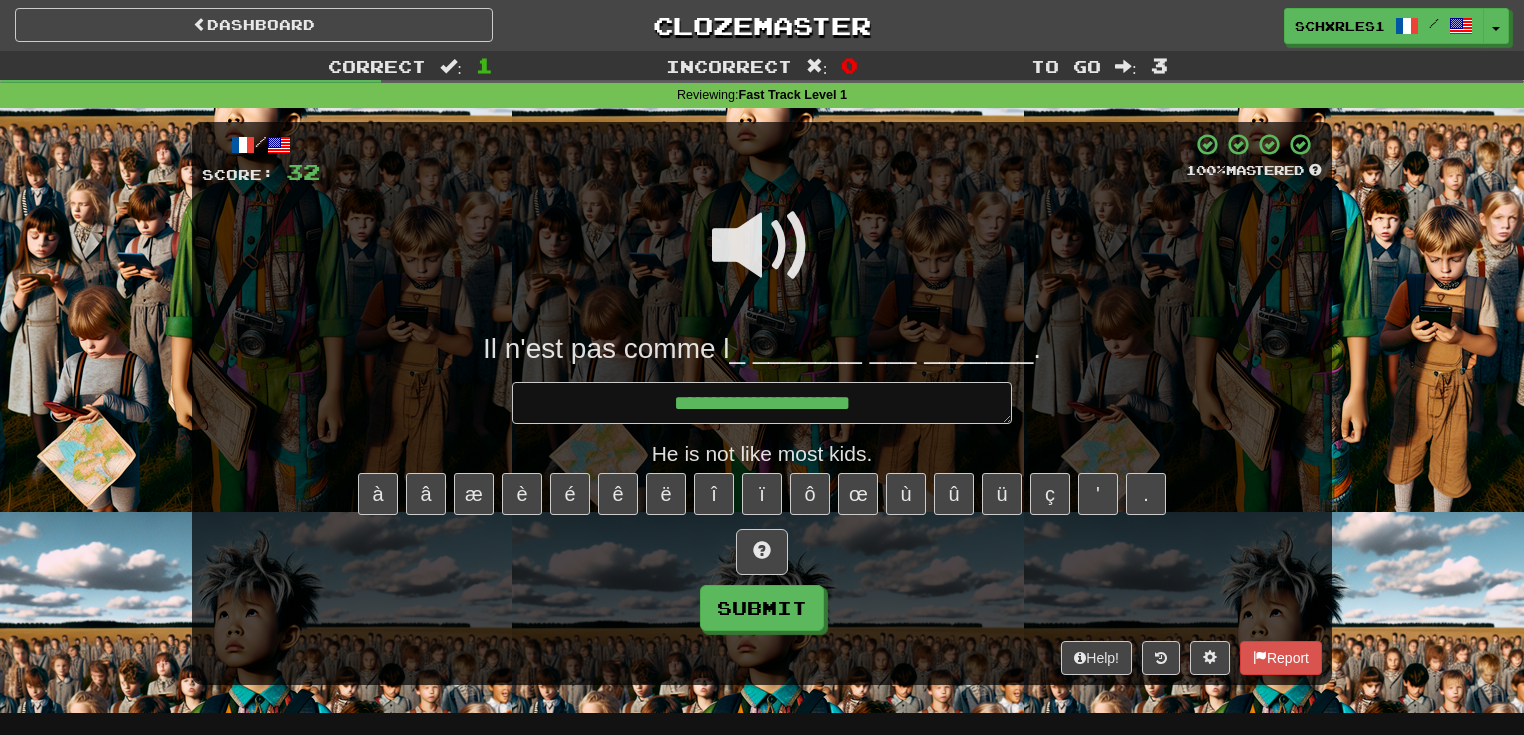 type on "*" 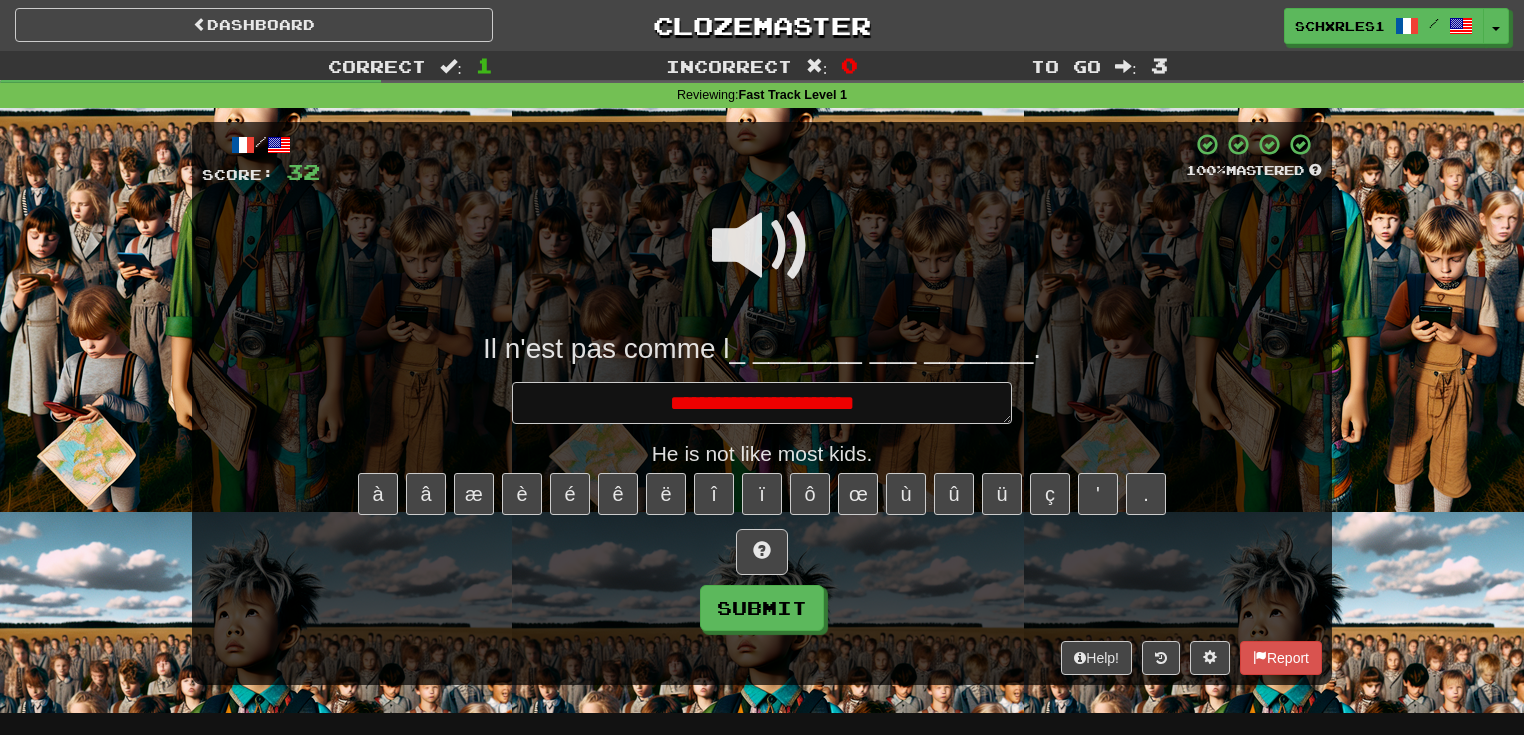 type on "*" 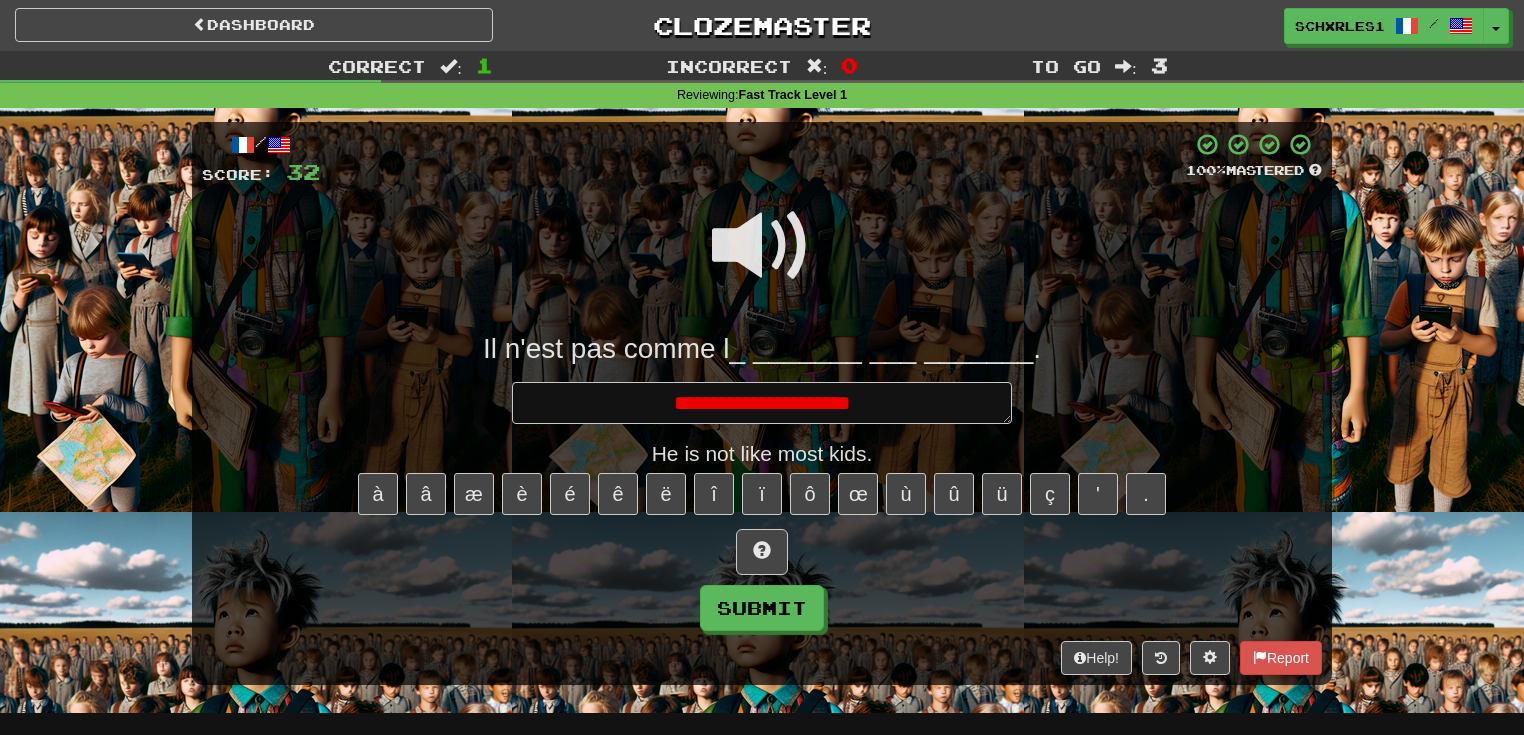 type on "*" 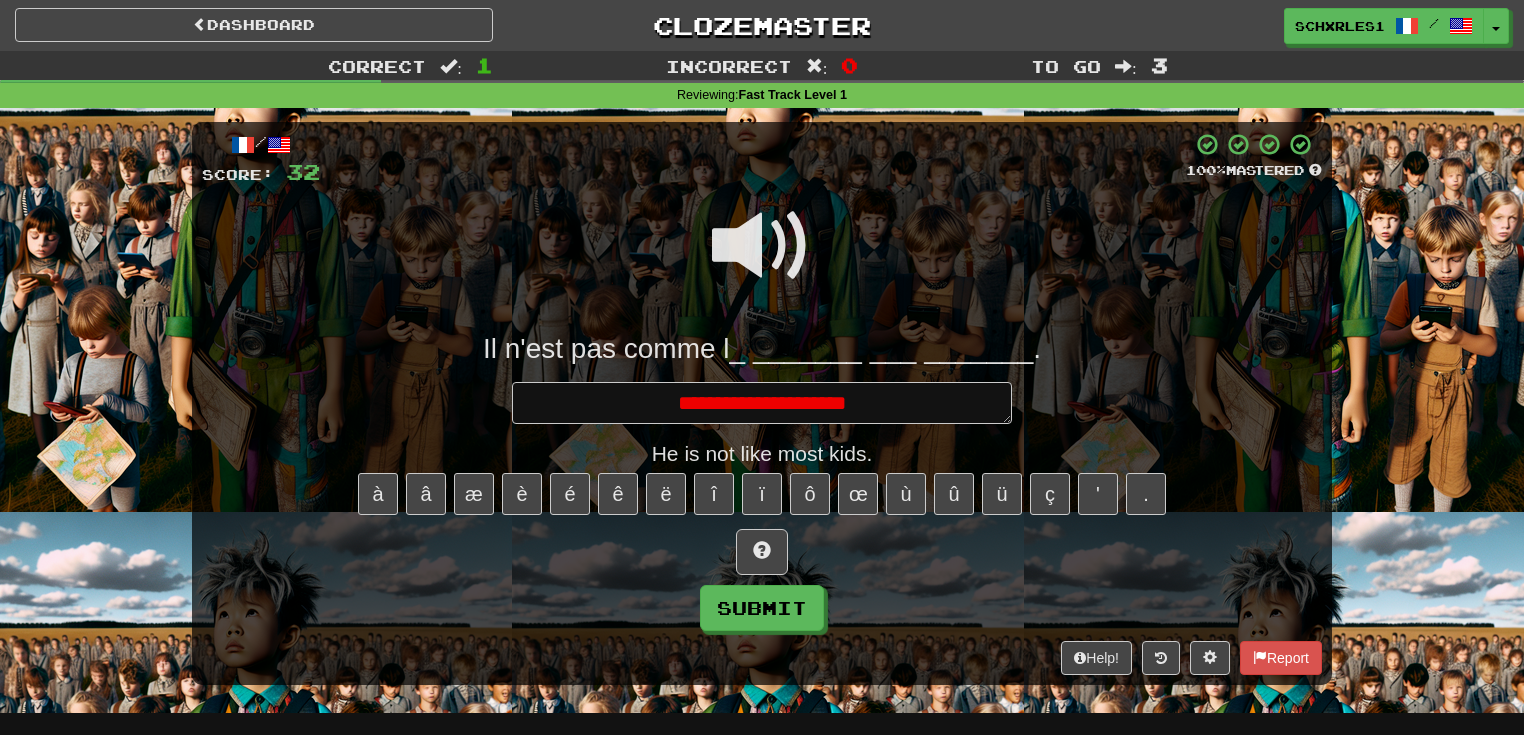 type on "*" 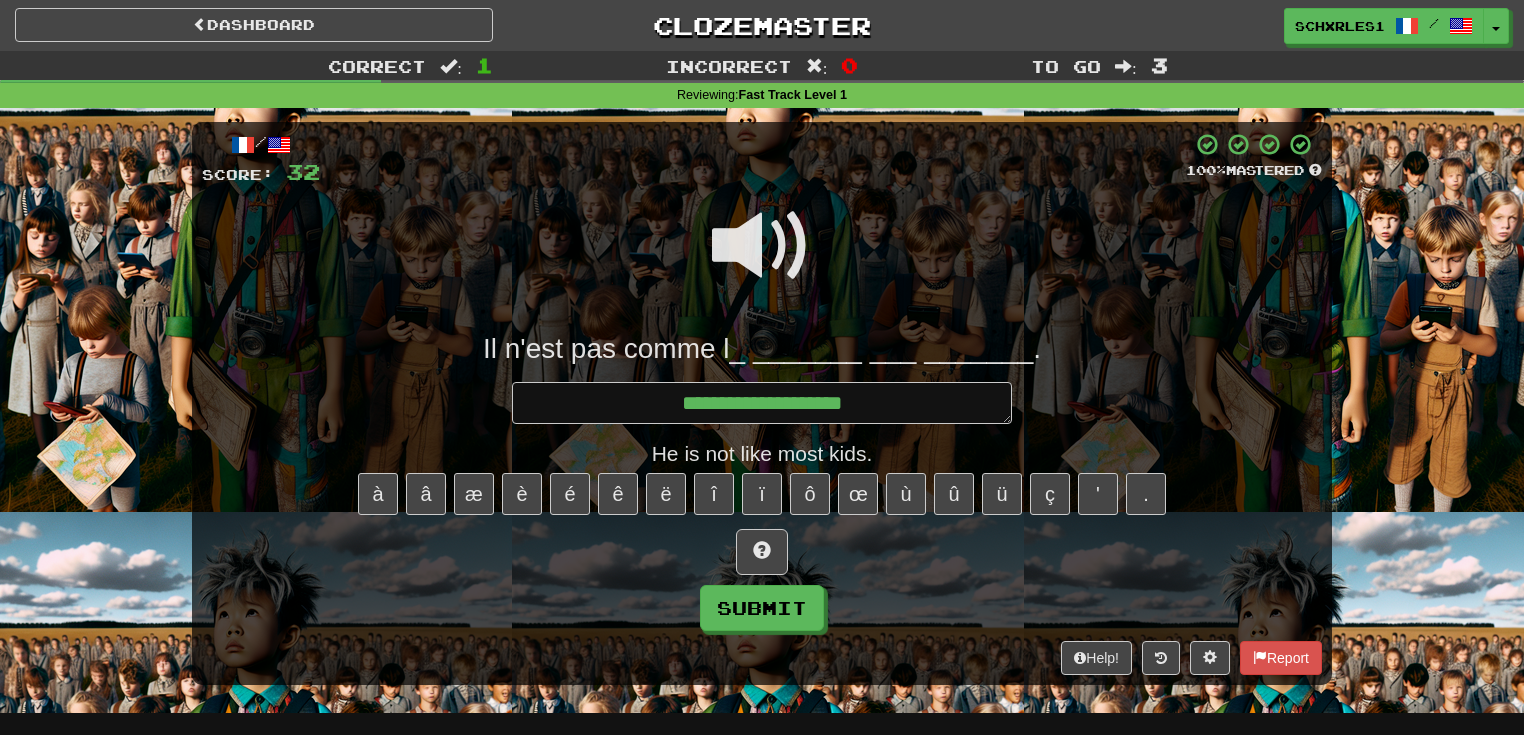 type on "*" 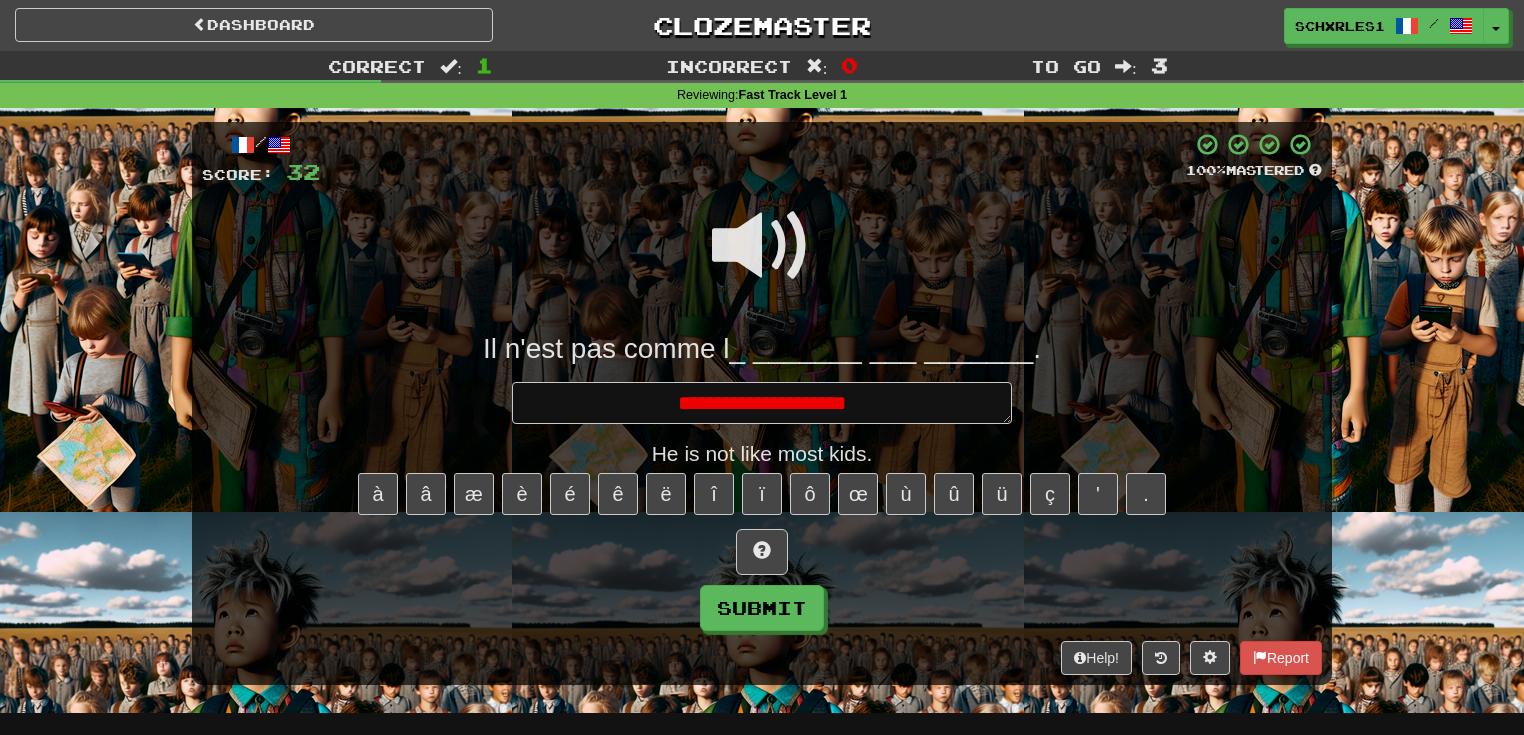 type on "*" 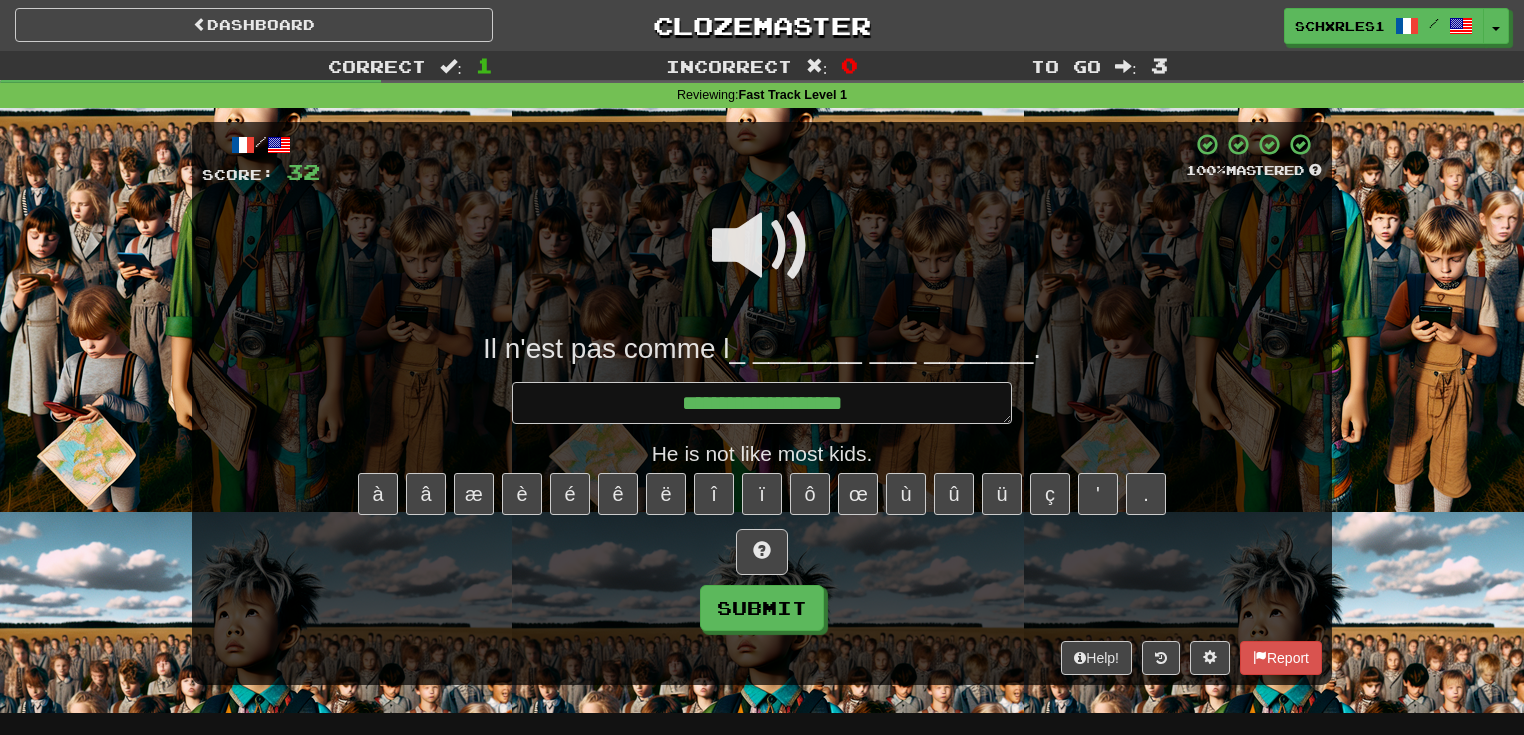 type on "*" 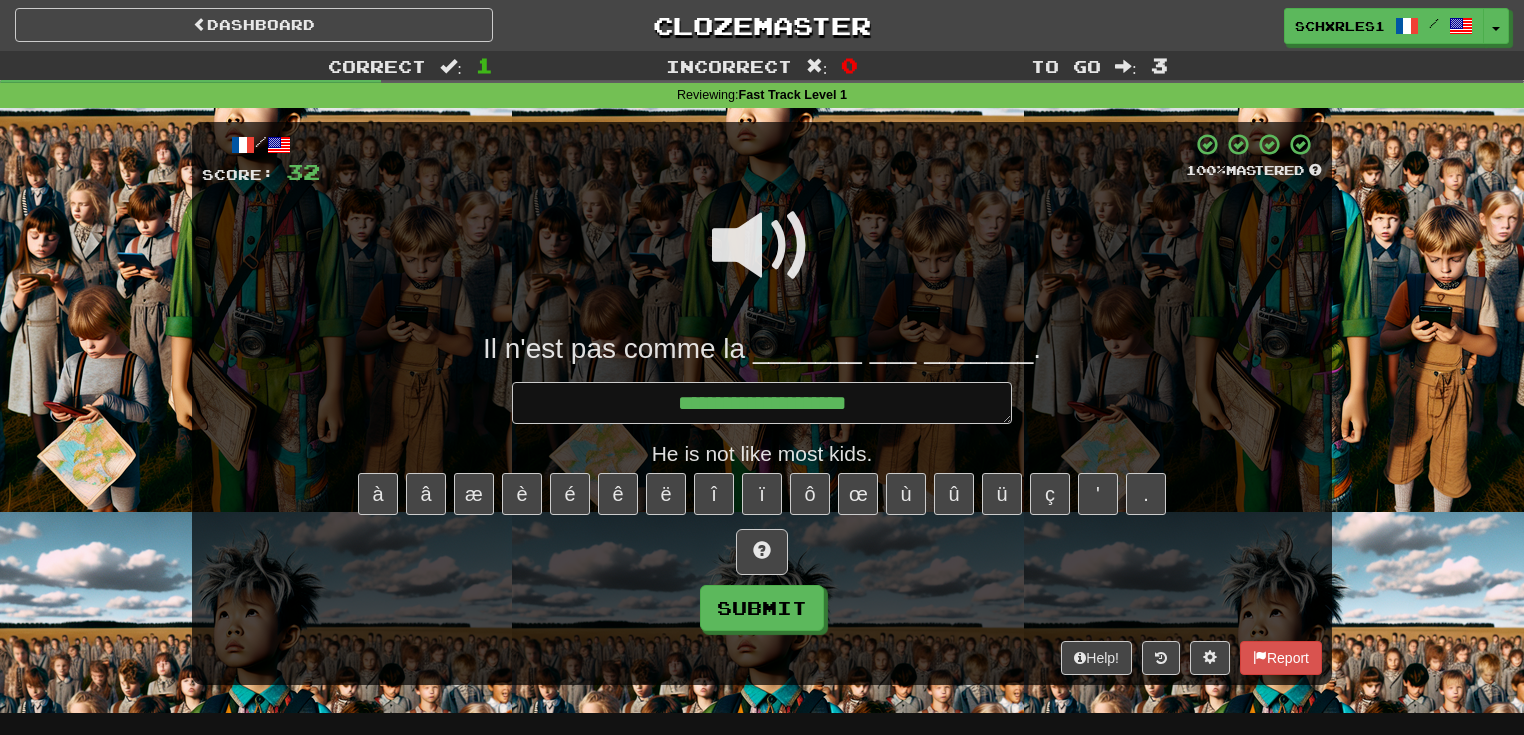 type on "*" 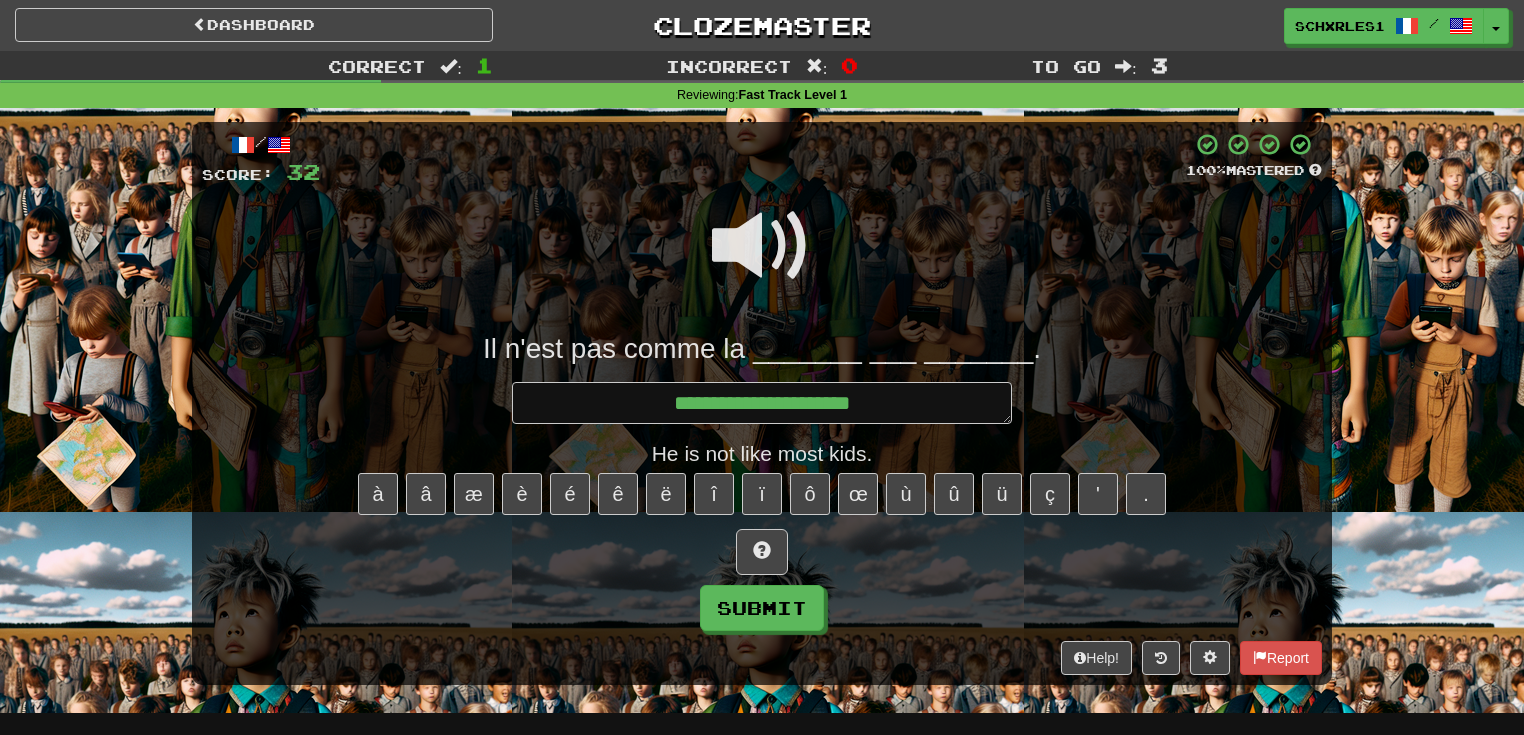 type on "*" 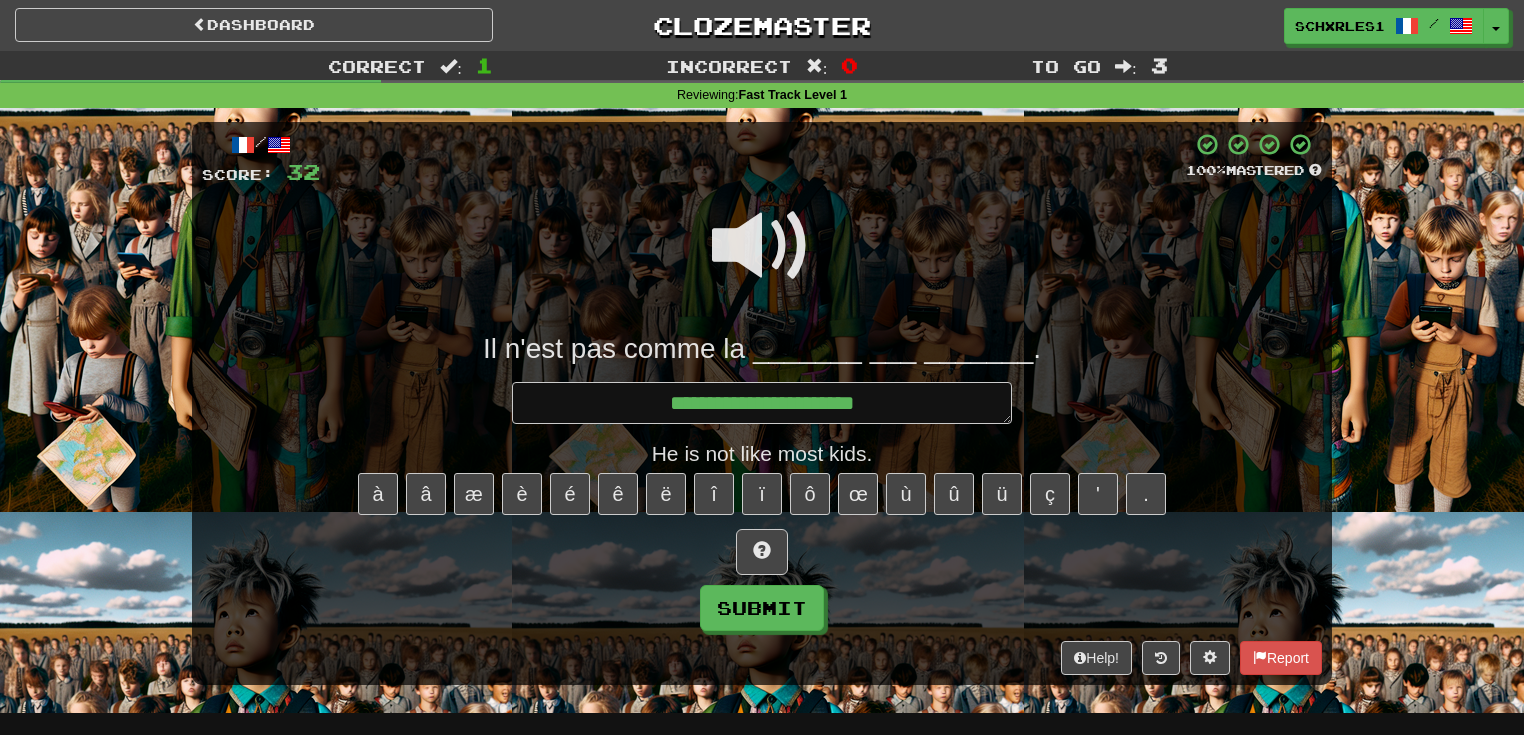 type on "*" 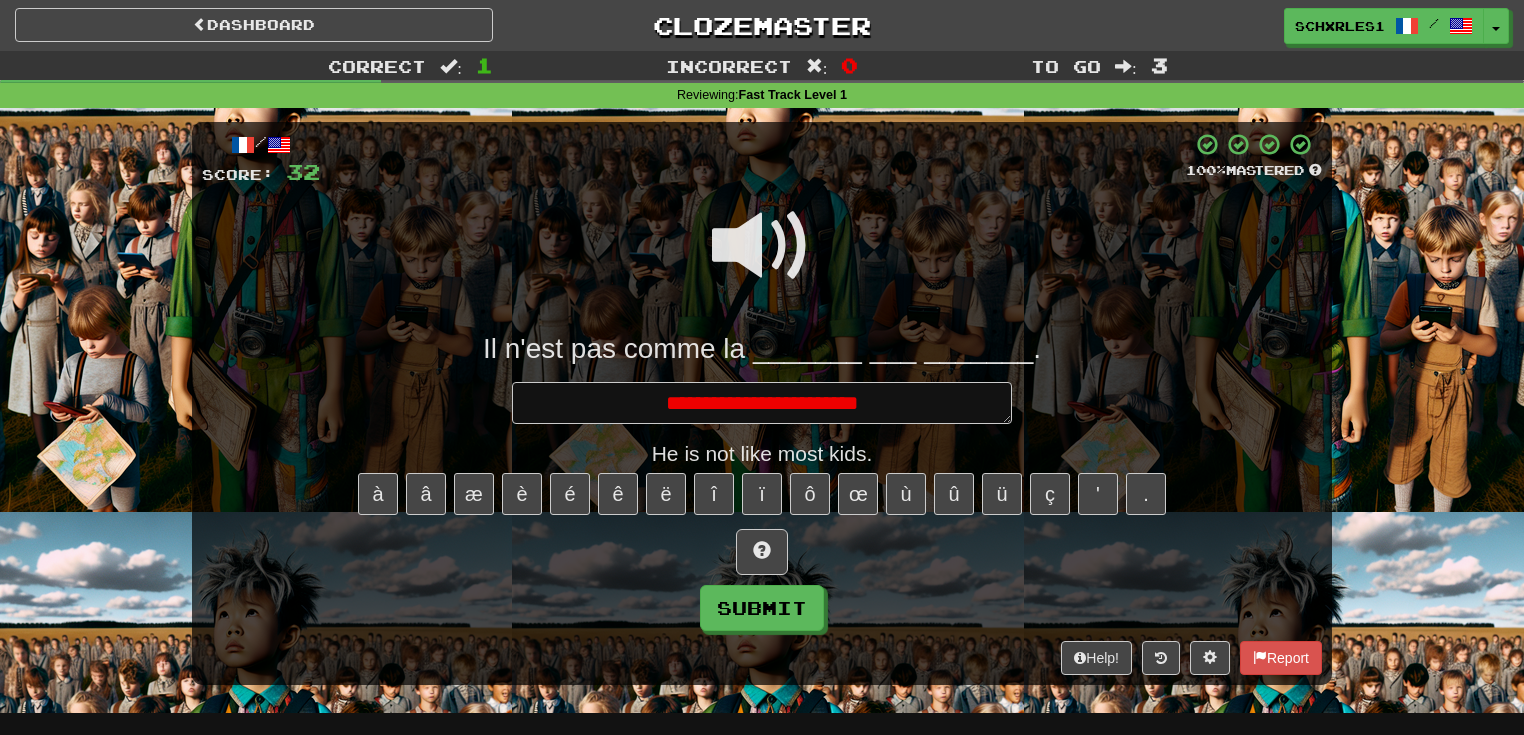 type on "*" 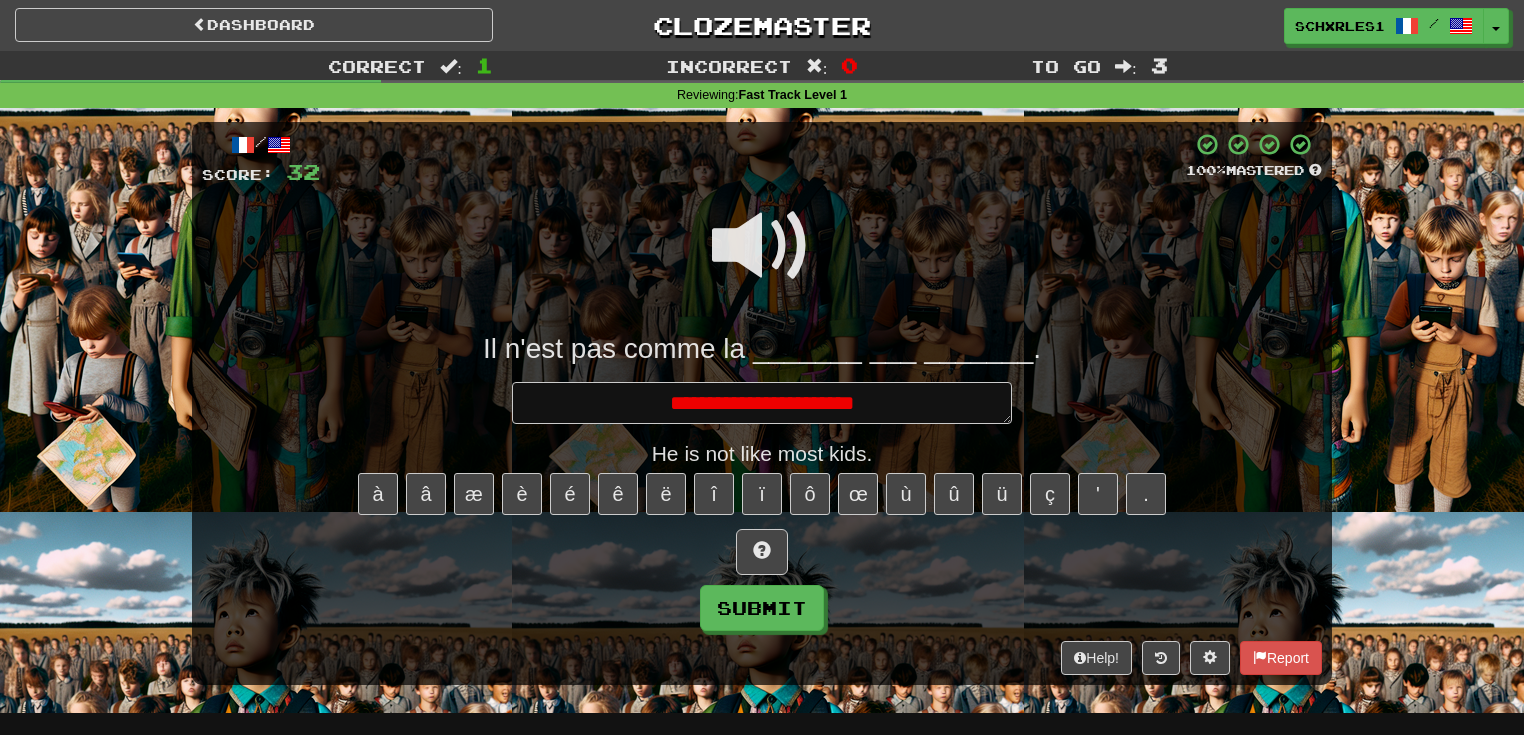 type on "*" 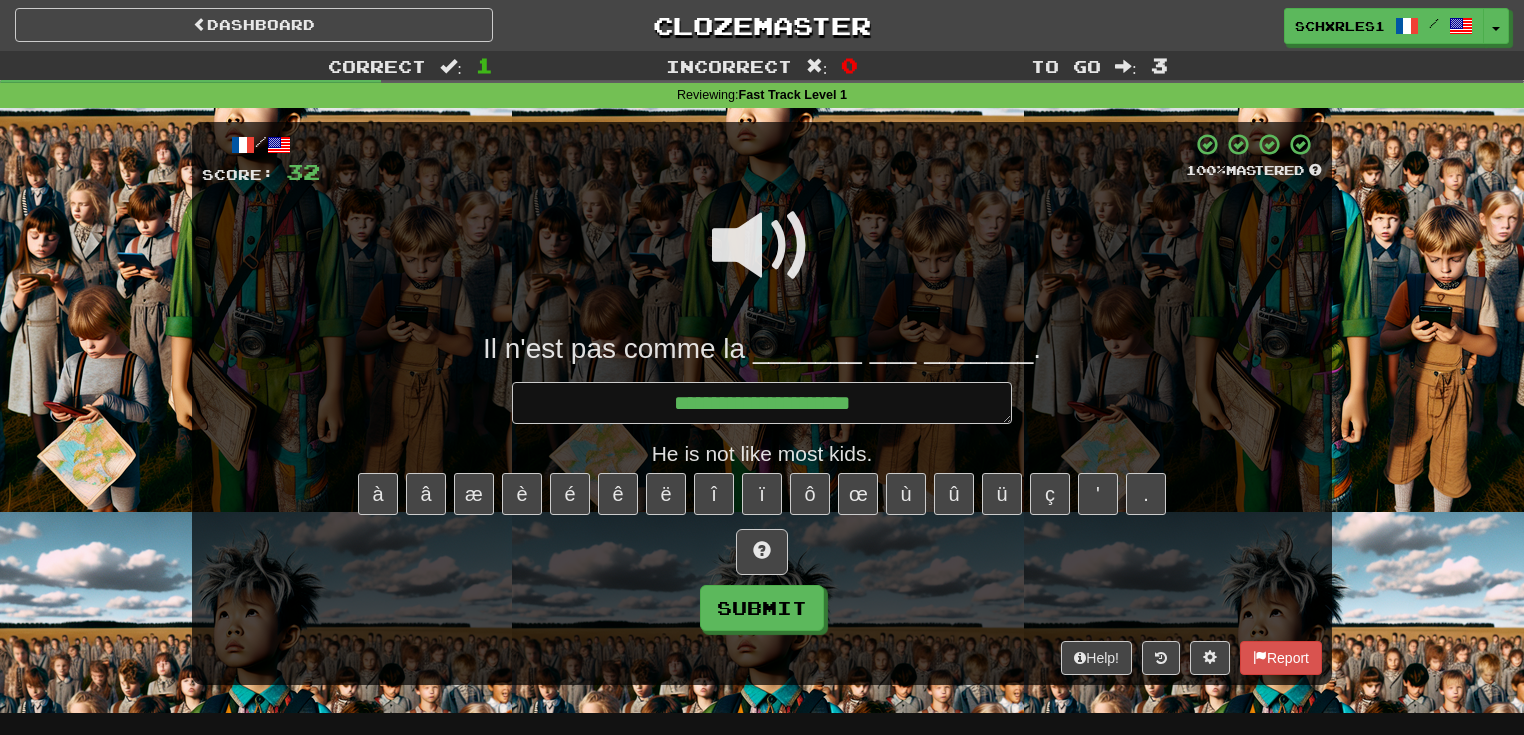 type on "*" 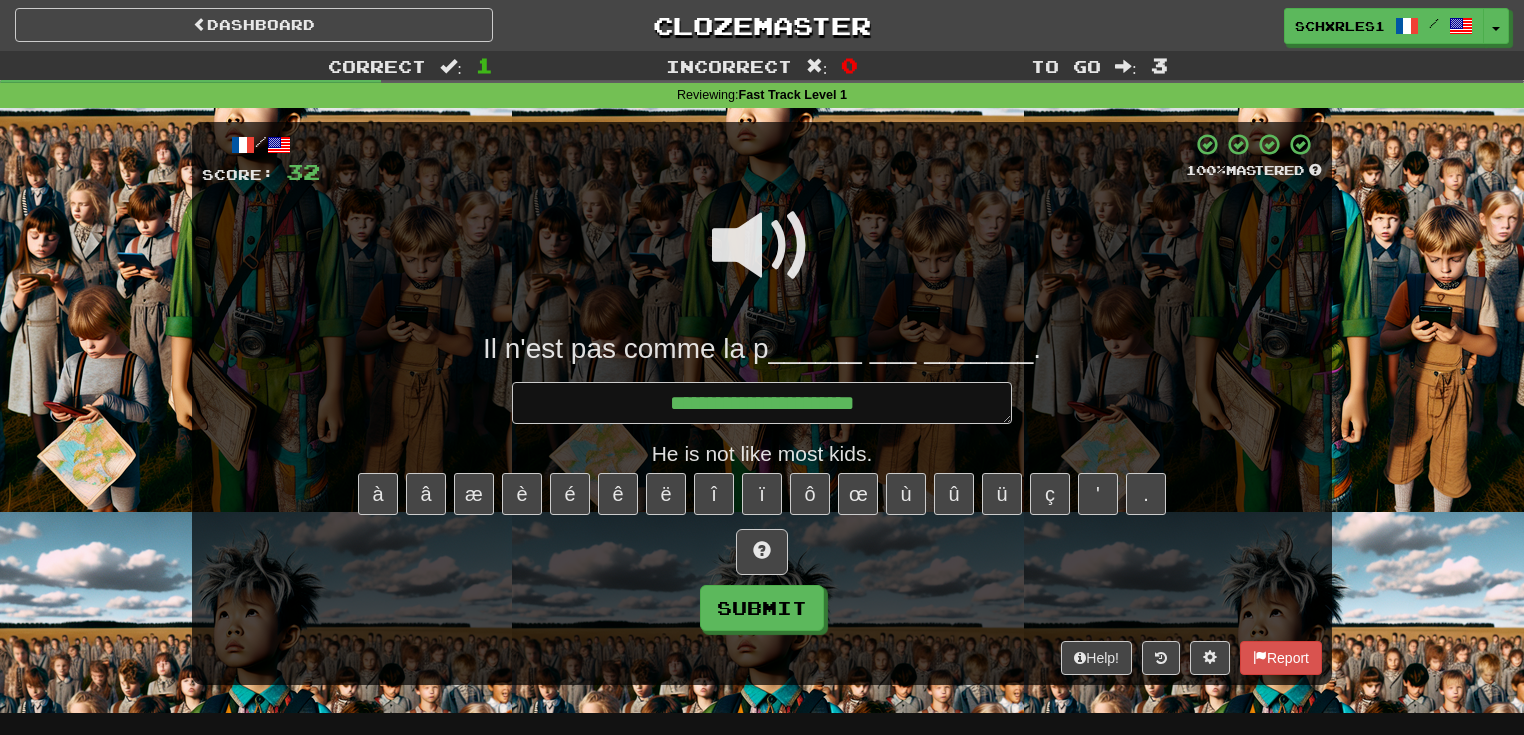 type on "*" 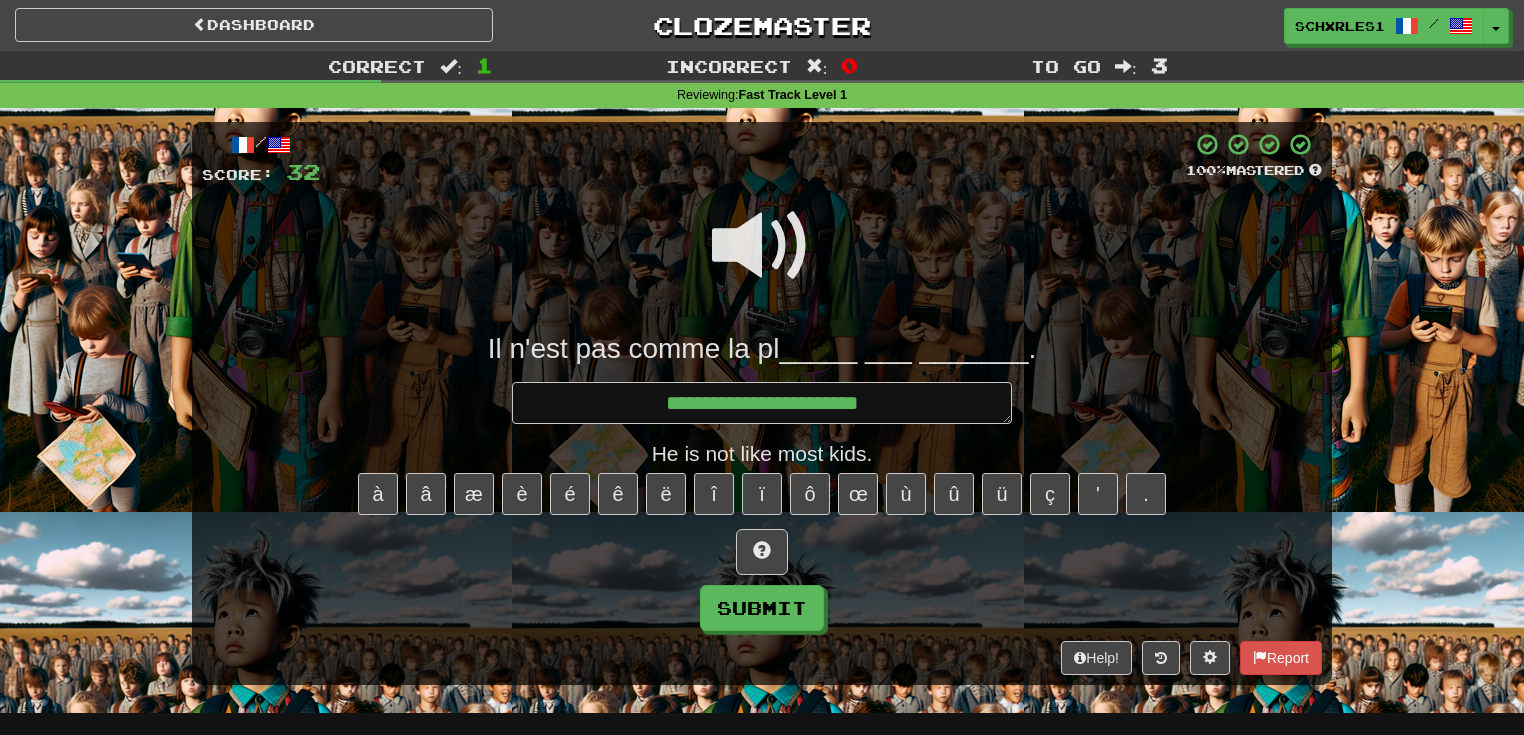 type on "*" 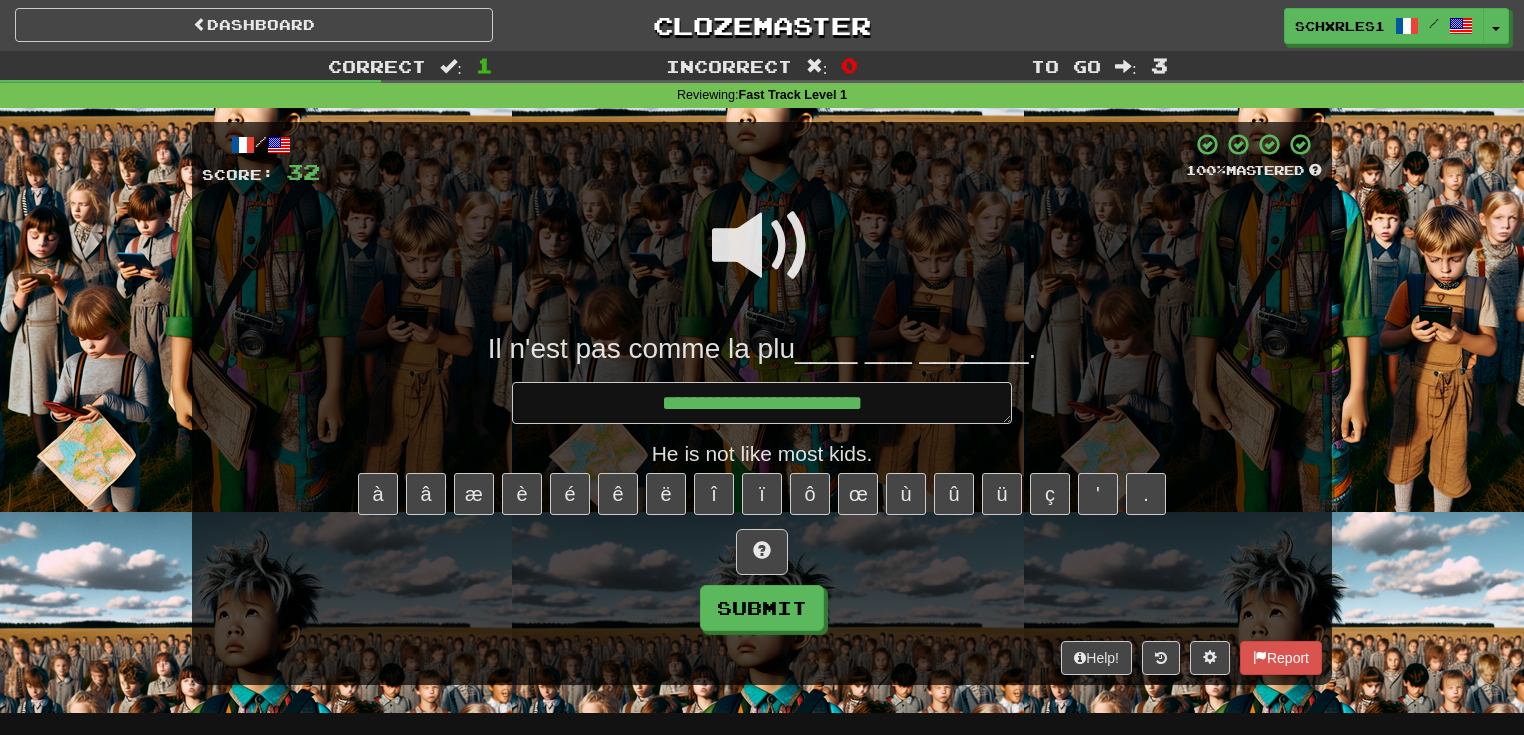 type on "*" 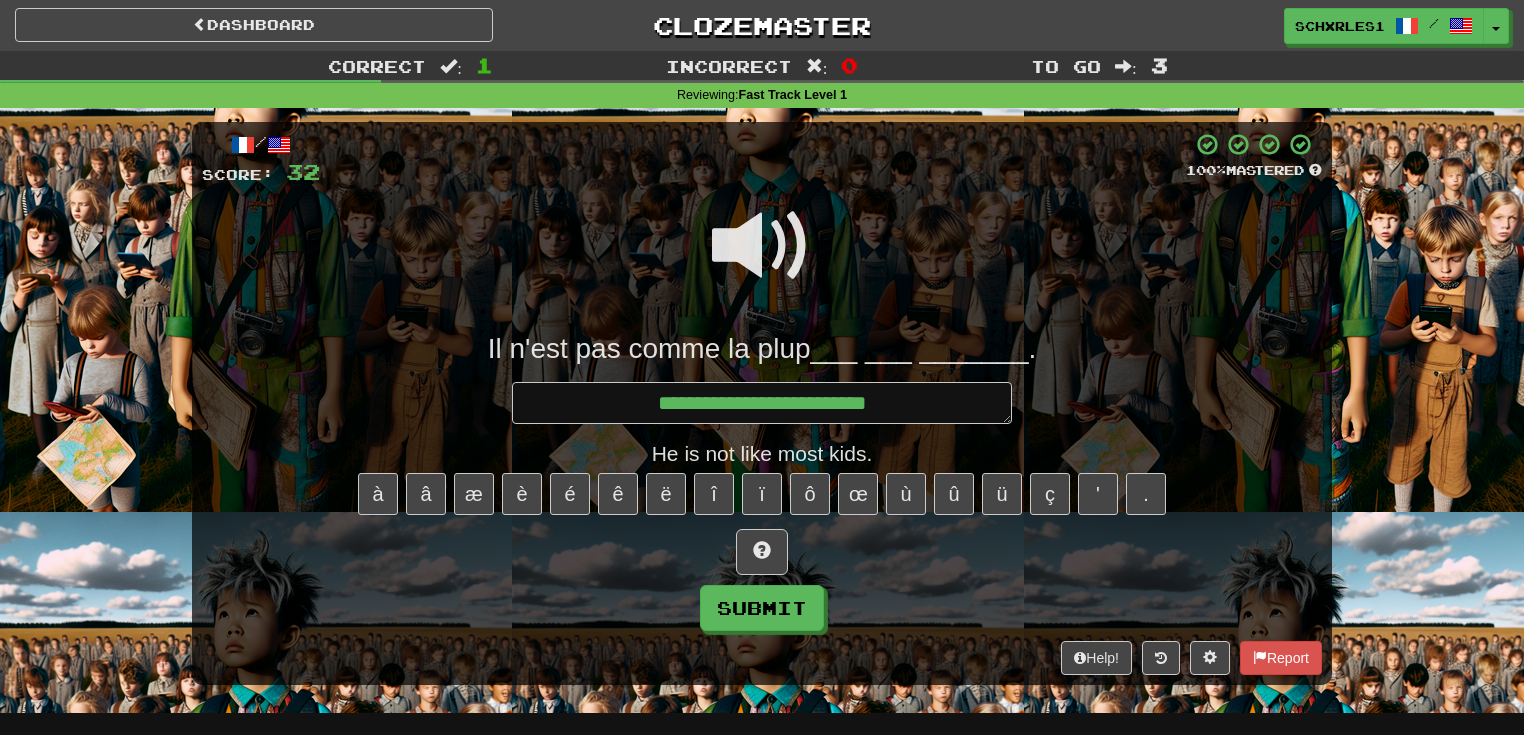 type on "*" 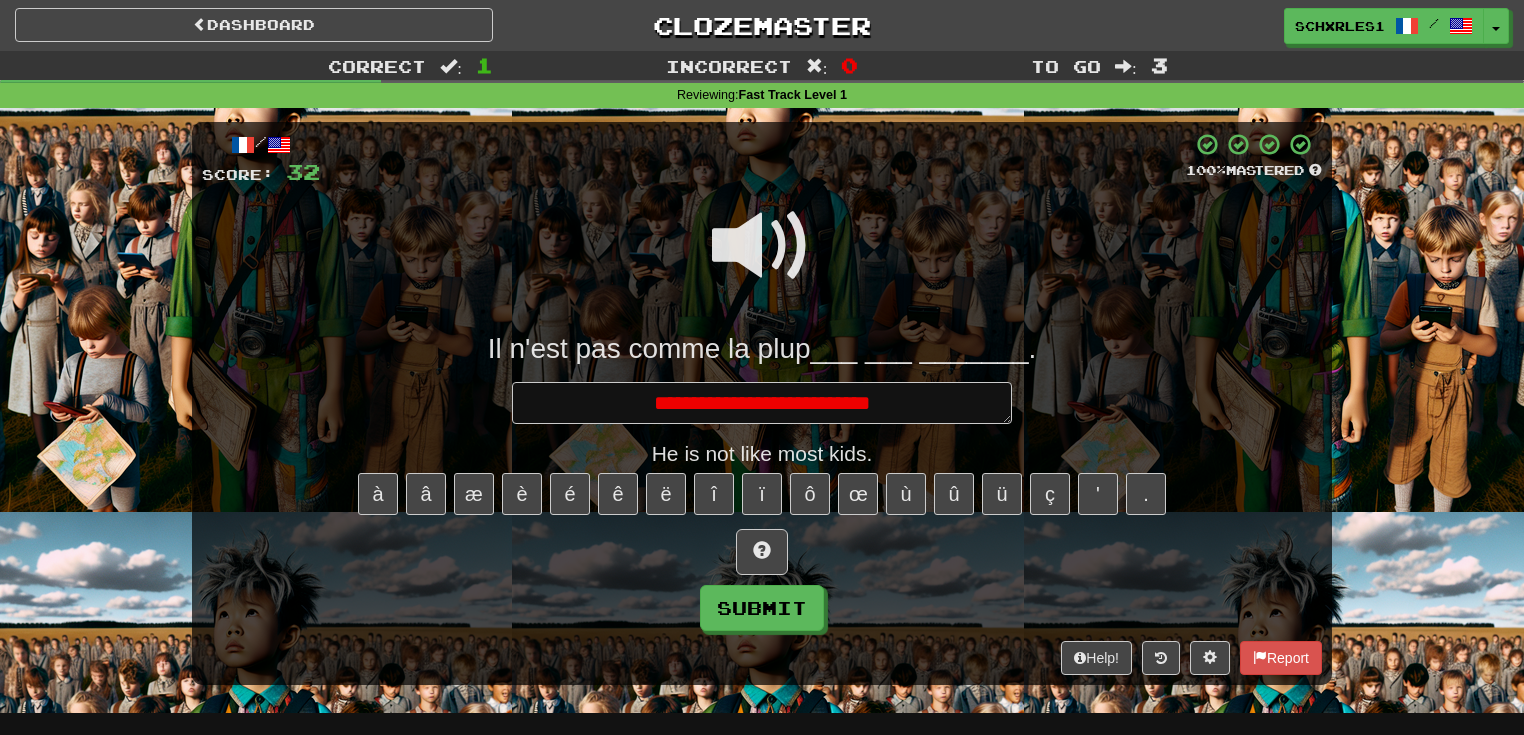type on "*" 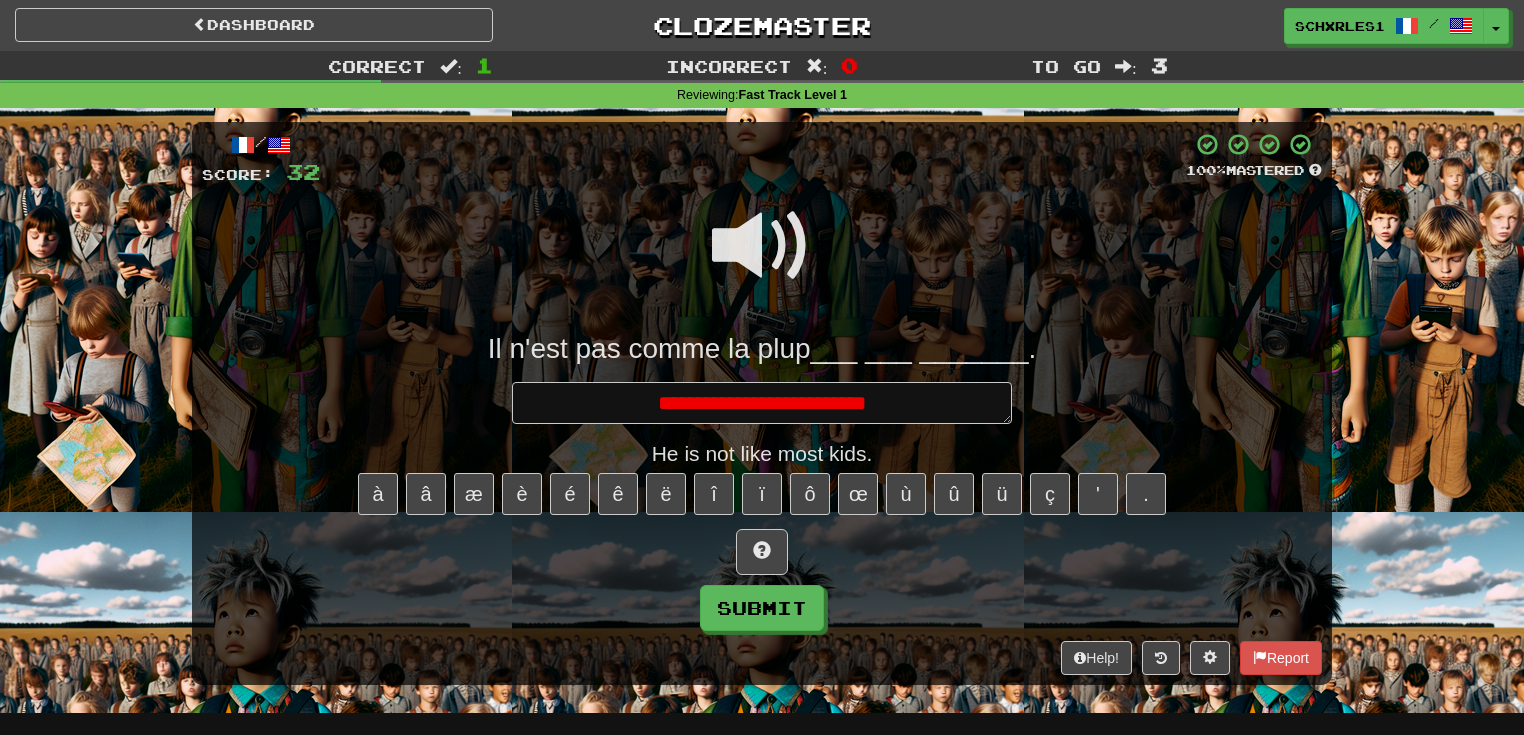 type on "*" 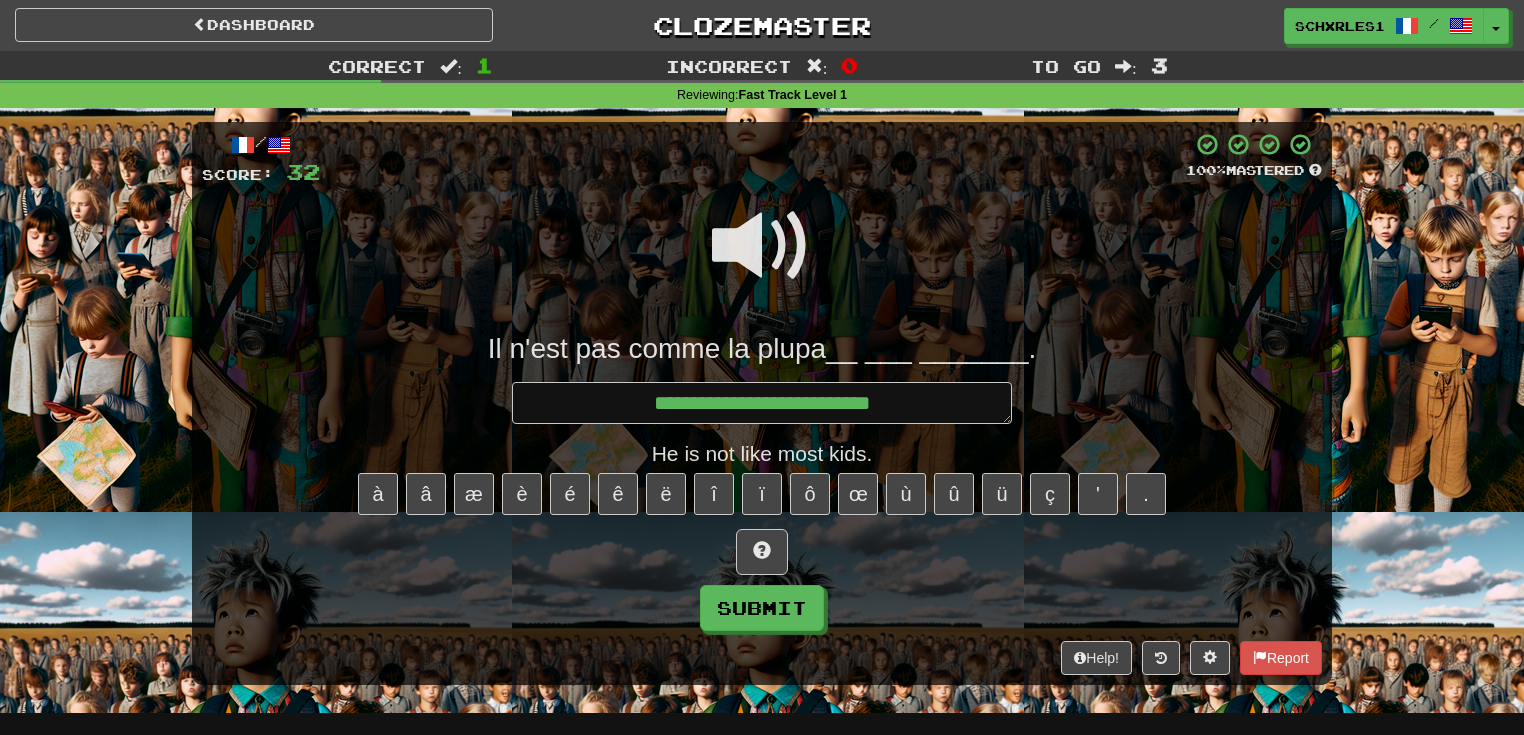 type on "*" 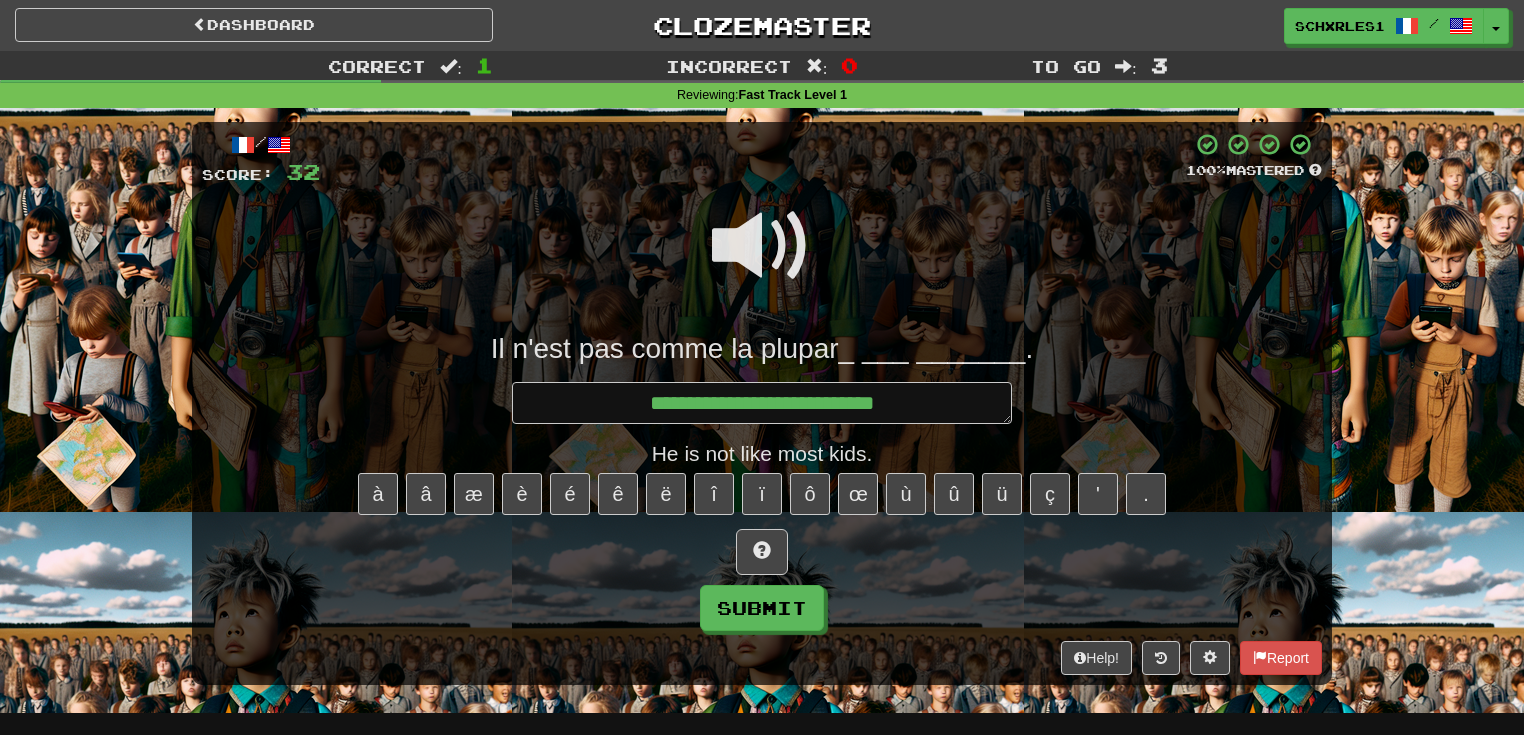 type on "*" 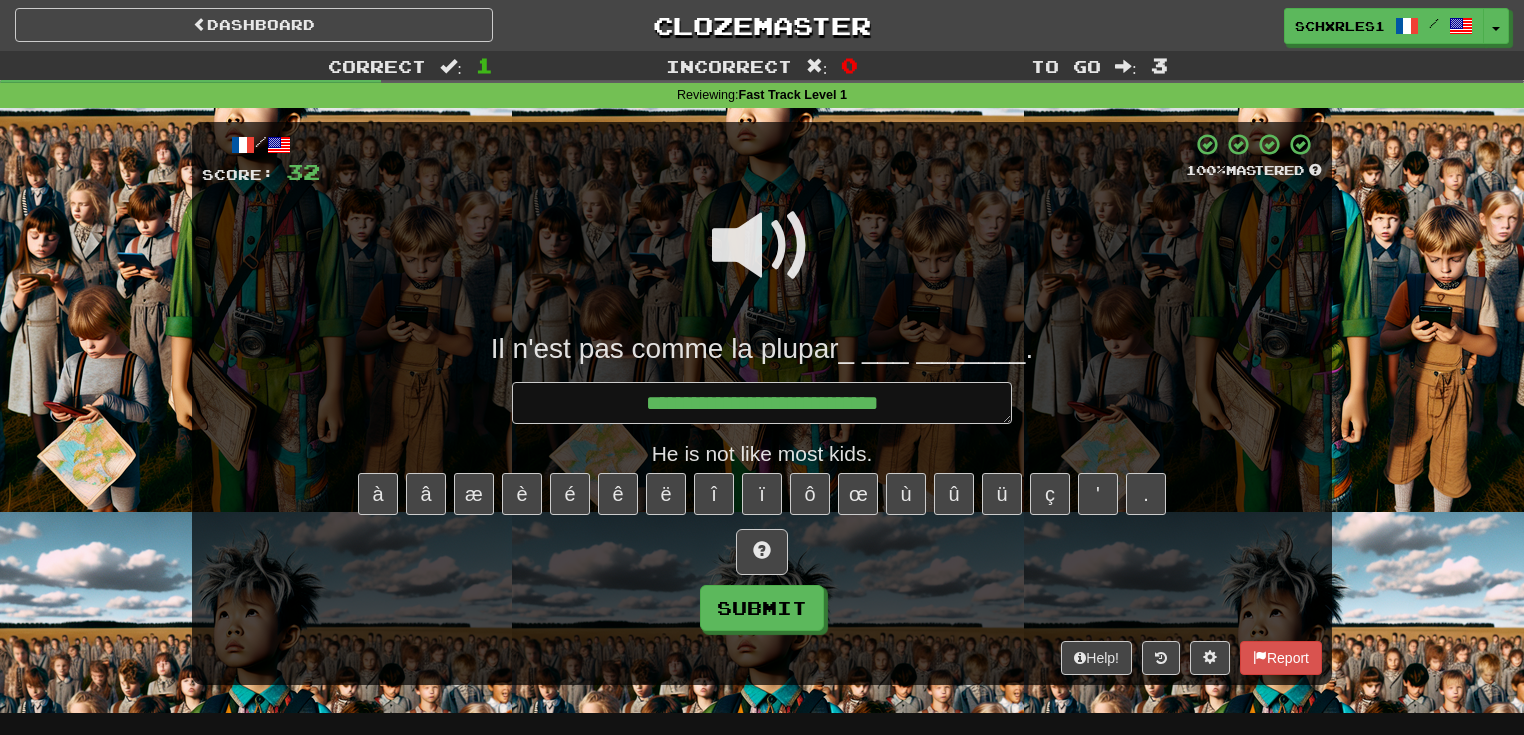 type on "*" 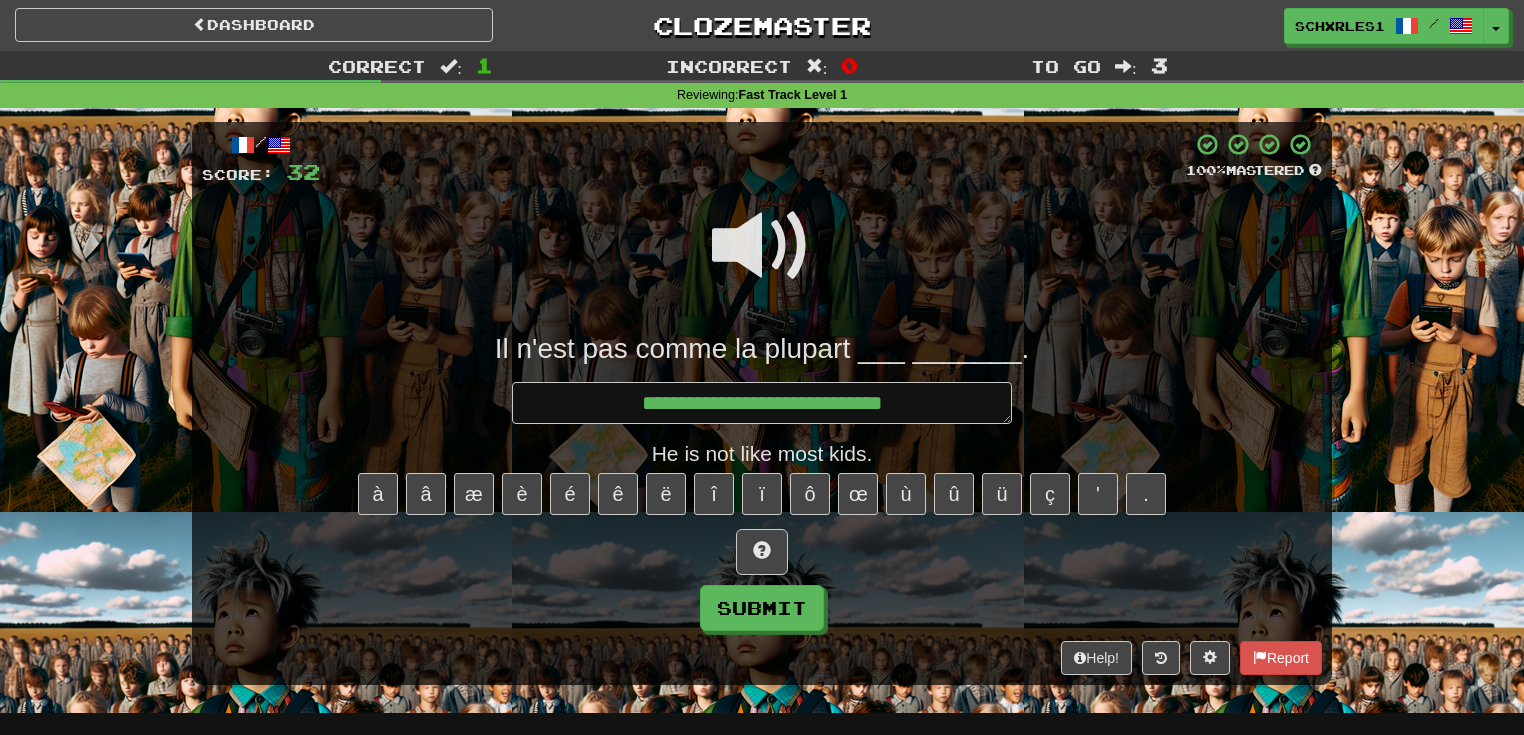 type on "*" 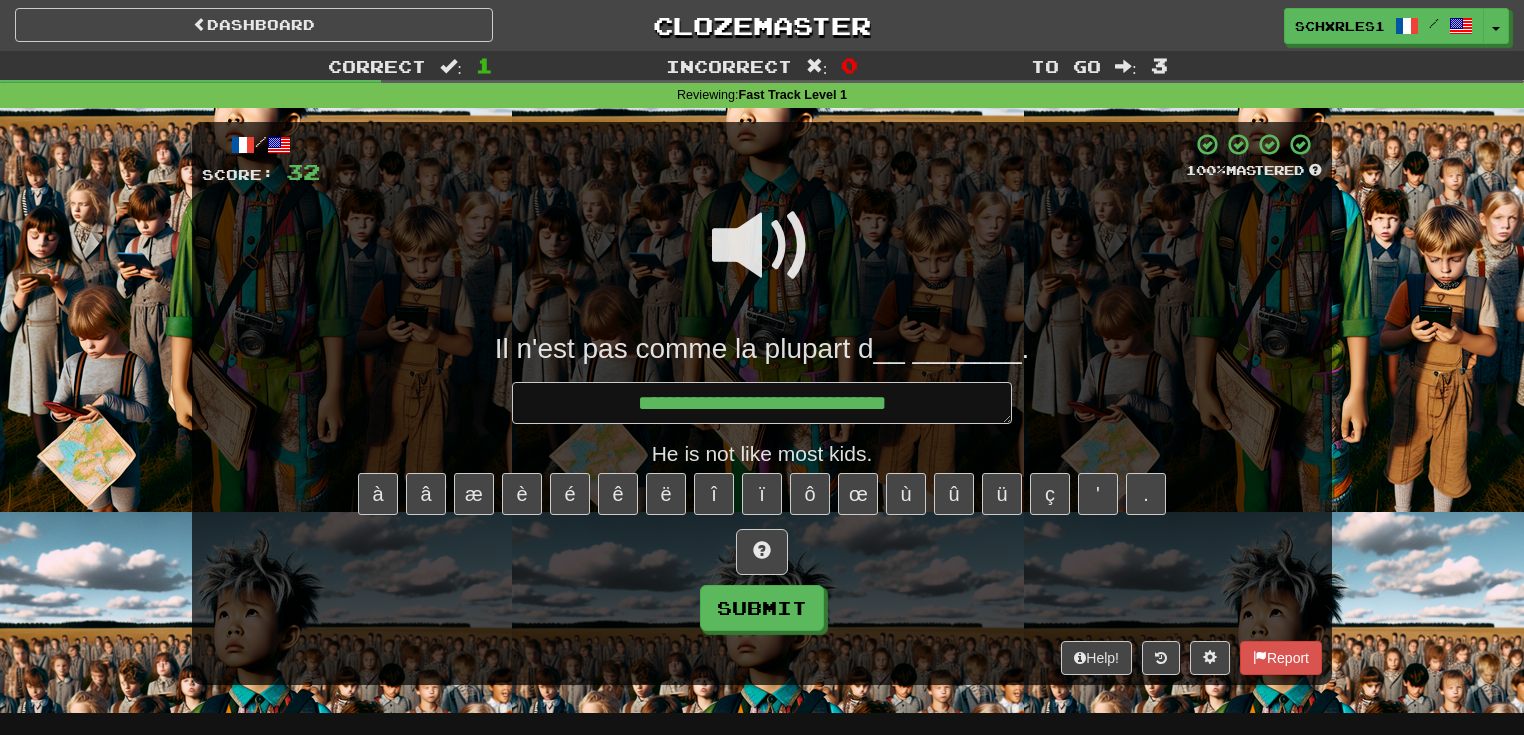 type on "*" 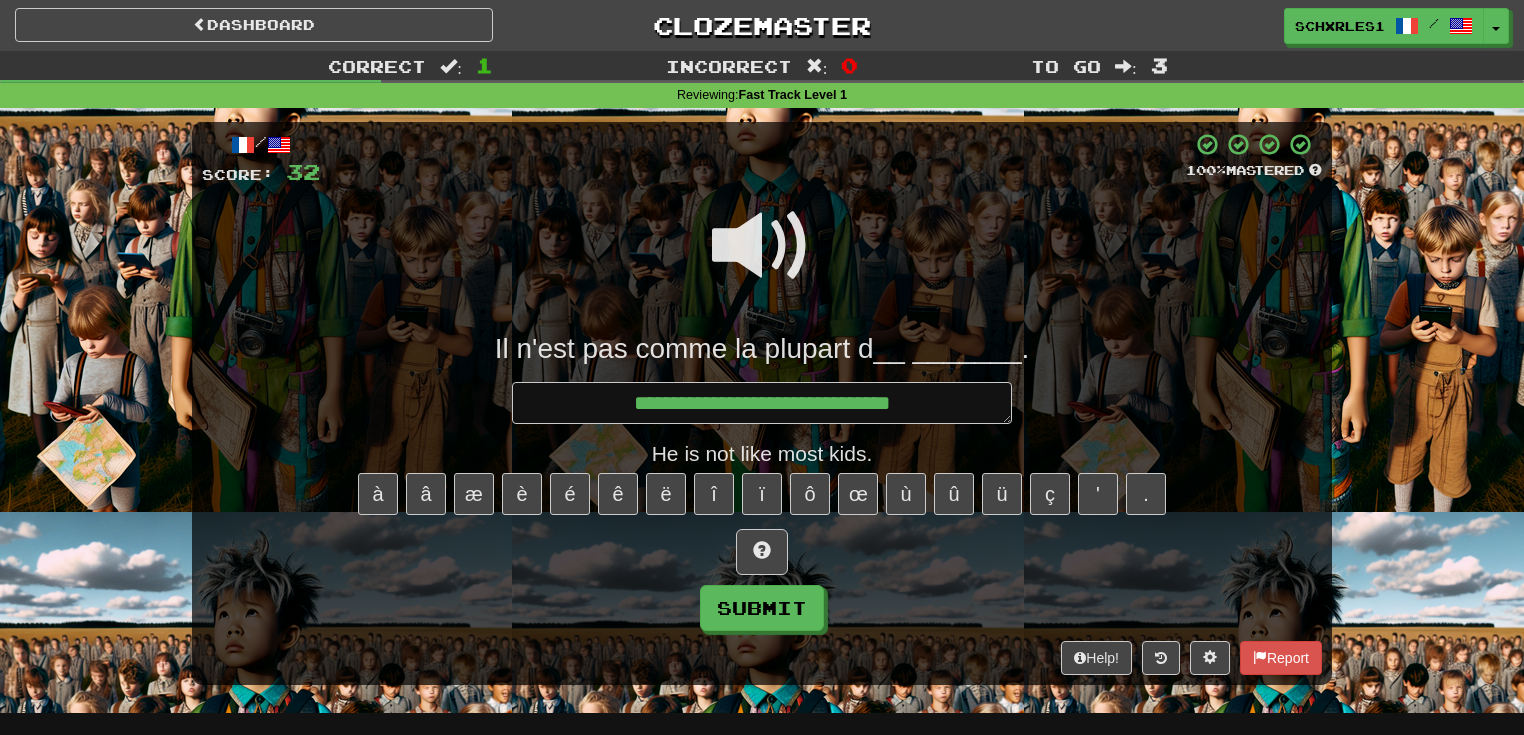 type on "*" 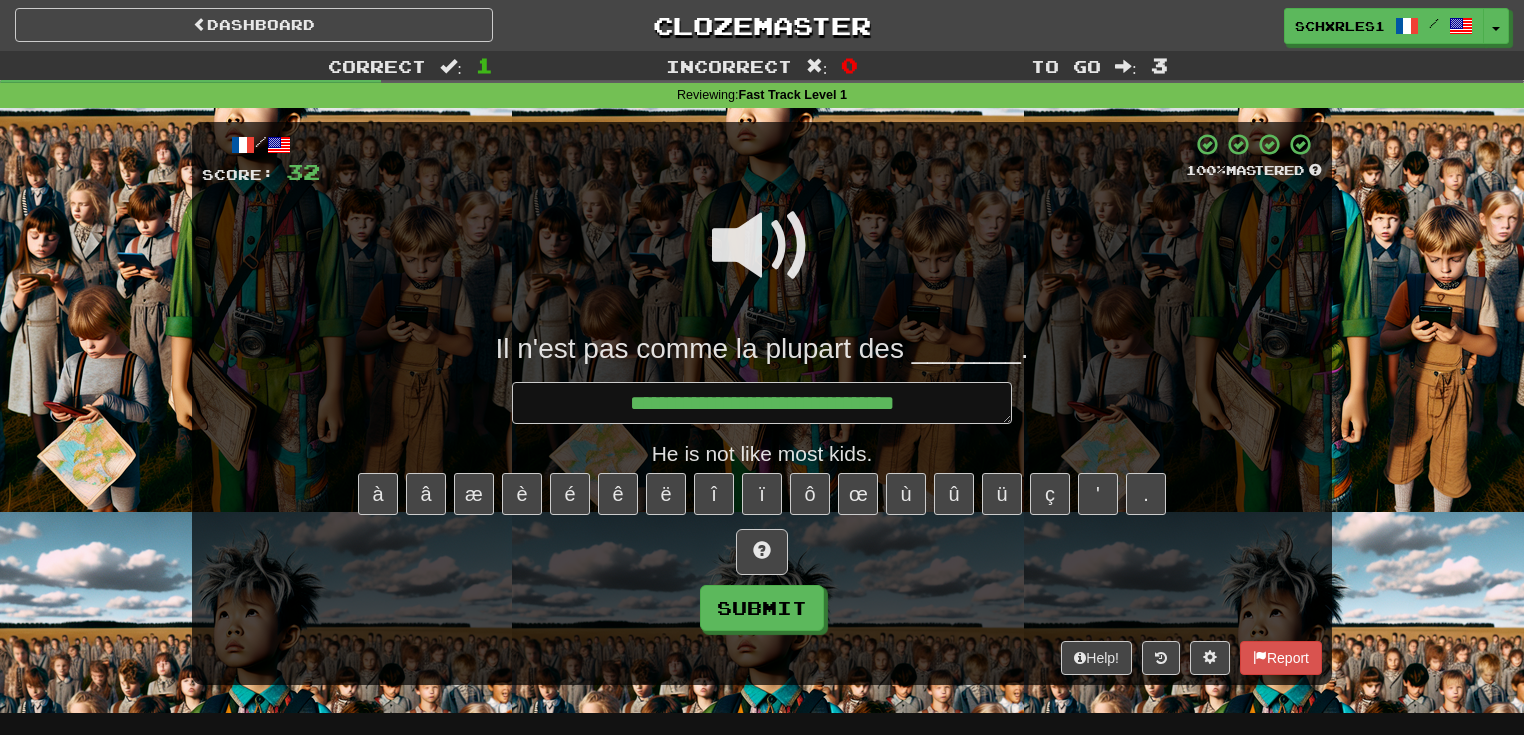 type on "*" 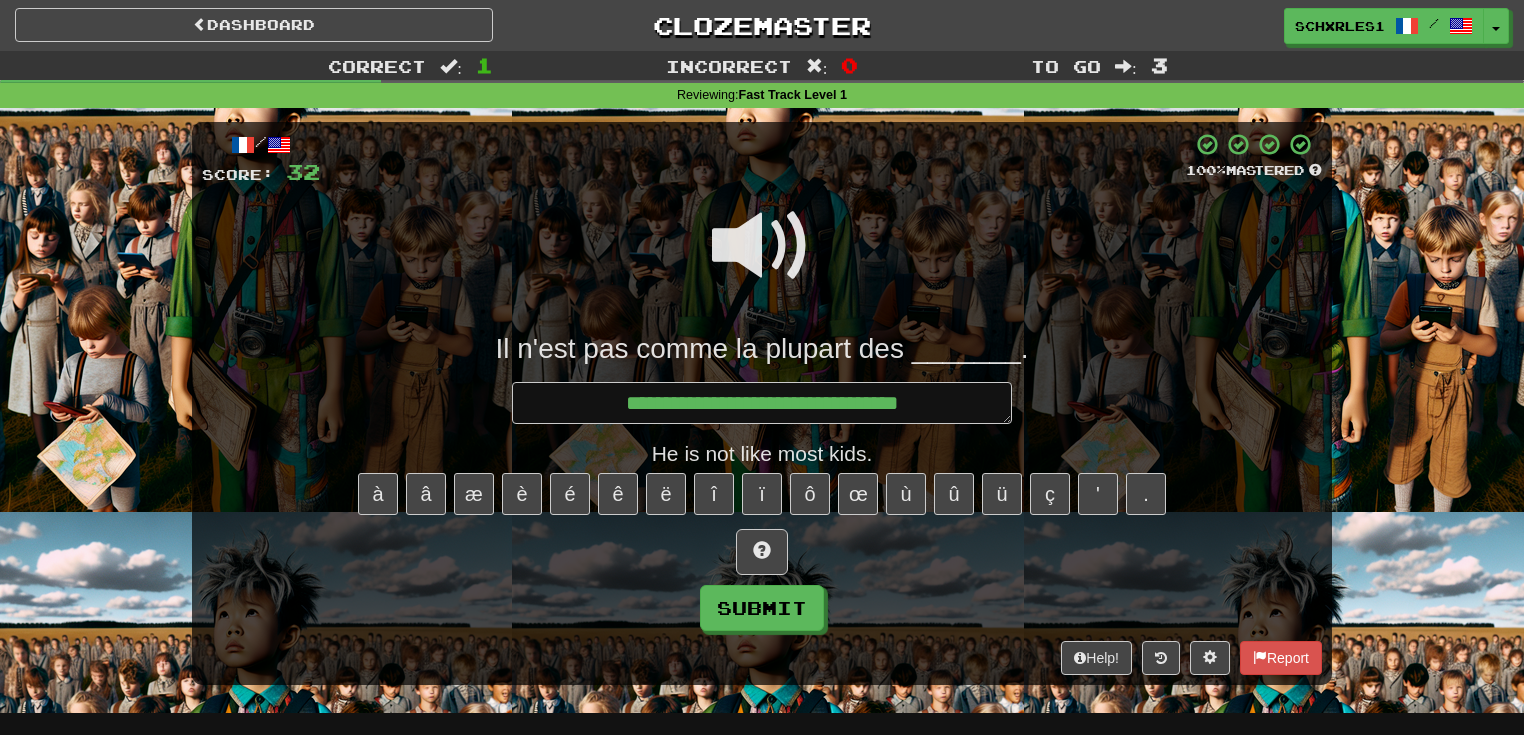 type on "*" 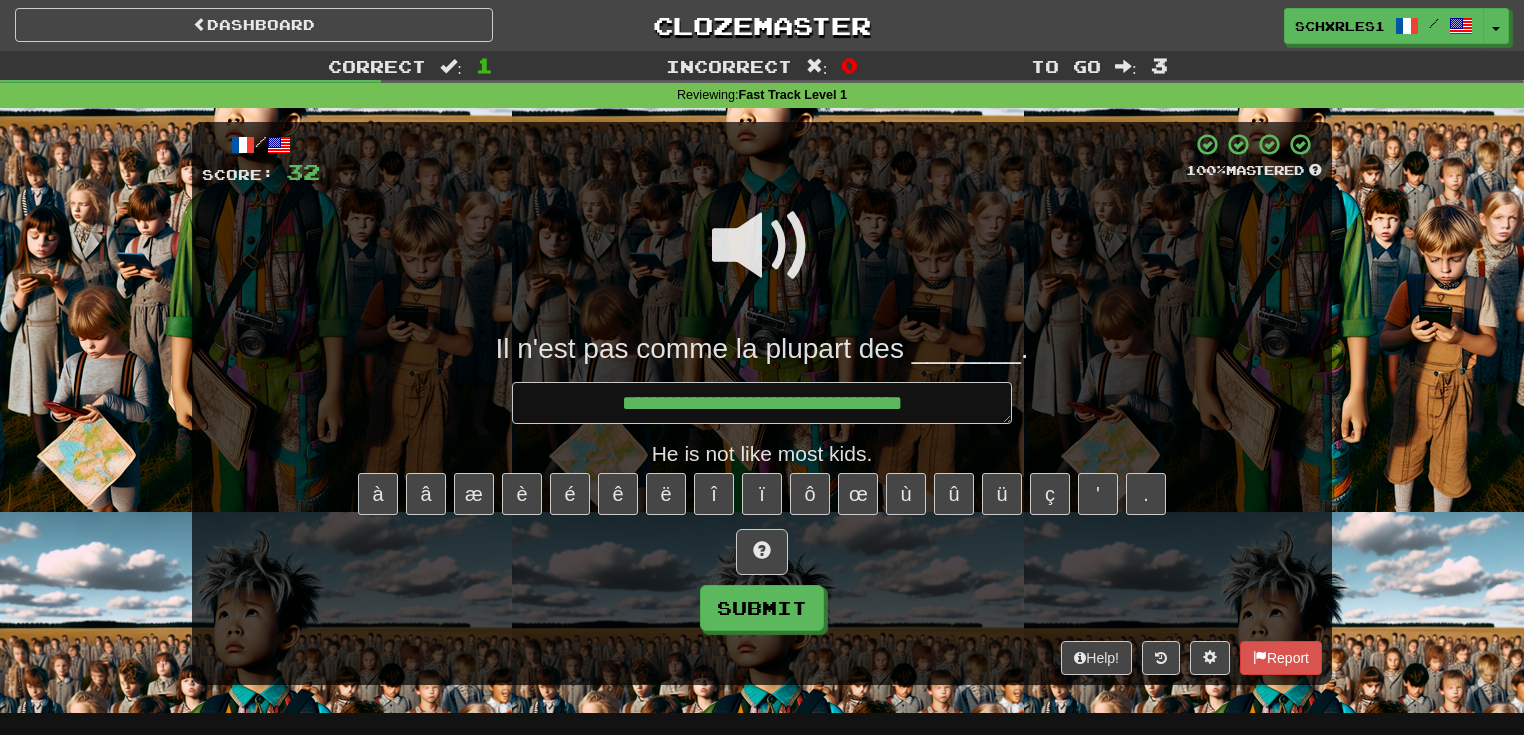 type on "*" 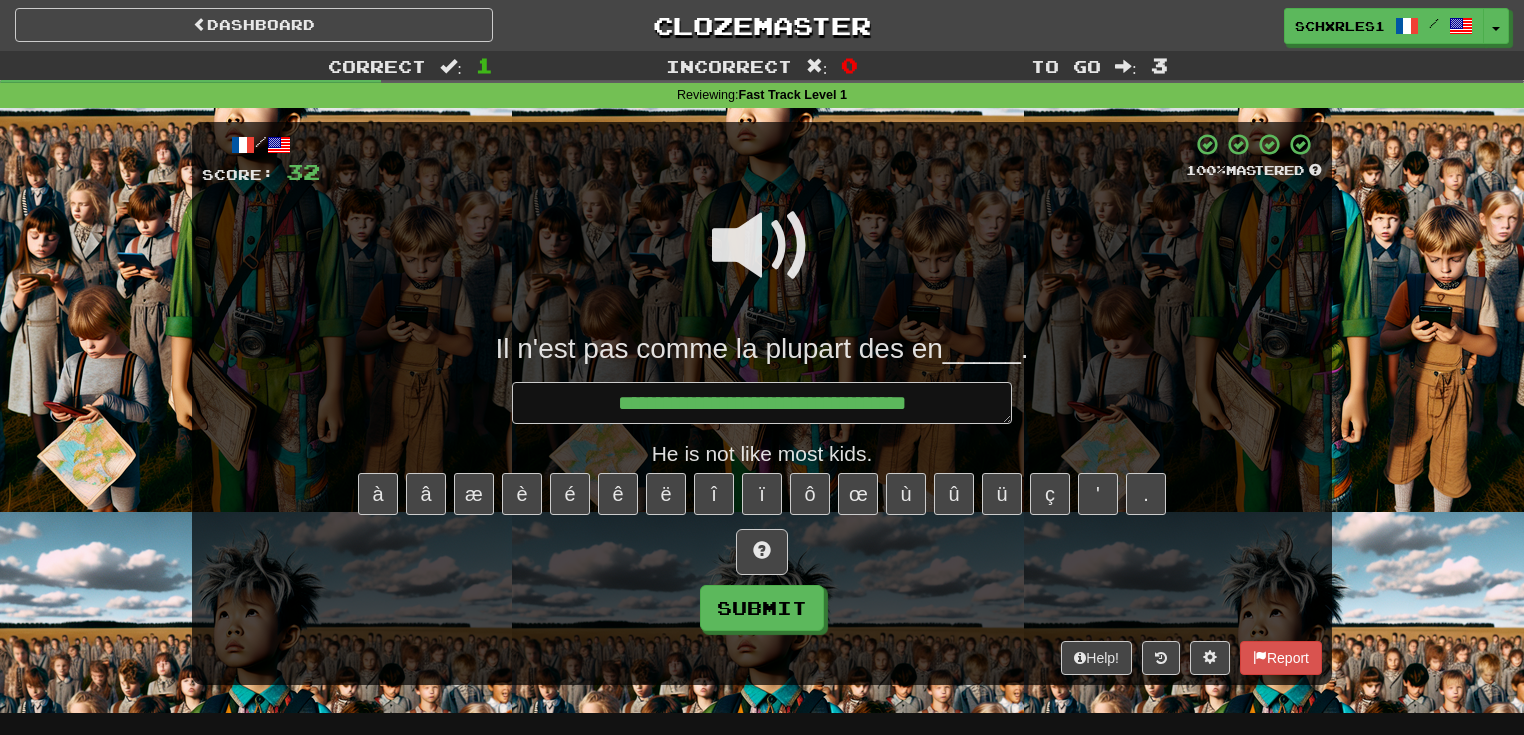 type on "*" 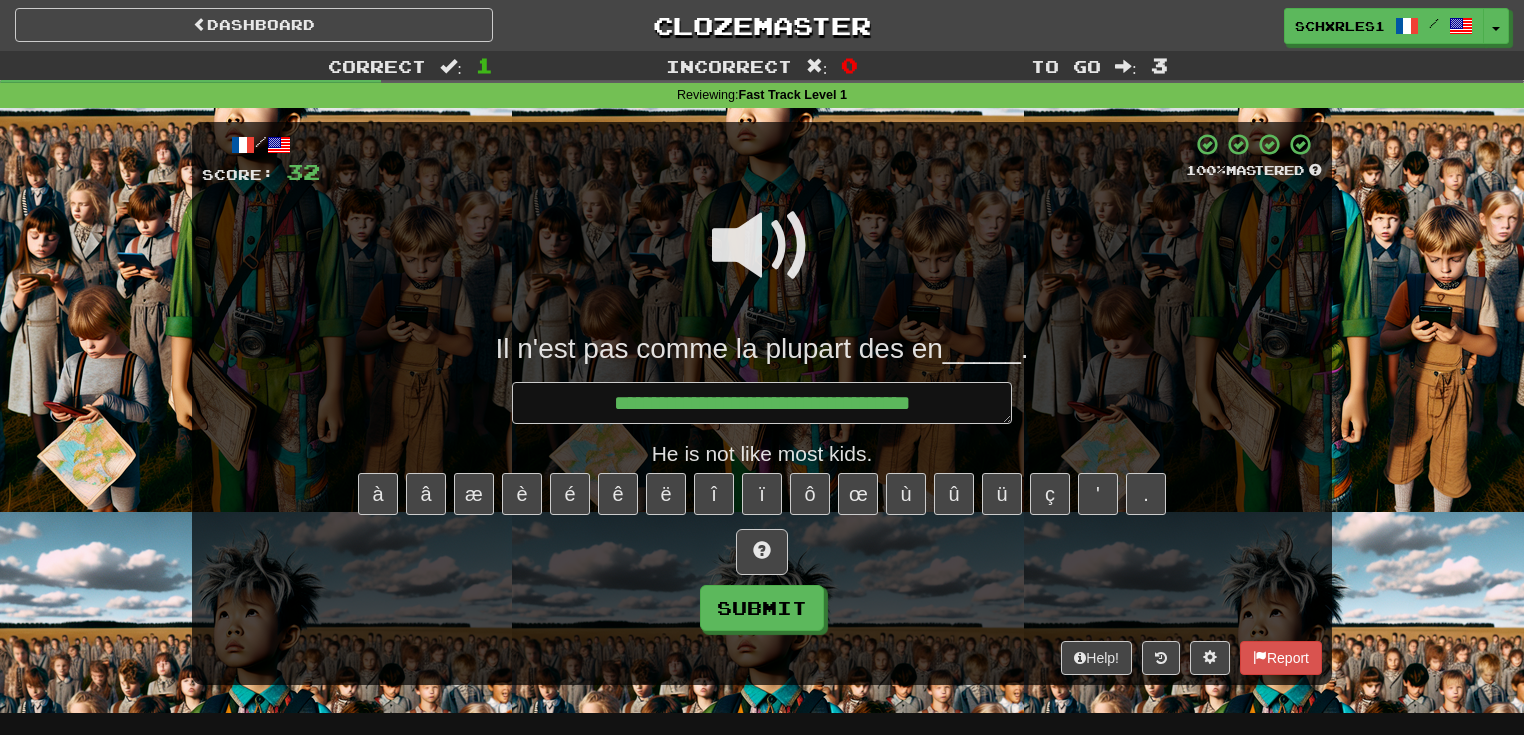 type on "*" 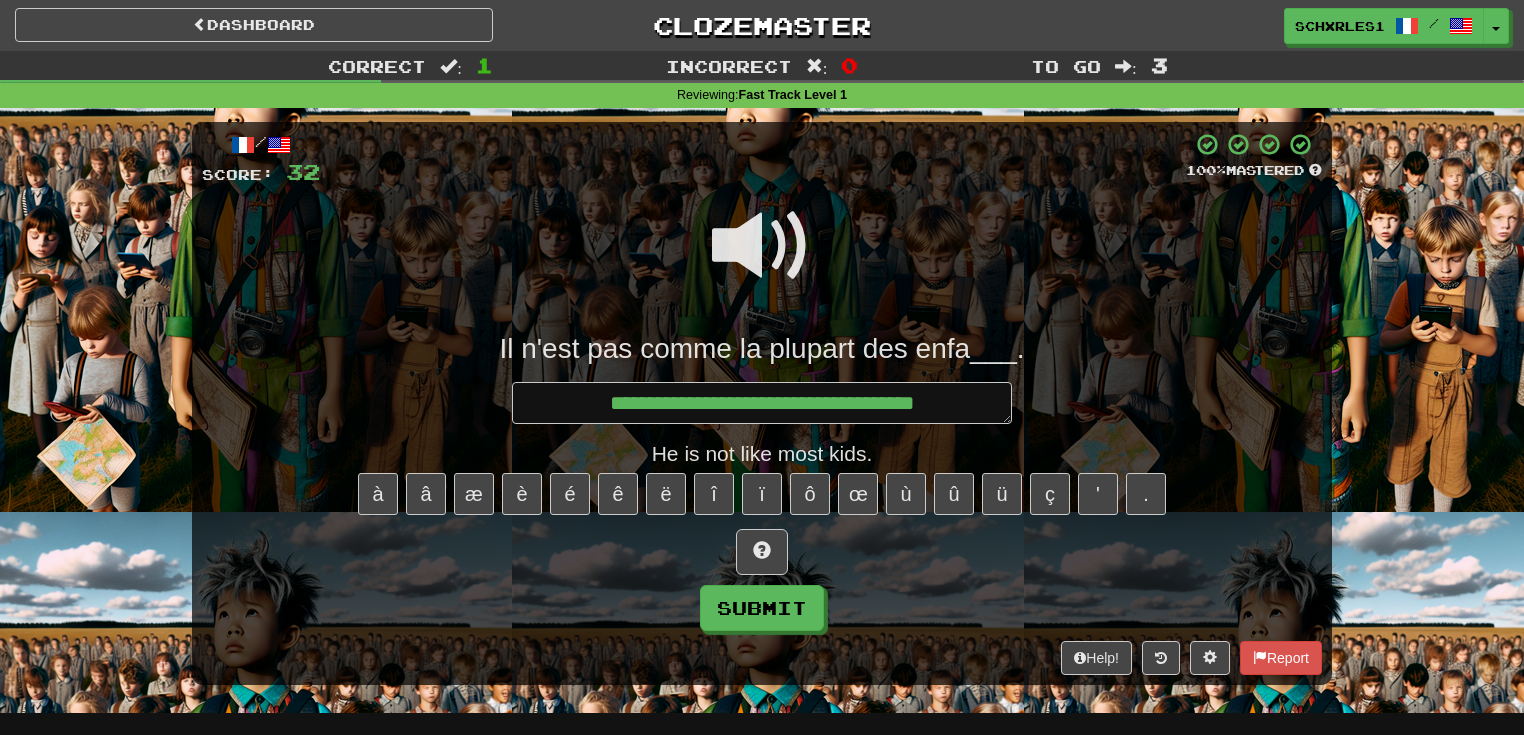 type on "*" 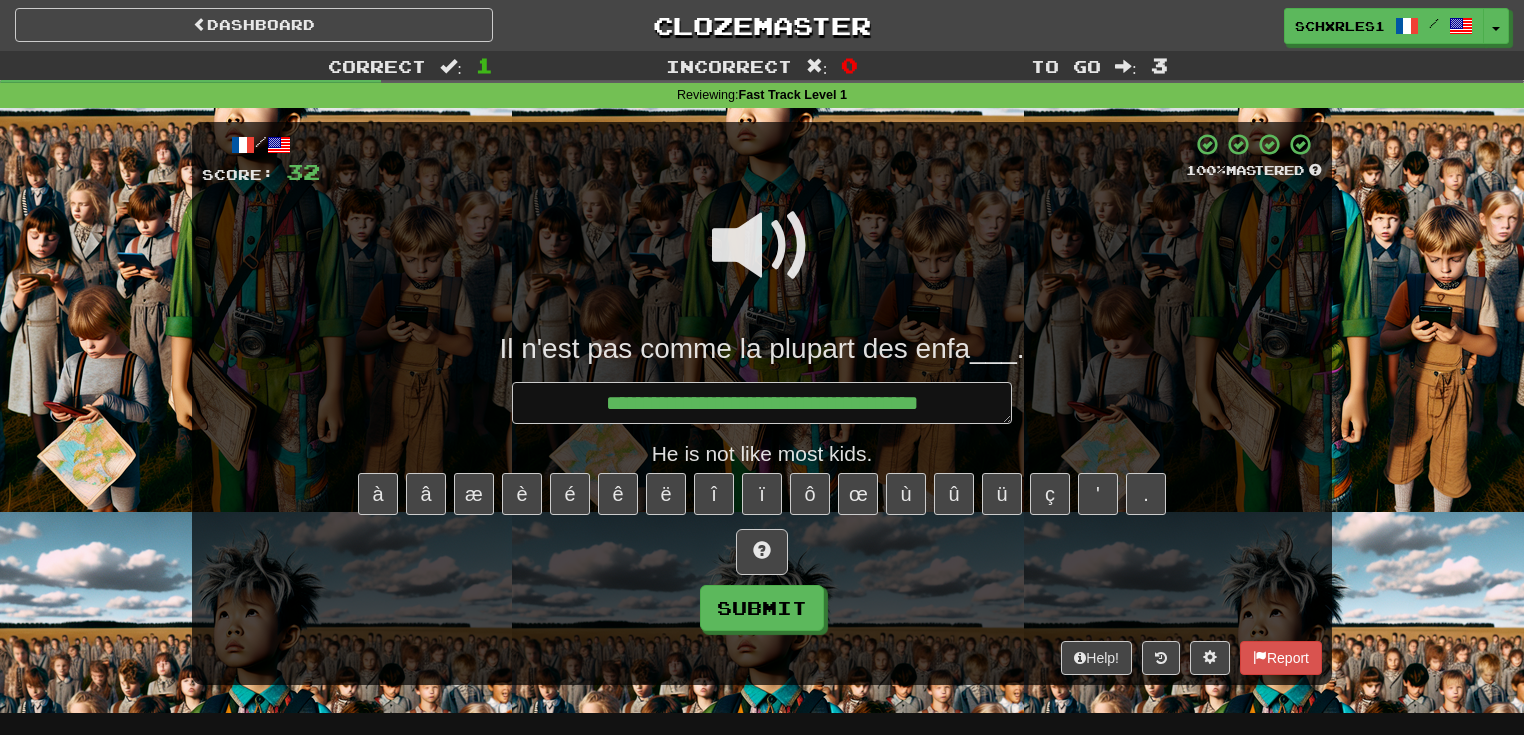 type on "*" 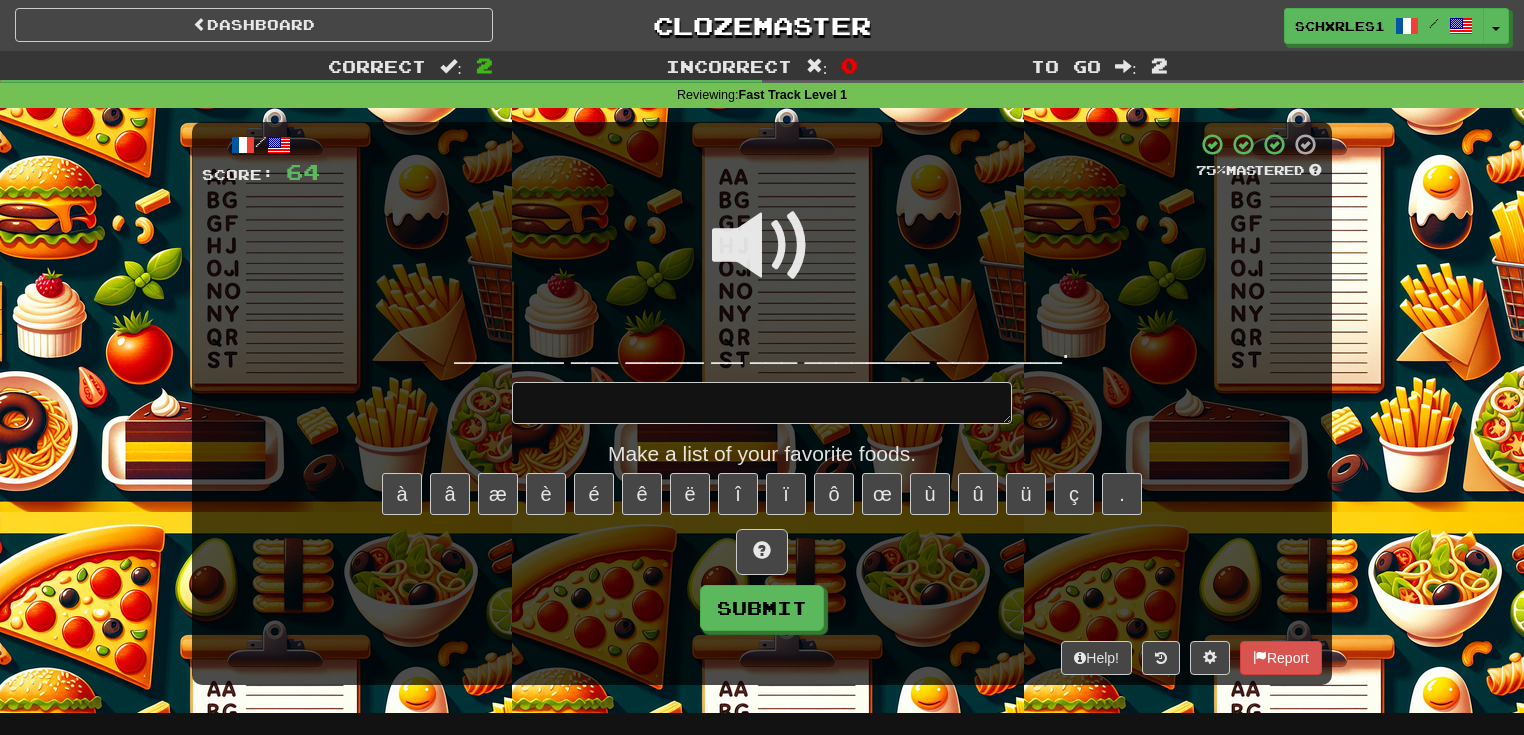 type on "*" 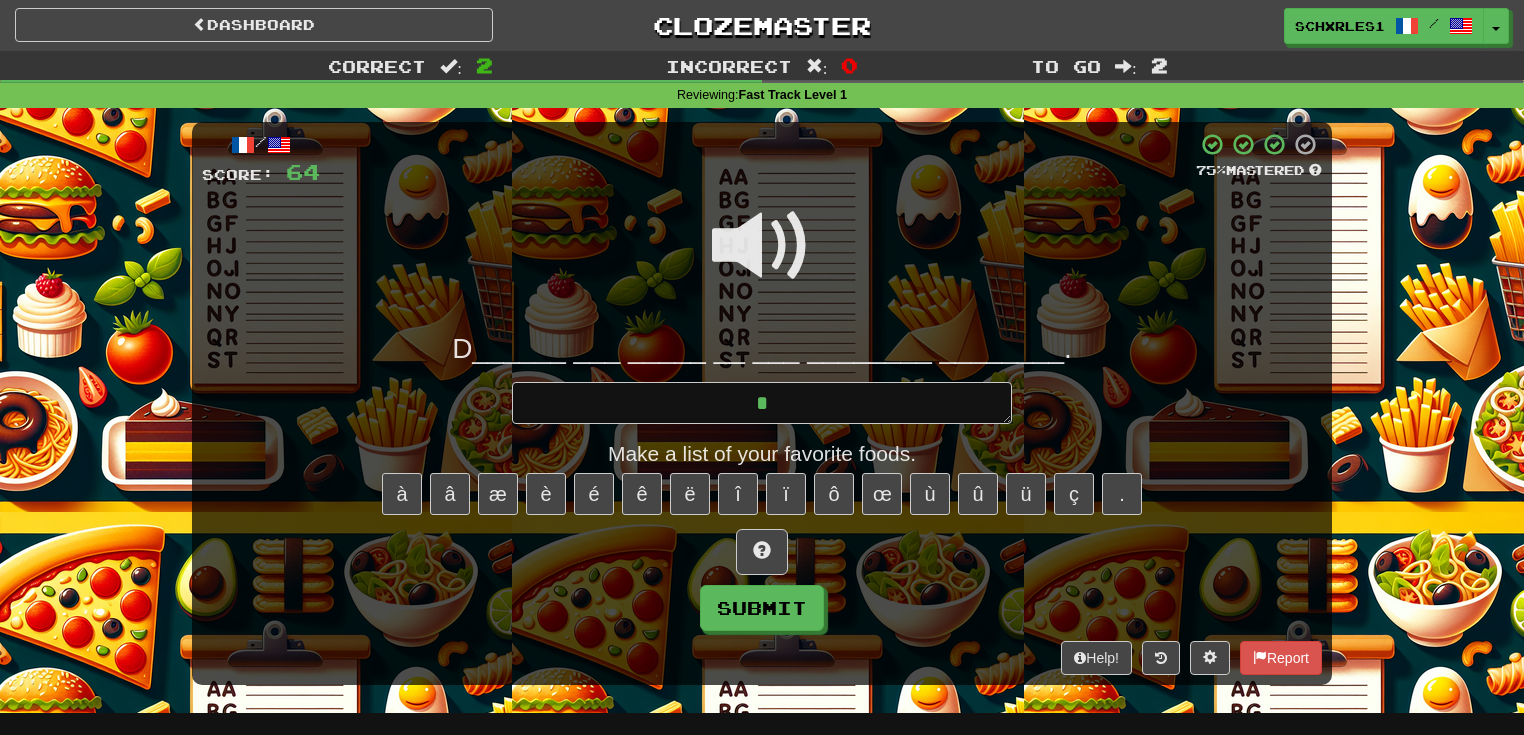 type on "*" 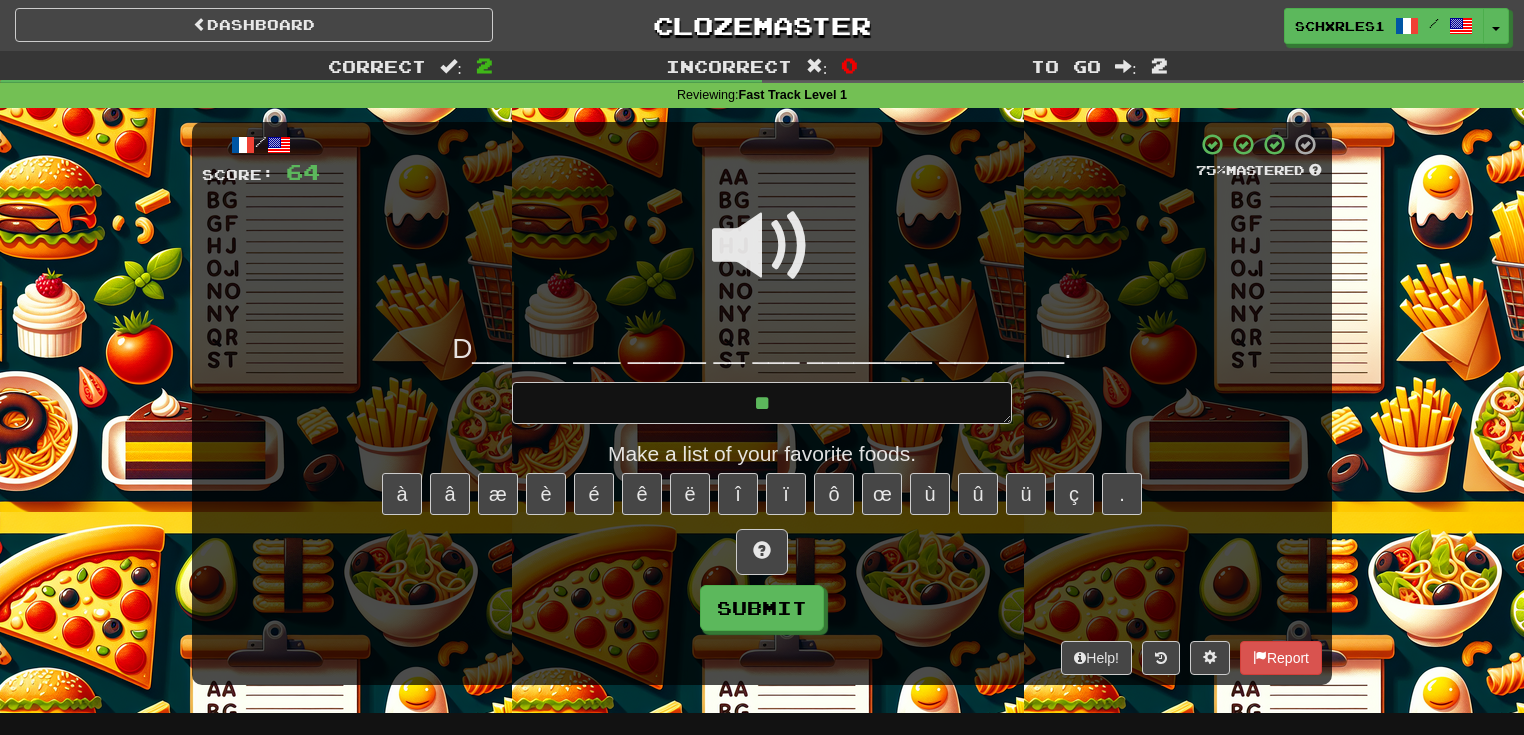type on "*" 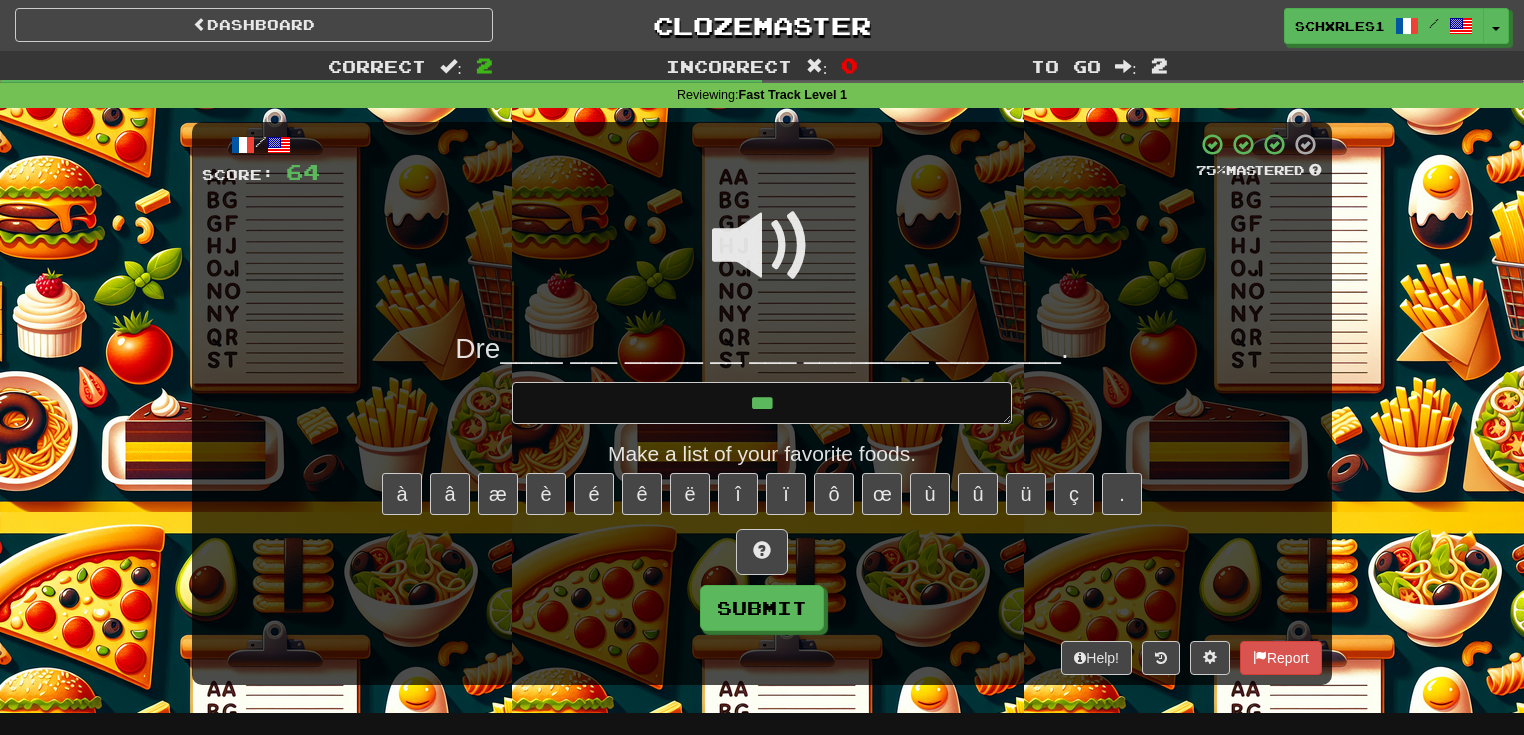 type on "*" 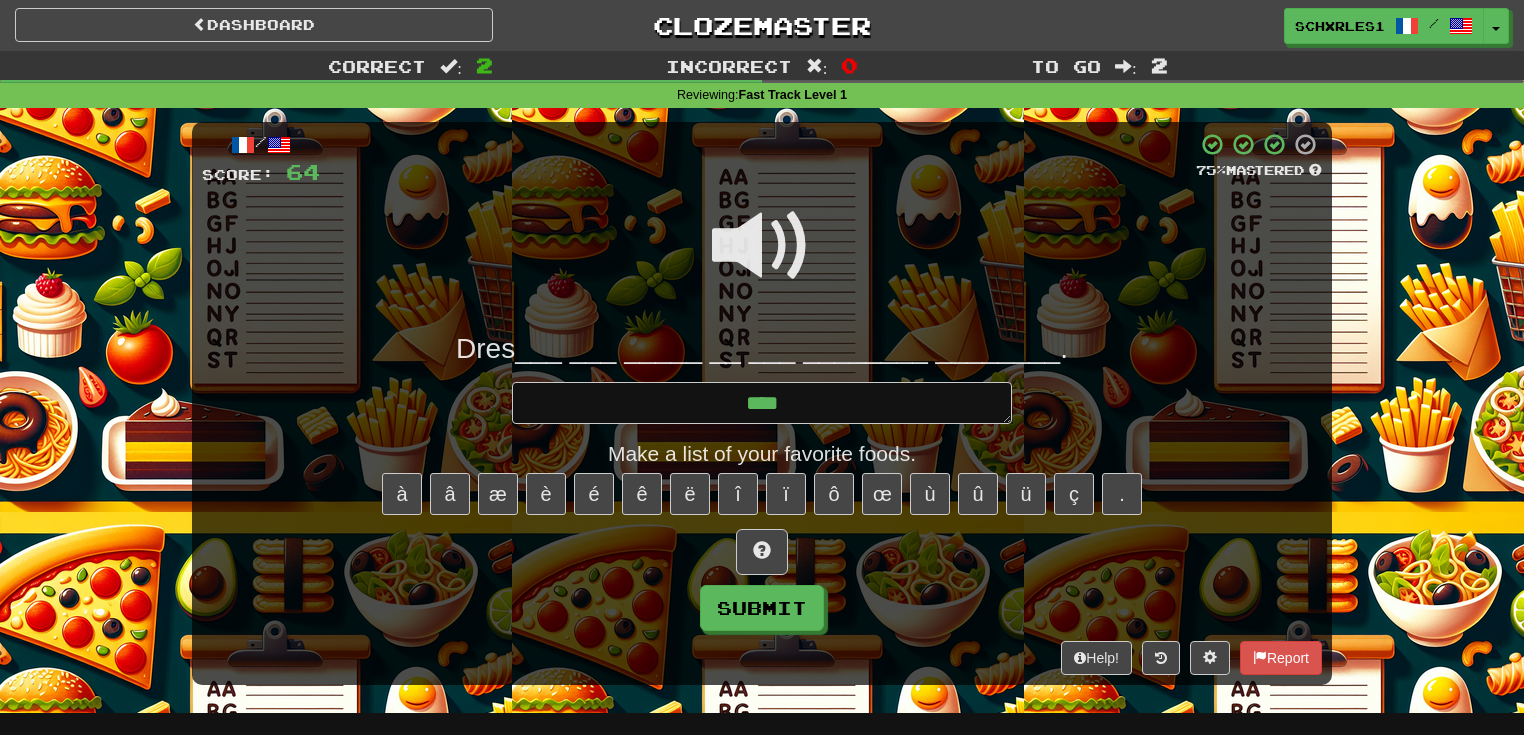 type on "*" 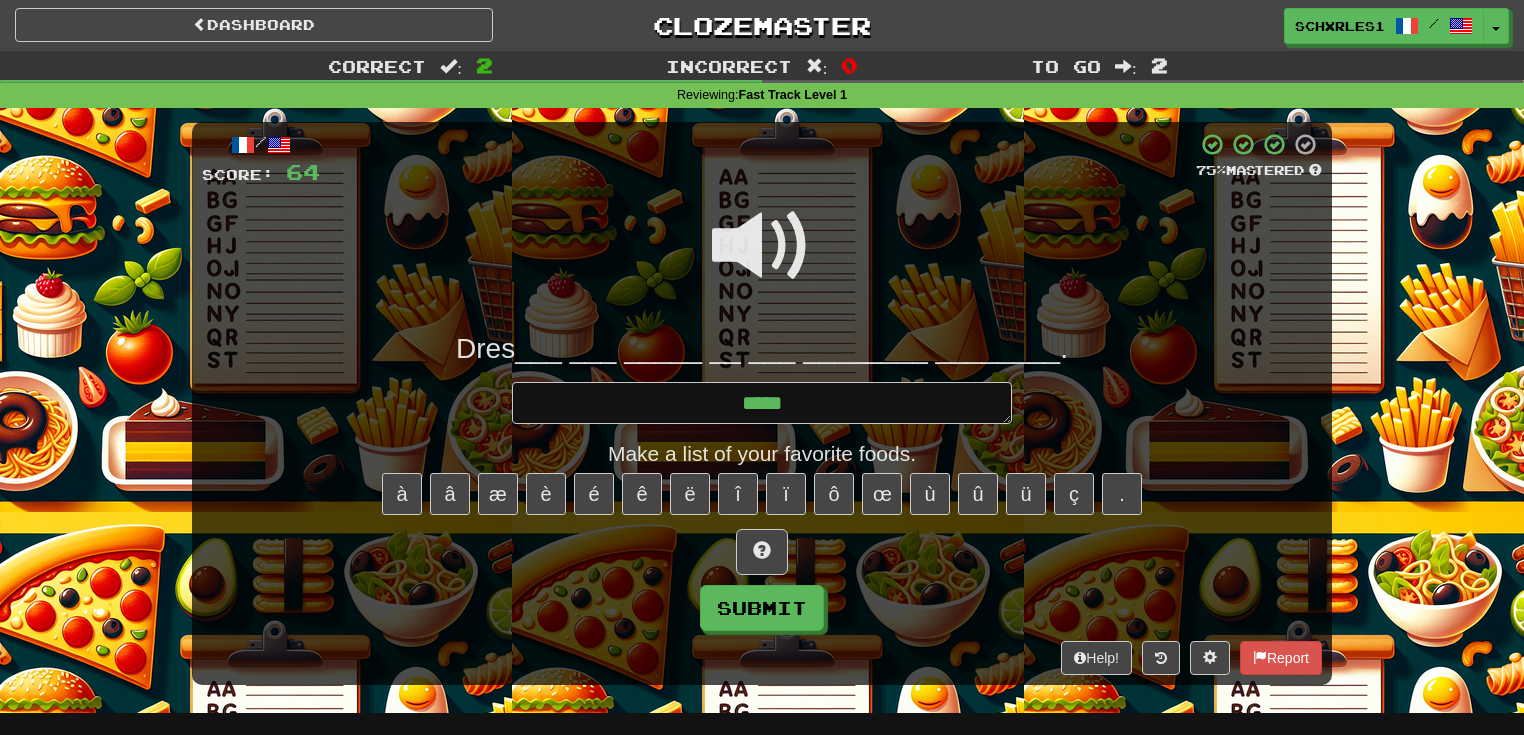 type on "*" 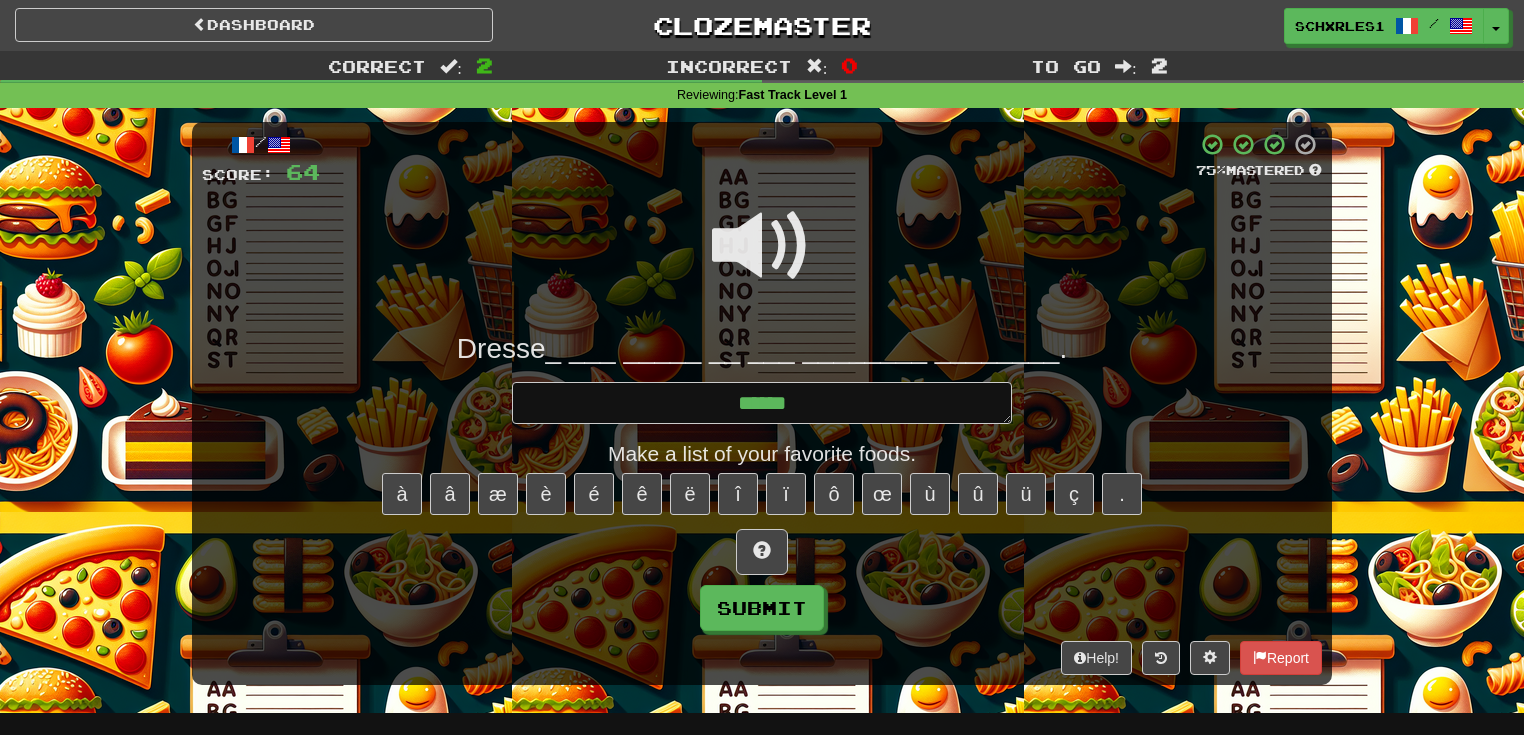 type on "*" 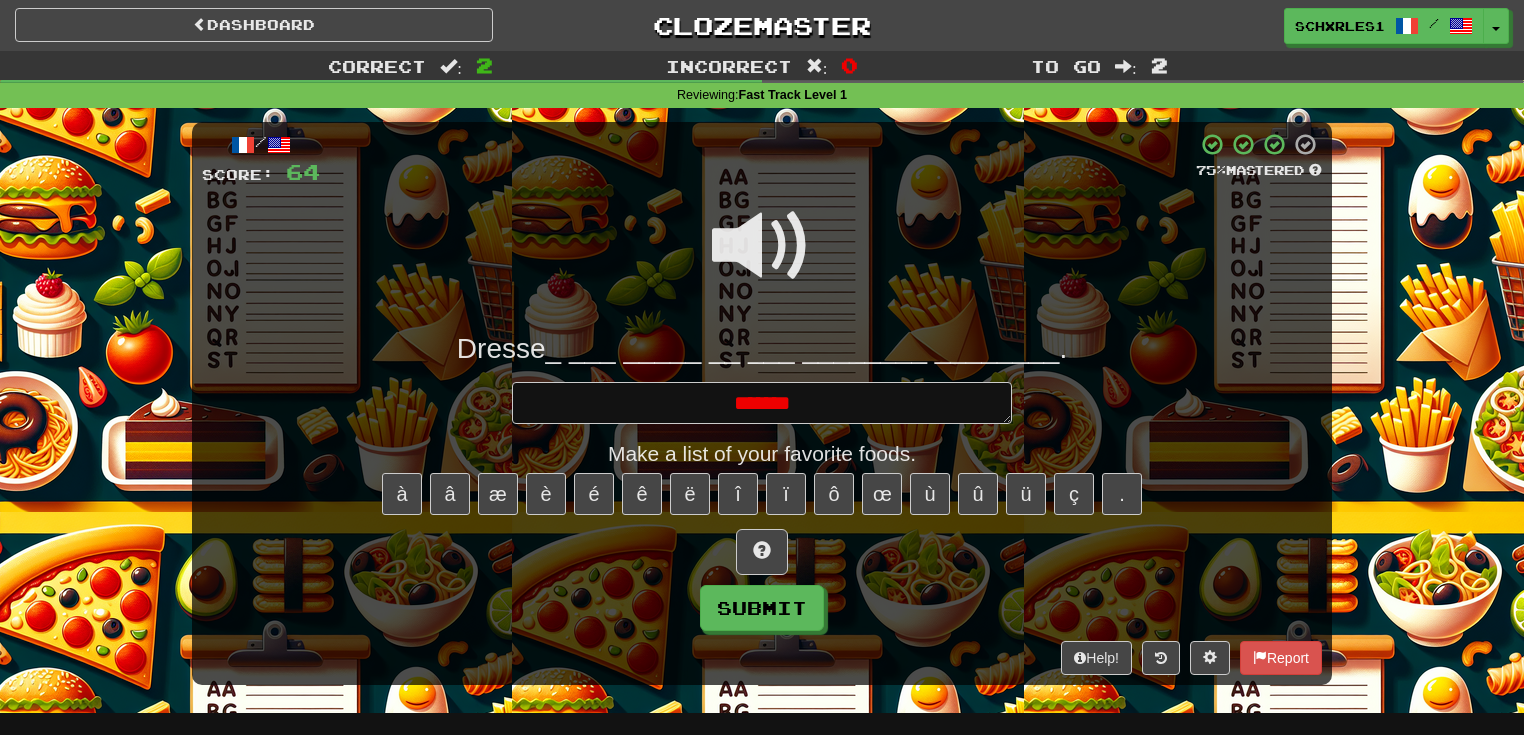 type on "*" 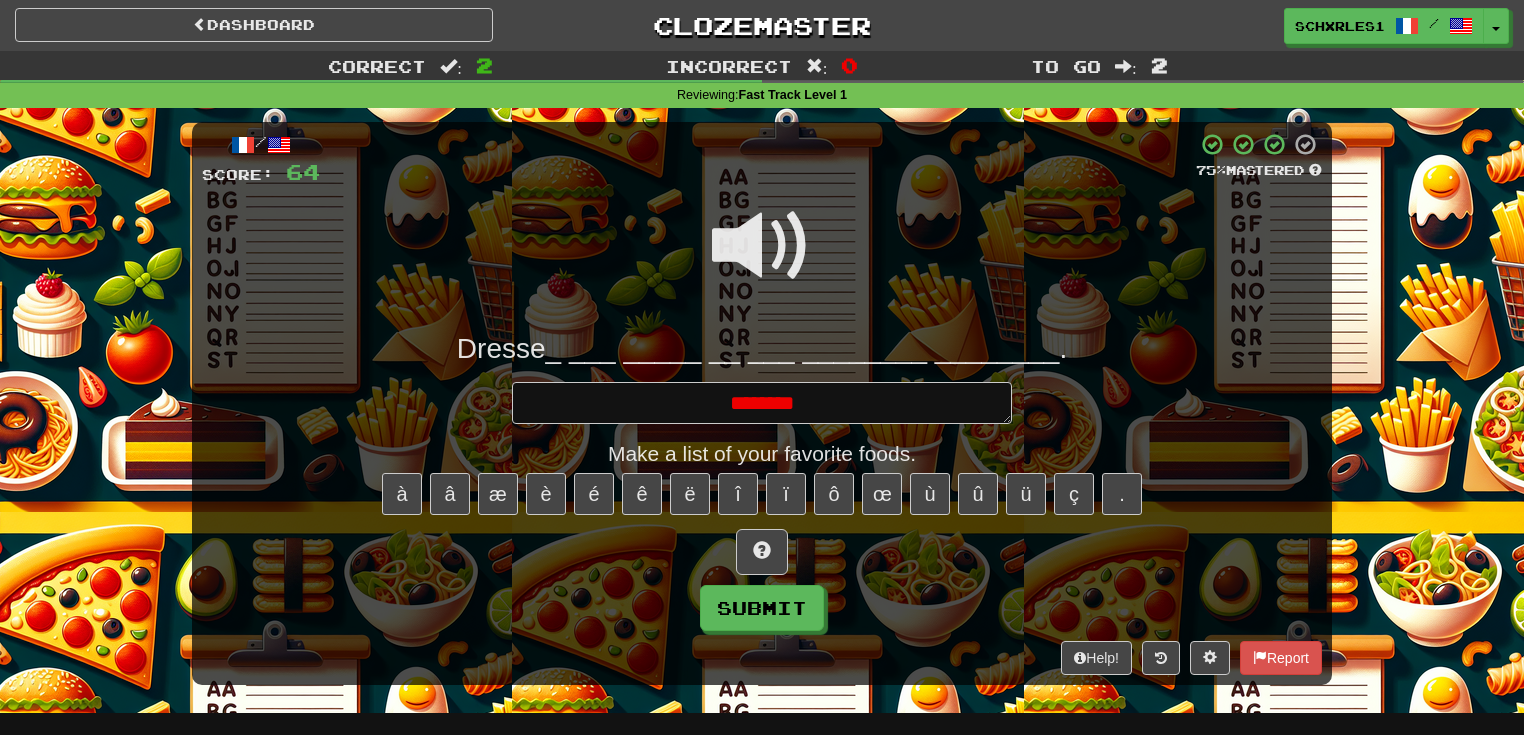 type on "*" 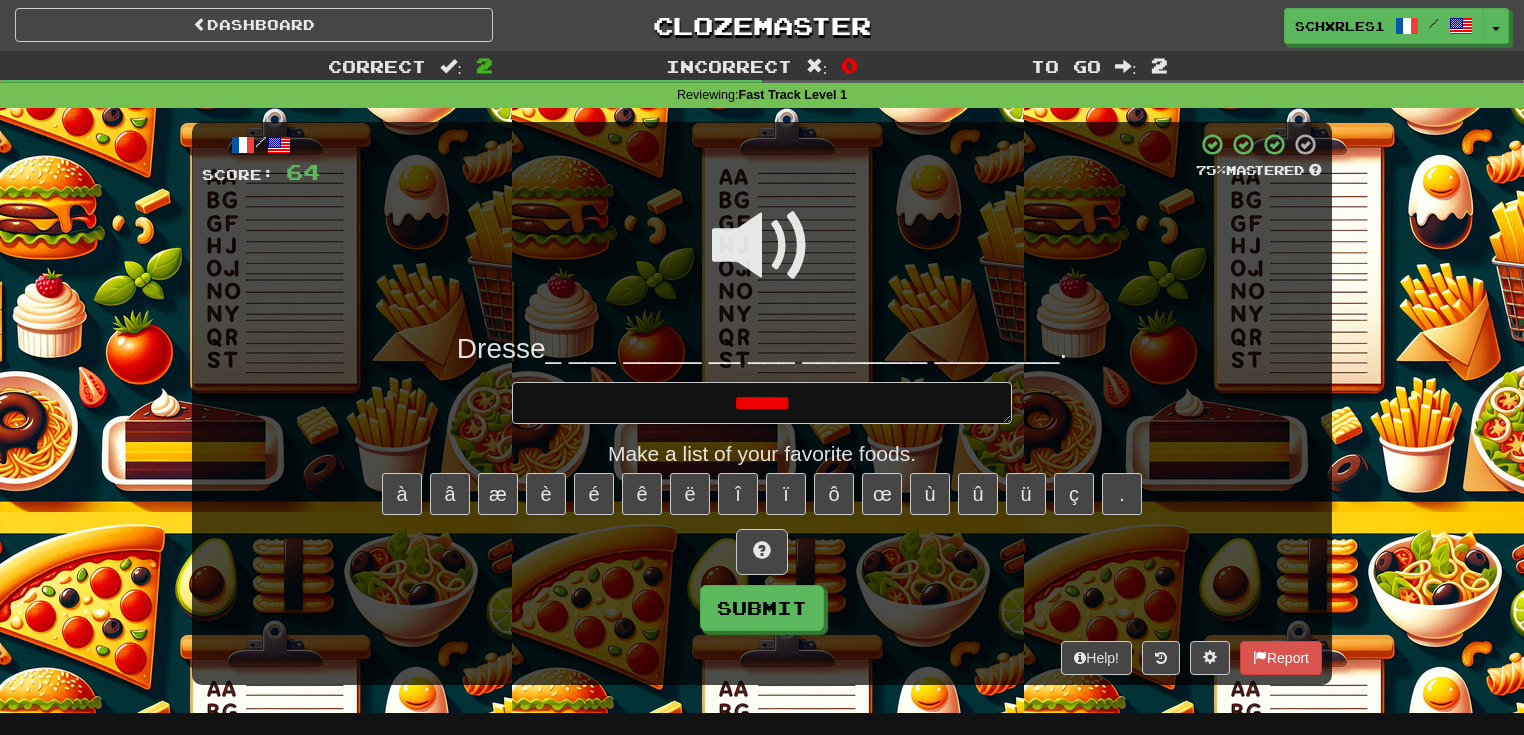type on "*" 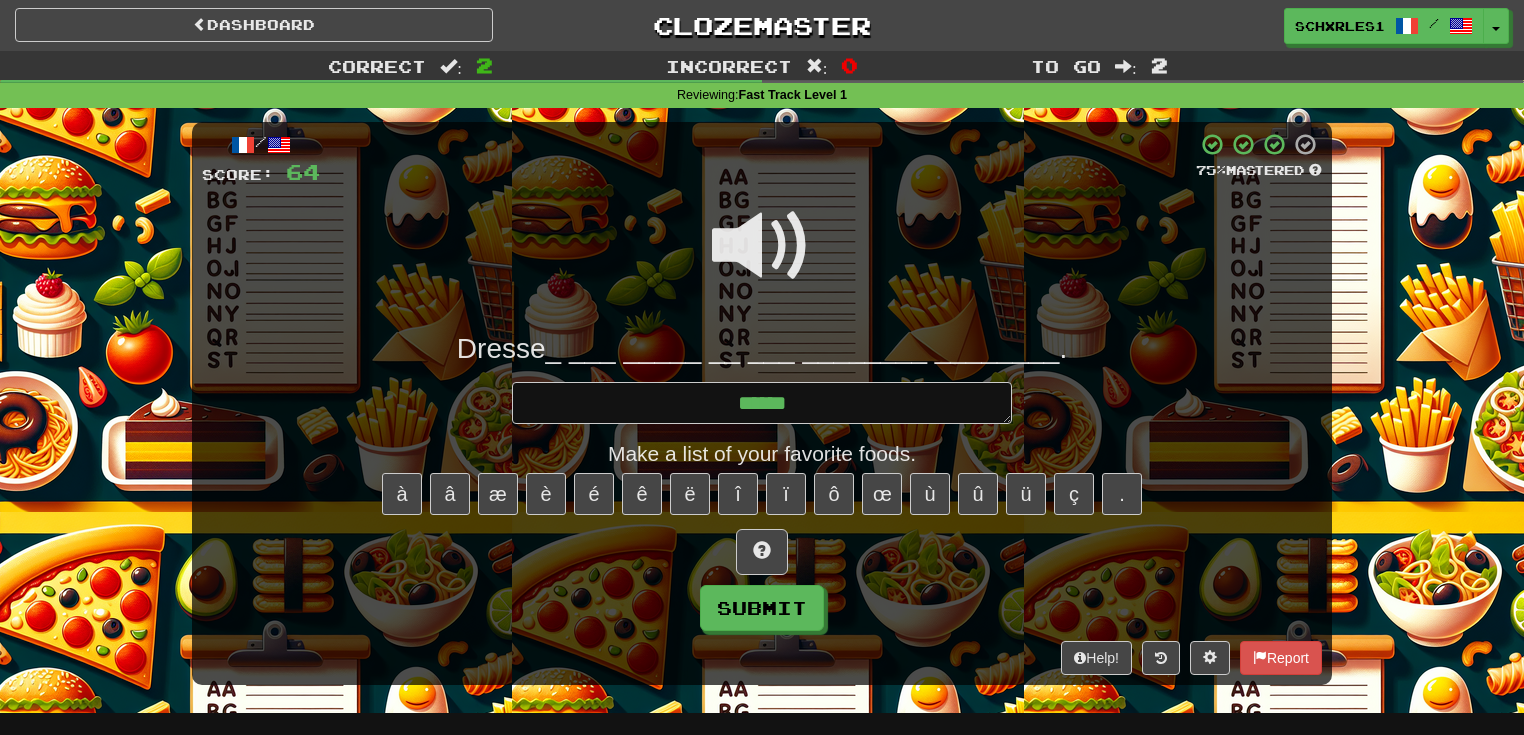 type on "*" 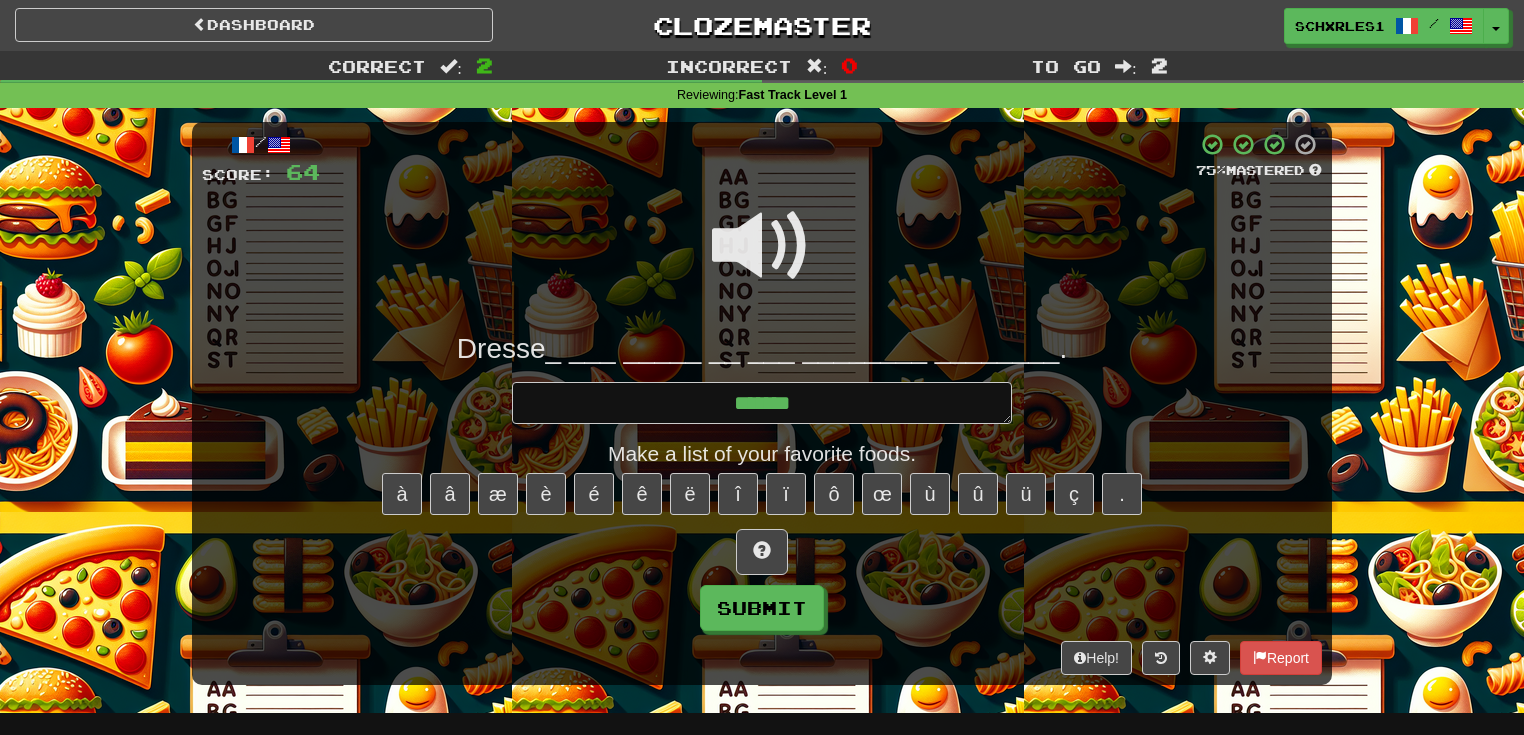type on "*" 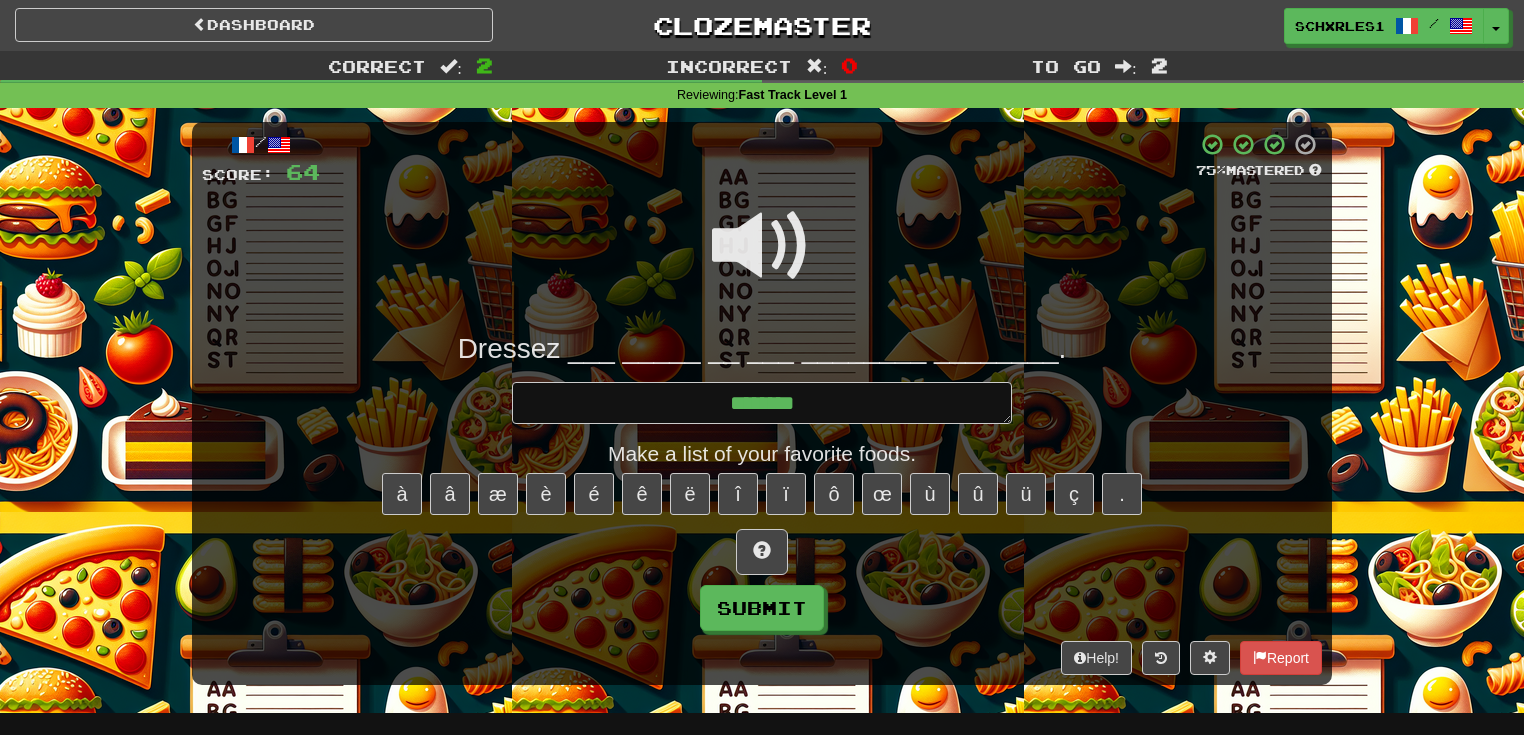 type on "*" 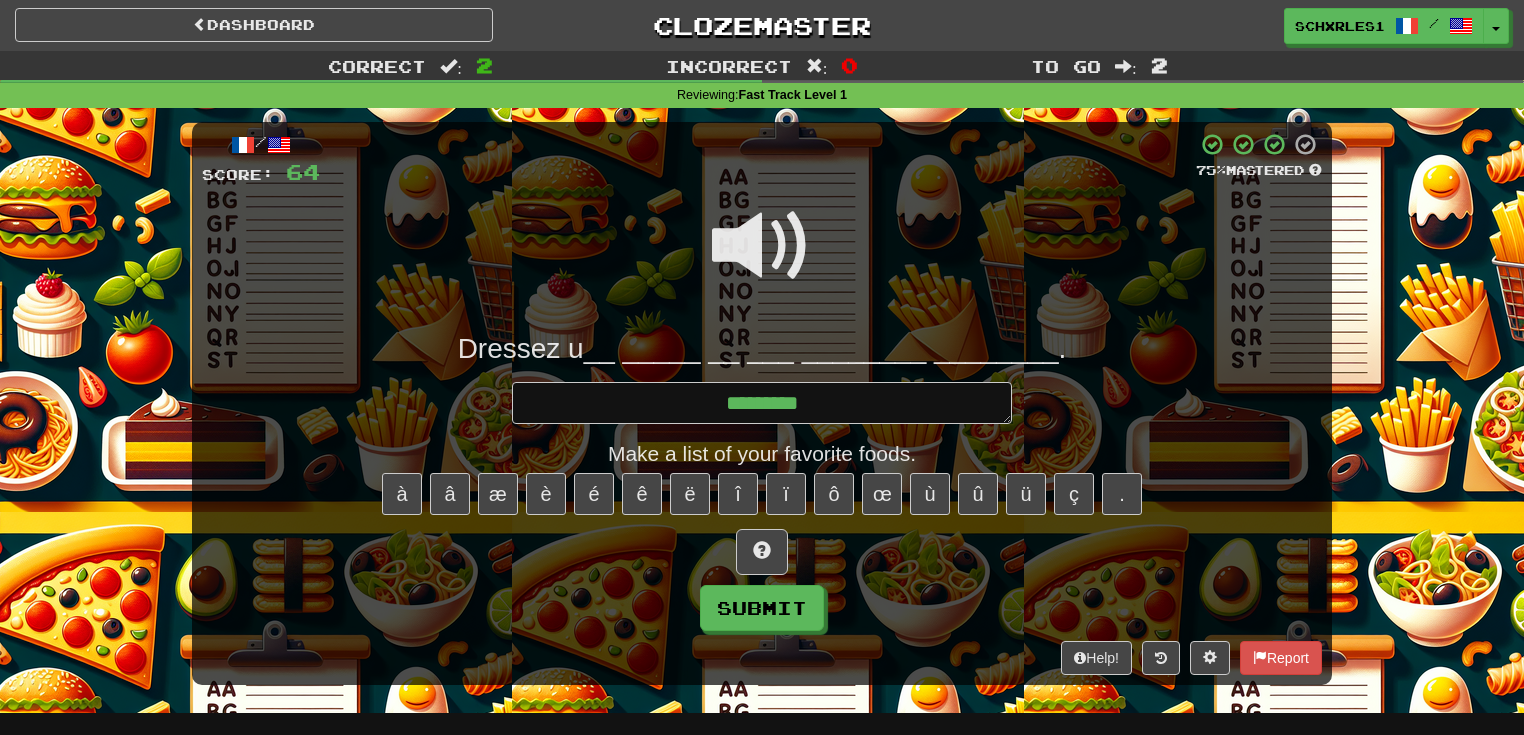 type on "*" 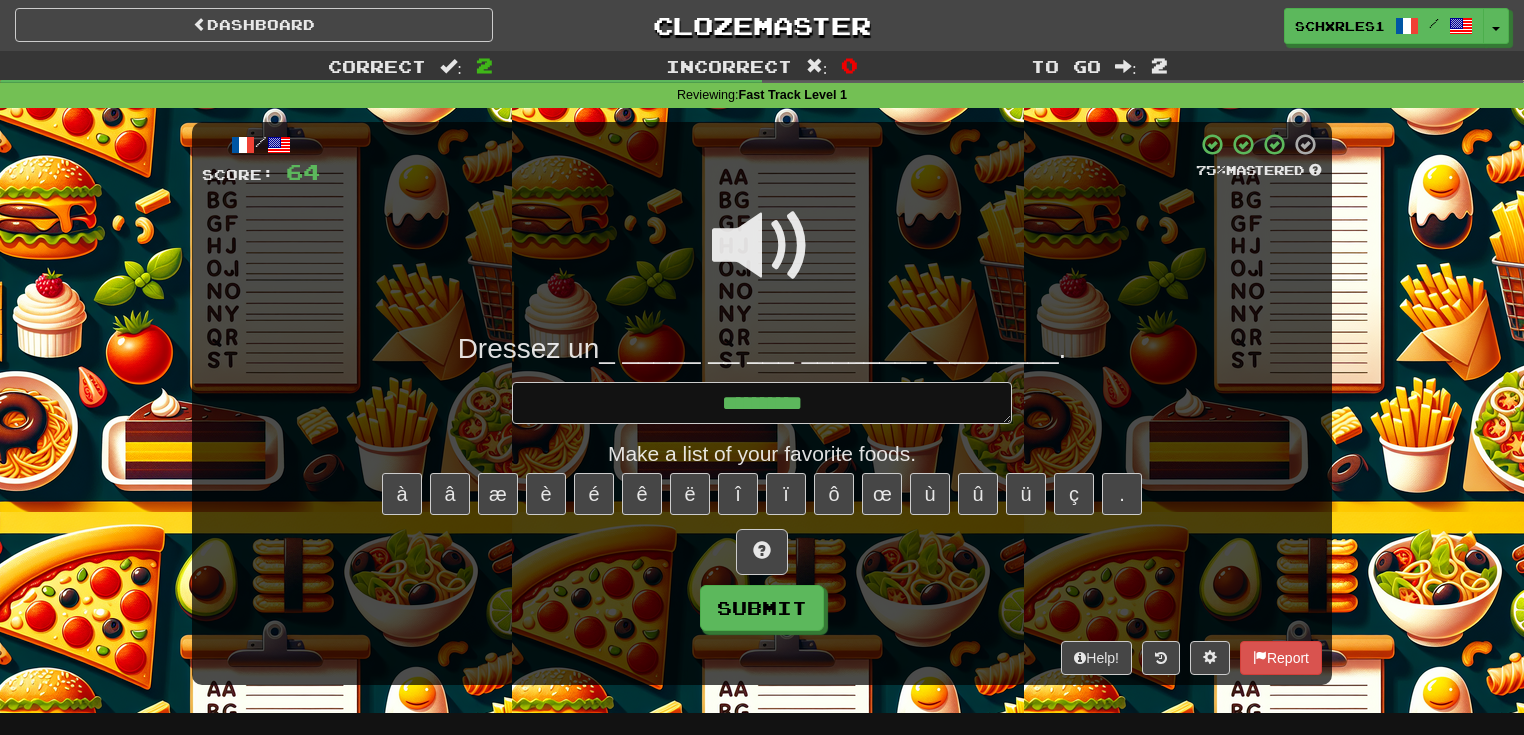 type on "*" 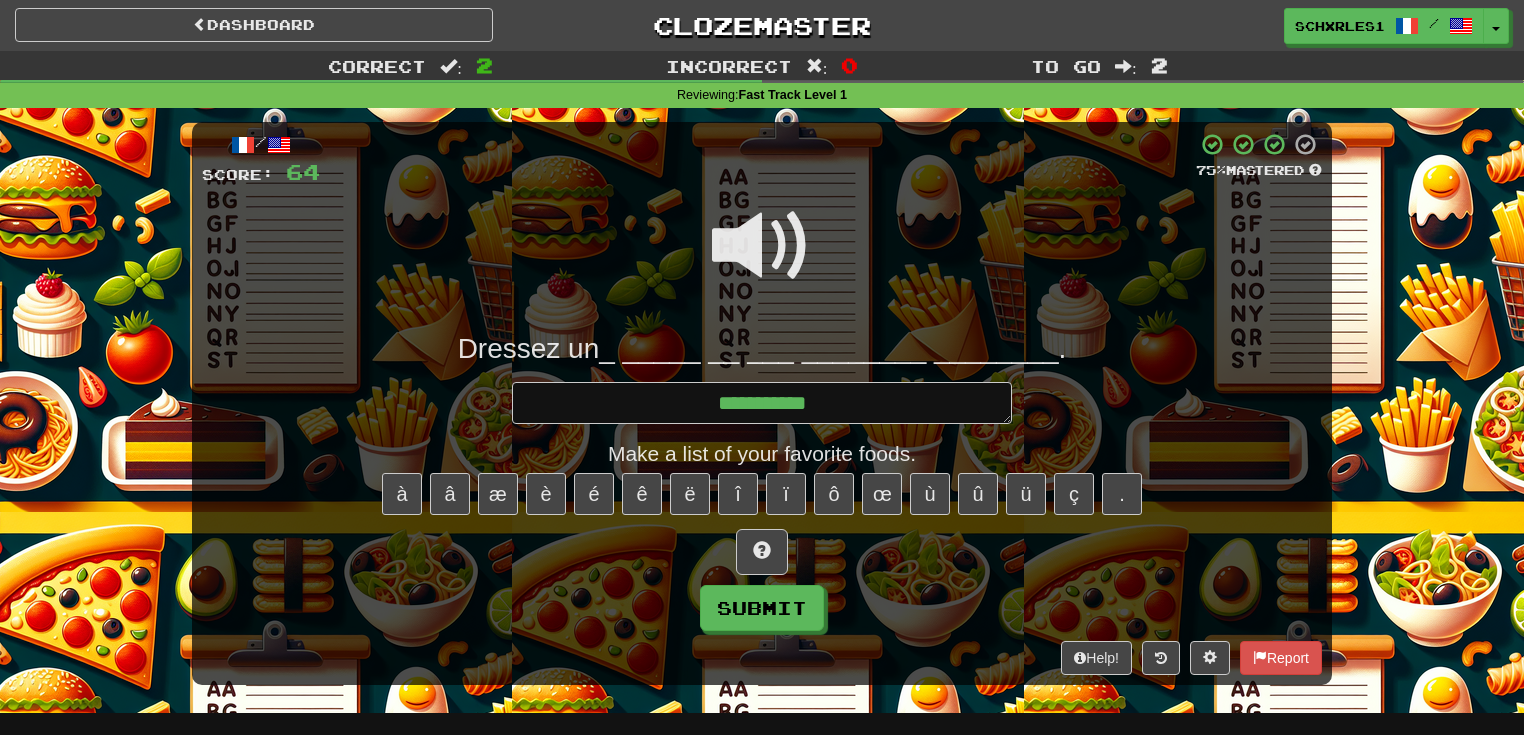 type on "*" 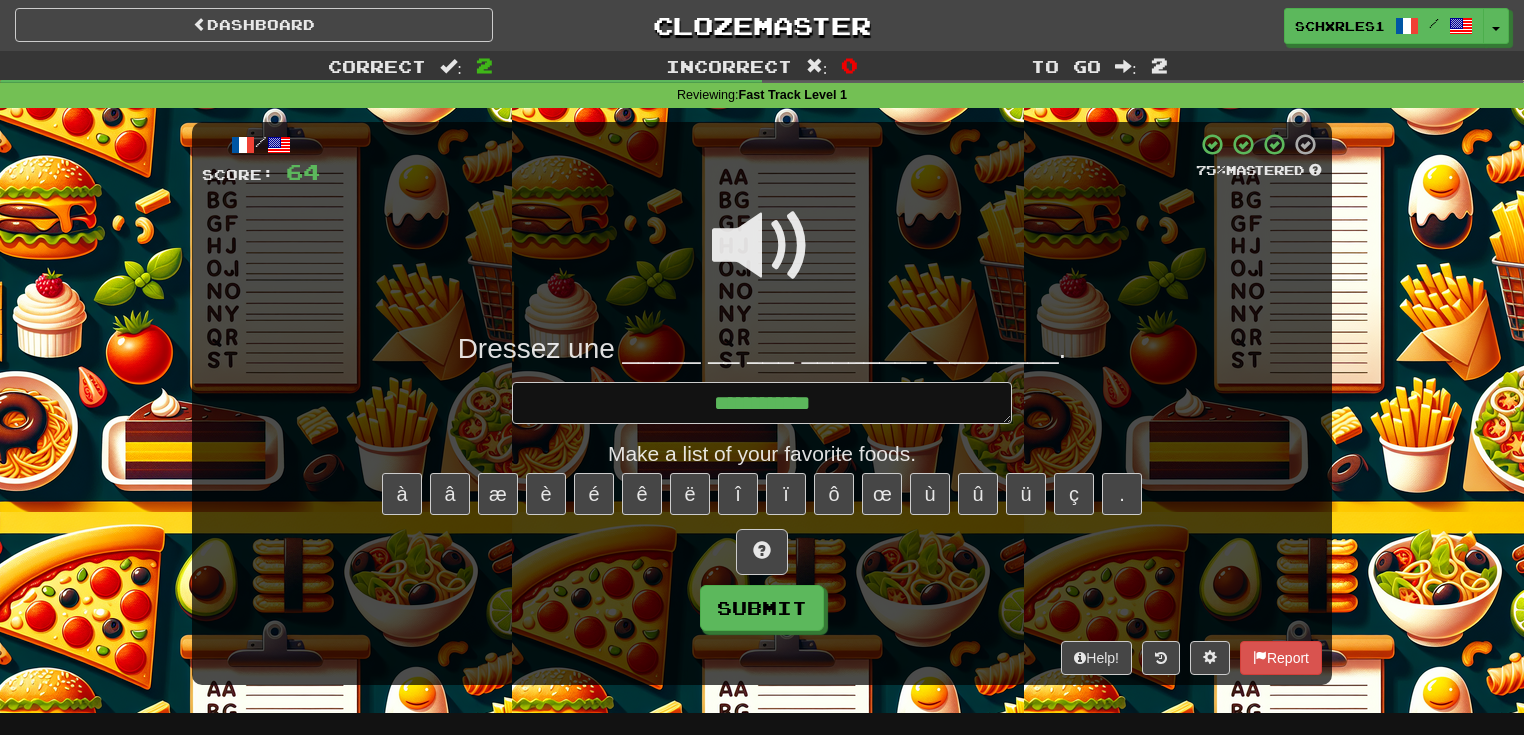 type on "*" 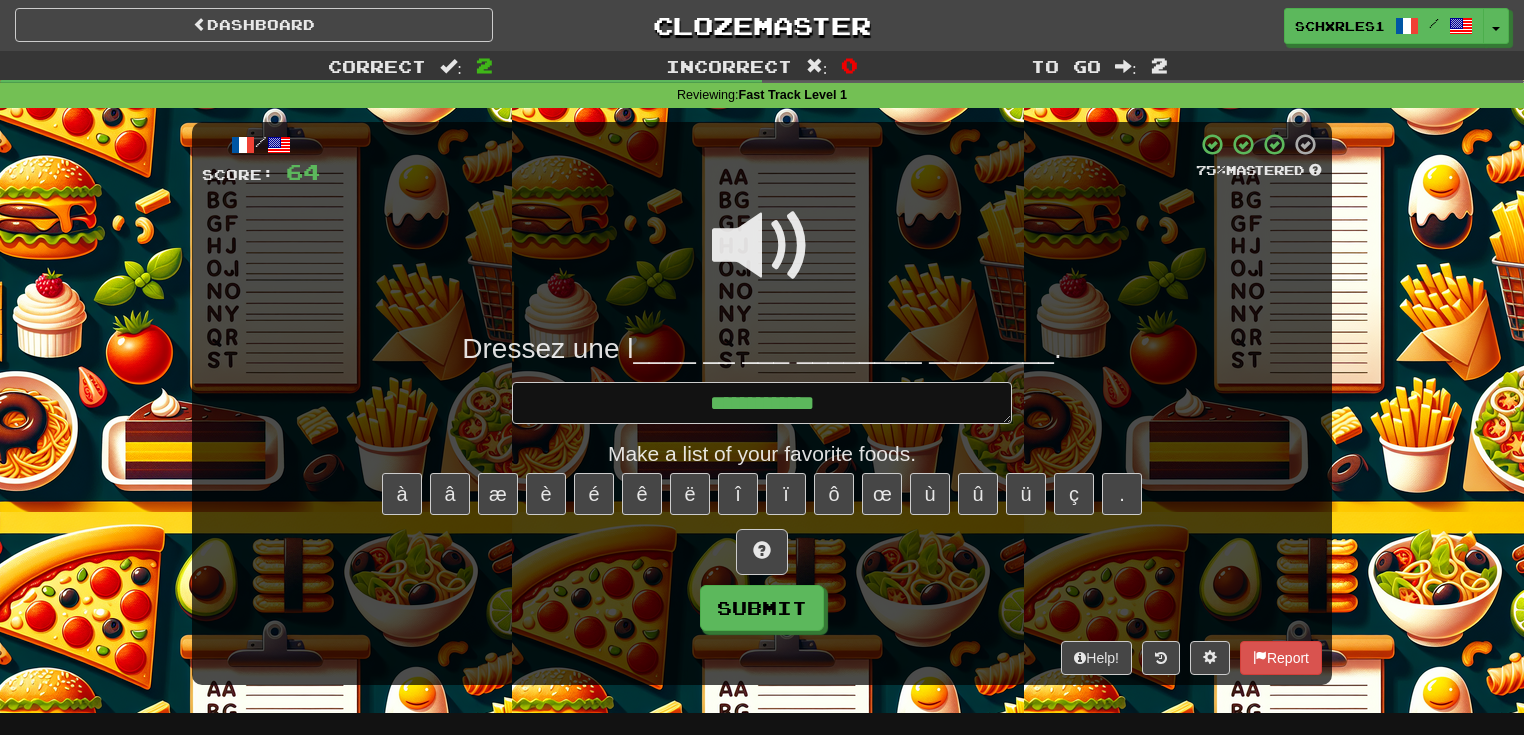 type on "*" 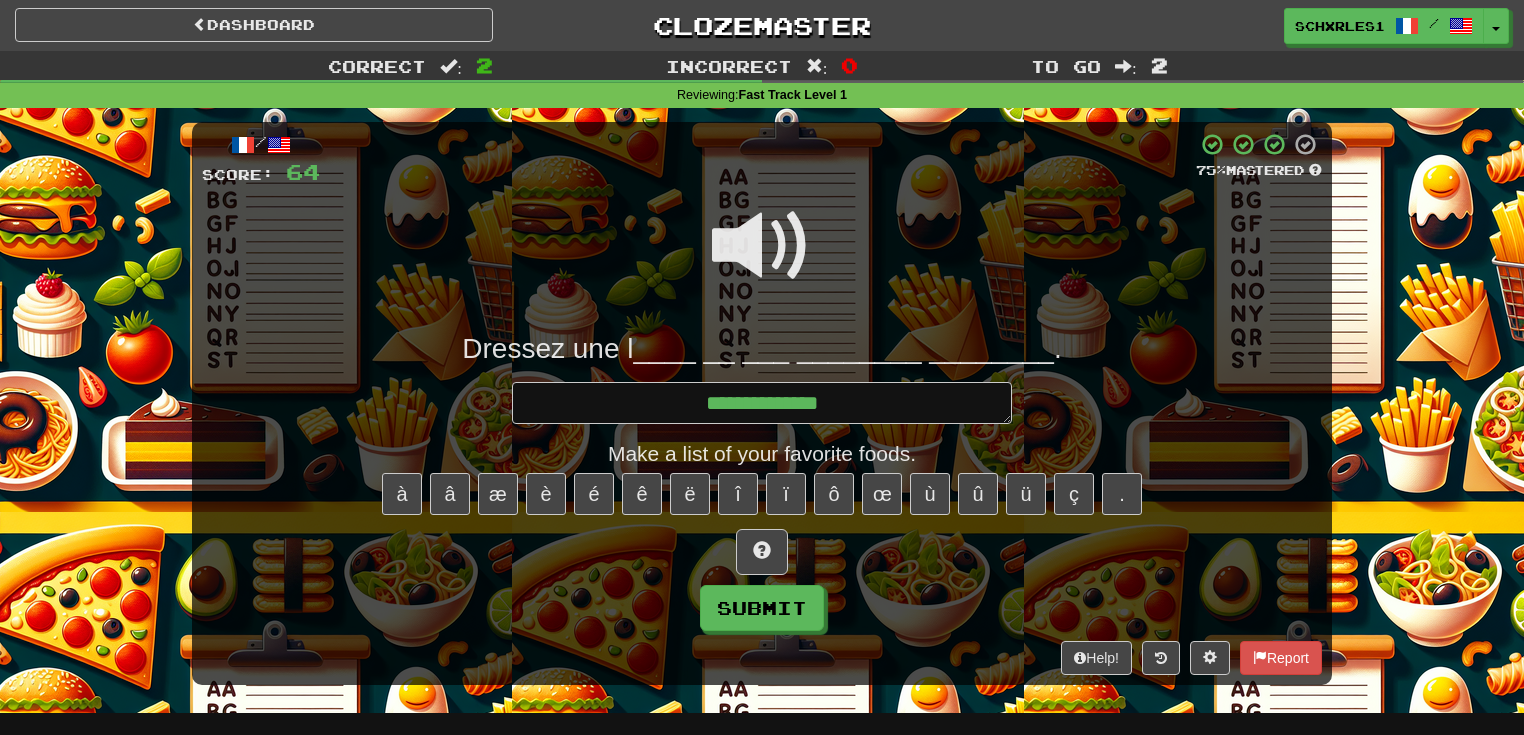 type 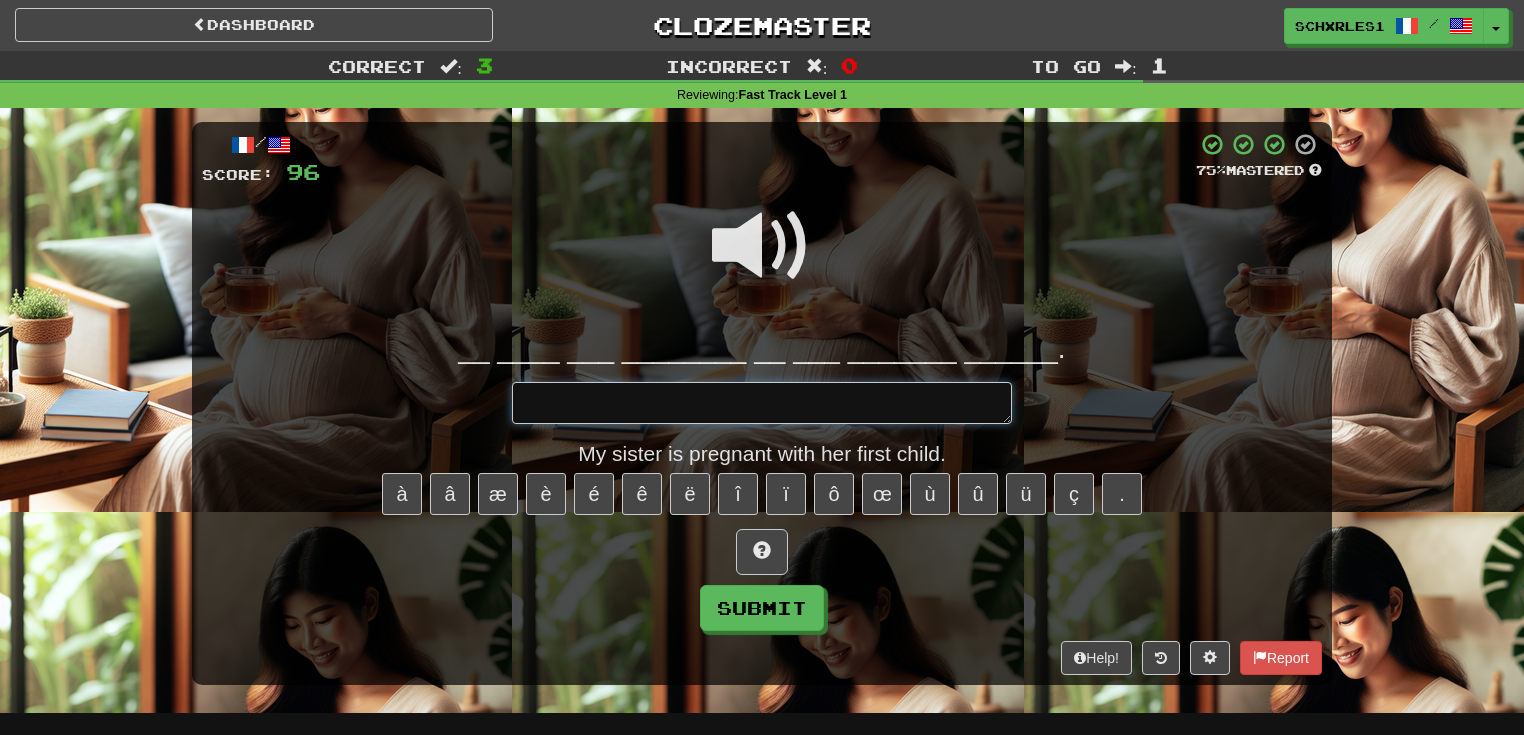 click at bounding box center [762, 403] 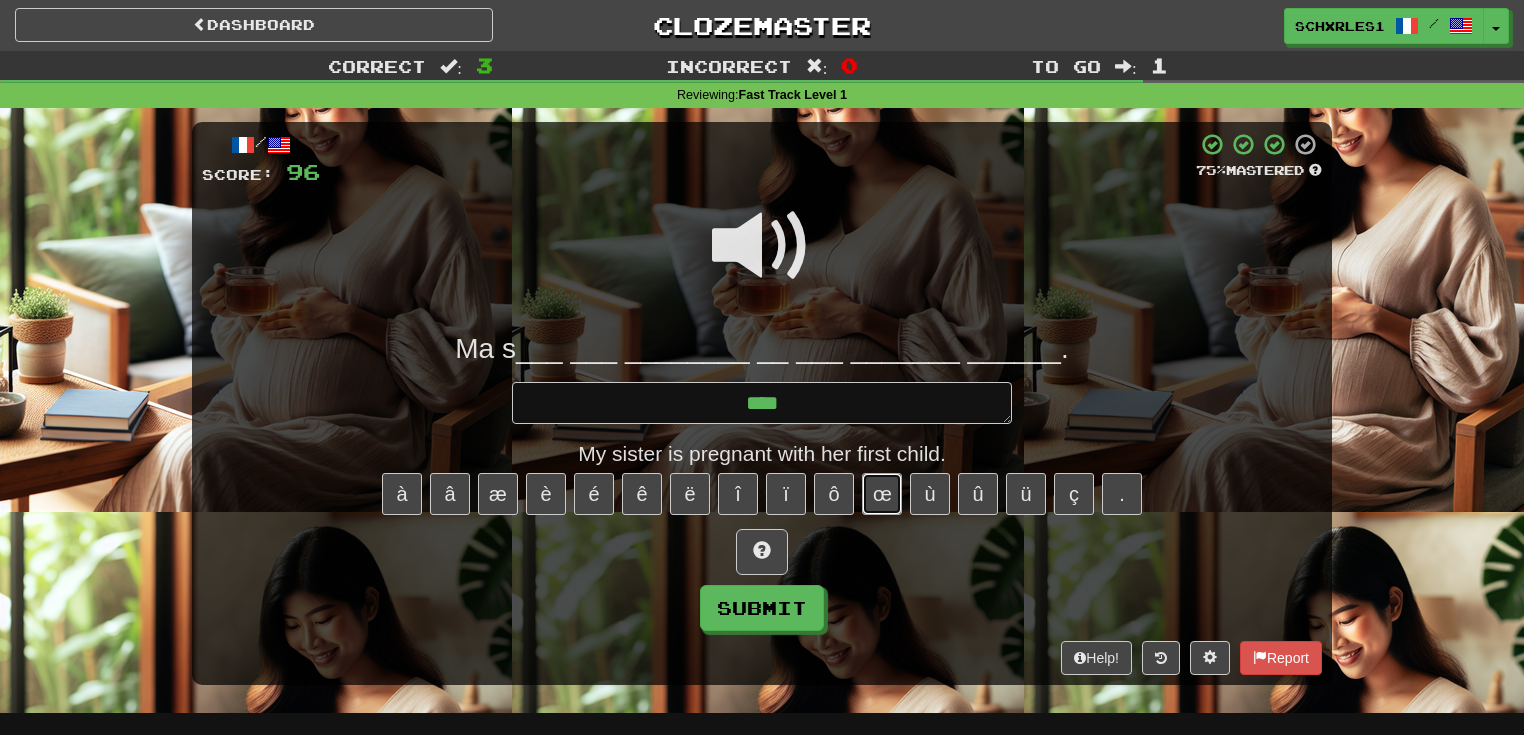 click on "œ" at bounding box center (882, 494) 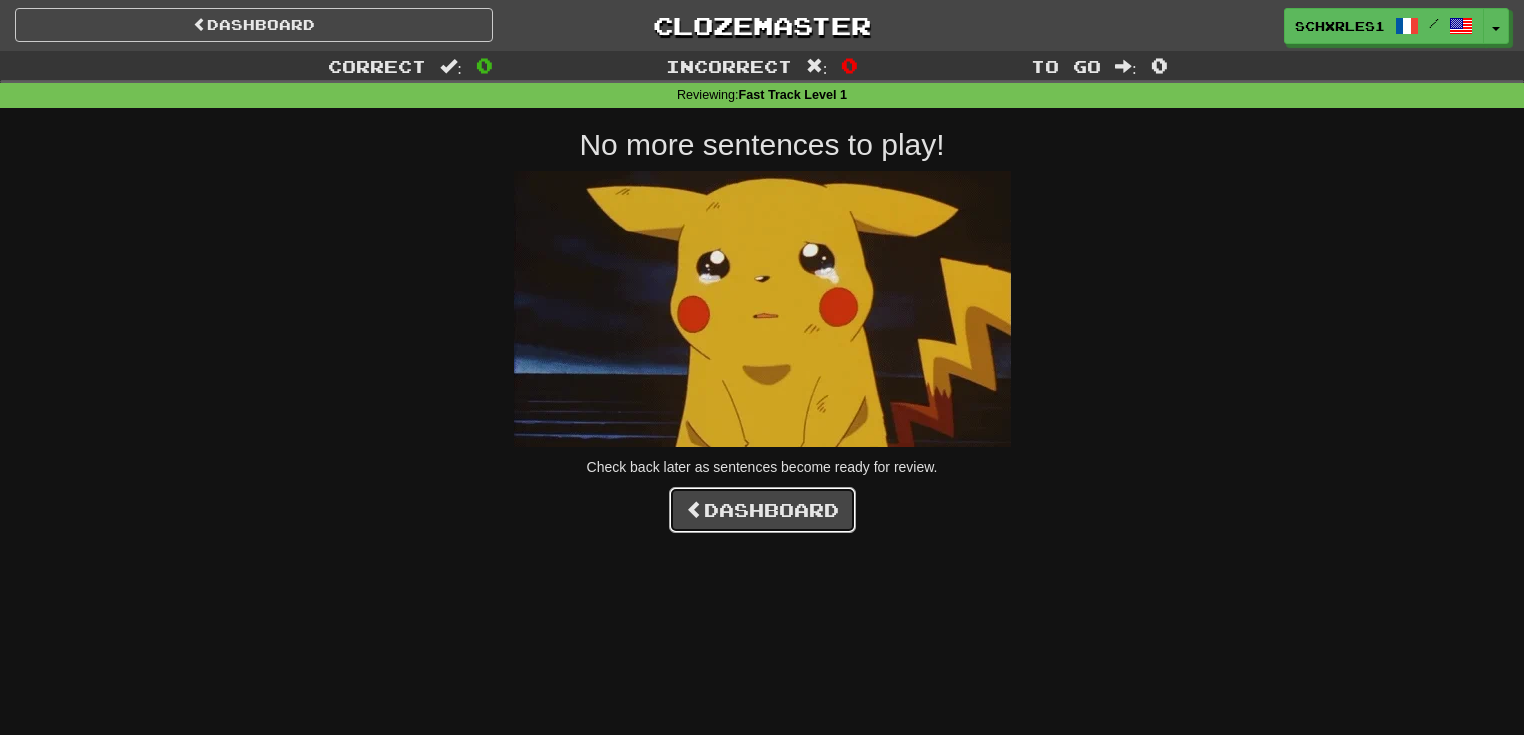 click on "Dashboard" at bounding box center (762, 510) 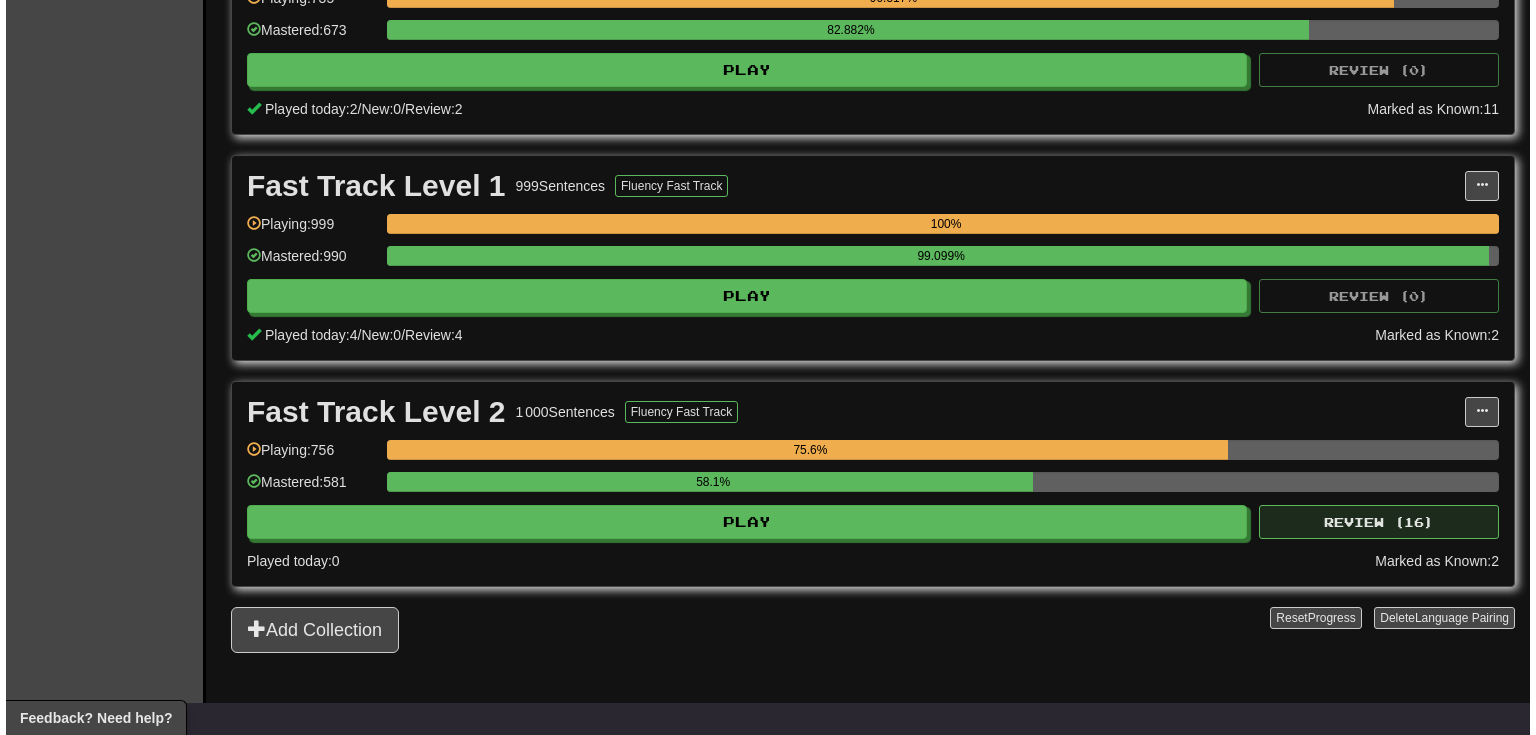 scroll, scrollTop: 533, scrollLeft: 0, axis: vertical 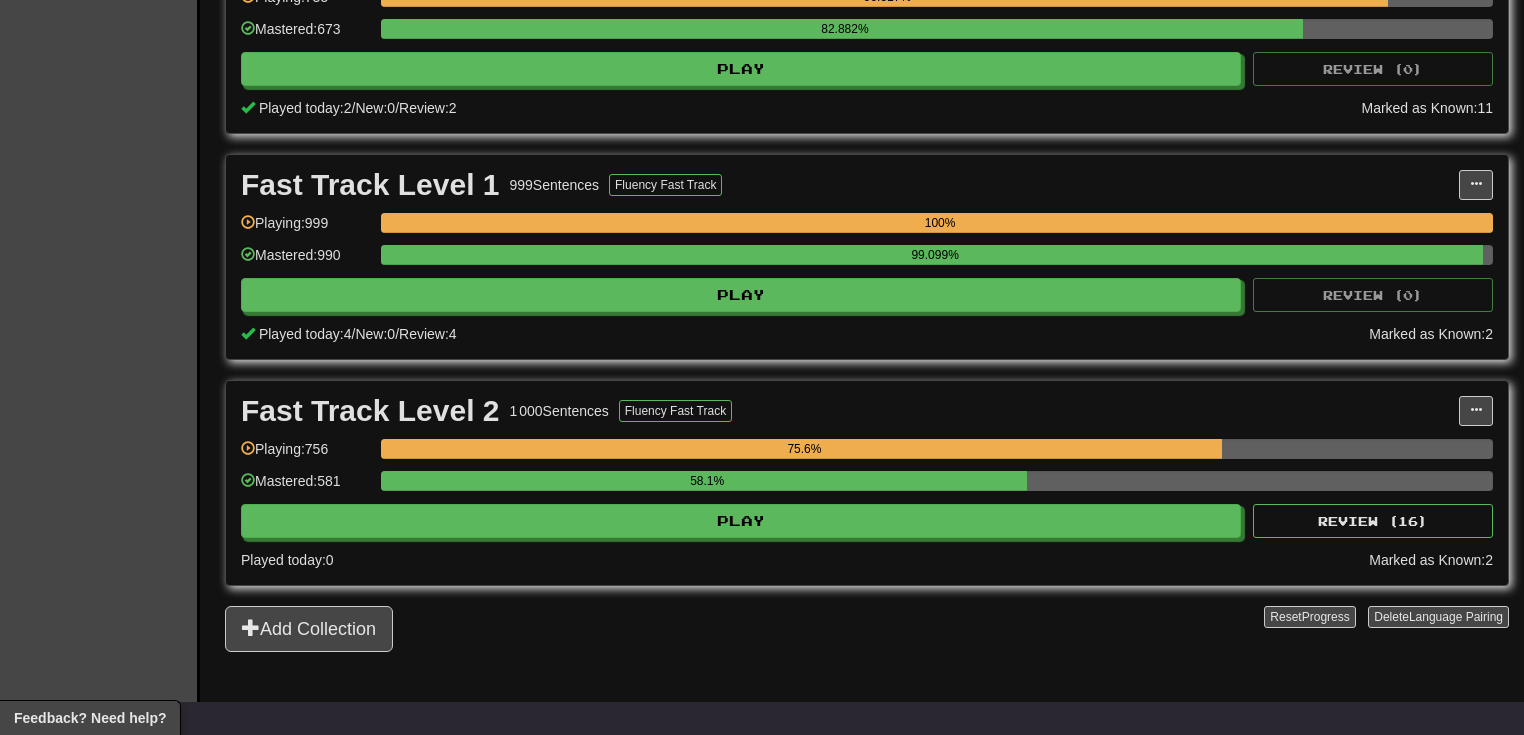 click on "58.1%" at bounding box center (937, 481) 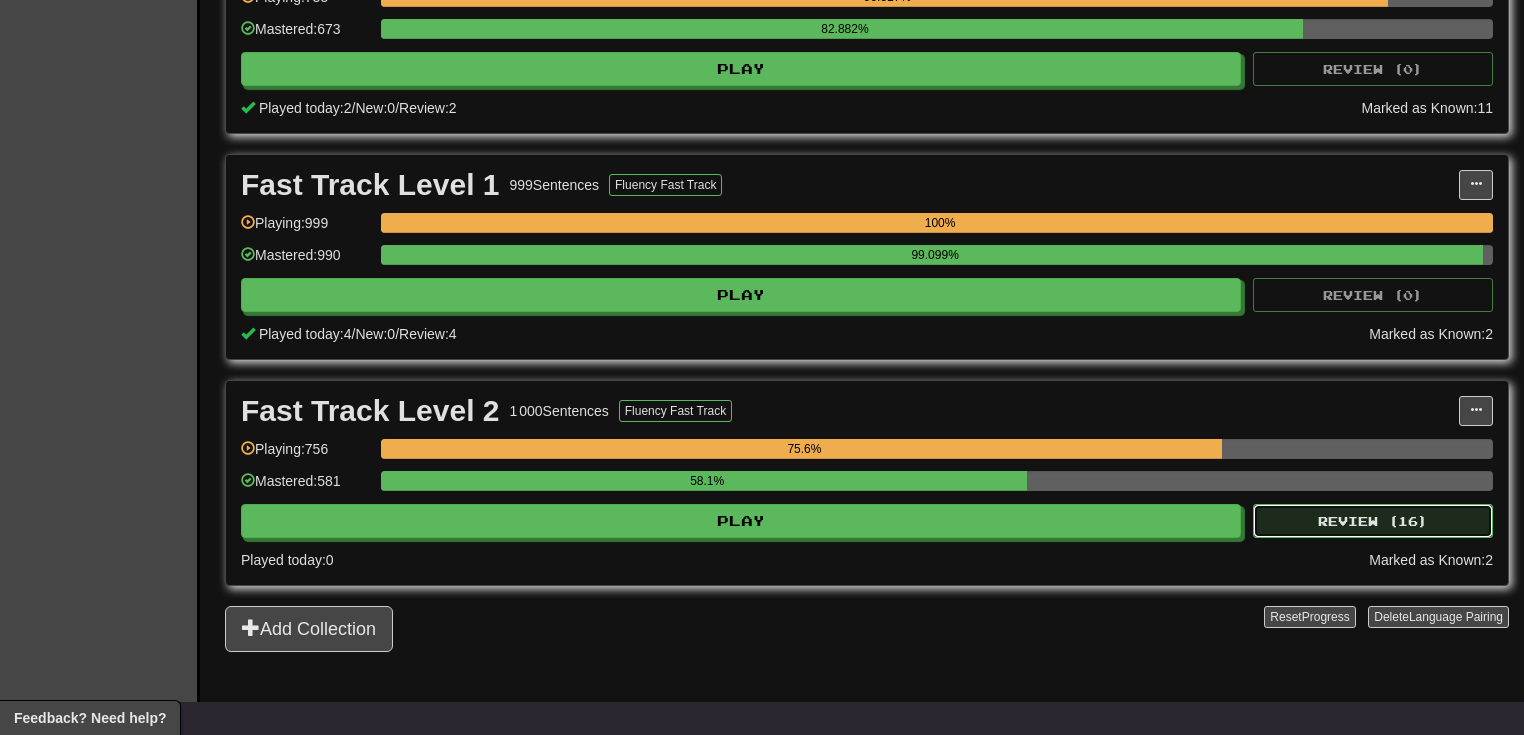 click on "Review ( 16 )" at bounding box center (1373, 521) 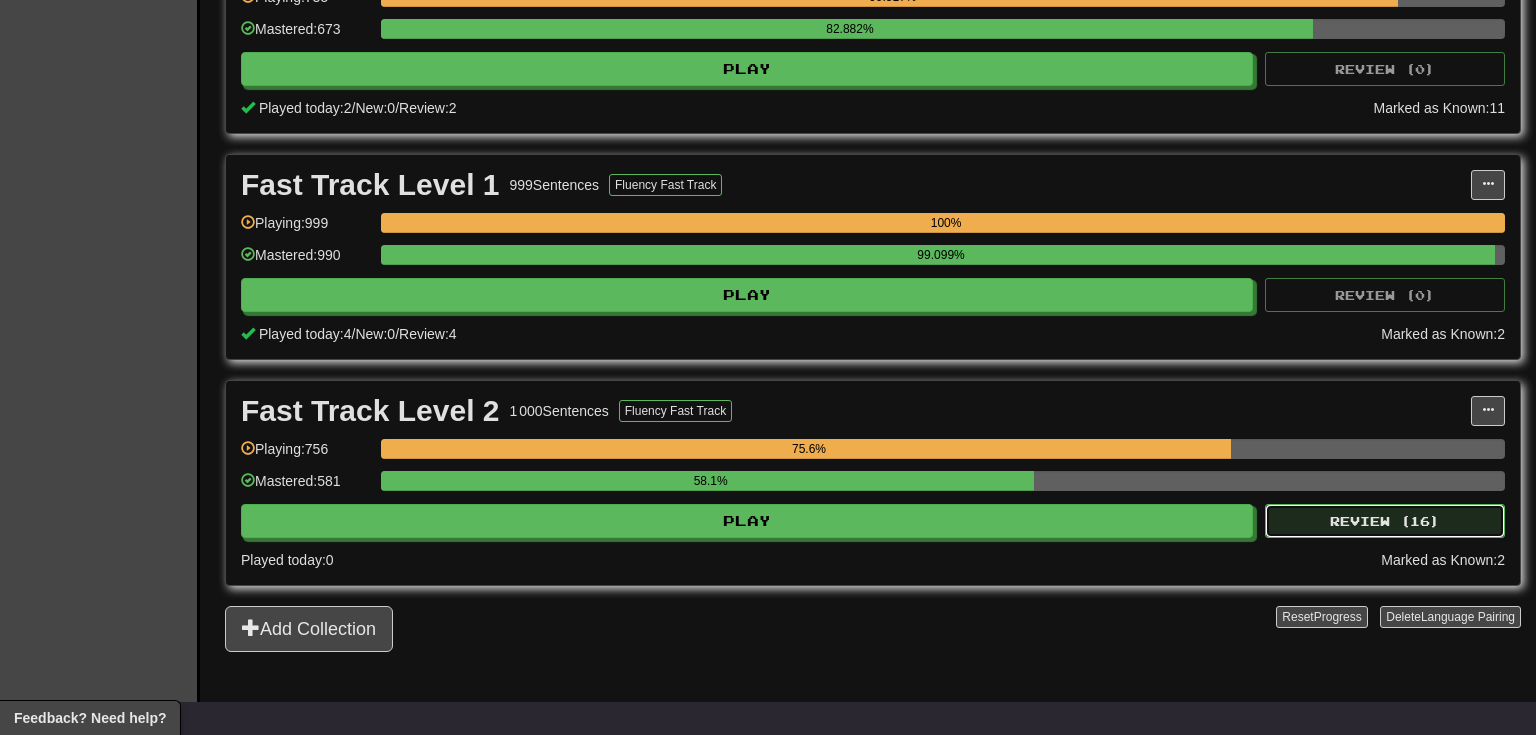 select on "**" 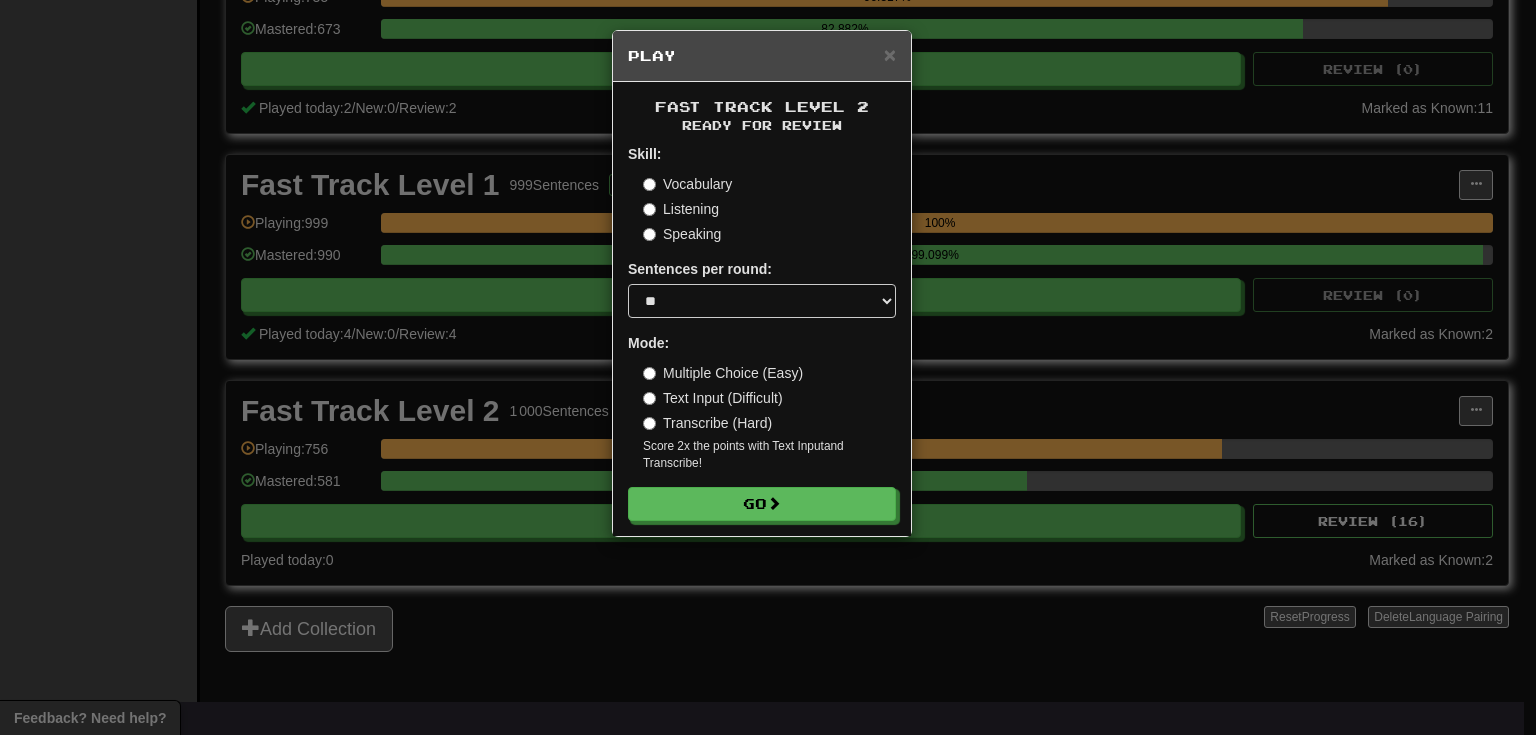click on "Transcribe (Hard)" at bounding box center (707, 423) 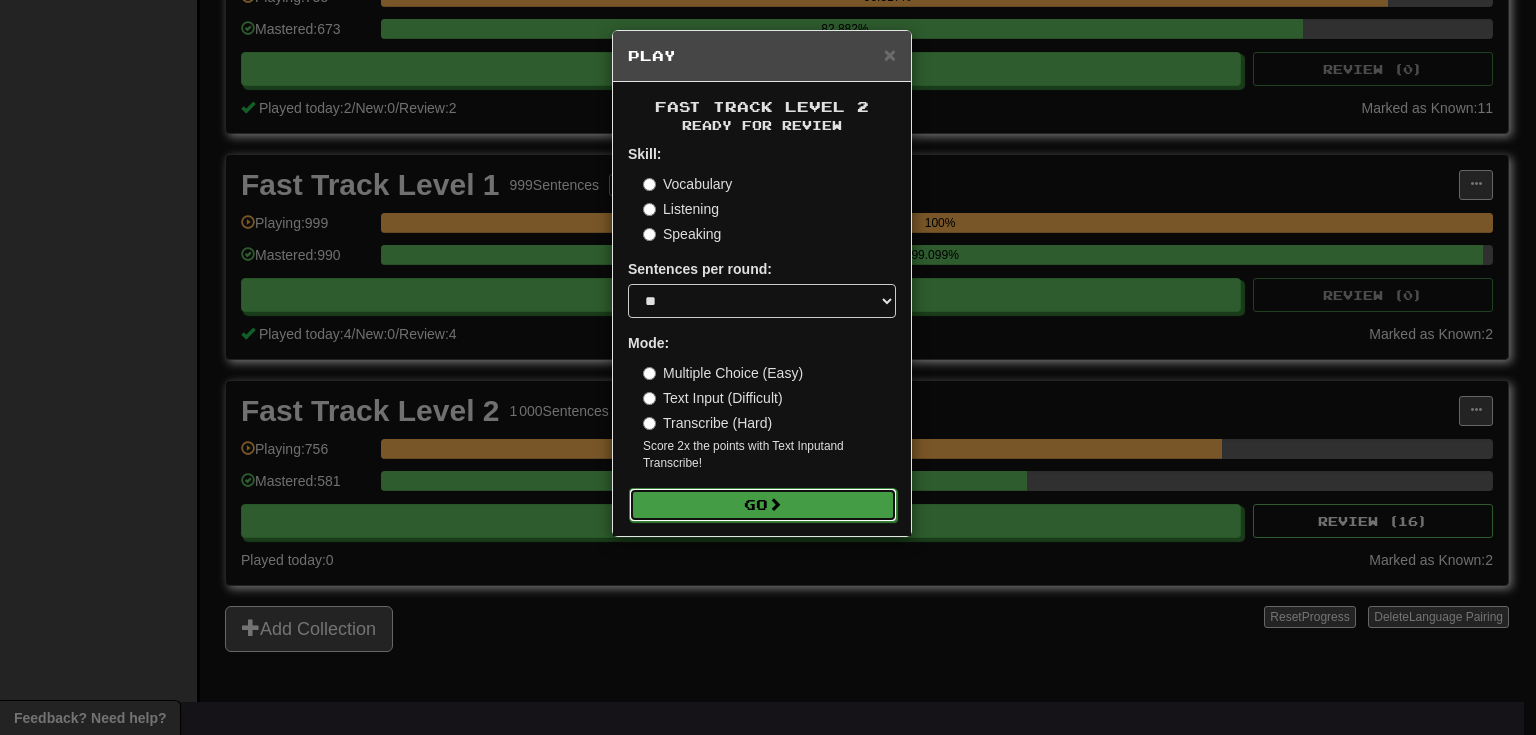 click on "Go" at bounding box center [763, 505] 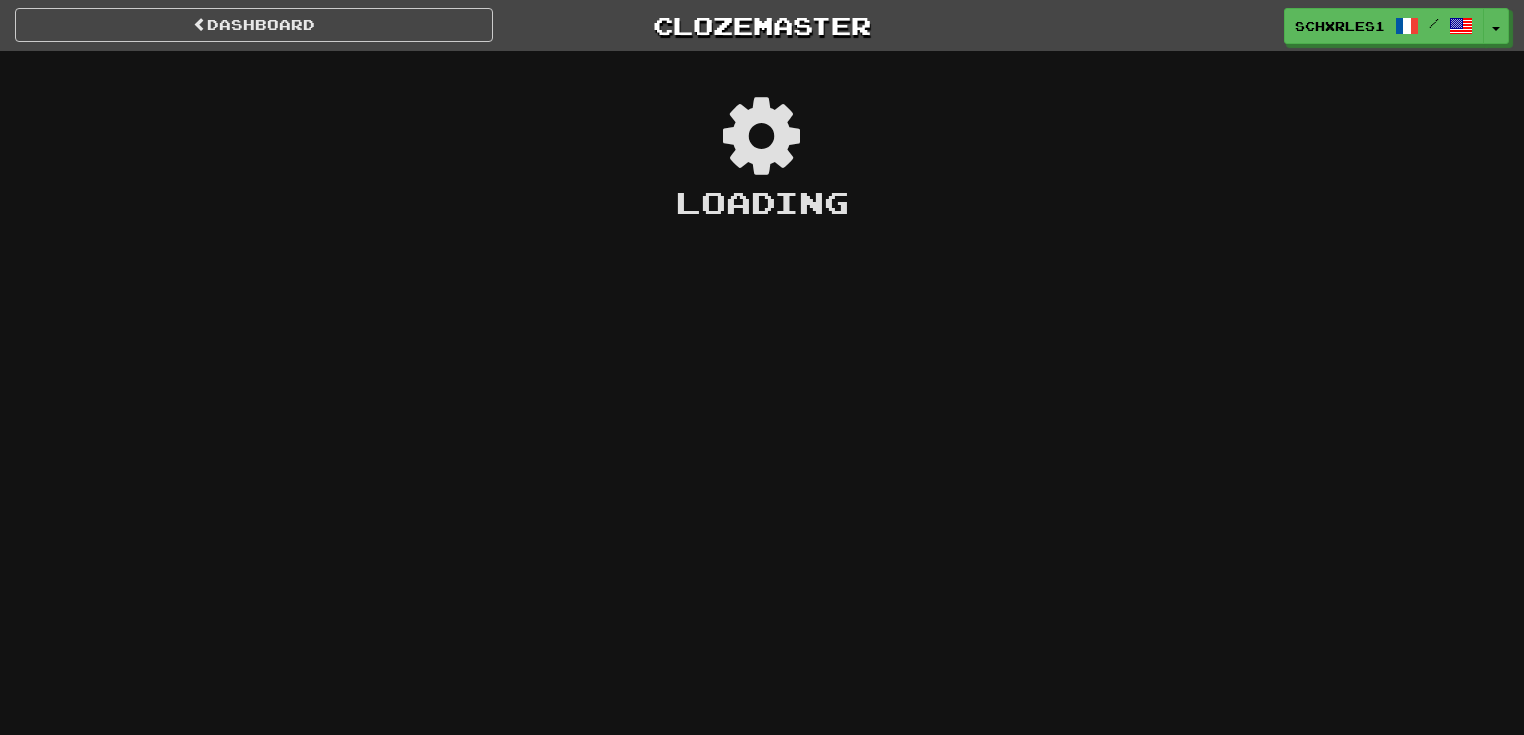 scroll, scrollTop: 0, scrollLeft: 0, axis: both 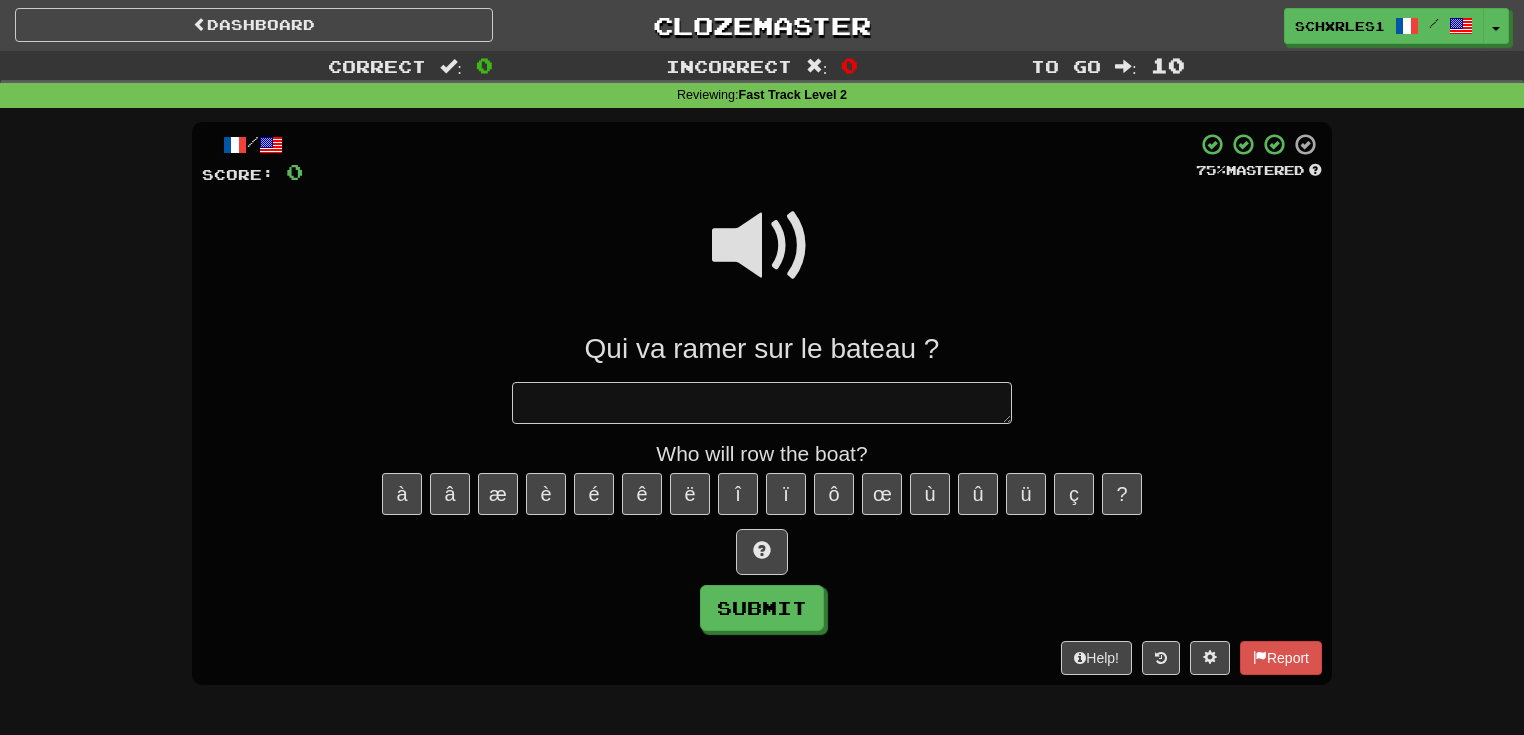 type on "*" 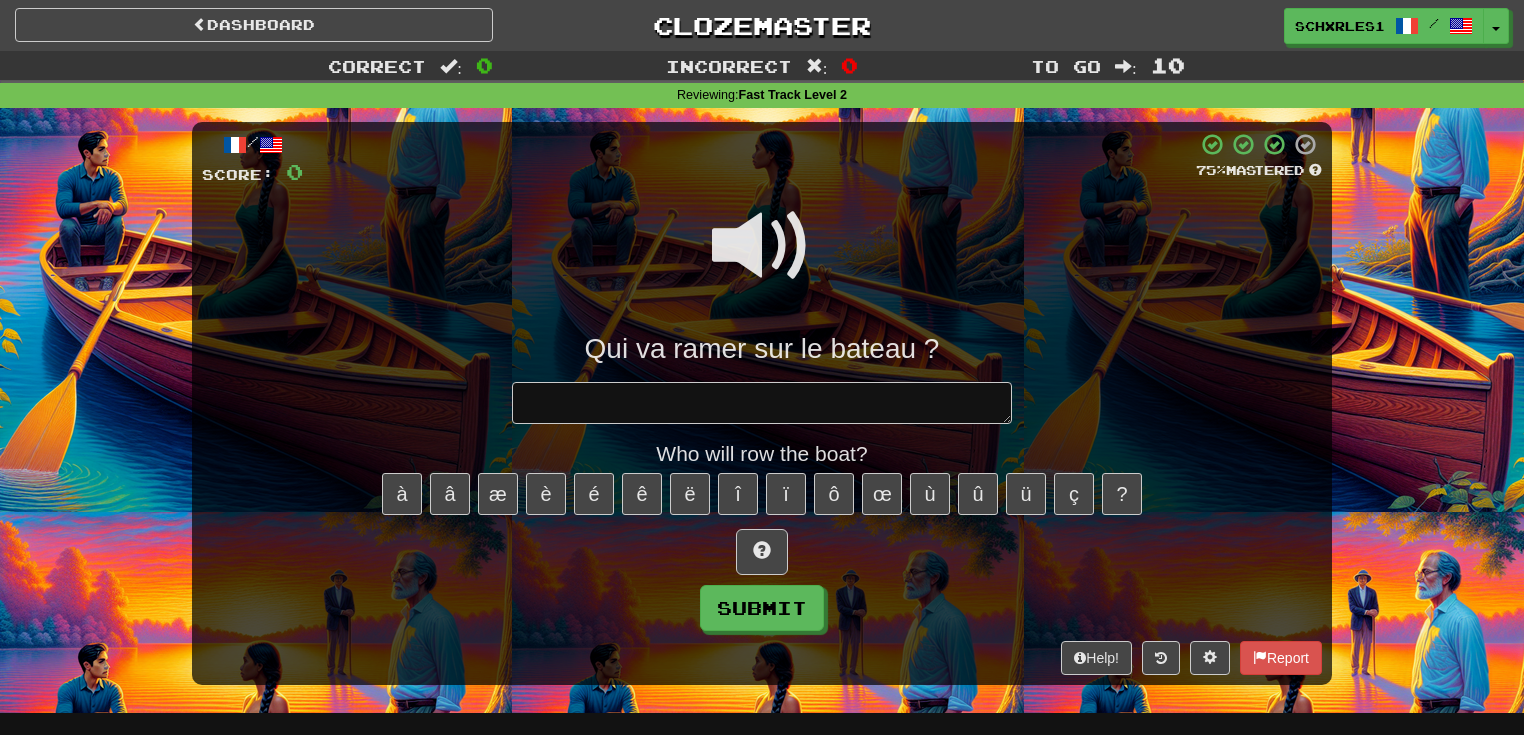 type on "*" 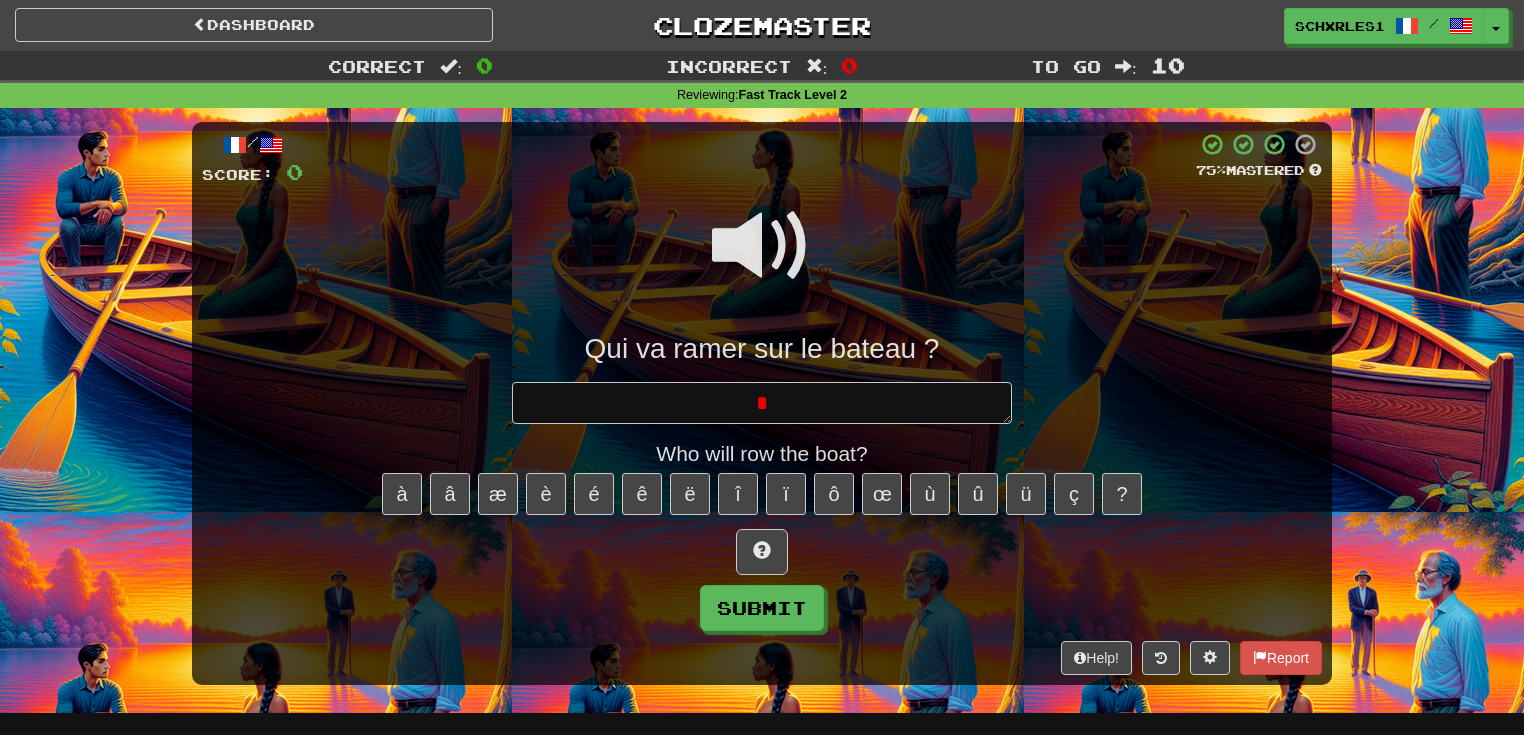 type on "*" 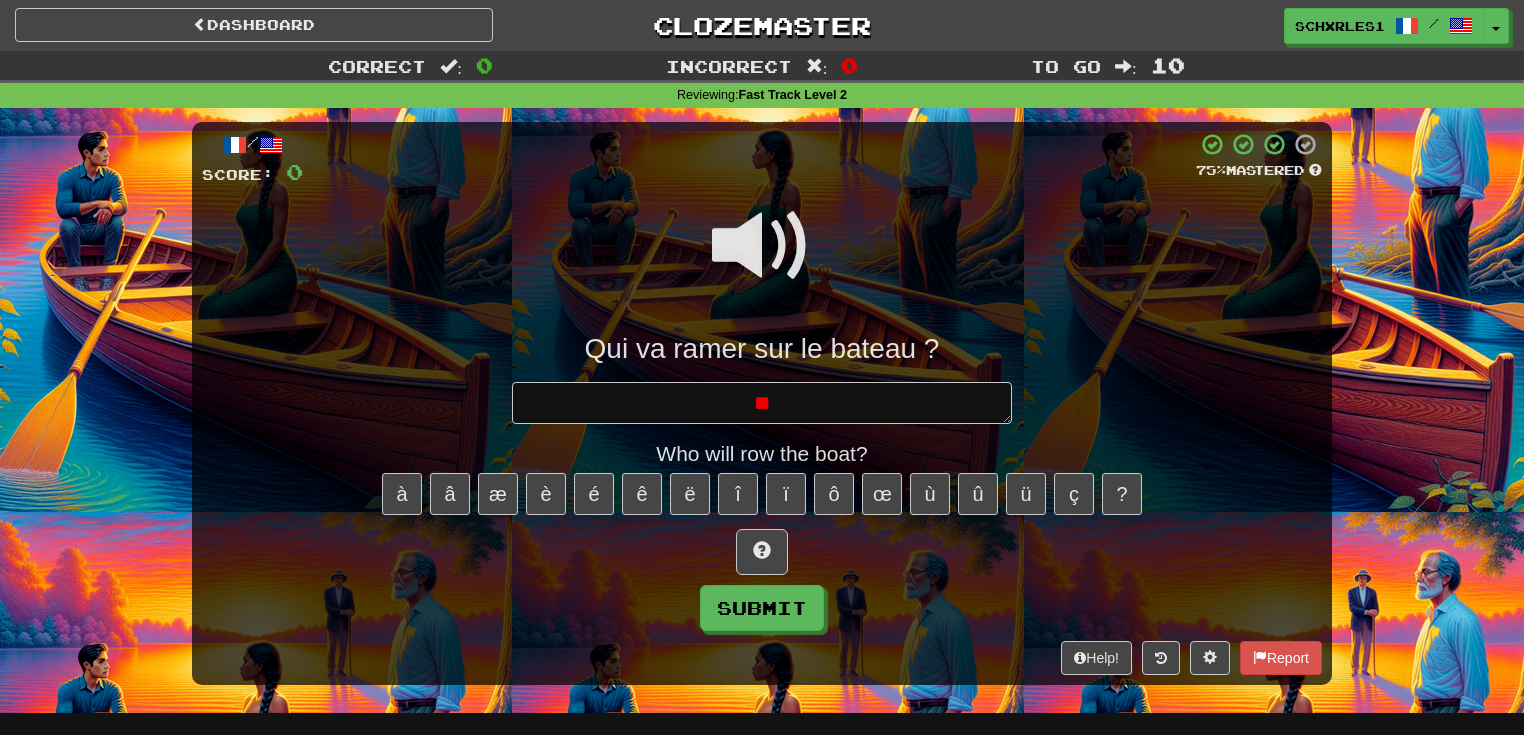 type on "*" 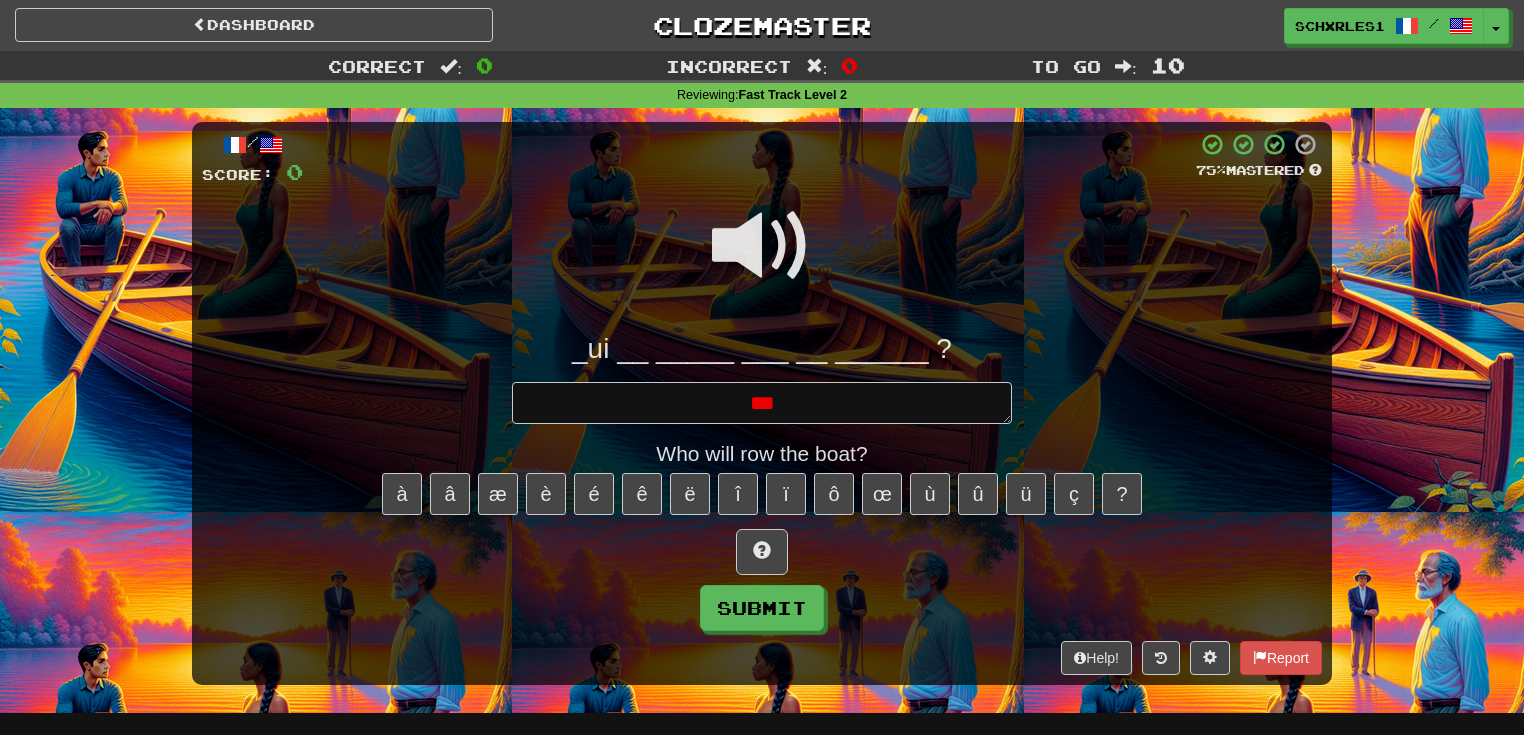type on "*" 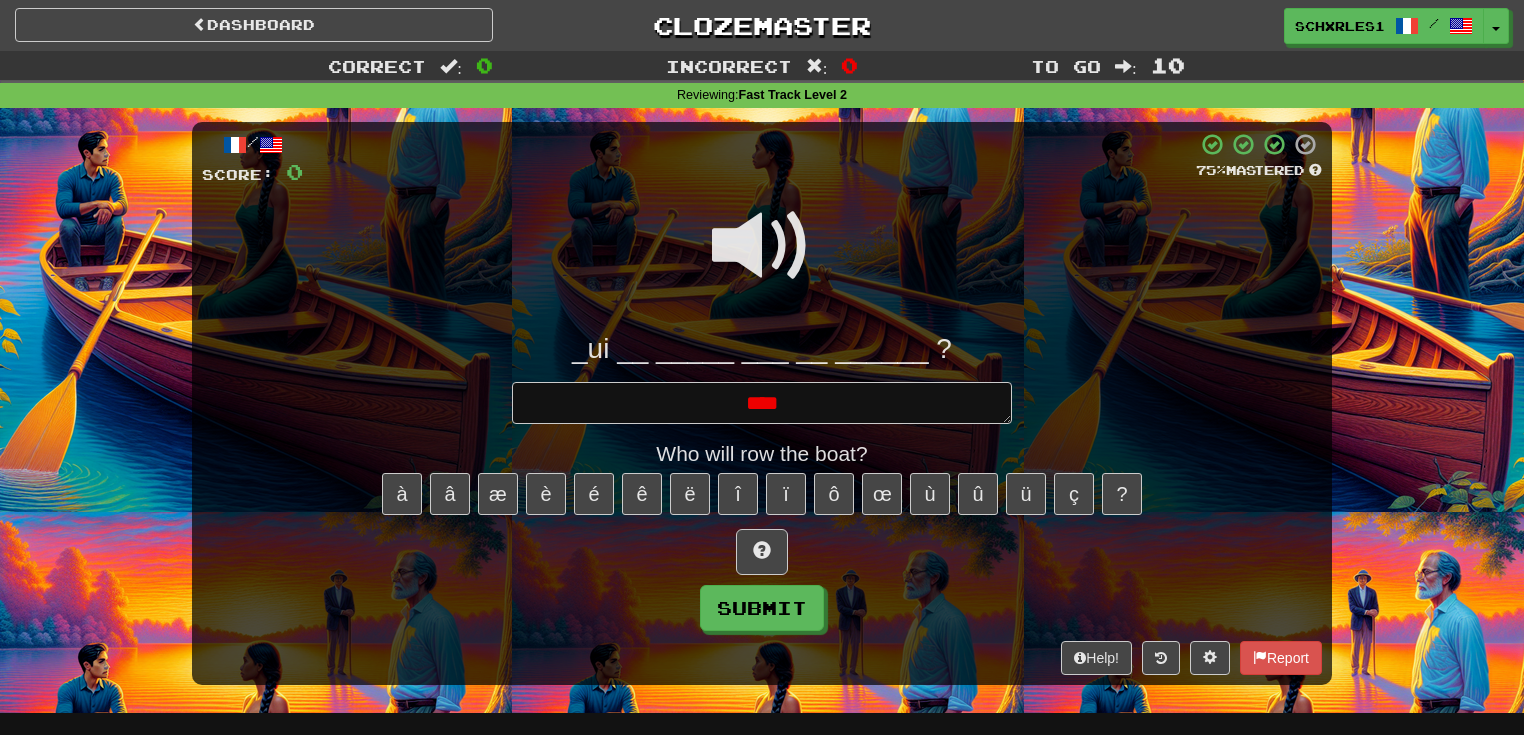 type on "*" 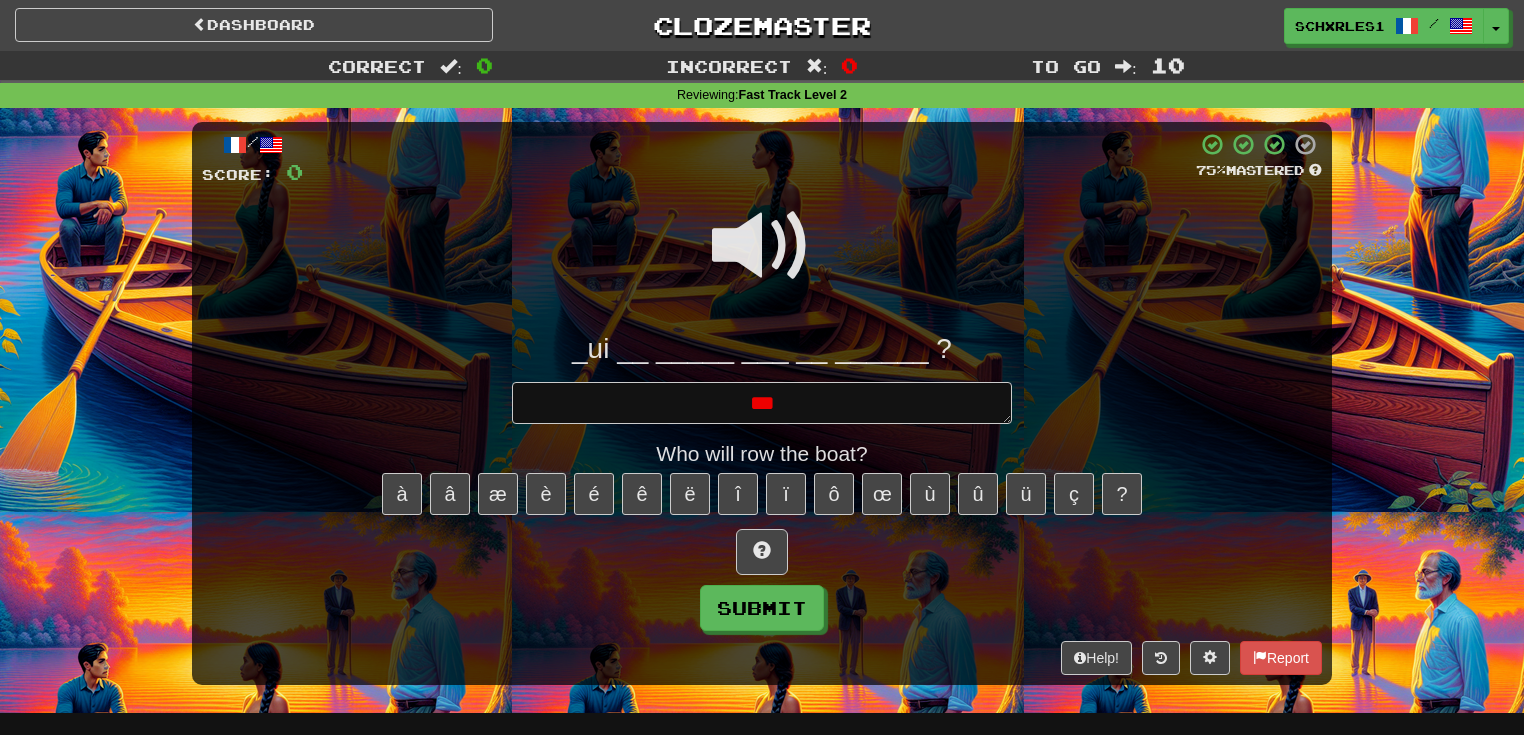 type on "*" 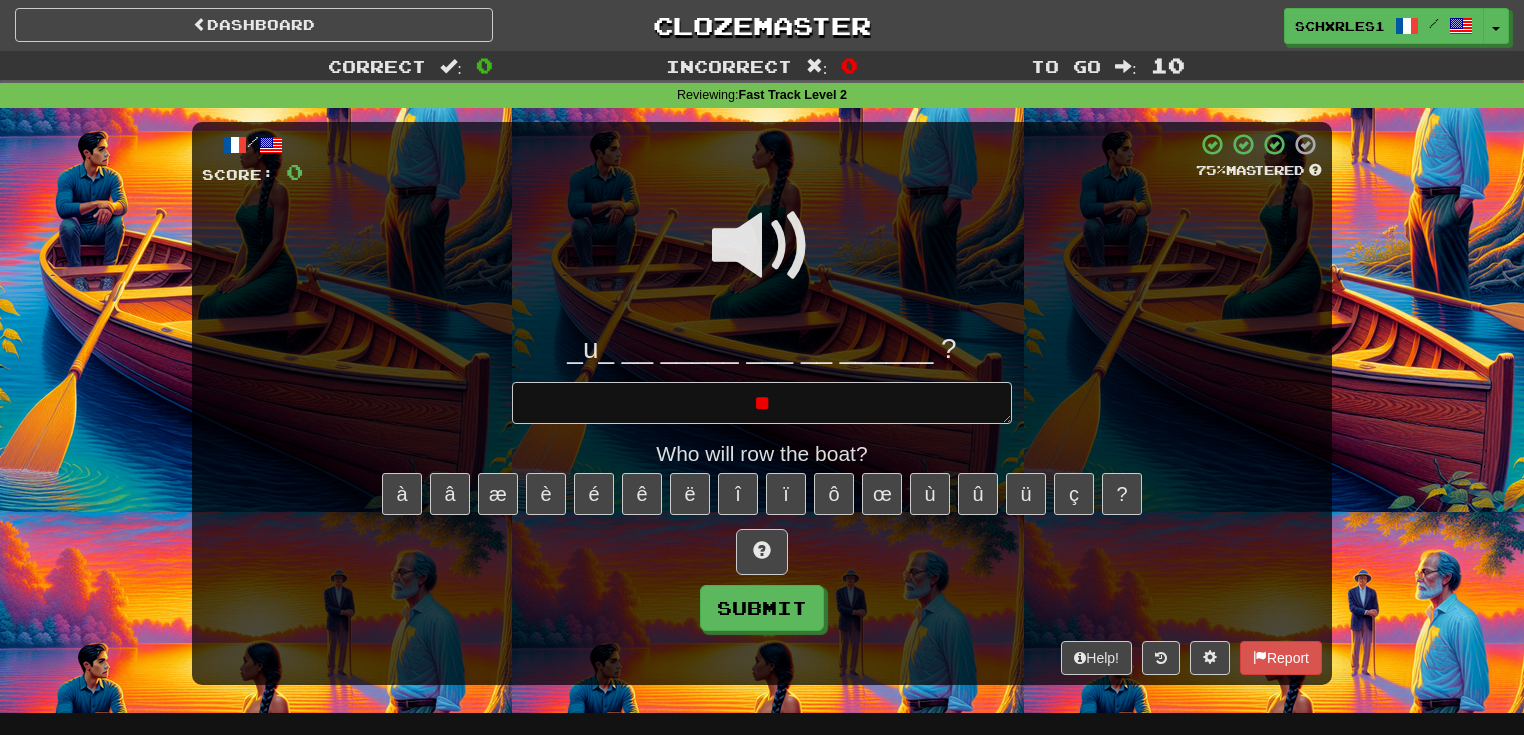 type on "*" 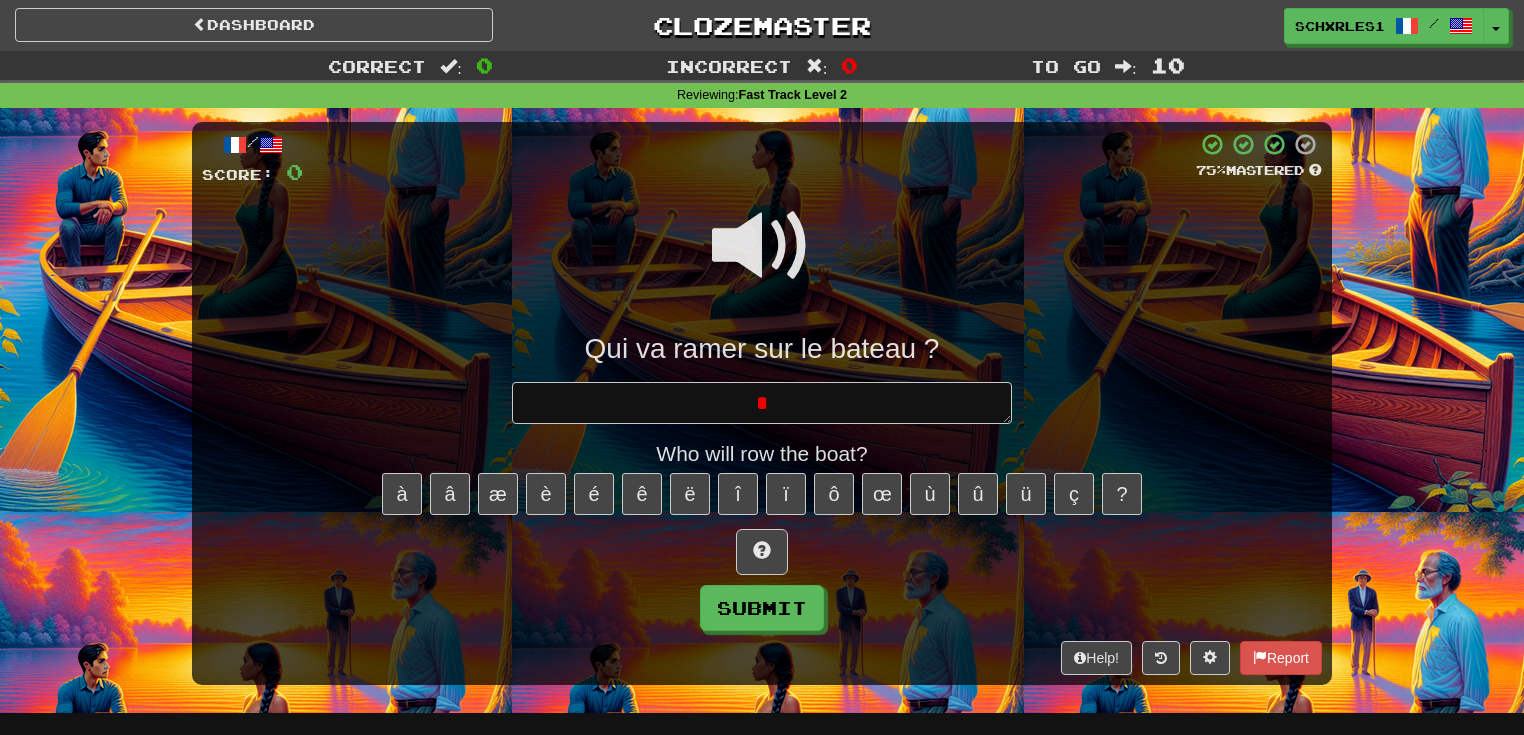 type 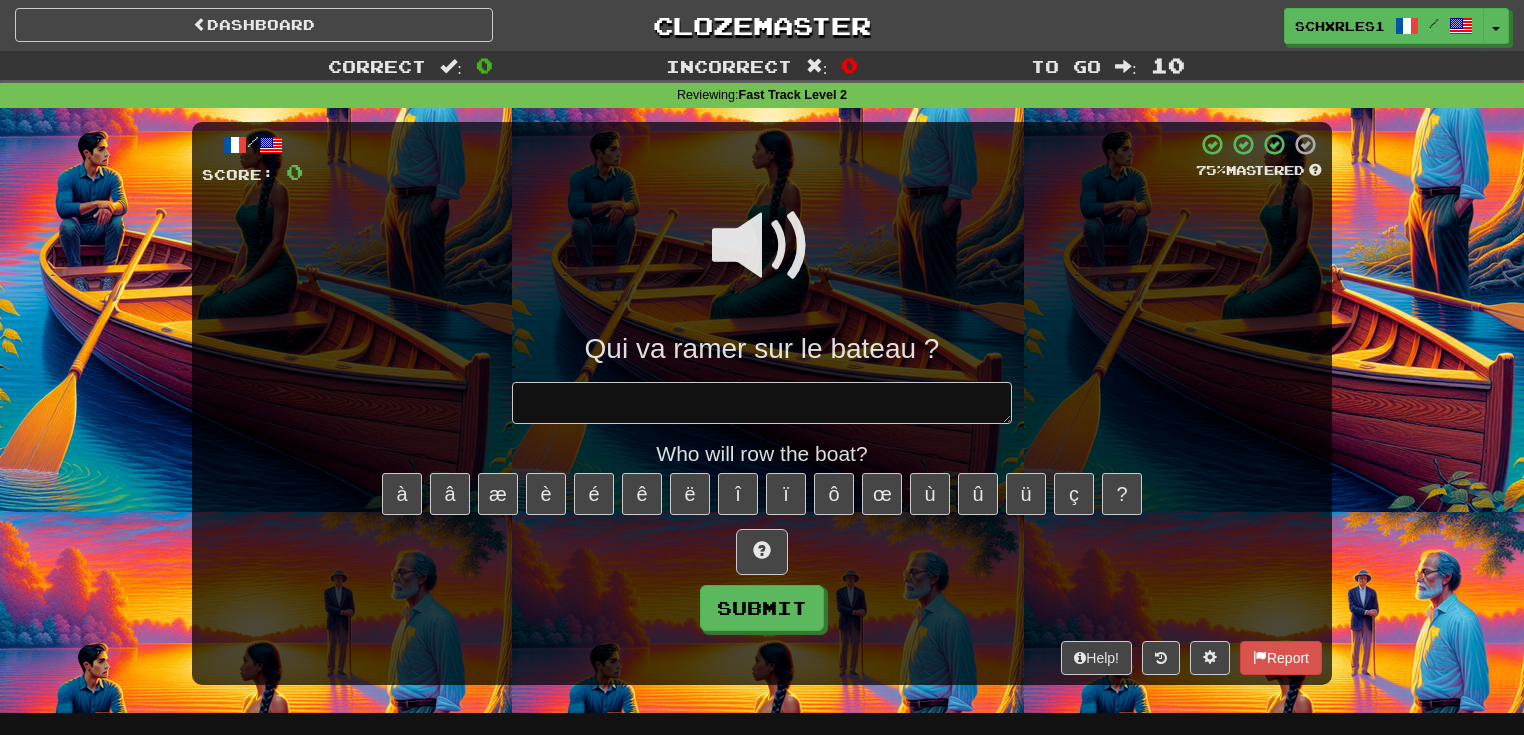 type on "*" 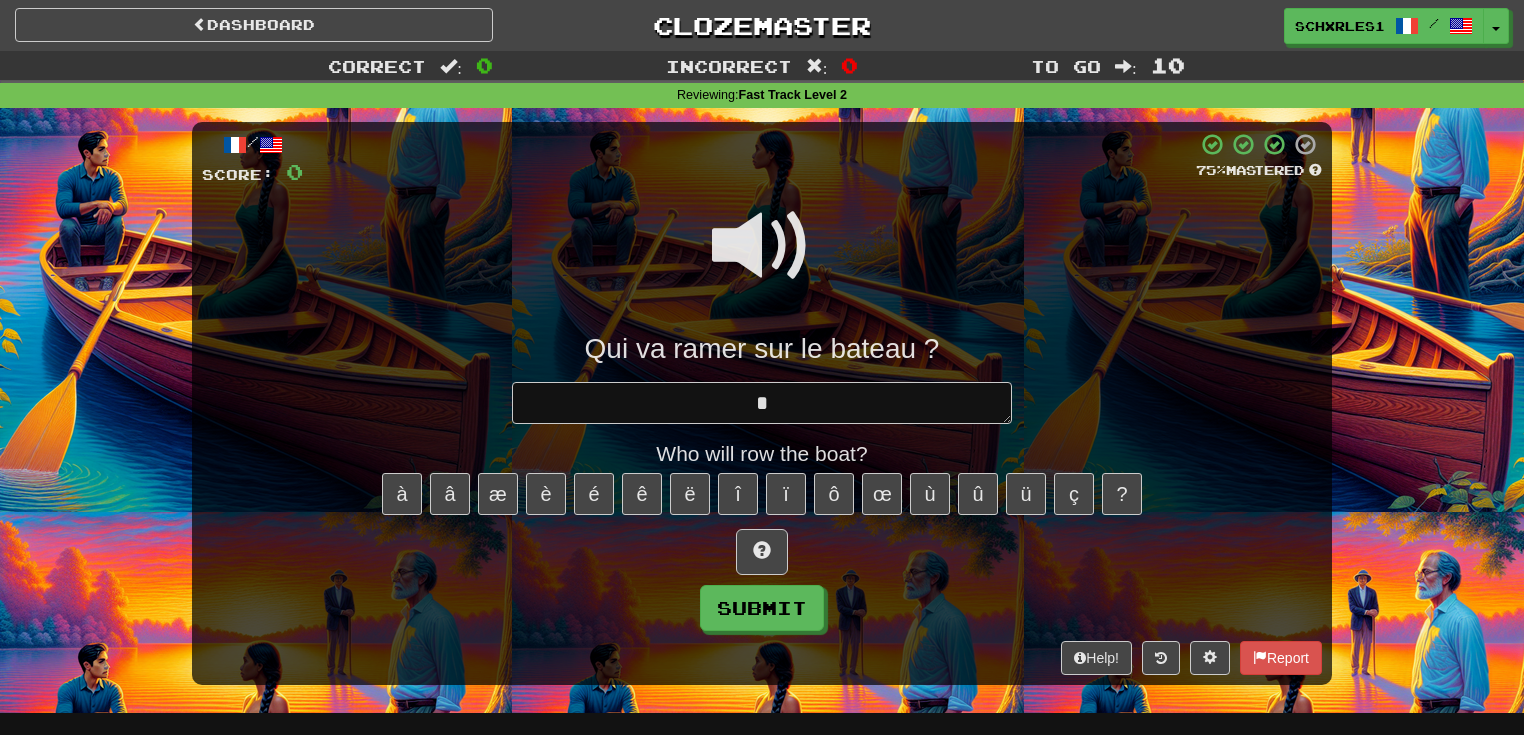 type on "*" 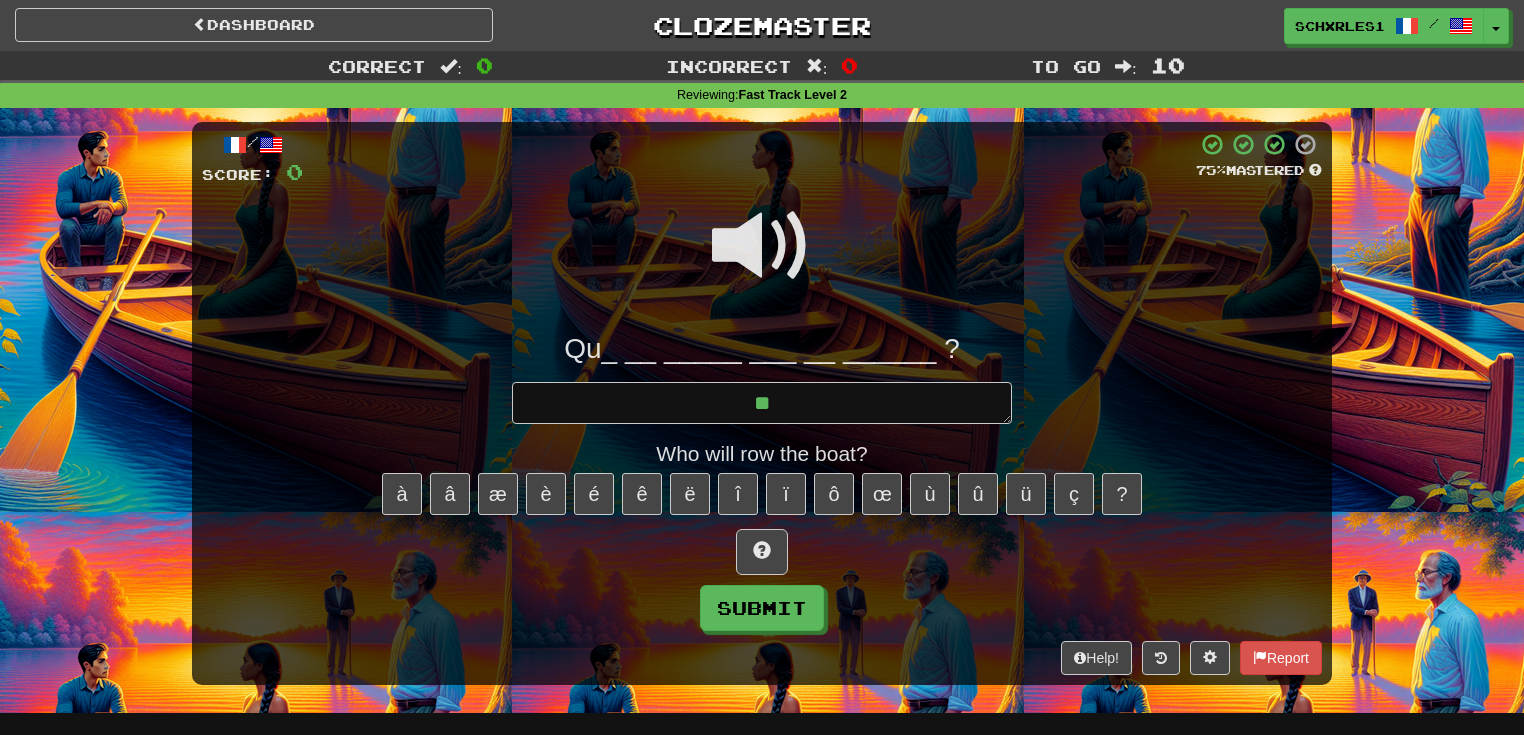 type on "*" 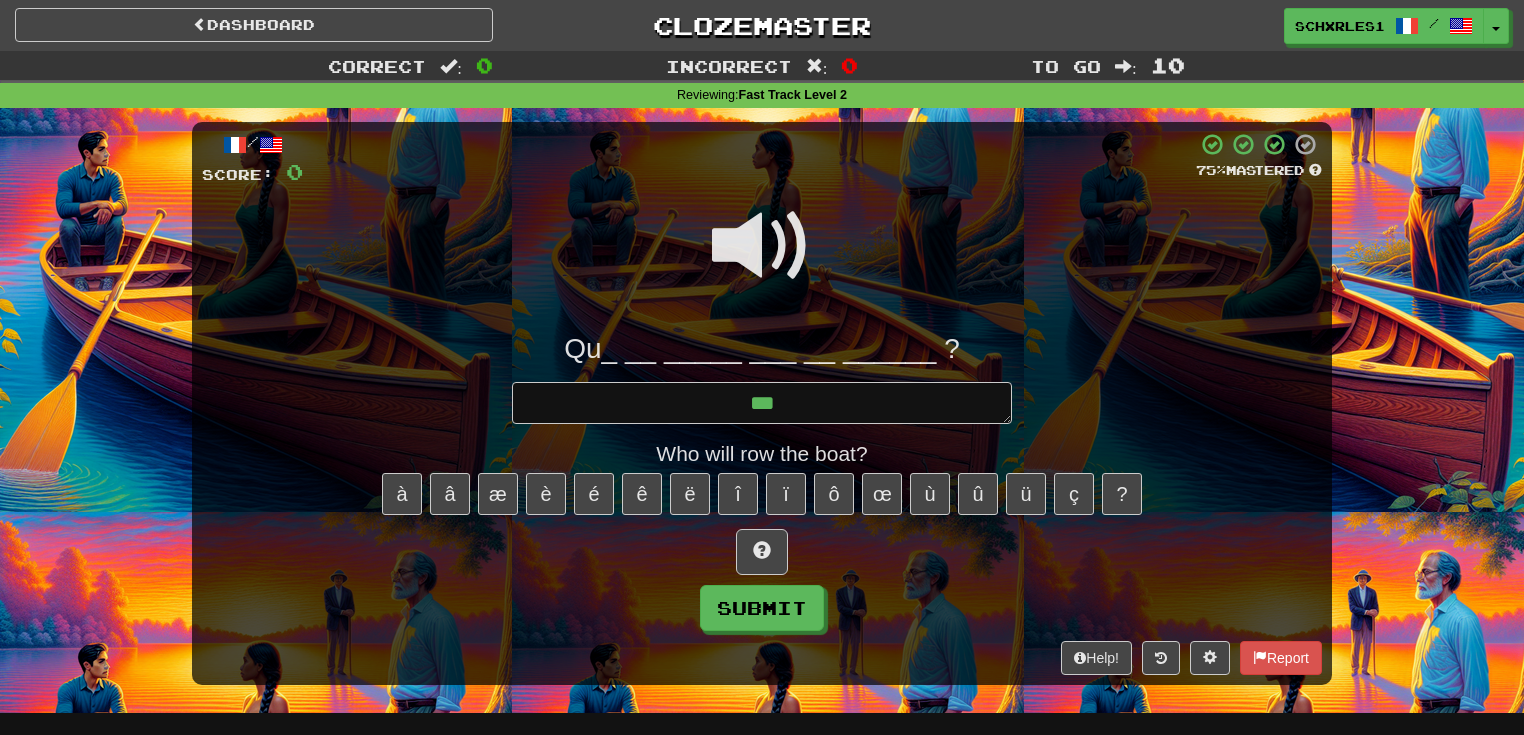 type on "*" 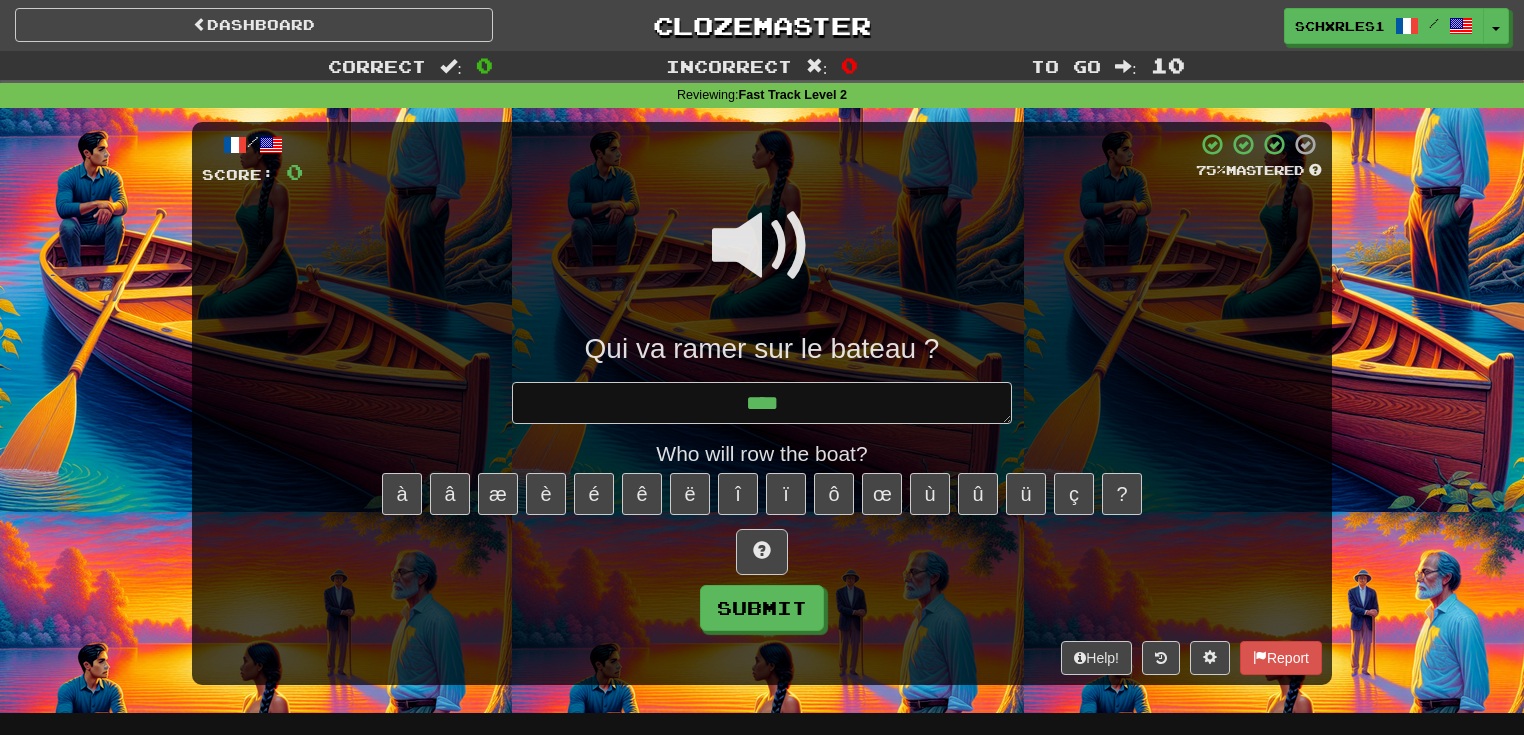 type on "*" 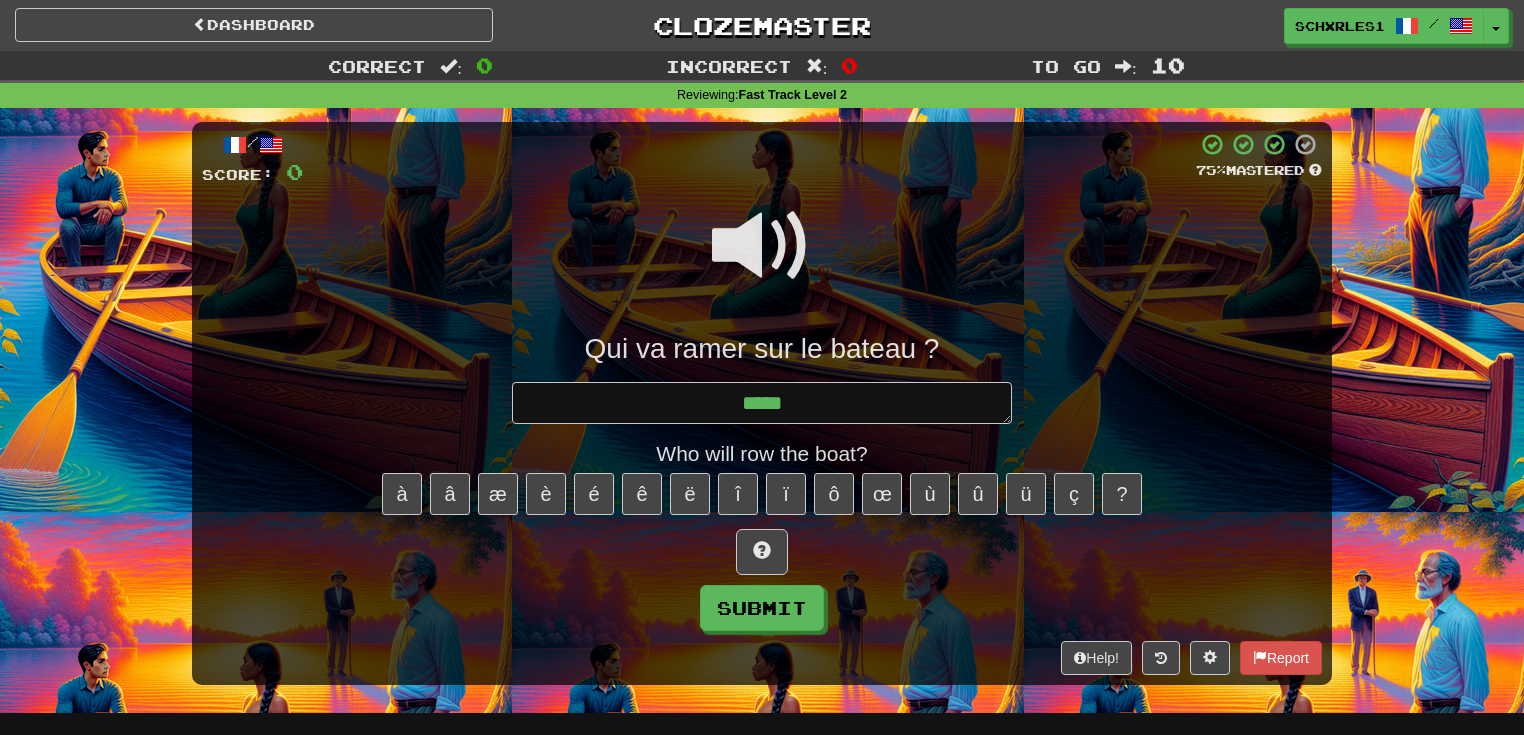 type on "*" 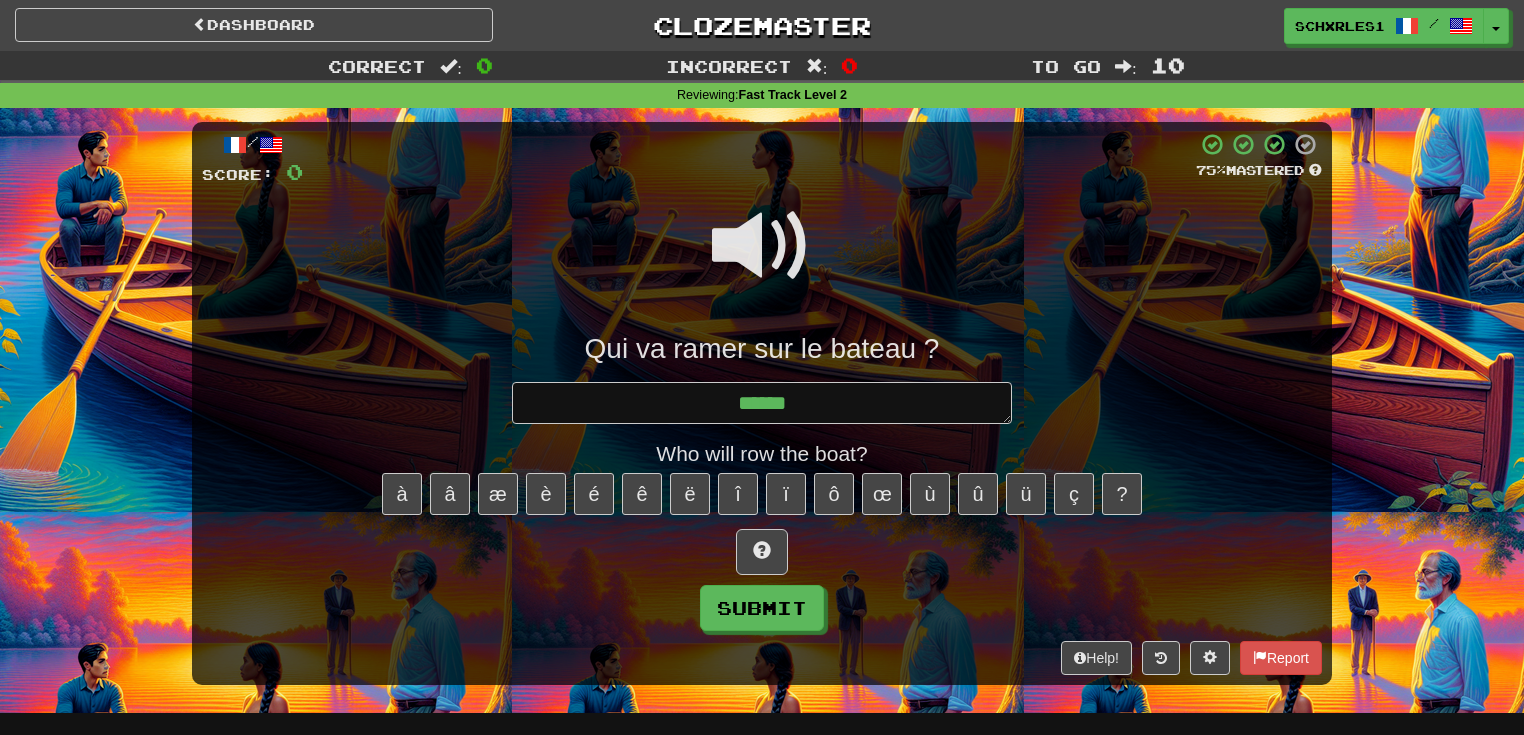 type on "*" 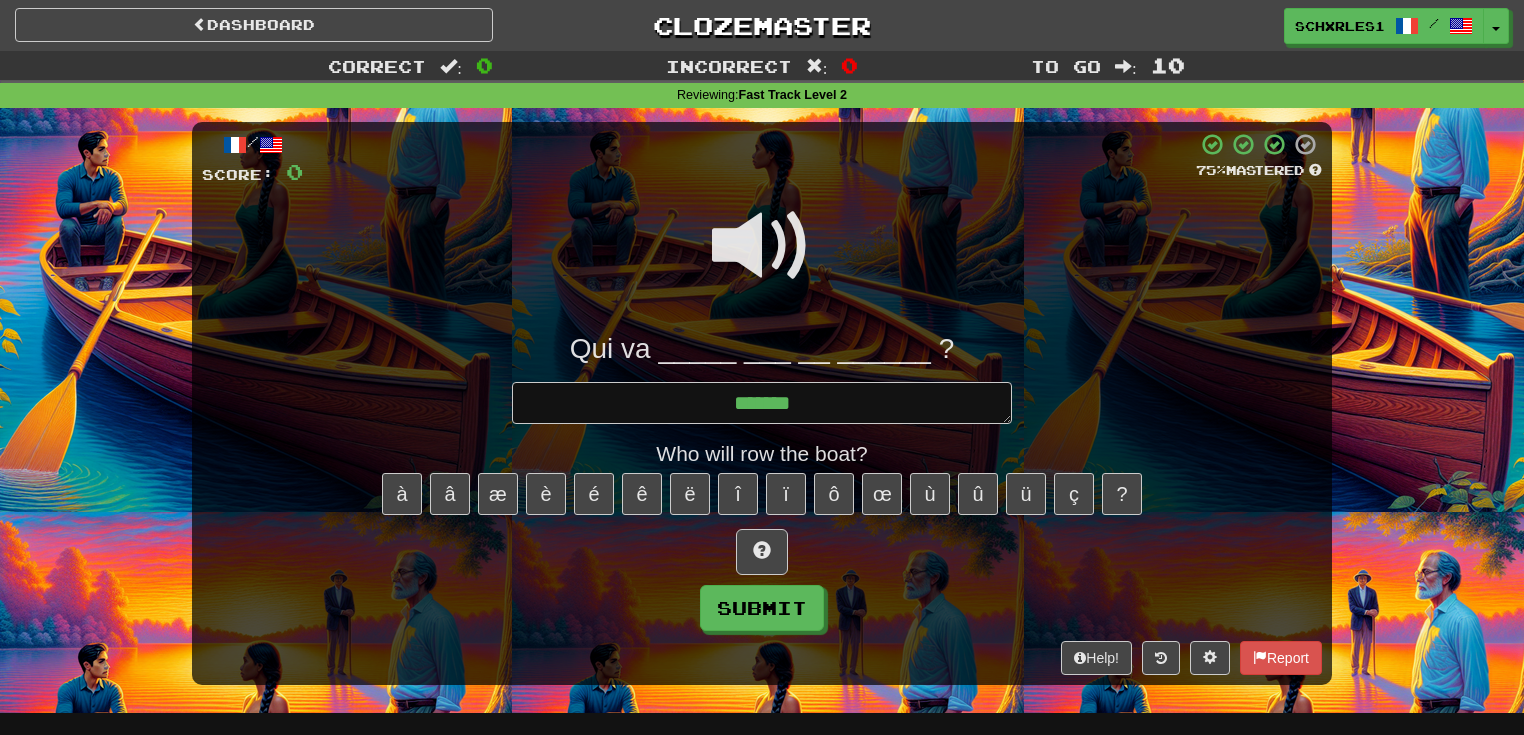type on "*" 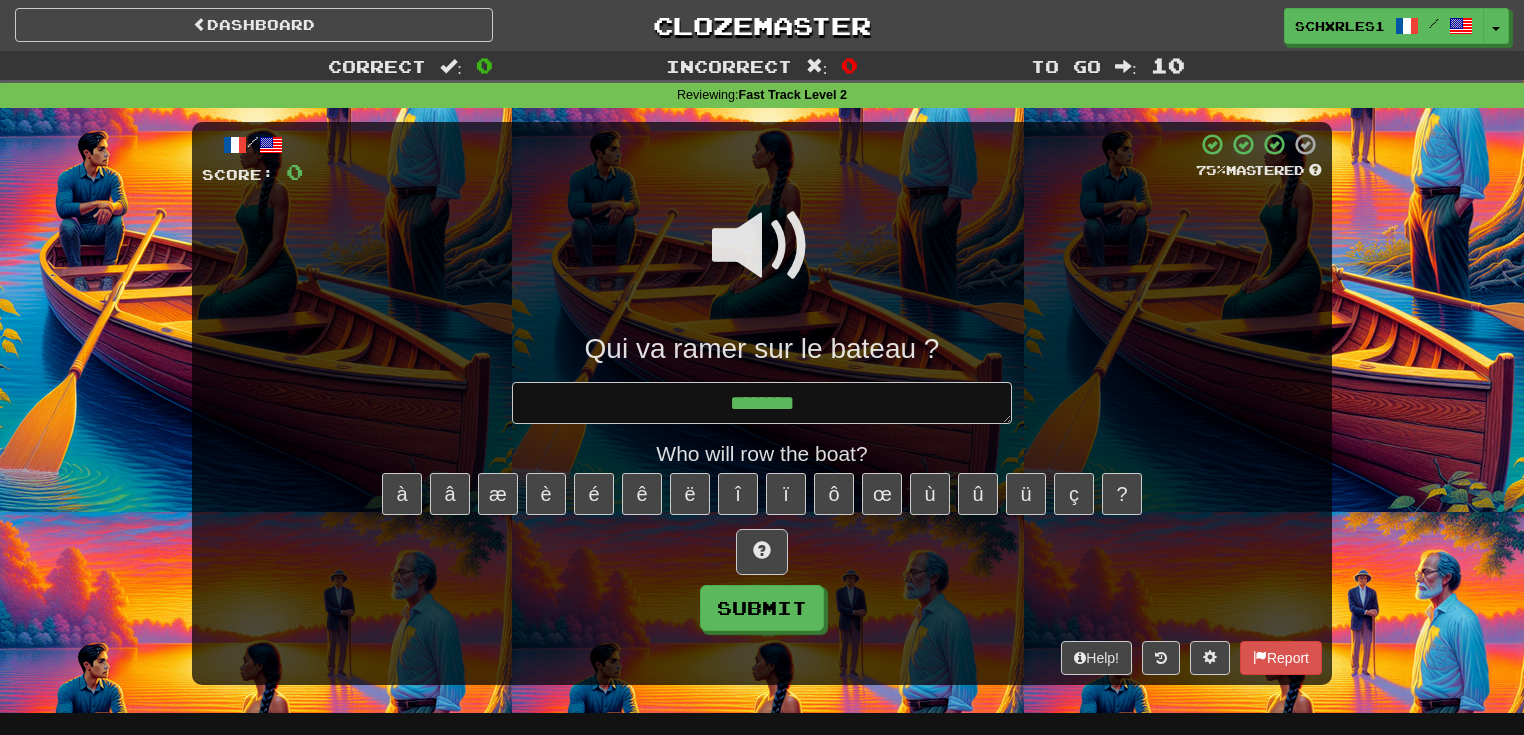 type on "*" 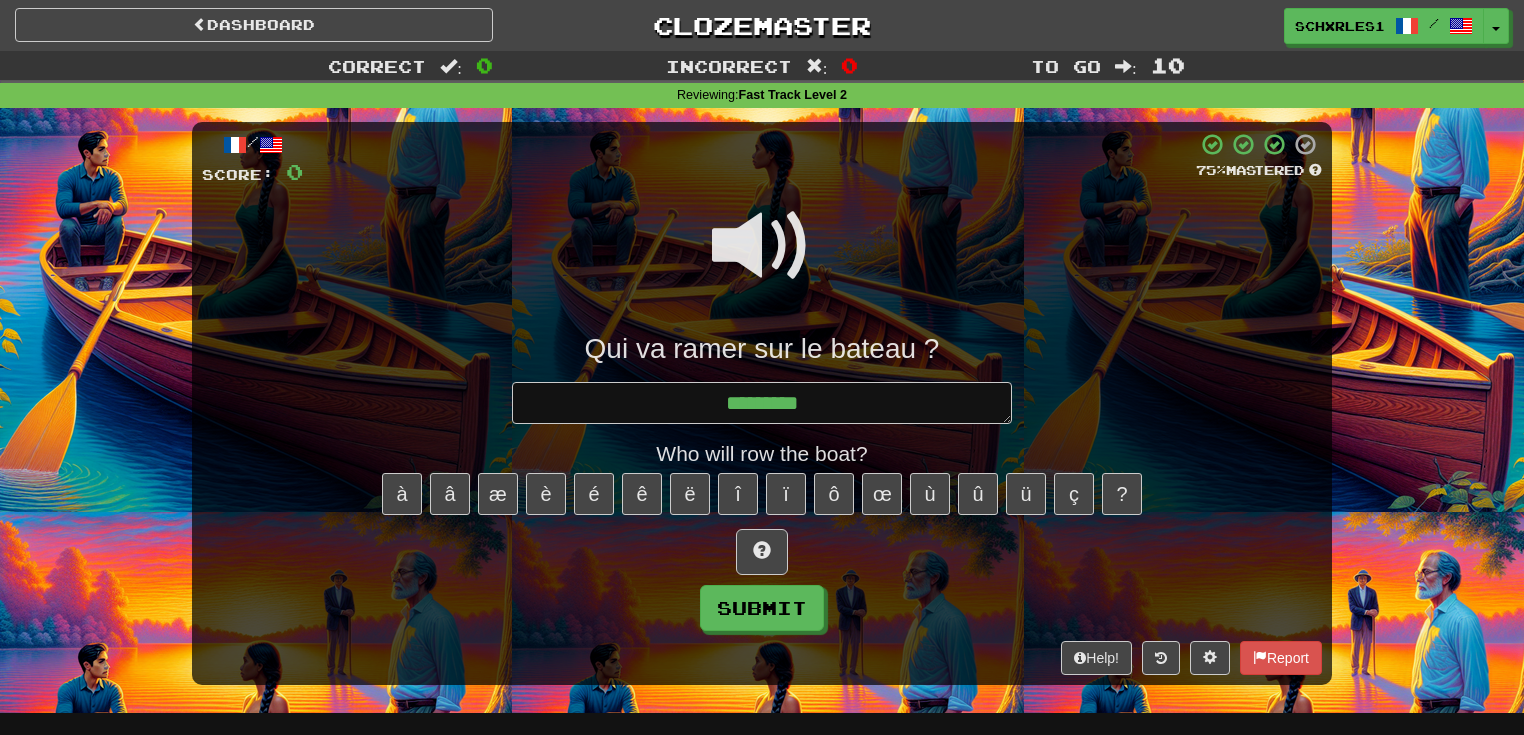 type on "*" 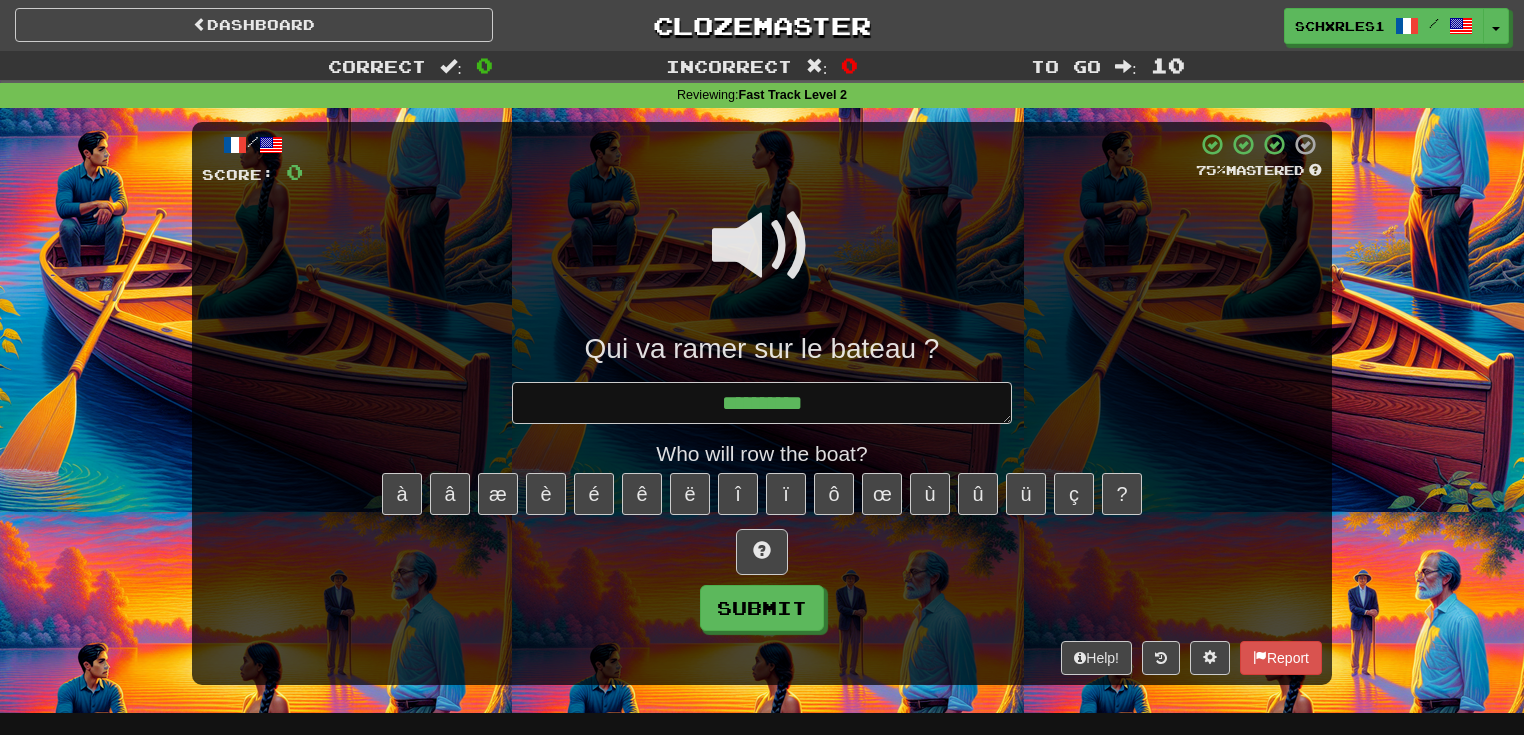 type on "*" 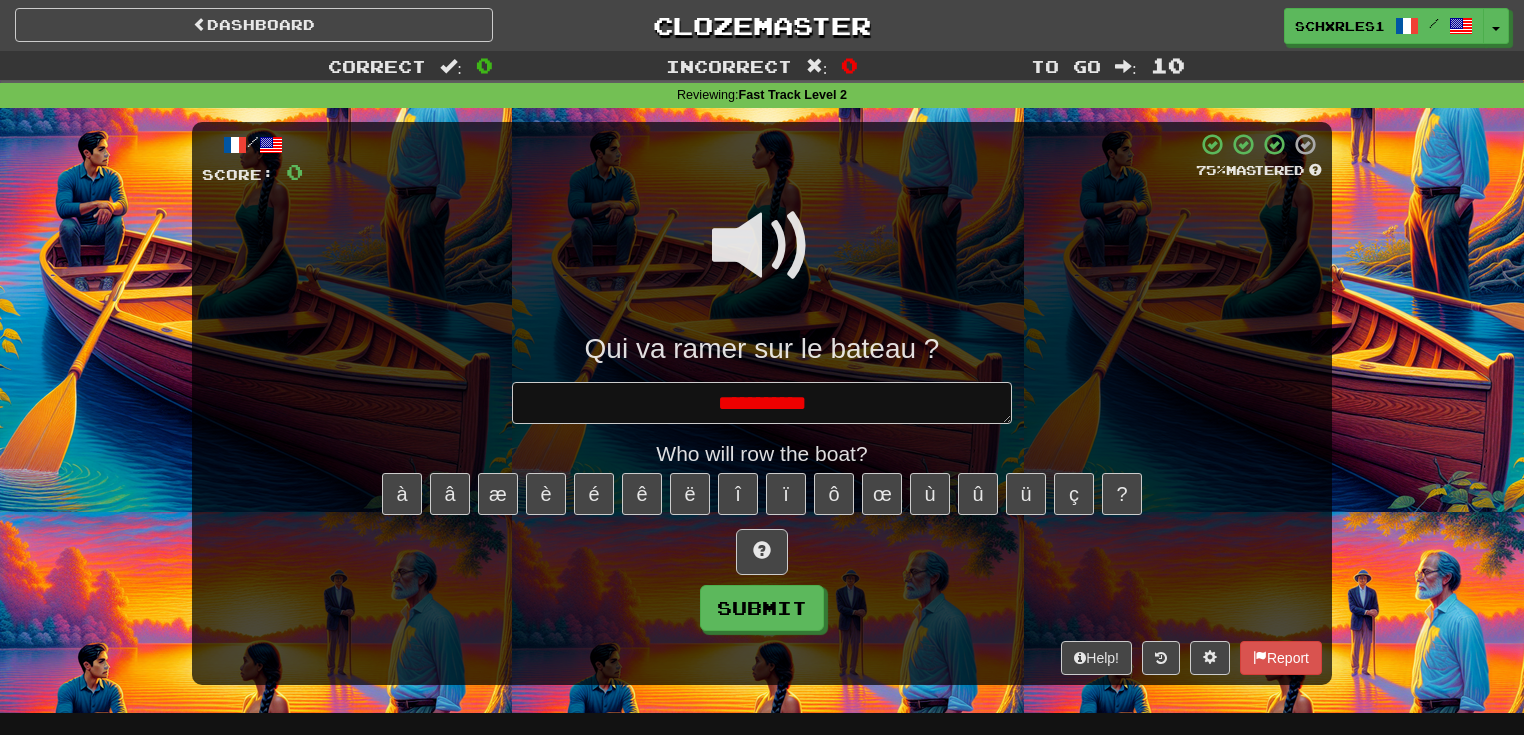 type on "*" 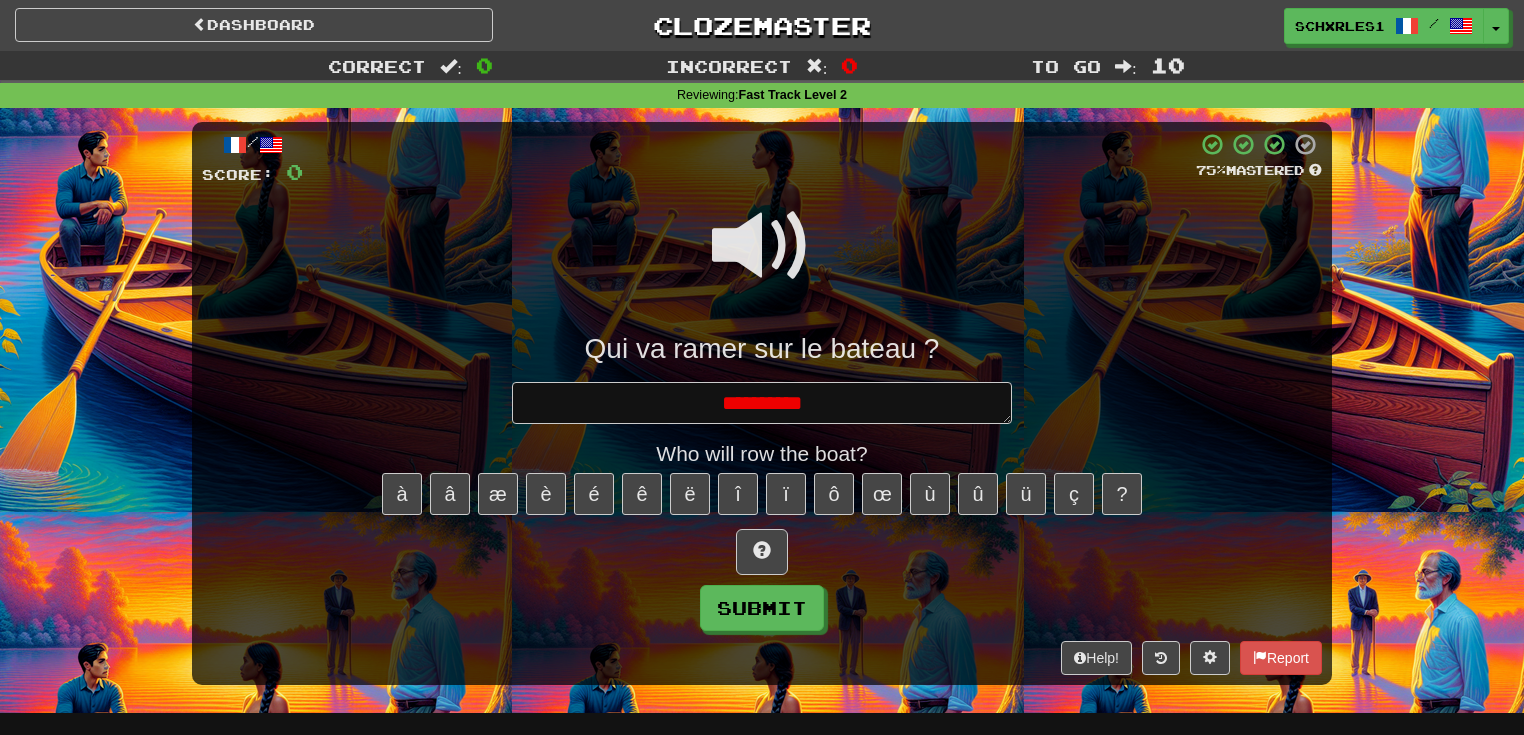 type on "*" 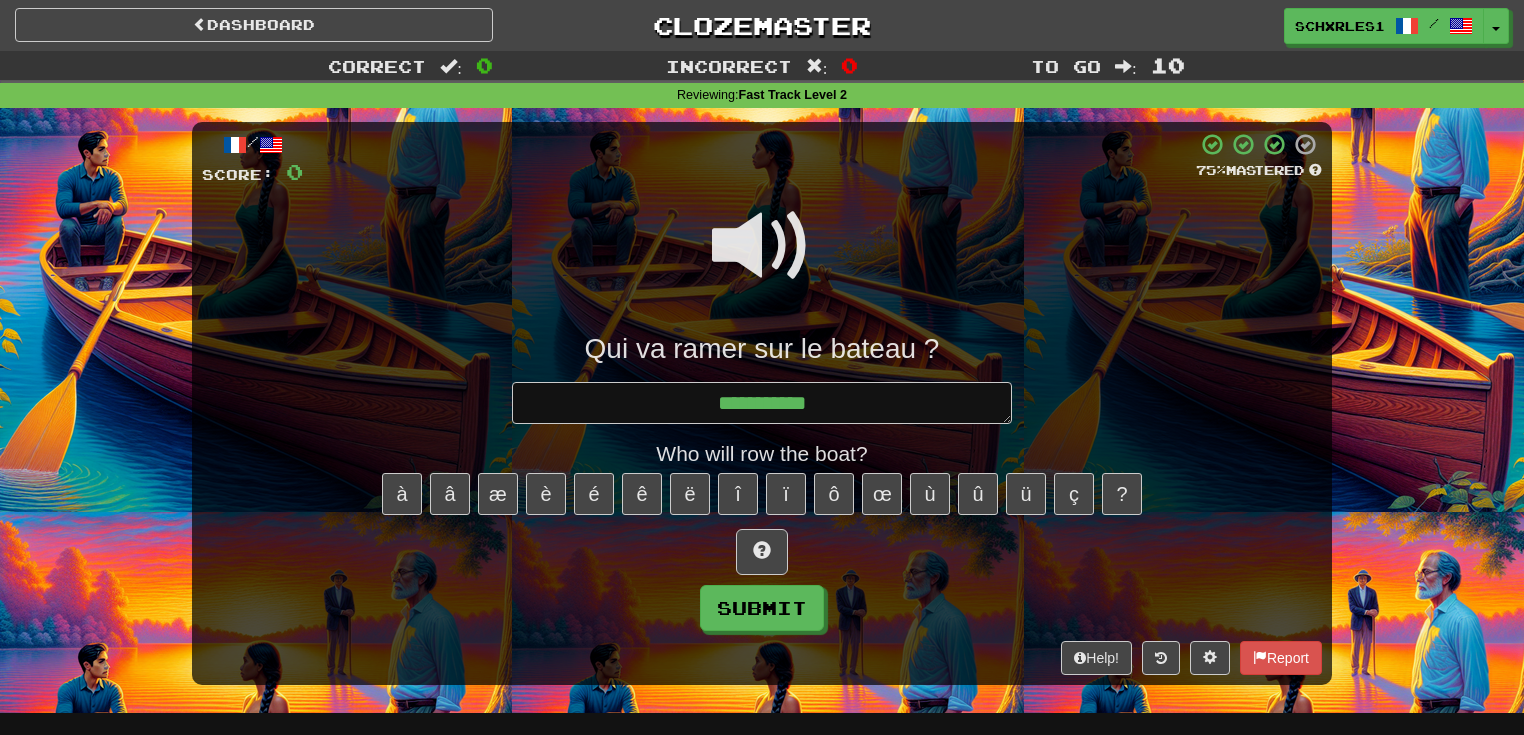 type on "*" 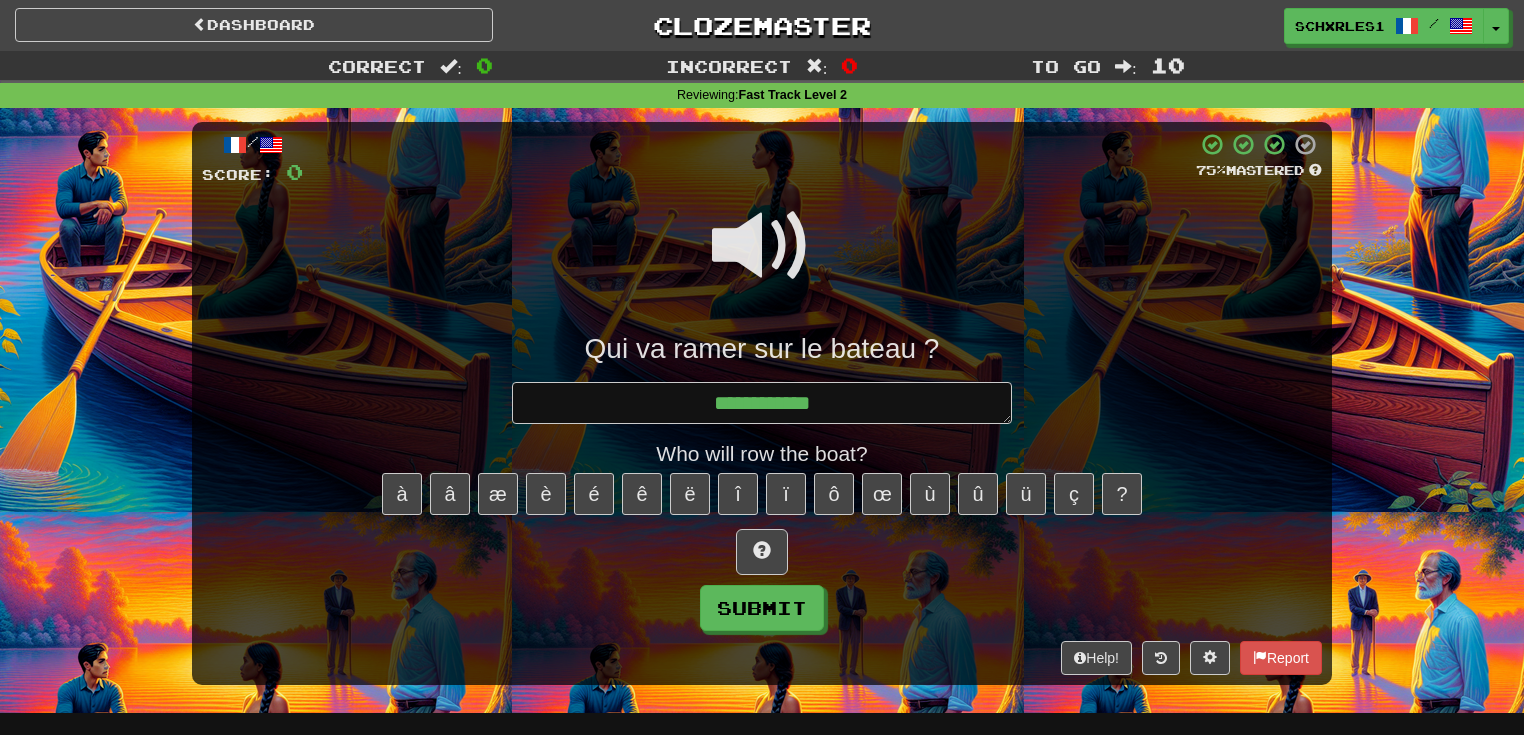 type on "*" 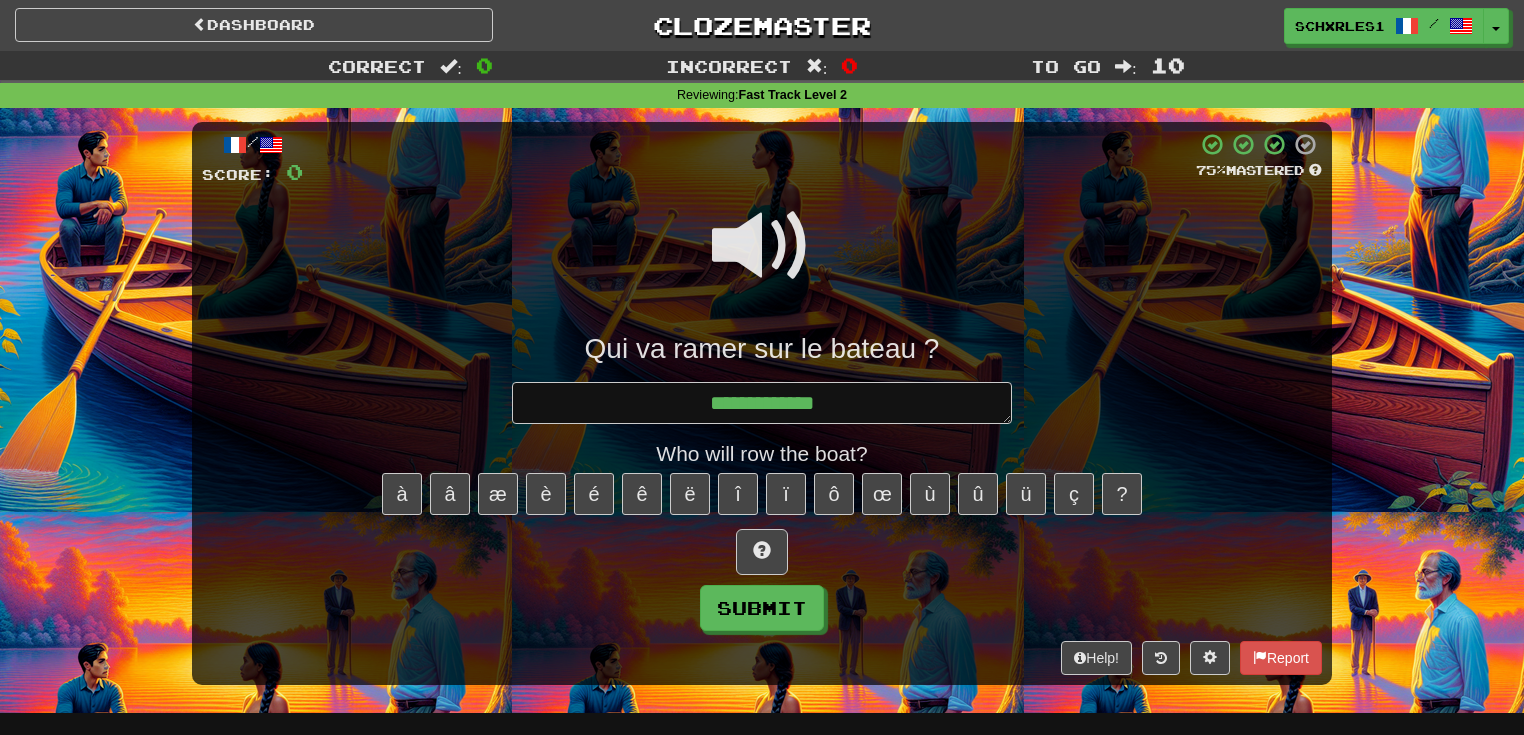 type on "*" 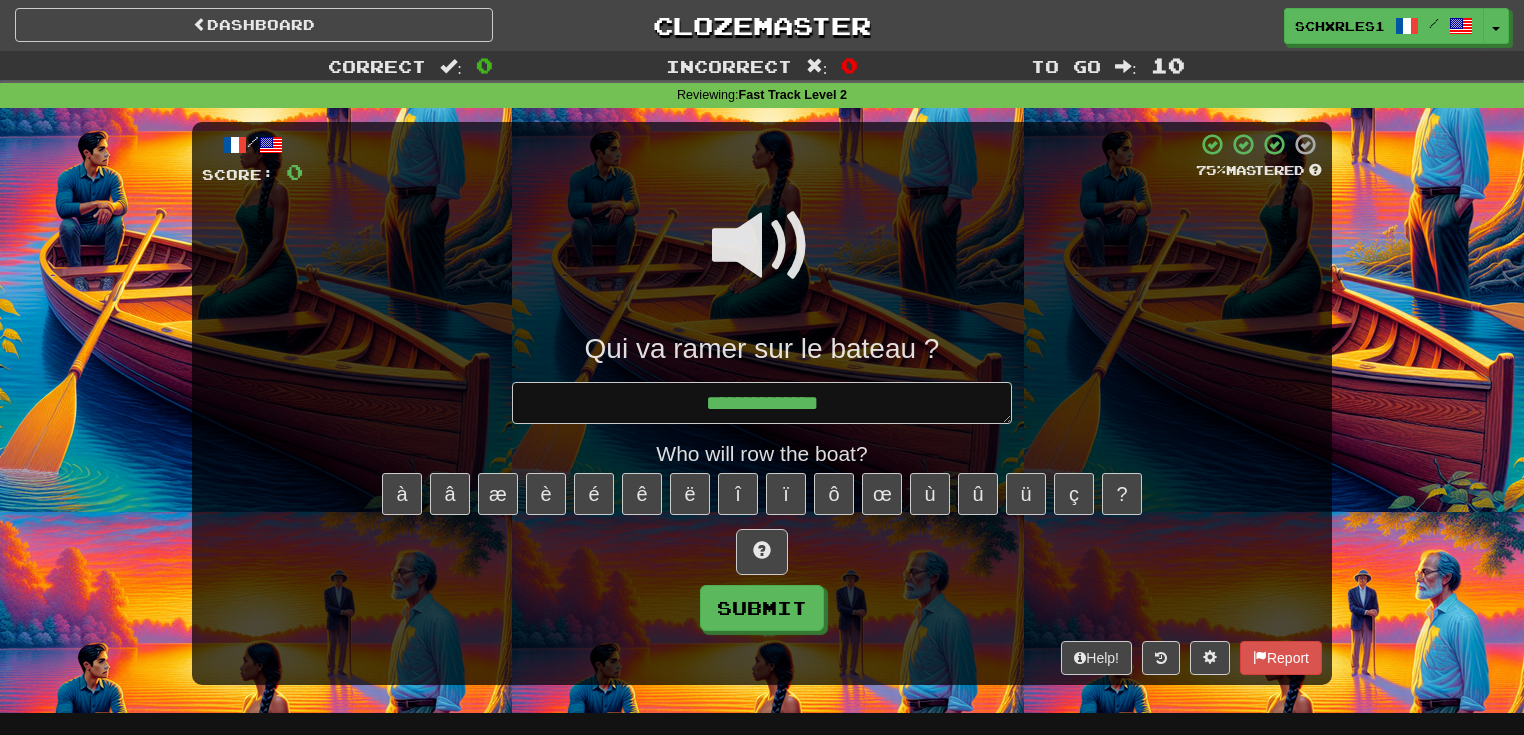 type on "*" 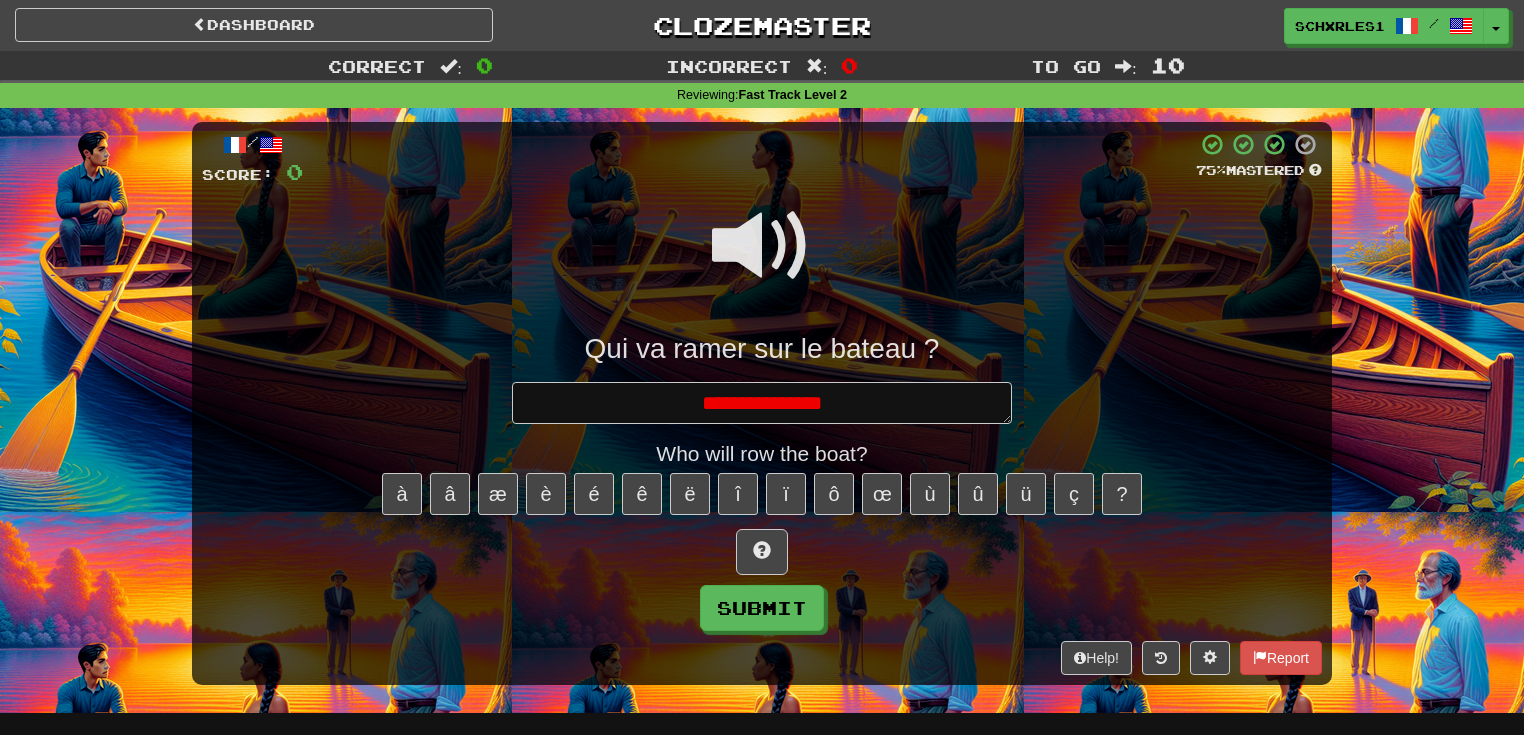 type on "*" 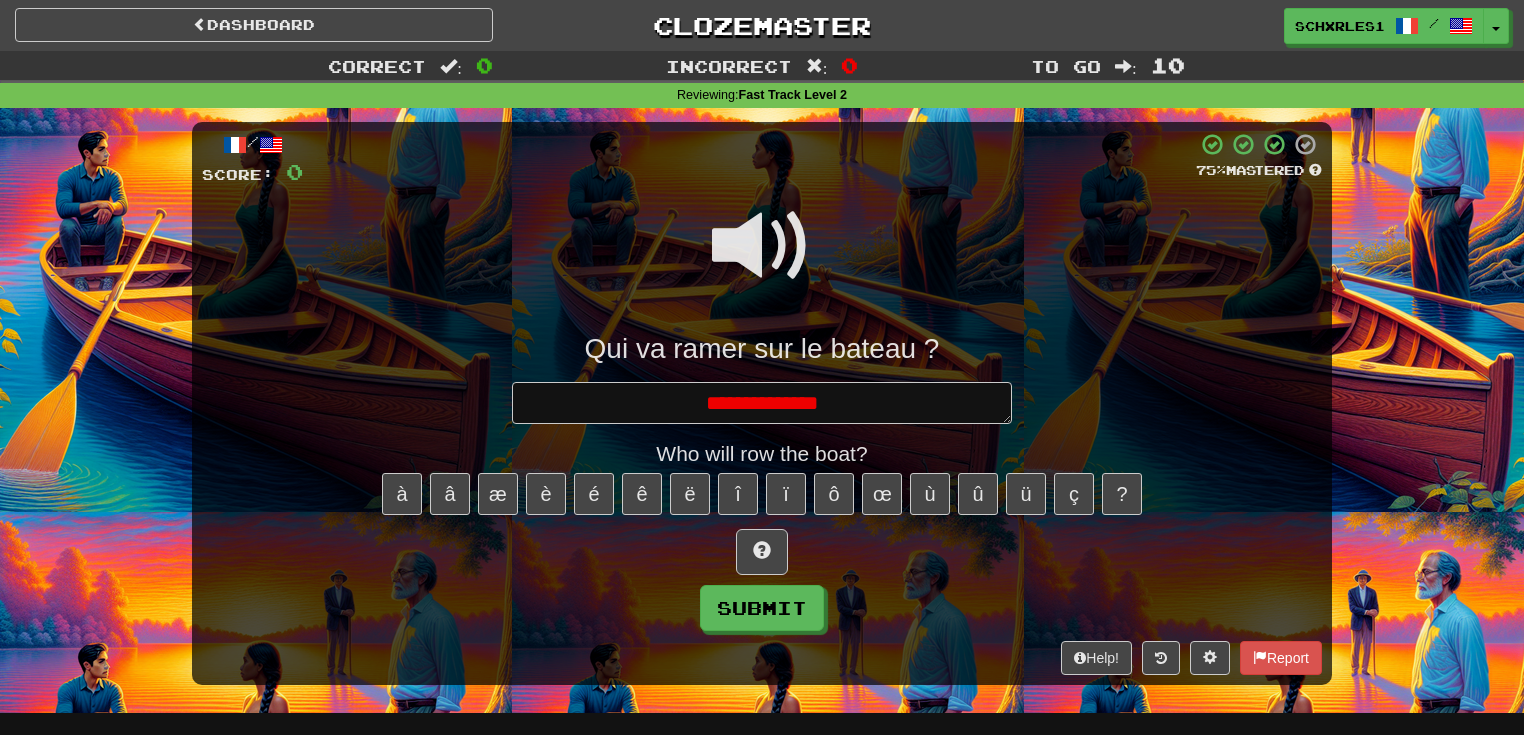 type on "*" 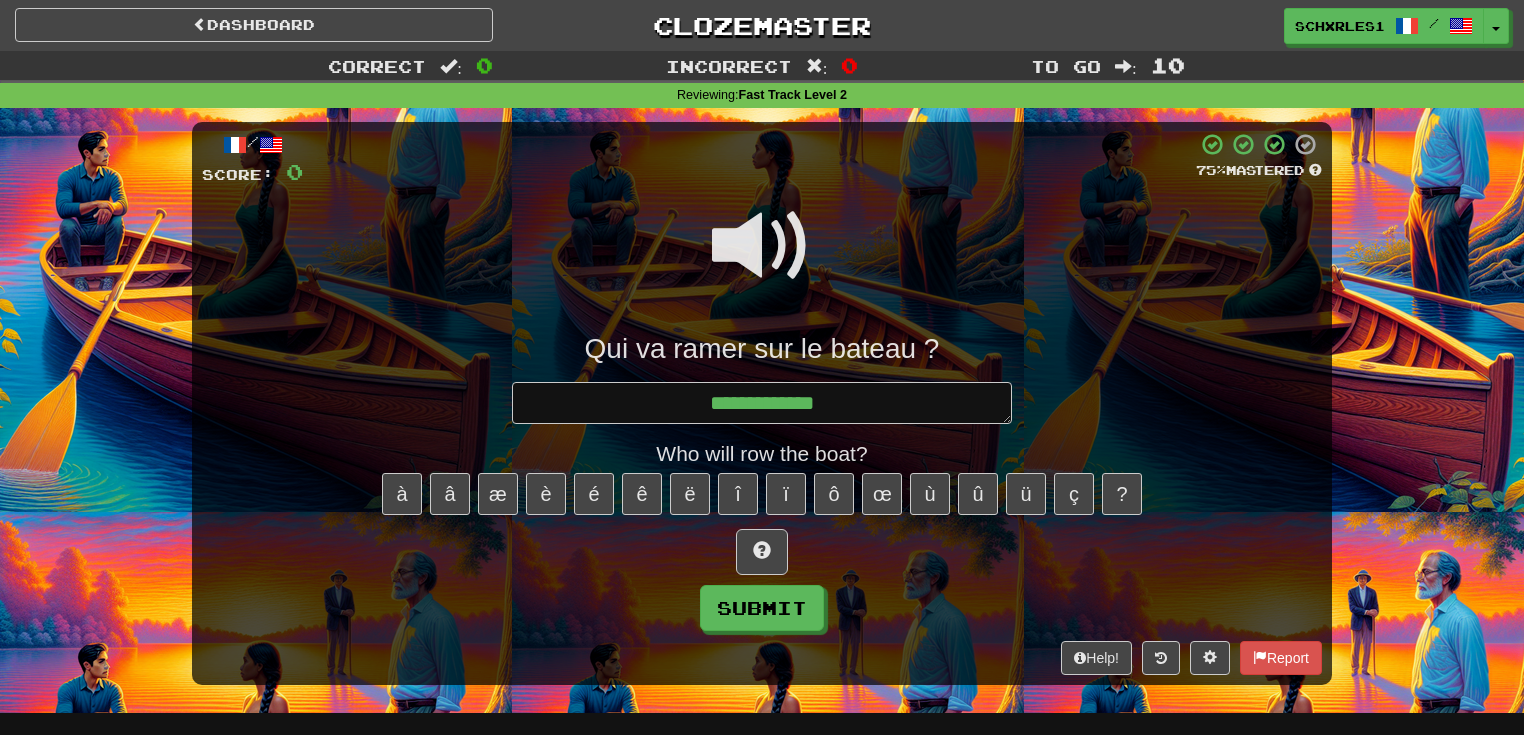 type on "*" 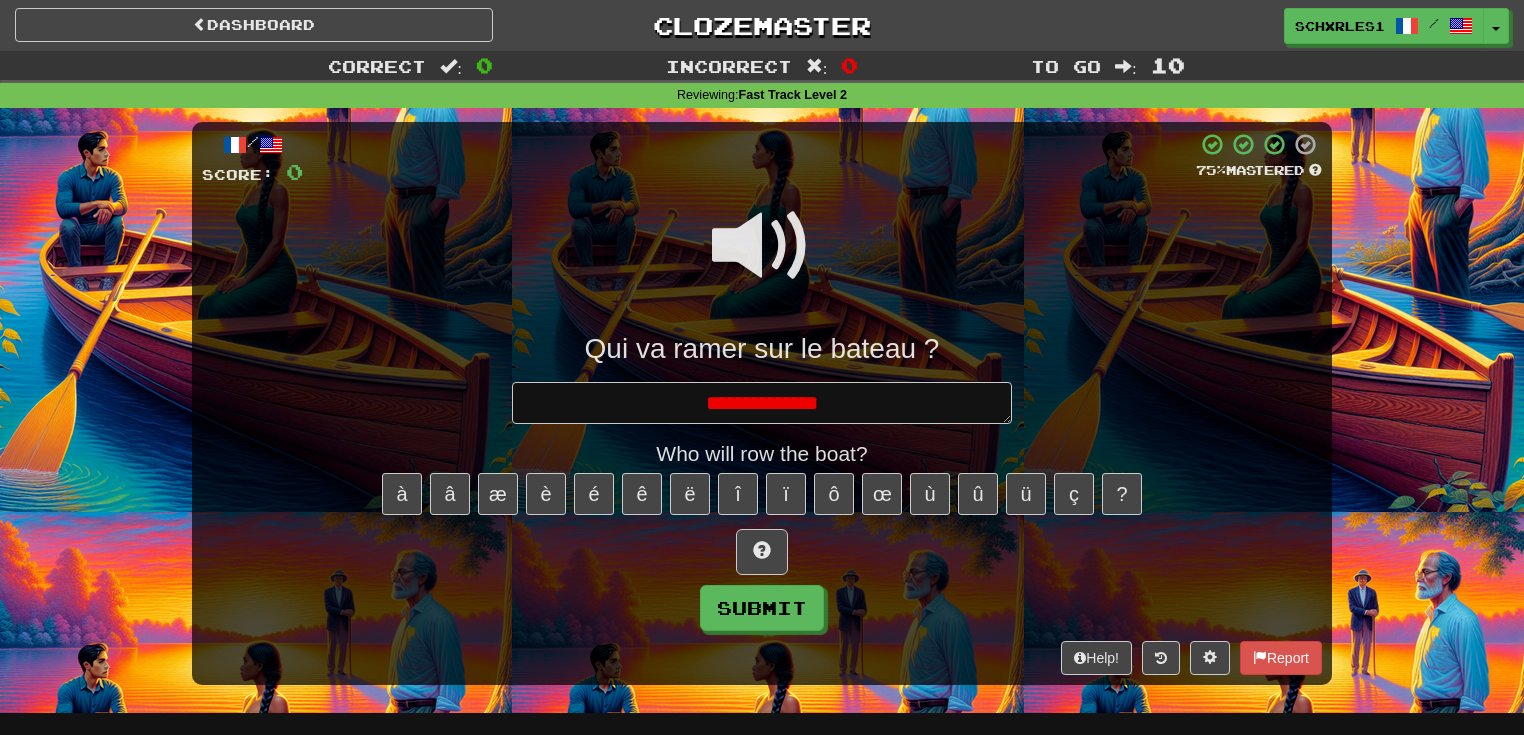 type on "*" 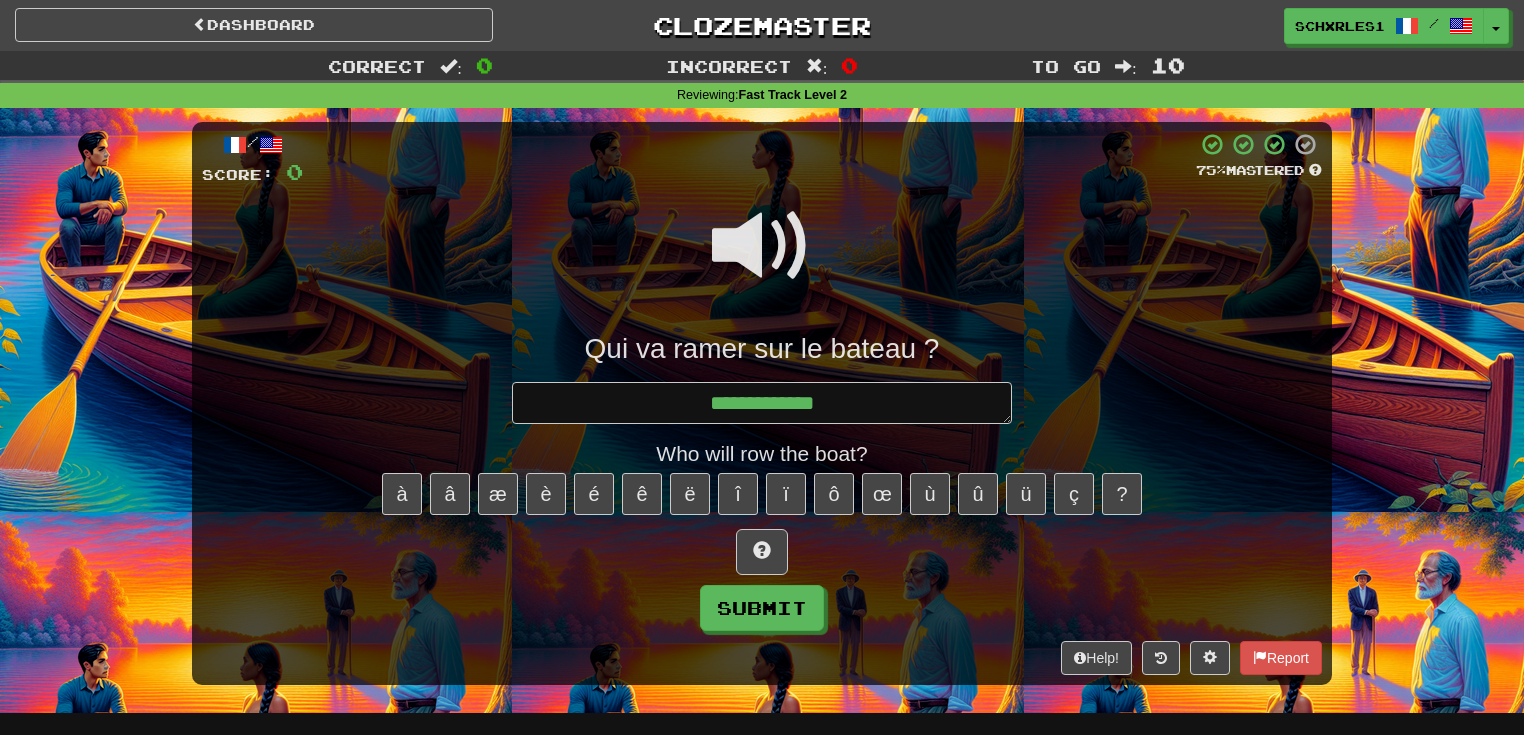 type on "*" 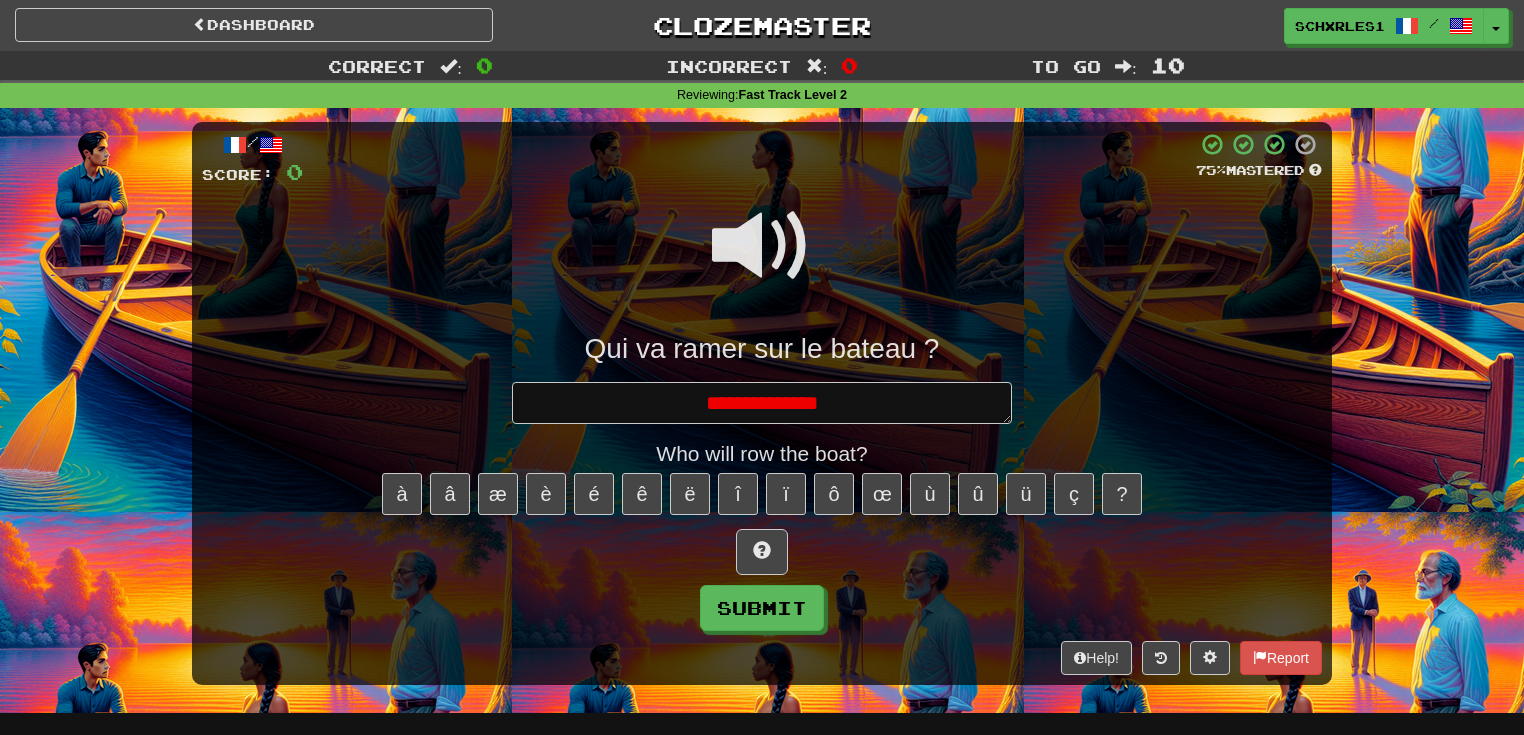 type on "*" 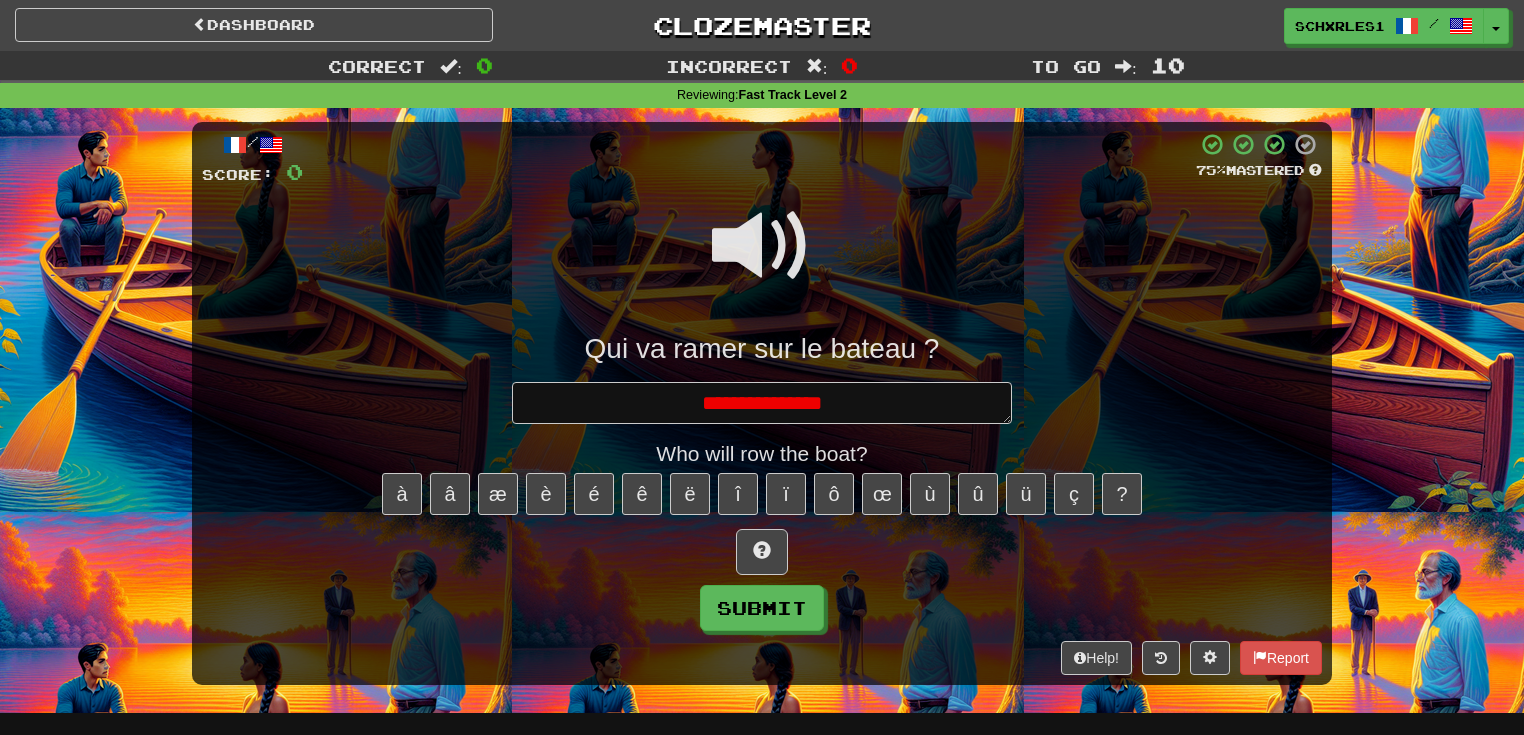type on "*" 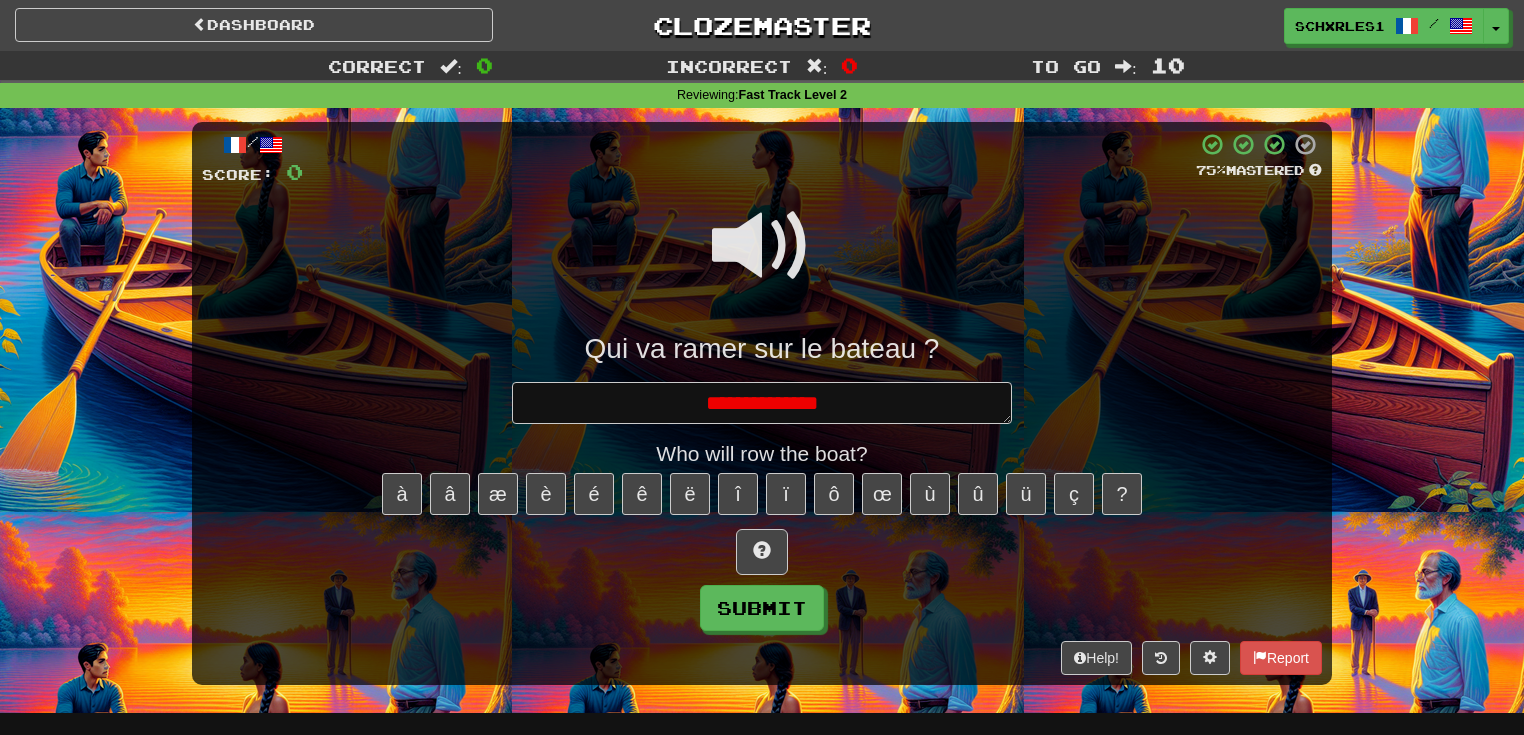 type on "*" 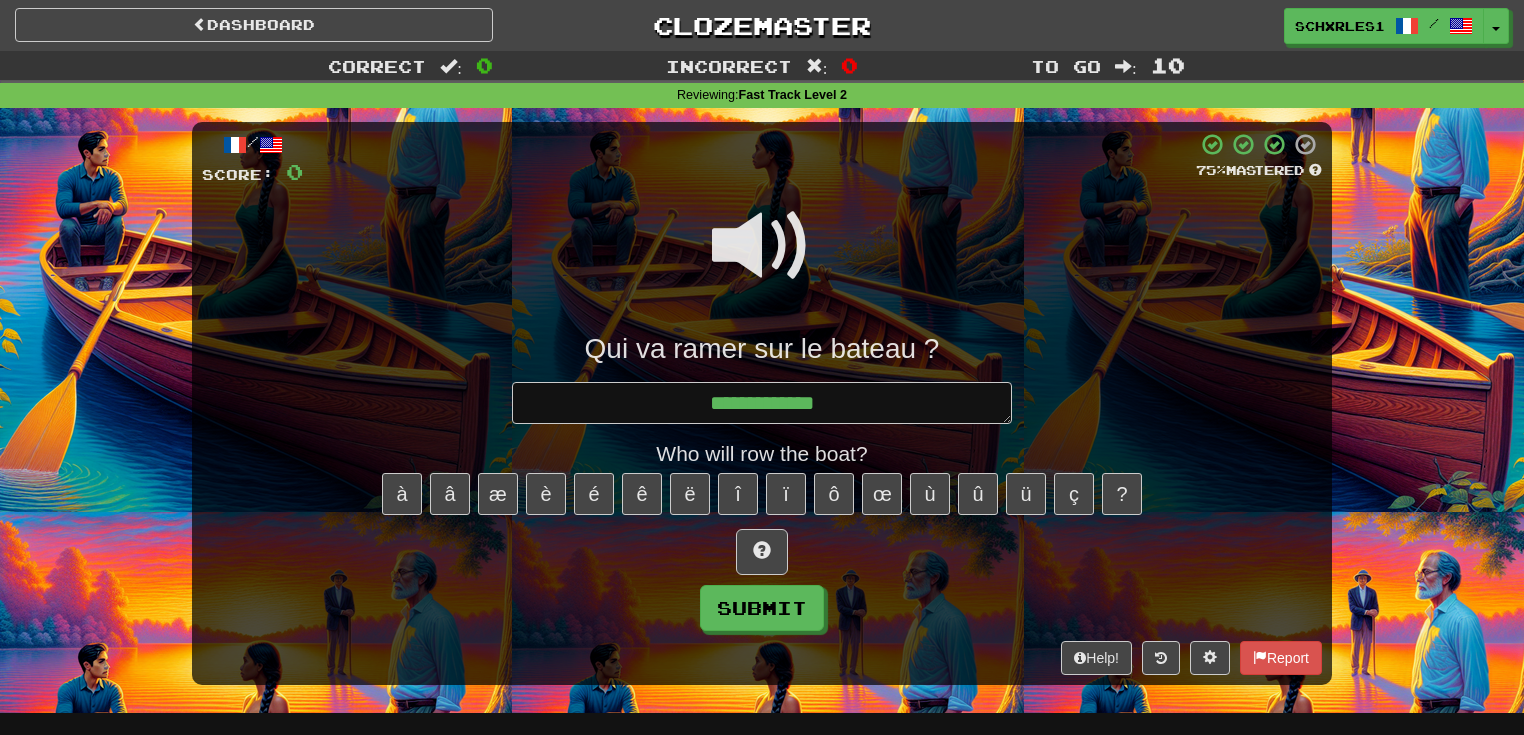 type on "*" 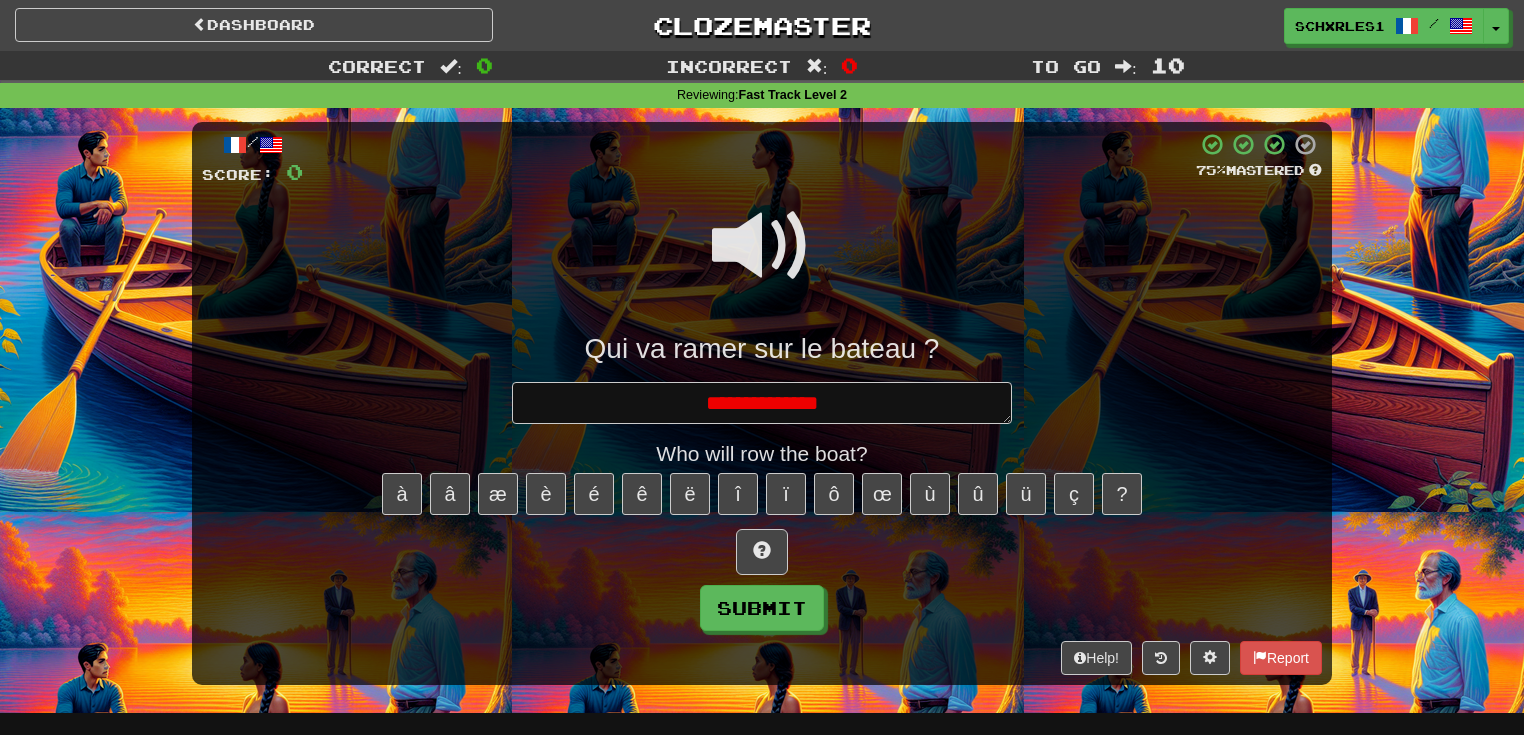 type on "*" 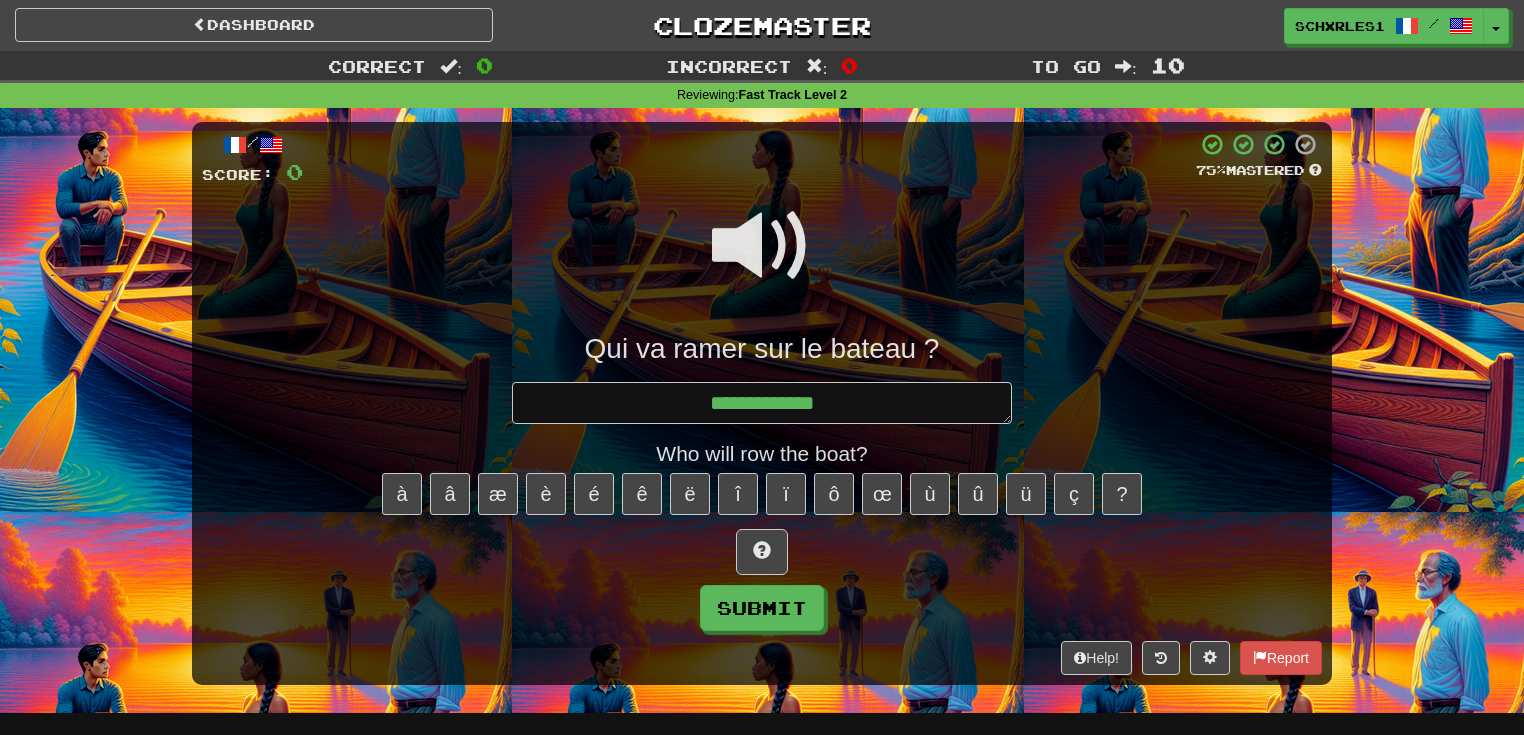 type on "*" 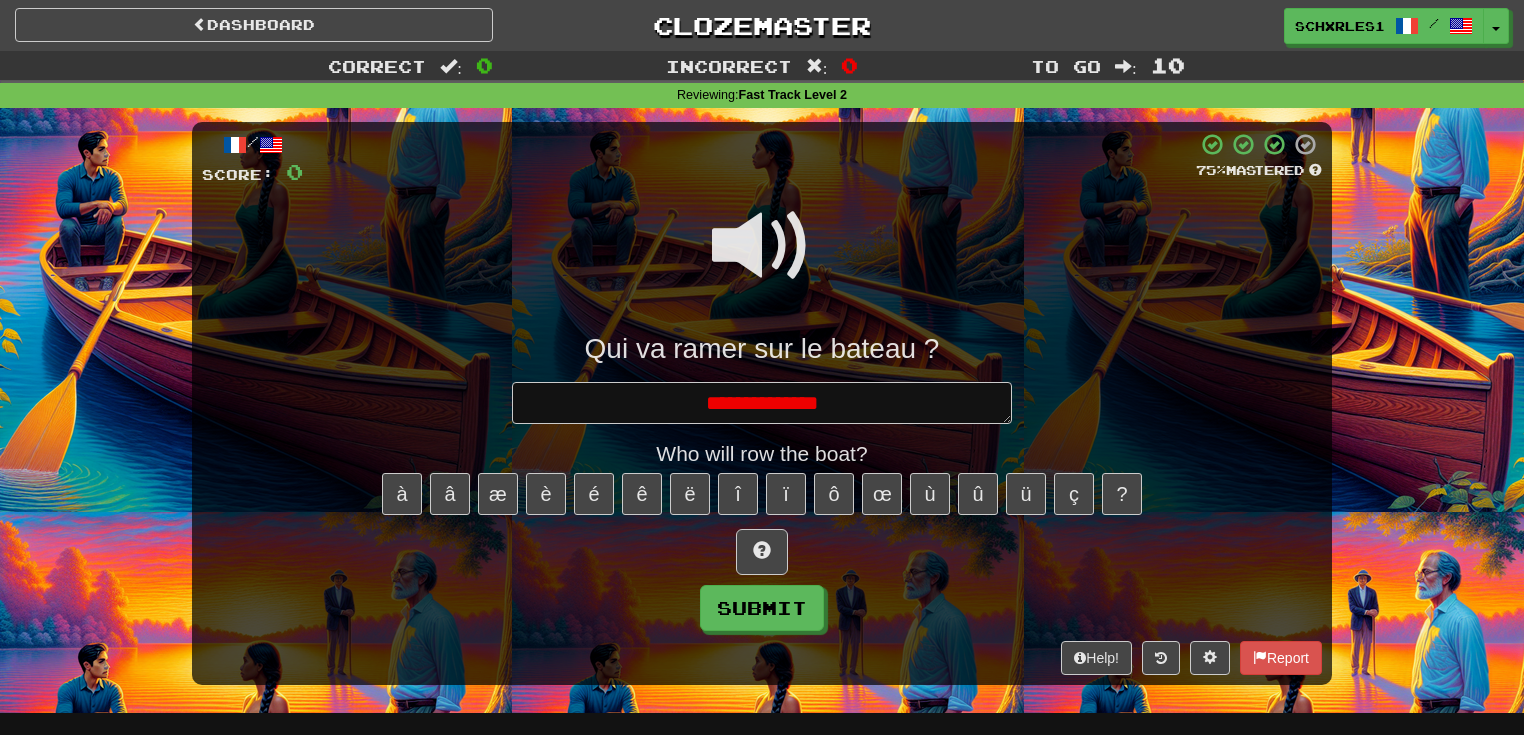 type on "*" 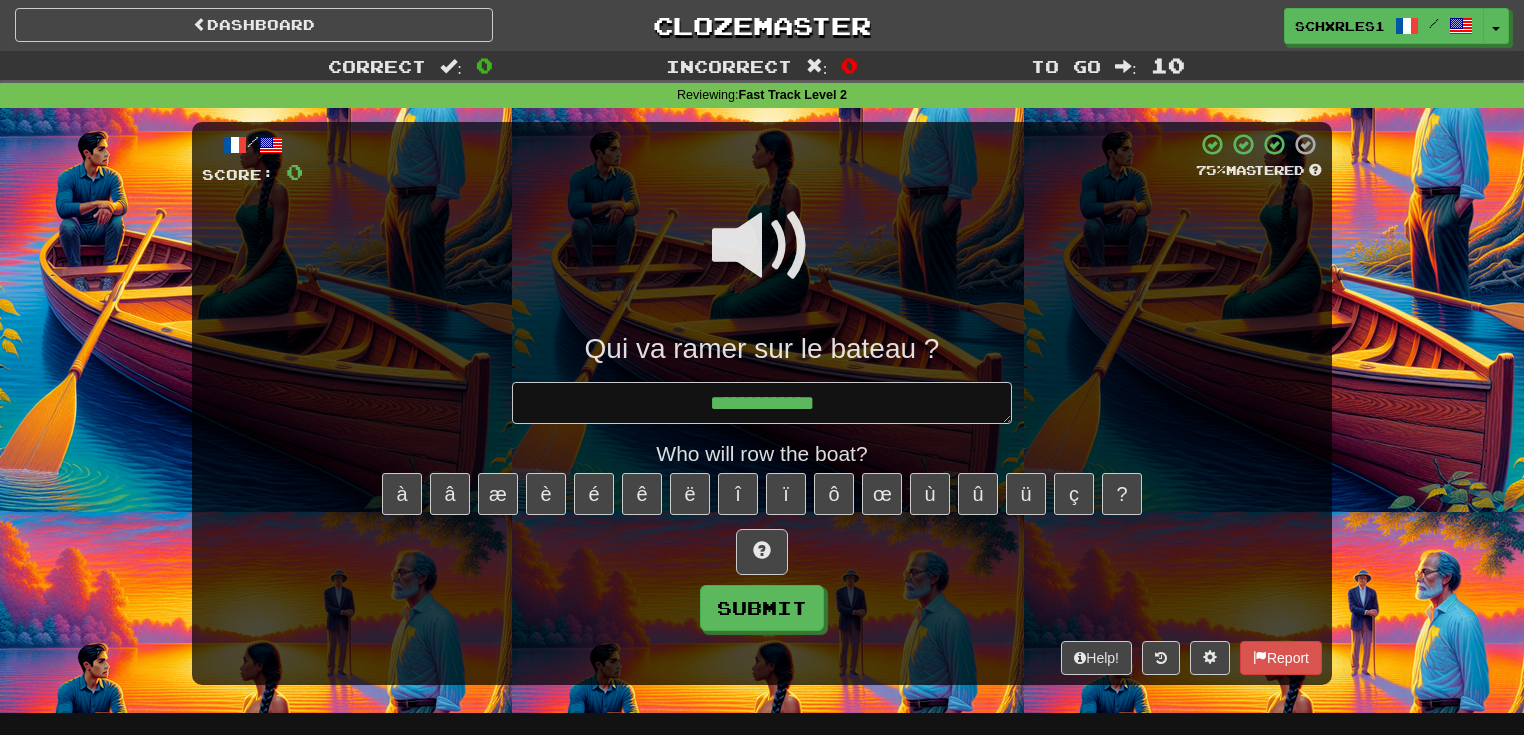 type on "*" 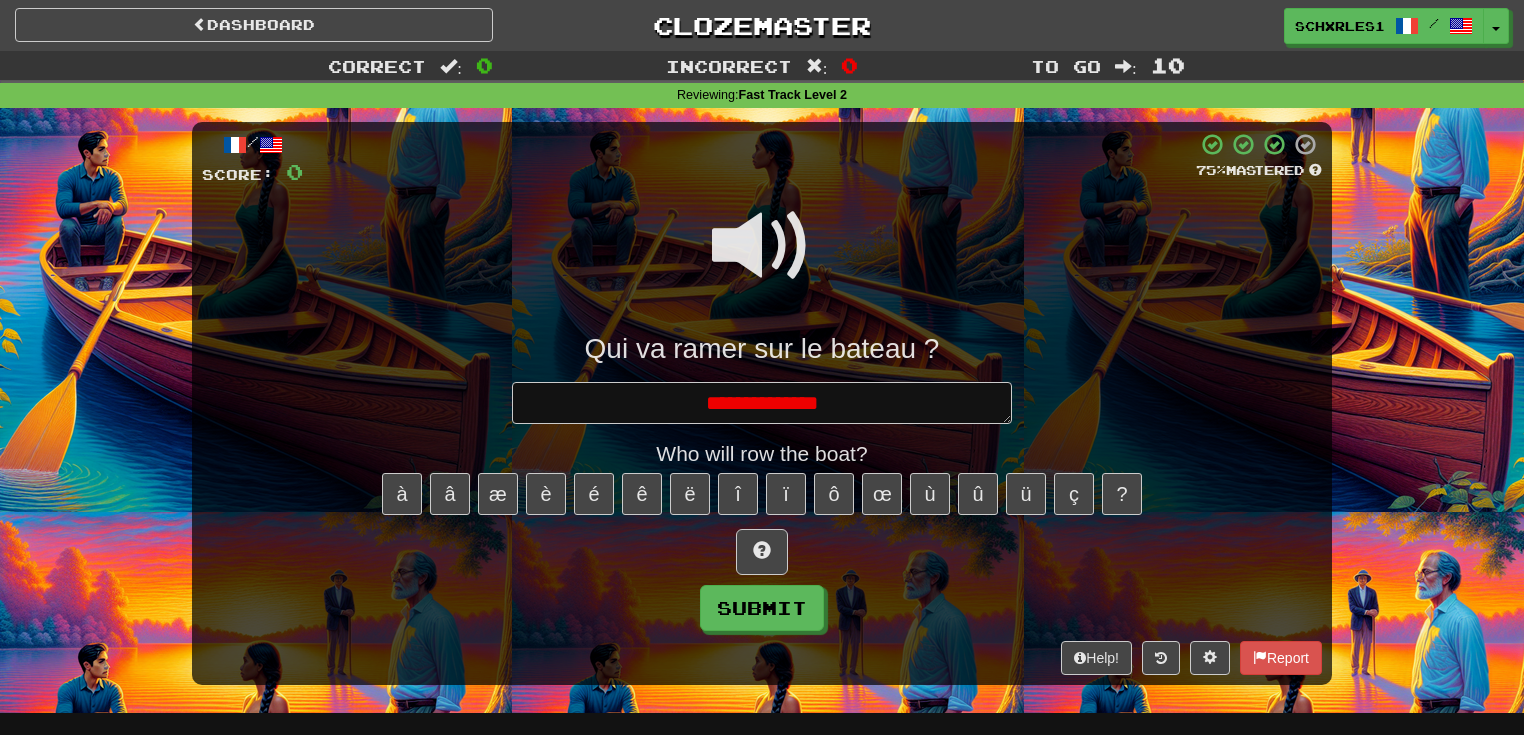 type on "*" 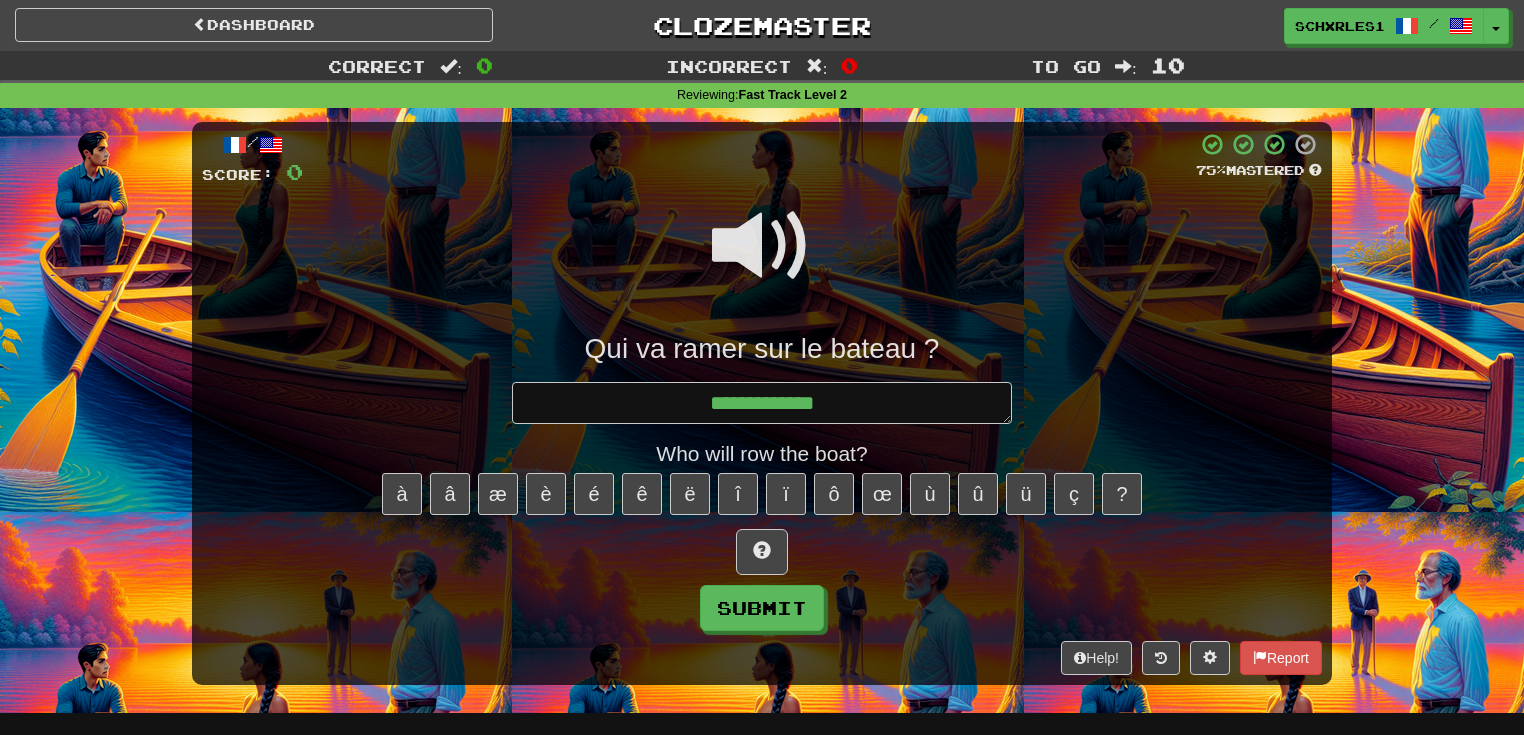 type on "*" 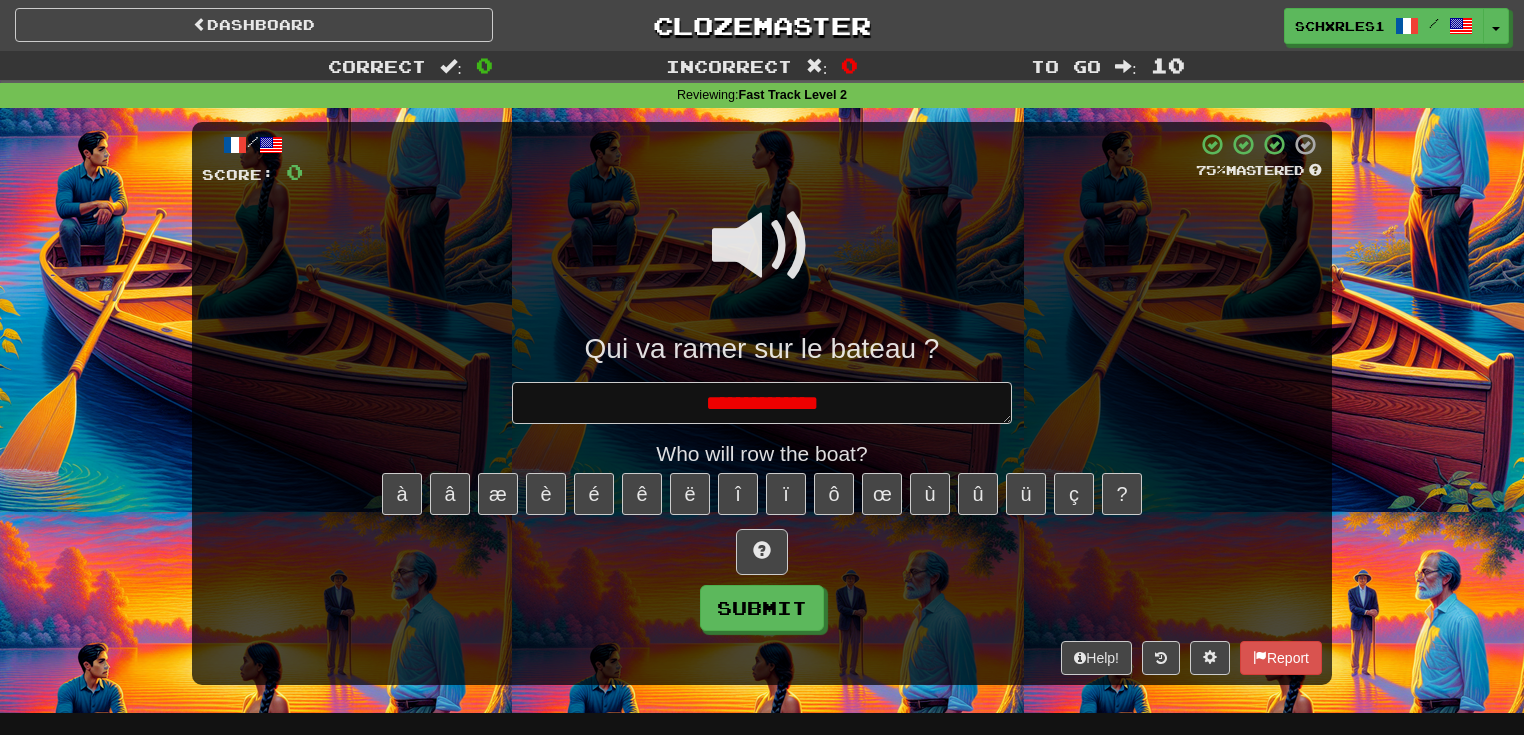 type on "*" 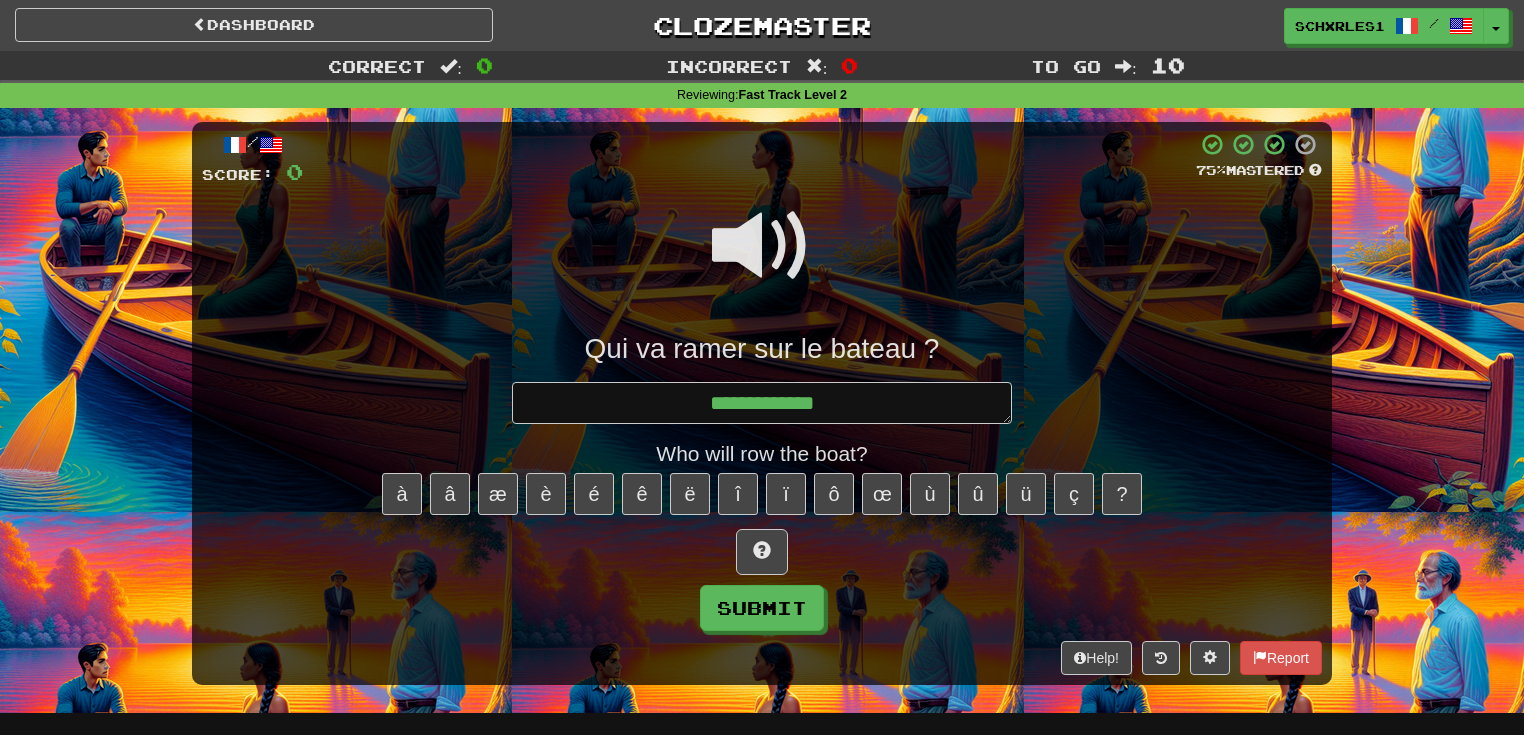 type on "*" 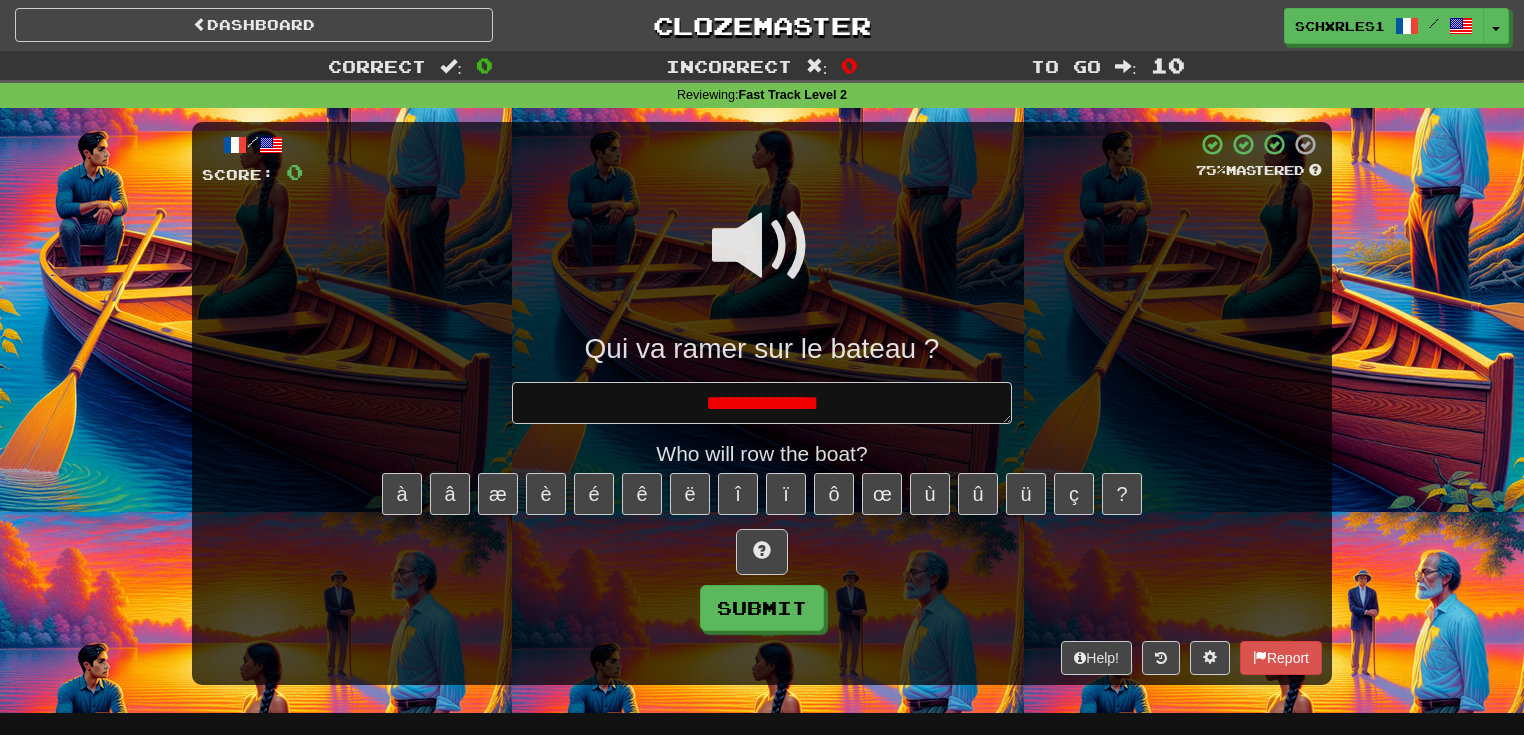 type on "*" 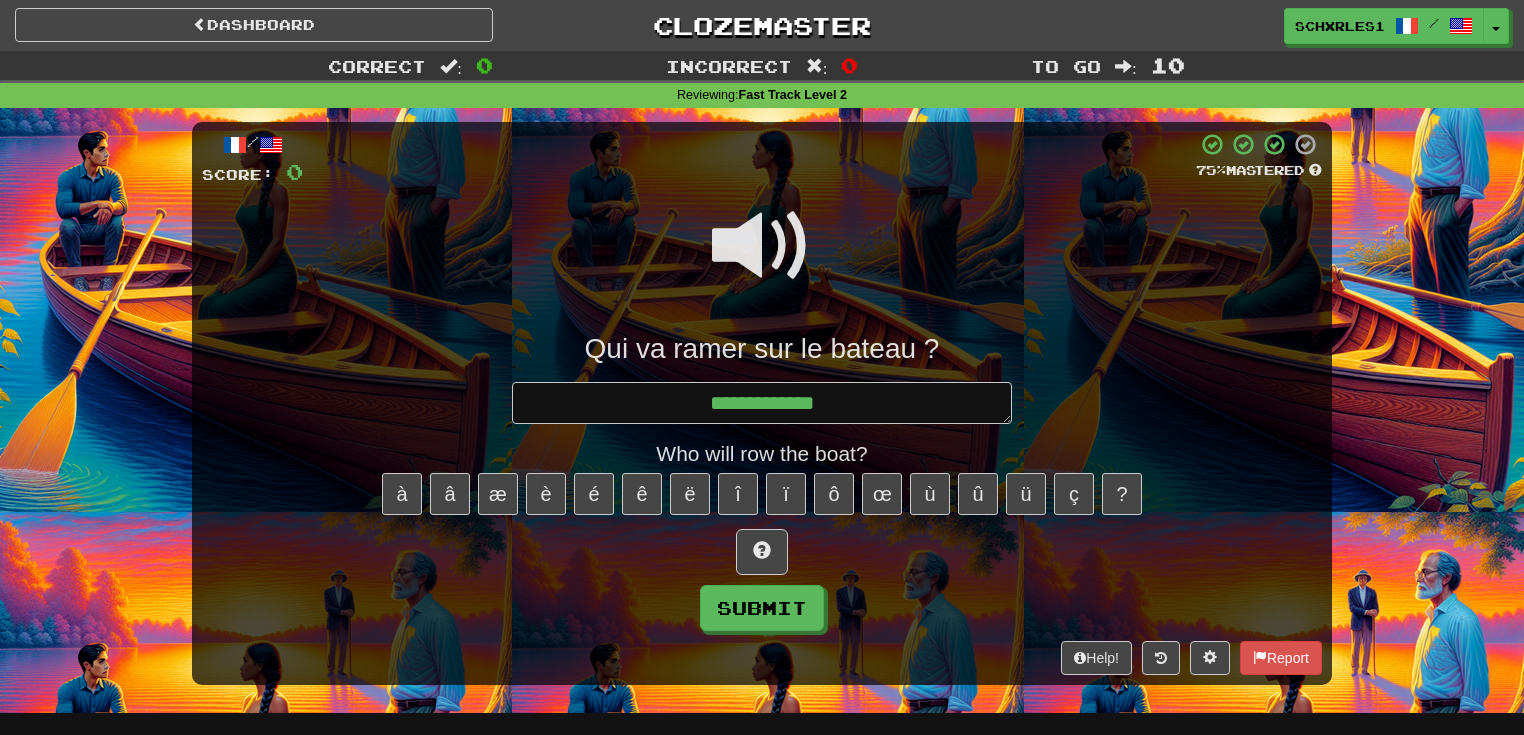 type on "*" 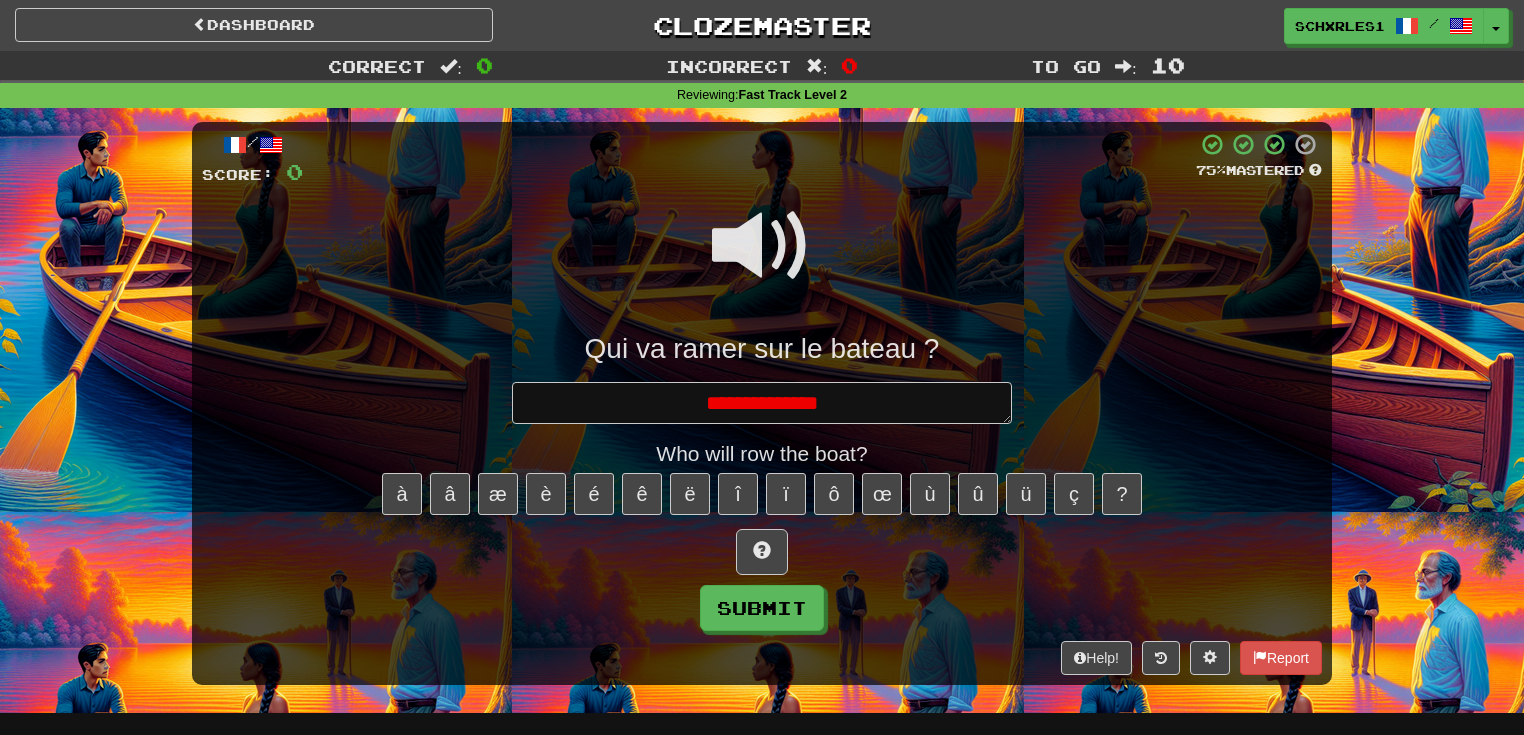 type on "*" 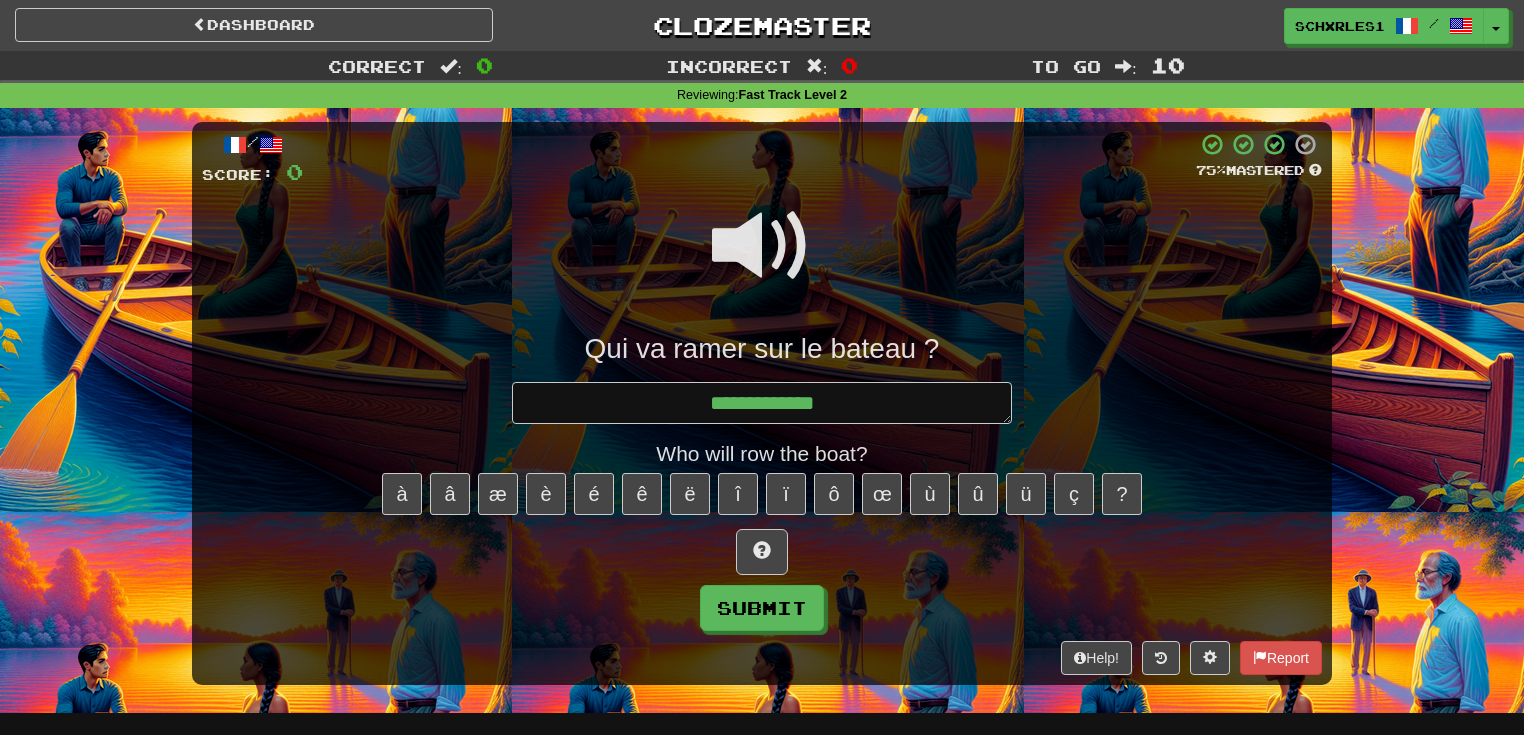 type on "*" 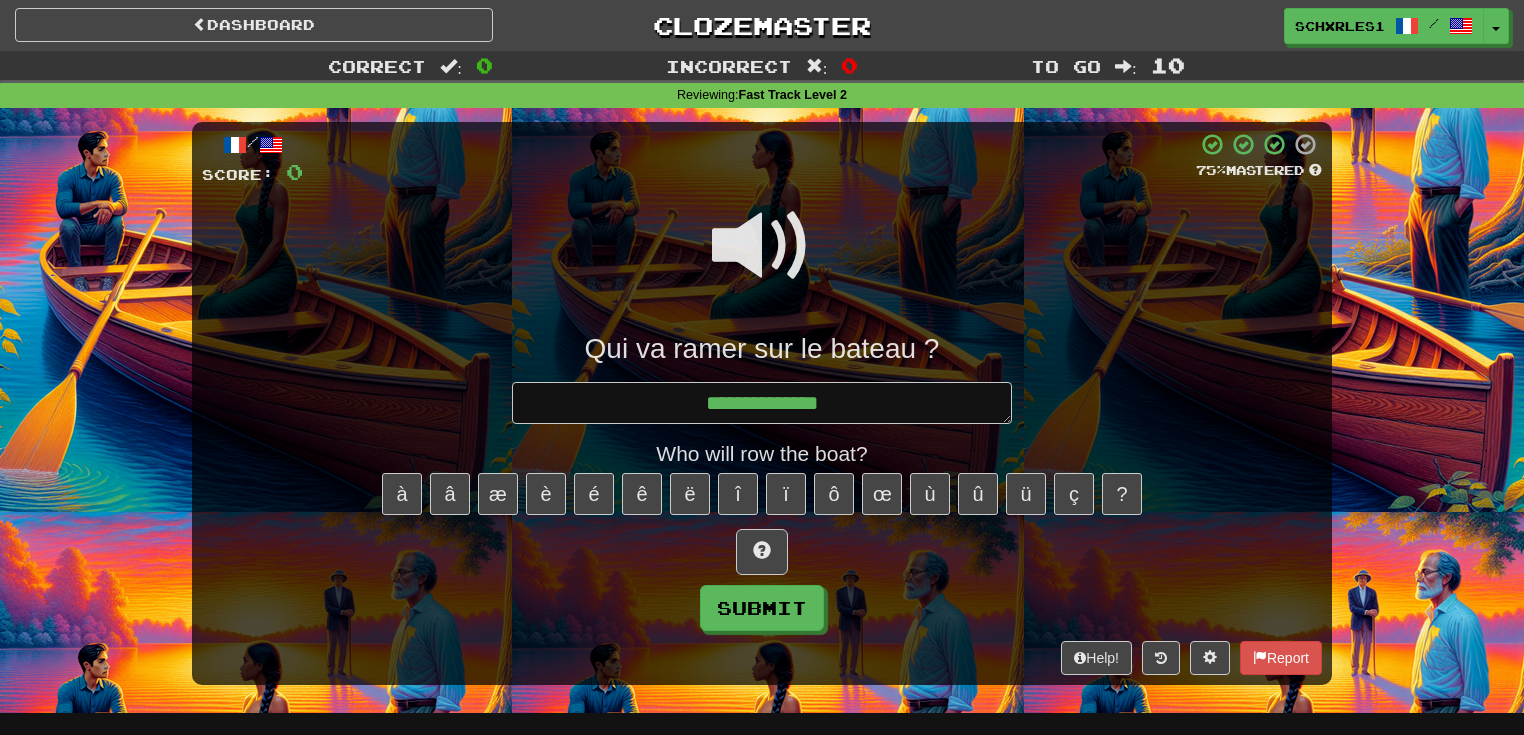 type on "*" 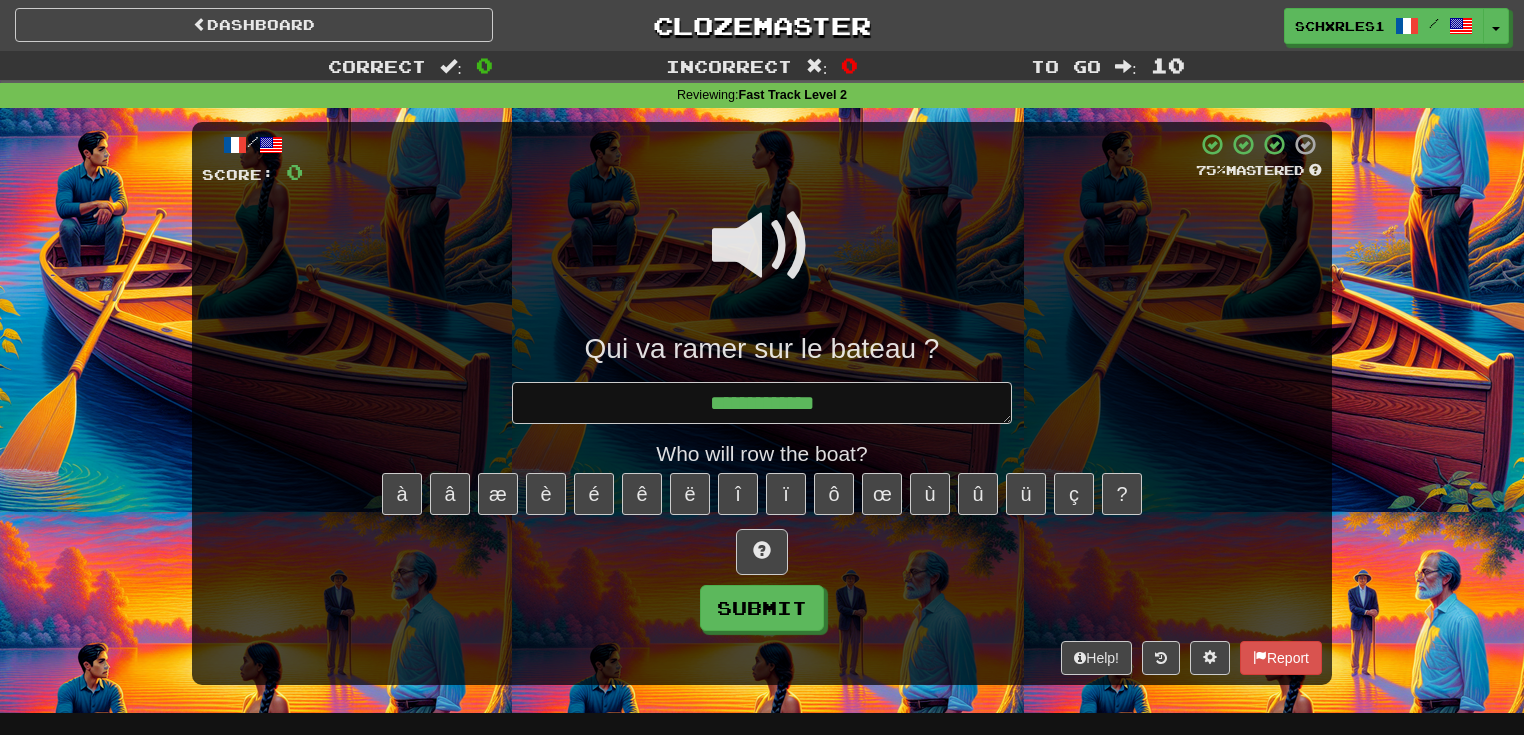 type on "*" 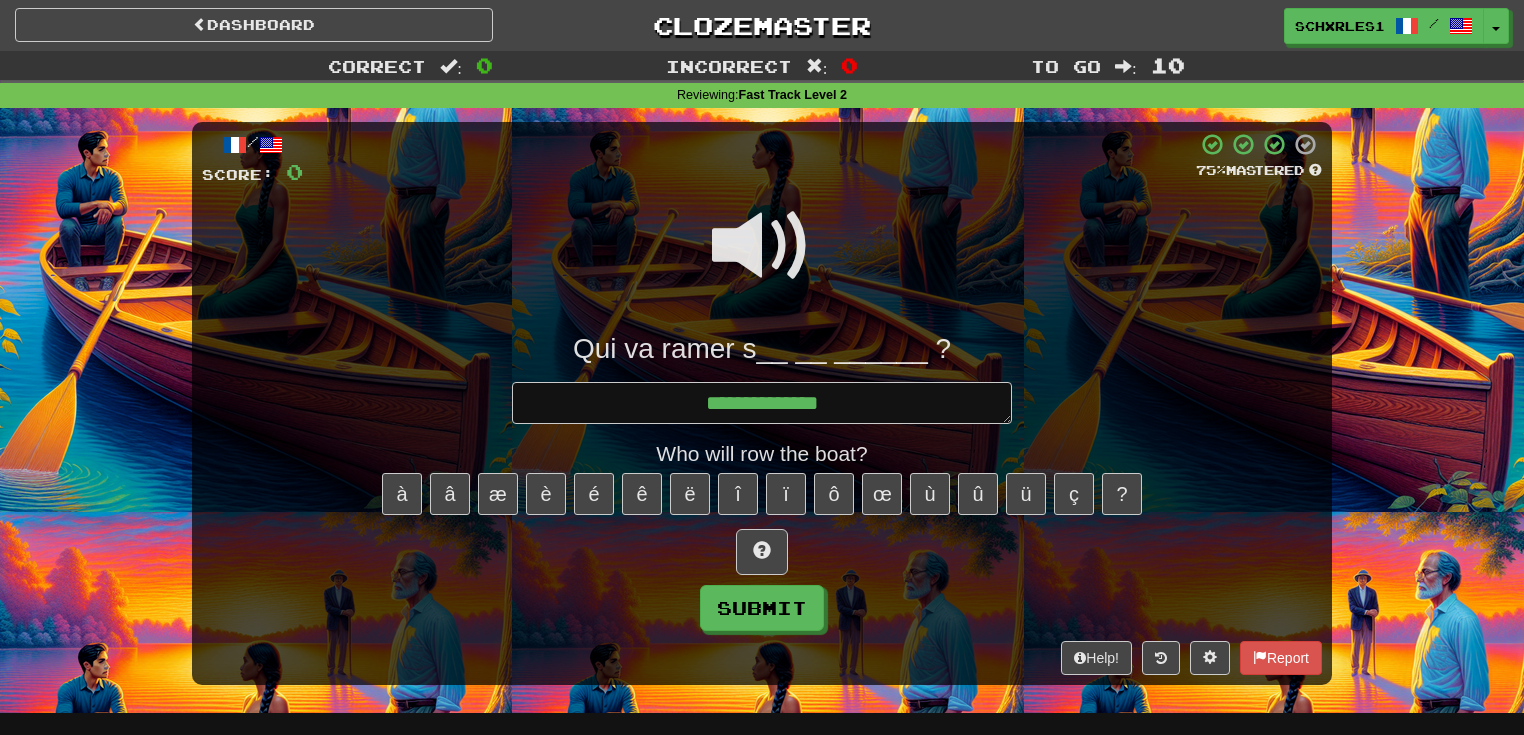 type on "*" 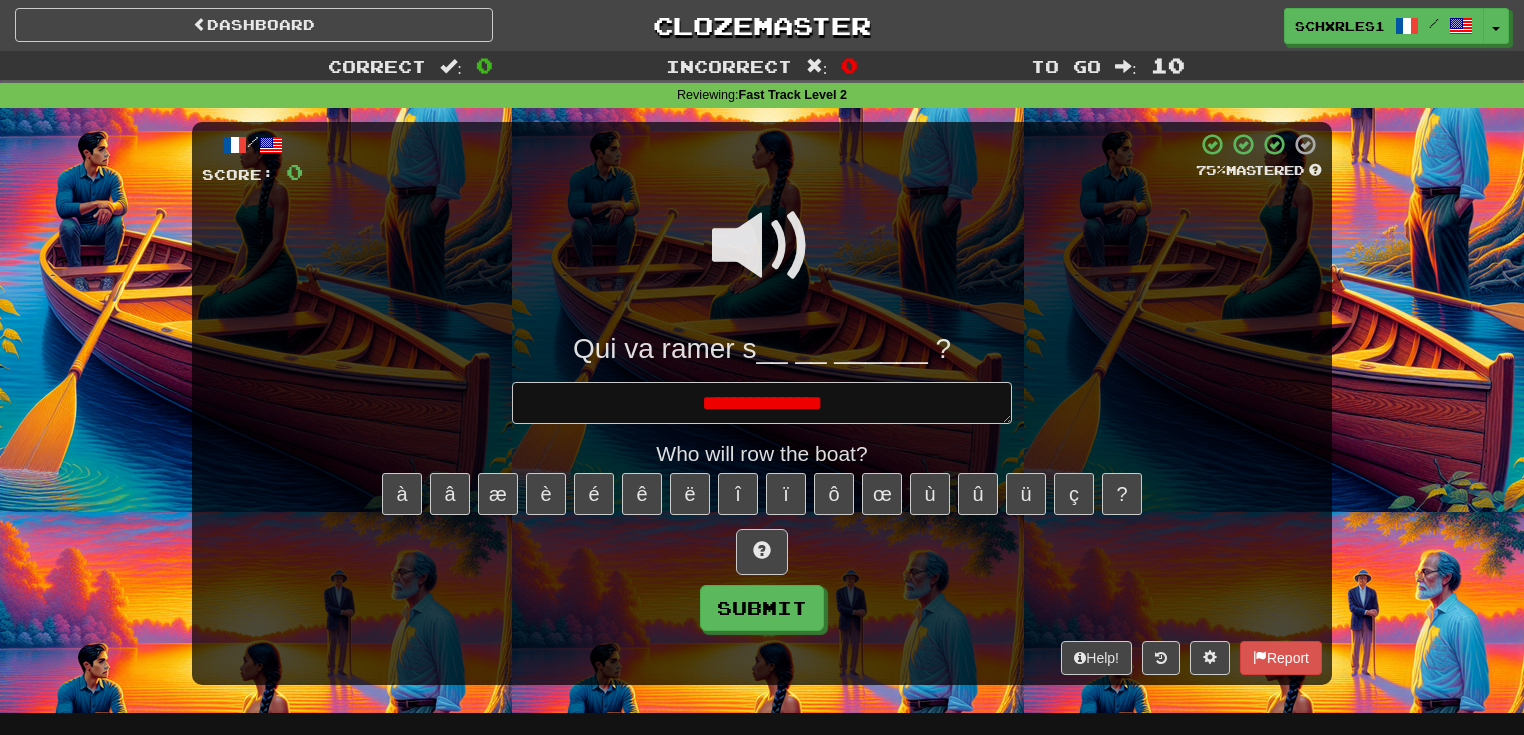 type on "*" 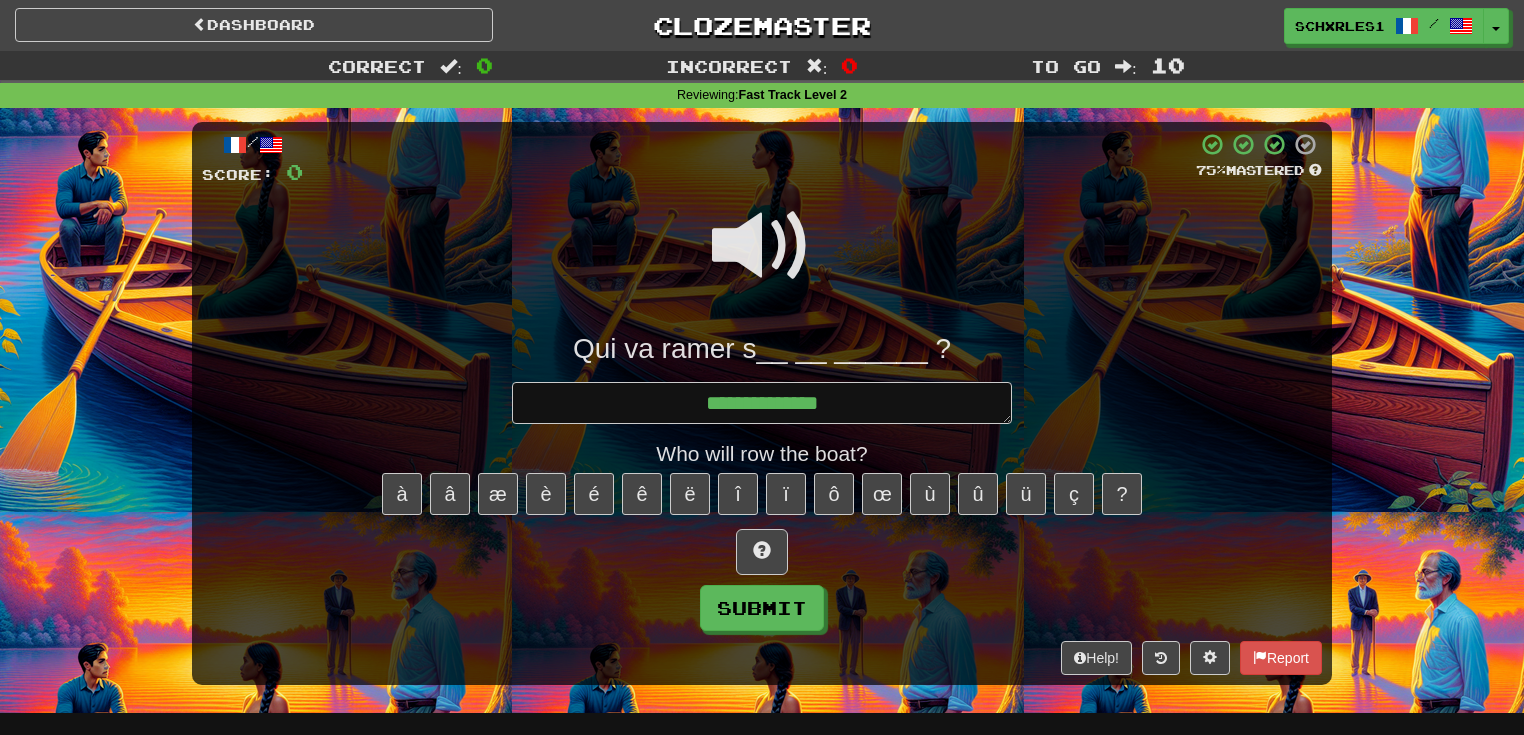 type on "*" 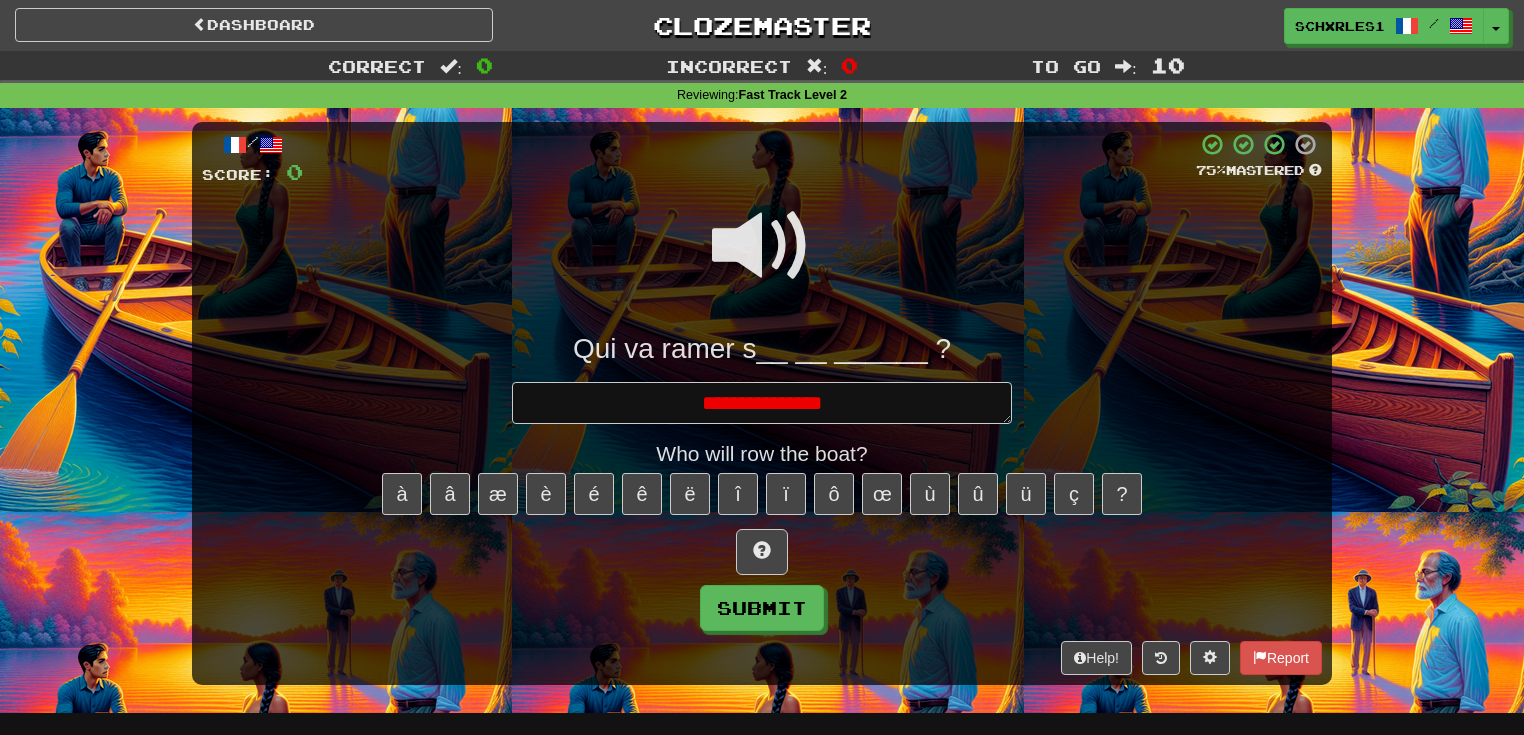 type on "*" 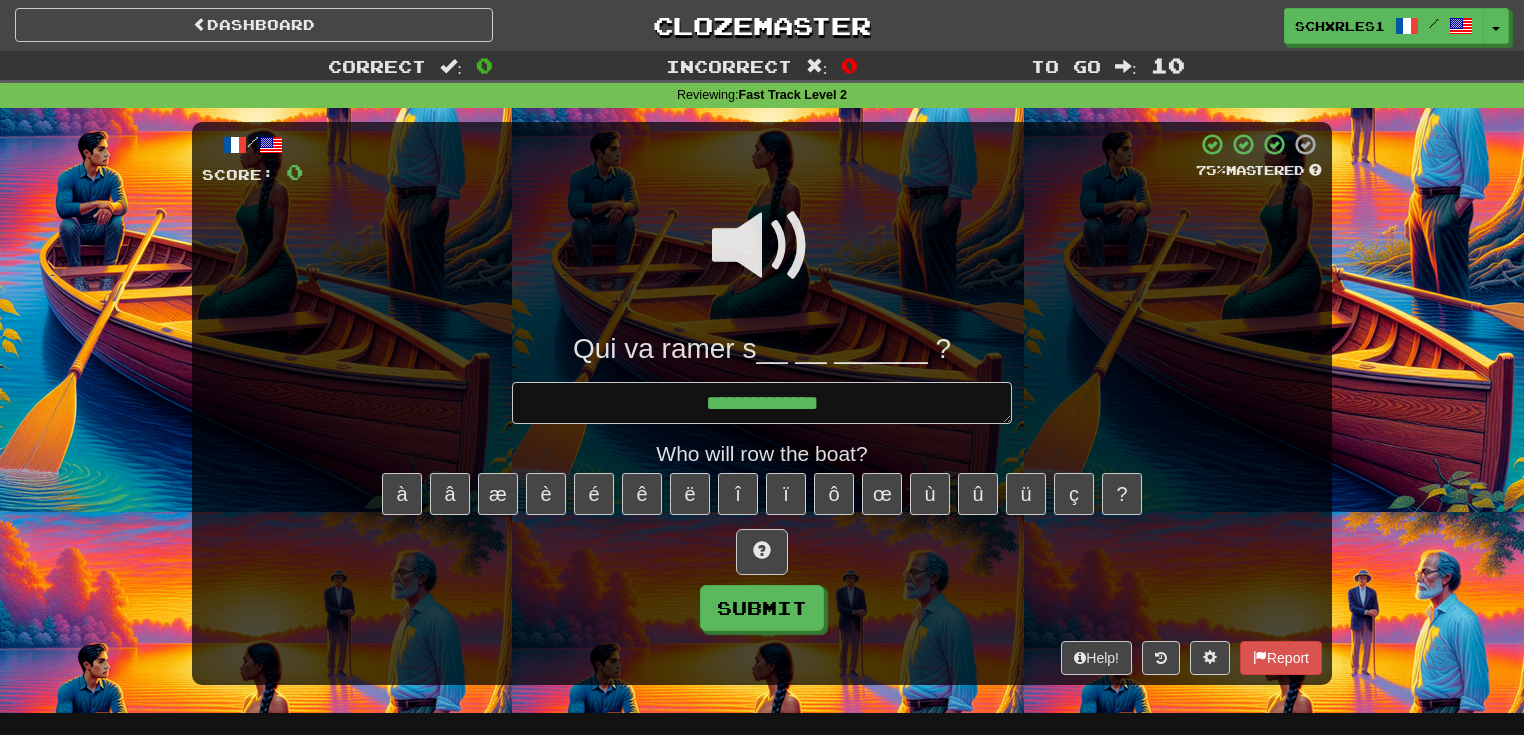 type on "*" 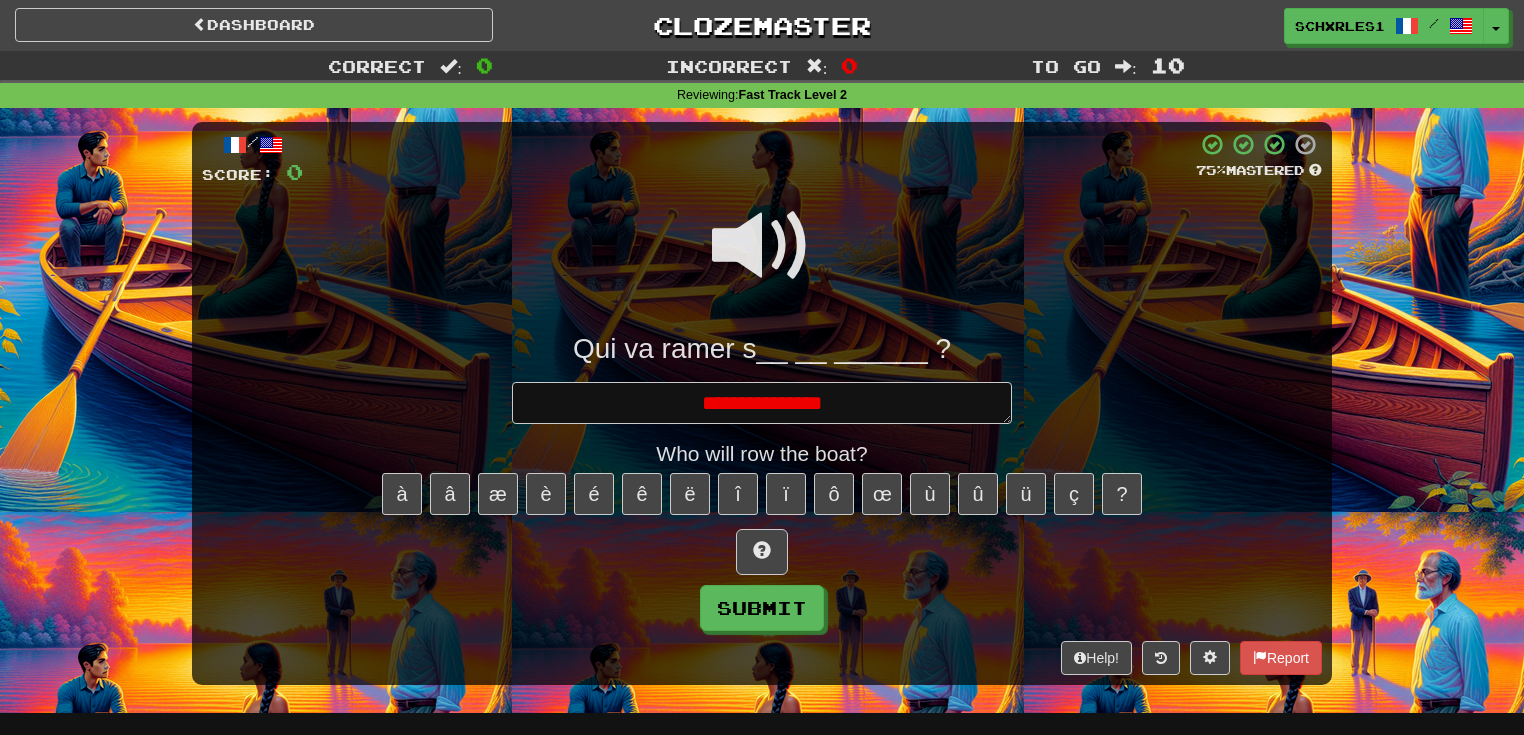 type on "*" 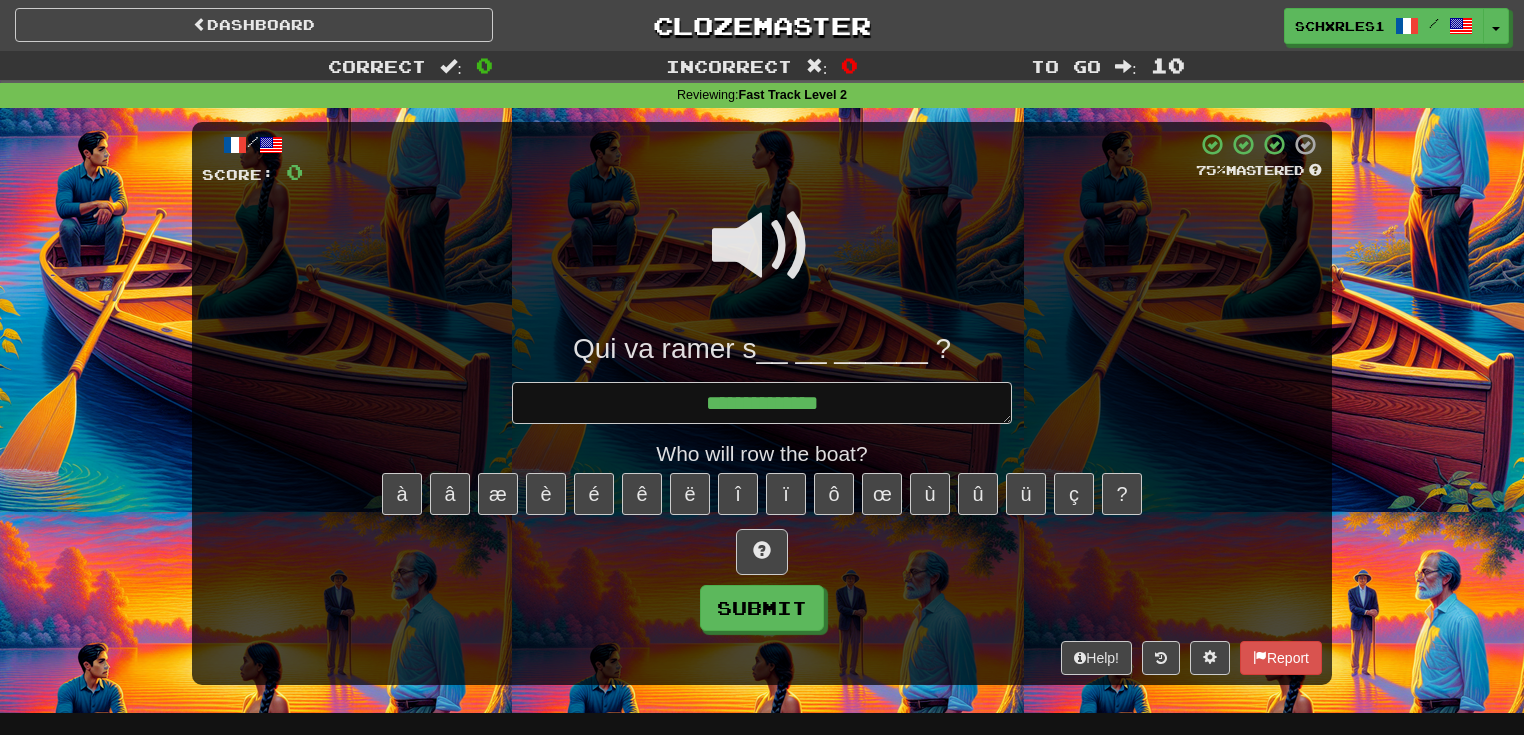 type on "*" 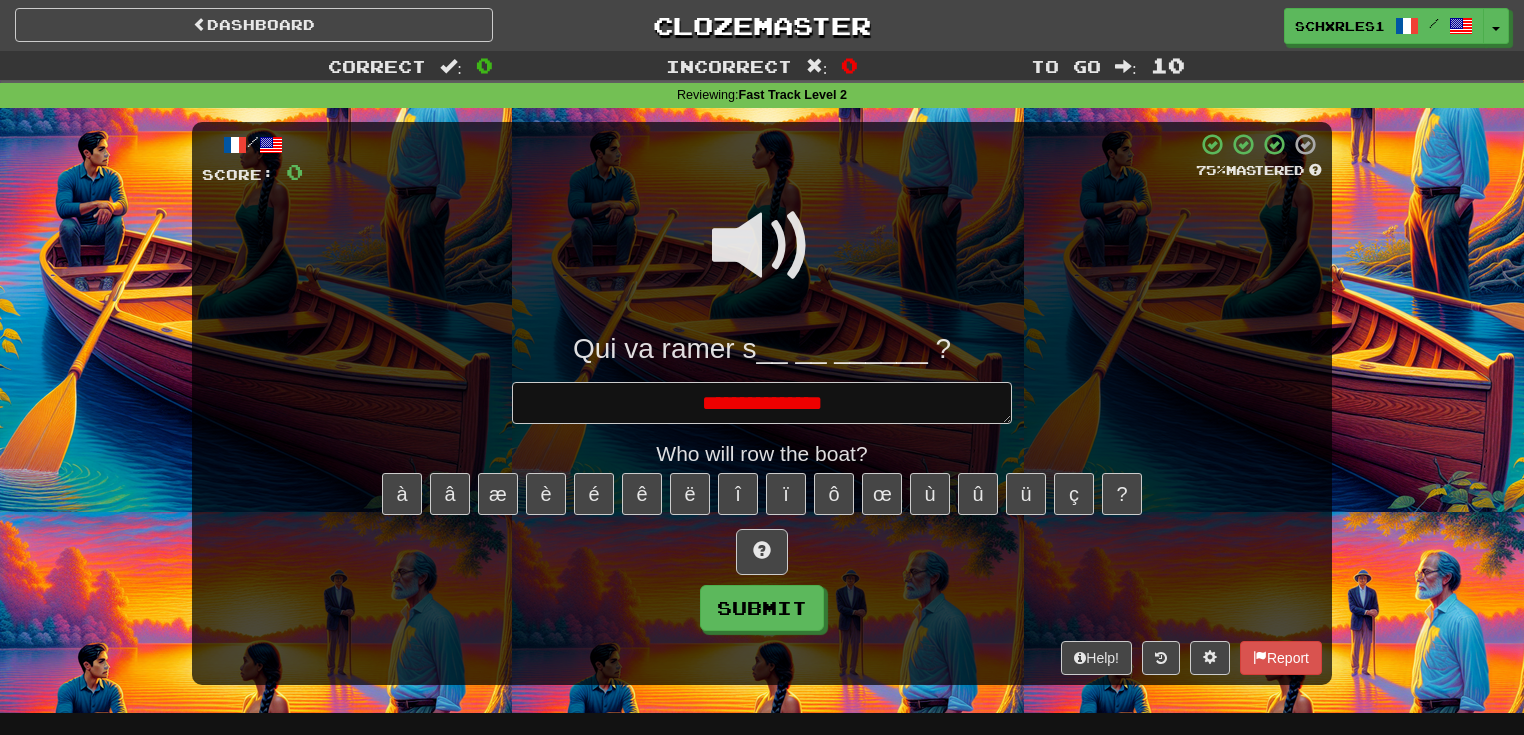 type on "*" 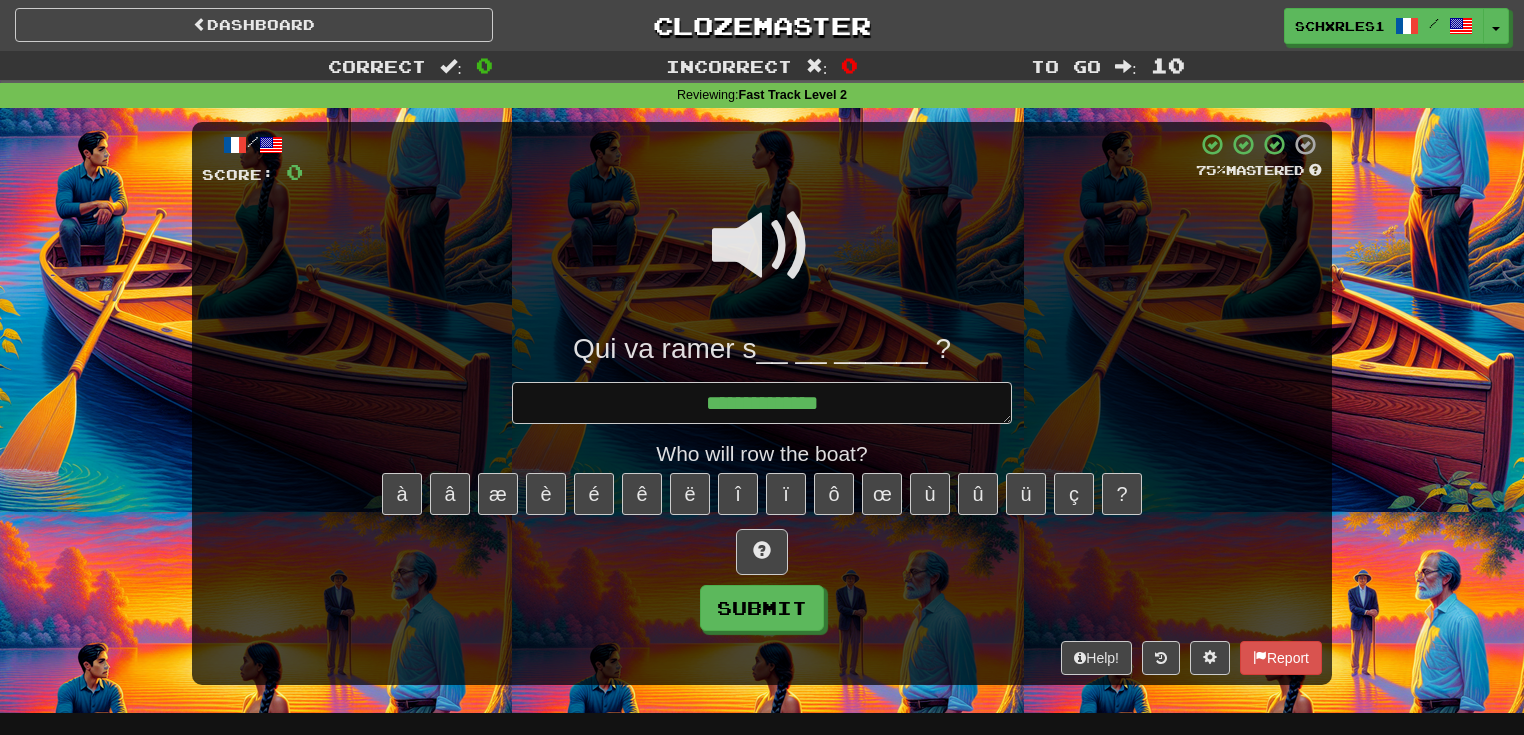 type on "*" 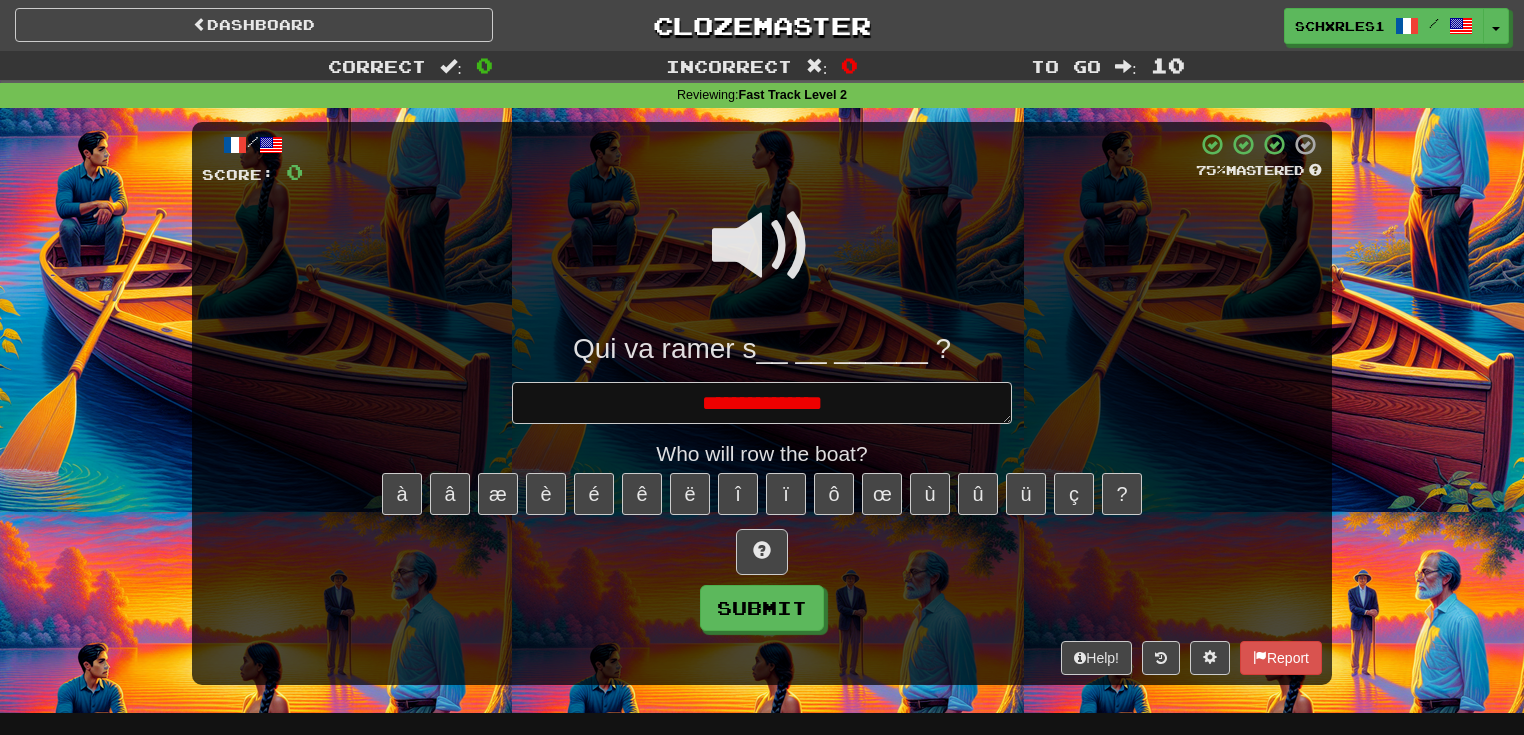 type on "*" 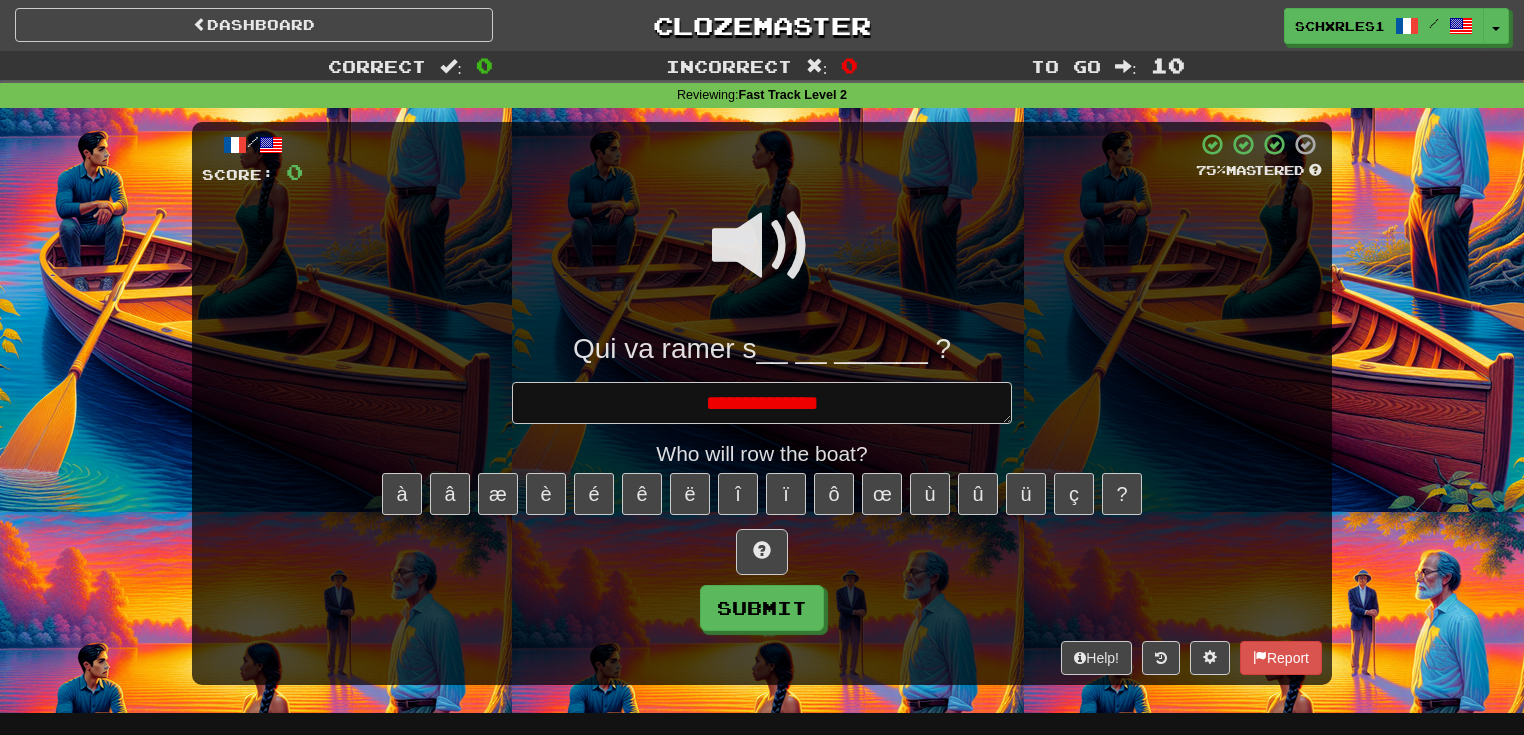 type on "*" 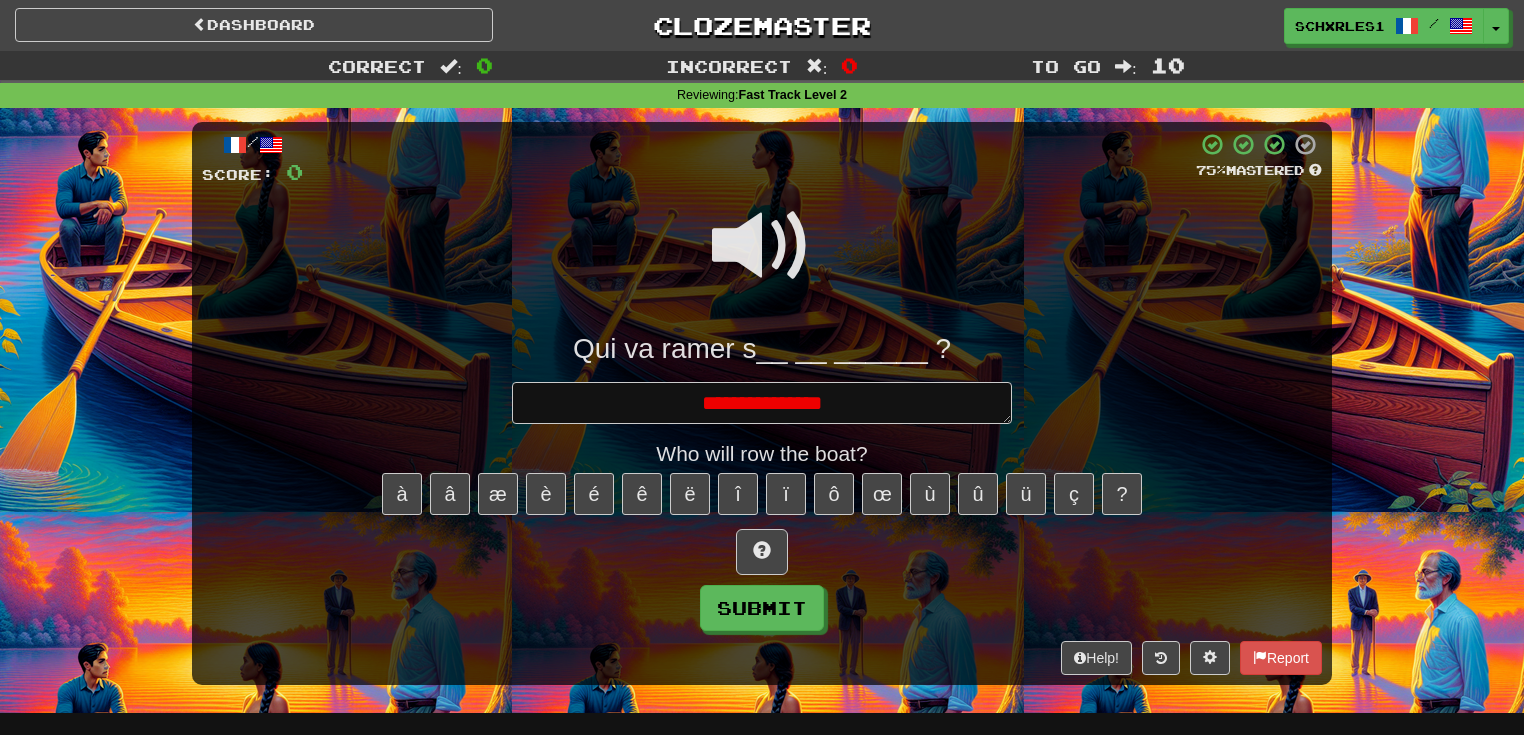 type on "*" 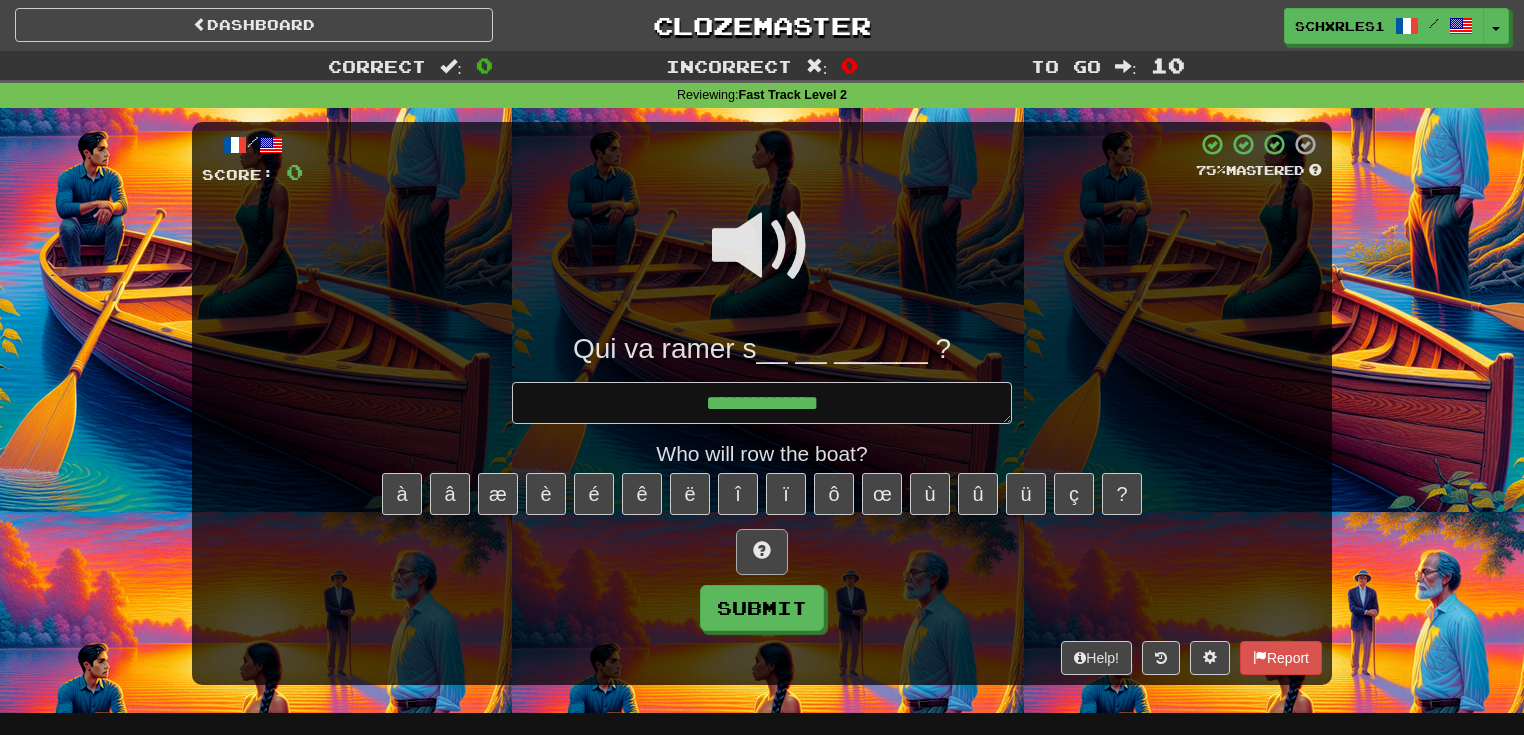 type on "**********" 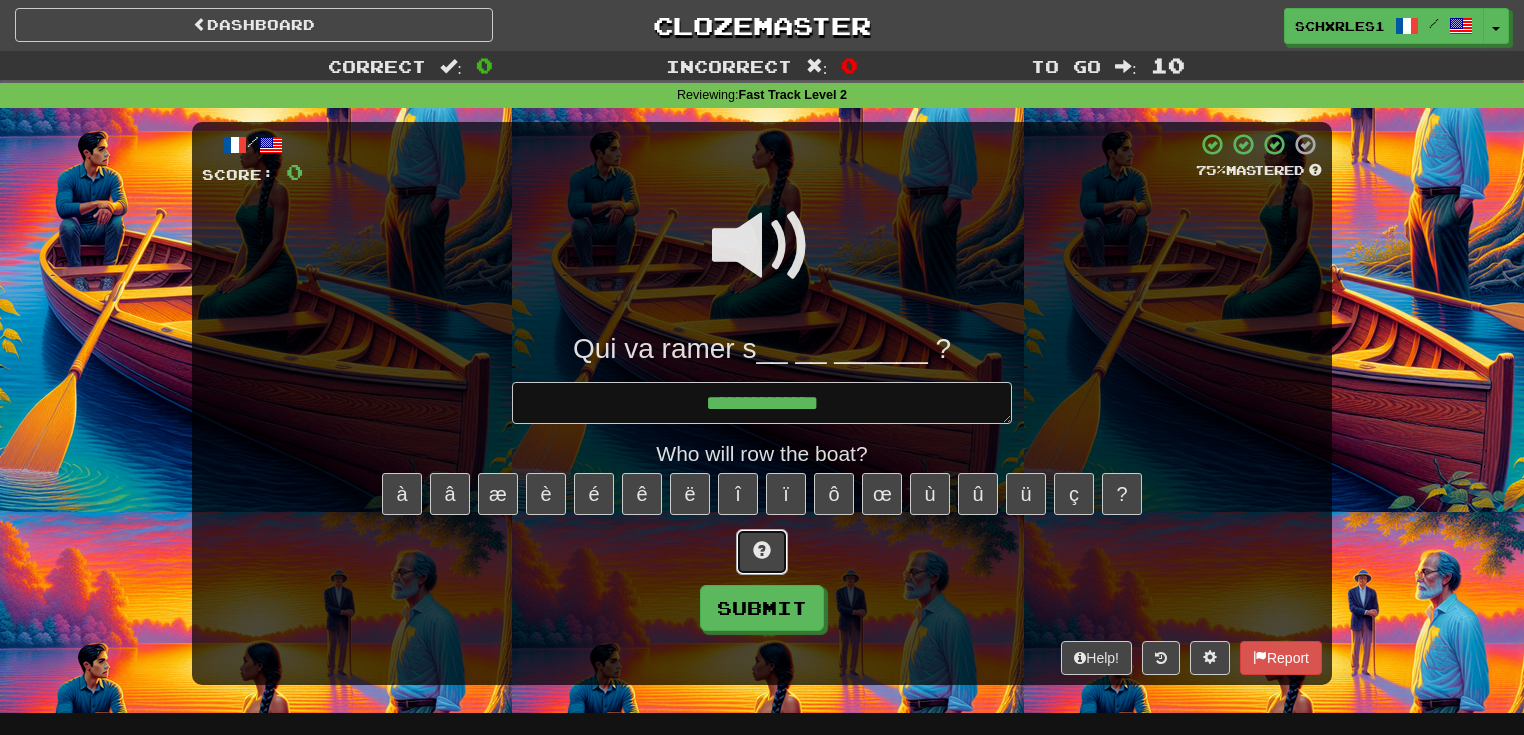 click at bounding box center (762, 552) 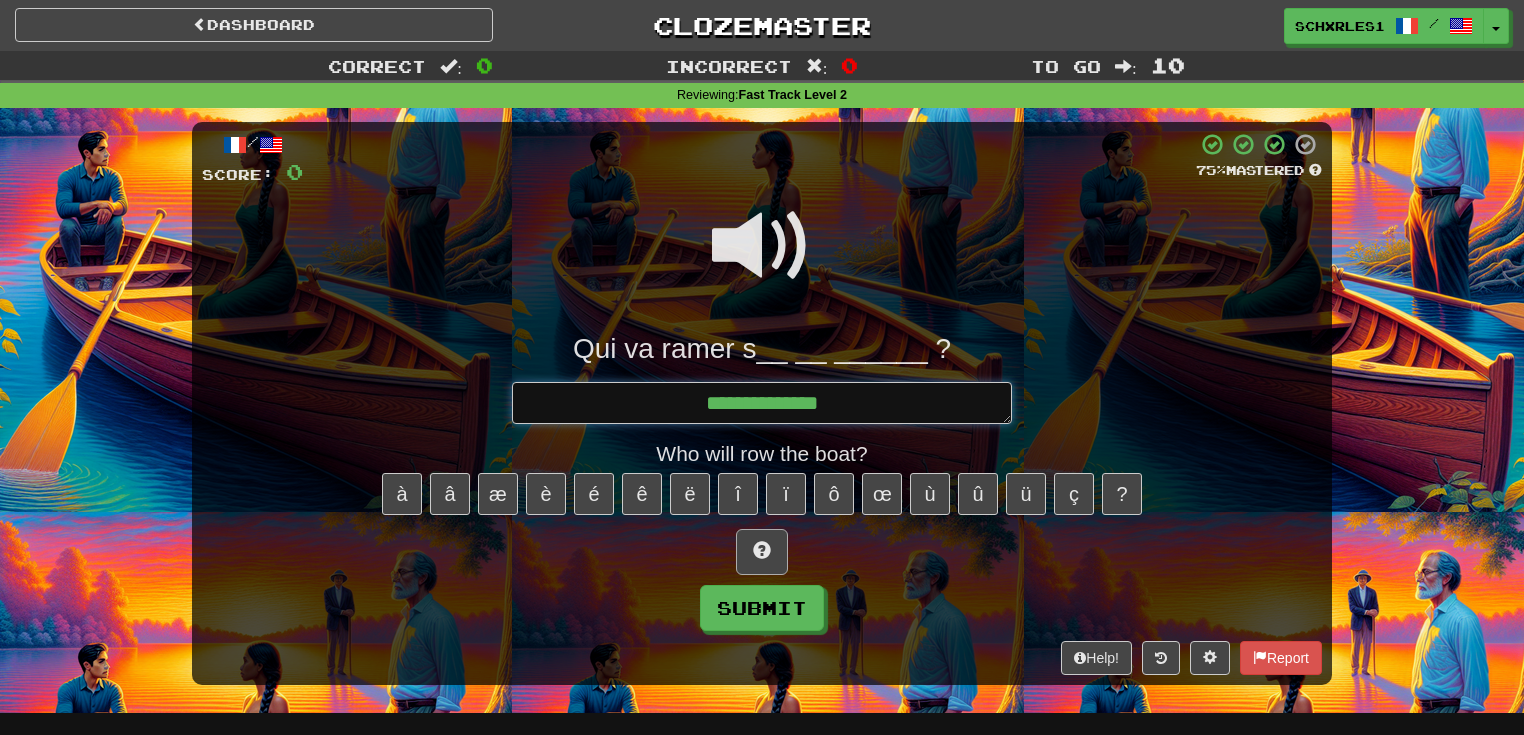 type on "*" 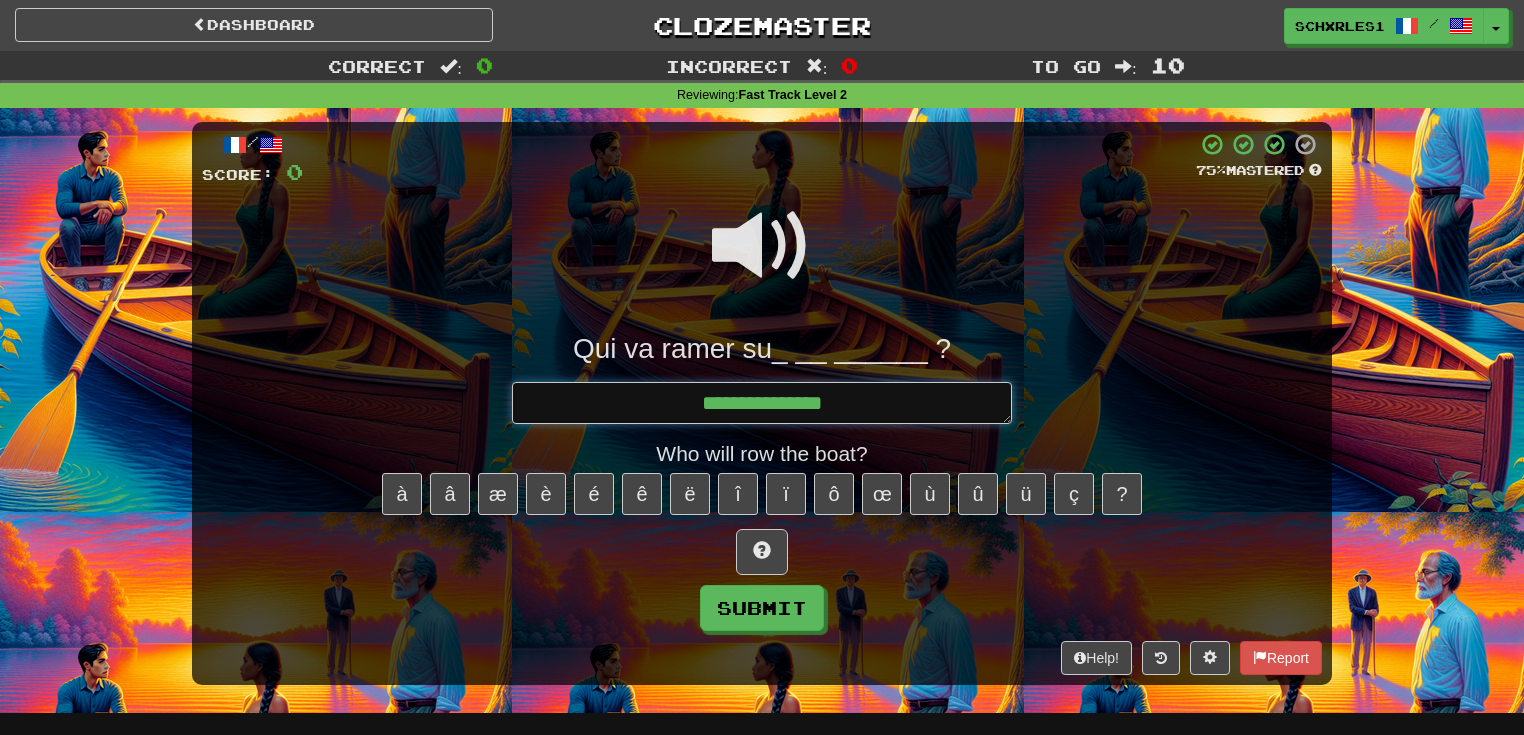 type on "*" 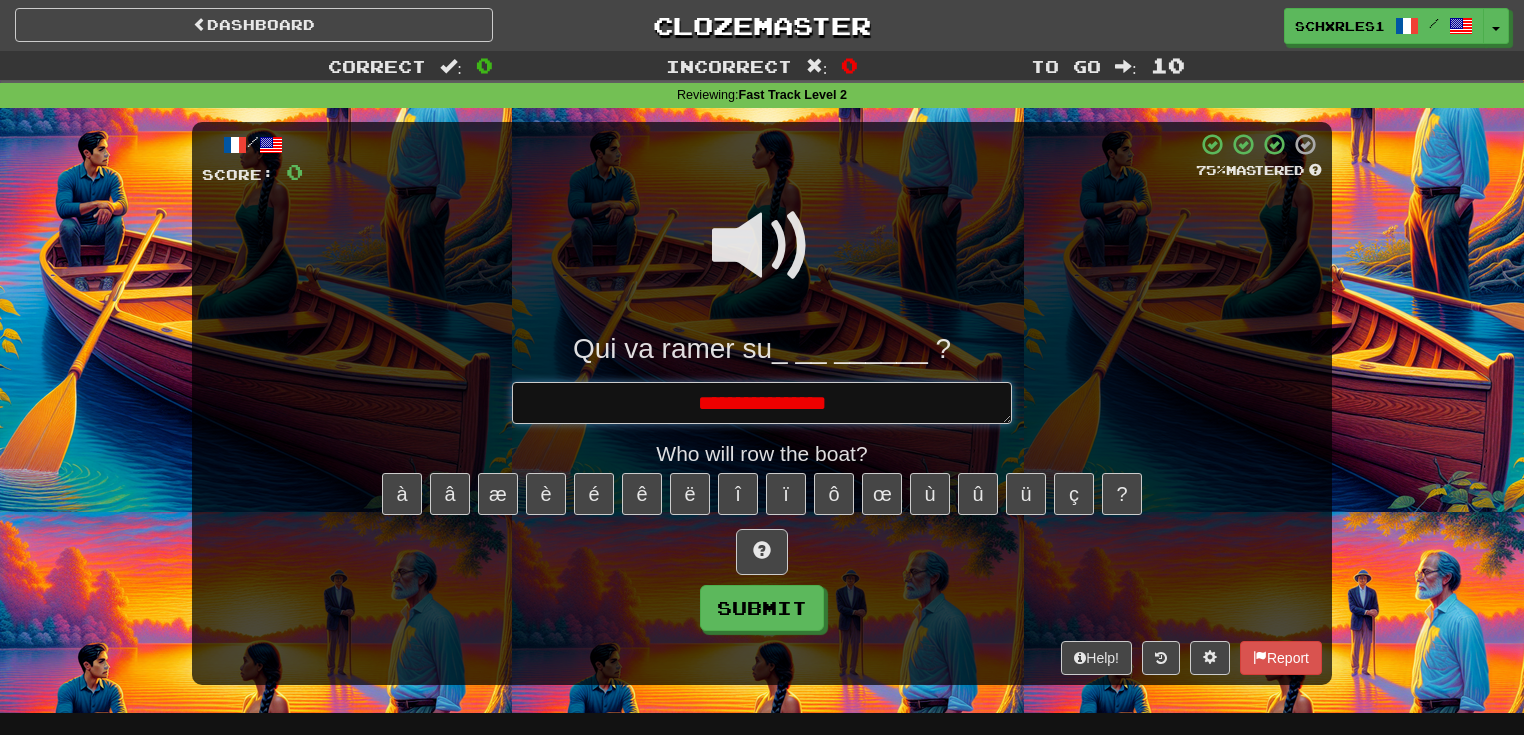 type on "*" 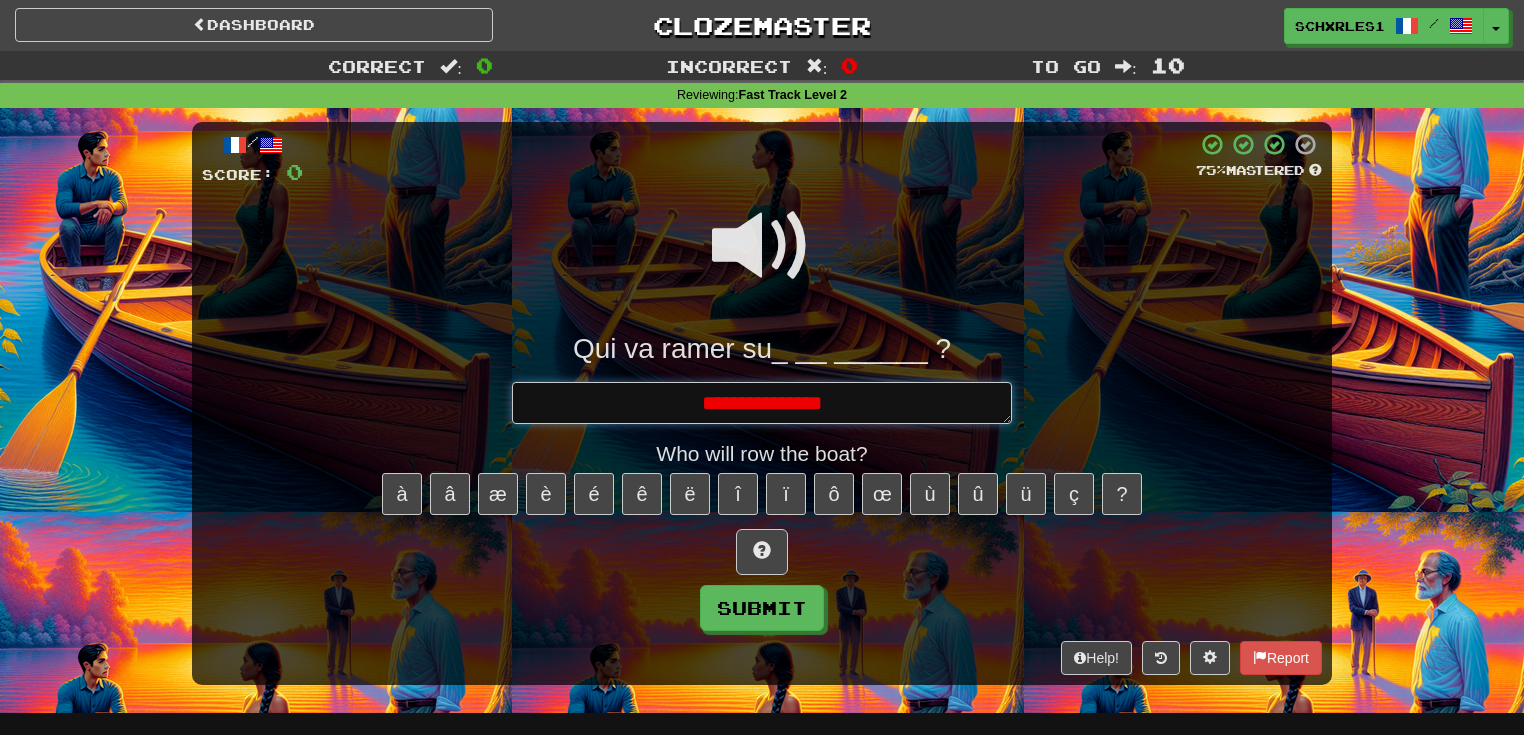 type on "*" 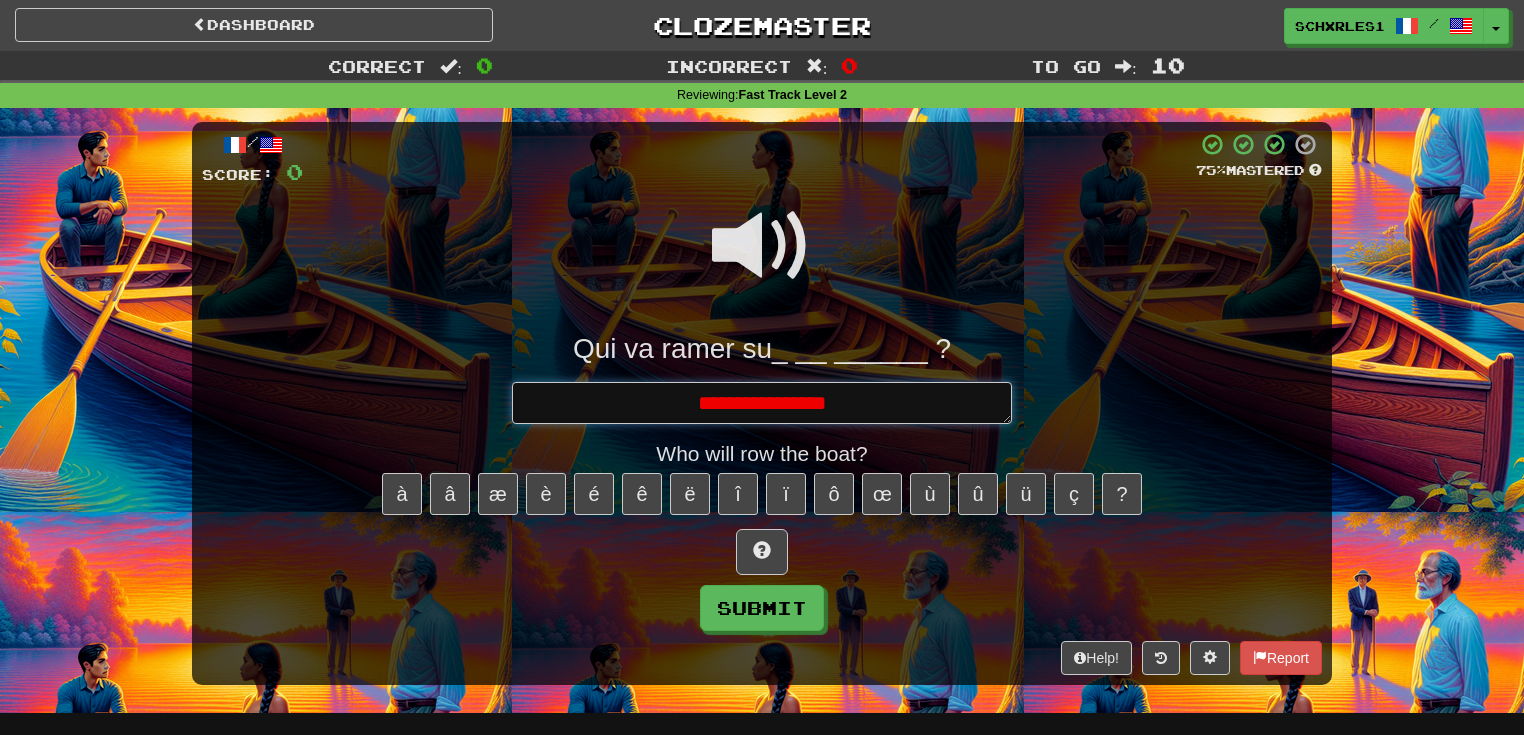 type on "*" 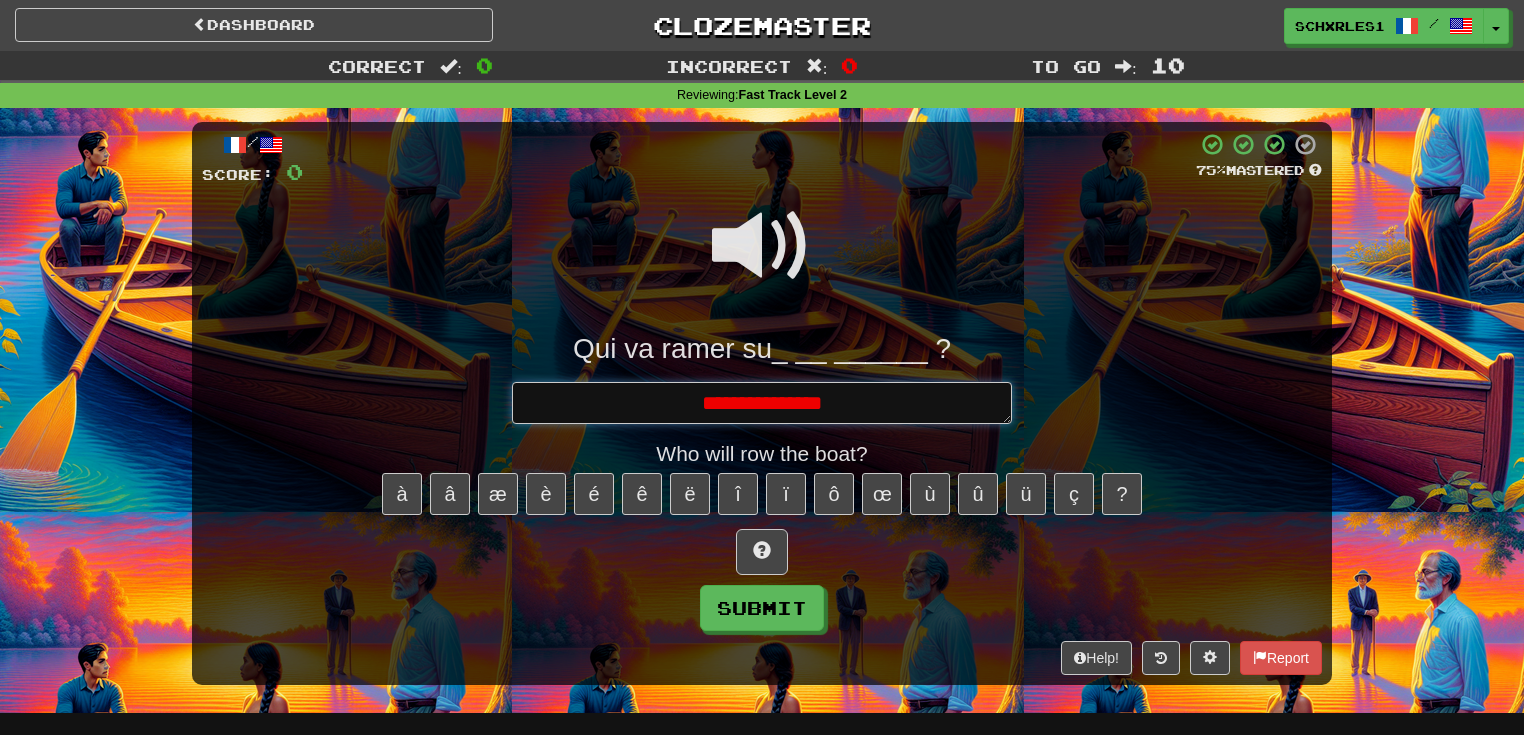 type on "*" 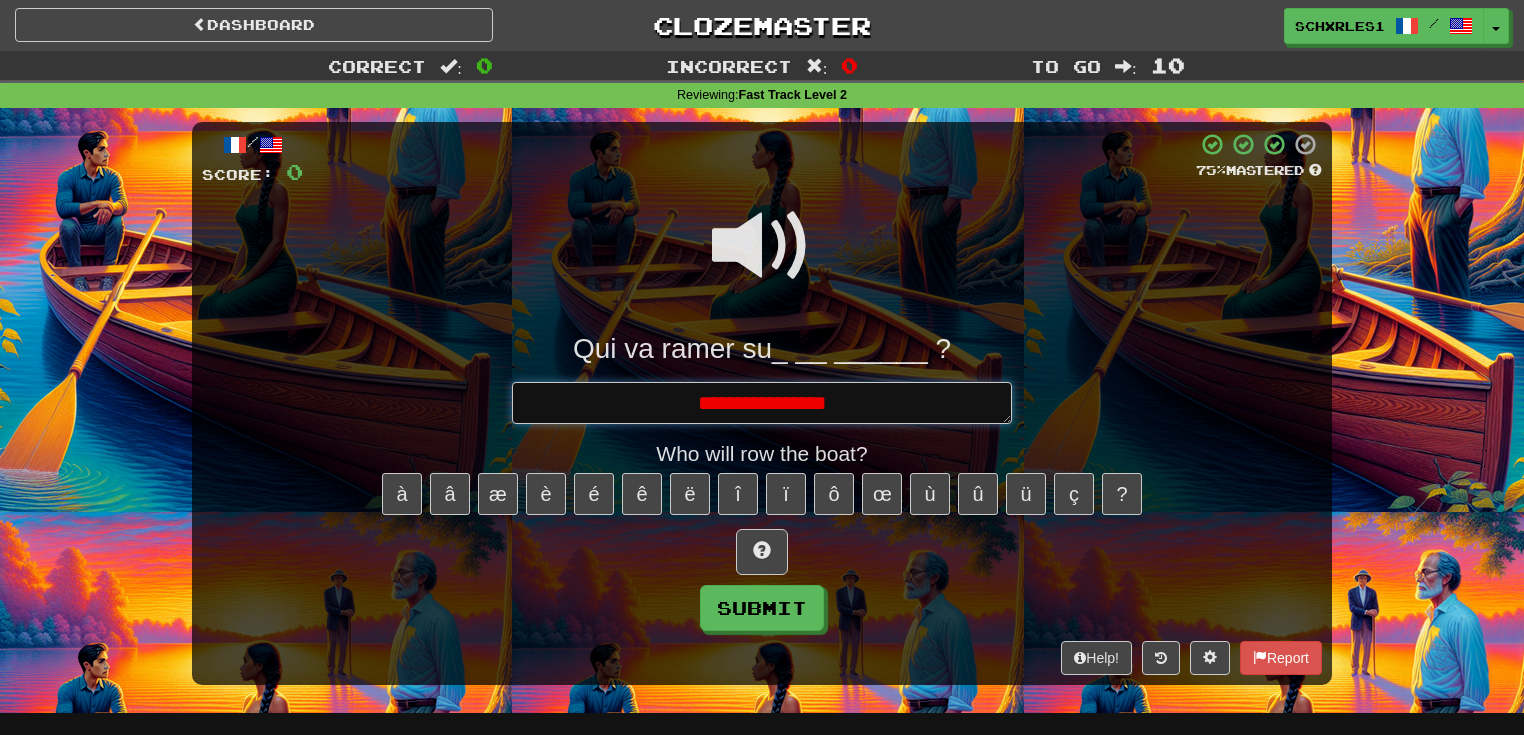 type on "*" 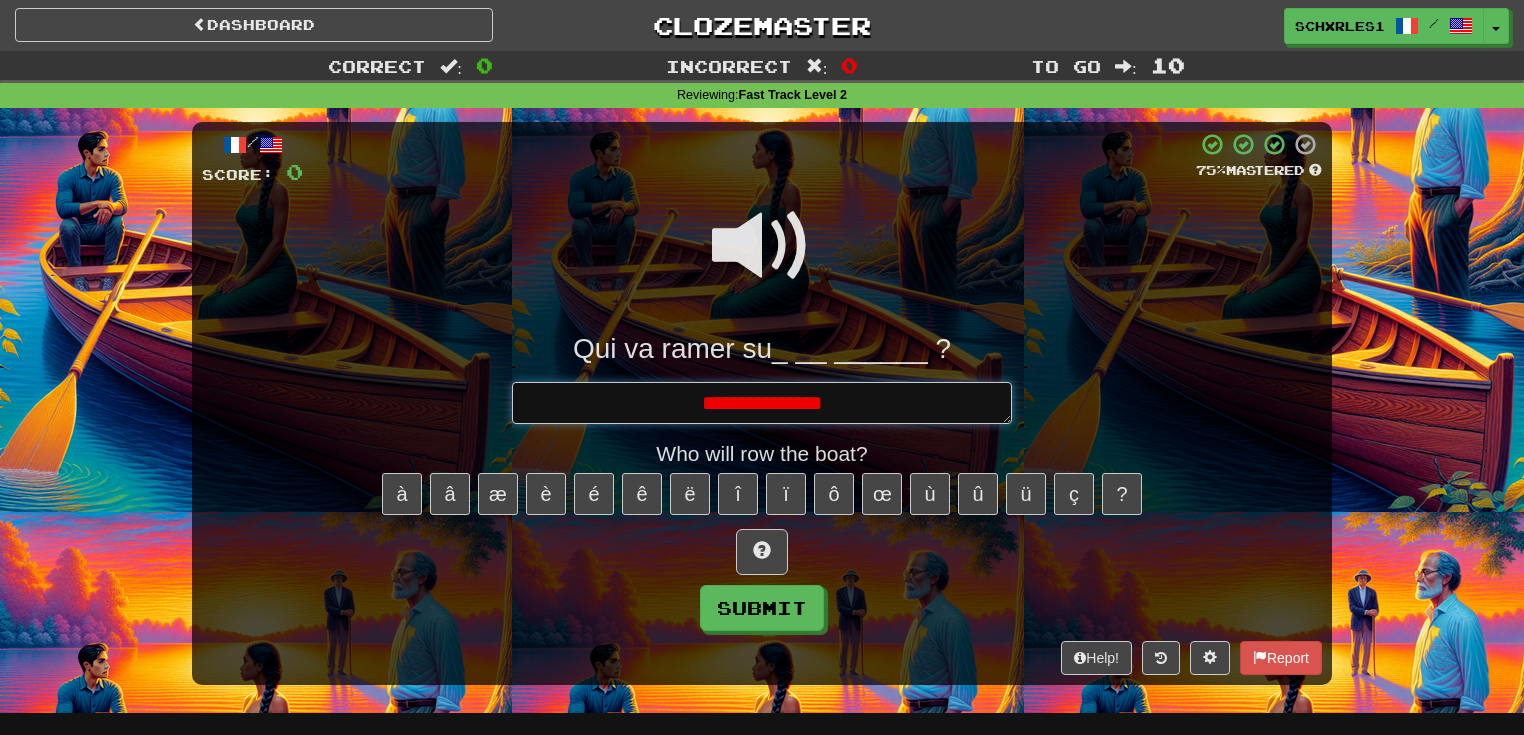 type on "*" 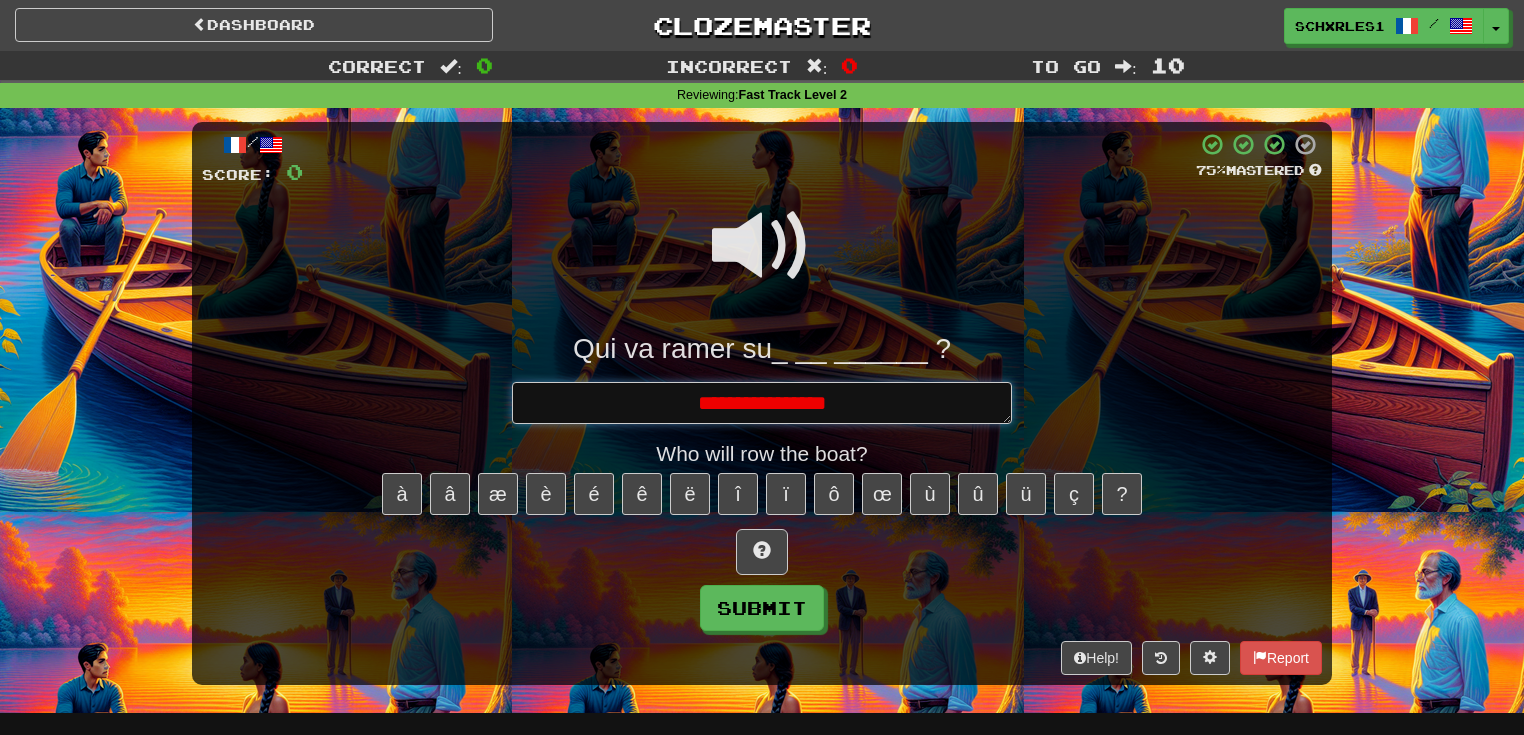 type on "*" 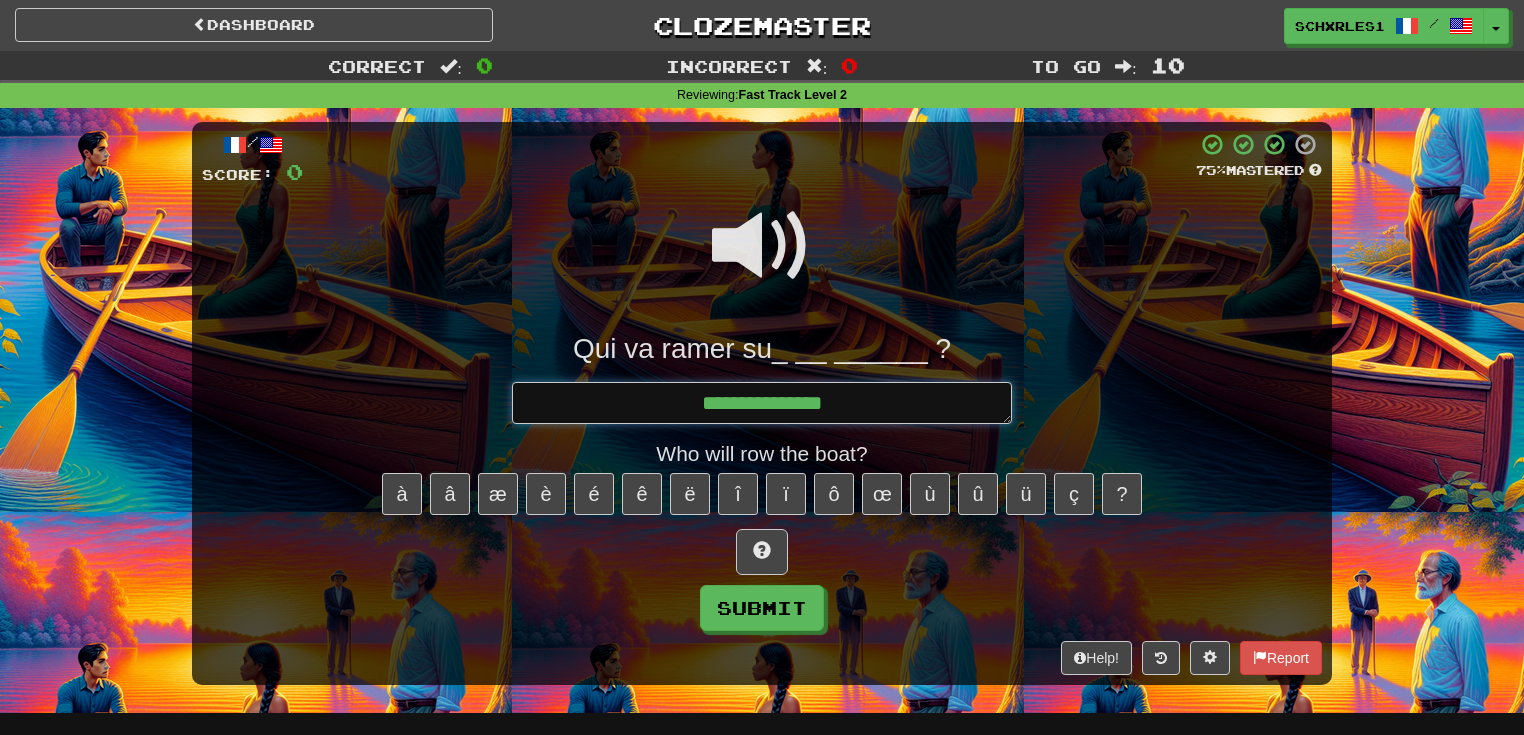 type on "*" 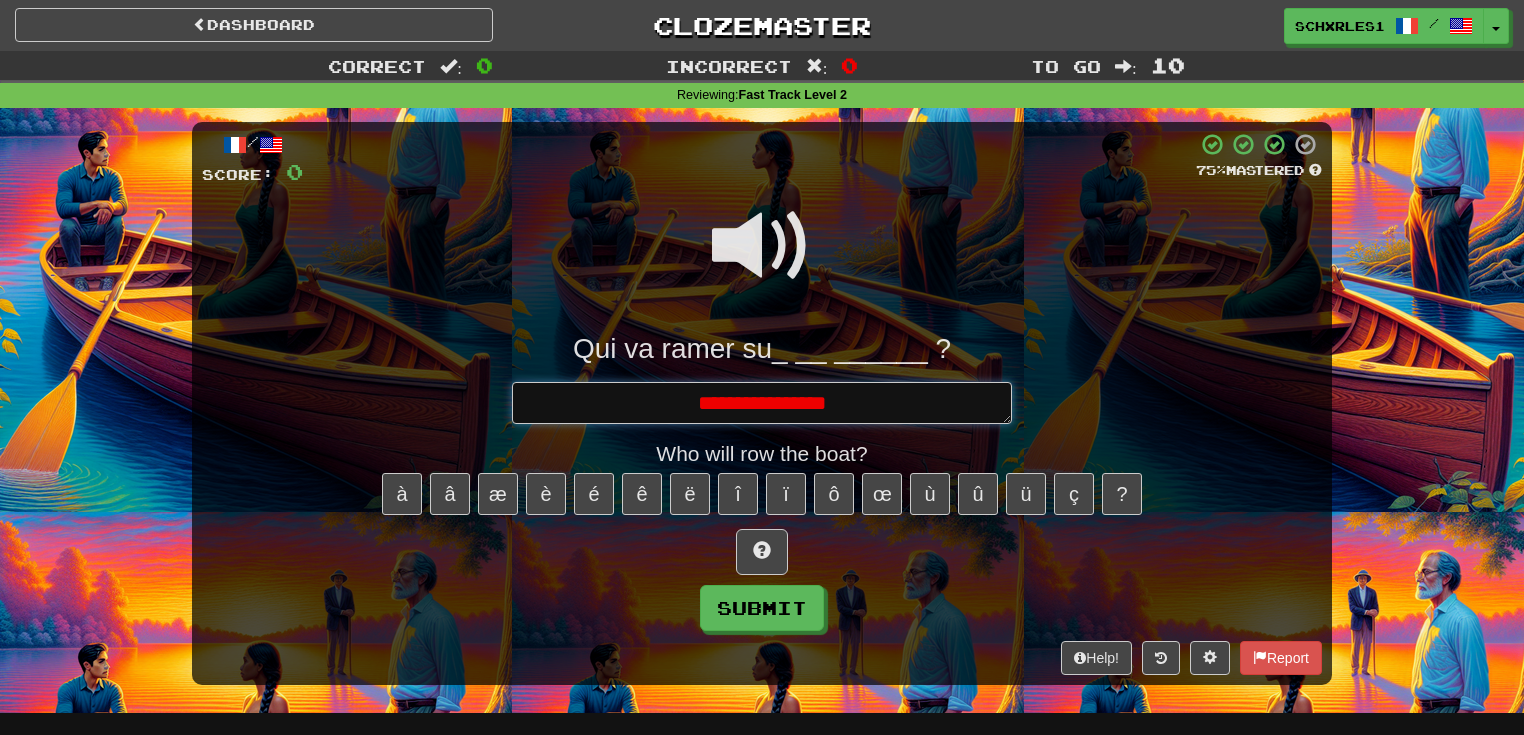 type on "*" 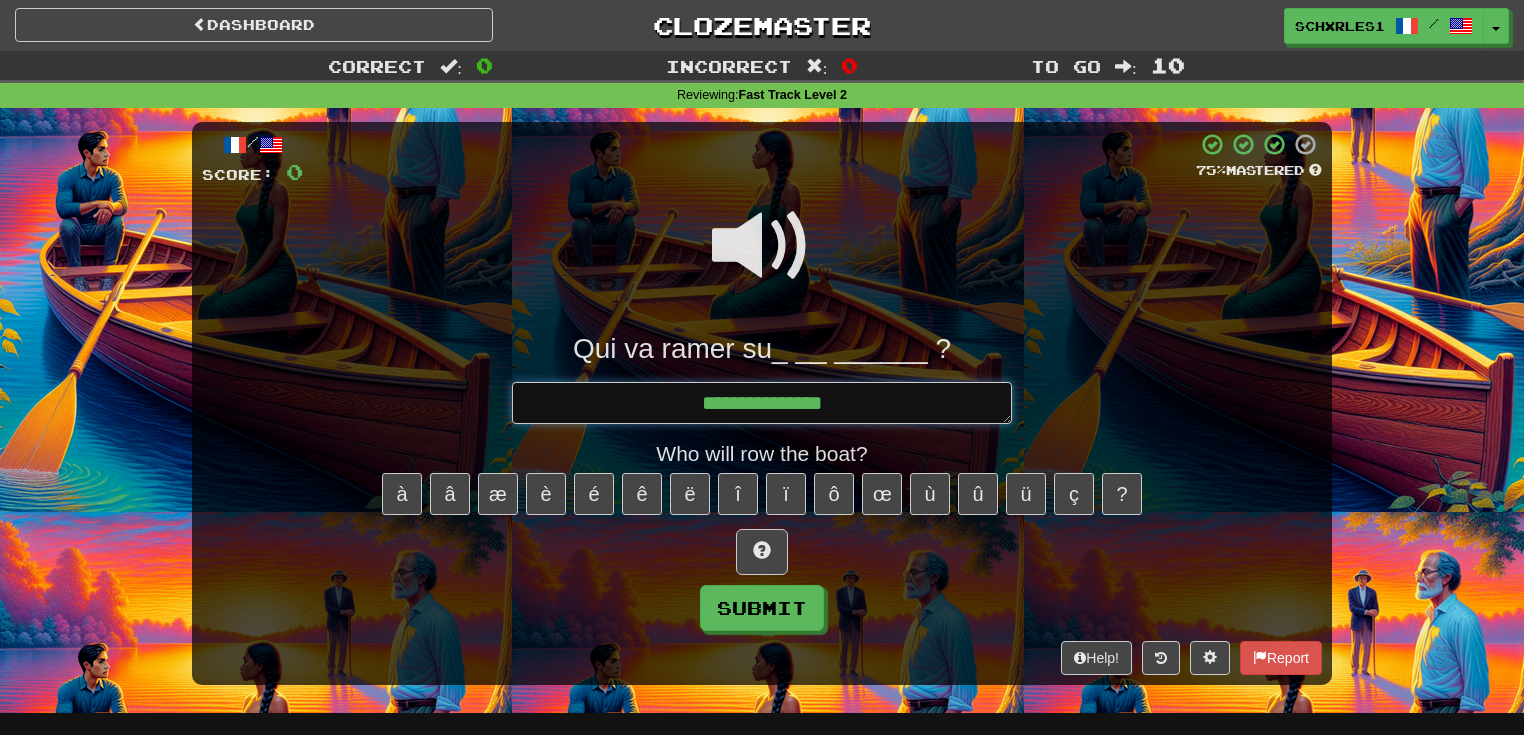 type on "*" 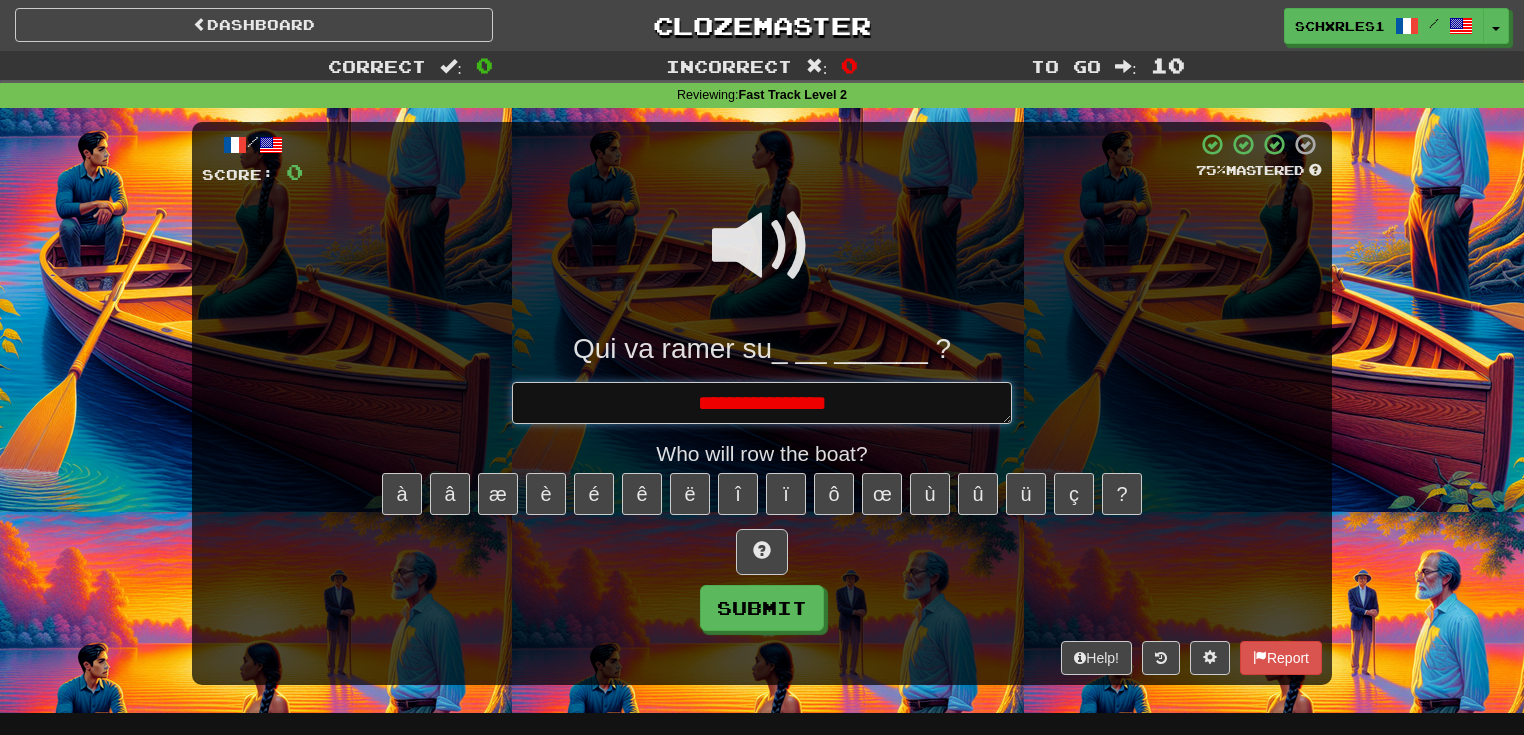 type on "*" 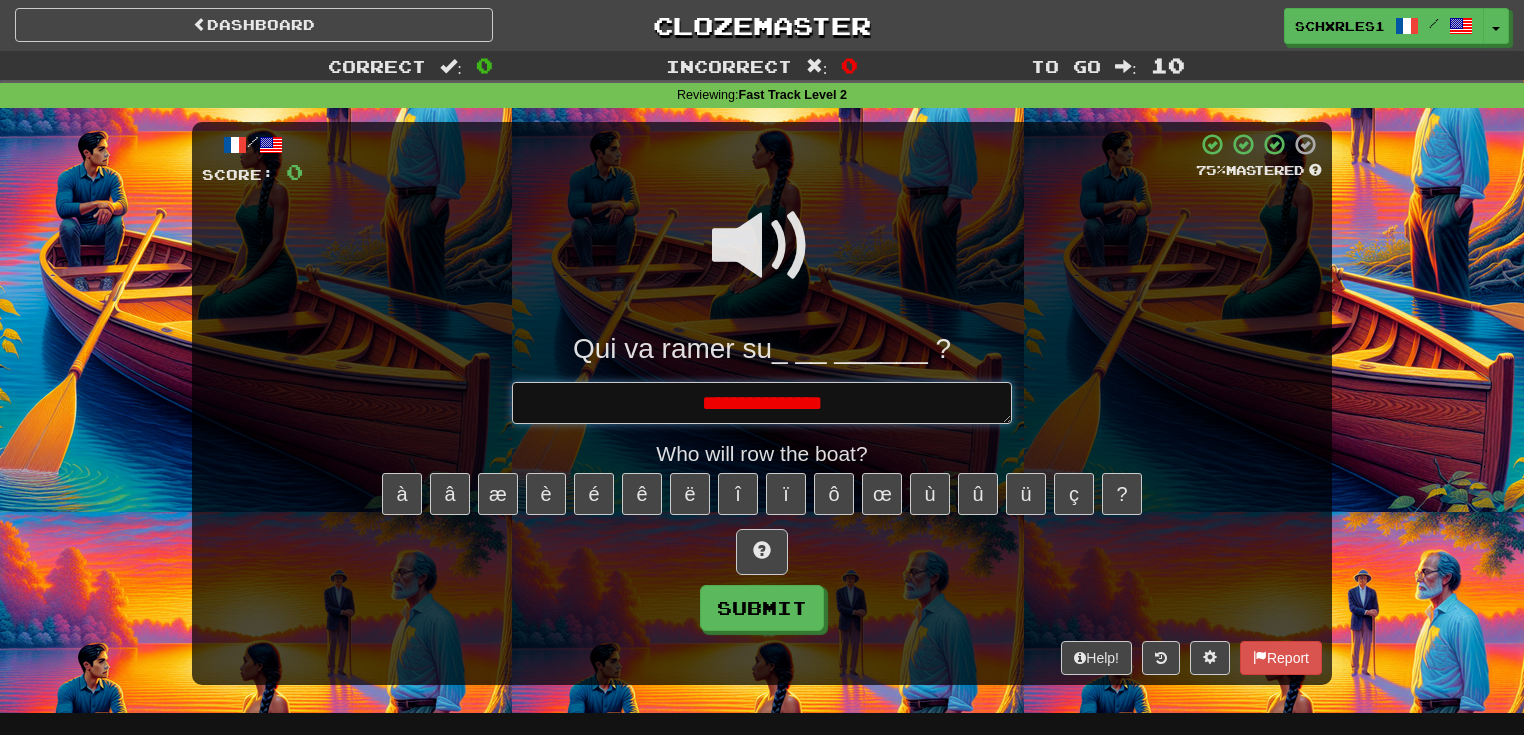 type on "*" 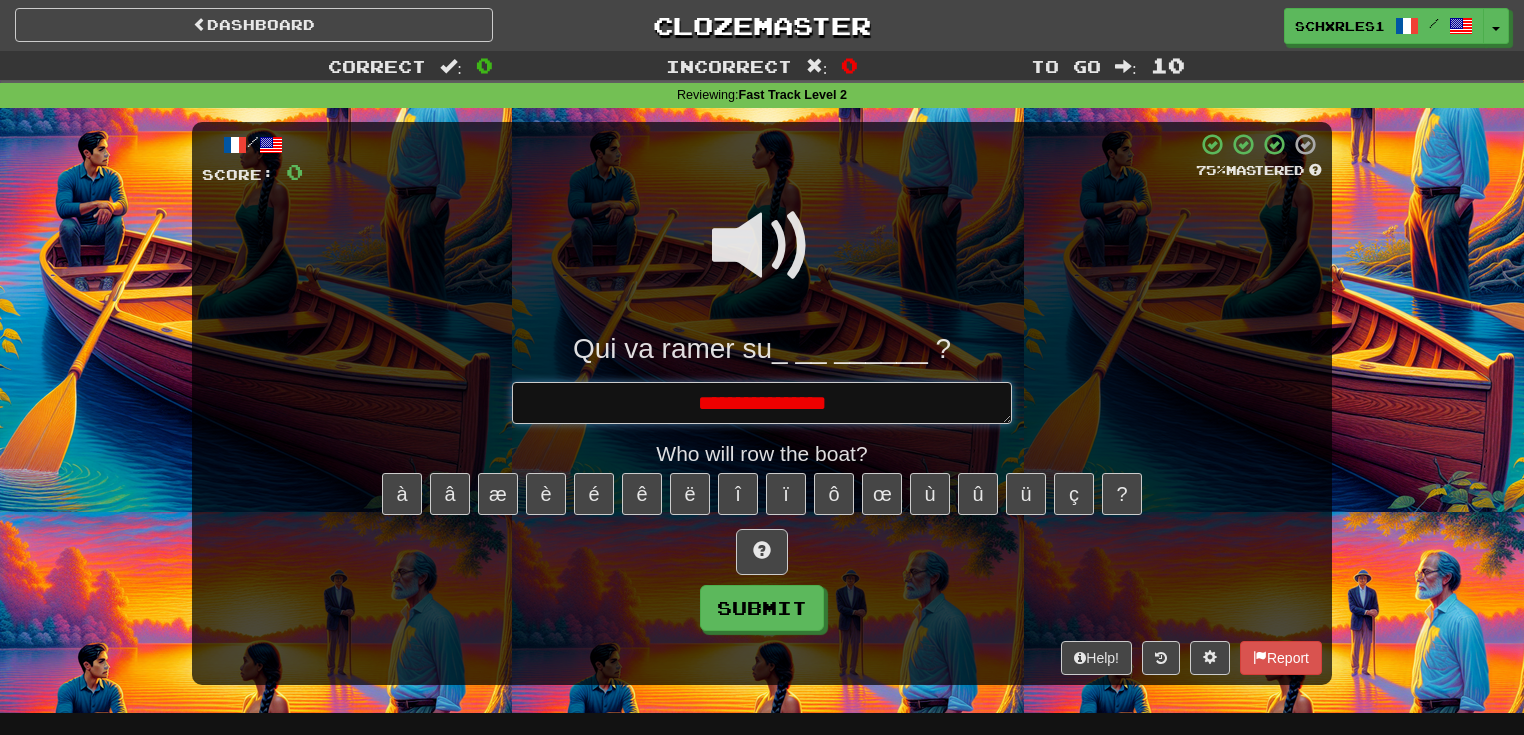 type on "*" 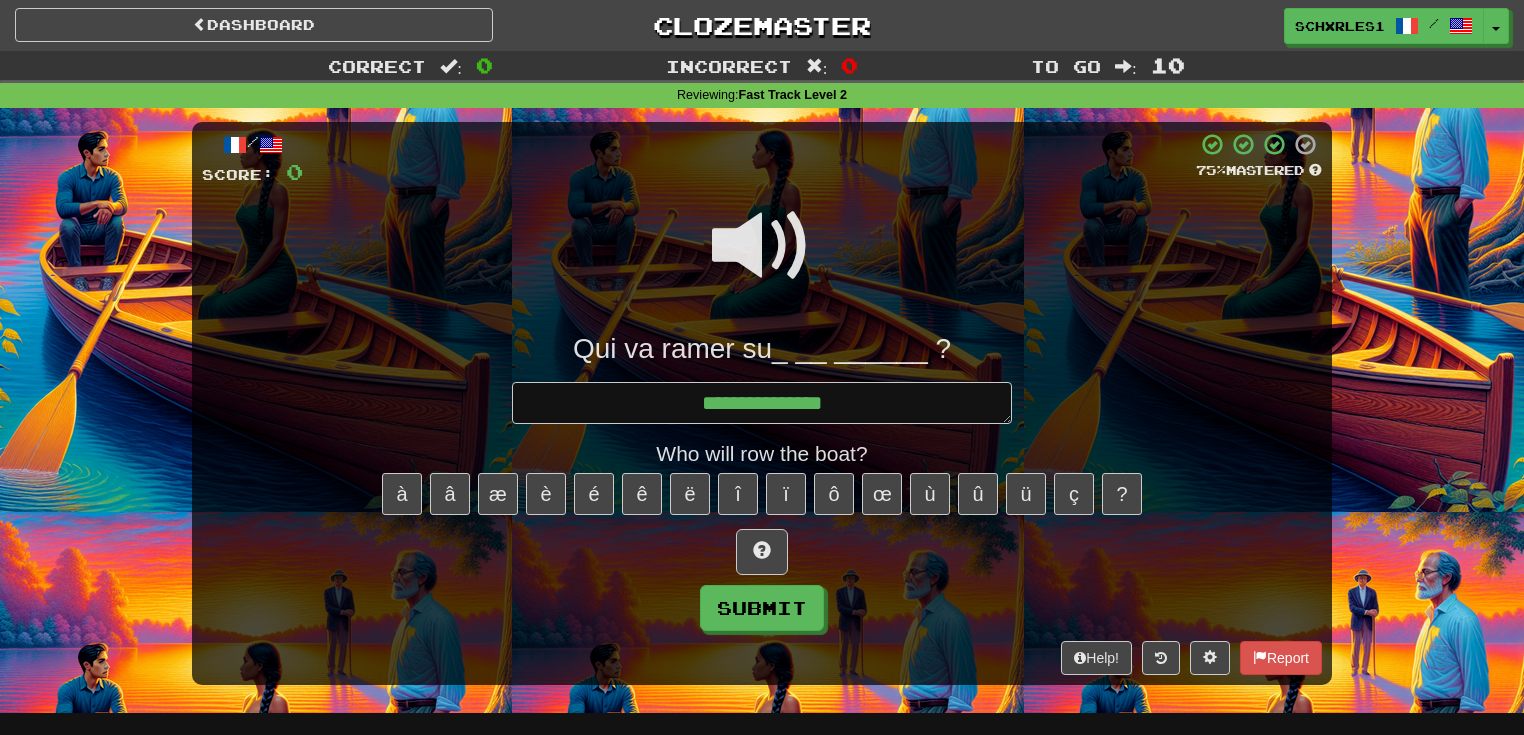 click on "**********" at bounding box center [762, 481] 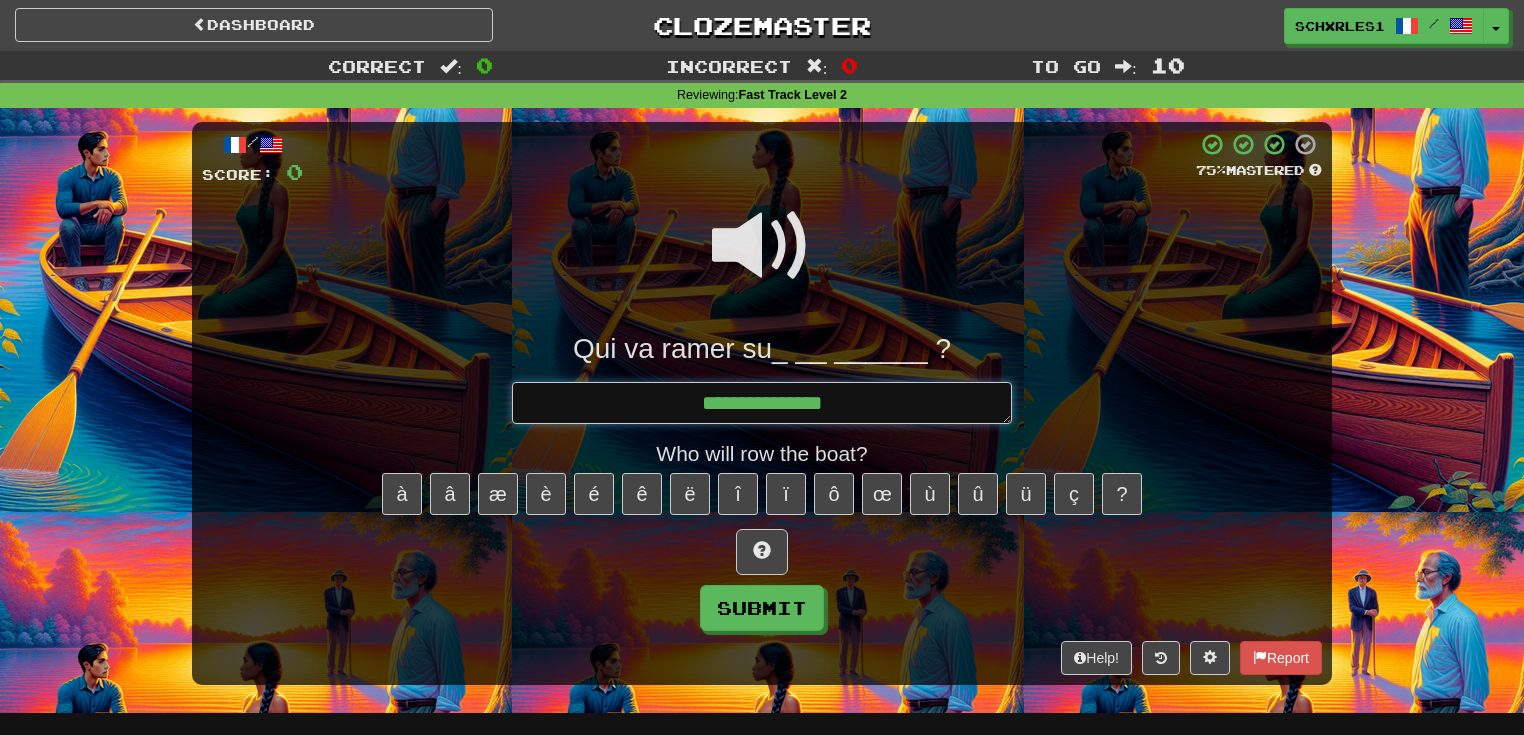 click on "**********" at bounding box center (762, 403) 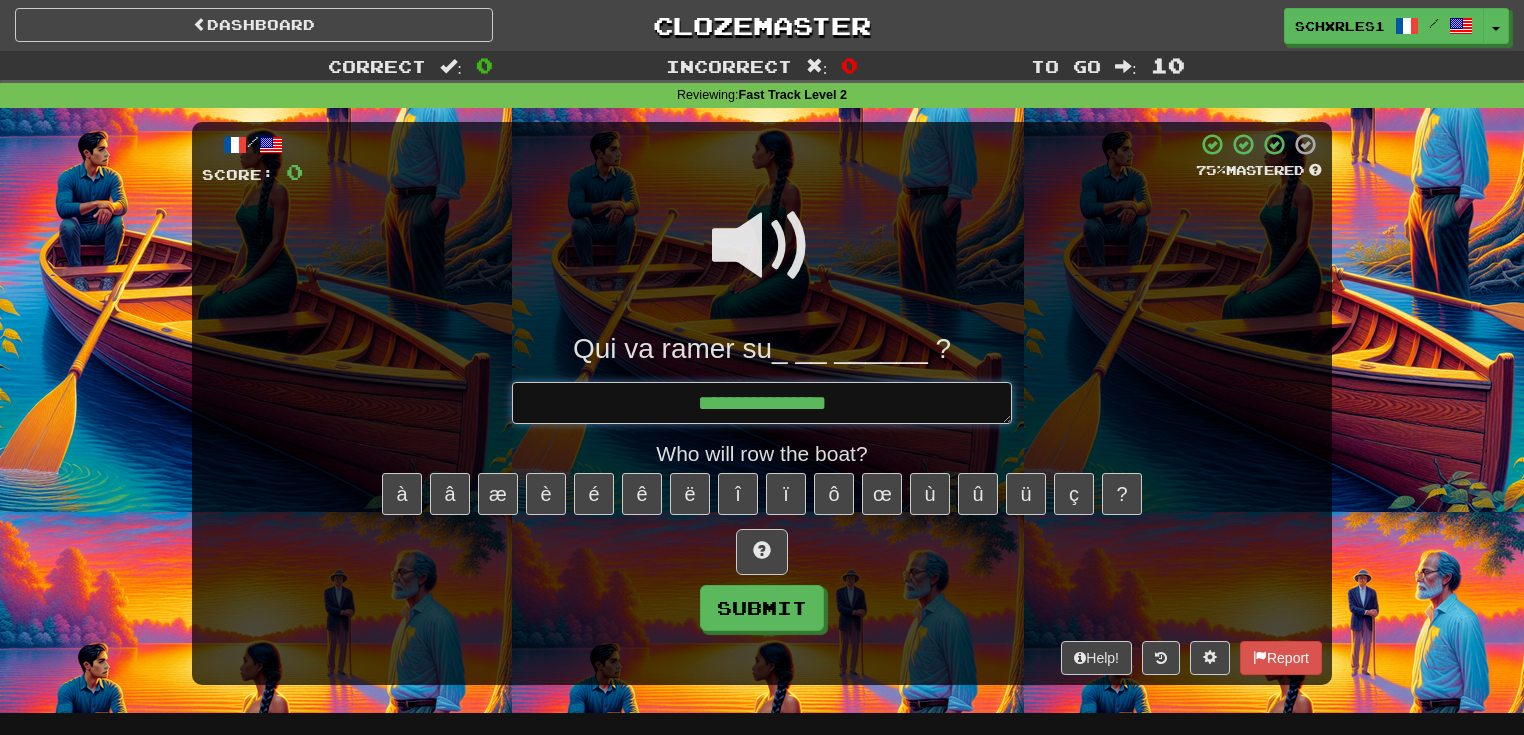 type on "*" 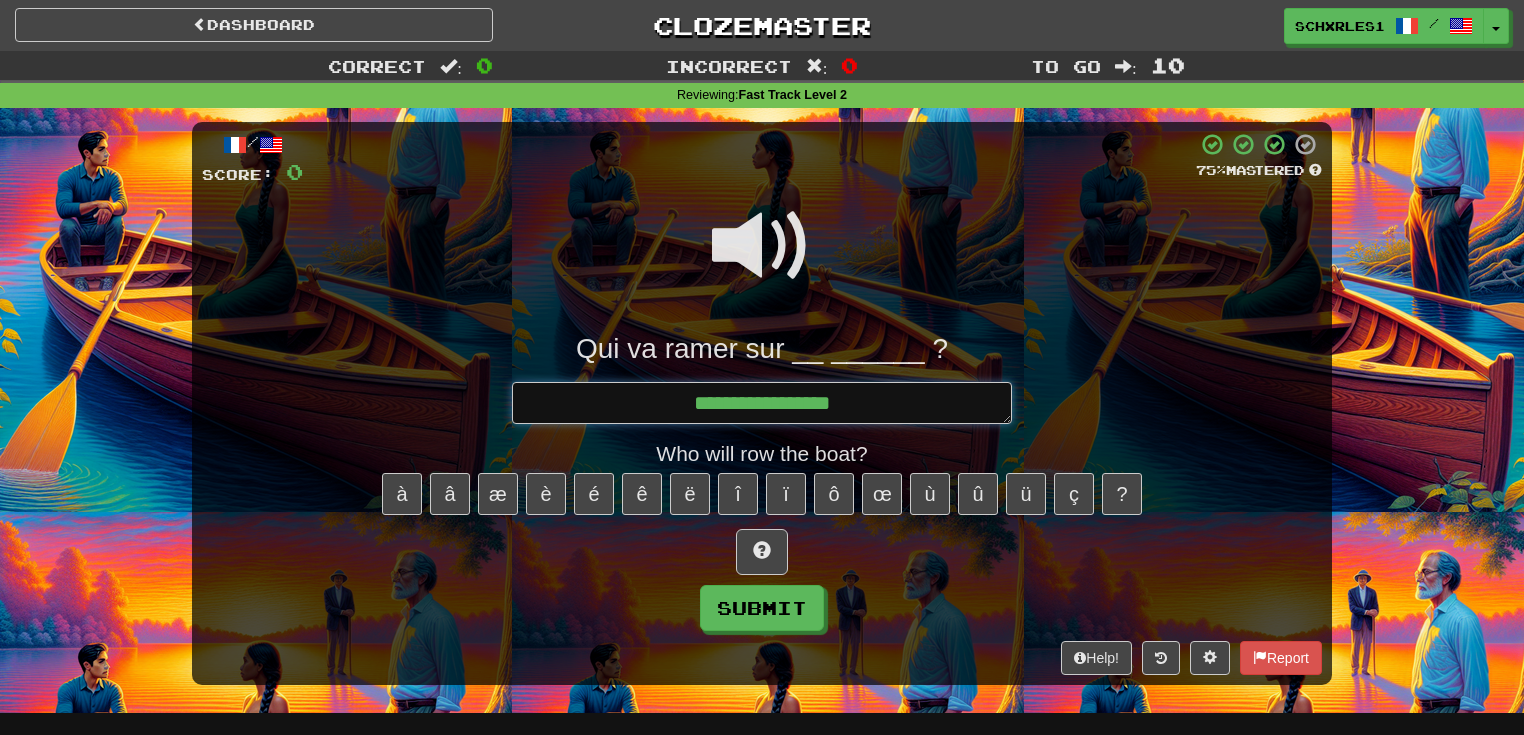 type on "*" 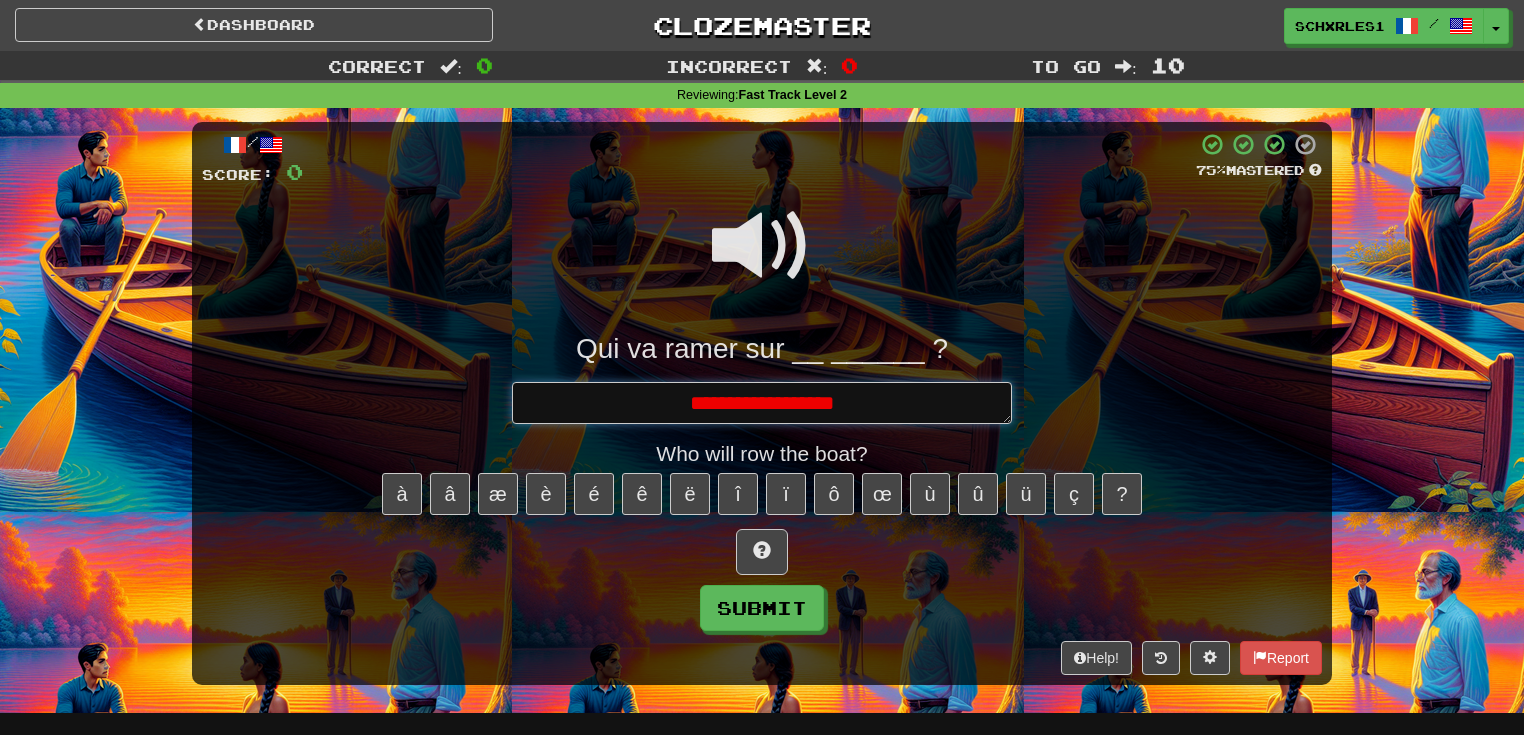 type on "*" 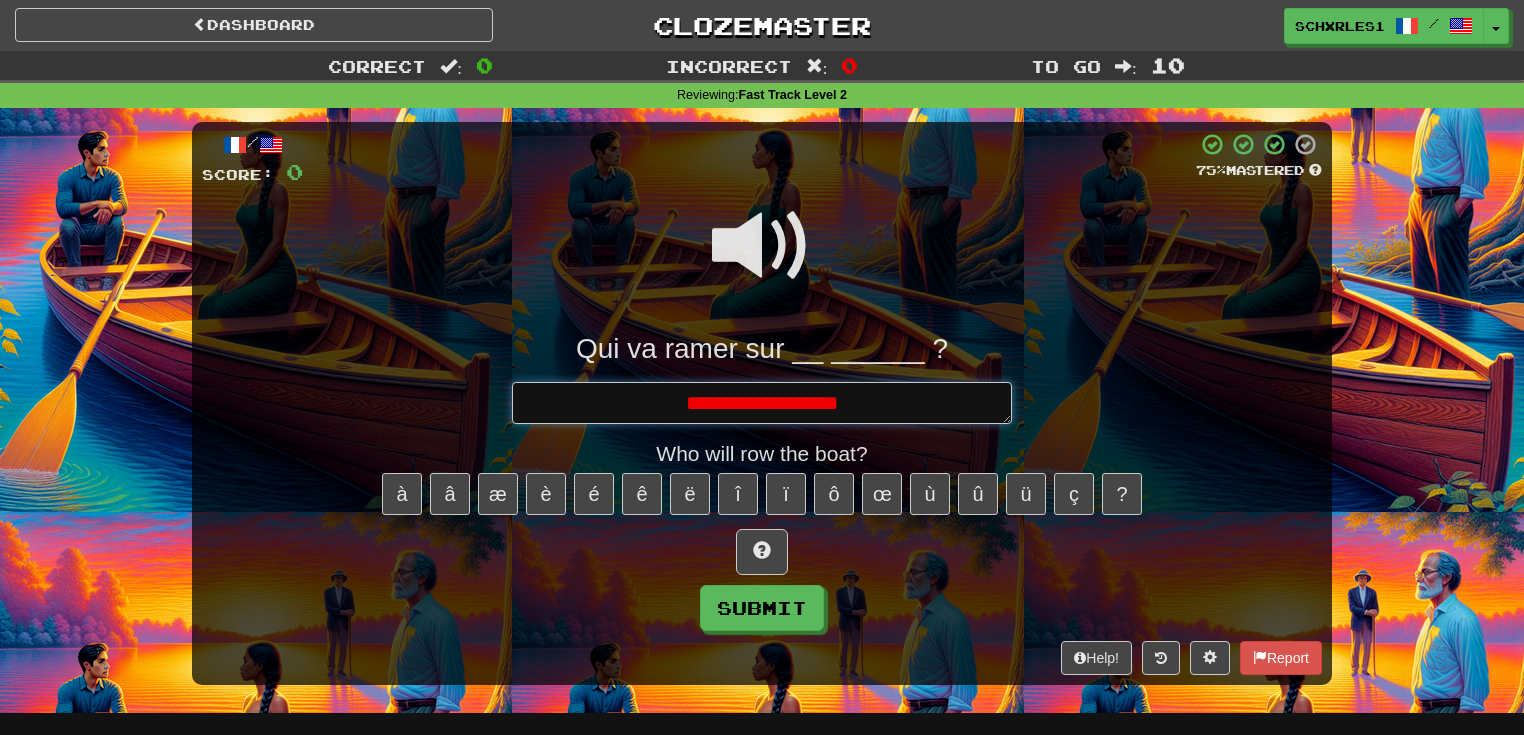 type on "*" 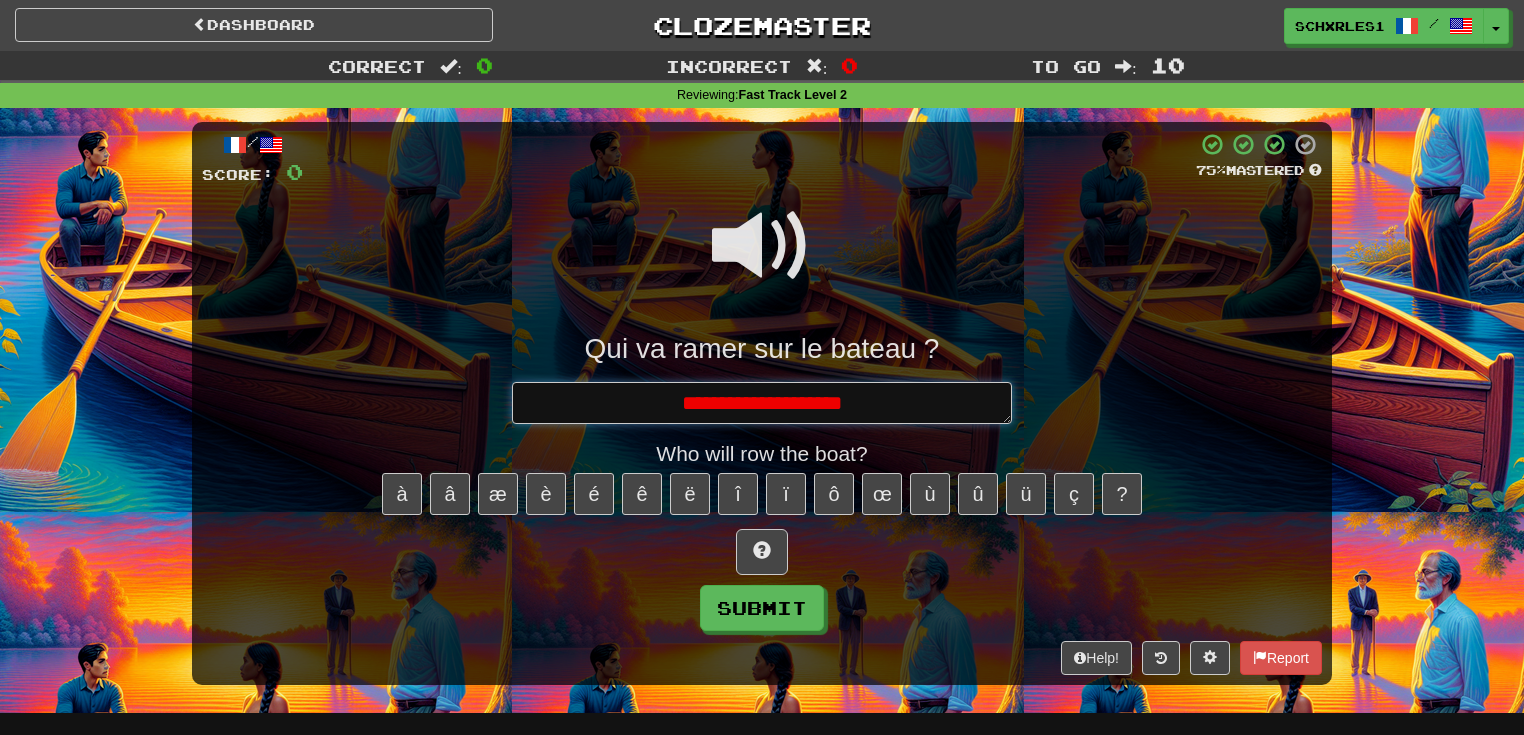 type on "*" 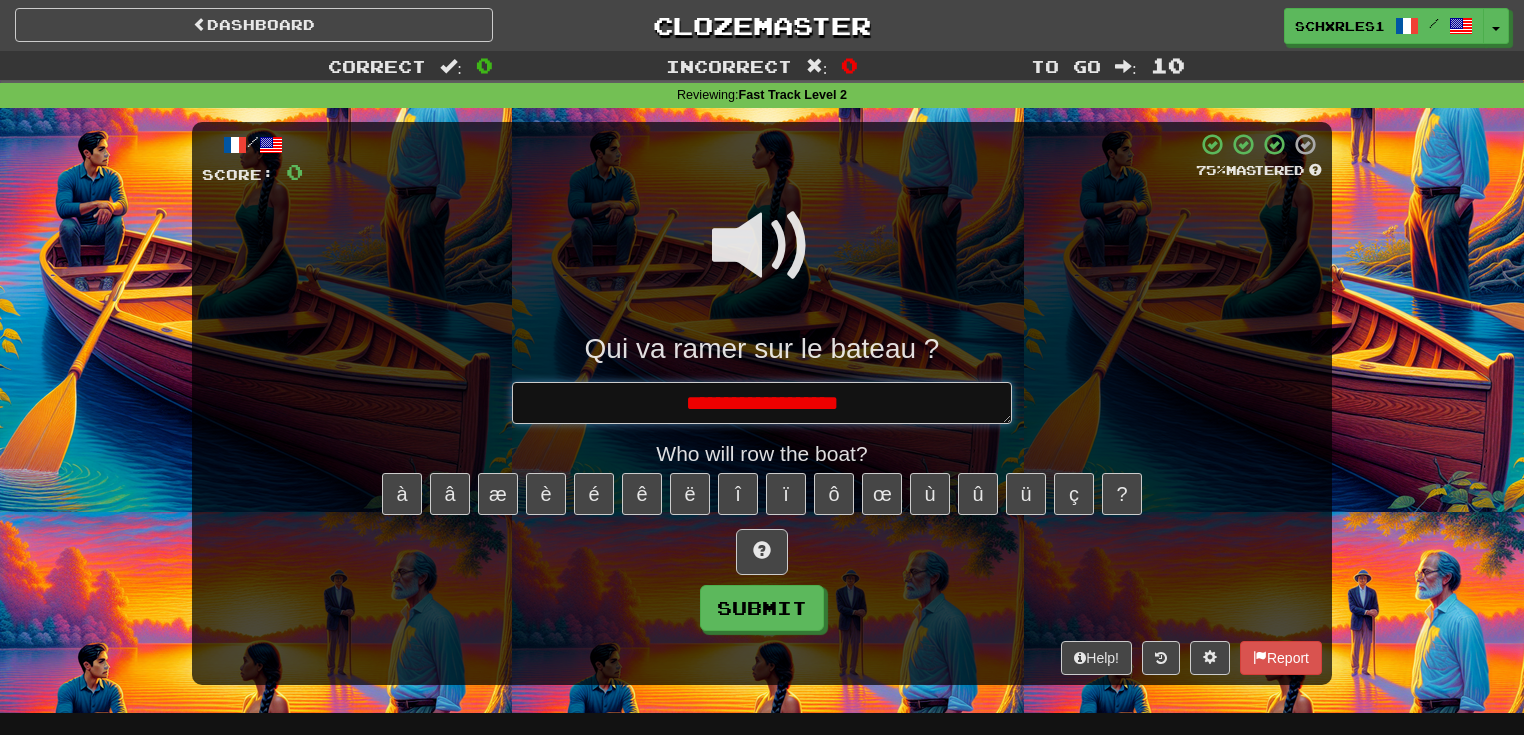type on "*" 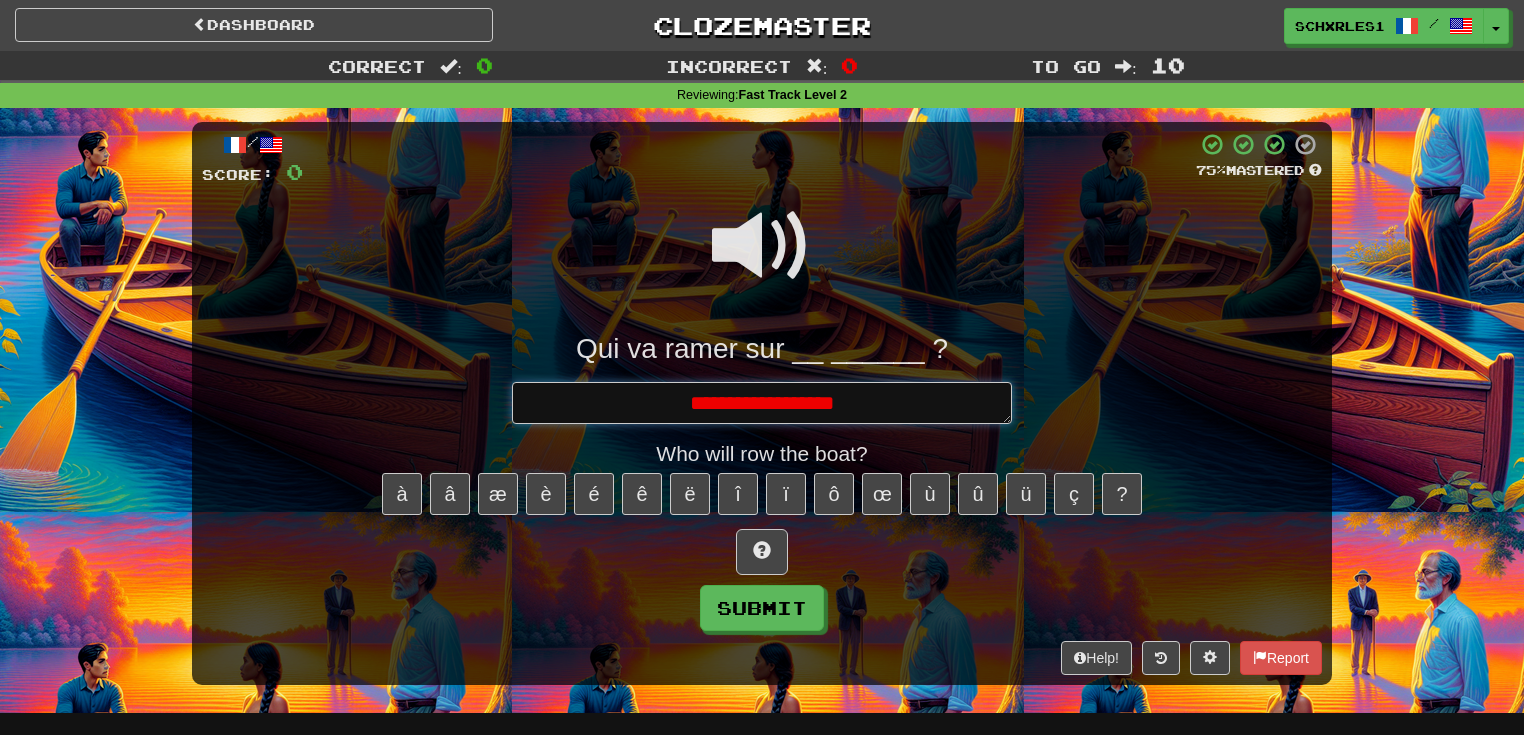 type on "*" 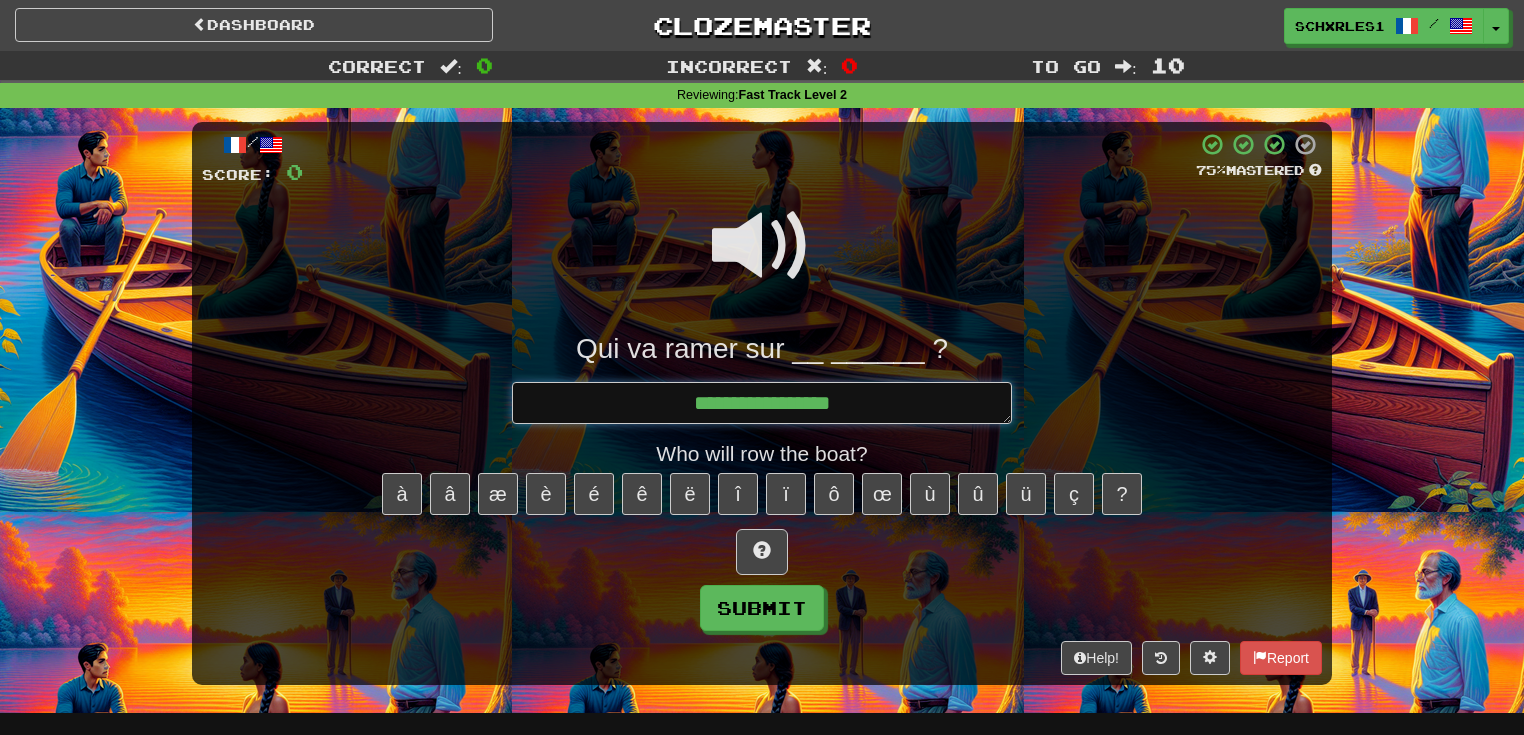 type on "*" 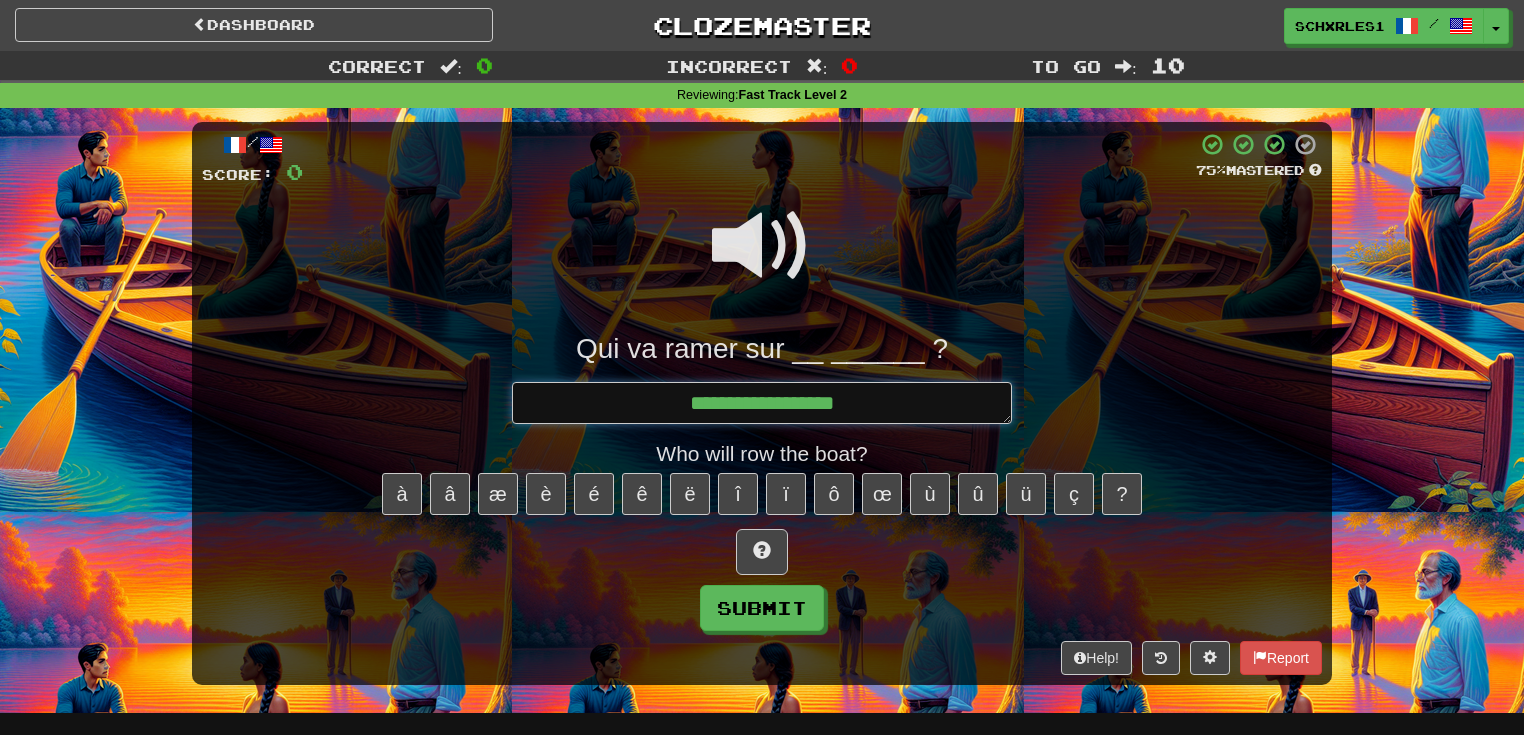 type on "*" 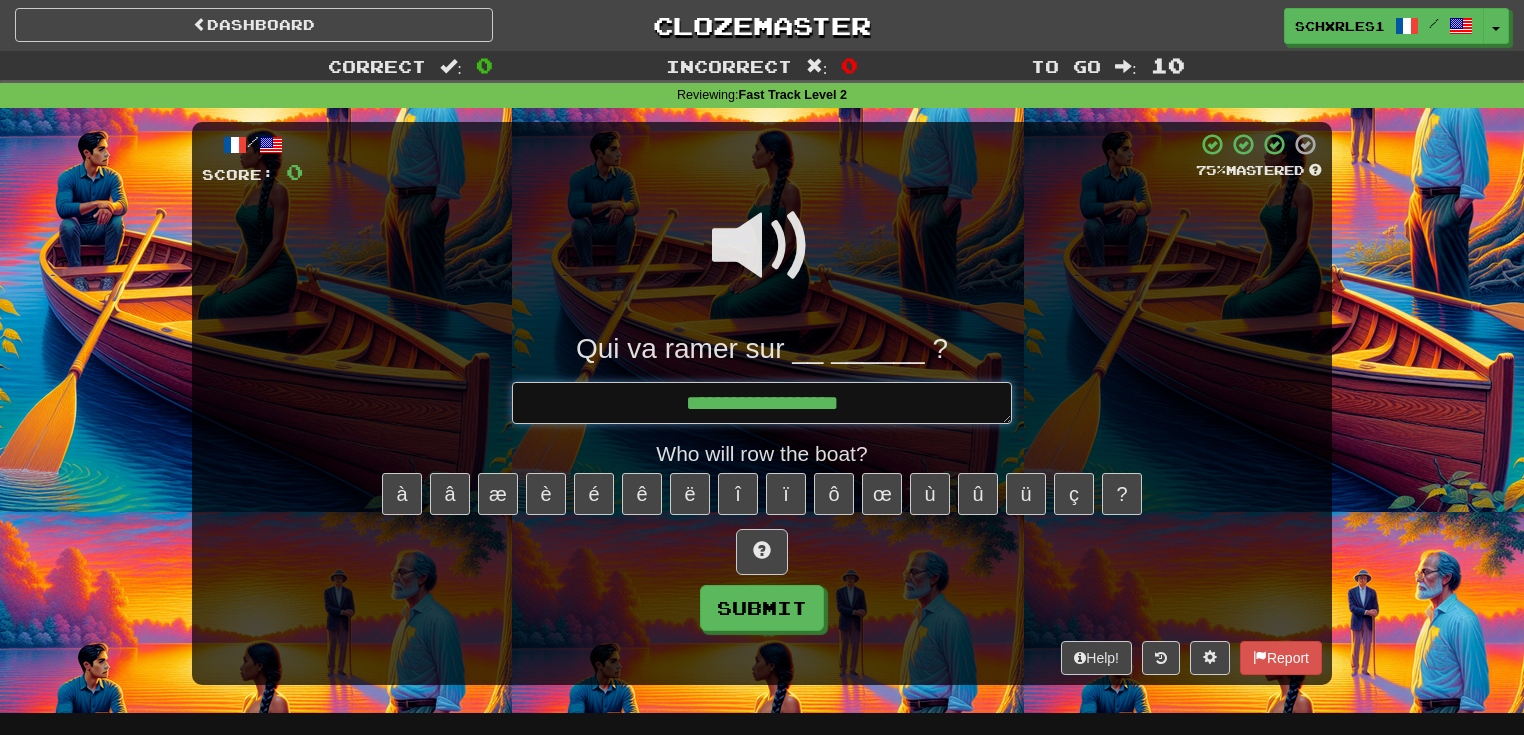 type on "*" 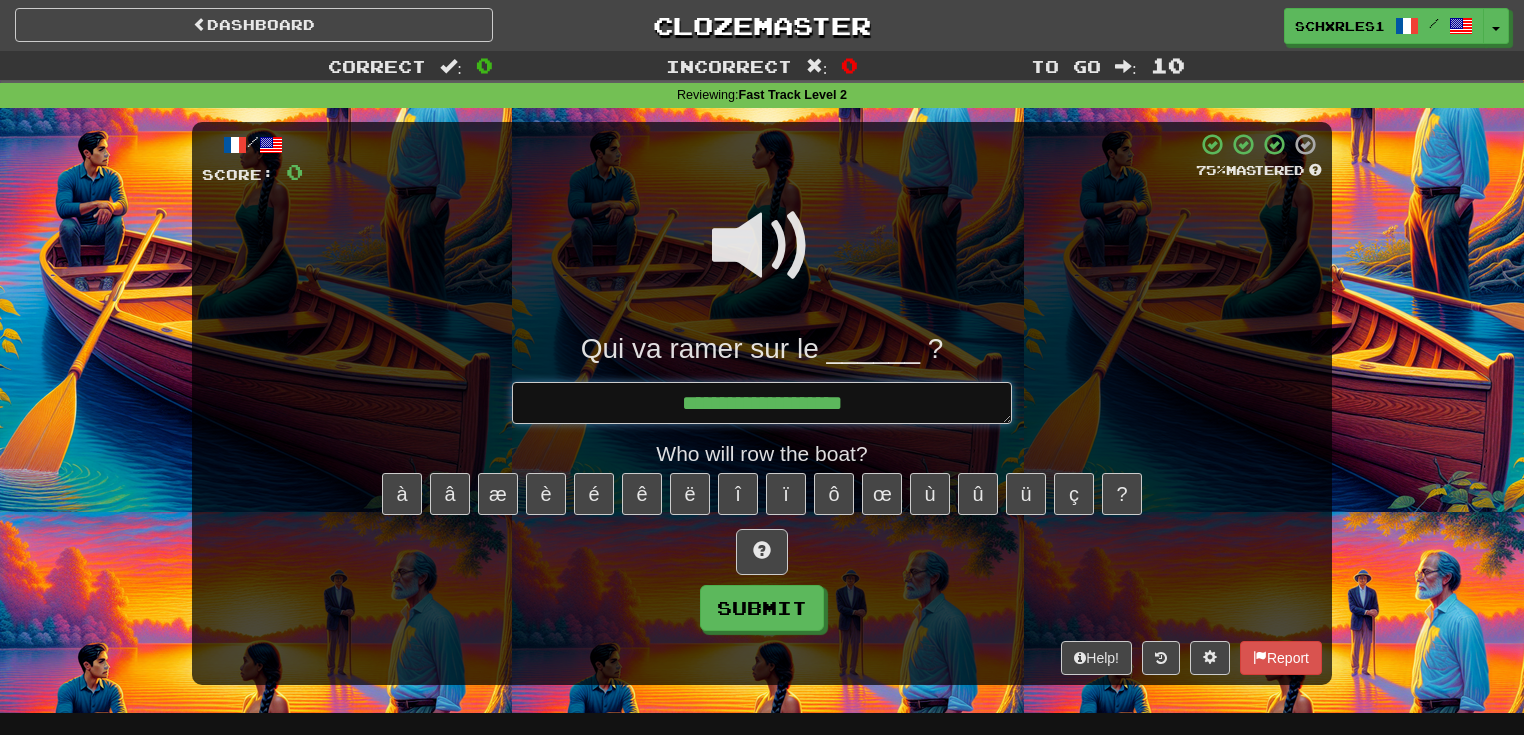 type on "*" 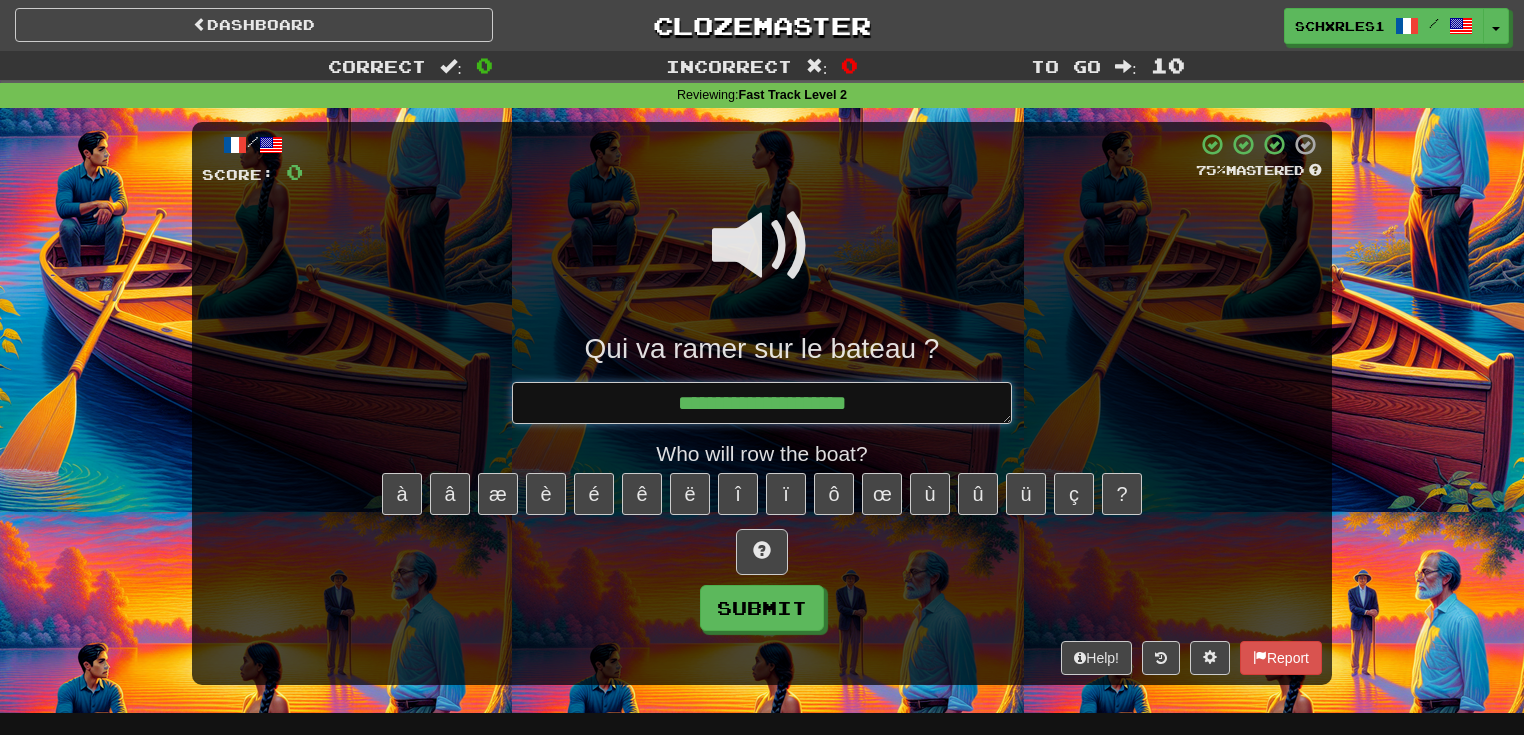 type on "*" 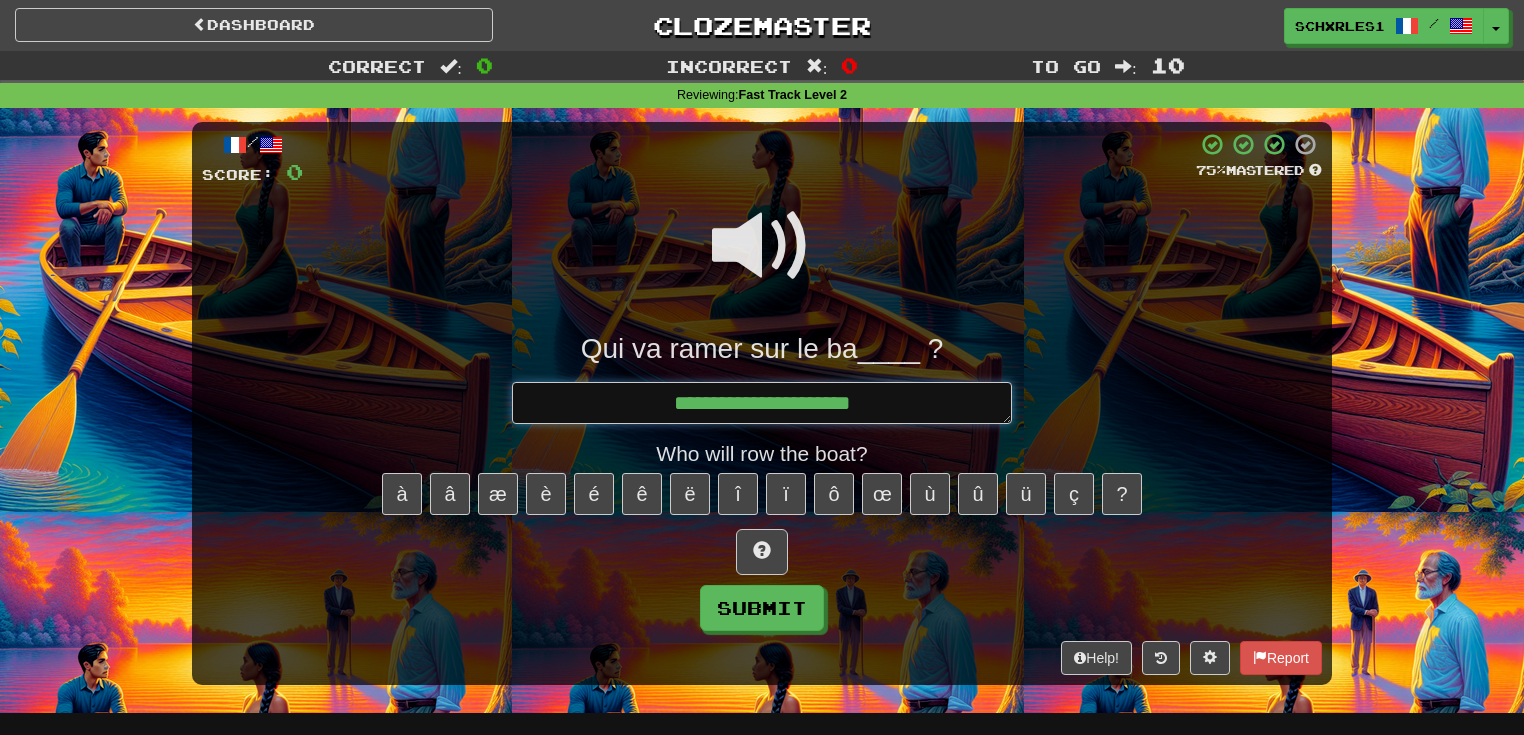 type on "*" 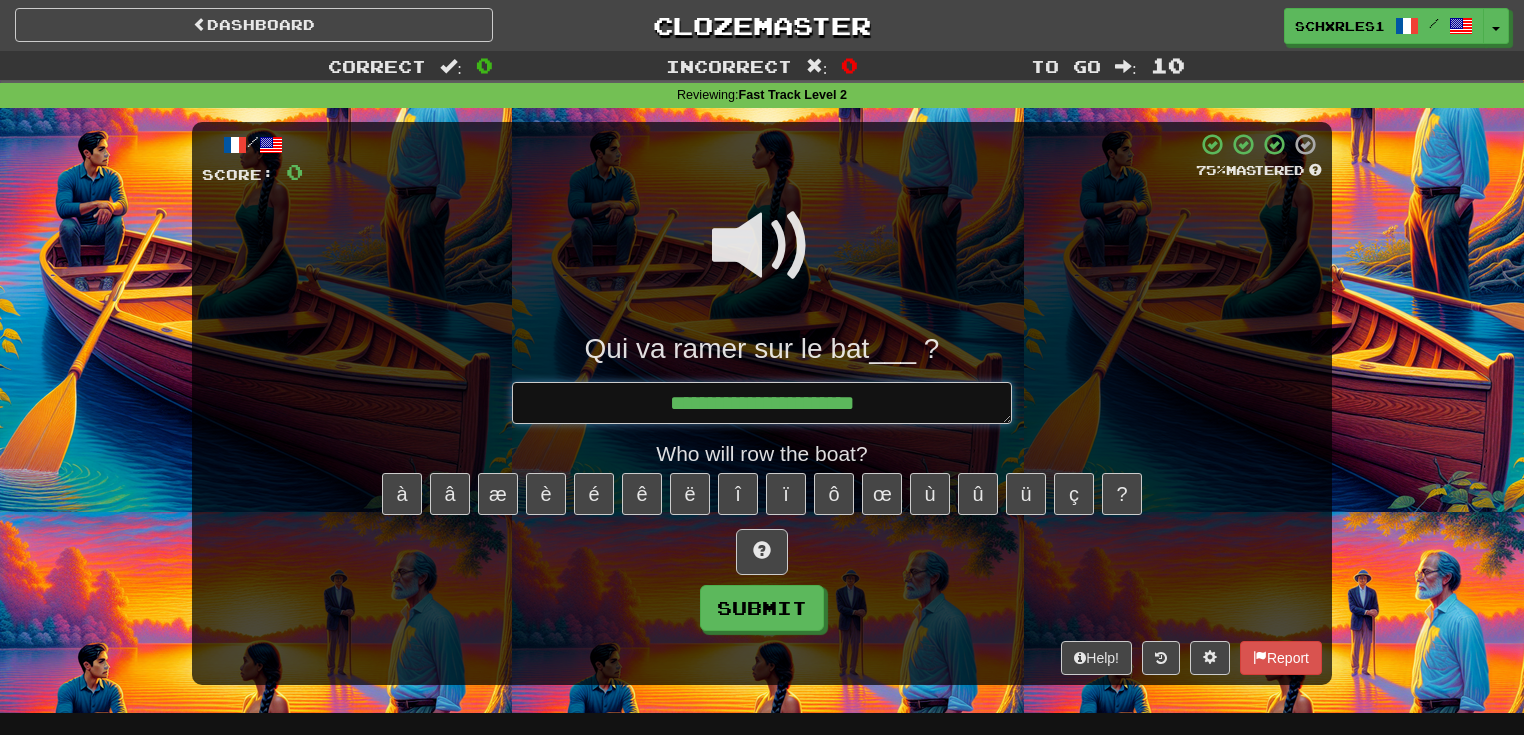 type on "*" 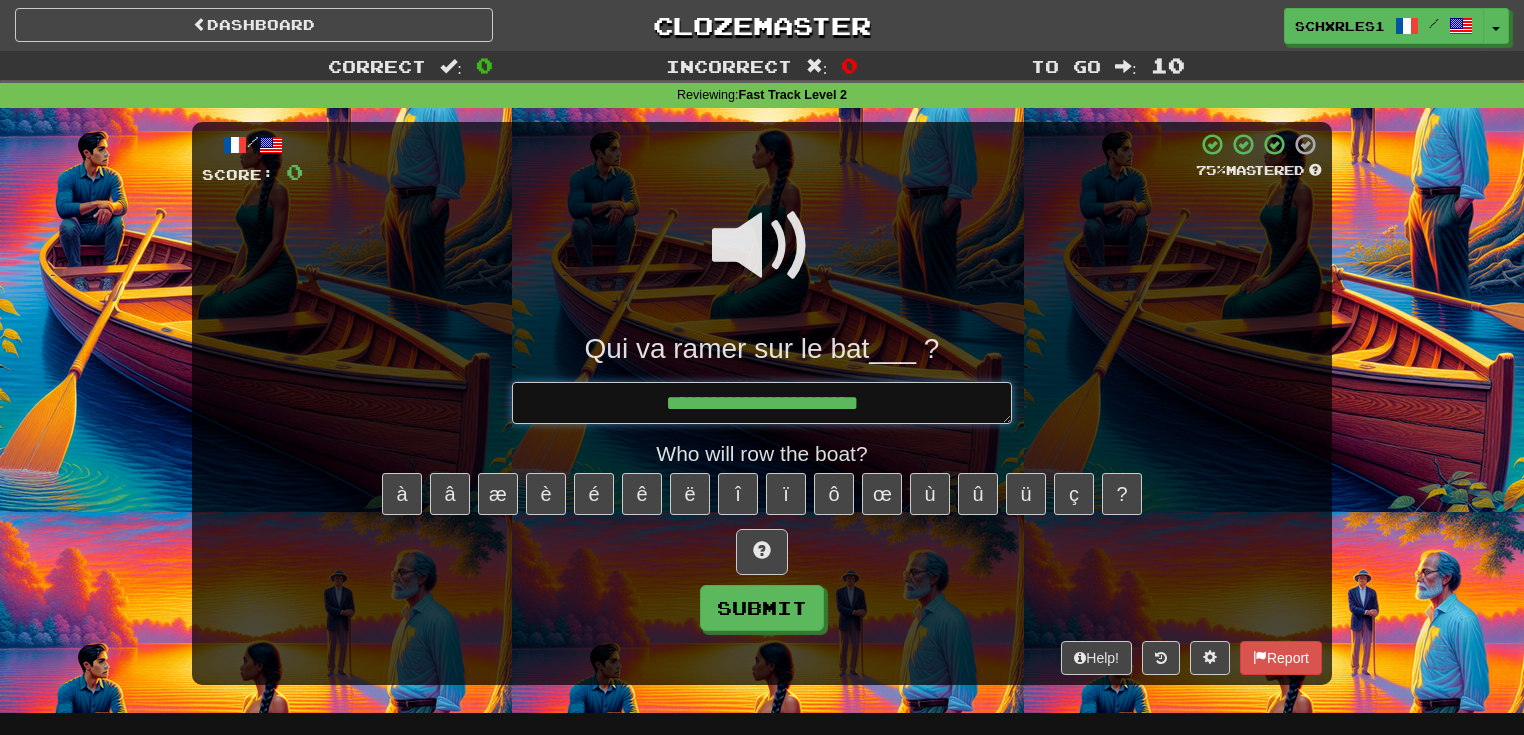 type on "*" 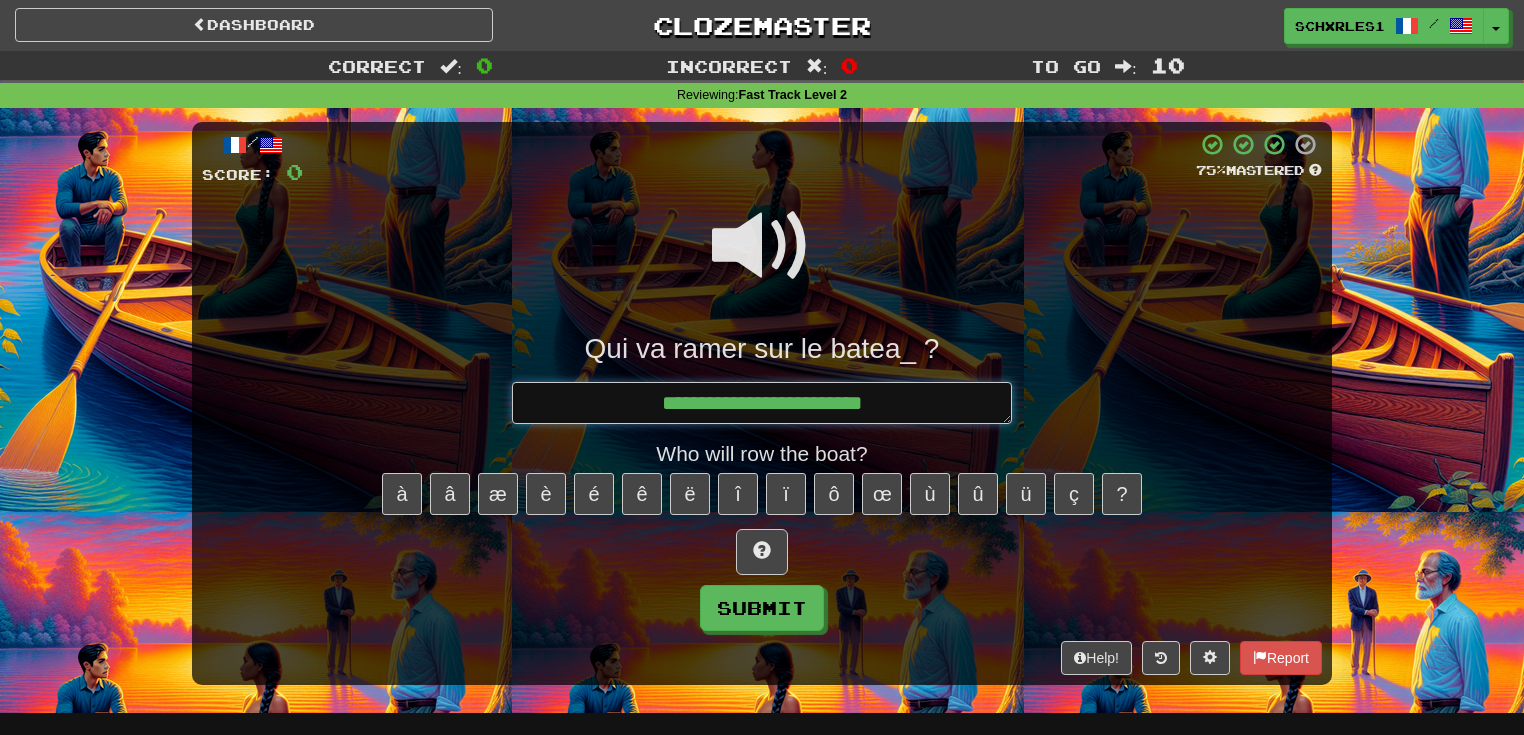 type on "*" 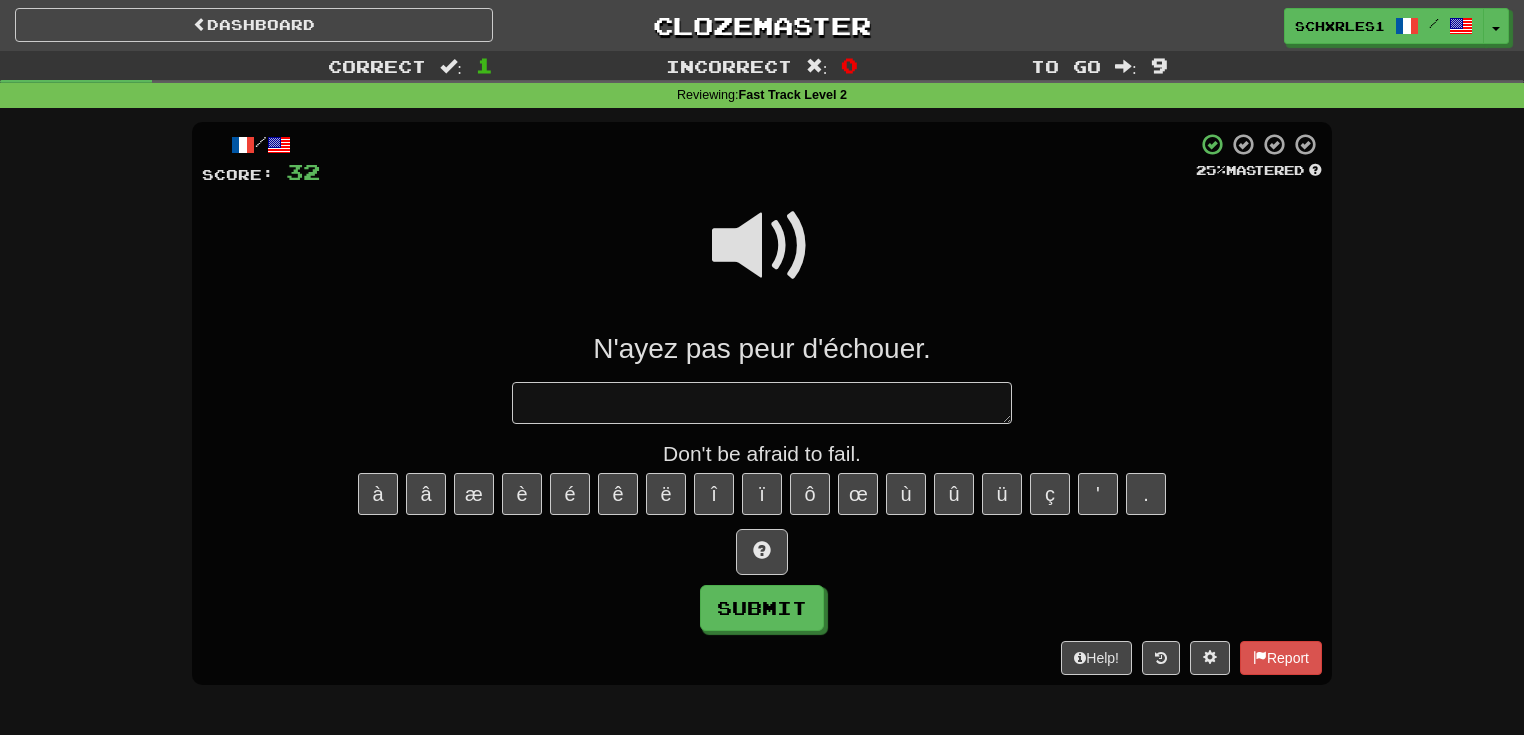 type on "*" 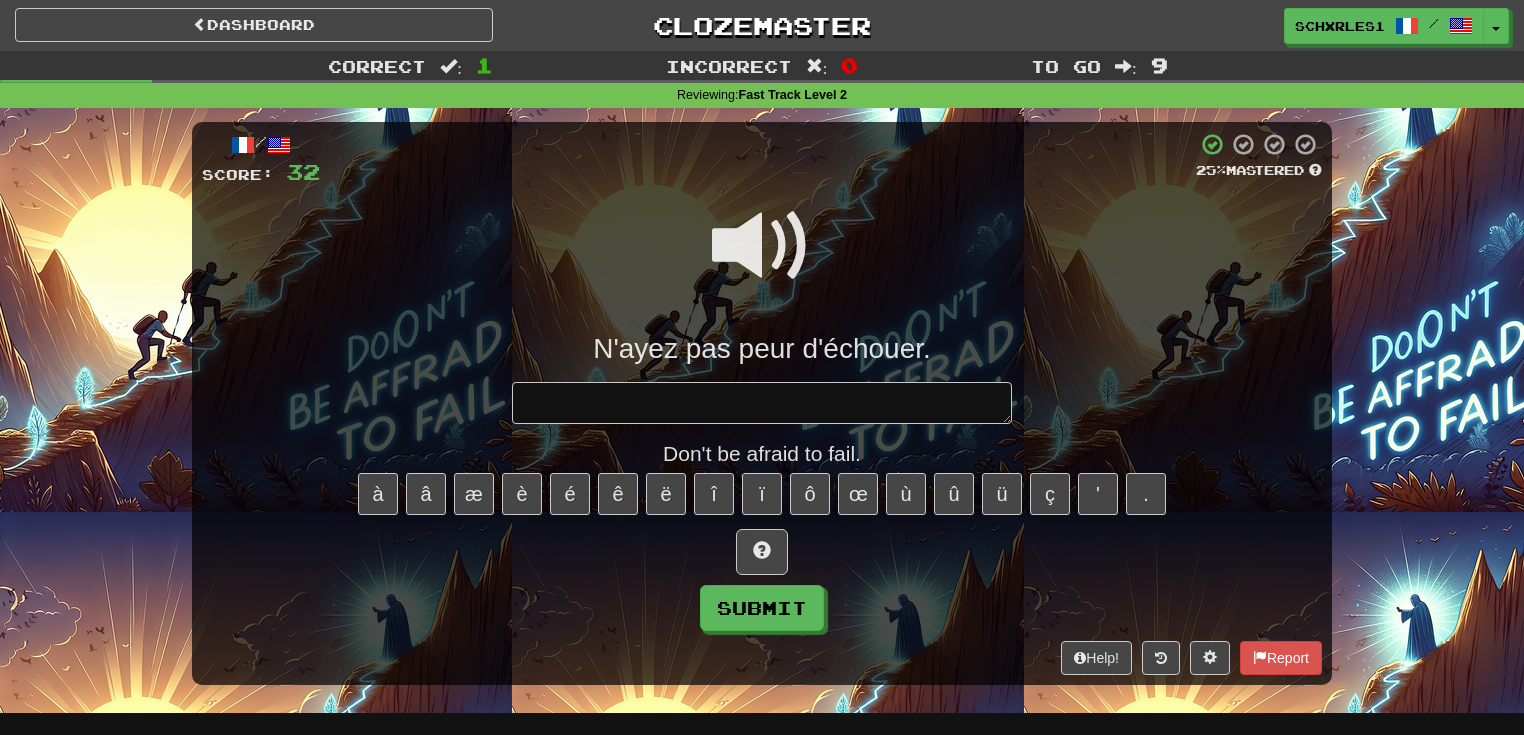 type on "*" 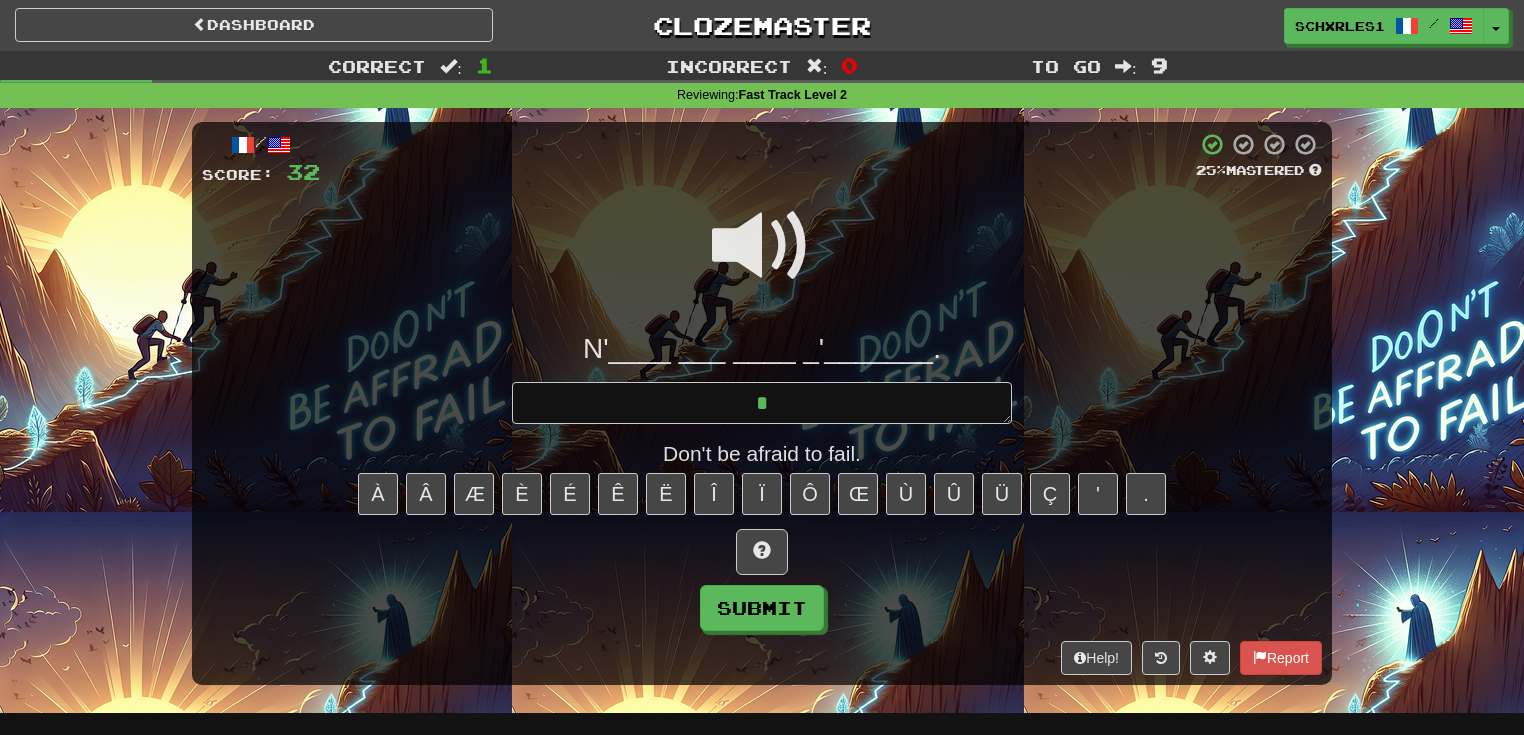 type on "*" 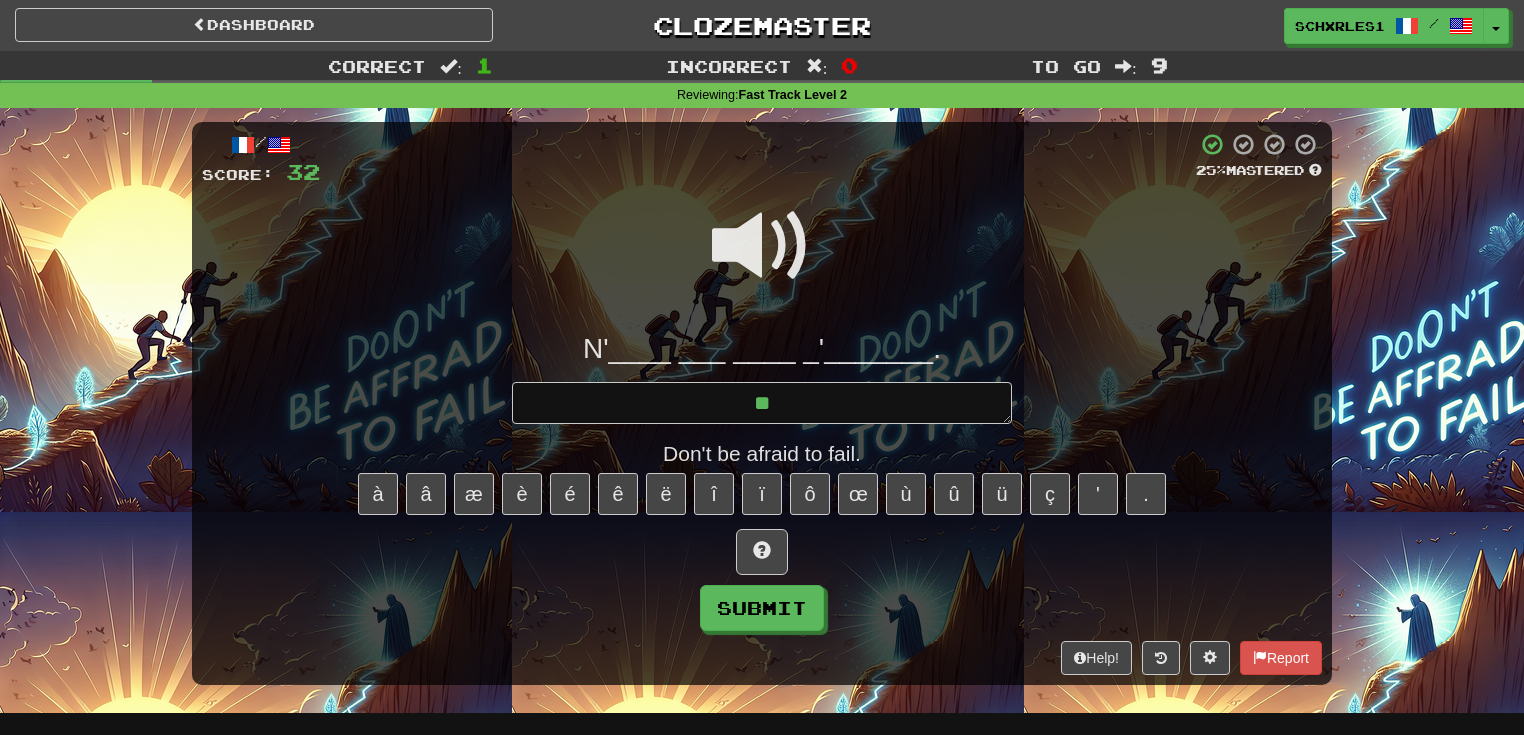 type on "*" 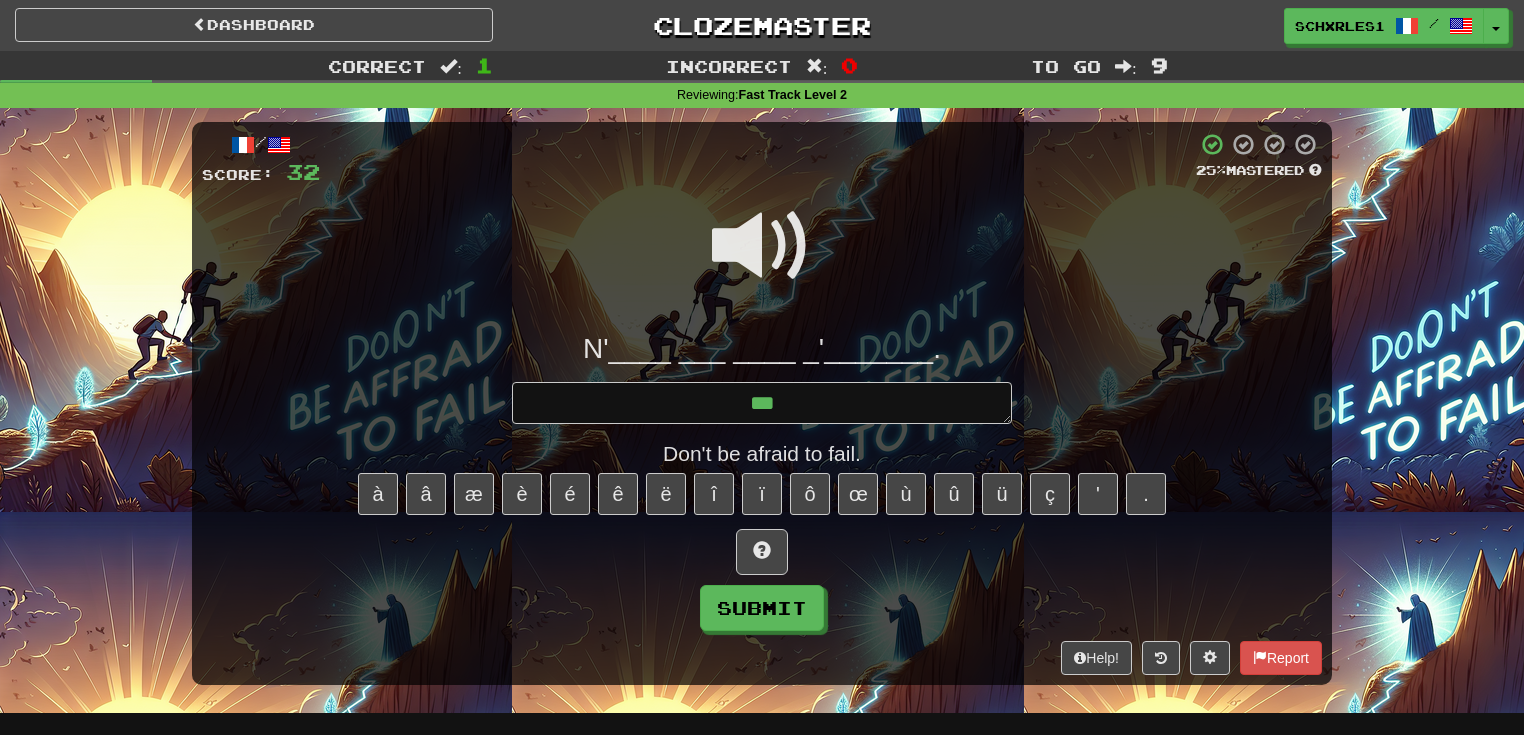 type on "*" 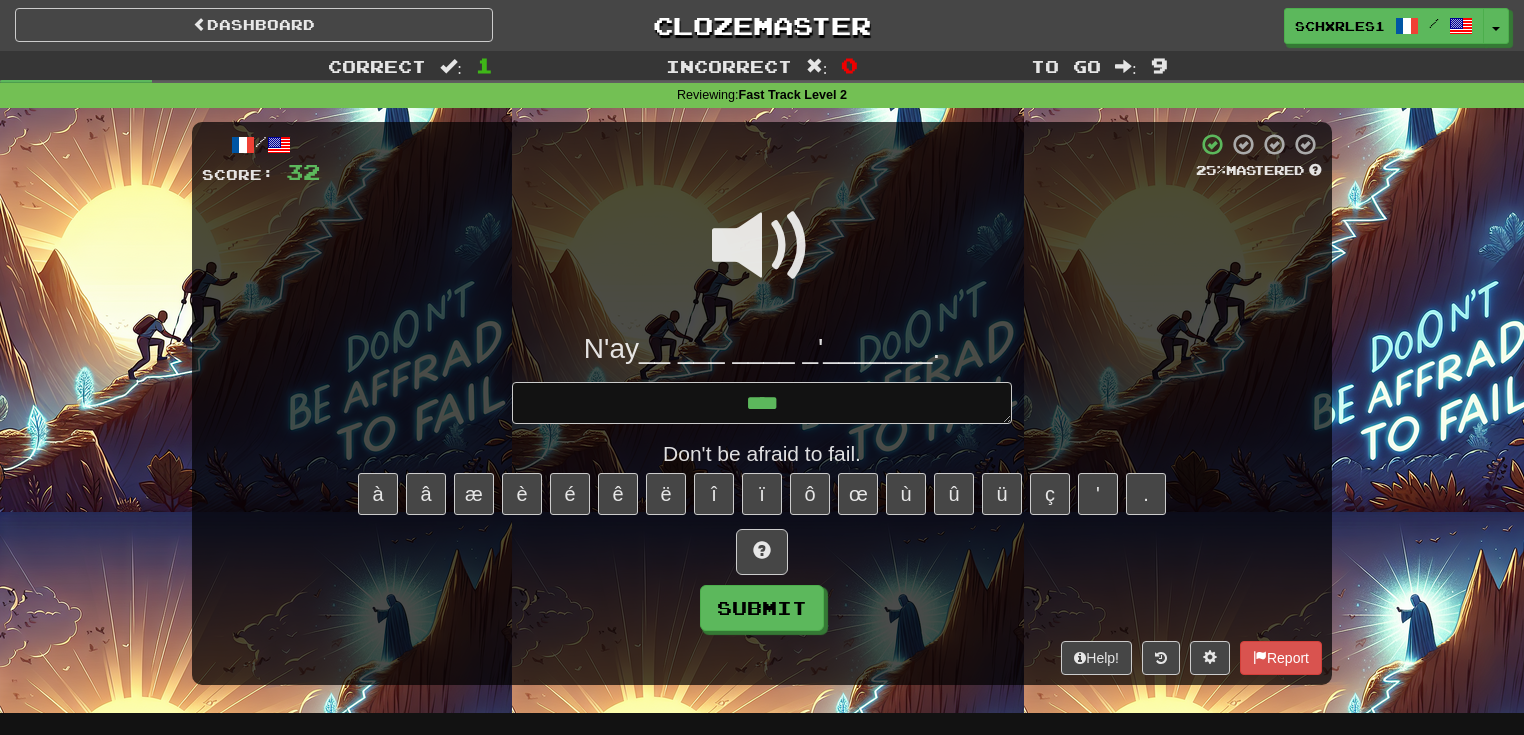 type on "*" 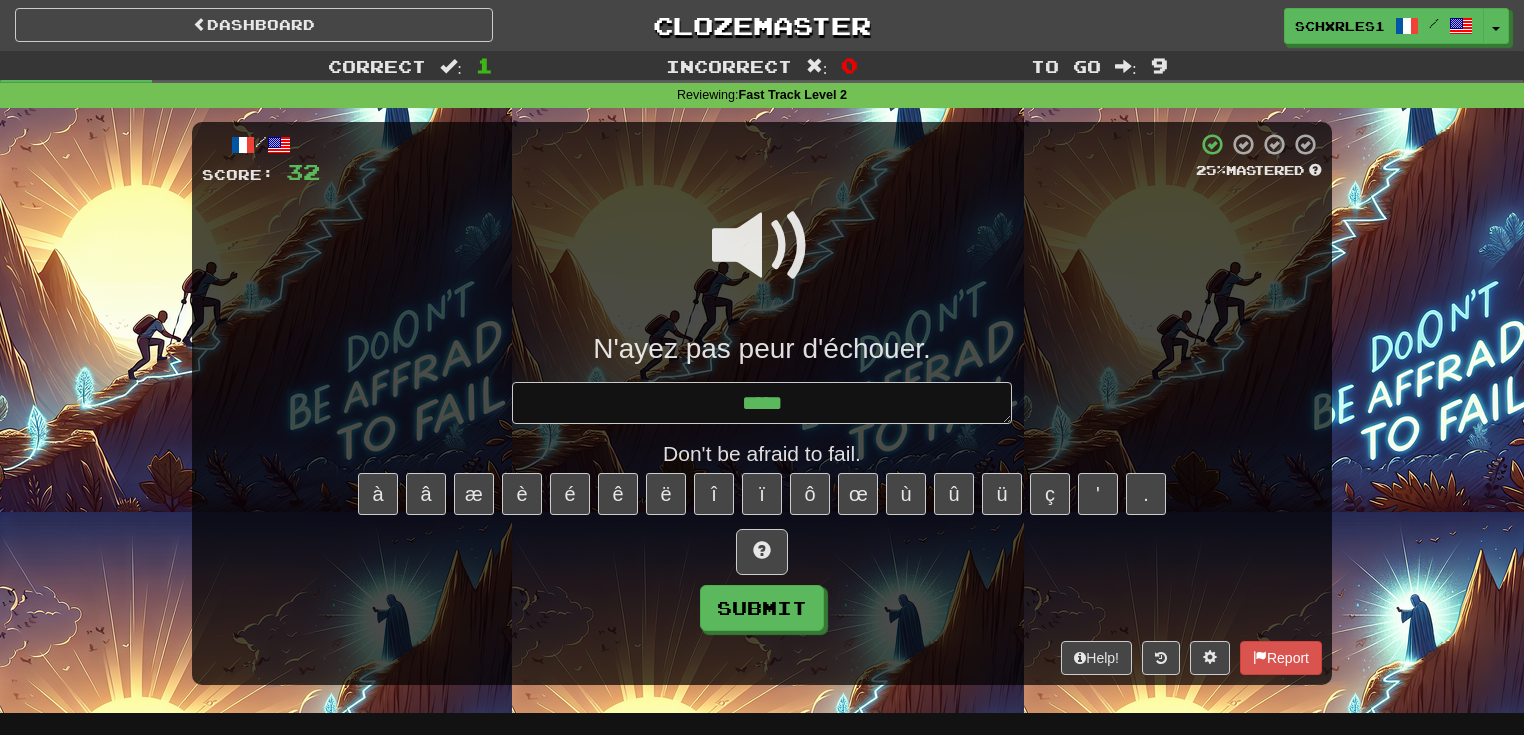 type on "*" 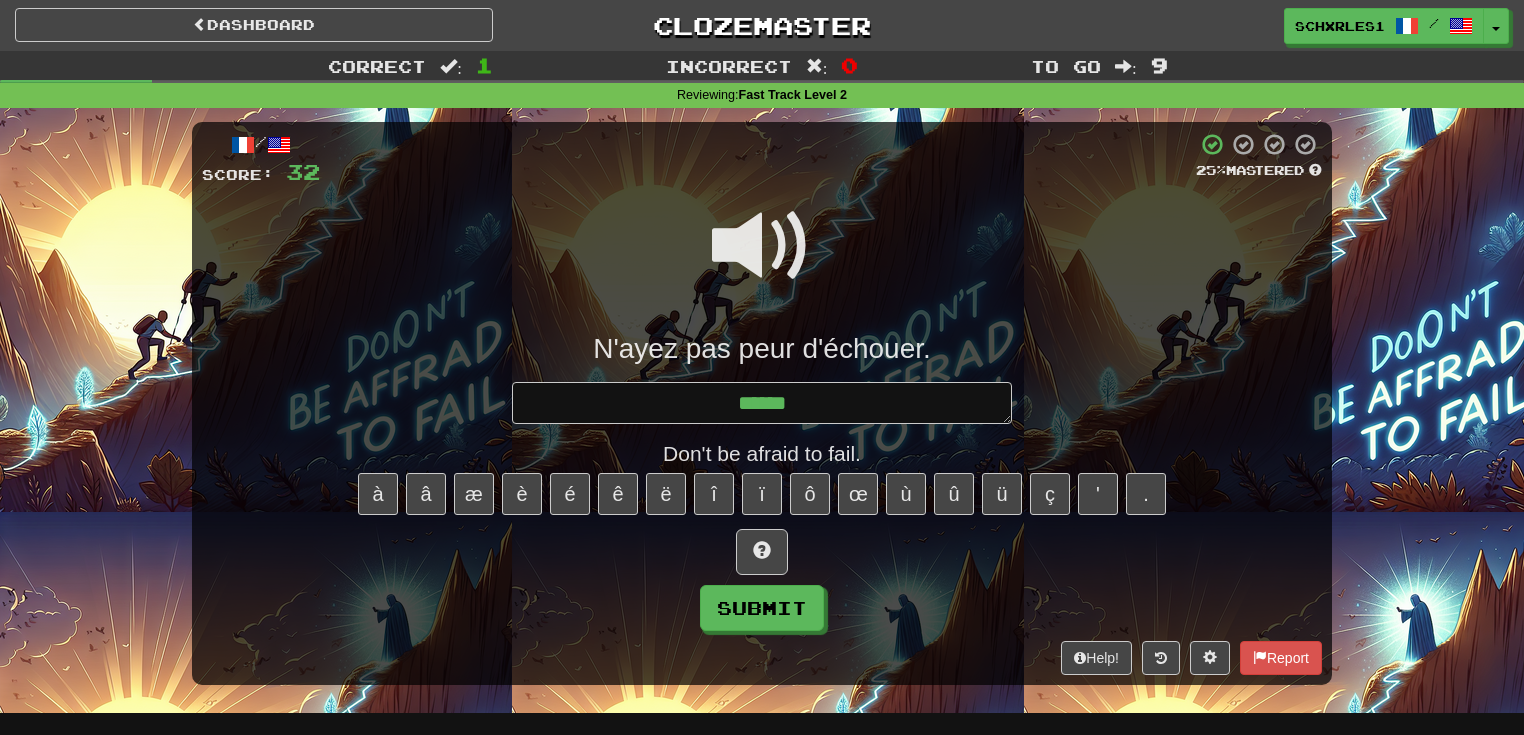 type on "*" 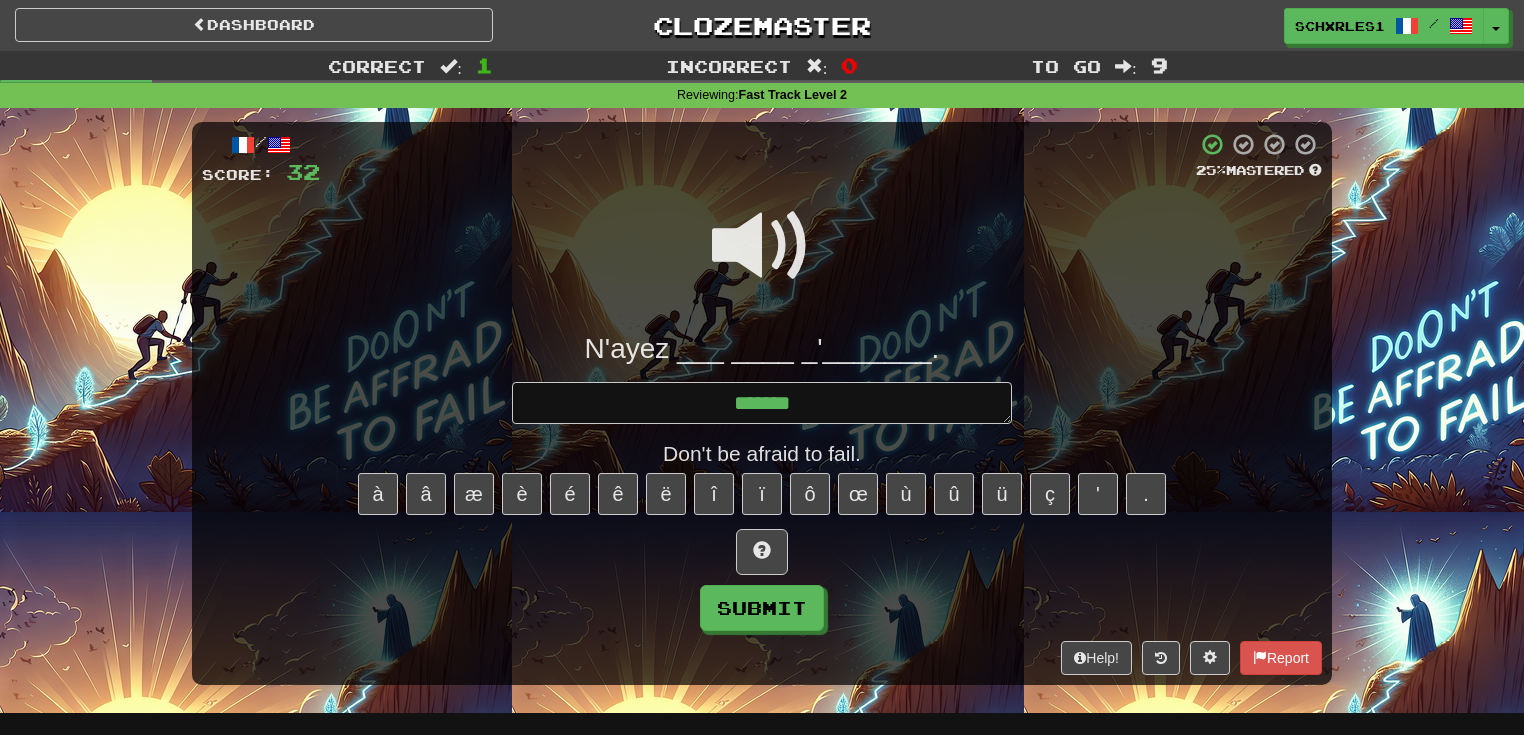 type on "*" 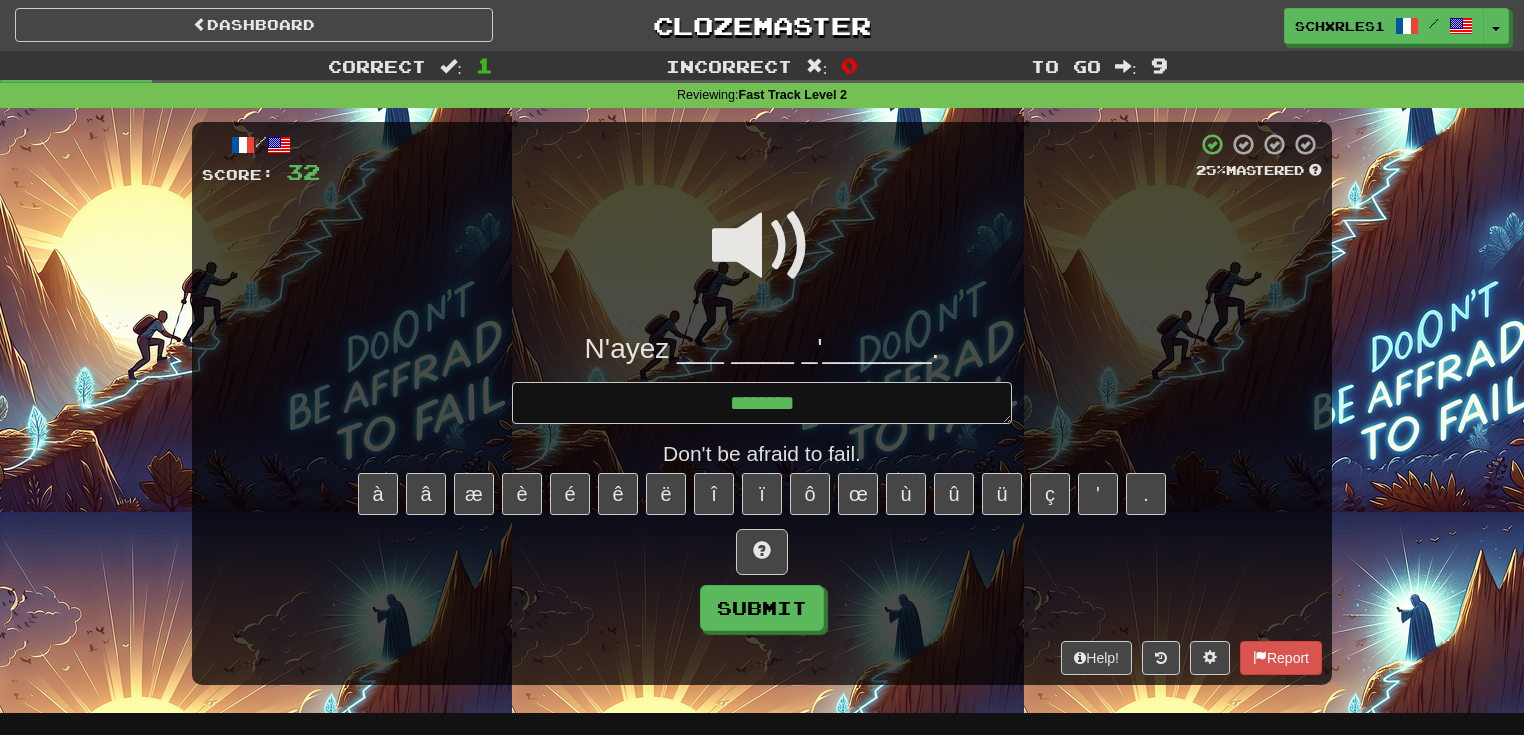 type on "*" 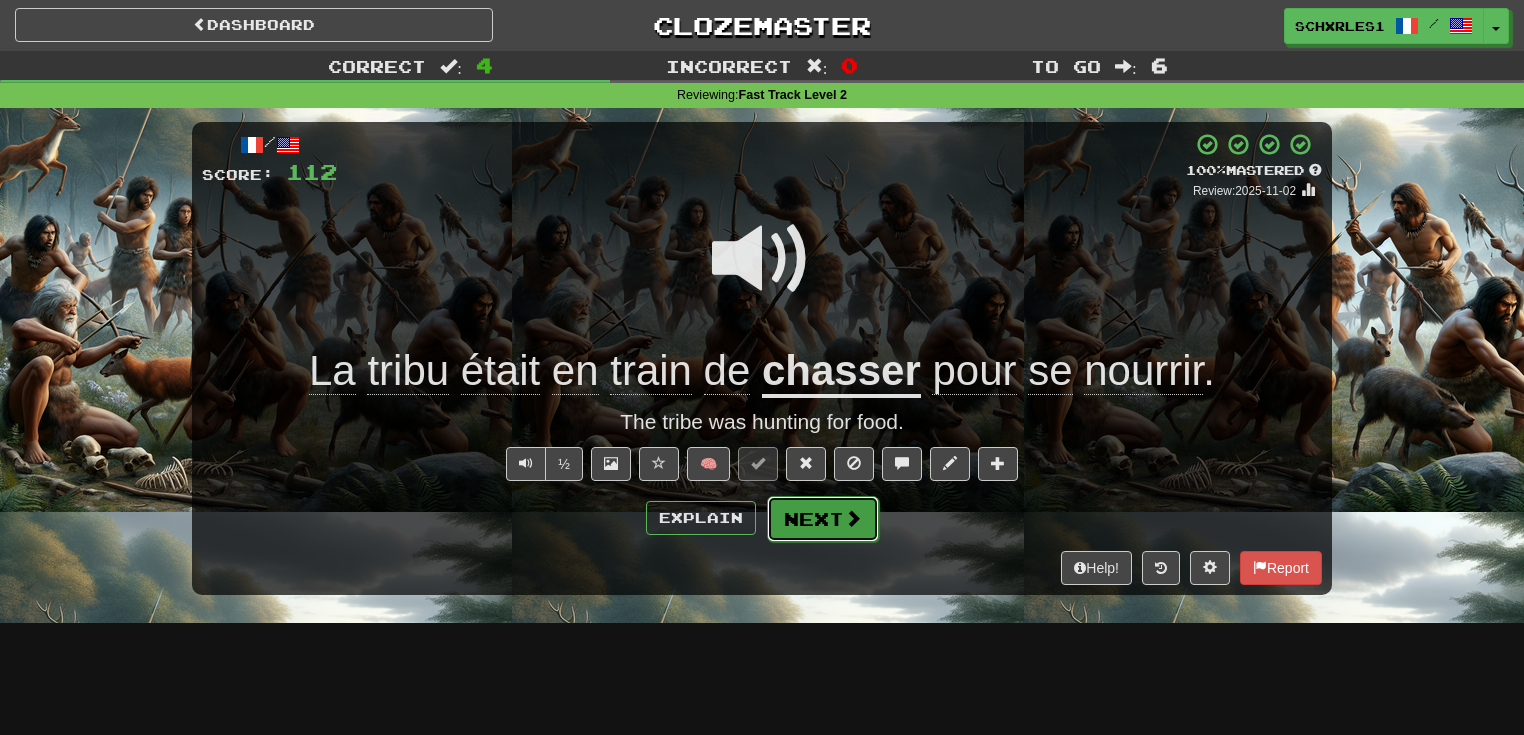 click at bounding box center (853, 518) 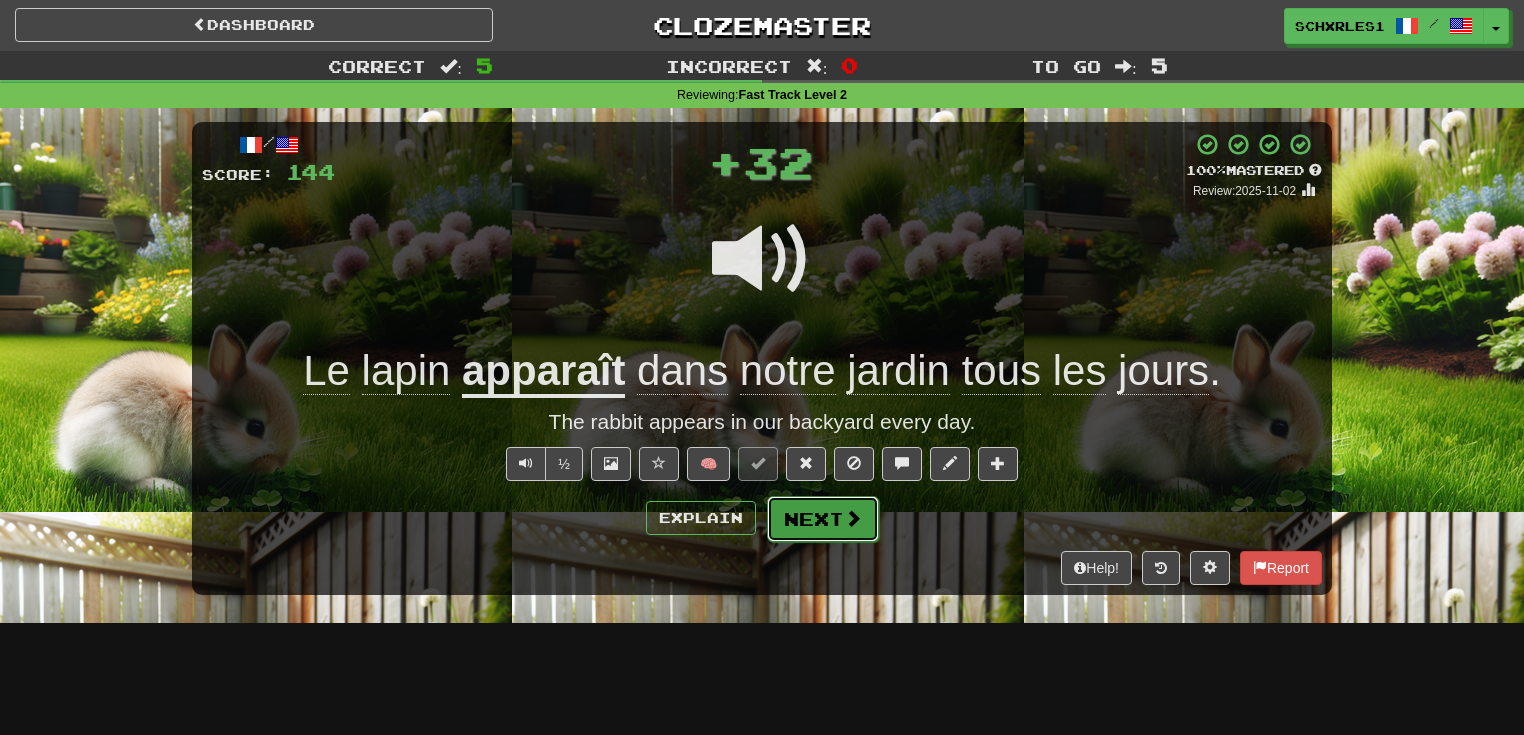 click on "Next" at bounding box center [823, 519] 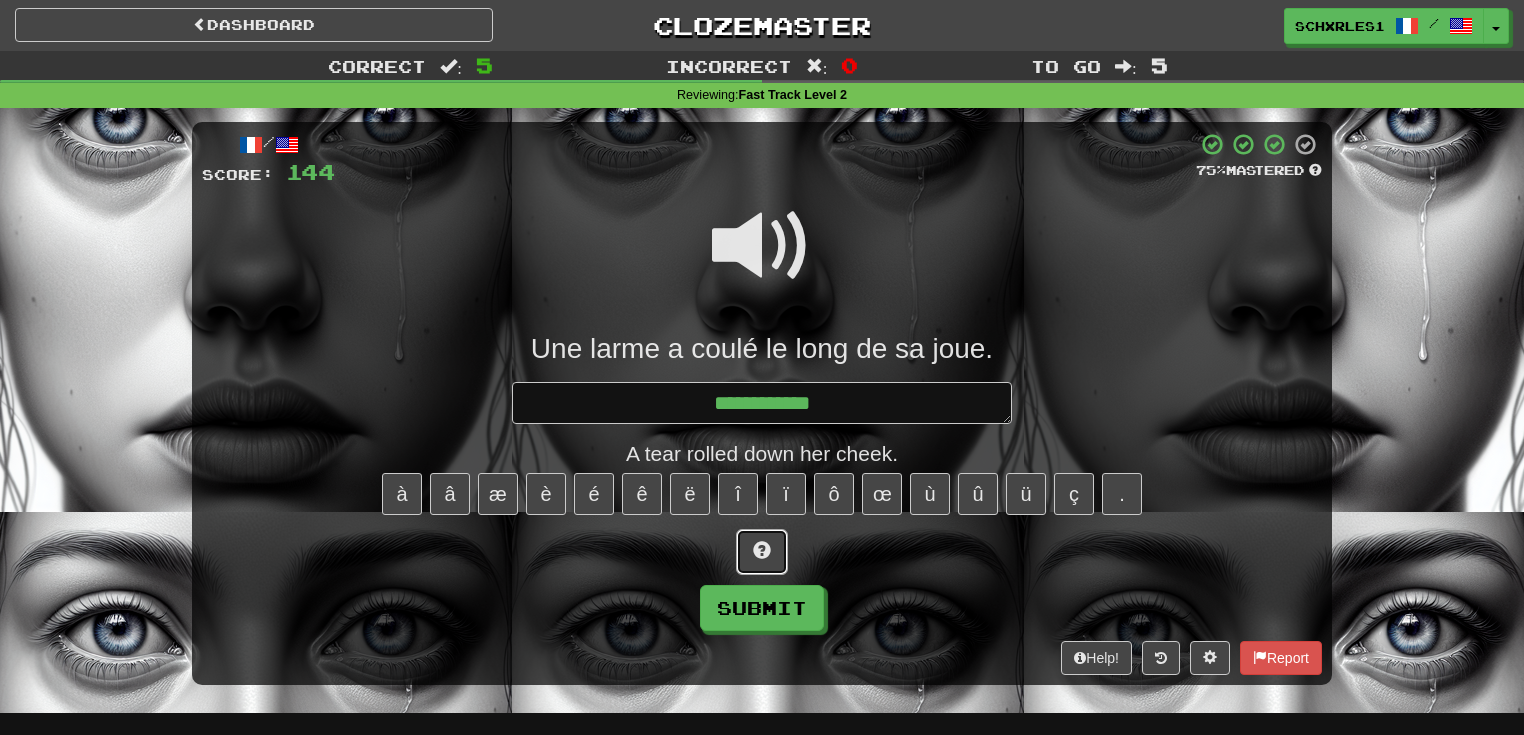 click at bounding box center [762, 552] 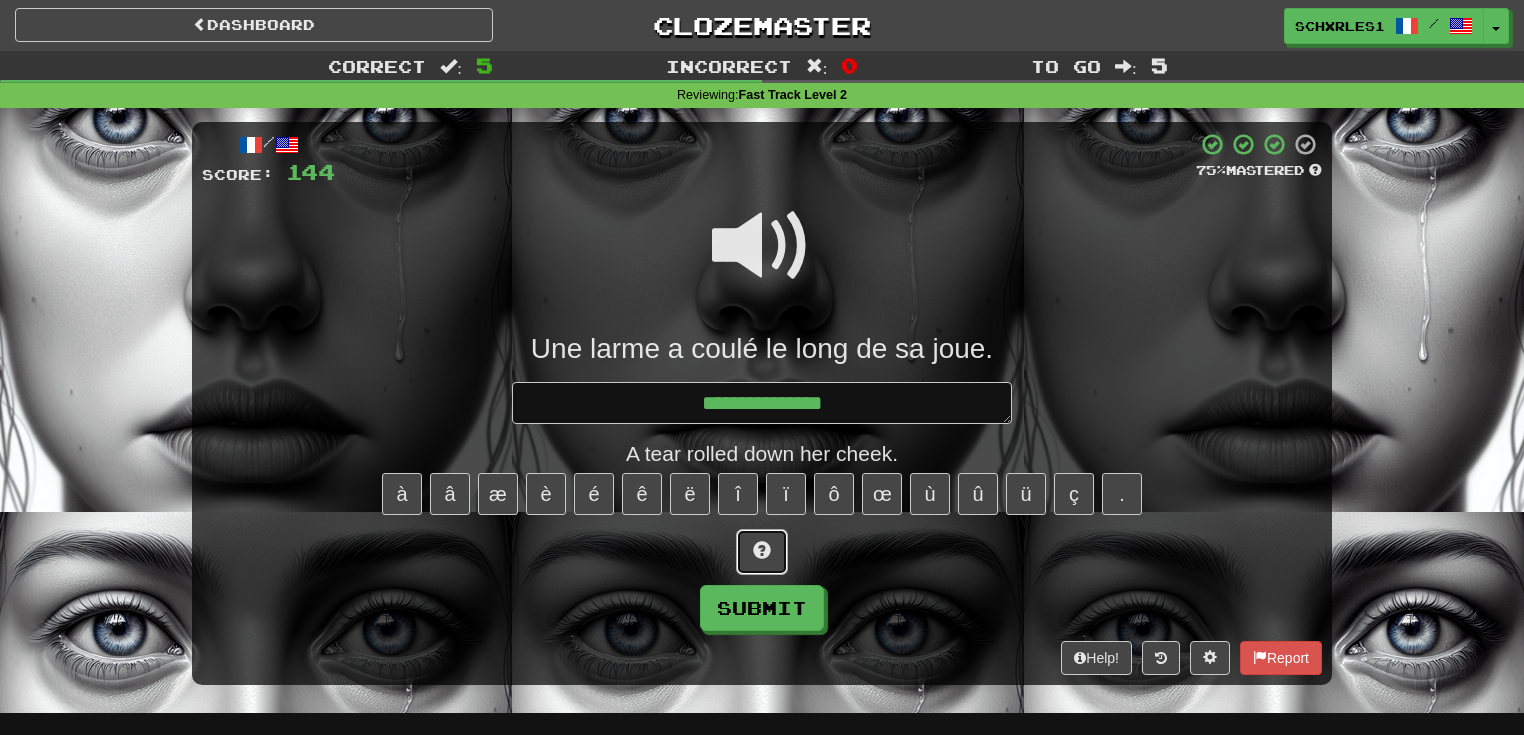 click at bounding box center (762, 552) 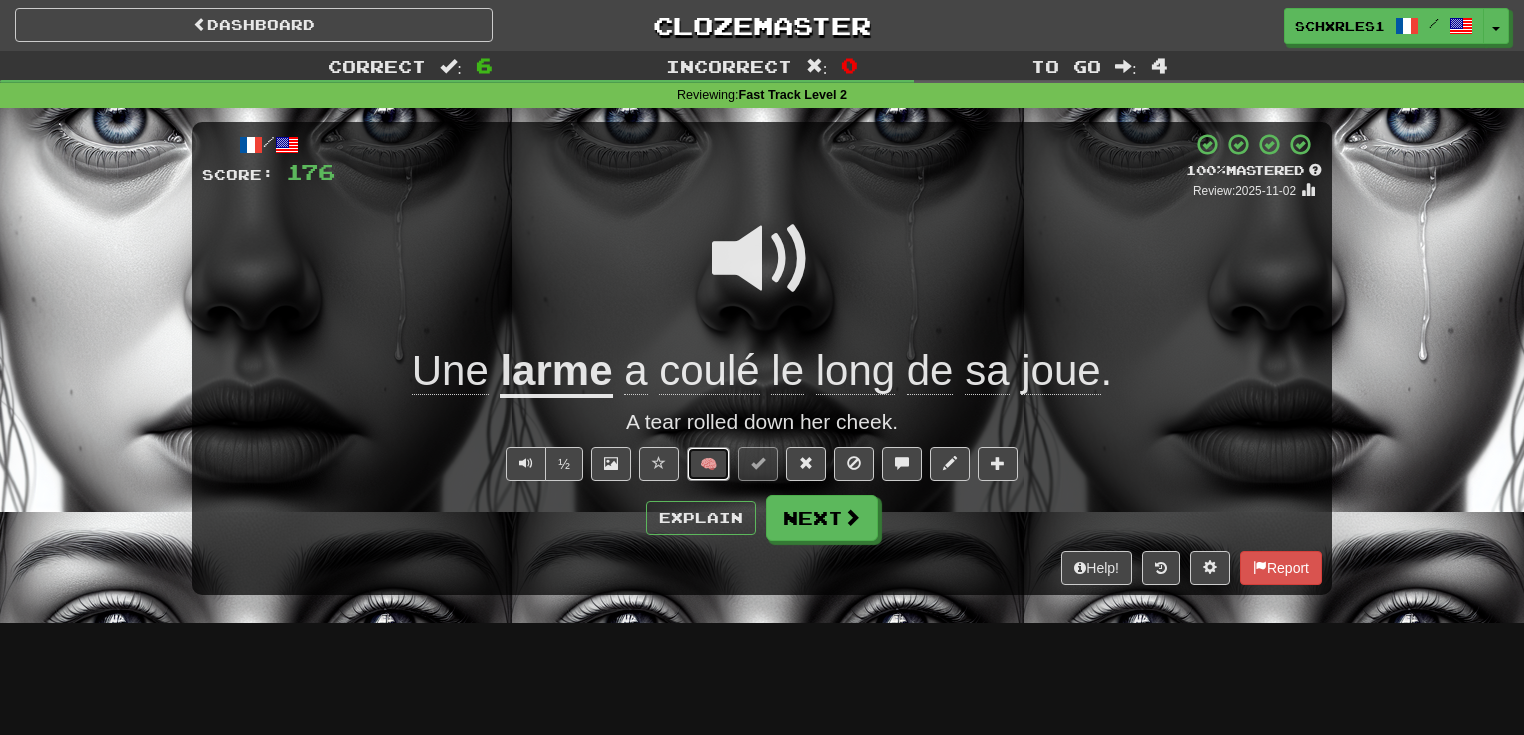 drag, startPoint x: 710, startPoint y: 474, endPoint x: 815, endPoint y: 448, distance: 108.17116 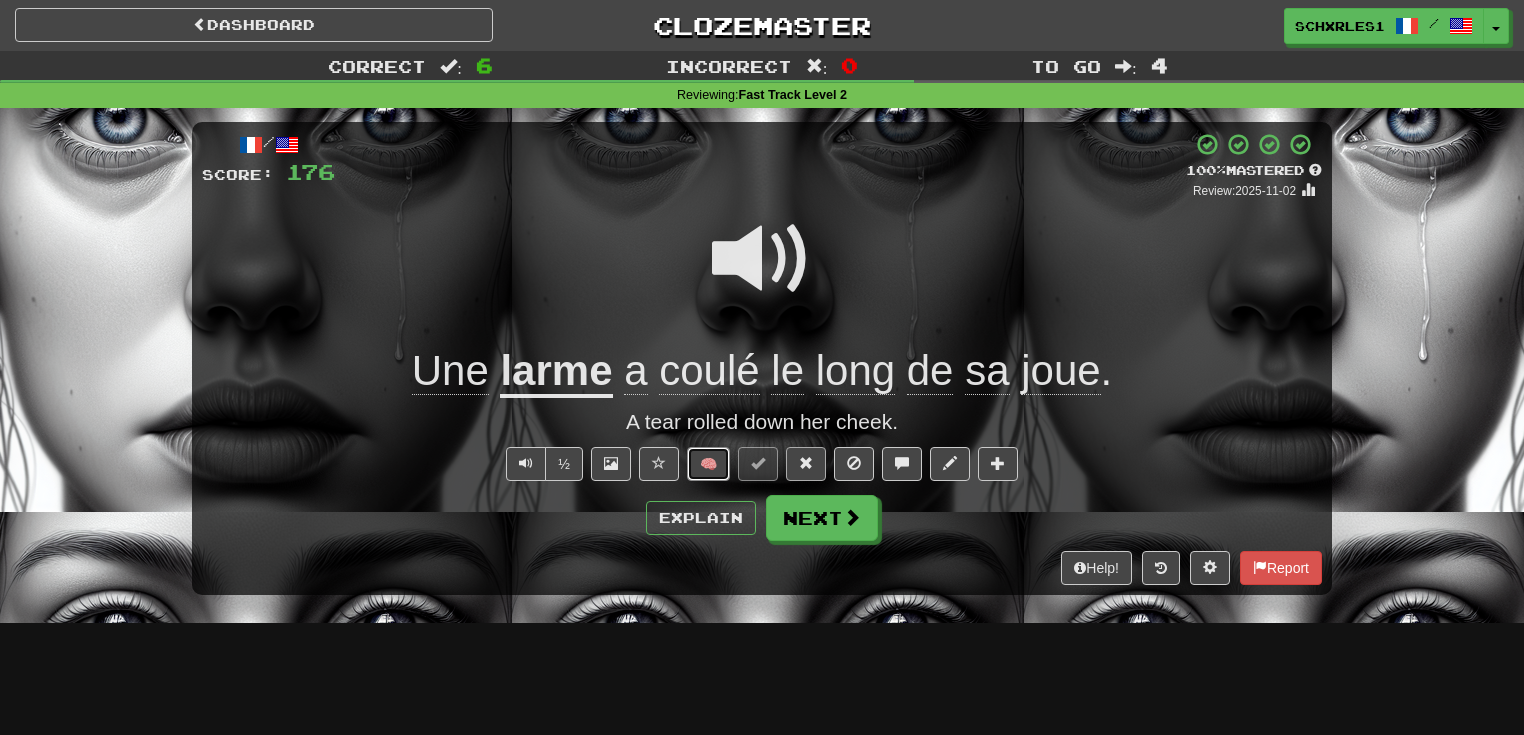 click on "/  Score:   176 + 32 100 %  Mastered Review:  2025-11-02 Une   larme   a   coulé   le   long   de   sa   joue . A tear rolled down her cheek. ½ 🧠 Explain Next  Help!  Report" at bounding box center (762, 358) 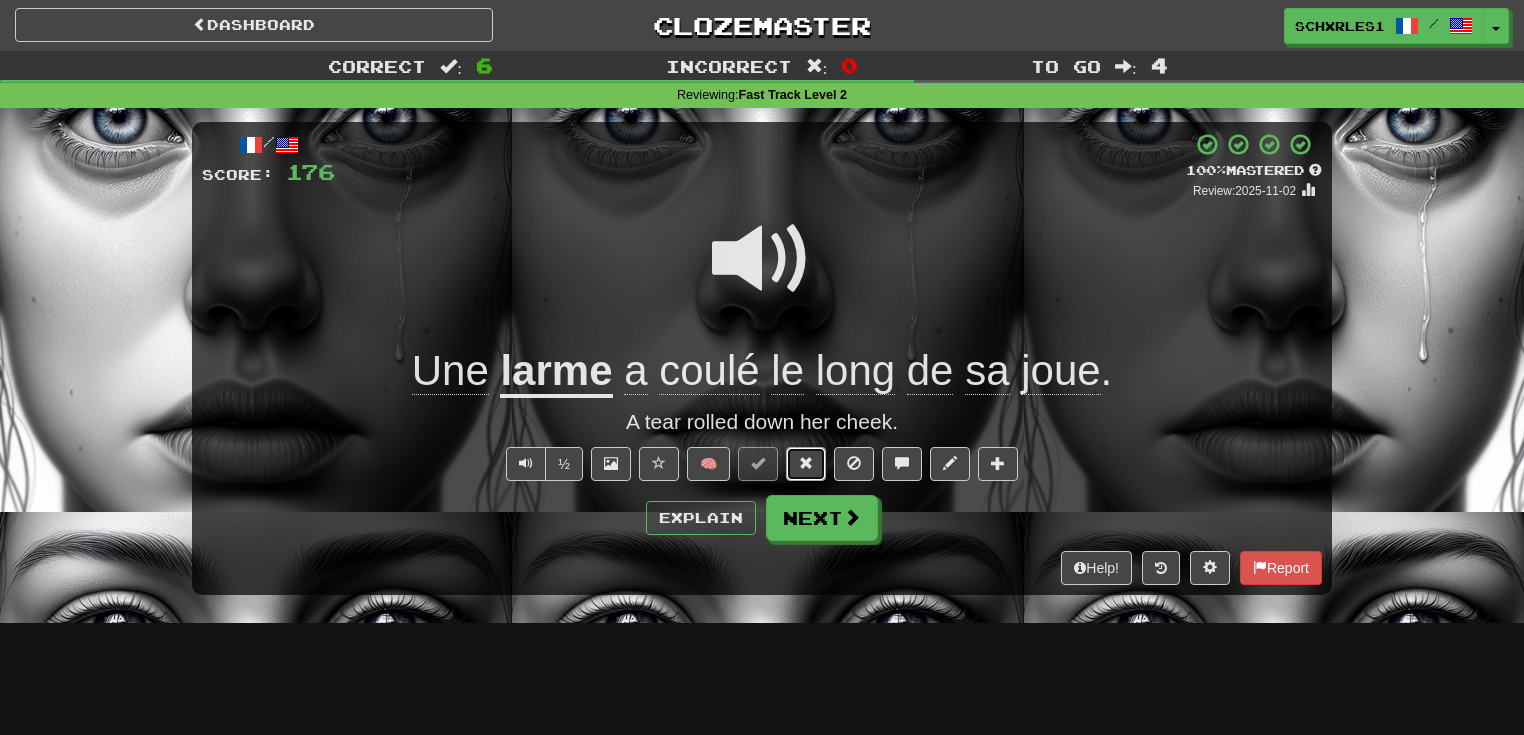 click at bounding box center [806, 463] 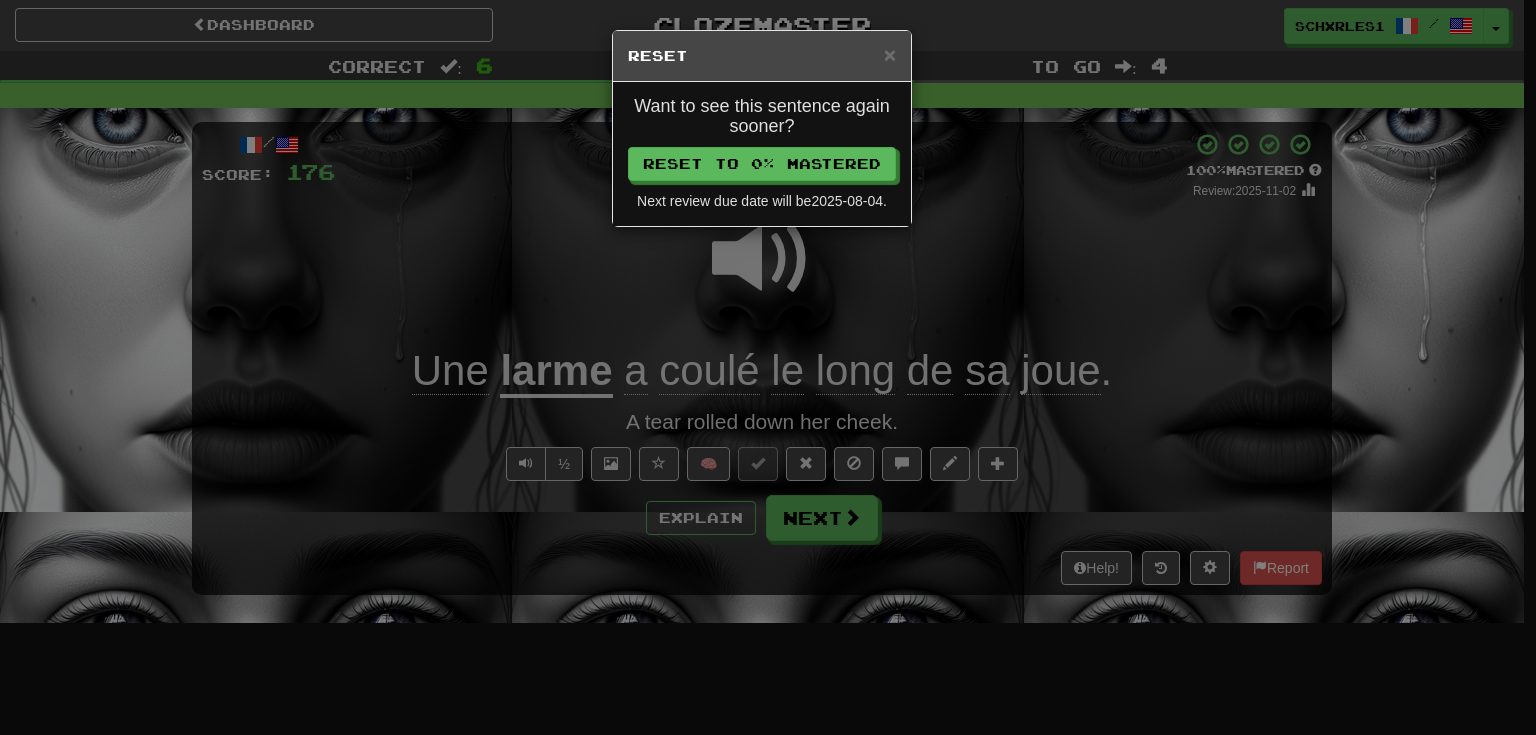 click on "× Reset Want to see this sentence again sooner? Reset to 0% Mastered Next review due date will be  2025-08-04 ." at bounding box center (768, 367) 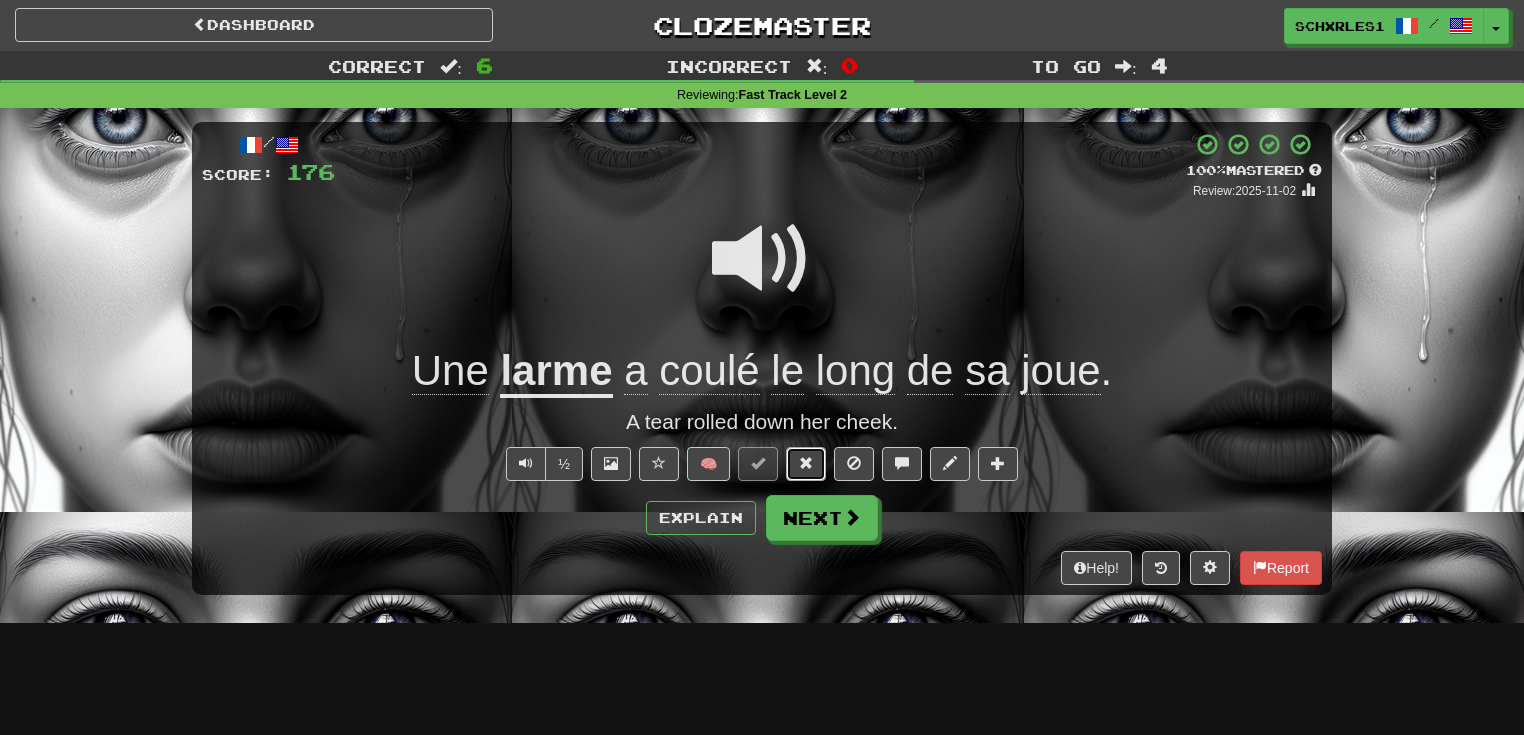 click at bounding box center (806, 464) 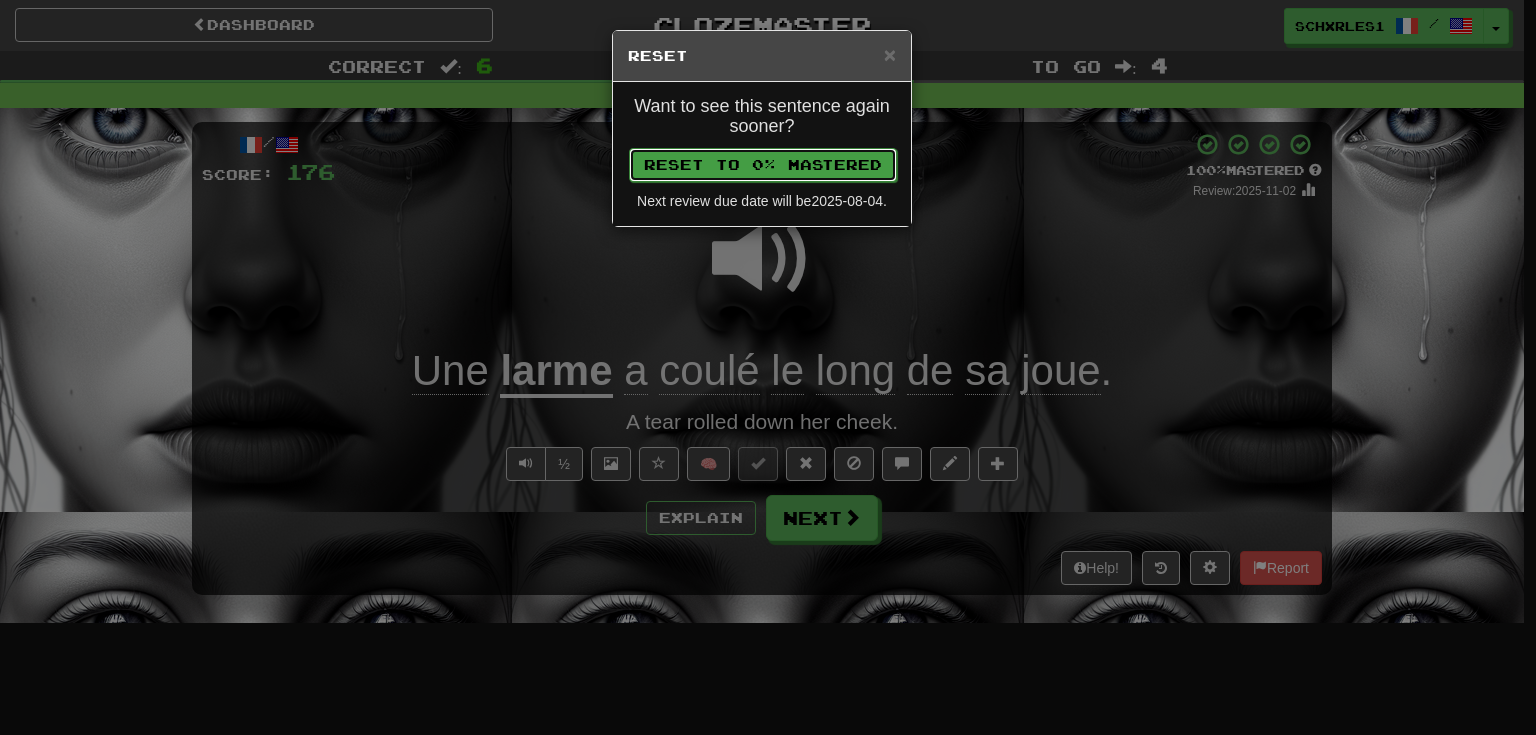 click on "Reset to 0% Mastered" at bounding box center (763, 165) 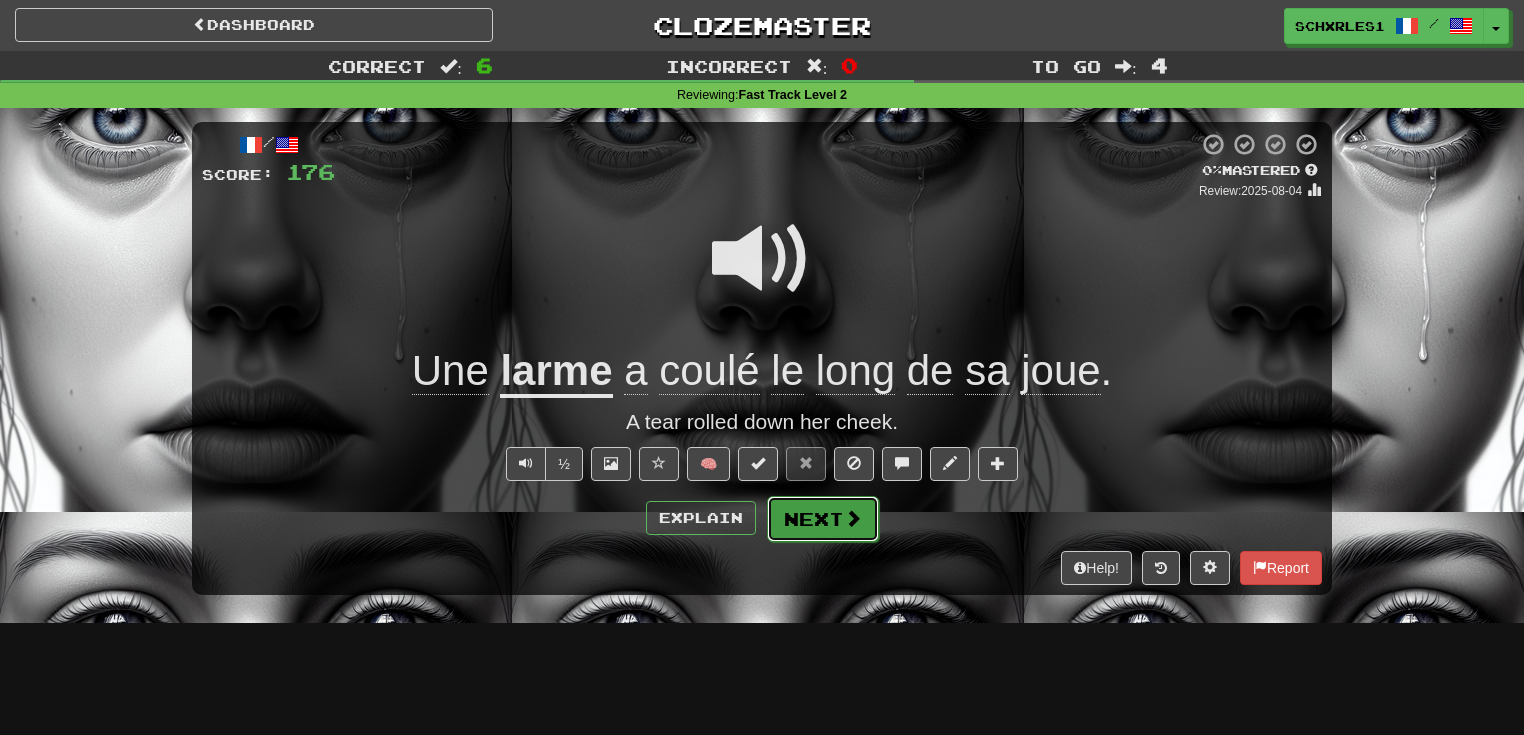 click on "Next" at bounding box center [823, 519] 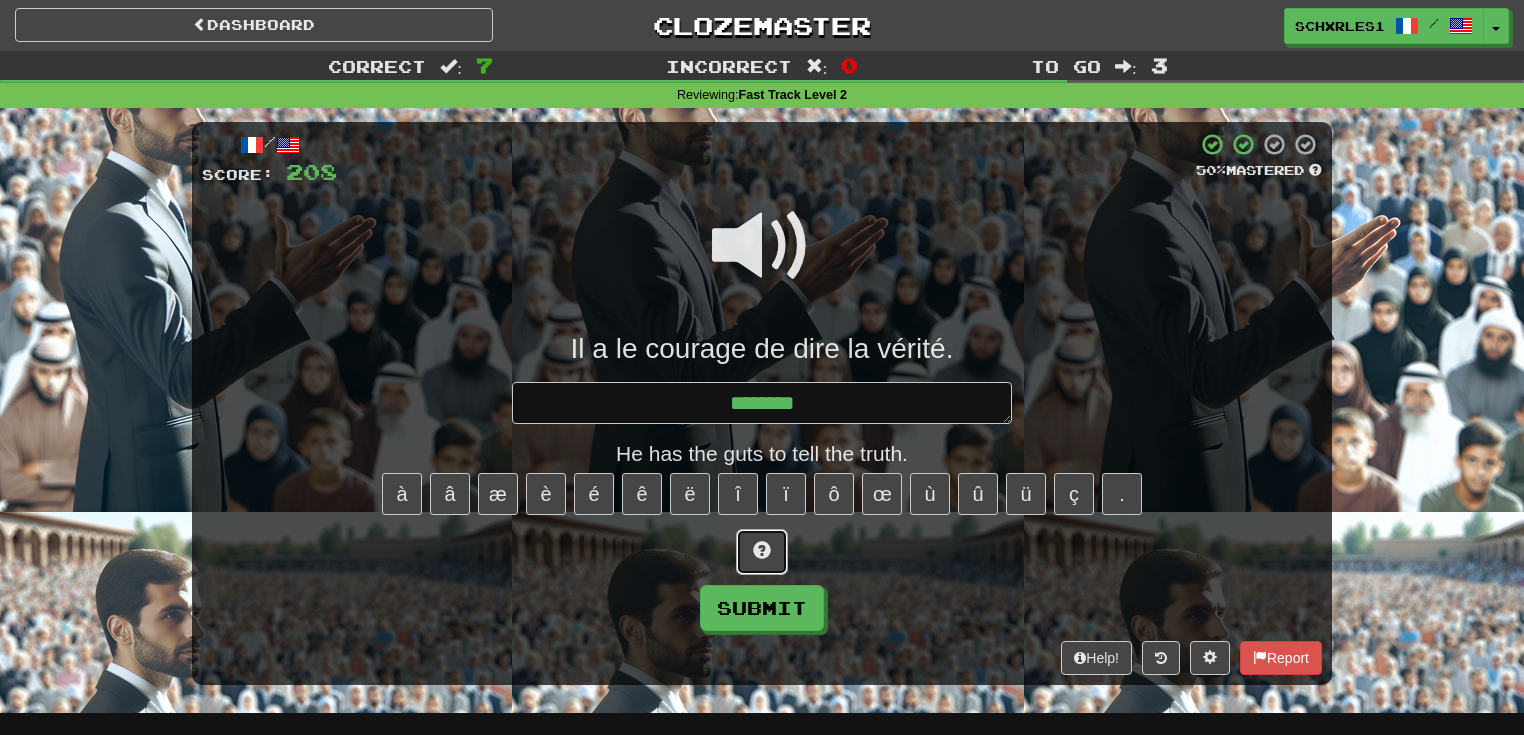 click at bounding box center (762, 552) 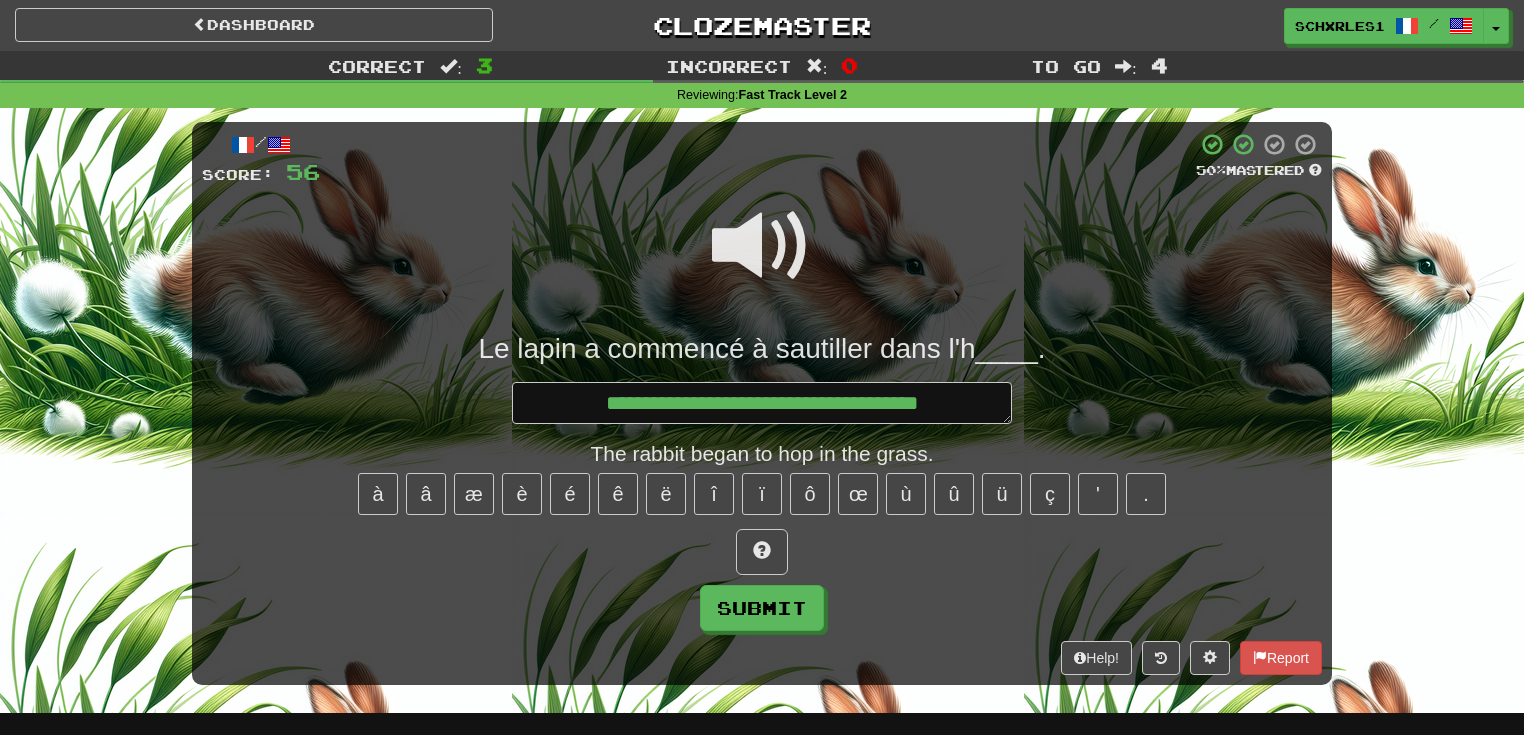 click on "**********" at bounding box center (762, 403) 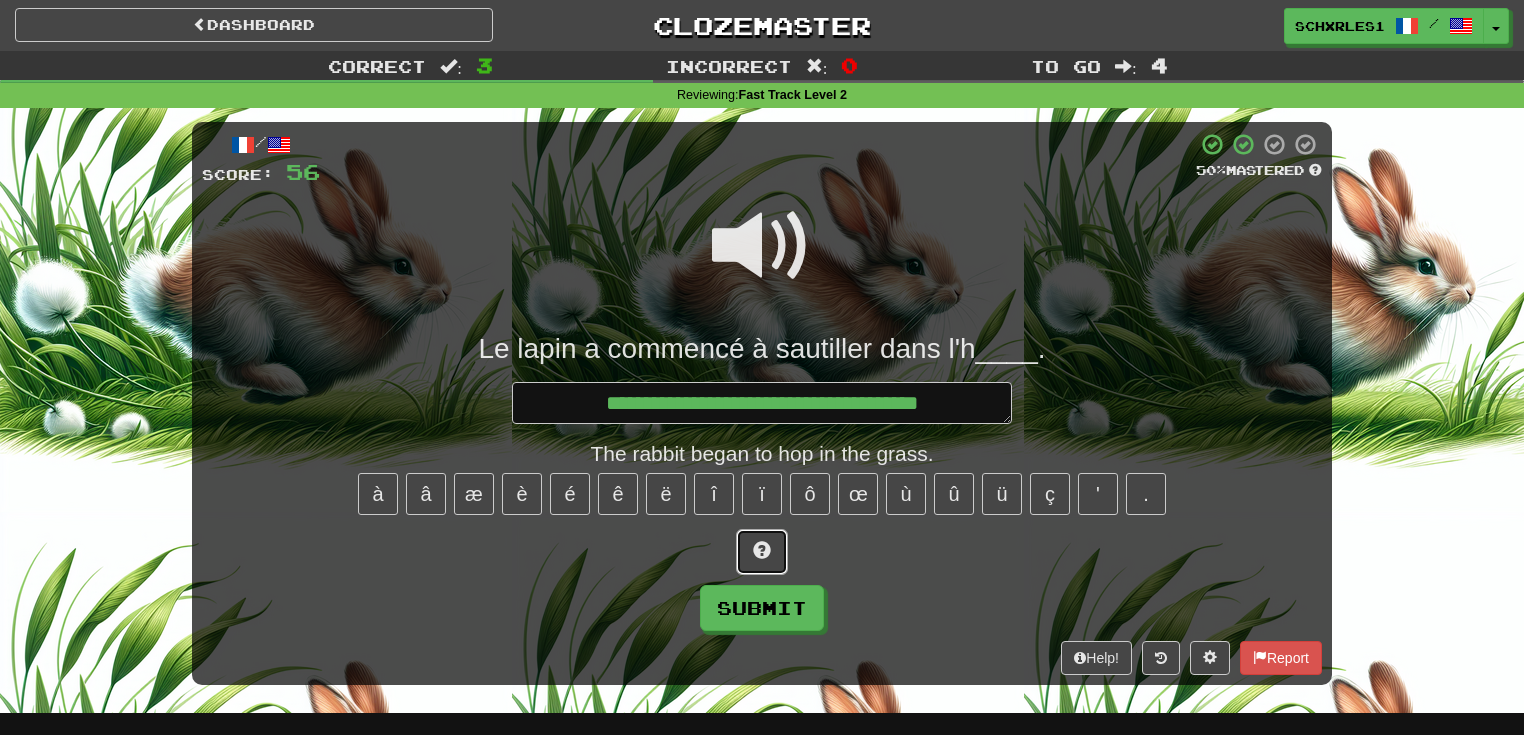 click at bounding box center [762, 550] 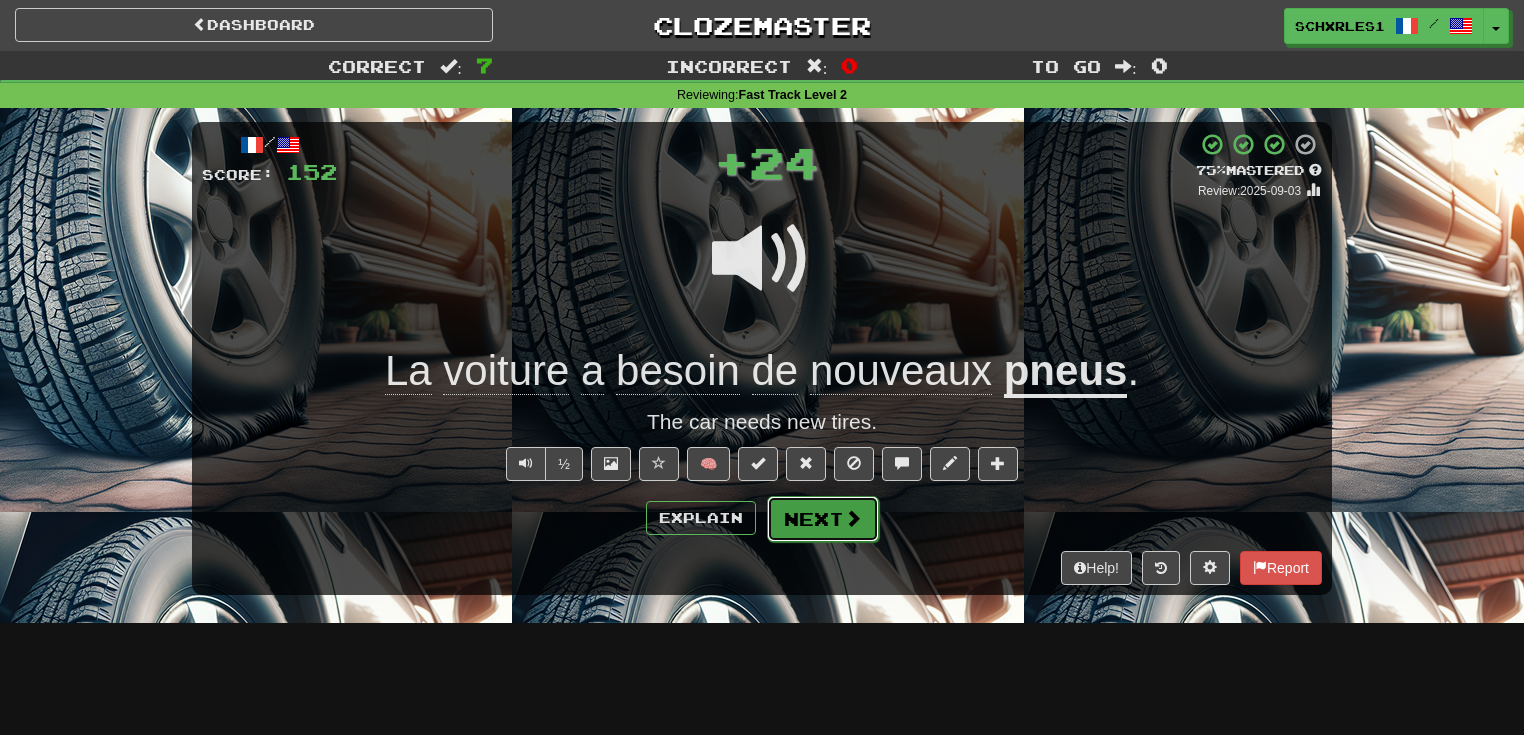 click at bounding box center (853, 518) 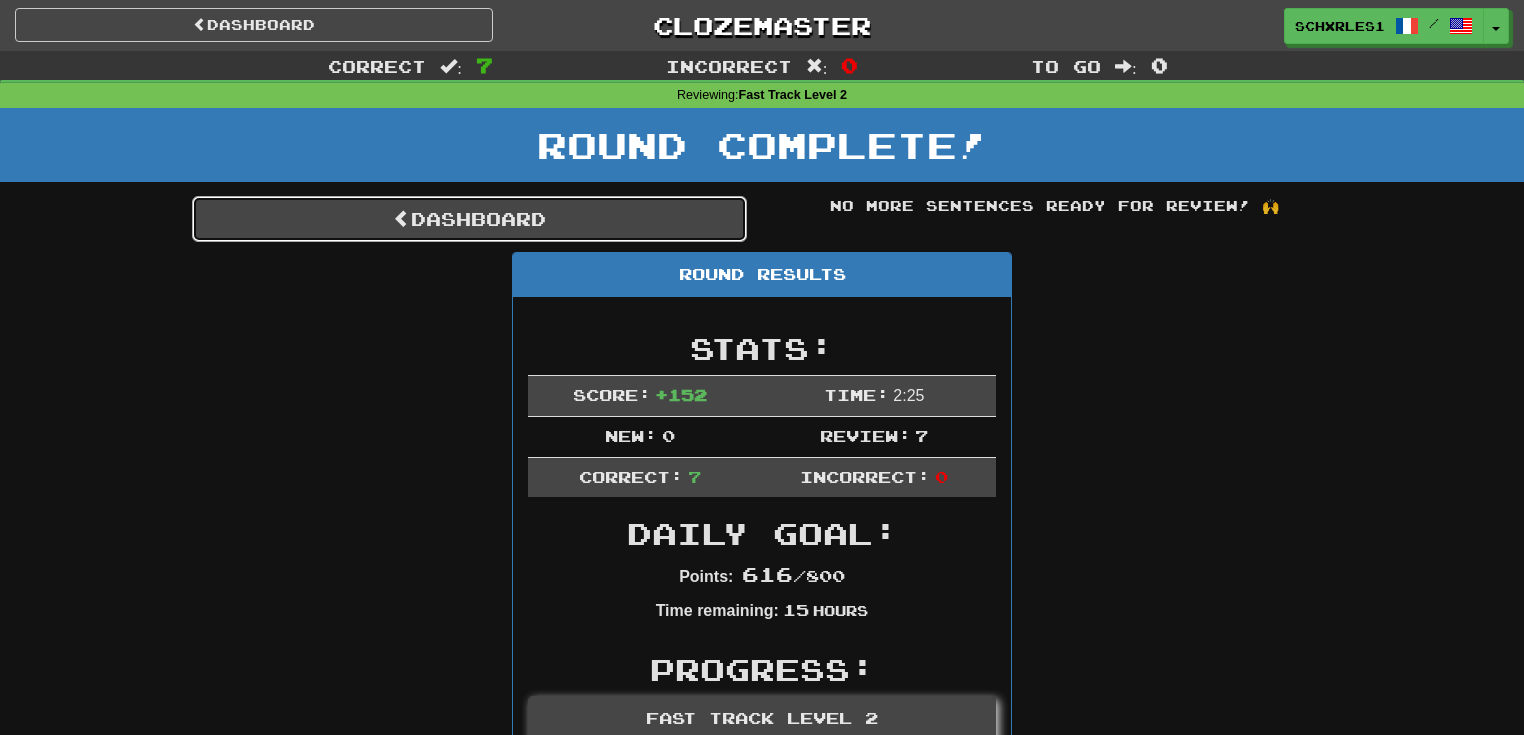 click on "Dashboard" at bounding box center [469, 219] 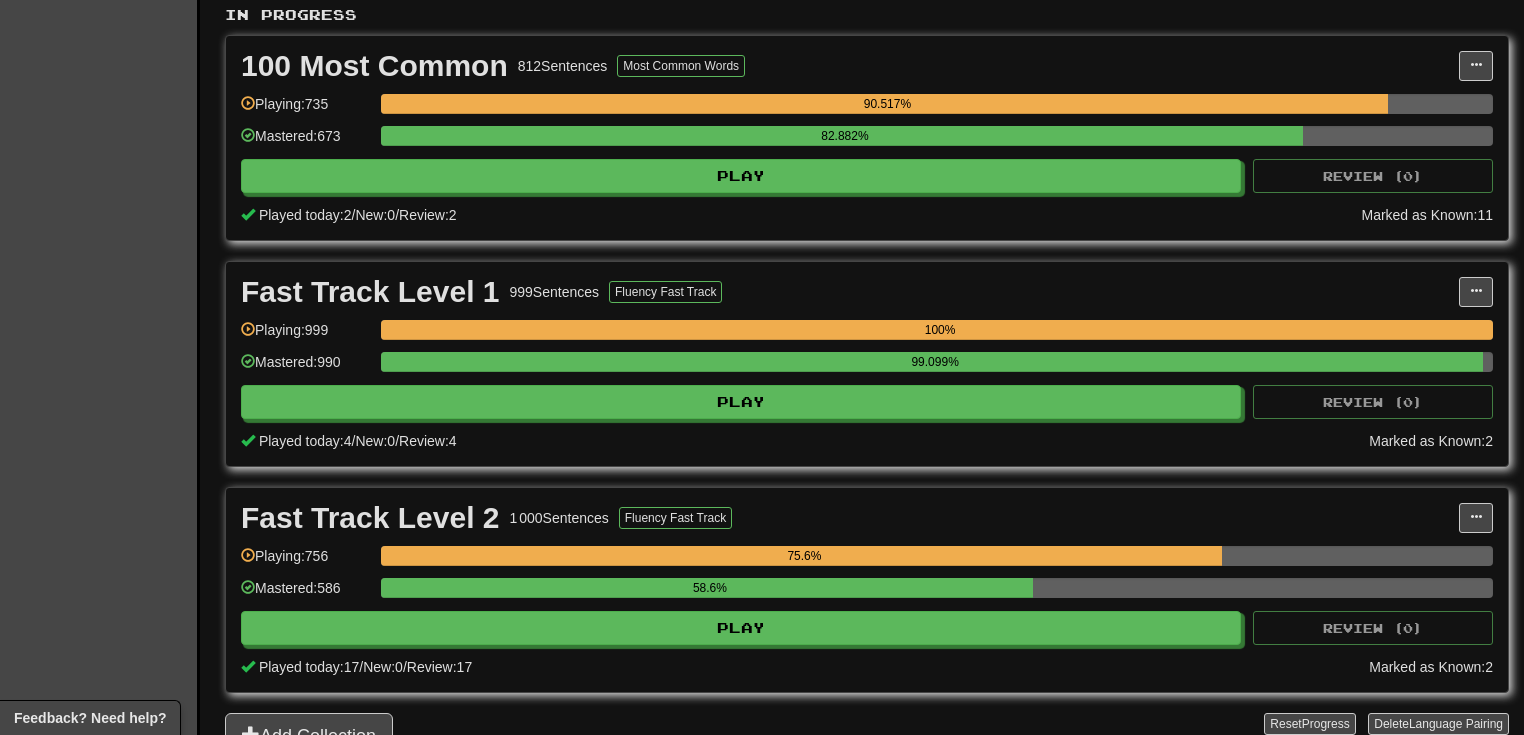 scroll, scrollTop: 0, scrollLeft: 0, axis: both 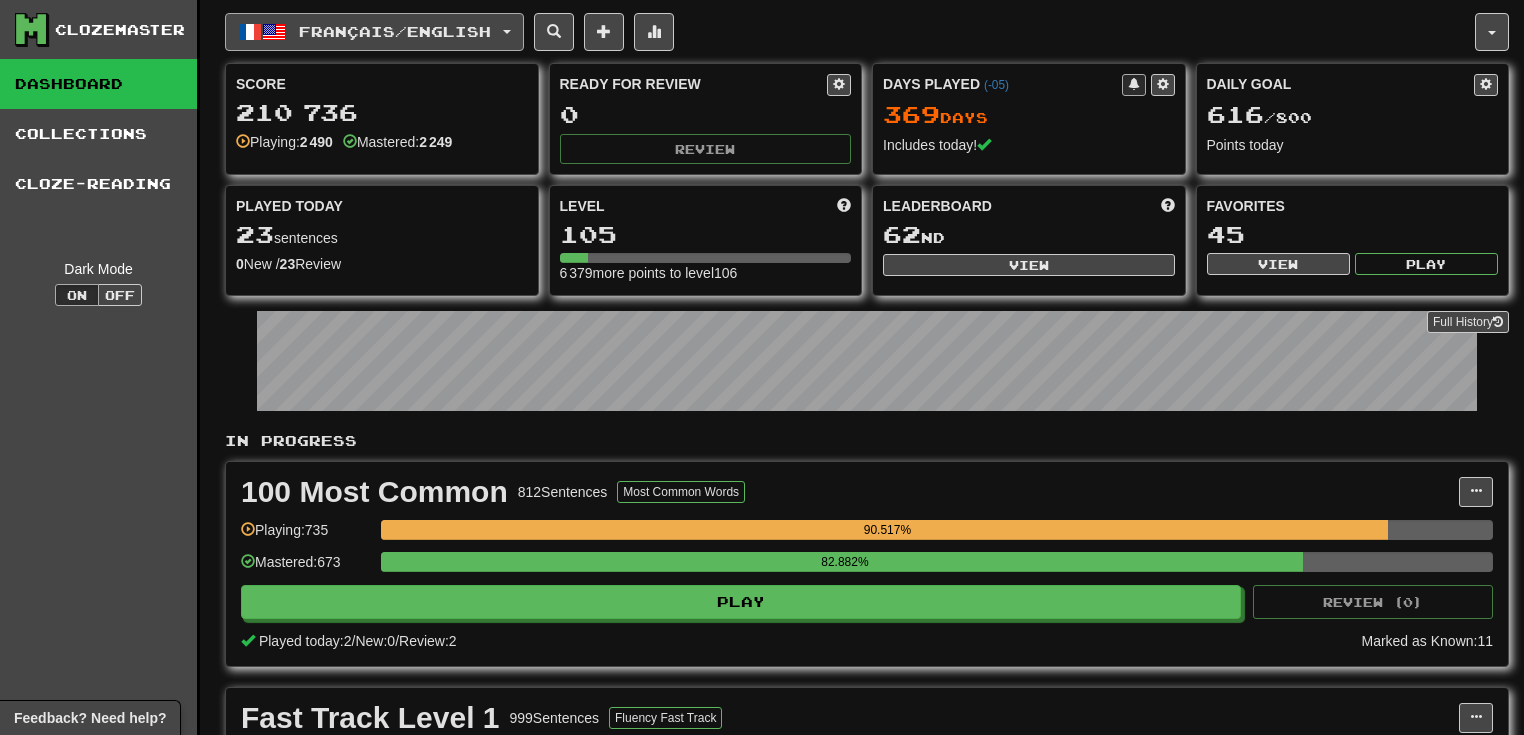 click on "Français  /  English" at bounding box center (395, 31) 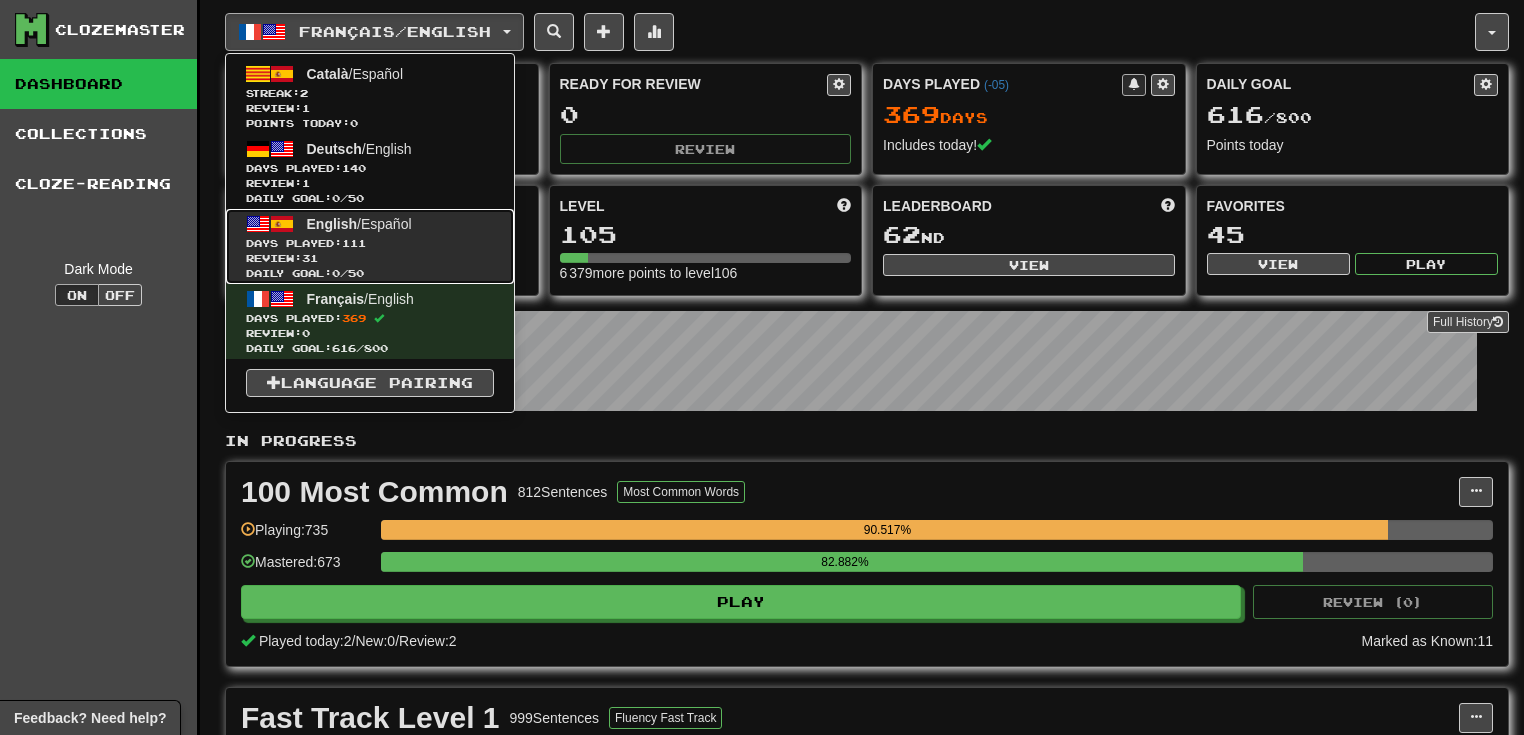 click on "Daily Goal:  0  /  50" at bounding box center (370, 273) 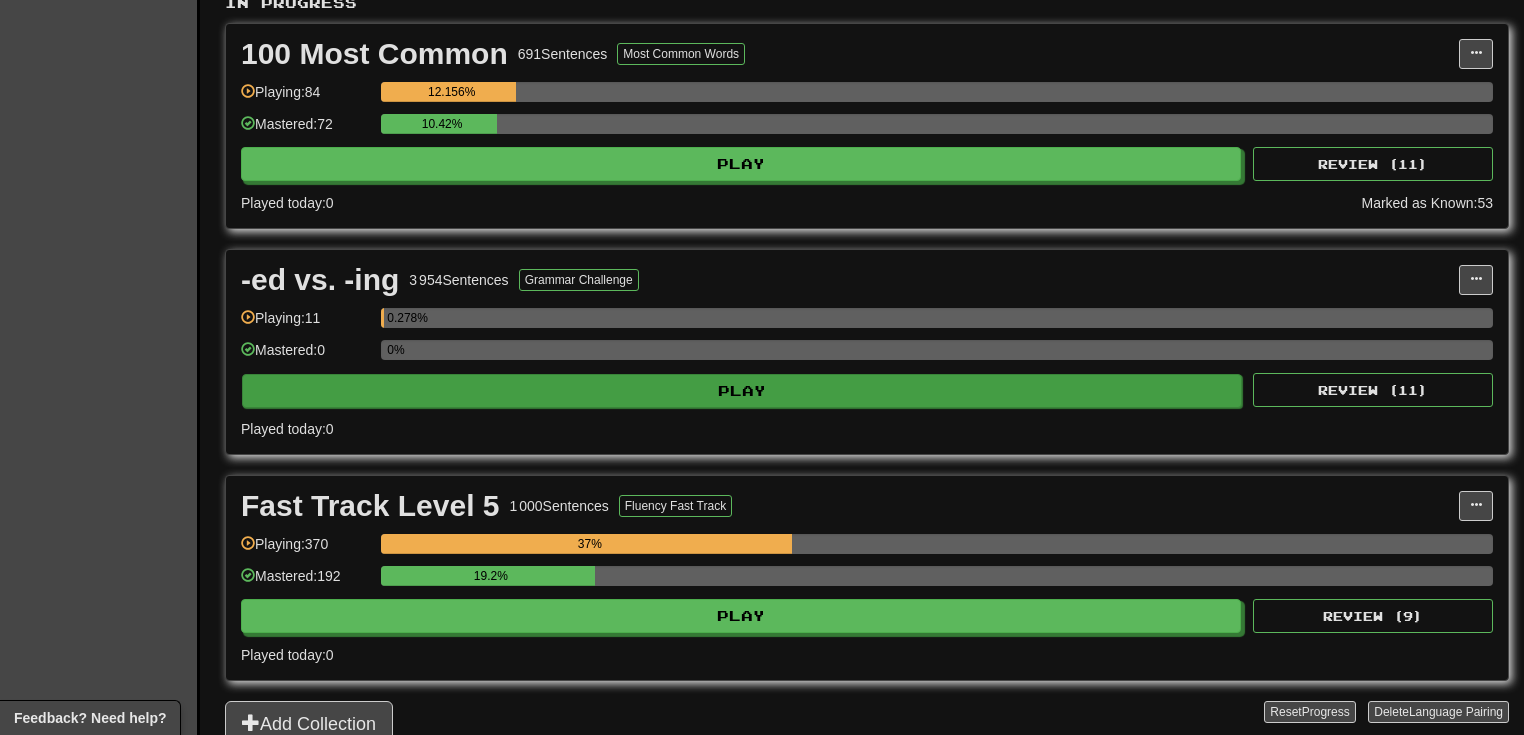 scroll, scrollTop: 320, scrollLeft: 0, axis: vertical 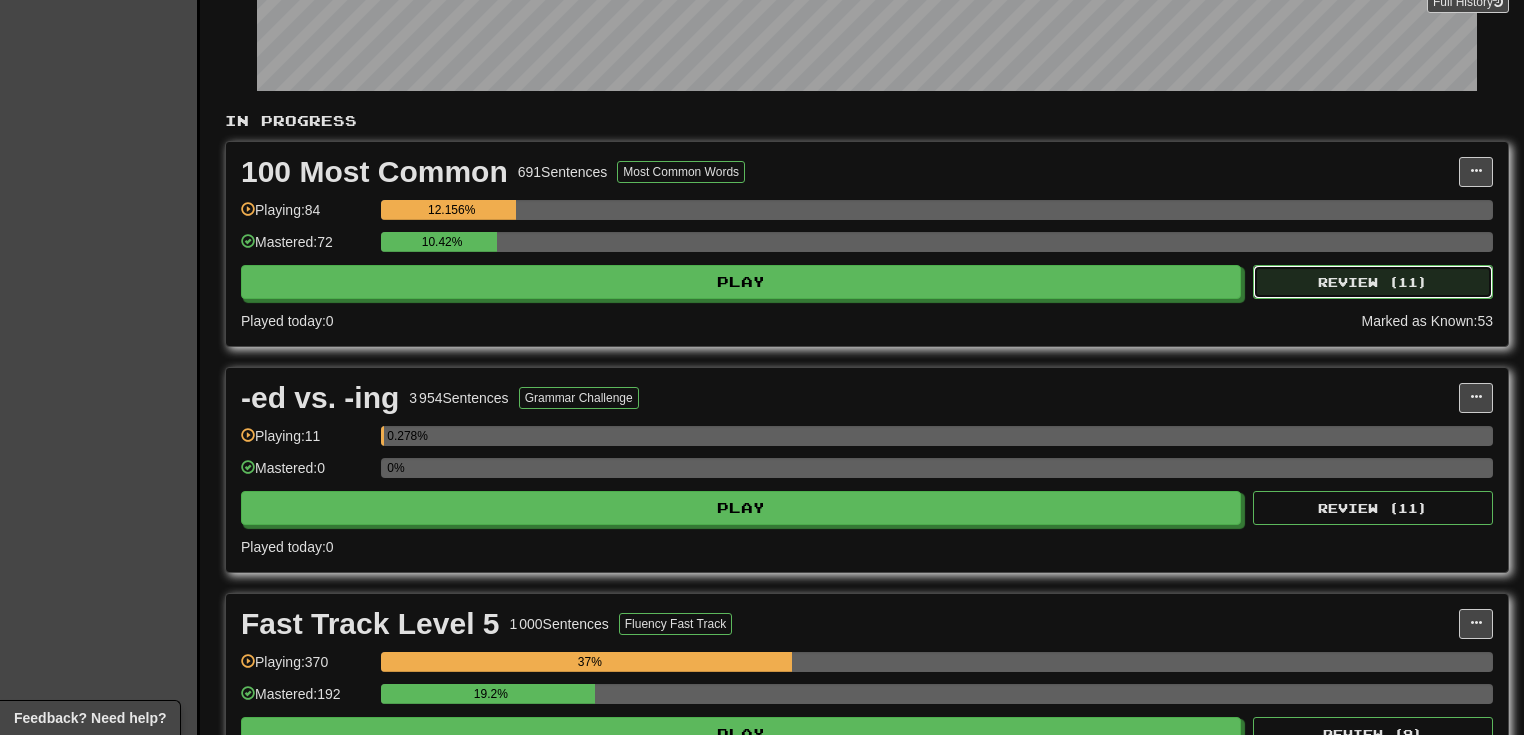 click on "Review ( 11 )" at bounding box center [1373, 282] 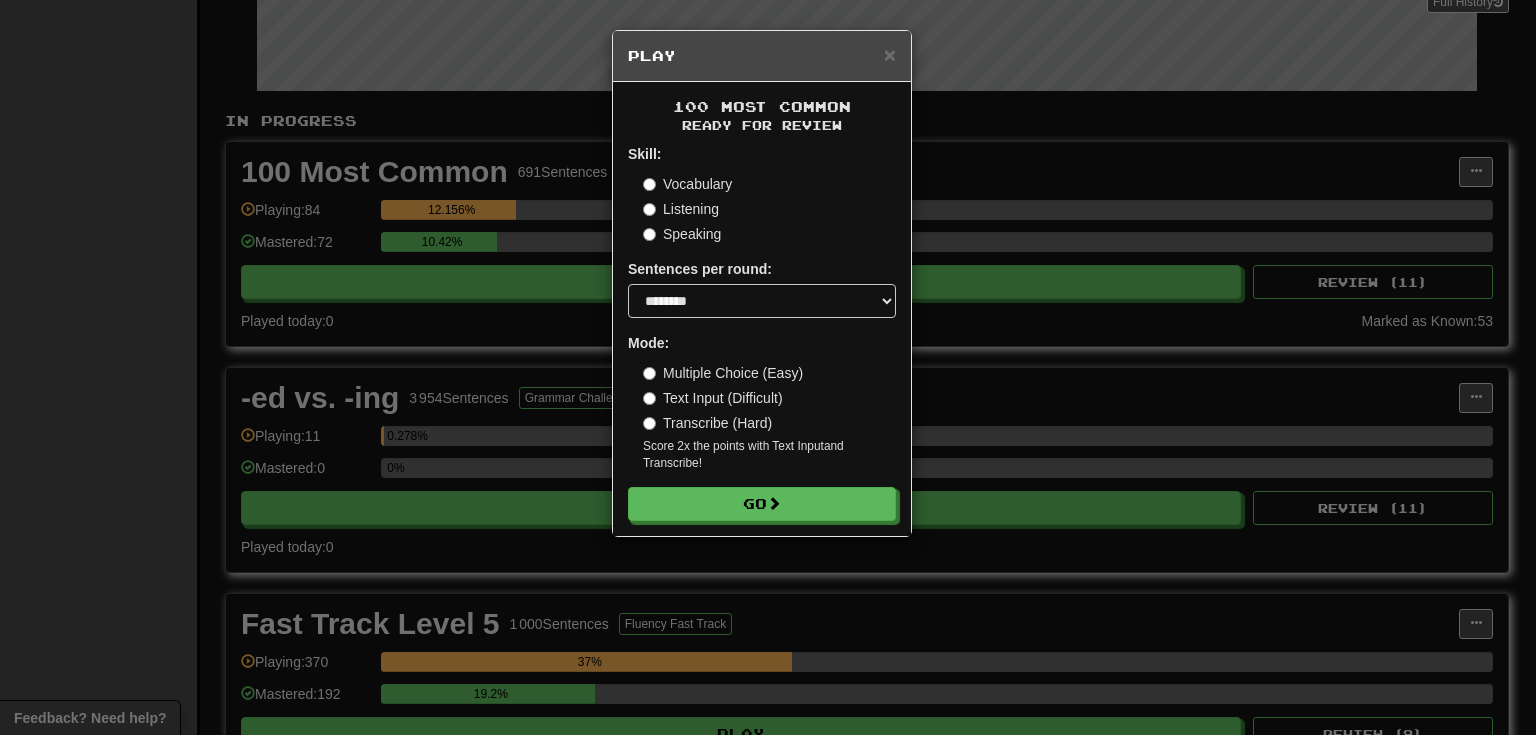click on "Transcribe (Hard)" at bounding box center (707, 423) 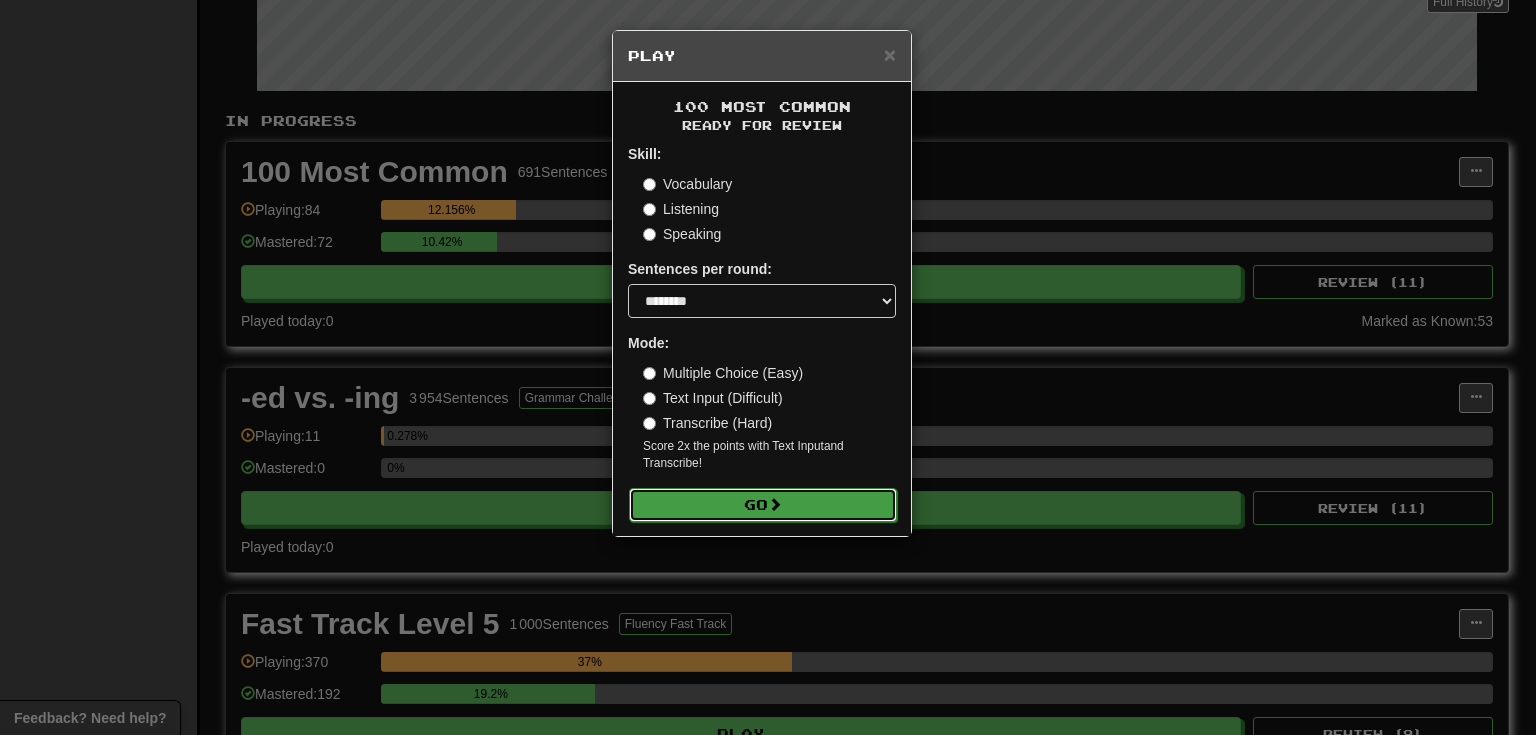 click on "Go" at bounding box center [763, 505] 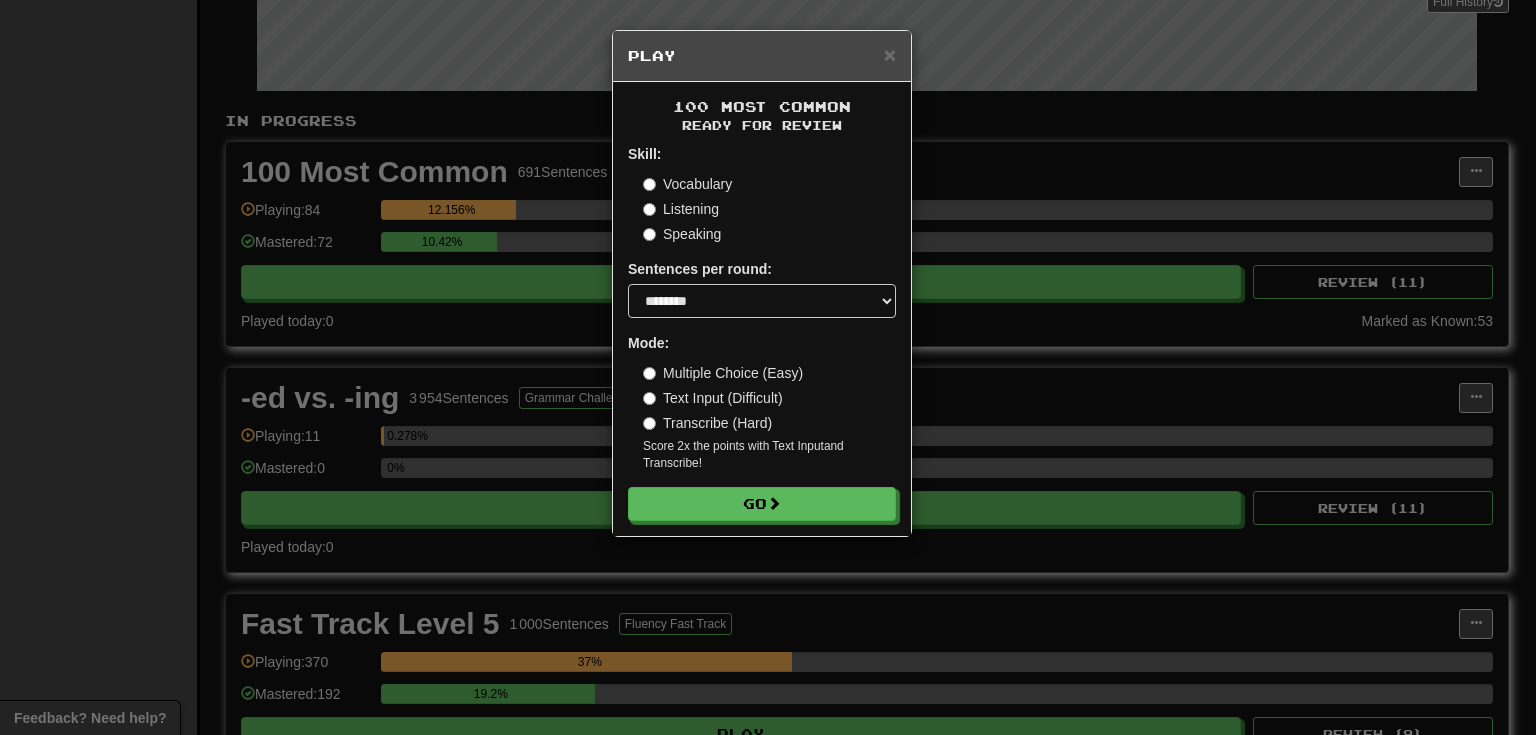 click on "× Play 100 Most Common Ready for Review Skill: Vocabulary Listening Speaking Sentences per round: * ** ** ** ** ** *** ******** Mode: Multiple Choice (Easy) Text Input (Difficult) Transcribe (Hard) Score 2x the points with Text Input  and Transcribe ! Go" at bounding box center (768, 367) 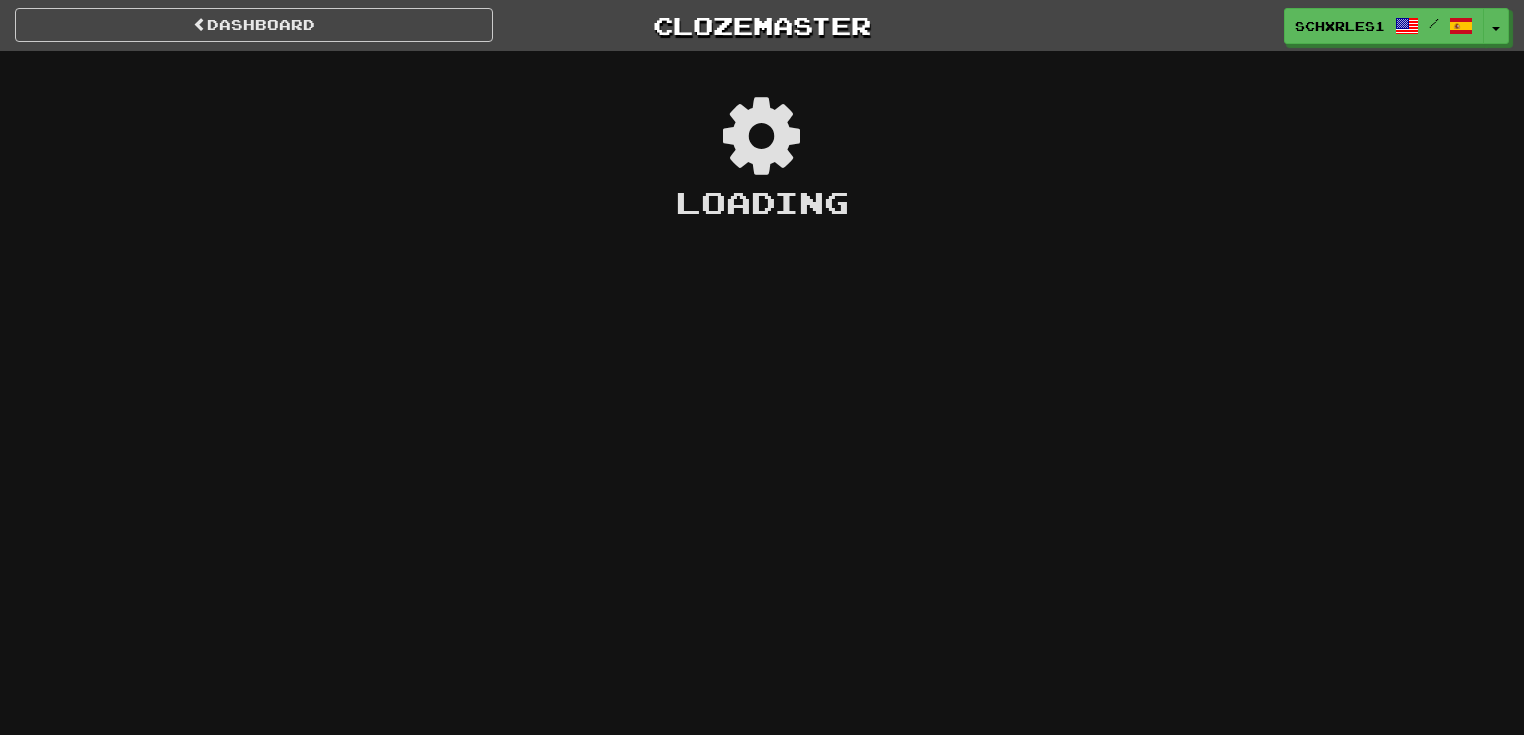 scroll, scrollTop: 0, scrollLeft: 0, axis: both 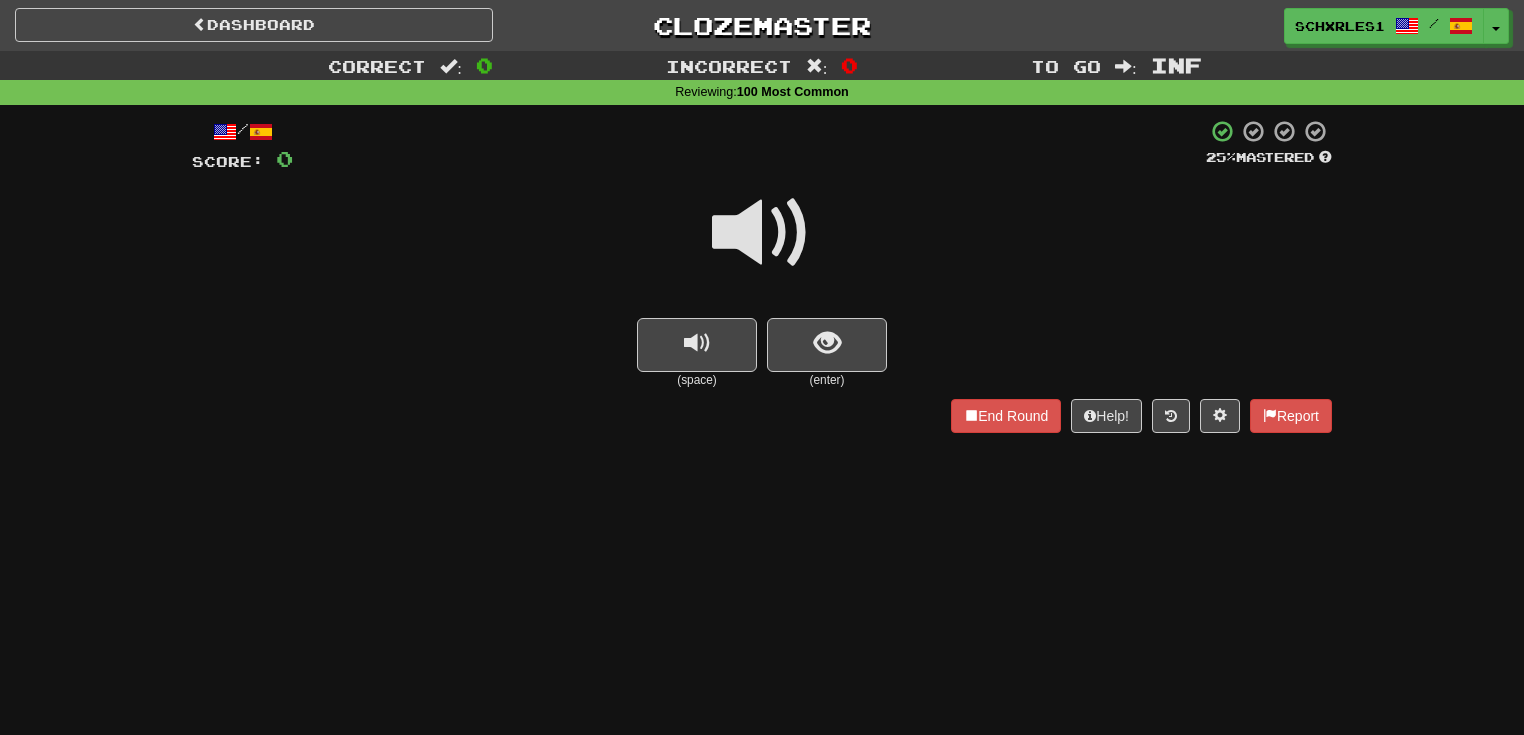 click at bounding box center [762, 233] 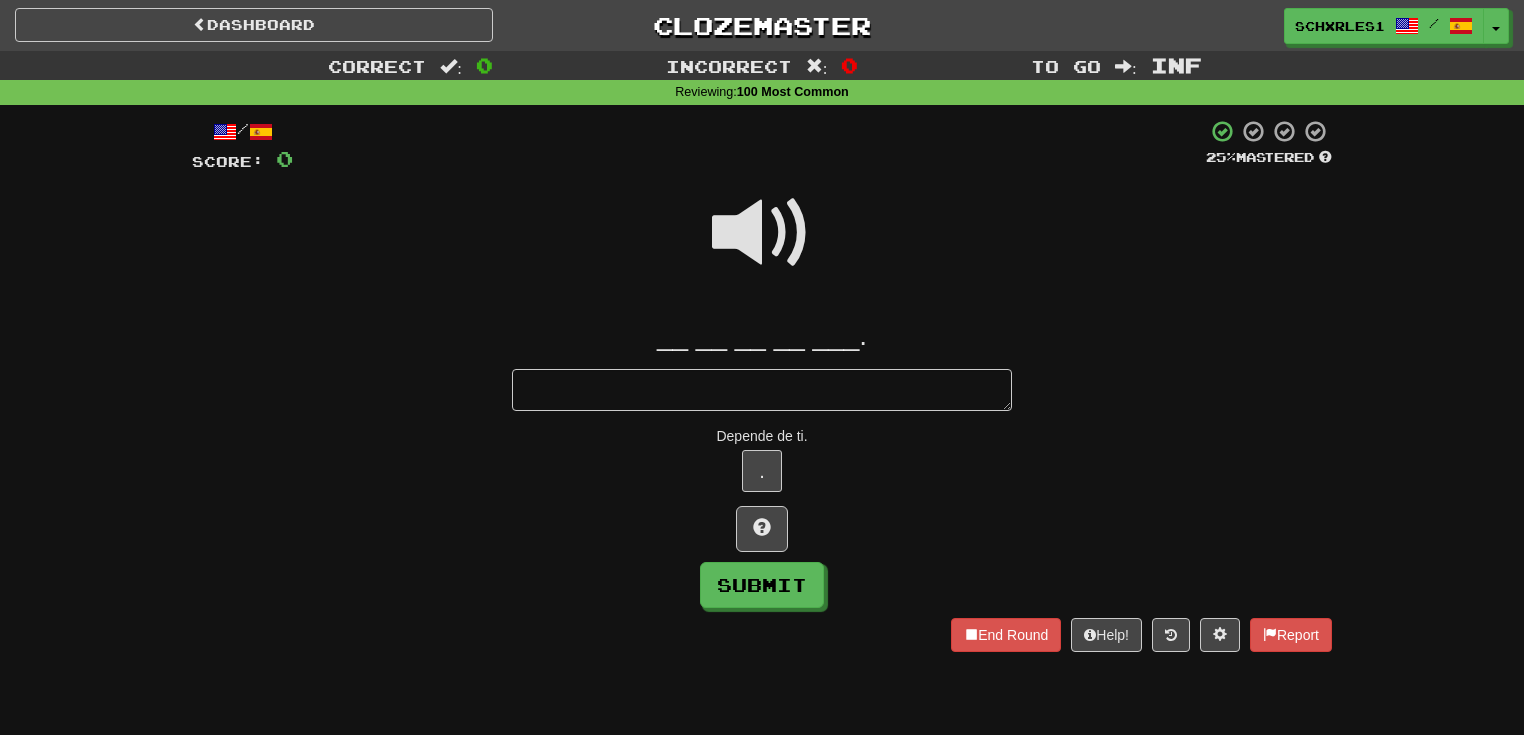 type on "*" 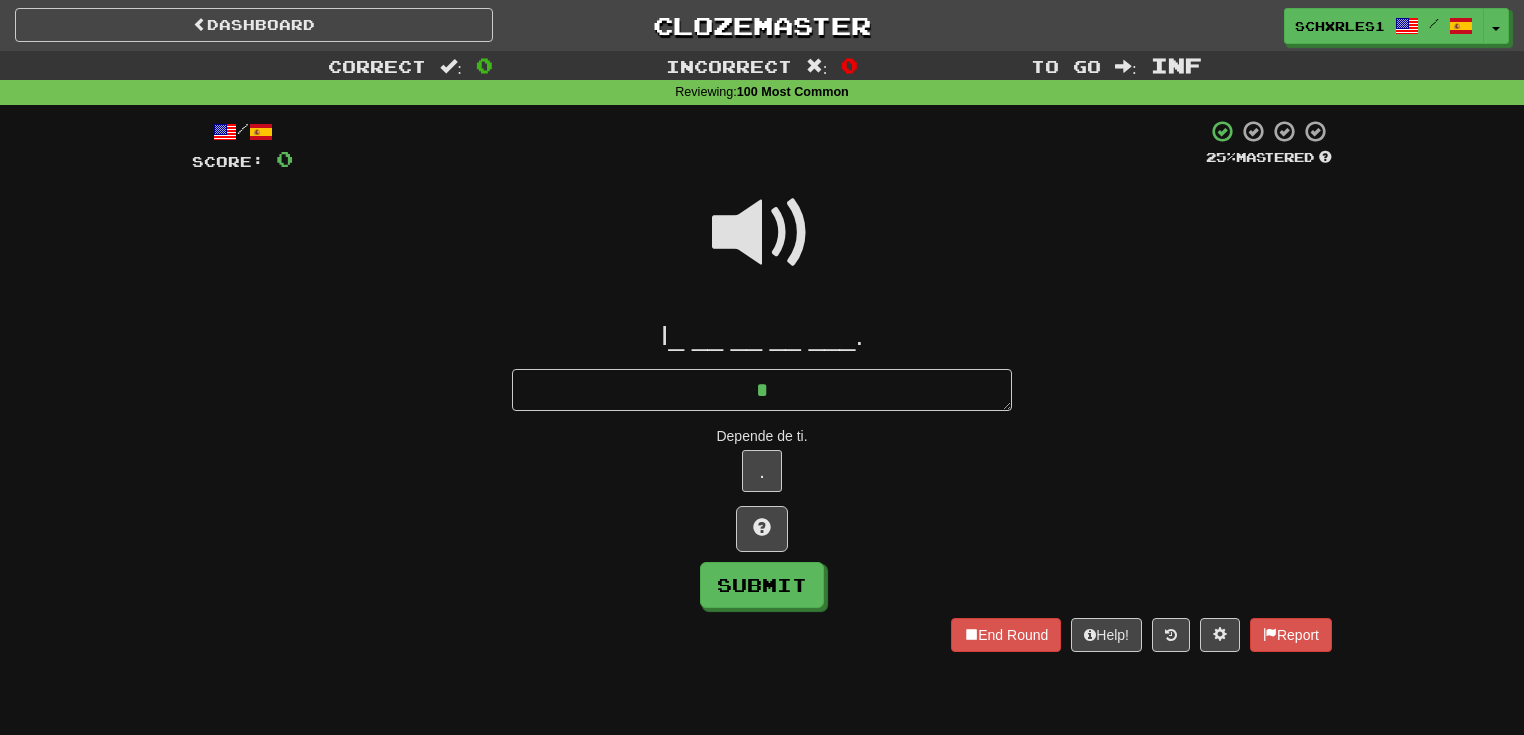 type on "*" 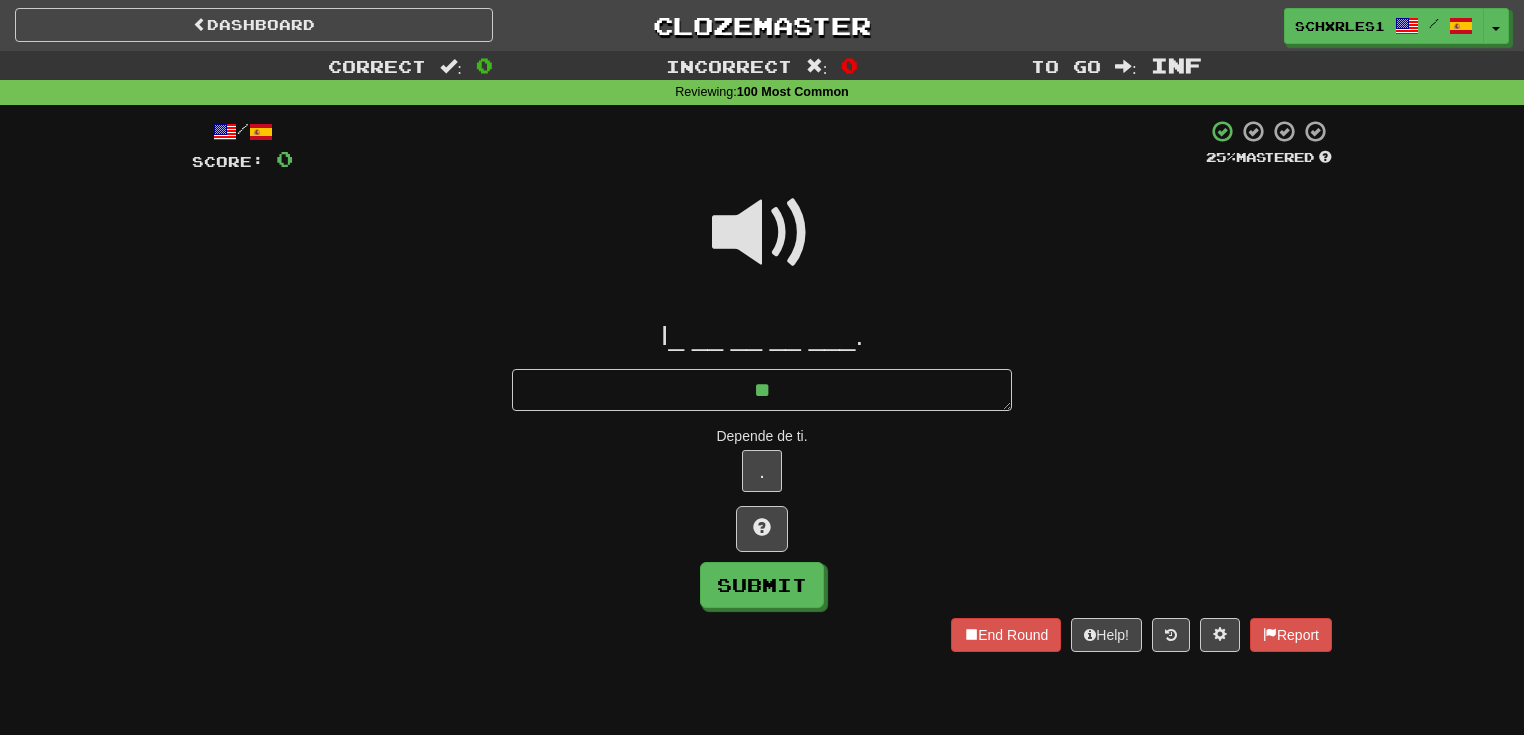 type on "*" 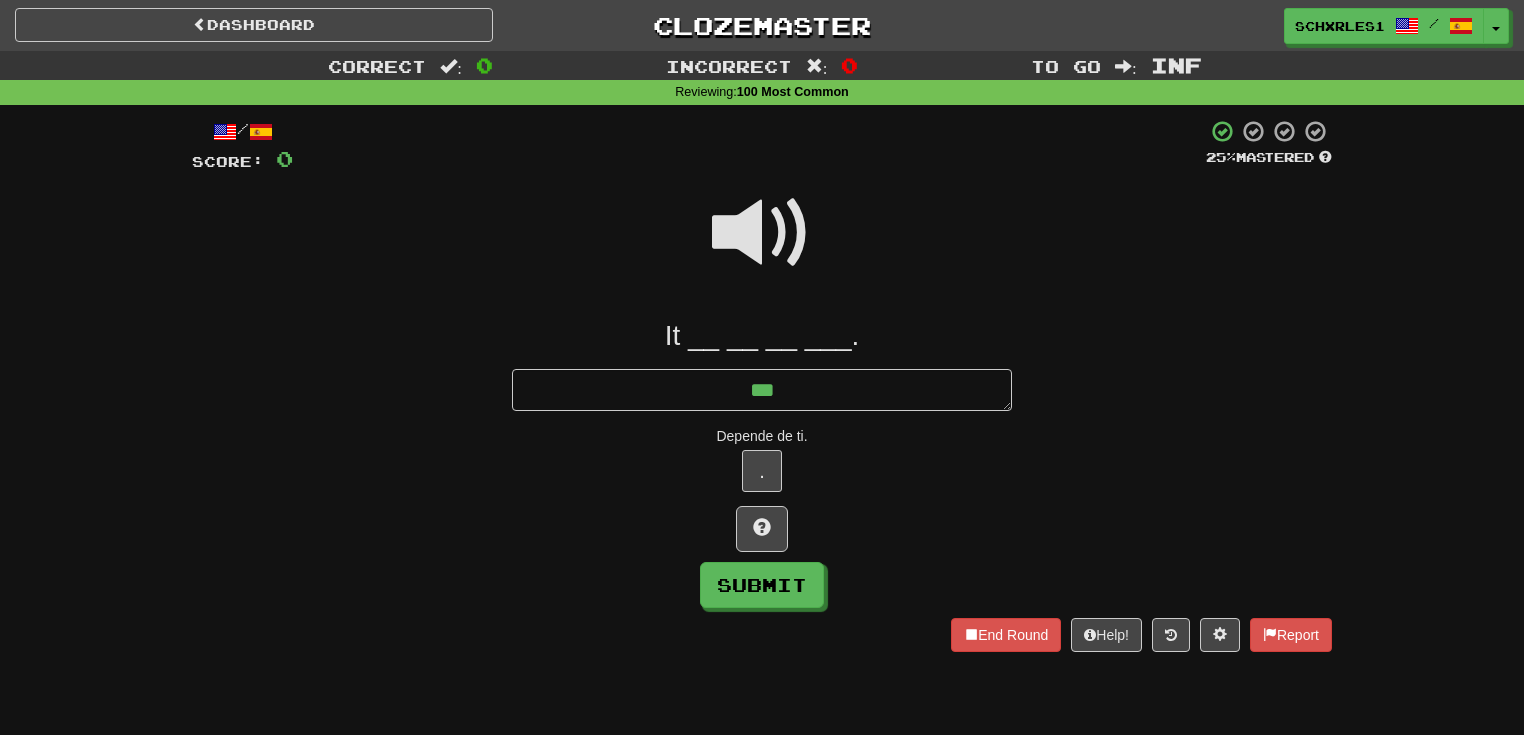 type on "*" 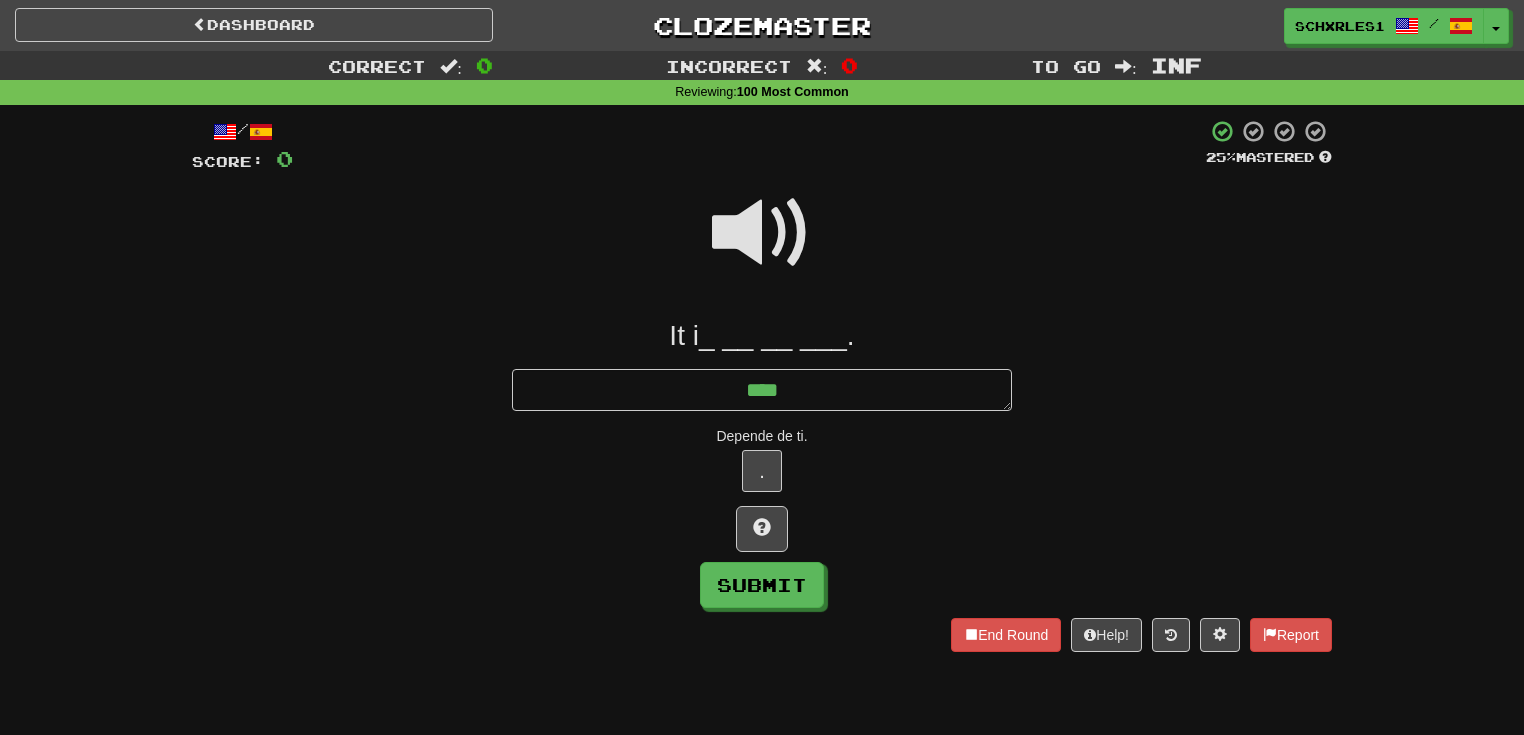 type on "*" 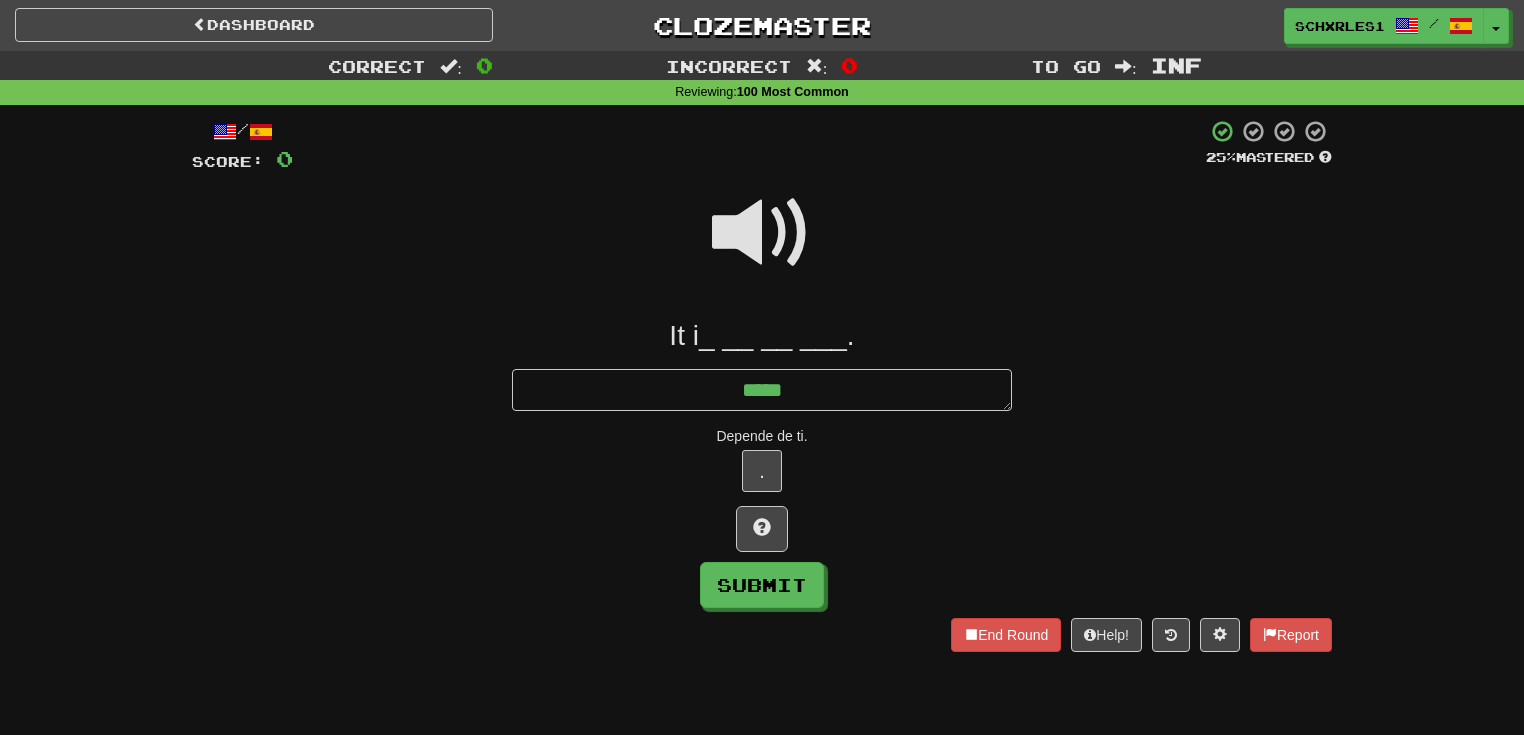 type on "*" 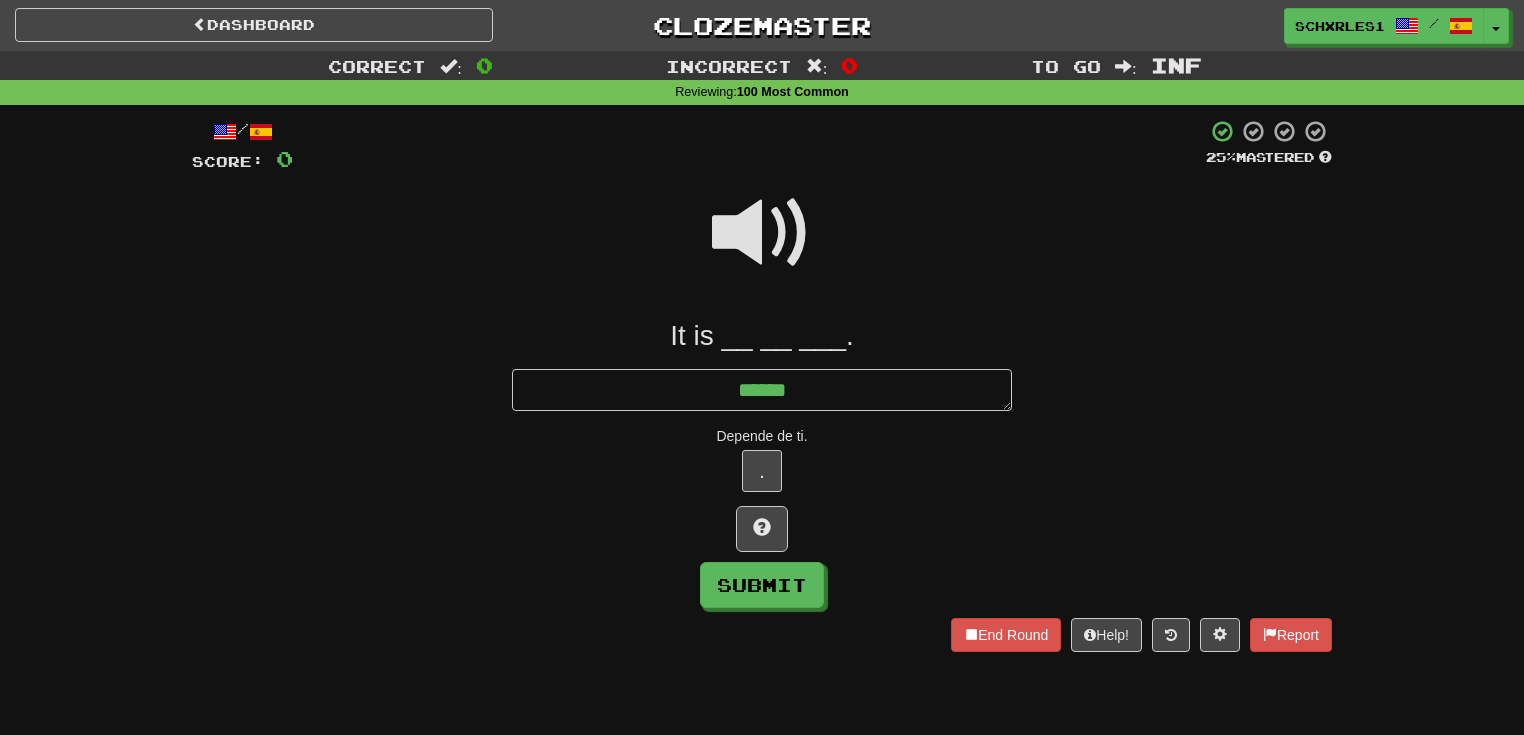 type on "*" 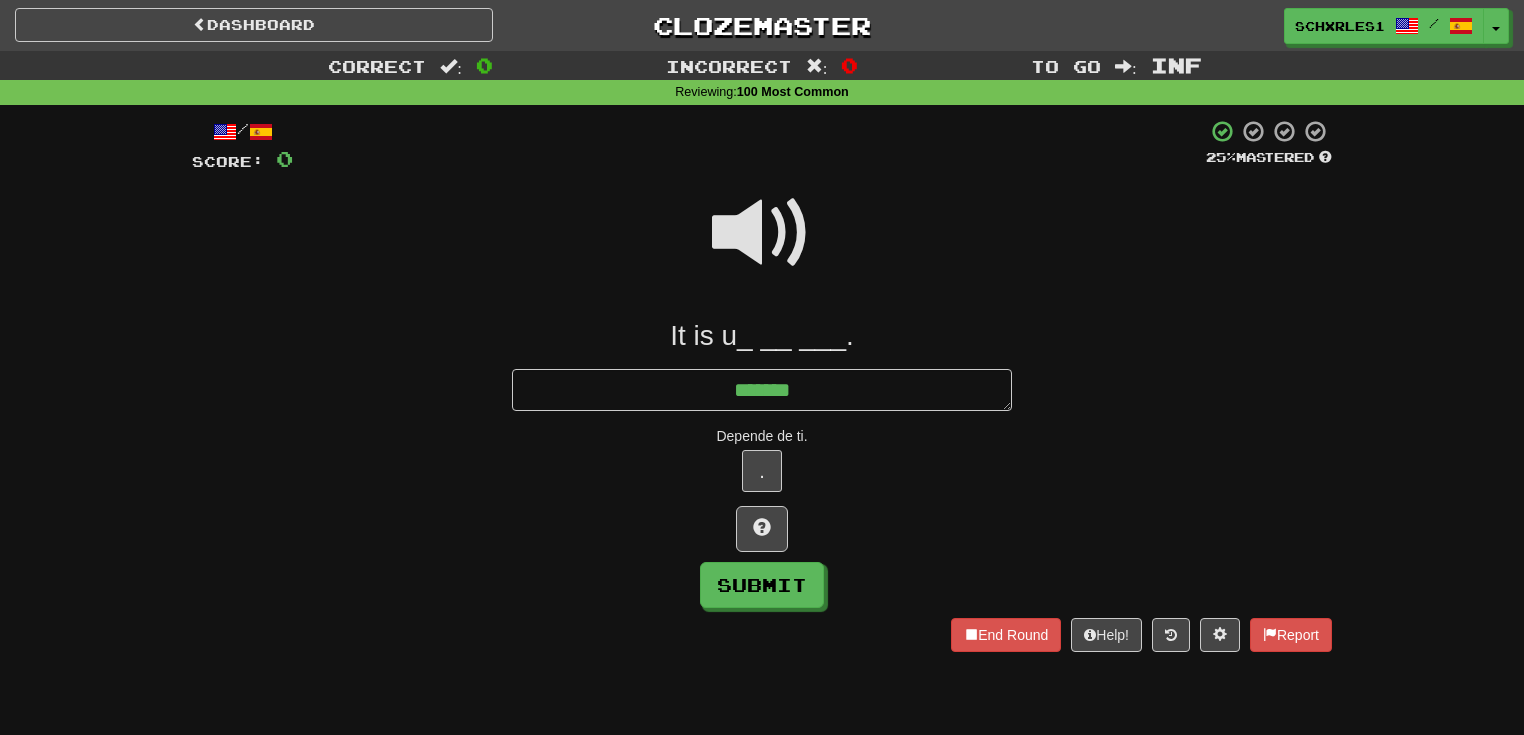 type on "*" 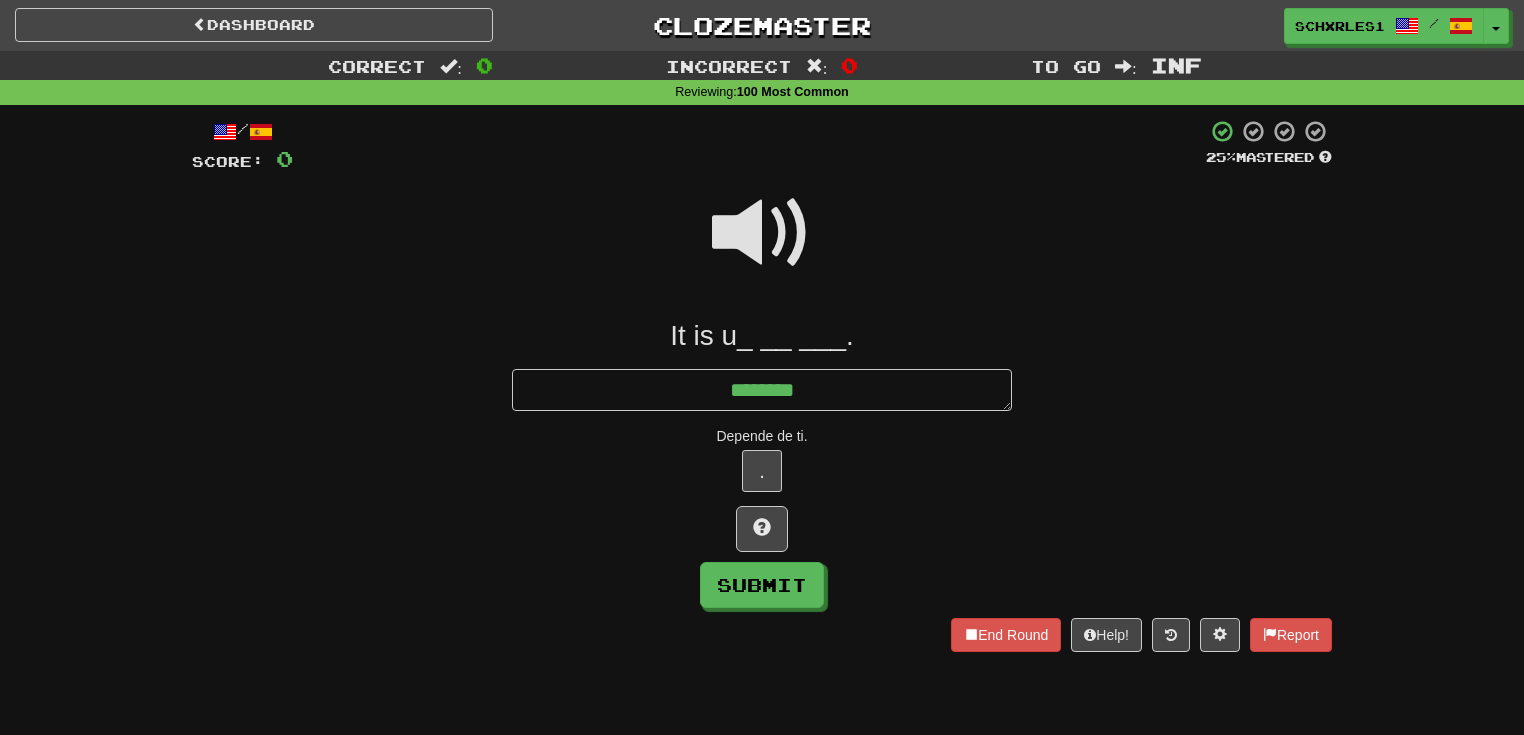 type on "*" 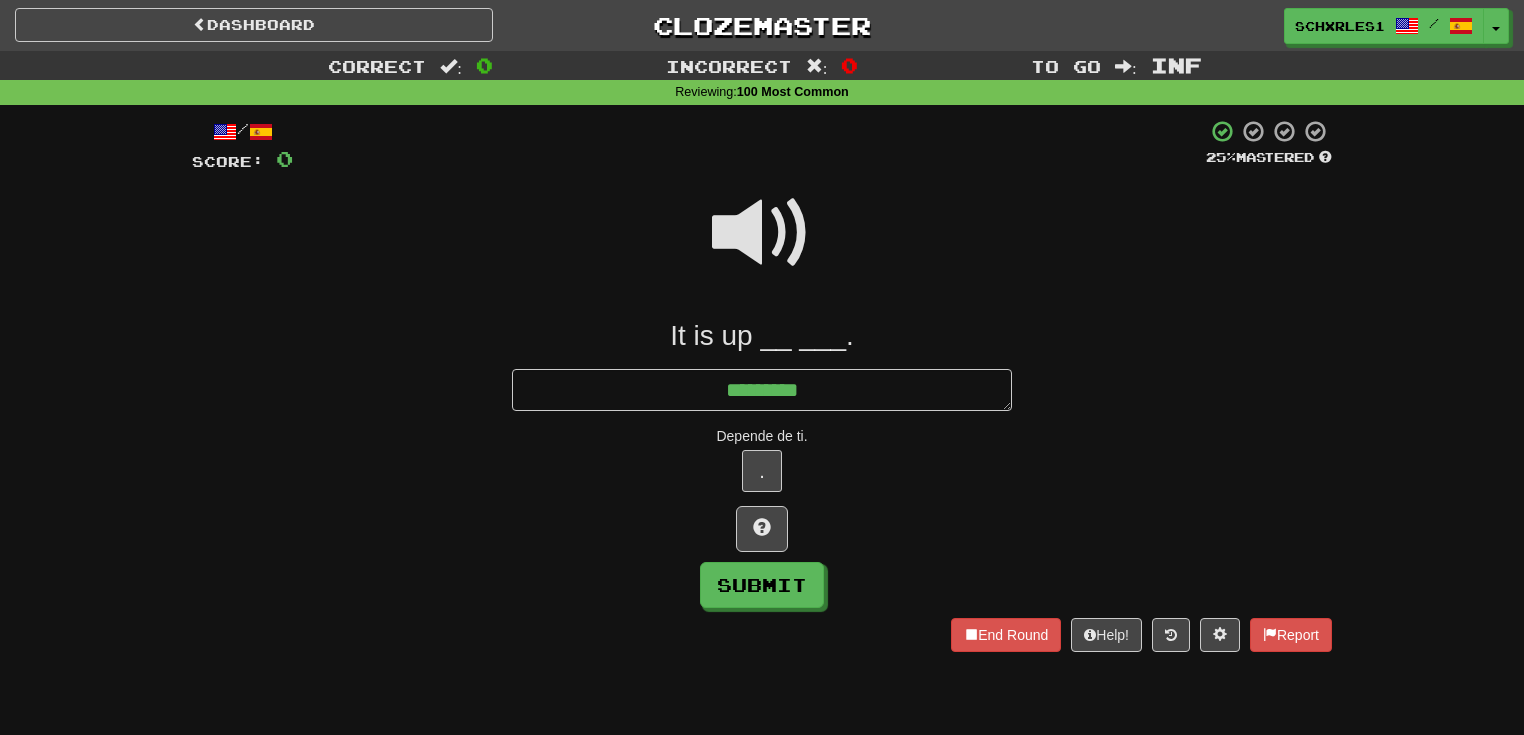 type on "*" 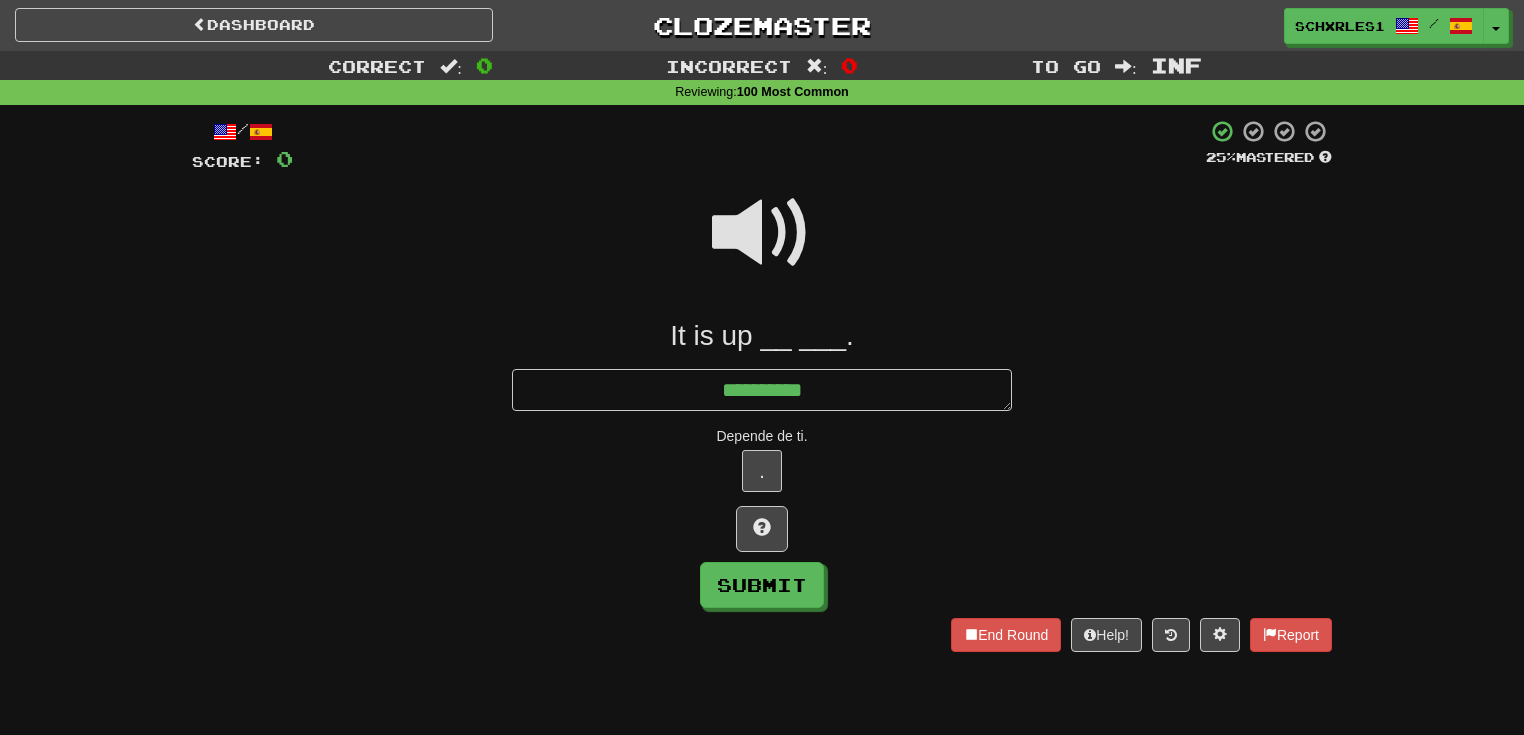 type on "*" 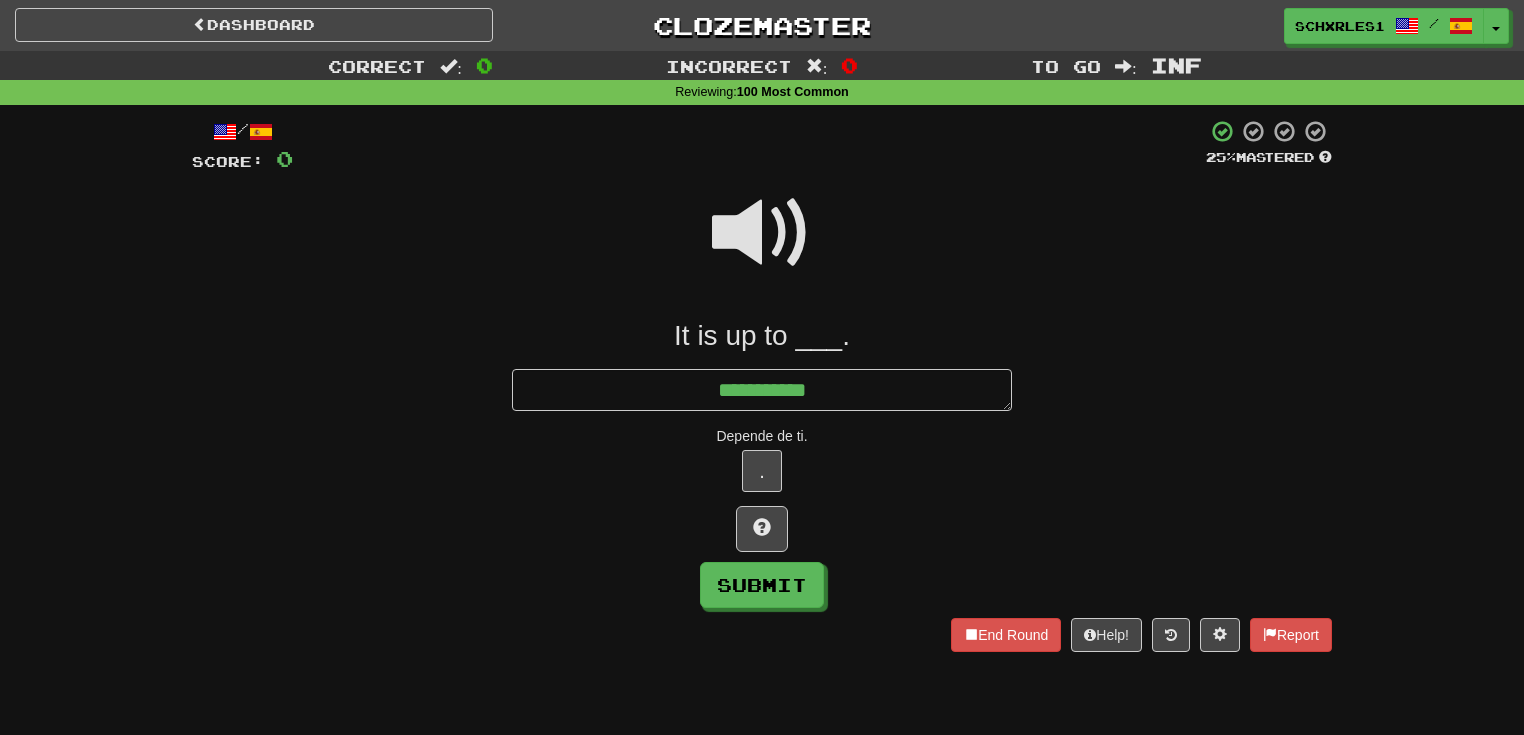 type on "*" 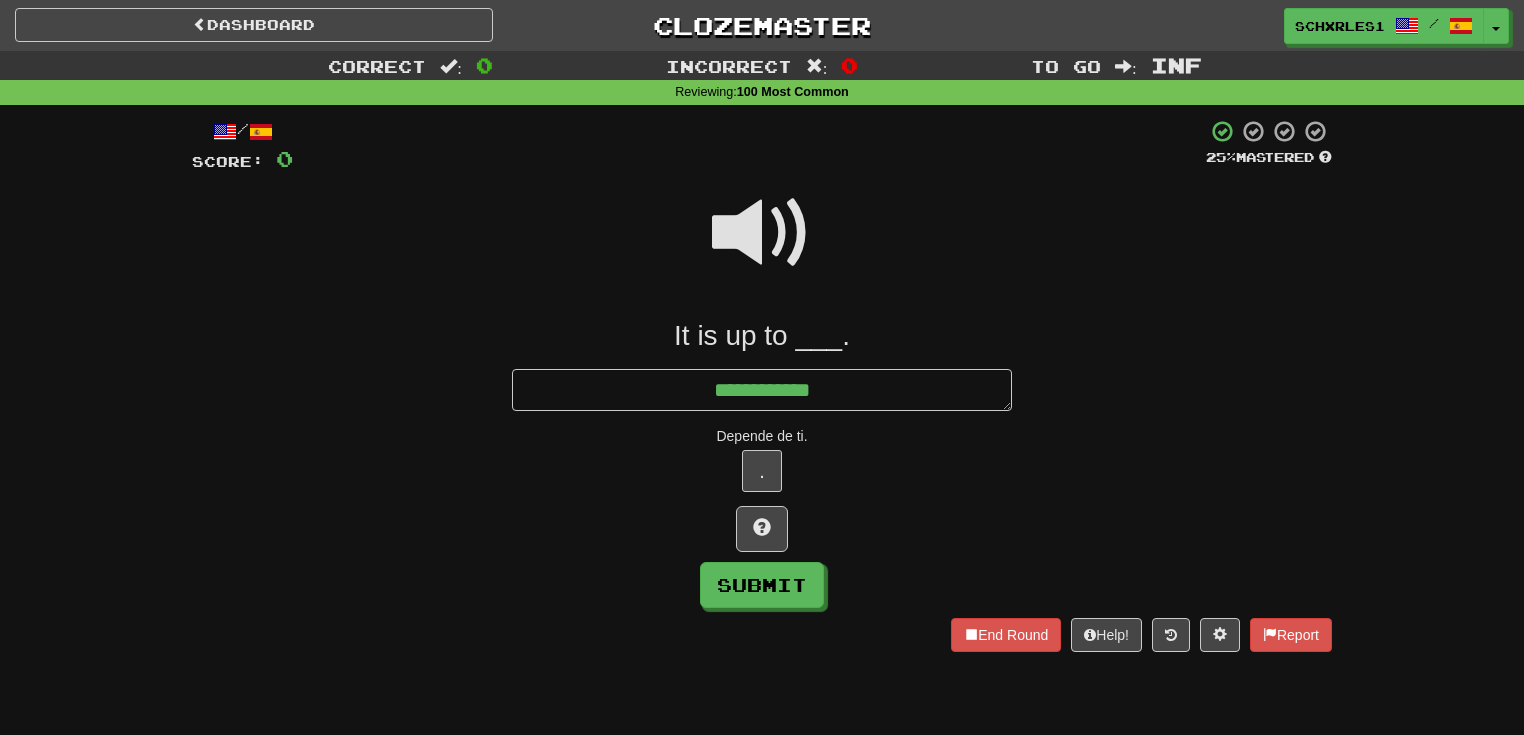 type on "*" 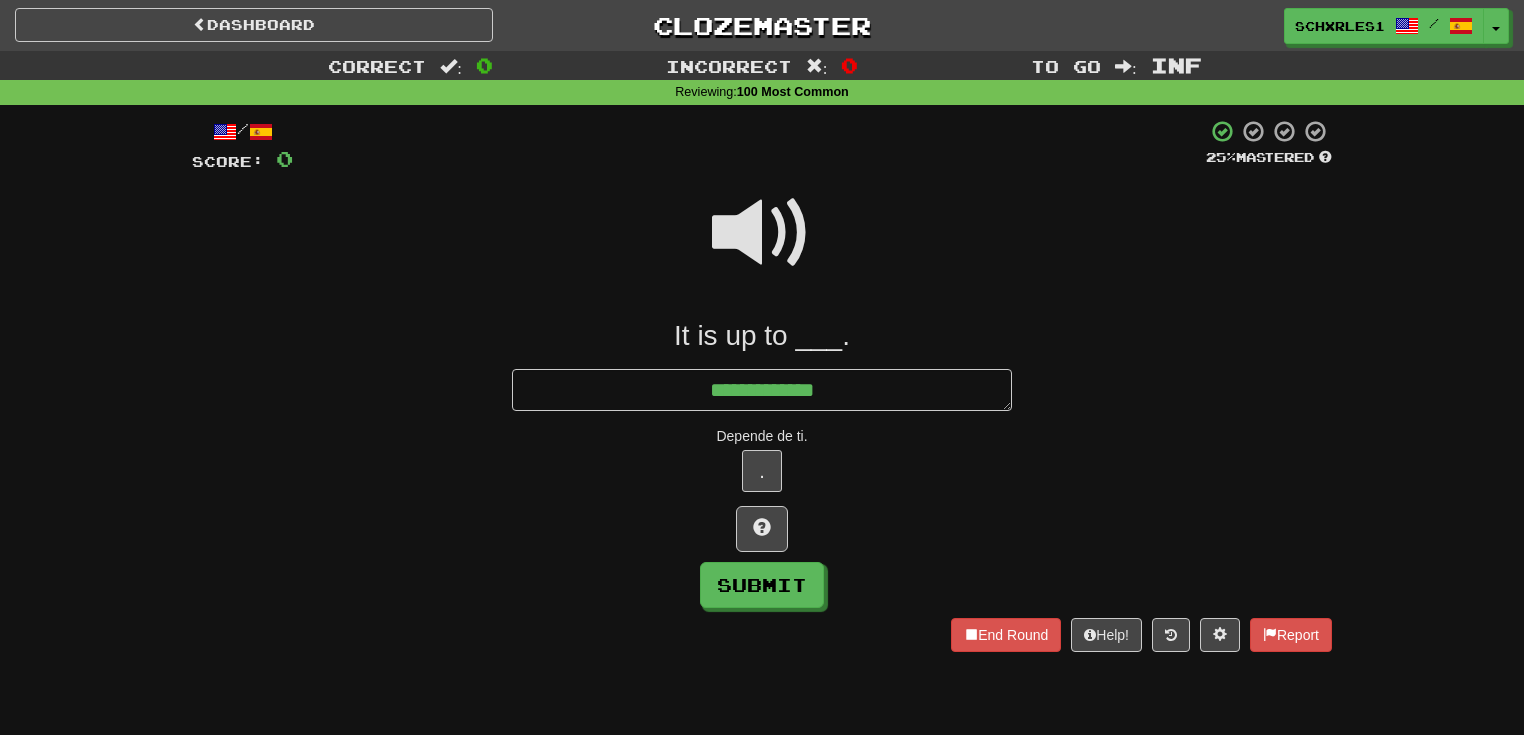 type on "*" 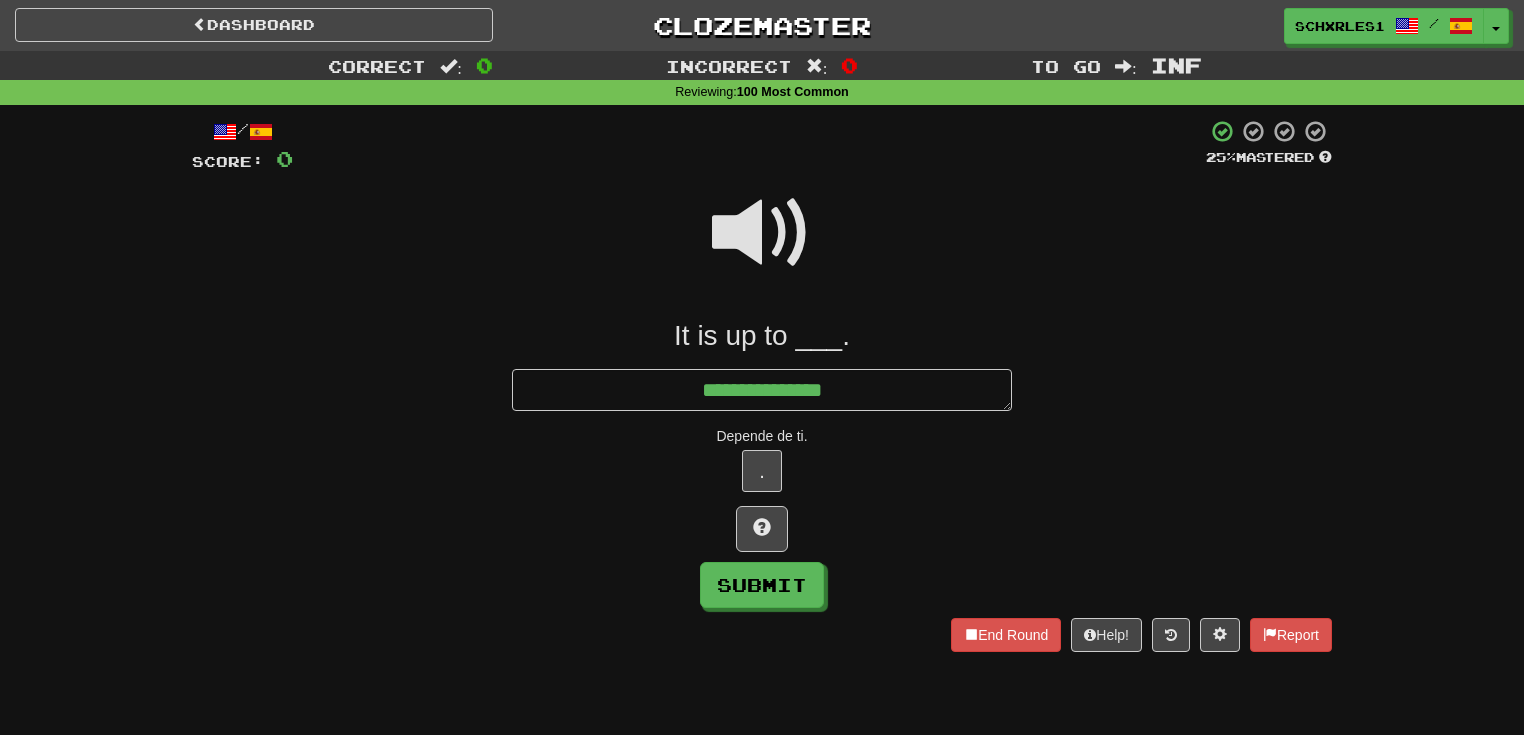 type on "*" 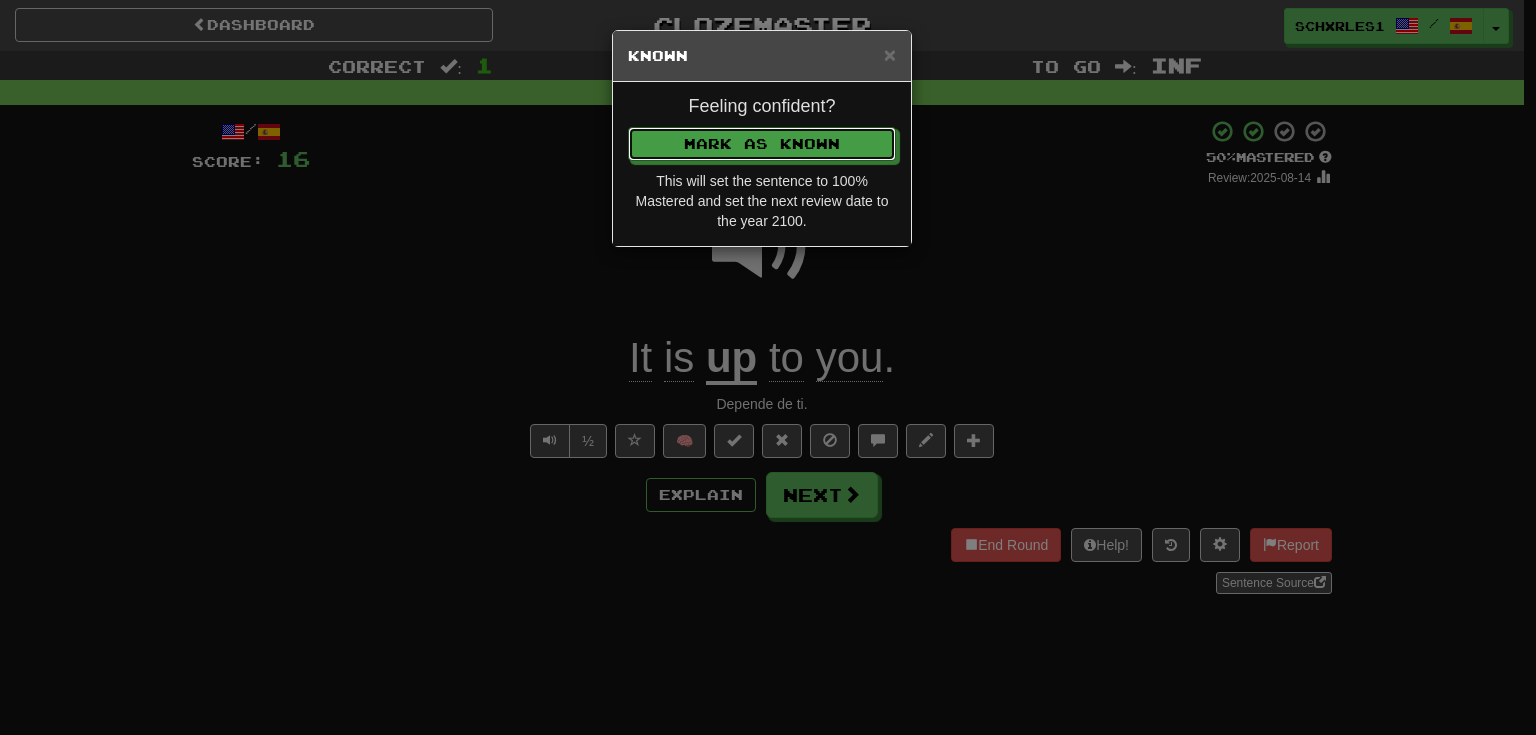 type 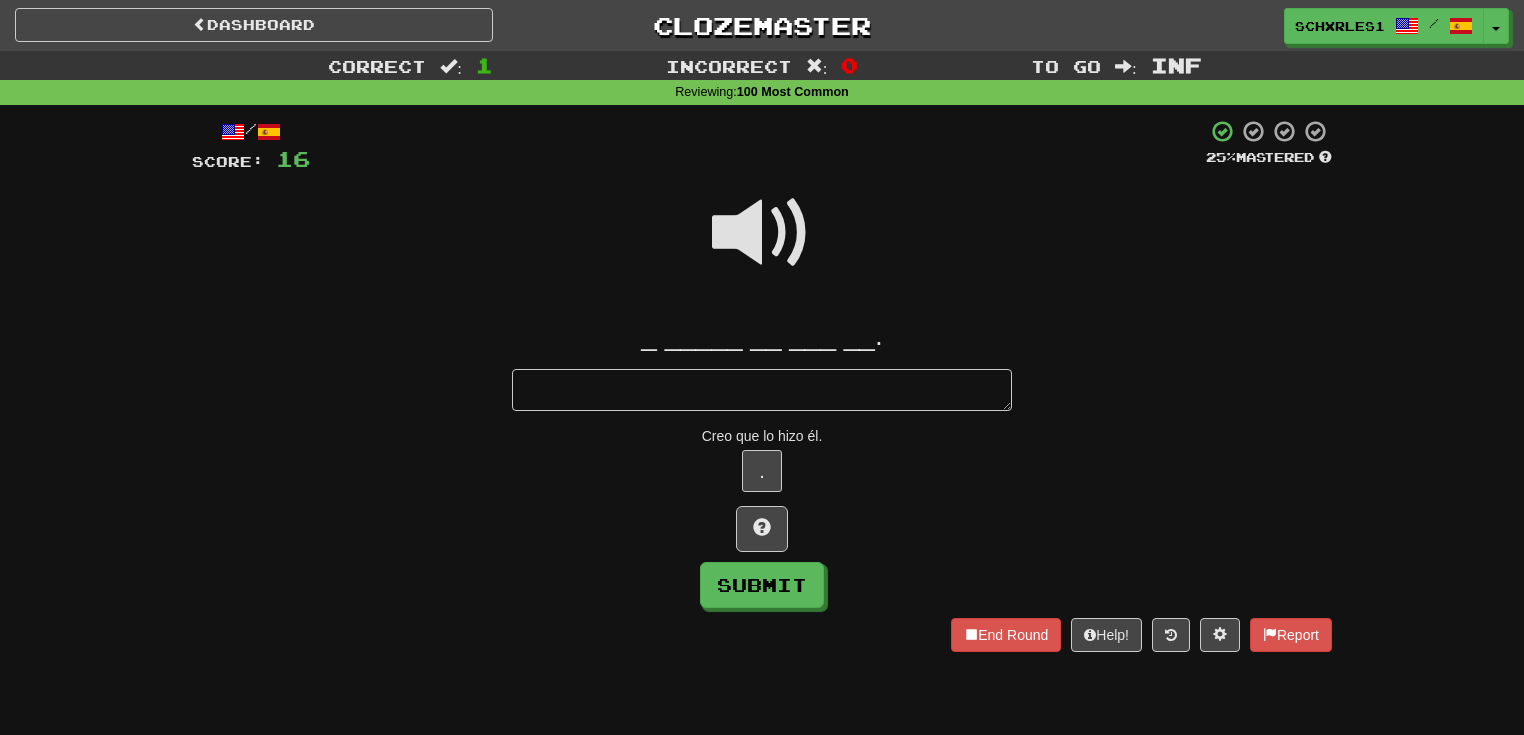 type on "*" 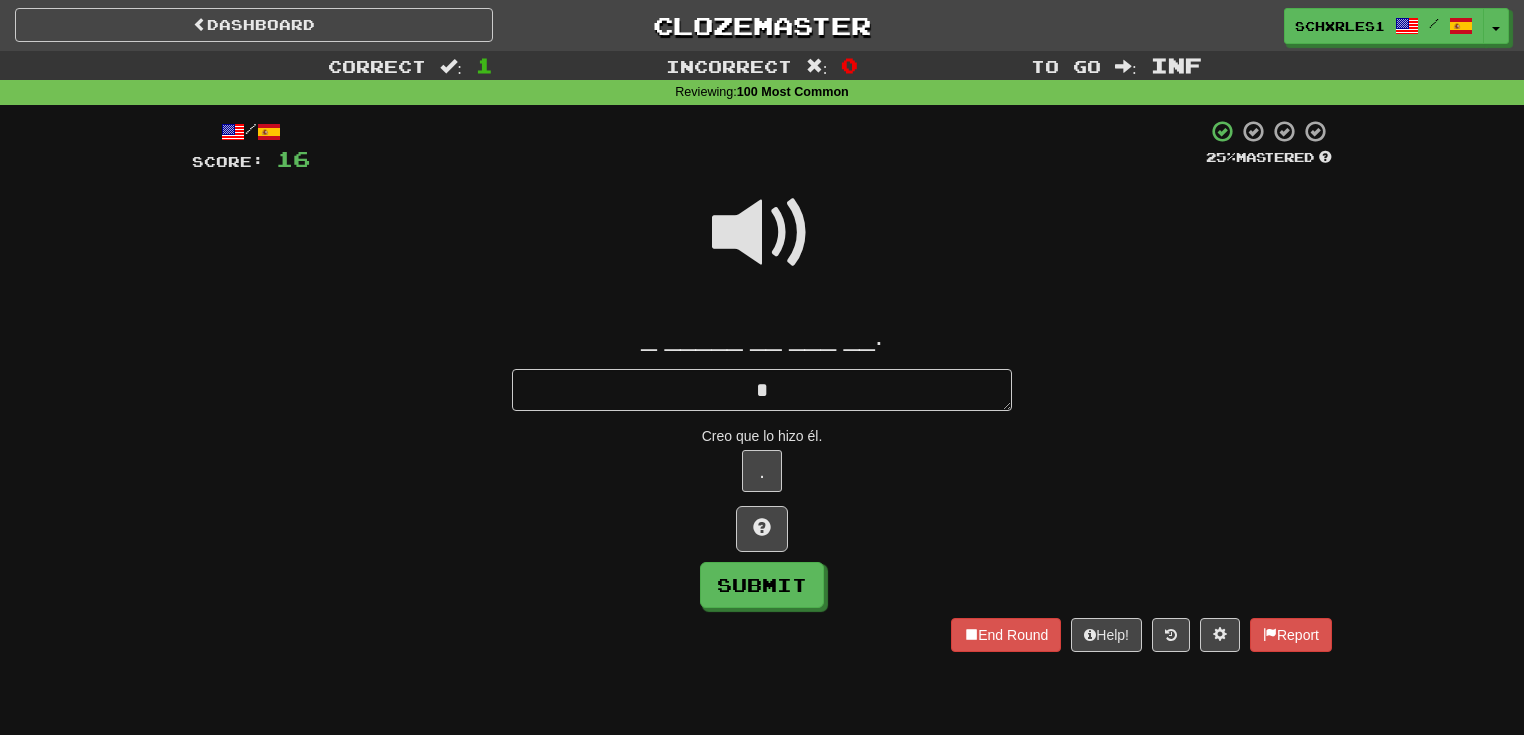 type on "*" 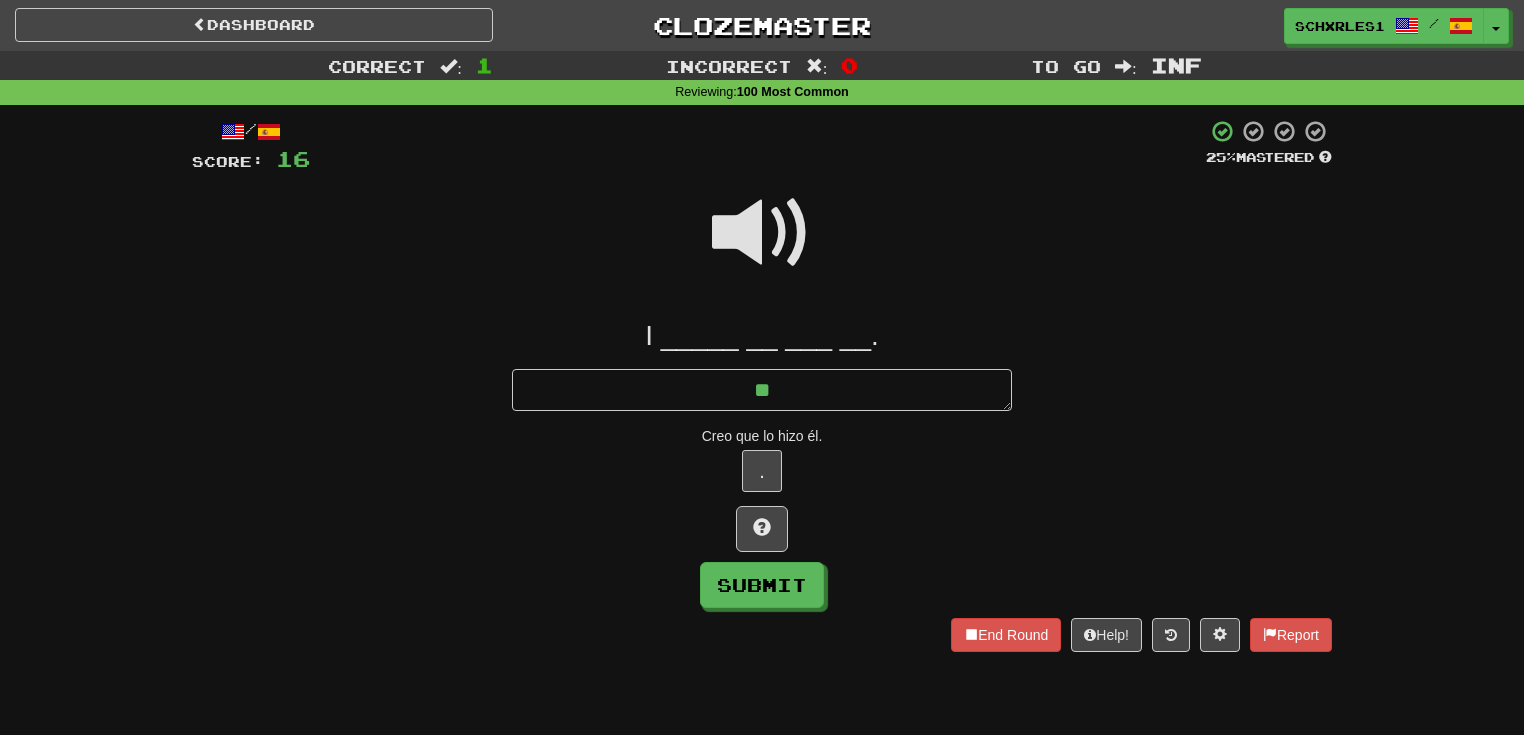 type on "*" 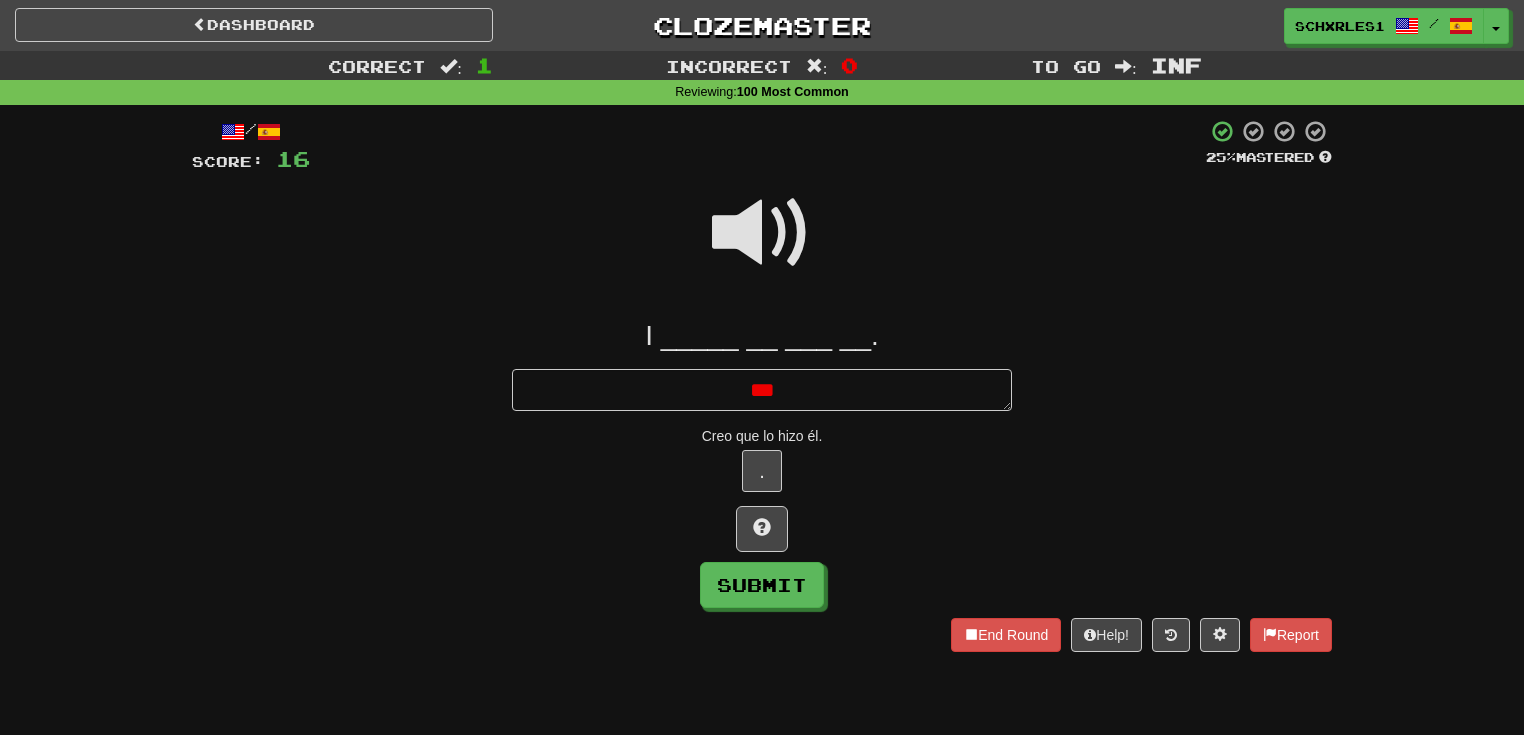 type on "*" 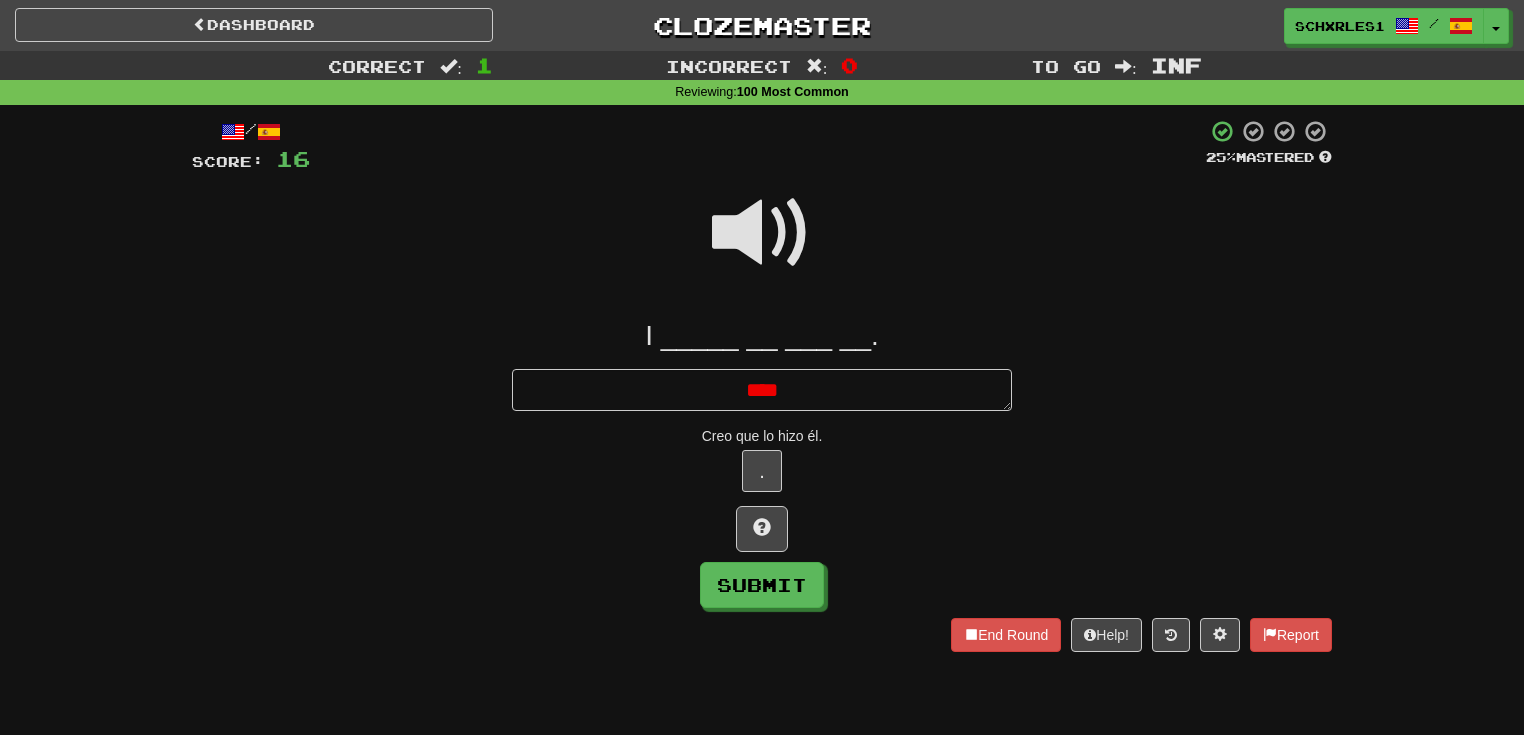 type on "*" 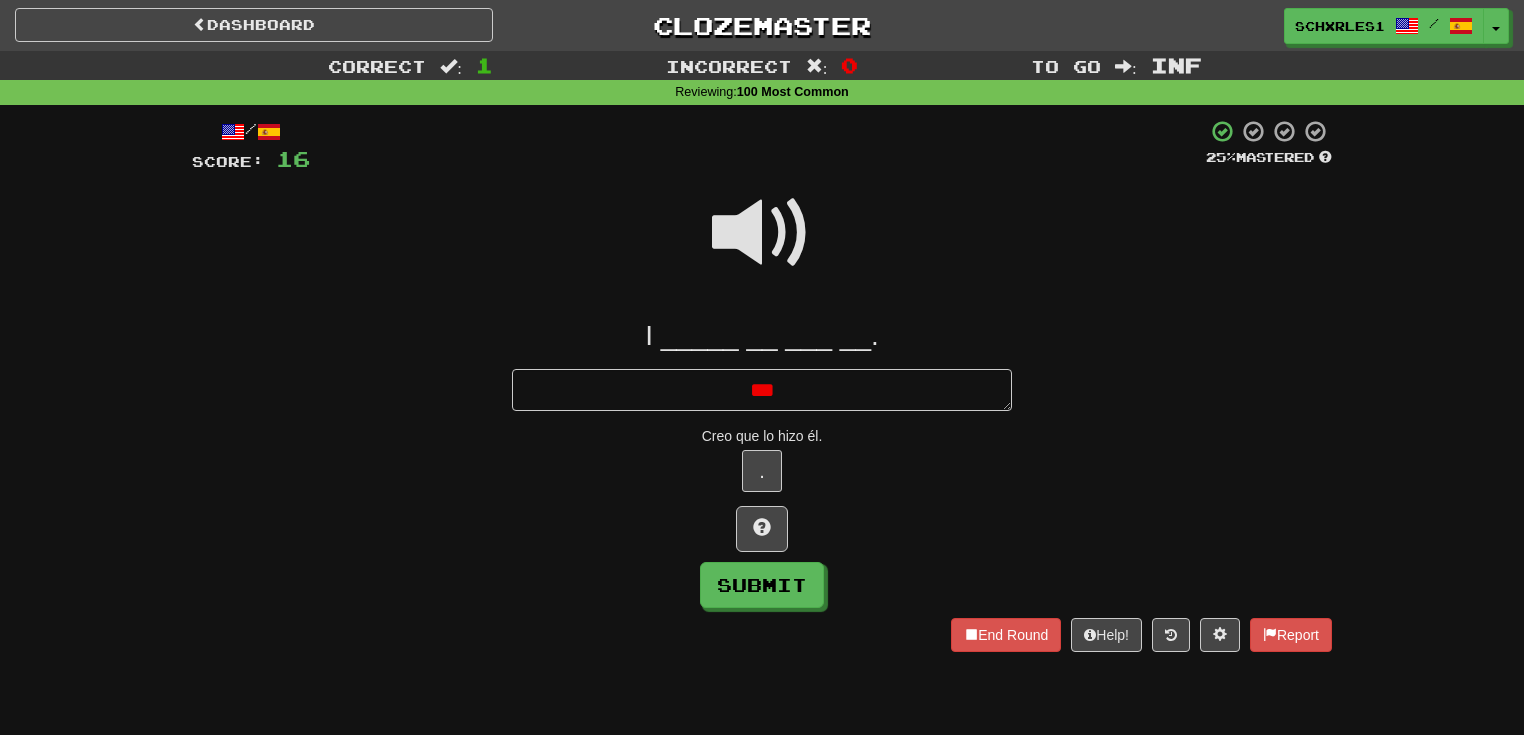 type on "*" 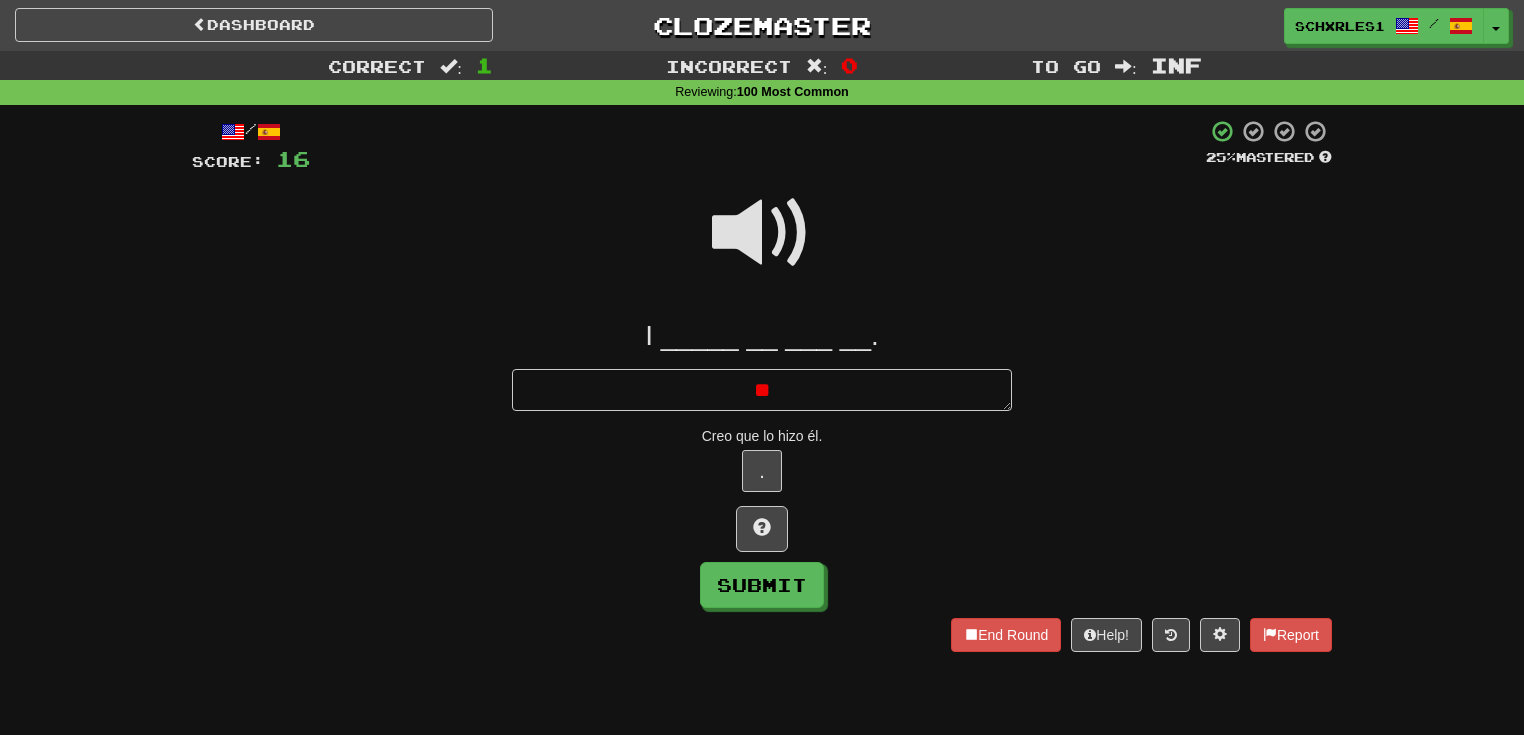 type on "*" 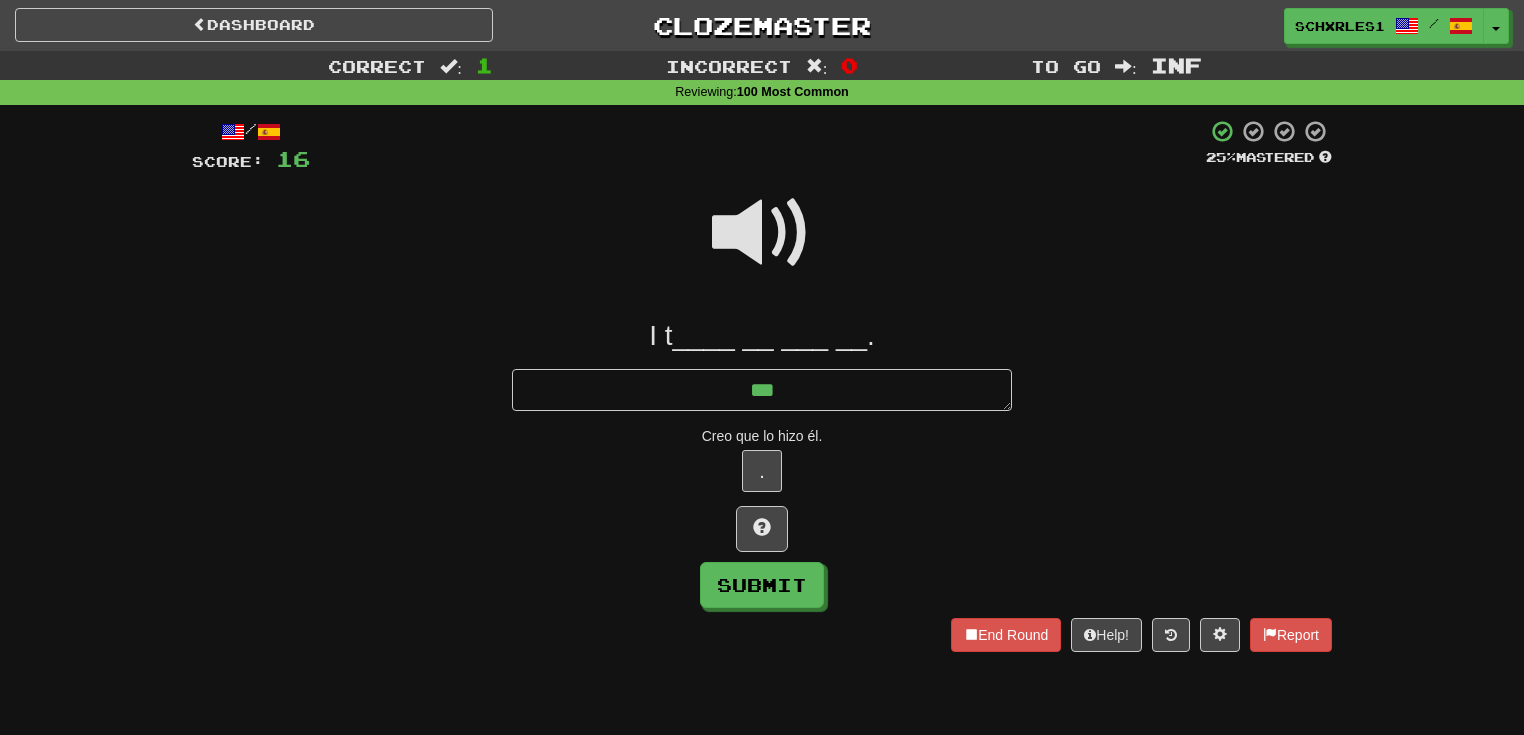 type on "*" 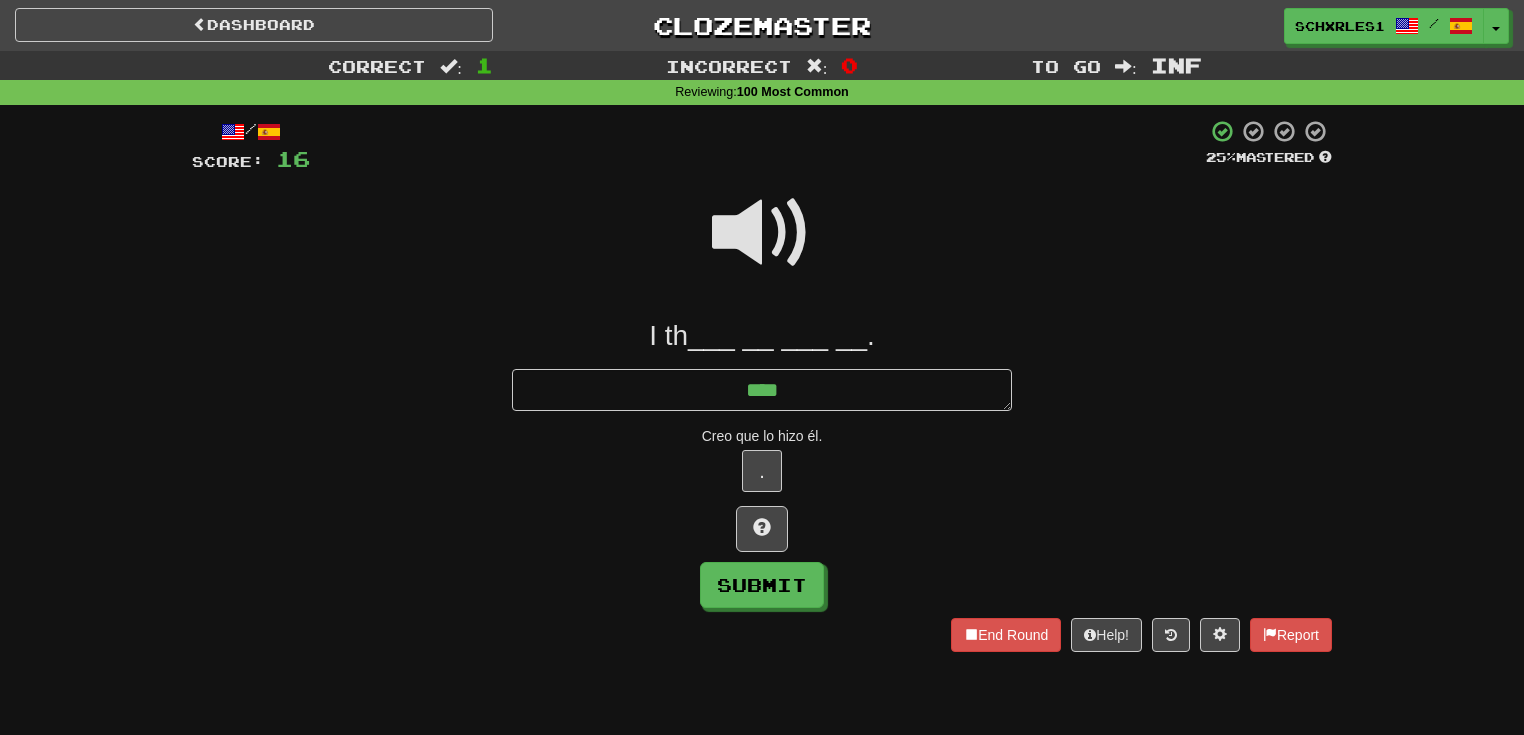 type on "*" 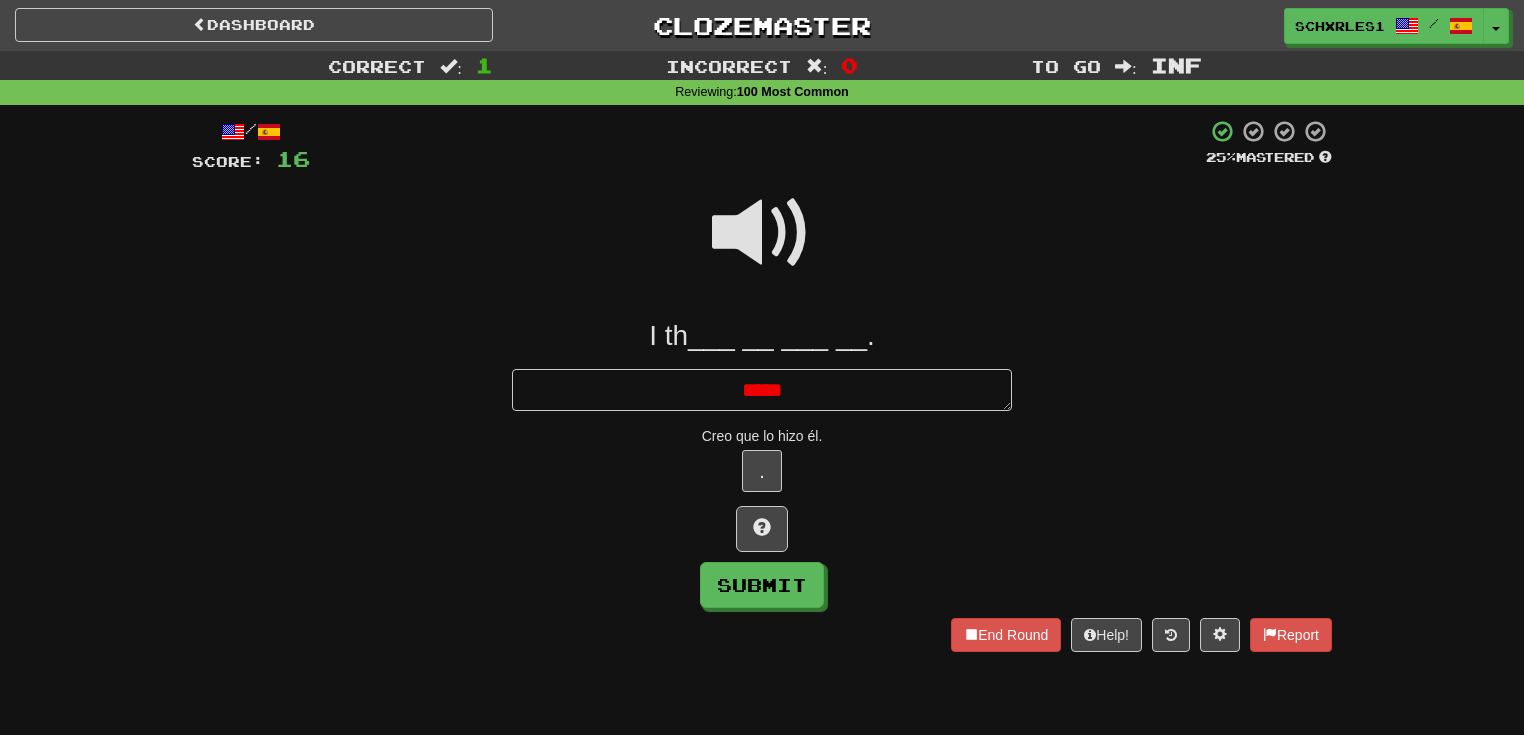 type on "*" 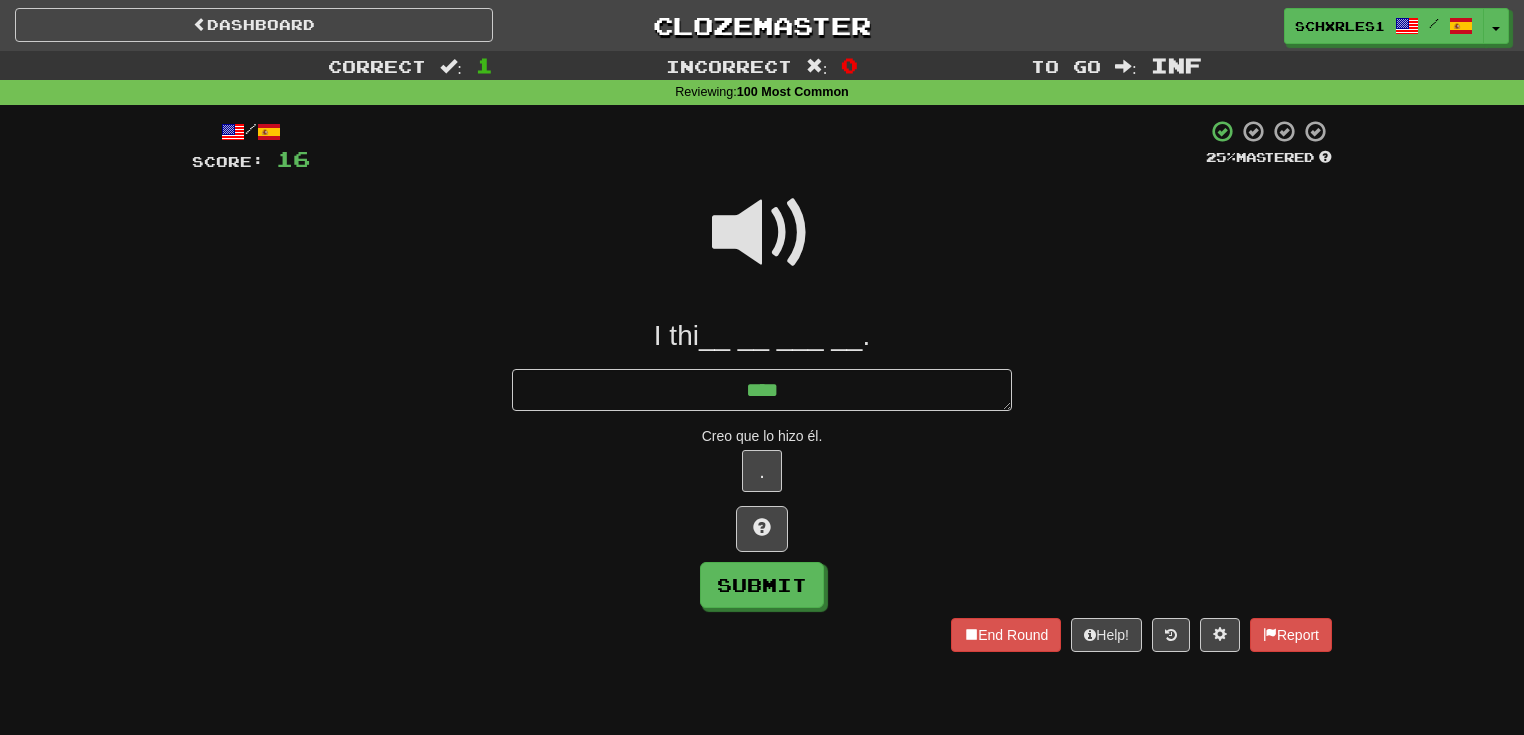 type on "*" 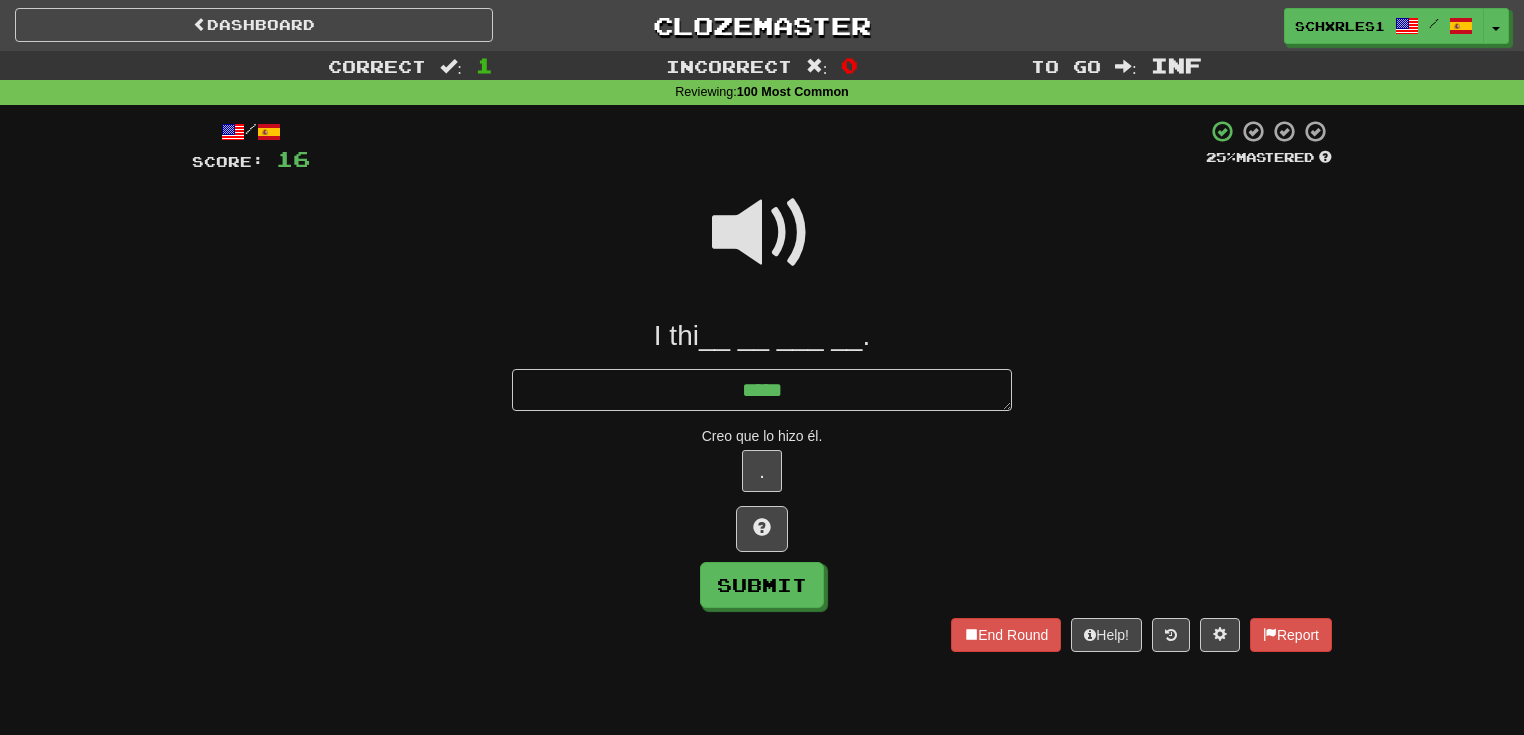 type on "*" 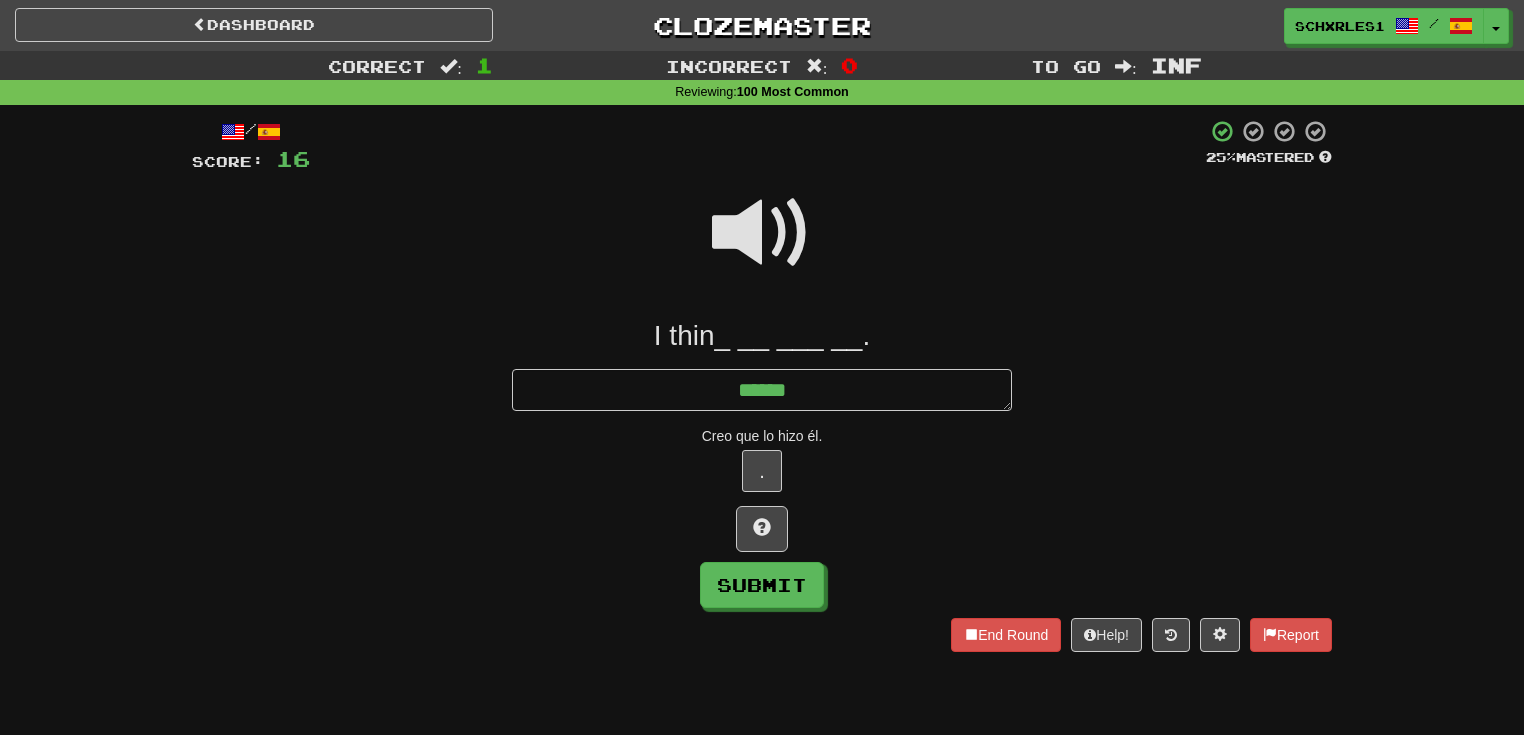 type on "*" 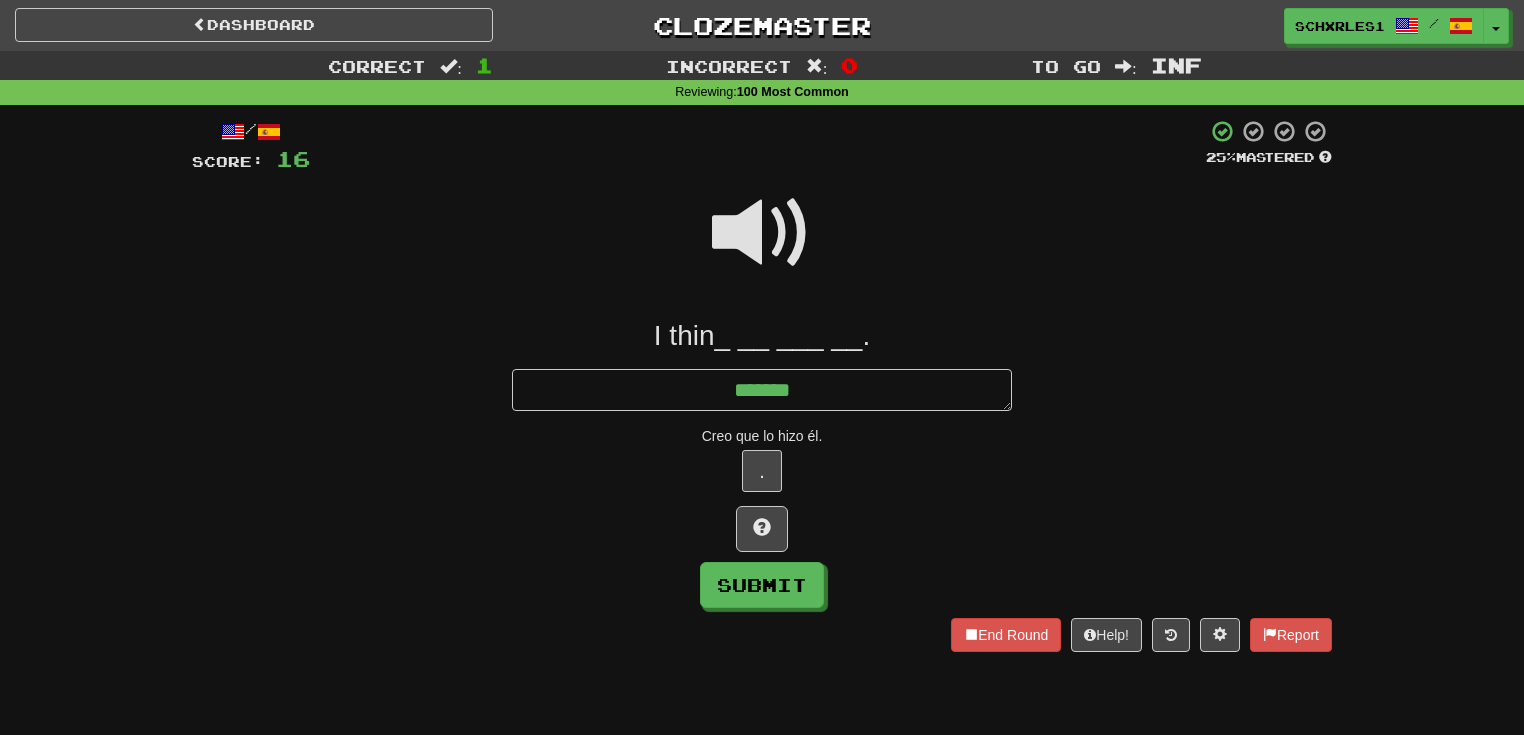 type on "*" 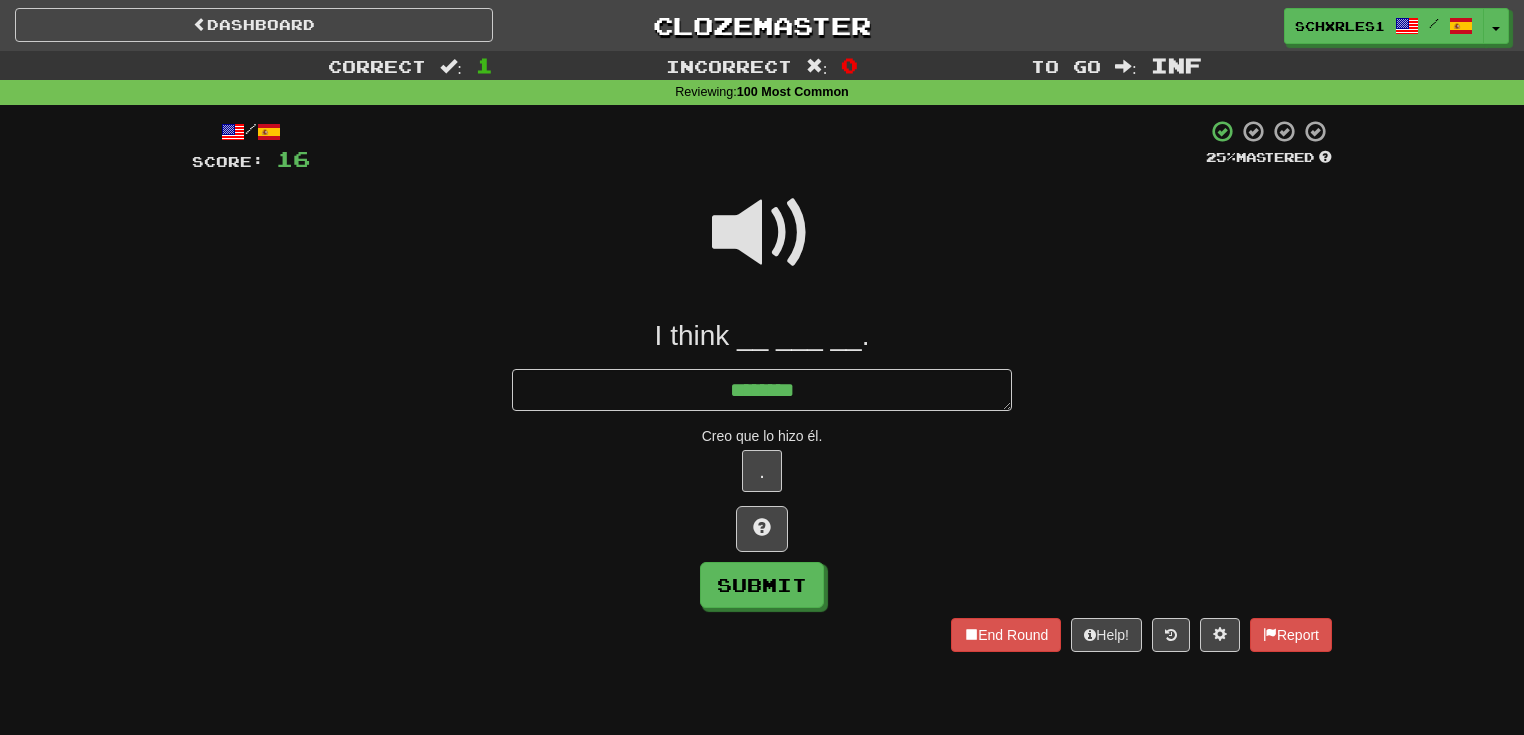 type on "*" 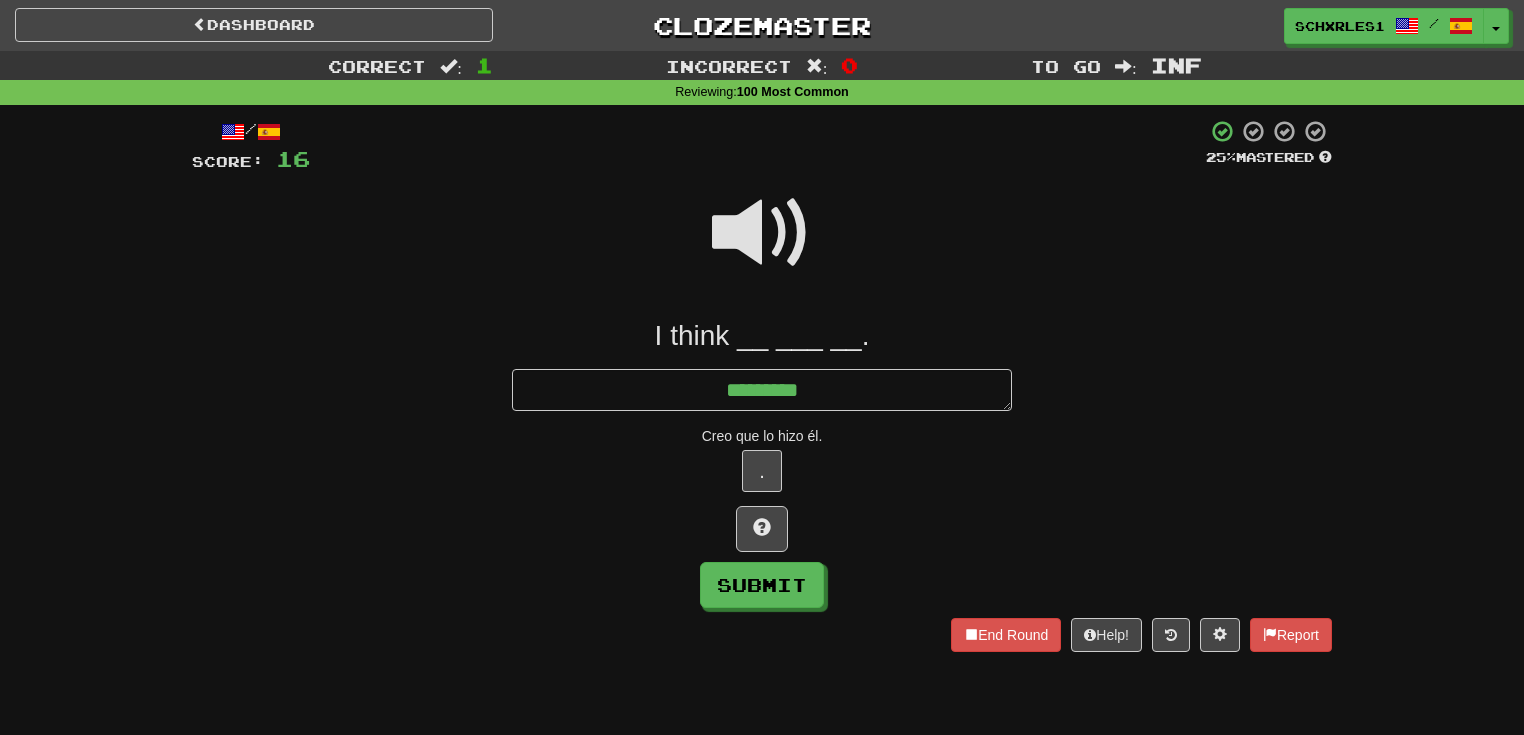 type on "*" 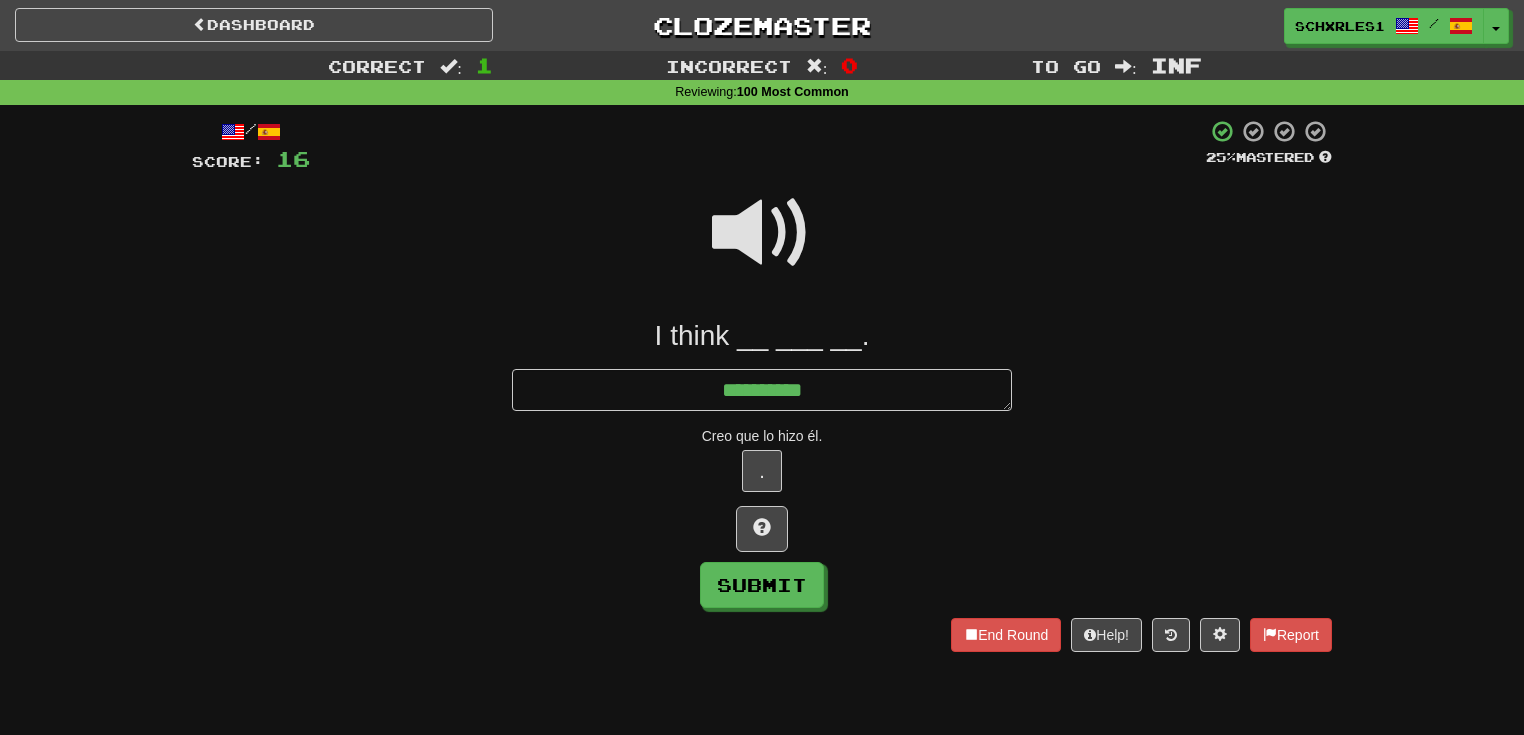 type on "*" 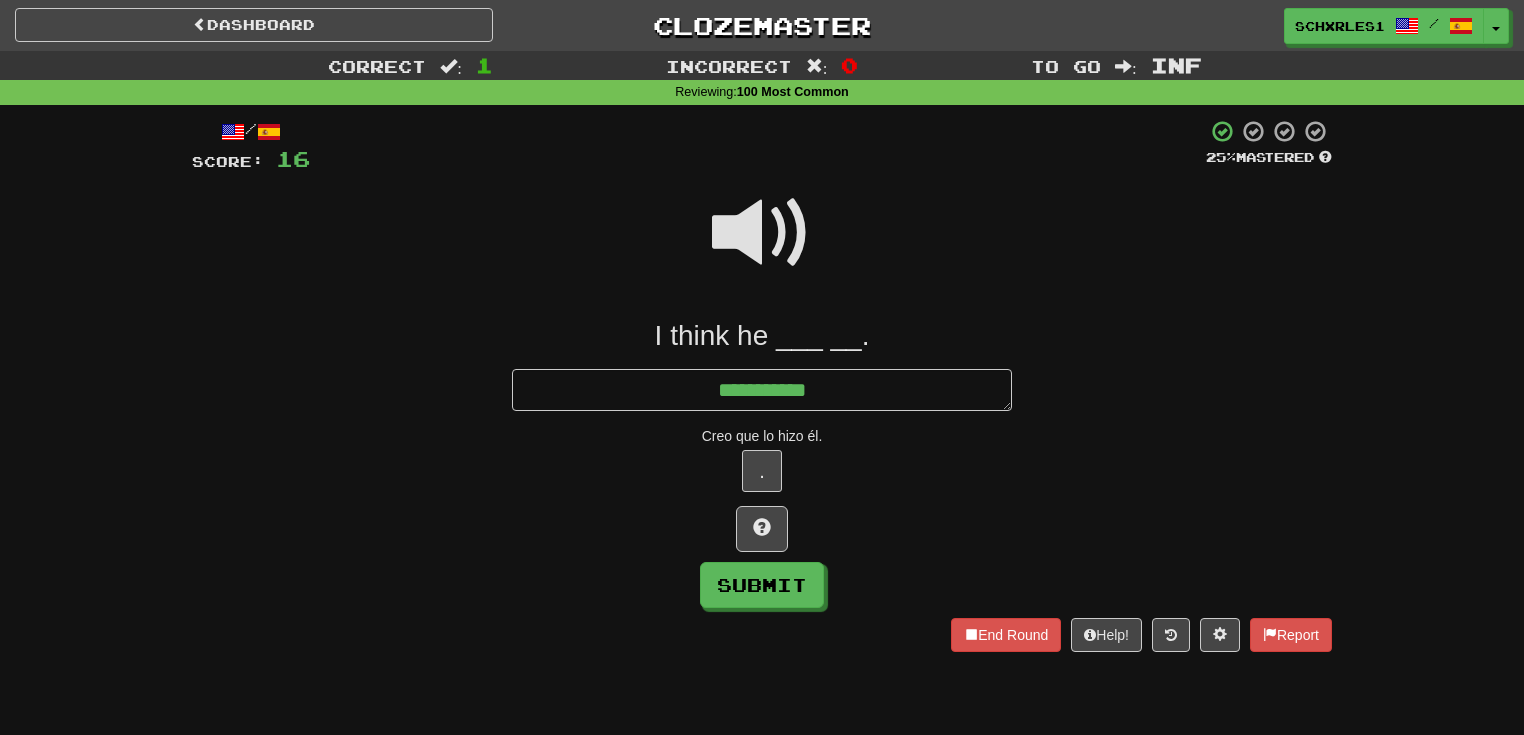 type on "*" 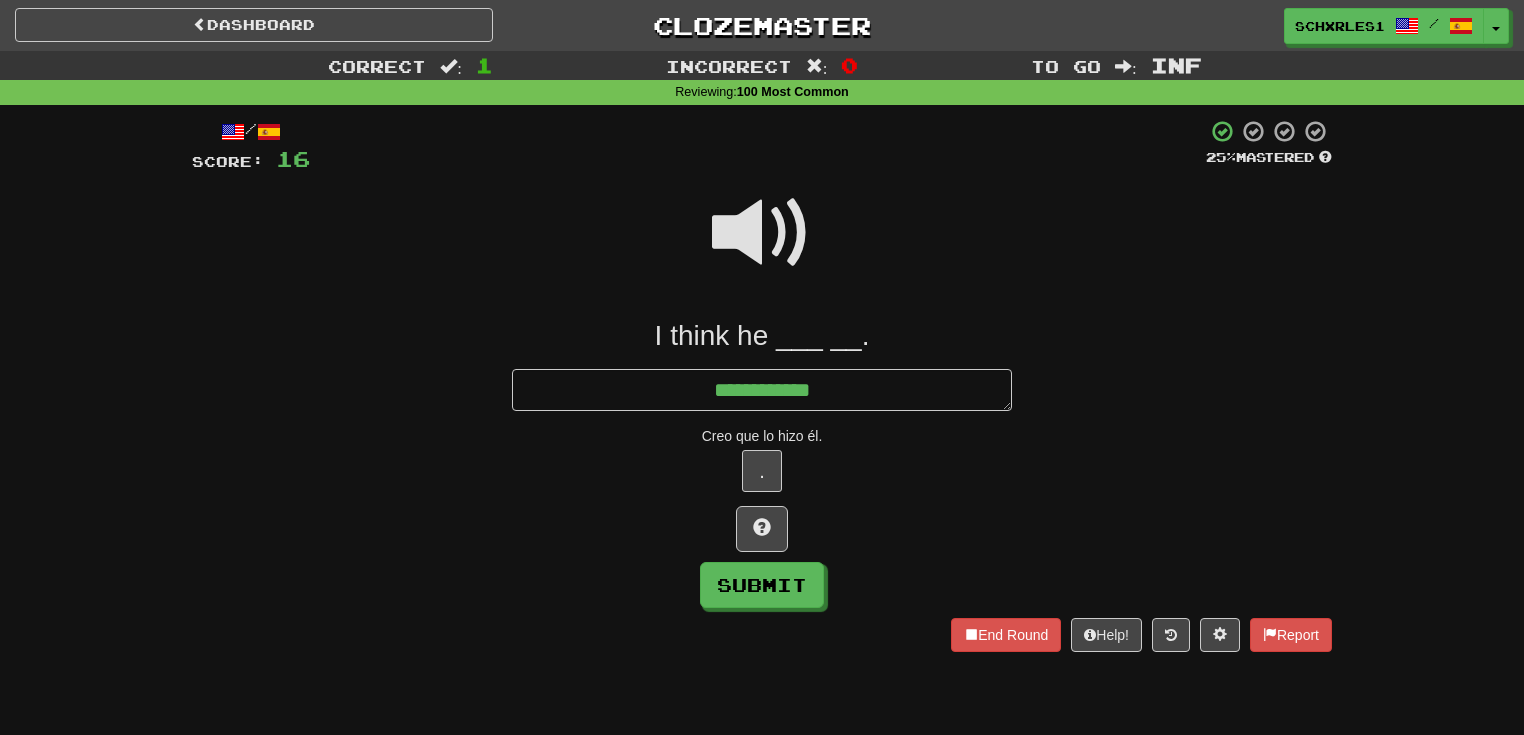 type on "*" 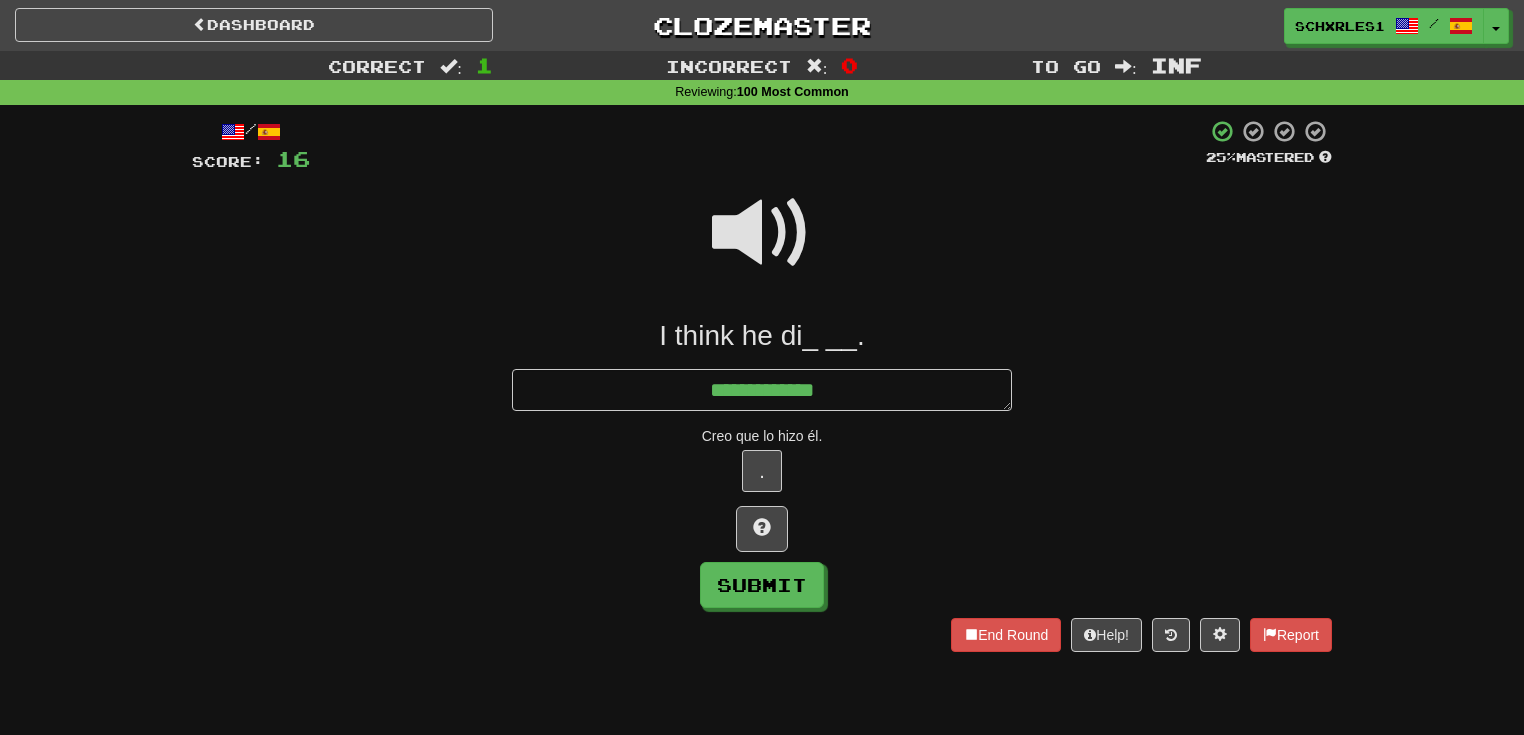 type on "*" 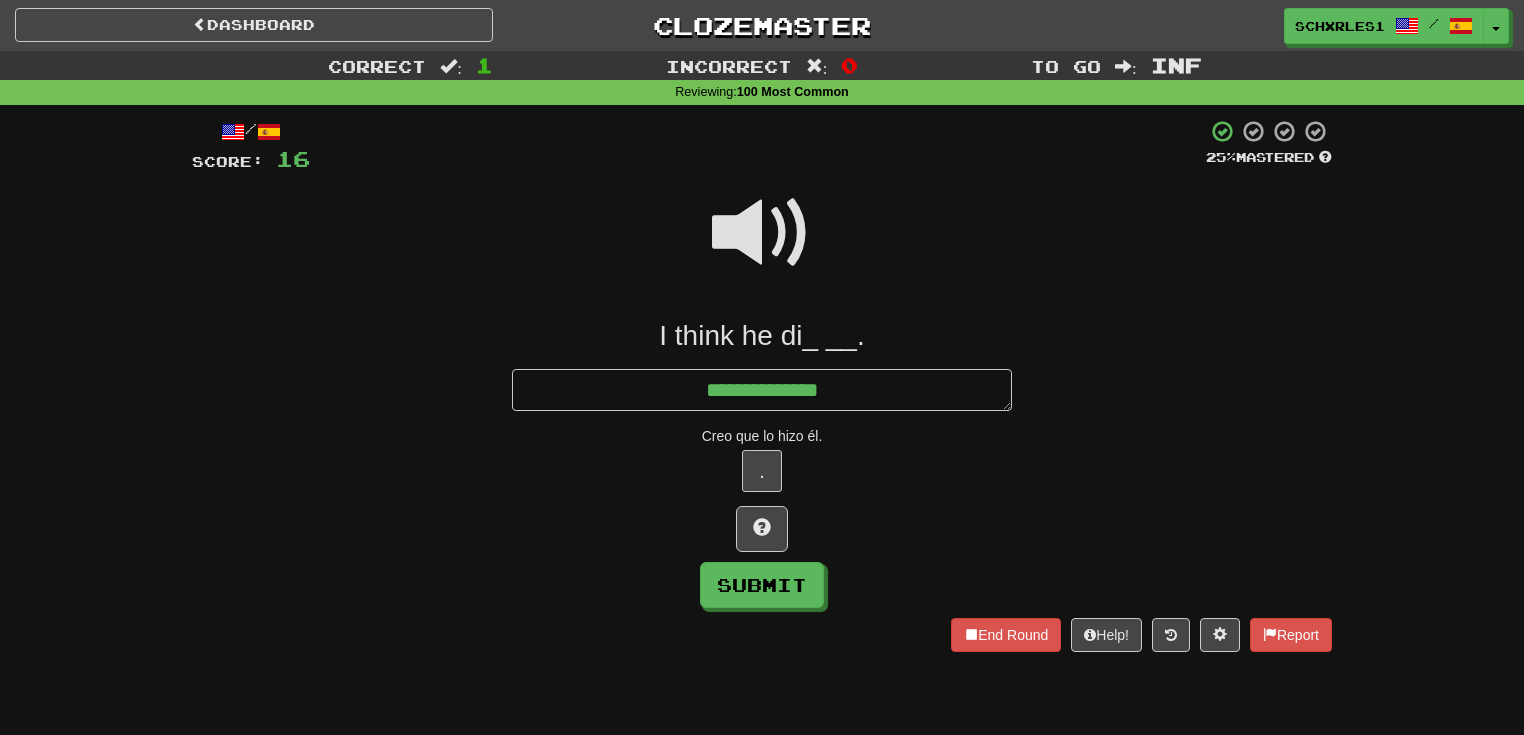 type on "*" 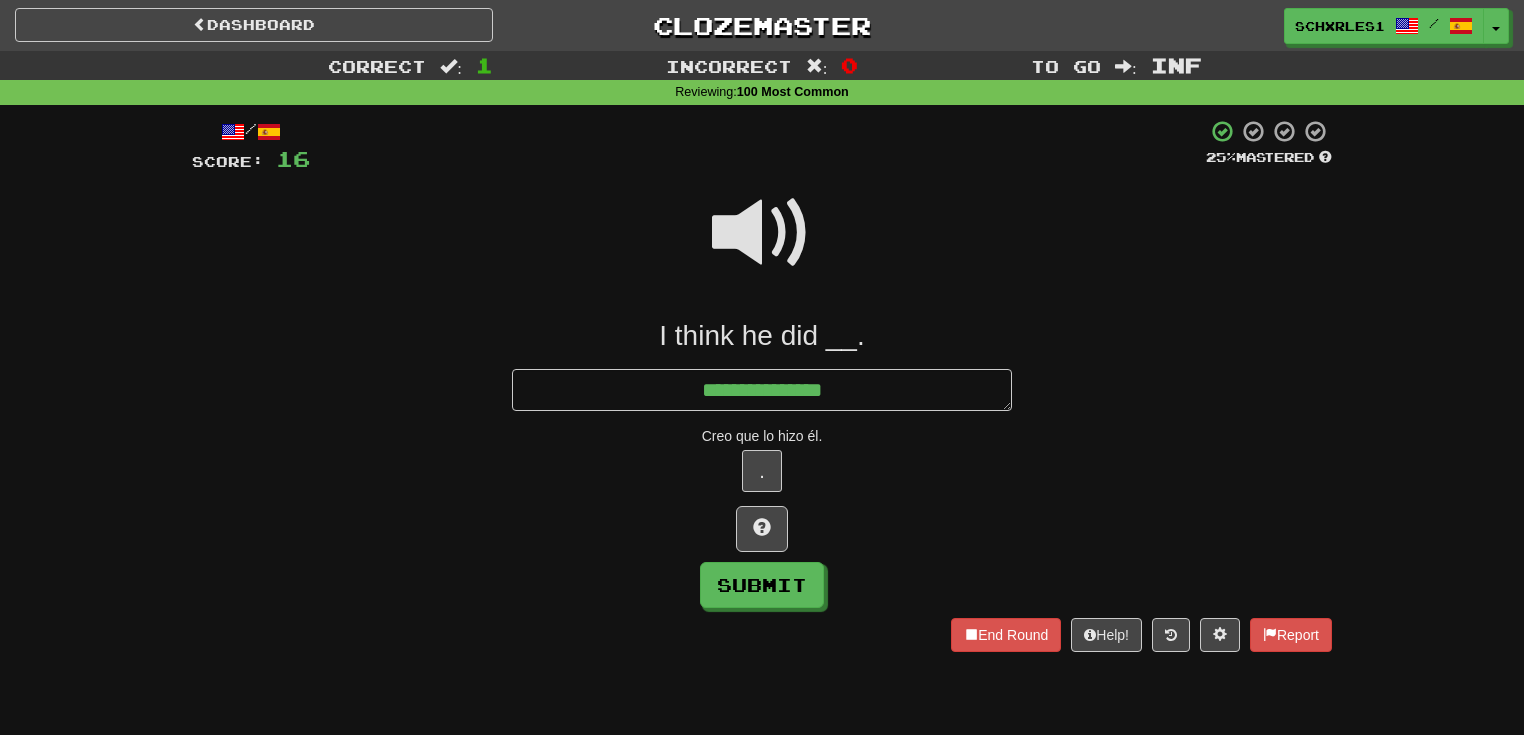 type on "*" 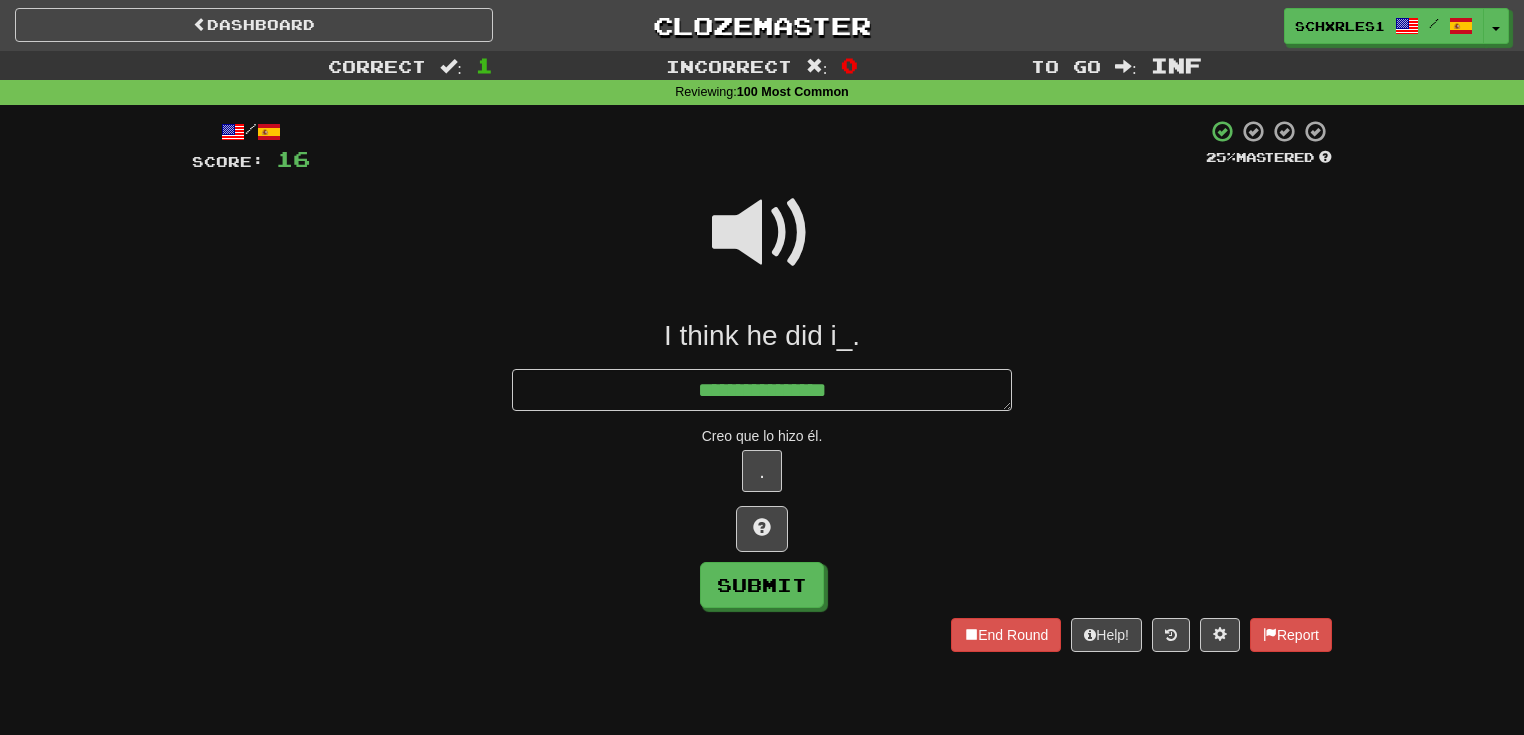 type on "*" 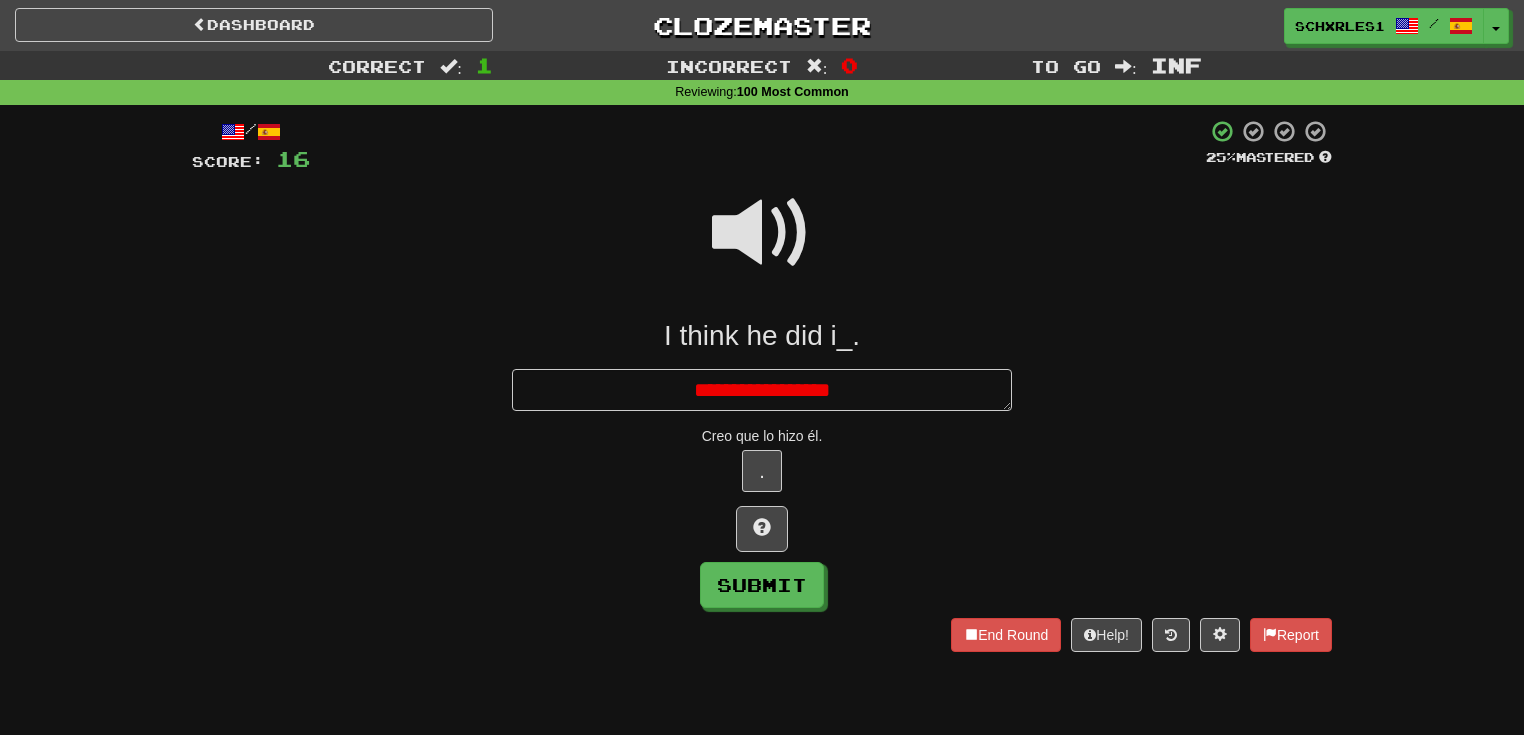 type on "*" 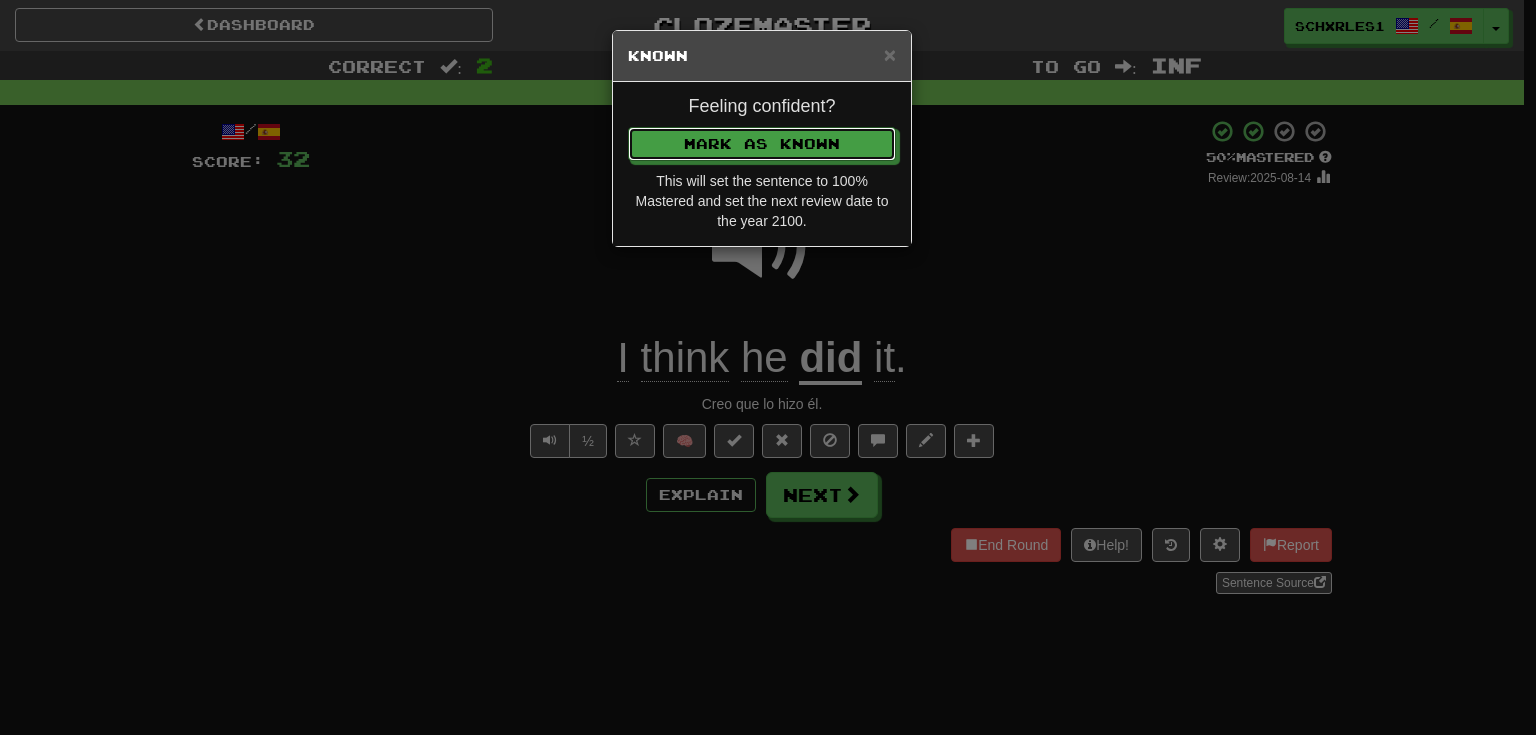 click on "Mark as Known" at bounding box center [762, 144] 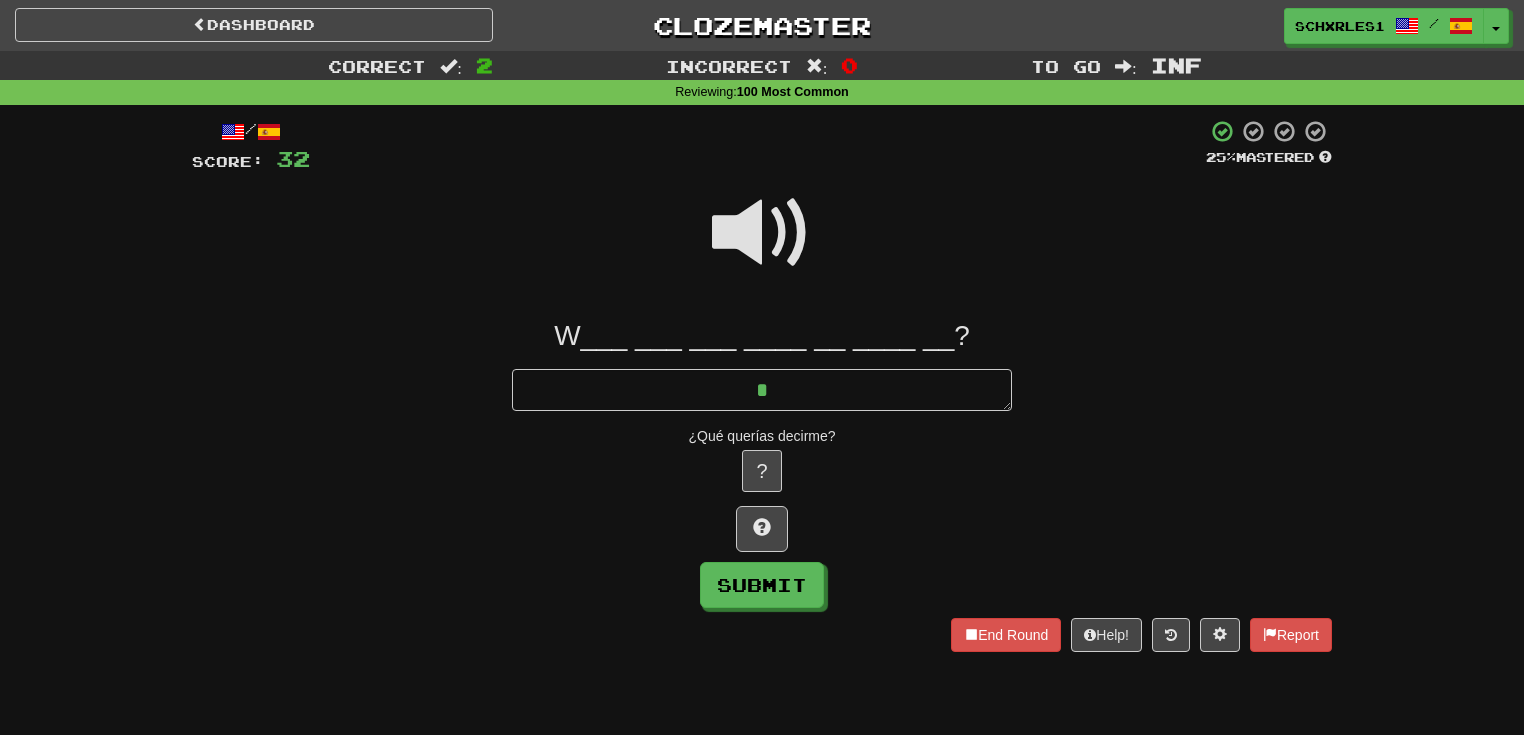 type on "*" 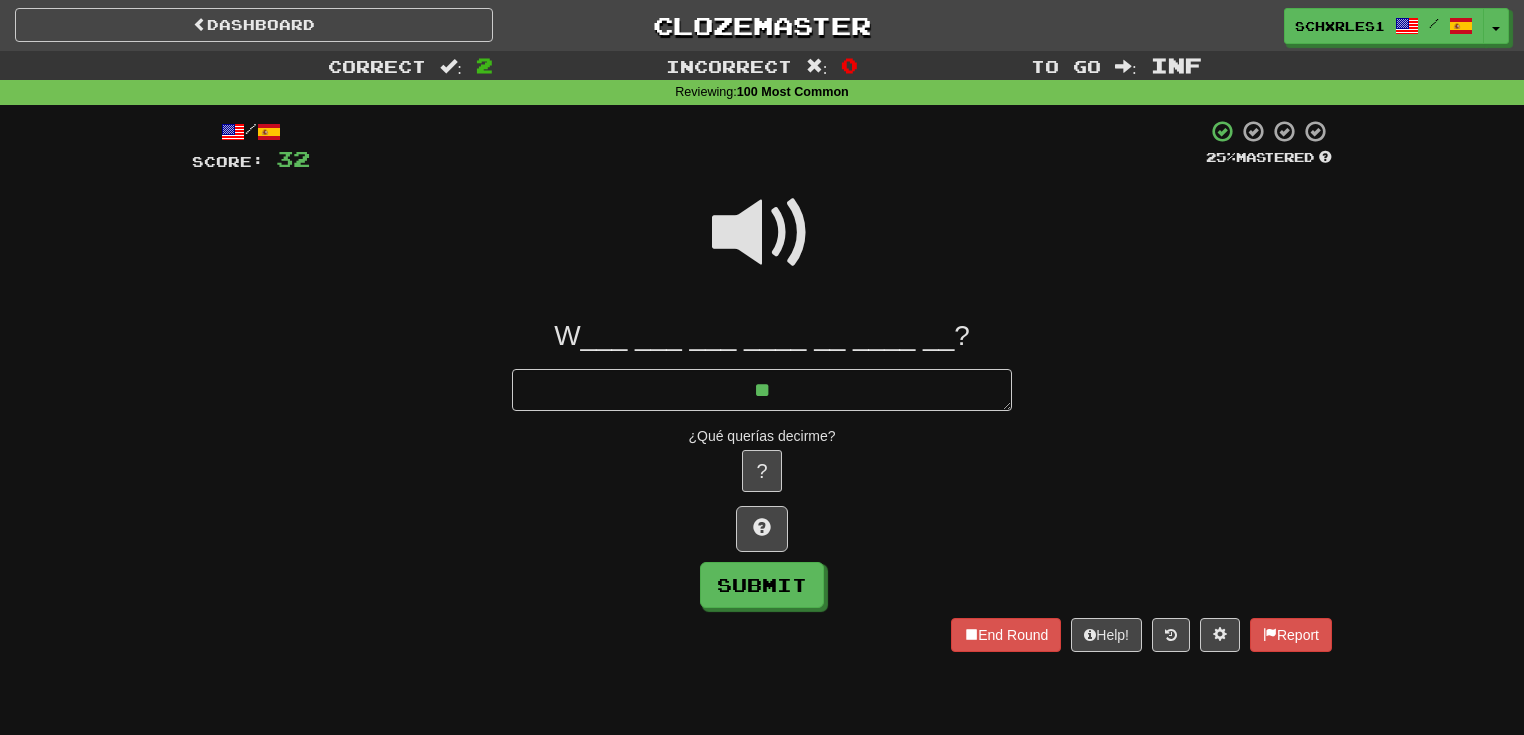 type on "*" 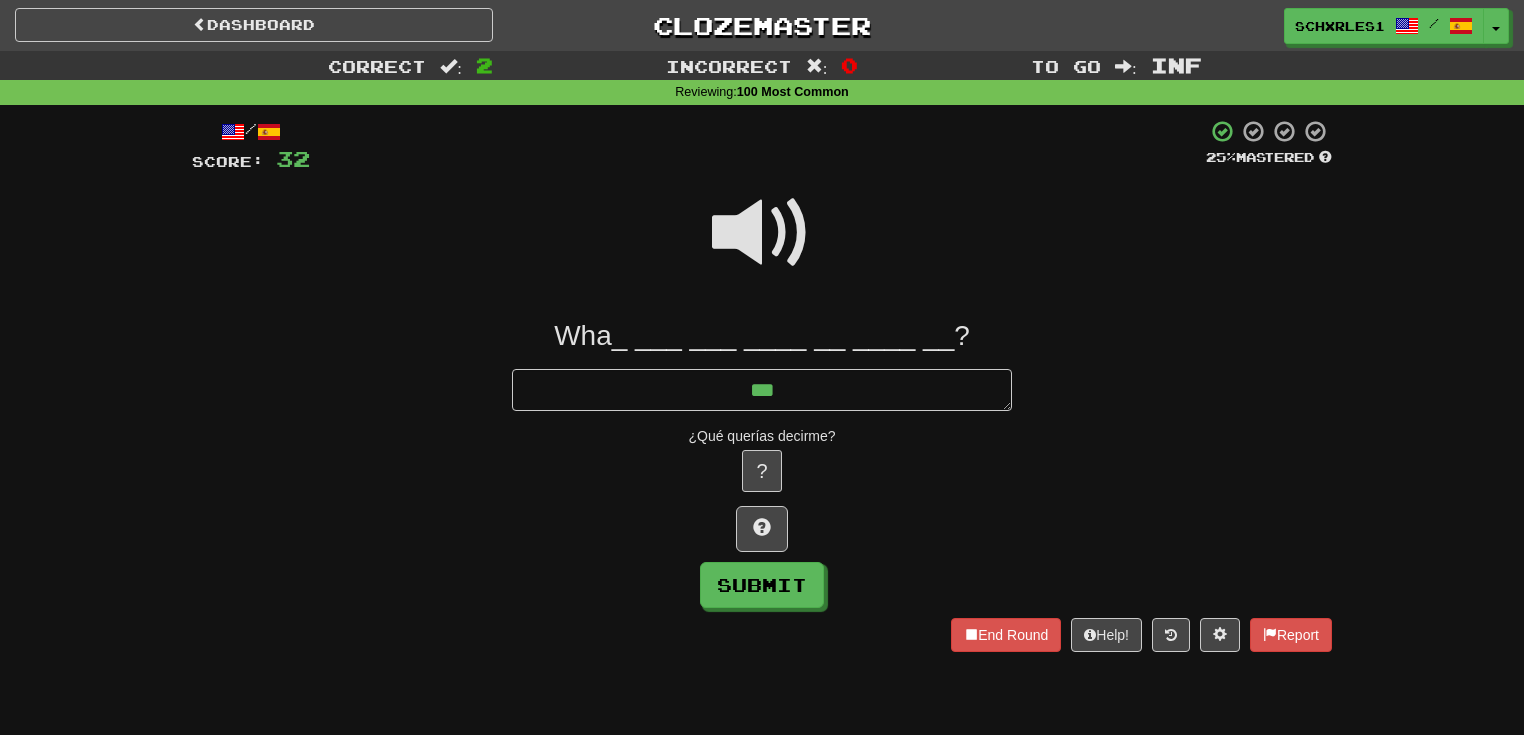 type on "*" 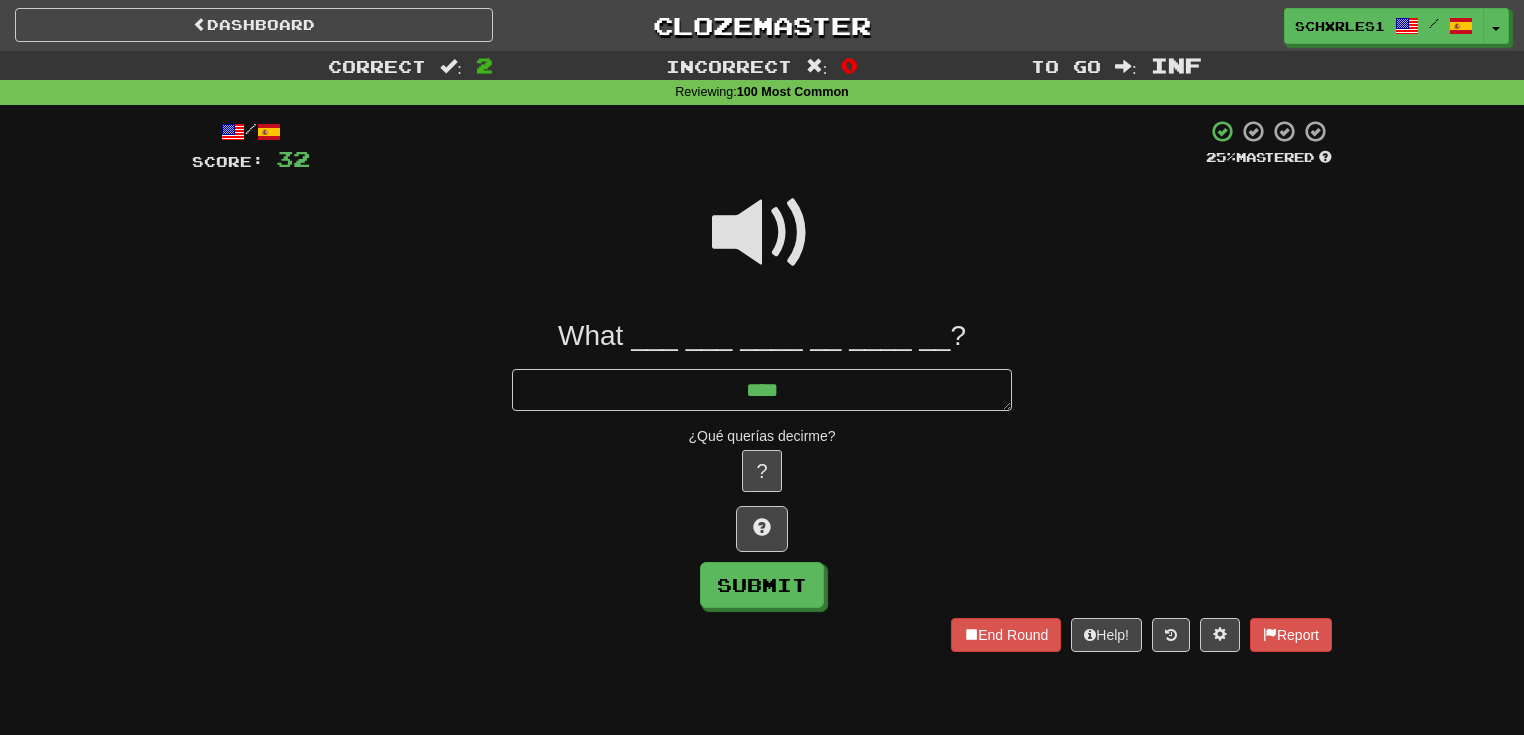 type on "*" 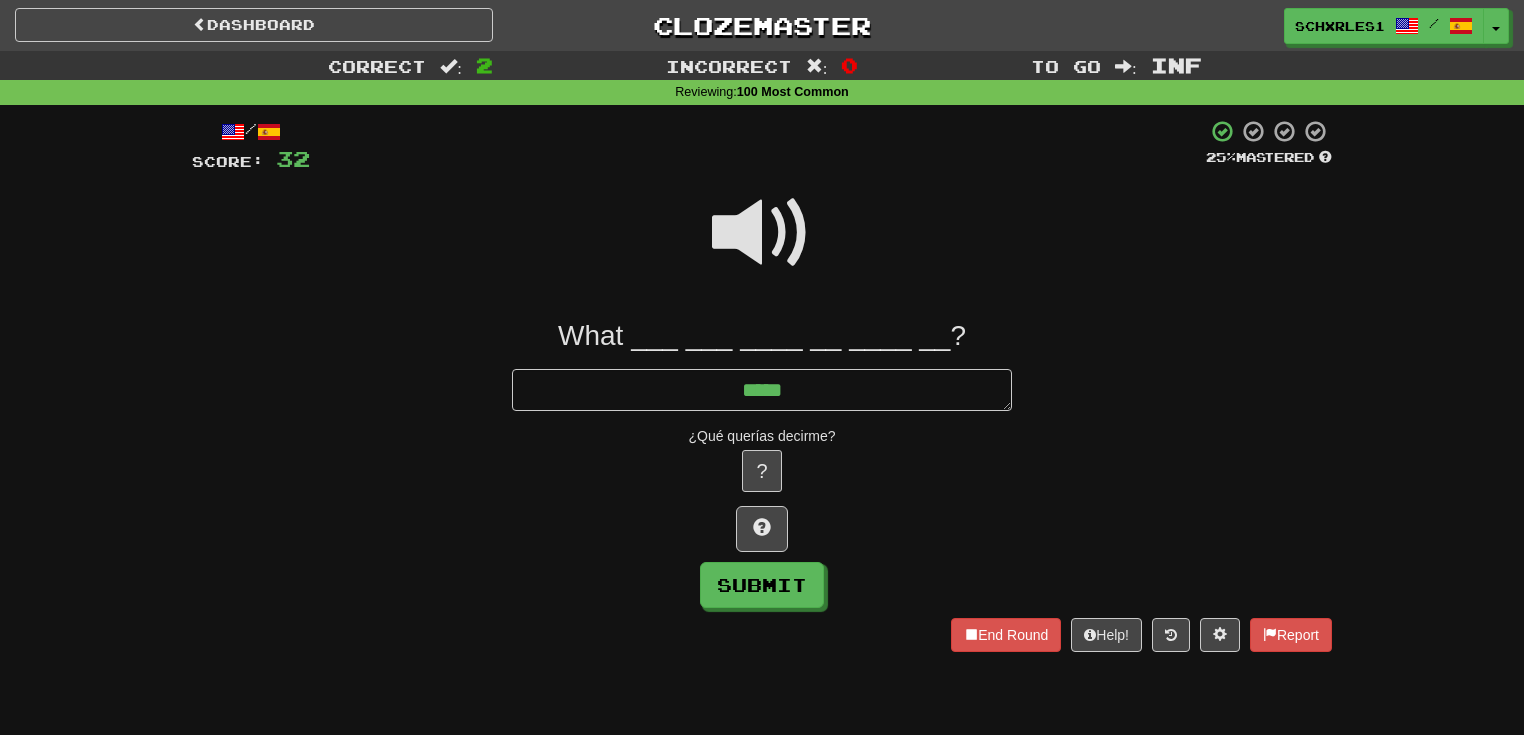 type on "*" 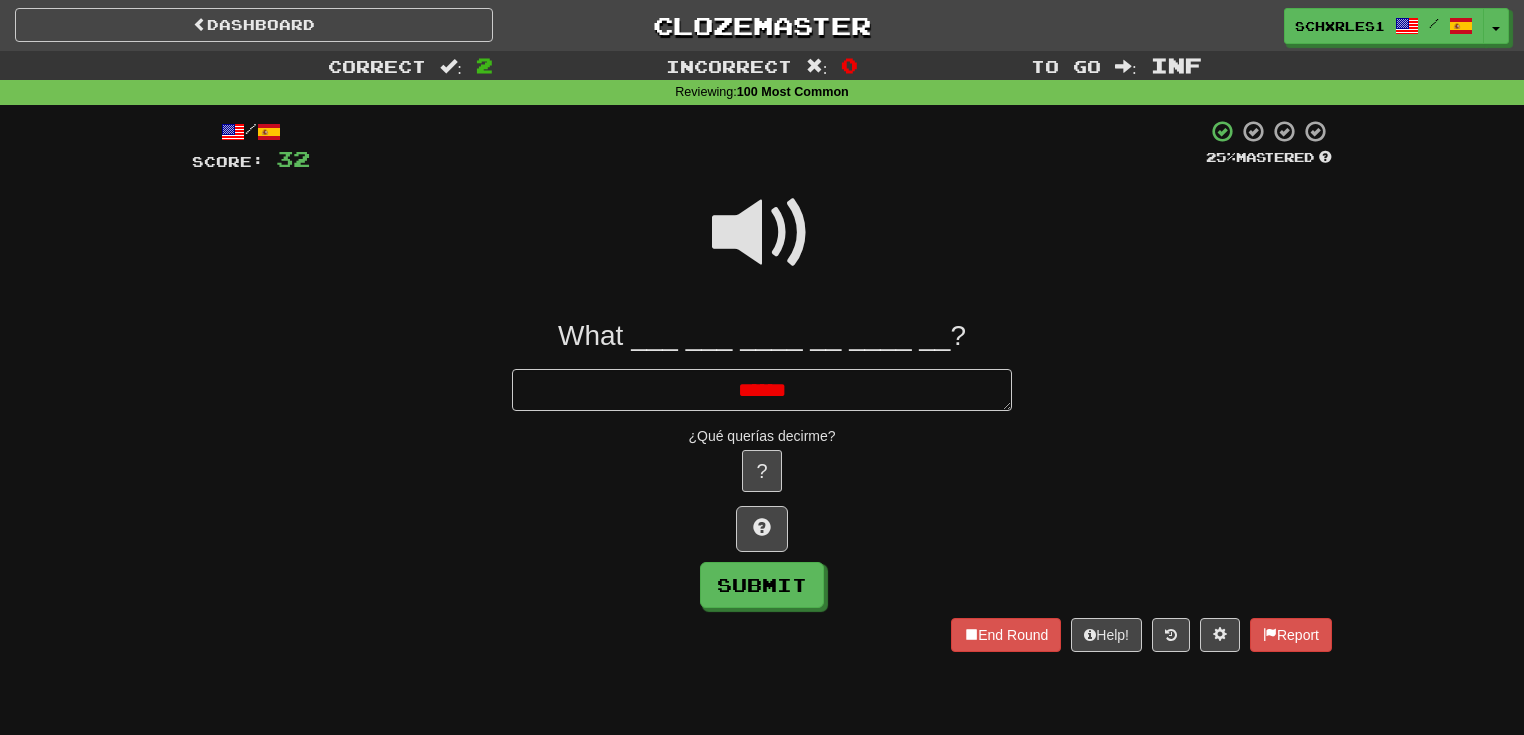 type on "*" 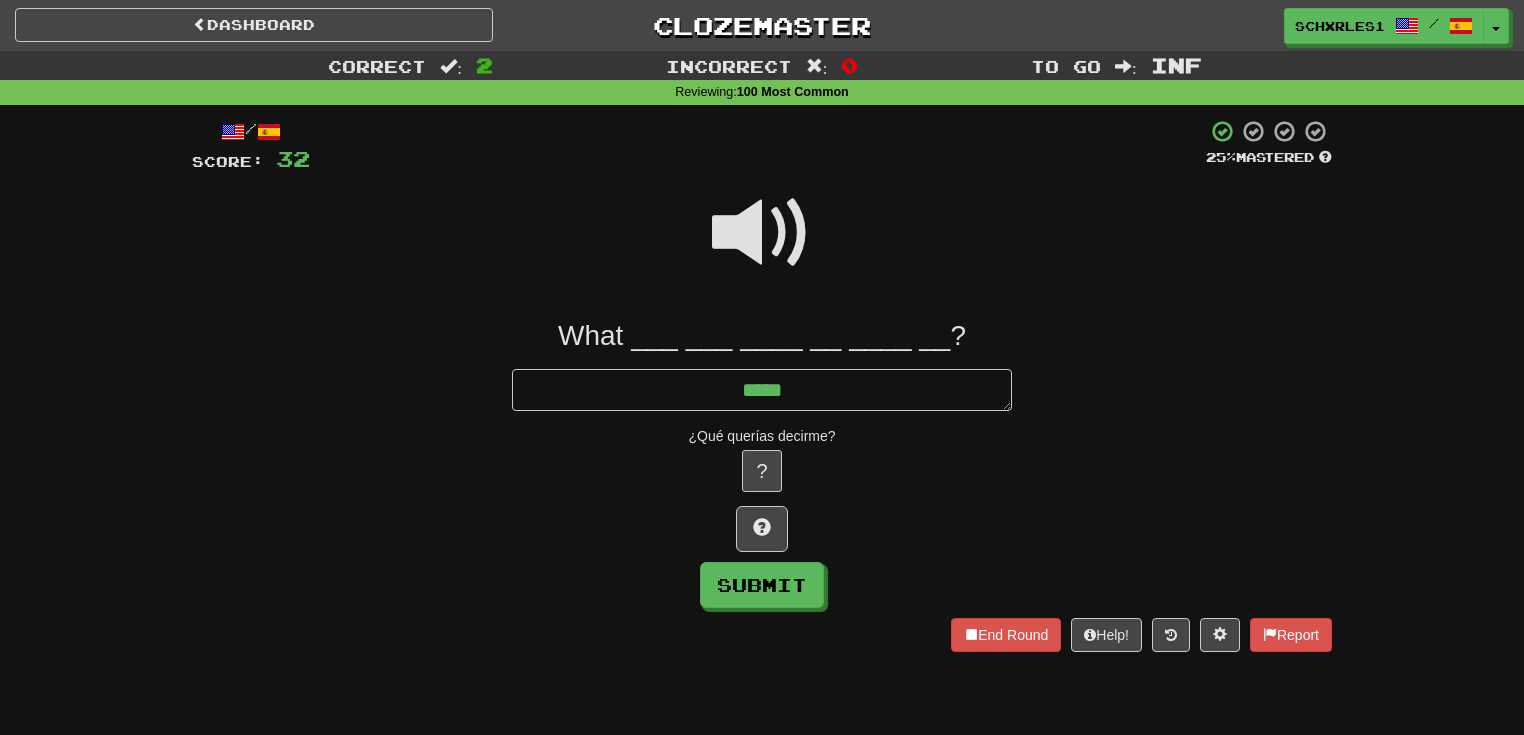type on "*" 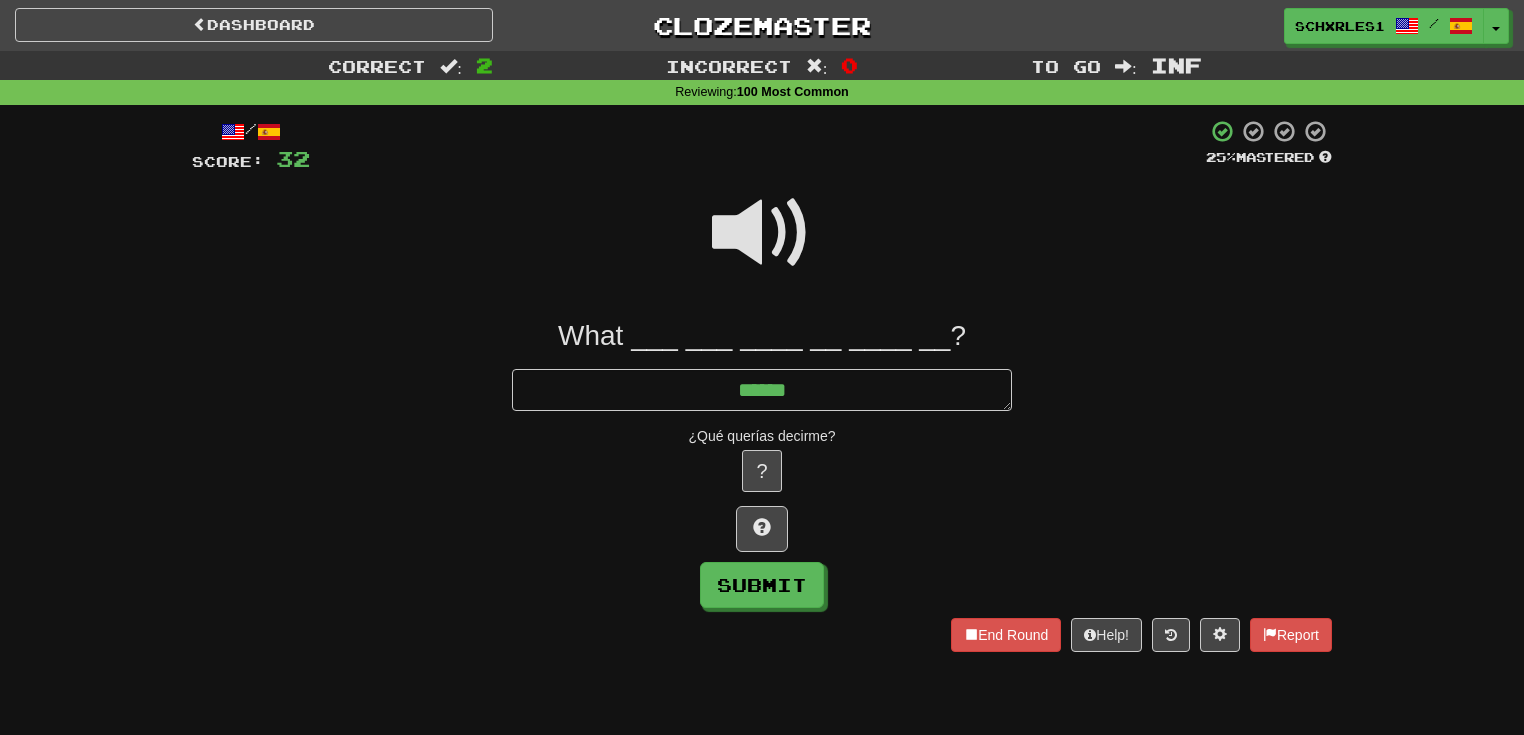 type on "*" 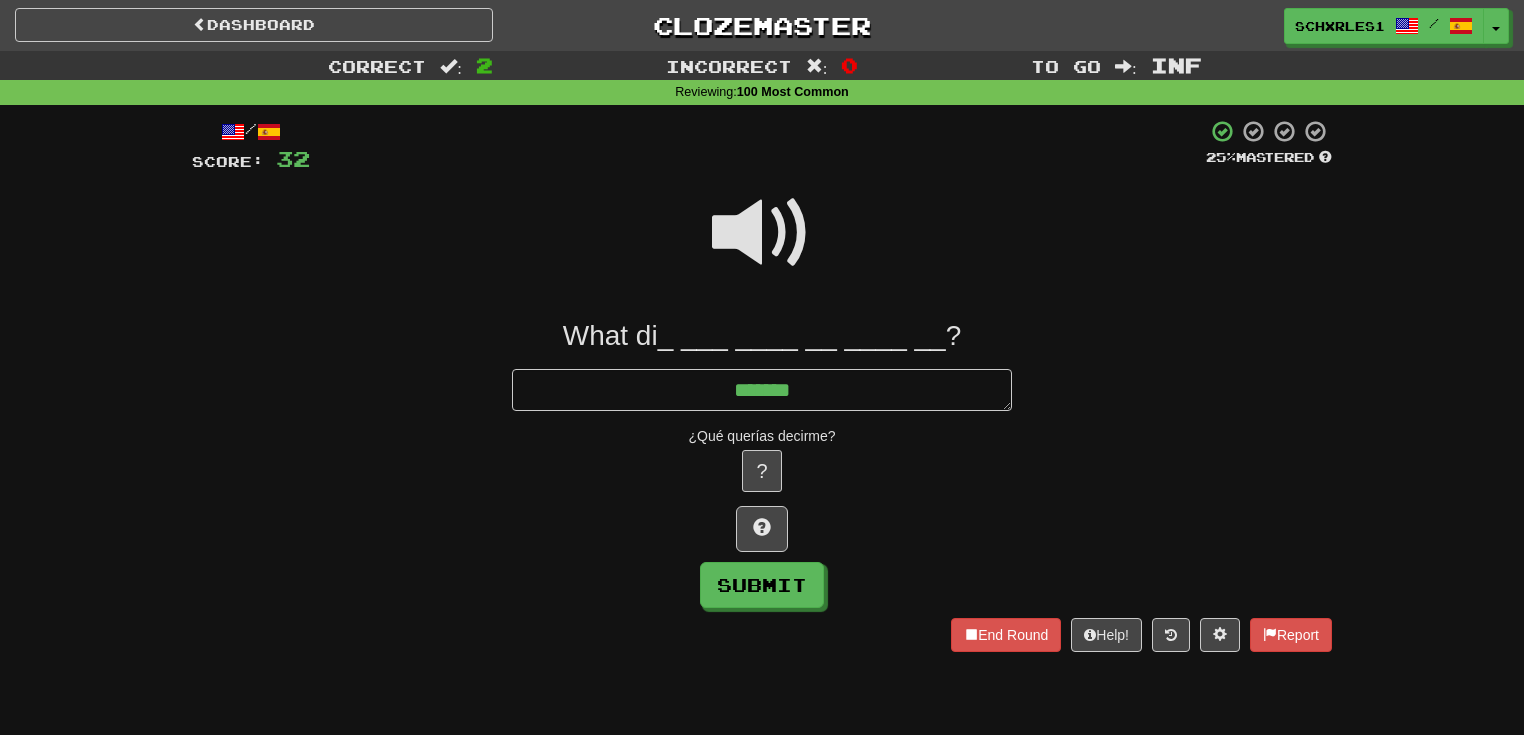 type on "*" 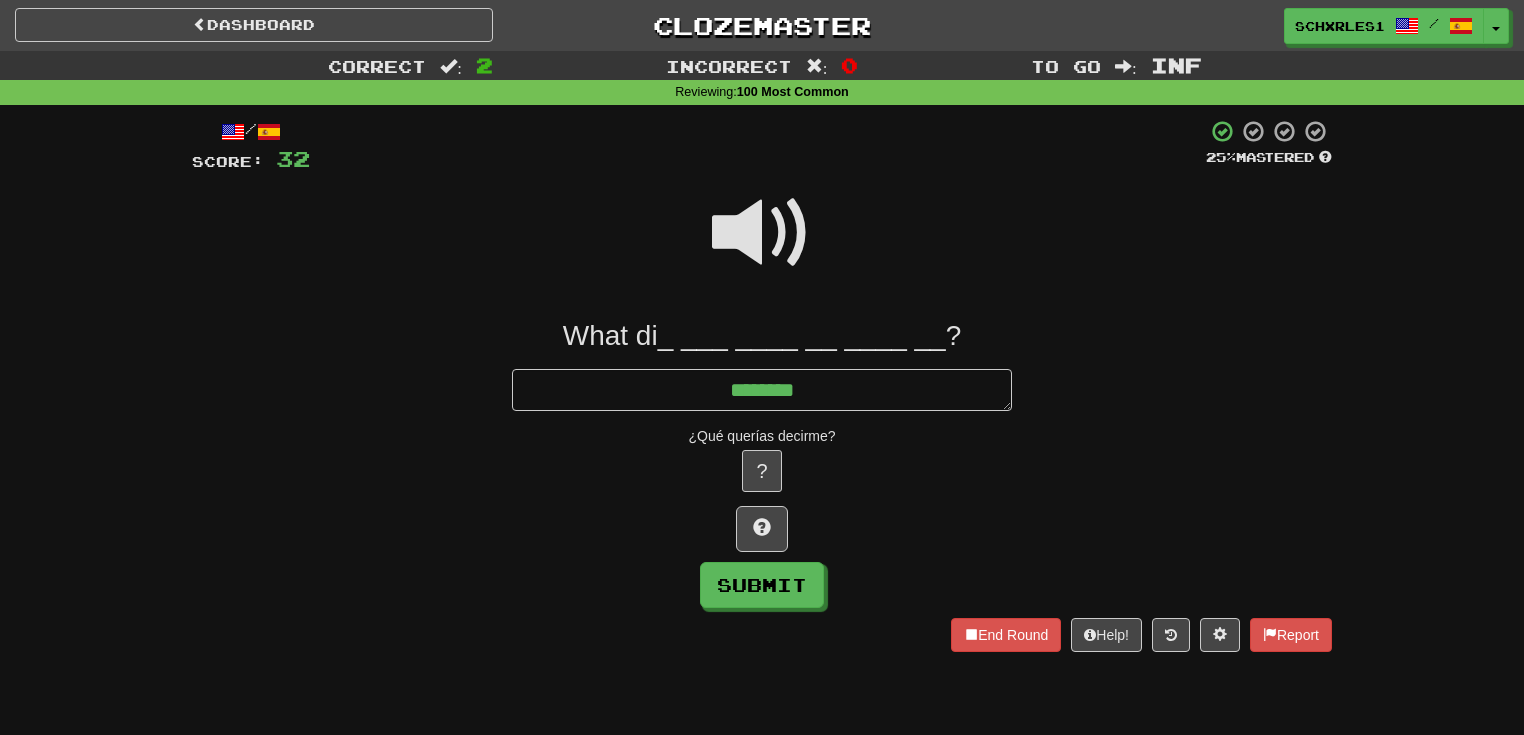 type on "*" 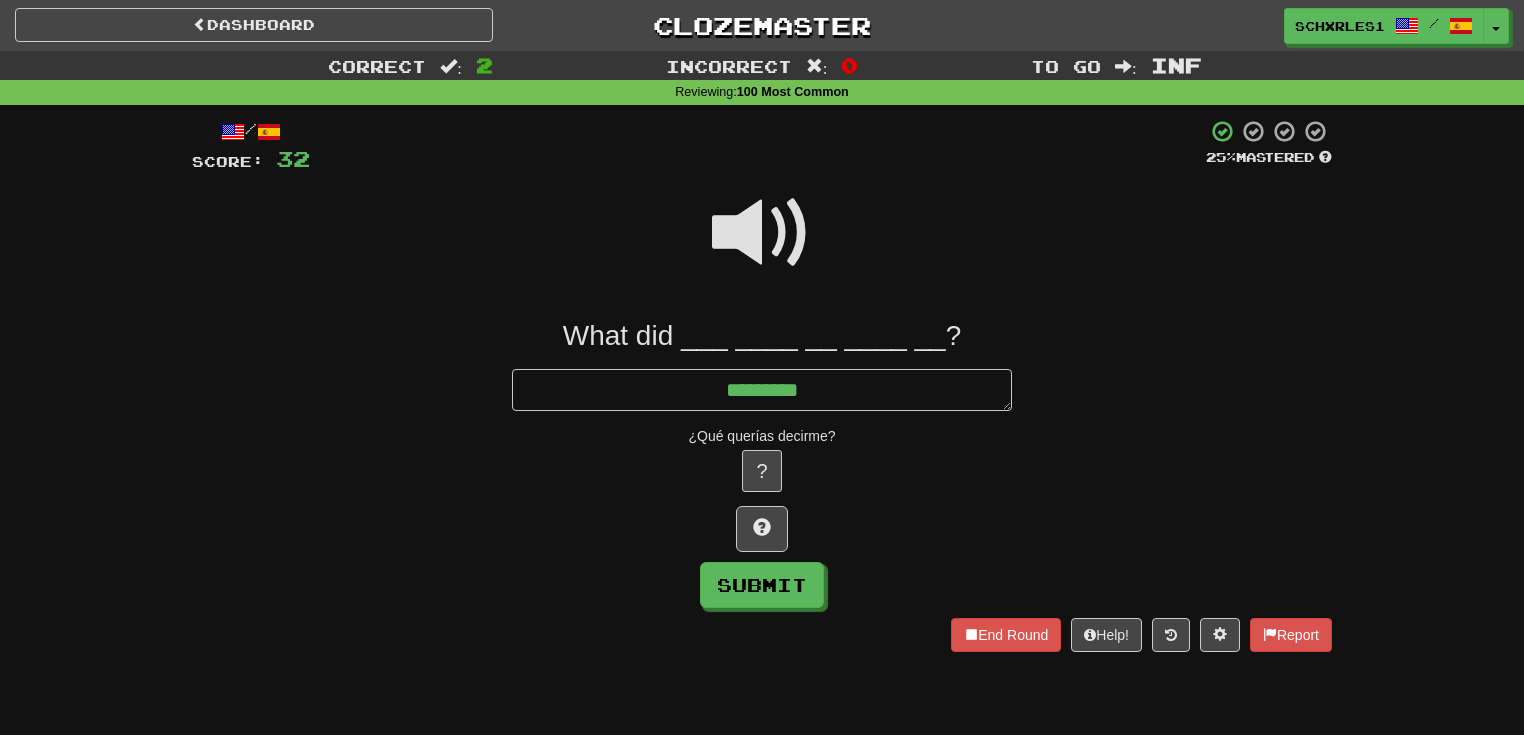 type on "*" 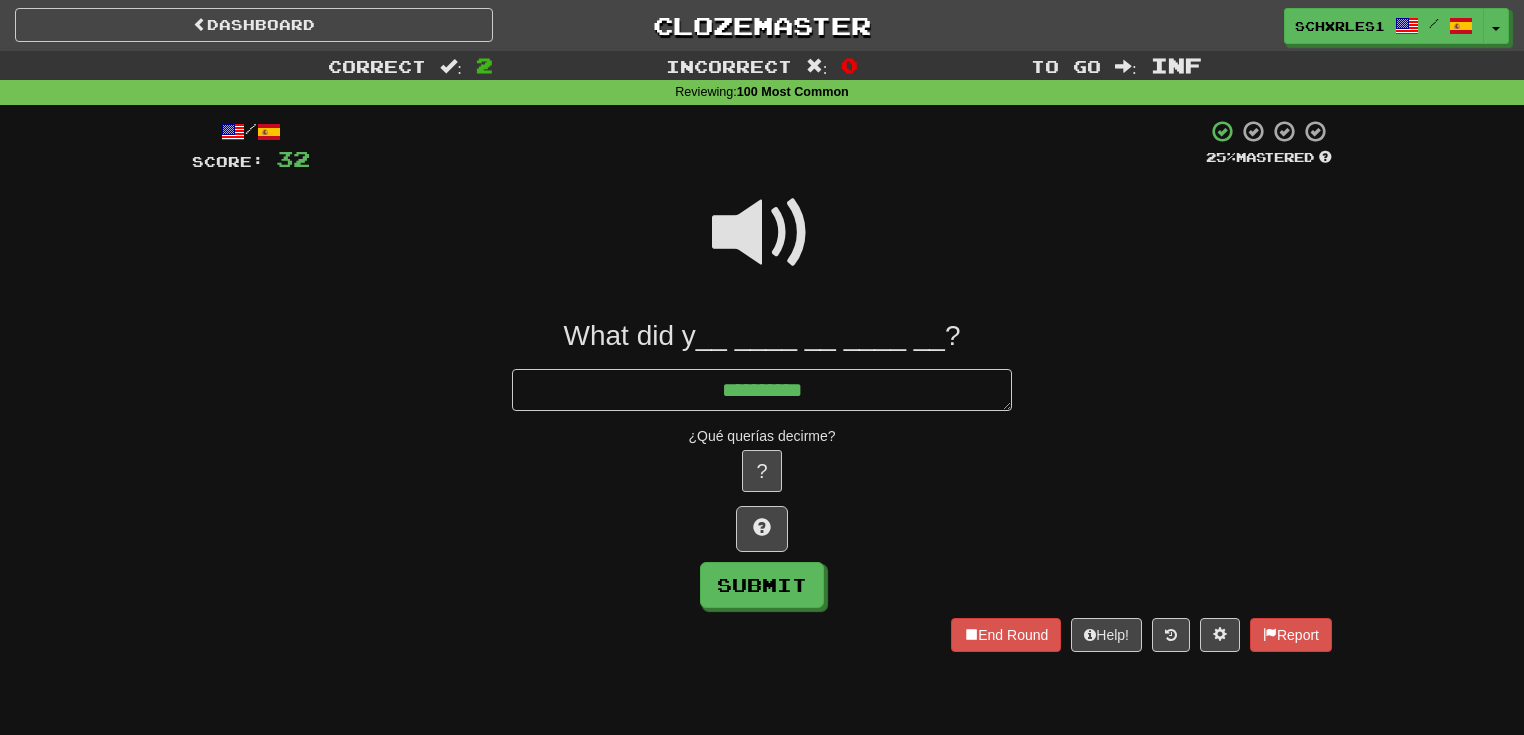 type on "*" 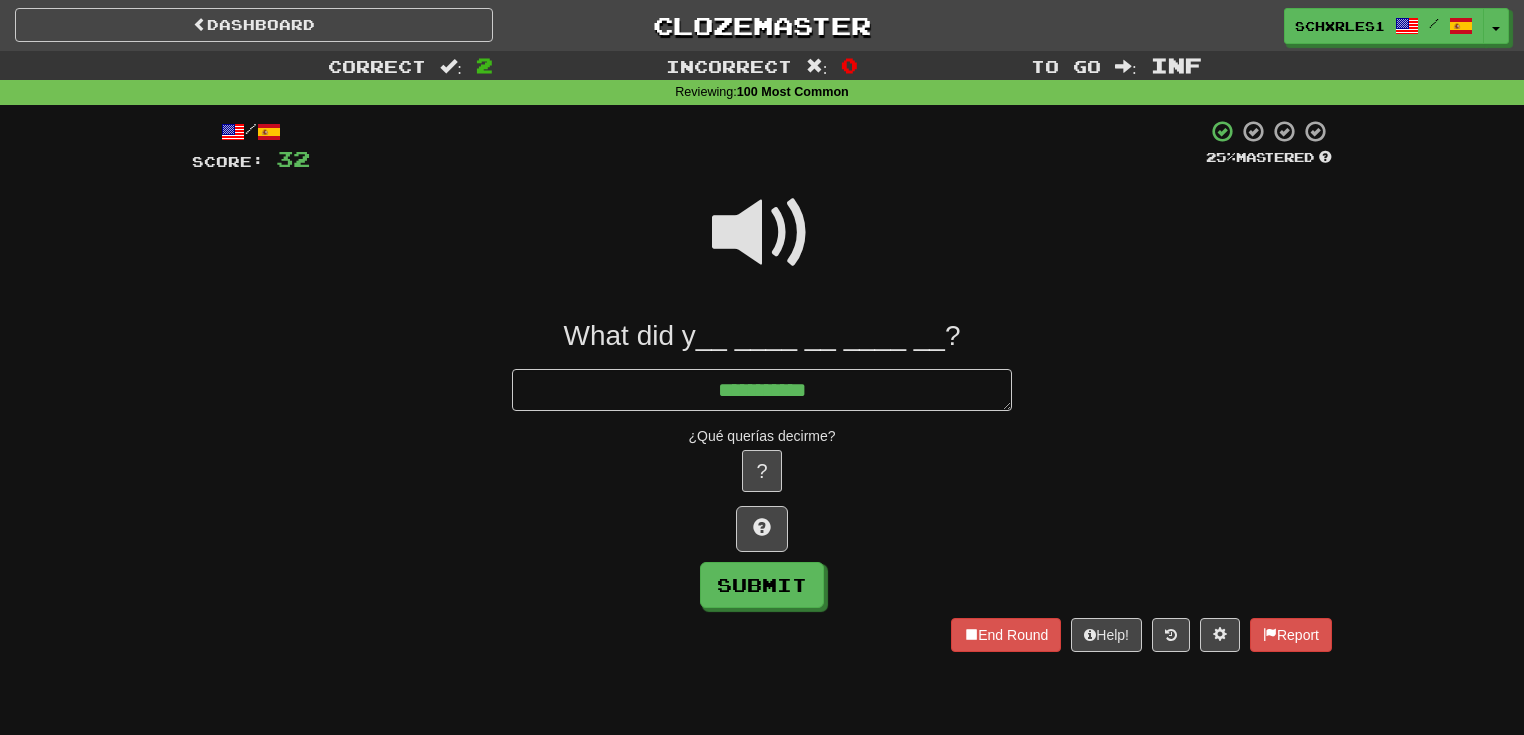 type on "*" 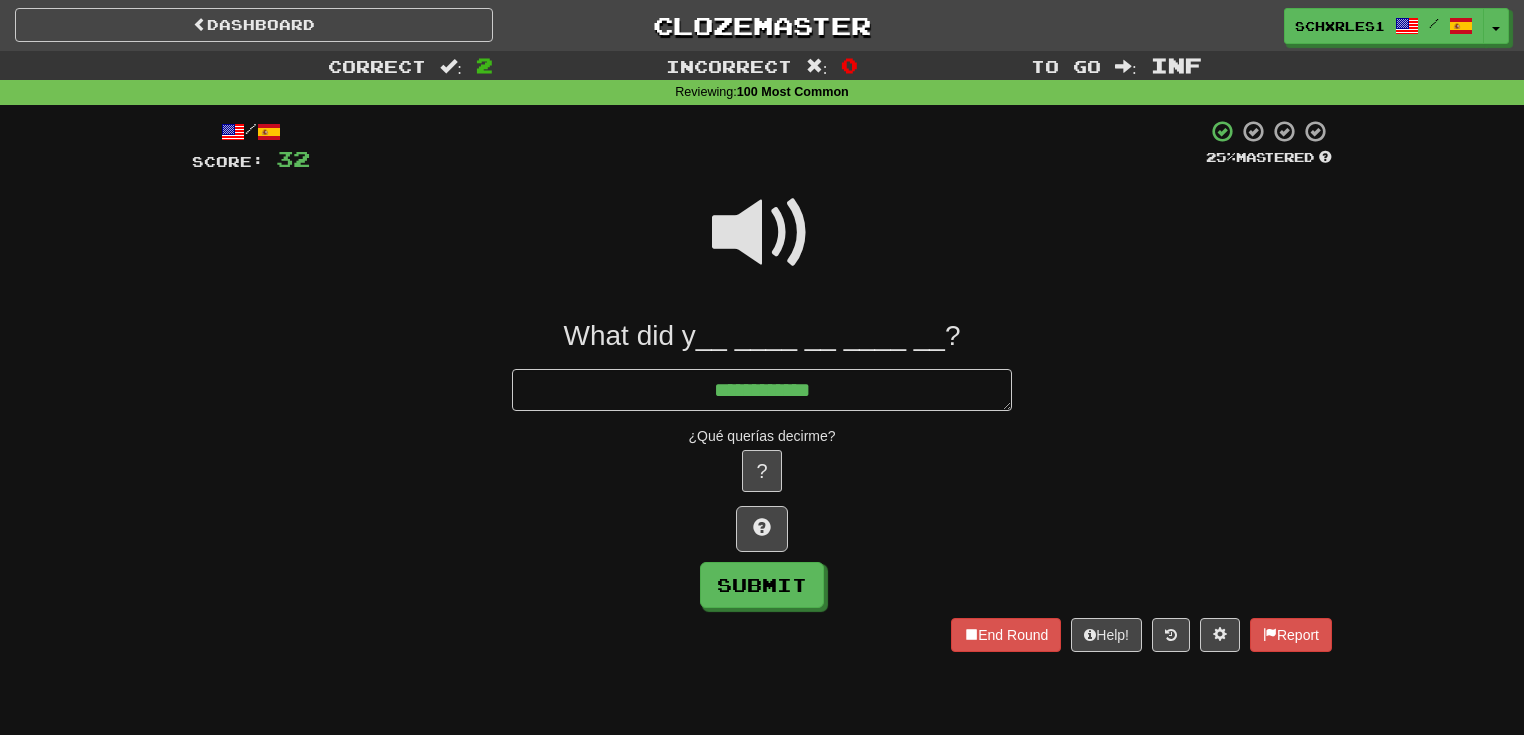 type on "*" 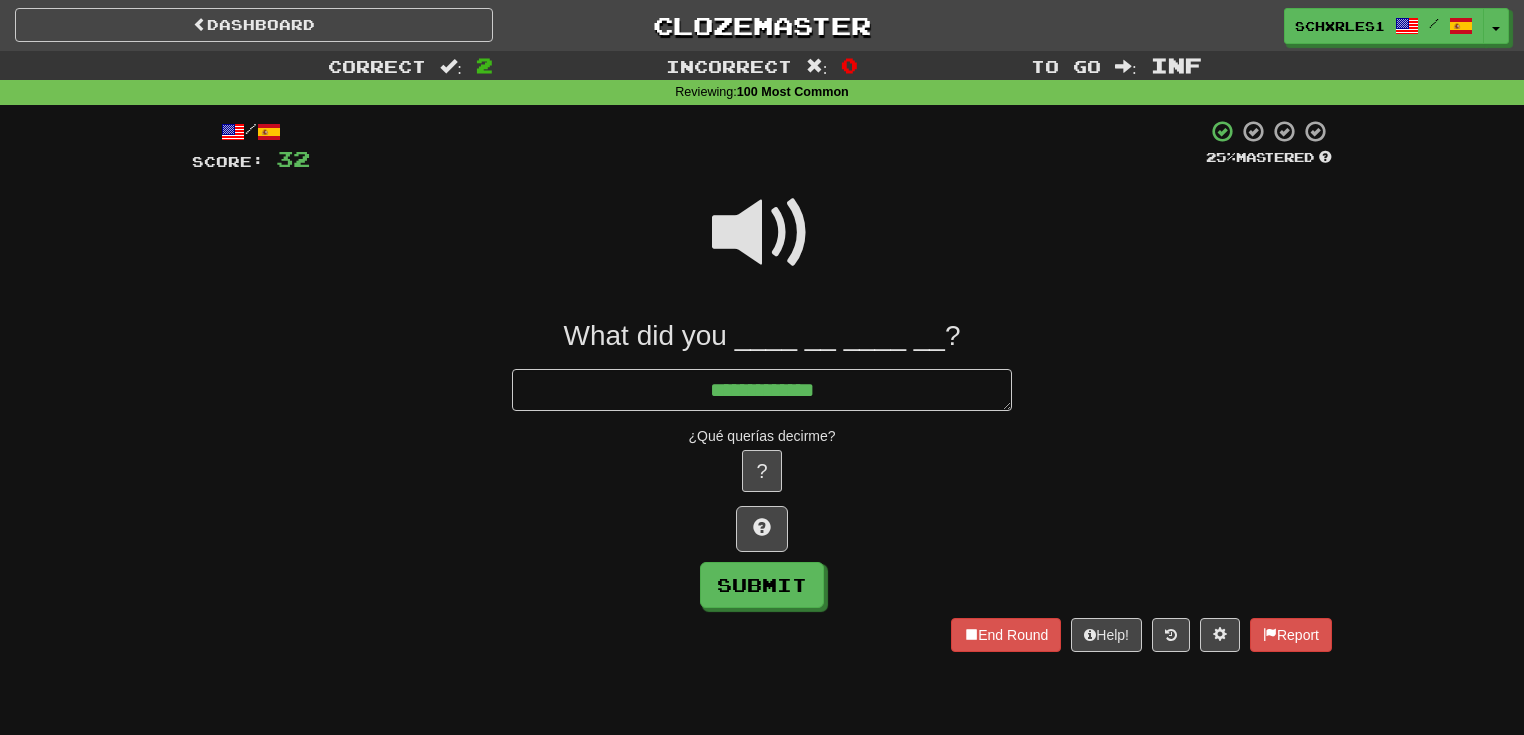 type on "*" 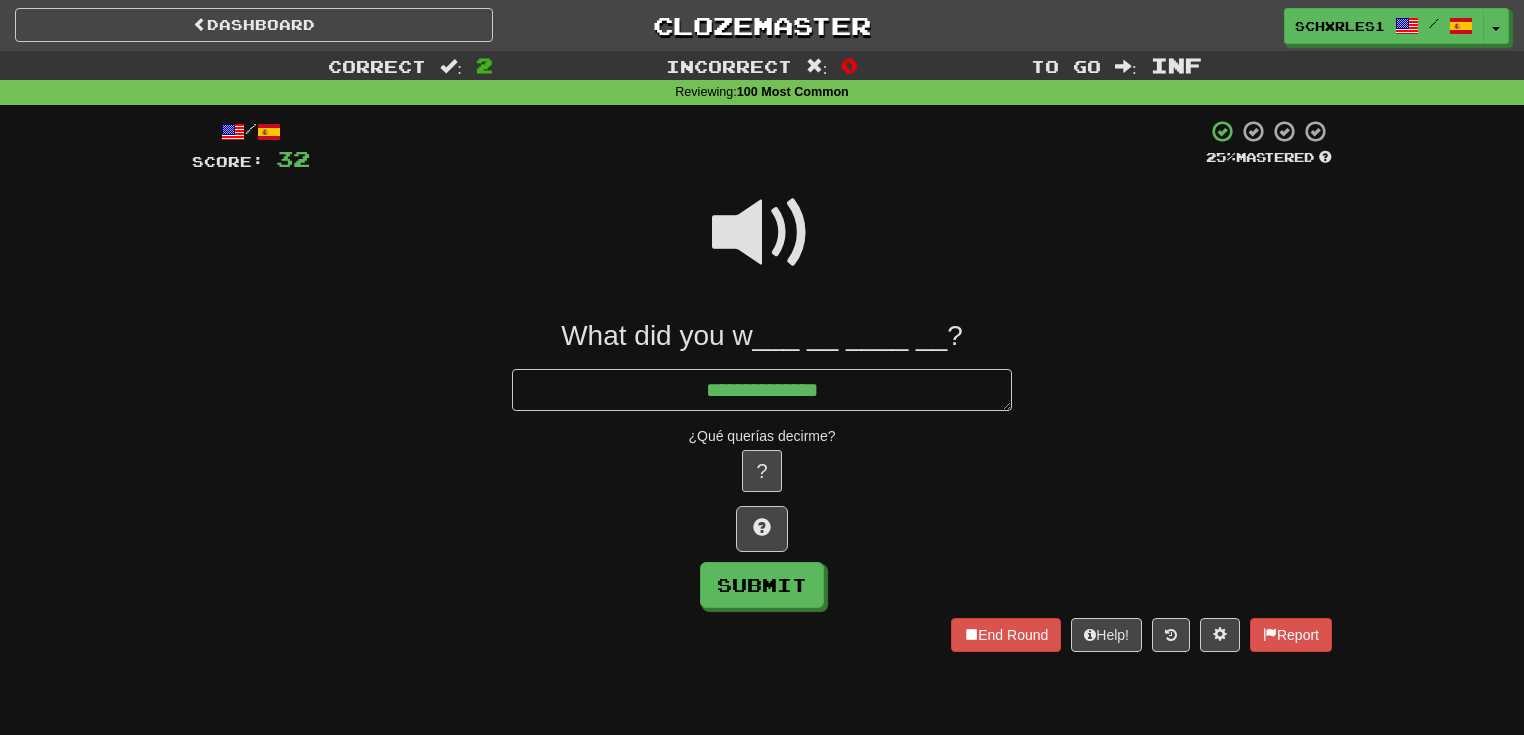 type on "*" 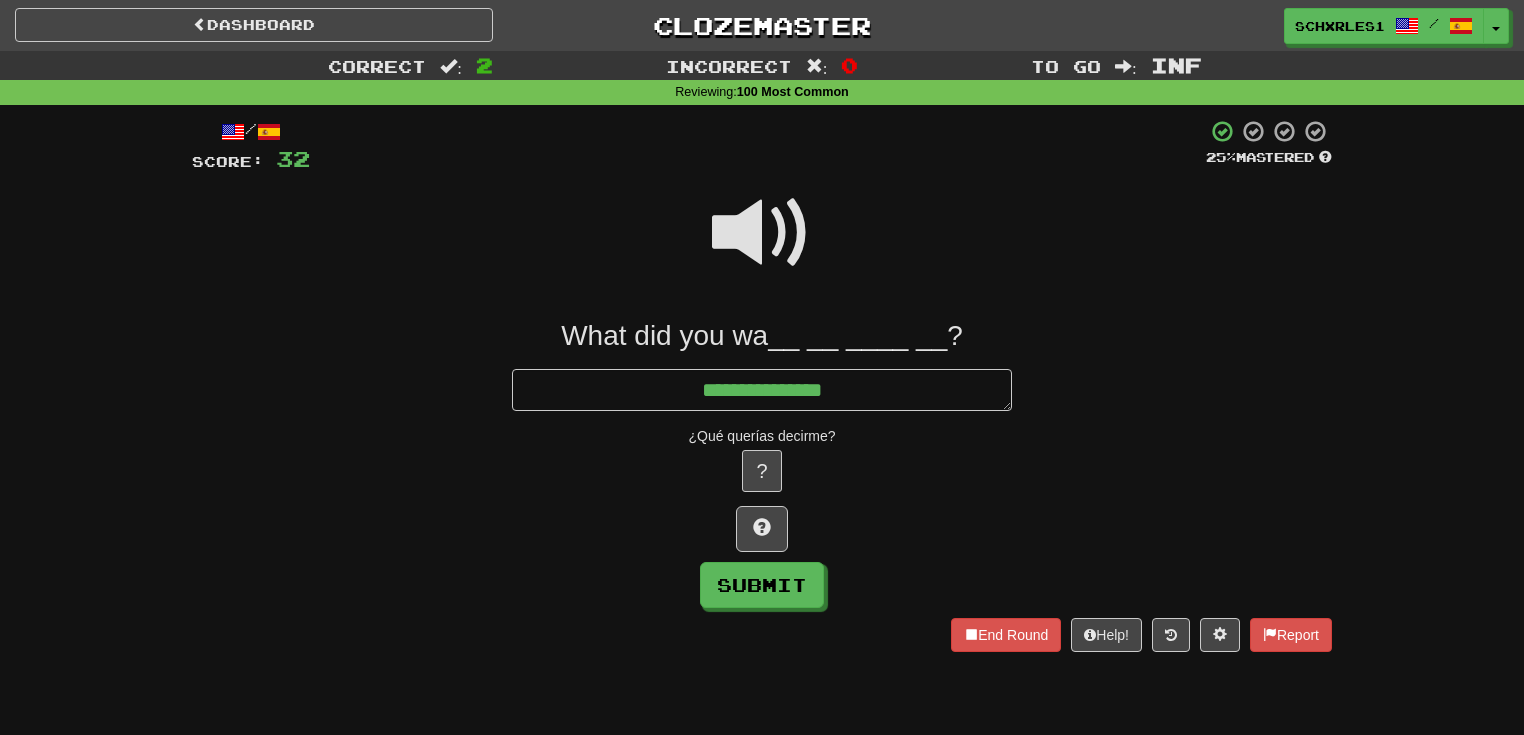 type on "*" 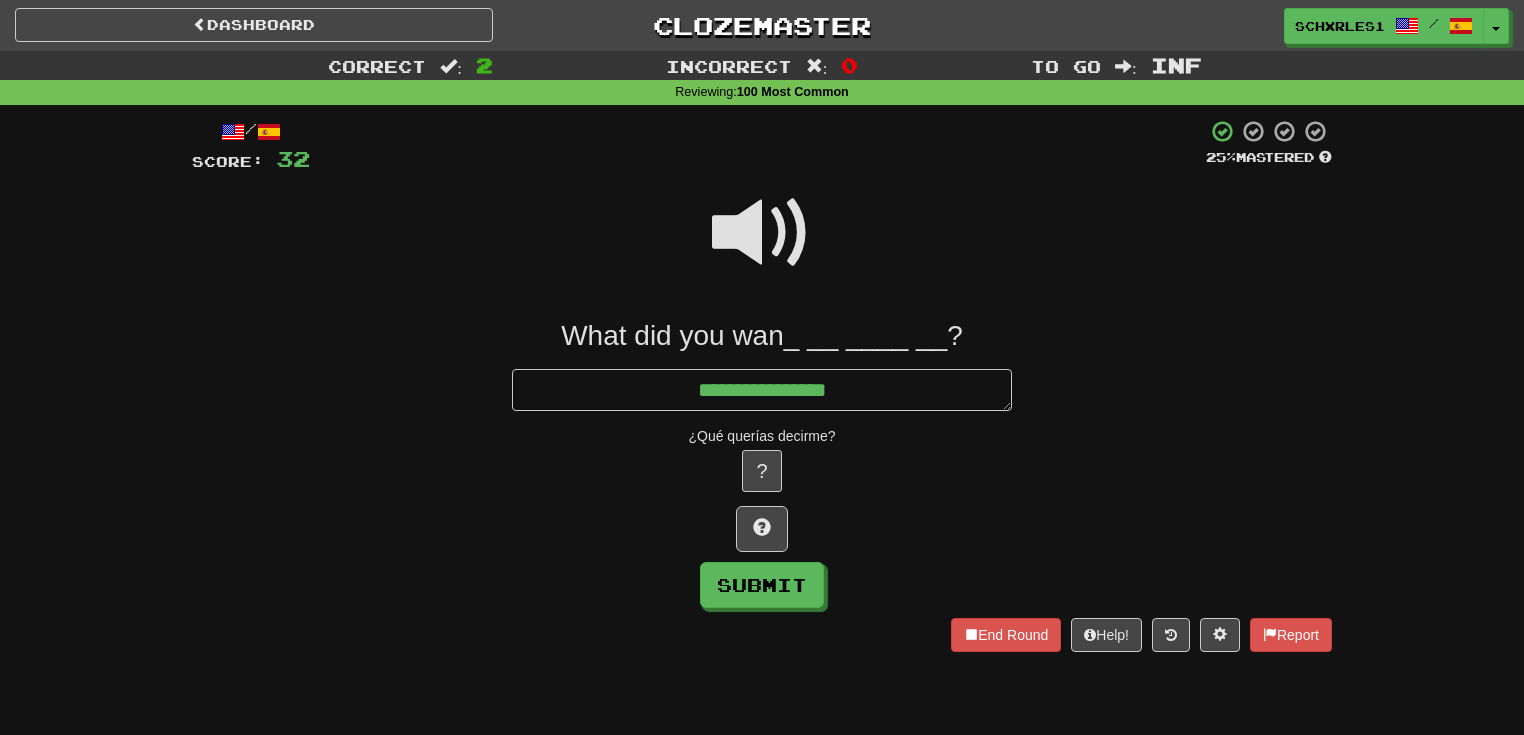 type on "*" 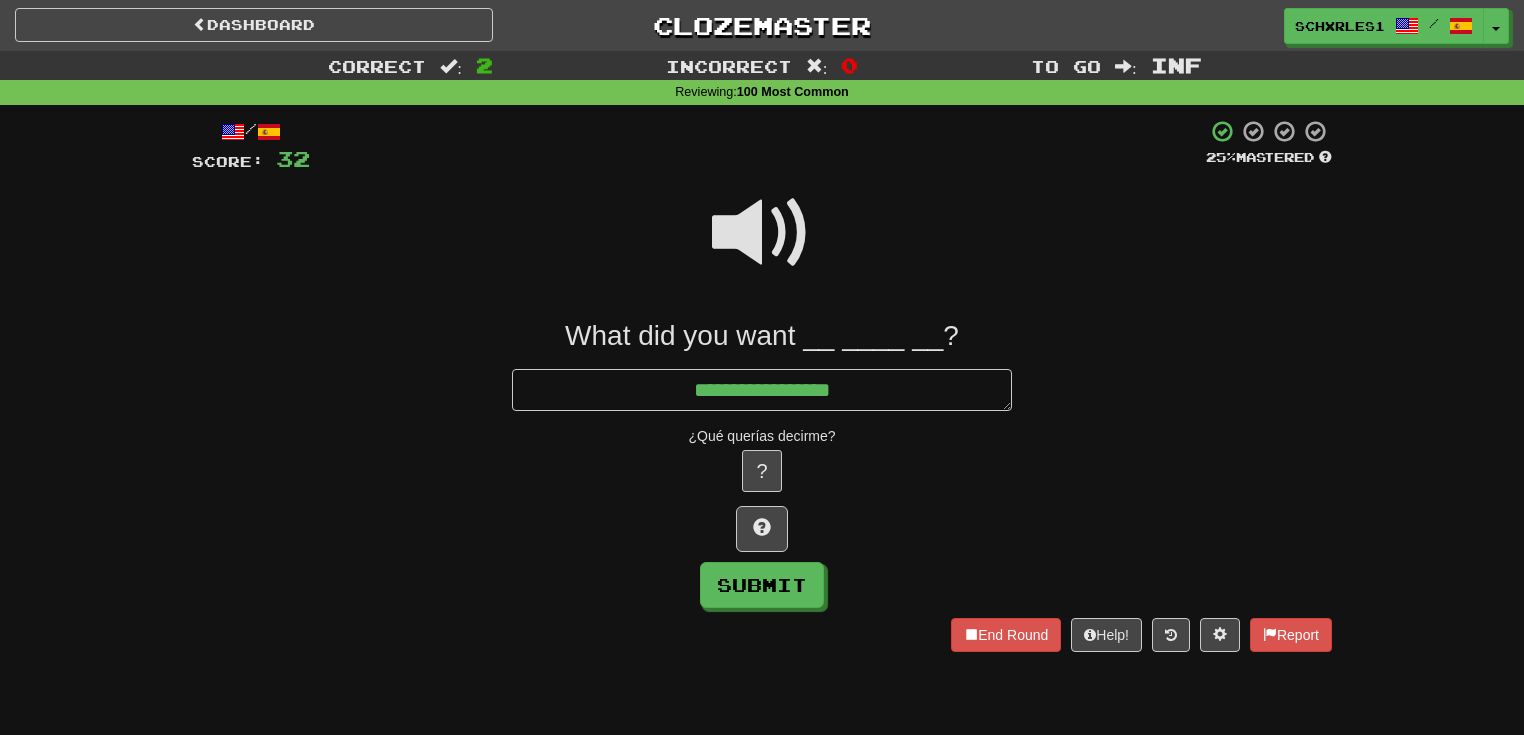 type on "*" 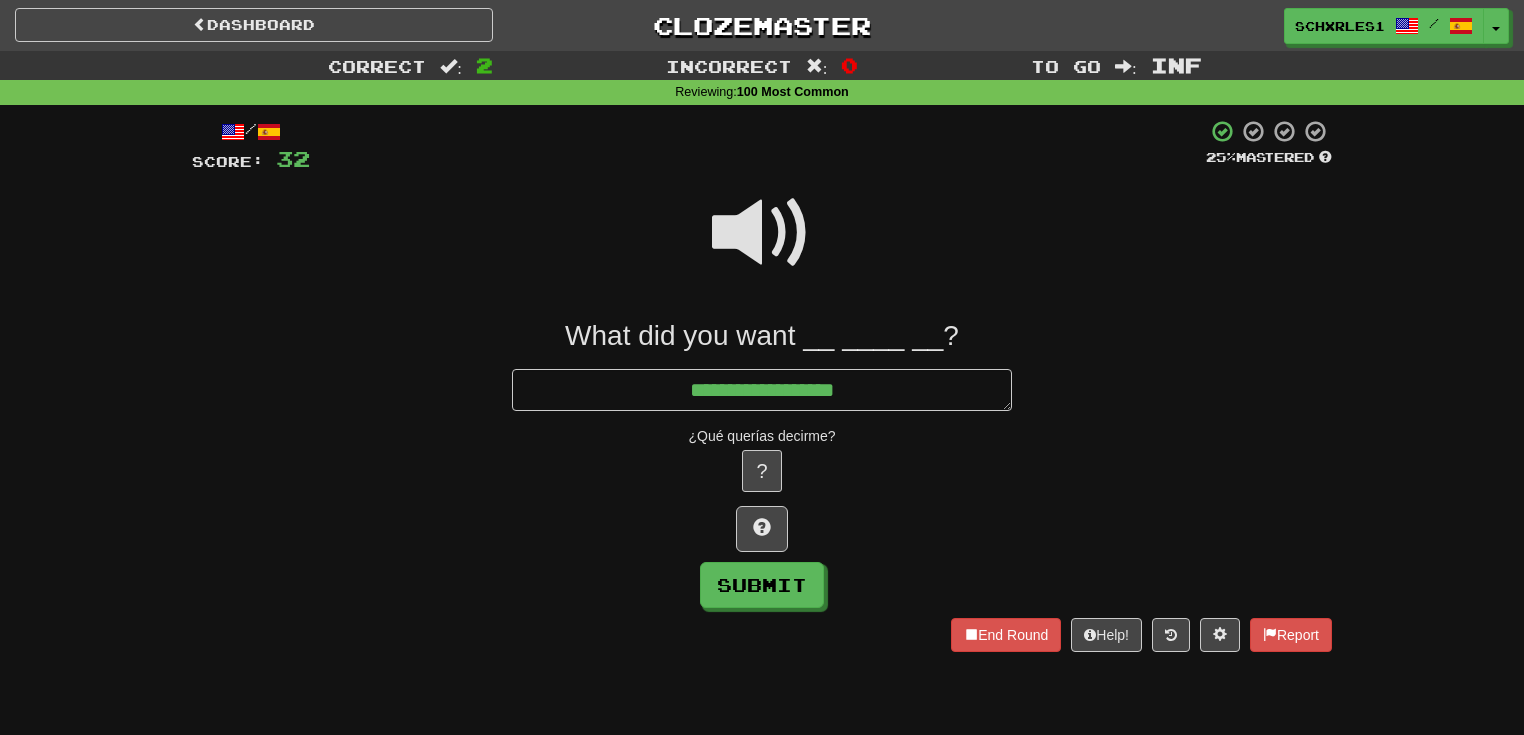 type on "*" 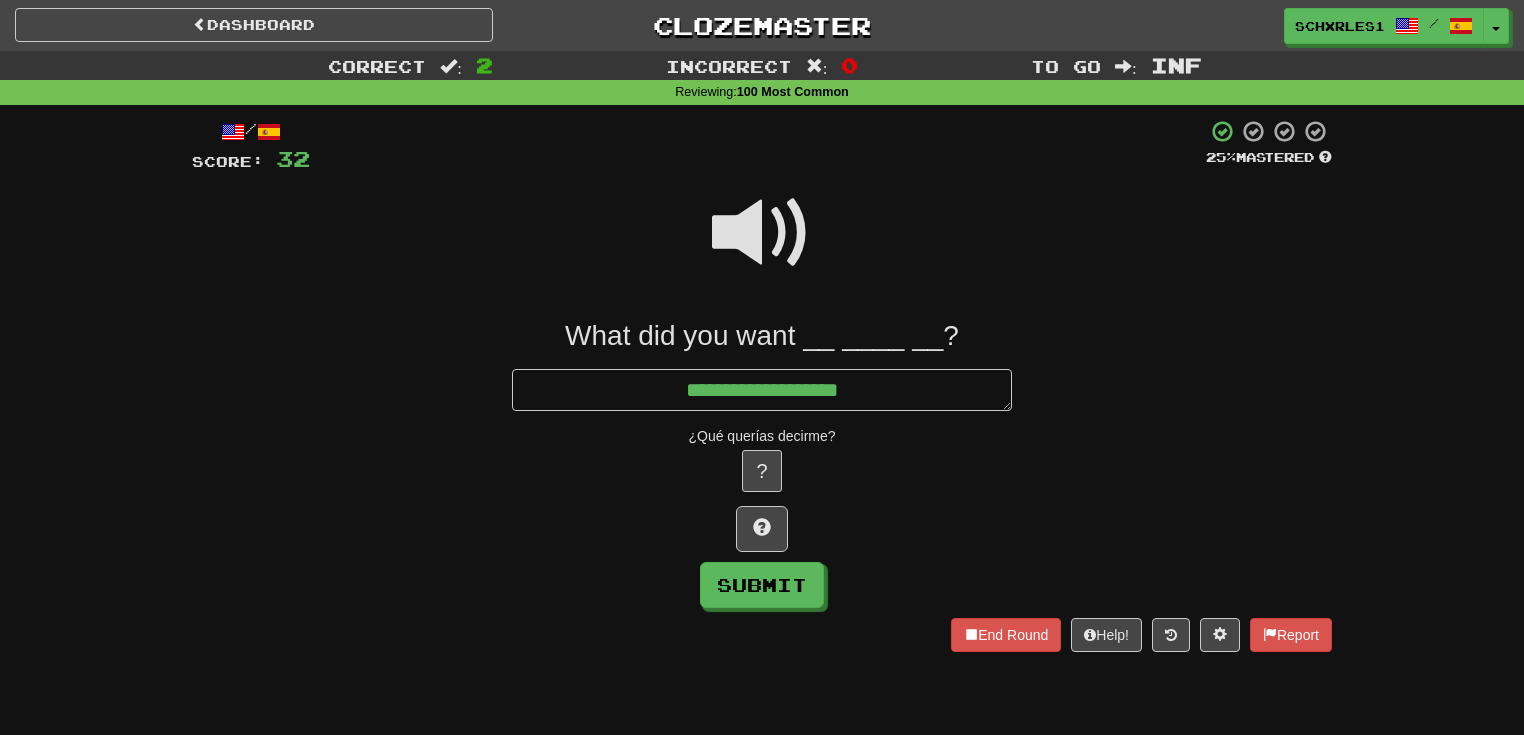 type on "*" 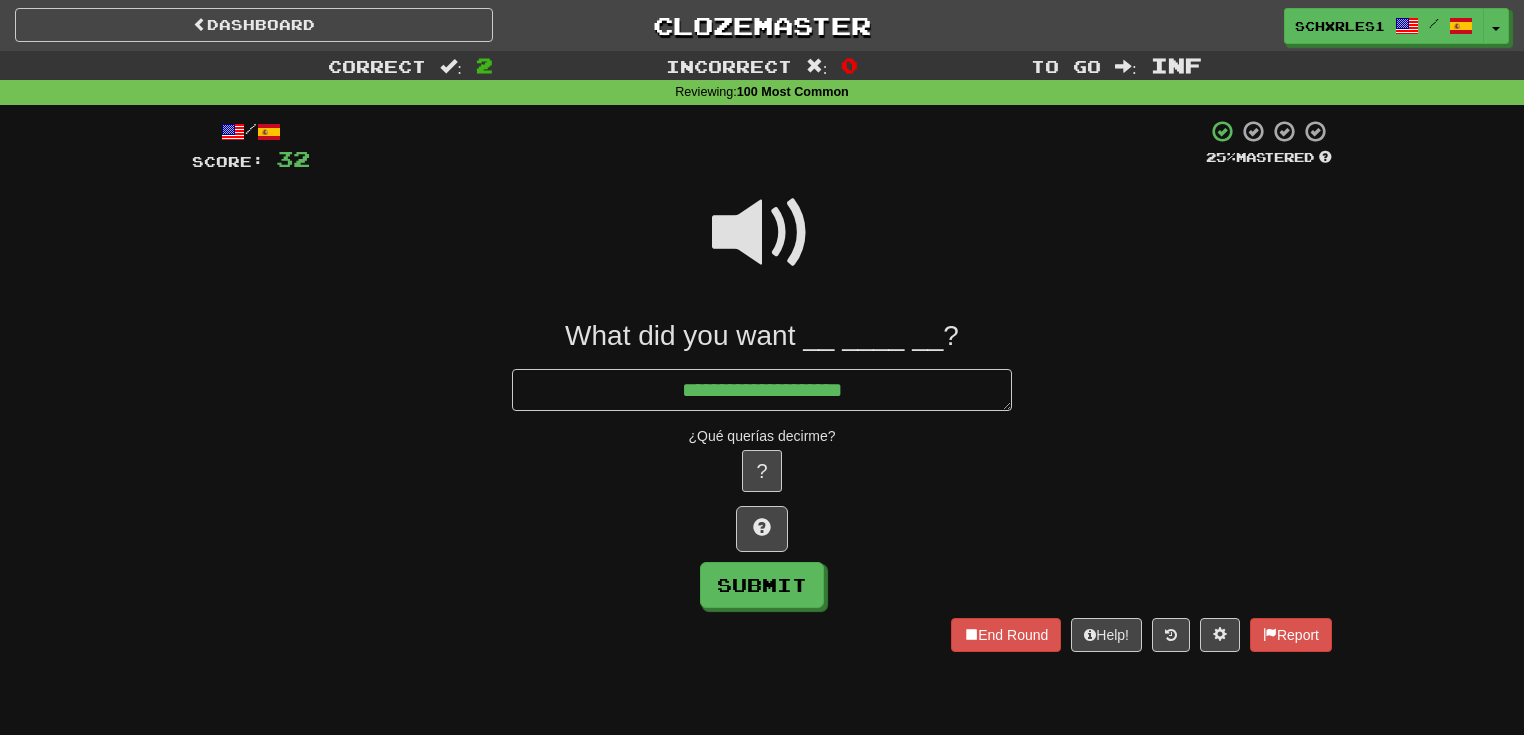 type on "*" 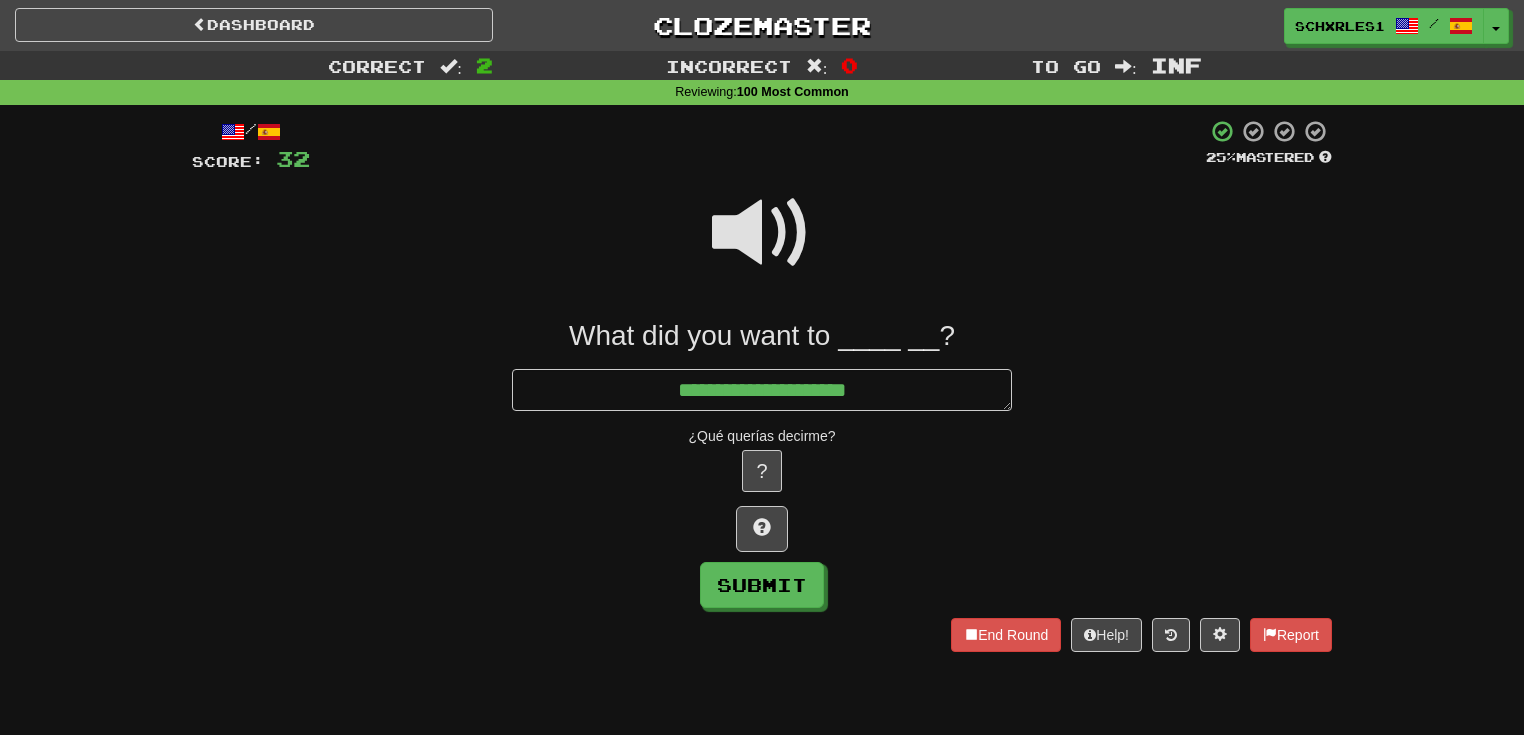 type on "*" 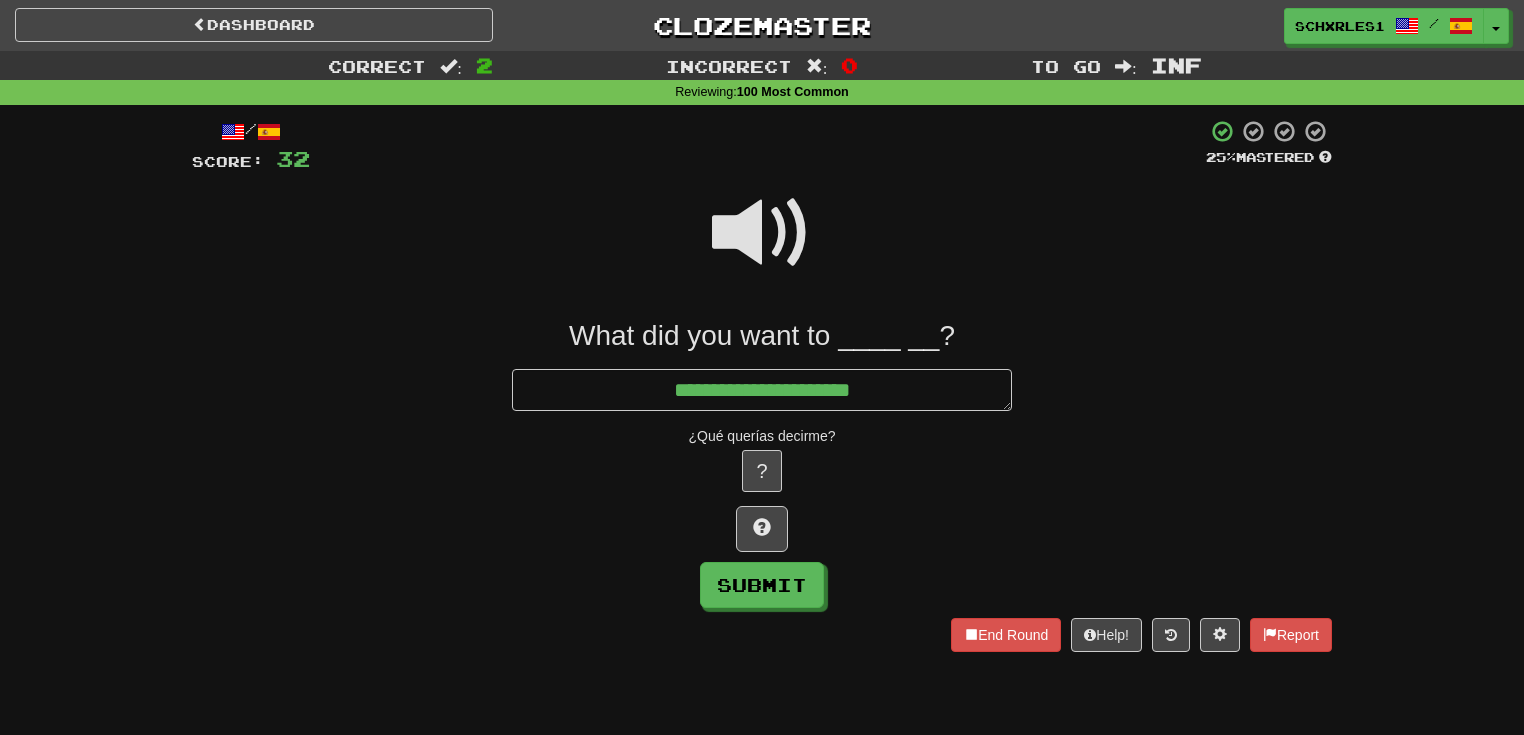 type on "*" 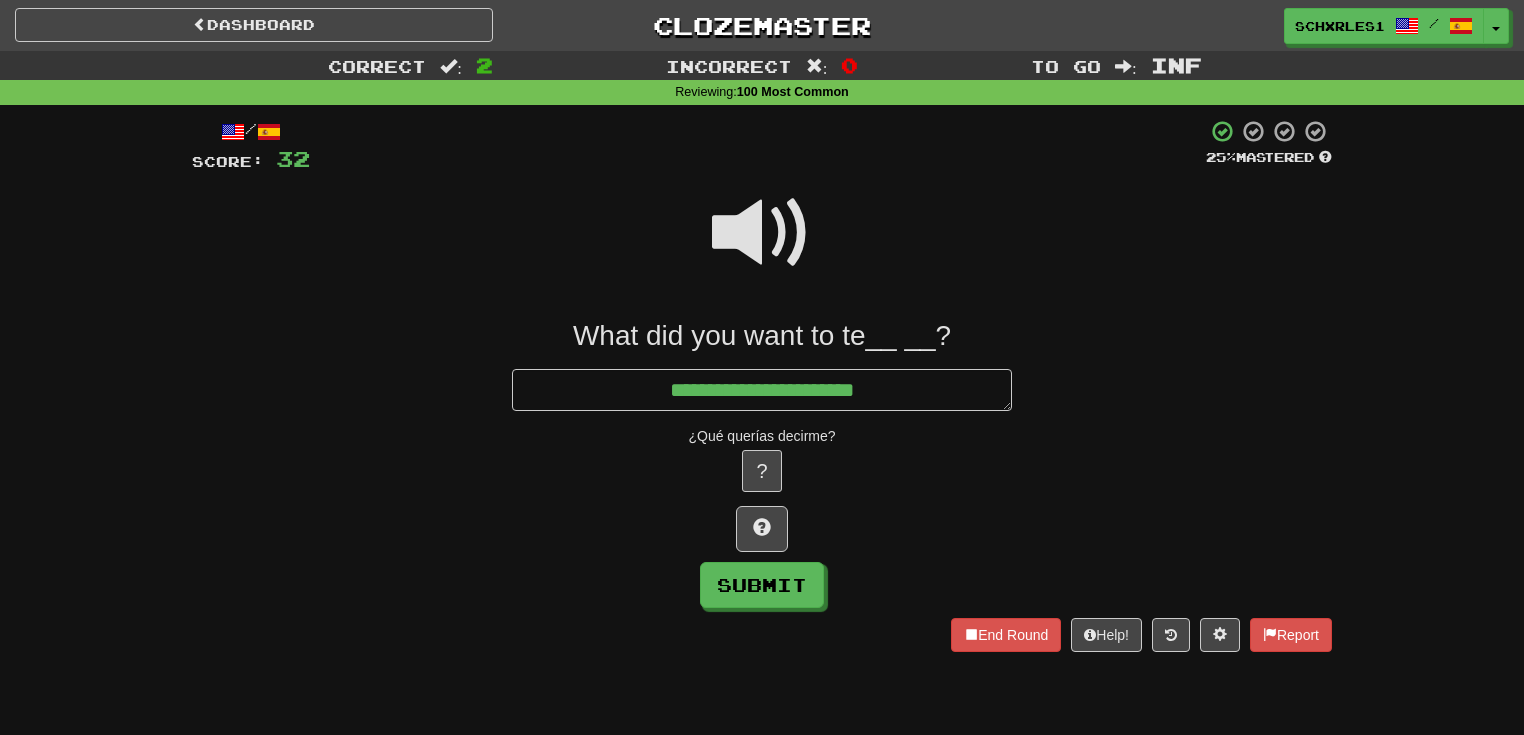 type on "*" 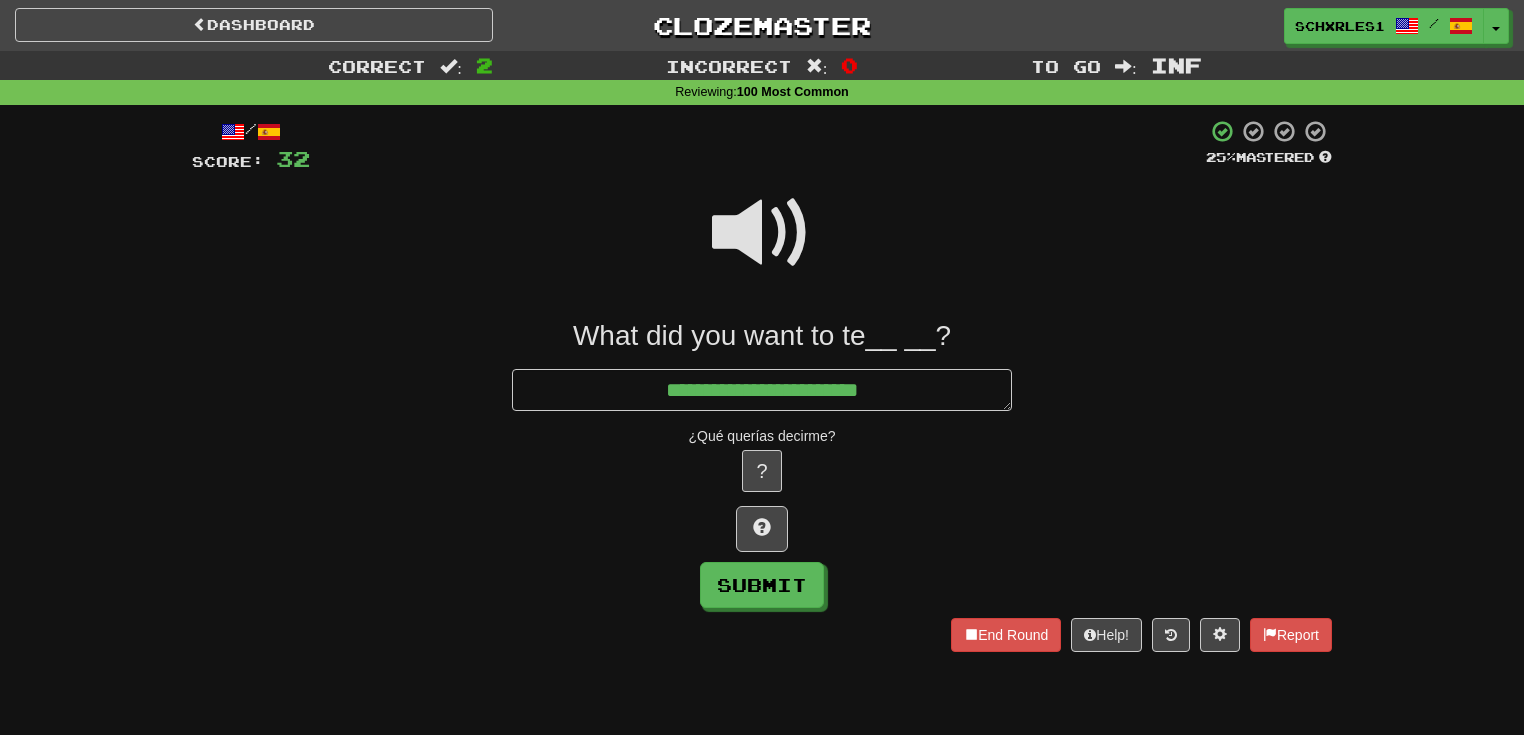 type on "*" 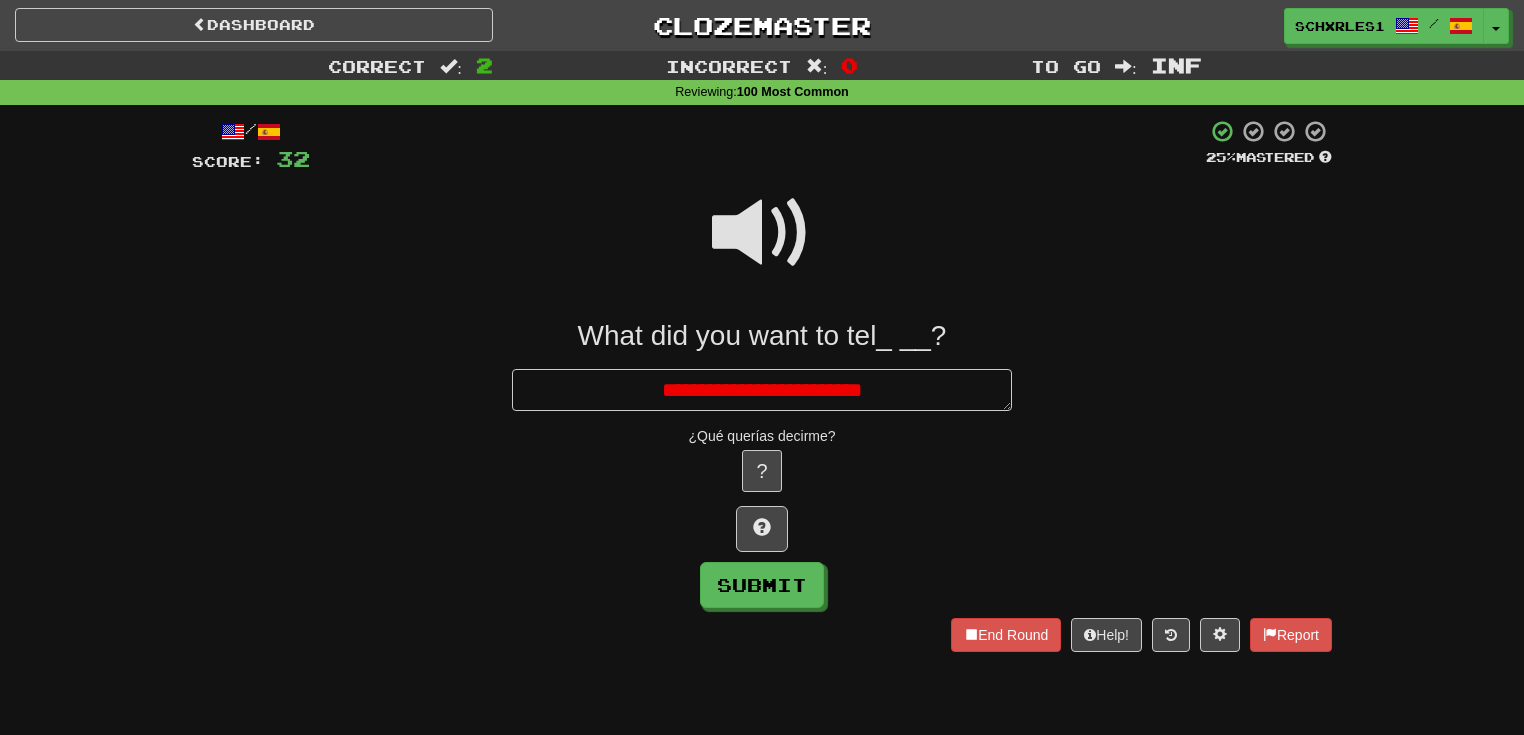 type on "*" 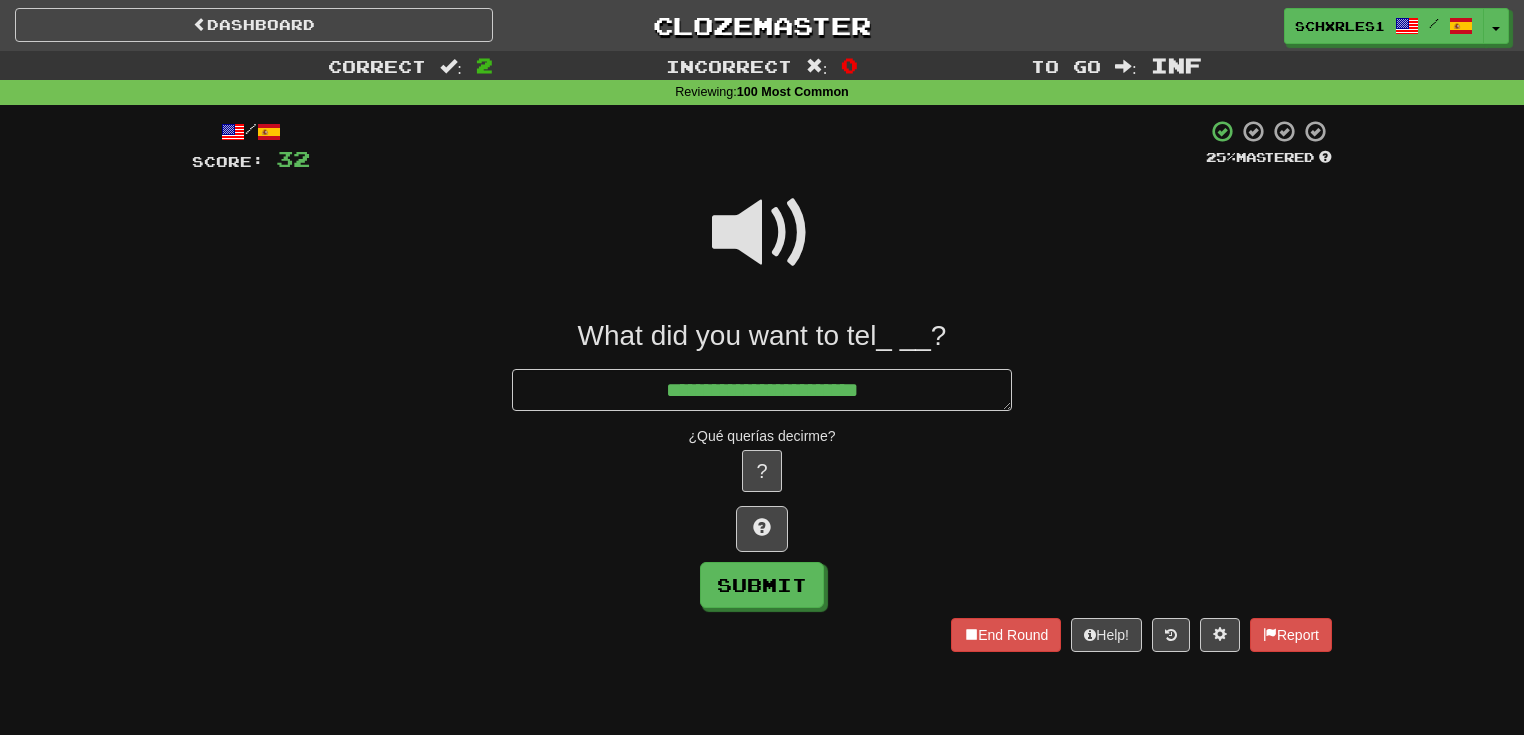 type on "*" 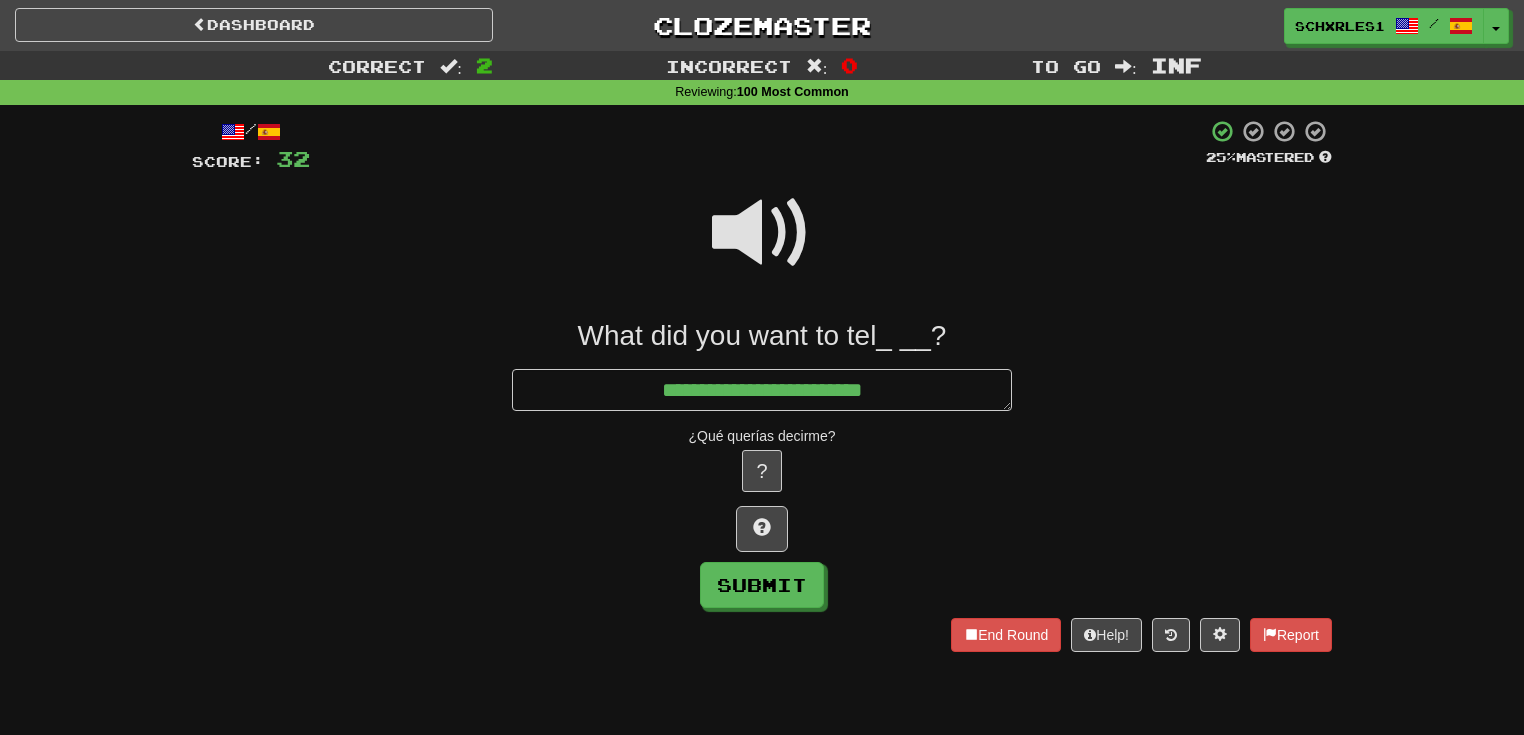 type on "*" 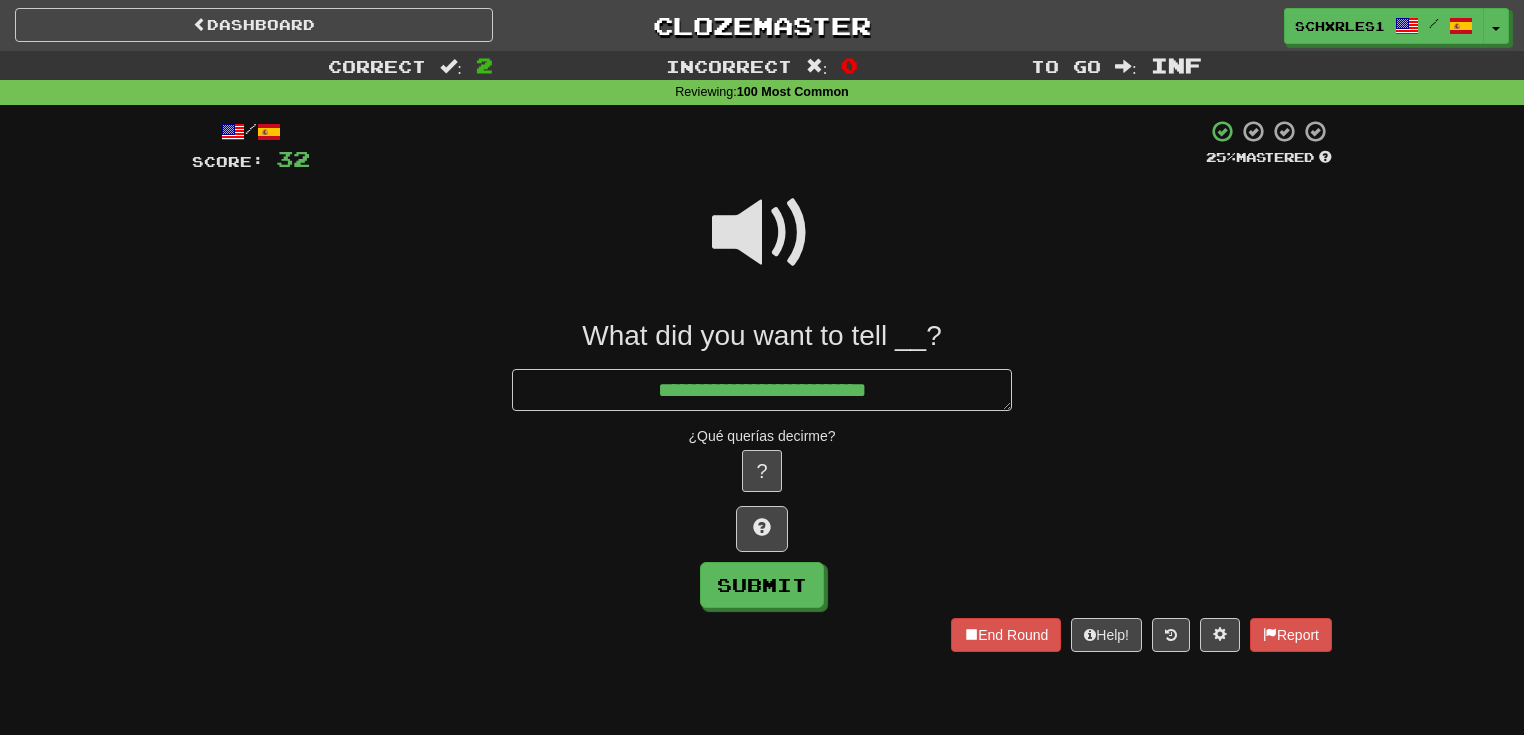type on "*" 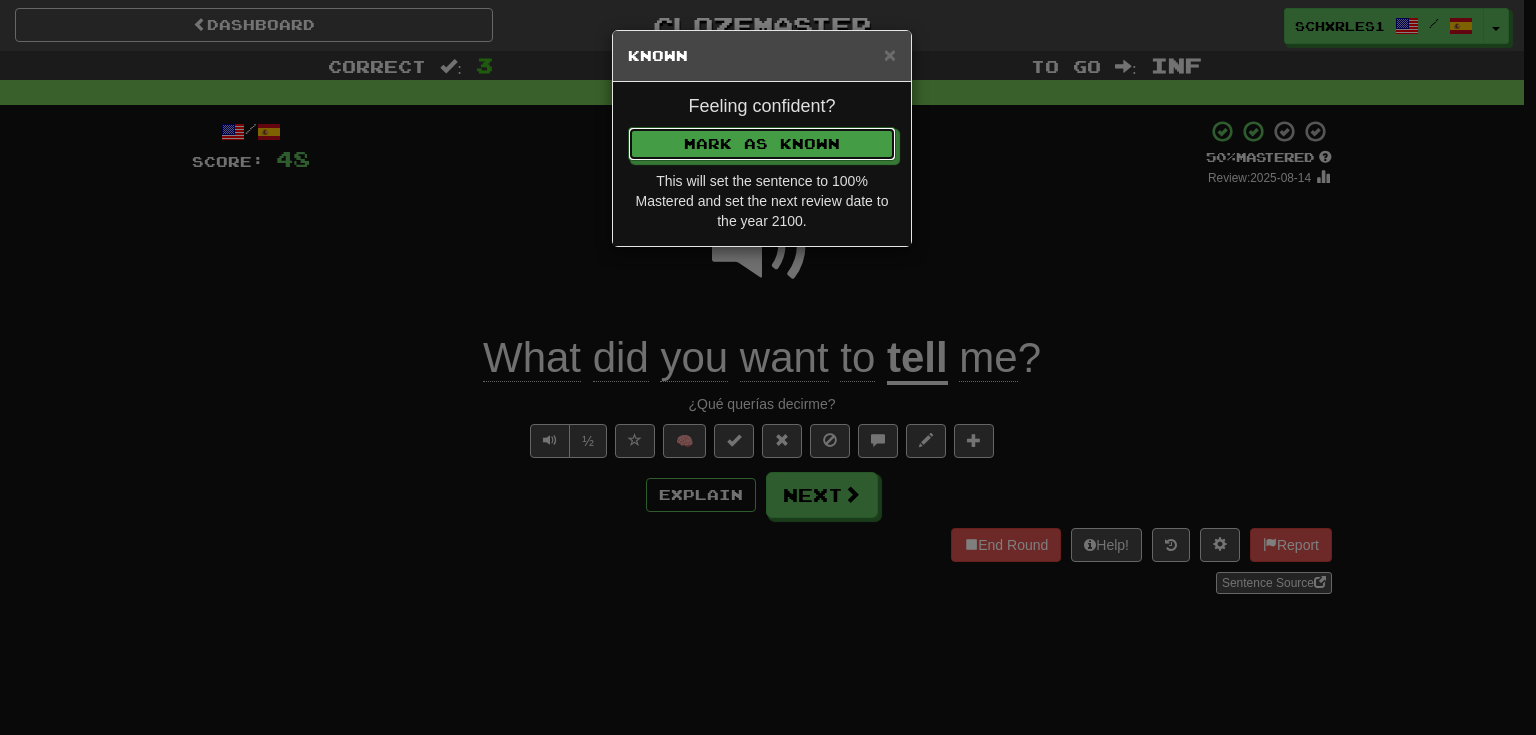 click on "Mark as Known" at bounding box center [762, 144] 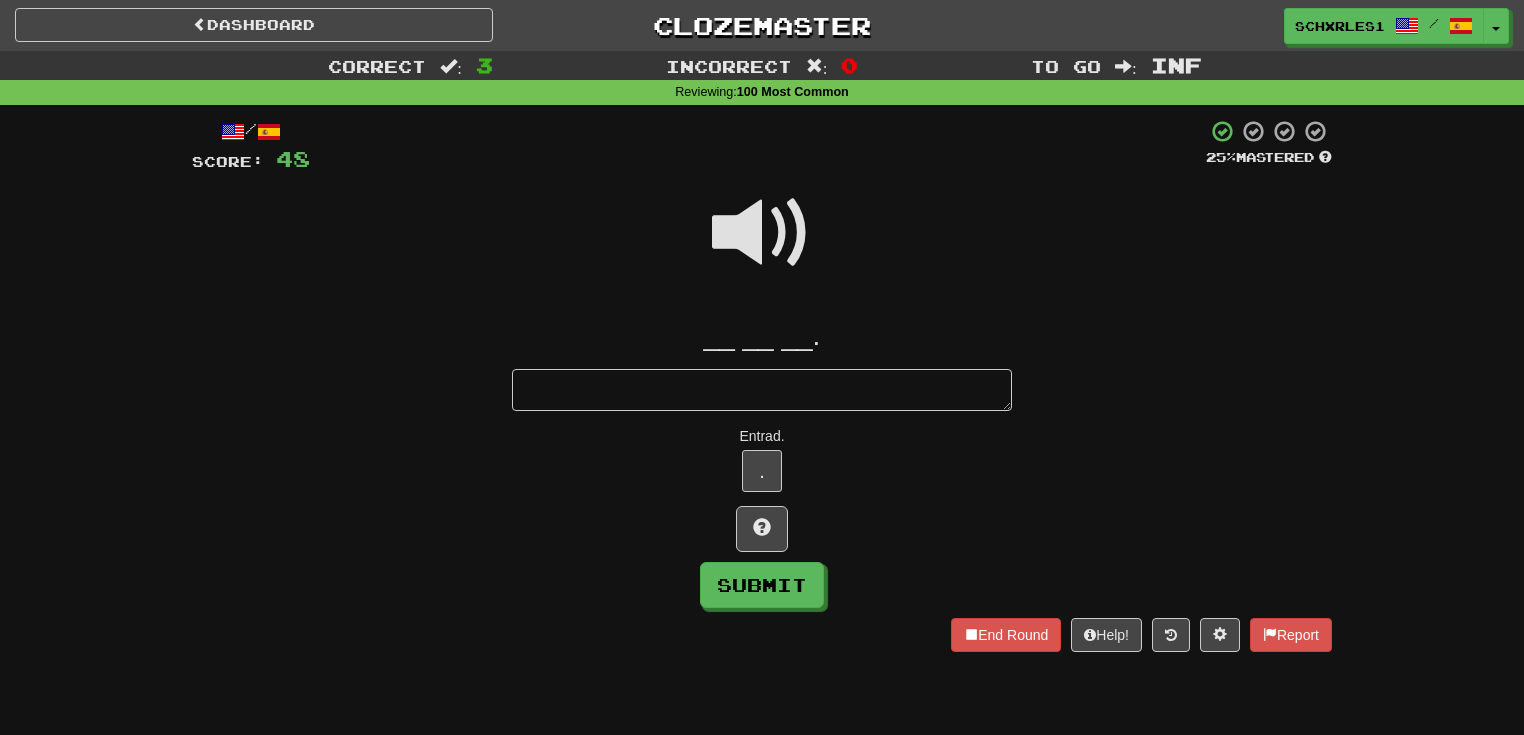type on "*" 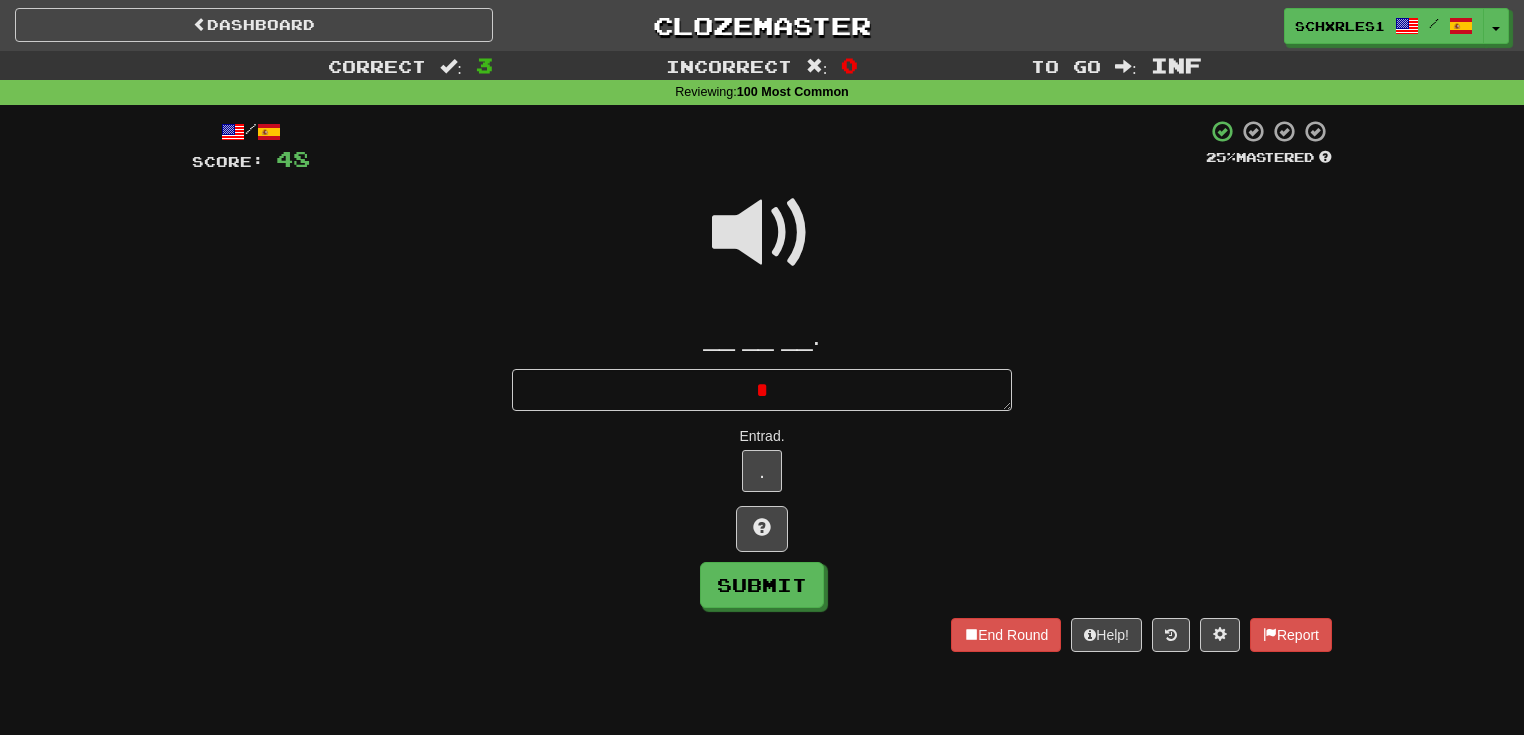 type 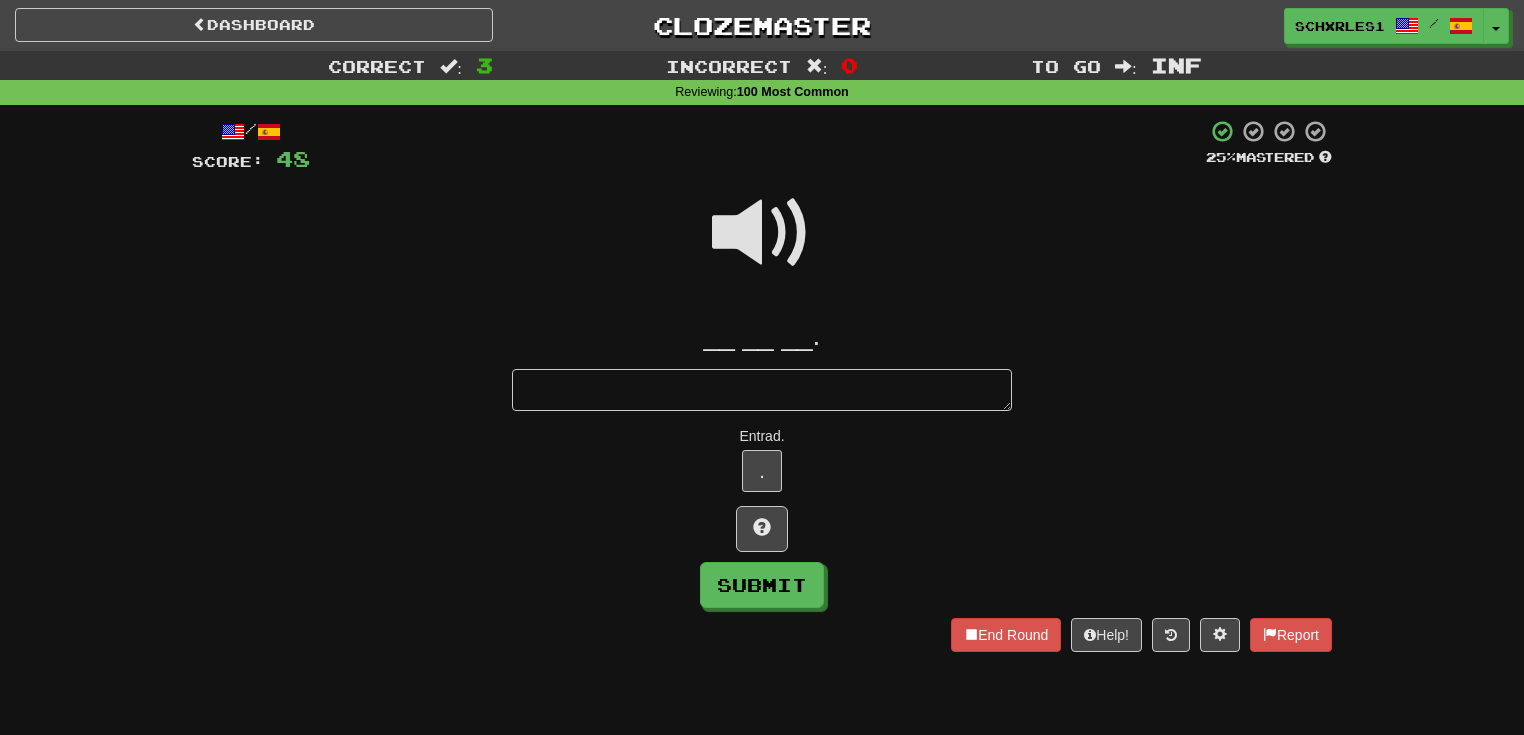 type on "*" 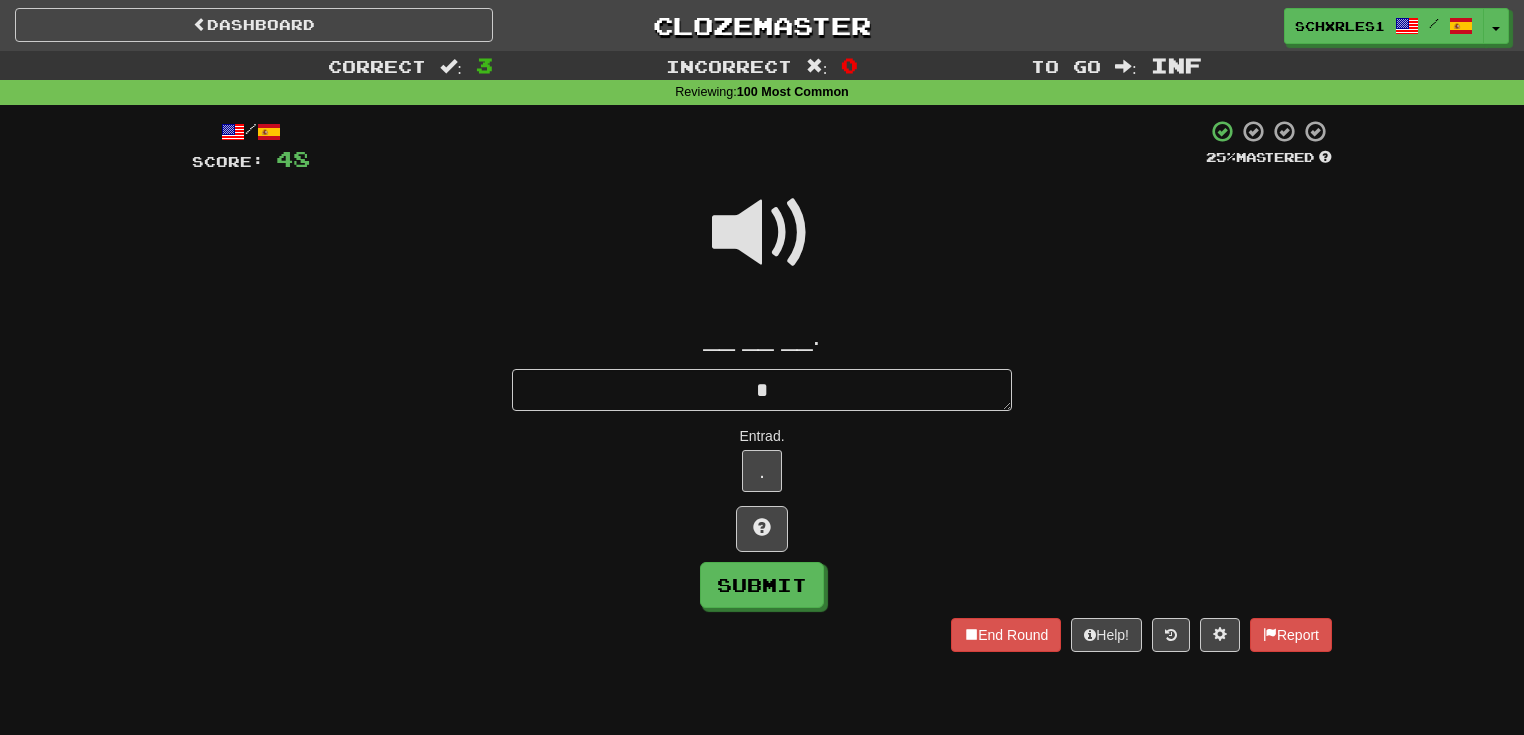 type on "*" 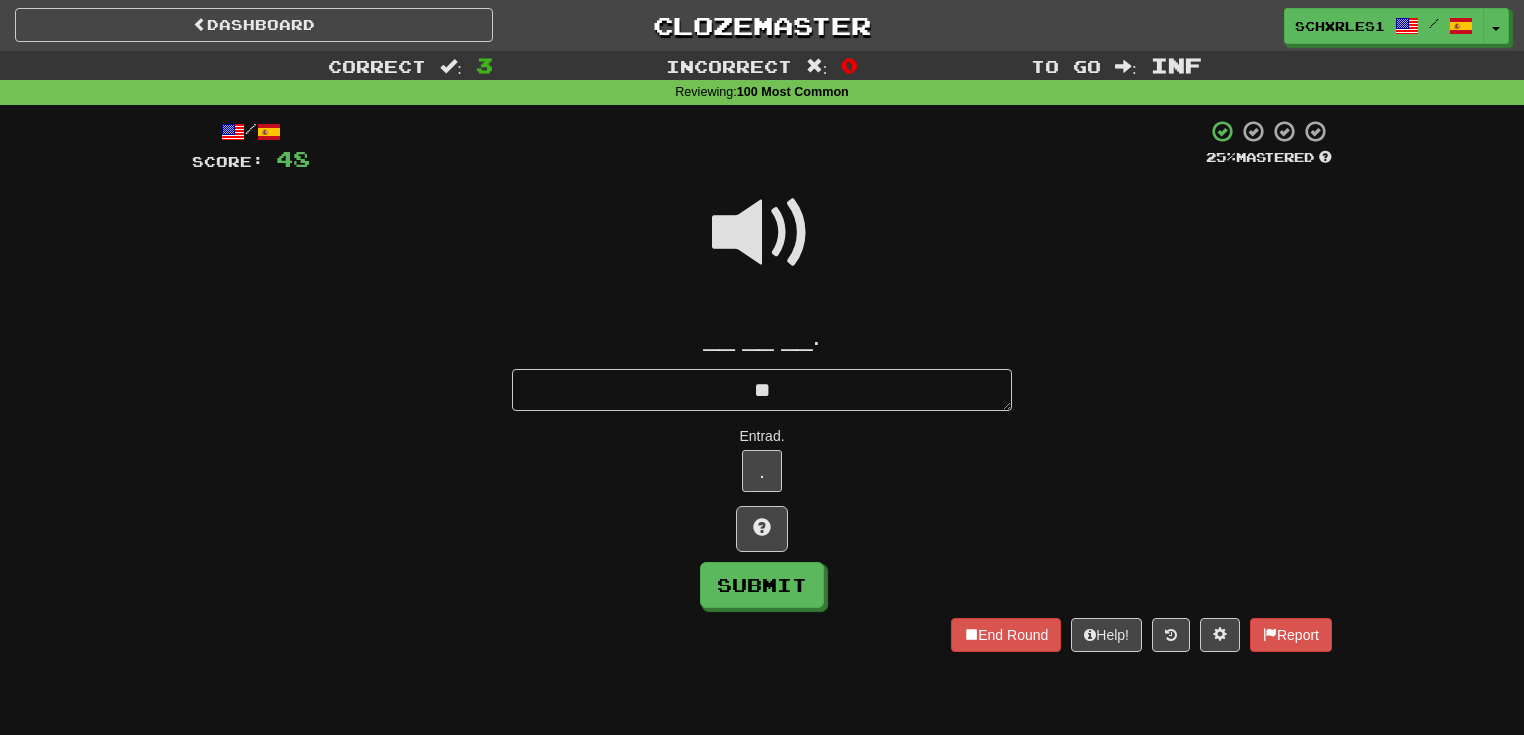 type on "*" 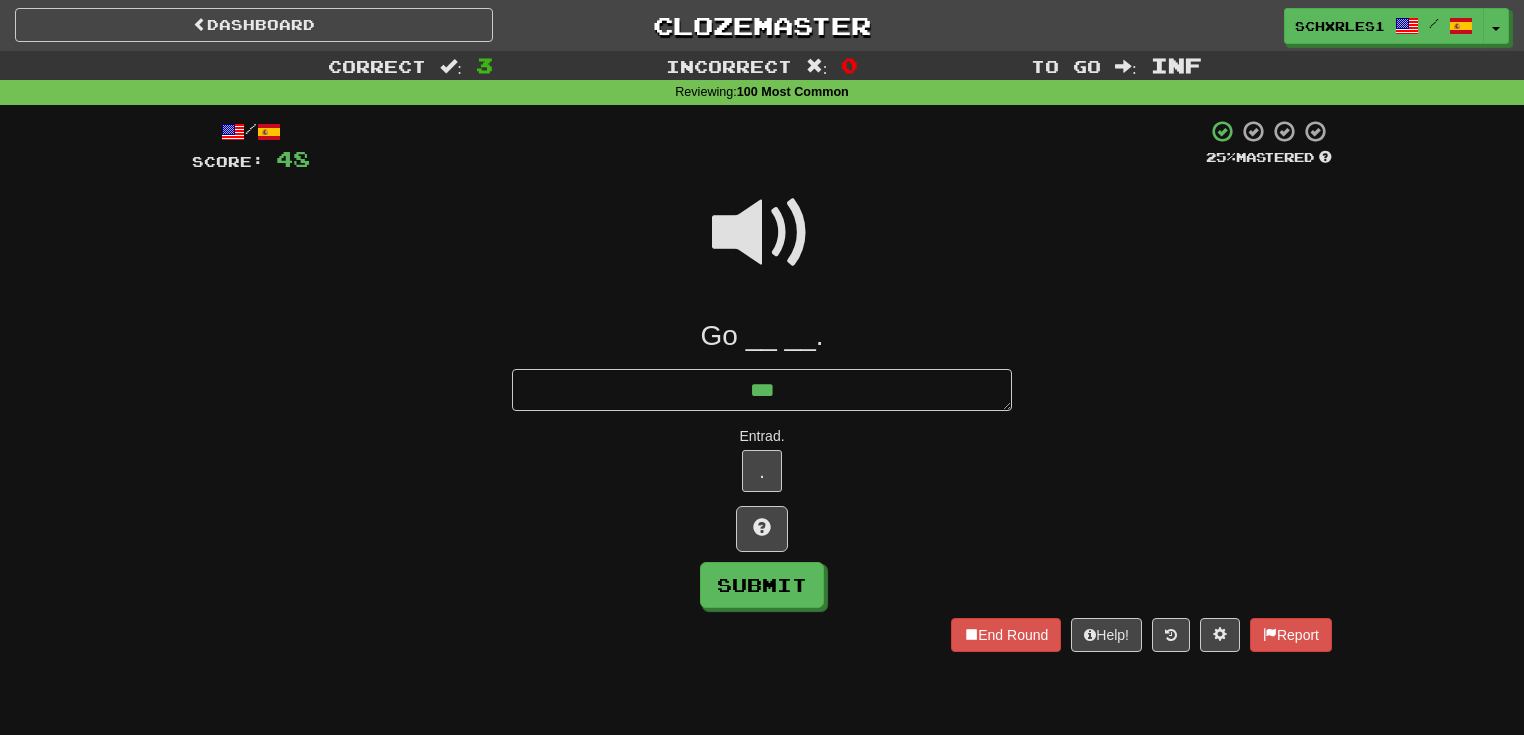 type on "*" 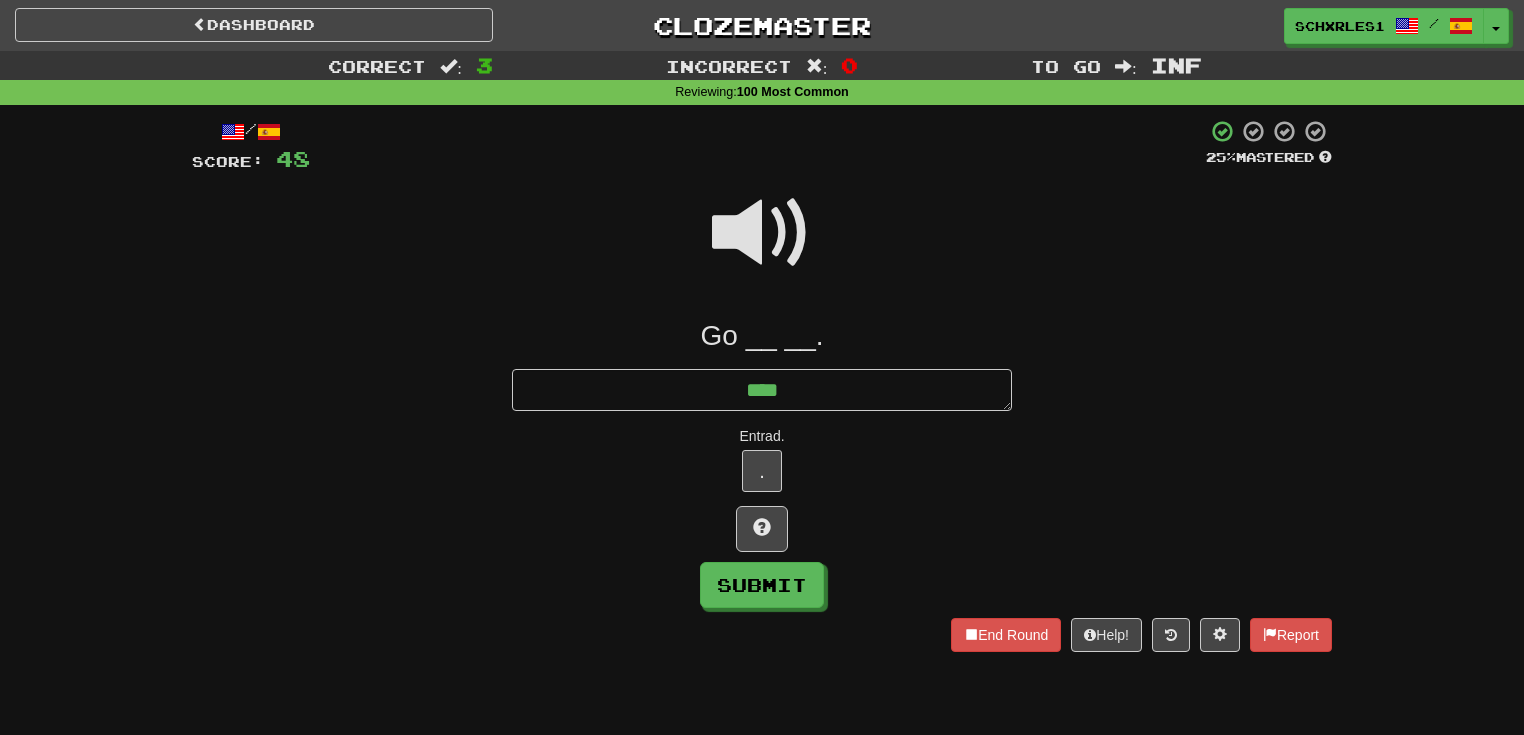 type on "*" 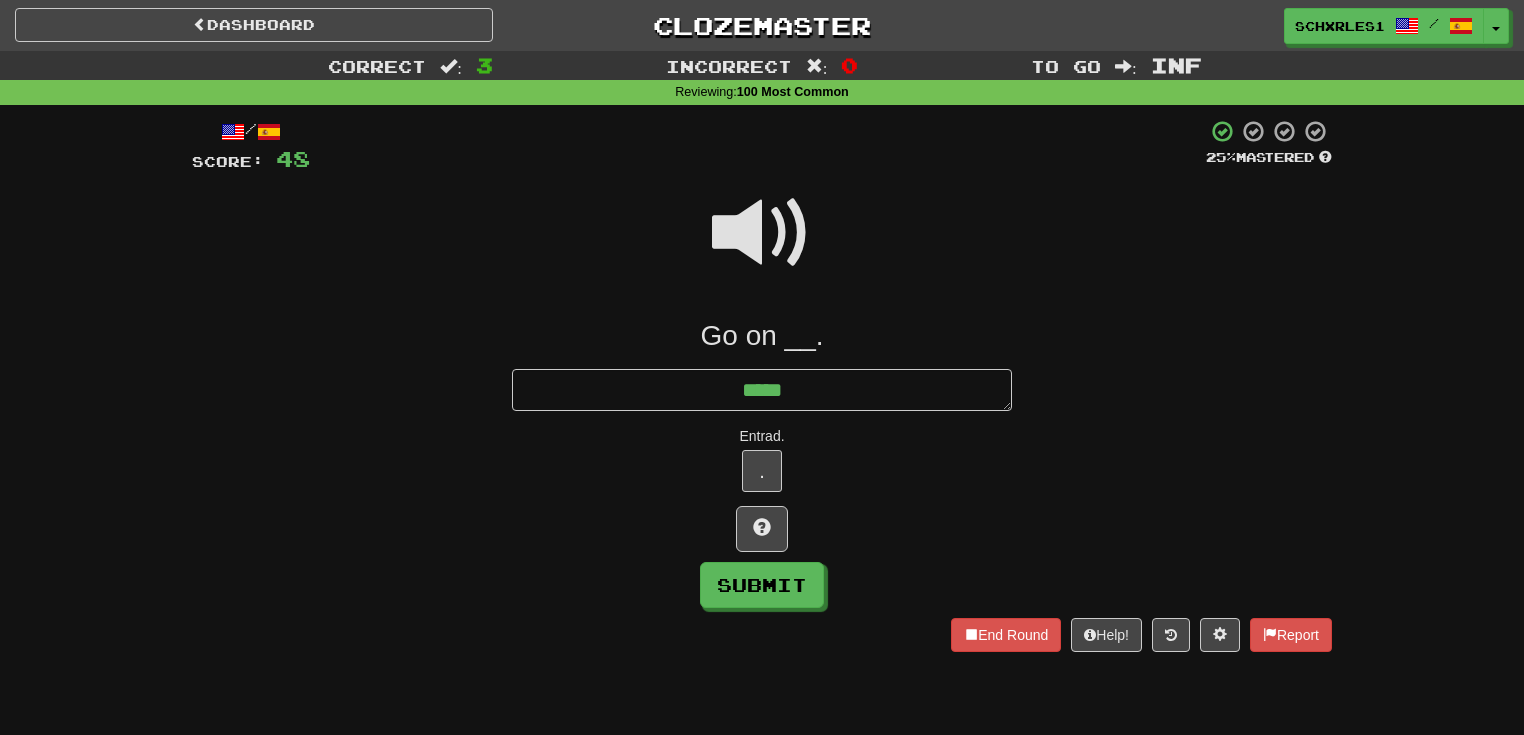 type on "*" 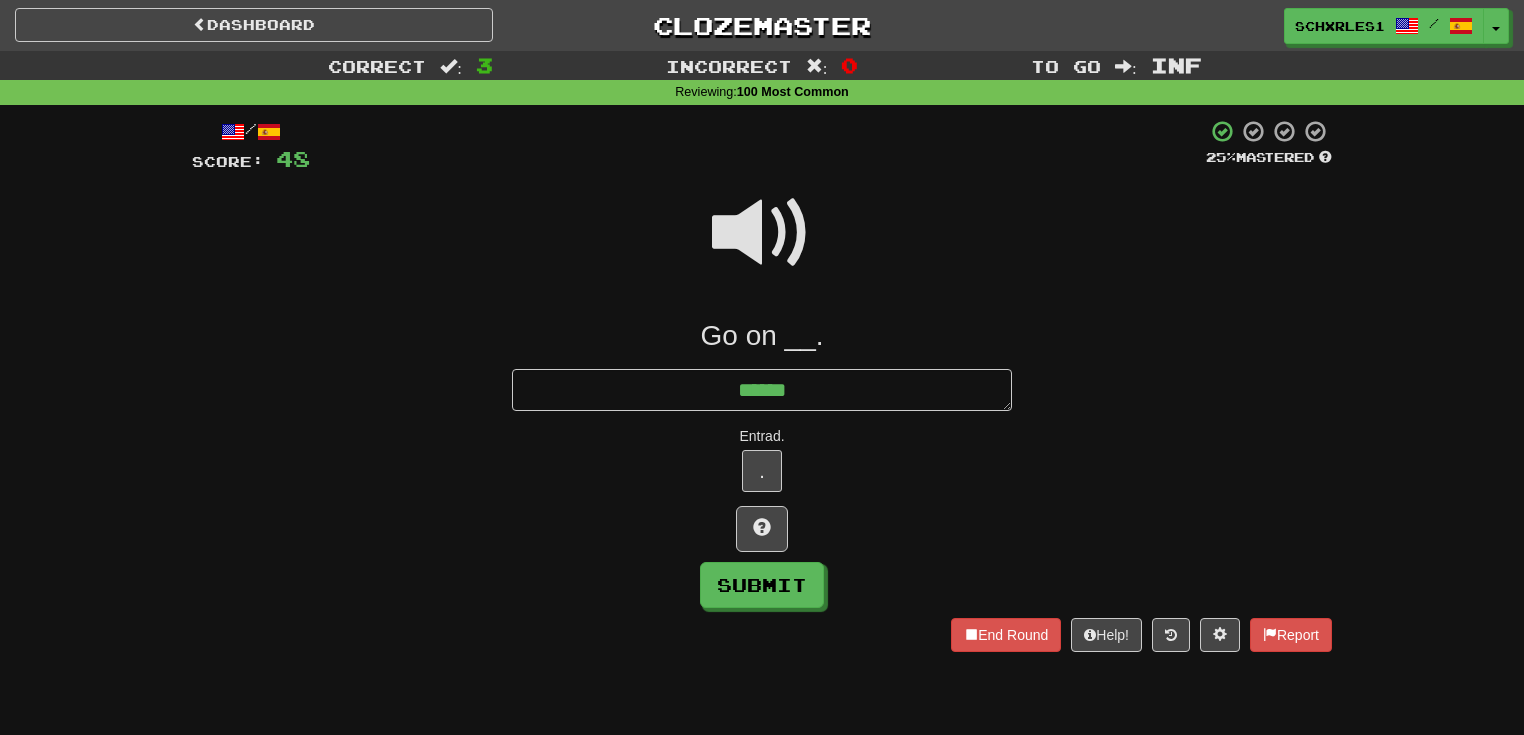 type on "*" 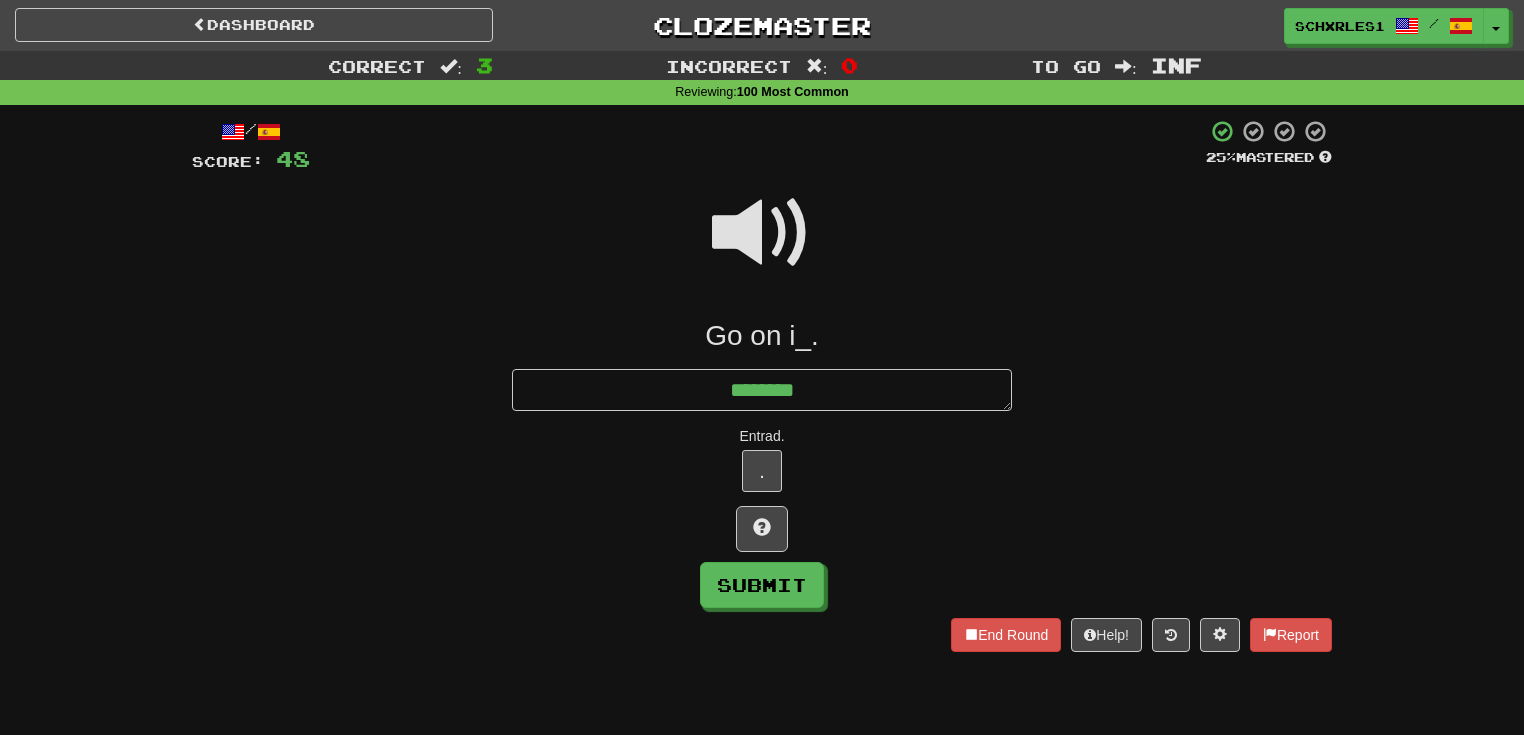 type on "*" 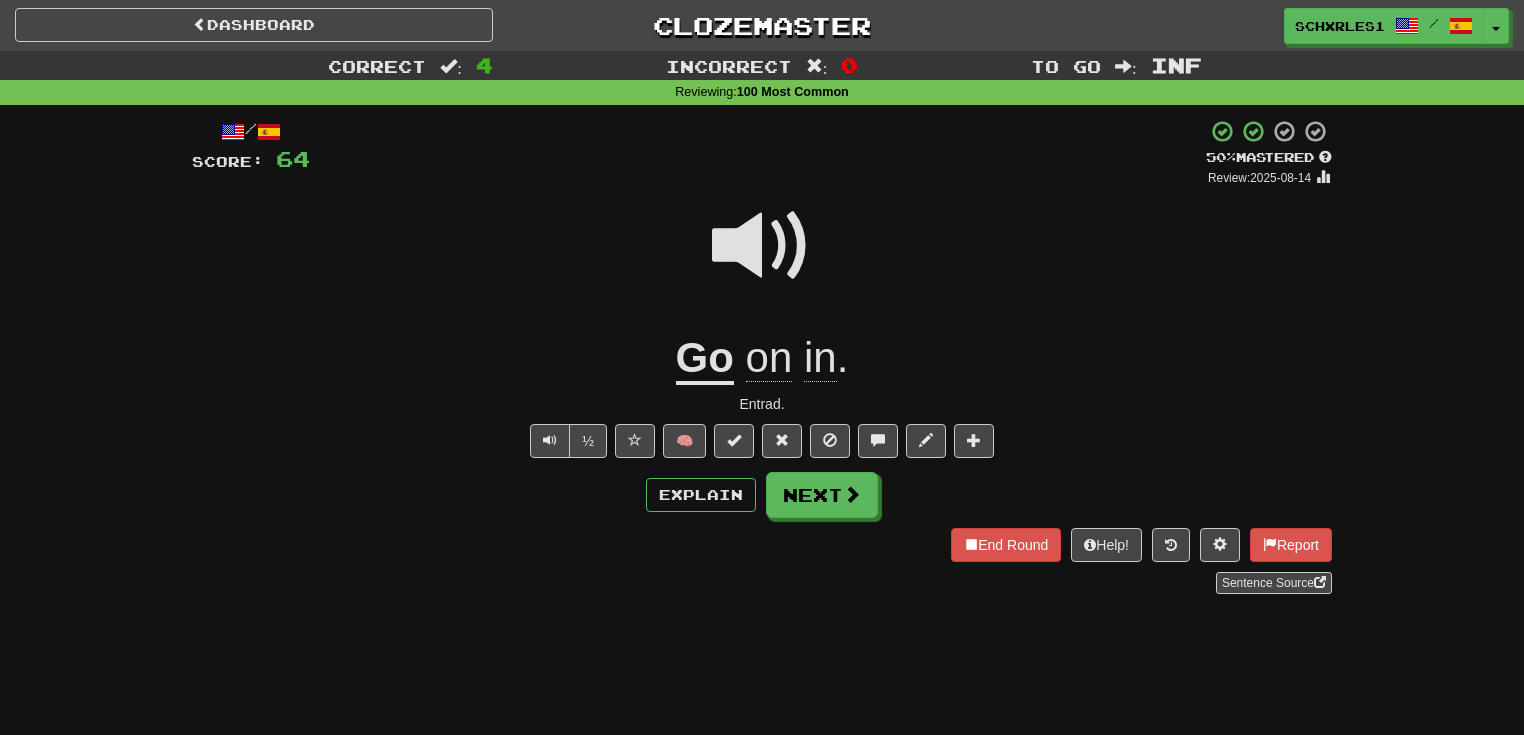 click on "/  Score:   64 + 16 50 %  Mastered Review:  2025-08-14 Go   on   in . Entrad. ½ 🧠 Explain Next  End Round  Help!  Report Sentence Source" at bounding box center [762, 356] 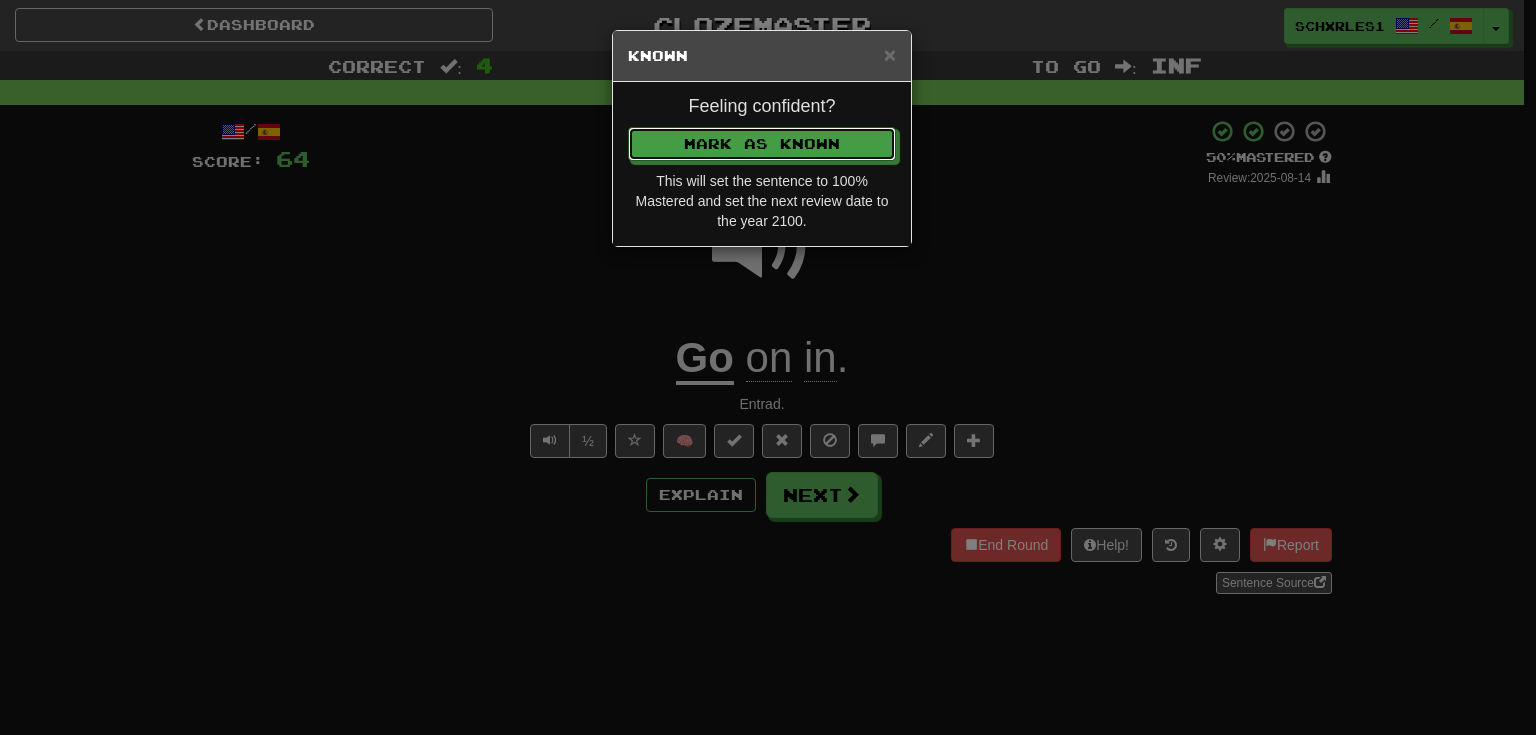 click on "Mark as Known" at bounding box center (762, 144) 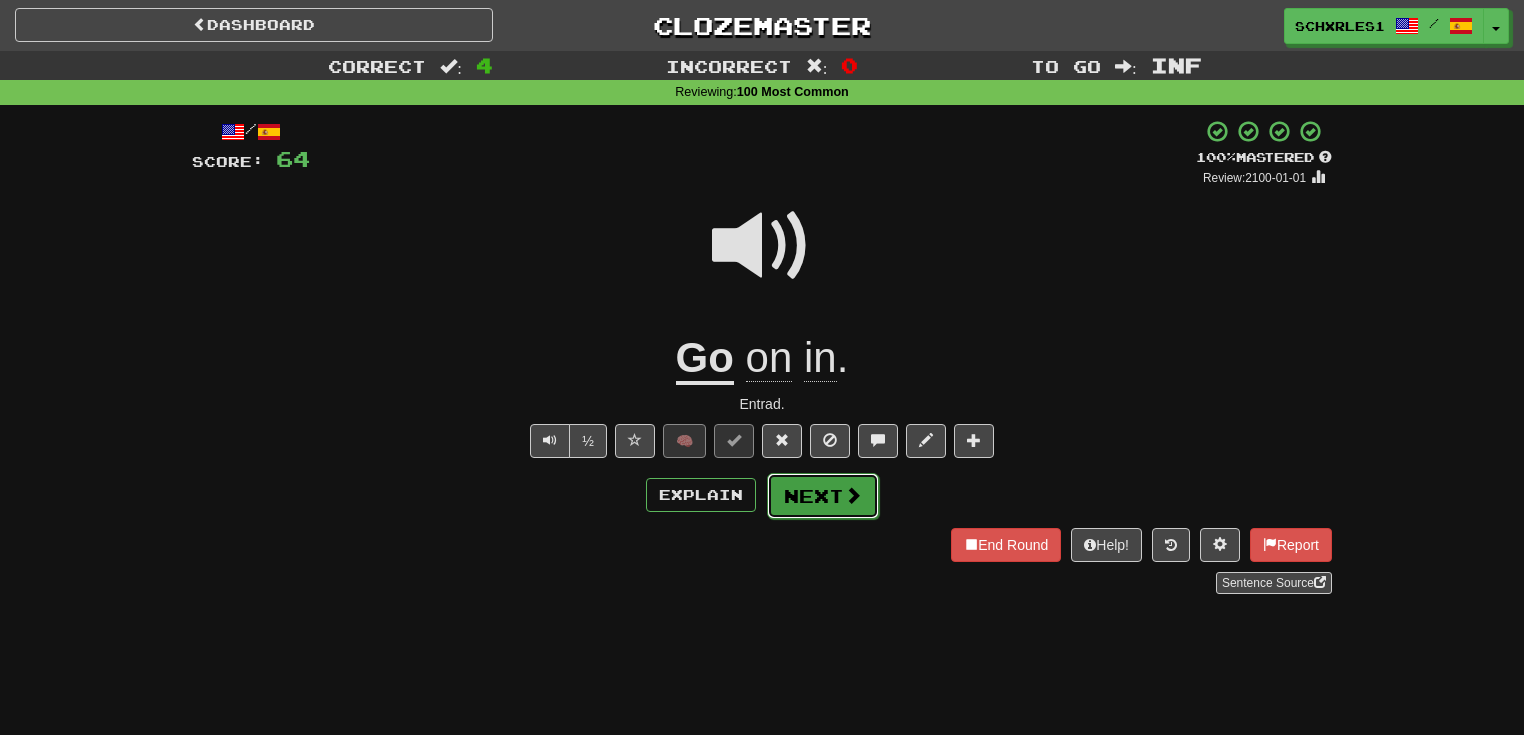 click on "Next" at bounding box center [823, 496] 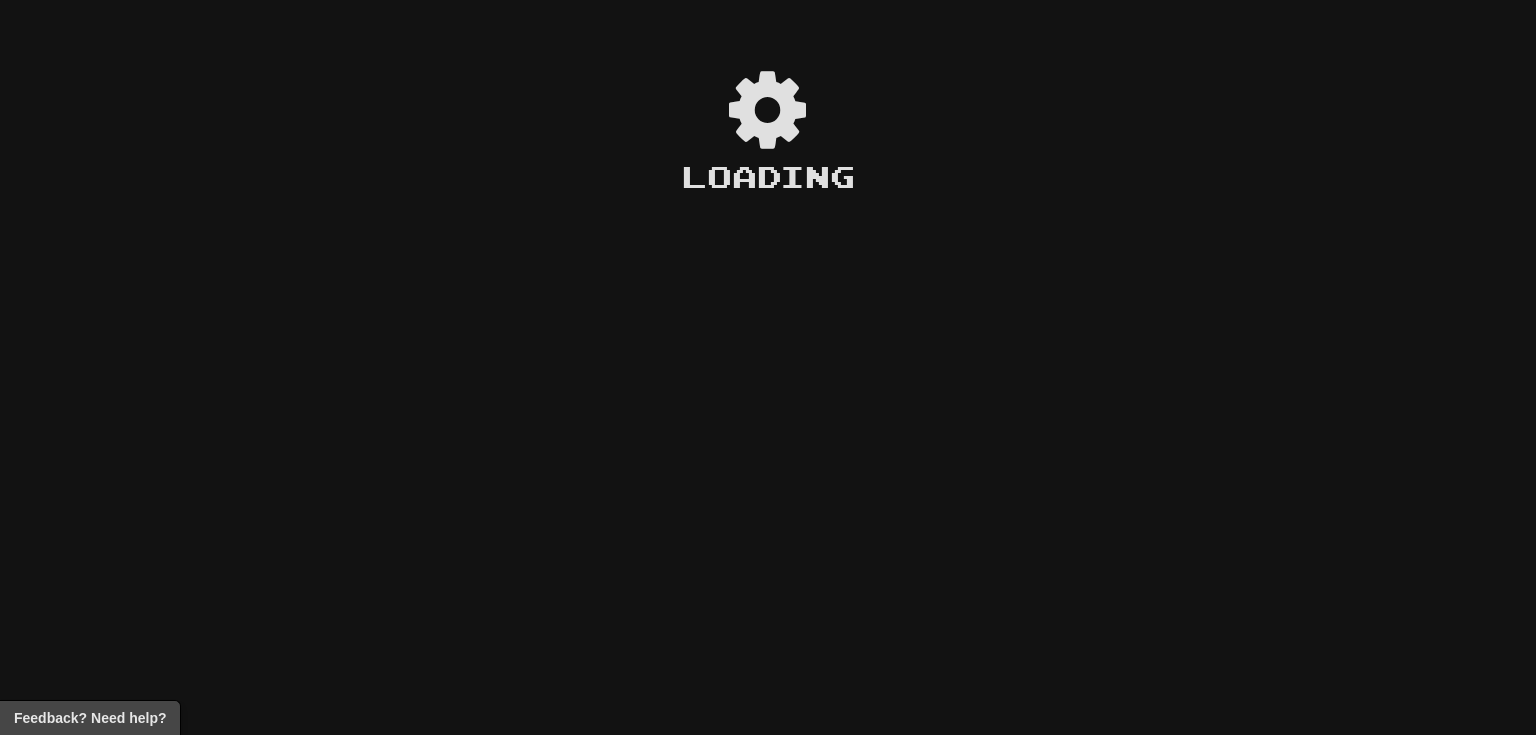 scroll, scrollTop: 320, scrollLeft: 0, axis: vertical 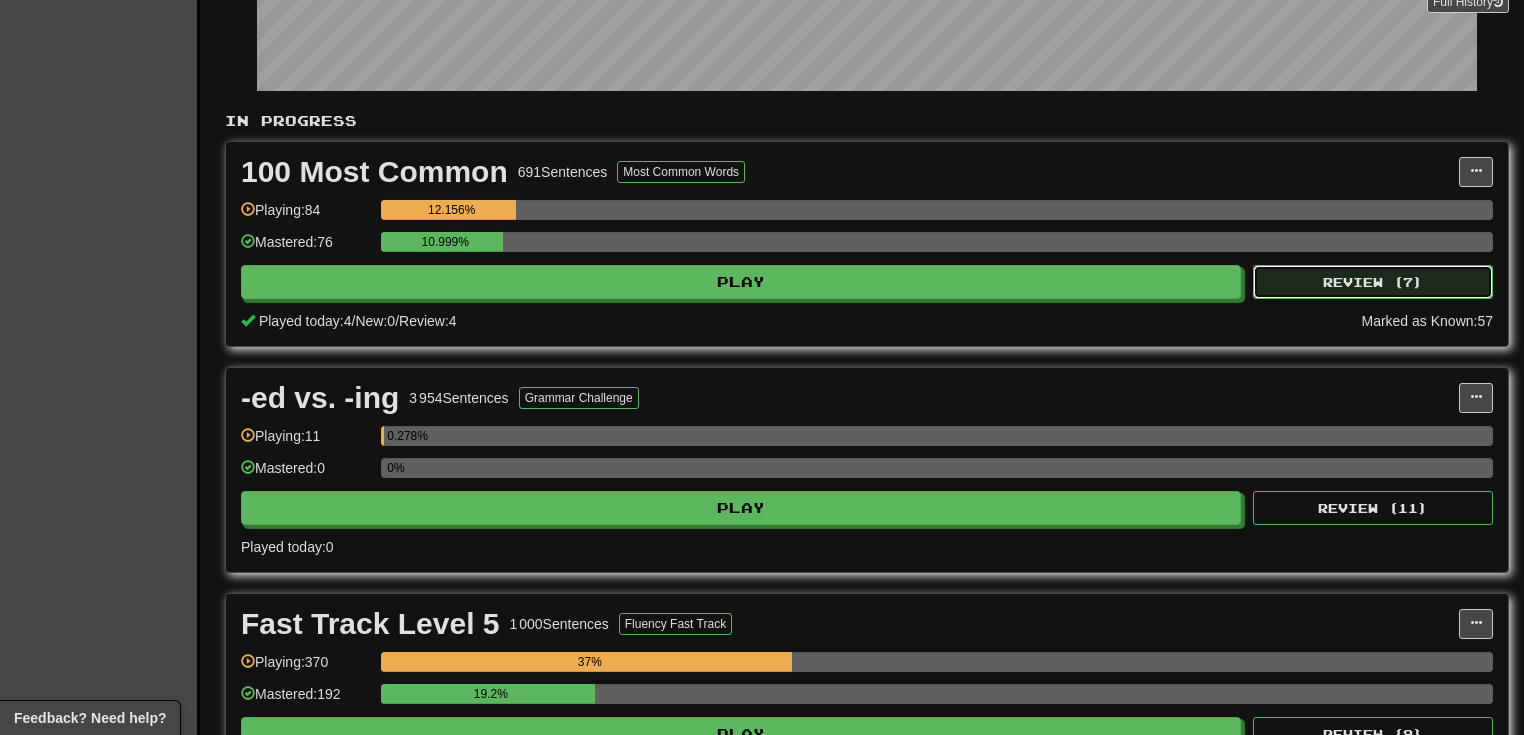 click on "Review ( 7 )" at bounding box center (1373, 282) 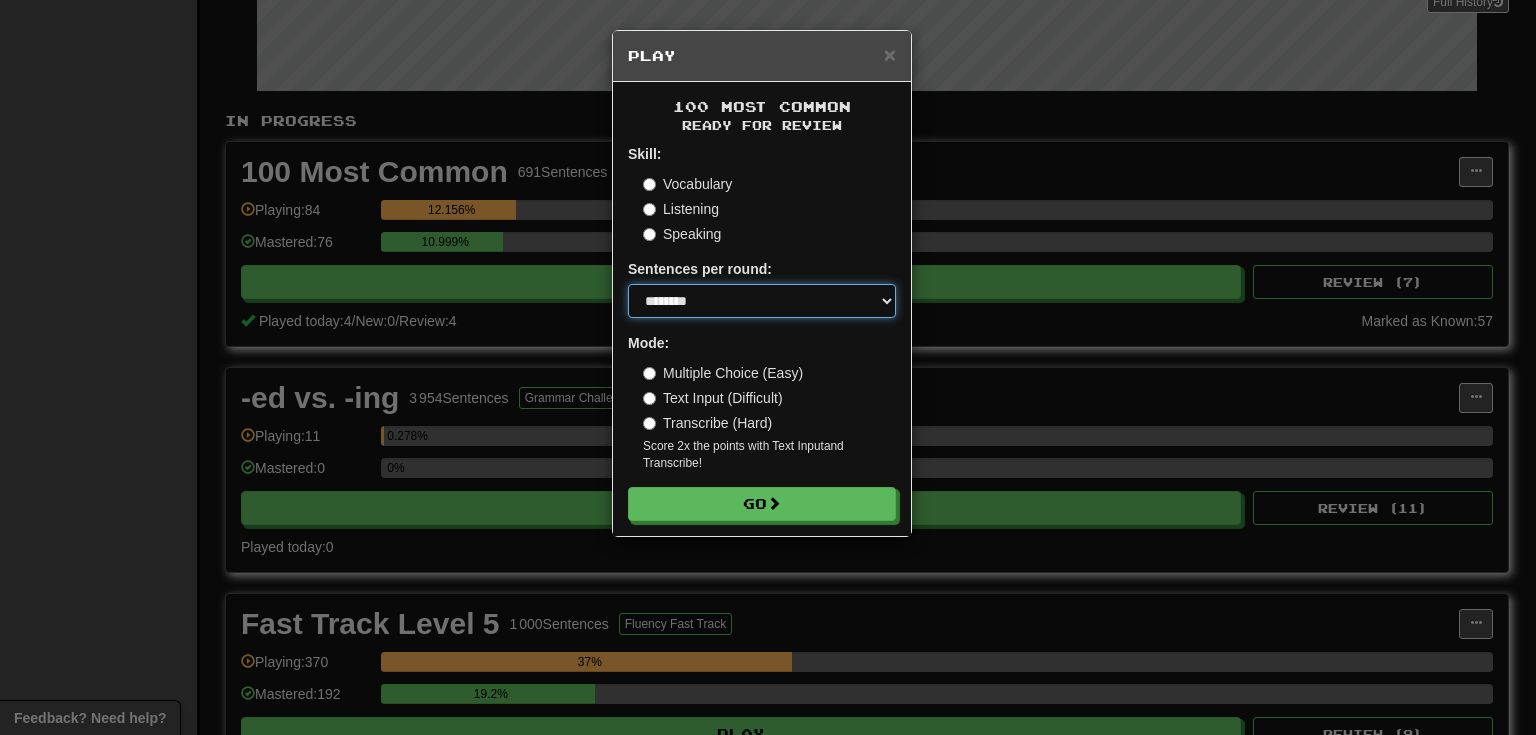 click on "* ** ** ** ** ** *** ********" at bounding box center (762, 301) 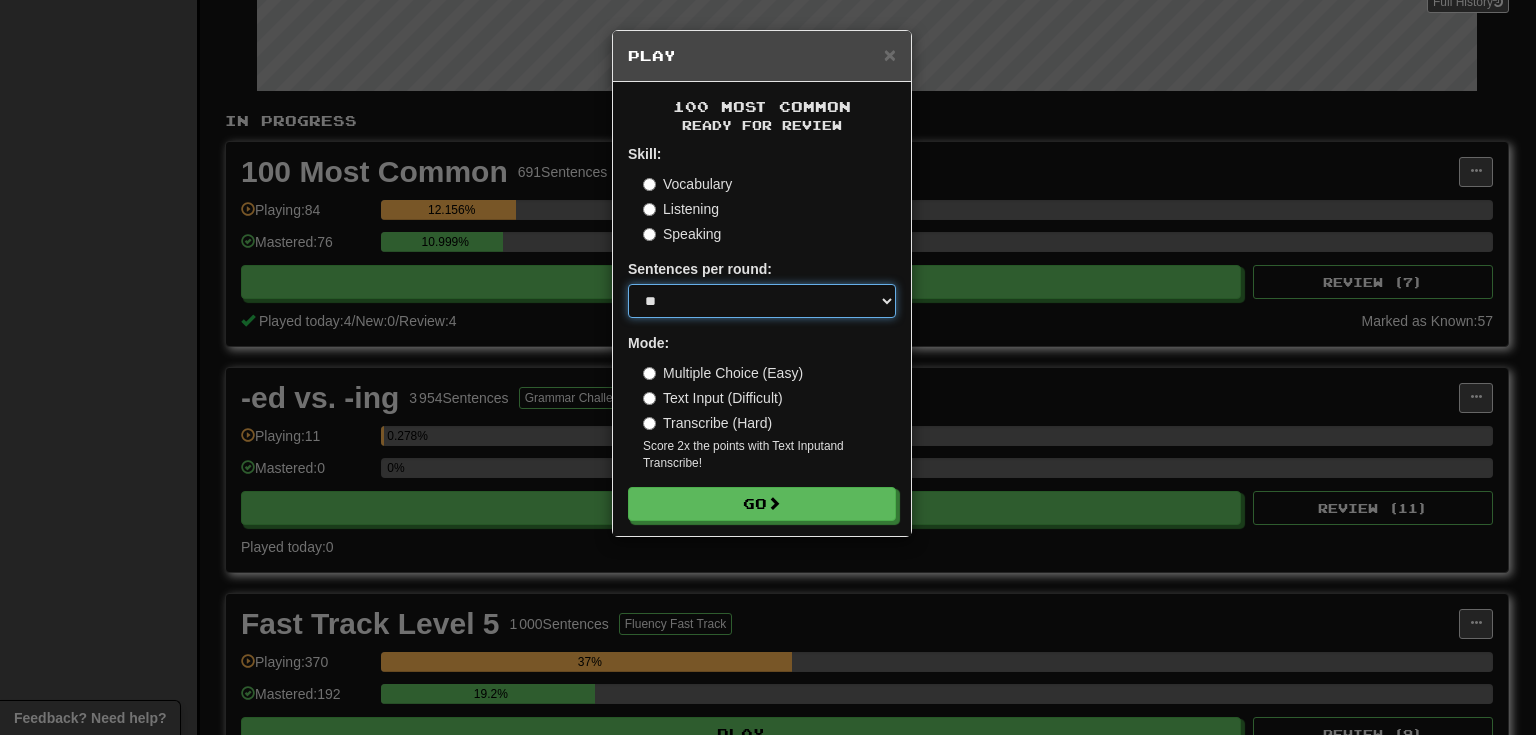 click on "* ** ** ** ** ** *** ********" at bounding box center (762, 301) 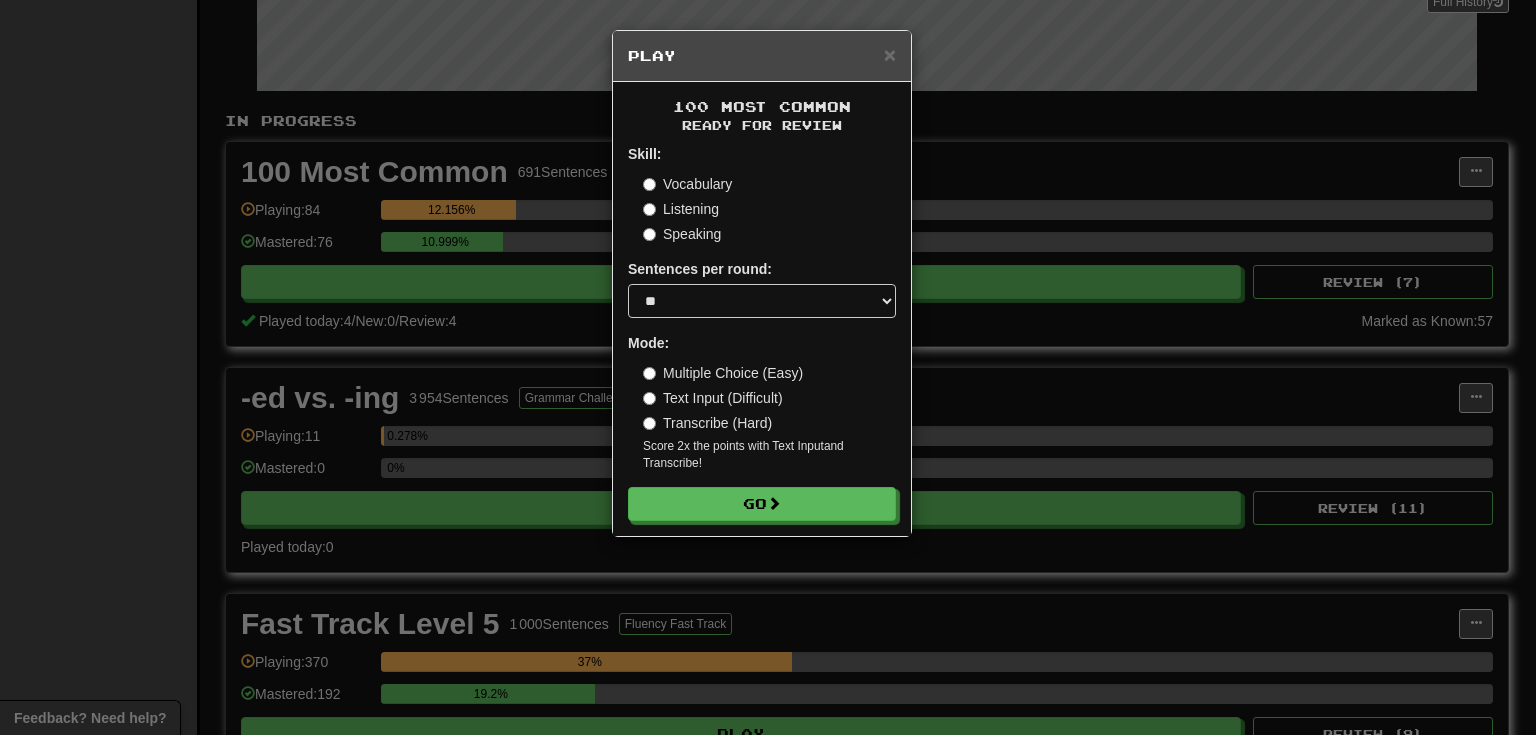 click on "Transcribe (Hard)" at bounding box center [707, 423] 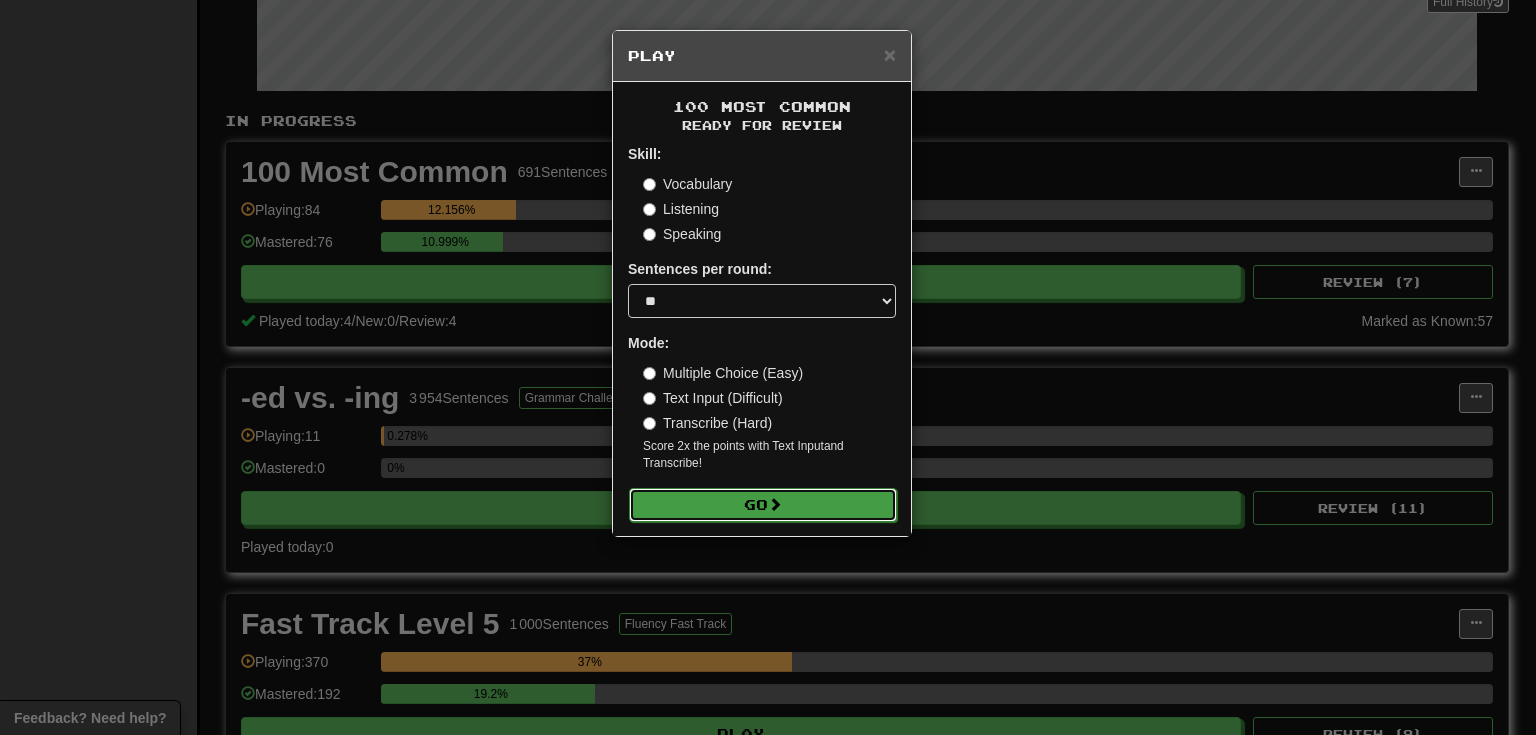 click on "Go" at bounding box center [763, 505] 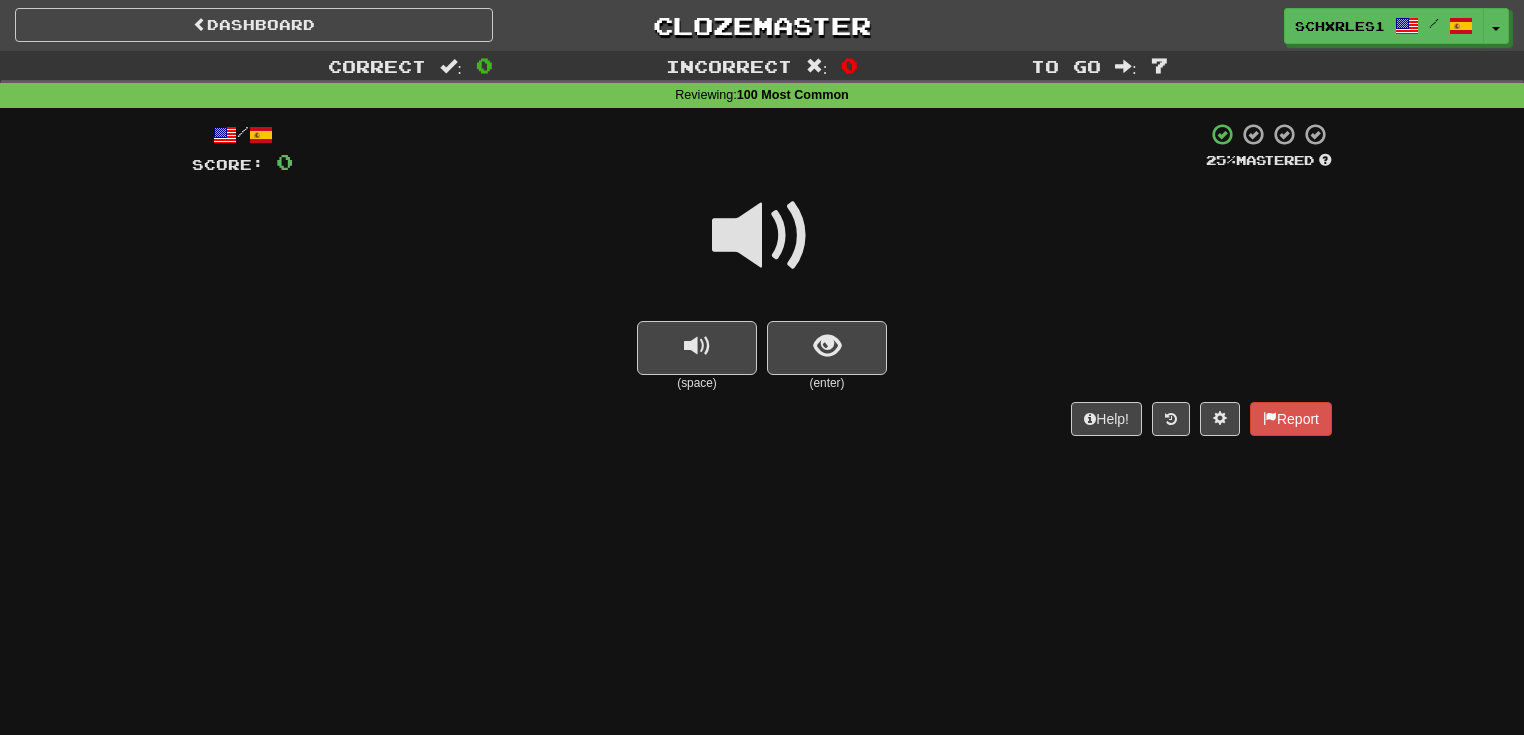 scroll, scrollTop: 0, scrollLeft: 0, axis: both 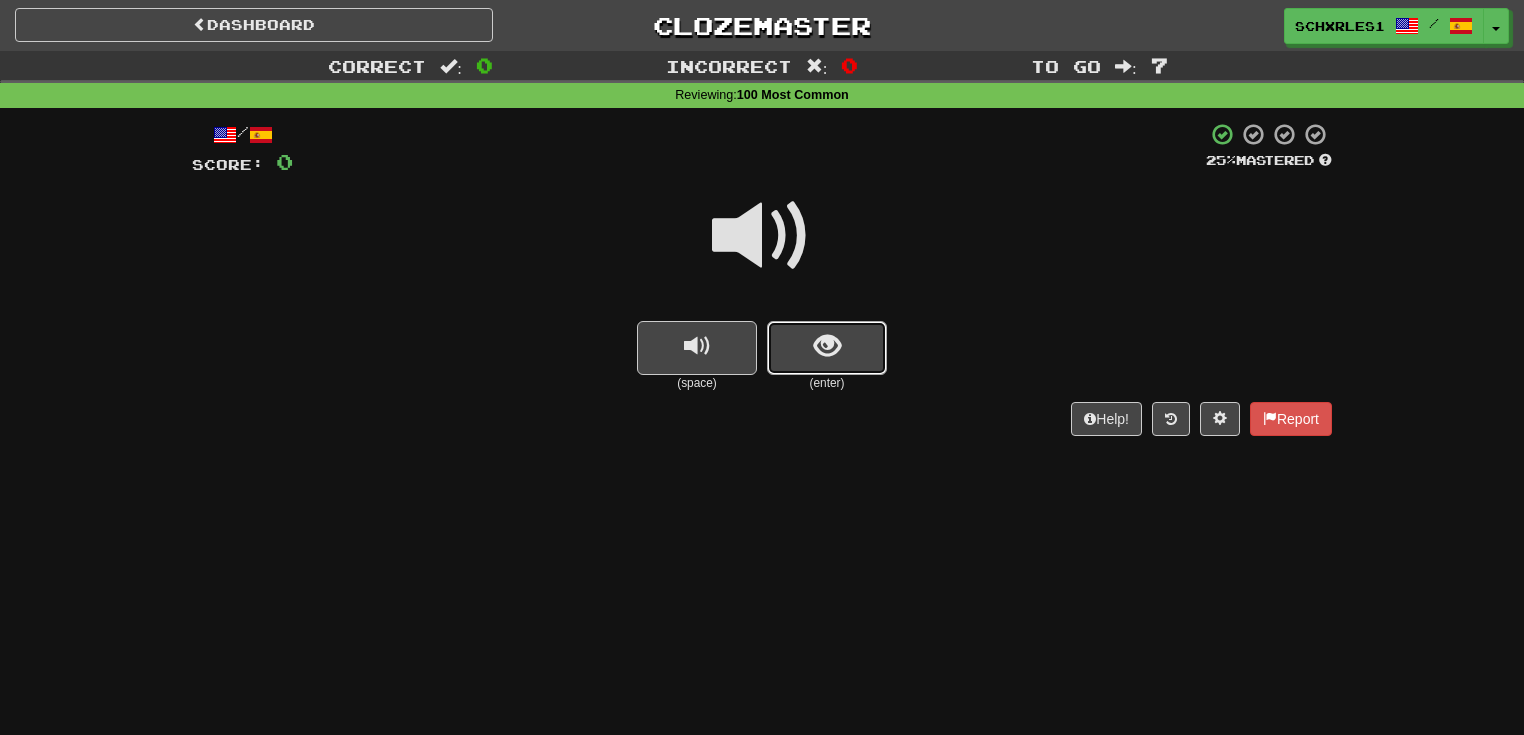 click at bounding box center [827, 348] 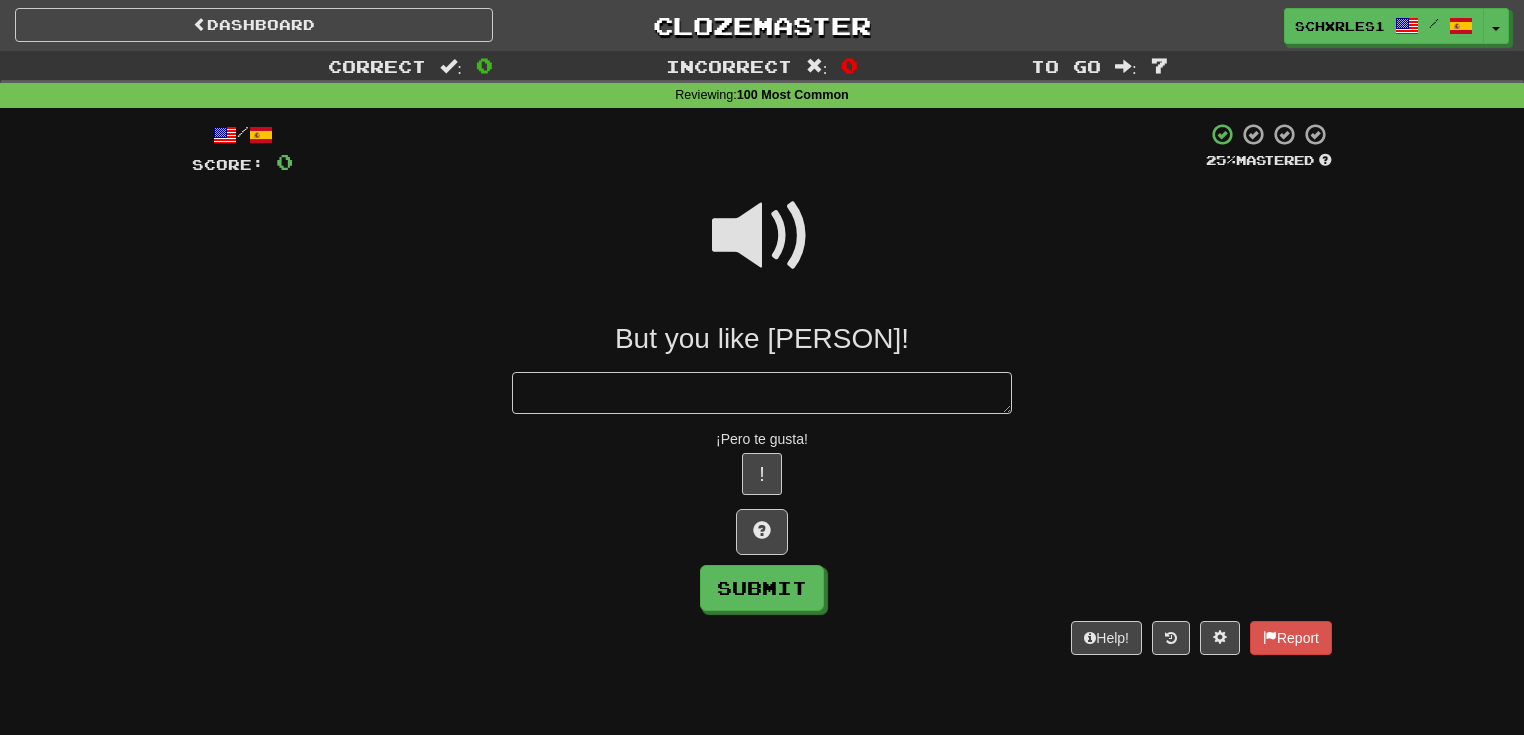 type on "*" 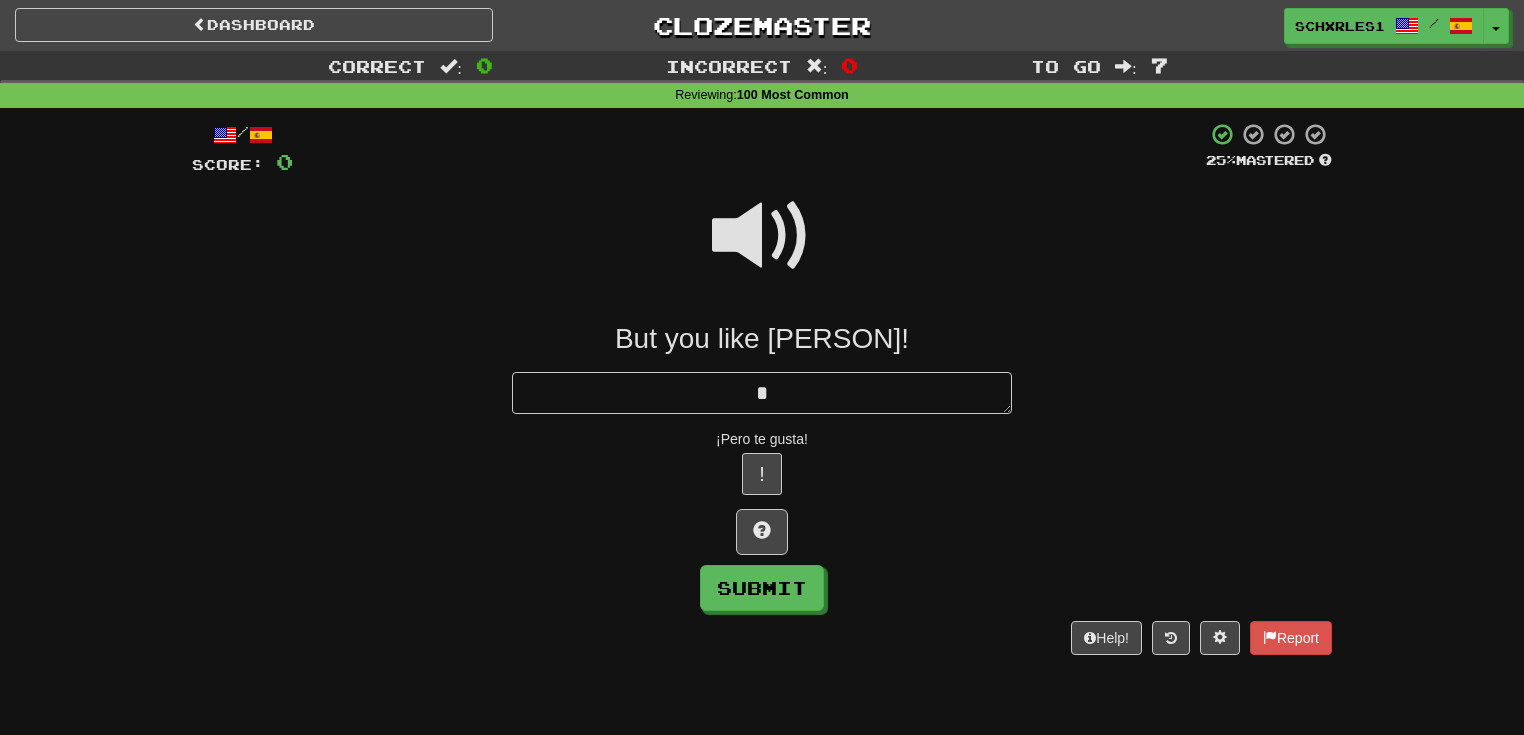 type on "*" 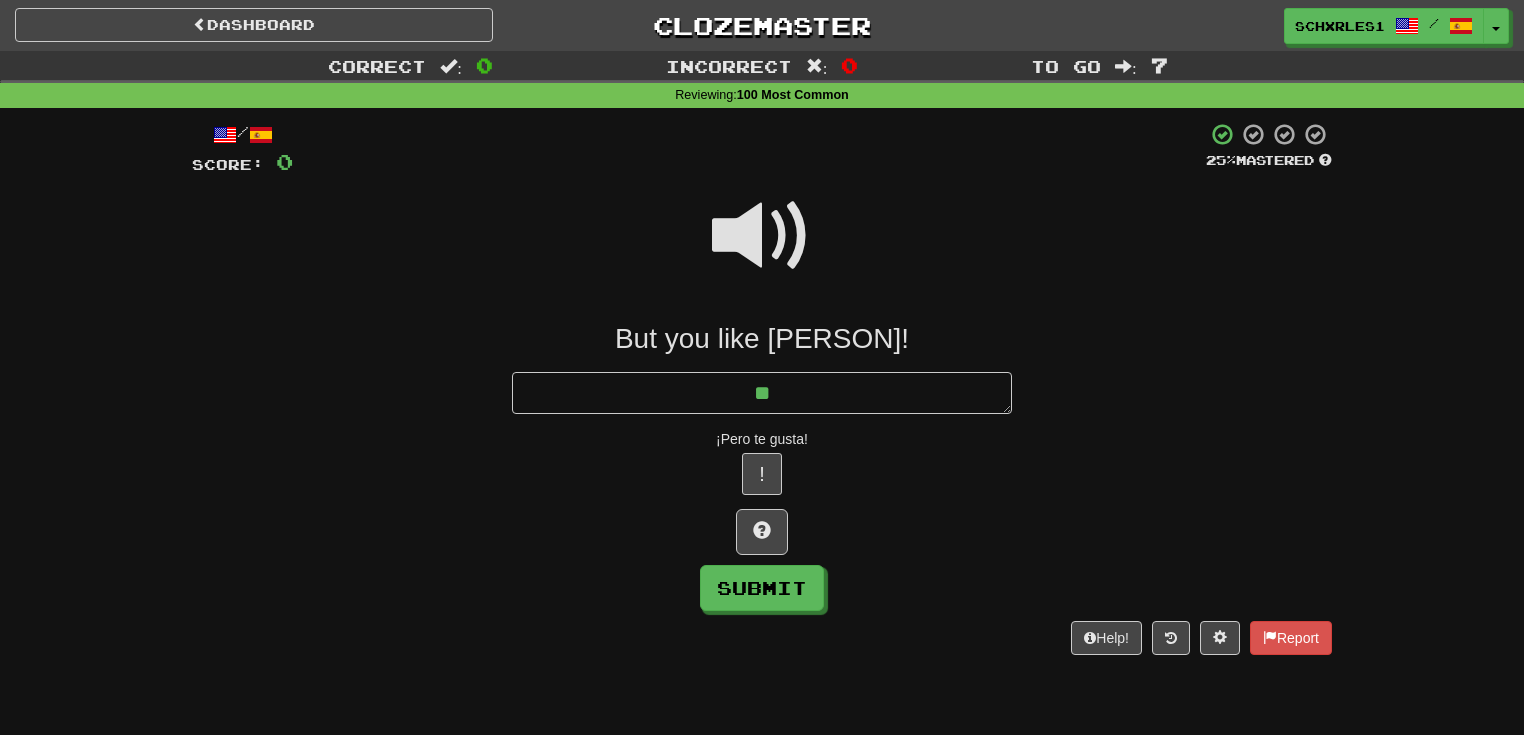 type on "*" 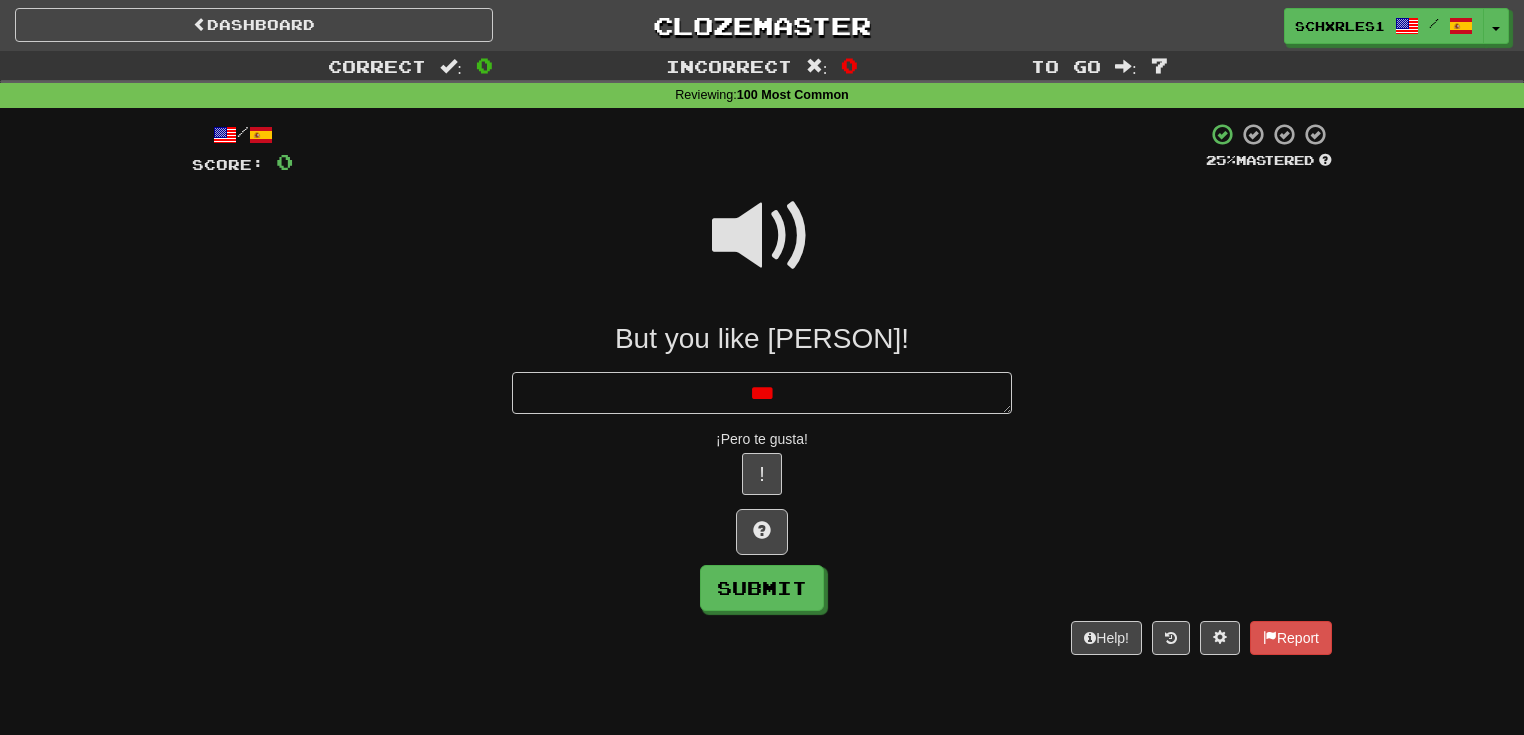 type on "*" 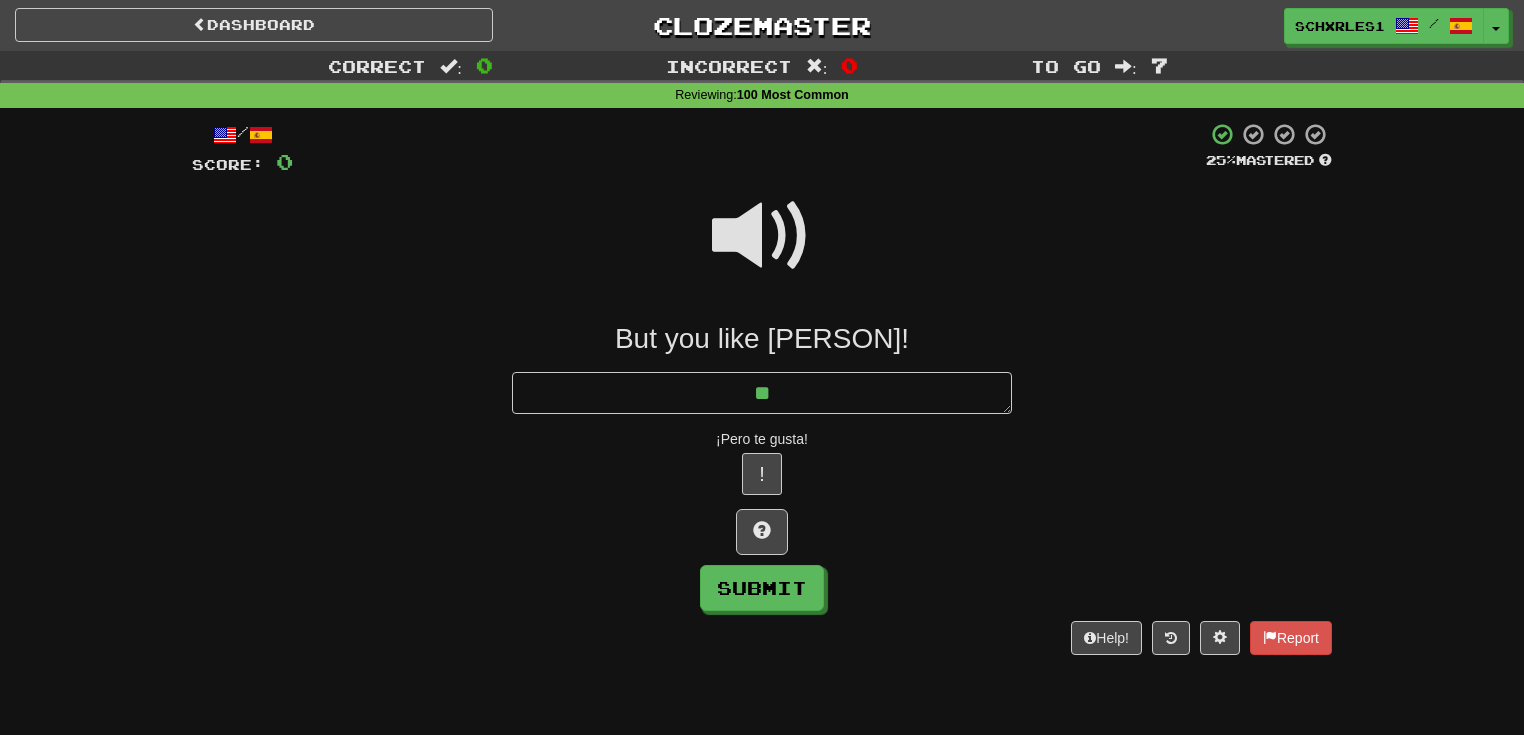 type on "*" 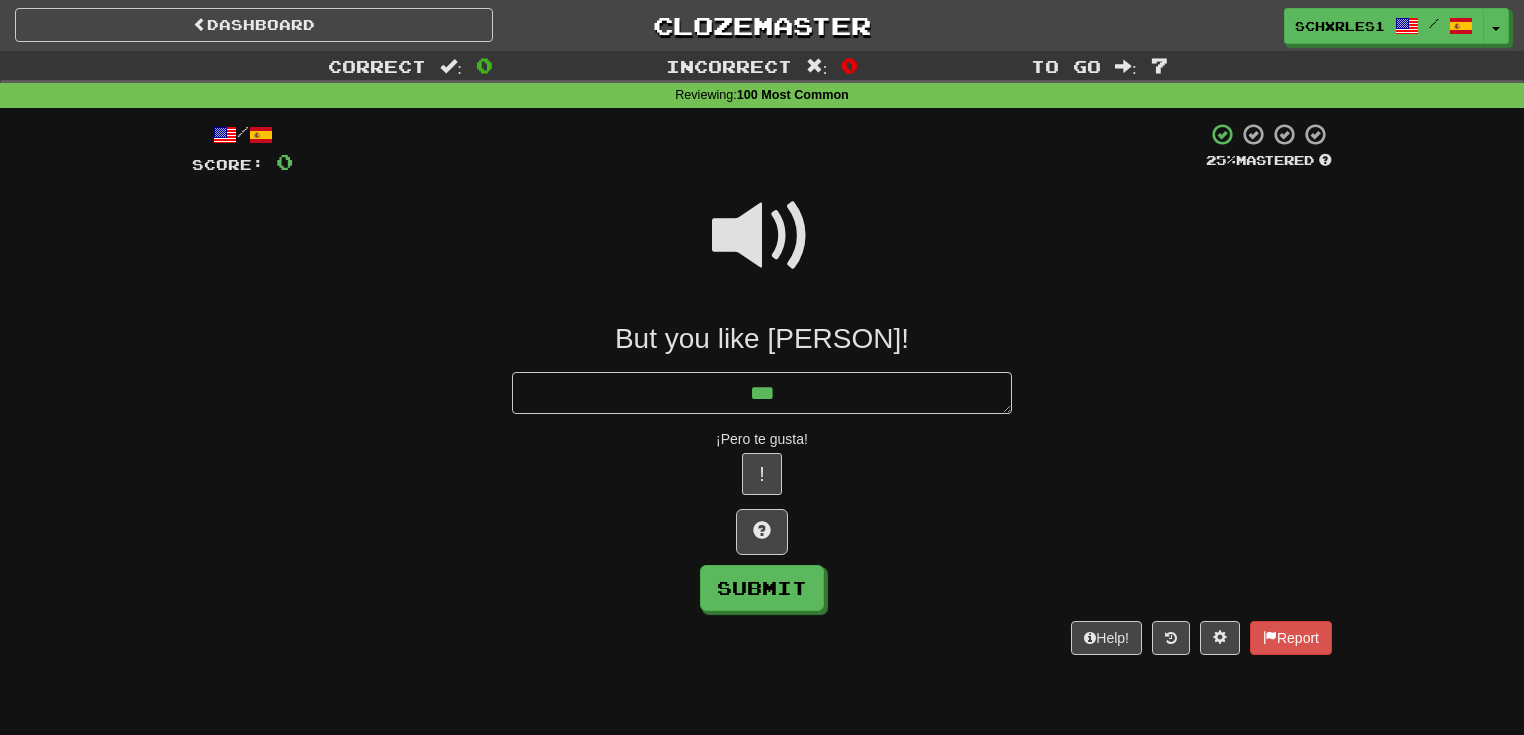 type on "*" 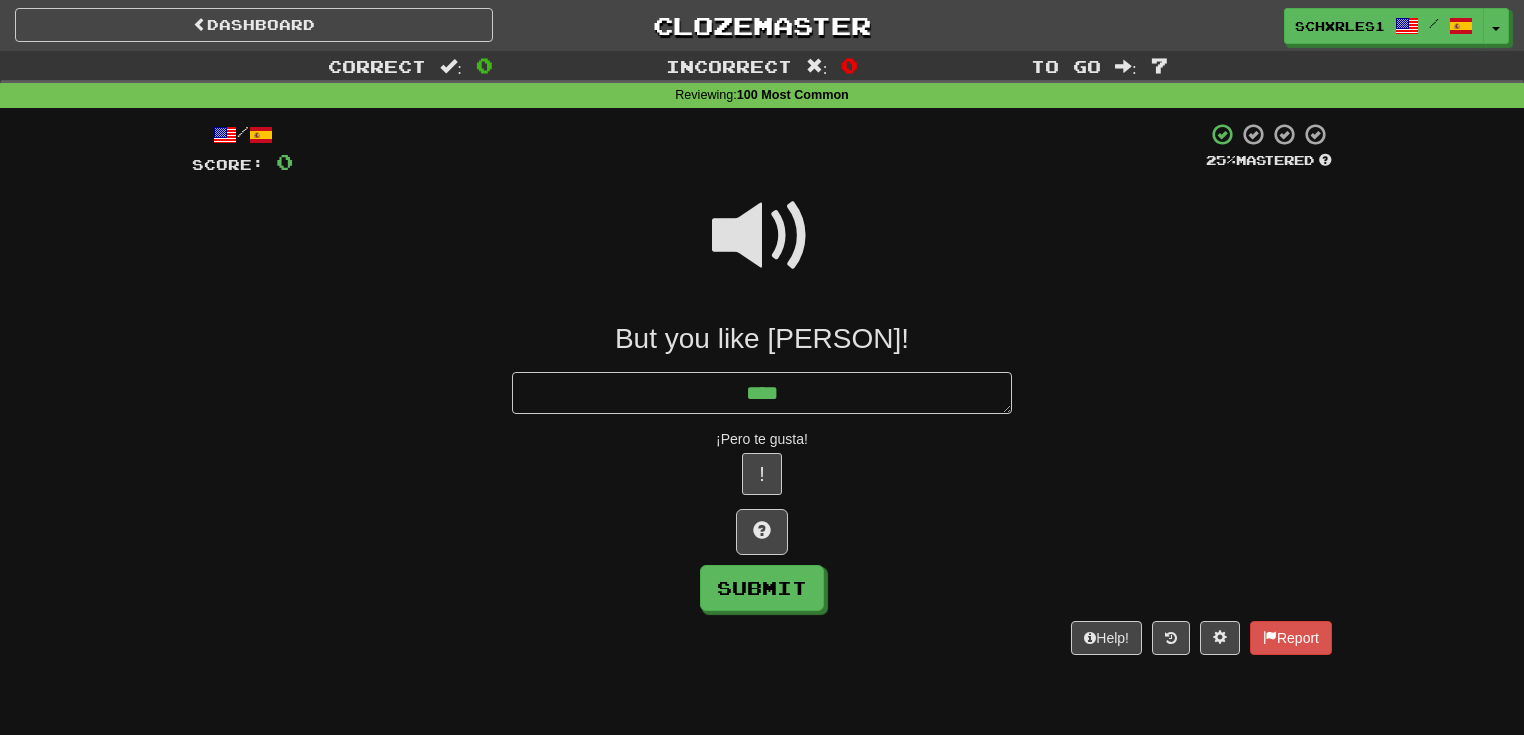 type on "*" 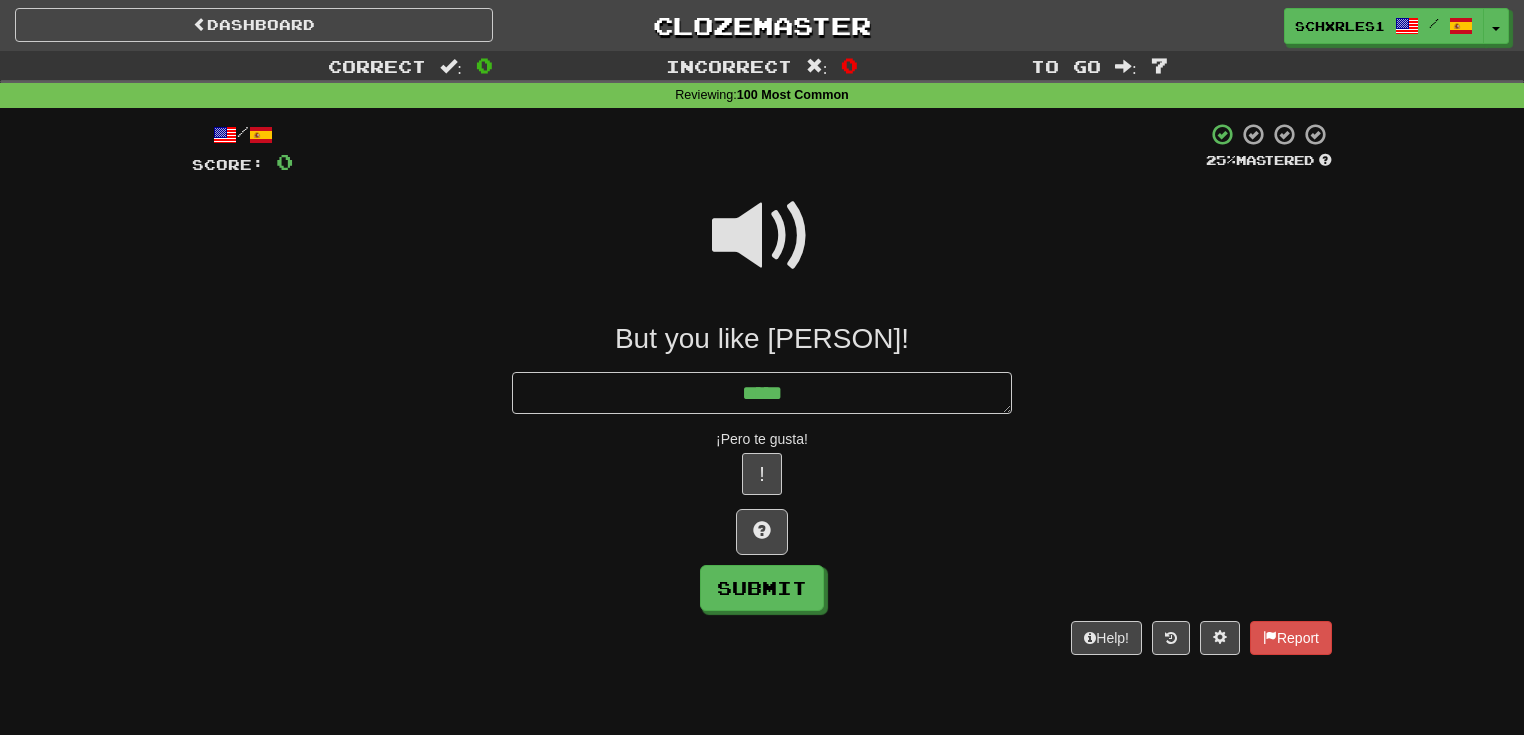 type on "*" 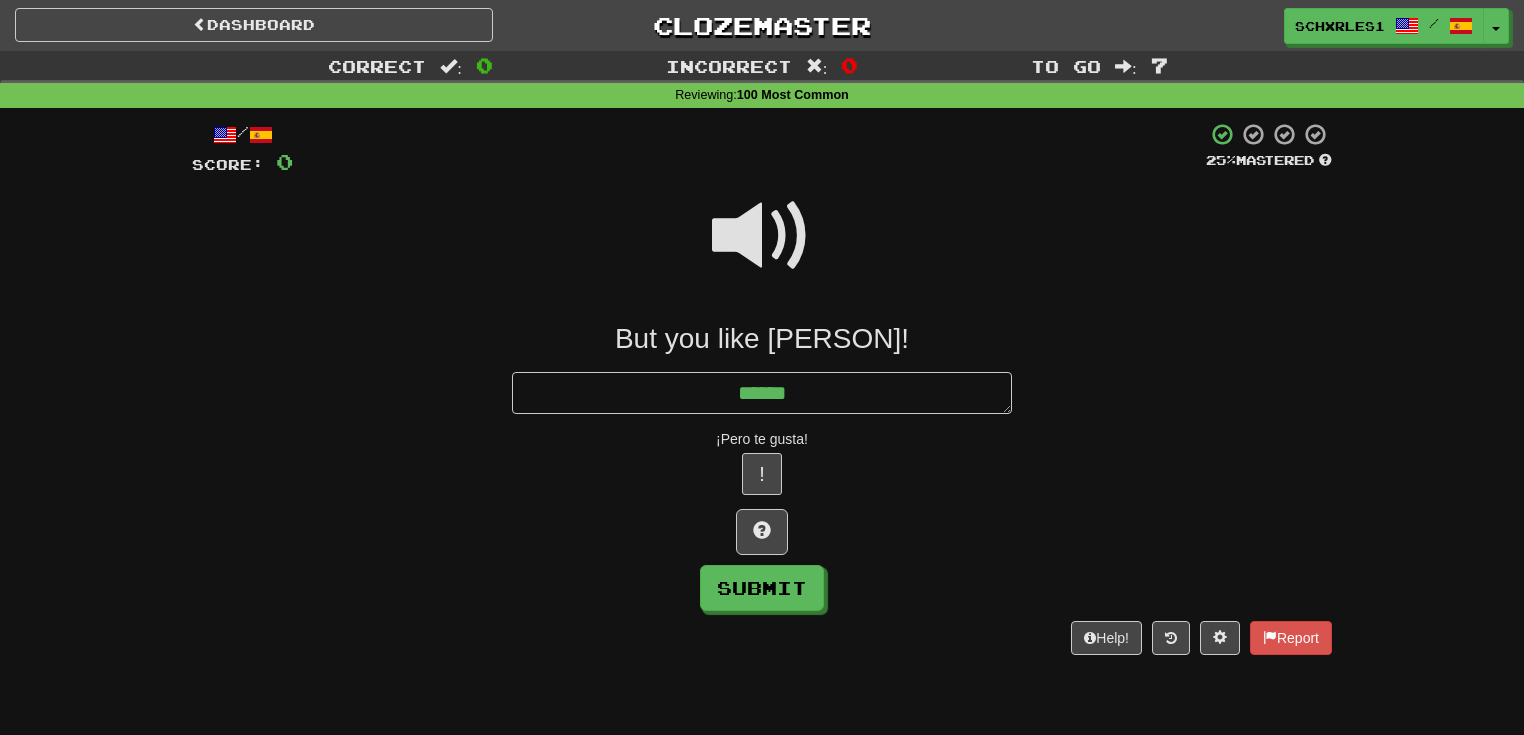 type on "*" 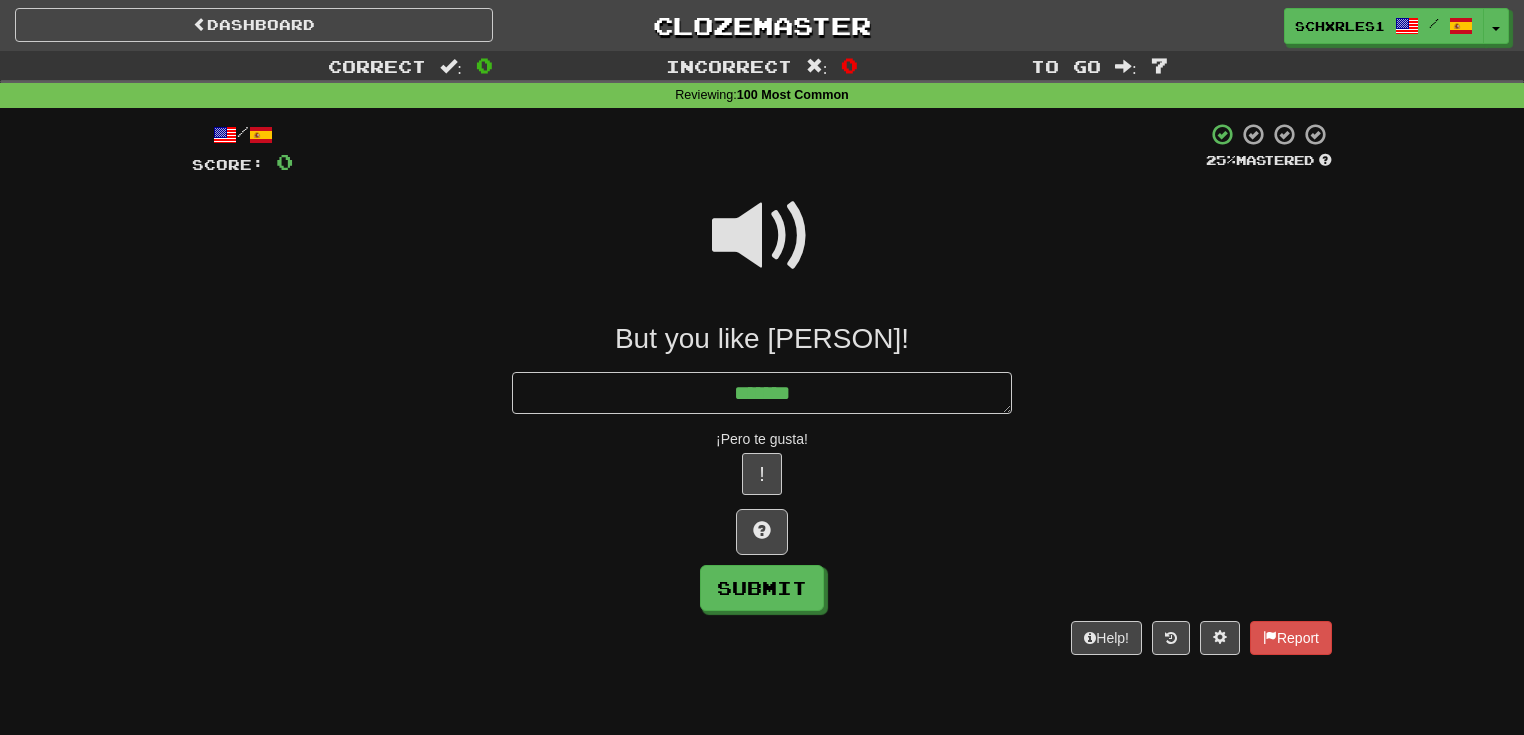 type on "*" 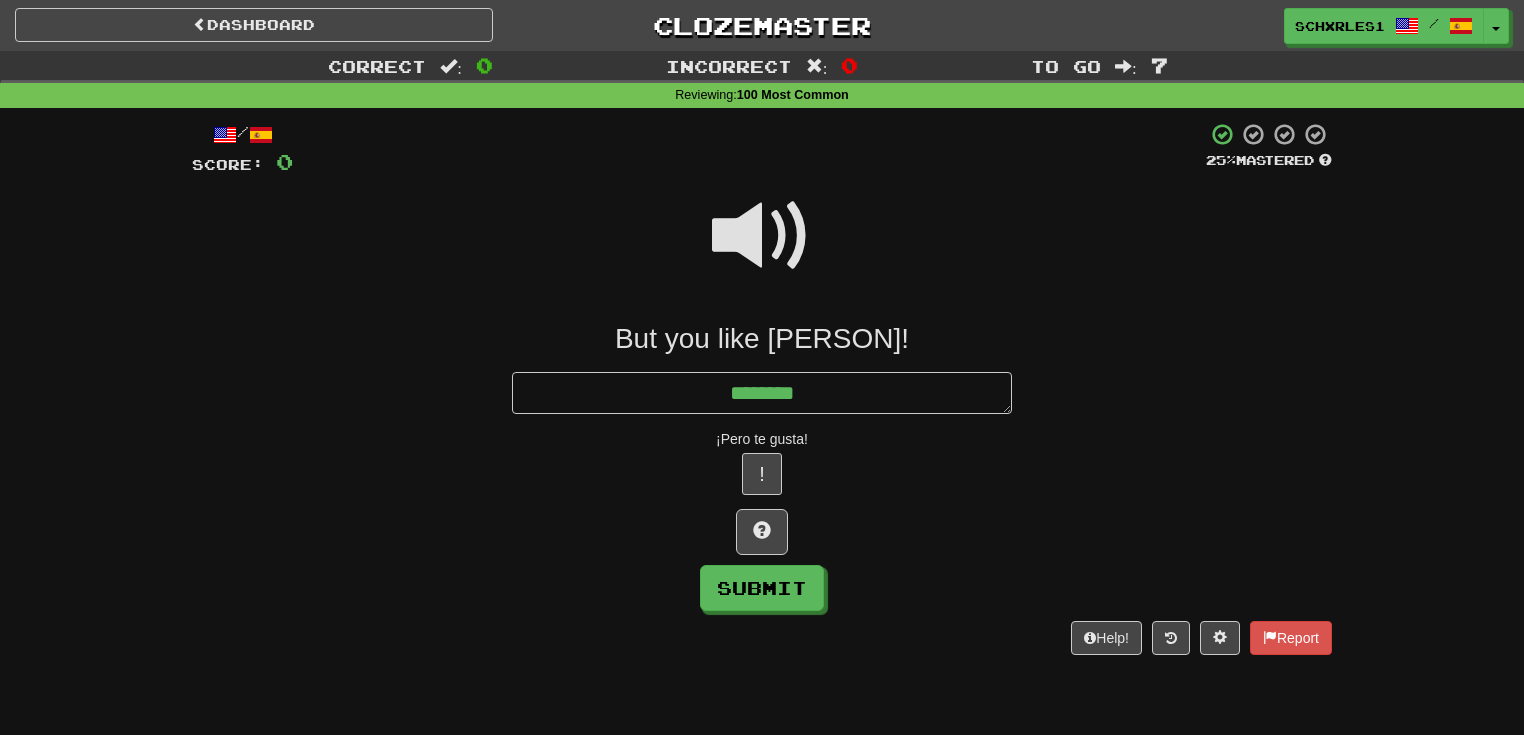type on "*" 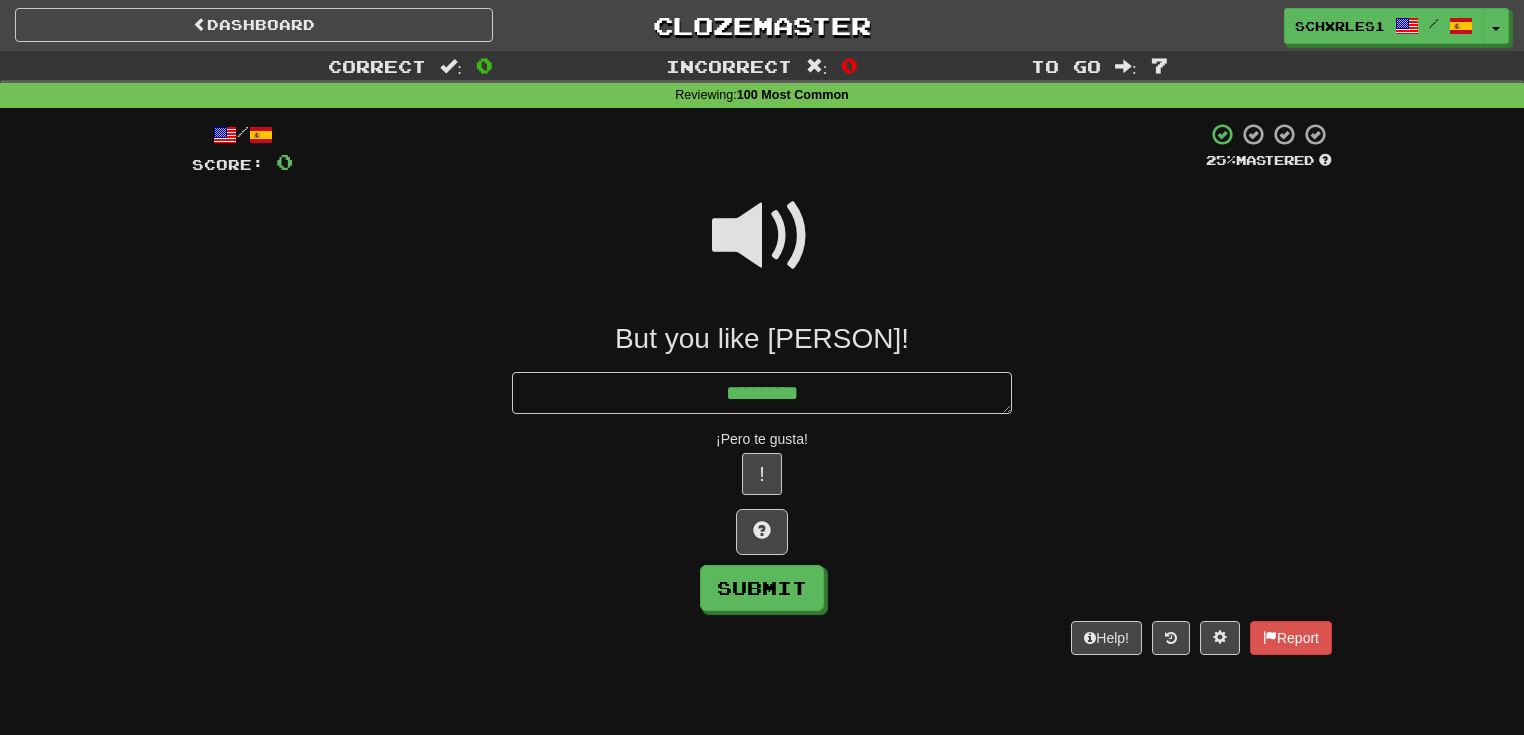 type on "*" 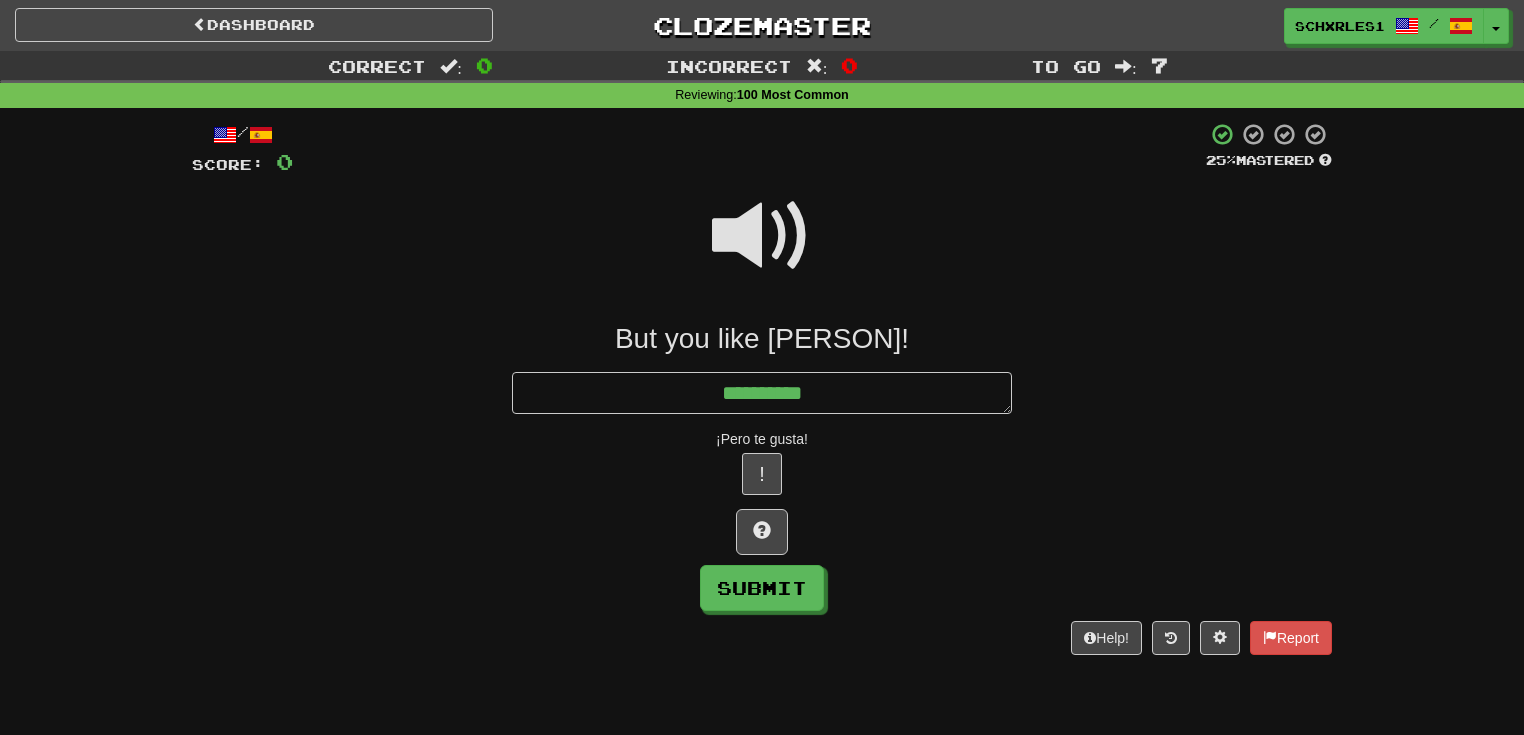 type on "*" 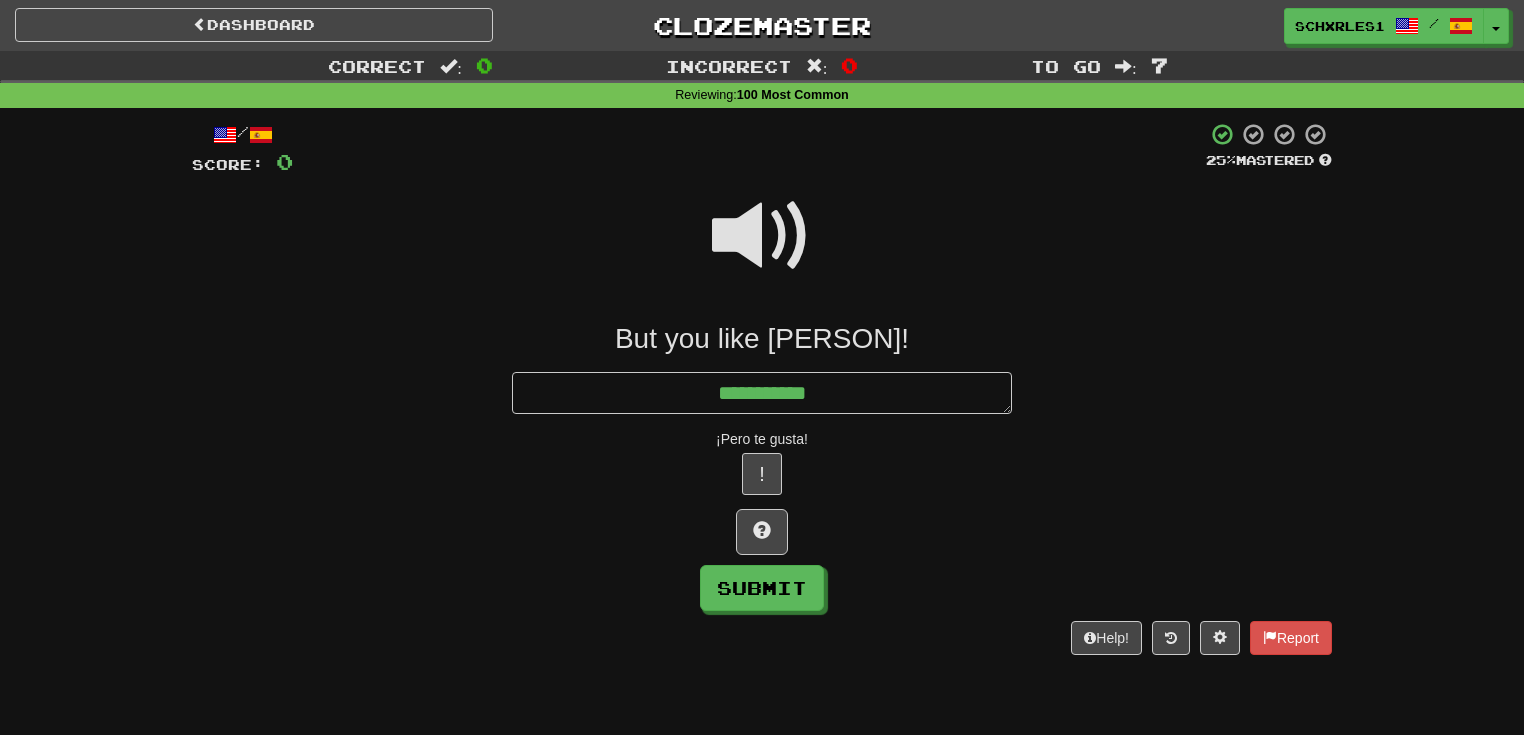 type on "*" 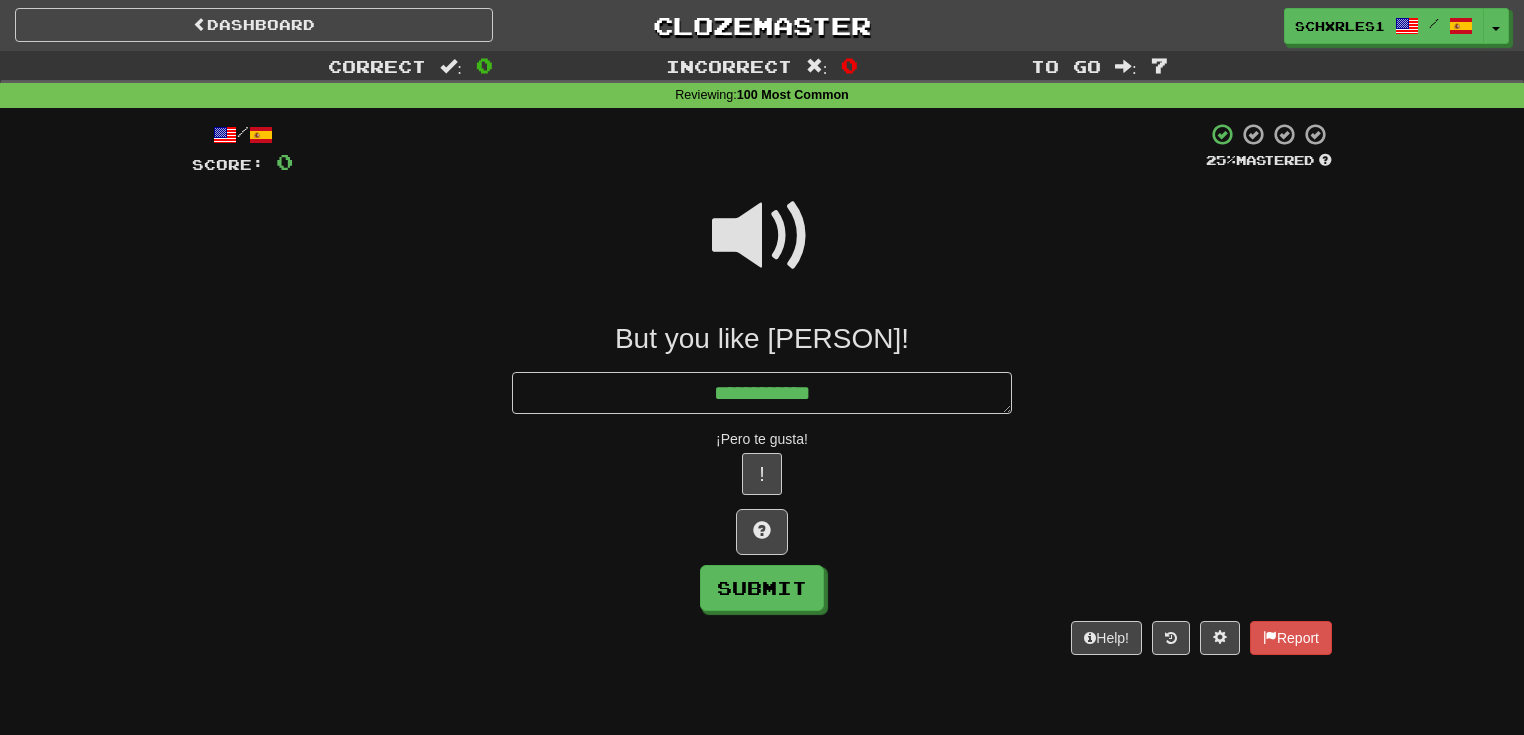 type on "*" 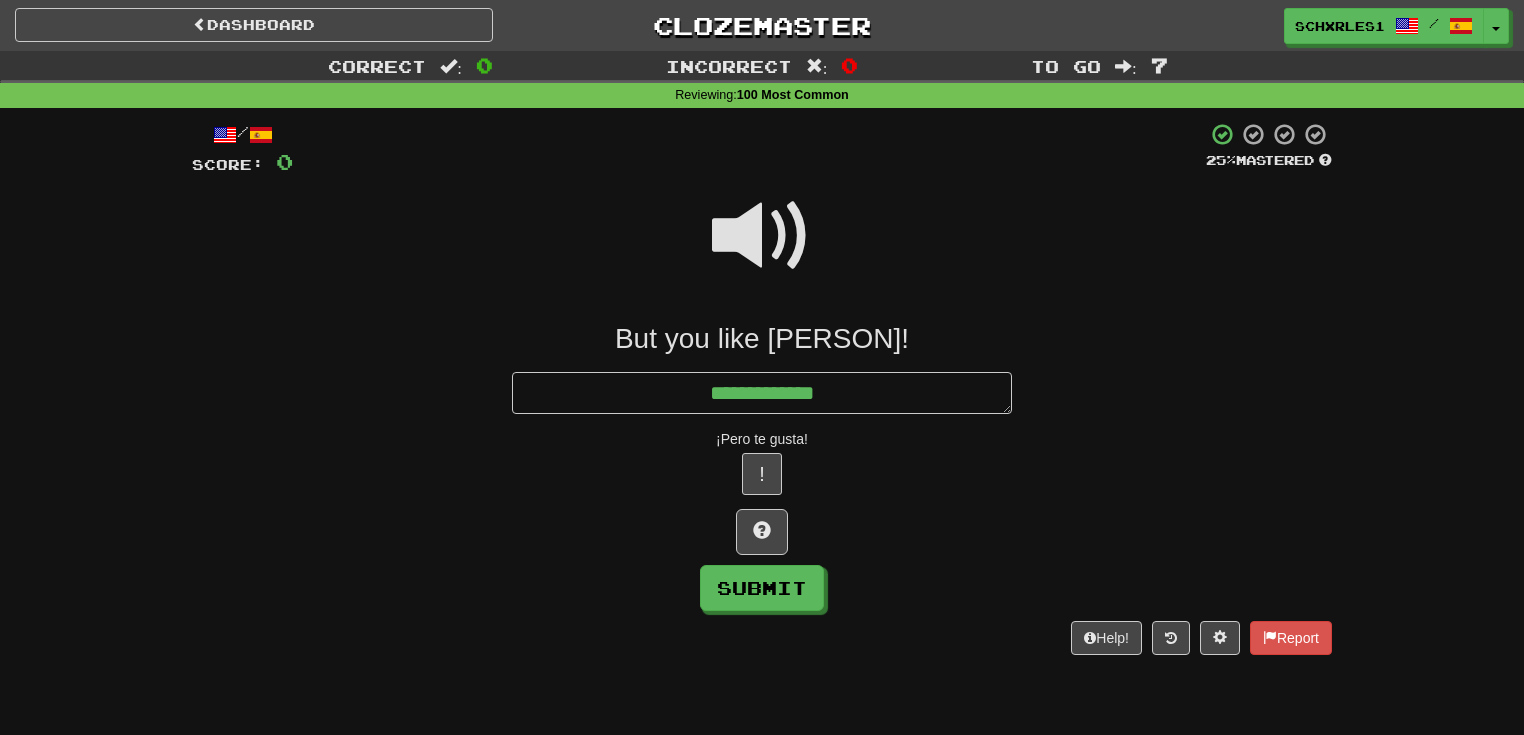 type on "*" 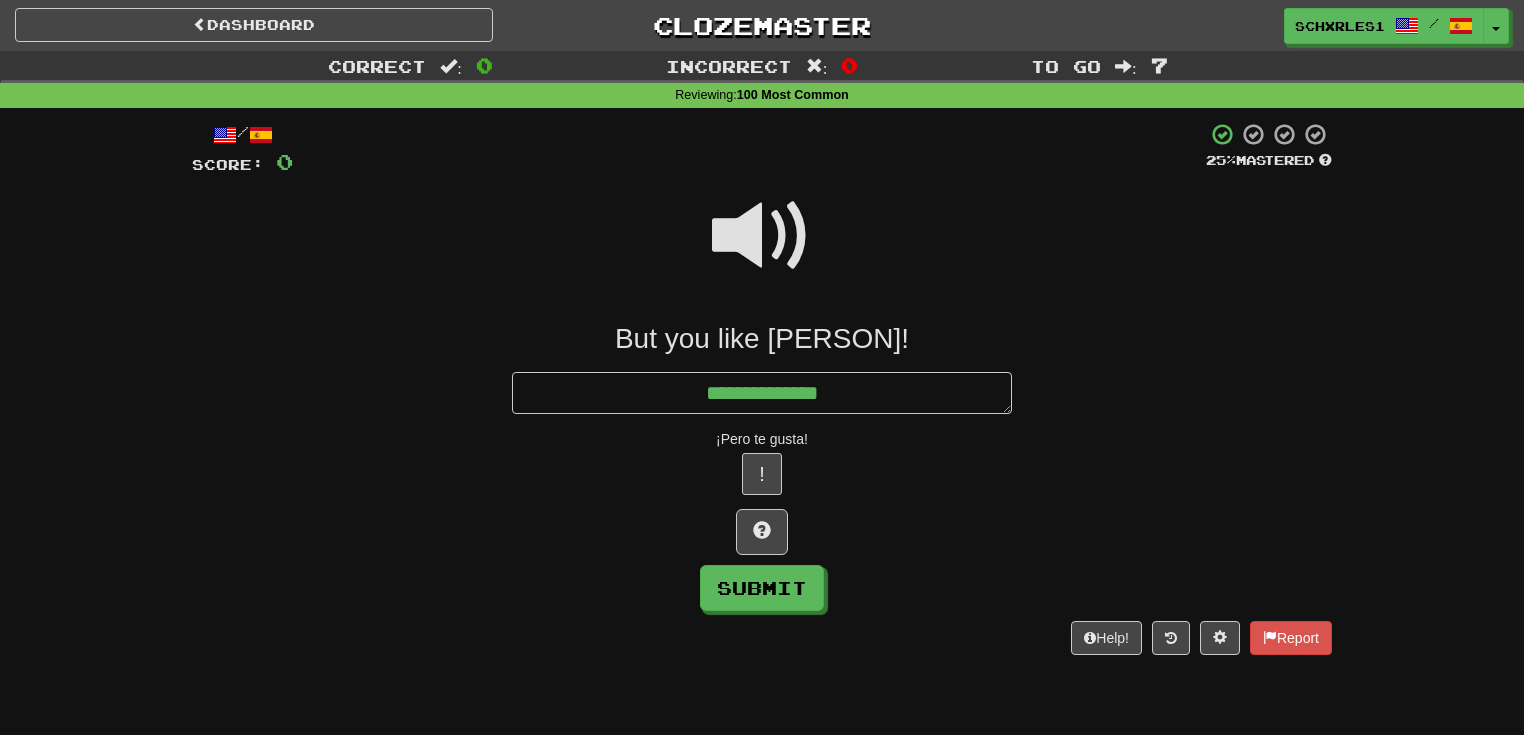 type on "*" 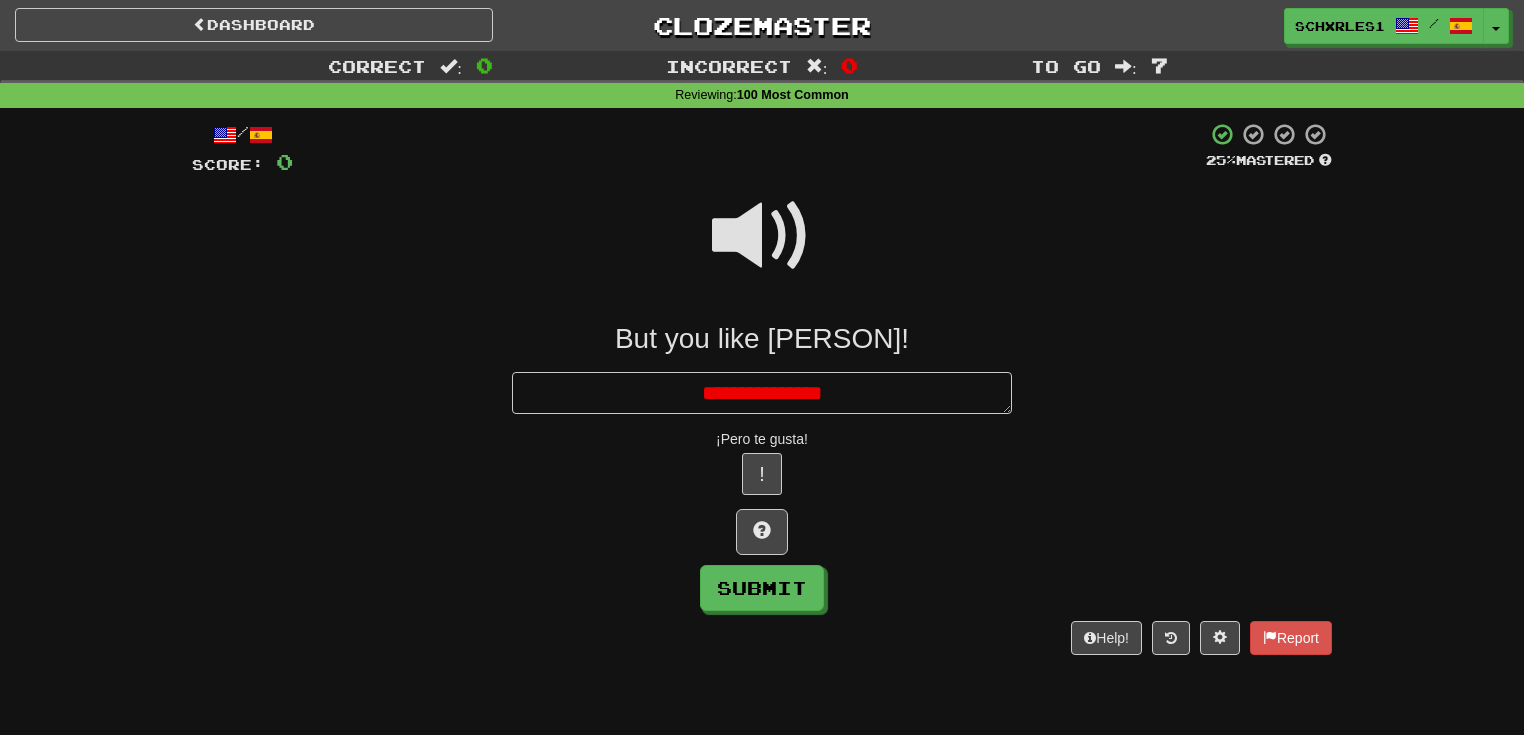 type on "*" 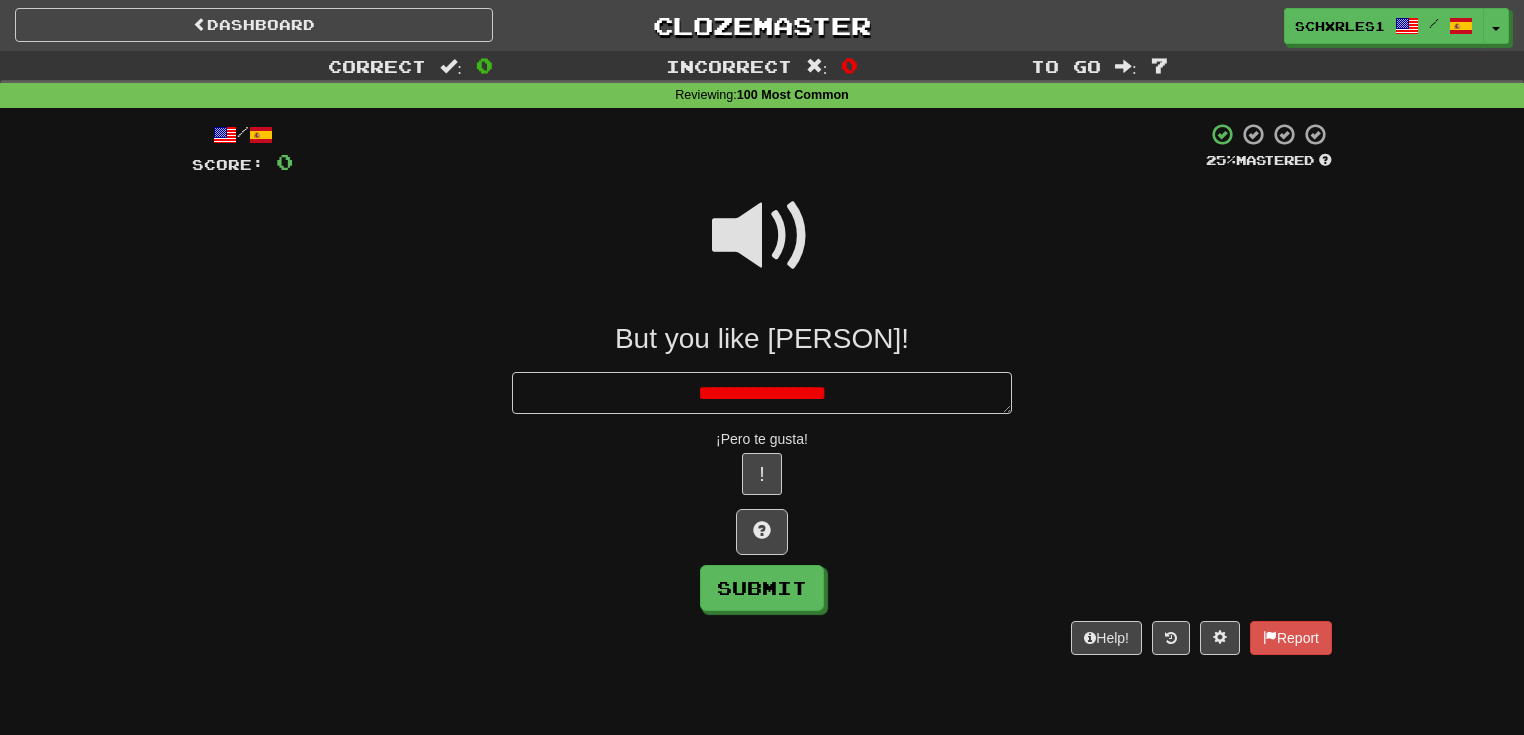 type on "*" 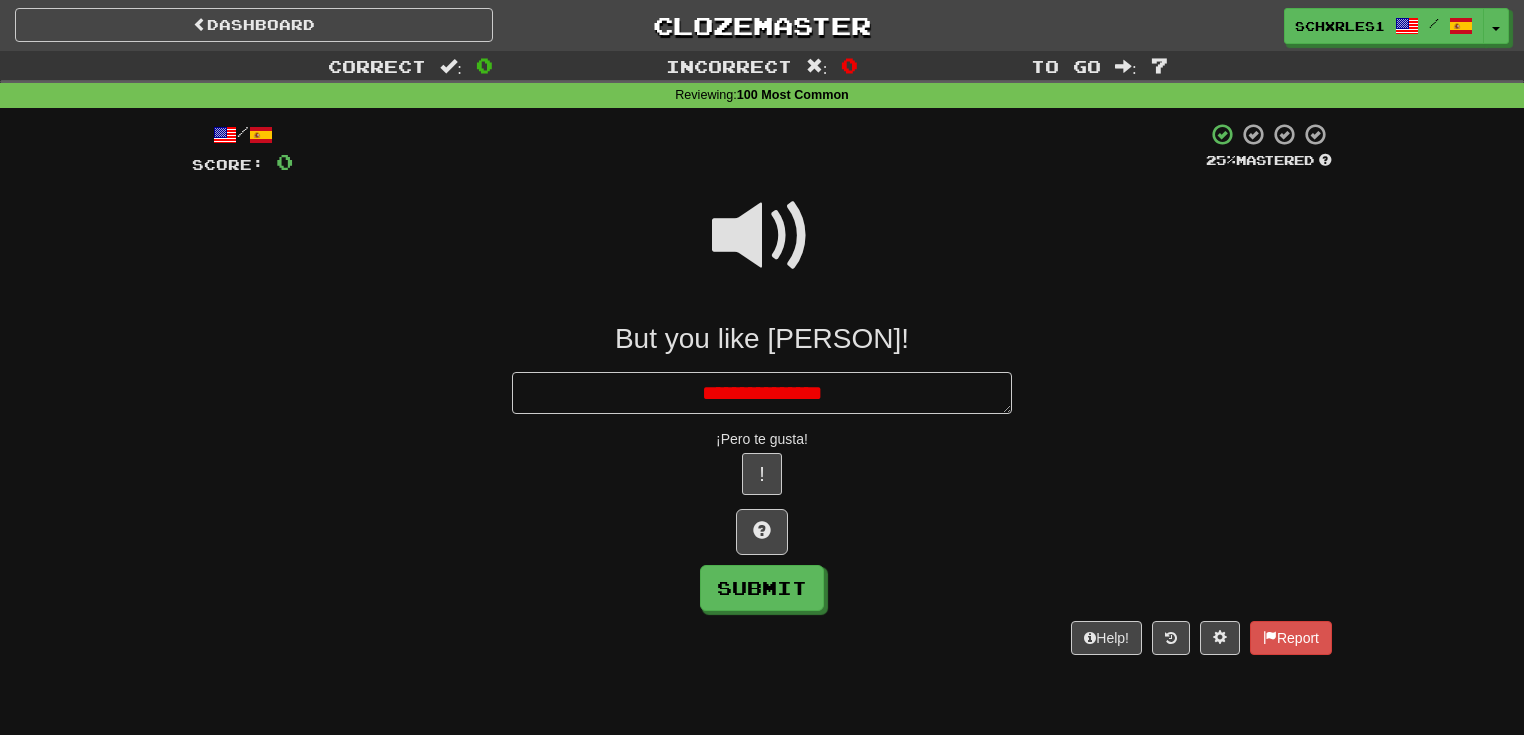 type on "*" 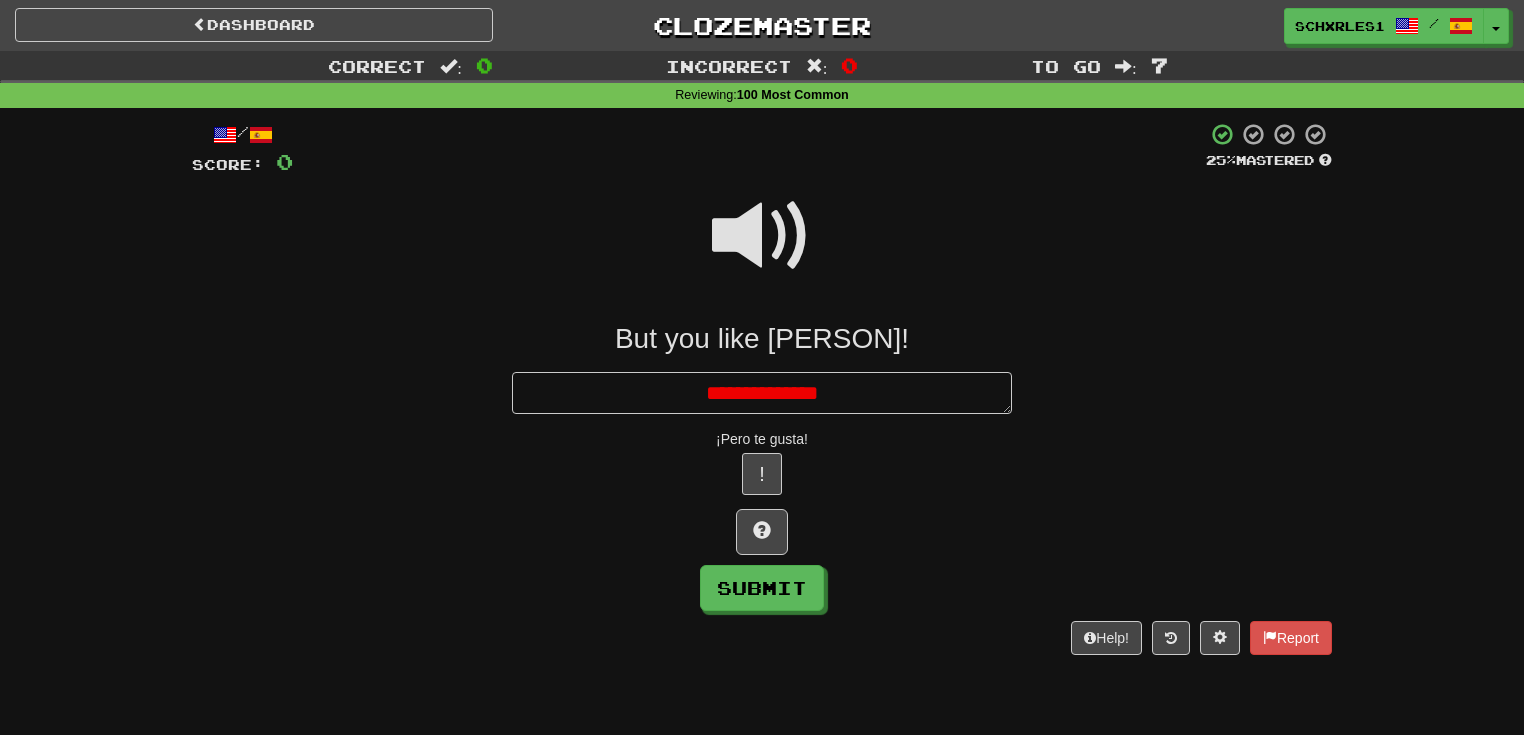 type on "*" 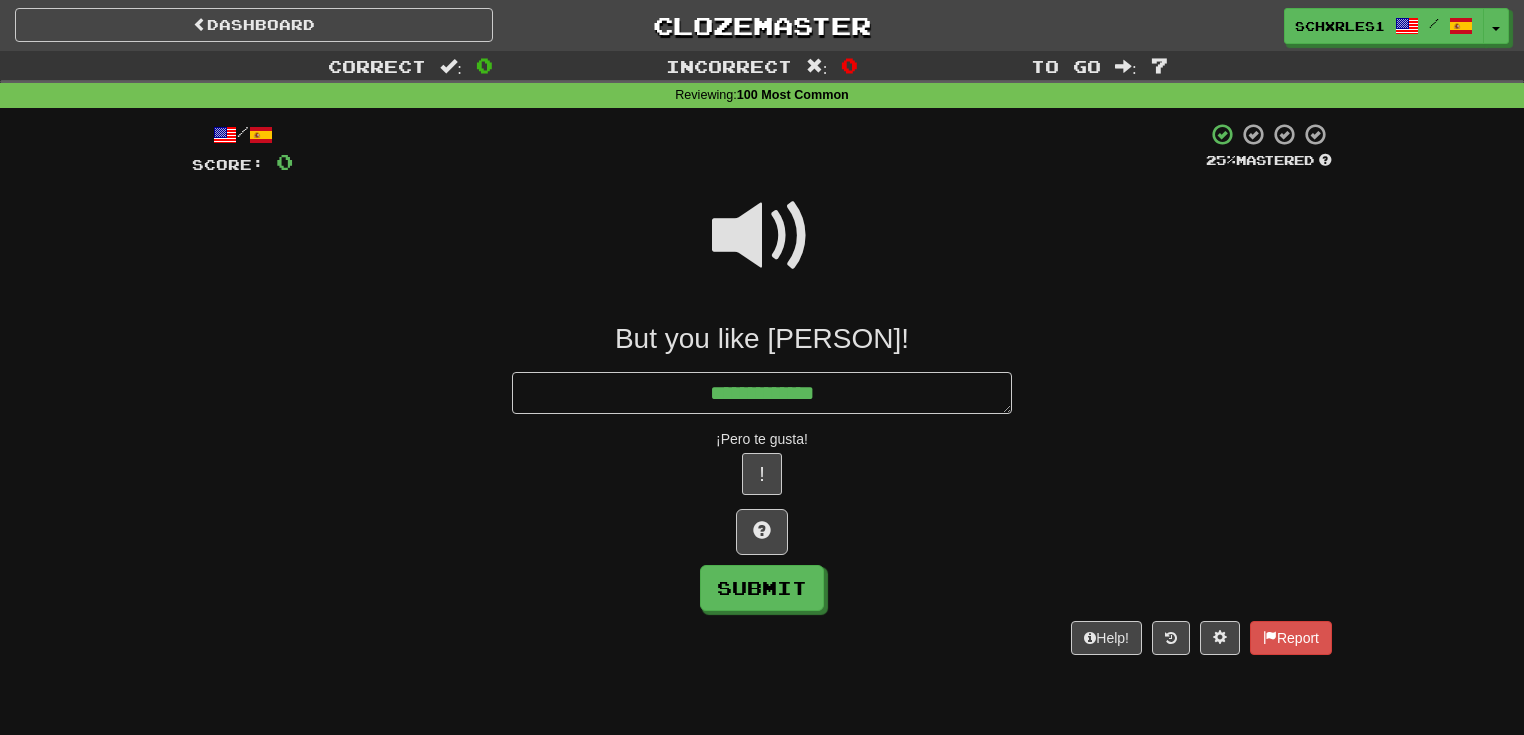 type on "*" 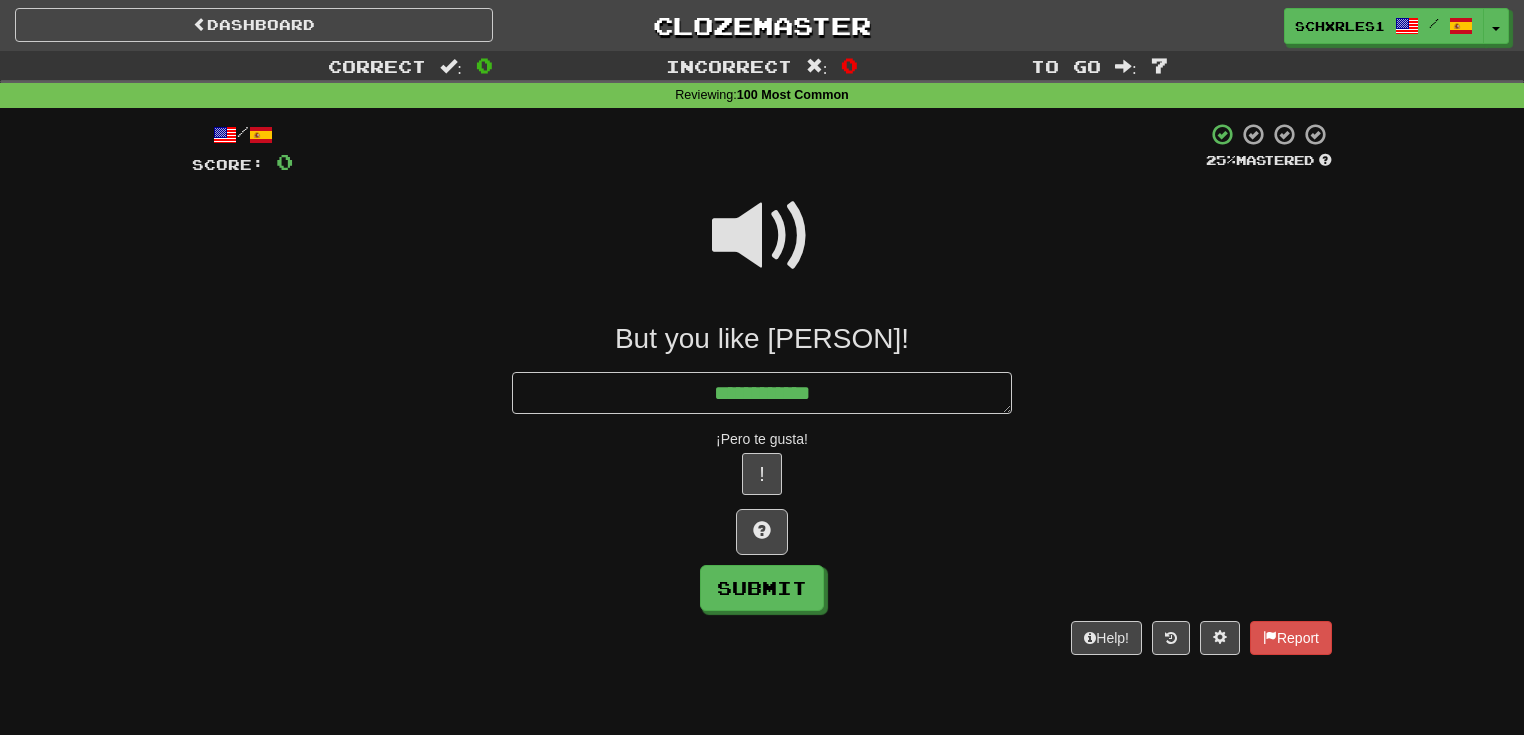 type on "*" 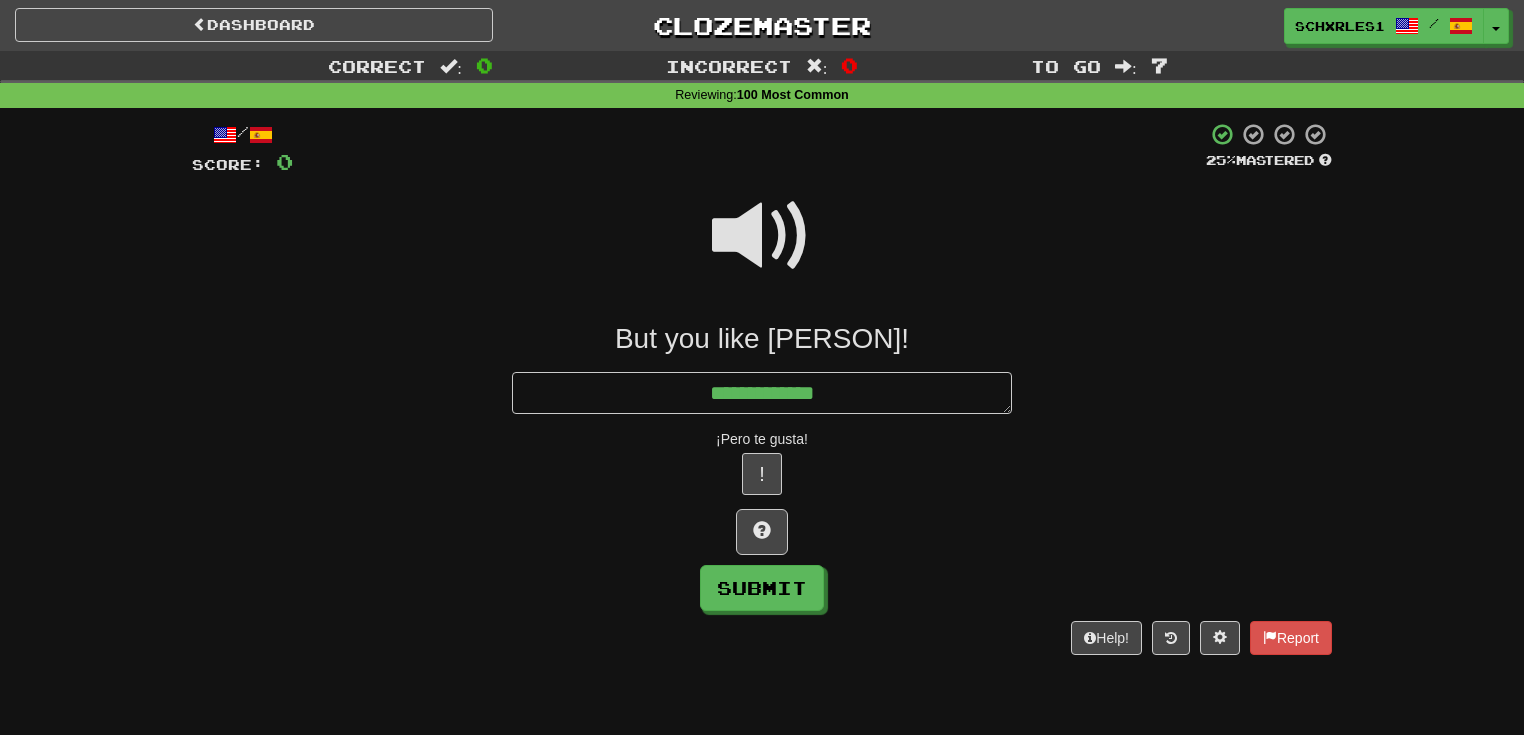 type on "*" 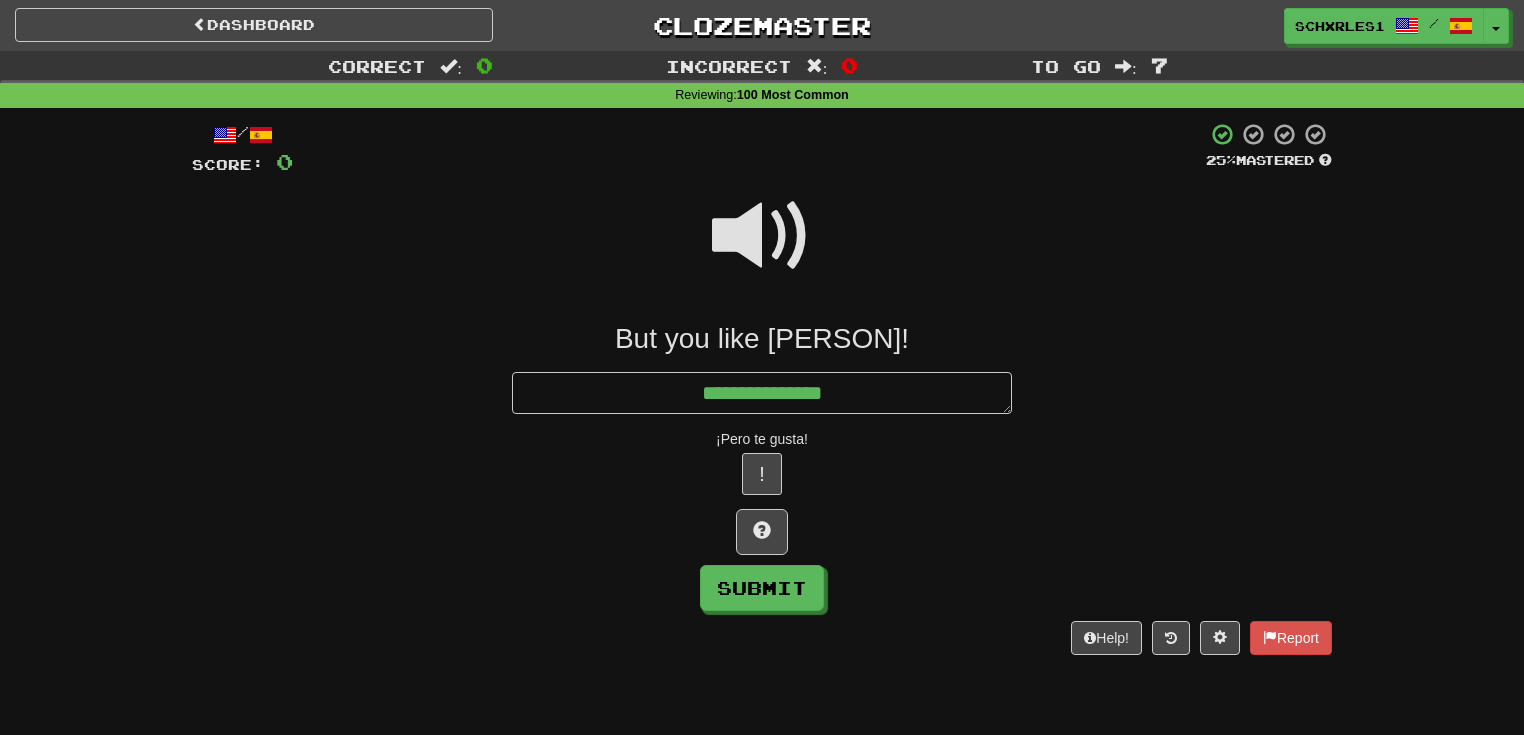 type on "*" 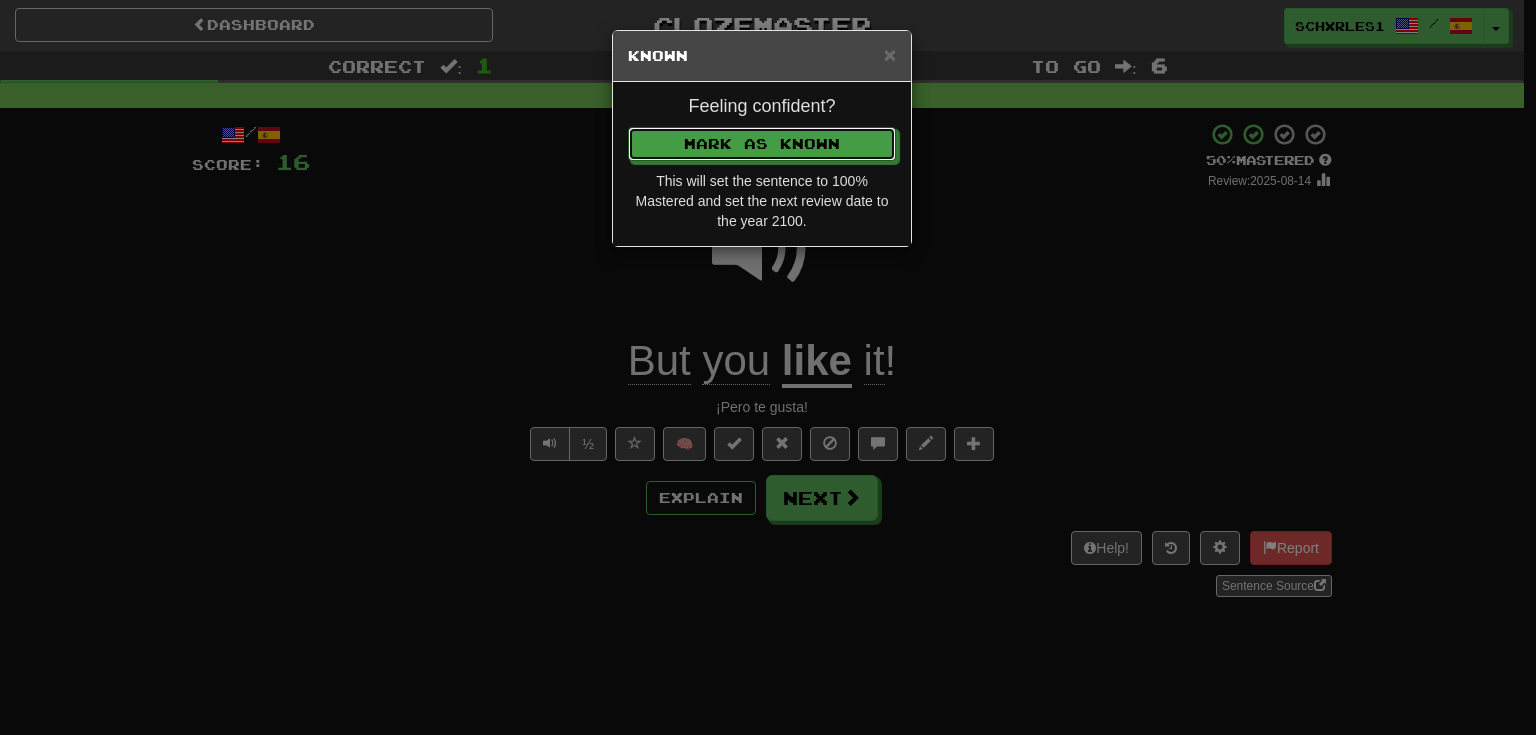 type 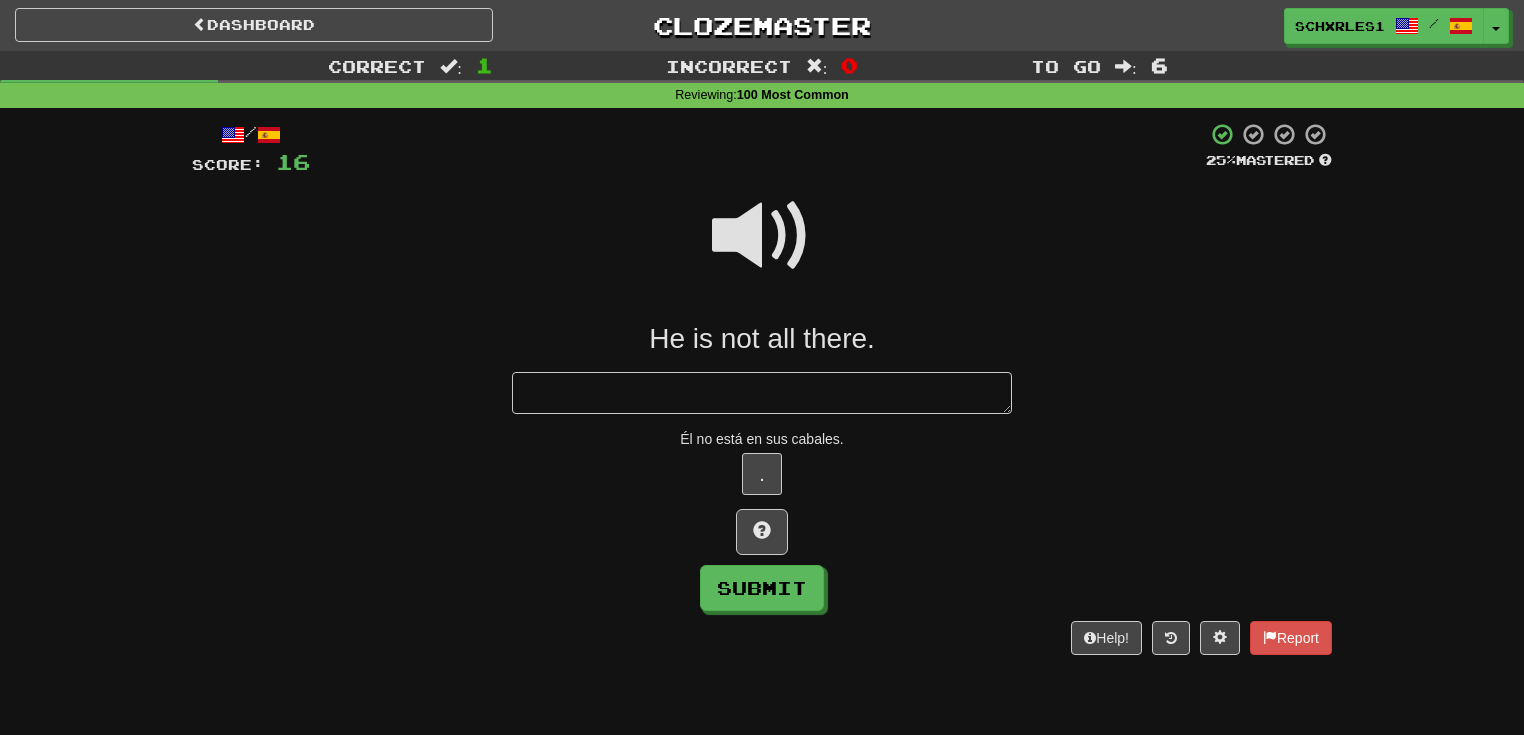 type on "*" 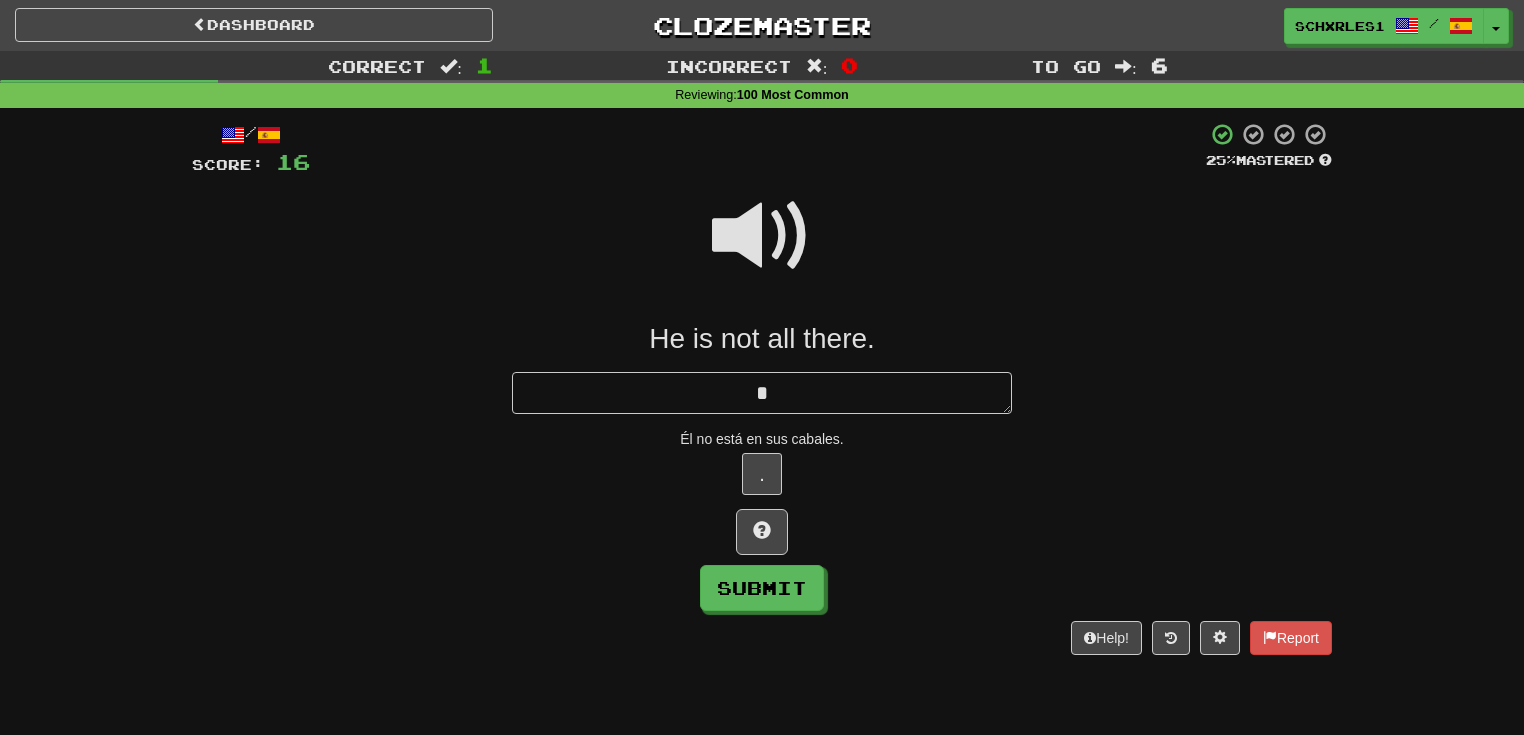 type on "*" 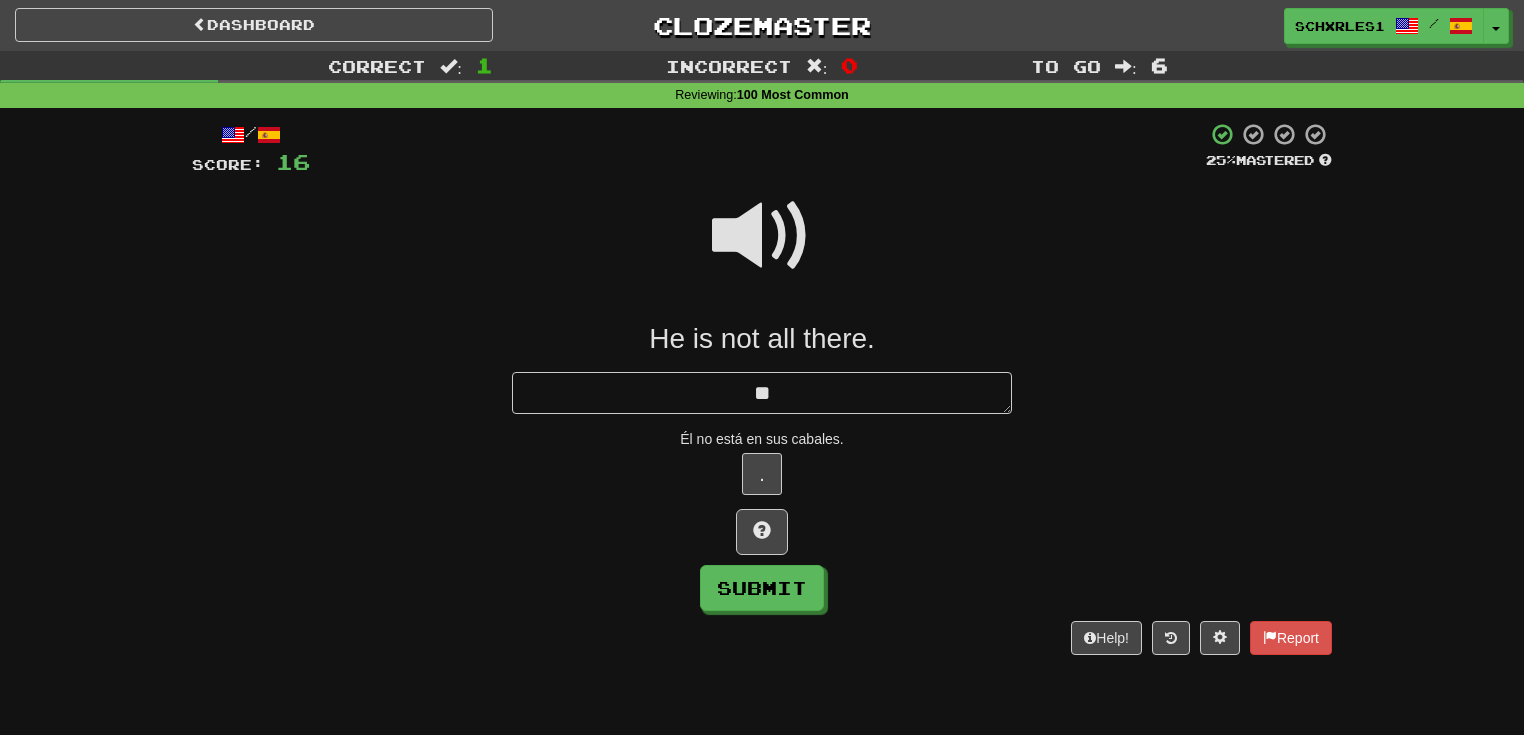 type on "*" 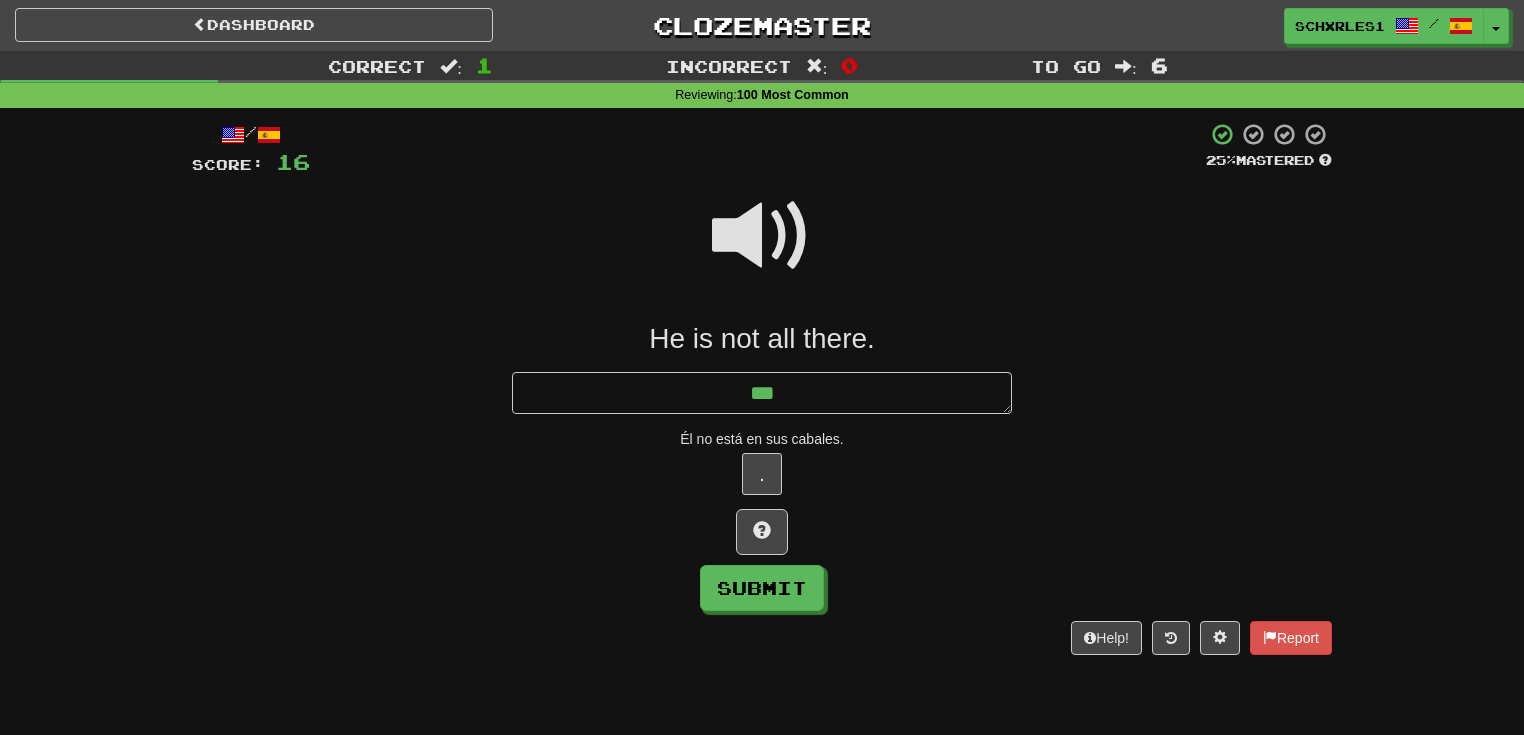 type on "*" 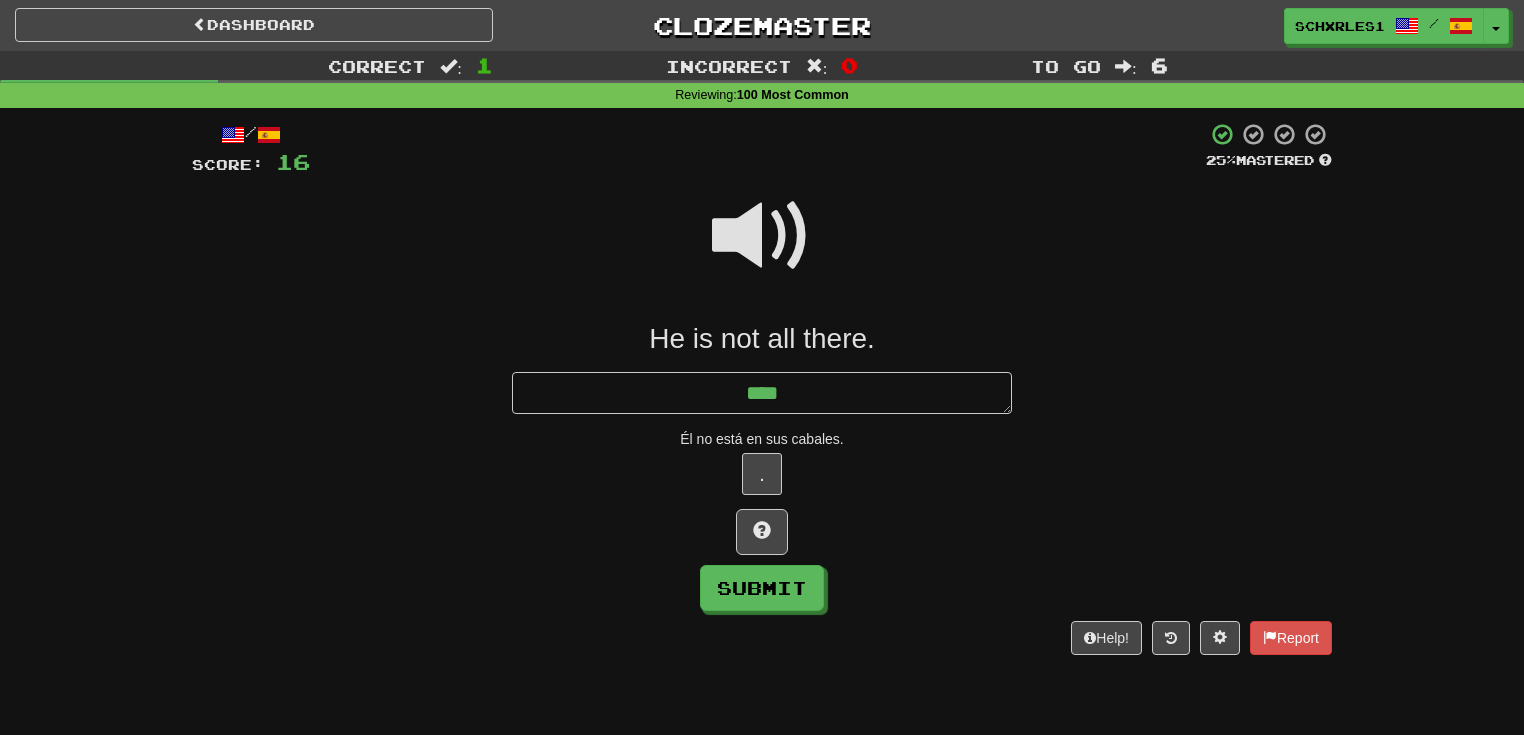 type on "*" 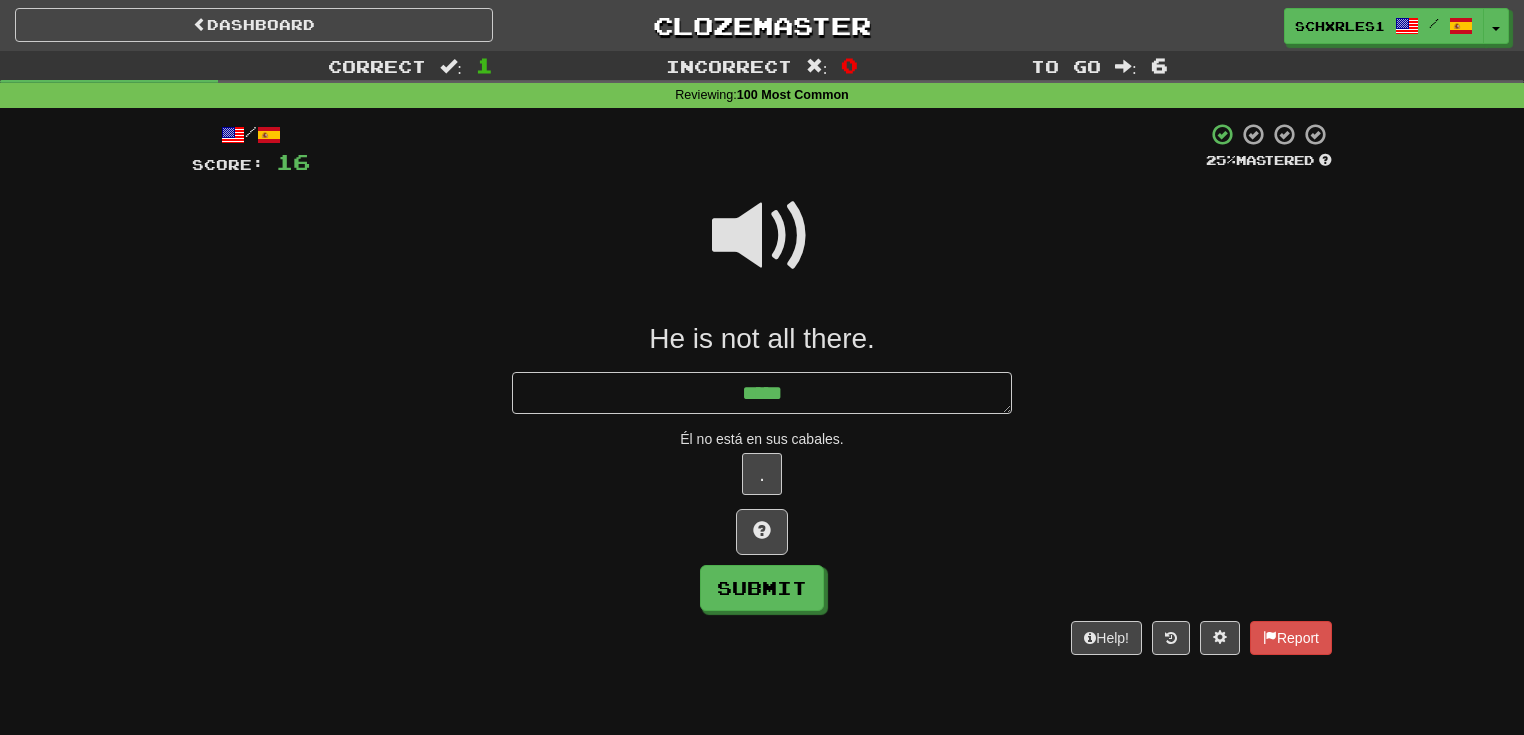 type on "*" 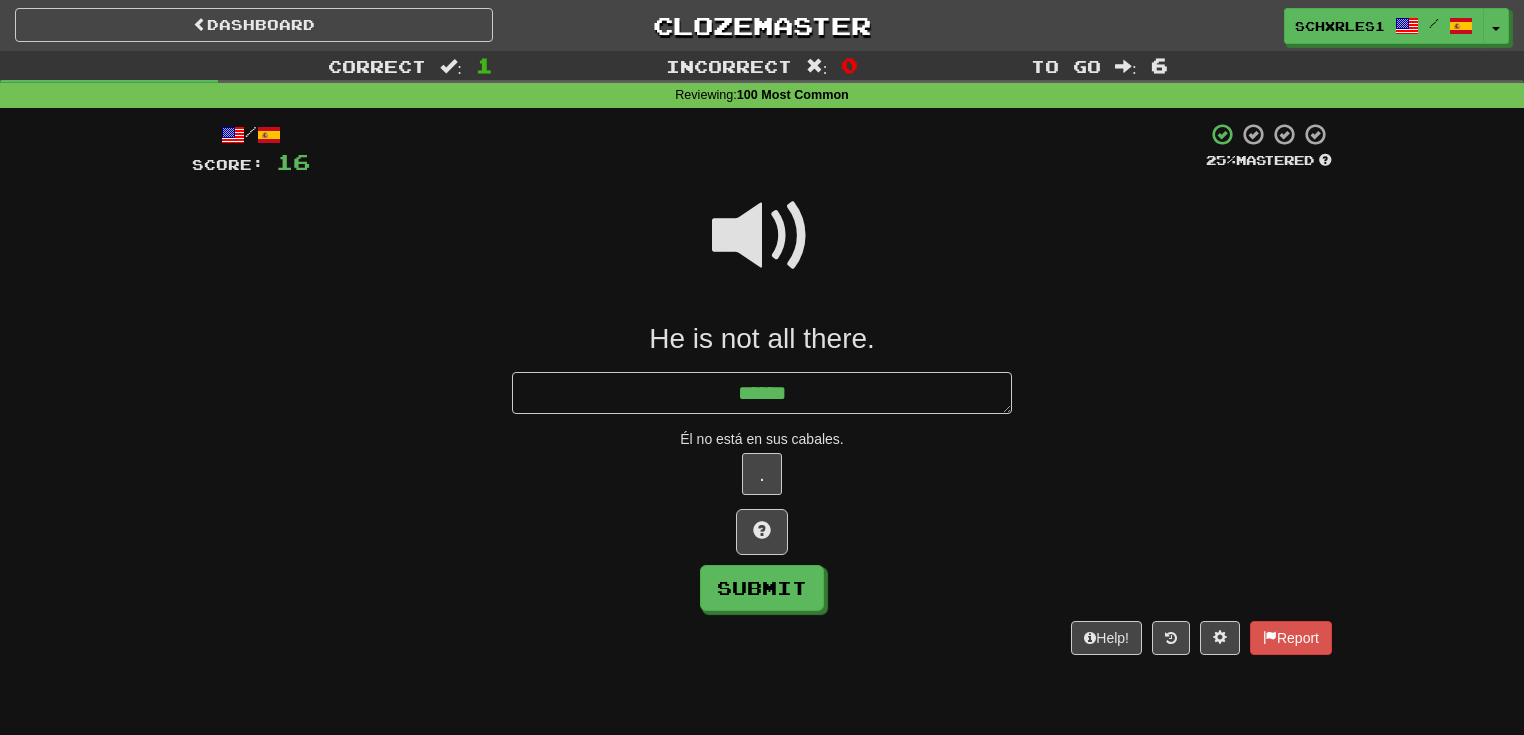 type on "*" 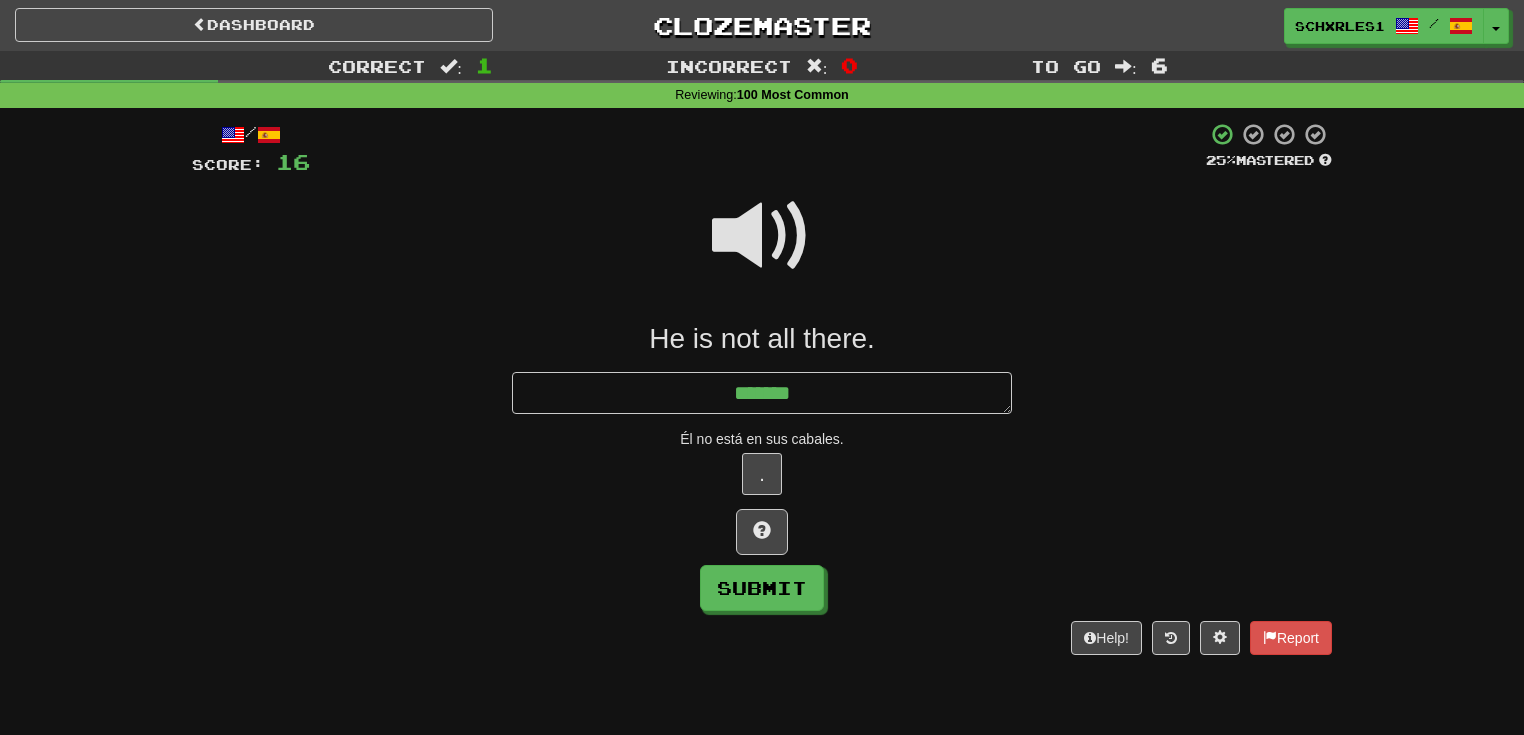type on "*" 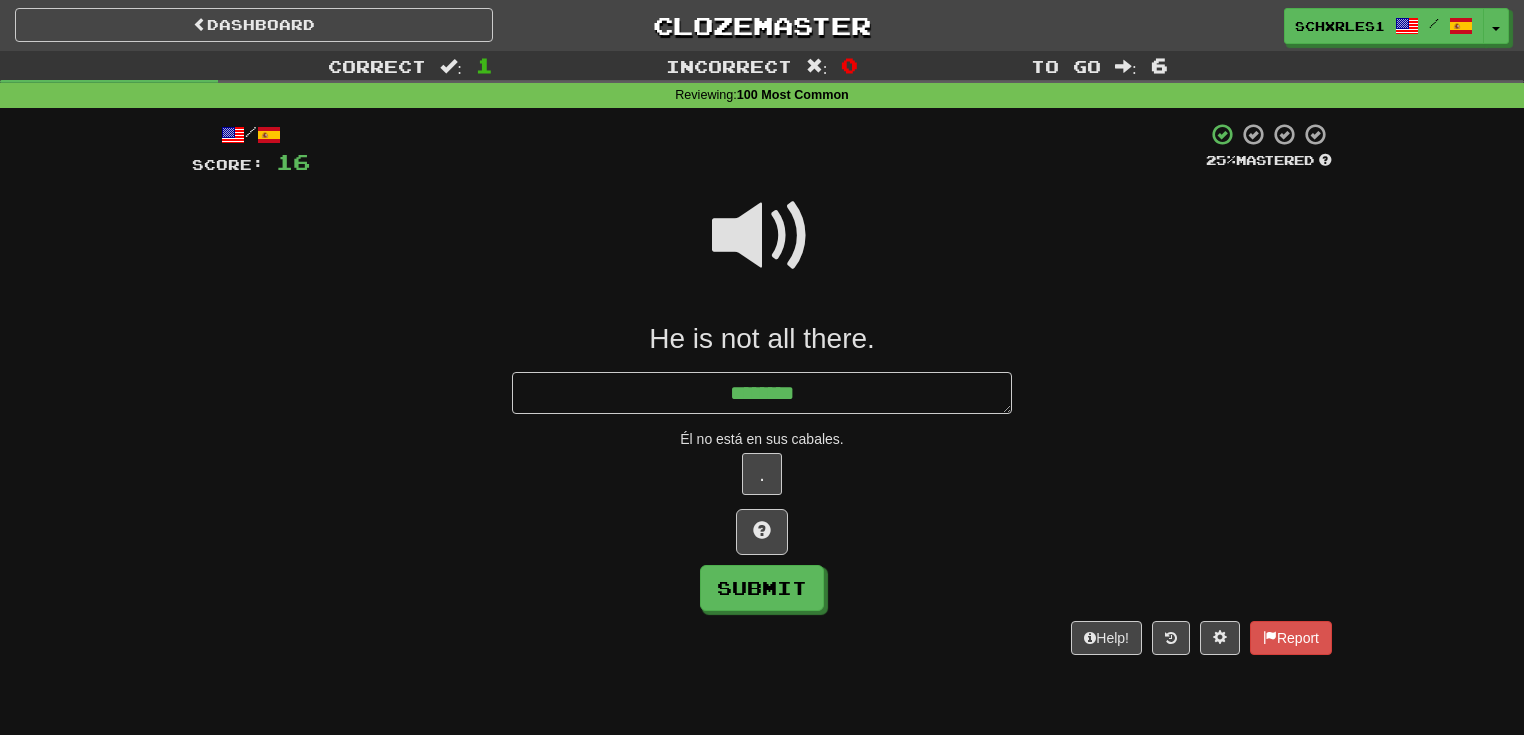 type on "*" 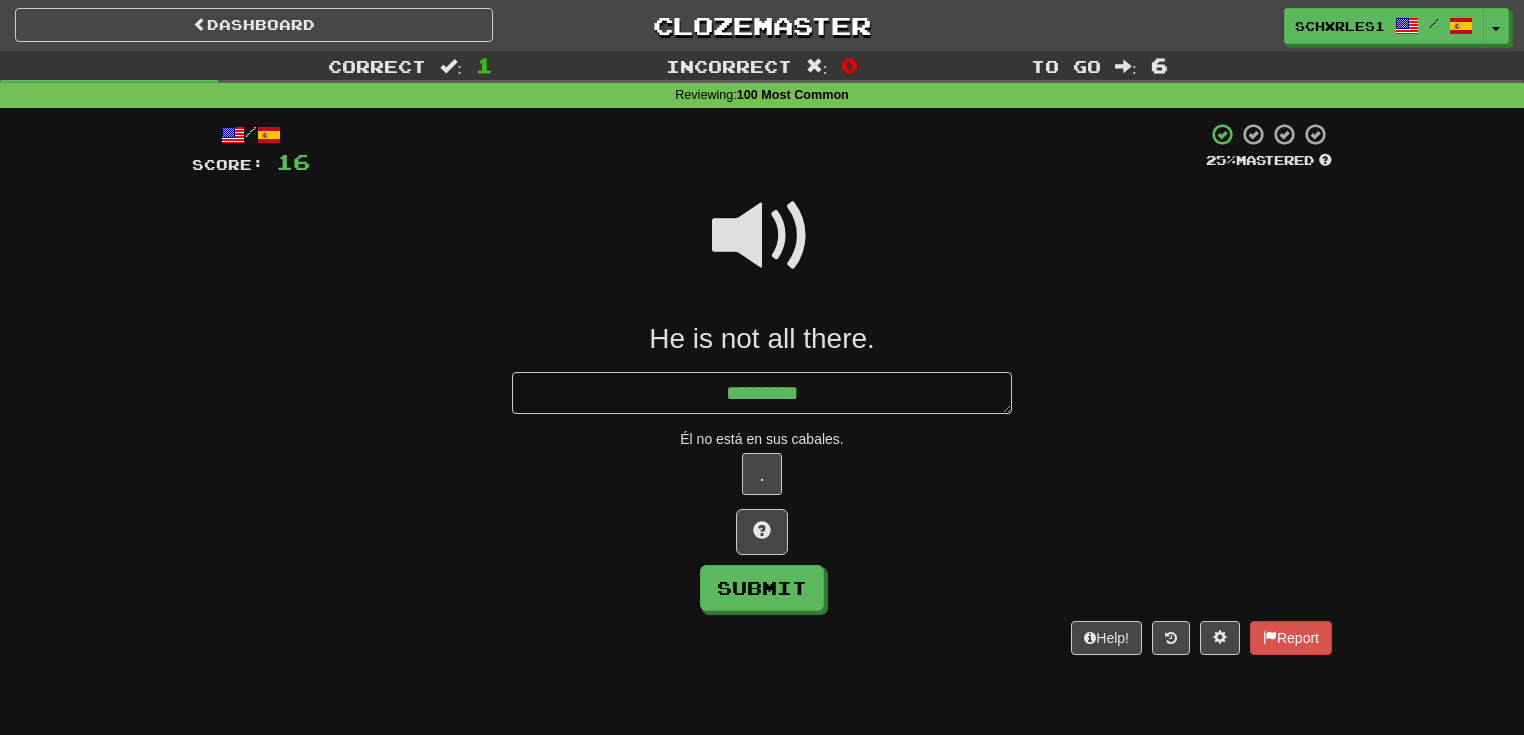 type on "*" 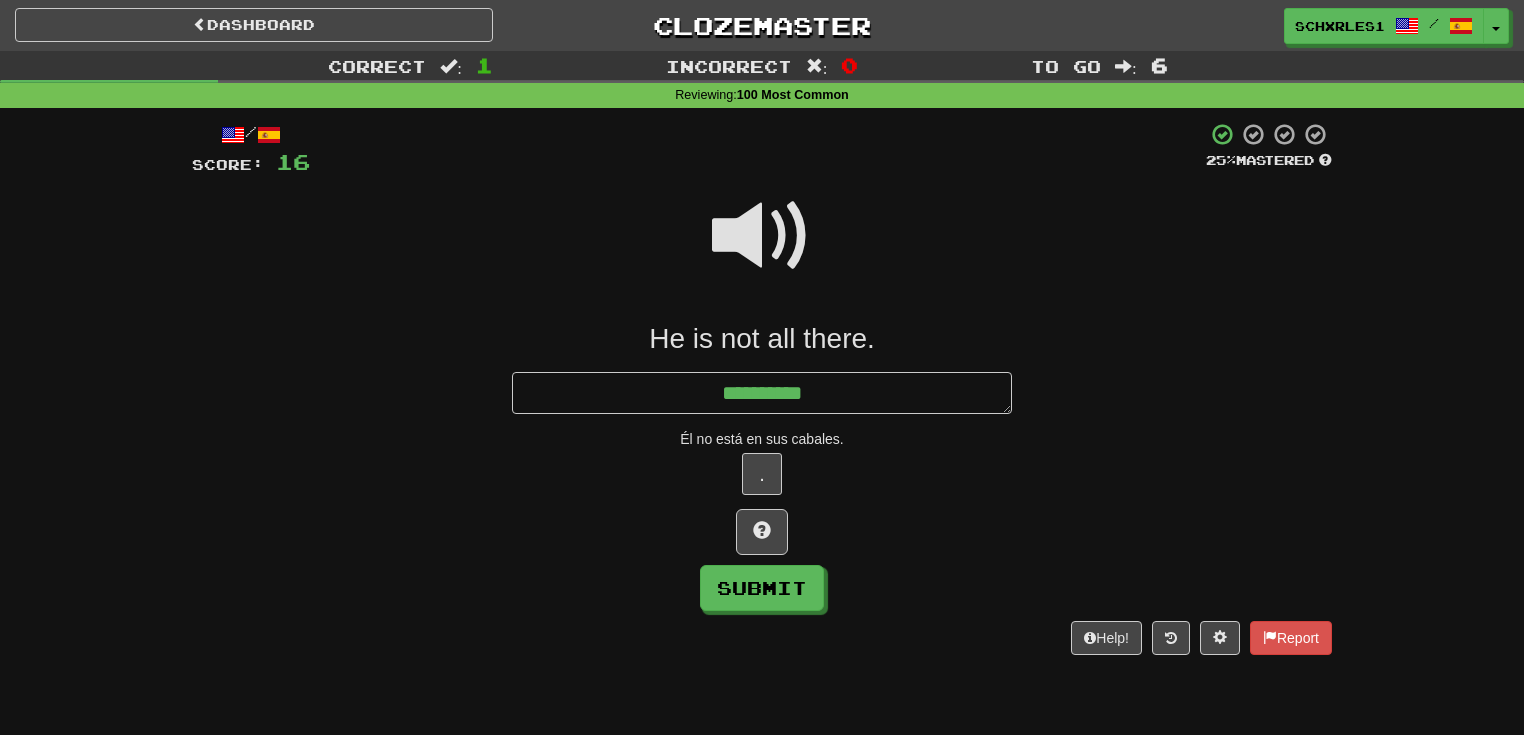 type on "*" 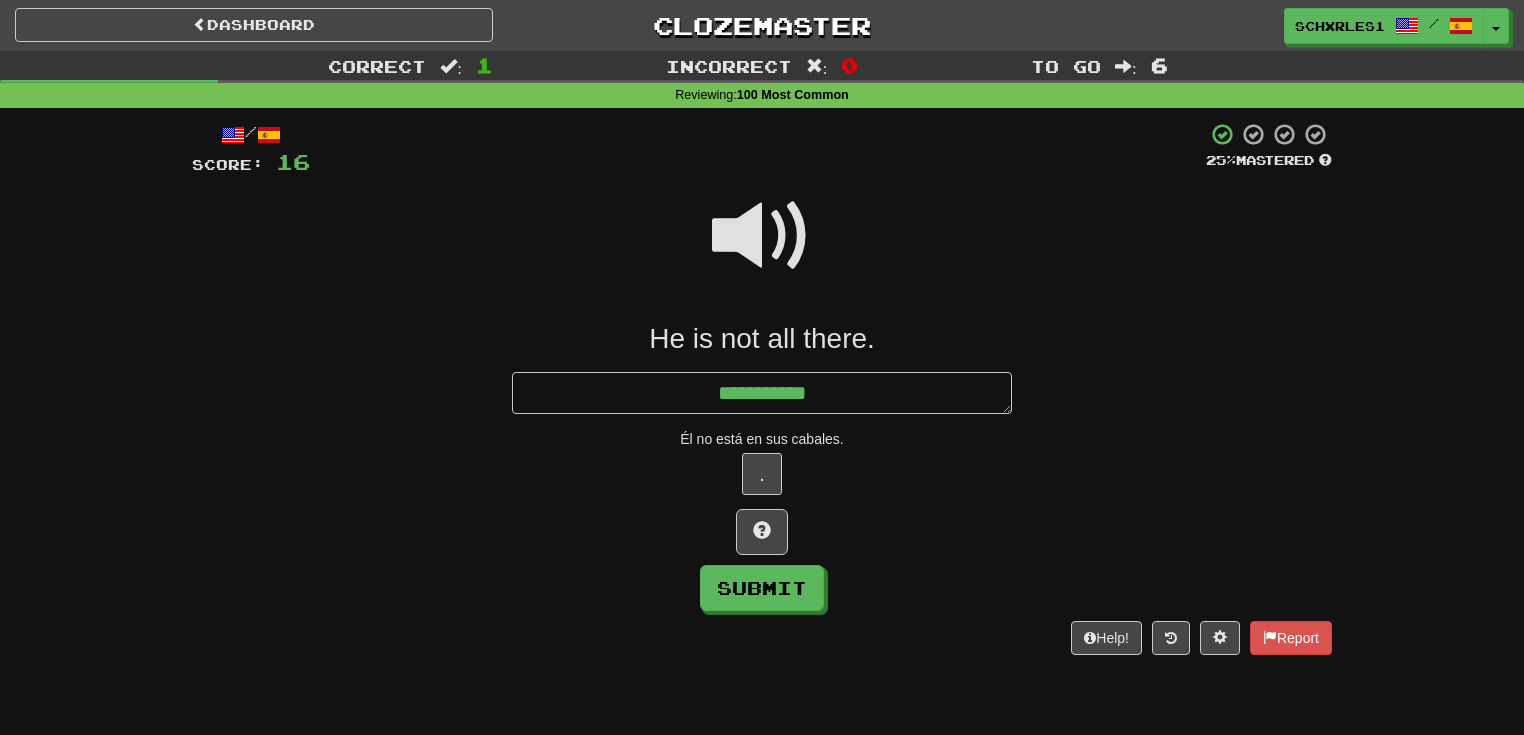 type on "*" 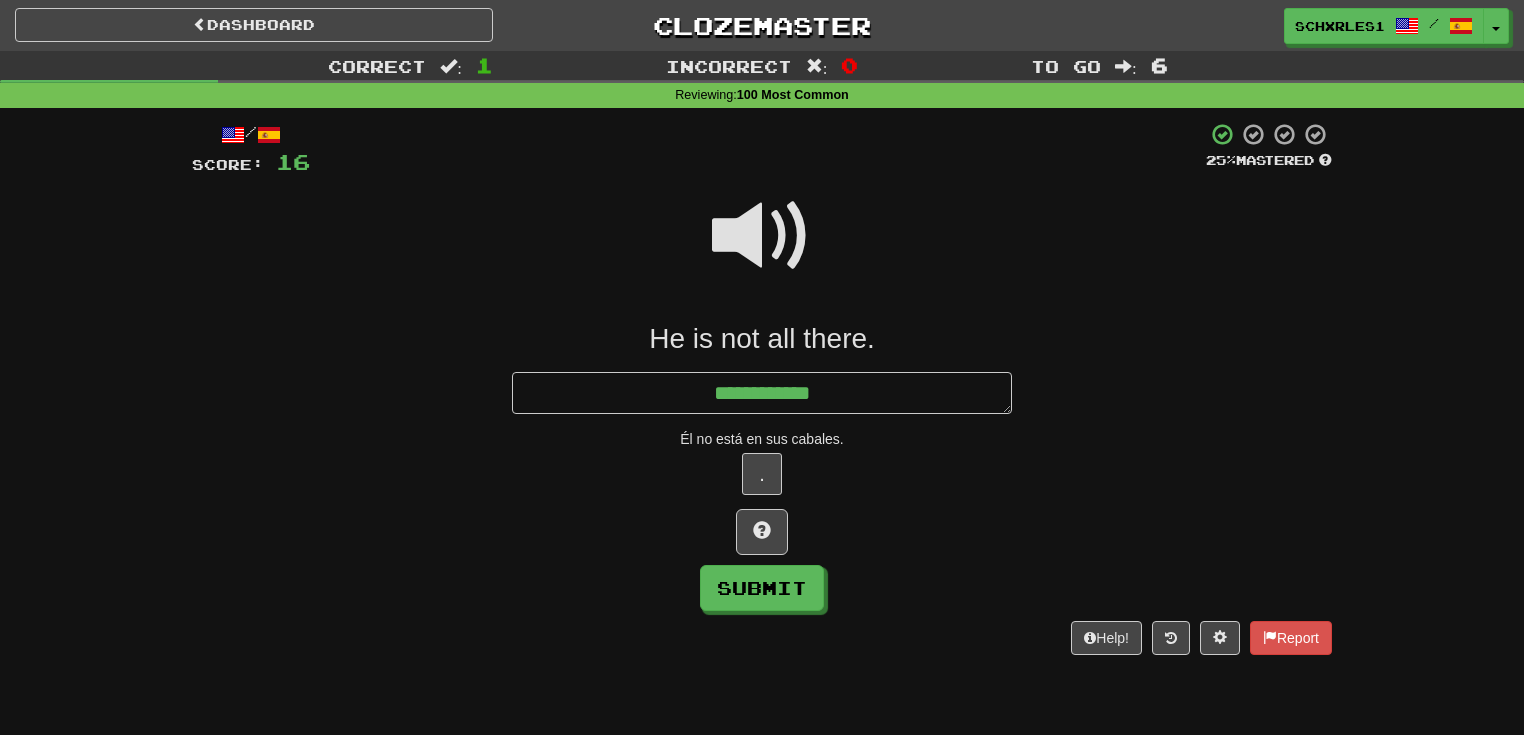 type on "*" 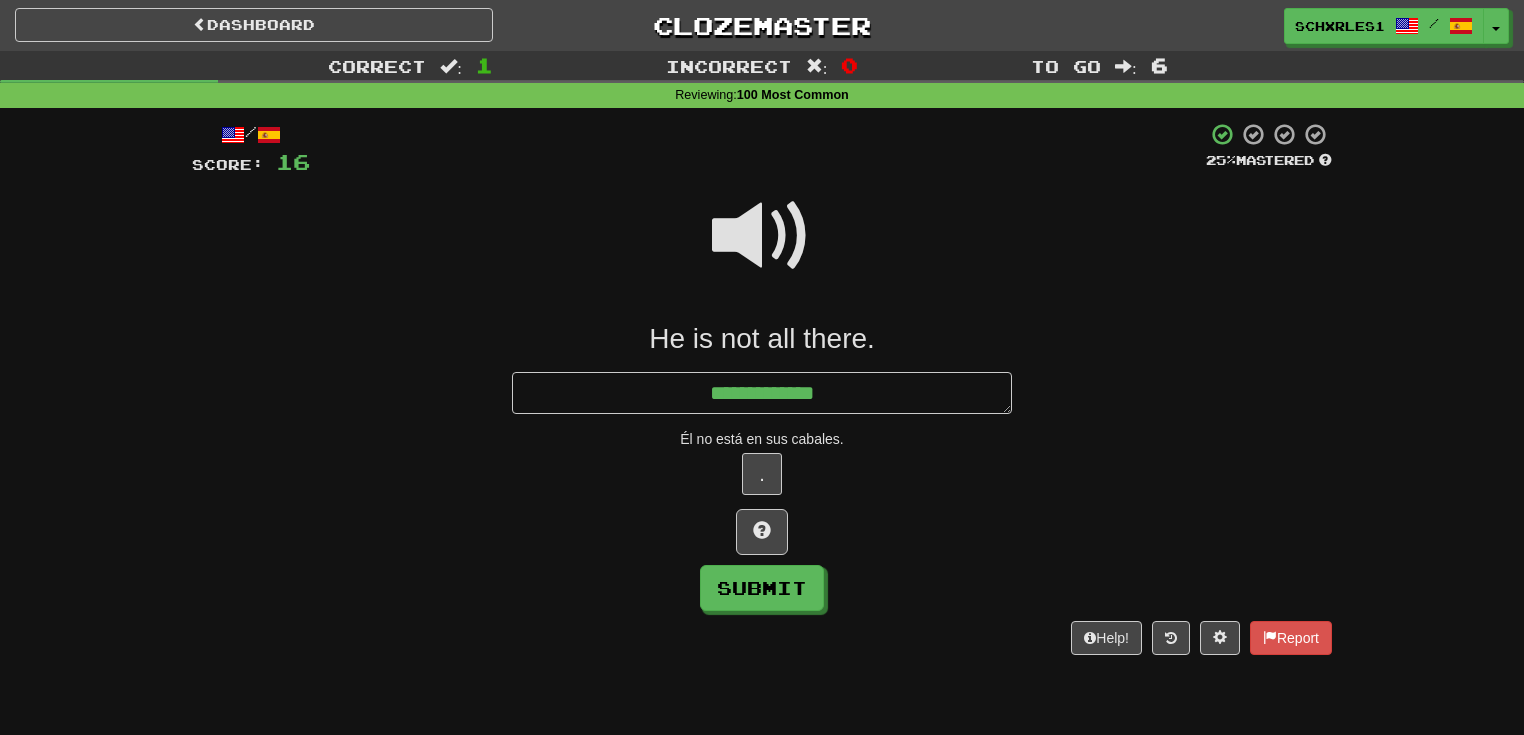type on "*" 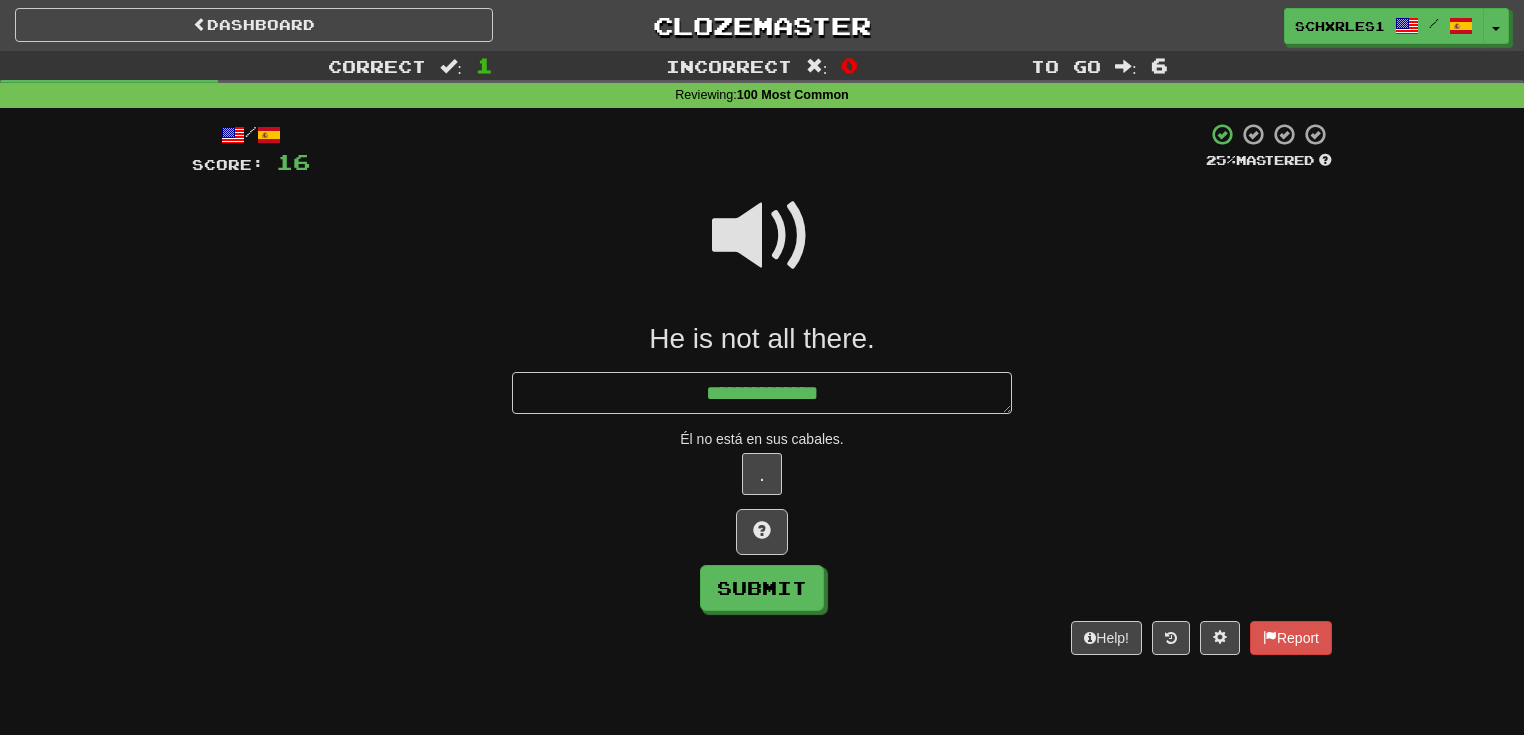 type on "*" 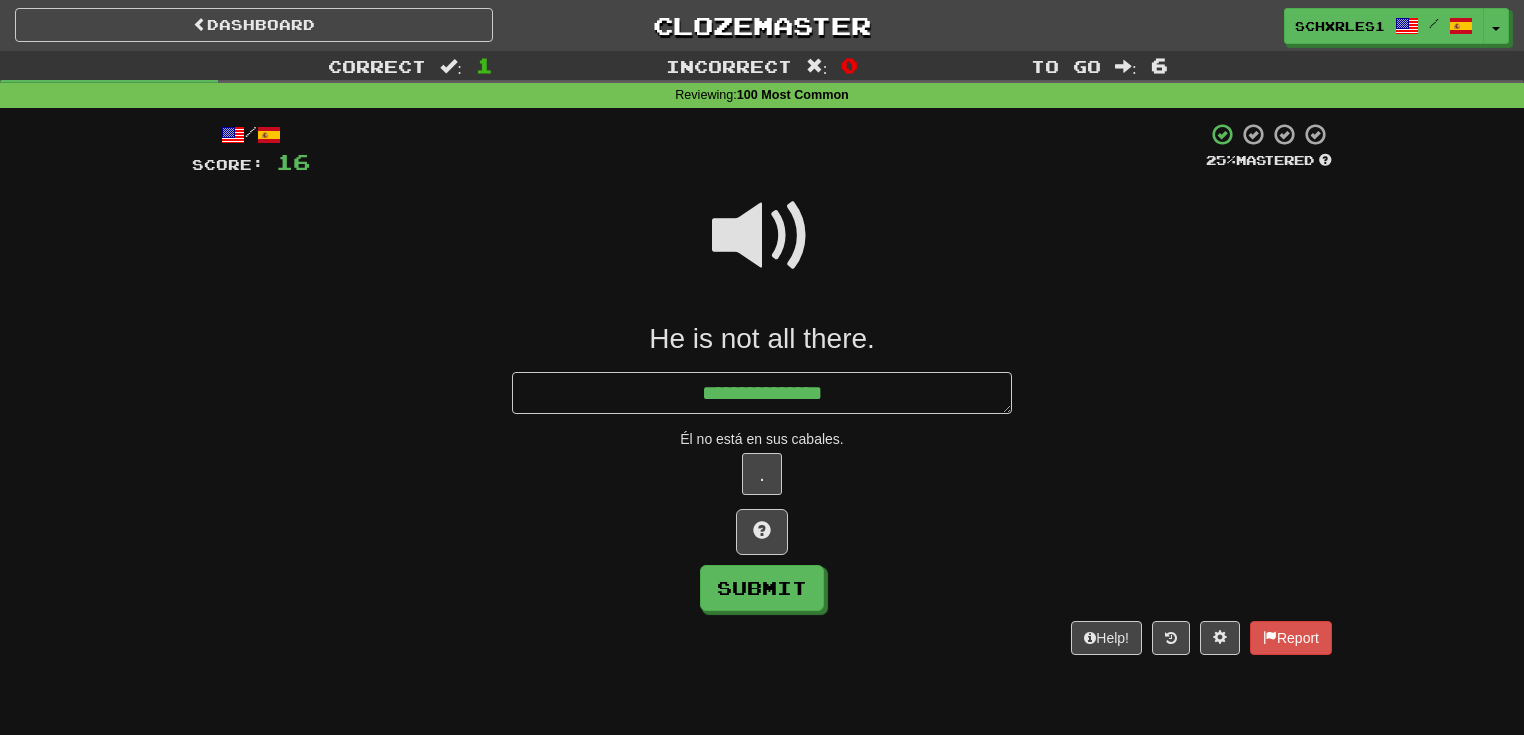 type on "*" 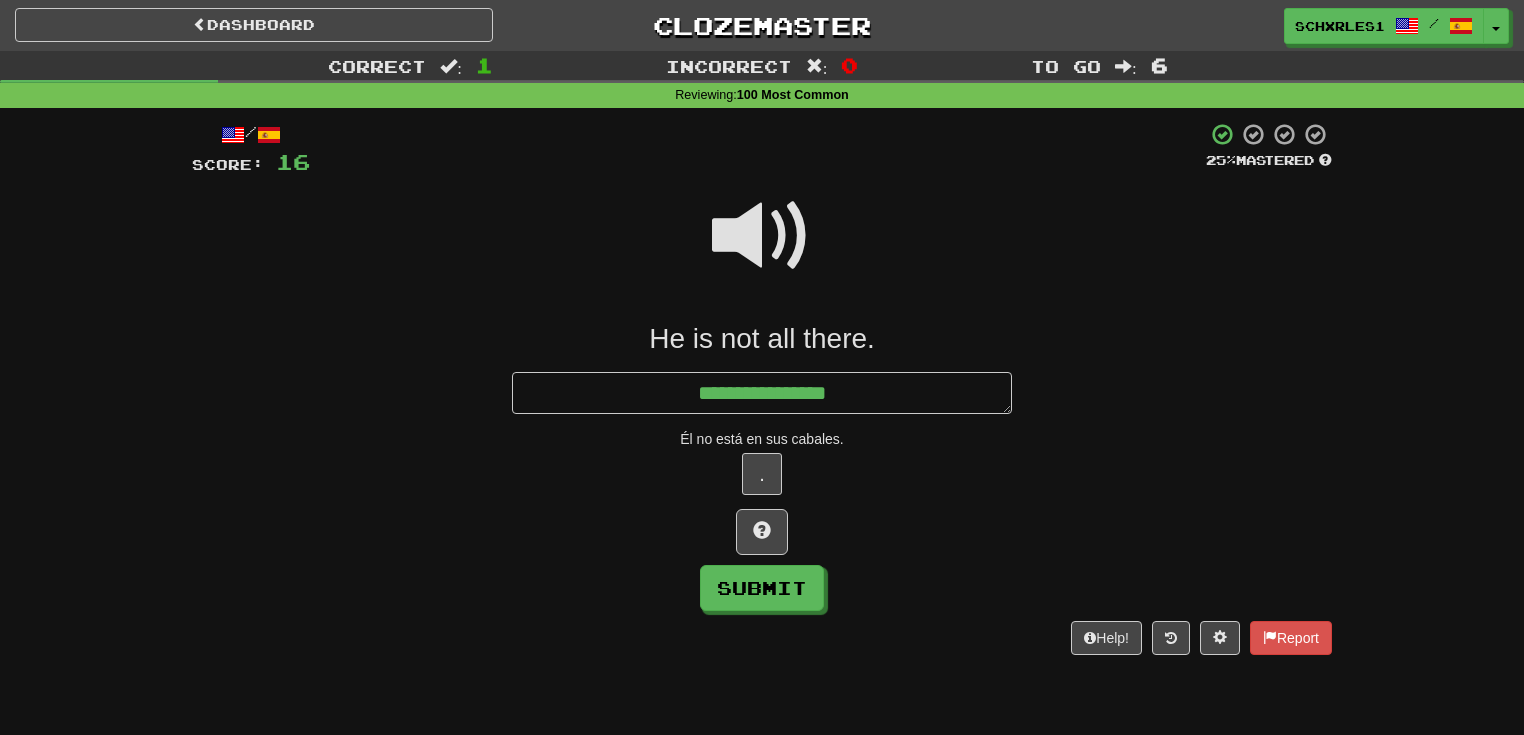 type on "*" 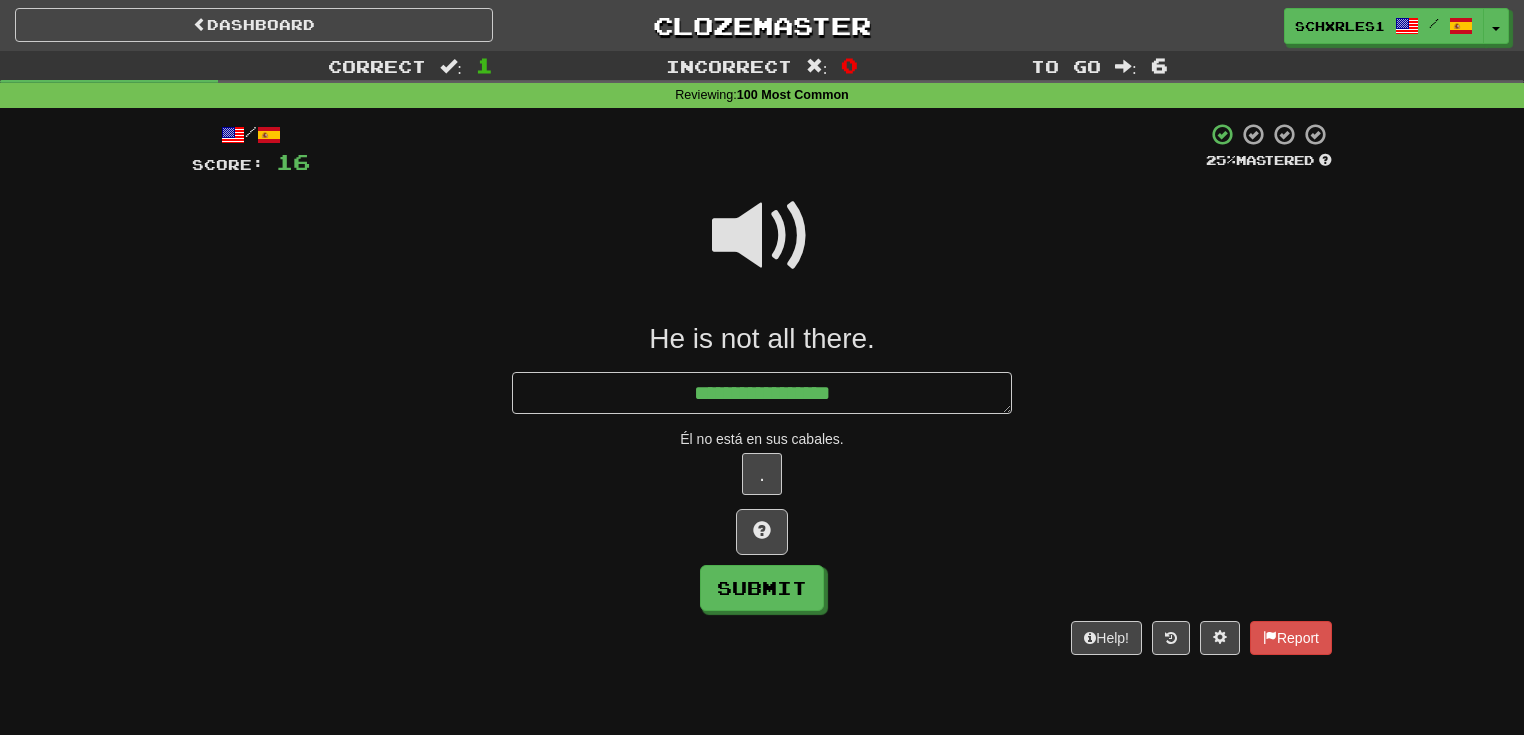 type on "*" 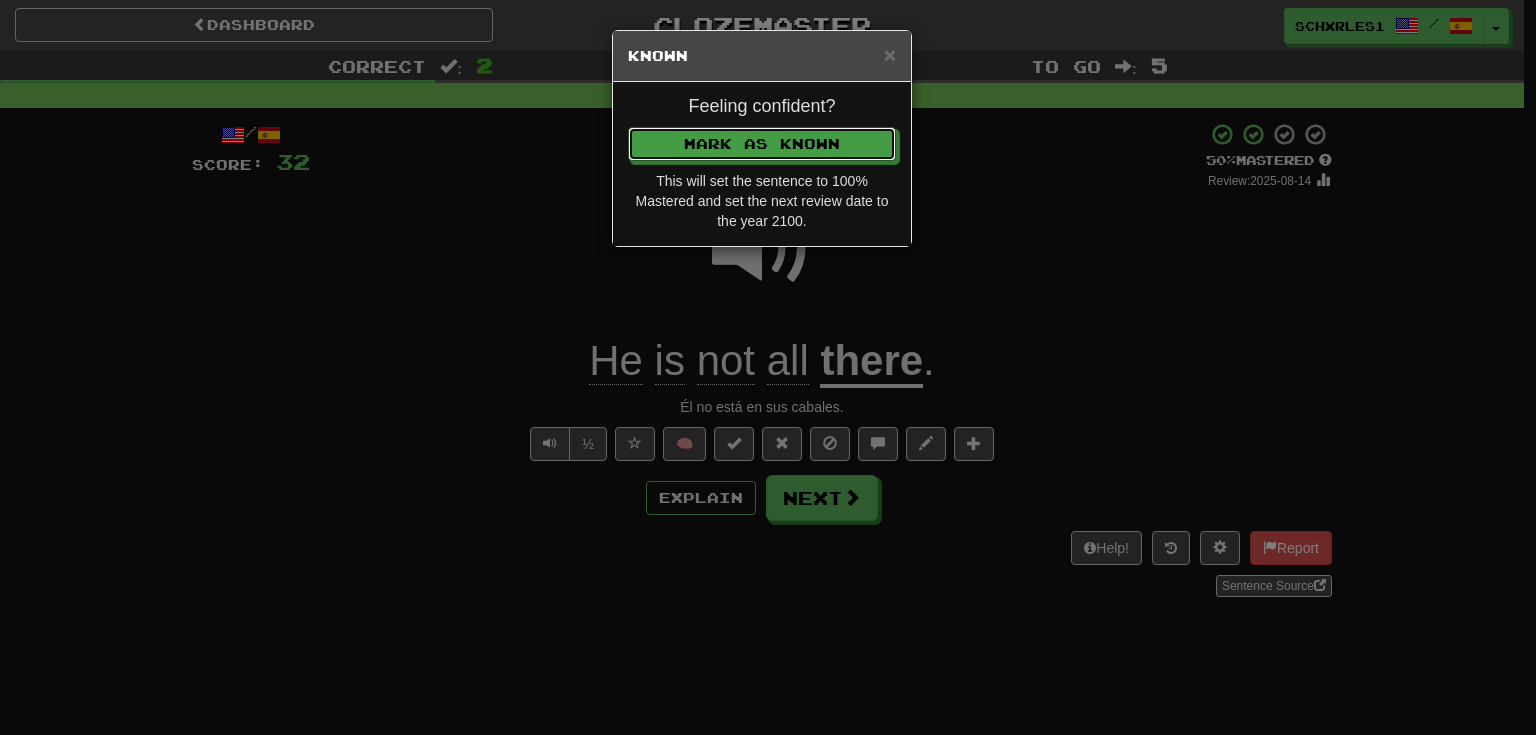 click on "Mark as Known" at bounding box center (762, 144) 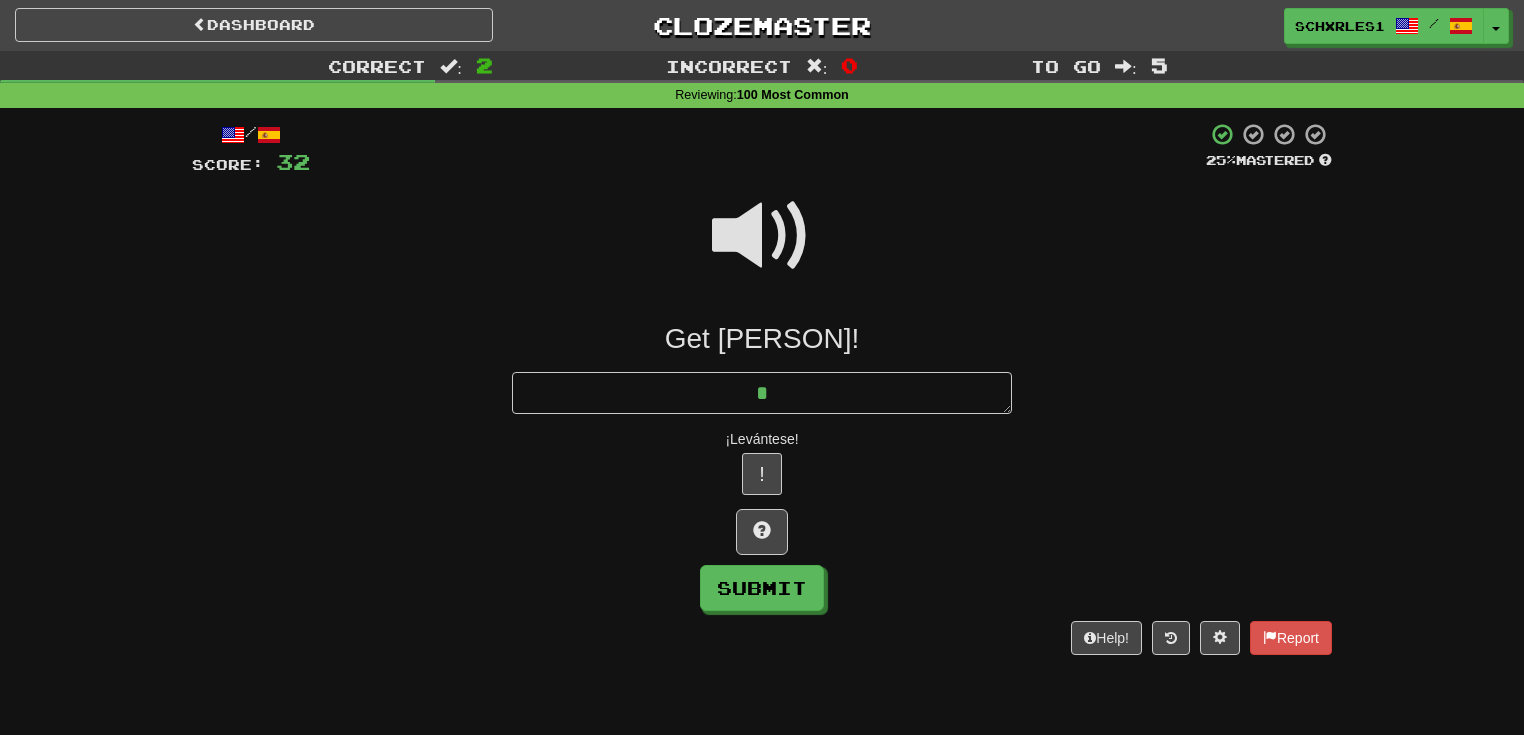 type on "*" 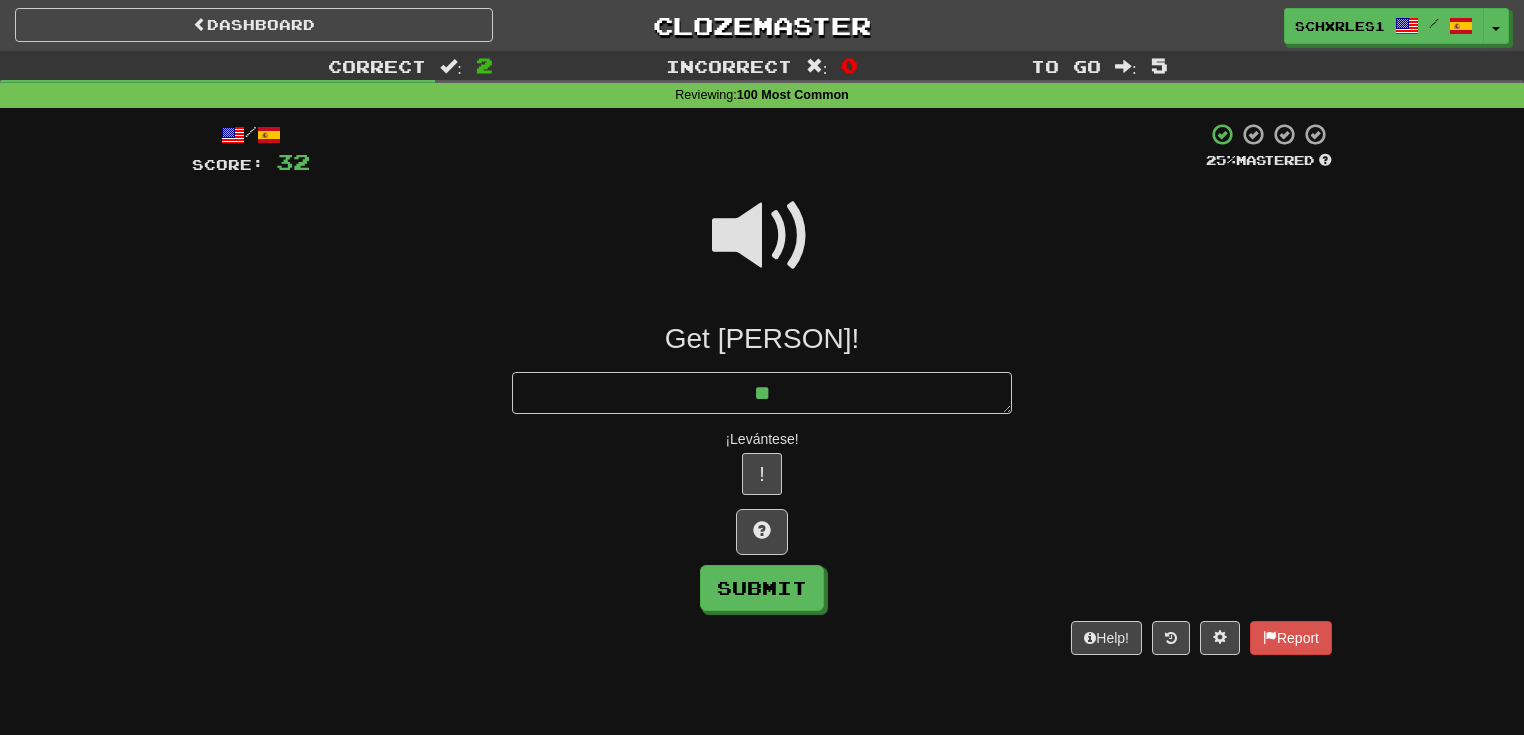 type on "*" 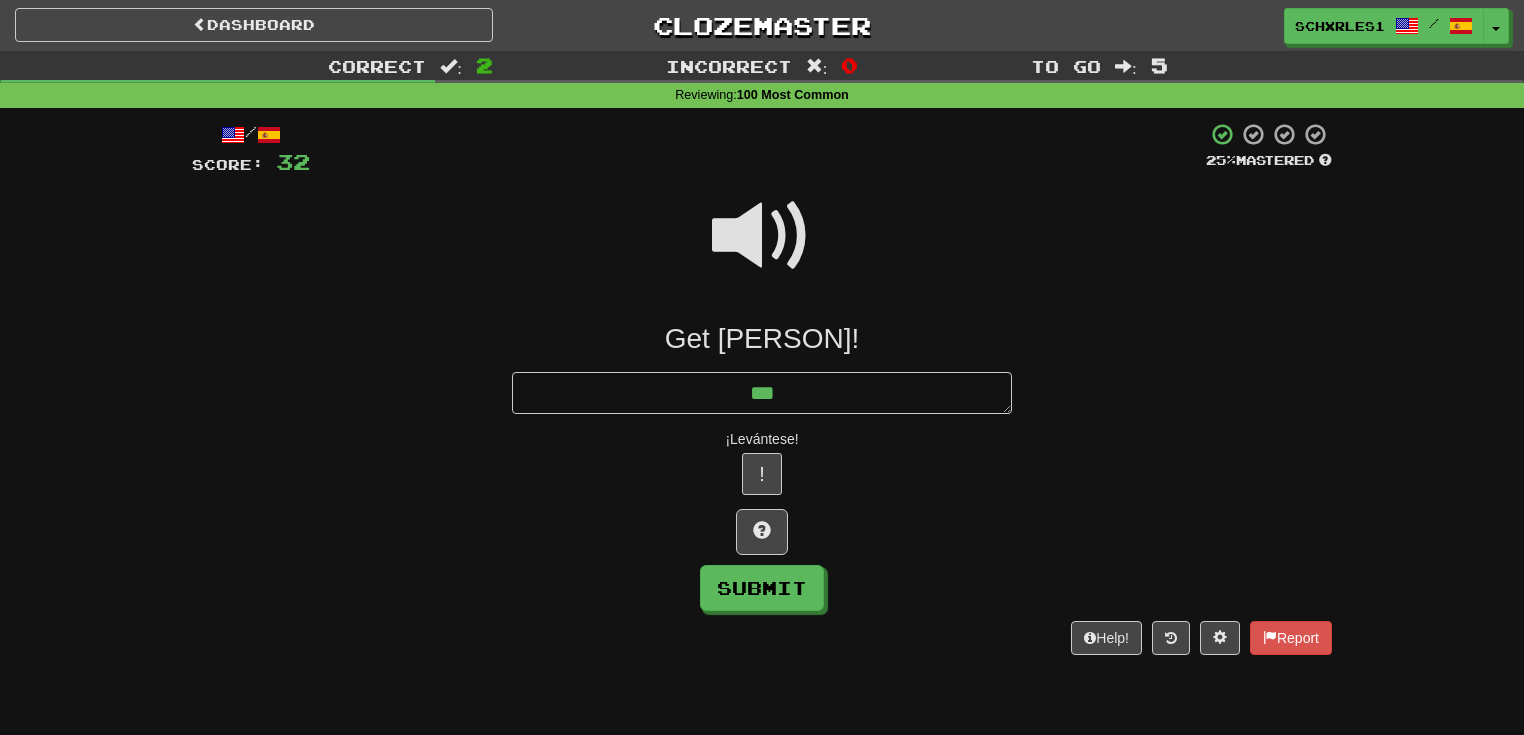 type on "*" 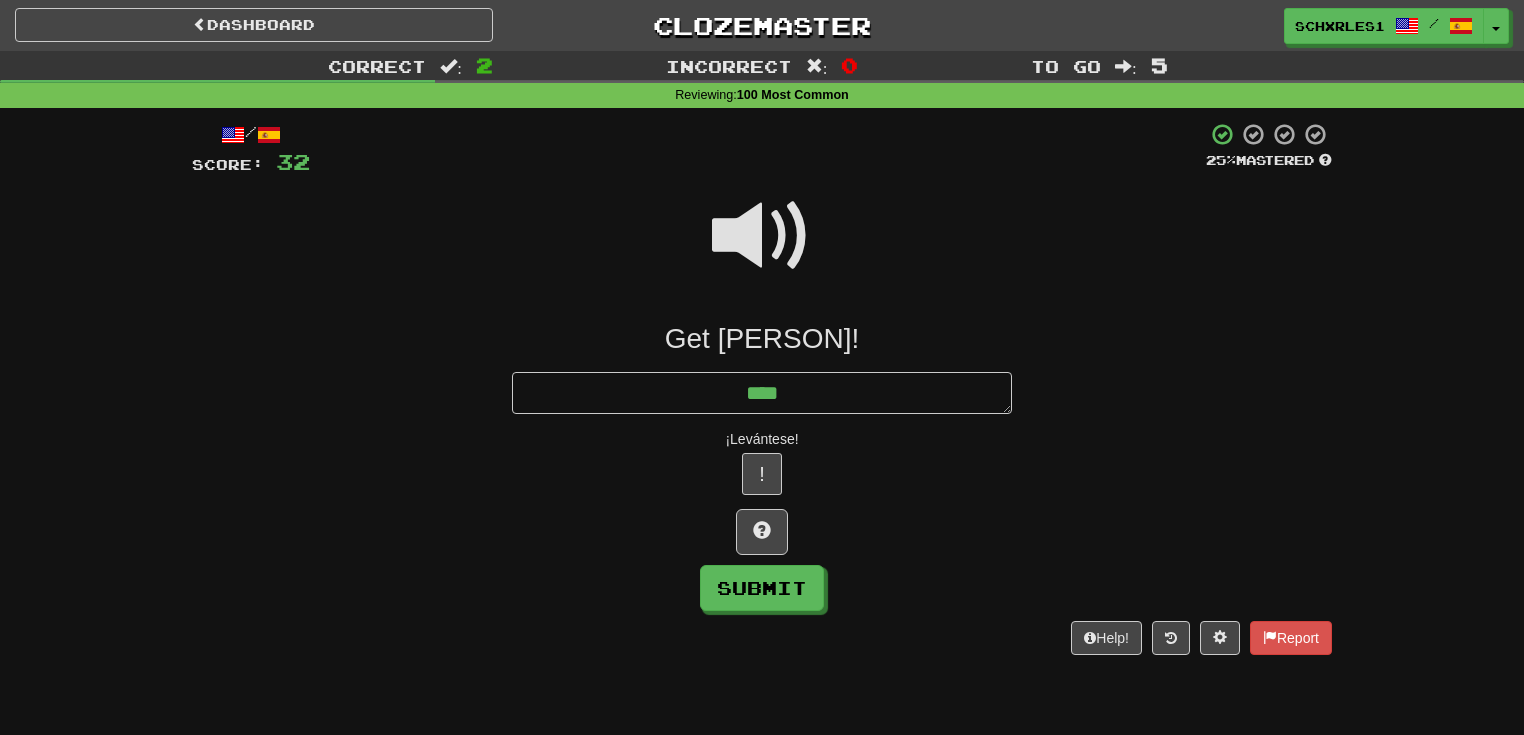 type on "*" 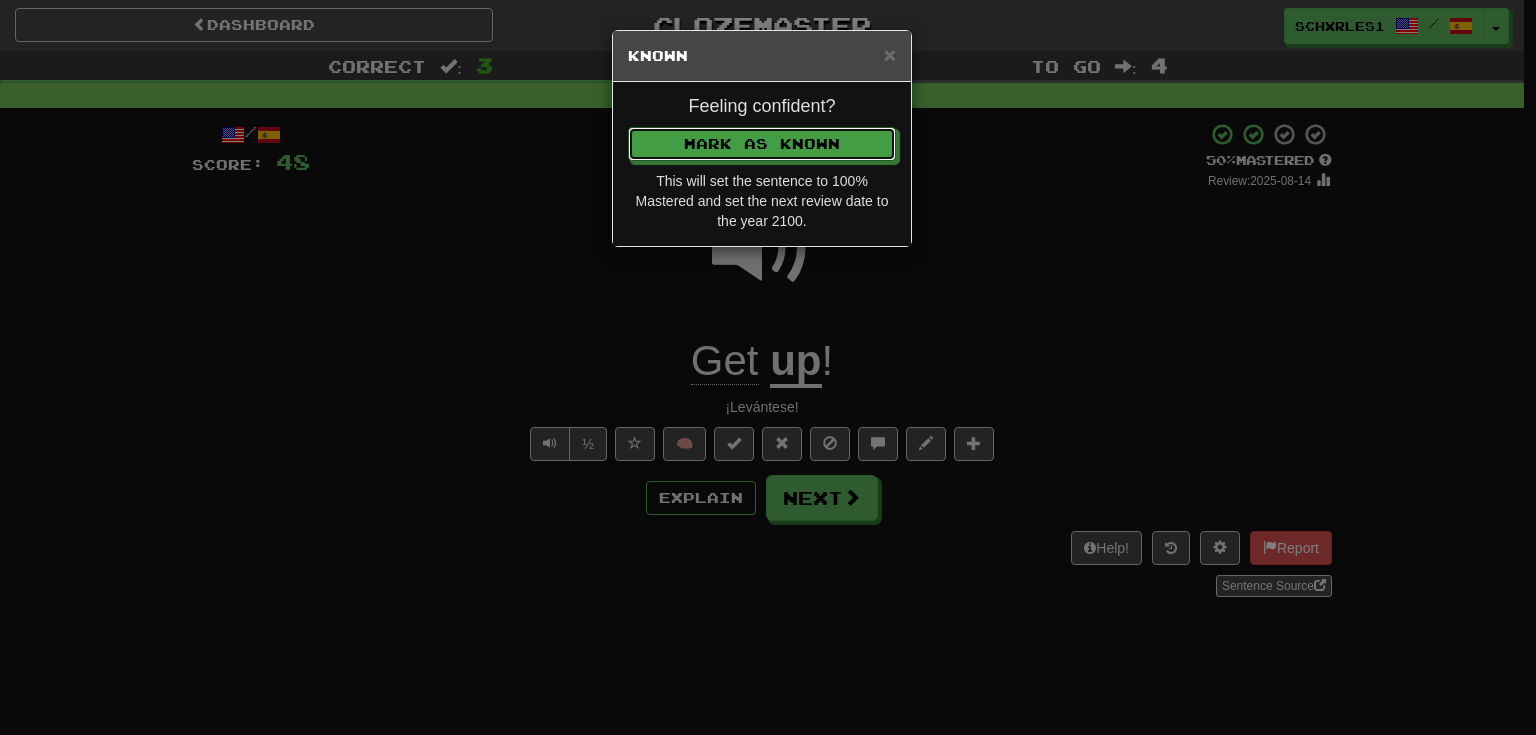 click on "Mark as Known" at bounding box center (762, 144) 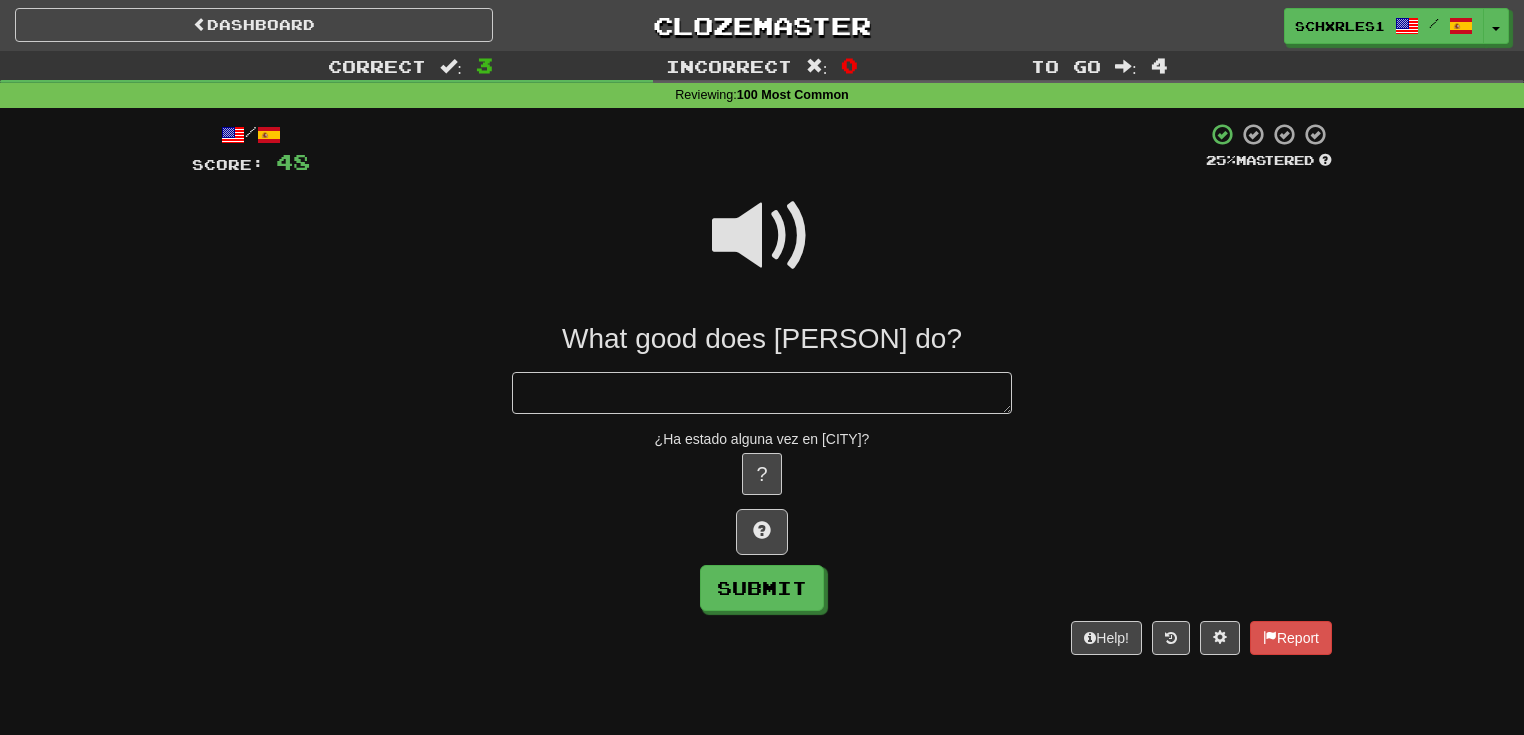 type on "*" 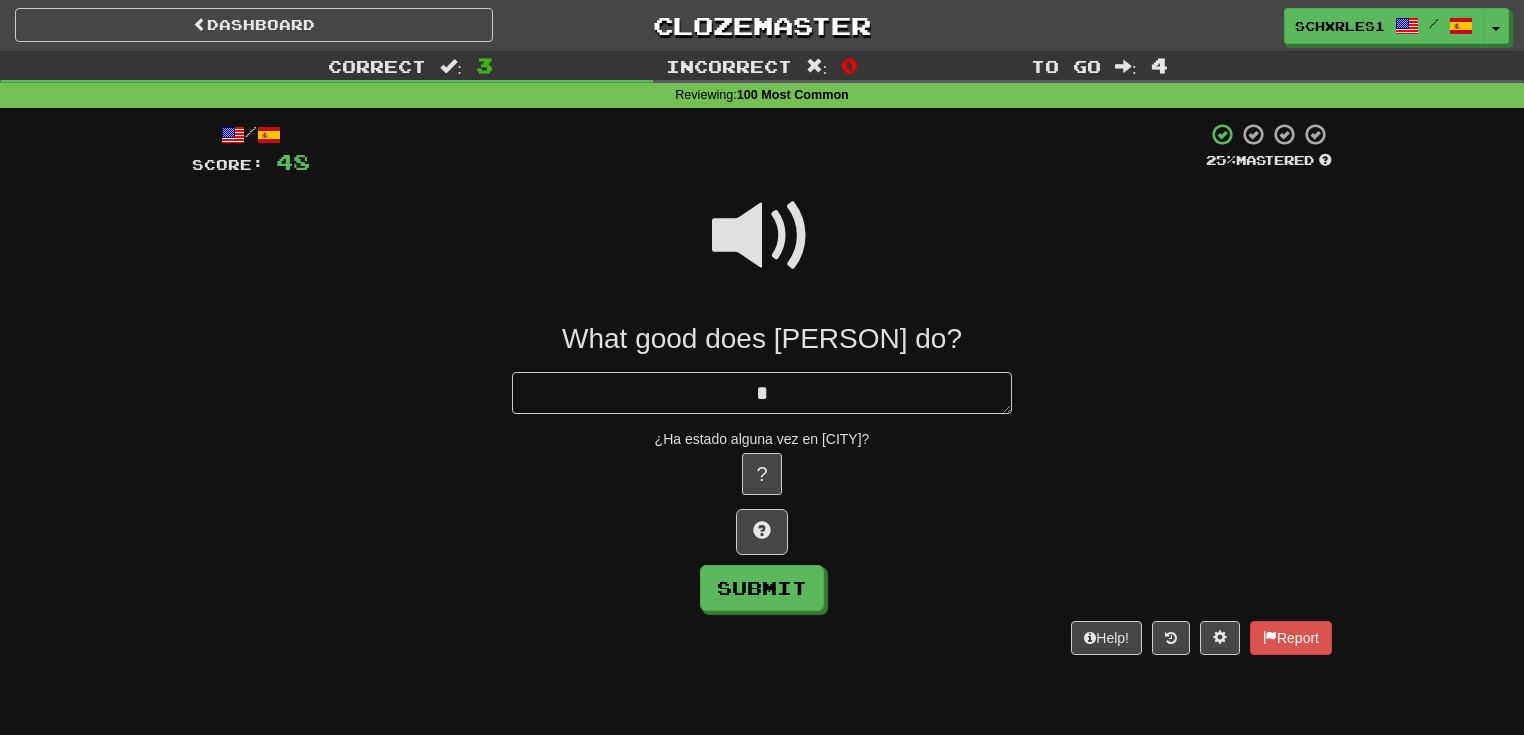 type on "*" 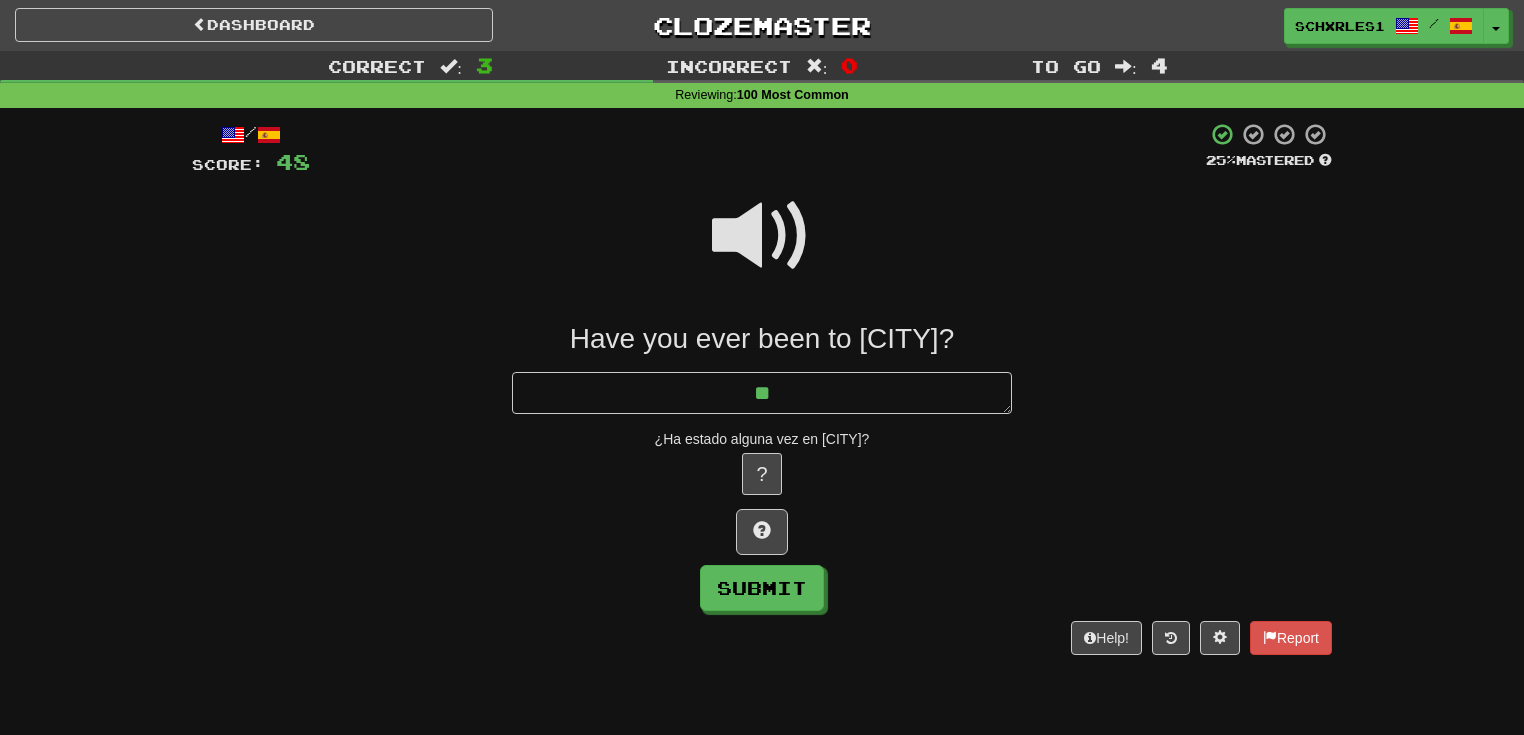 type on "*" 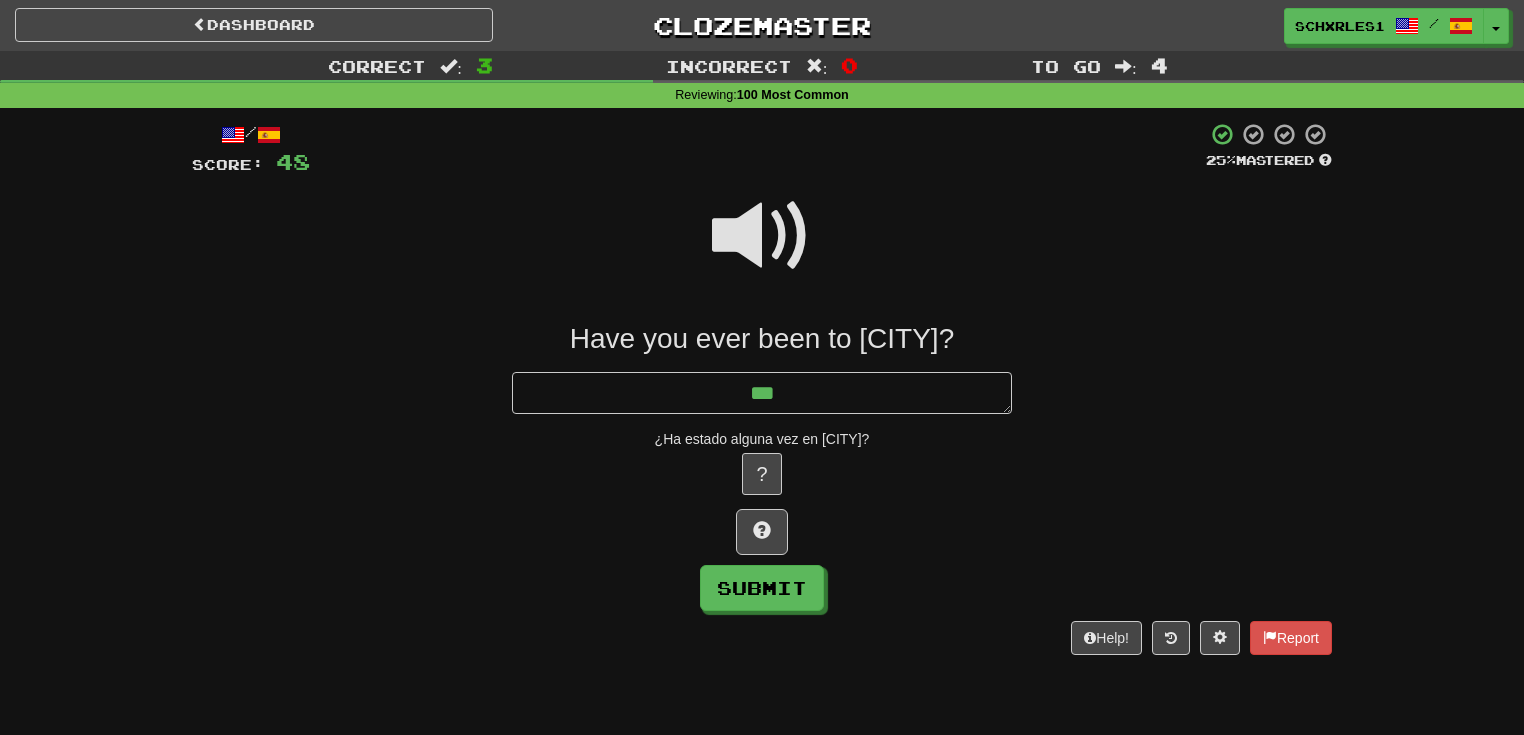 type on "*" 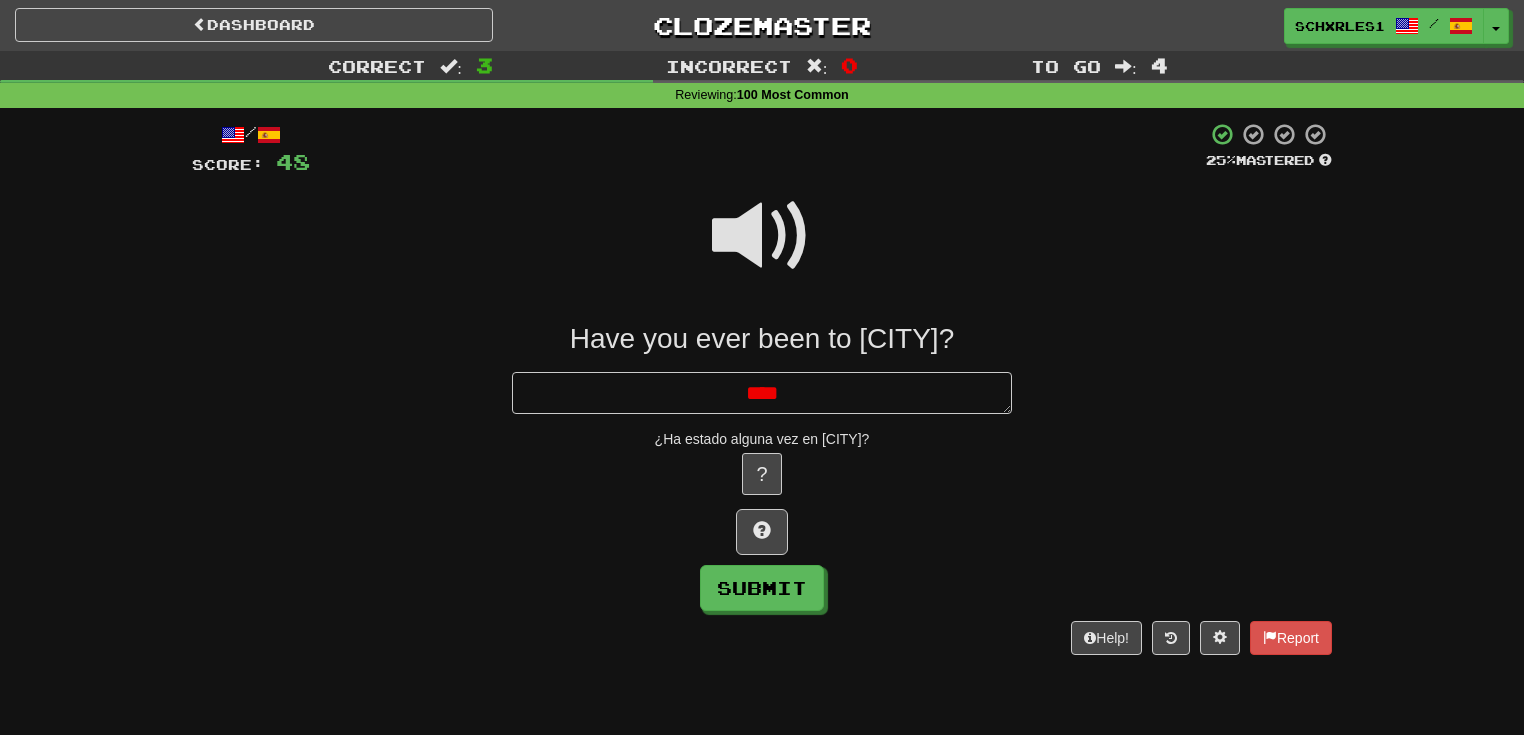 type on "*" 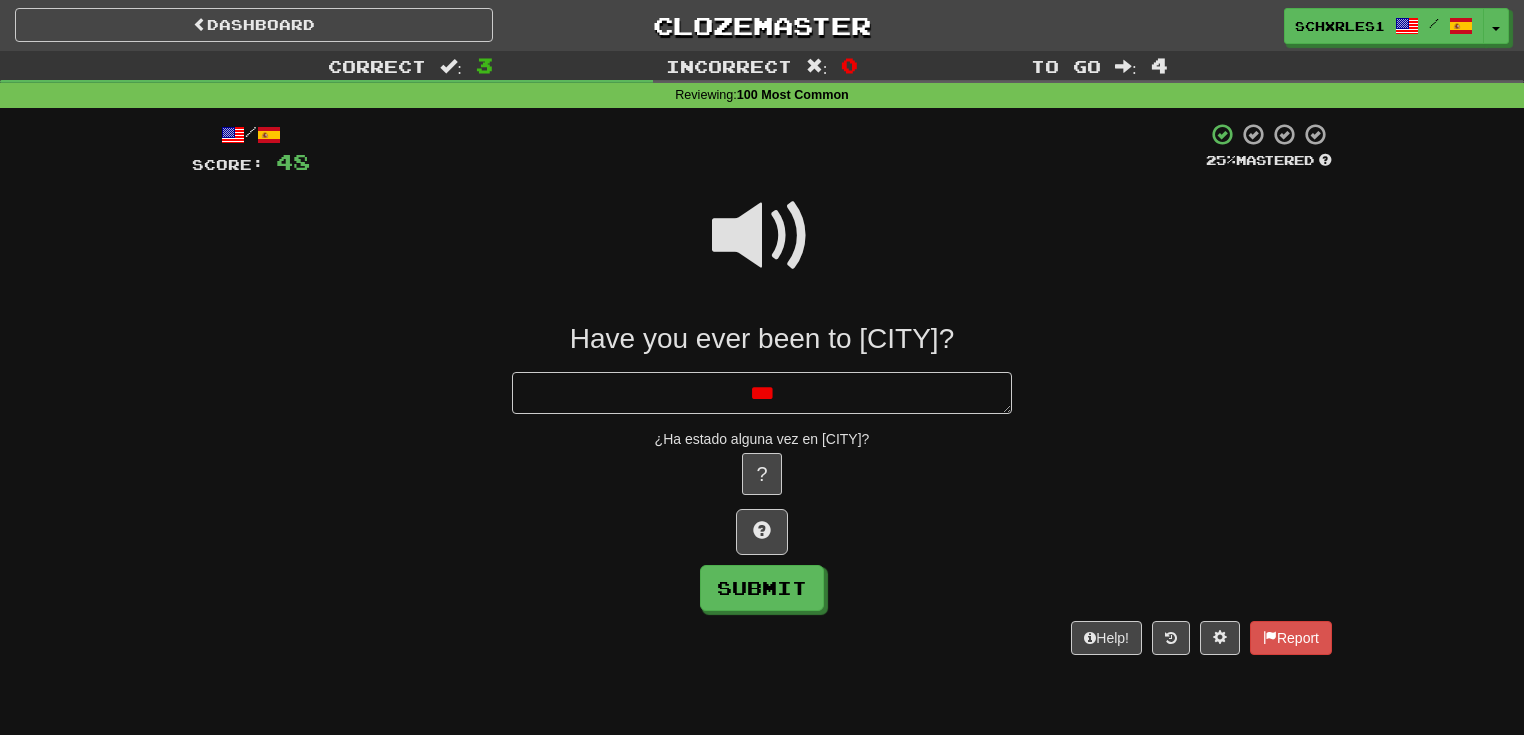 type on "*" 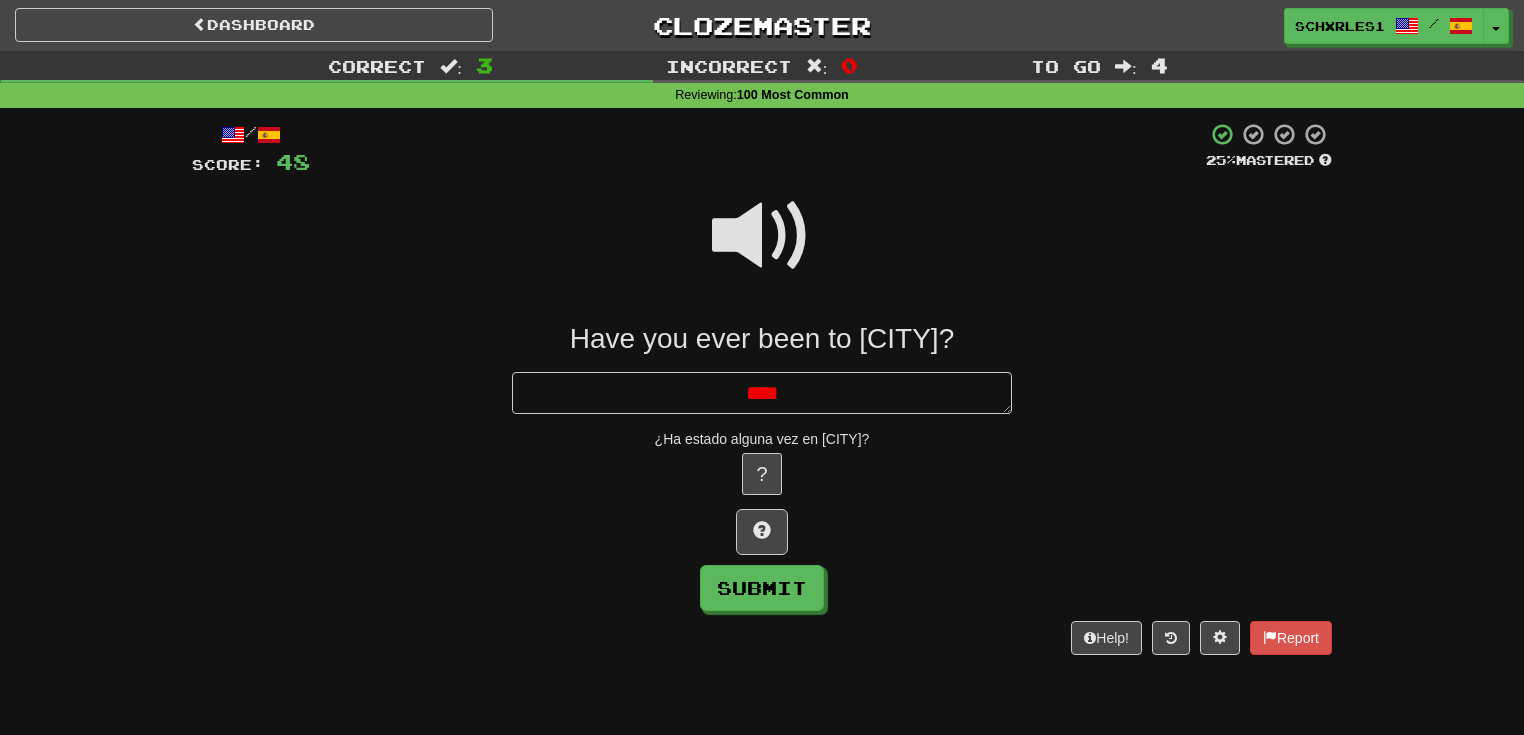 type on "*" 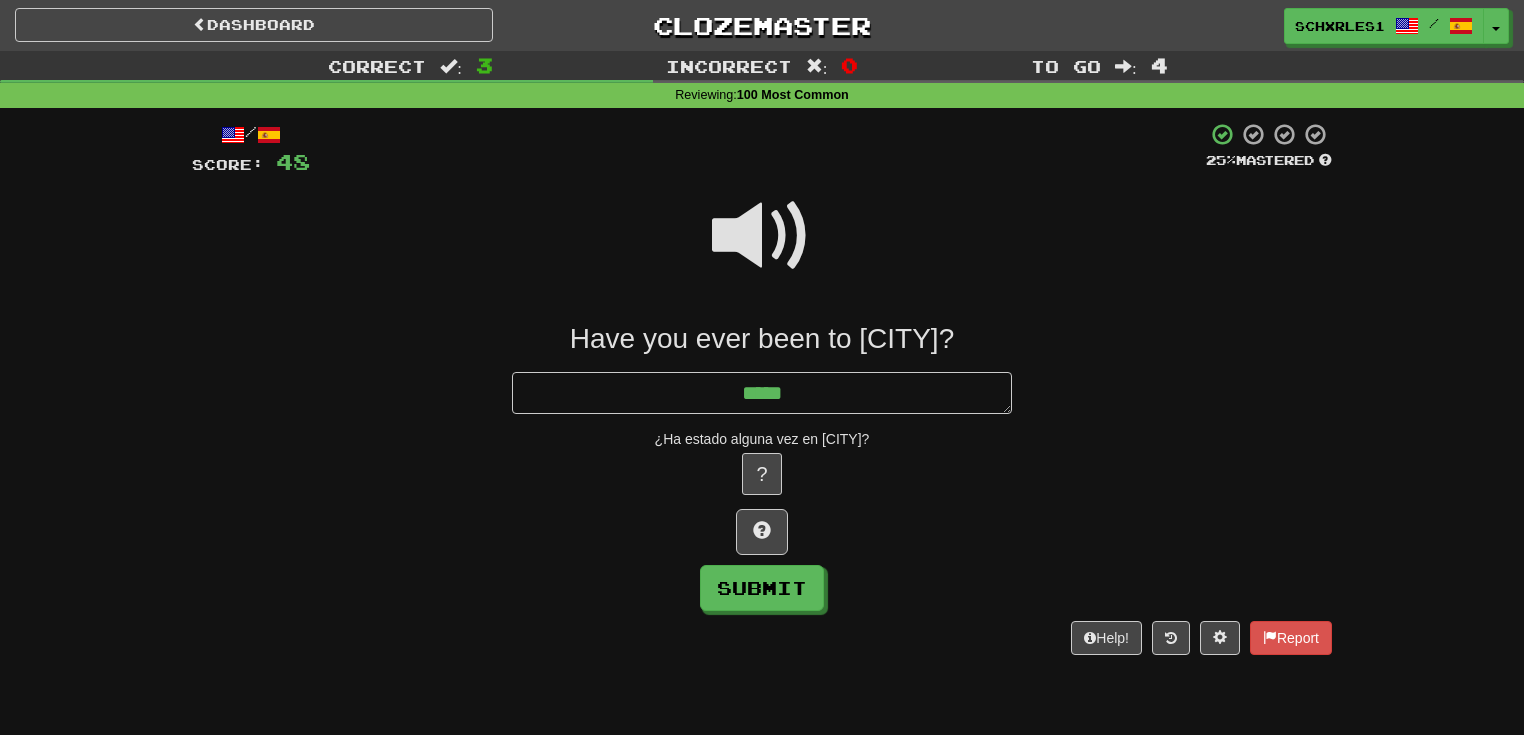 type on "*" 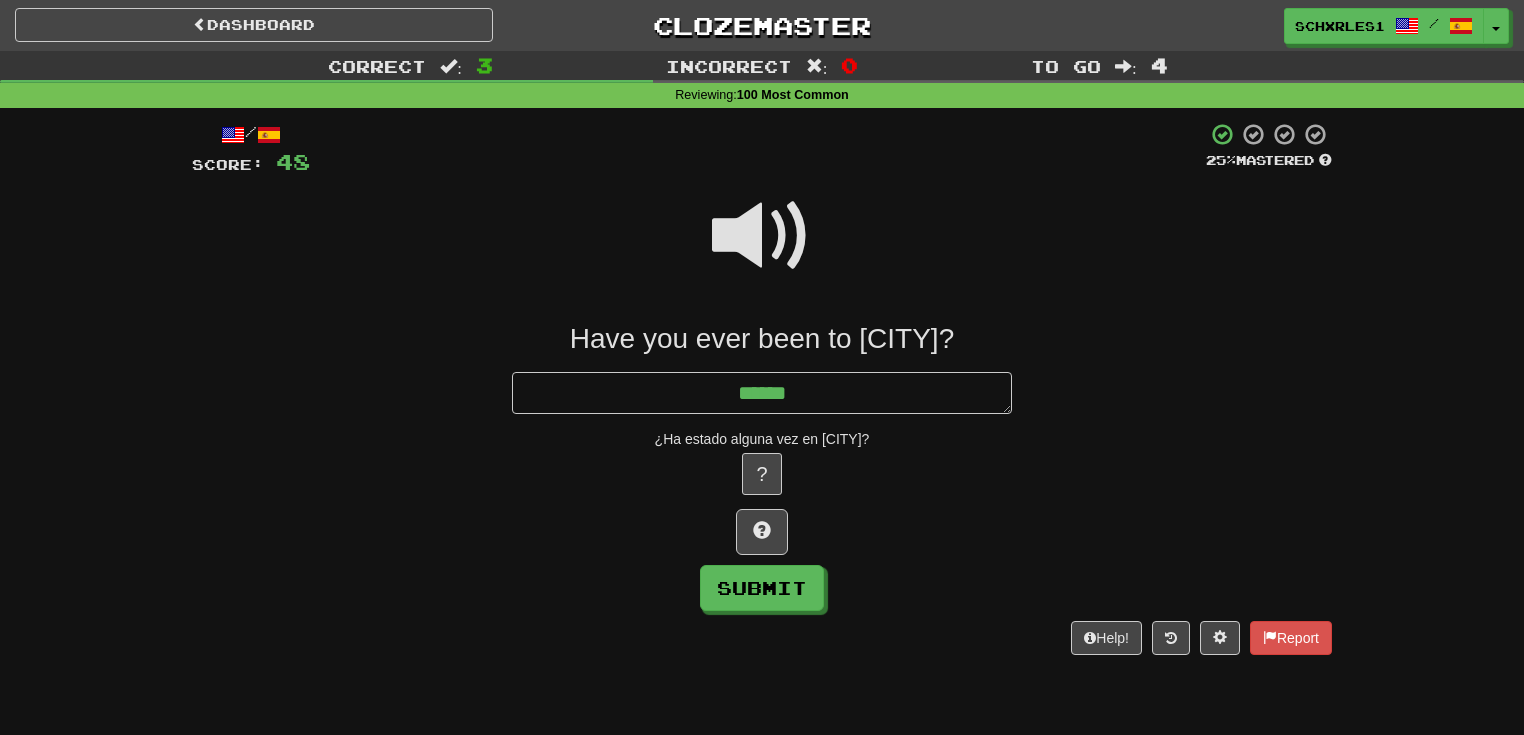 type on "*" 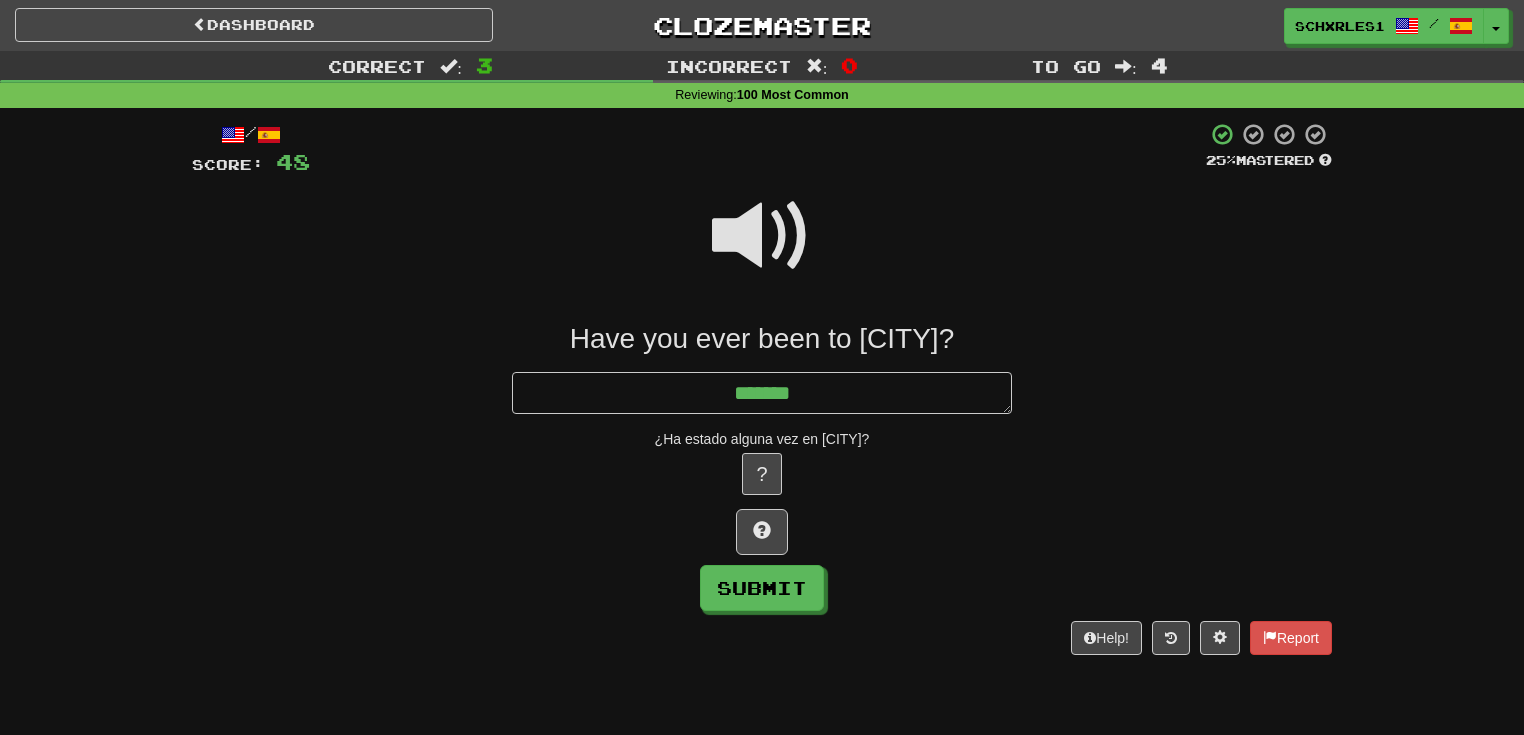 type on "*" 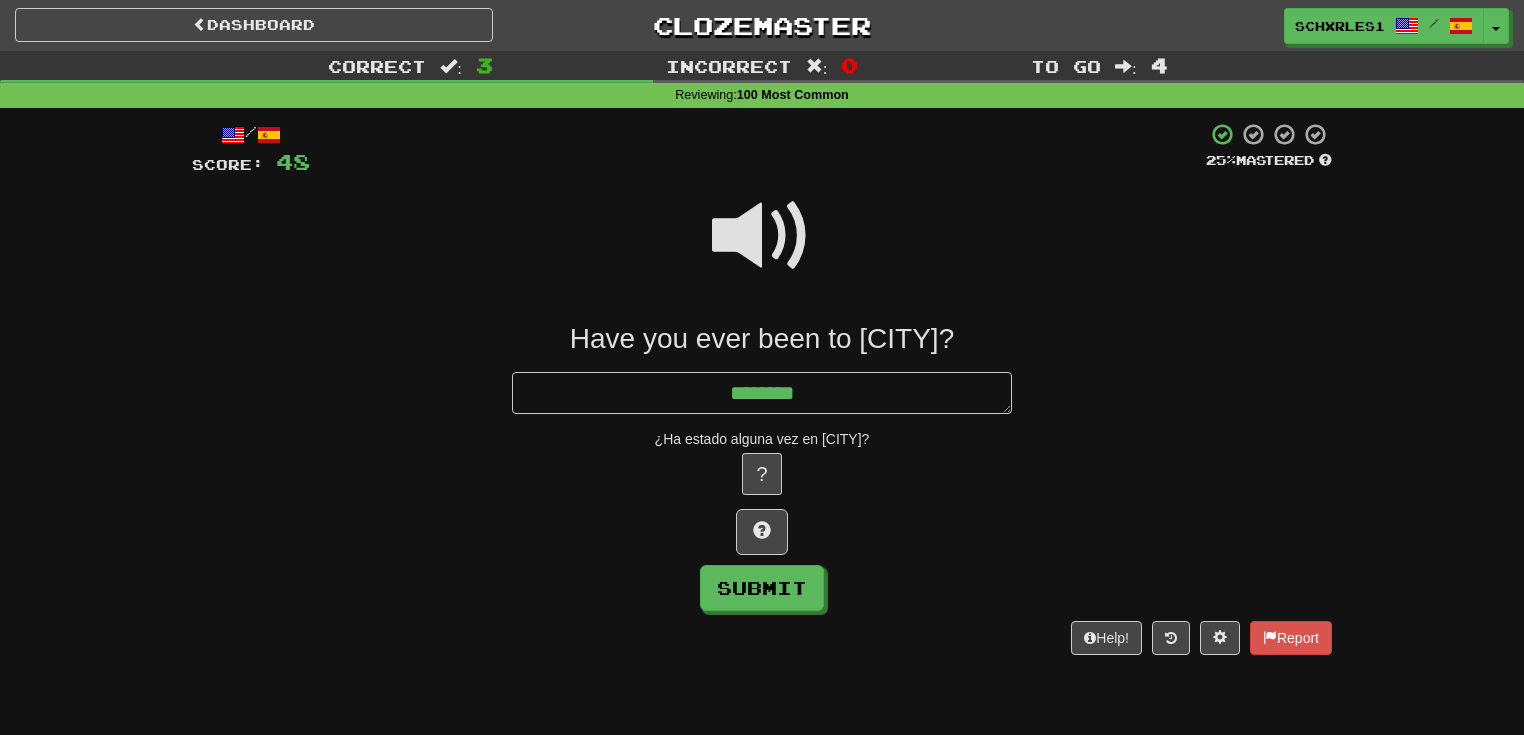 type on "*" 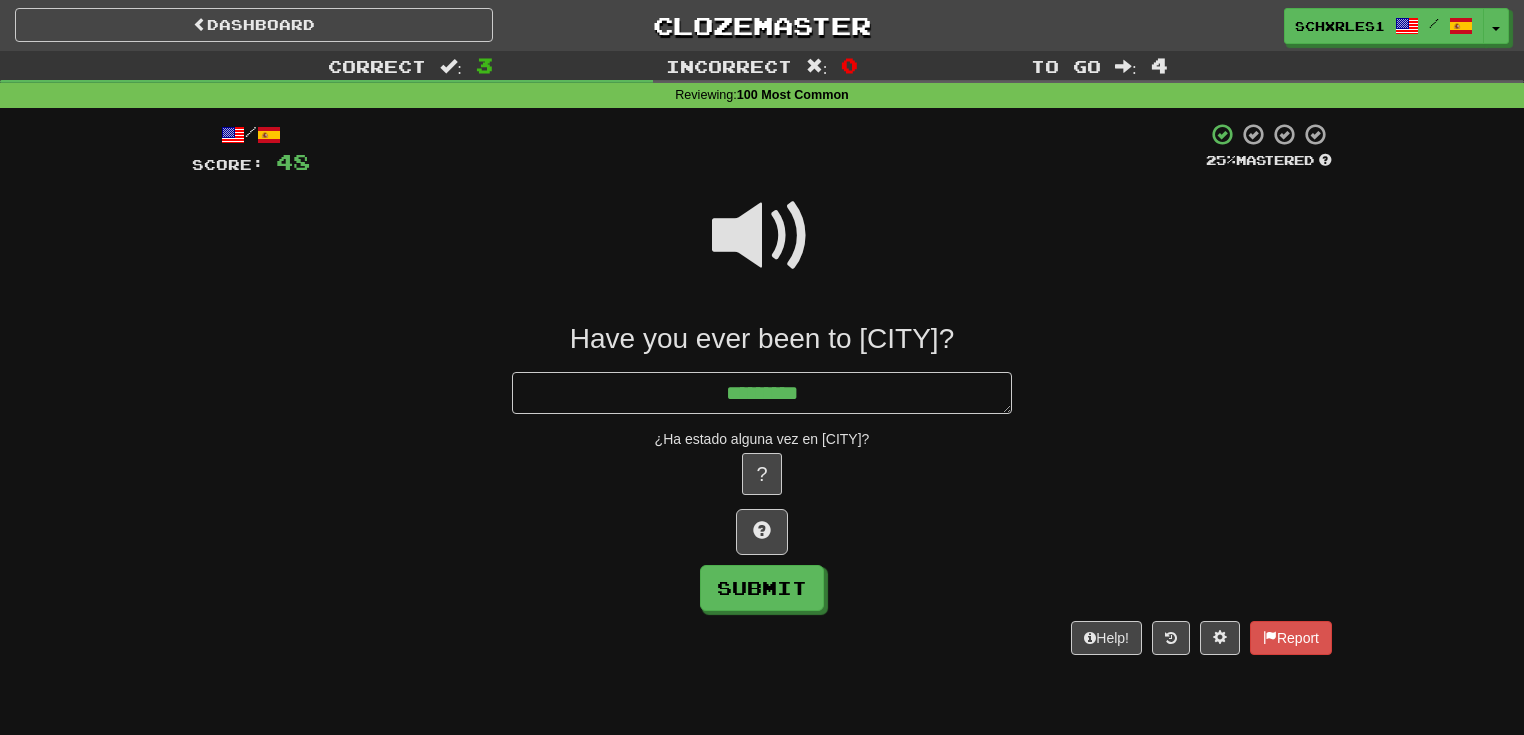 type on "*" 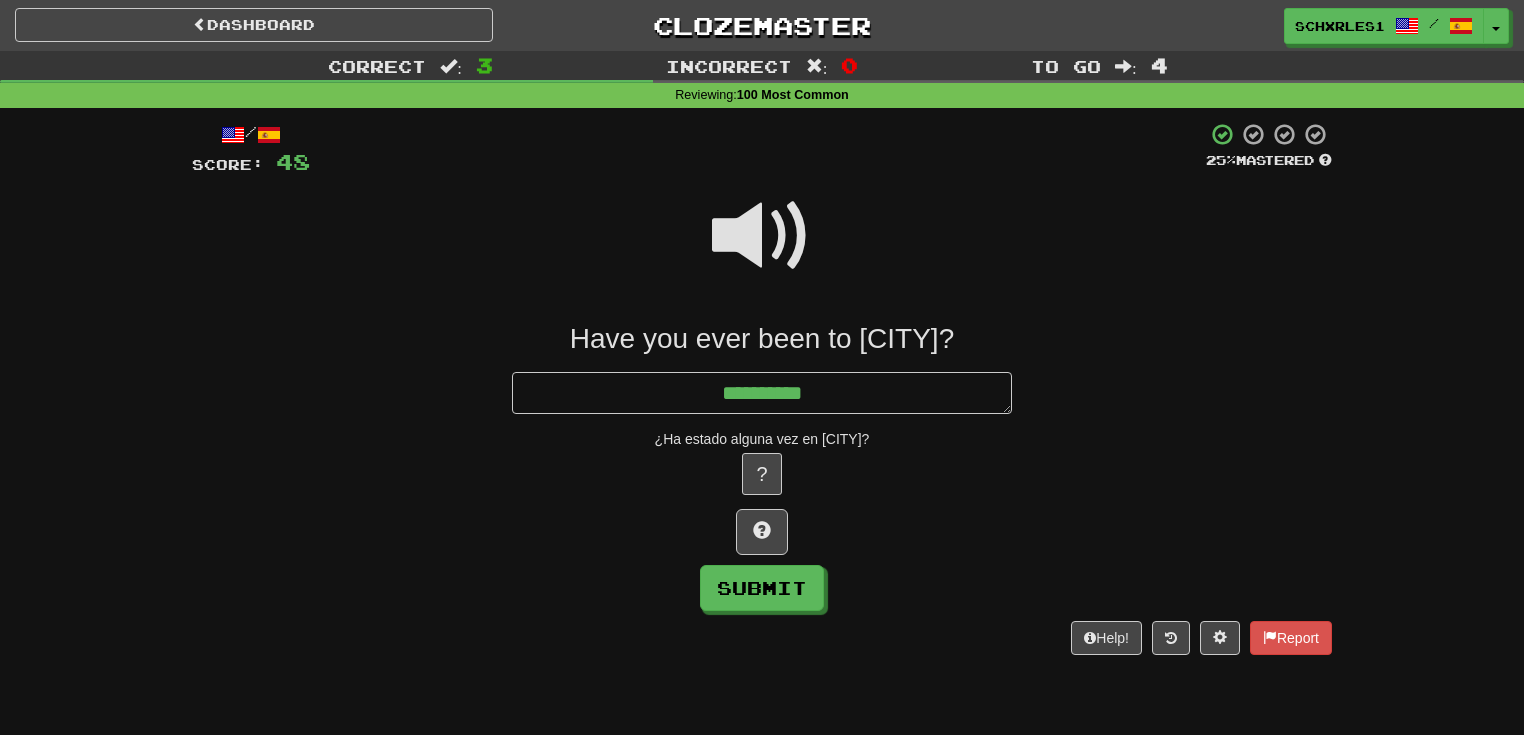 type on "*" 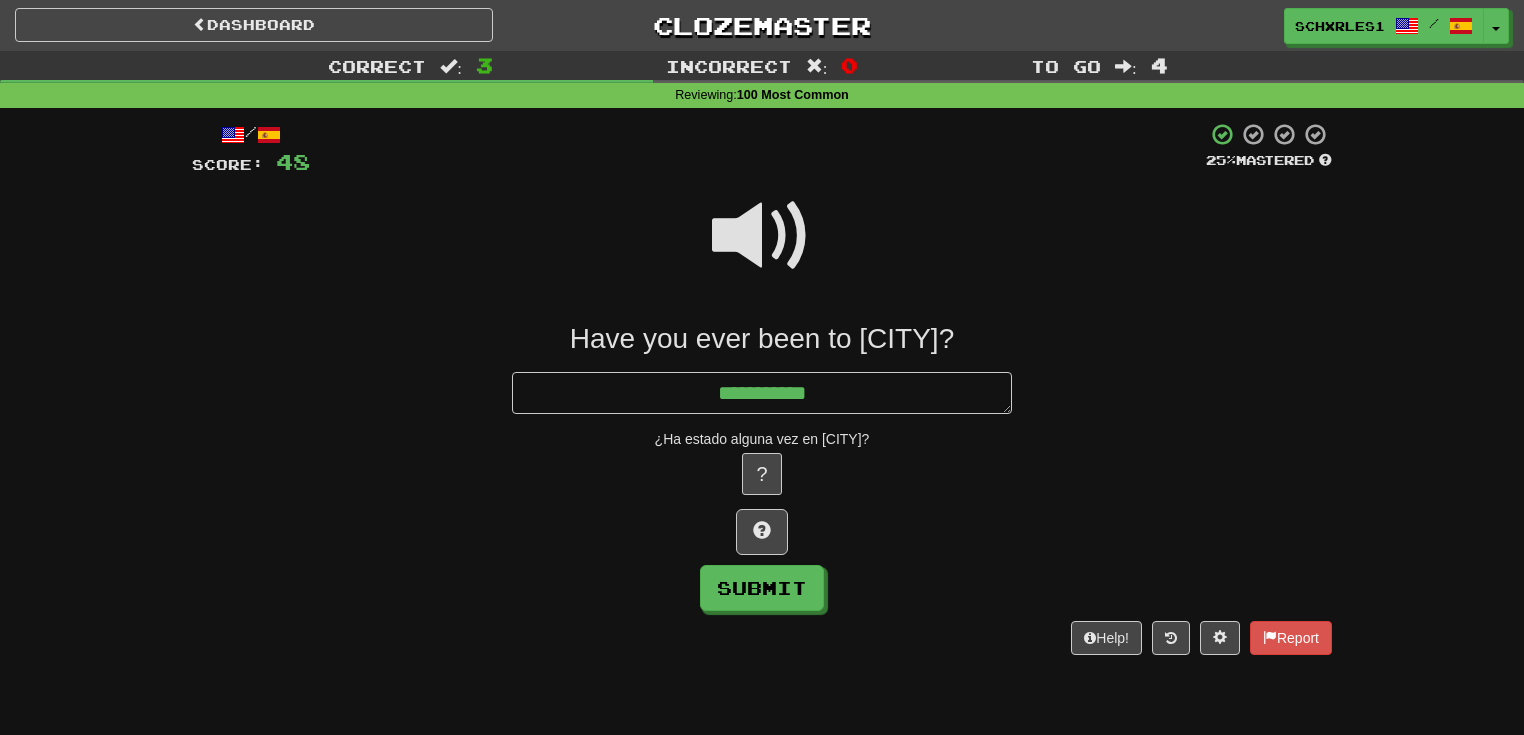 type on "*" 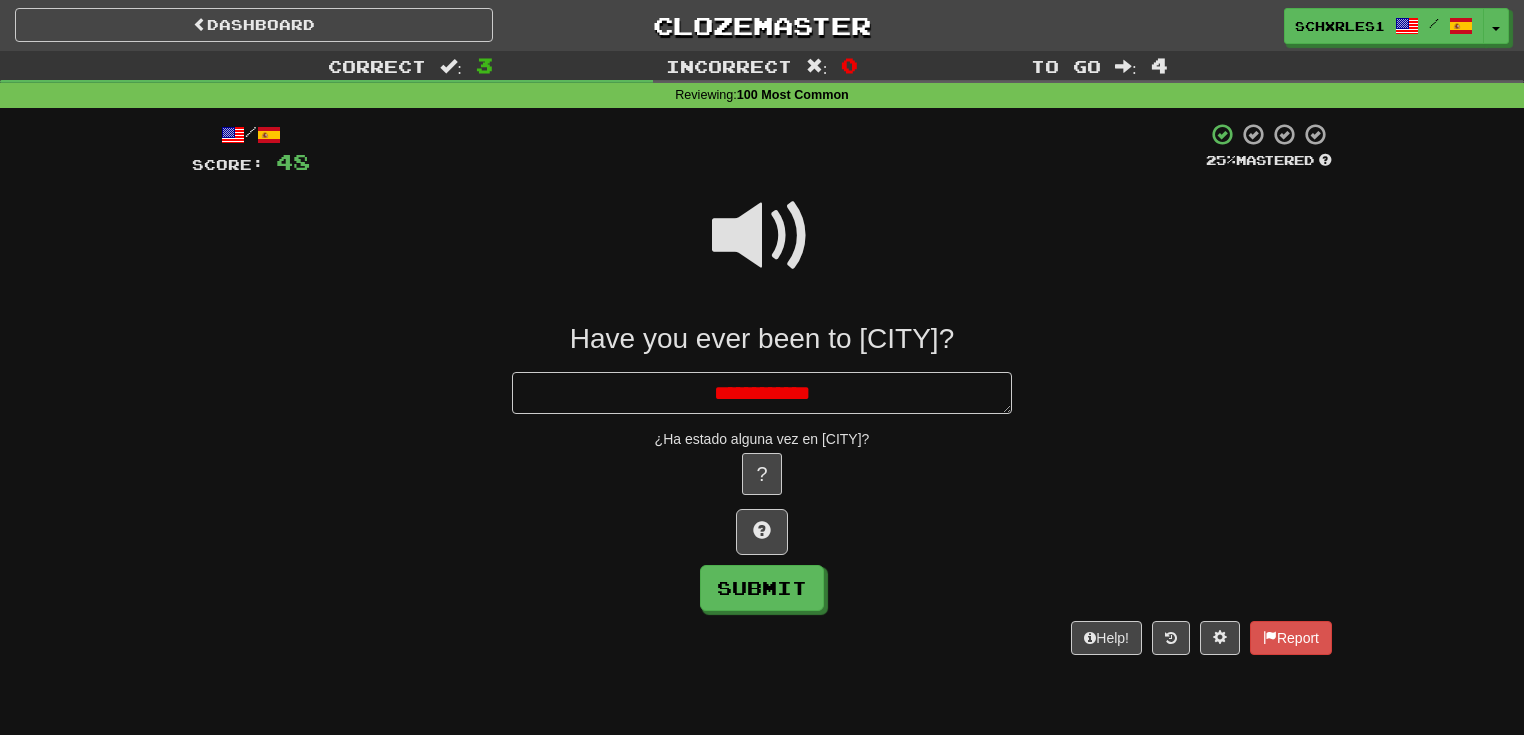 type on "*" 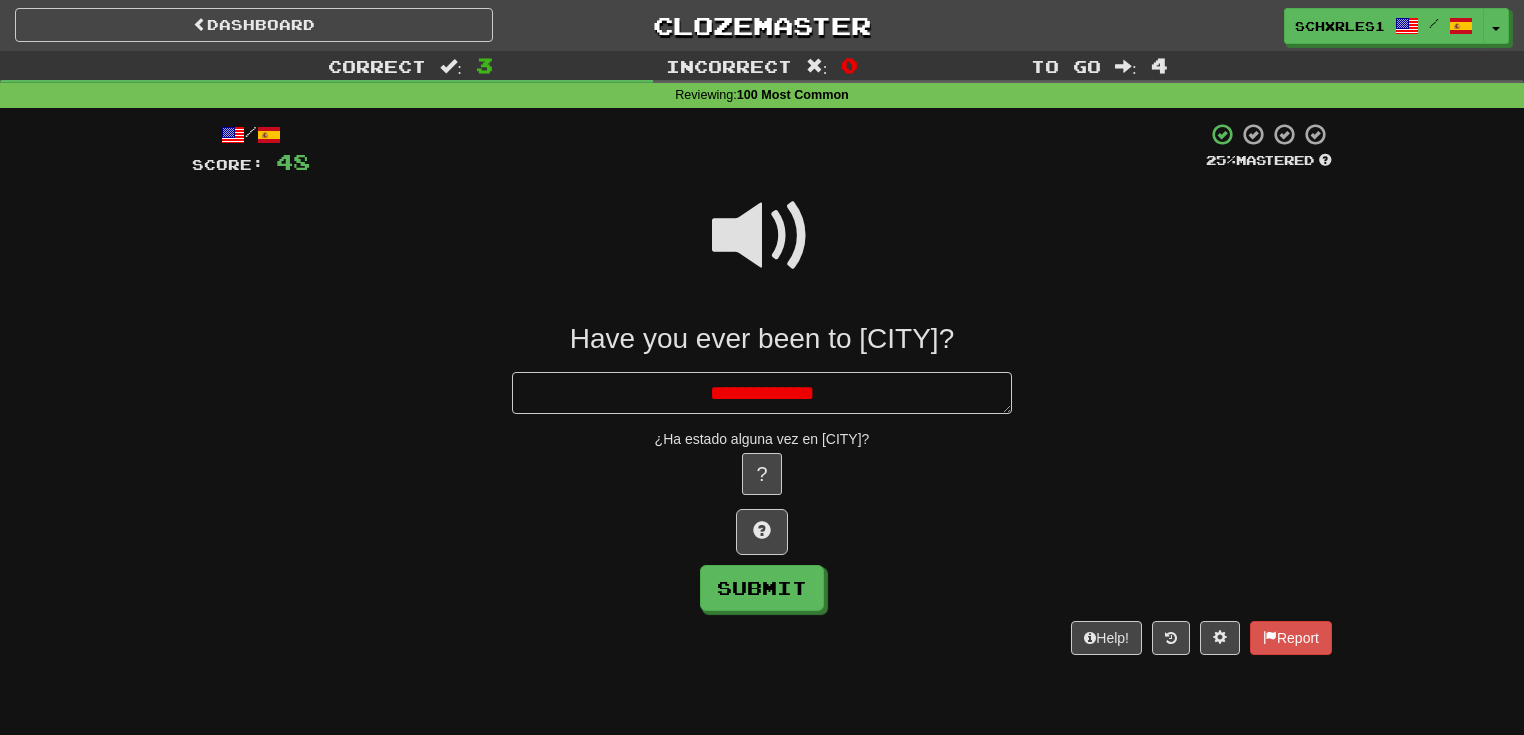 type on "*" 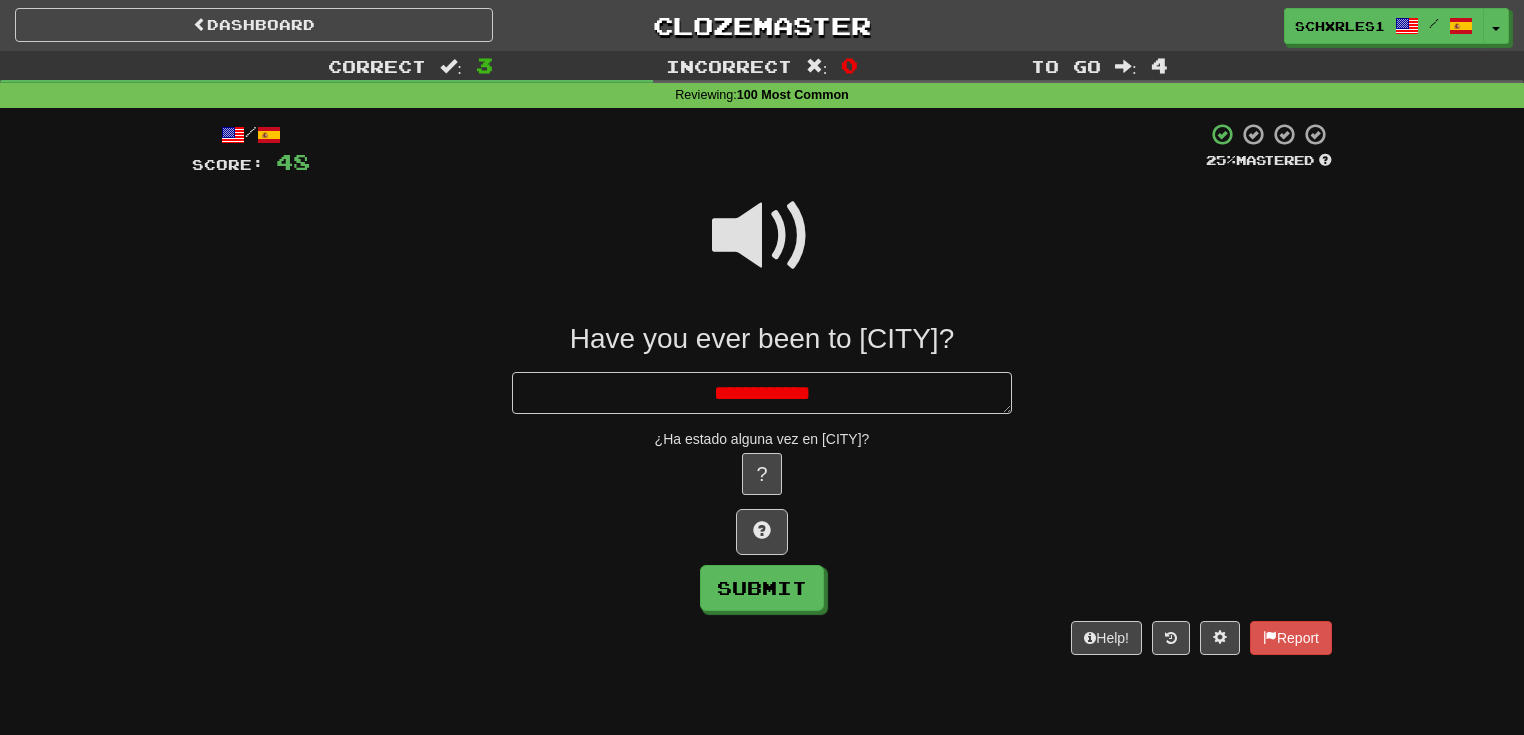 type on "*" 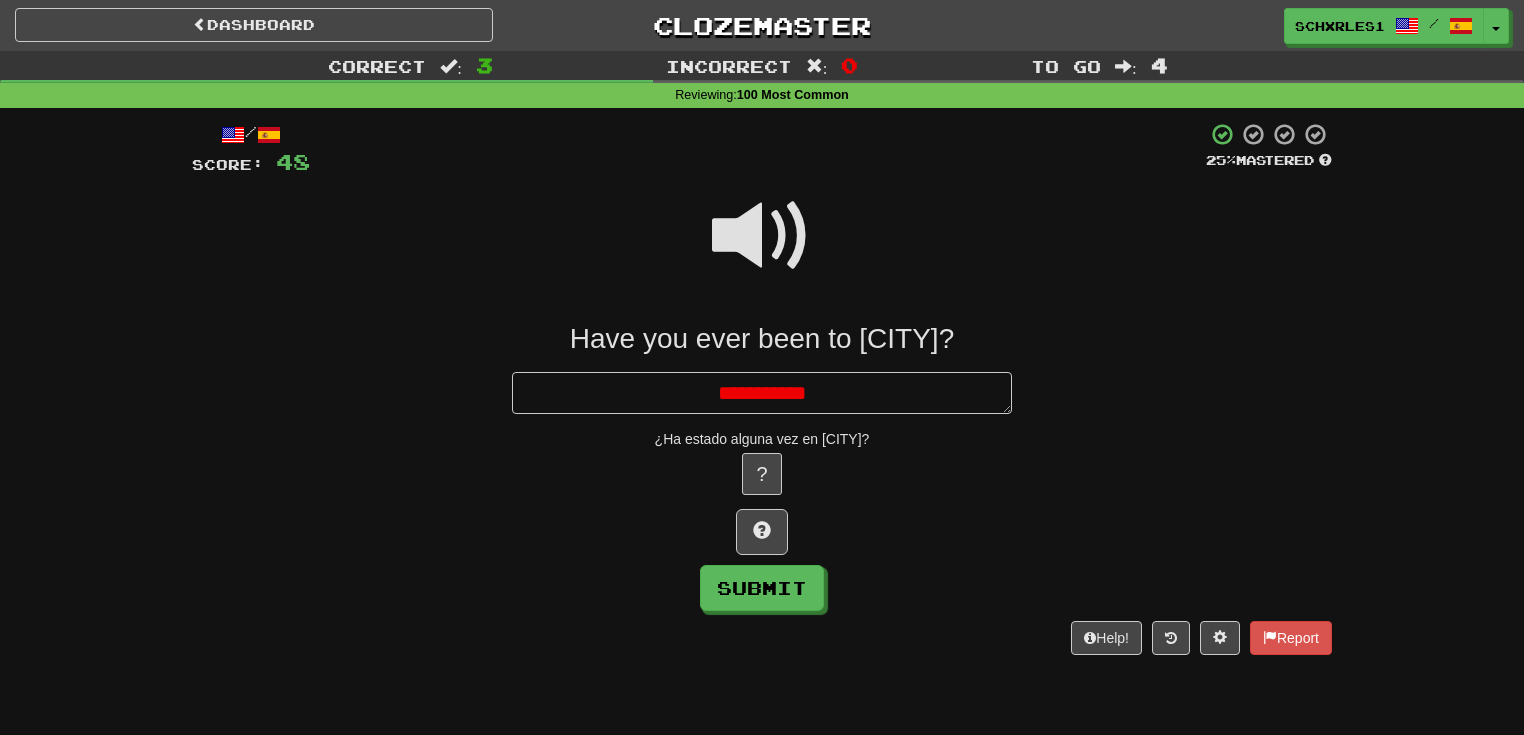 type on "*" 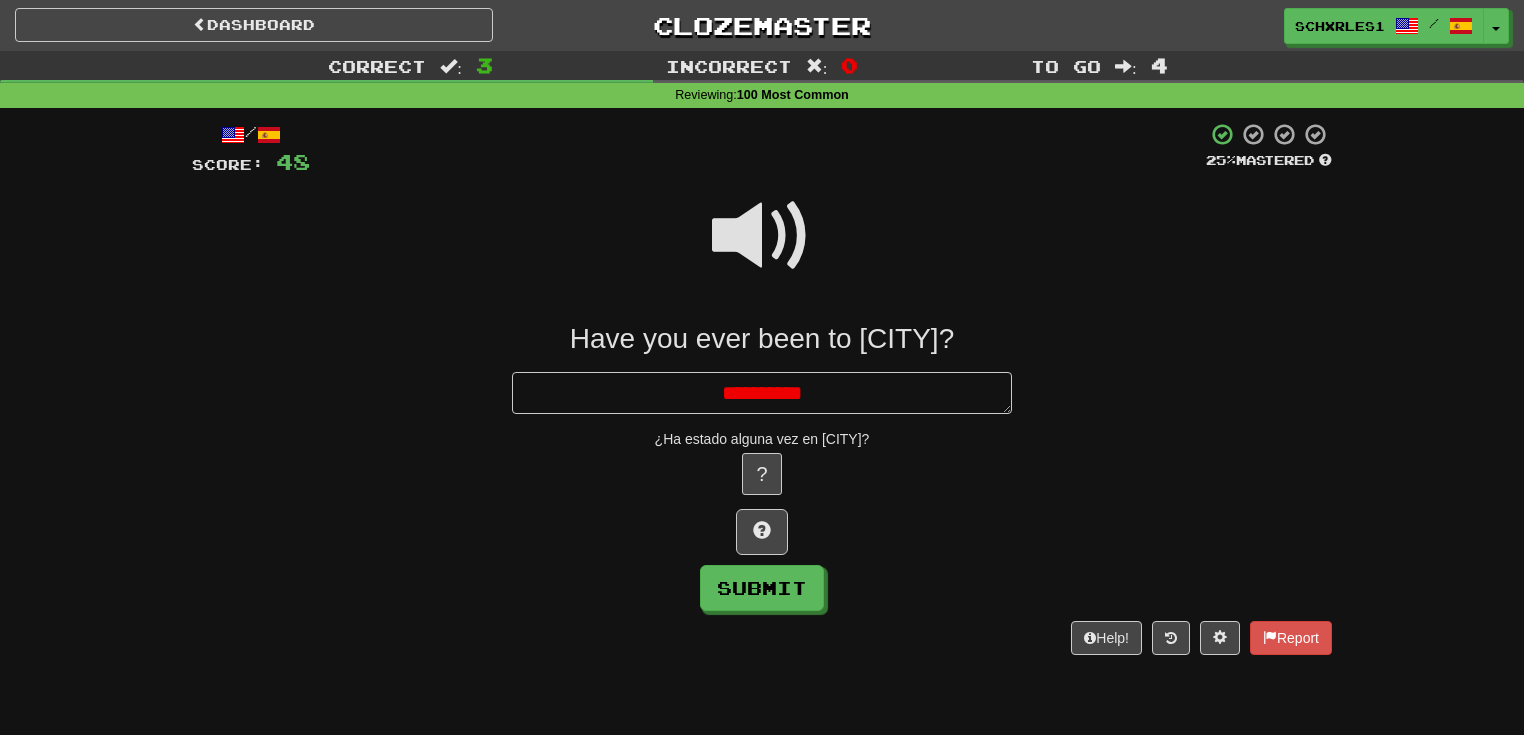 type on "*" 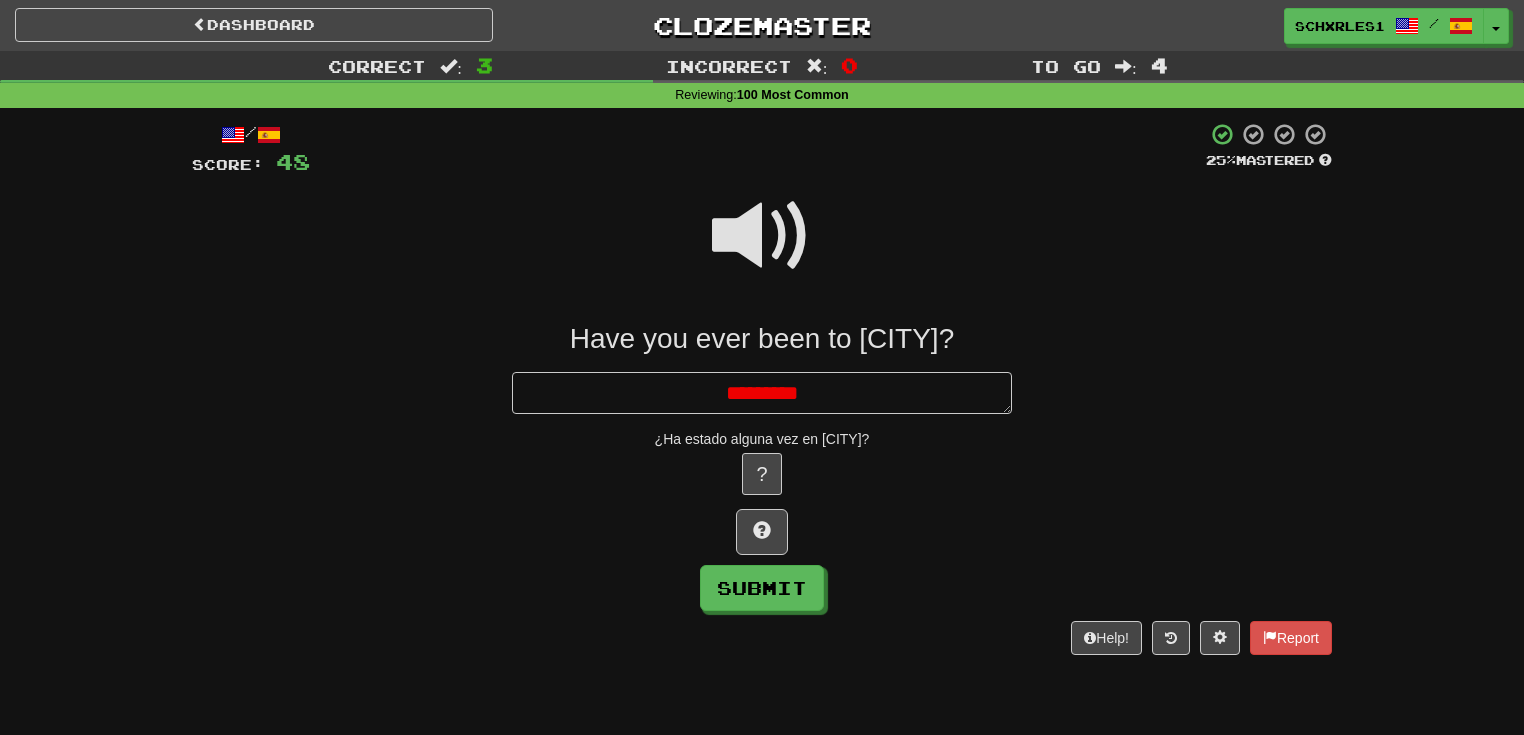 type on "*" 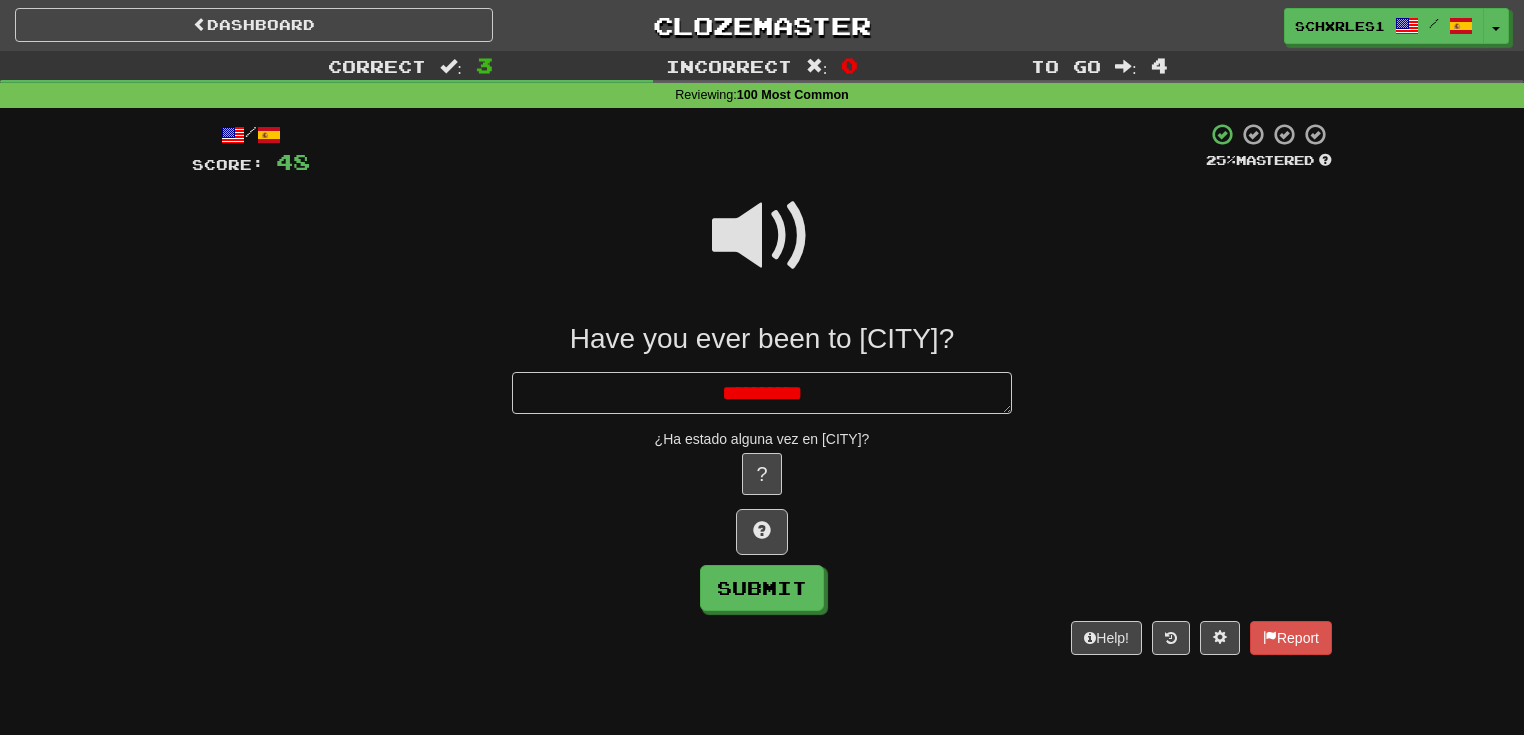 type on "*" 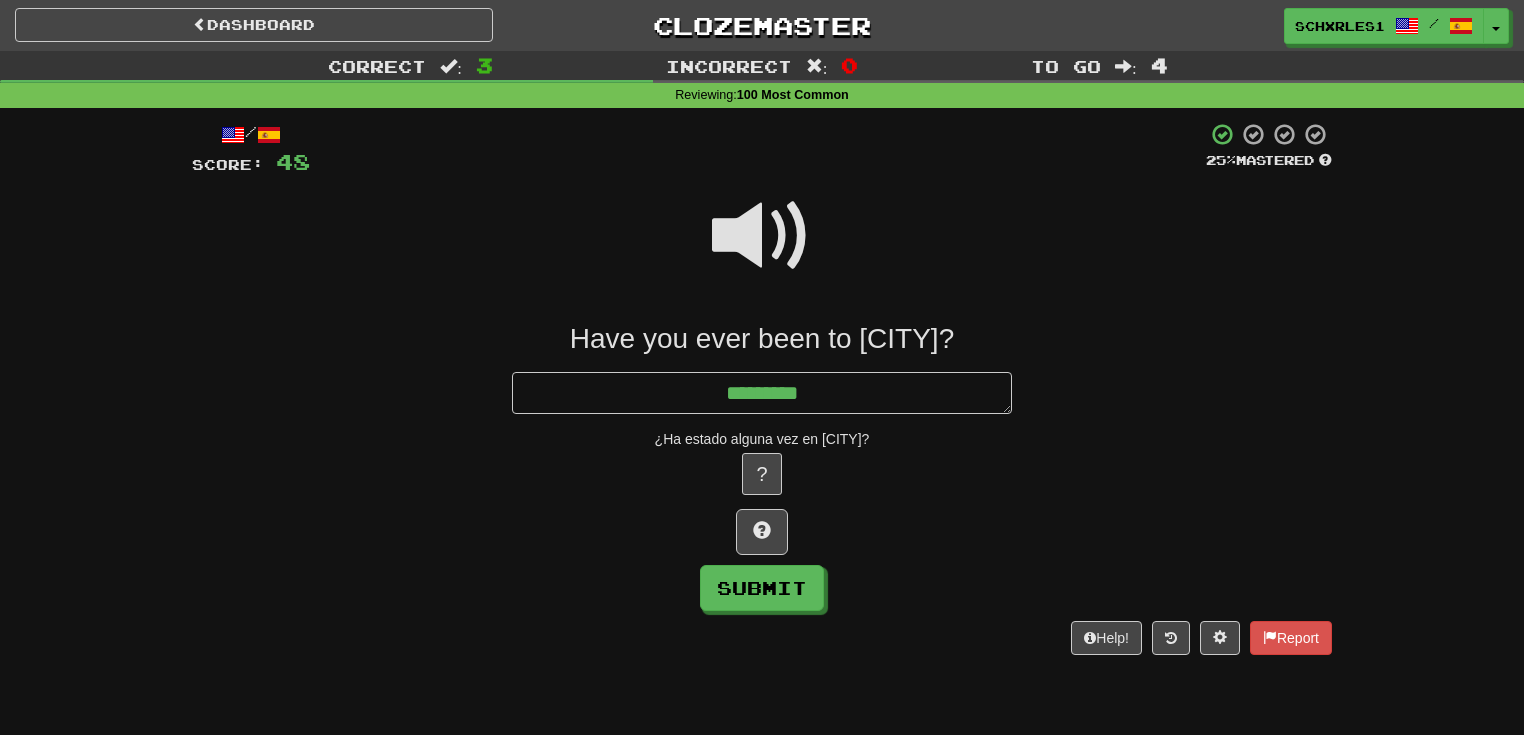 type on "*" 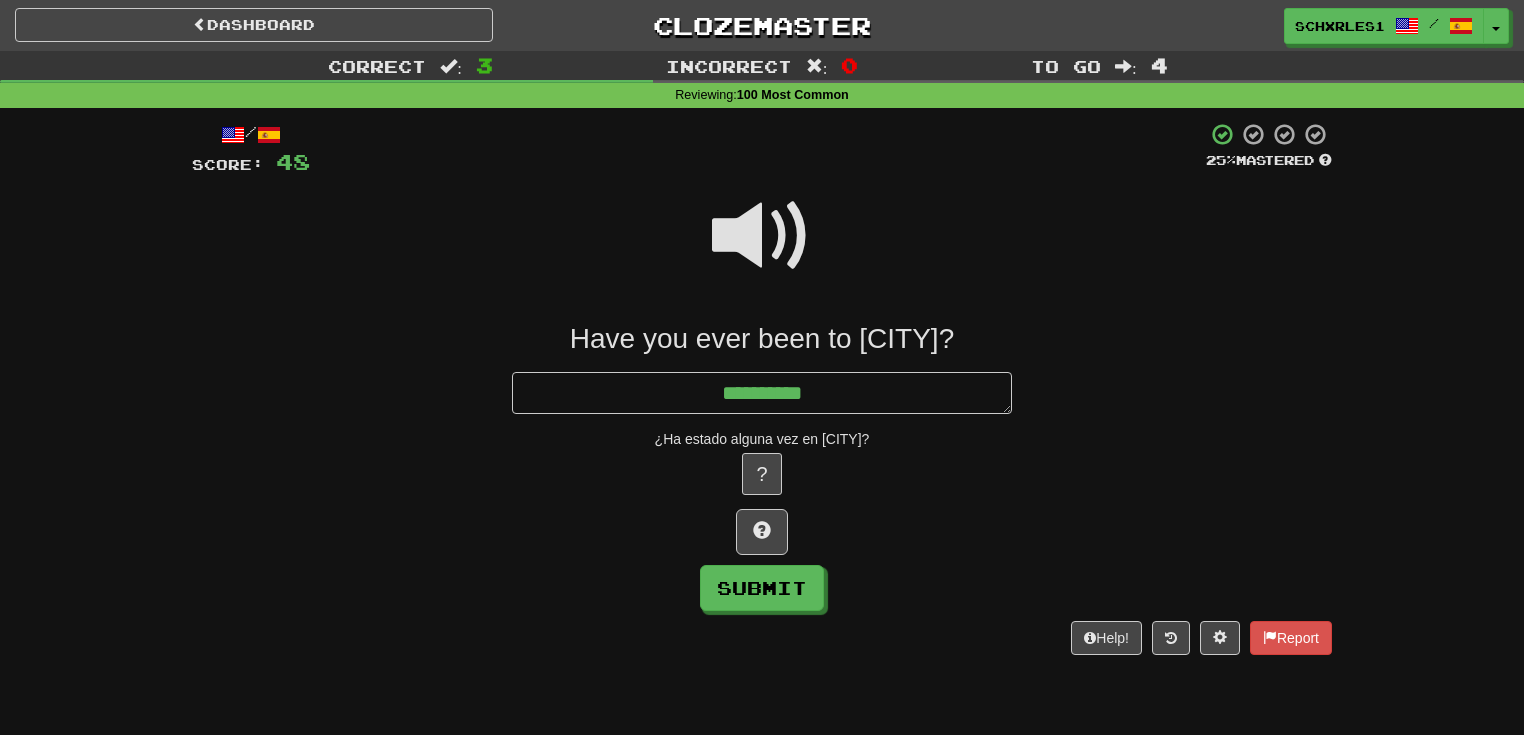 type on "*" 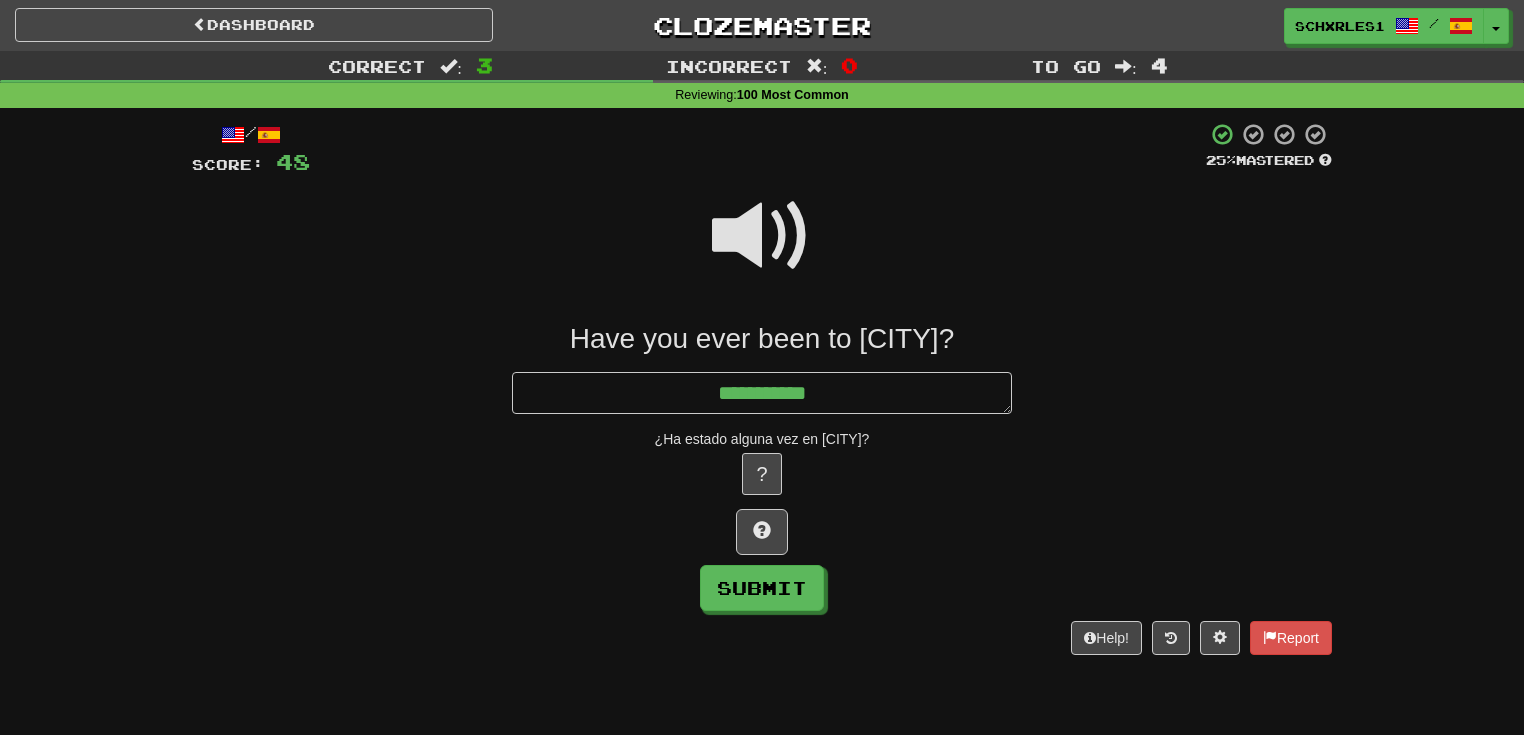 type on "*" 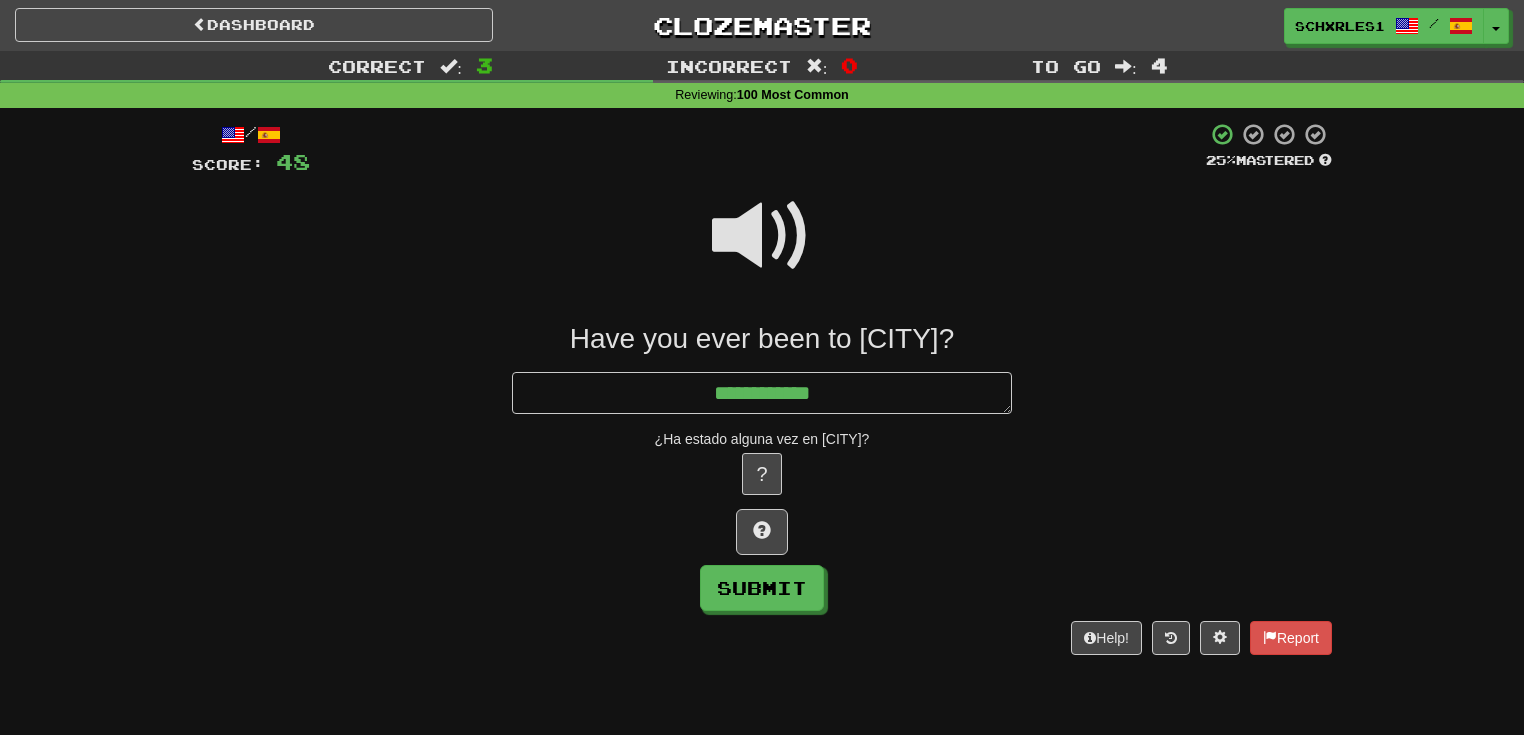 type on "*" 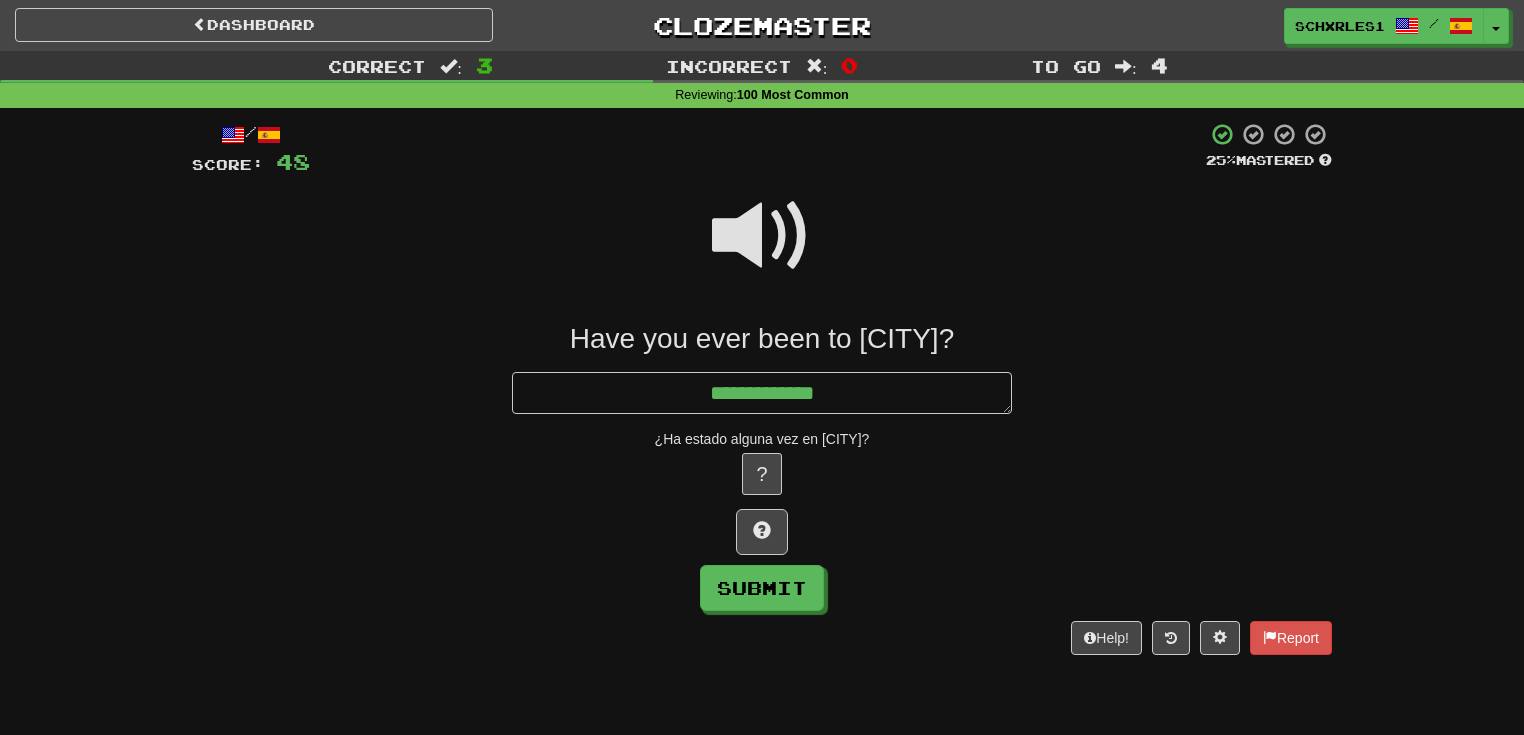 type on "*" 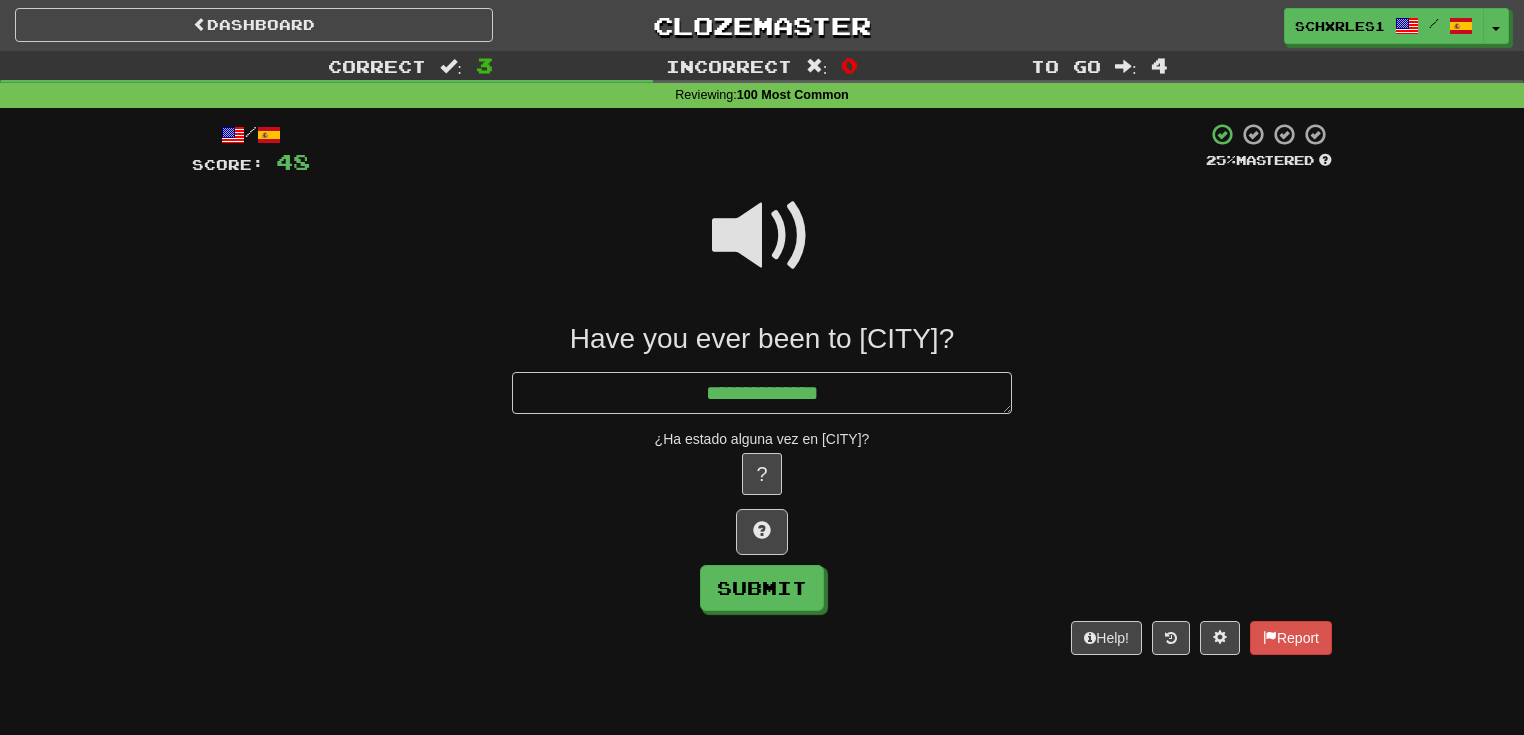 type on "*" 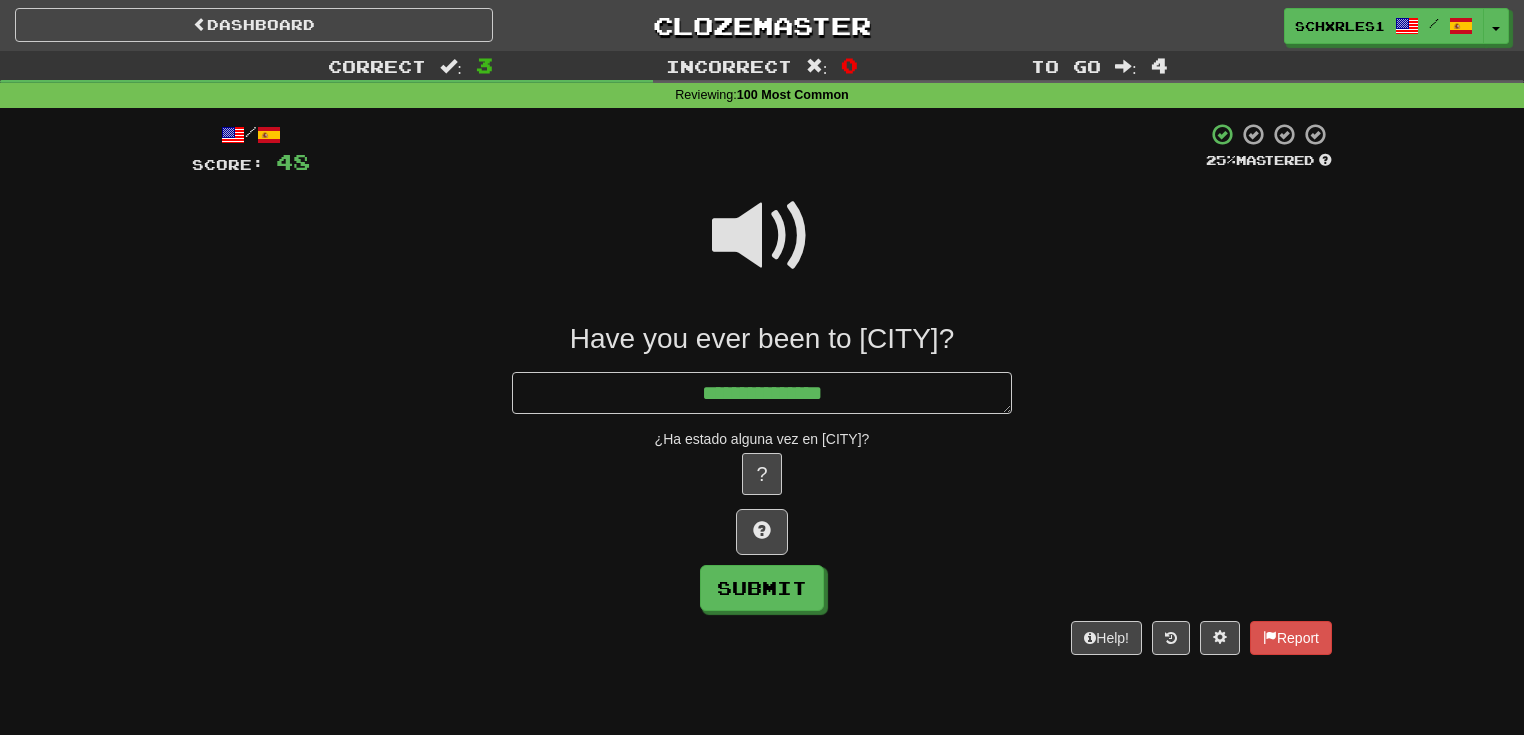 type on "*" 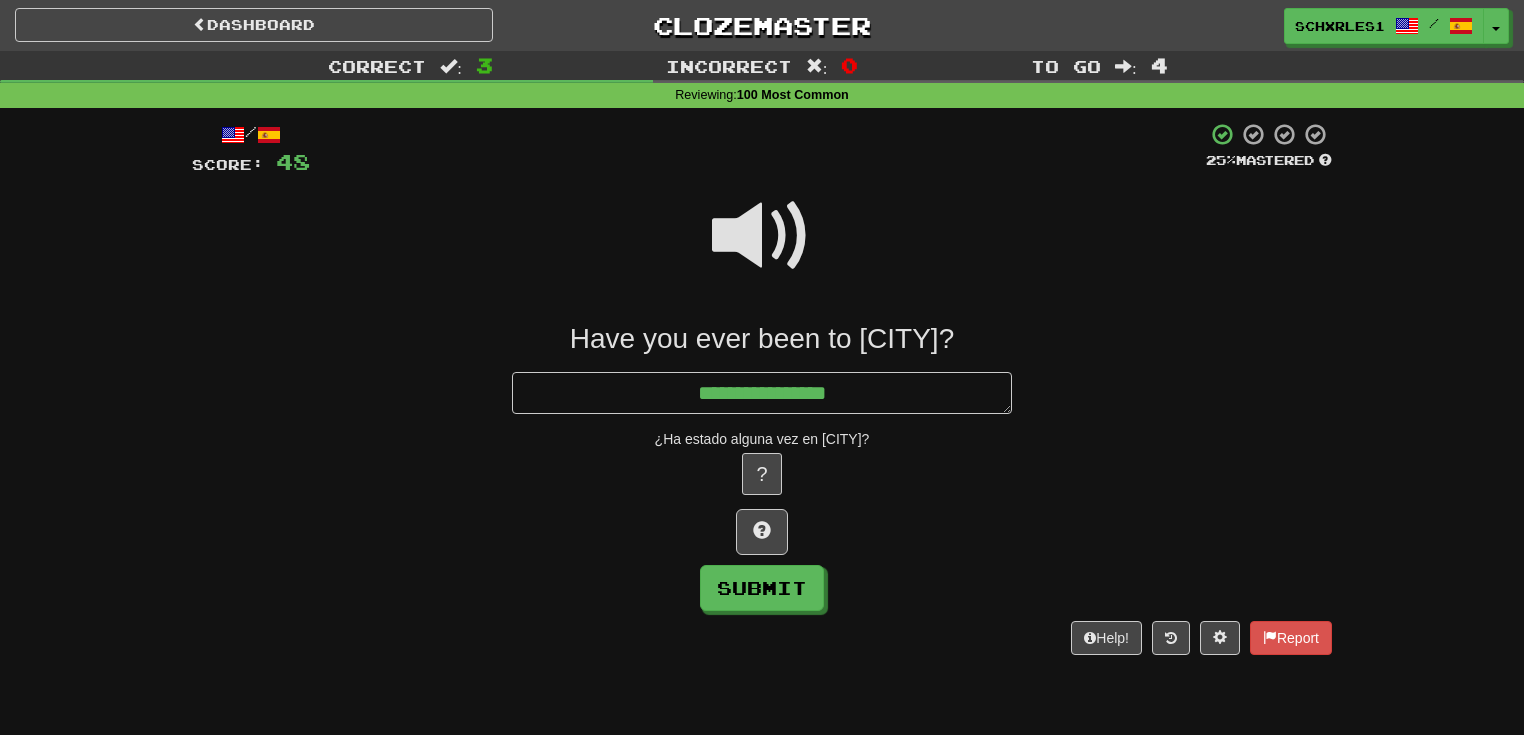 type on "*" 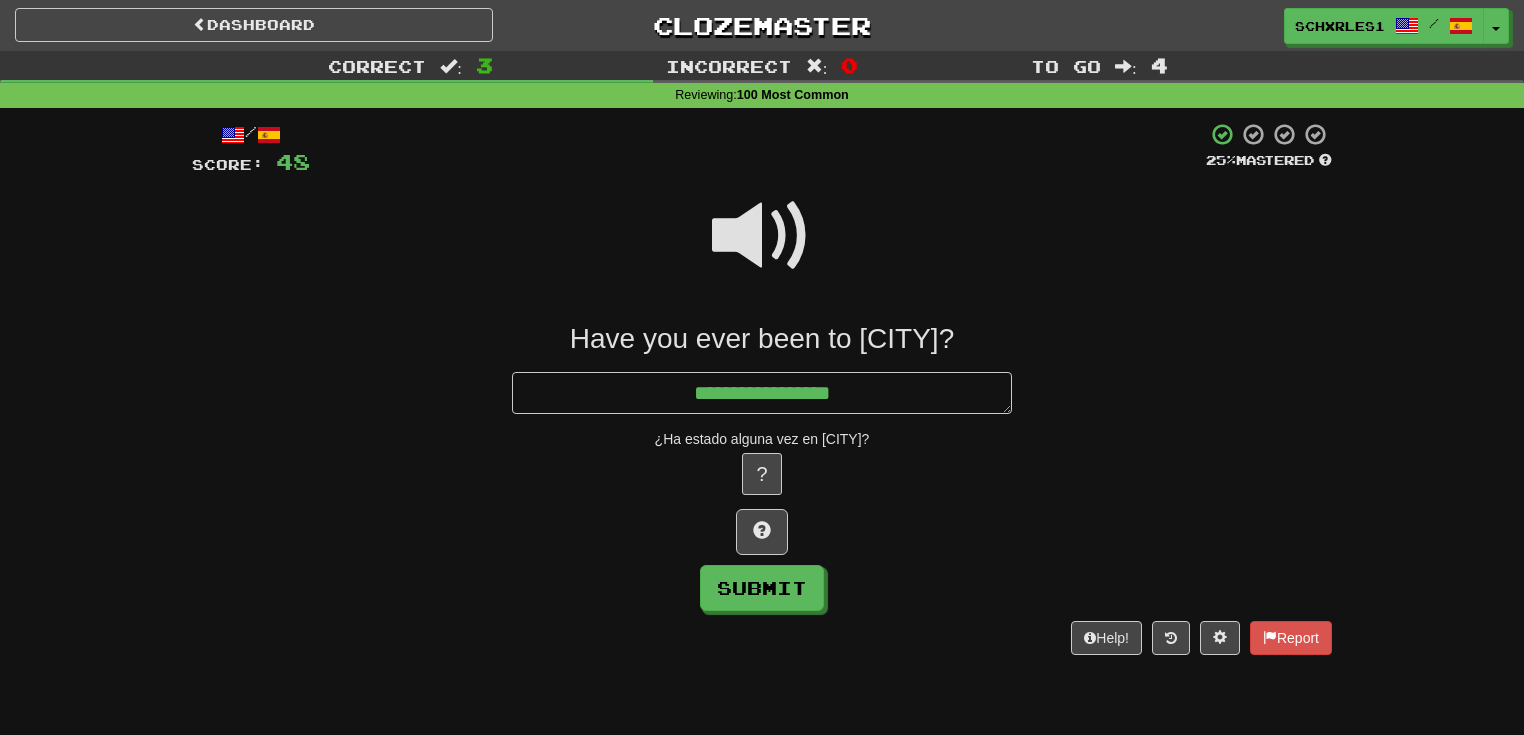 type on "*" 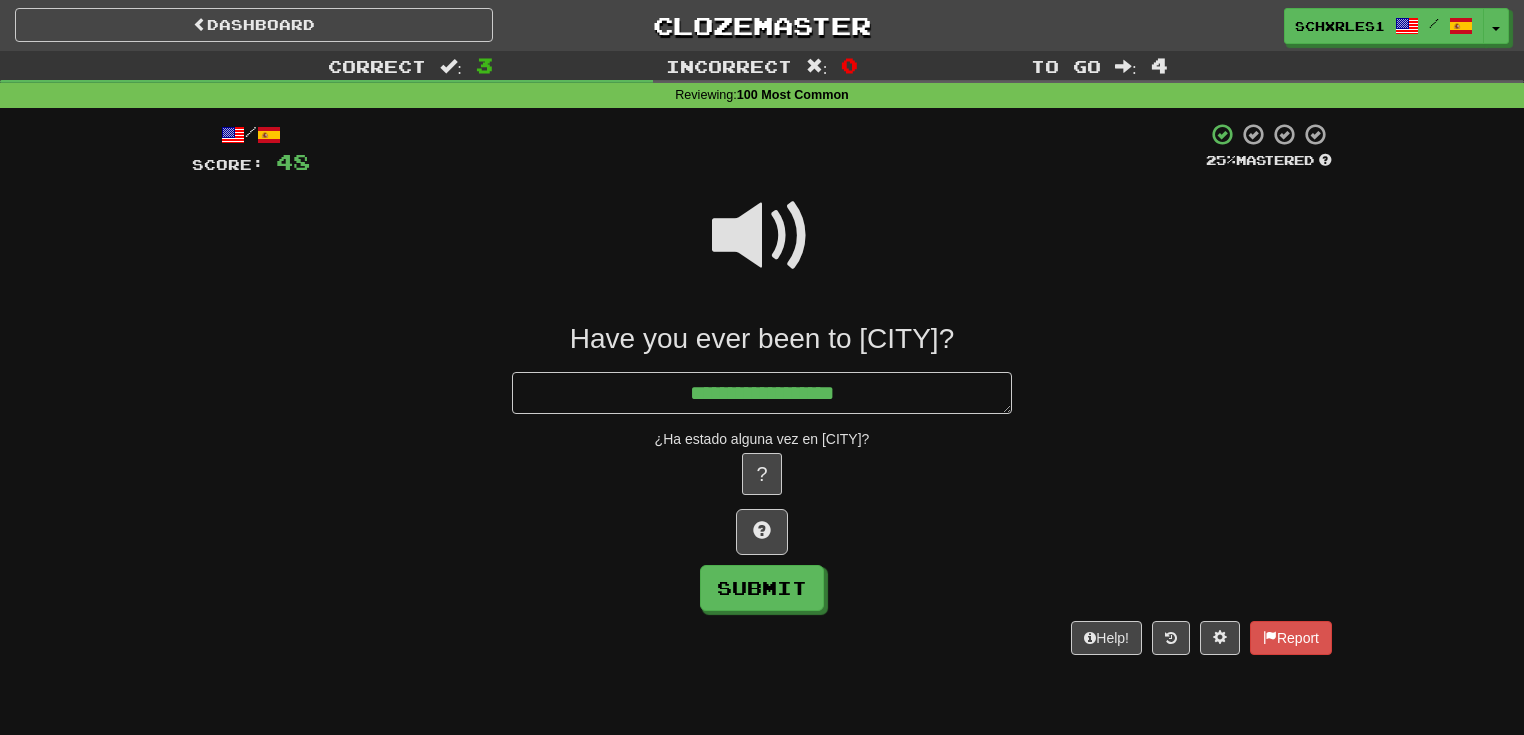 type on "*" 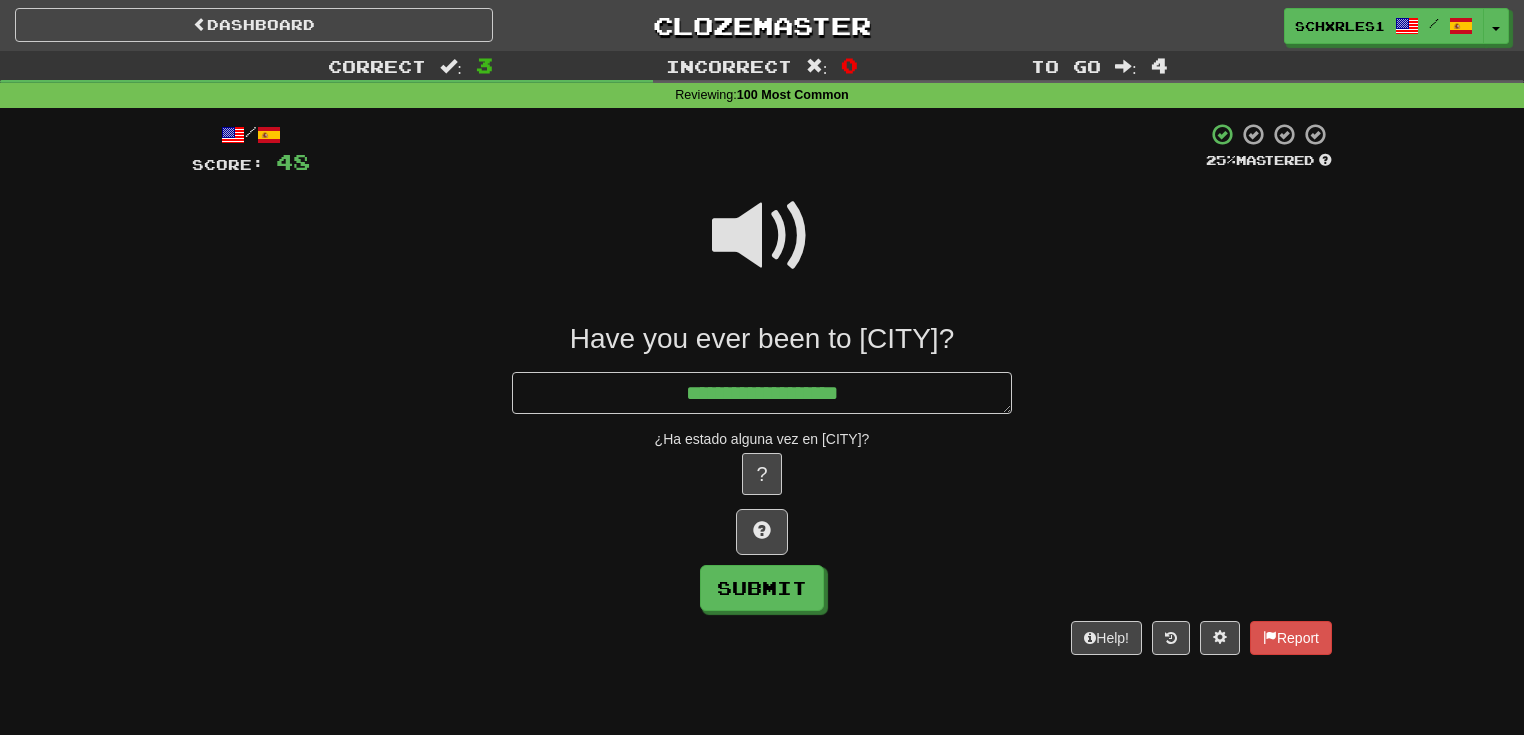type on "*" 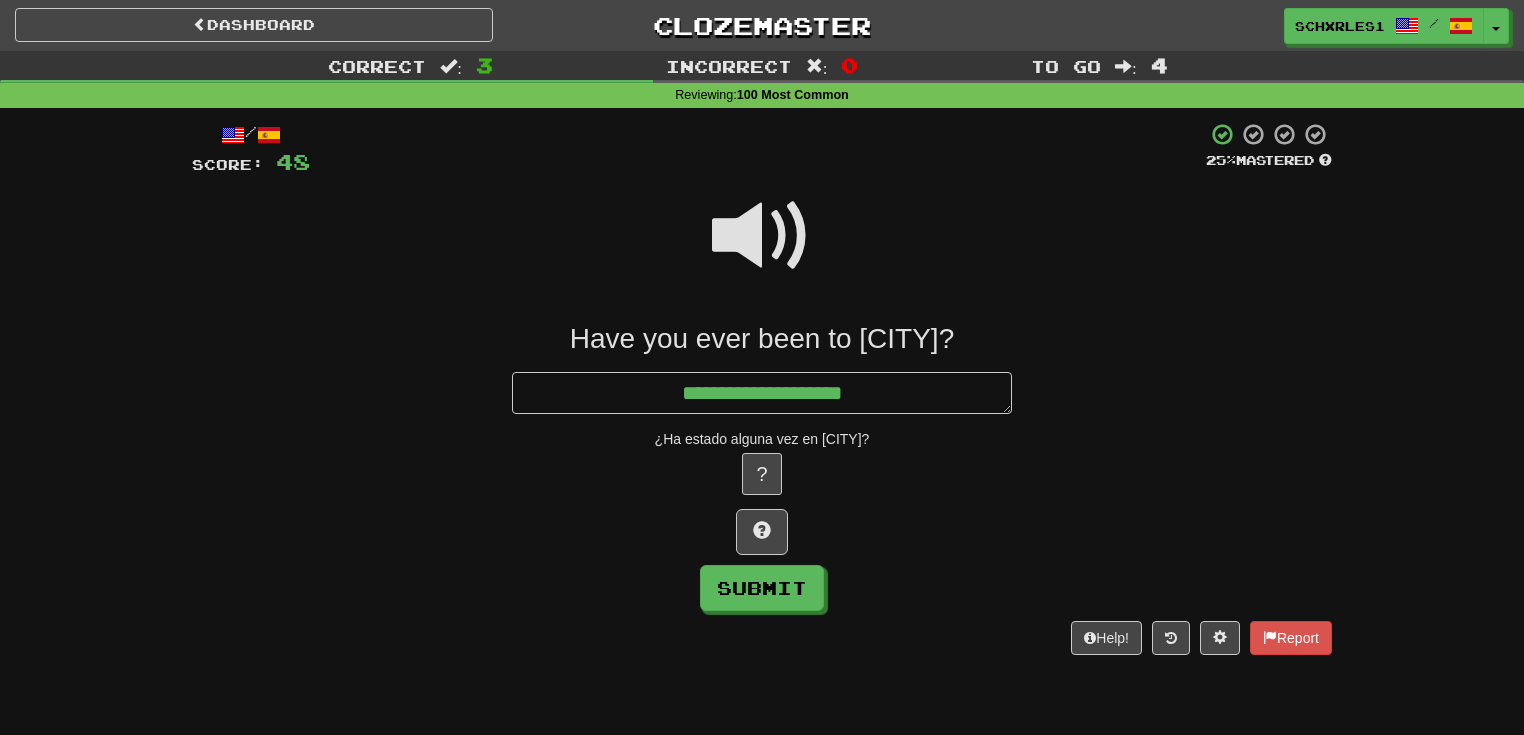 type on "*" 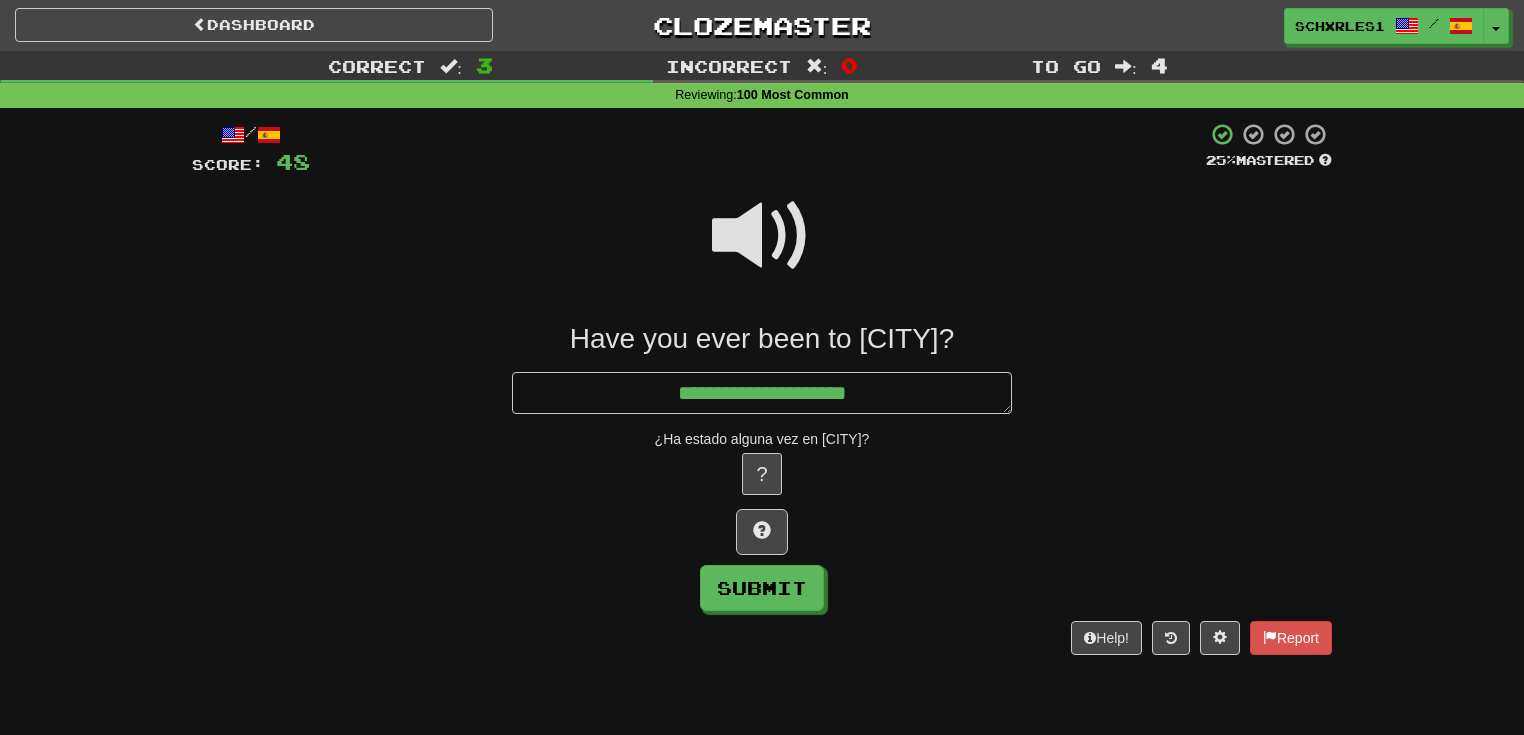 type on "*" 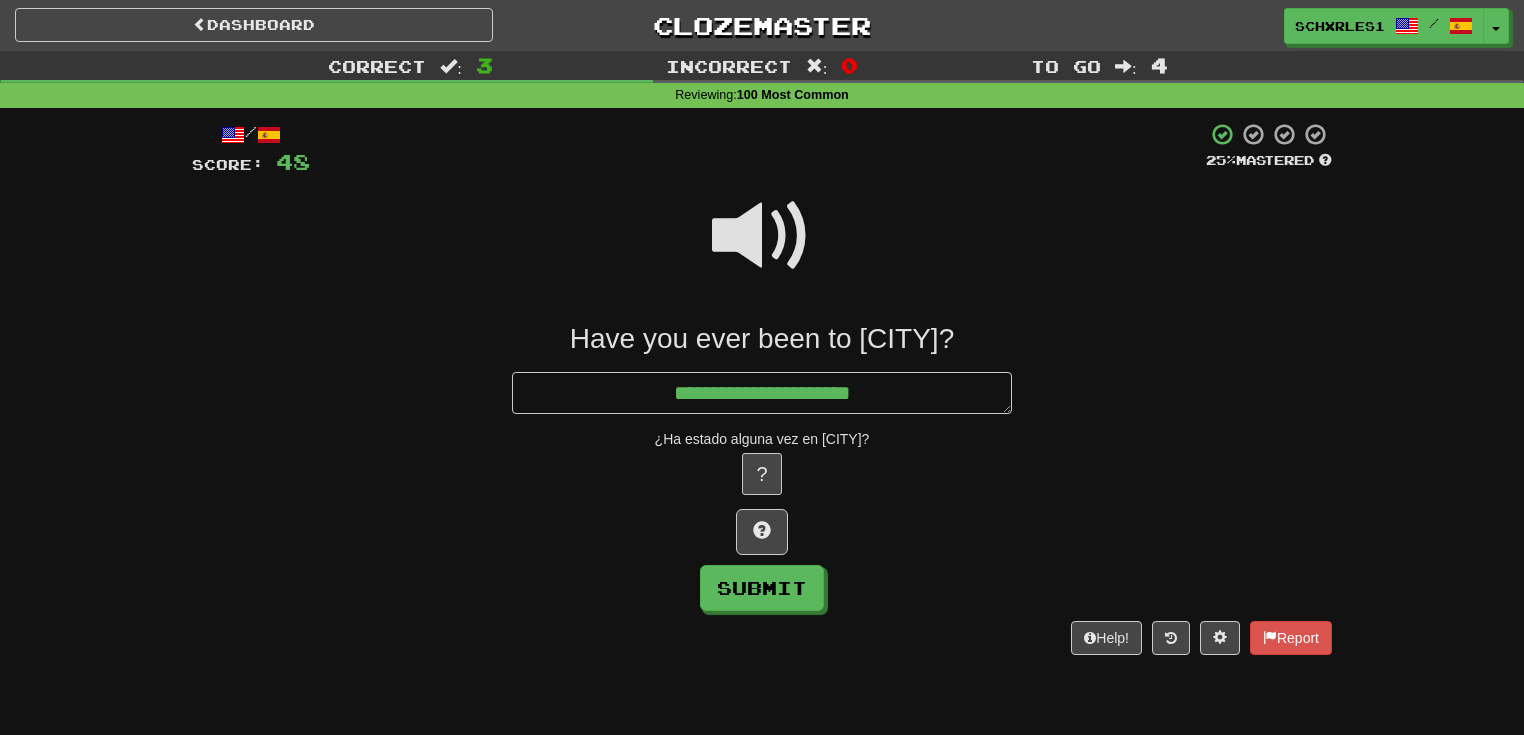 type on "*" 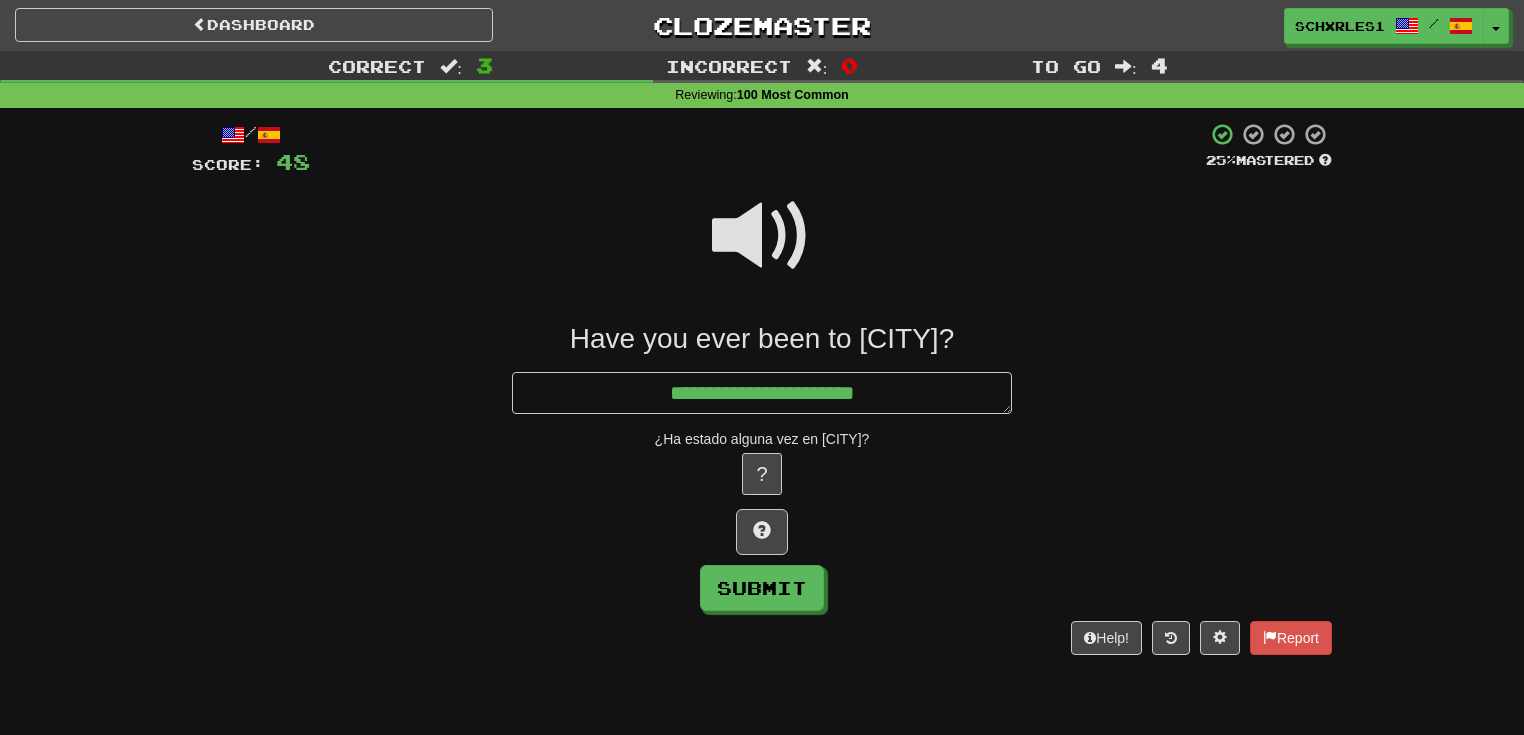 type on "*" 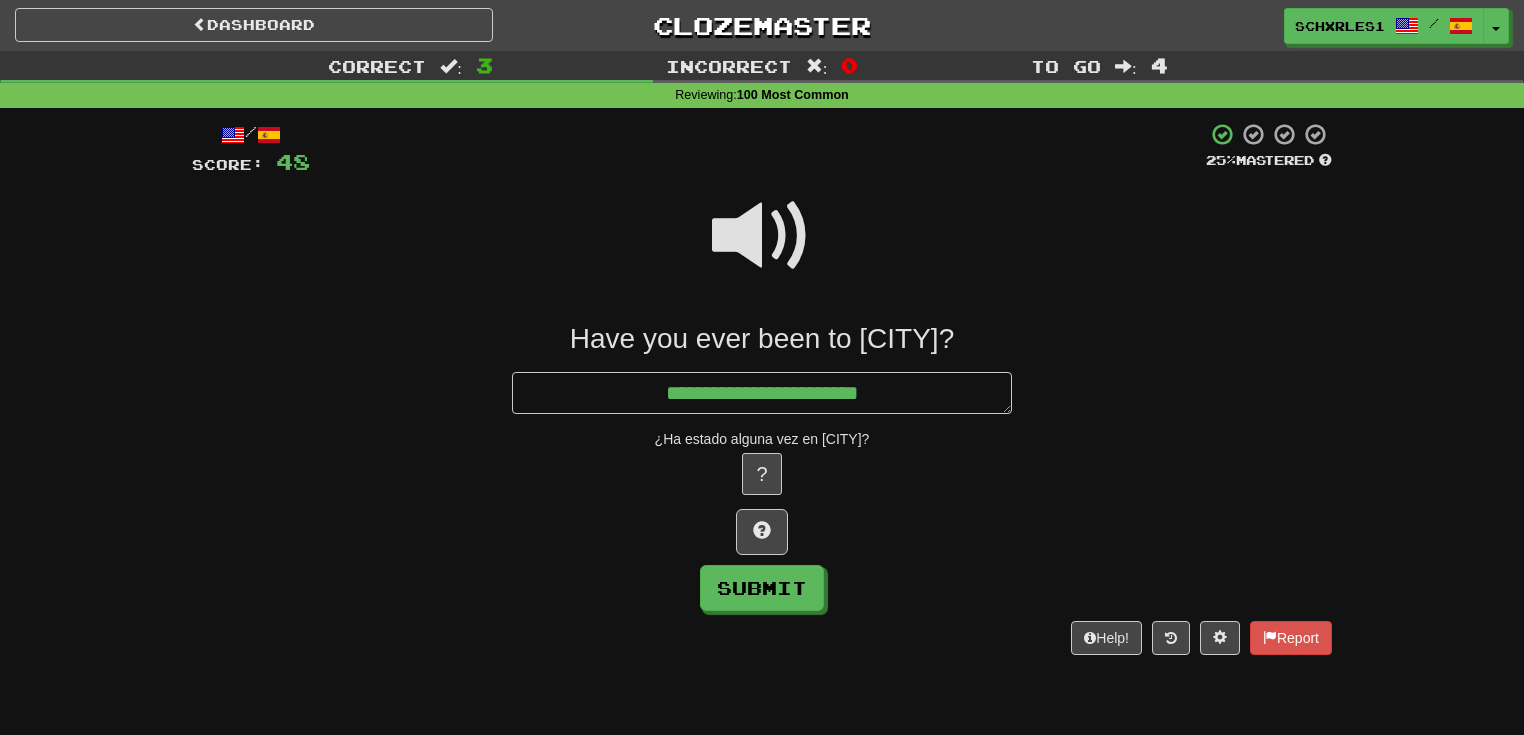 type on "*" 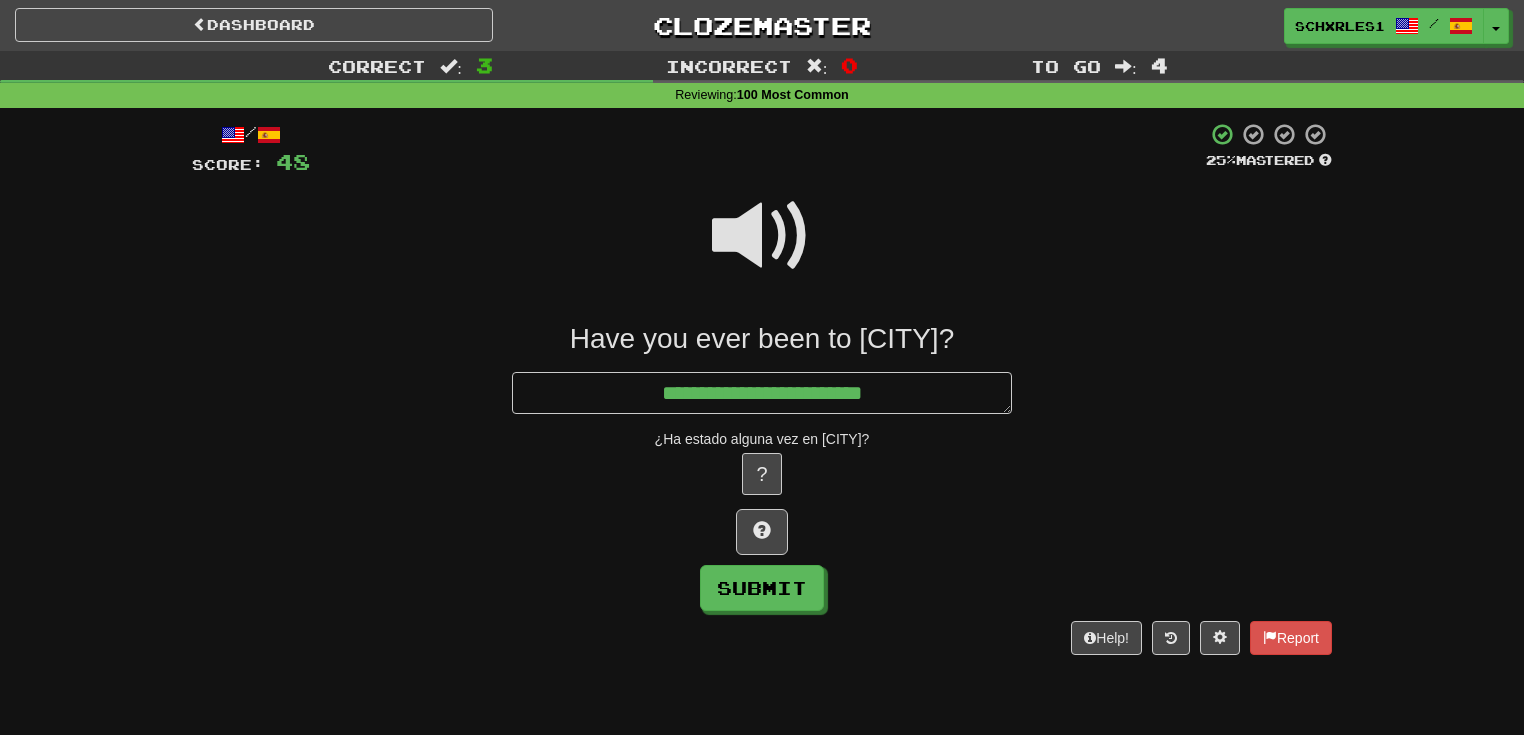 type on "*" 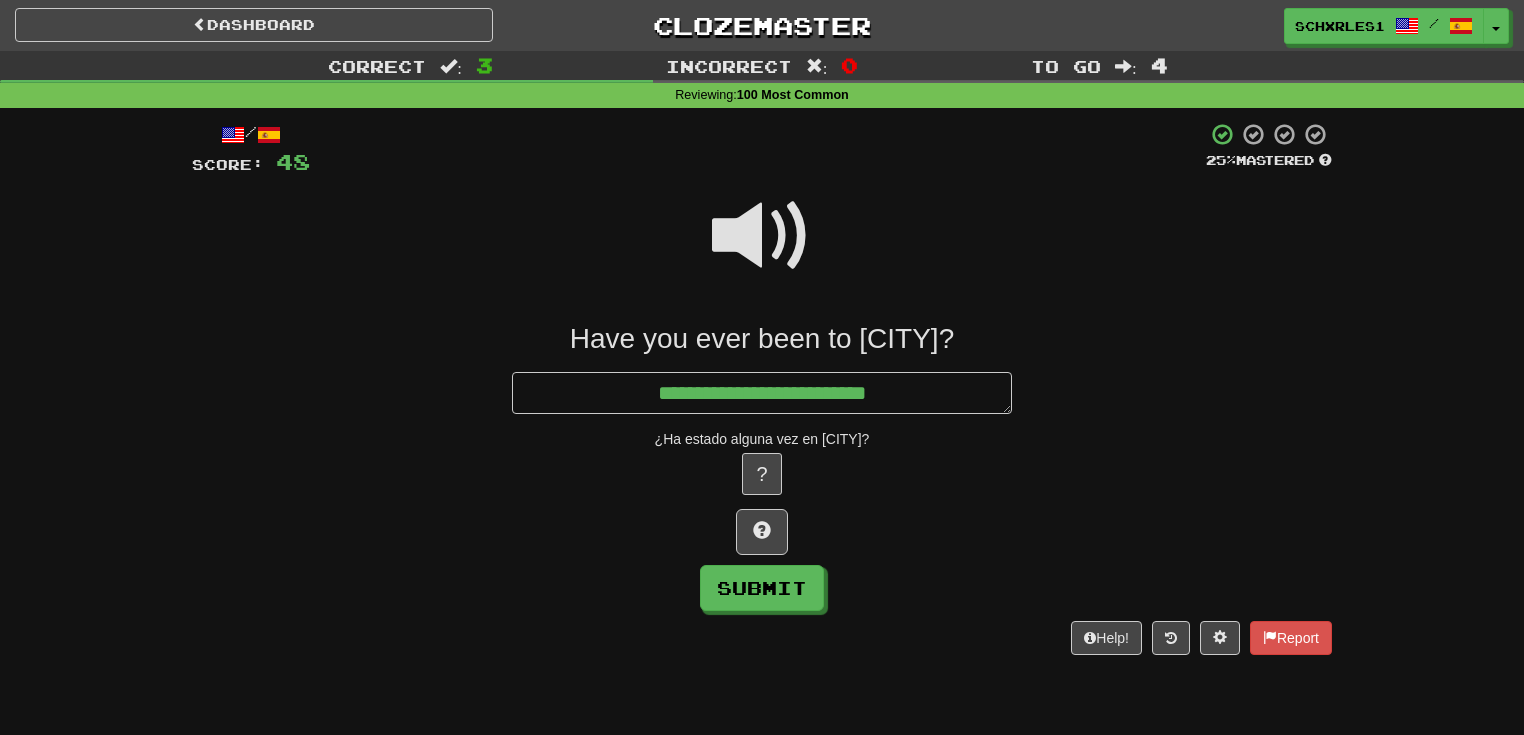 type on "*" 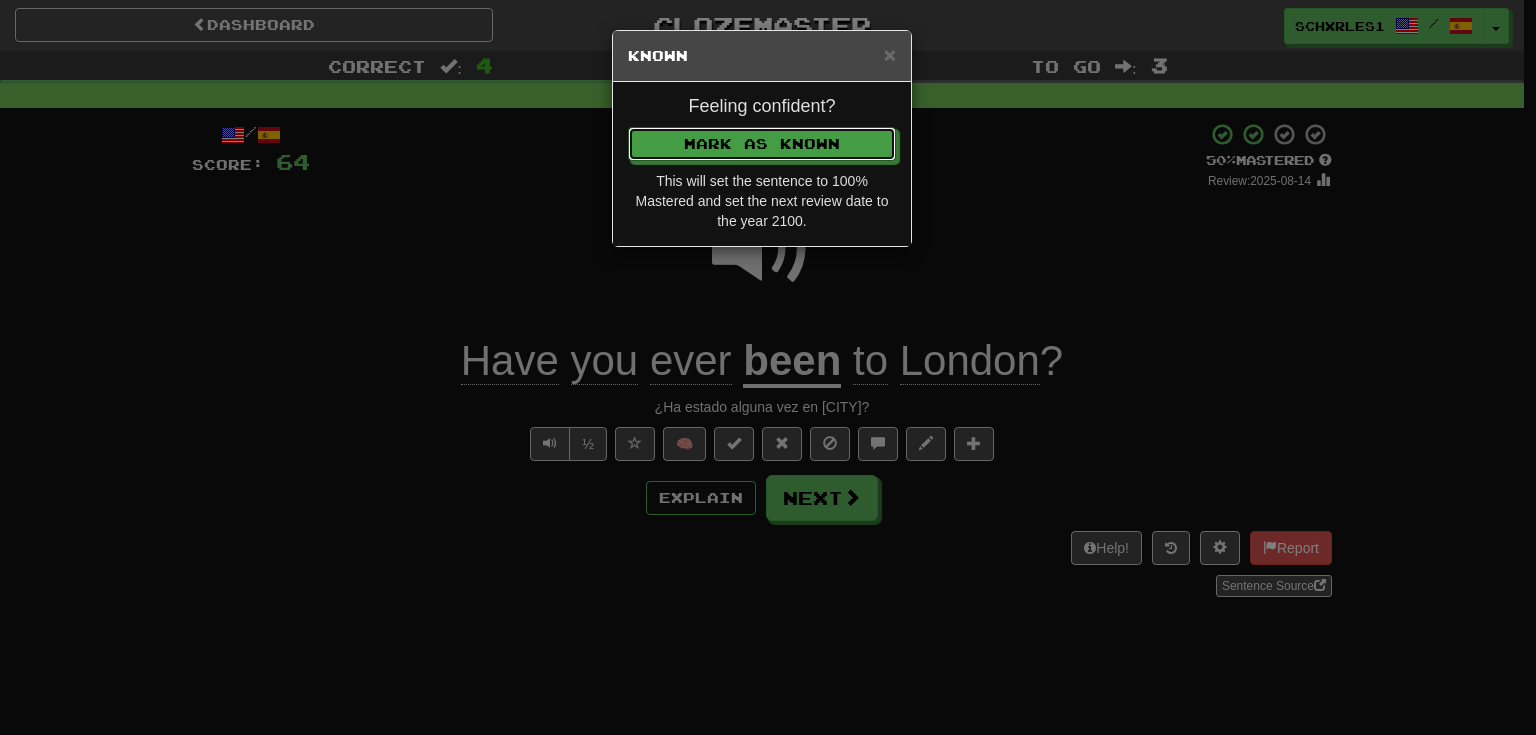click on "Mark as Known" at bounding box center (762, 144) 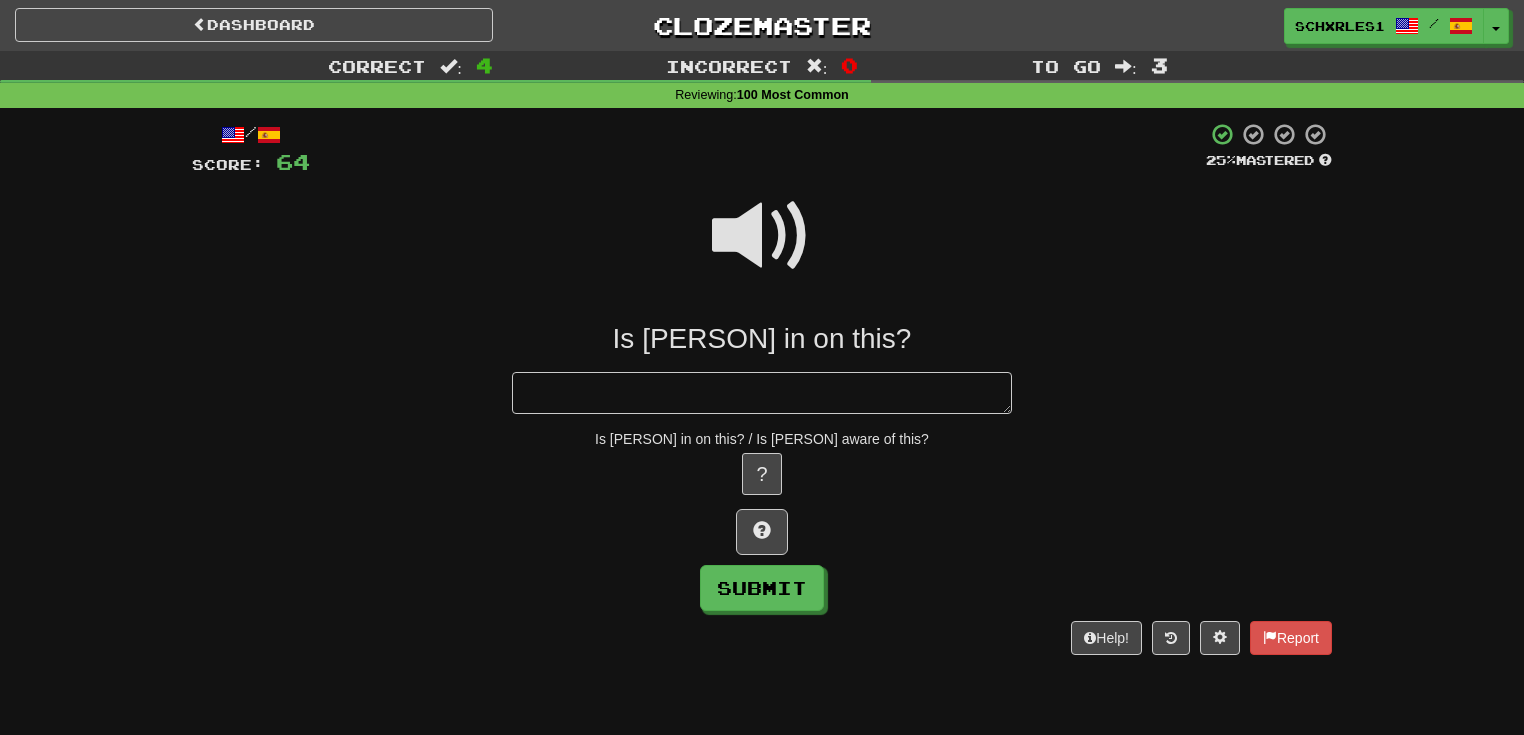 type on "*" 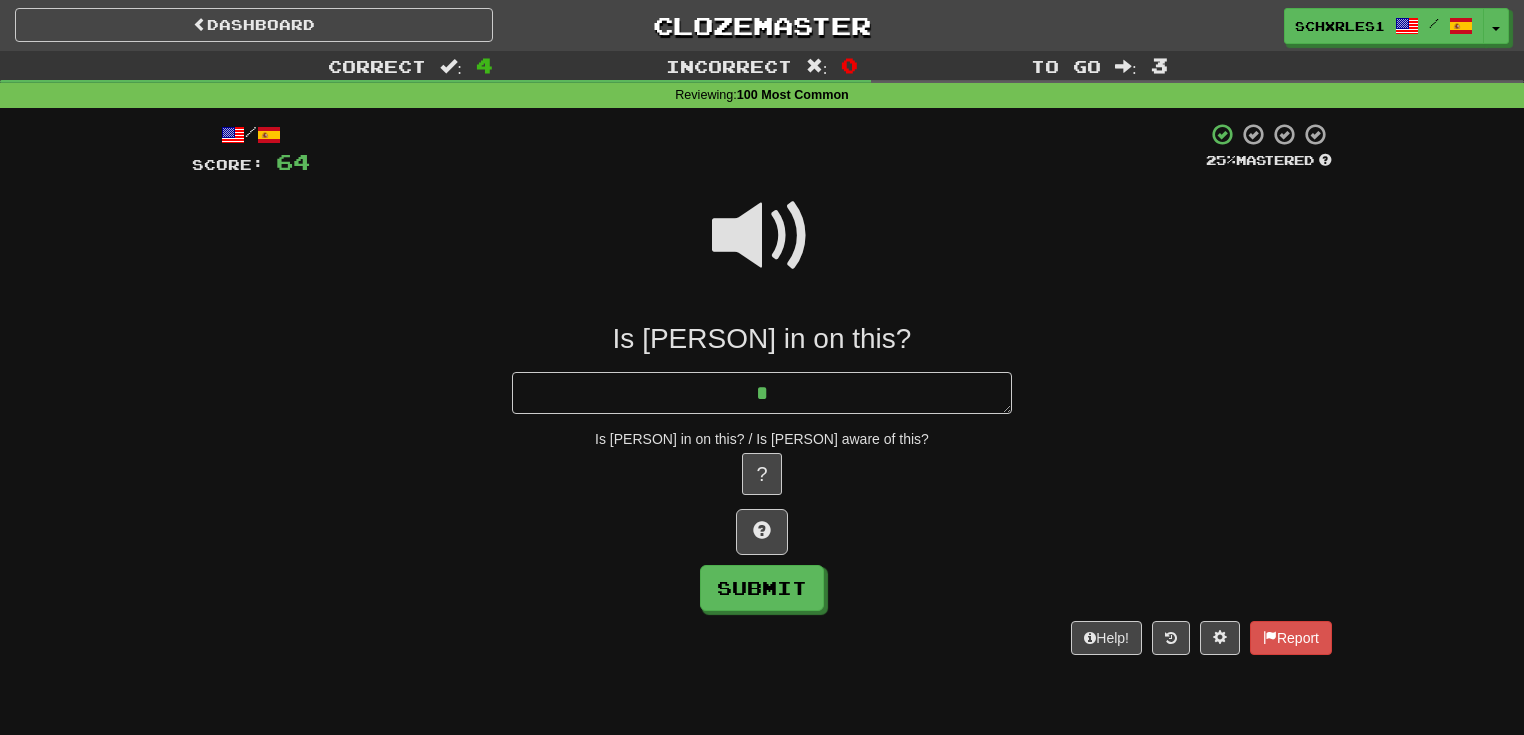 type on "*" 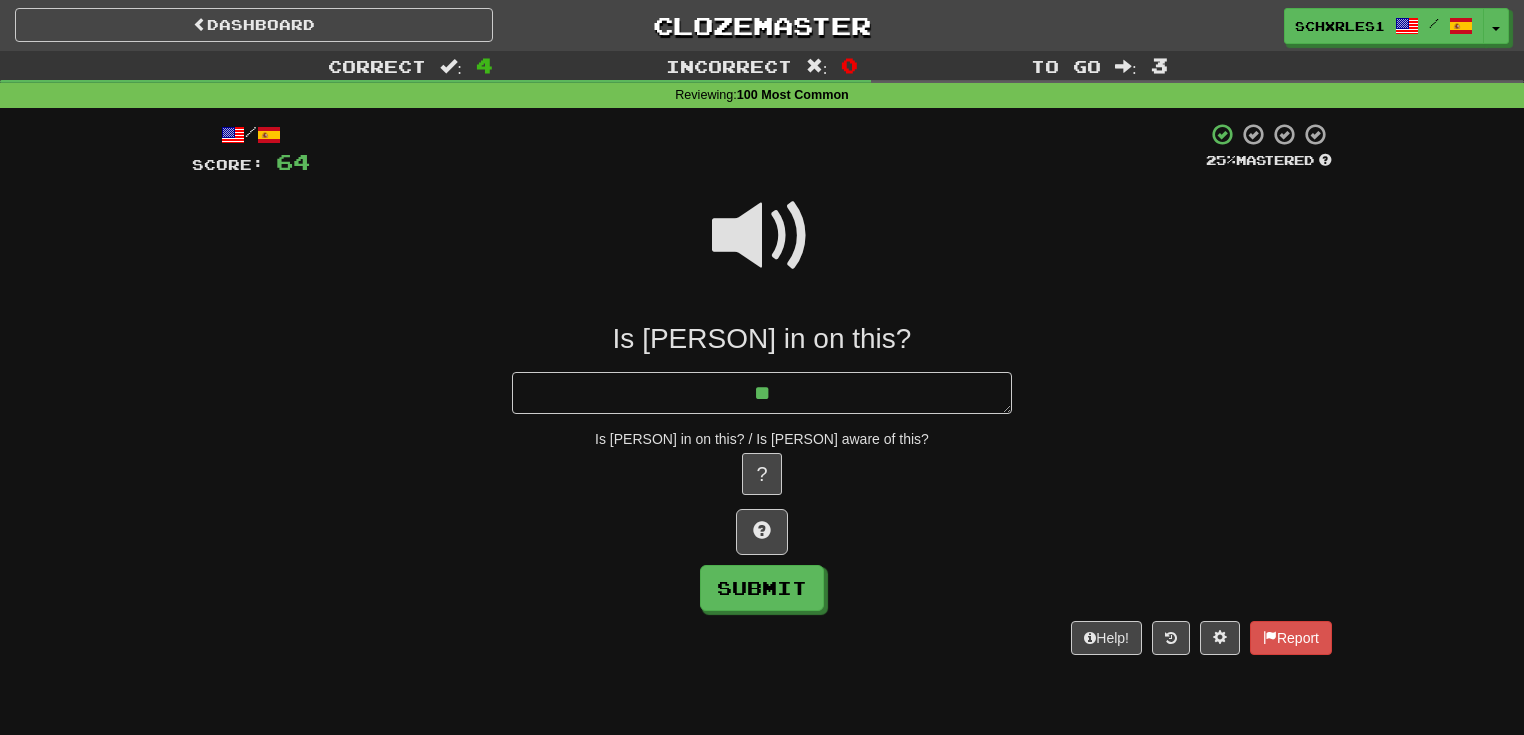type on "*" 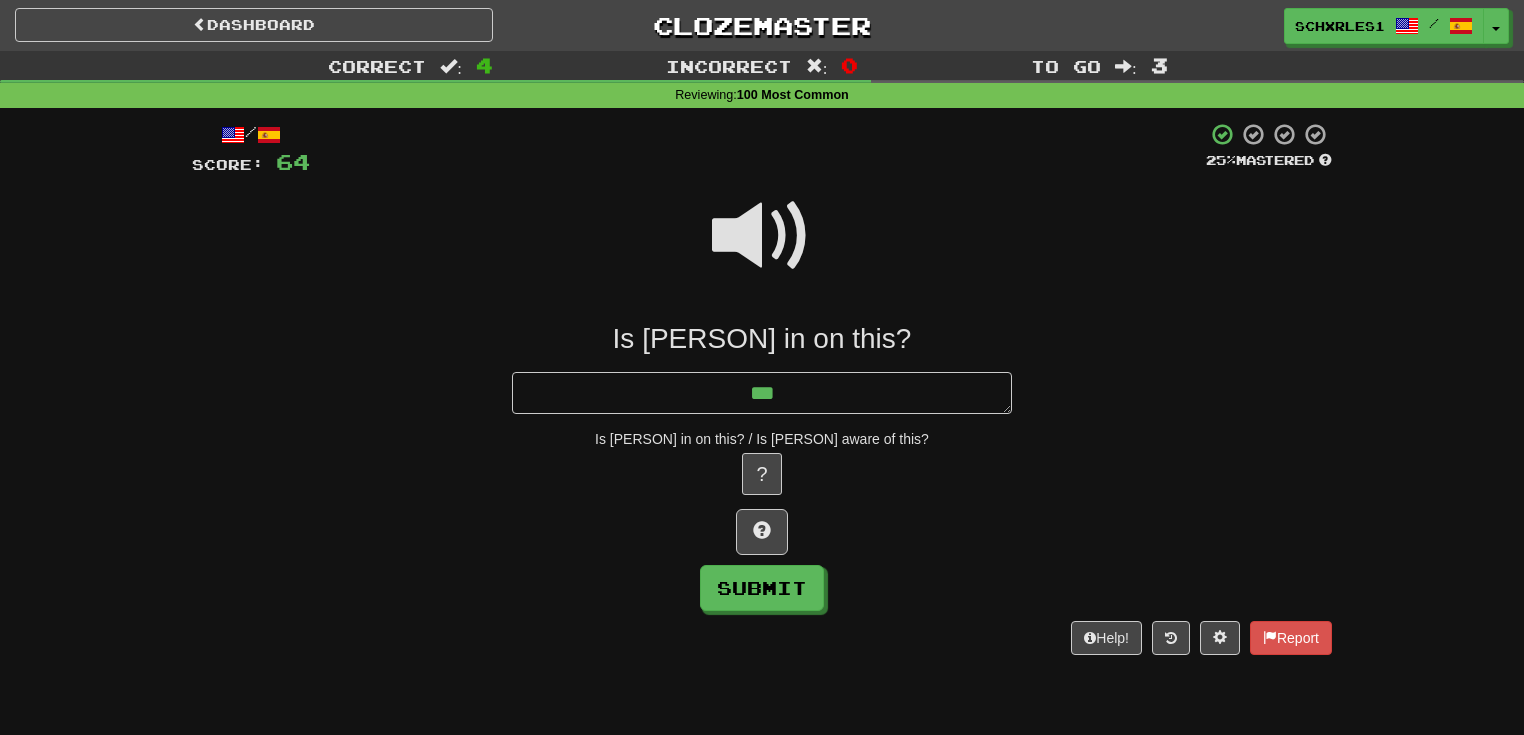 type on "*" 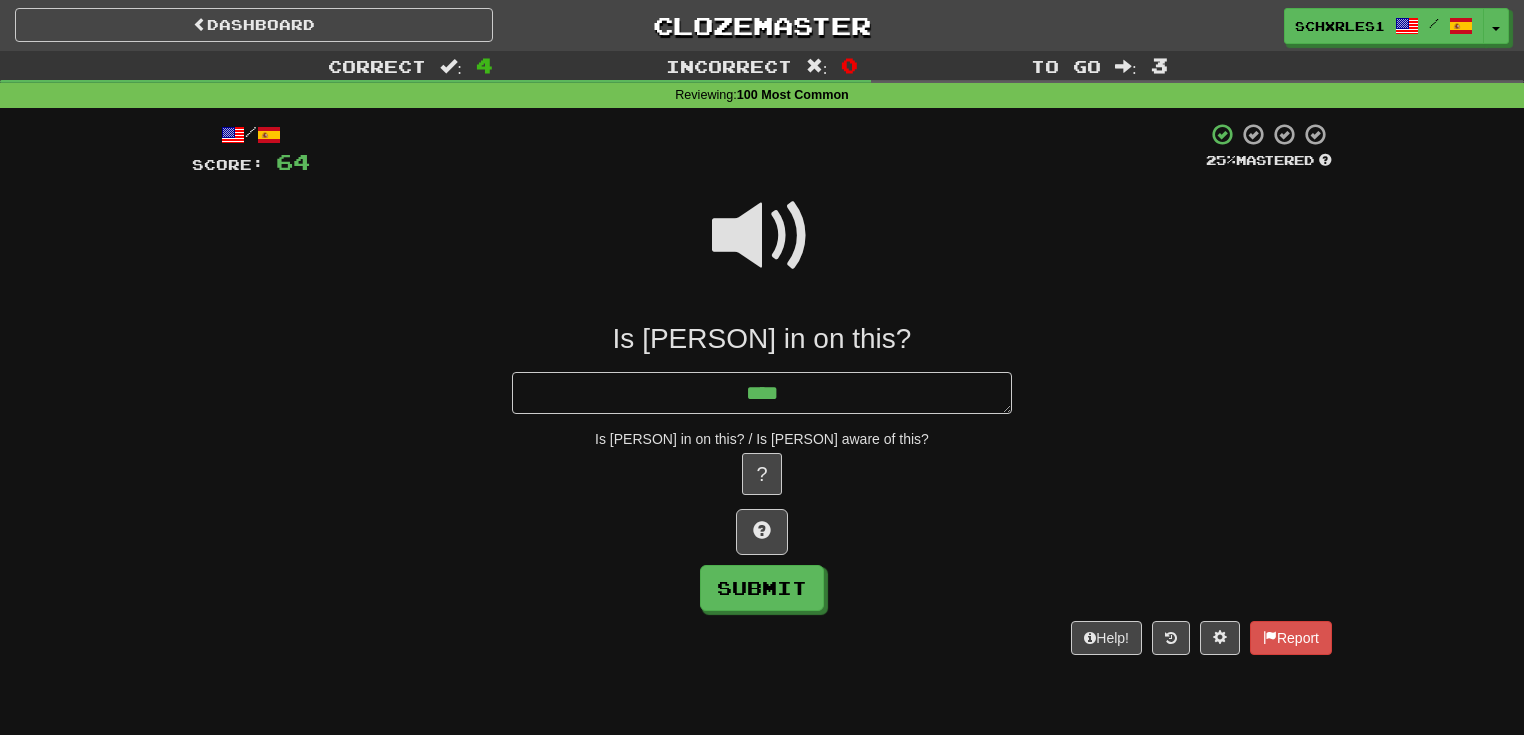 type on "*" 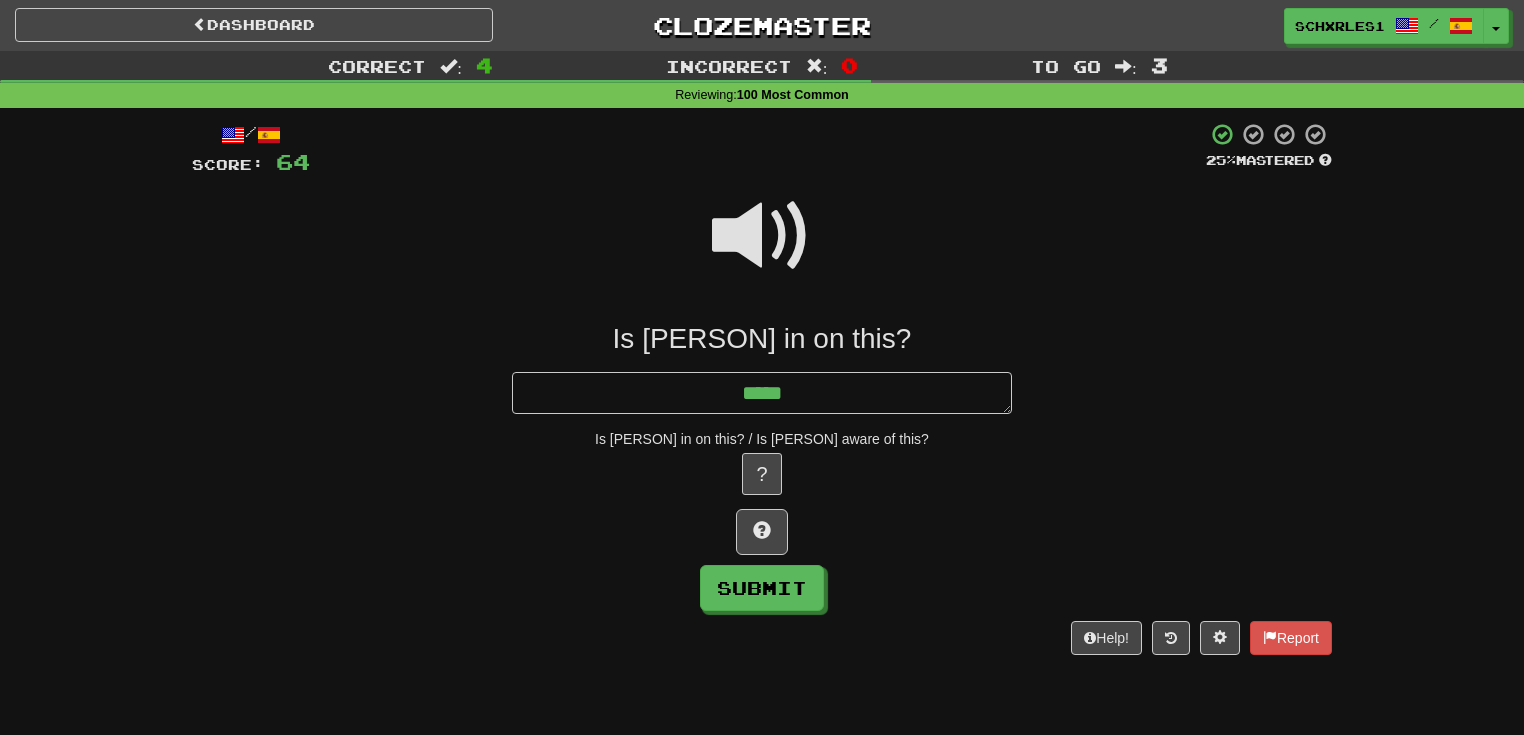 type on "*" 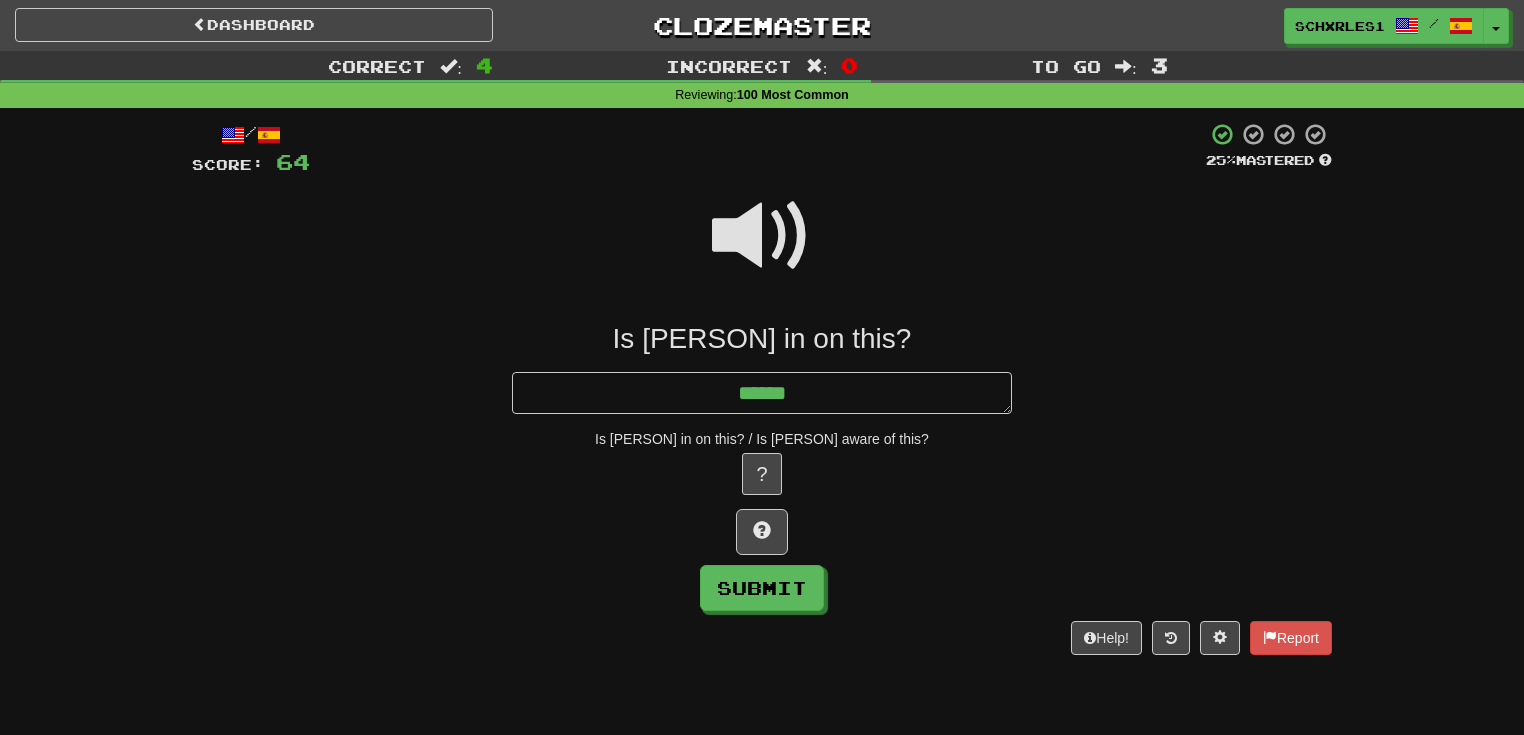 type on "*" 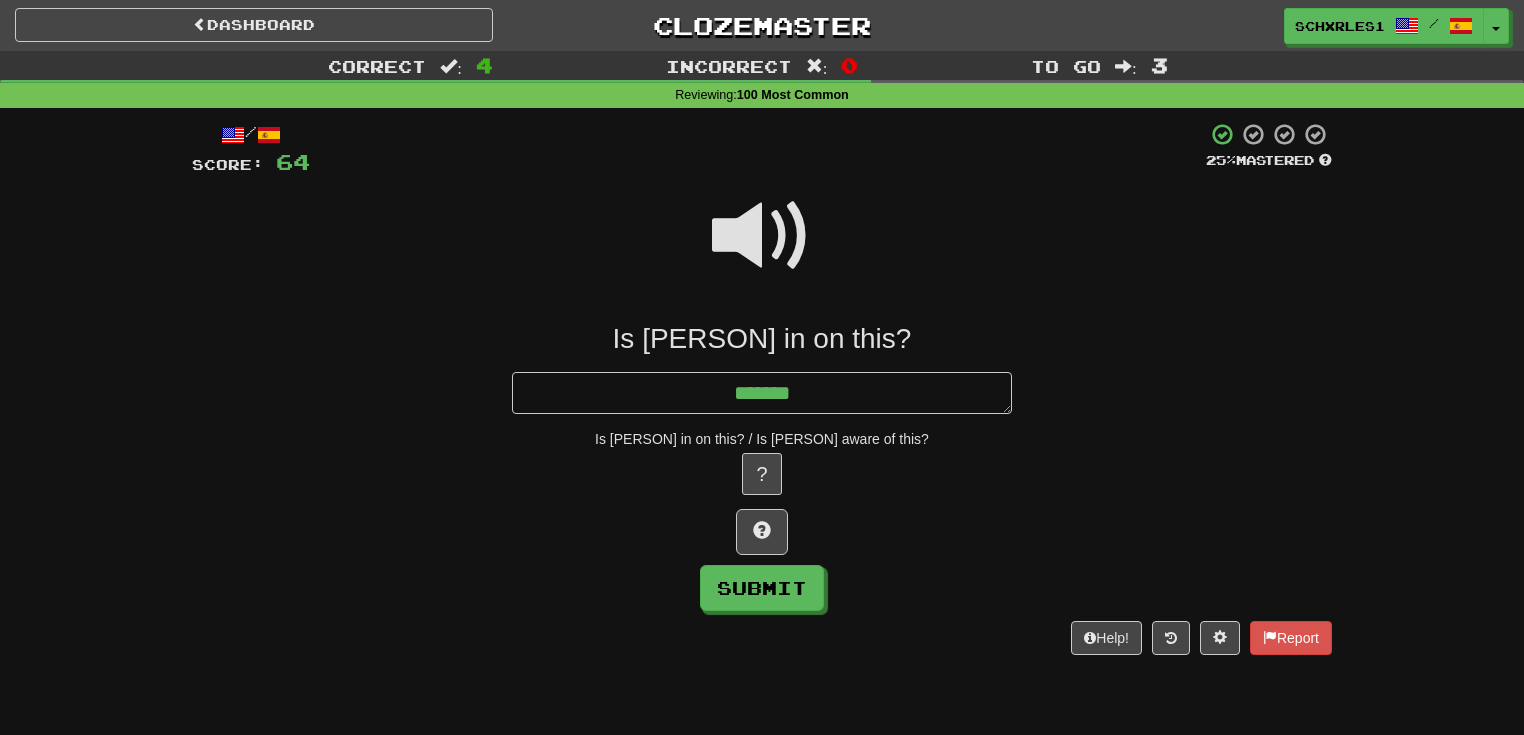 type on "*" 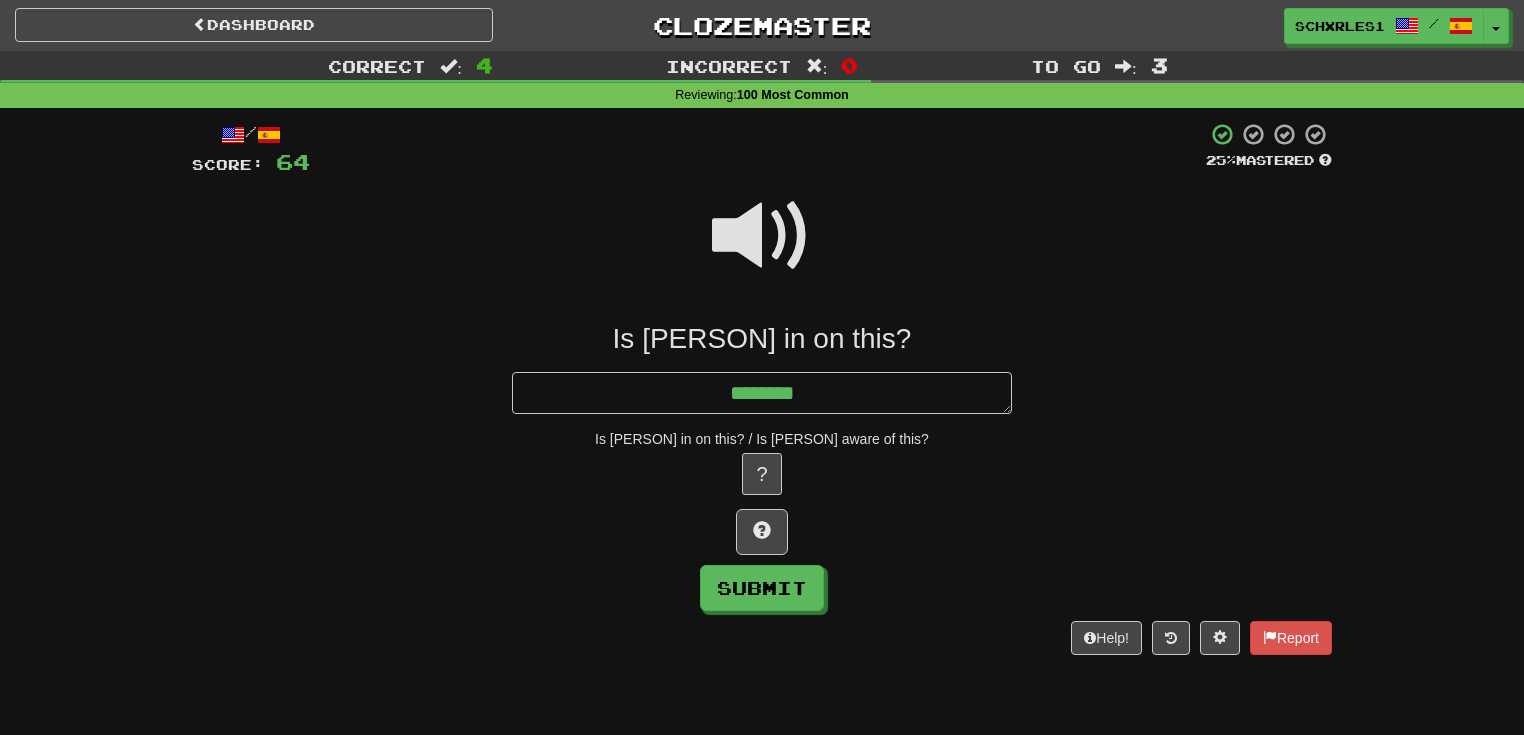 type on "*" 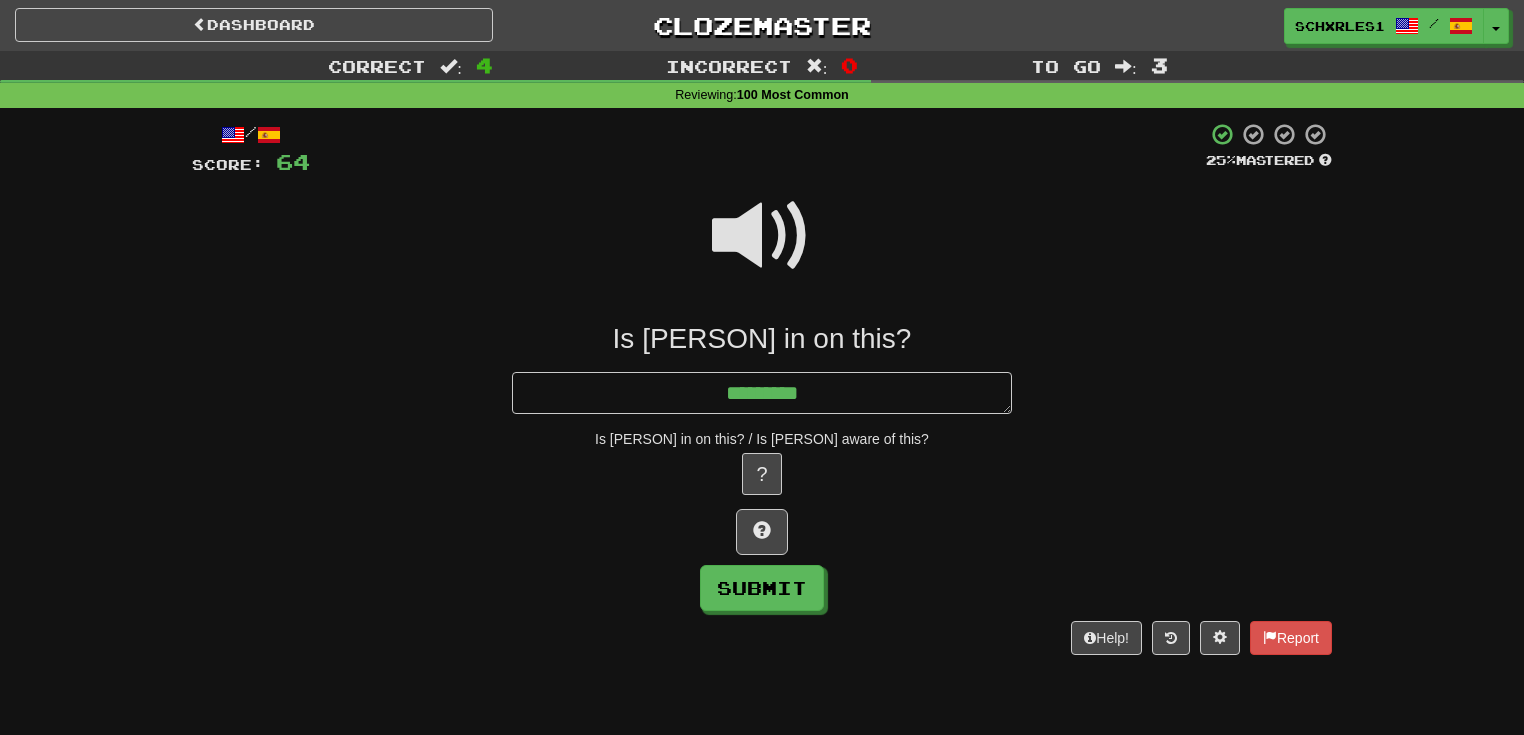 type on "*" 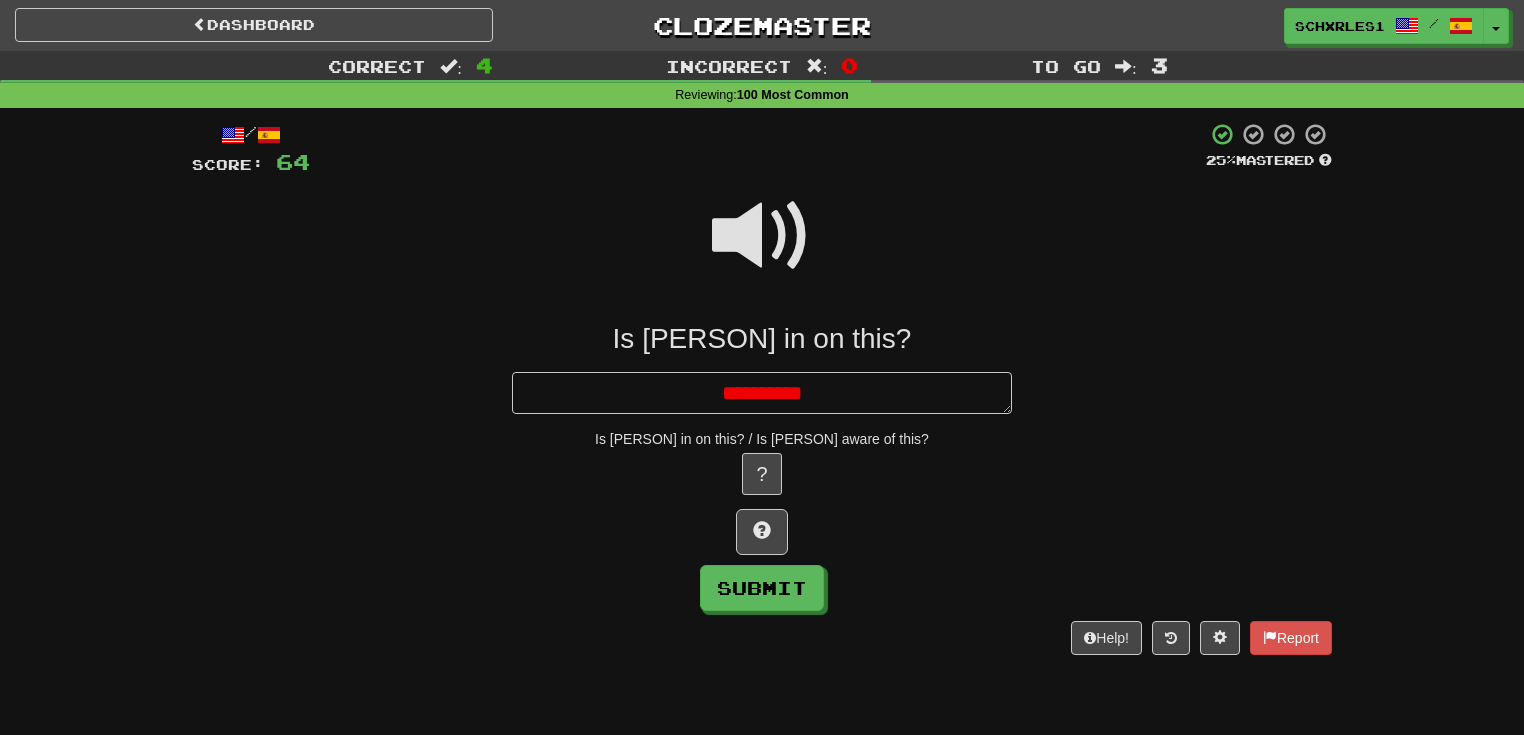 type on "*" 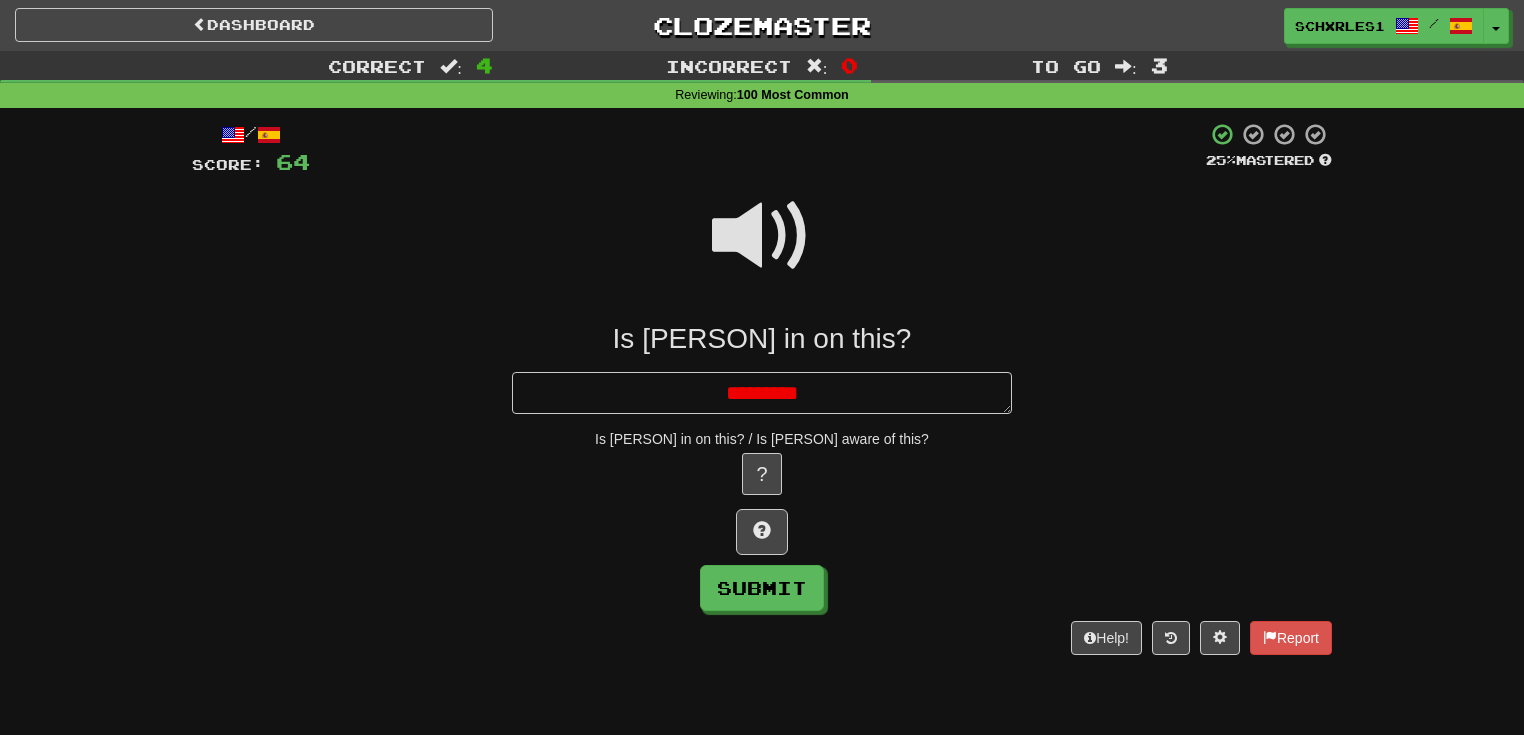 type on "*" 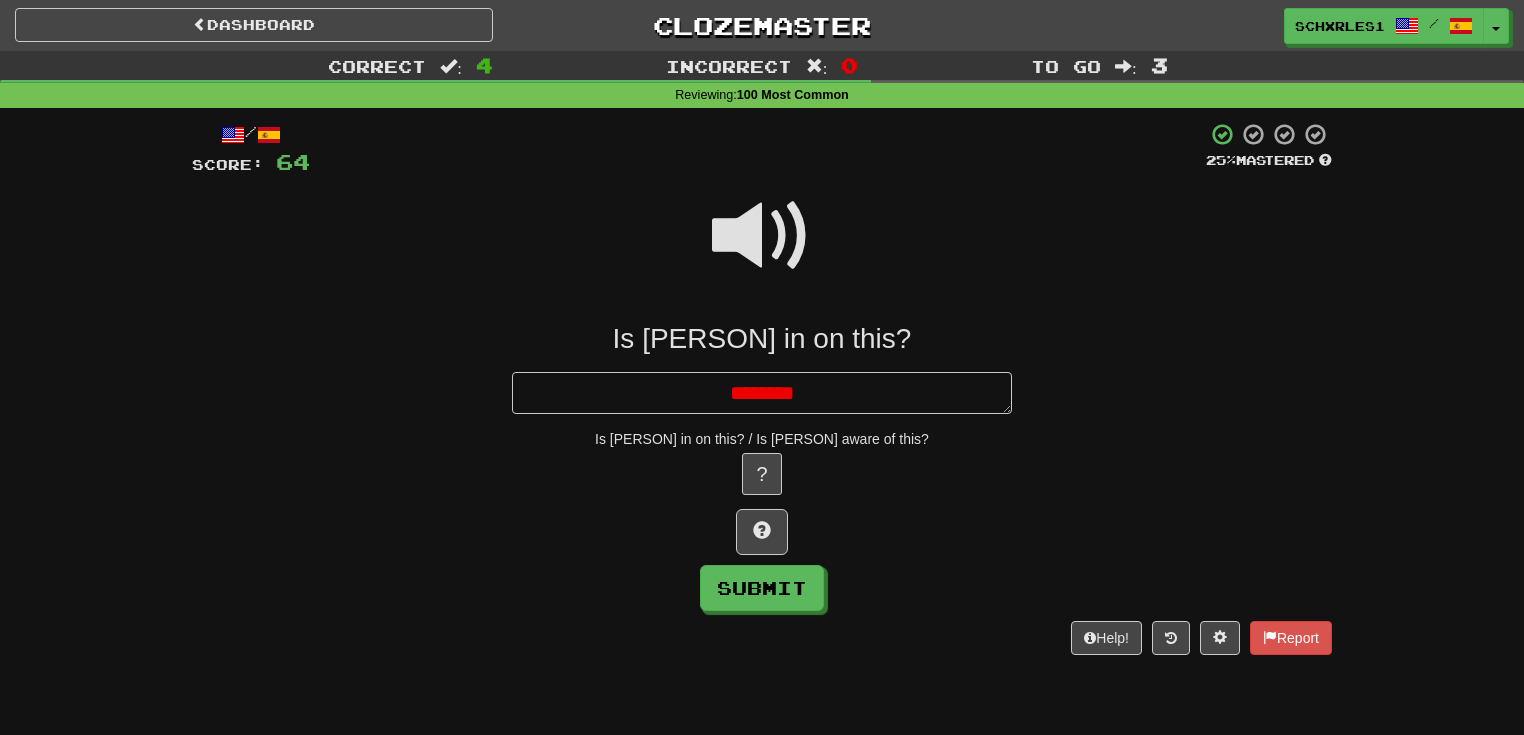 type on "*" 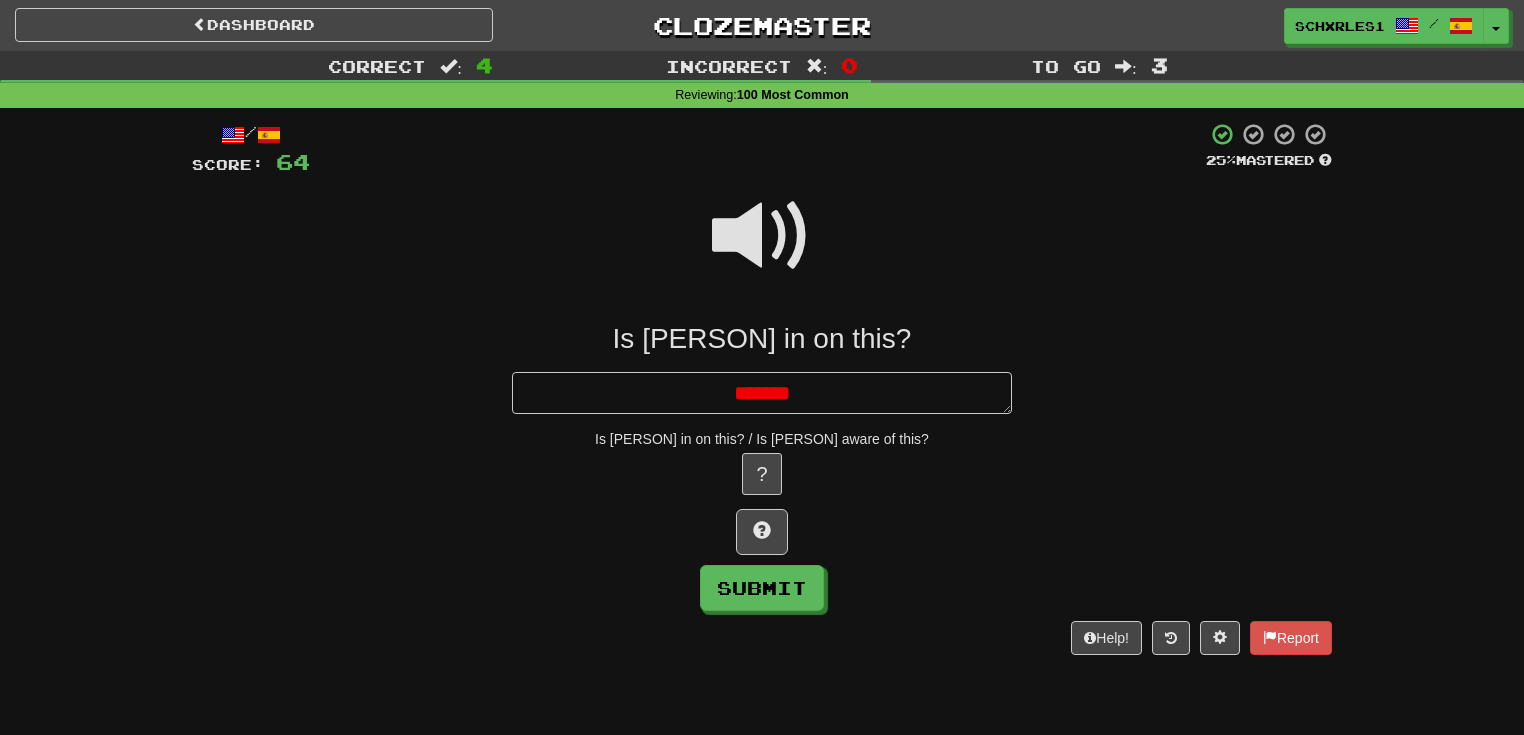 type on "*" 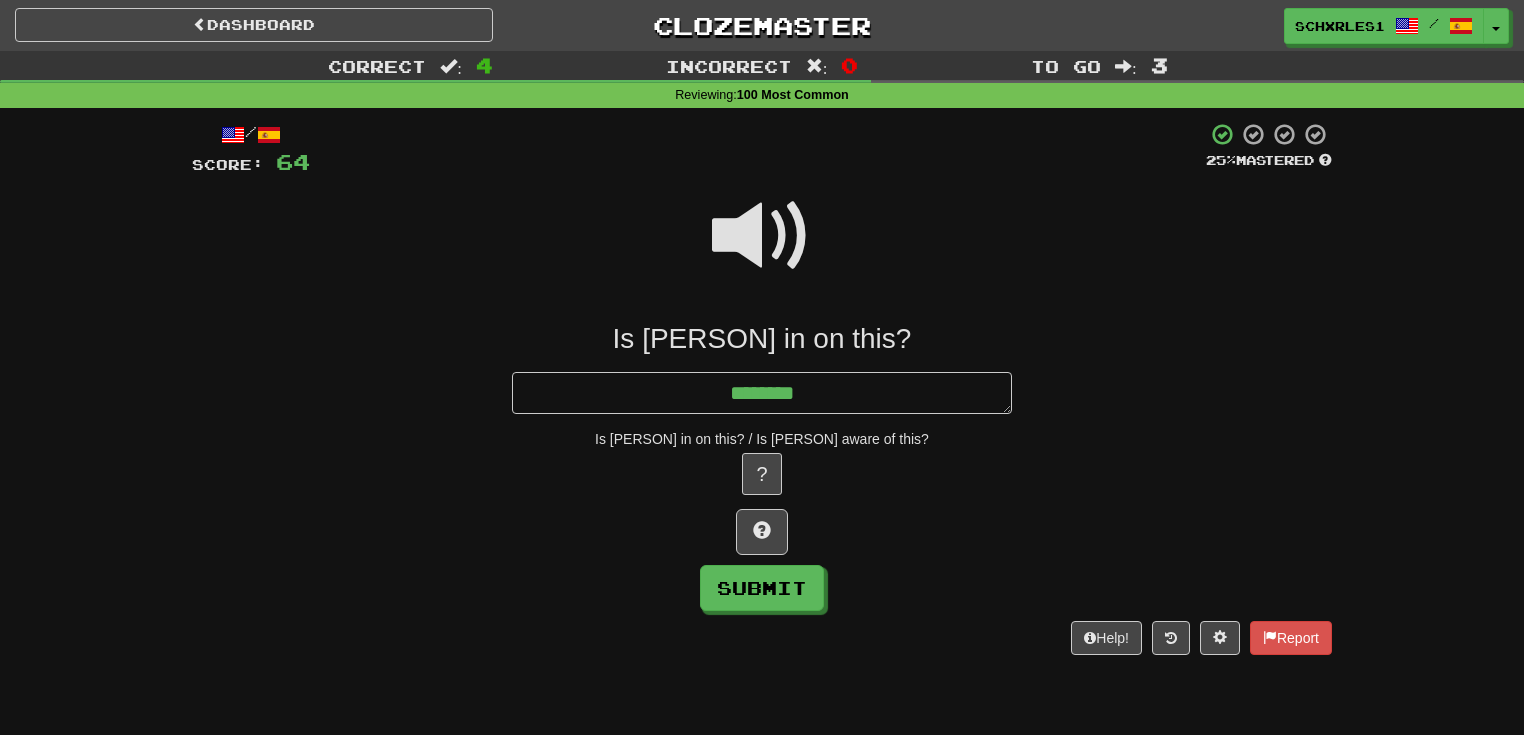type 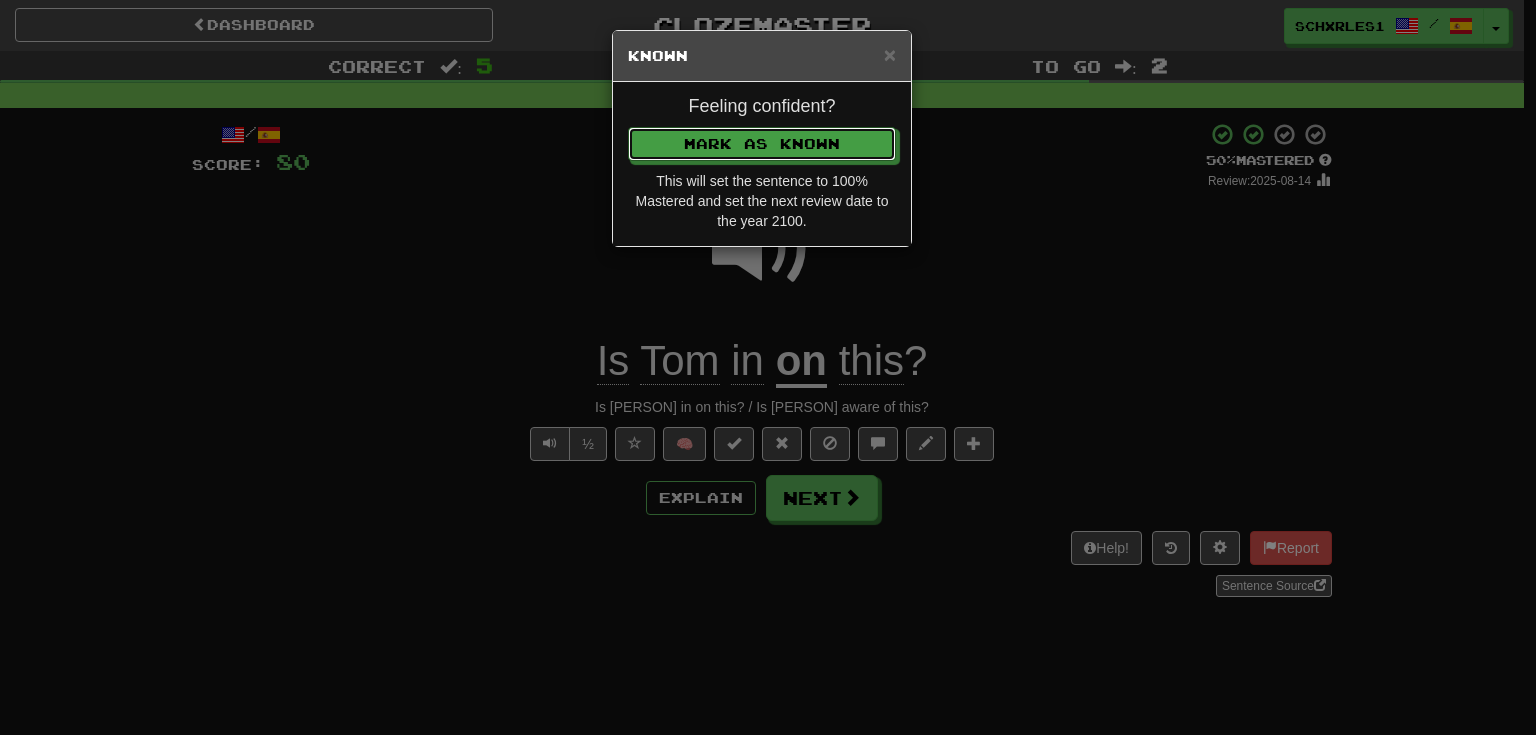 click on "Mark as Known" at bounding box center [762, 144] 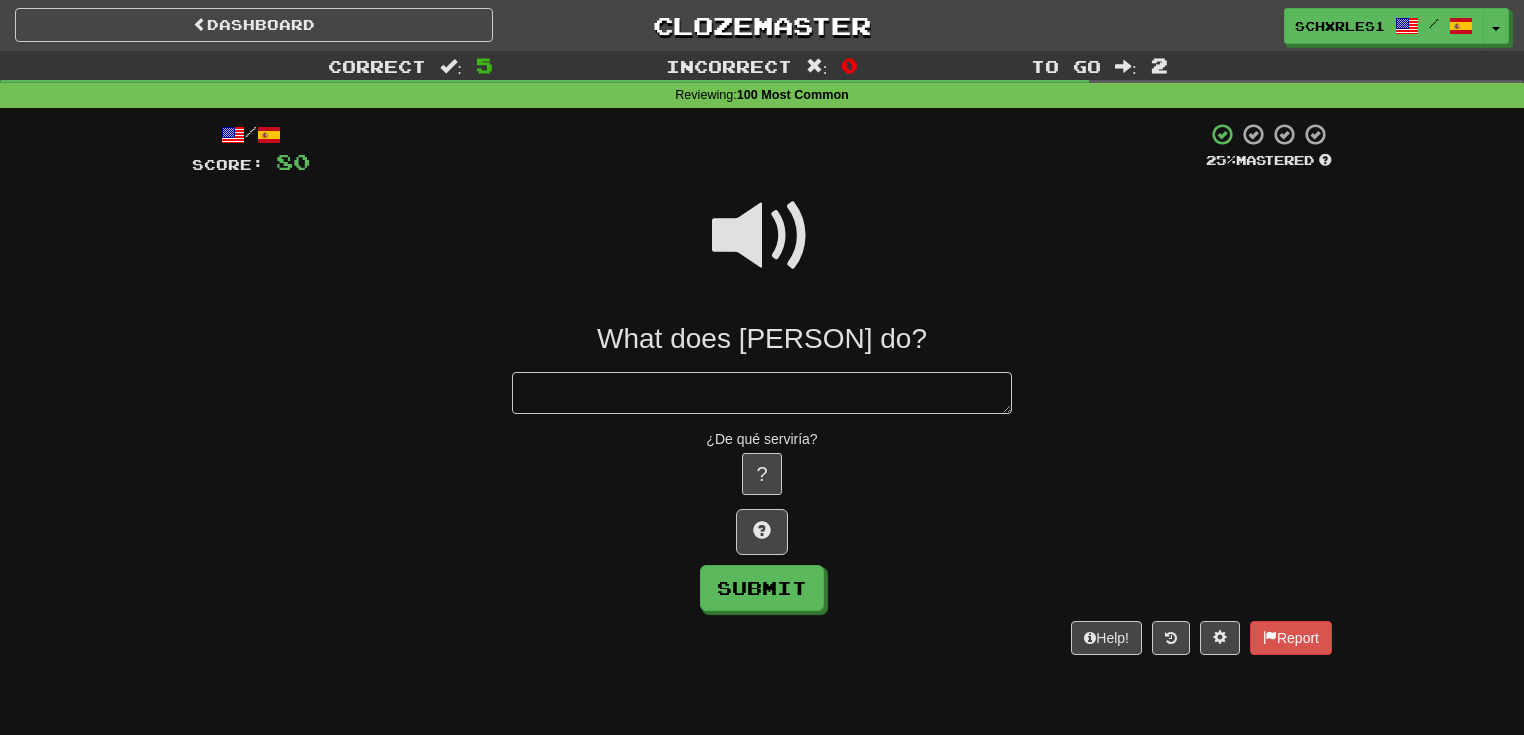 click at bounding box center [762, 236] 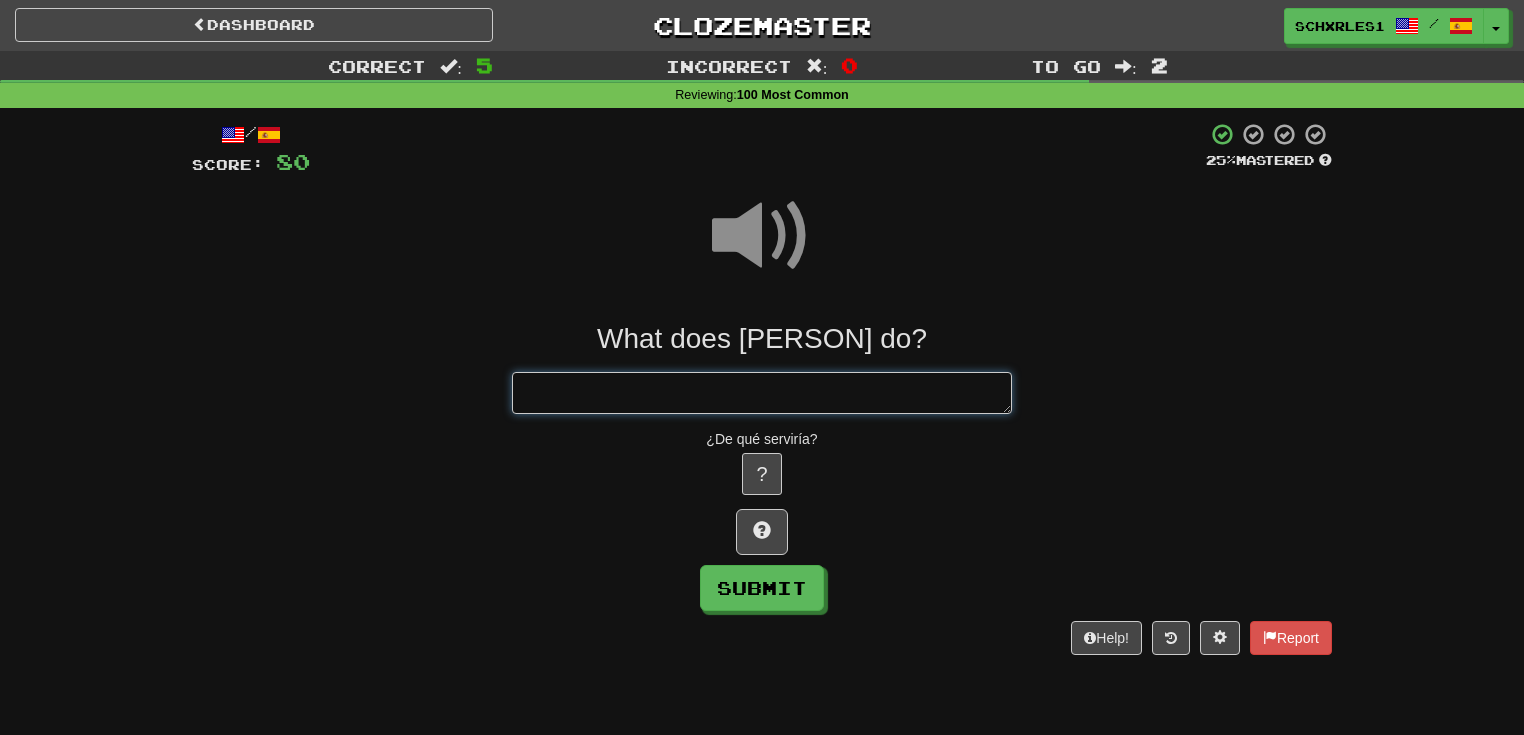 click at bounding box center [762, 393] 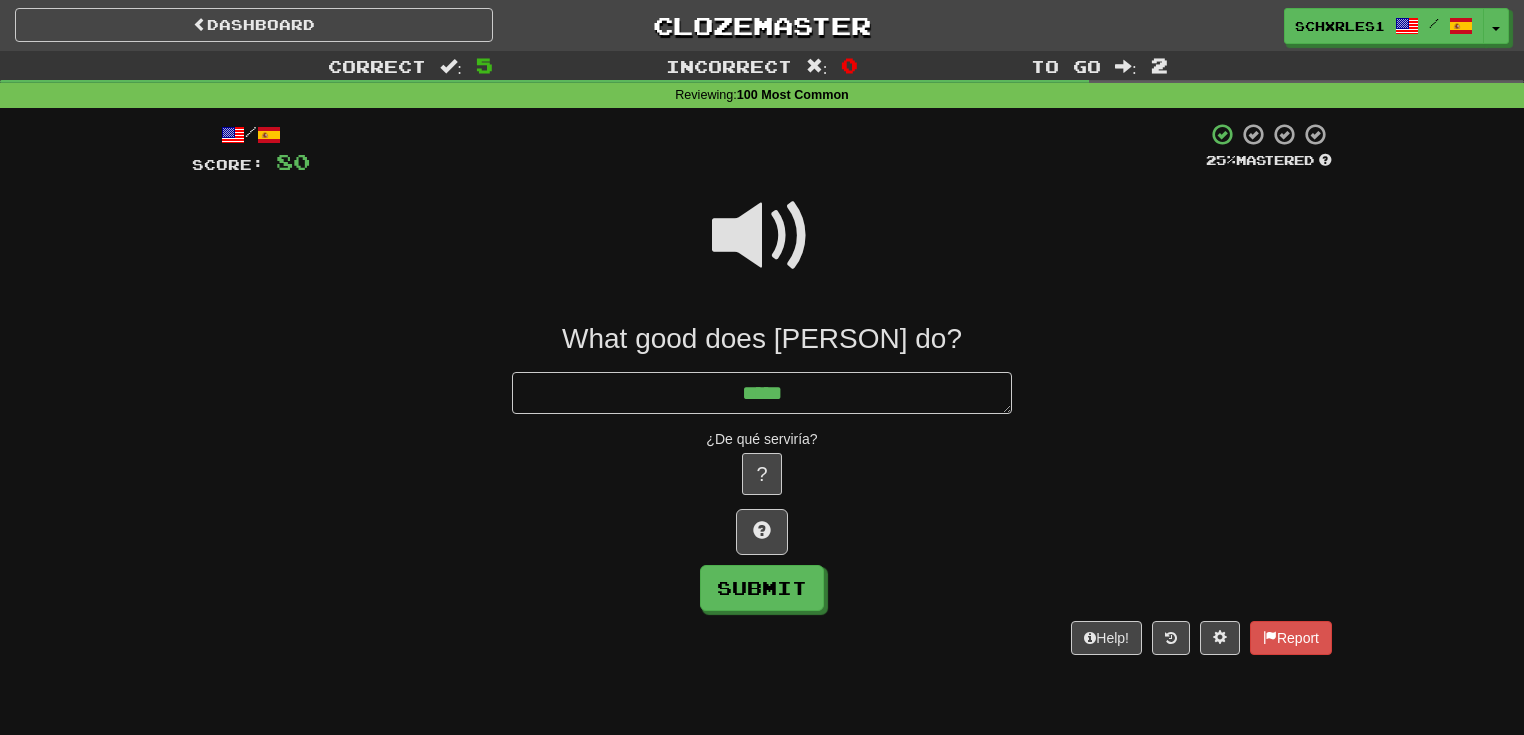 click at bounding box center (762, 236) 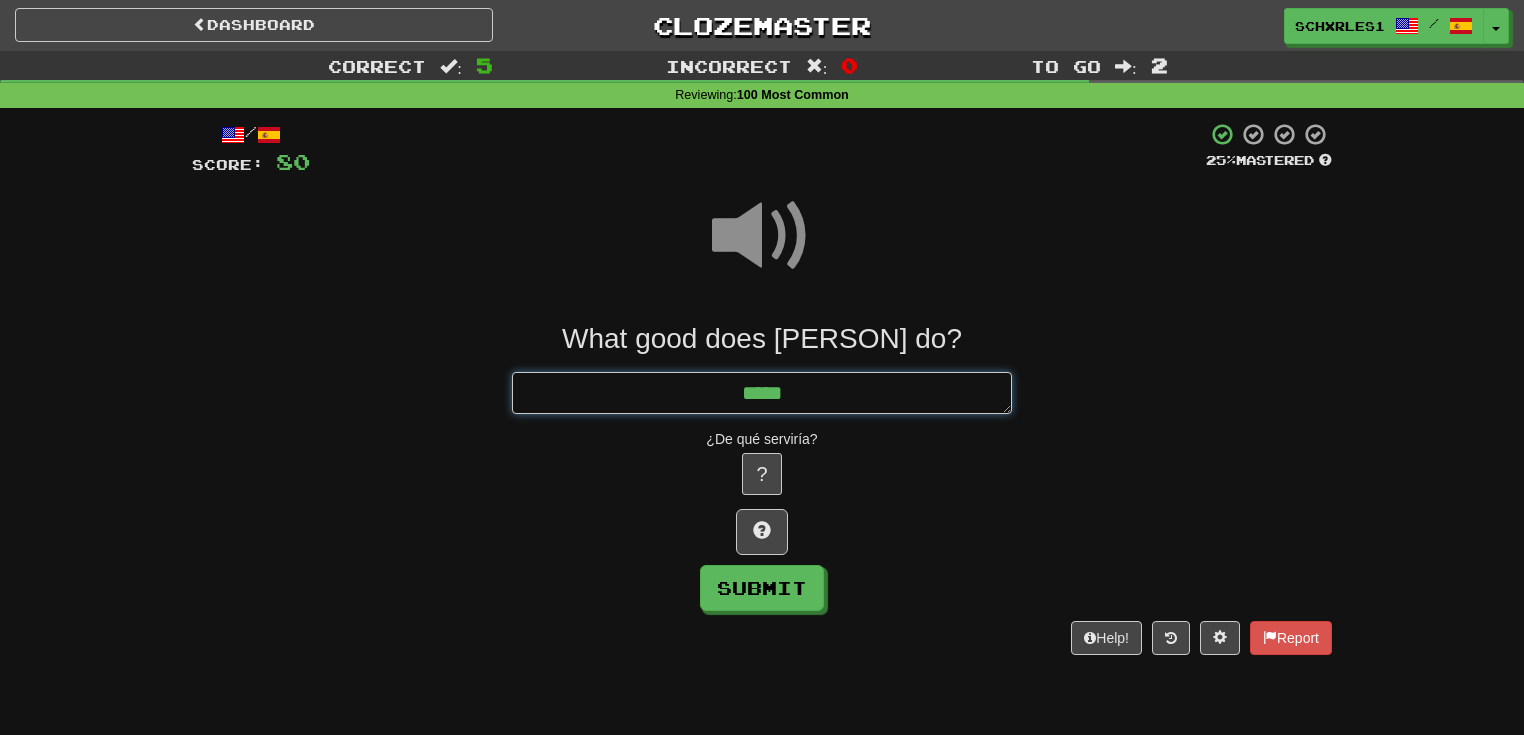 click on "****" at bounding box center [762, 393] 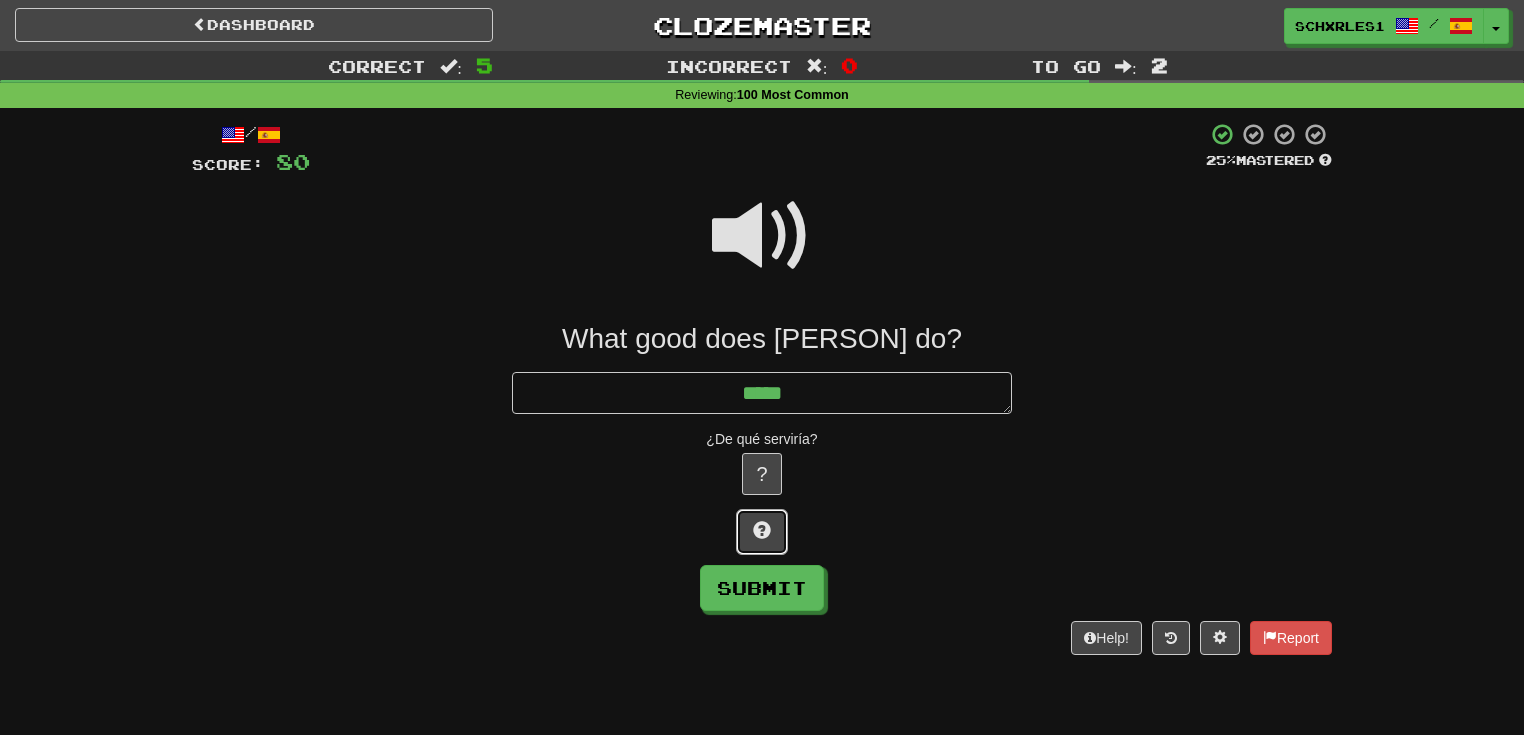 click at bounding box center [762, 532] 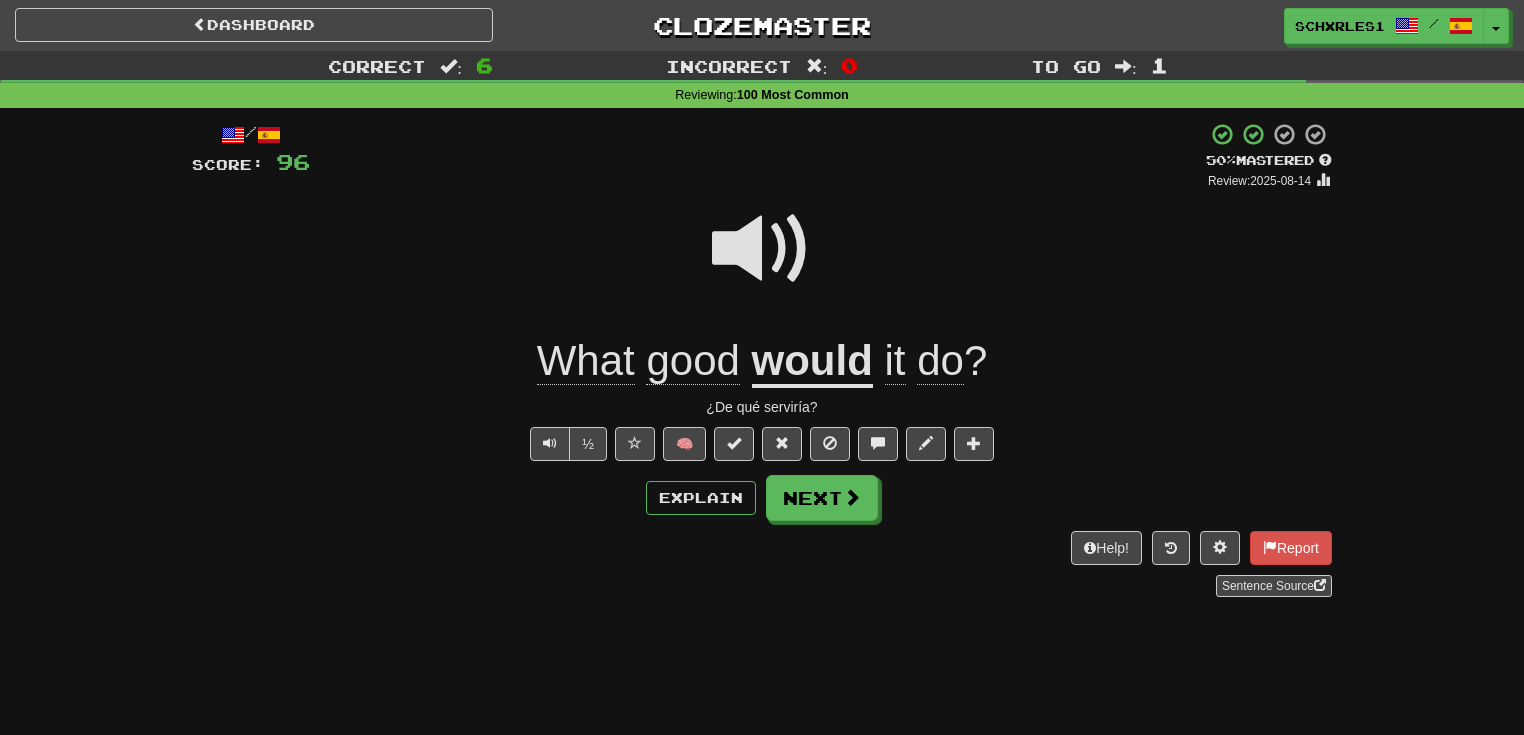 click on "What   good   would   it   do ?" at bounding box center [762, 361] 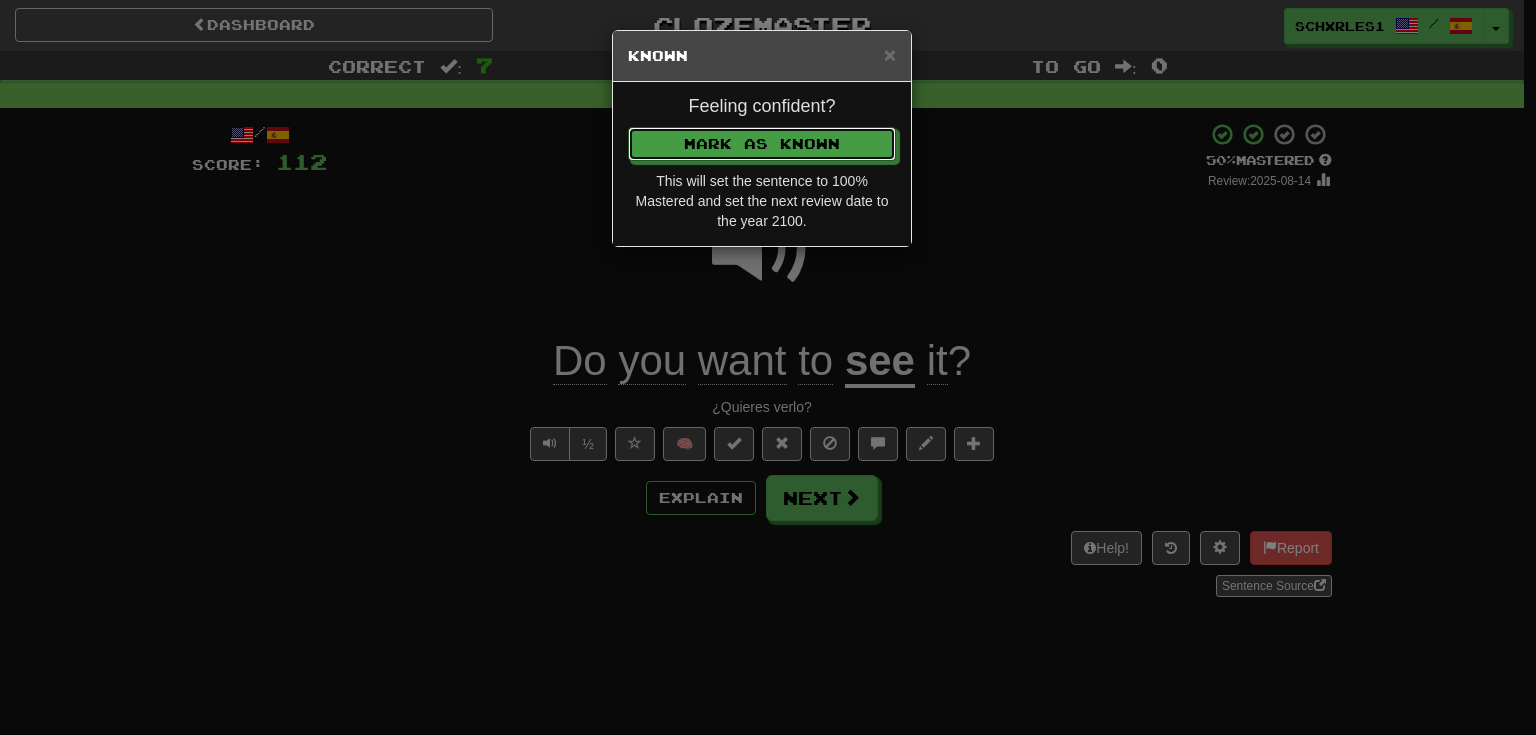 click on "Mark as Known" at bounding box center (762, 144) 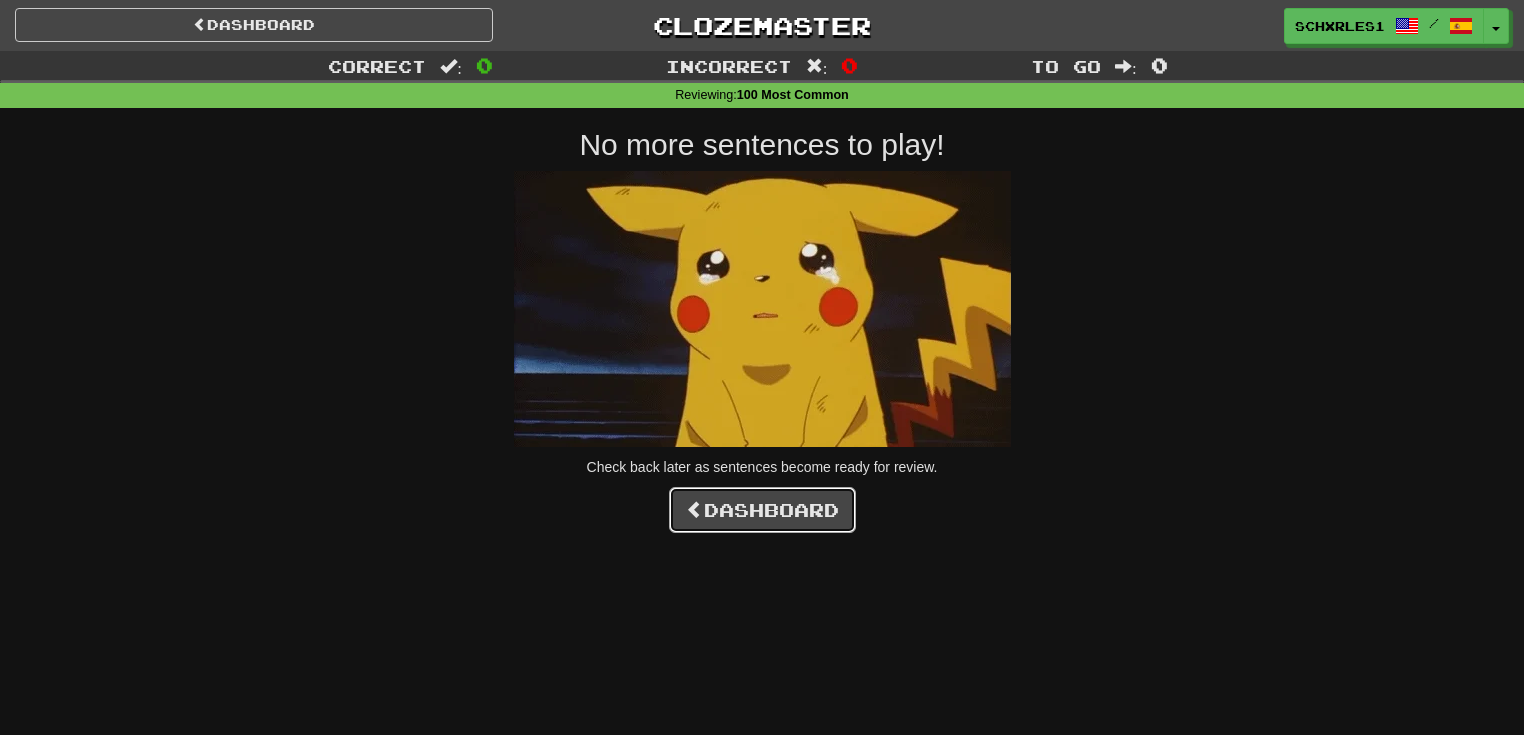click on "Dashboard" at bounding box center (762, 510) 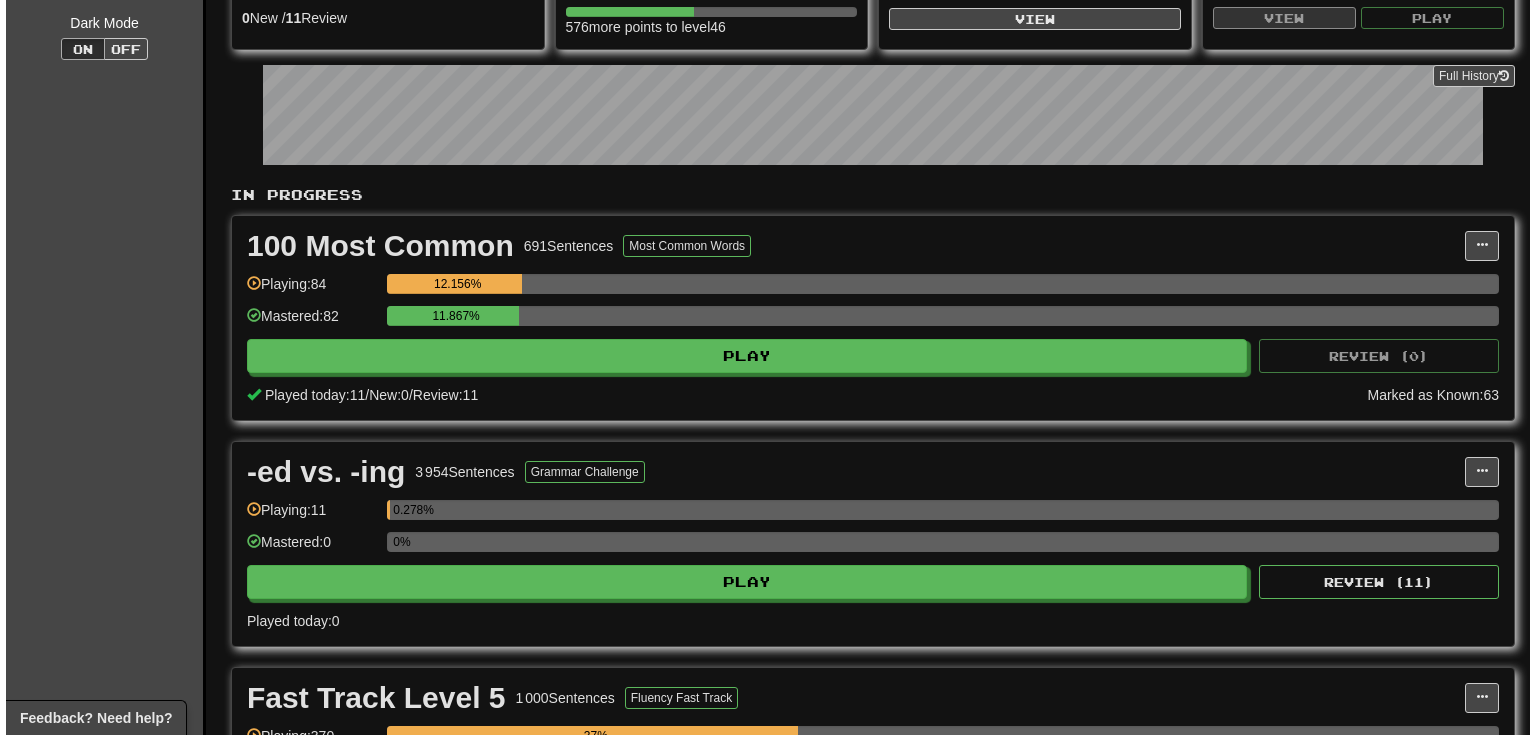 scroll, scrollTop: 426, scrollLeft: 0, axis: vertical 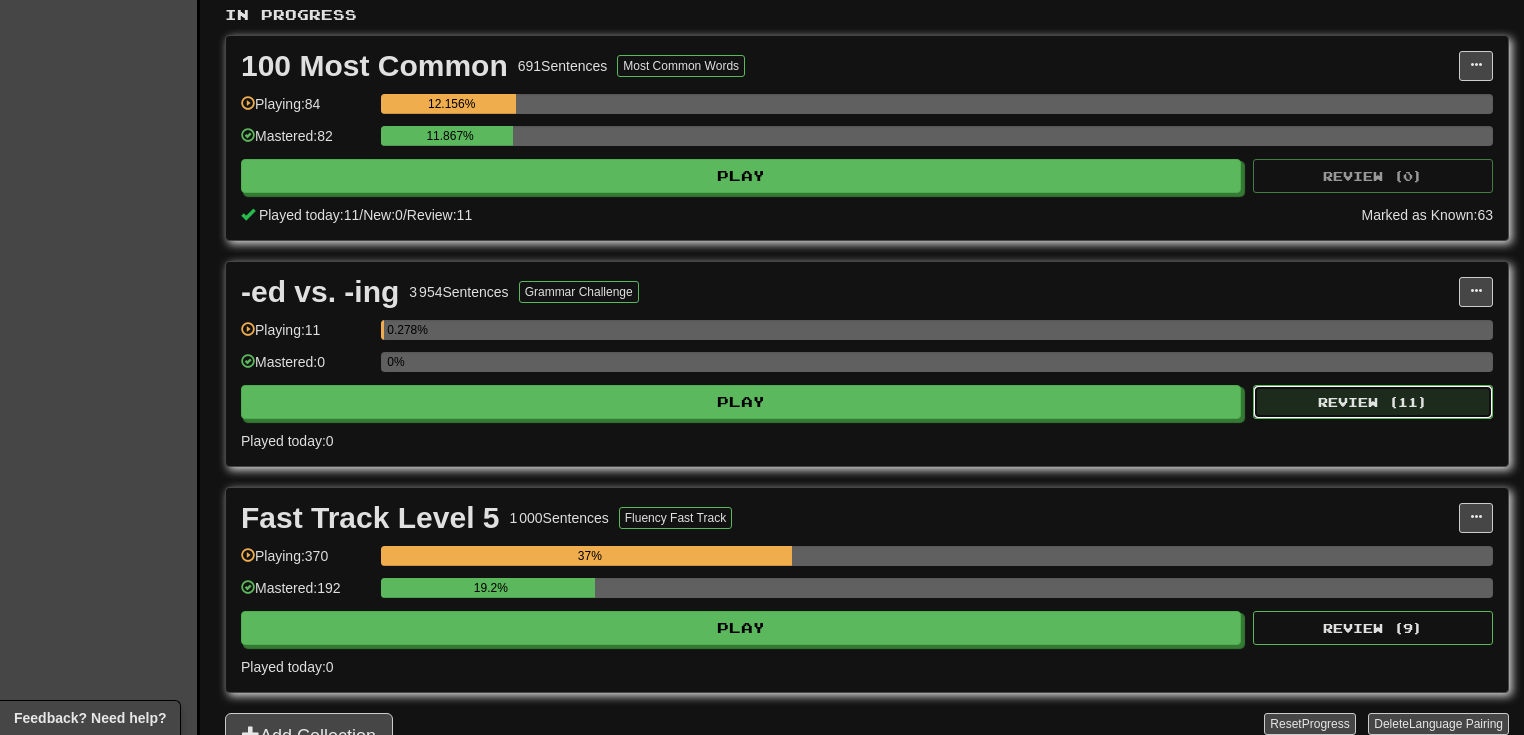click on "Review ( 11 )" at bounding box center [1373, 402] 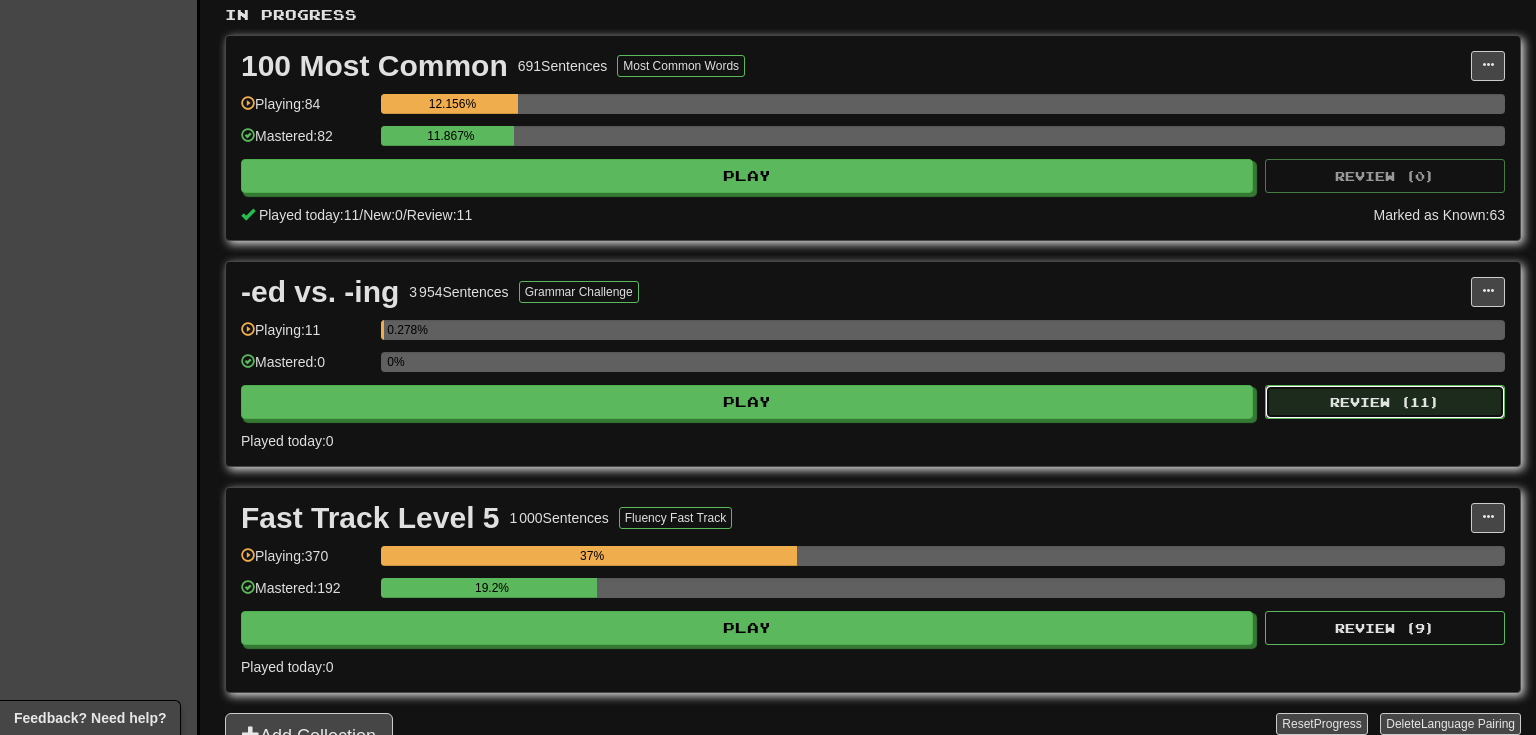 select on "**" 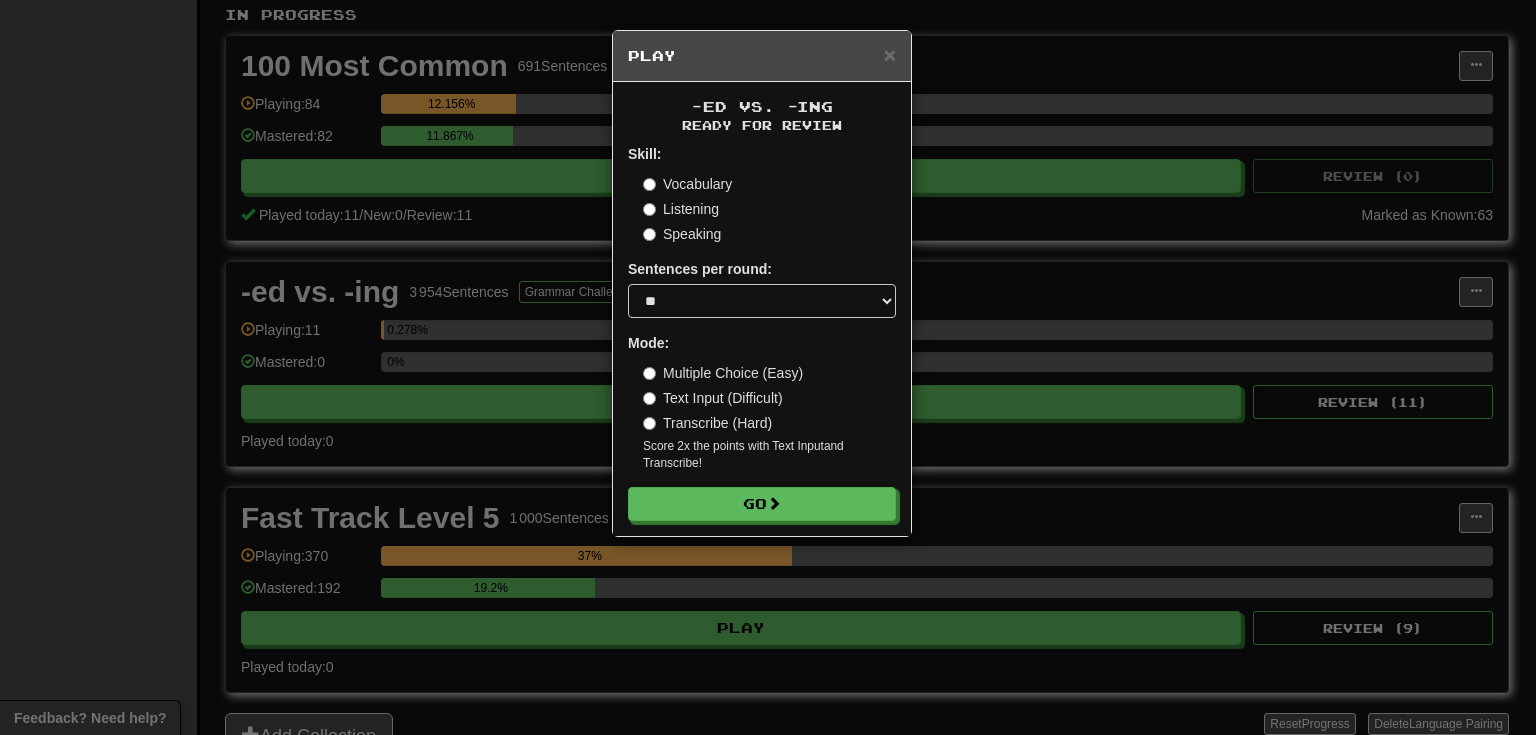 click on "Speaking" at bounding box center [682, 234] 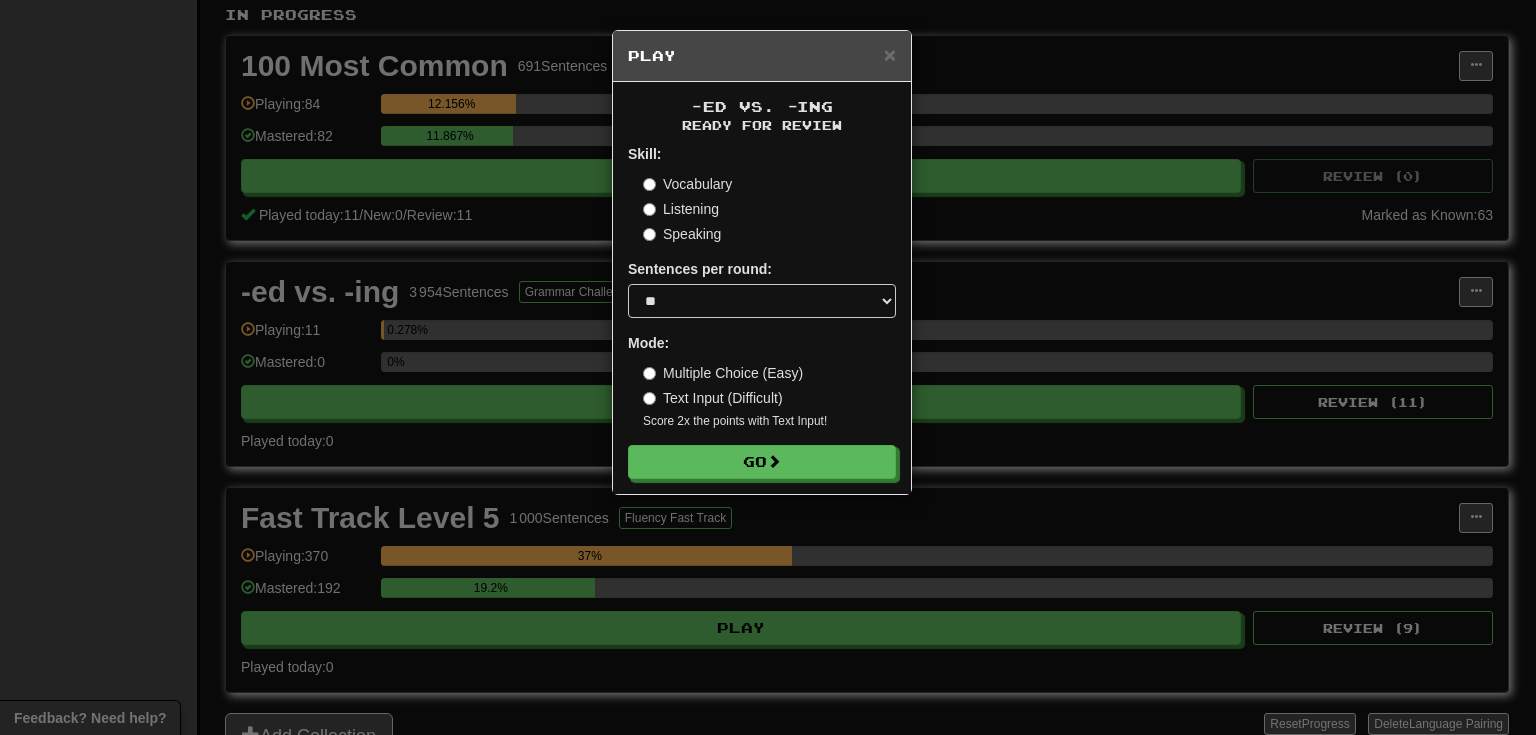 click on "Text Input (Difficult)" at bounding box center [713, 398] 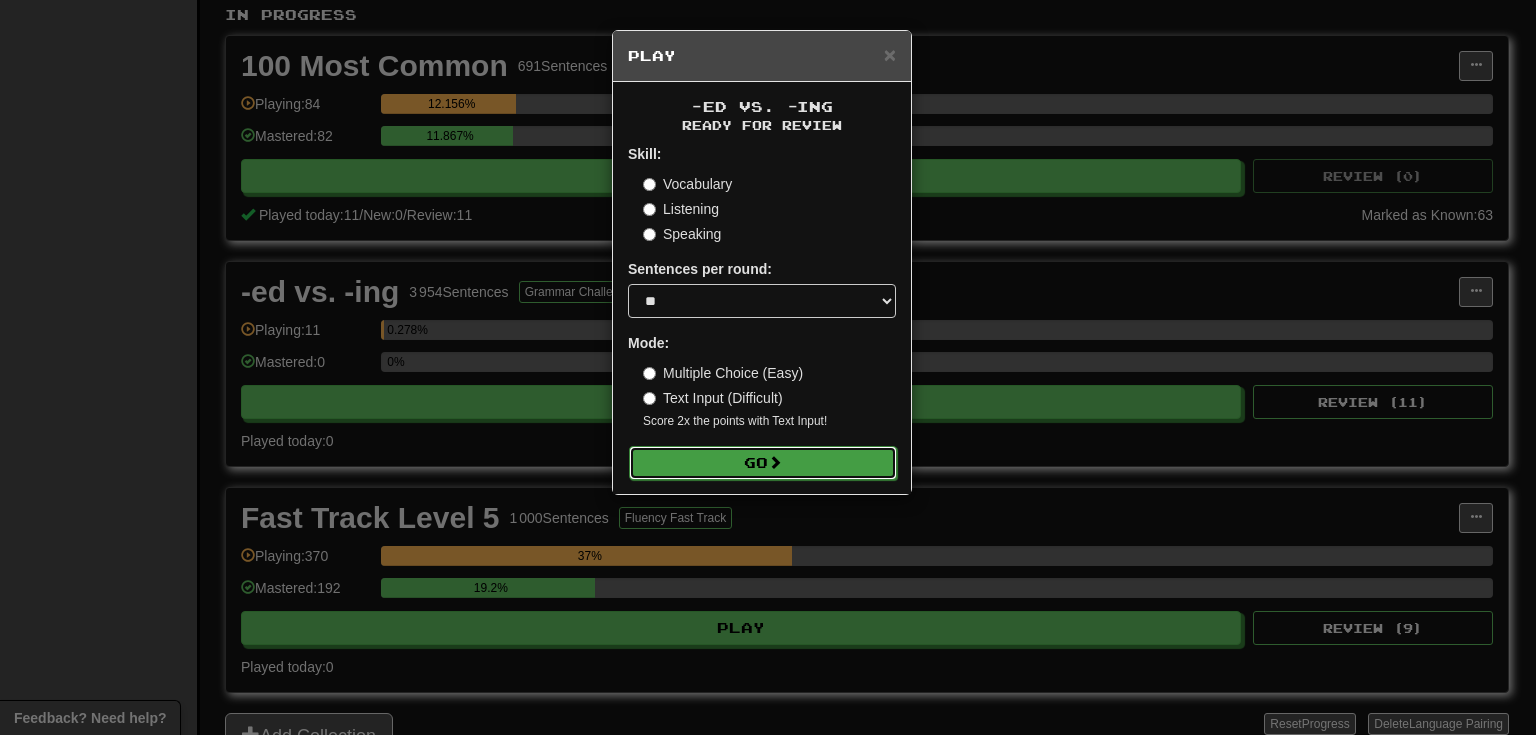 click on "Go" at bounding box center [763, 463] 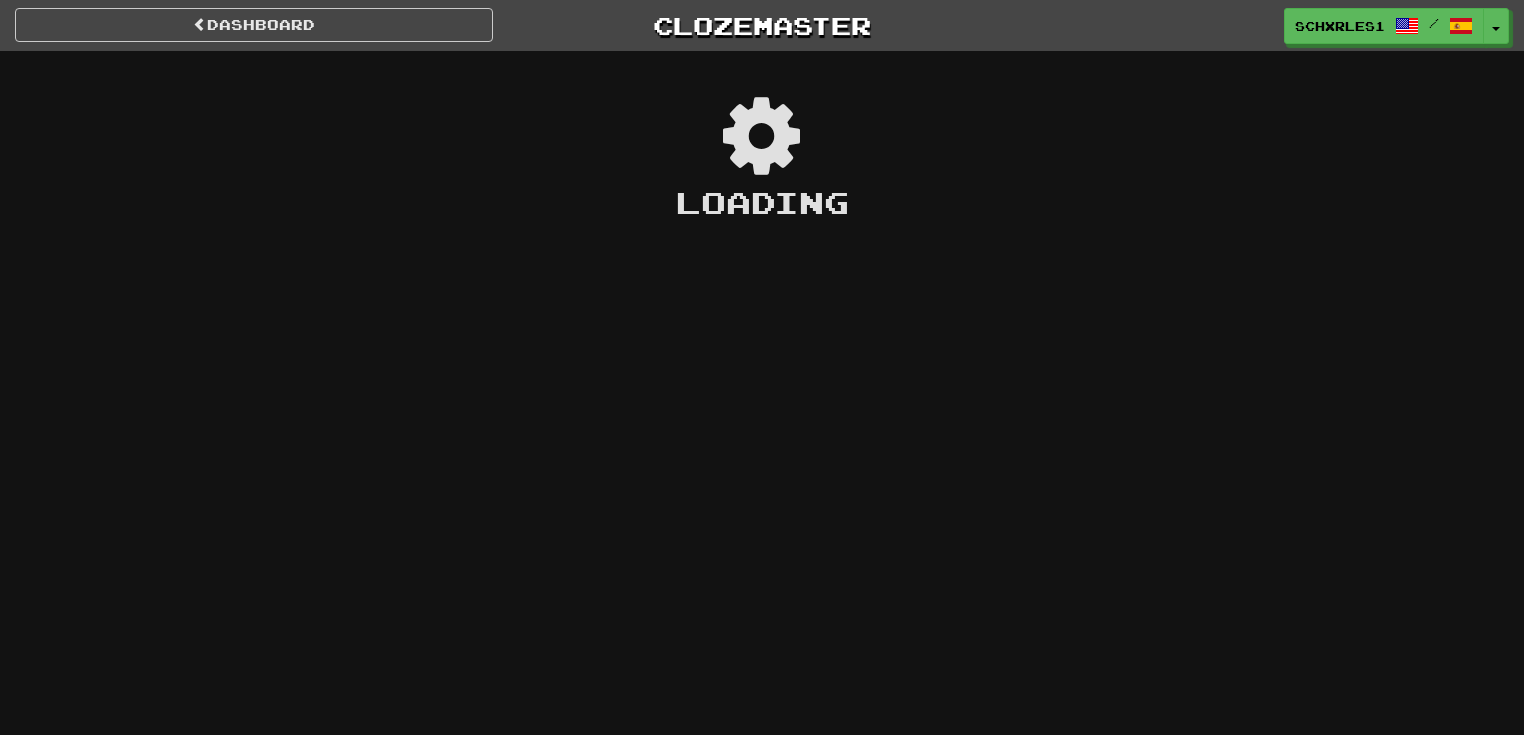 scroll, scrollTop: 0, scrollLeft: 0, axis: both 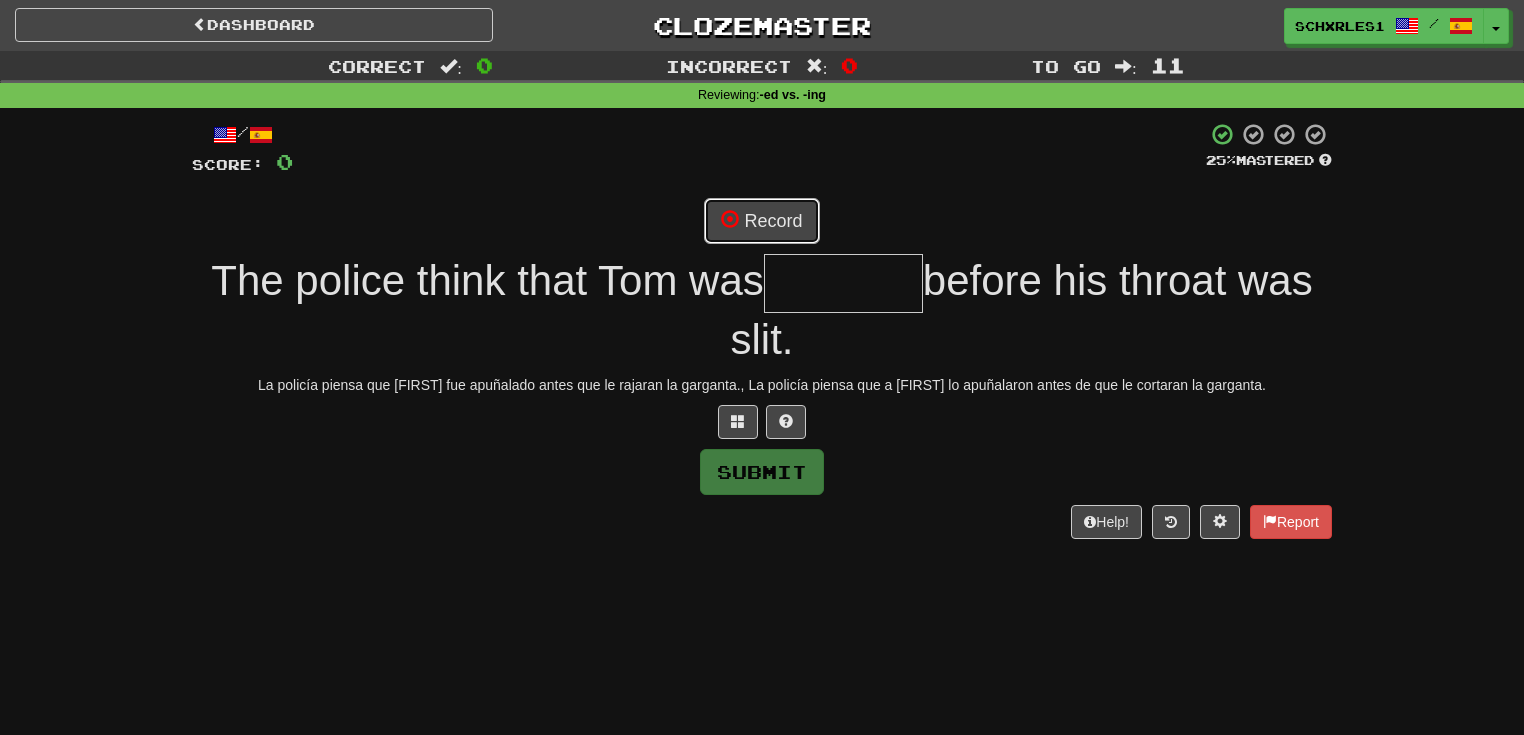 click on "Record" at bounding box center [761, 221] 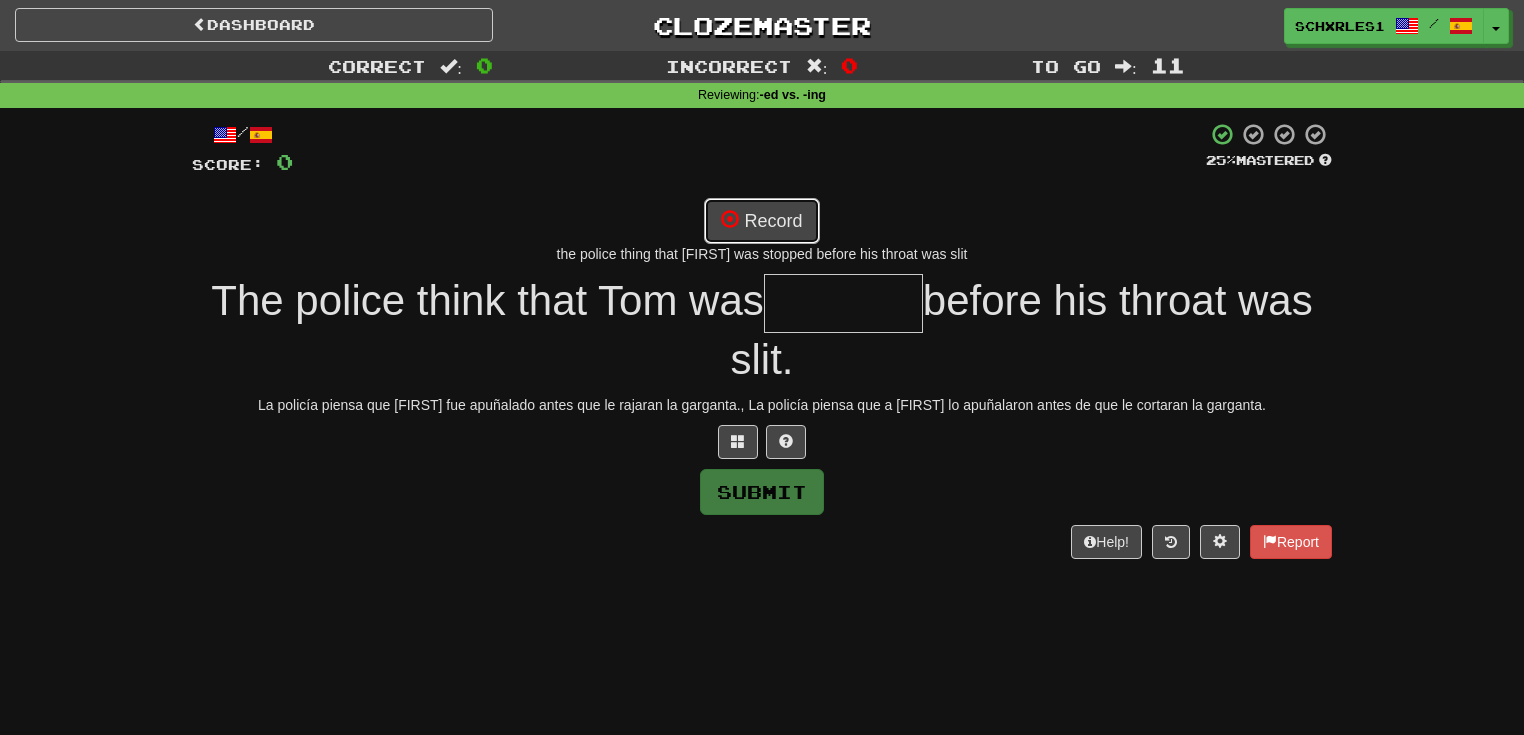 click on "Record" at bounding box center (761, 221) 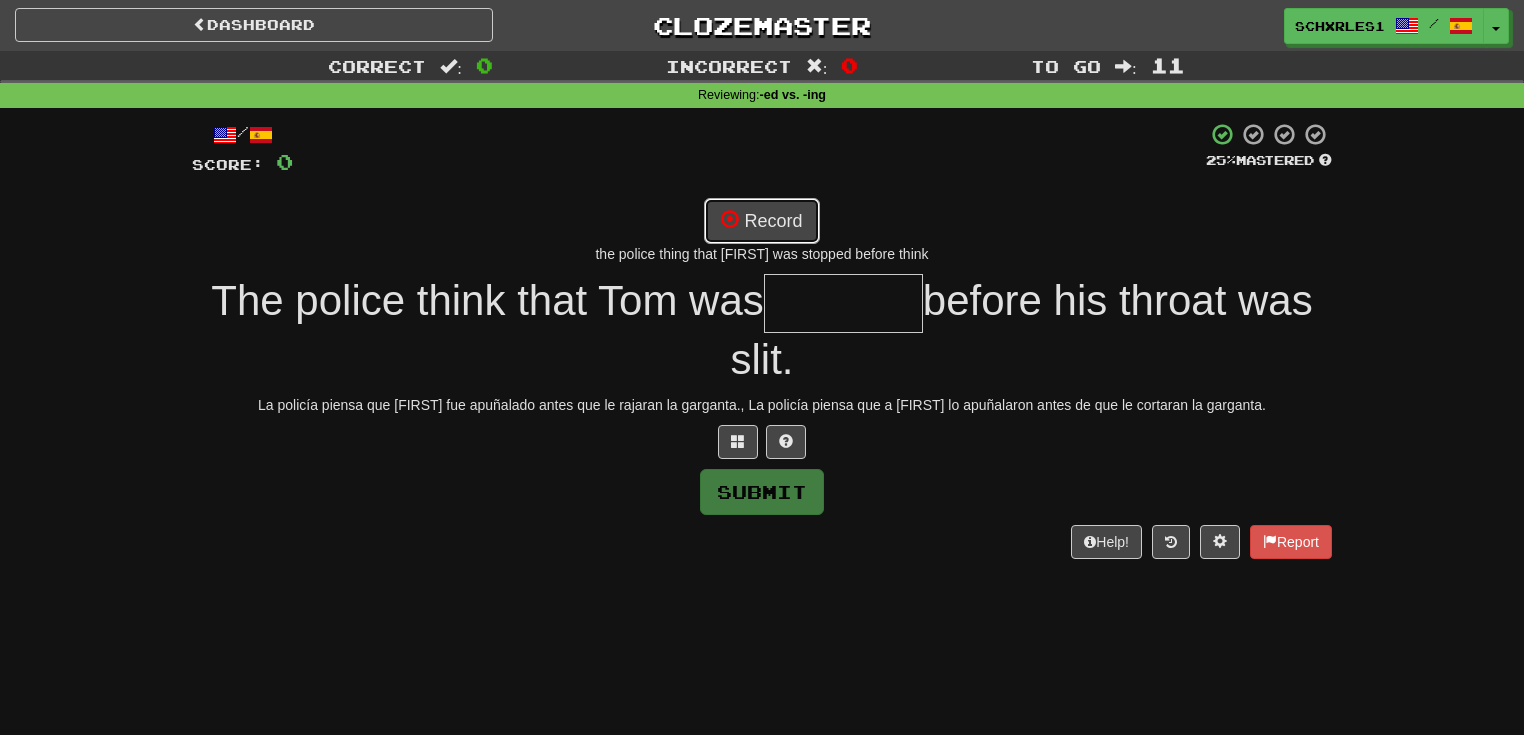 click on "Record" at bounding box center [761, 221] 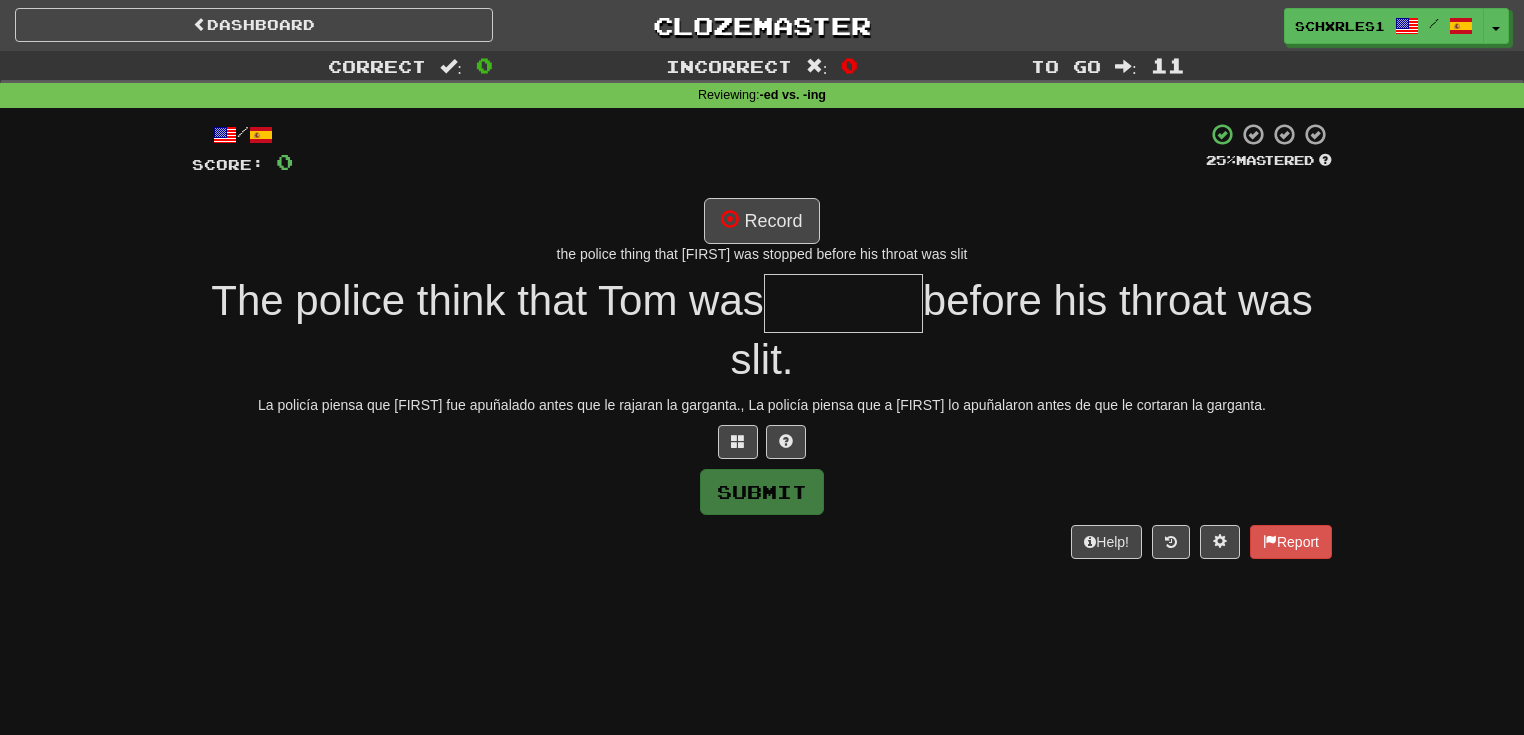 click at bounding box center [843, 303] 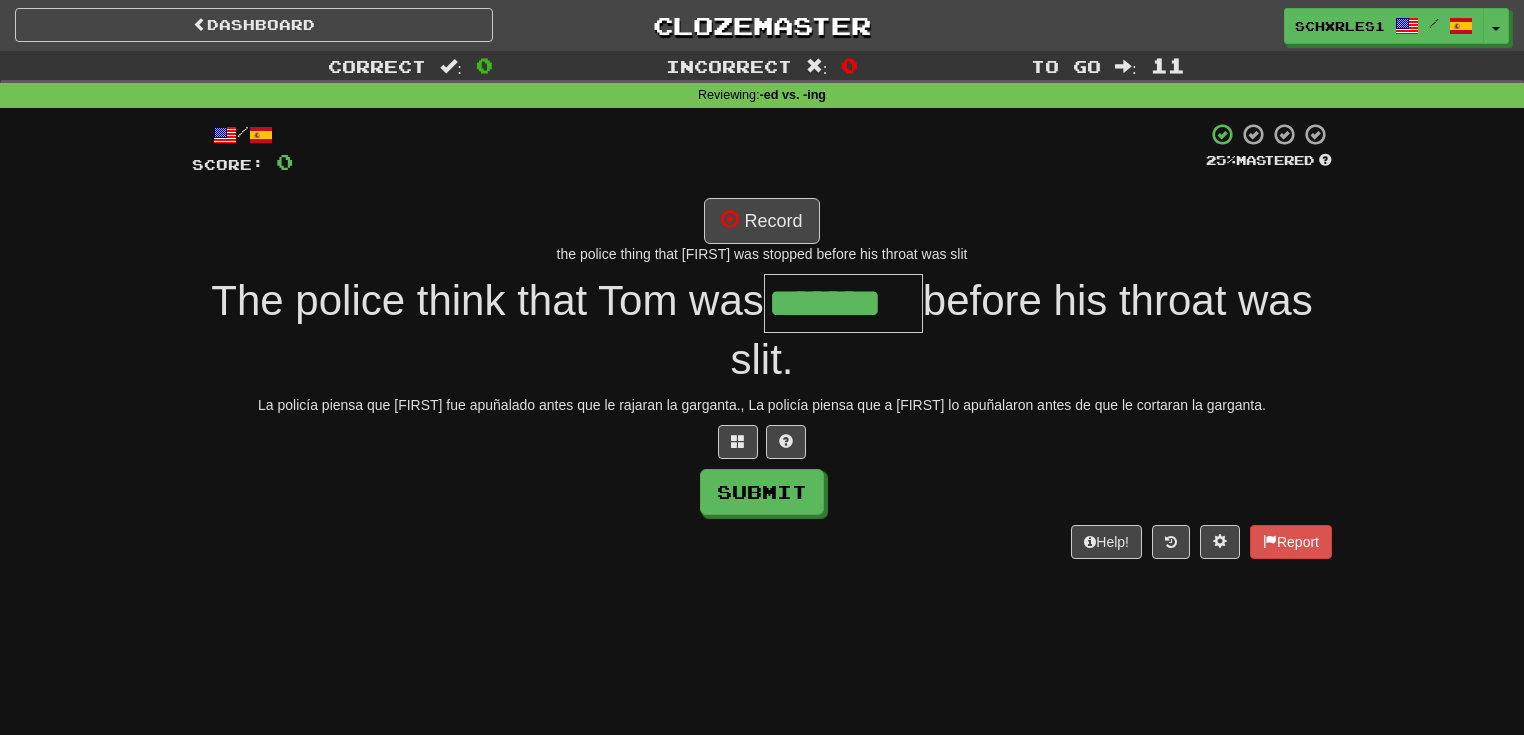 type on "*******" 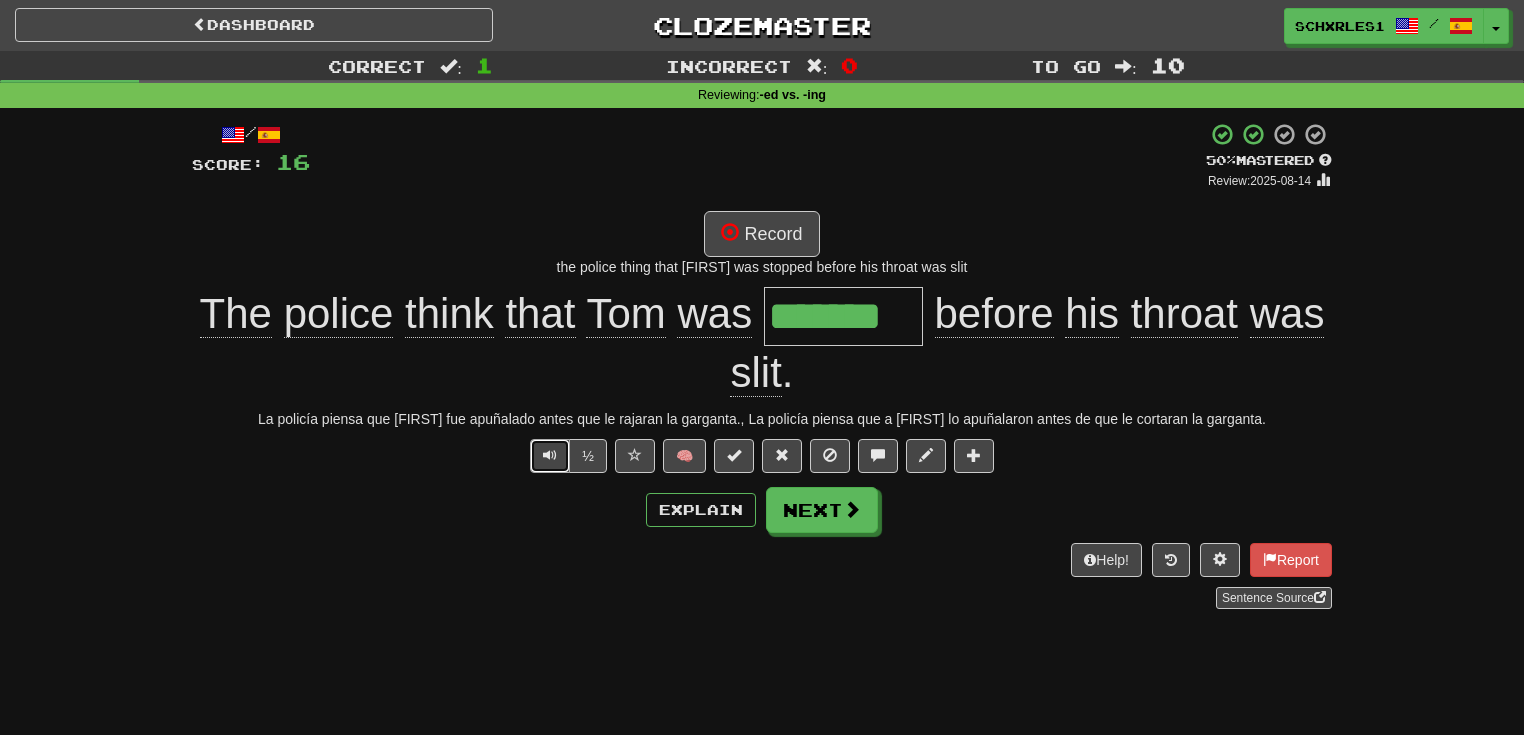click at bounding box center (550, 456) 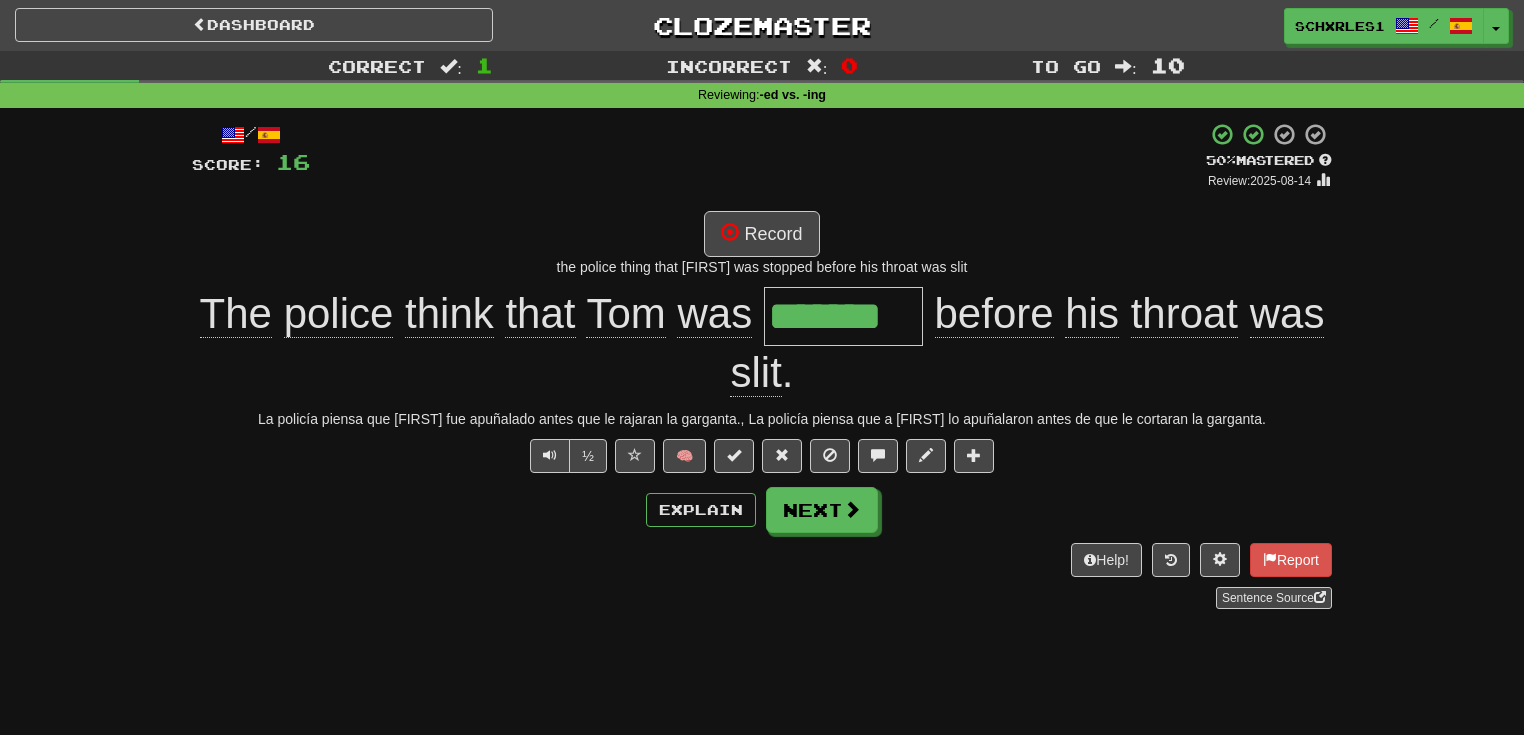 drag, startPoint x: 996, startPoint y: 668, endPoint x: 978, endPoint y: 648, distance: 26.907248 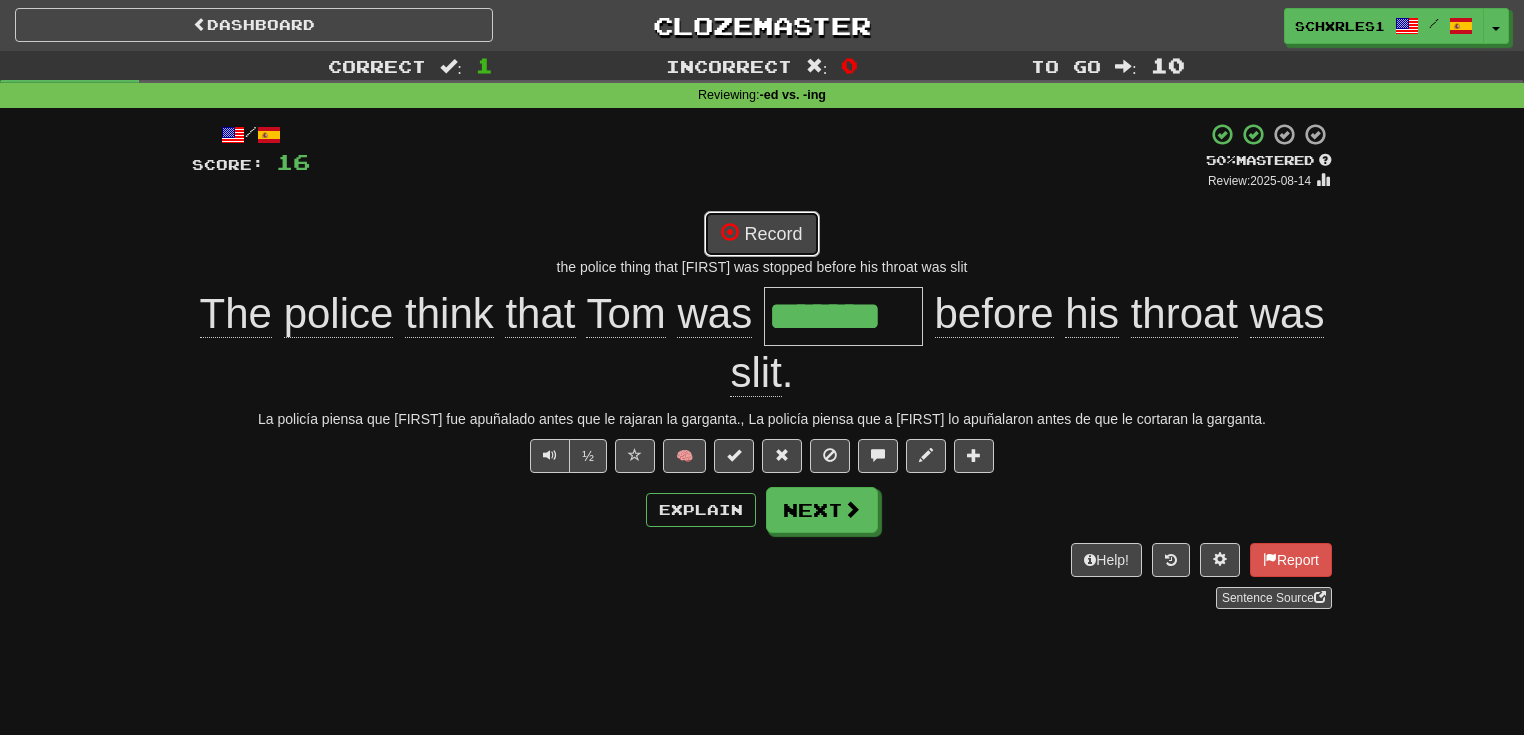 click on "Record" at bounding box center (761, 234) 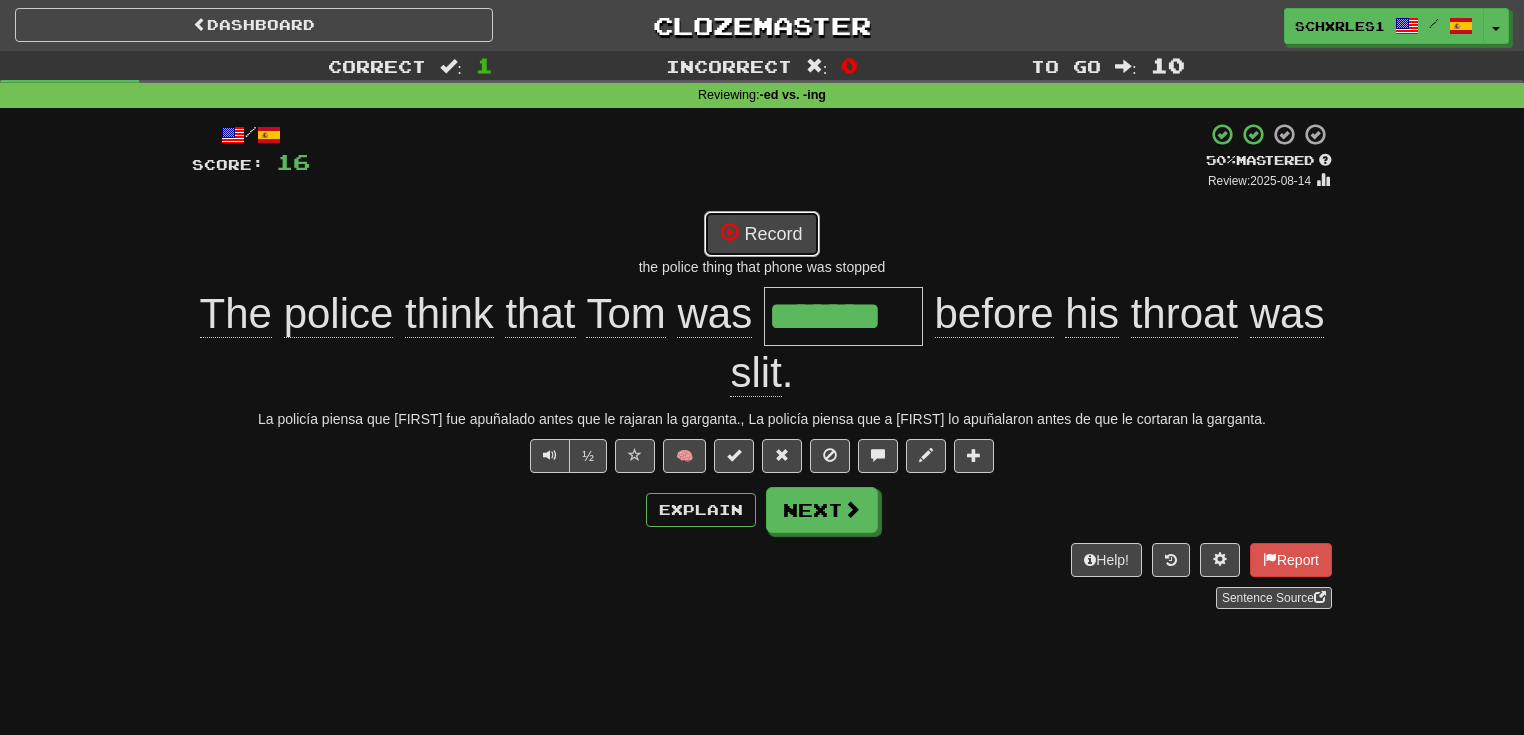 click on "Record" at bounding box center [761, 234] 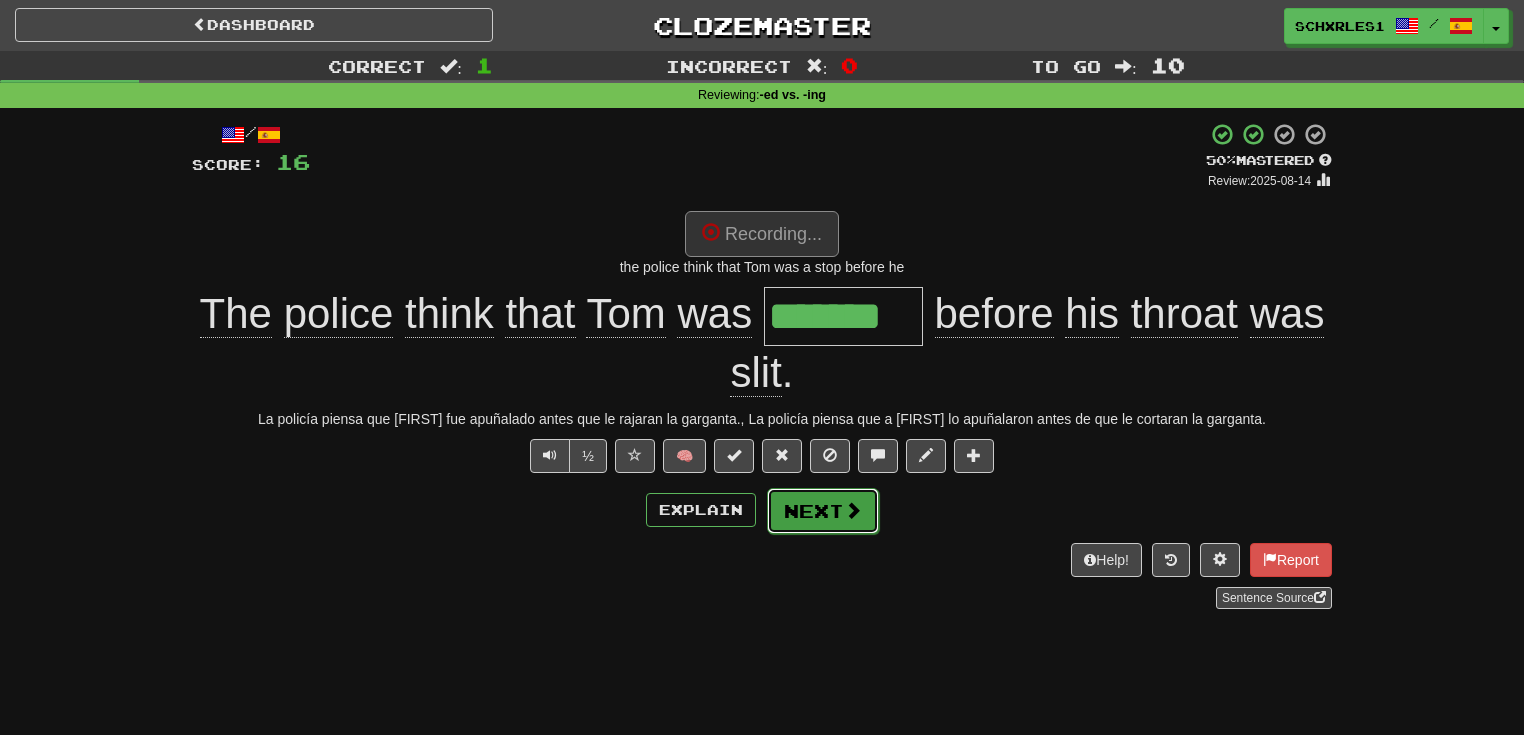click on "Next" at bounding box center [823, 511] 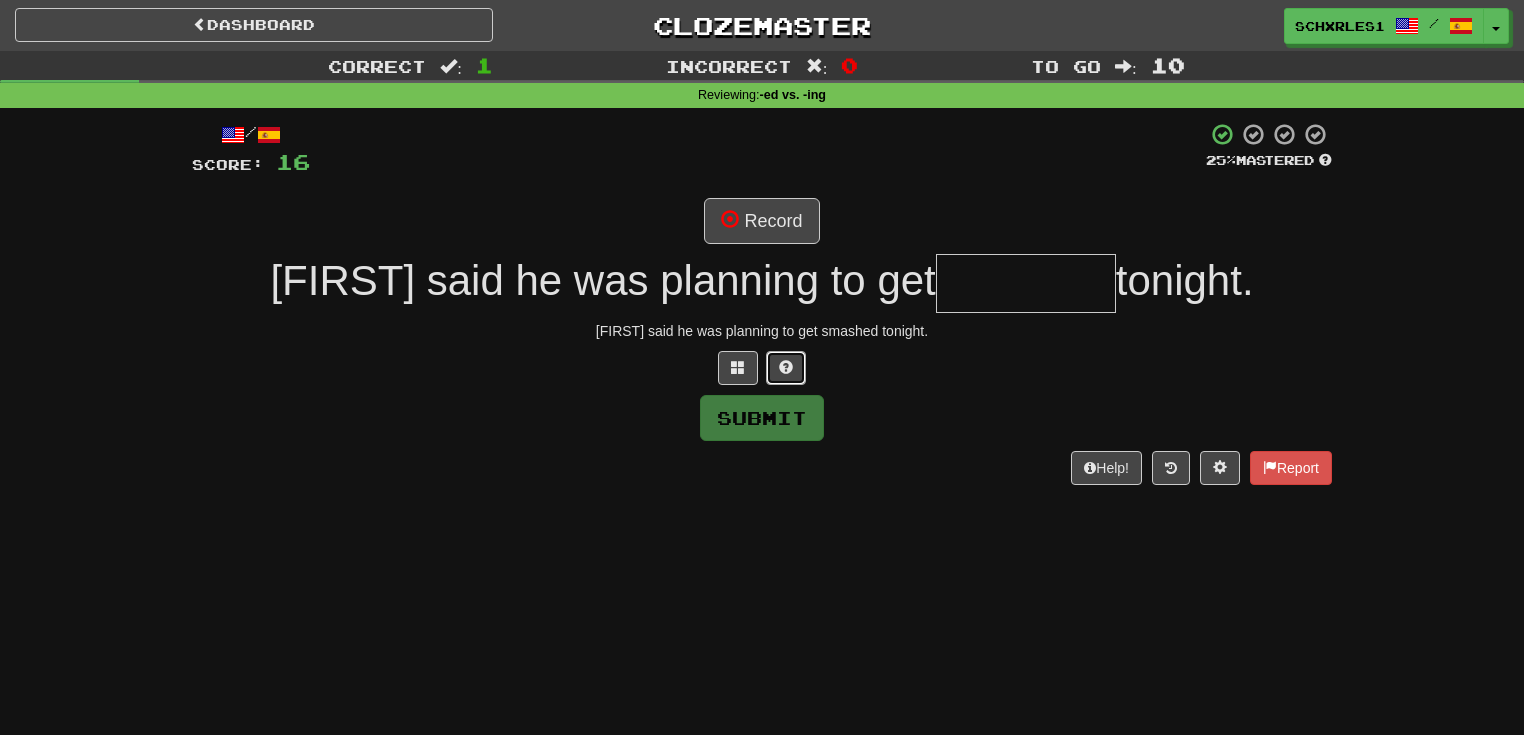 click at bounding box center [786, 368] 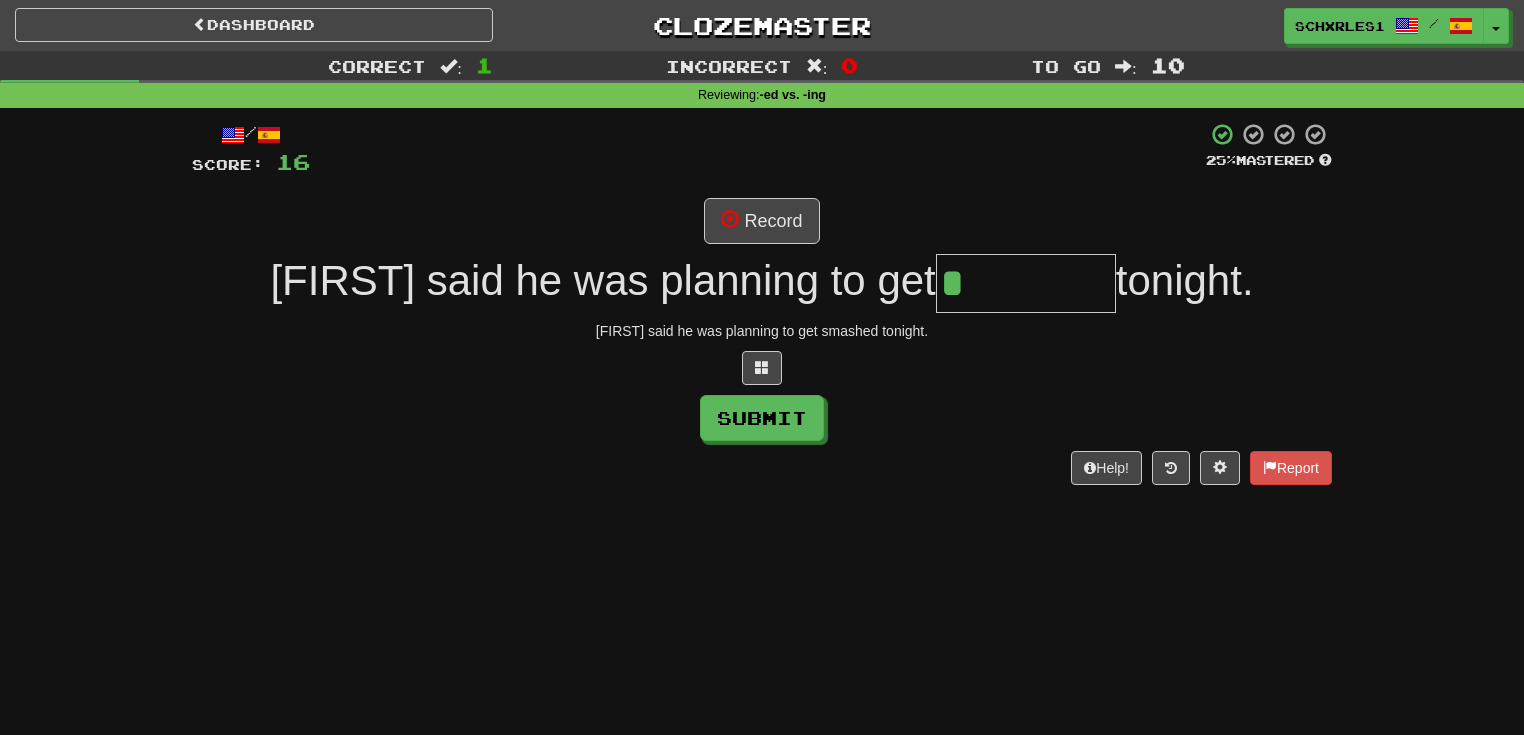 click on "*" at bounding box center (1026, 283) 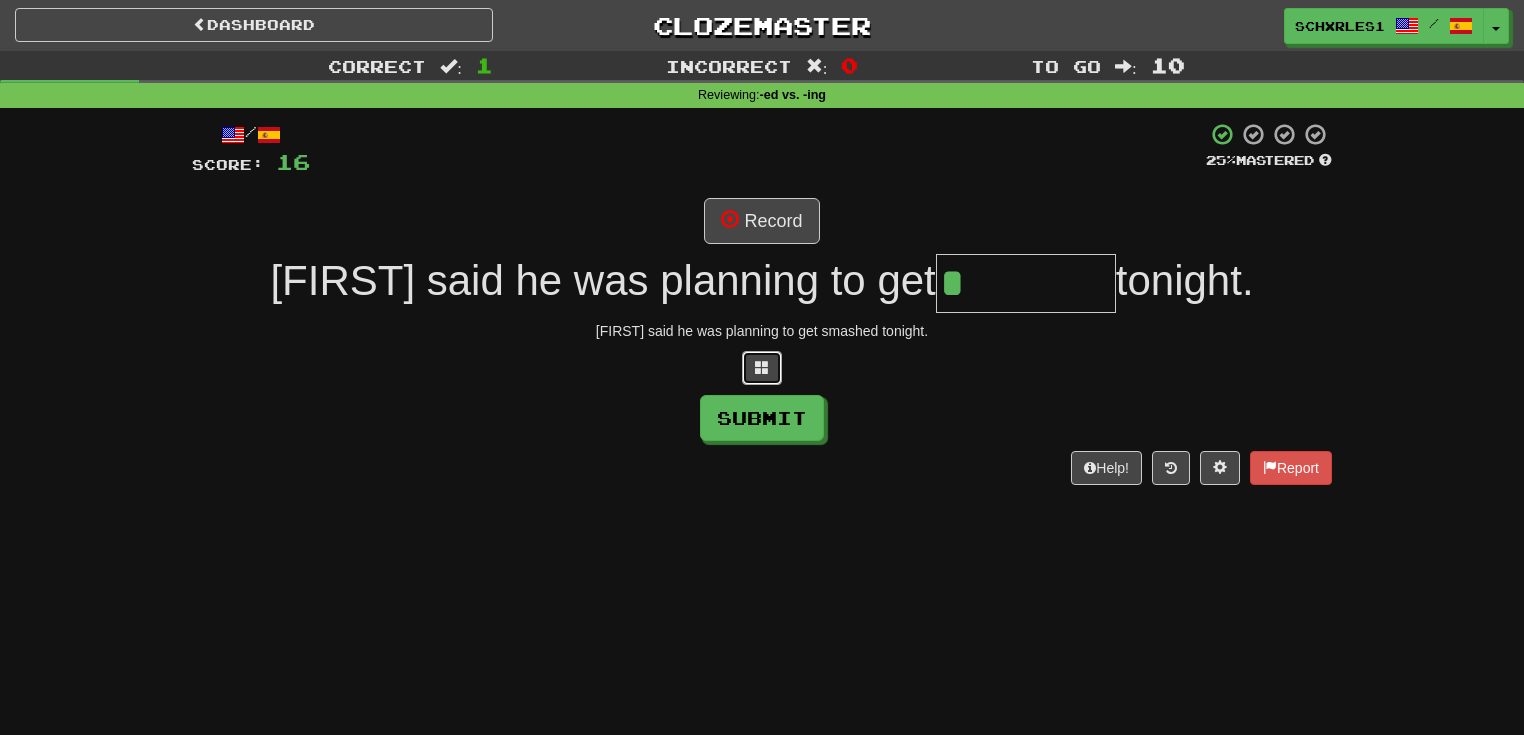 click at bounding box center (762, 368) 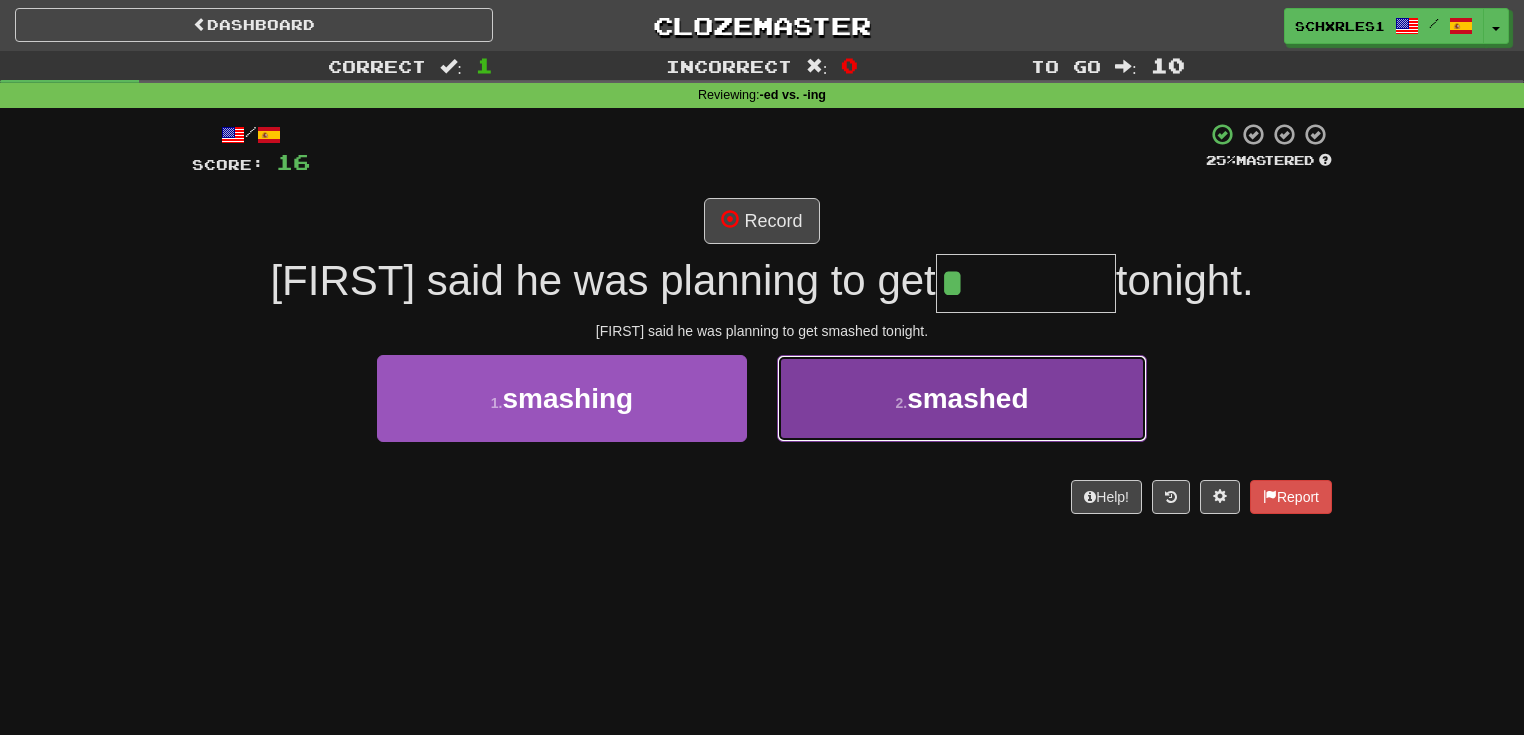 click on "smashed" at bounding box center [967, 398] 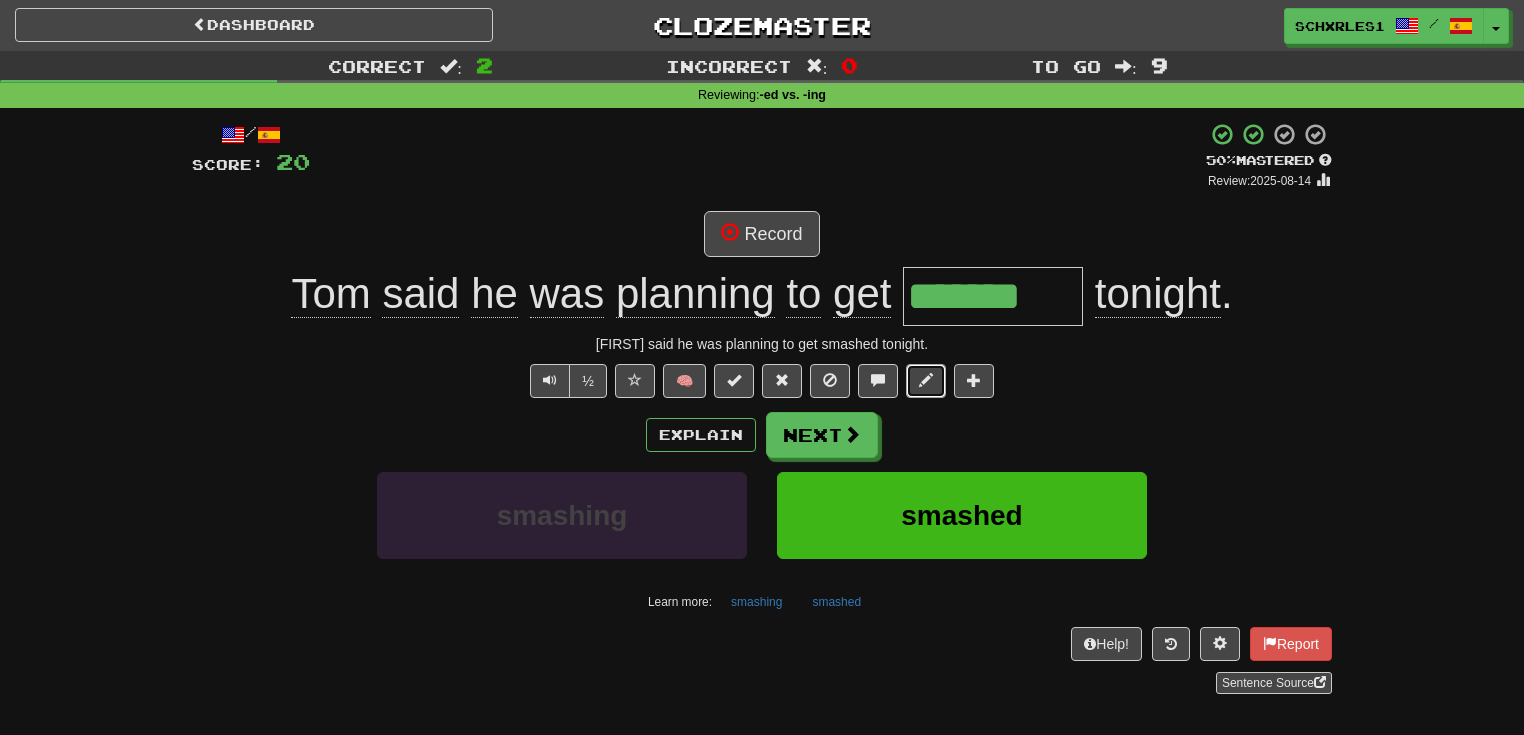 click at bounding box center [926, 381] 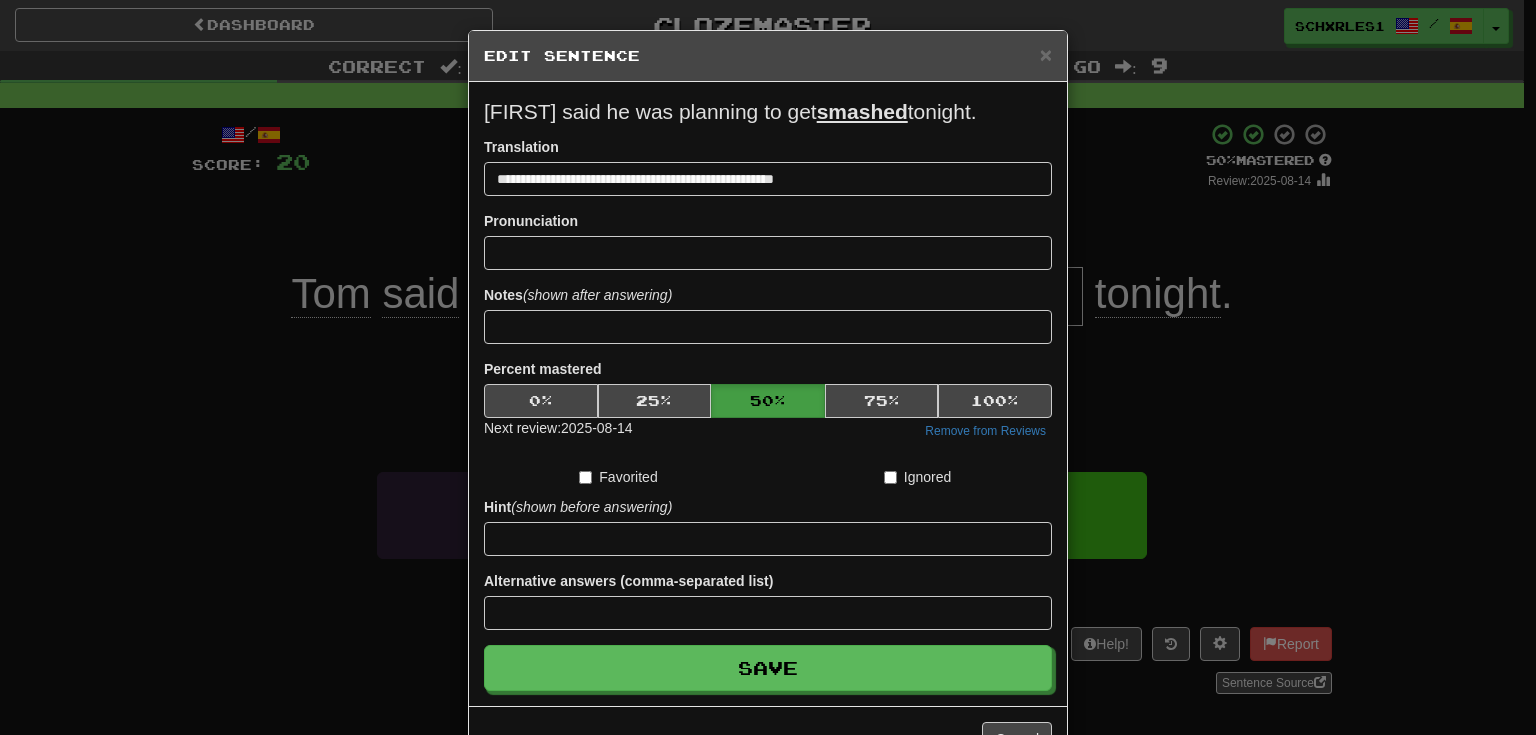 click on "Percent mastered 0 % 25 % 50 % 75 % 100 % Next review:  2025-08-14 Remove from Reviews" at bounding box center (768, 400) 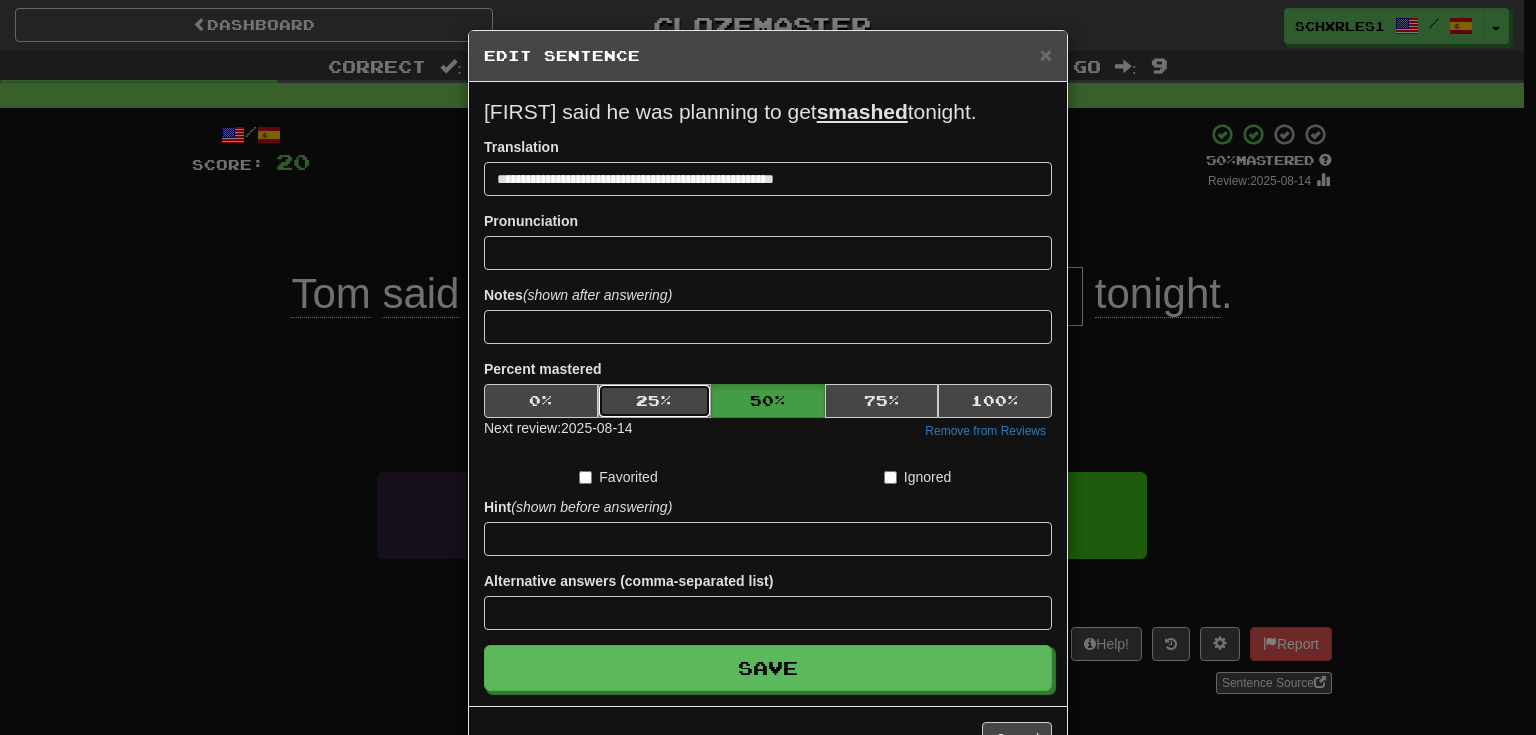 click on "25 %" at bounding box center (655, 401) 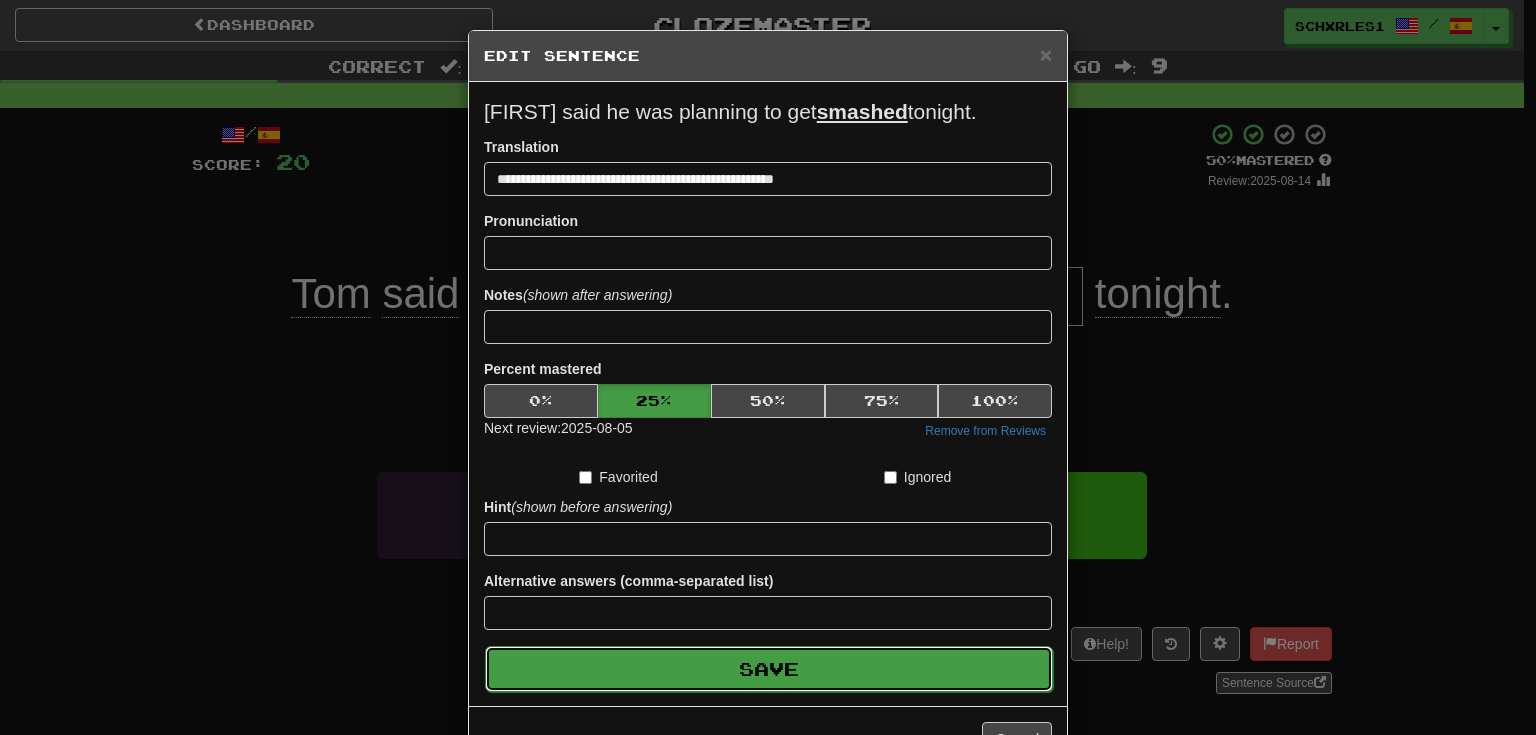 drag, startPoint x: 884, startPoint y: 668, endPoint x: 881, endPoint y: 648, distance: 20.22375 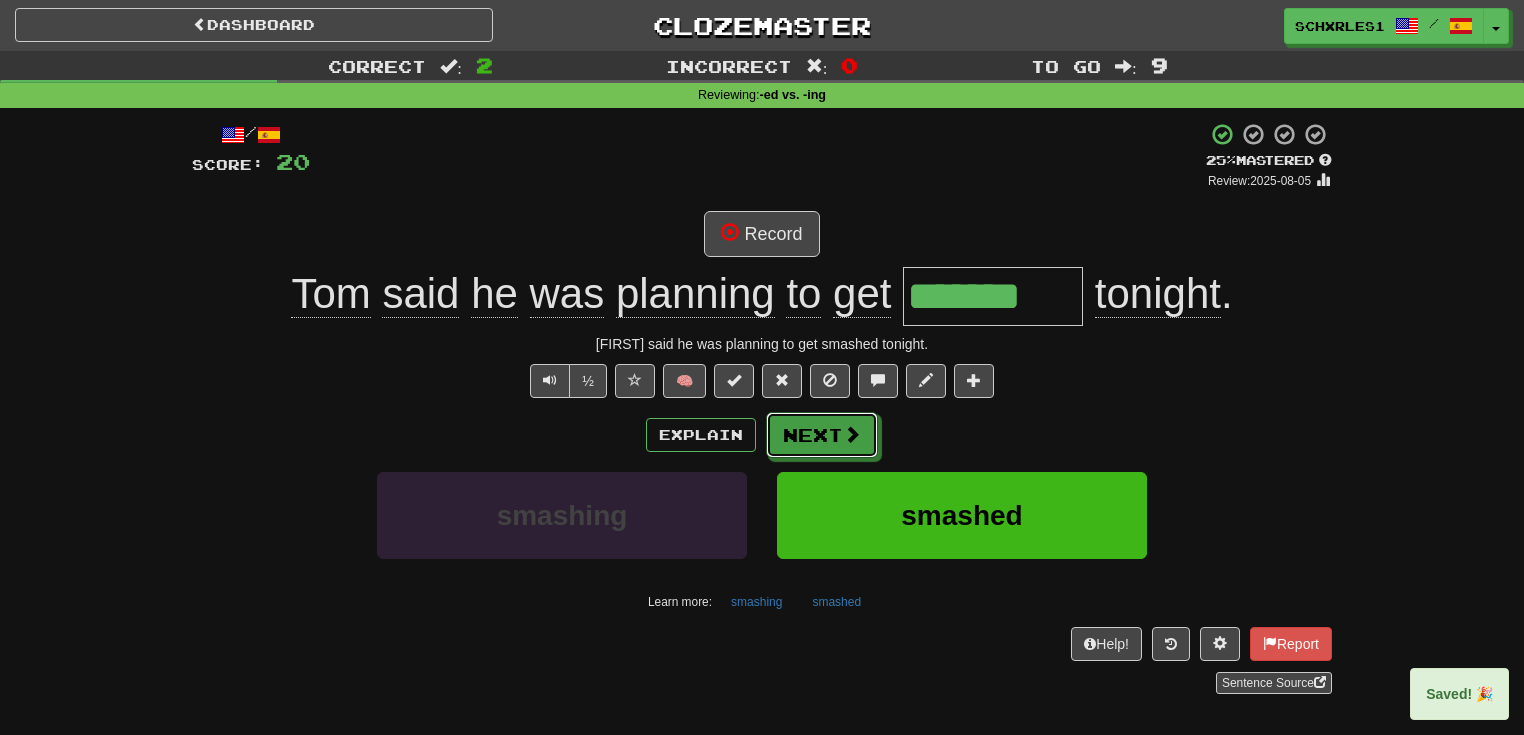 drag, startPoint x: 841, startPoint y: 424, endPoint x: 801, endPoint y: 293, distance: 136.9708 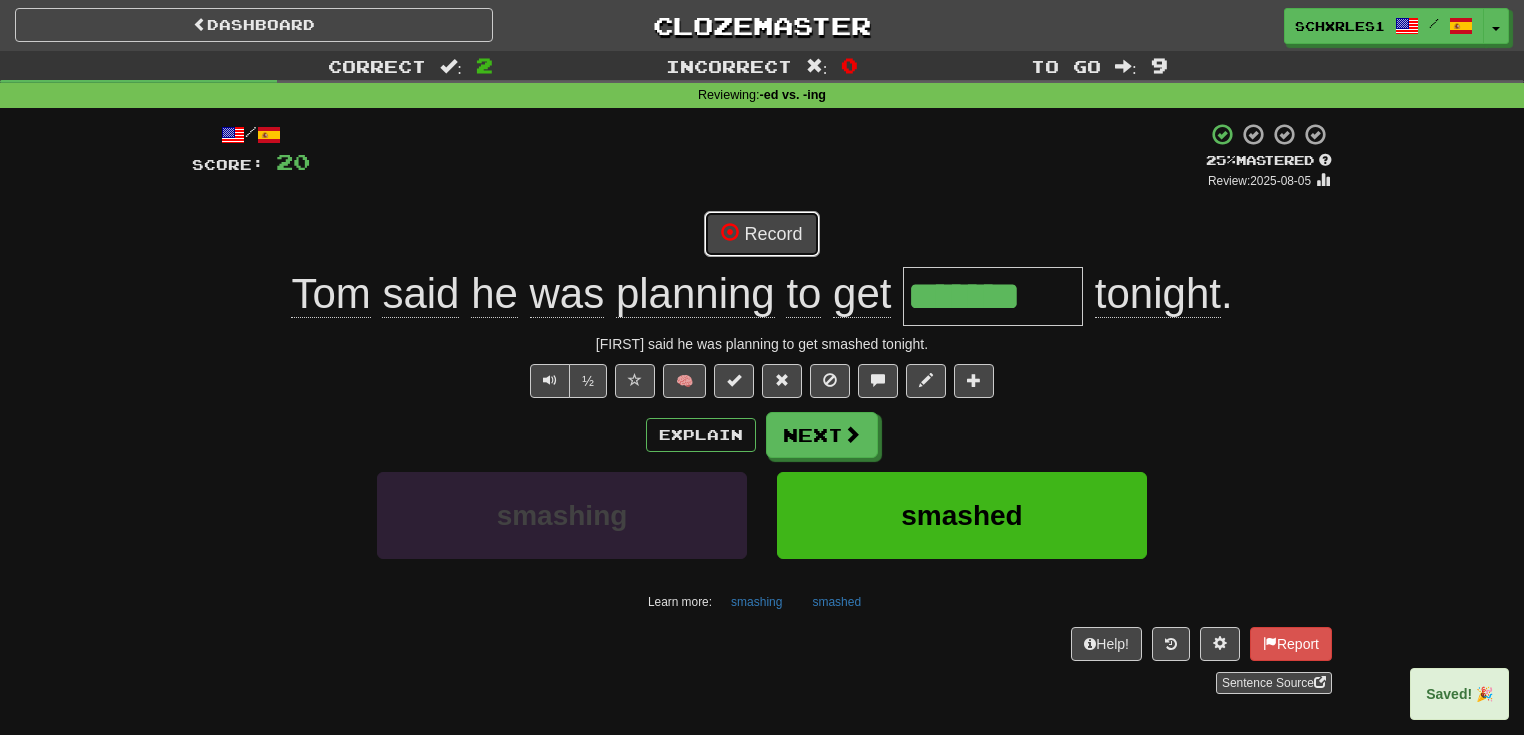 click on "Record" at bounding box center (761, 234) 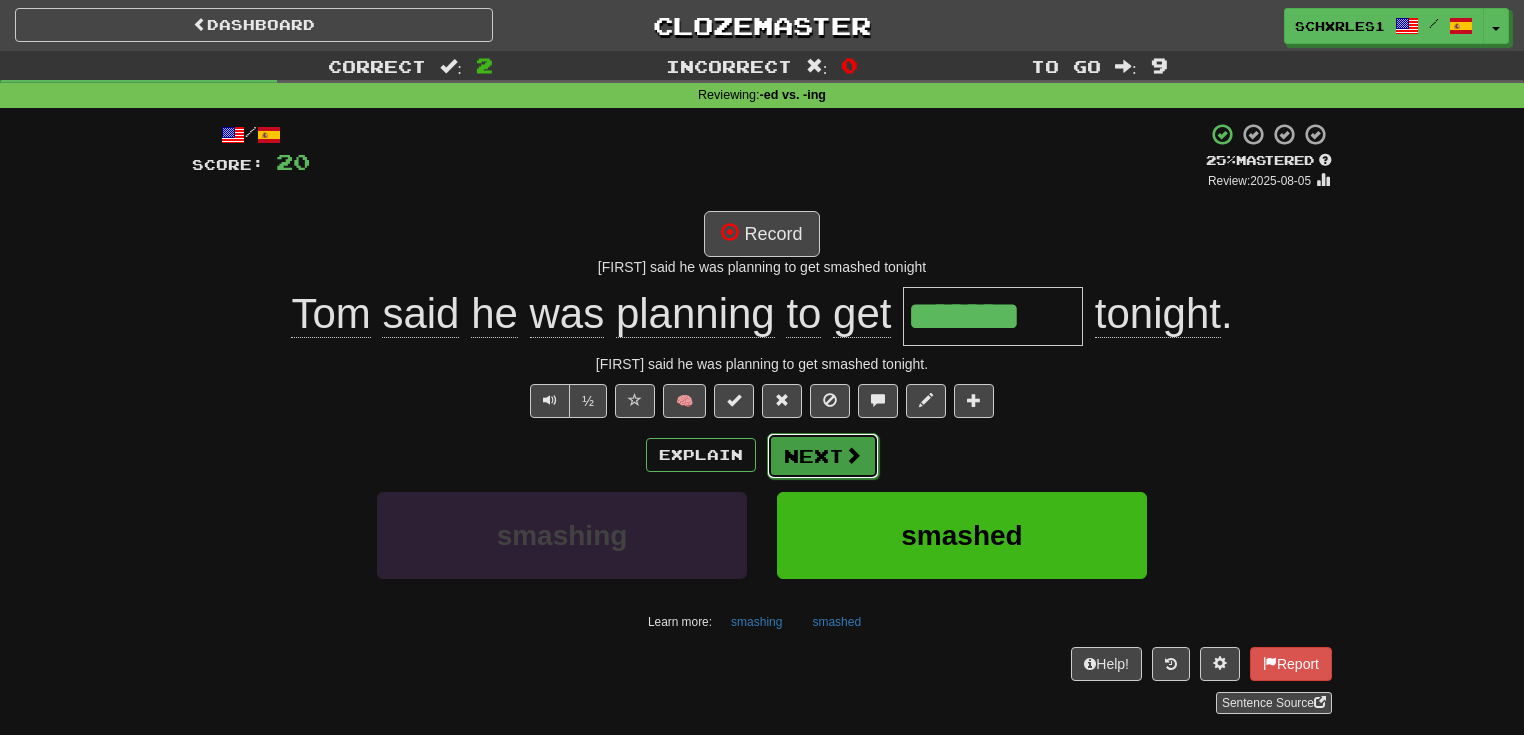 click at bounding box center (853, 455) 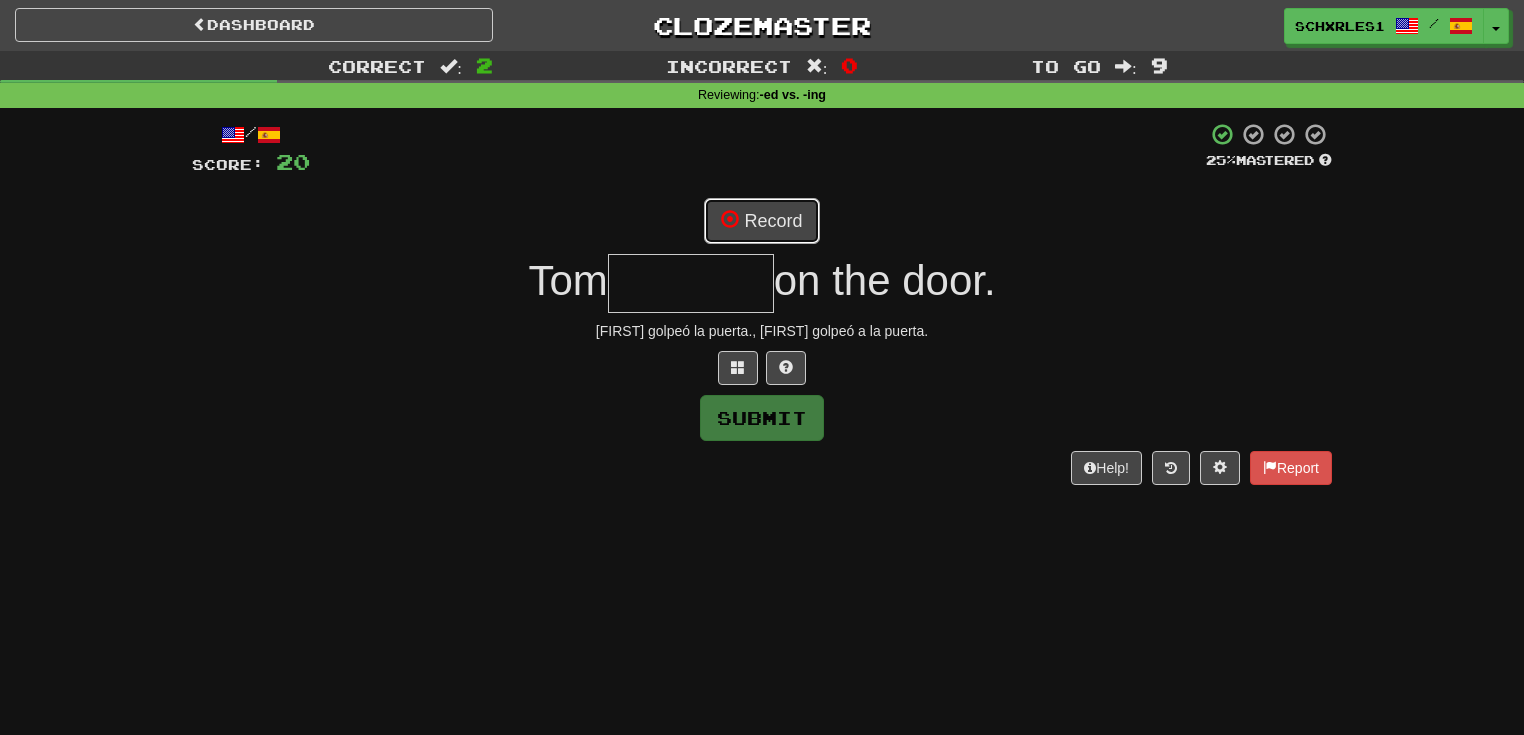 click on "Record" at bounding box center [761, 221] 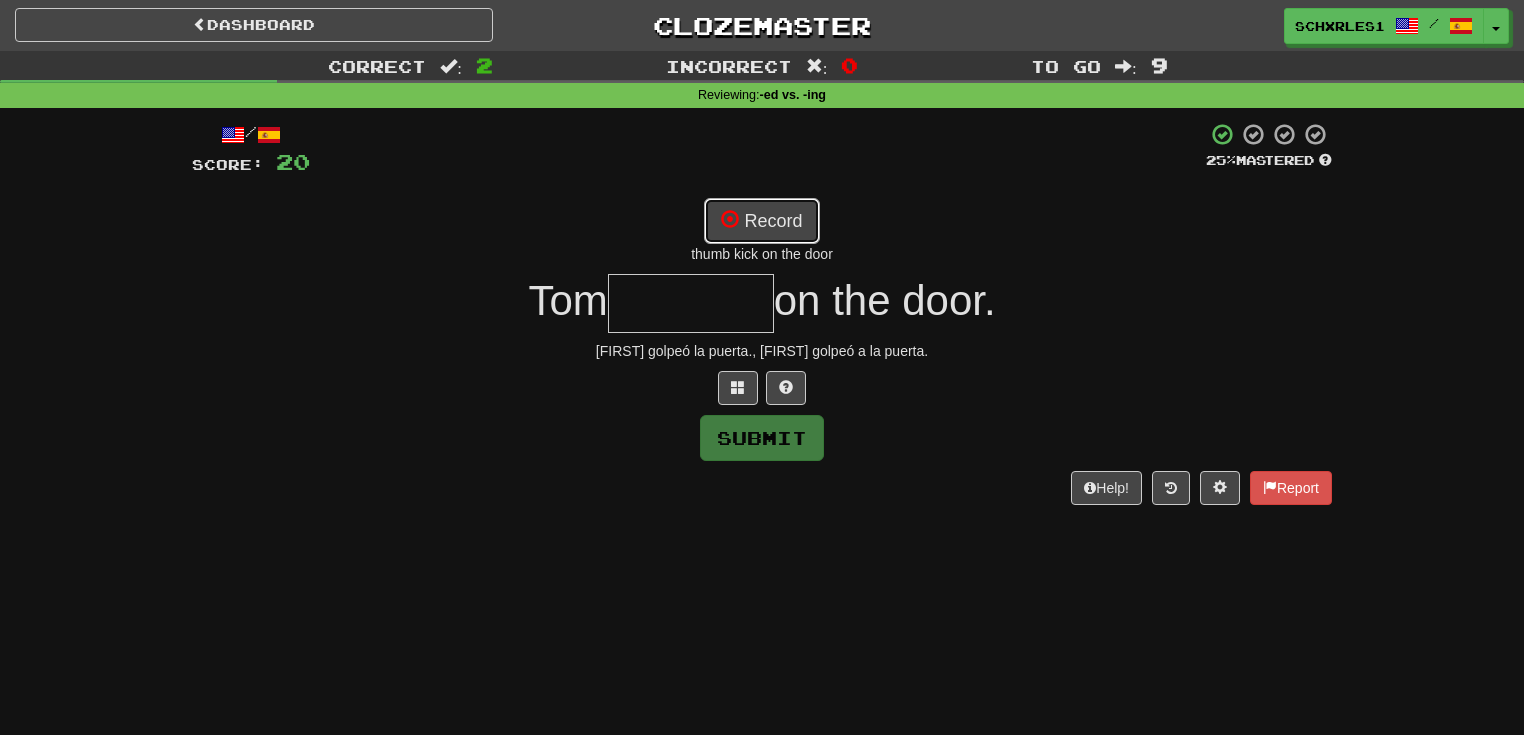 drag, startPoint x: 732, startPoint y: 198, endPoint x: 756, endPoint y: 211, distance: 27.294687 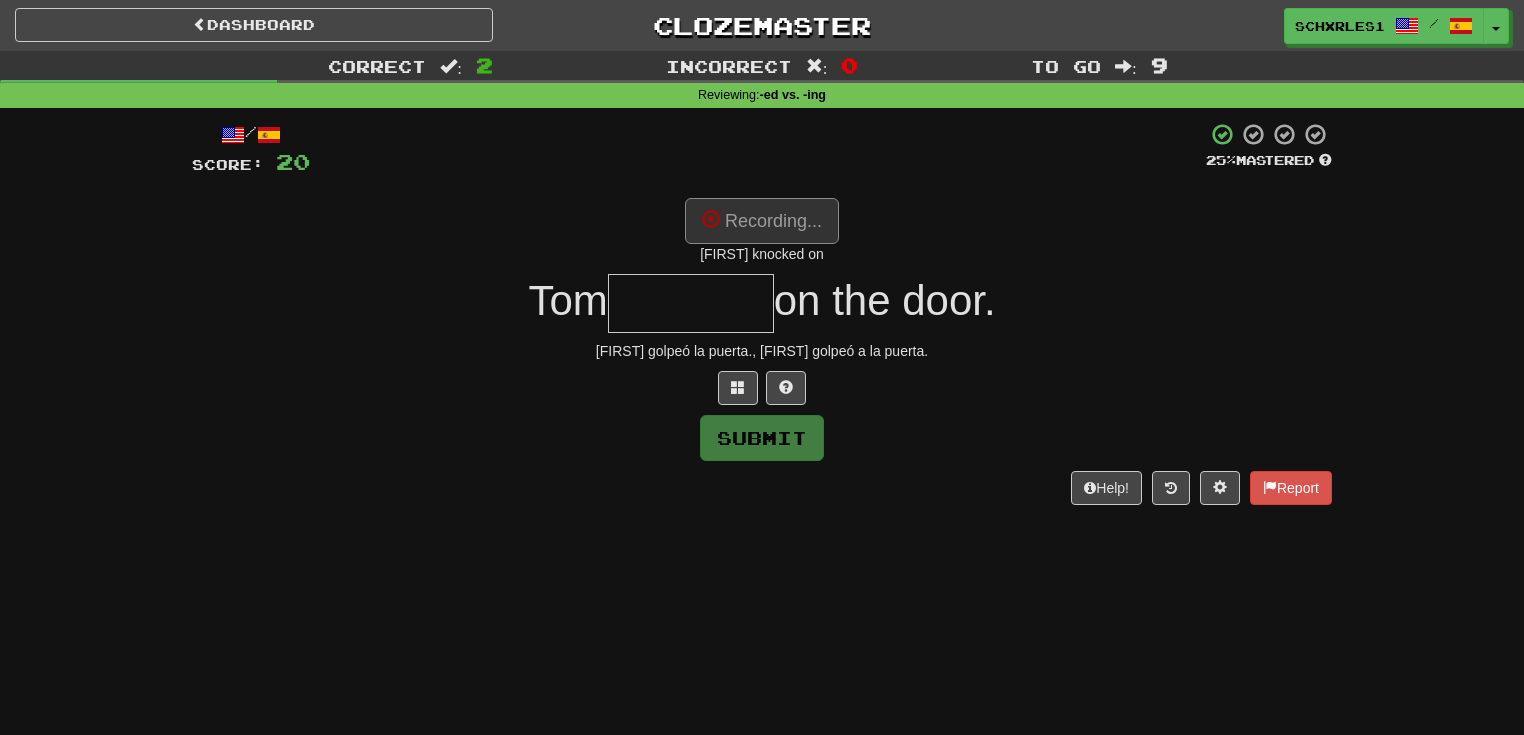 type on "*******" 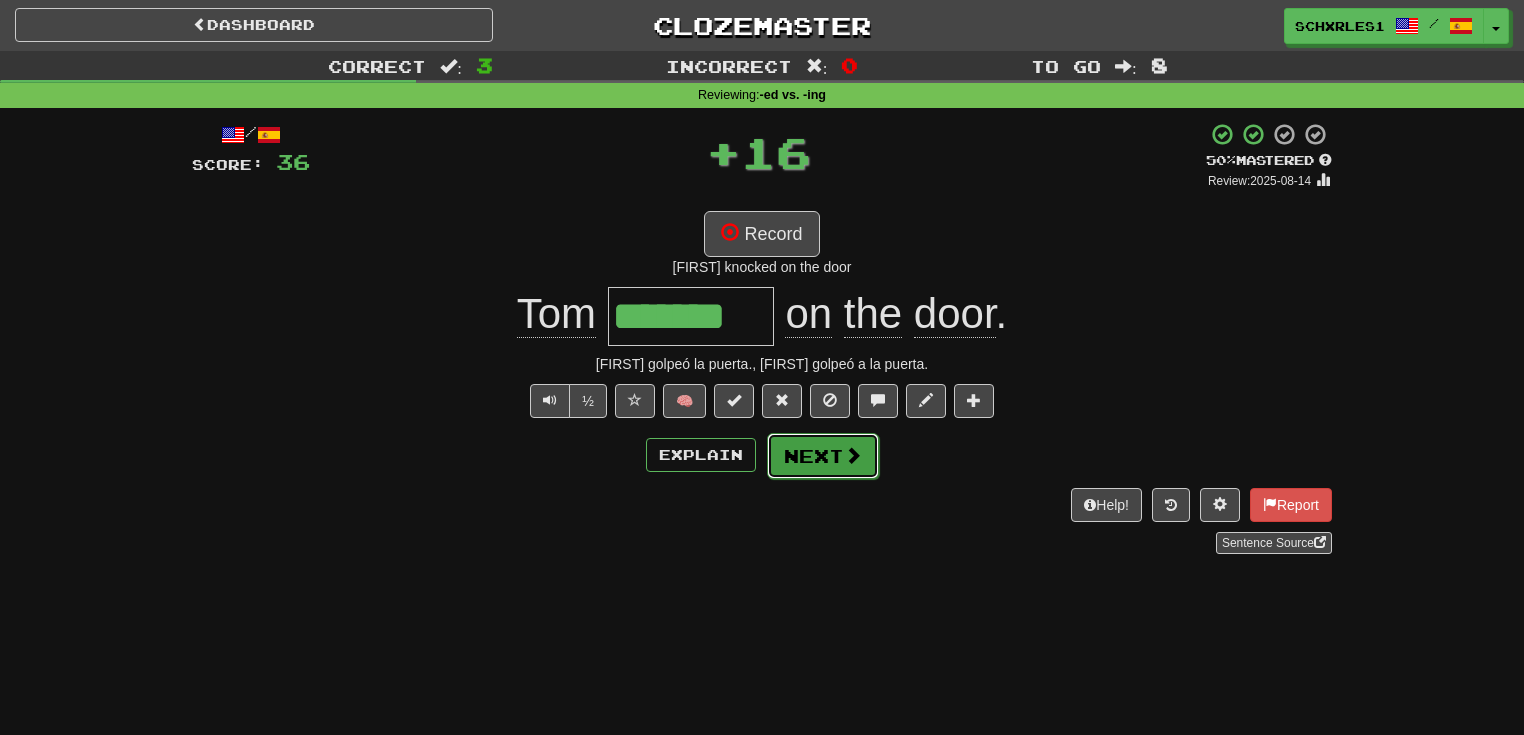 click on "Next" at bounding box center [823, 456] 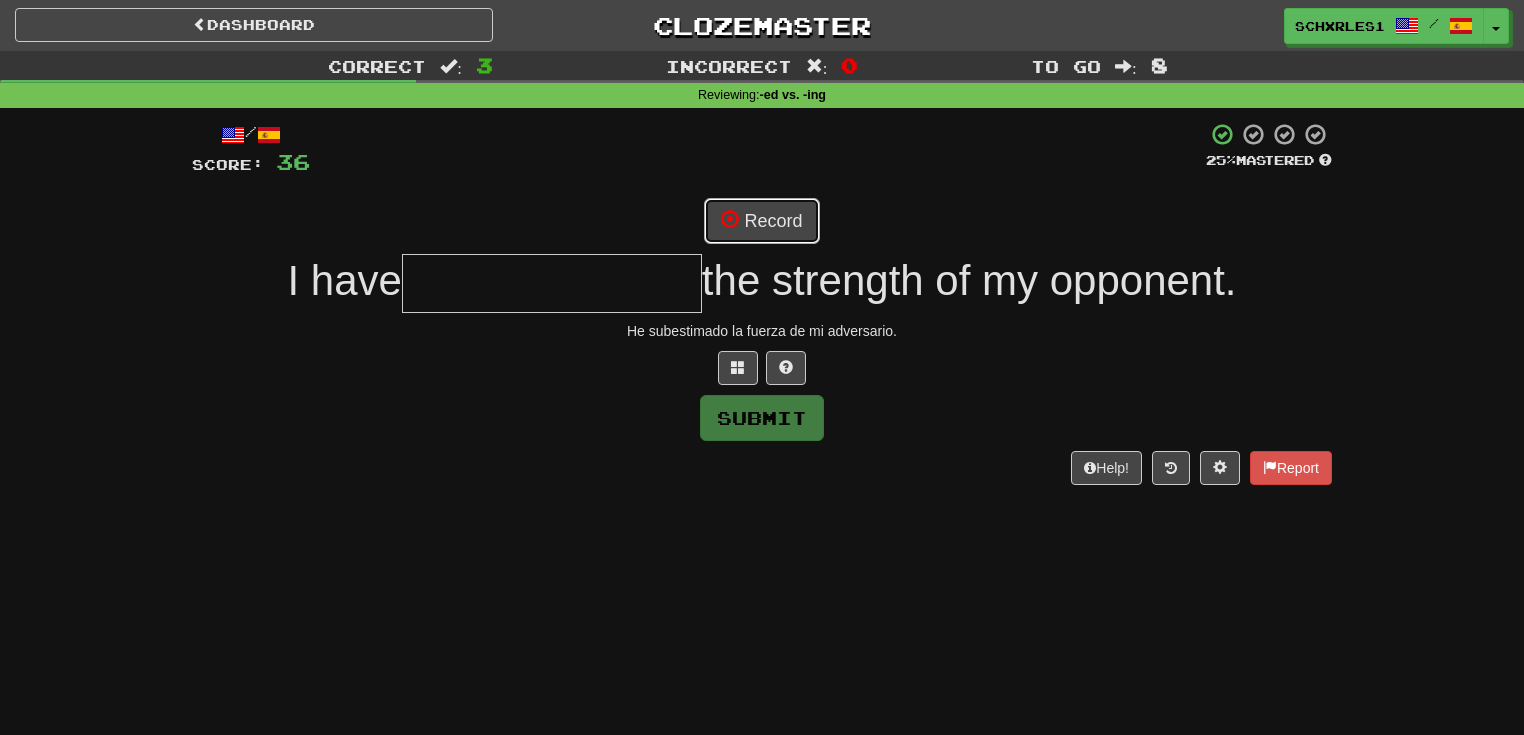click on "Record" at bounding box center [761, 221] 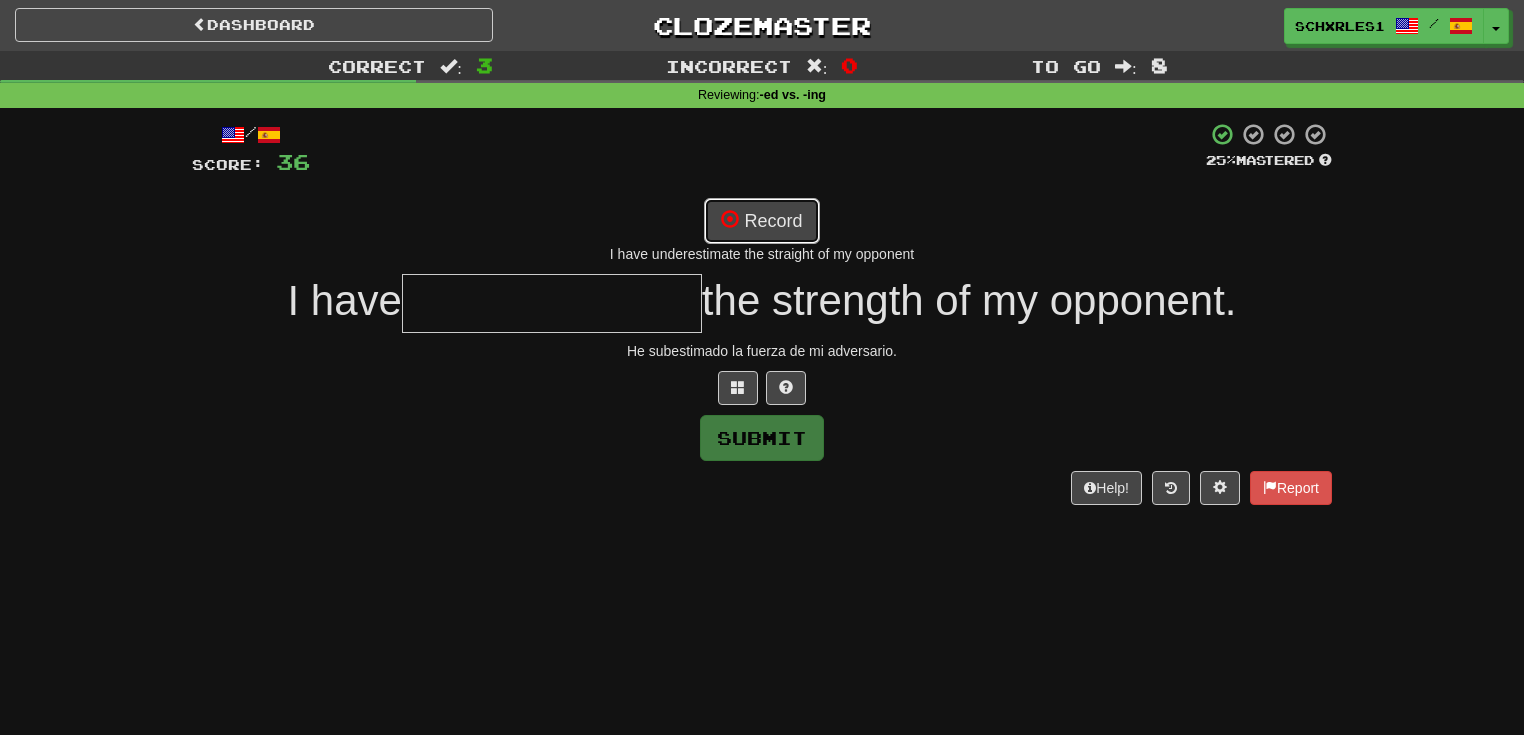 click on "Record" at bounding box center [761, 221] 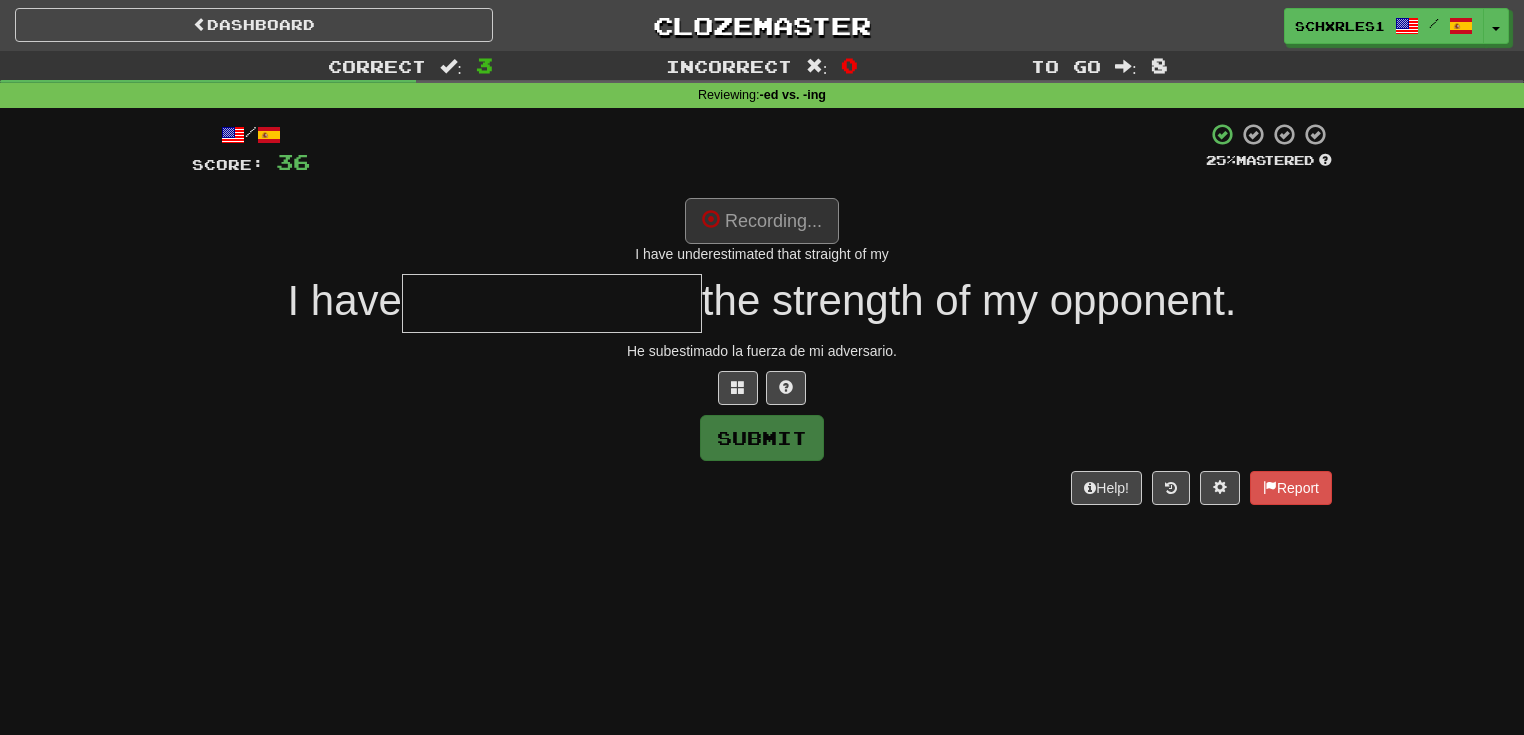 type on "**********" 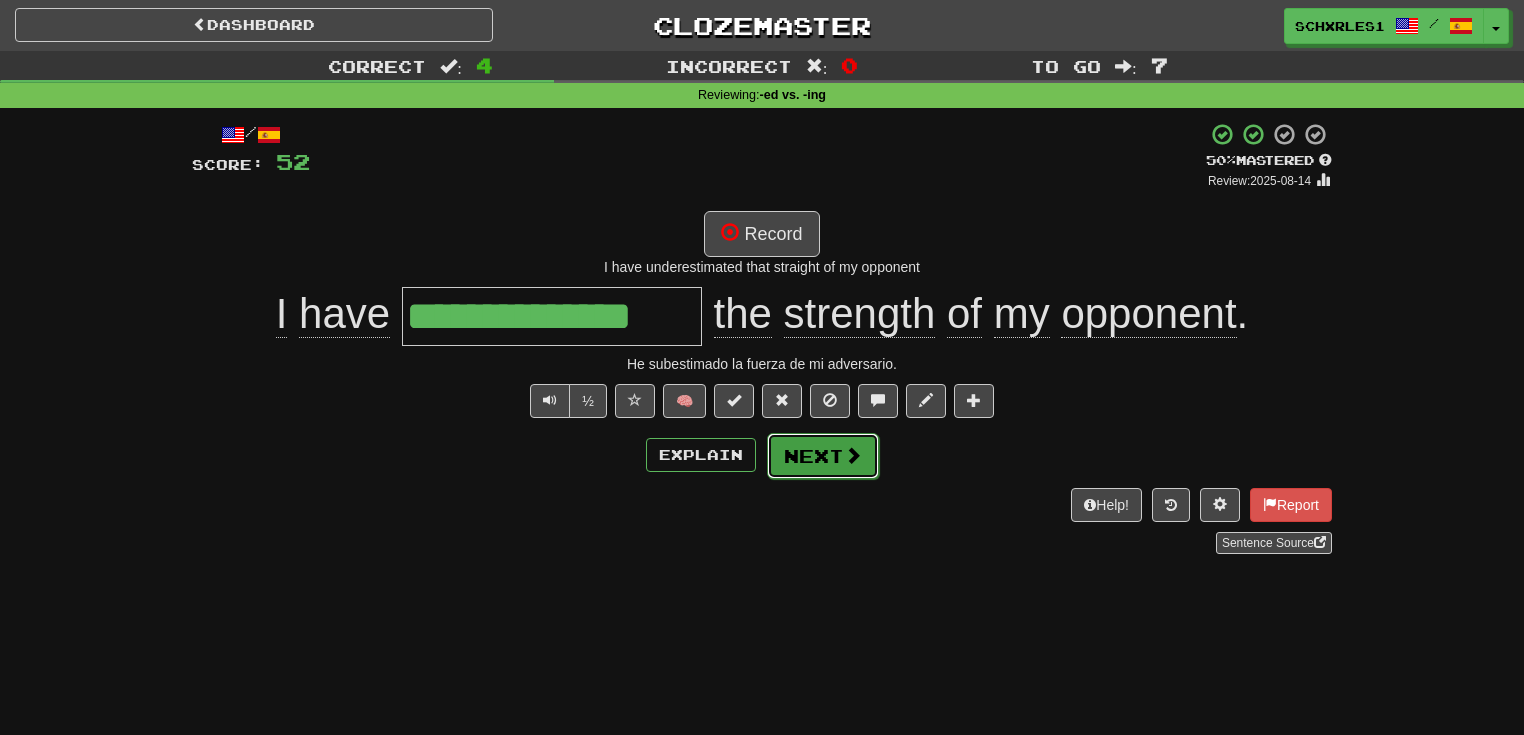 click on "Next" at bounding box center [823, 456] 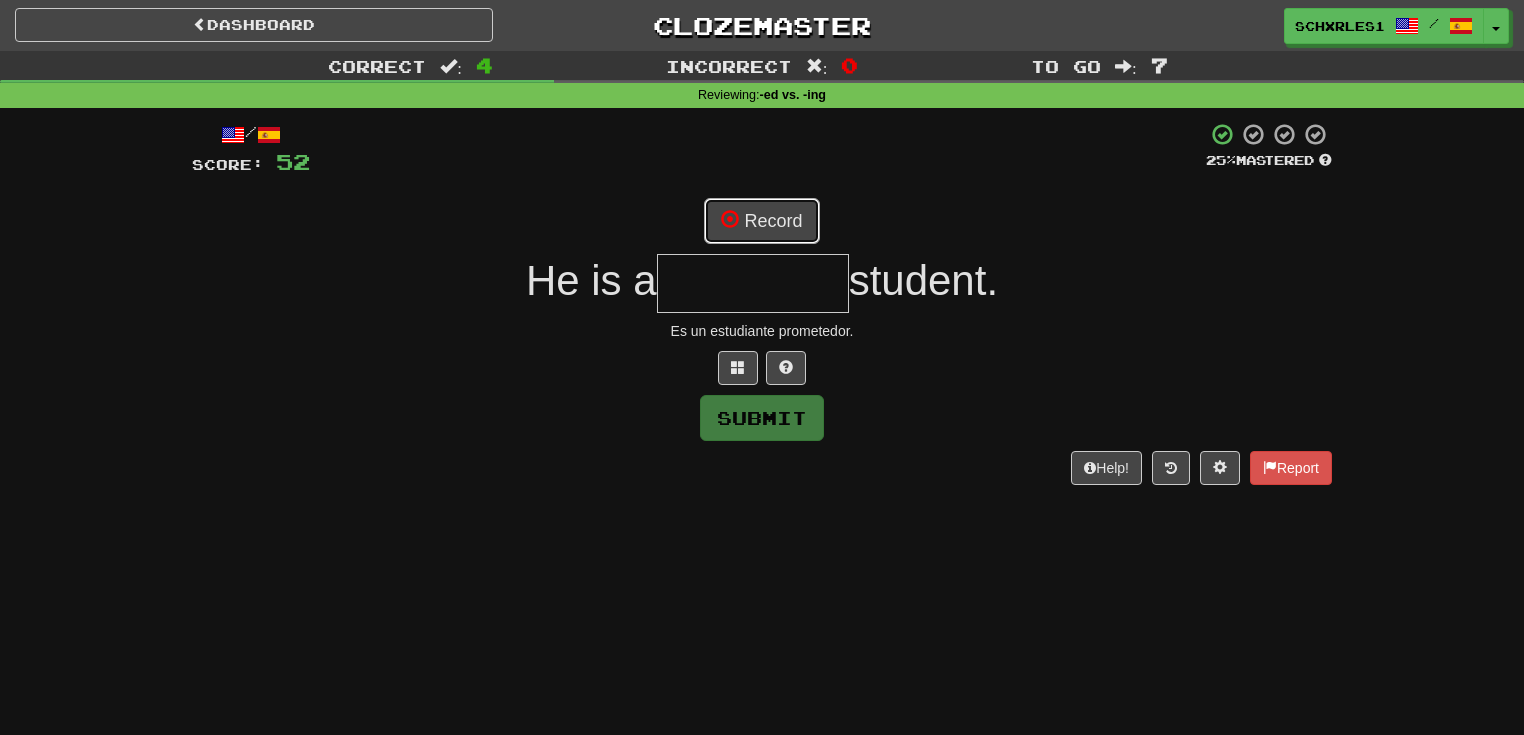 click on "Record" at bounding box center (761, 221) 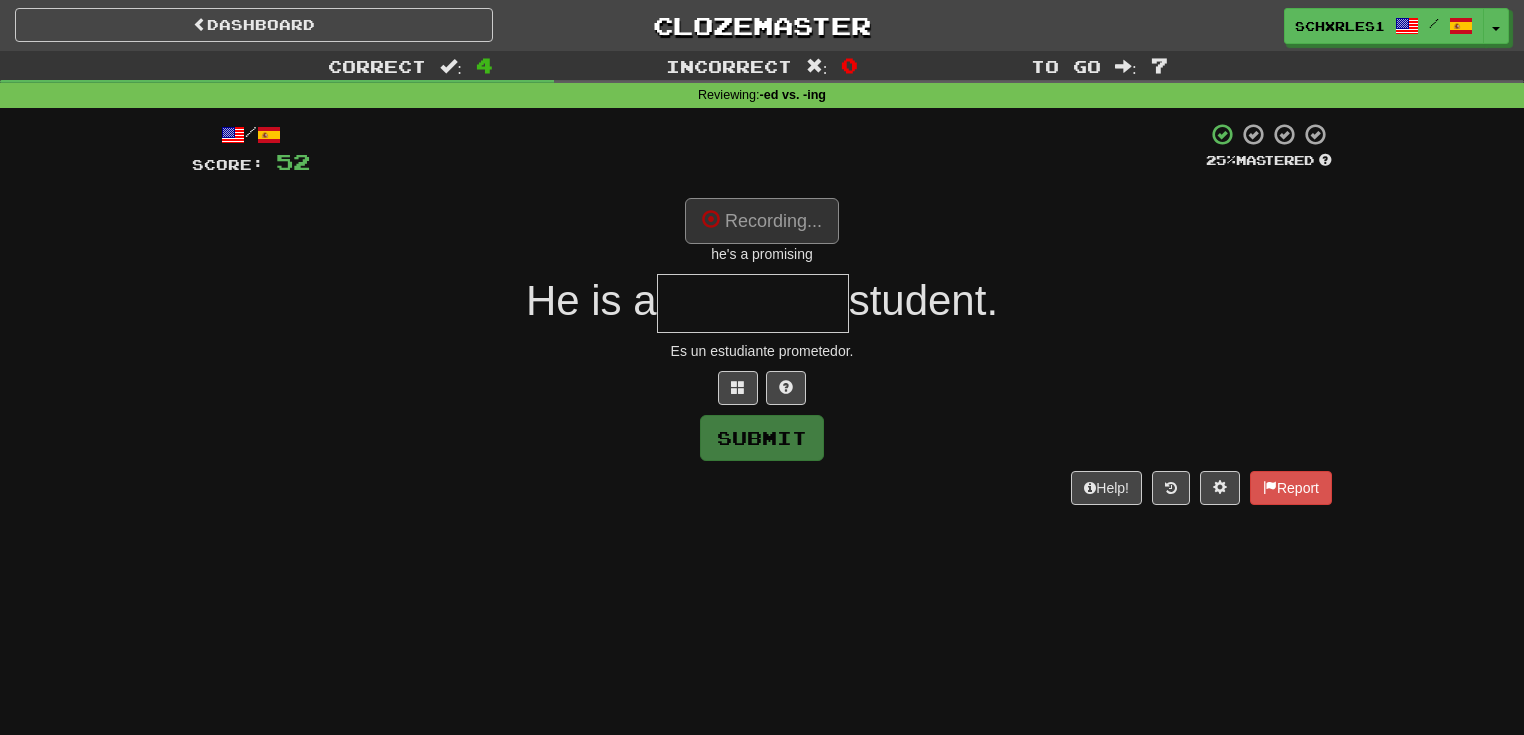 type on "*********" 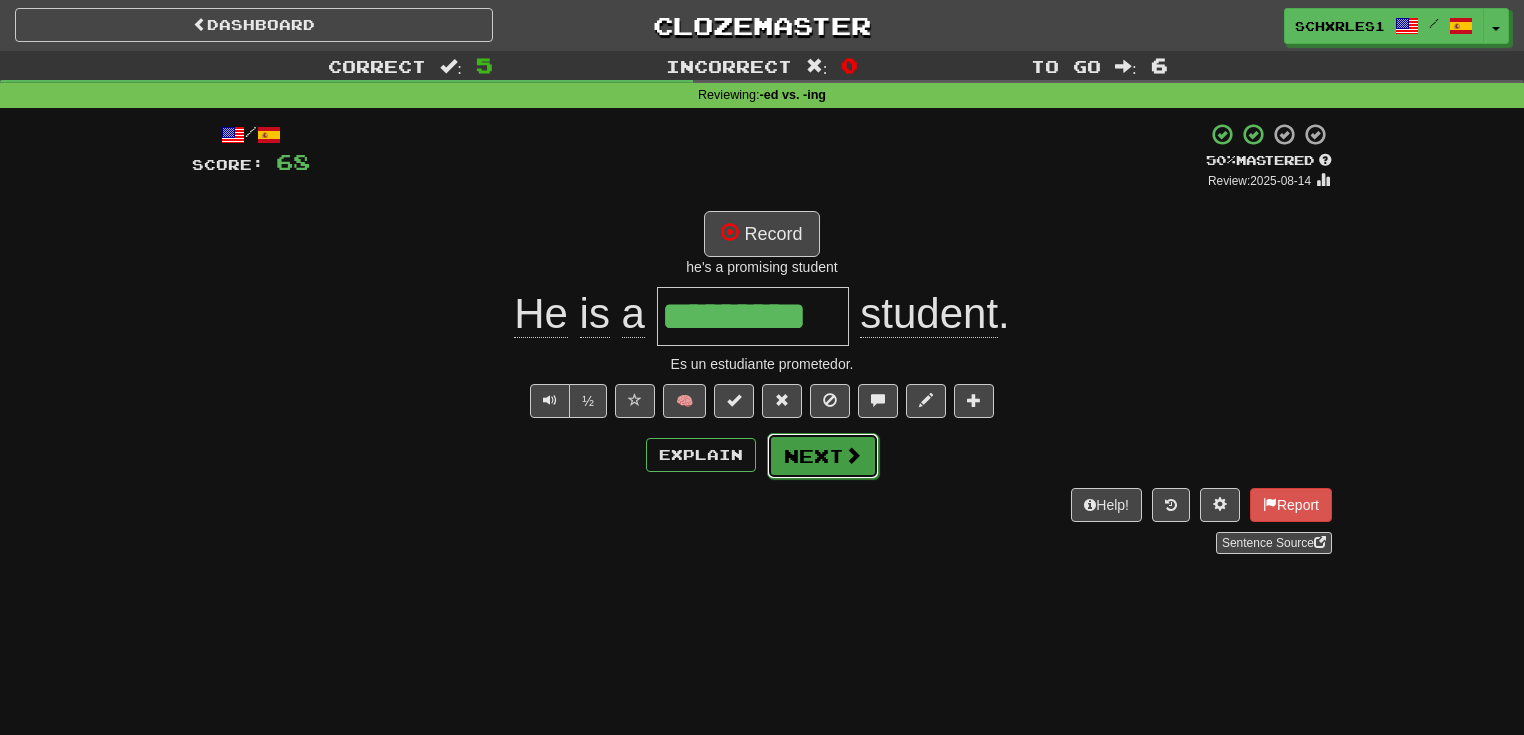 click on "Next" at bounding box center (823, 456) 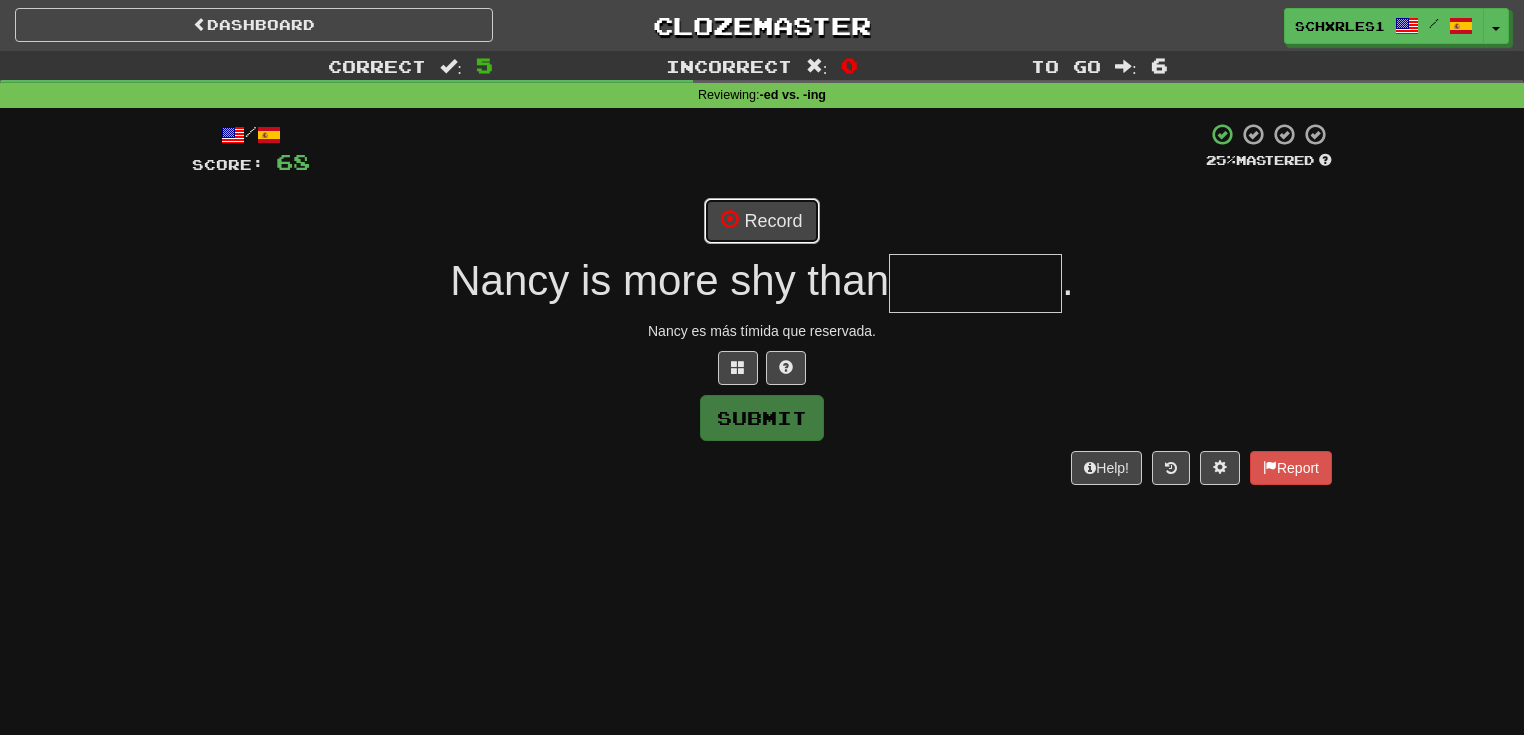 click on "Record" at bounding box center [761, 221] 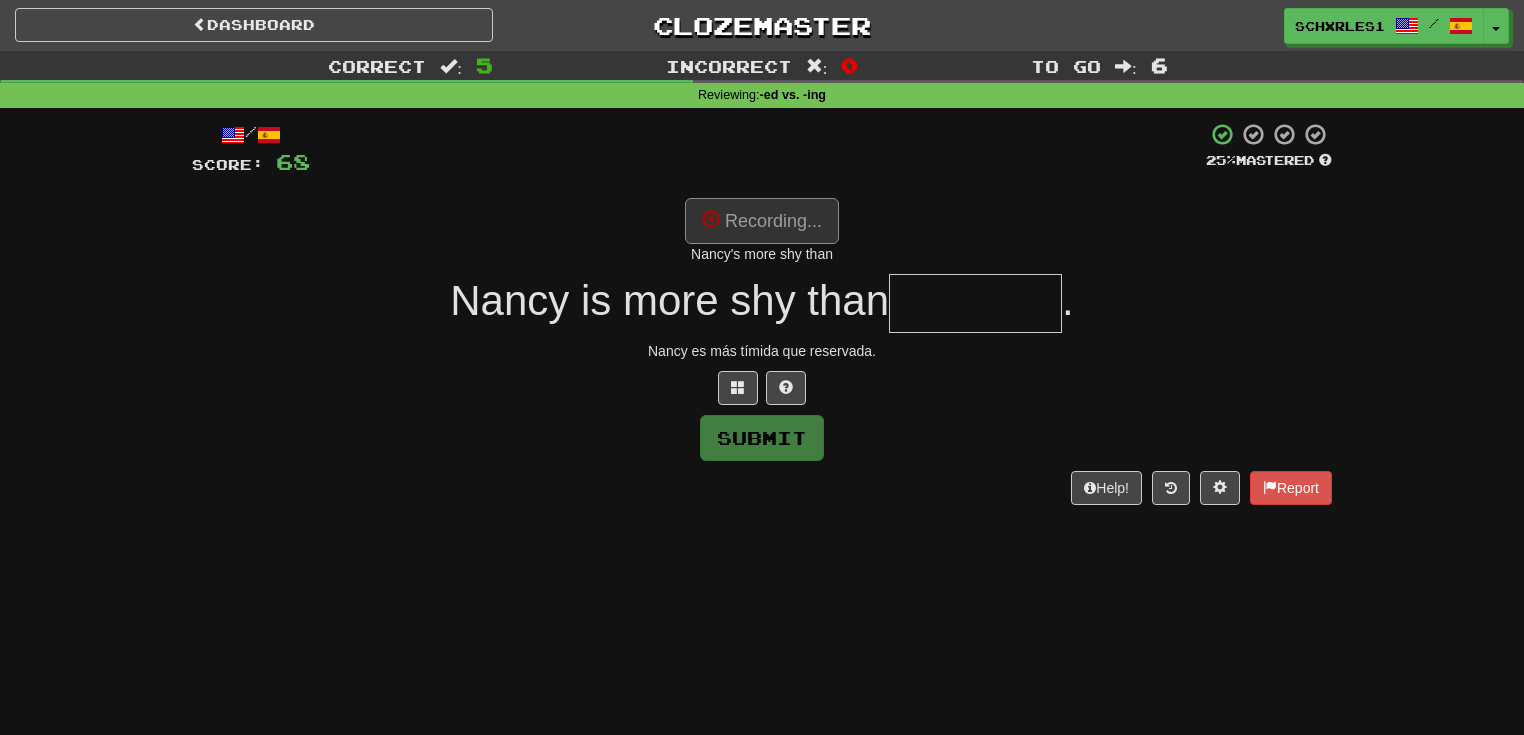 type on "********" 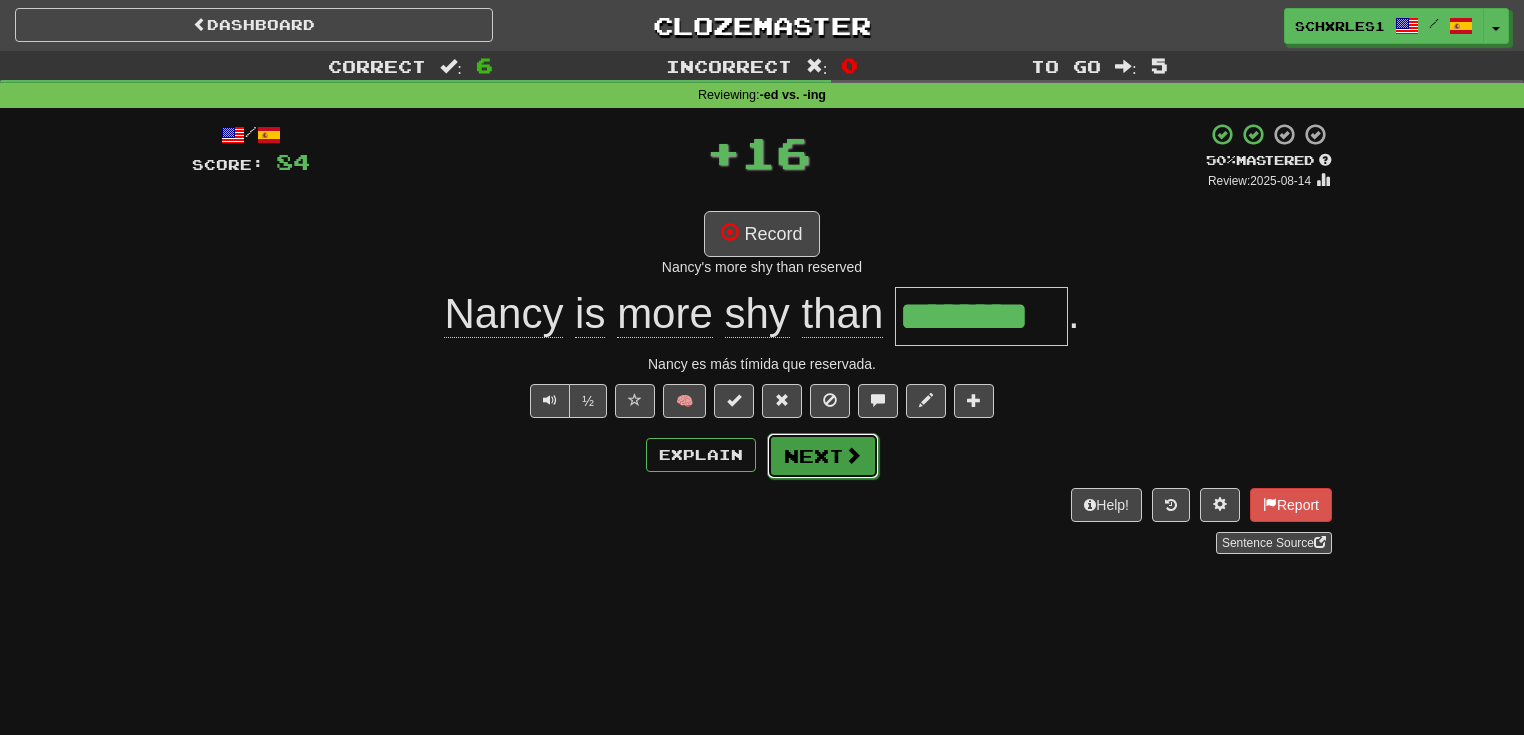 click on "Next" at bounding box center [823, 456] 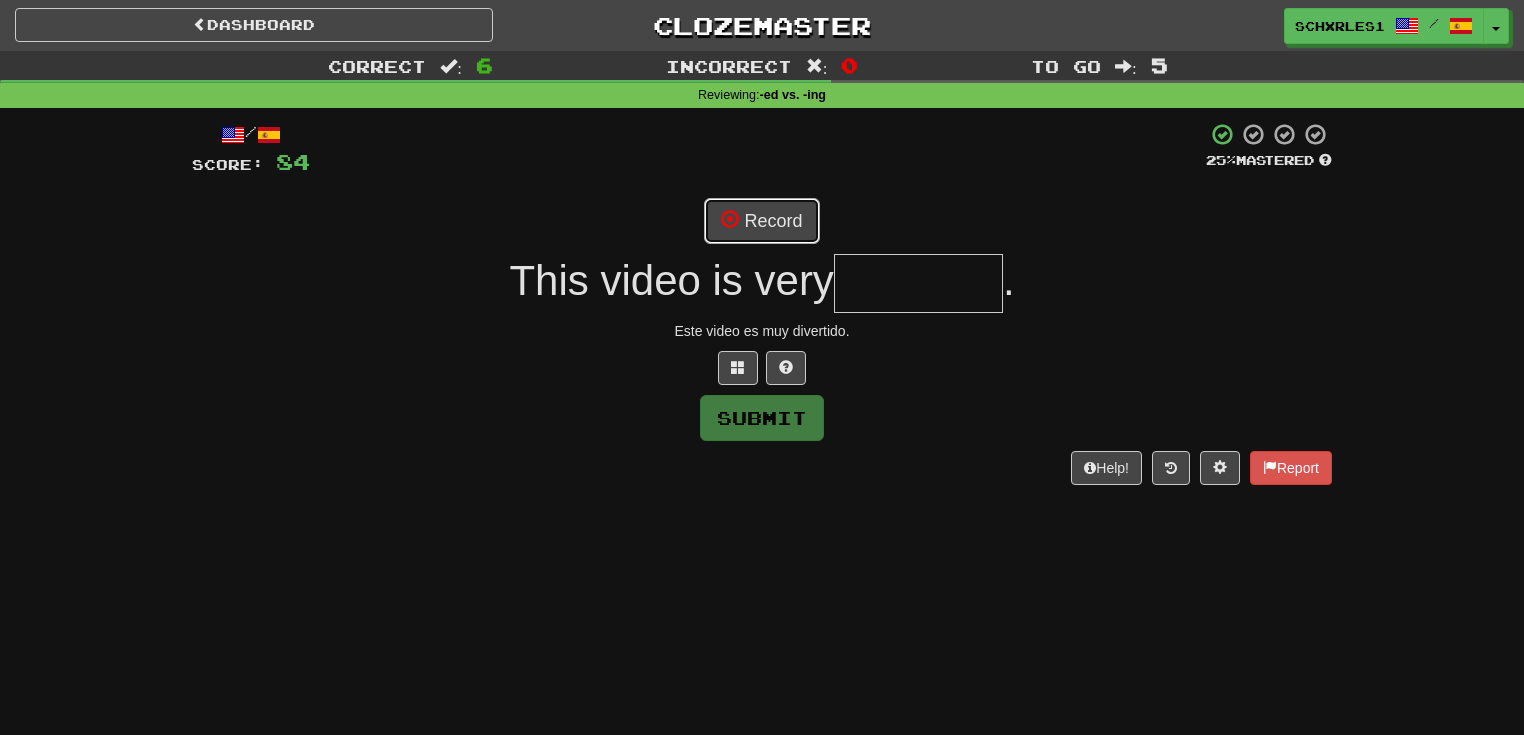 click on "Record" at bounding box center (761, 221) 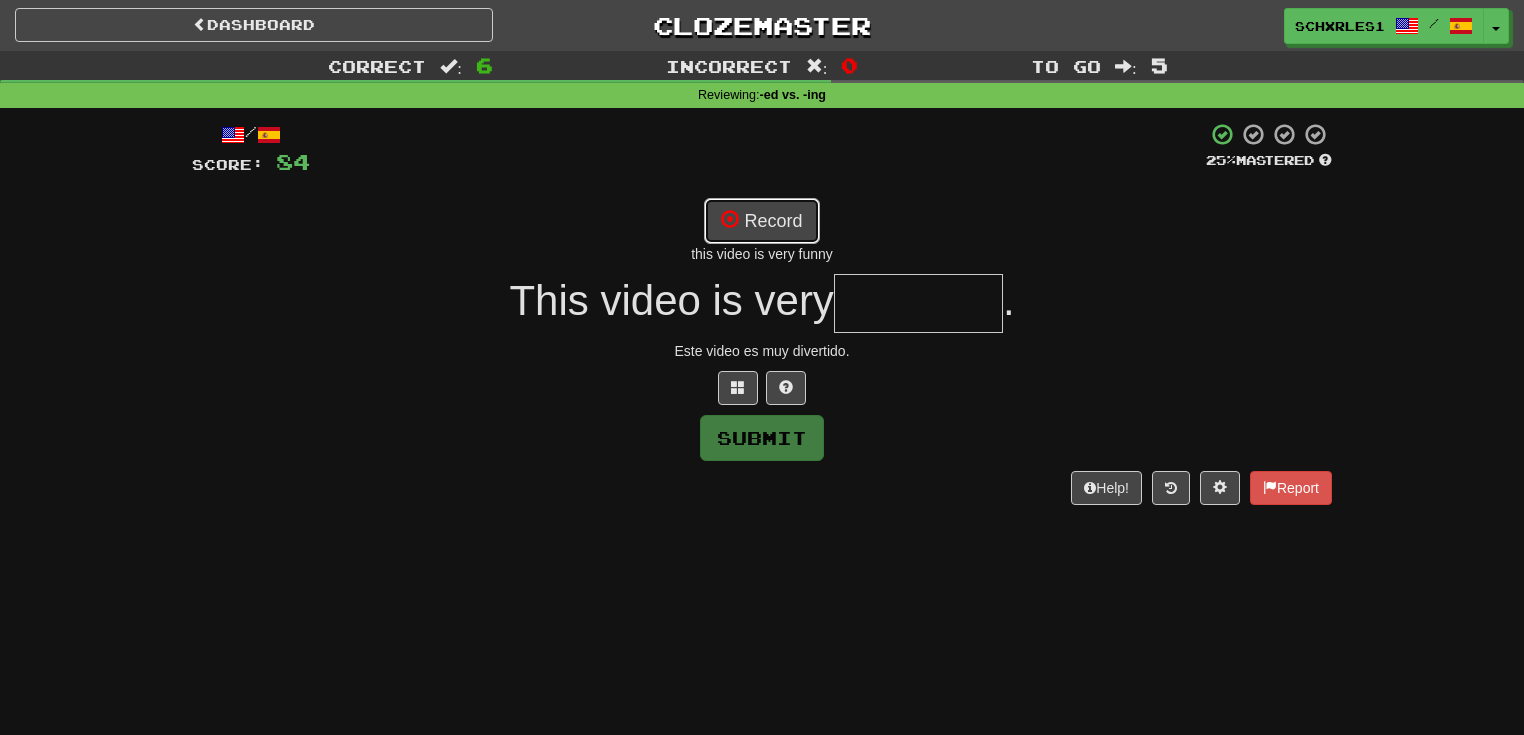 click on "Record" at bounding box center [761, 221] 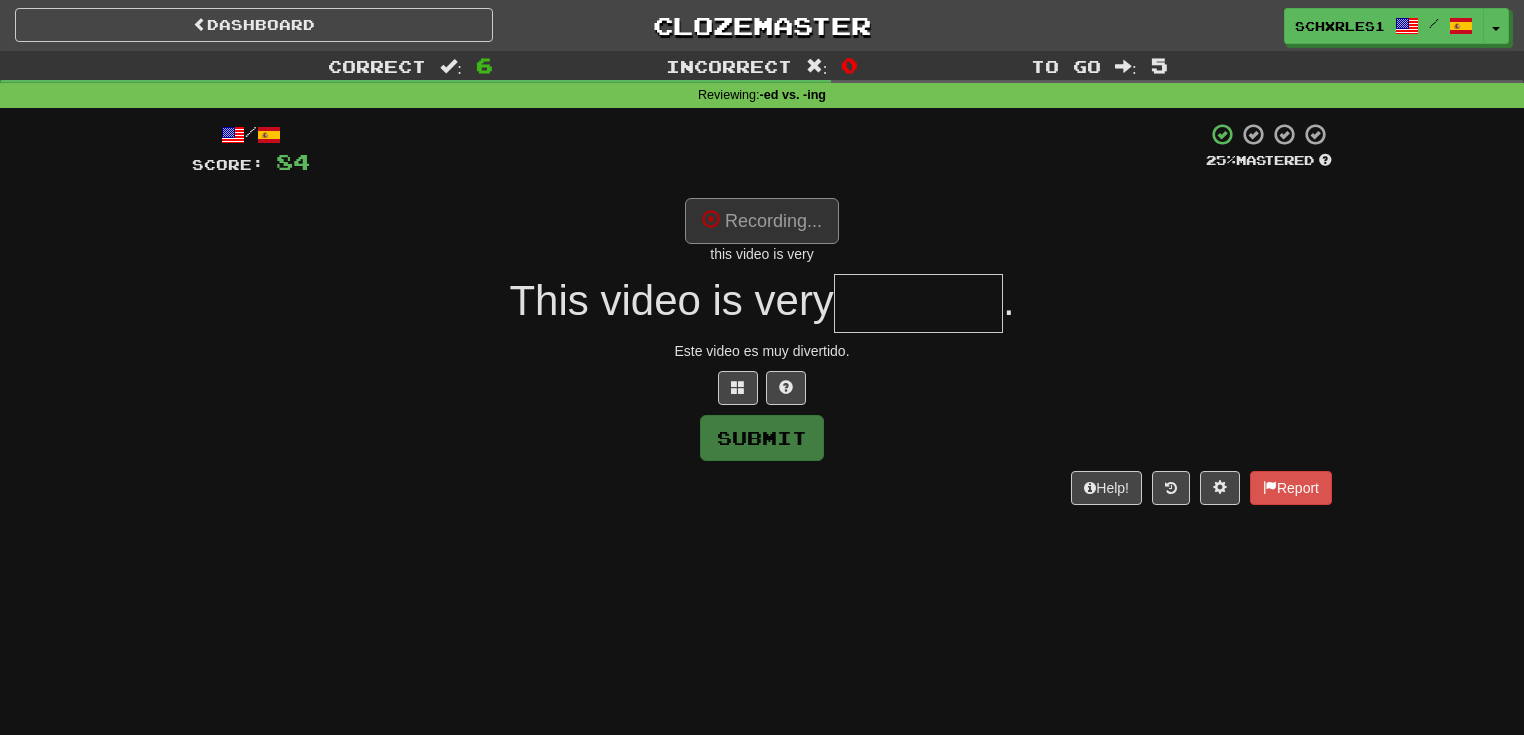 type on "*******" 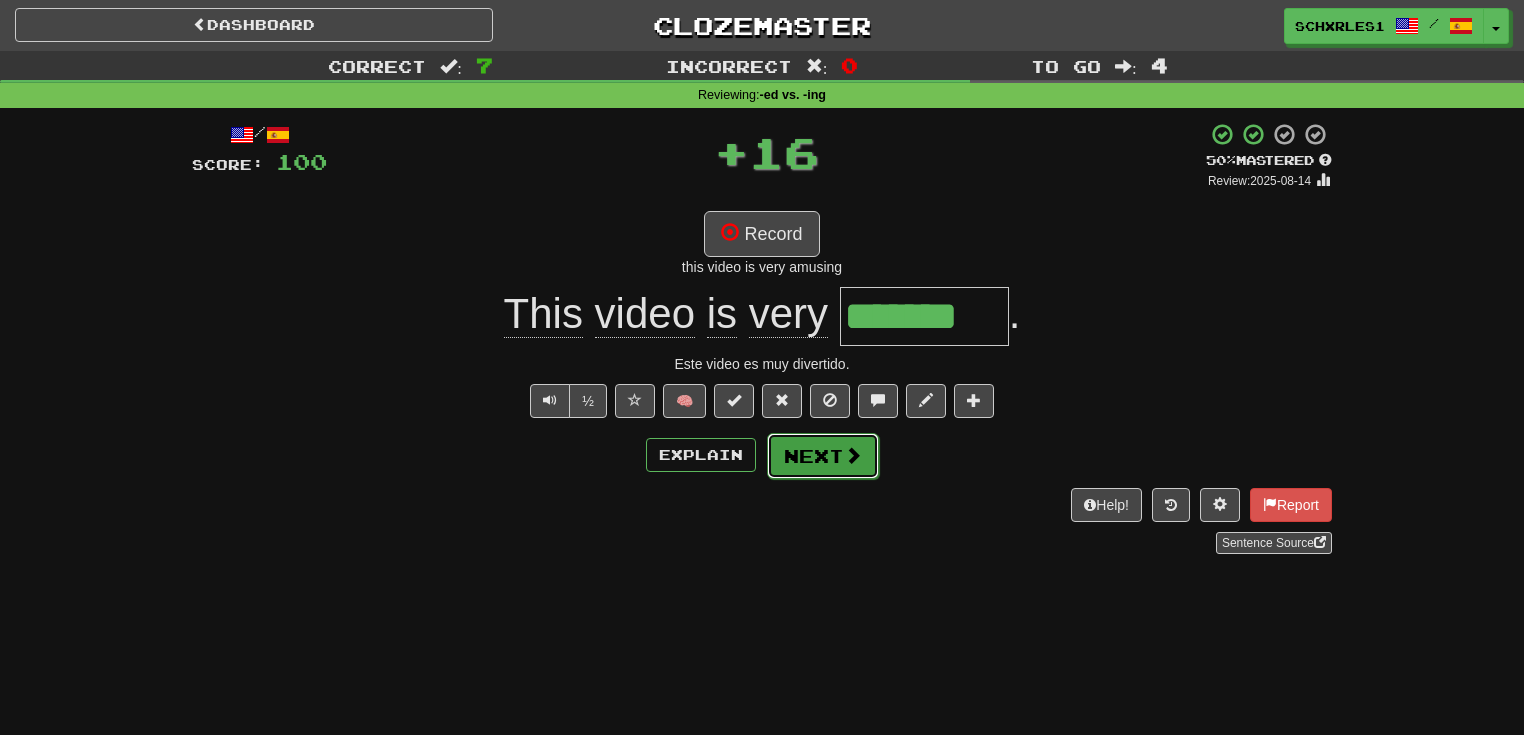 click at bounding box center (853, 455) 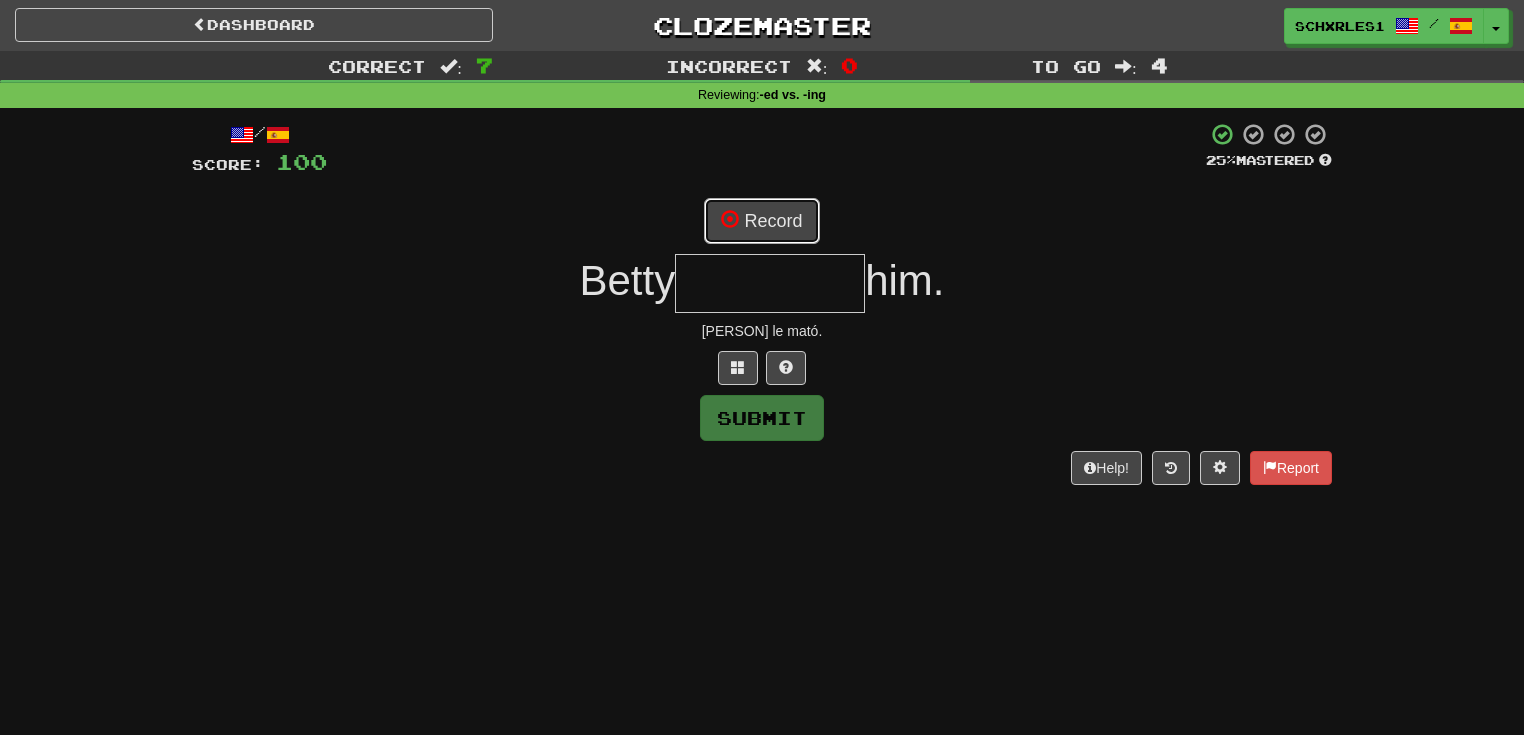 click on "Record" at bounding box center (761, 221) 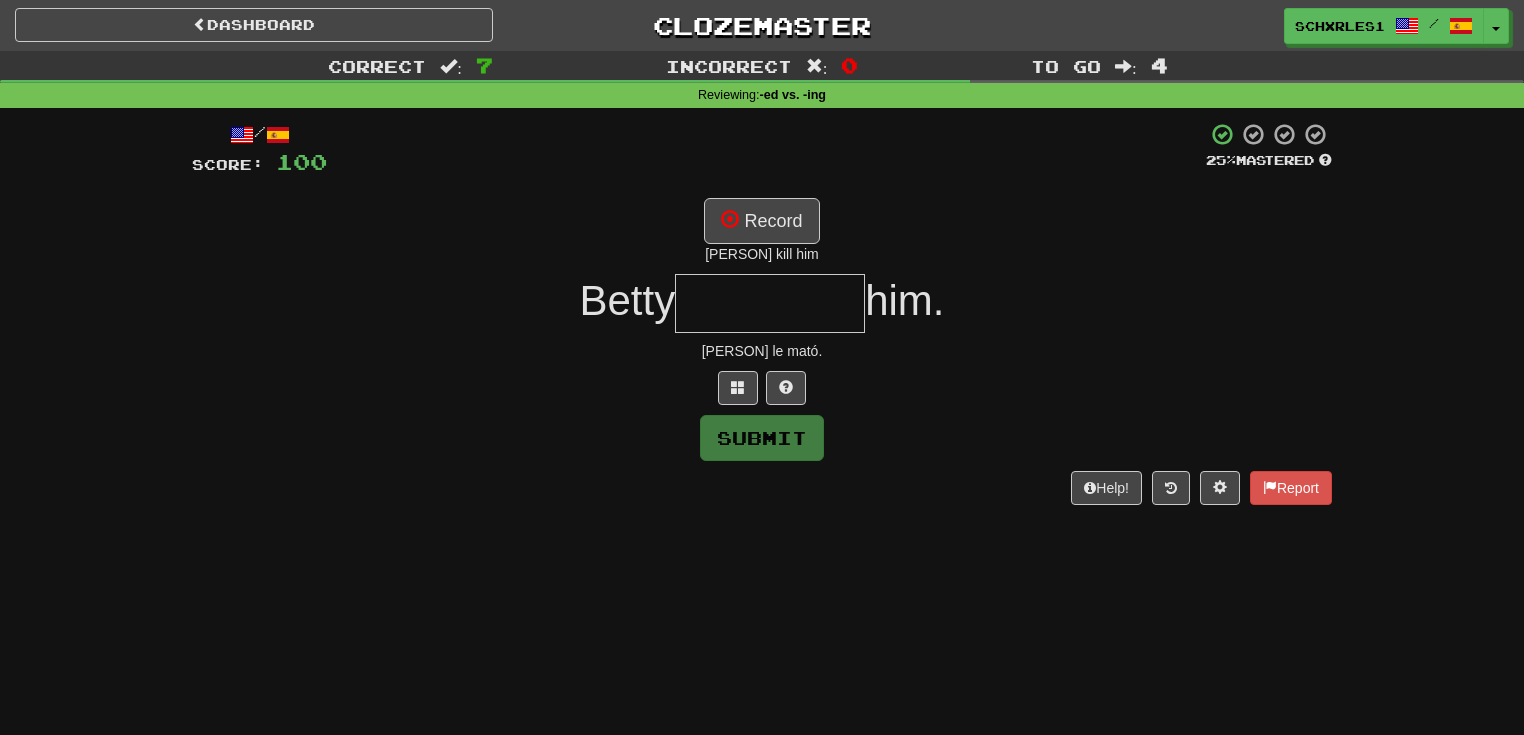 click on "Record Betty kill him" at bounding box center [762, 231] 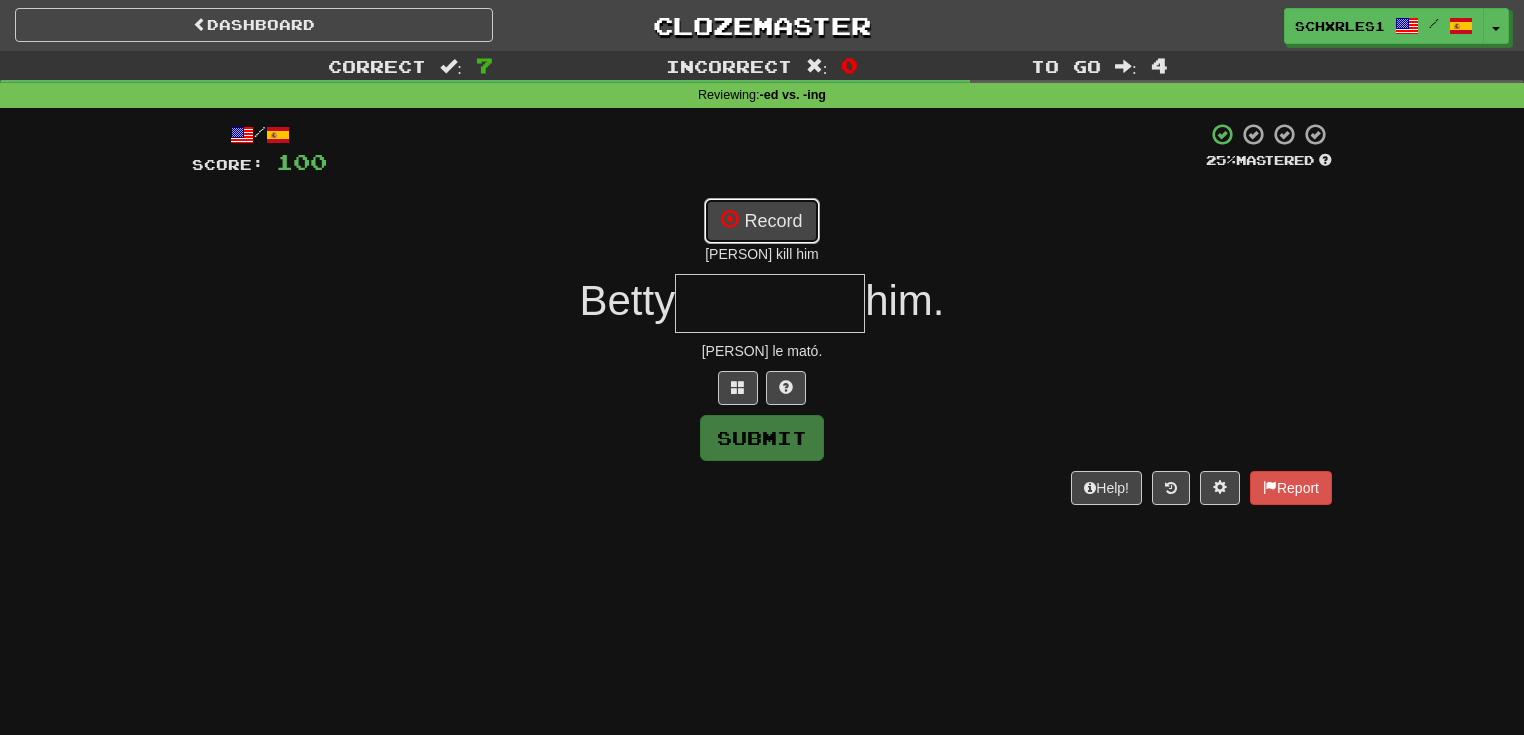 click on "Record" at bounding box center (761, 221) 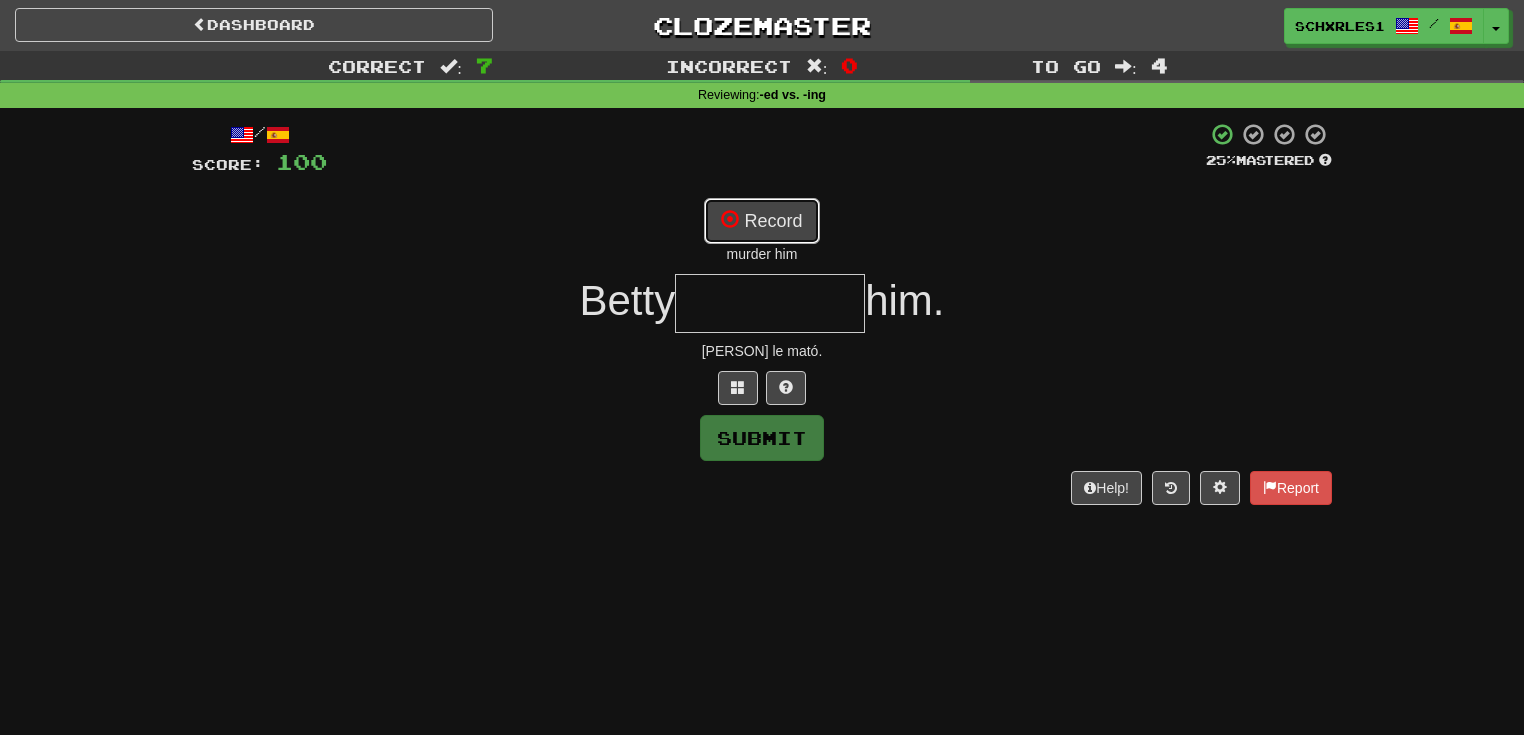 click on "Record" at bounding box center (761, 221) 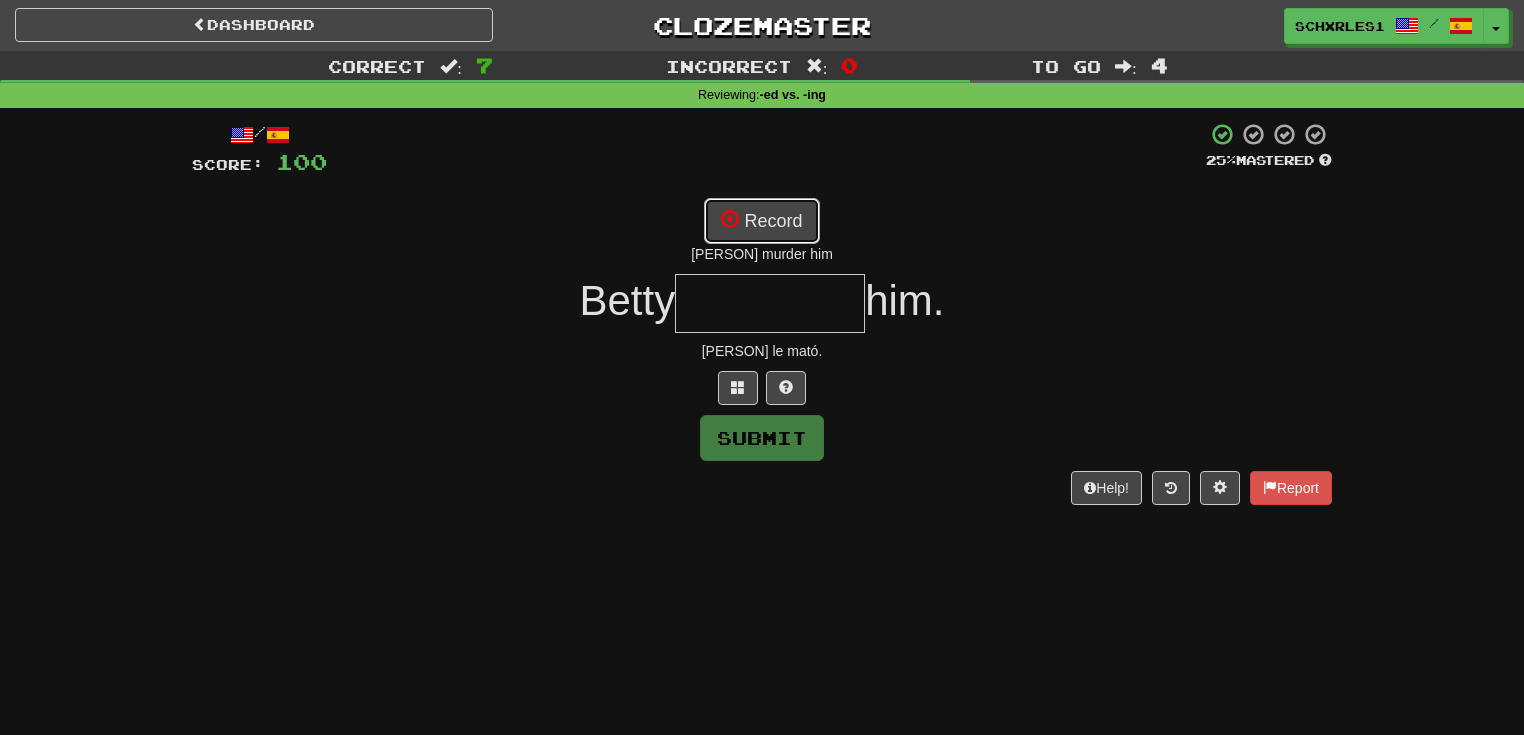 click on "Record" at bounding box center [761, 221] 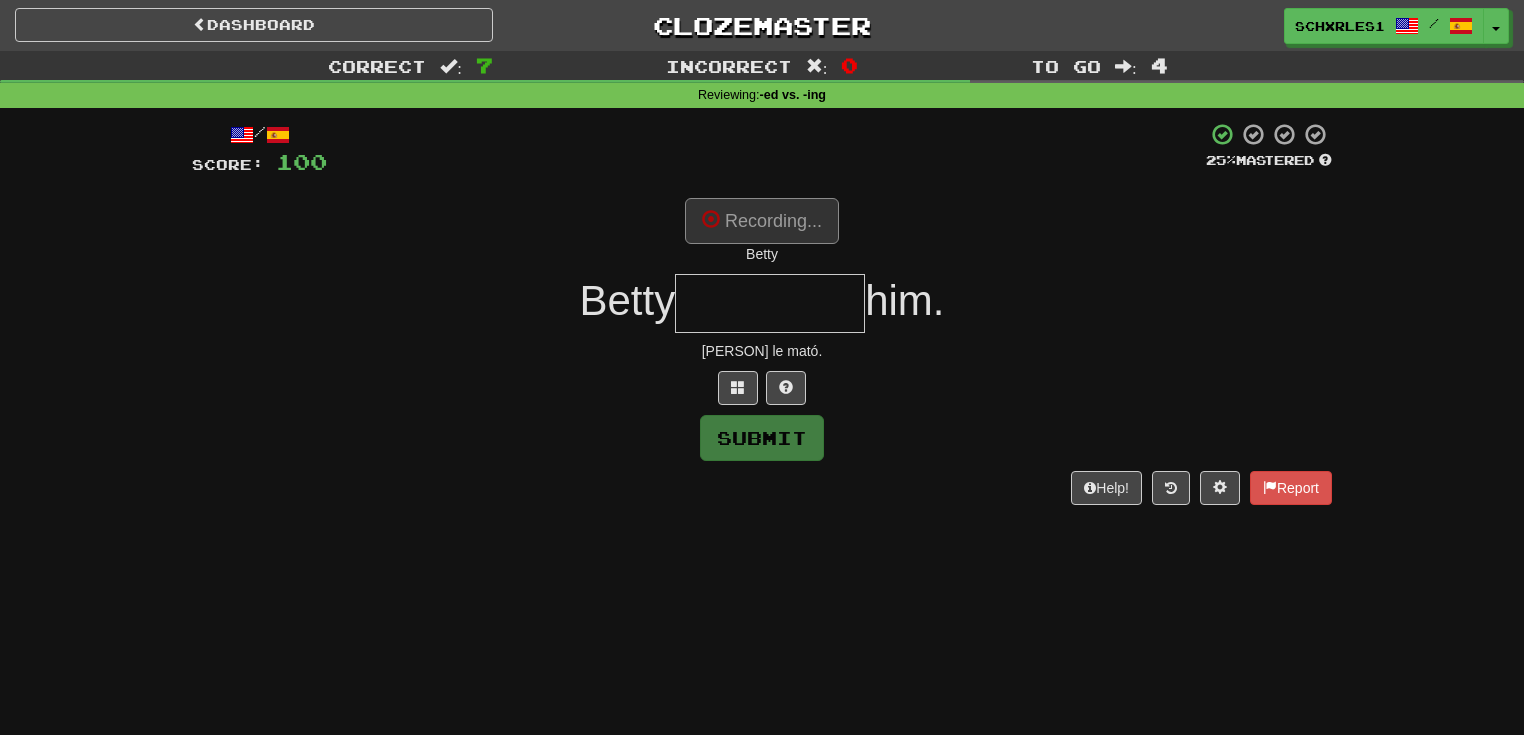 click at bounding box center [770, 303] 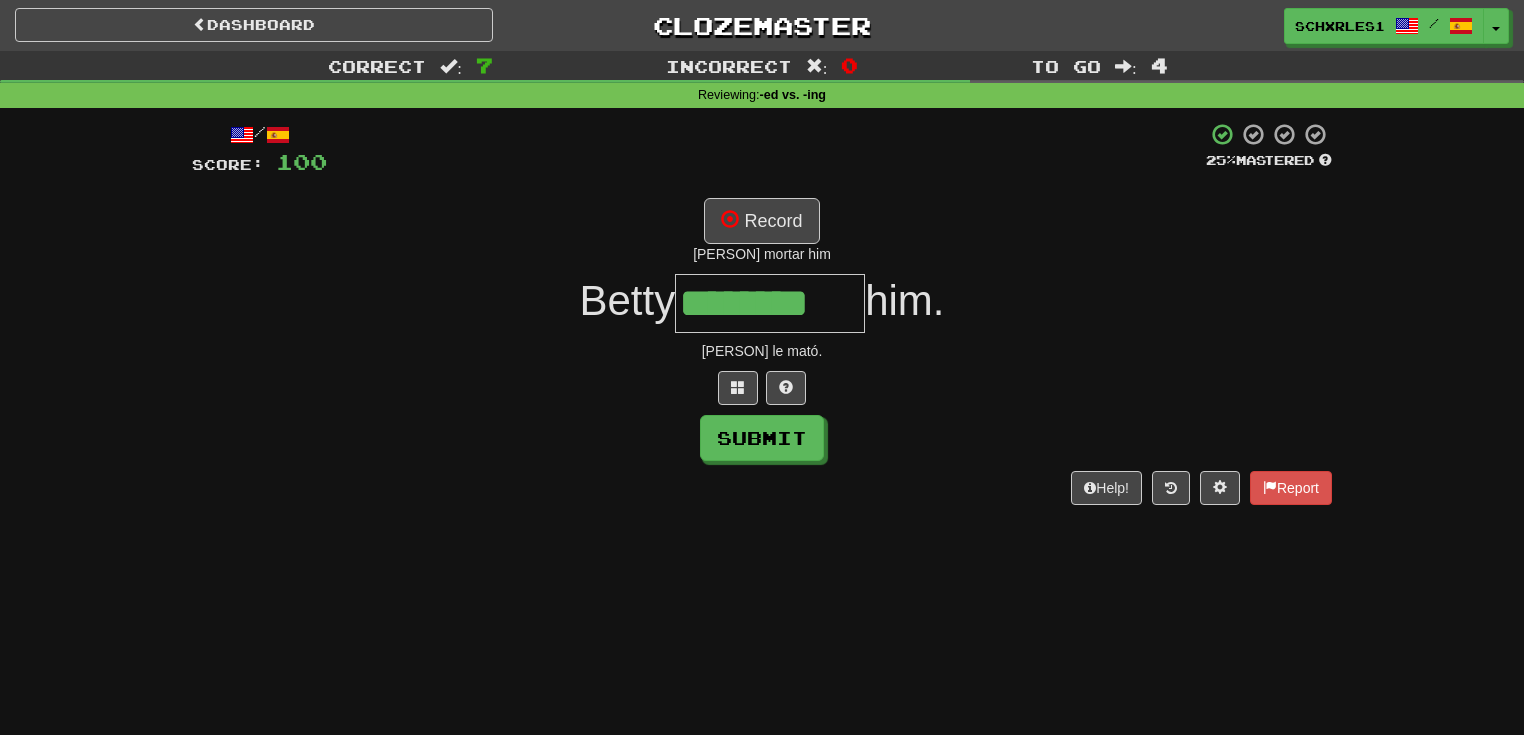 type on "********" 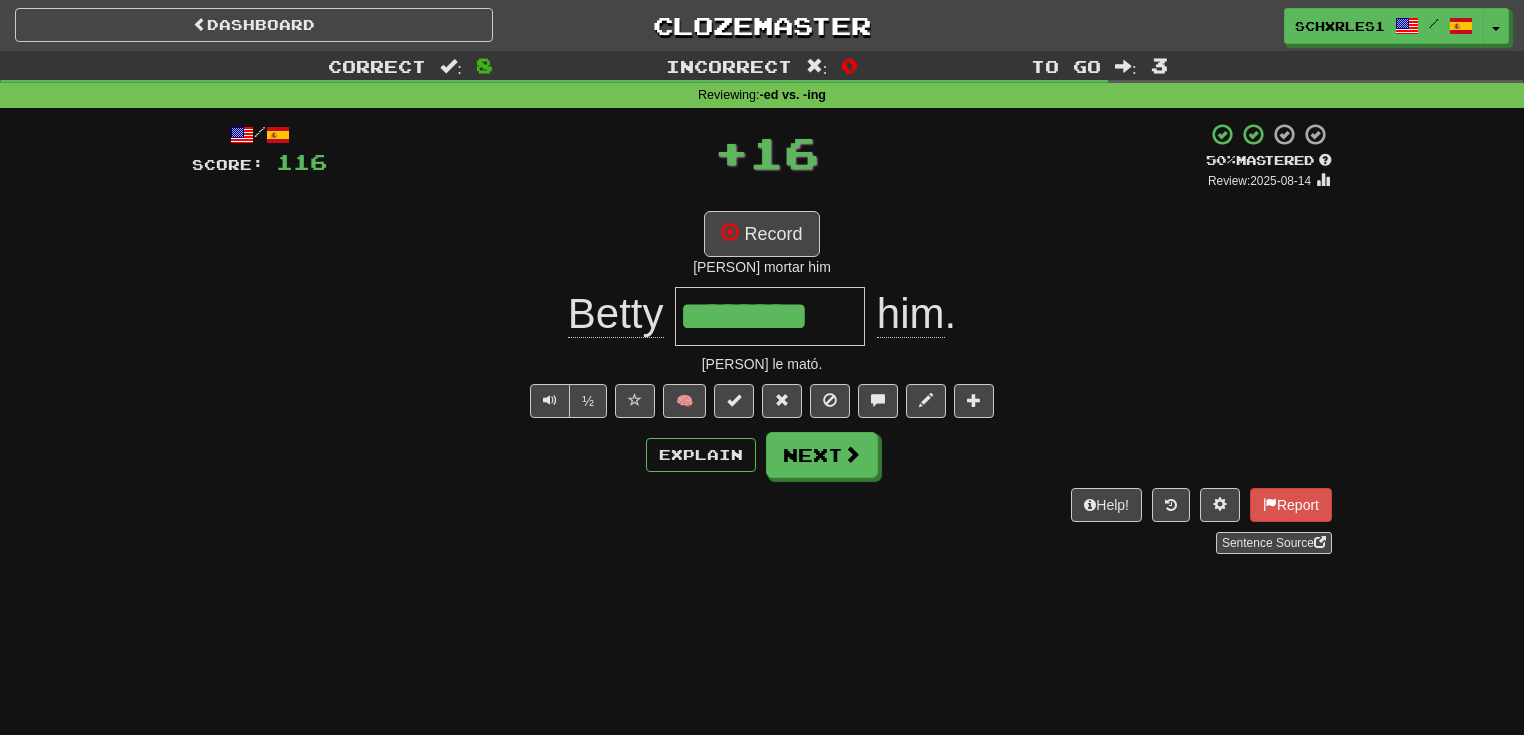 click on "½" at bounding box center (566, 401) 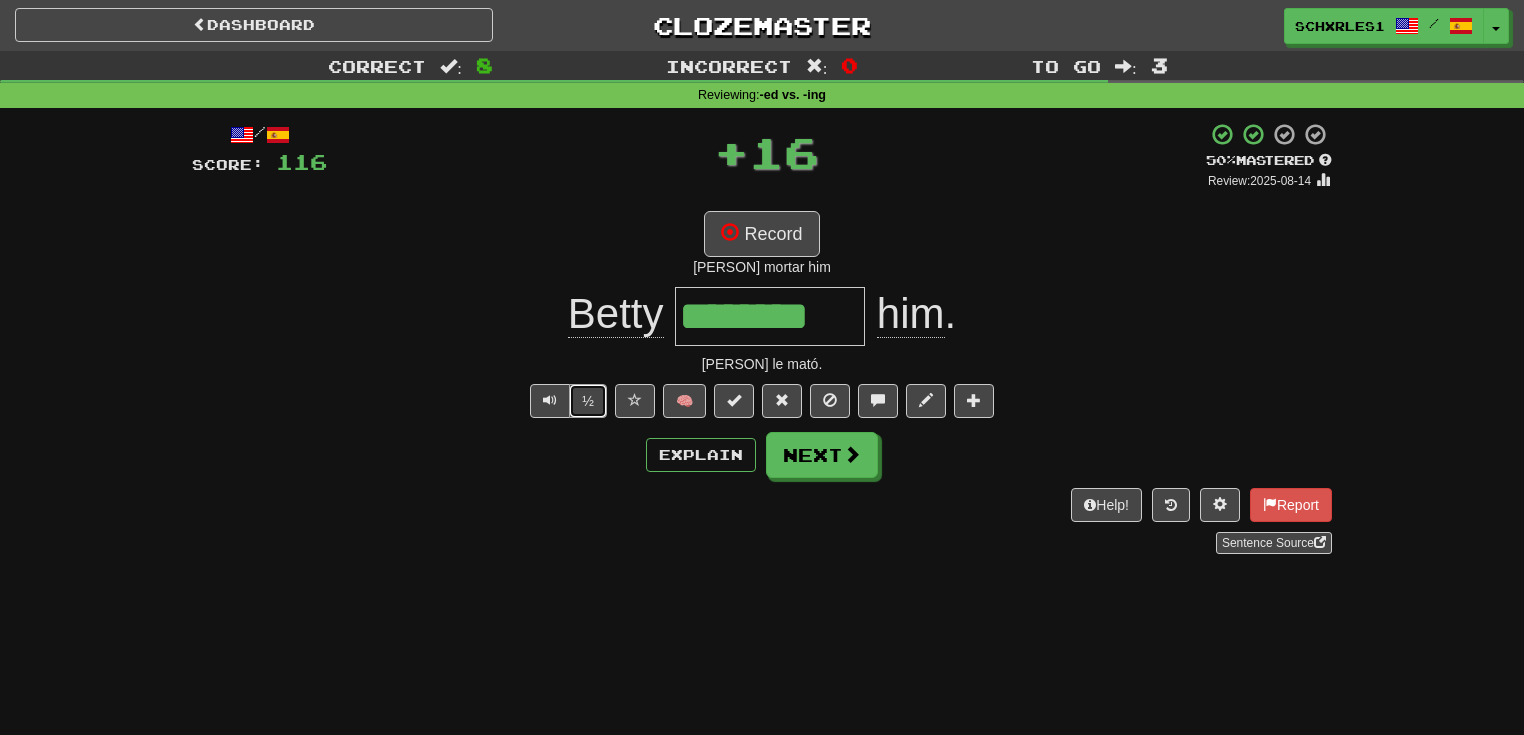 click on "½" at bounding box center (588, 401) 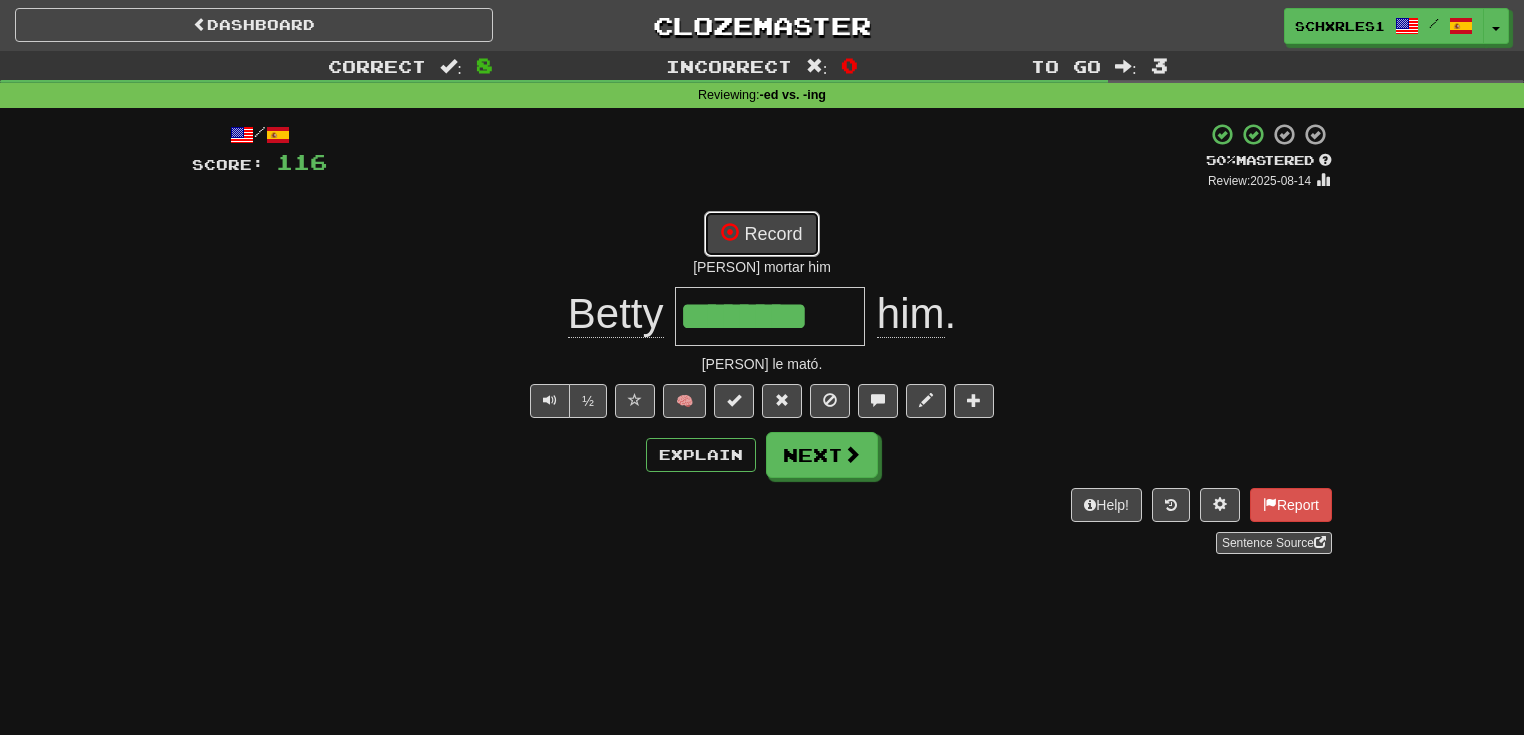 click on "Record" at bounding box center (761, 234) 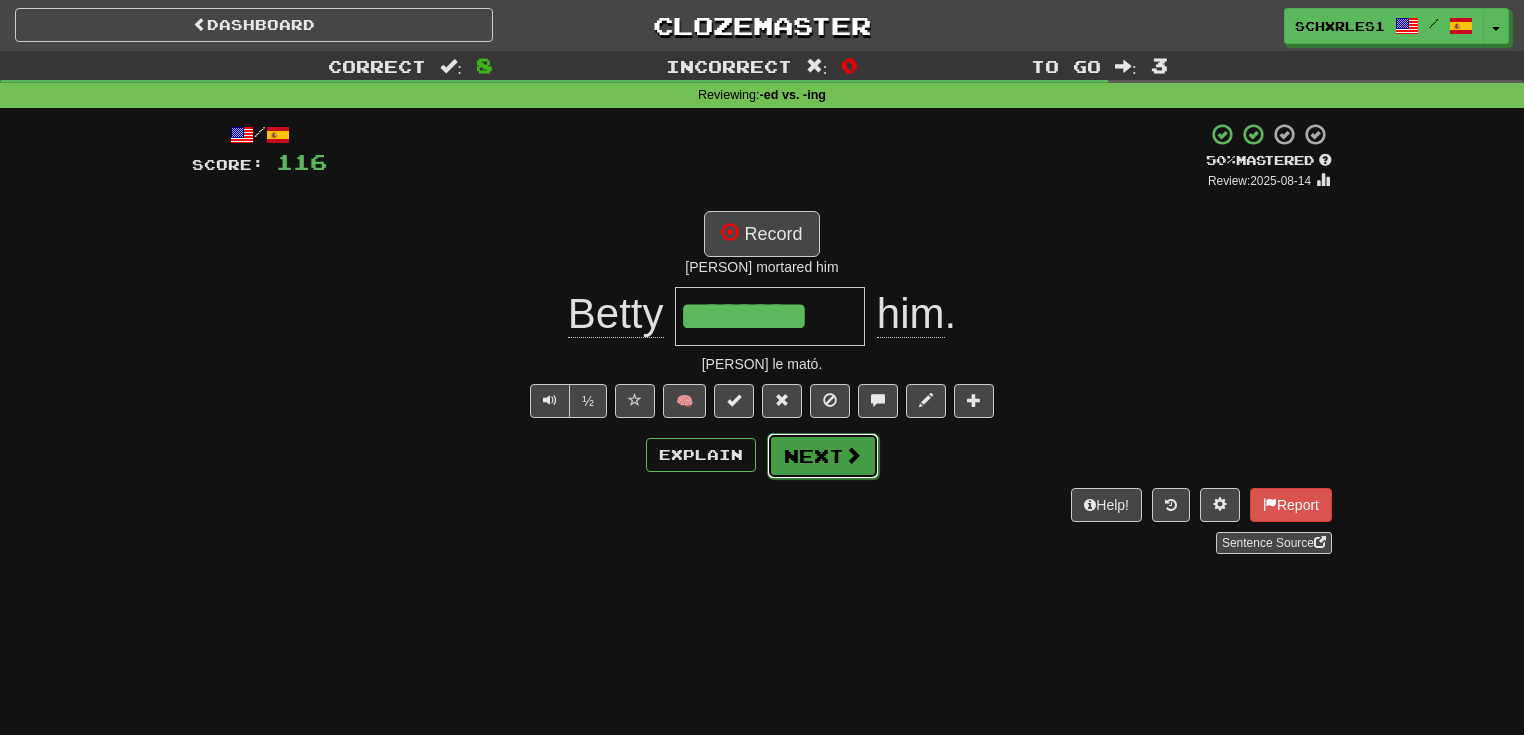 click on "Next" at bounding box center [823, 456] 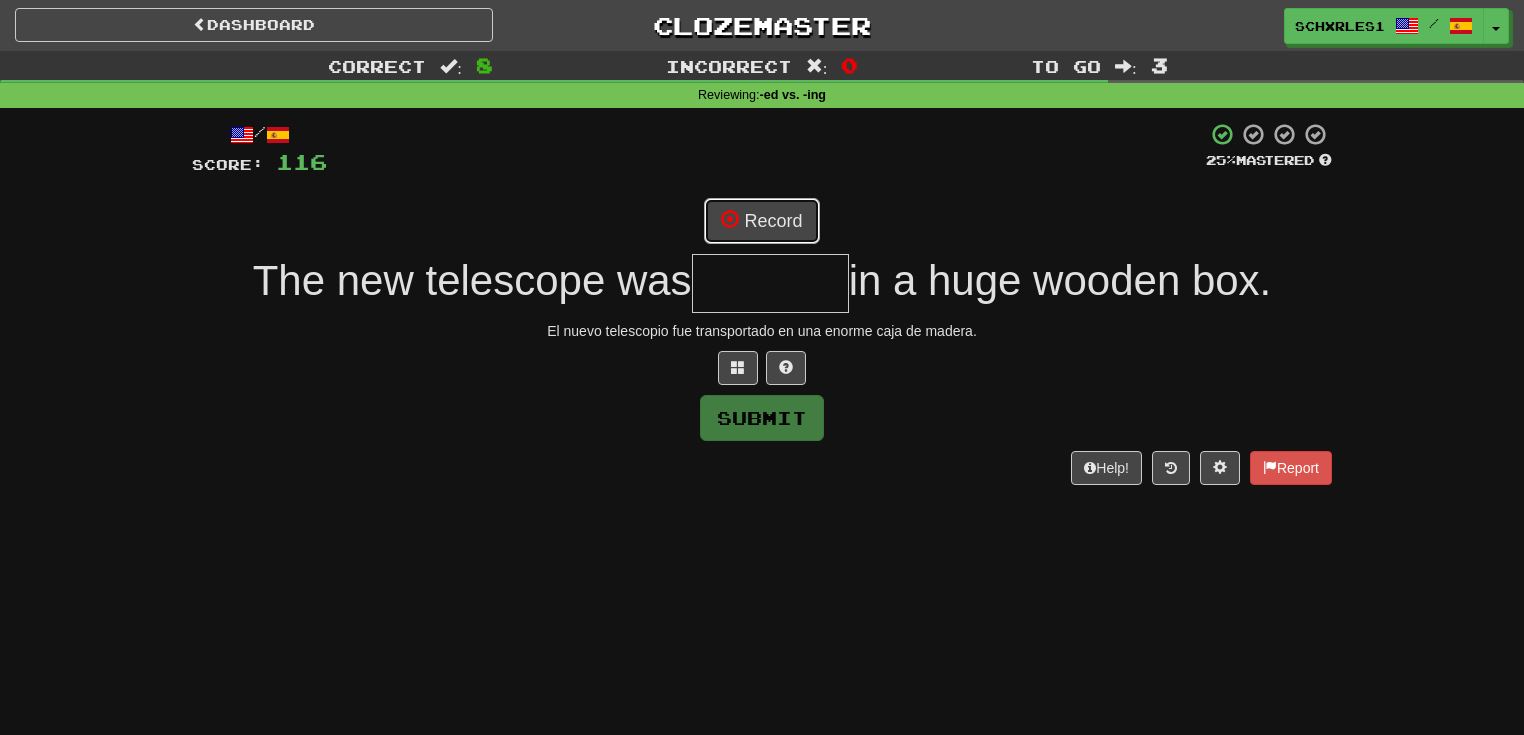 click on "Record" at bounding box center (761, 221) 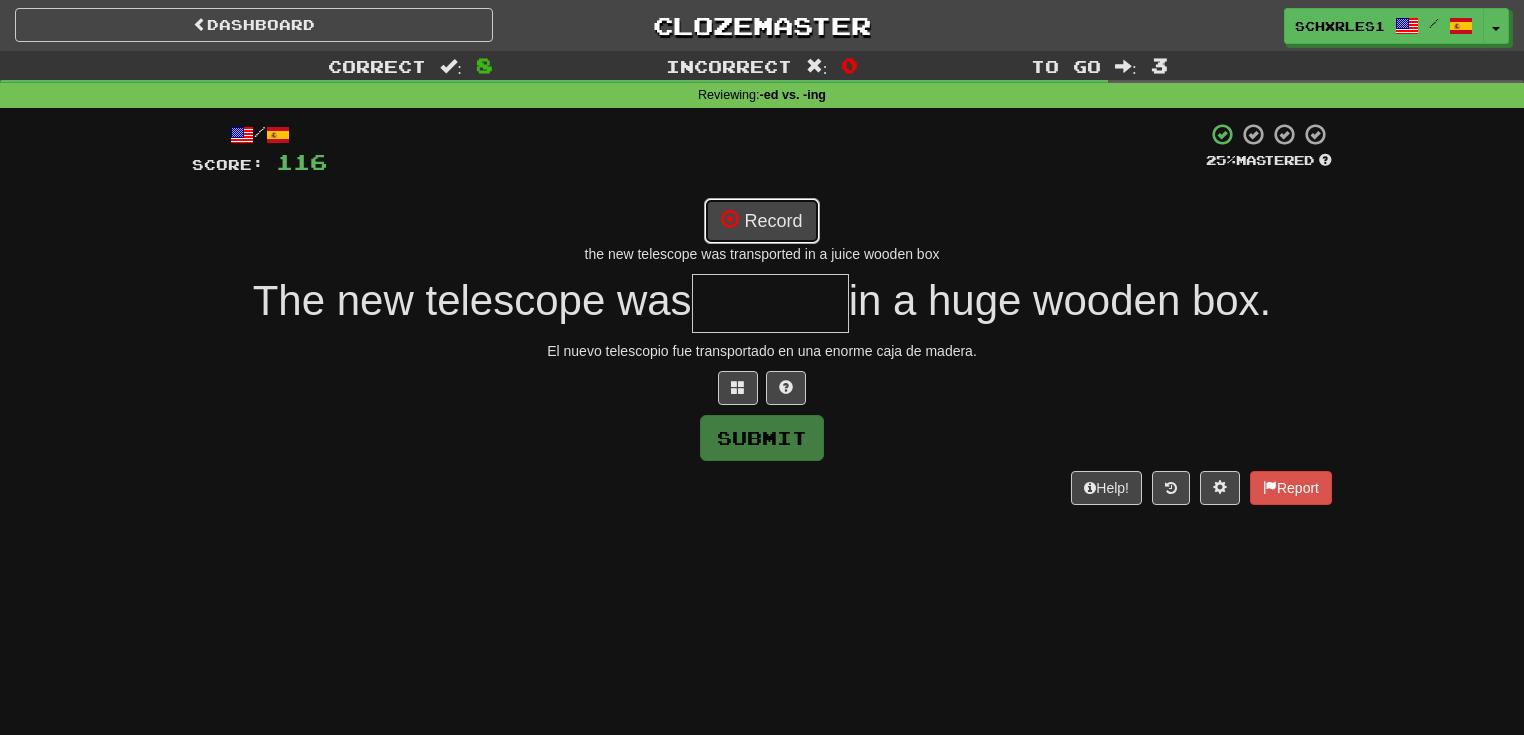 click on "Record" at bounding box center (761, 221) 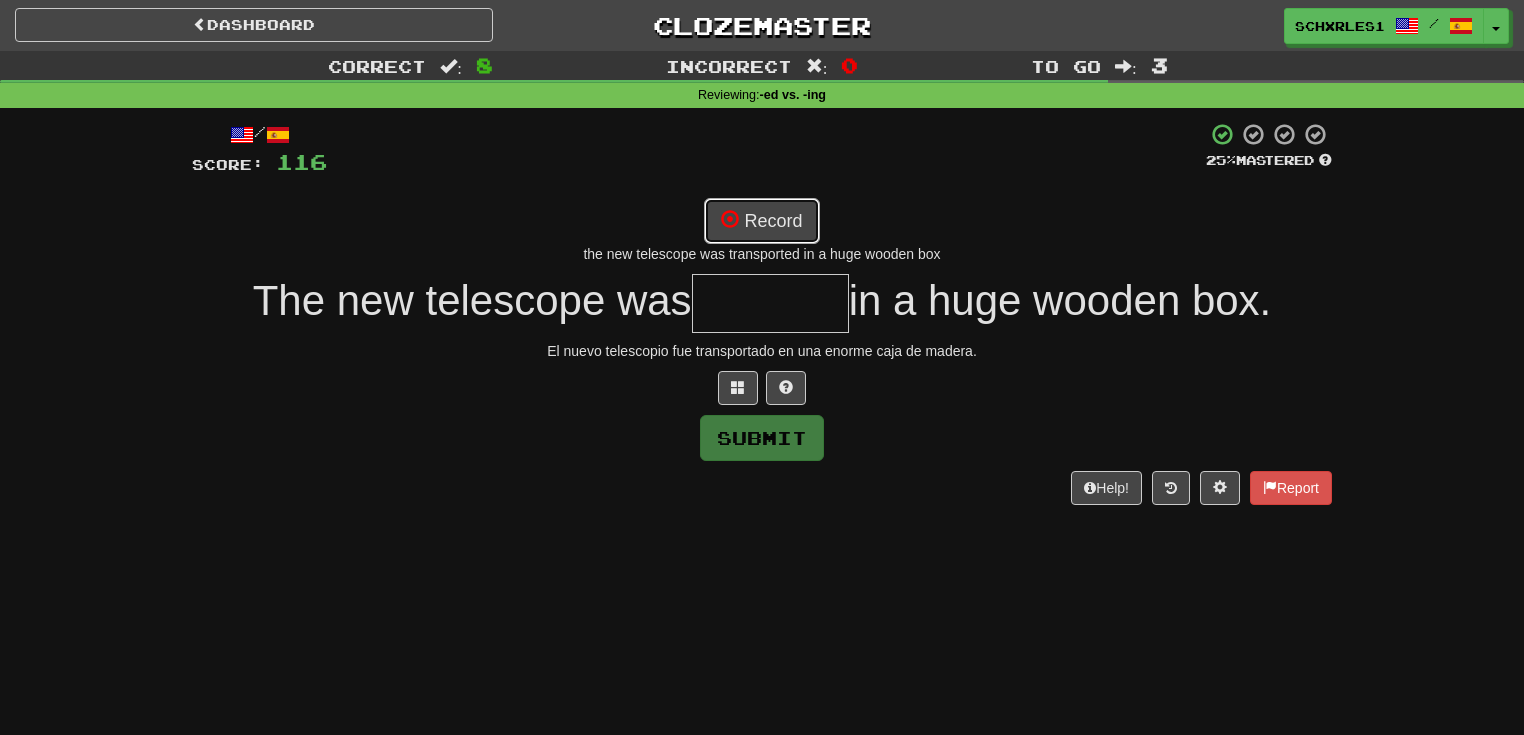 click on "Record" at bounding box center (761, 221) 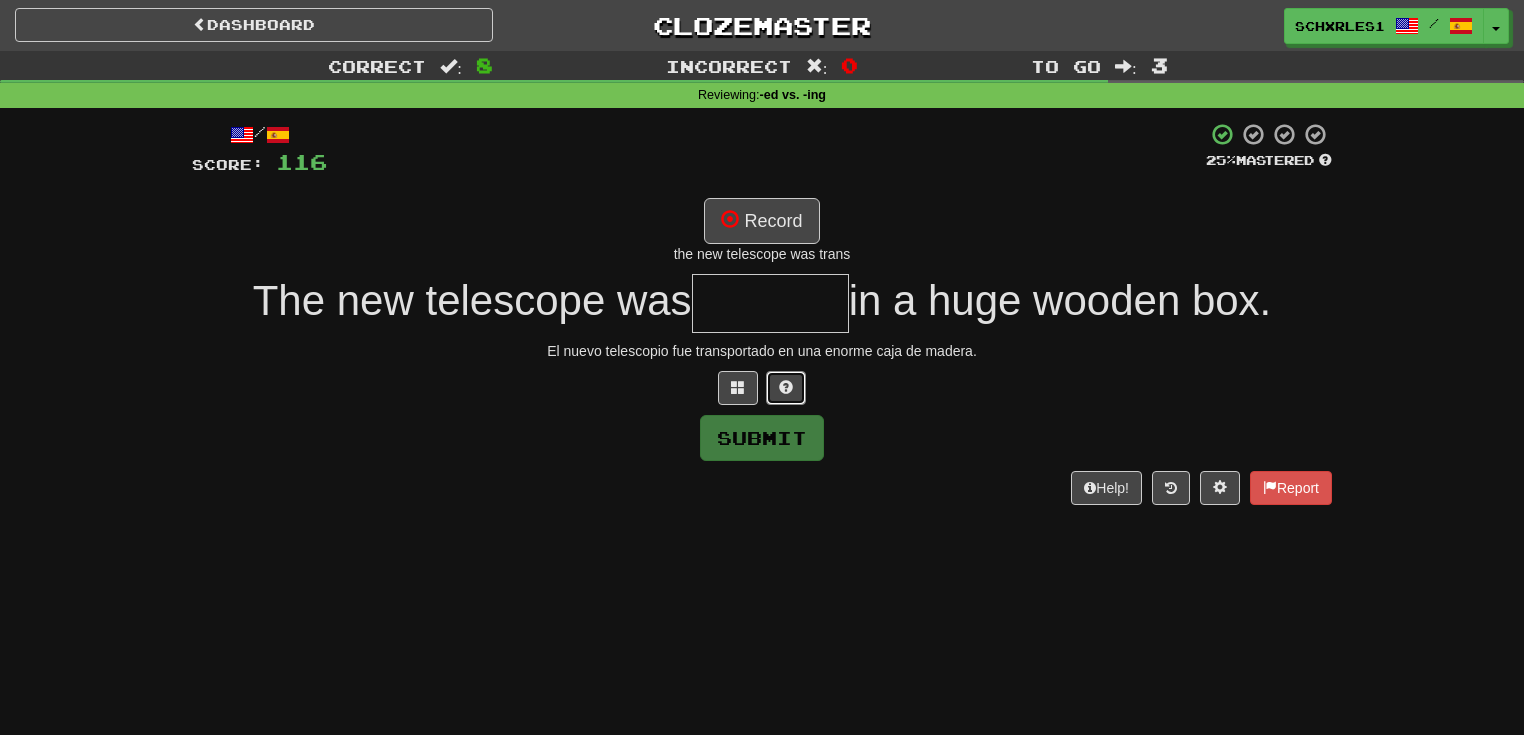 click at bounding box center (786, 388) 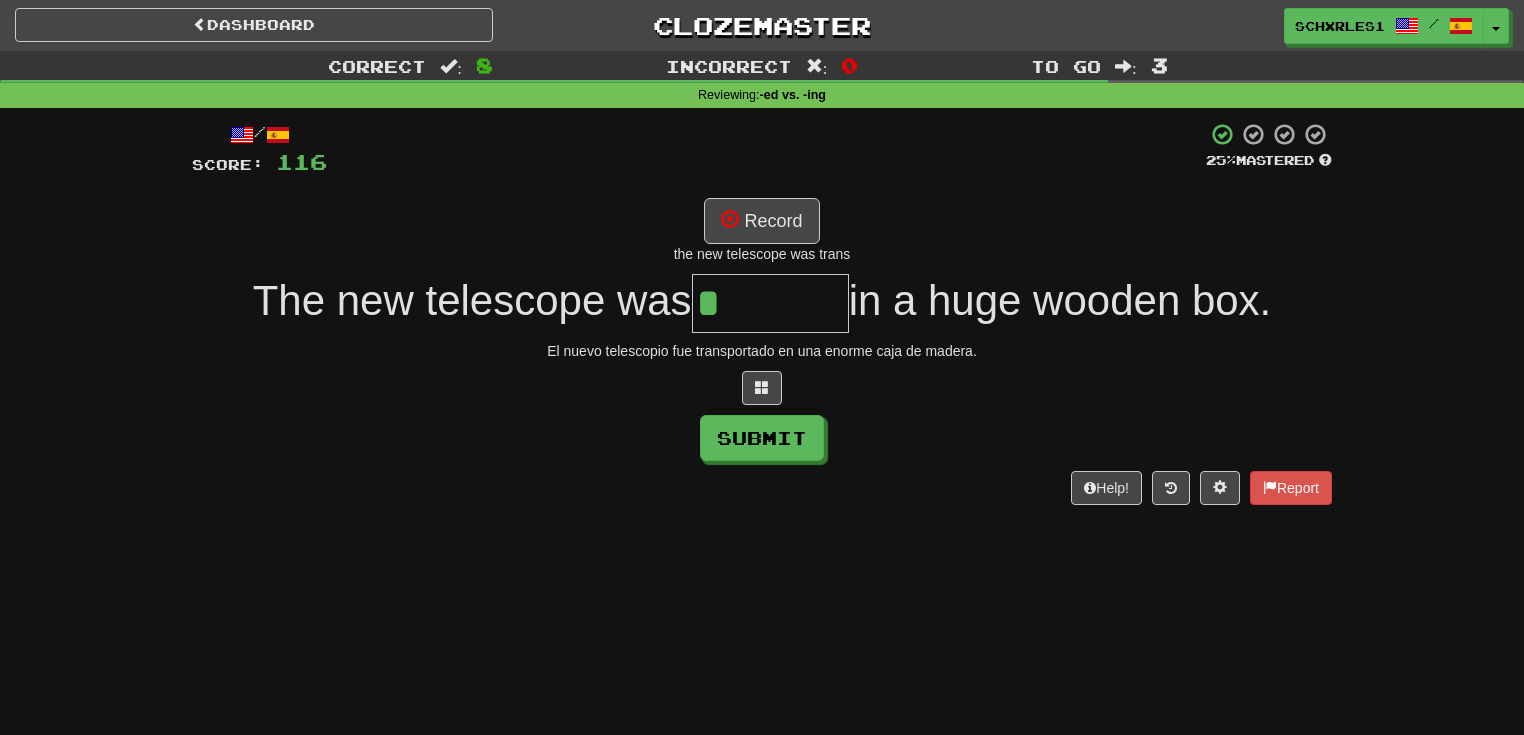 click on "*" at bounding box center [770, 303] 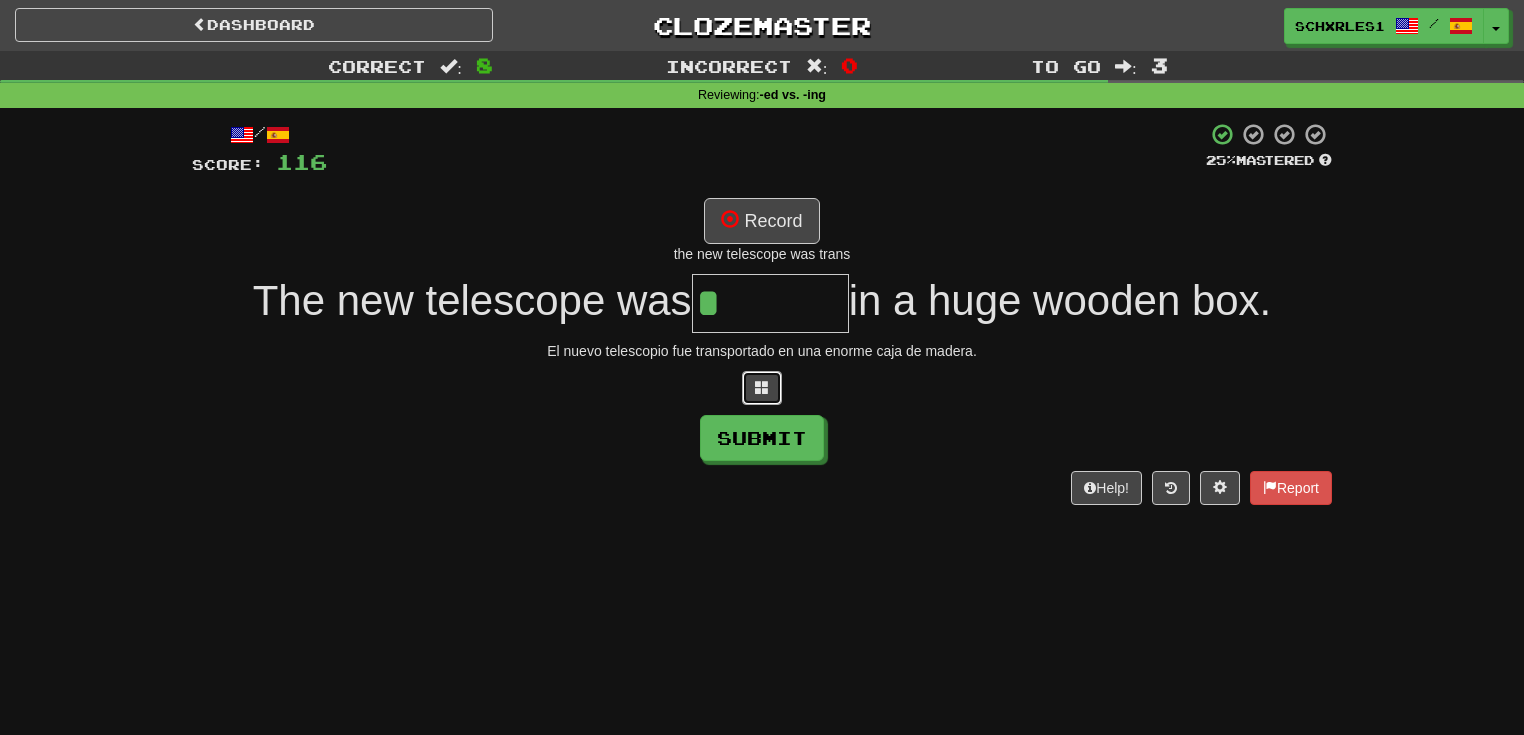 click at bounding box center (762, 388) 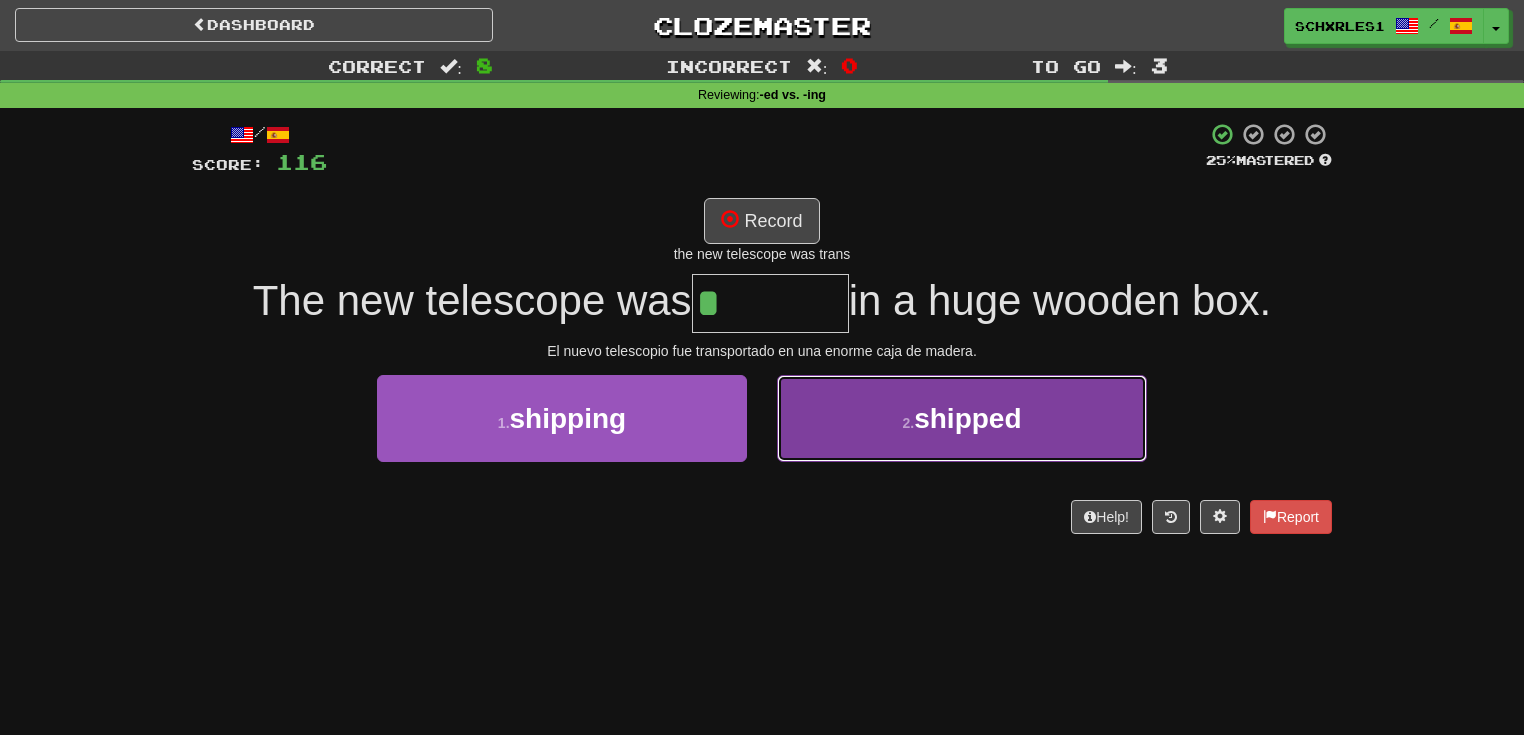 click on "2 .  shipped" at bounding box center (962, 418) 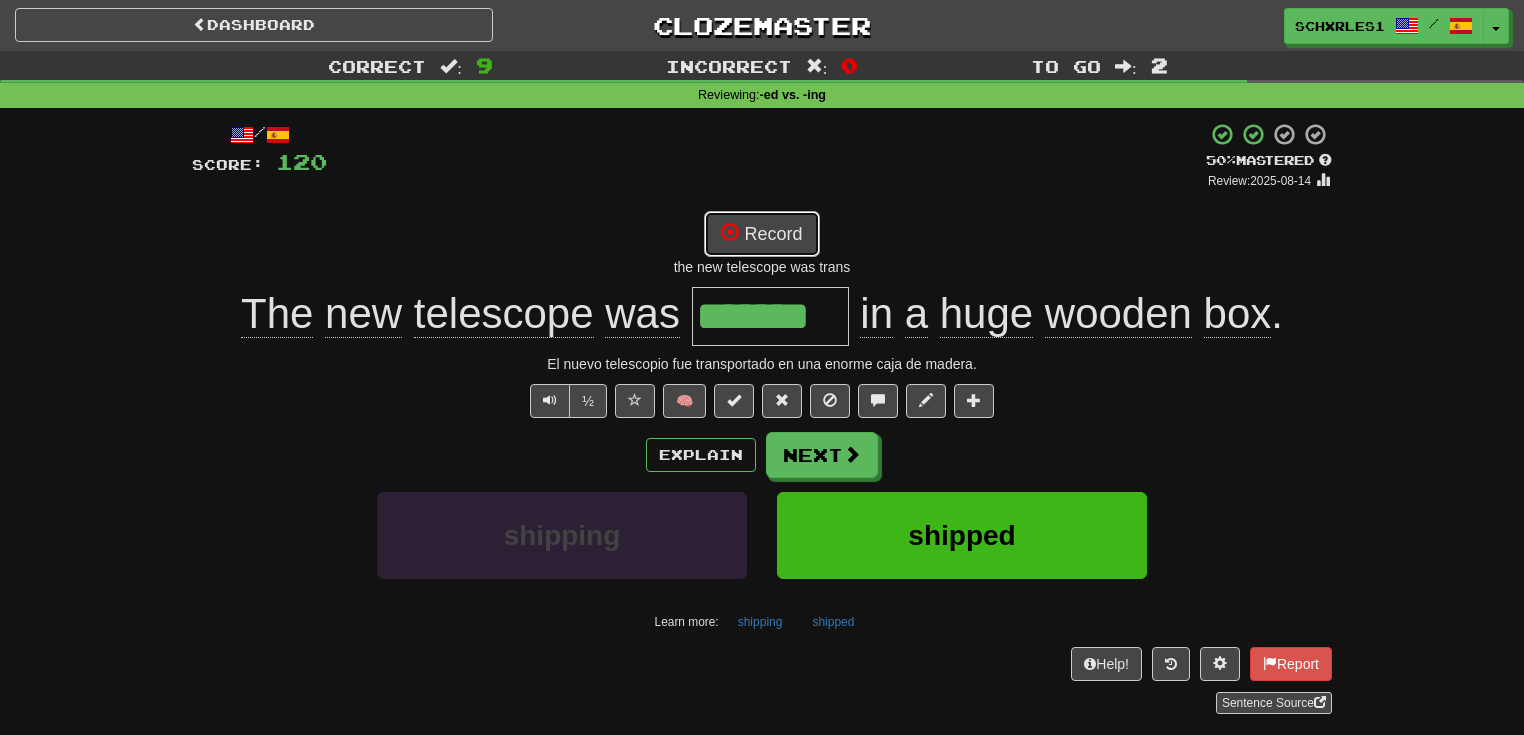 click at bounding box center (730, 232) 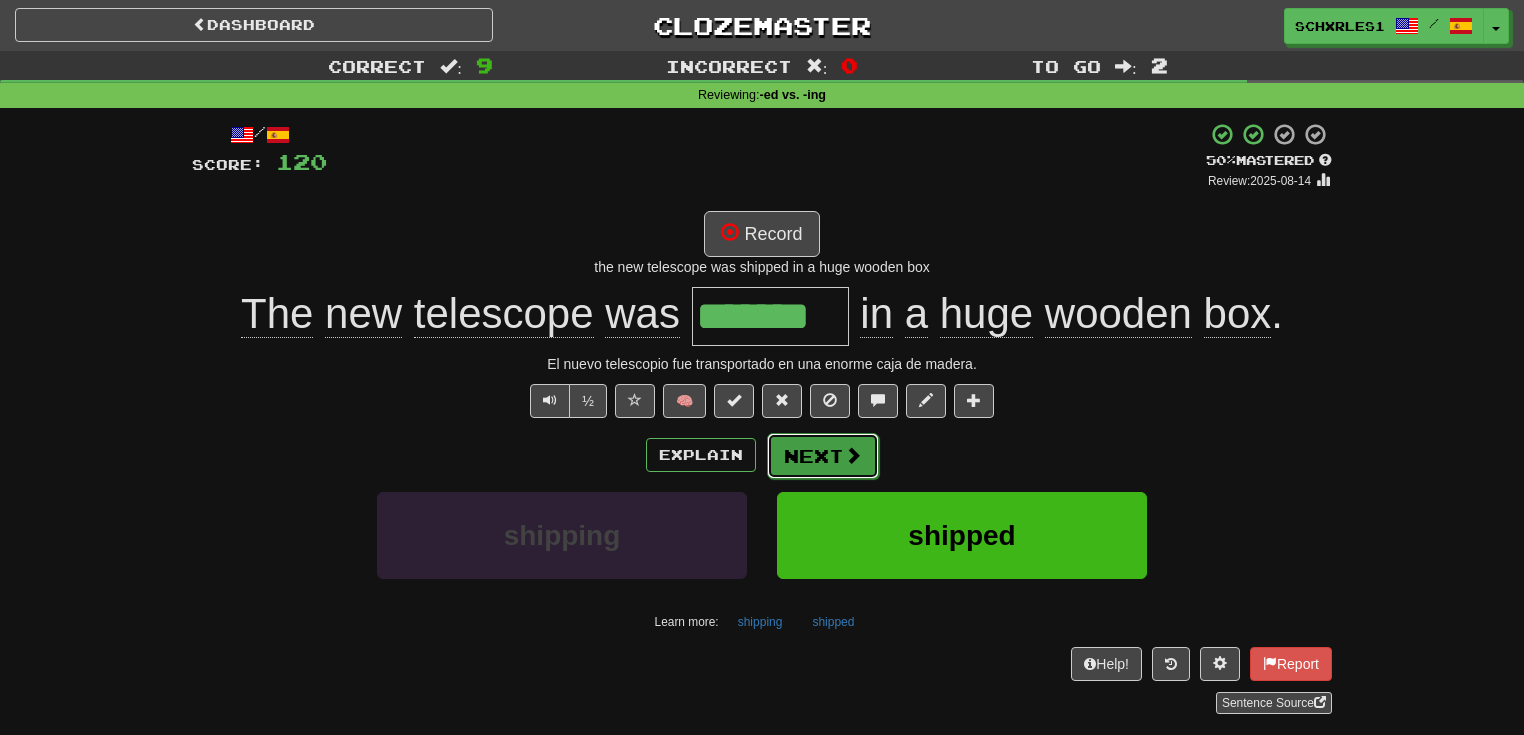 click at bounding box center [853, 455] 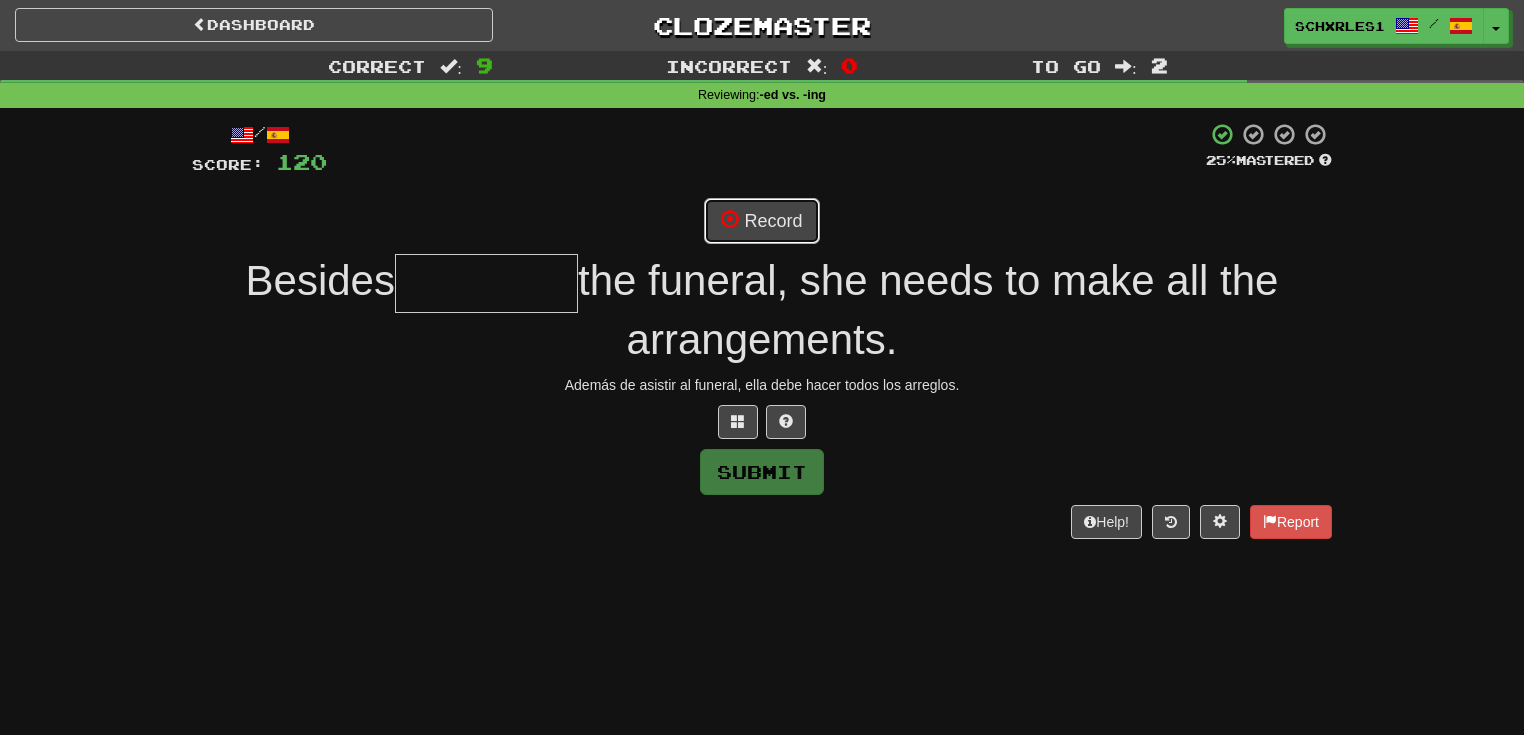 click on "Record" at bounding box center (761, 221) 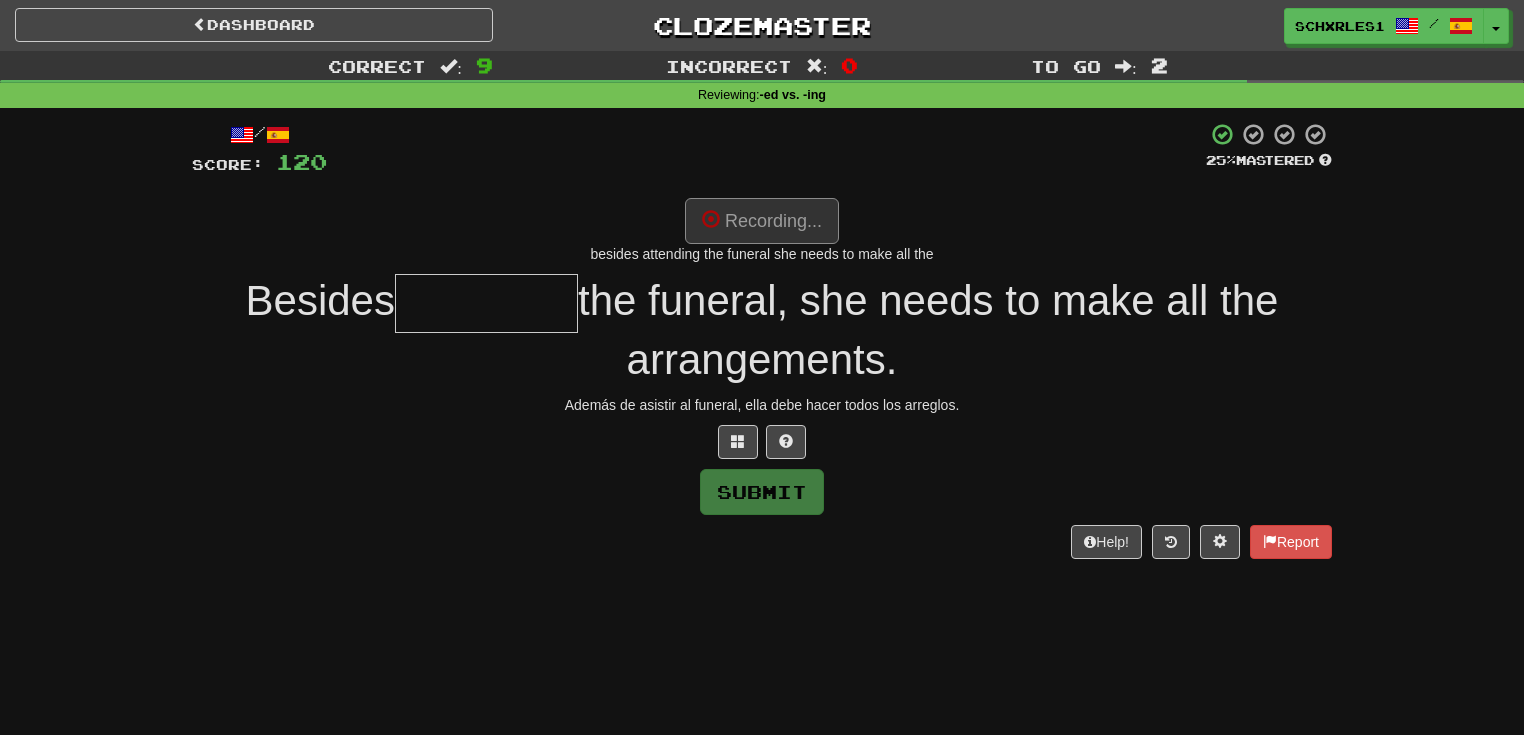 type on "*********" 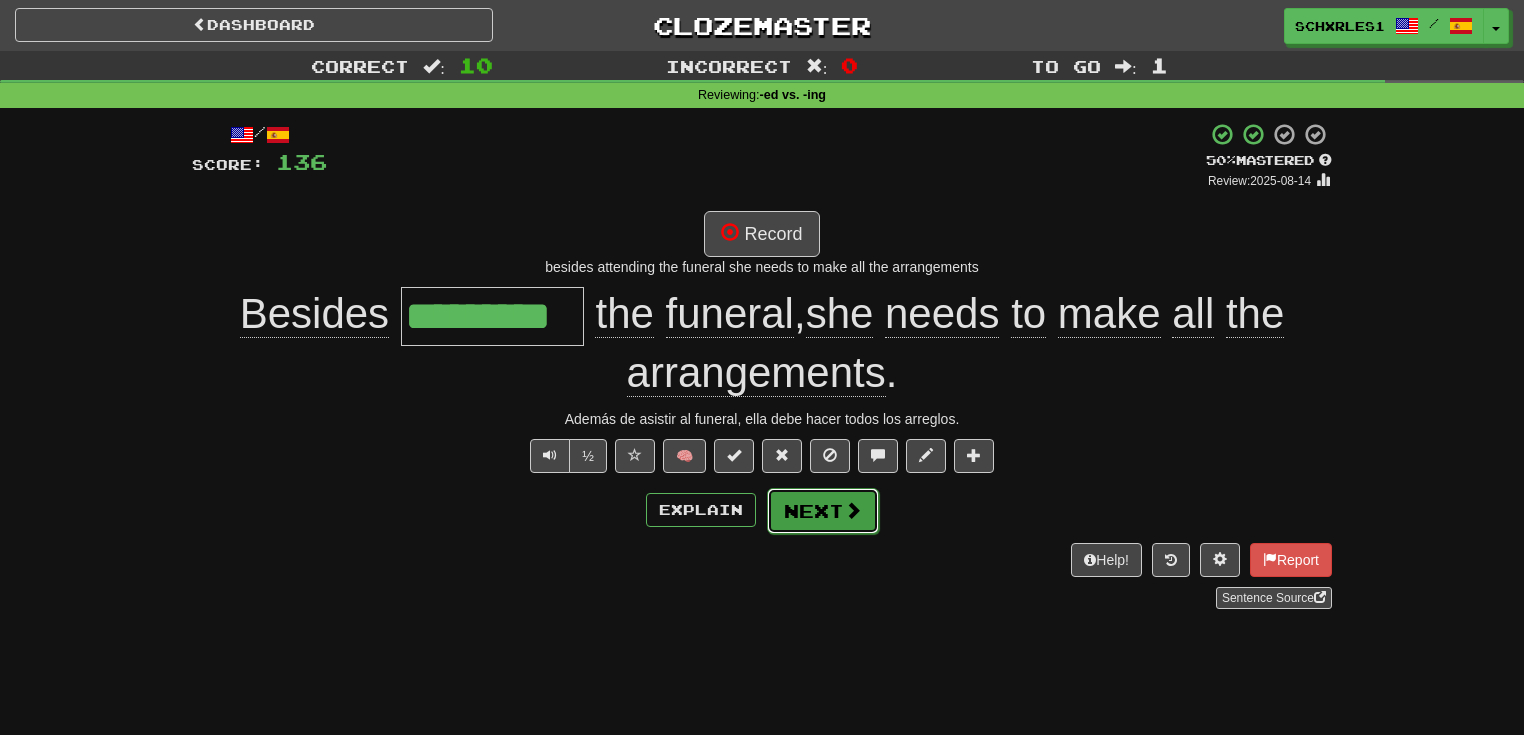 click on "Next" at bounding box center [823, 511] 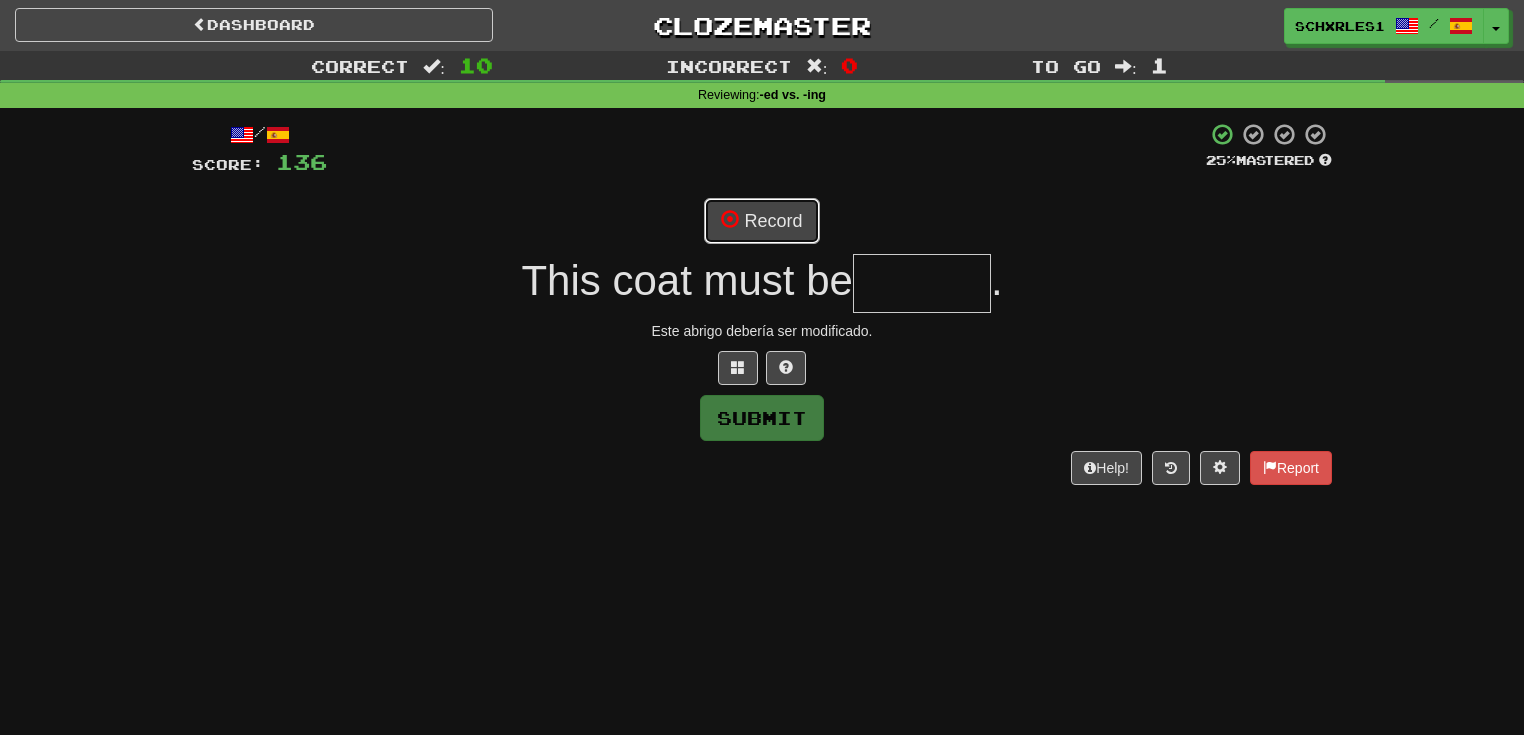 click on "Record" at bounding box center (761, 221) 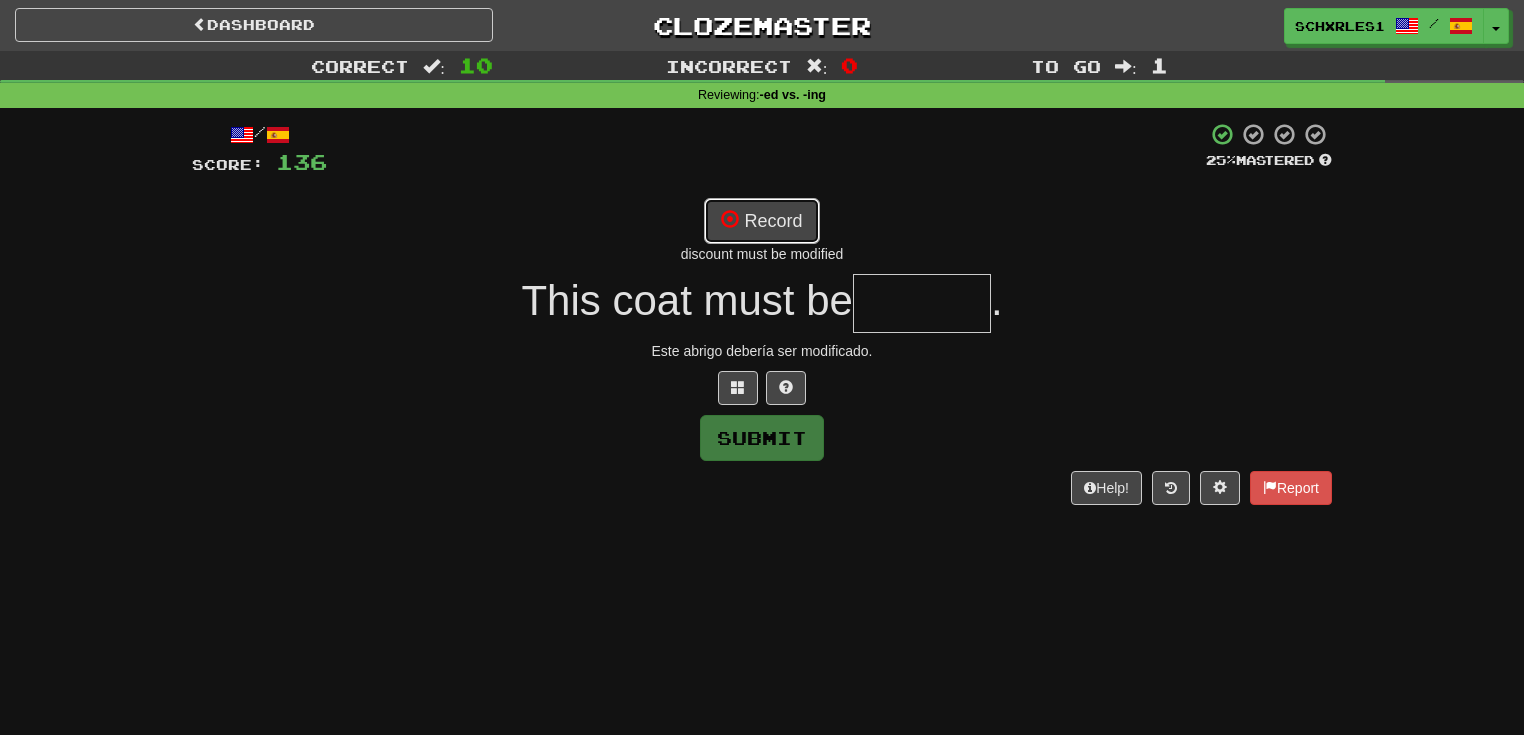 click on "Record" at bounding box center (761, 221) 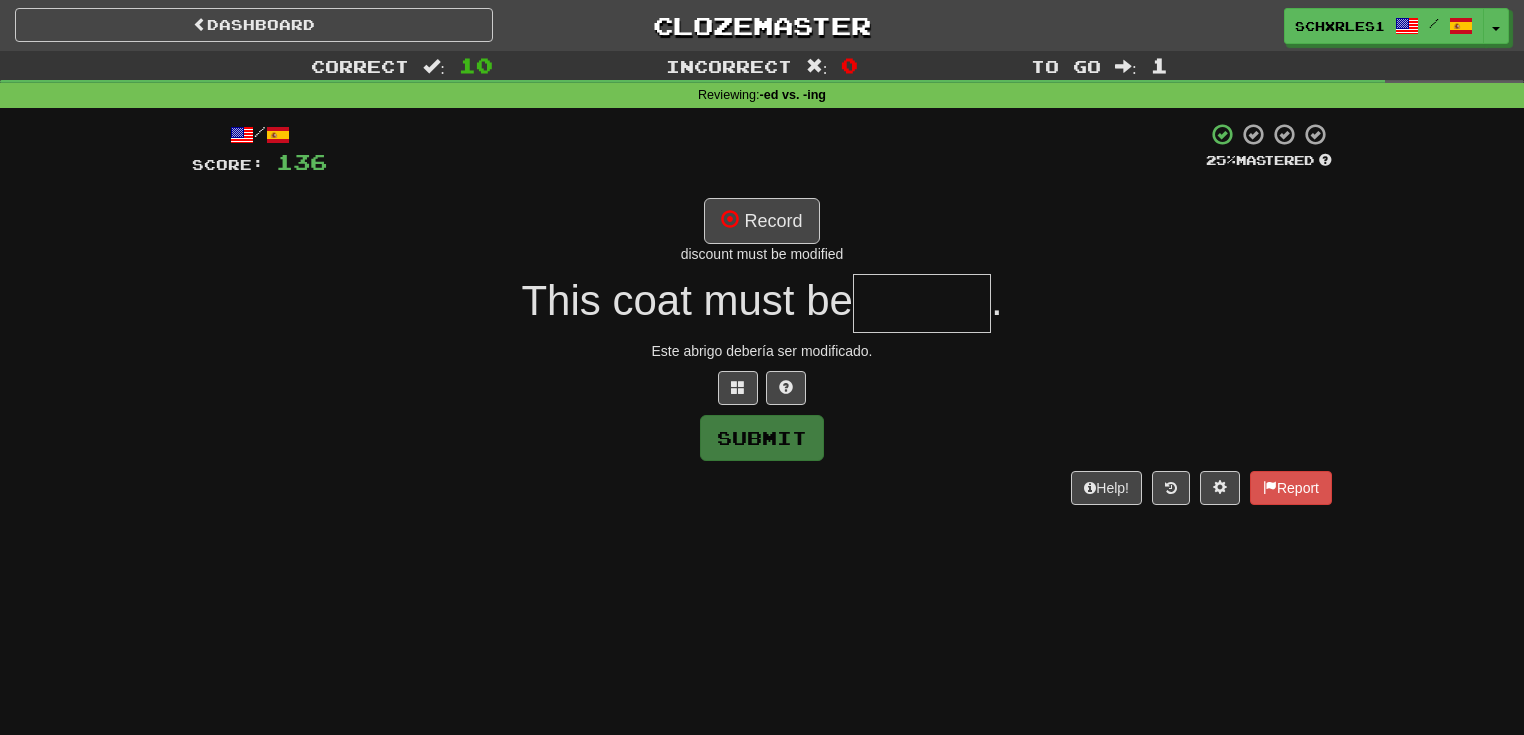 click at bounding box center [762, 388] 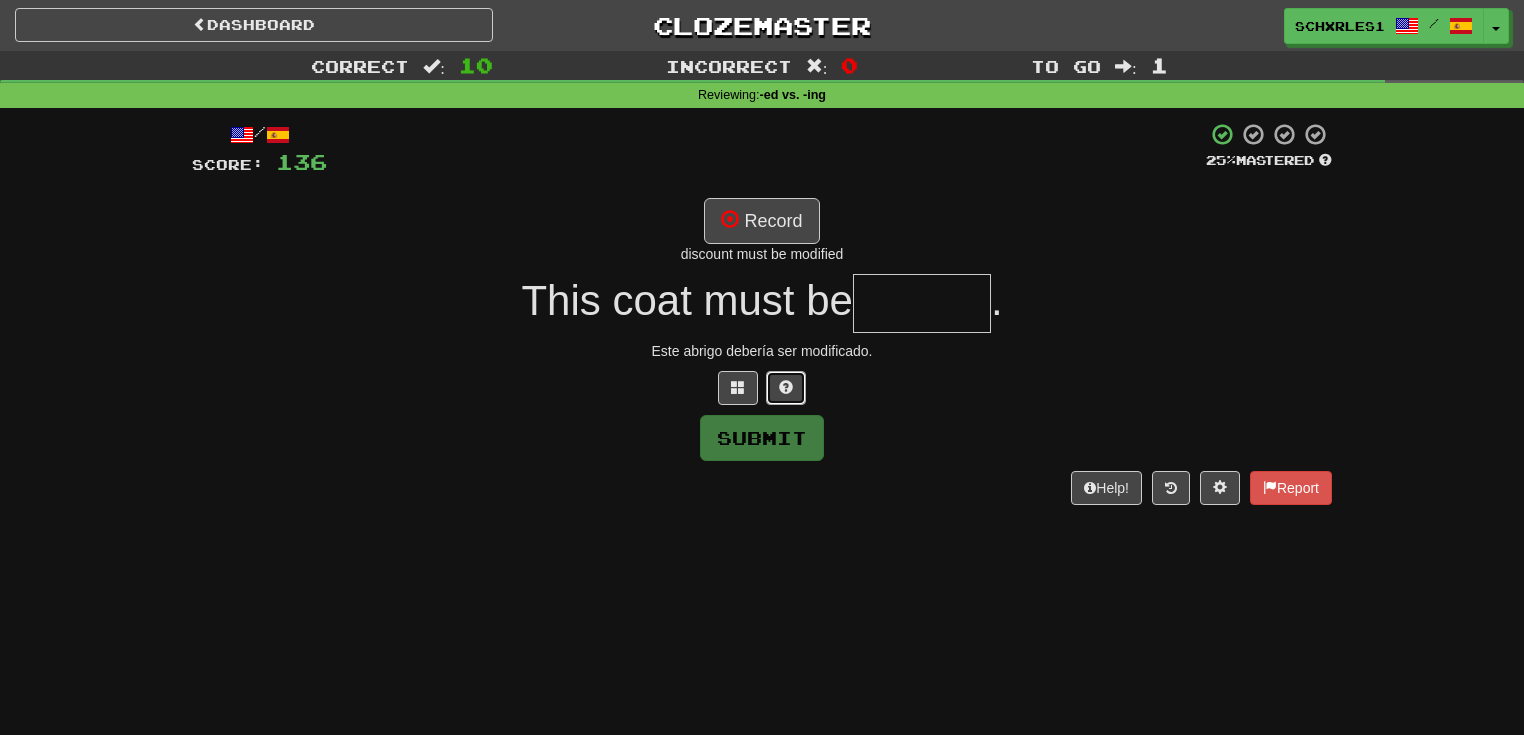click at bounding box center (786, 388) 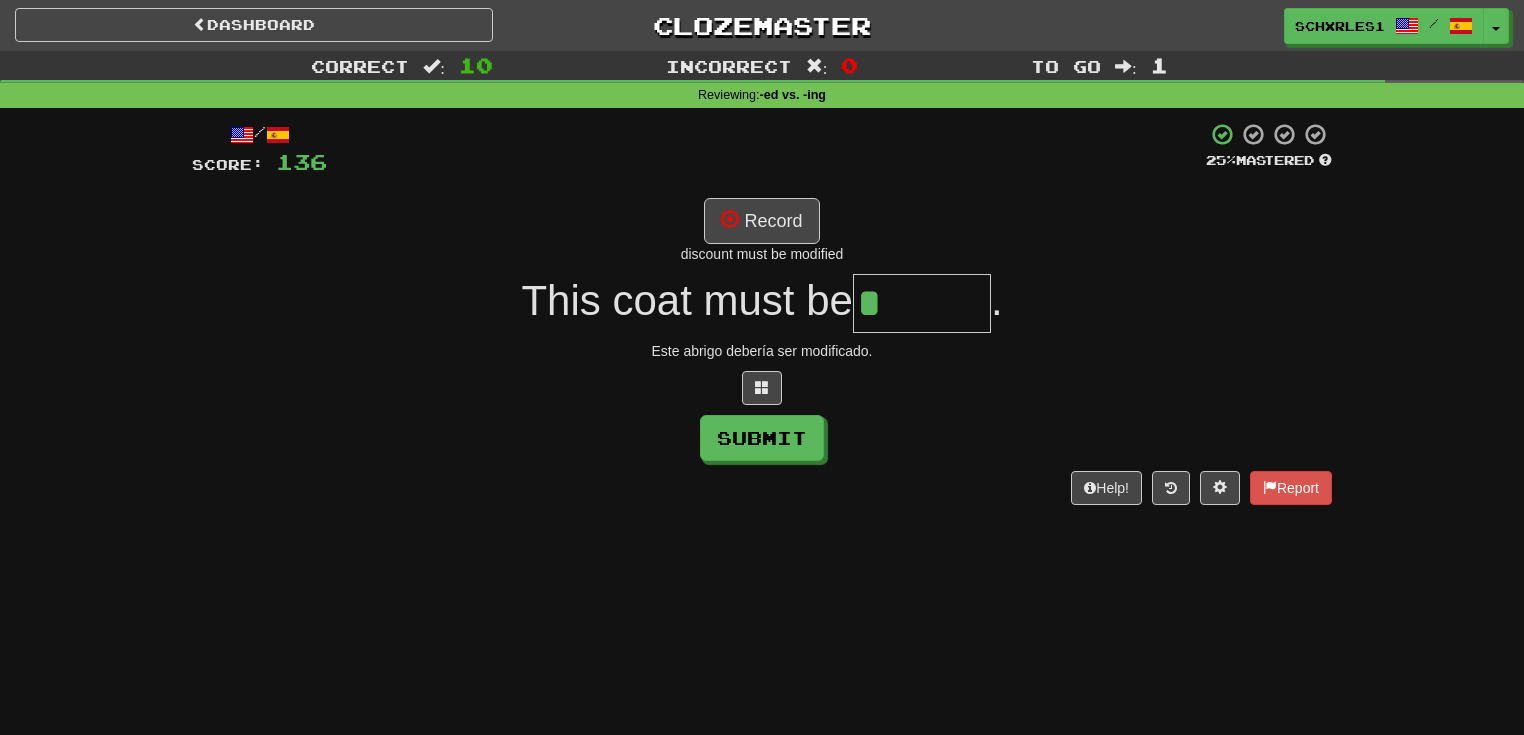 click on "/  Score:   136 25 %  Mastered   Record discount must be modified This coat must be  * . Este abrigo debería ser modificado. Submit  Help!  Report" at bounding box center [762, 313] 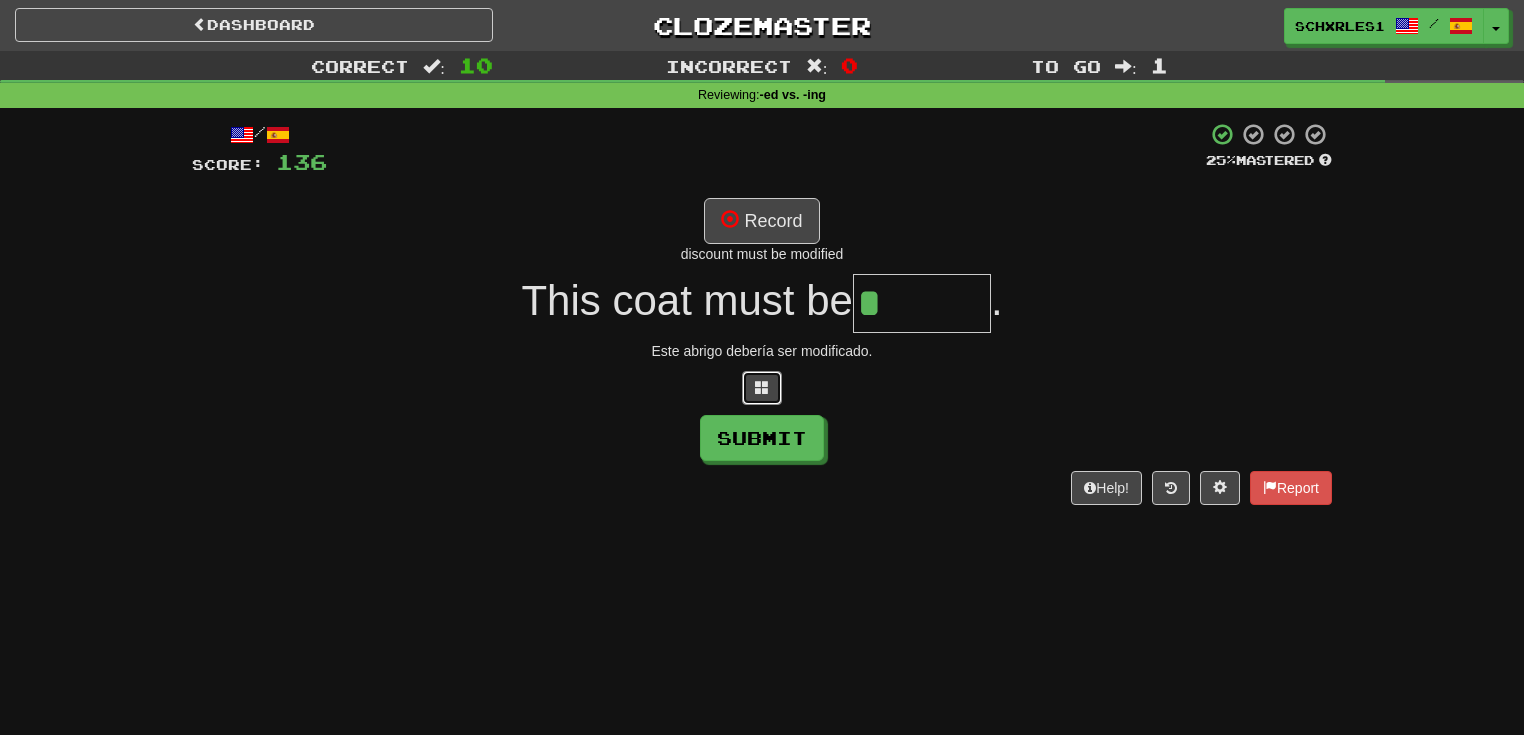 click at bounding box center [762, 388] 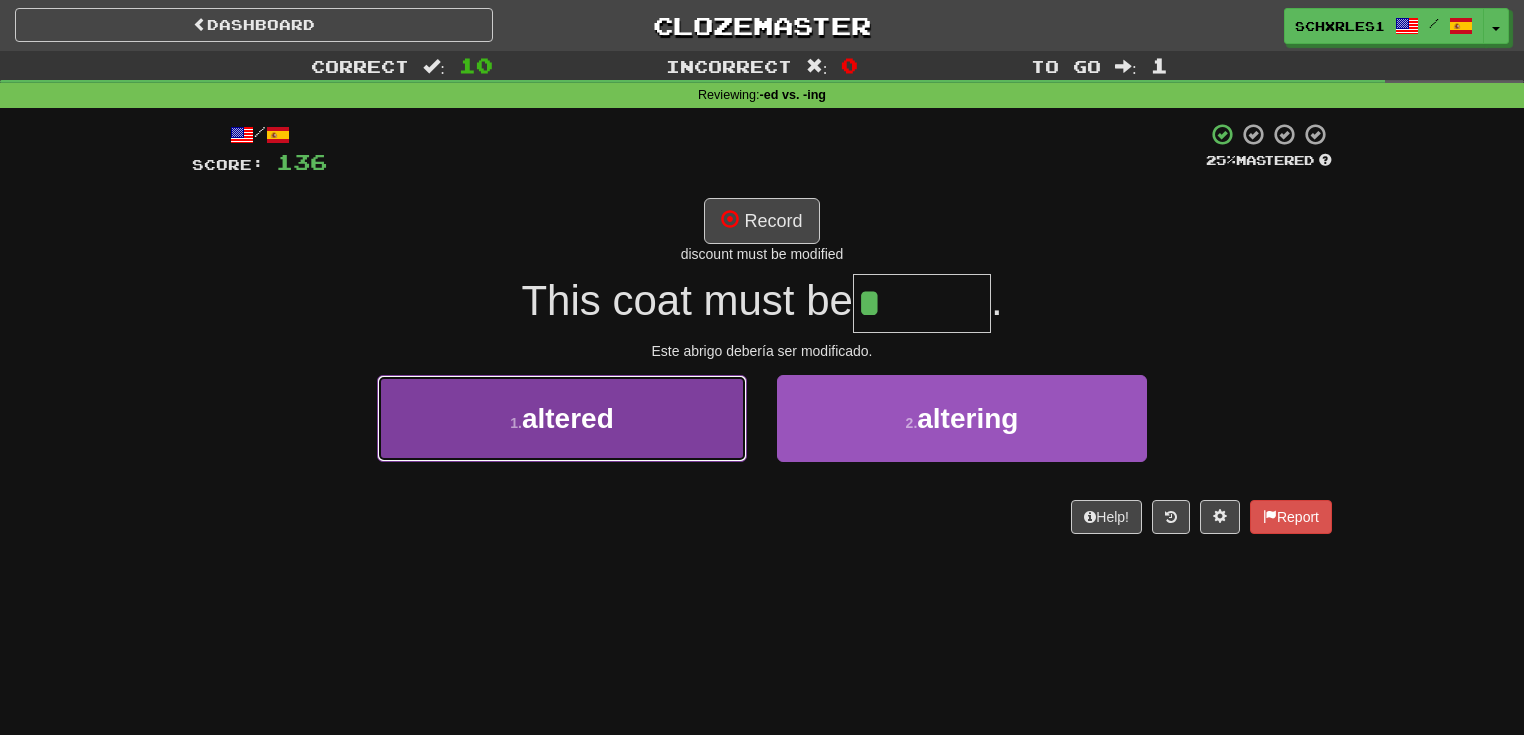 click on "1 .  altered" at bounding box center [562, 418] 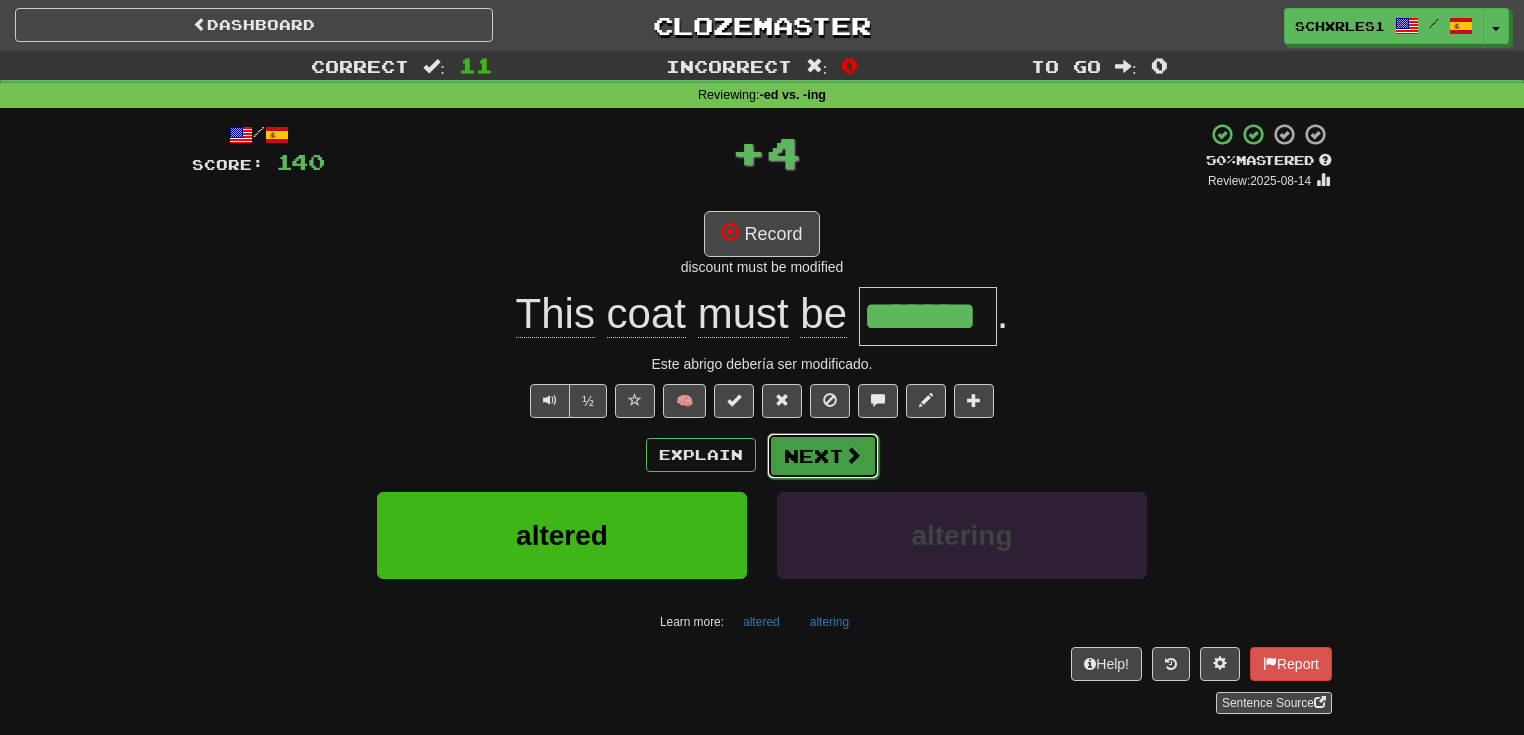click on "Next" at bounding box center (823, 456) 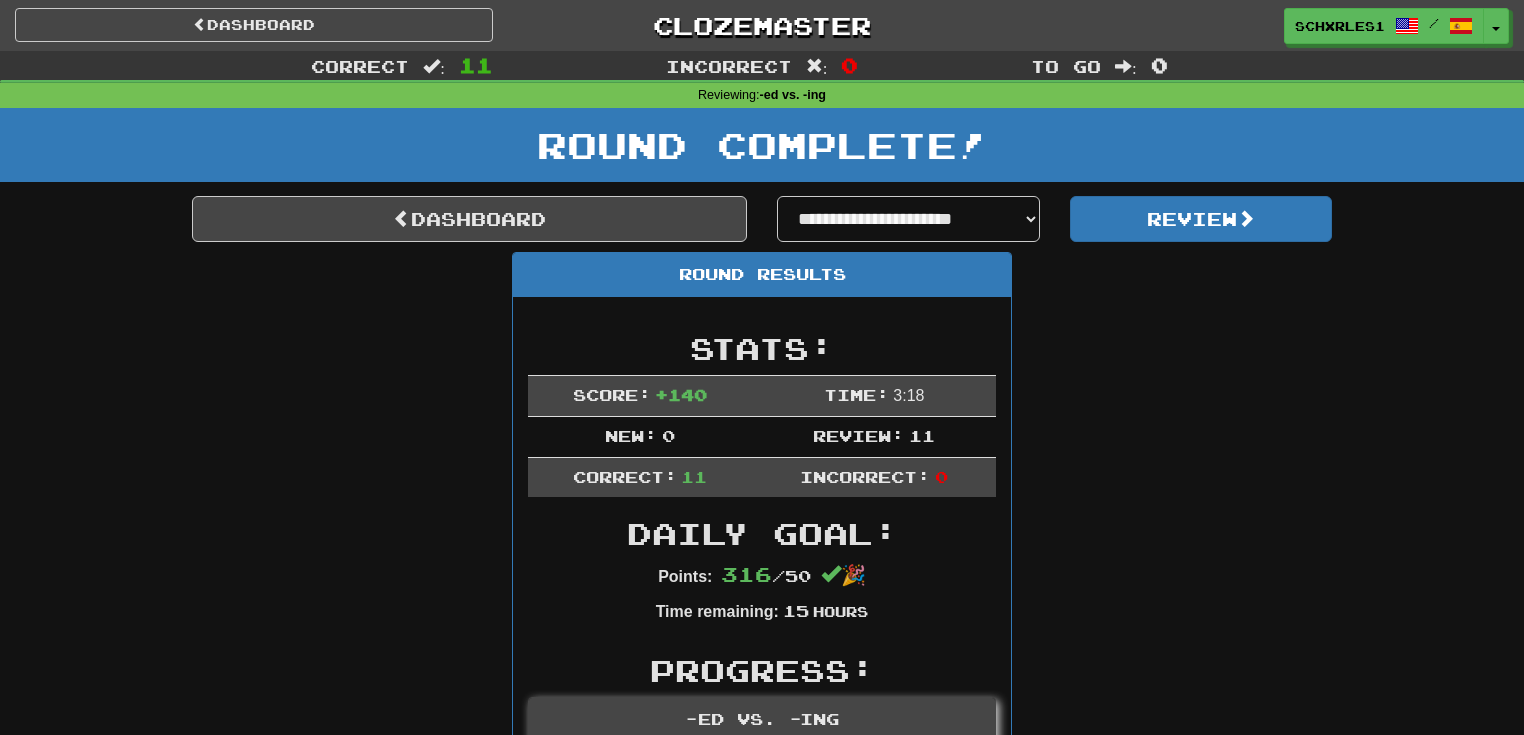 click on "Round Results" at bounding box center [762, 275] 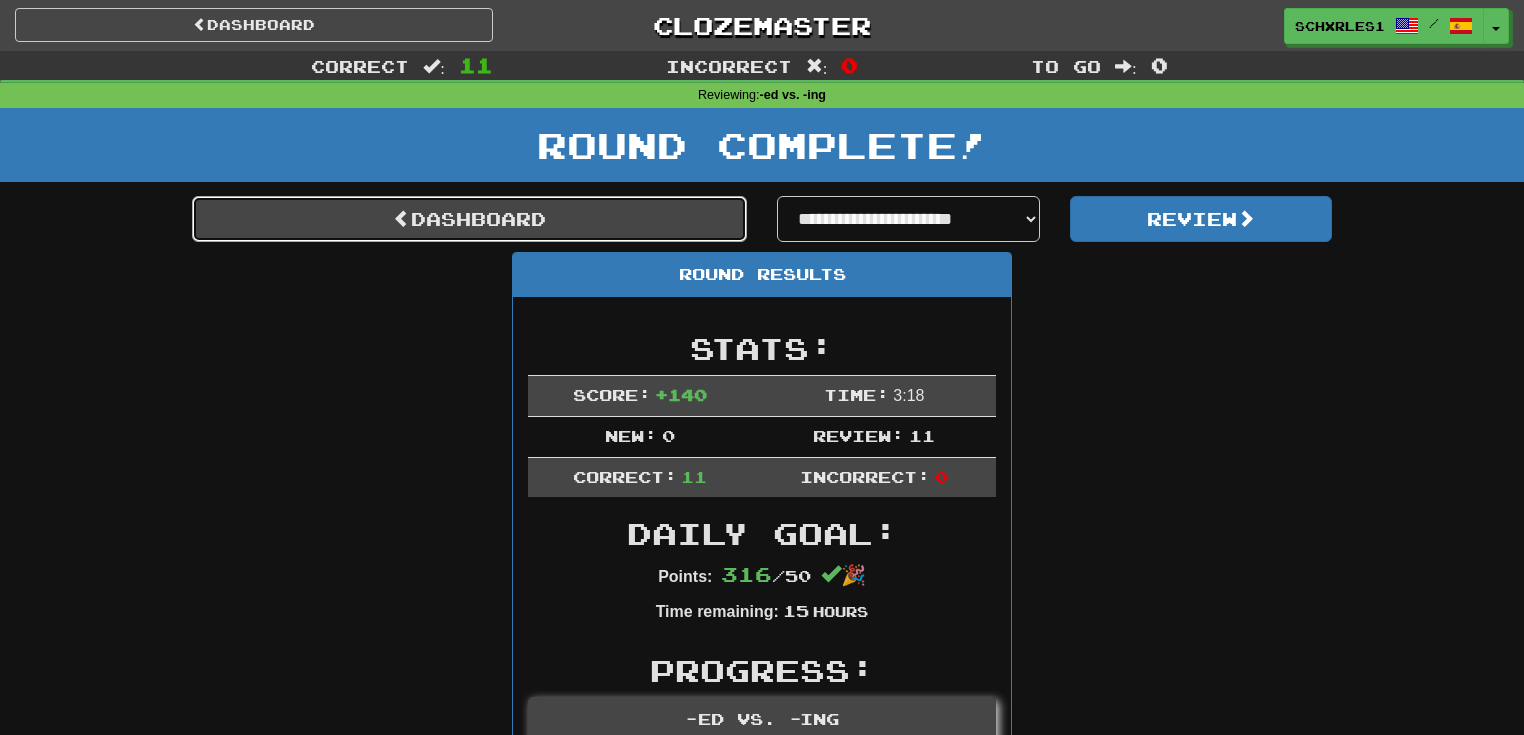 click on "Dashboard" at bounding box center [469, 219] 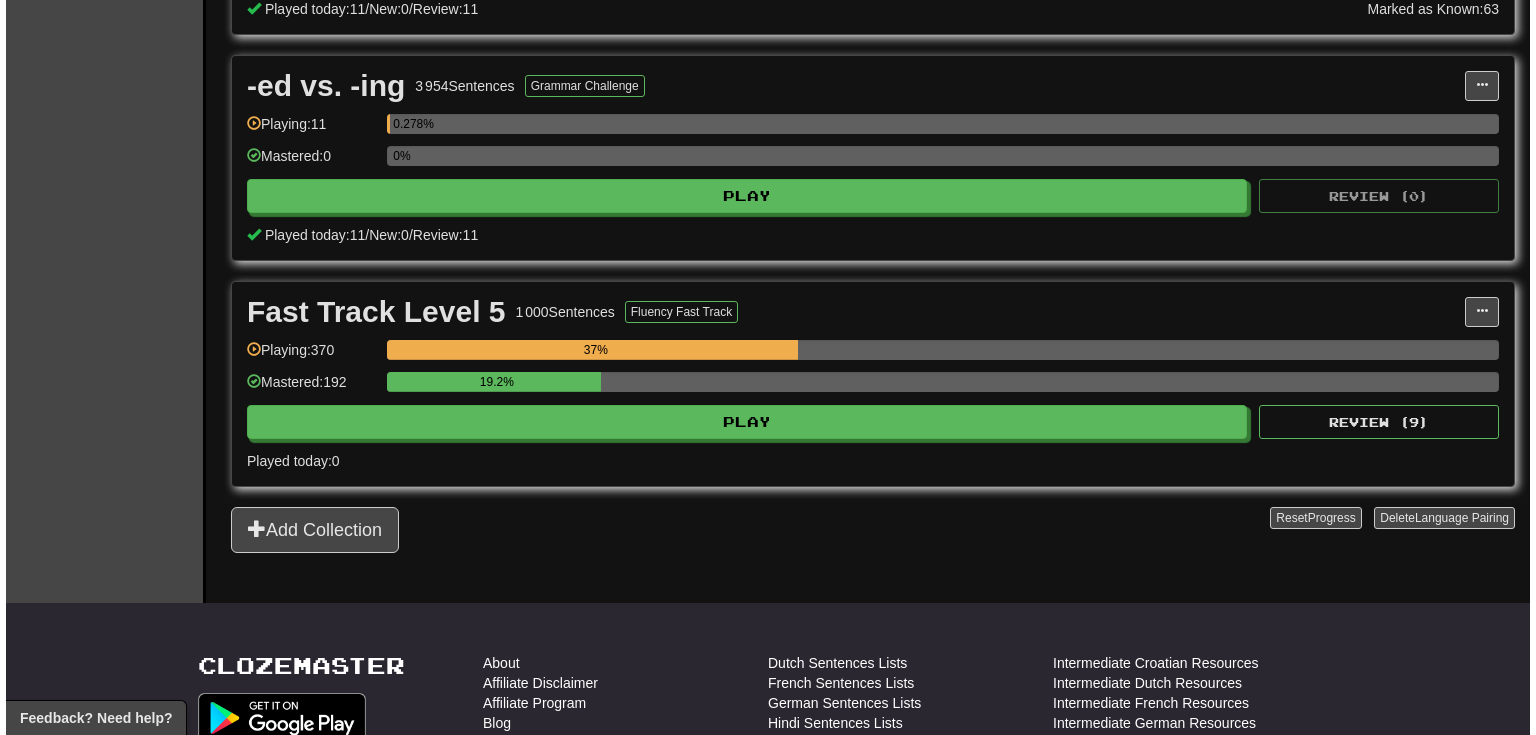 scroll, scrollTop: 640, scrollLeft: 0, axis: vertical 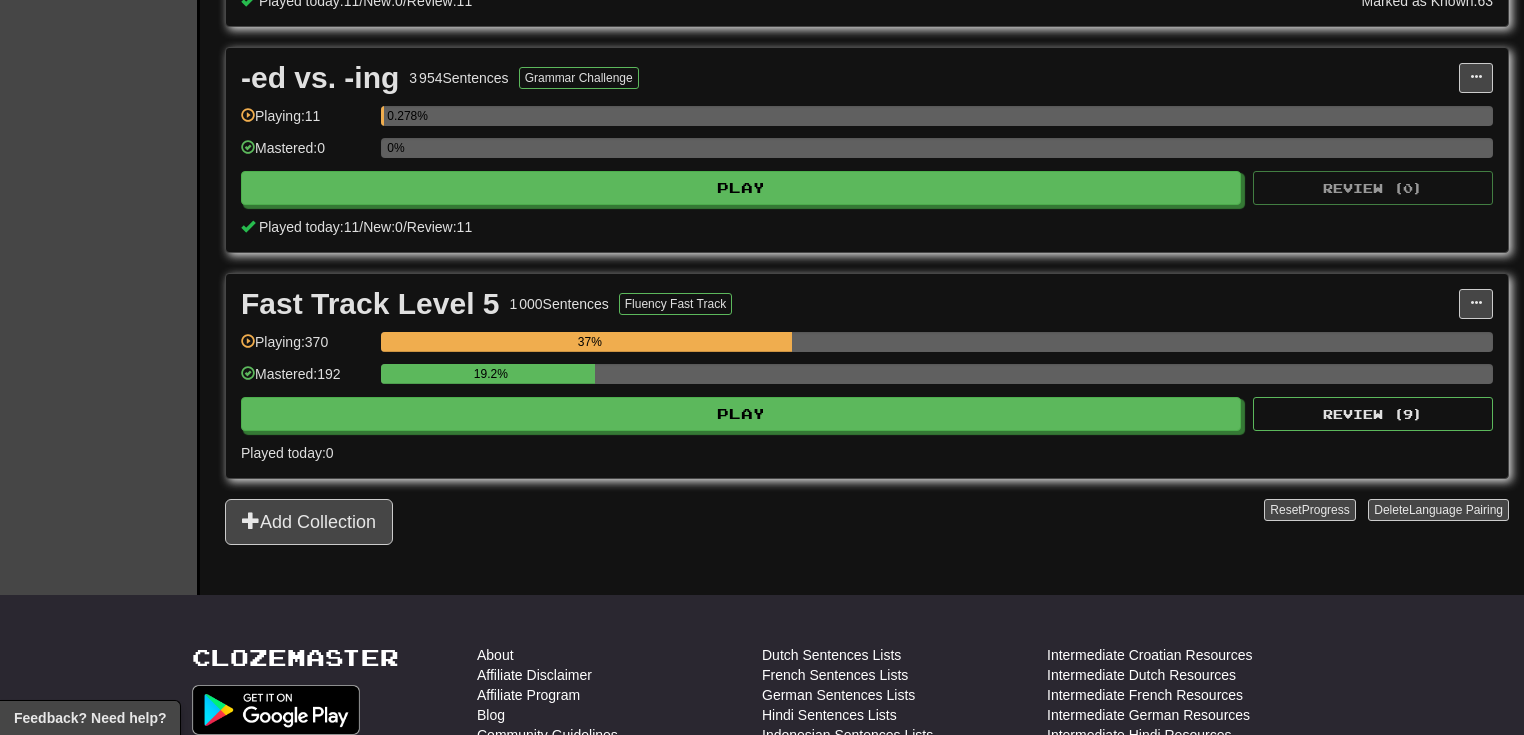 click on "19.2%" at bounding box center [937, 380] 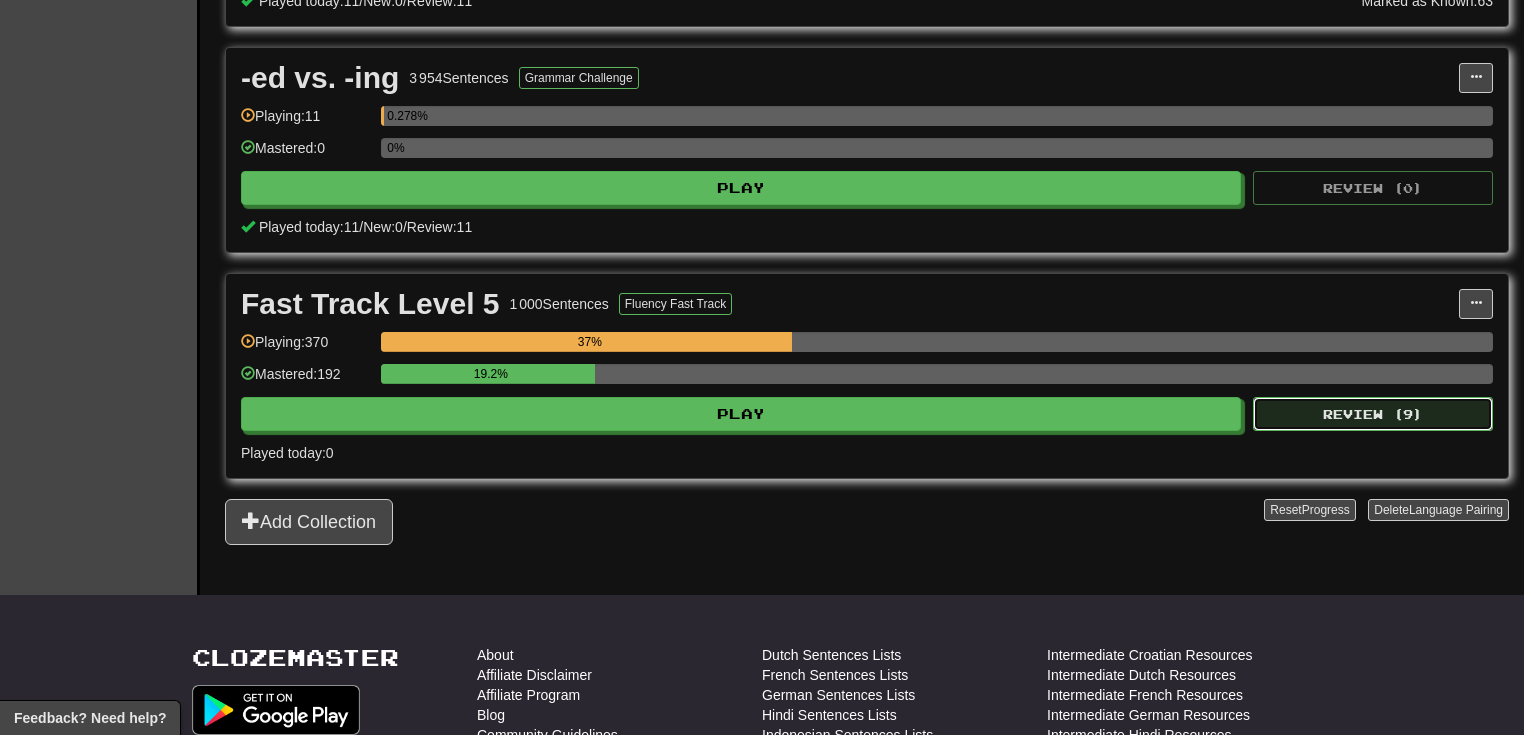 click on "Review ( 9 )" at bounding box center [1373, 414] 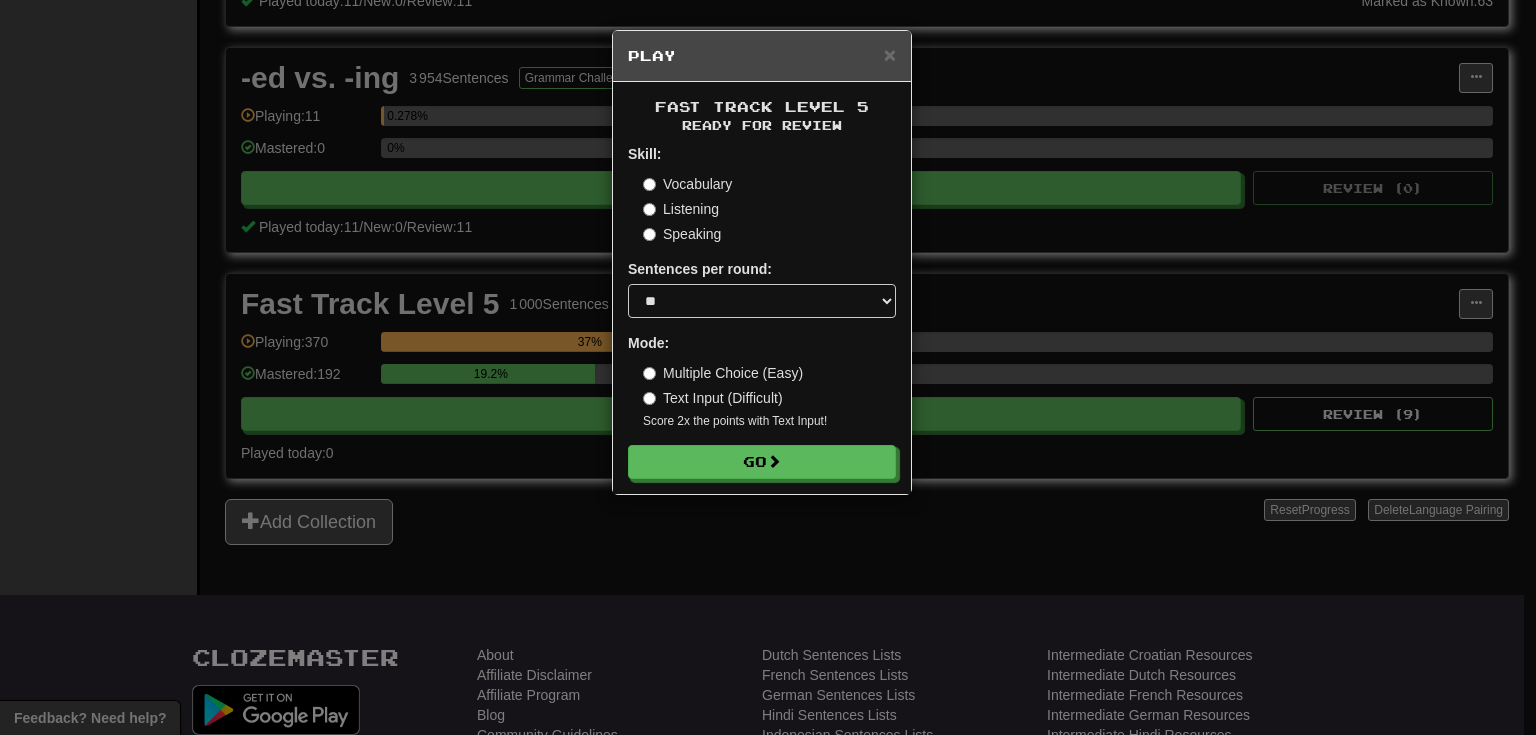 click on "Vocabulary Listening Speaking" at bounding box center (769, 209) 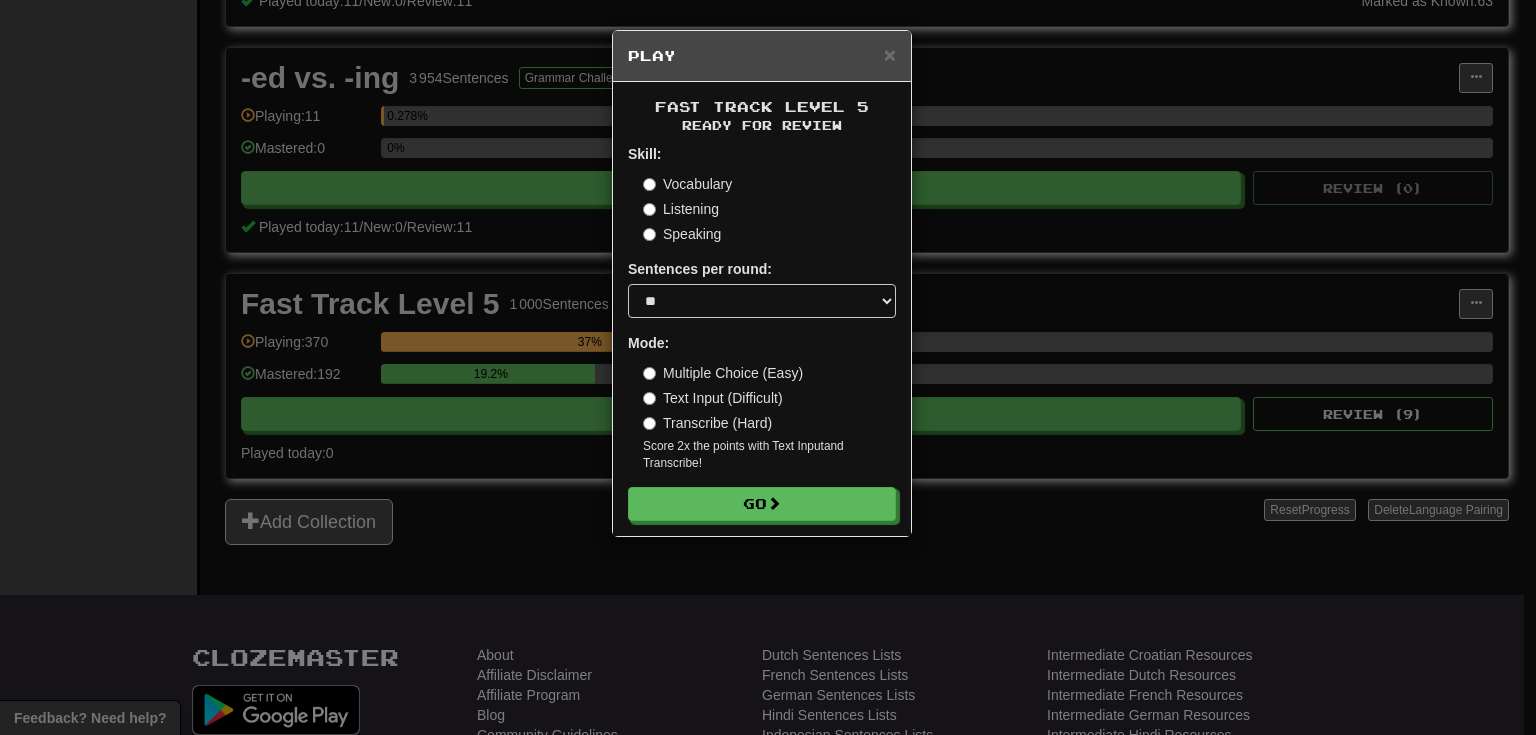 click on "Transcribe (Hard)" at bounding box center [707, 423] 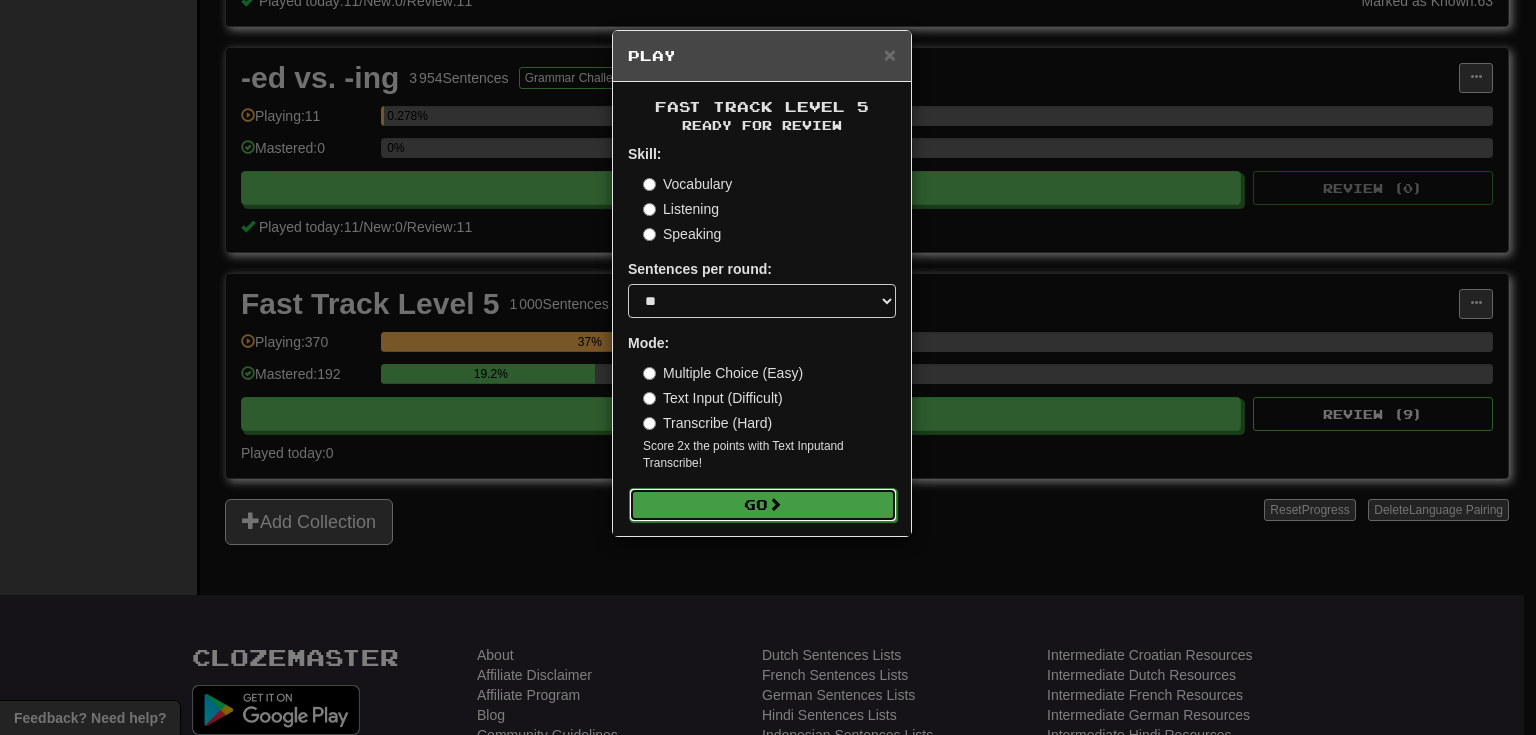 click on "Go" at bounding box center [763, 505] 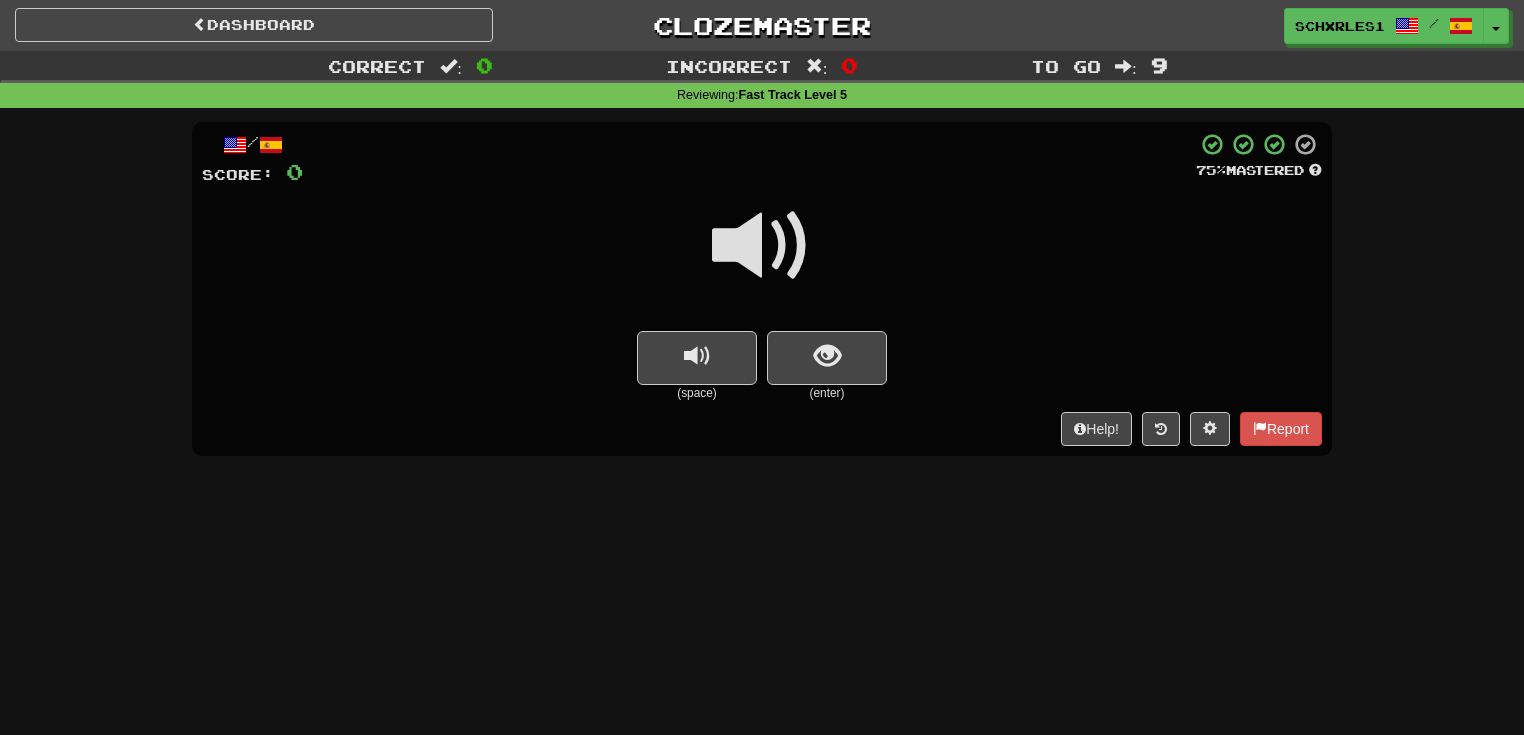 scroll, scrollTop: 0, scrollLeft: 0, axis: both 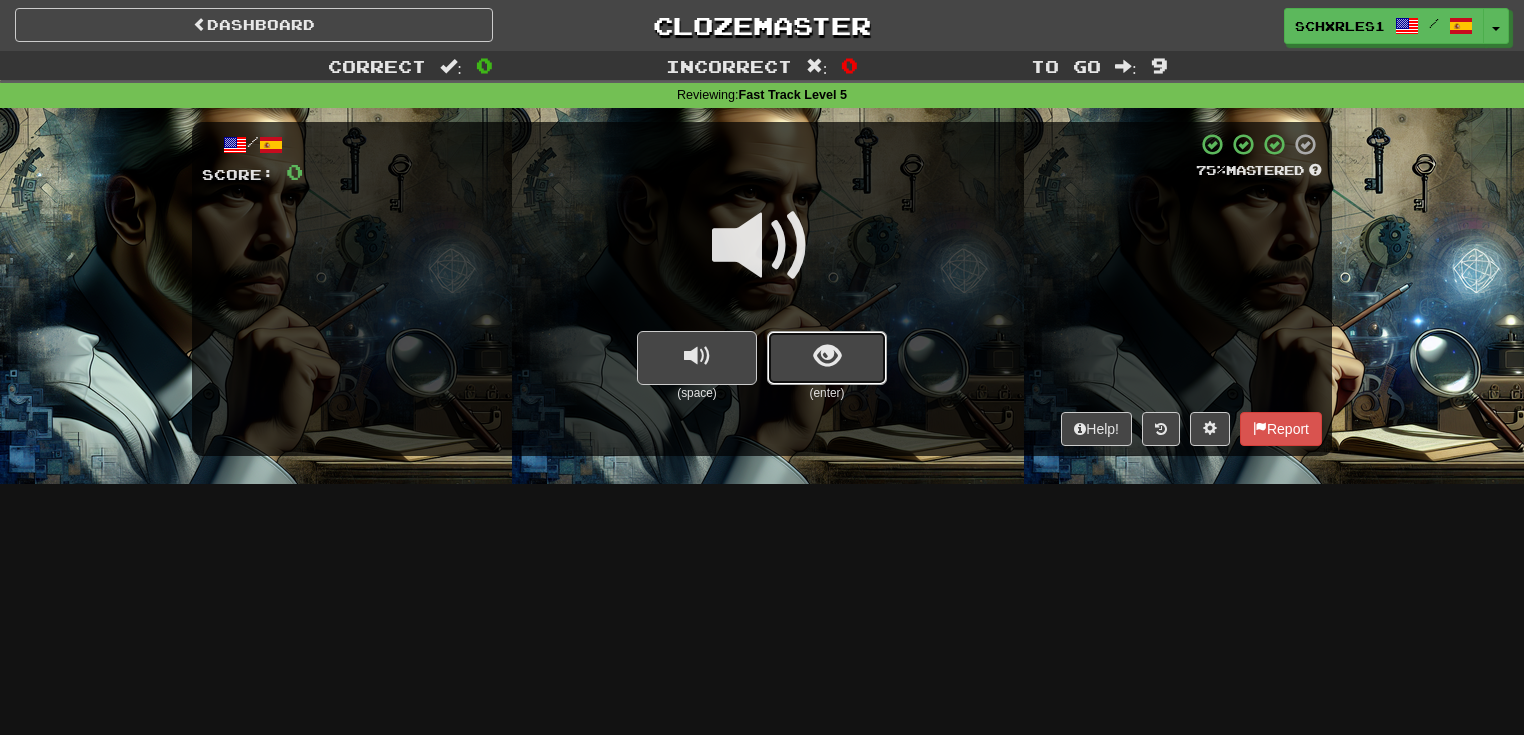 click at bounding box center [827, 358] 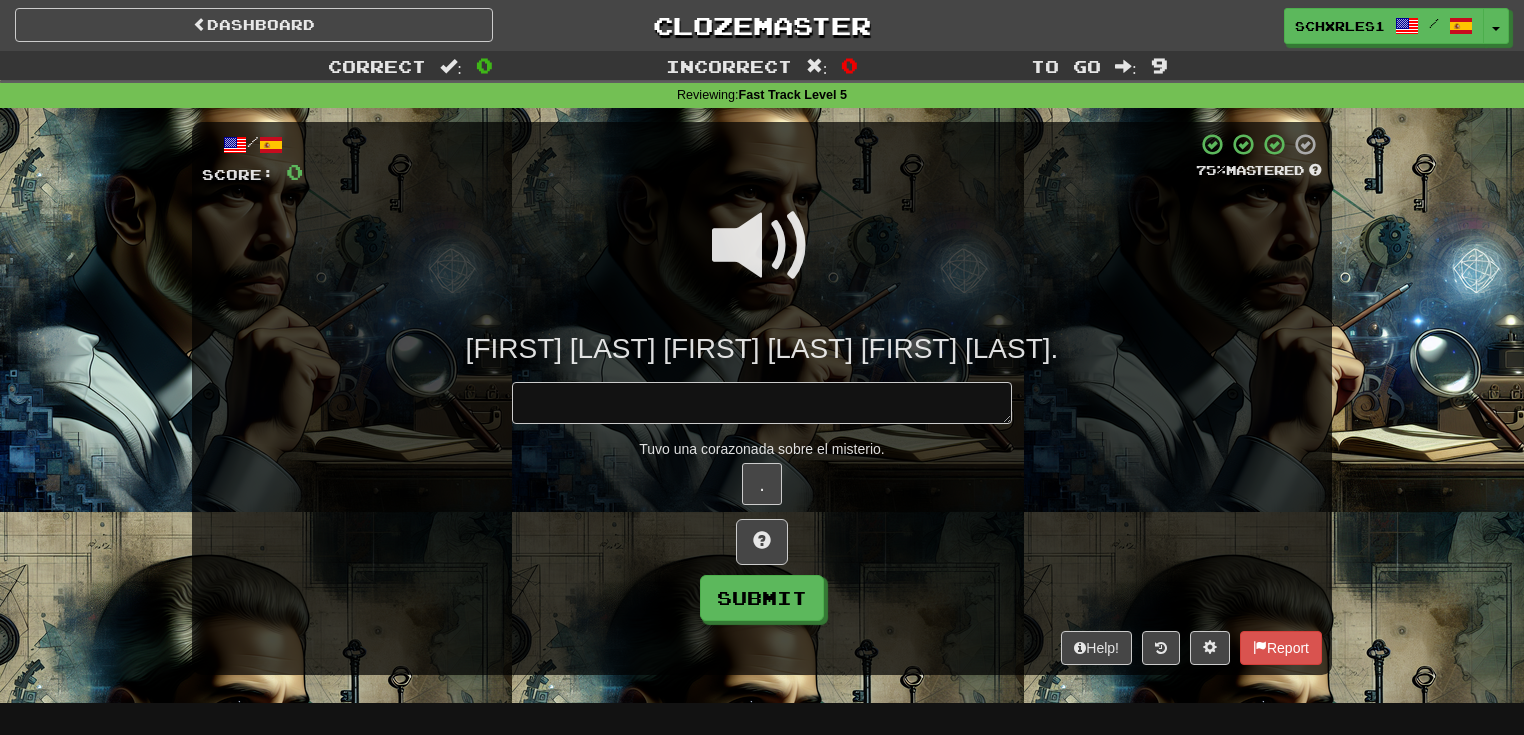 type on "*" 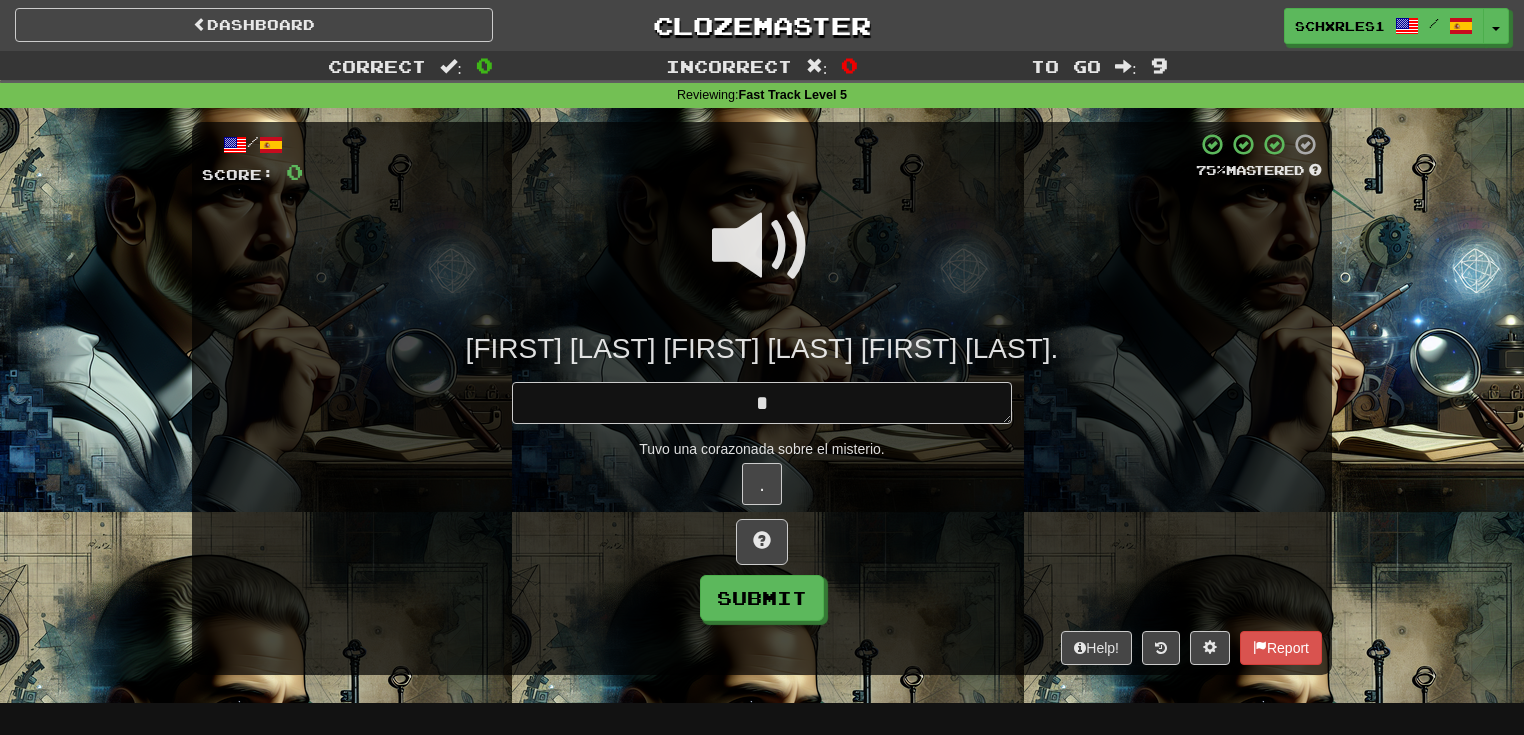 type on "*" 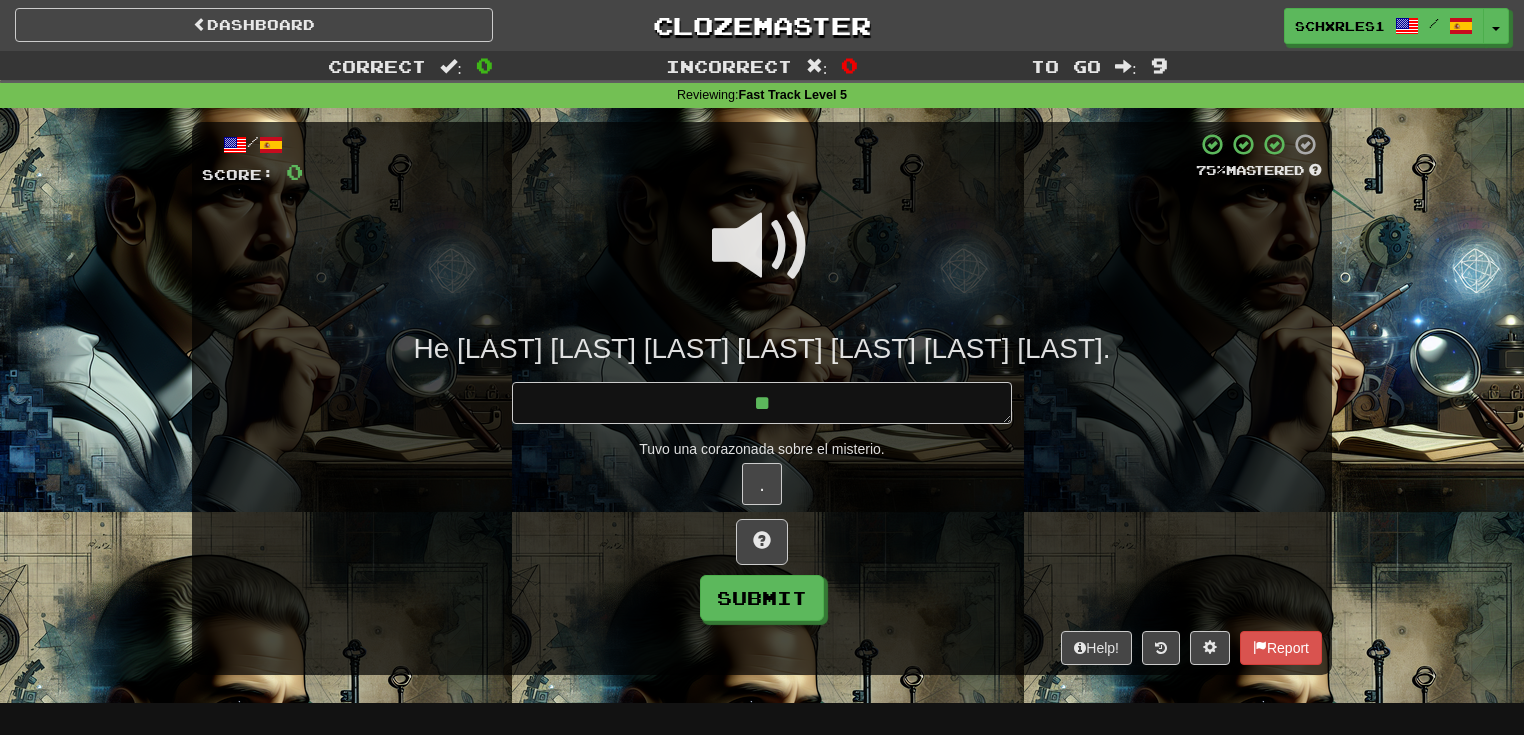type on "*" 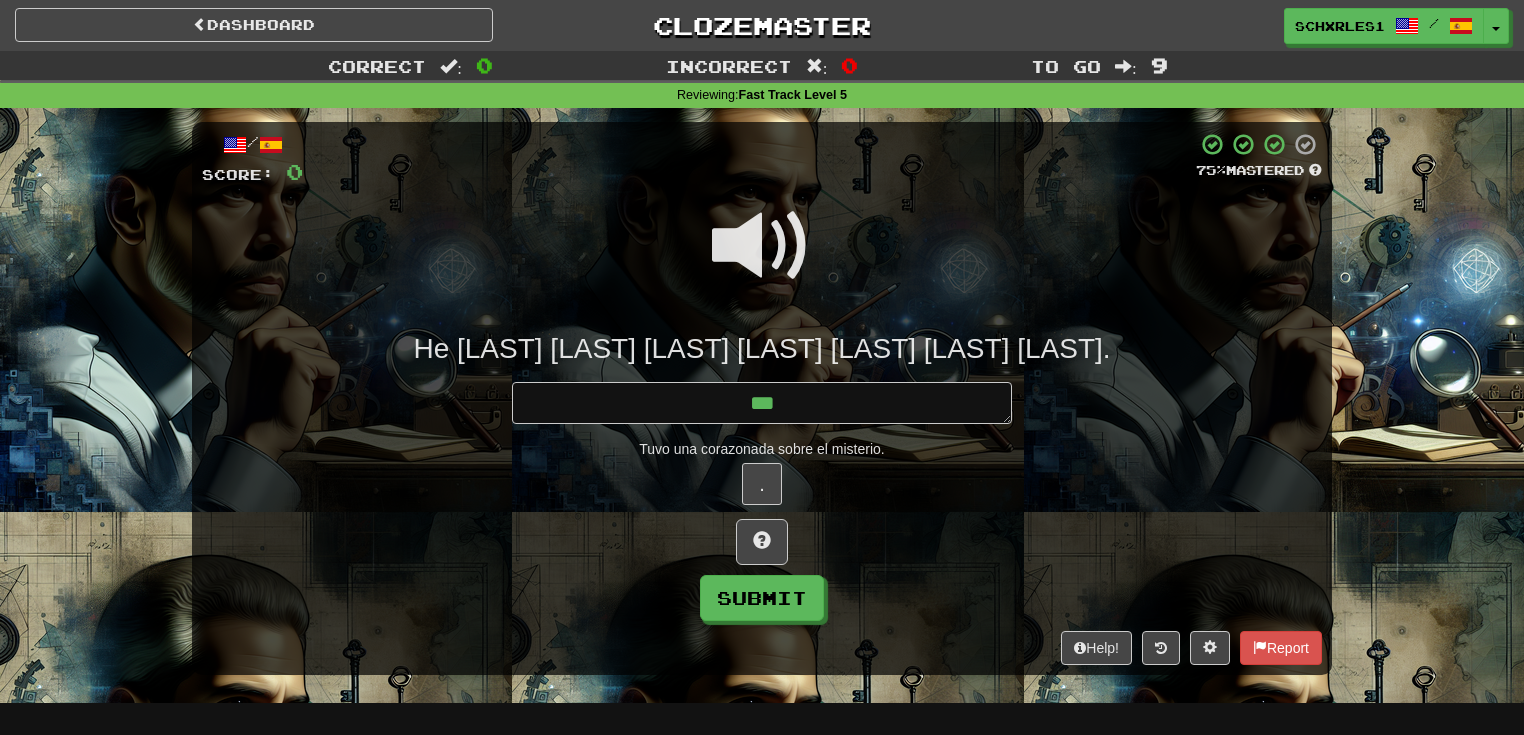 type on "*" 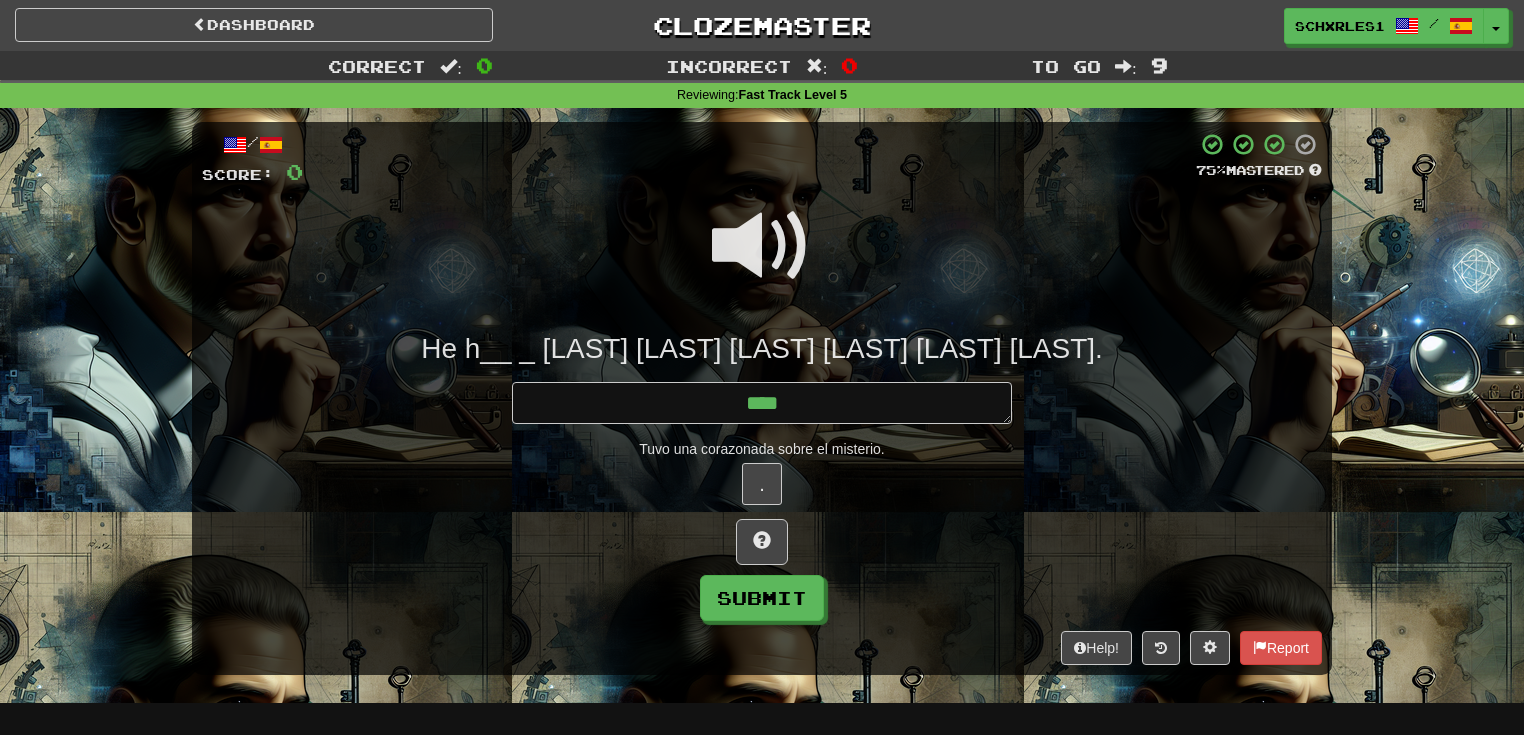 type on "*" 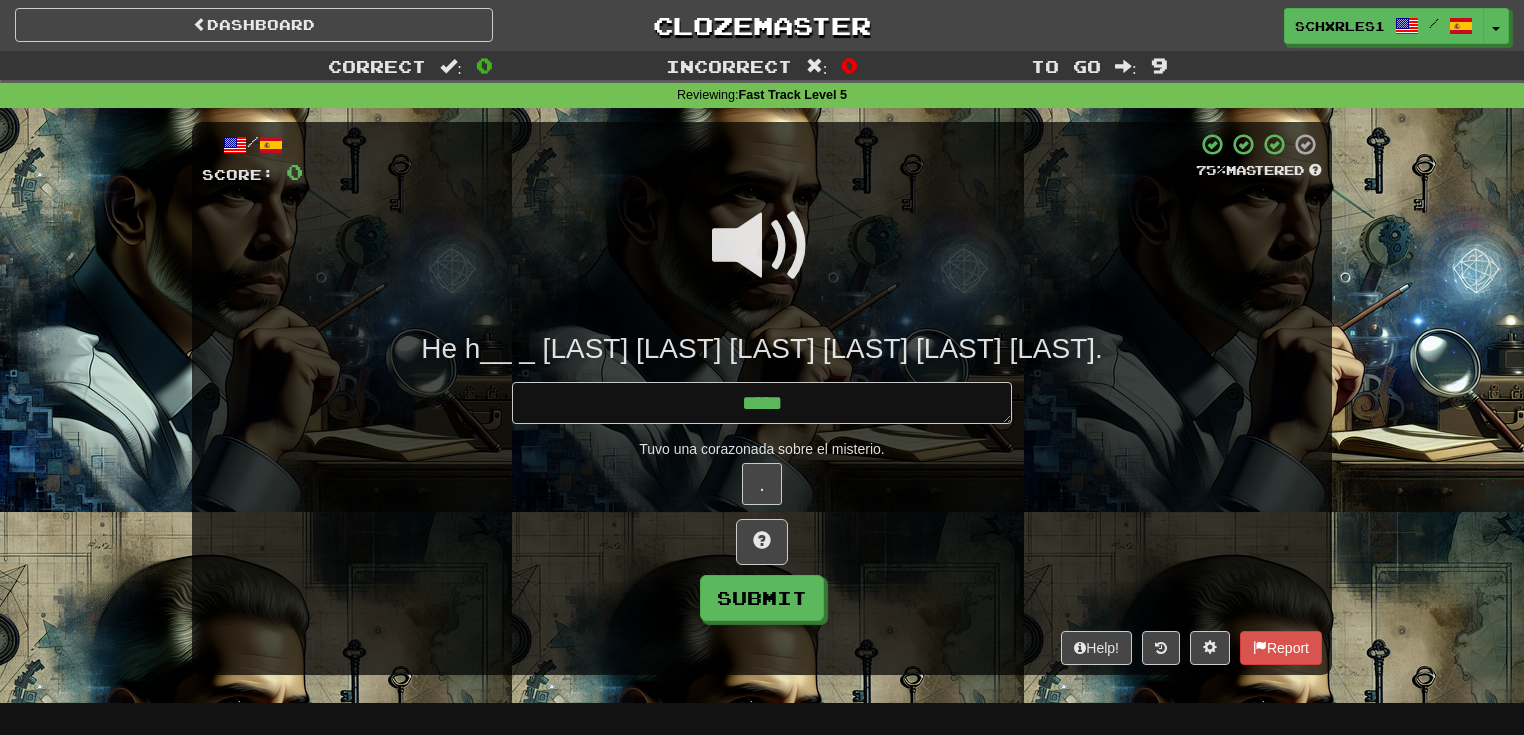 type on "*" 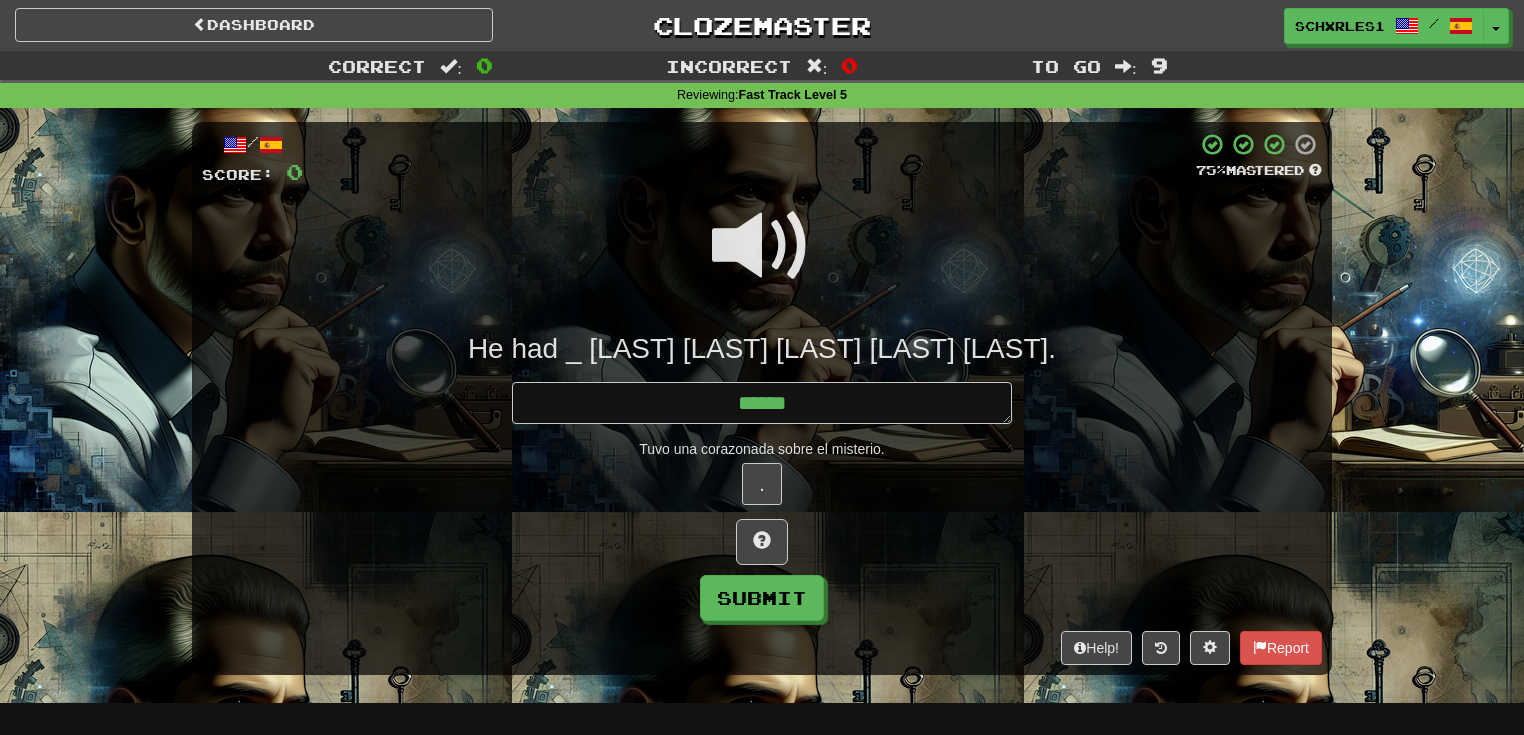 type on "*" 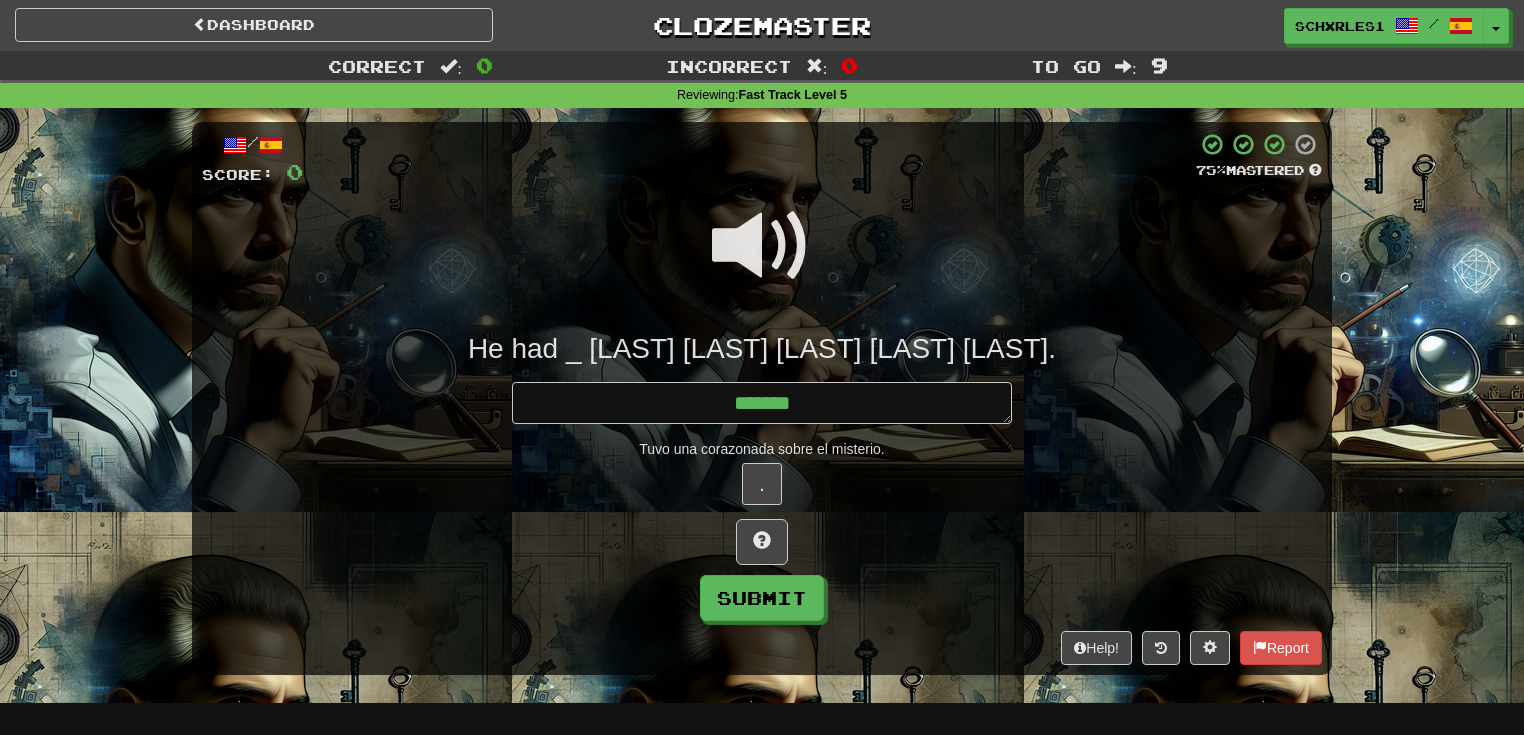 type on "*" 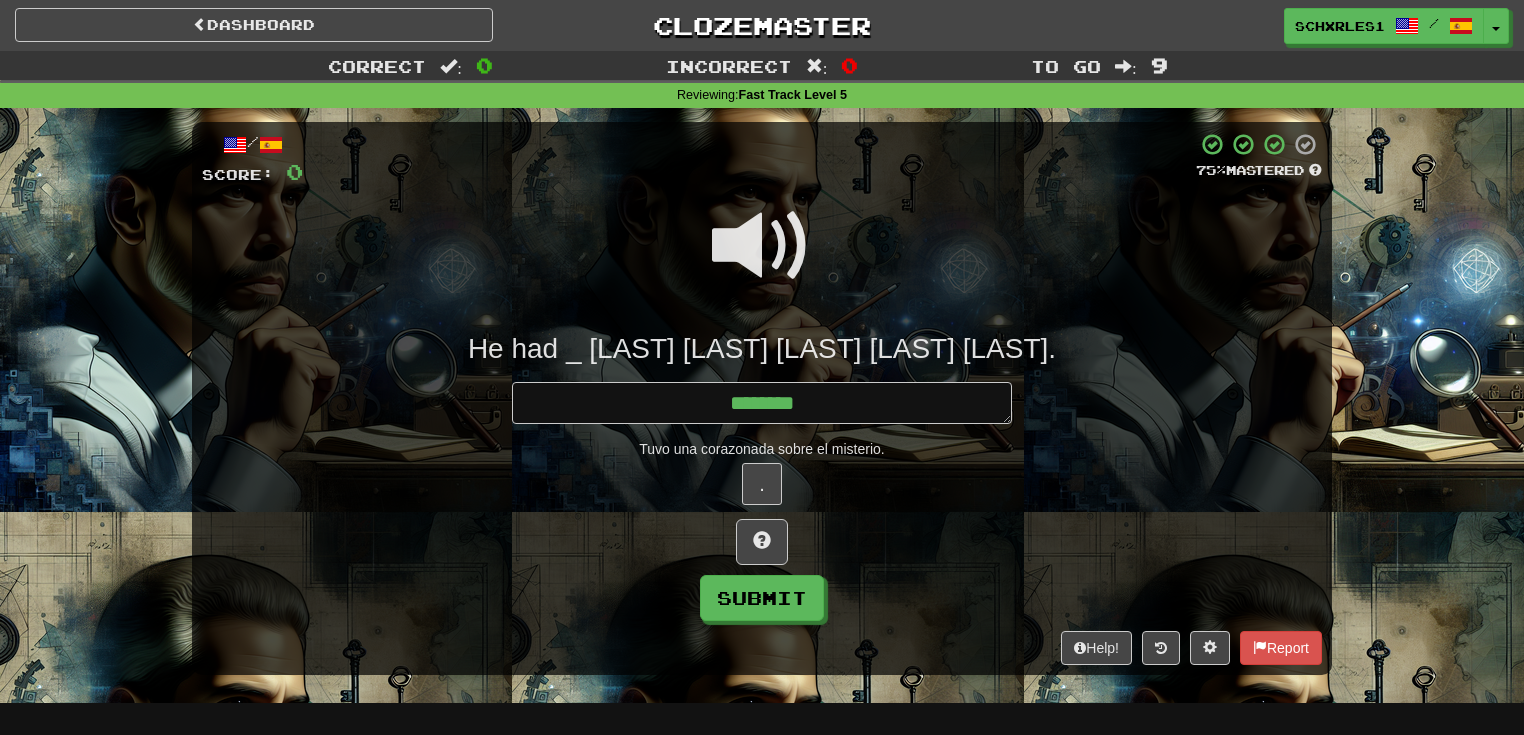 type on "*" 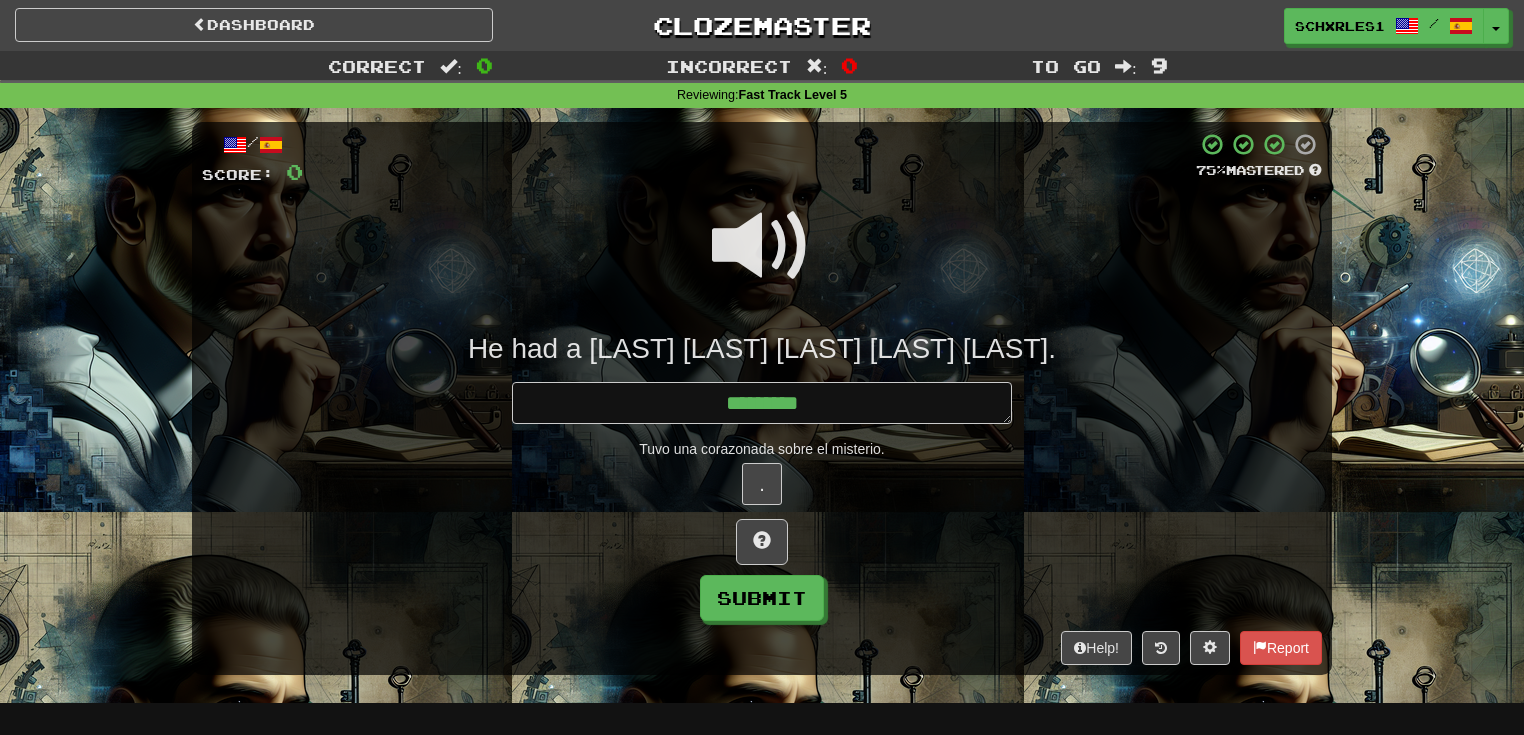 type on "*" 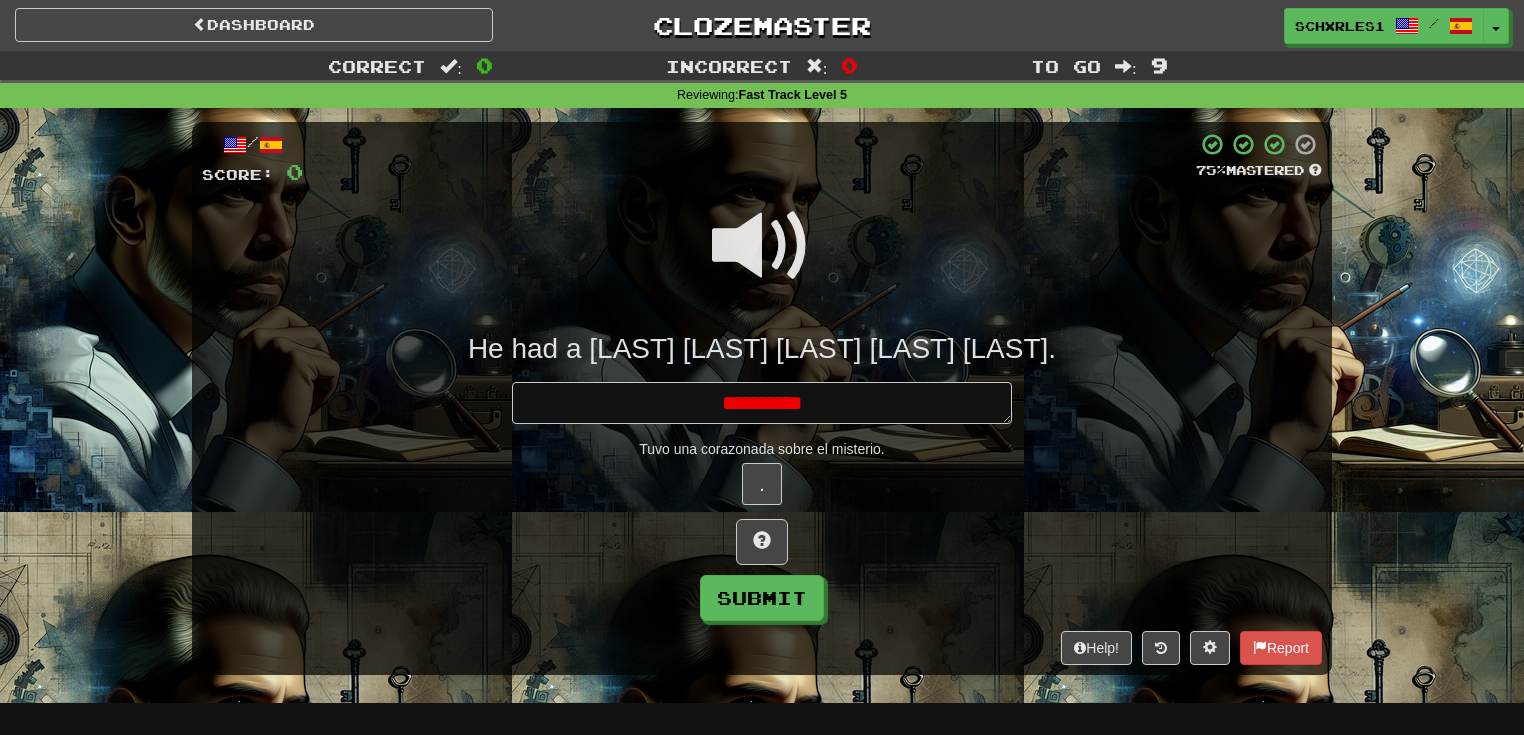 type on "*" 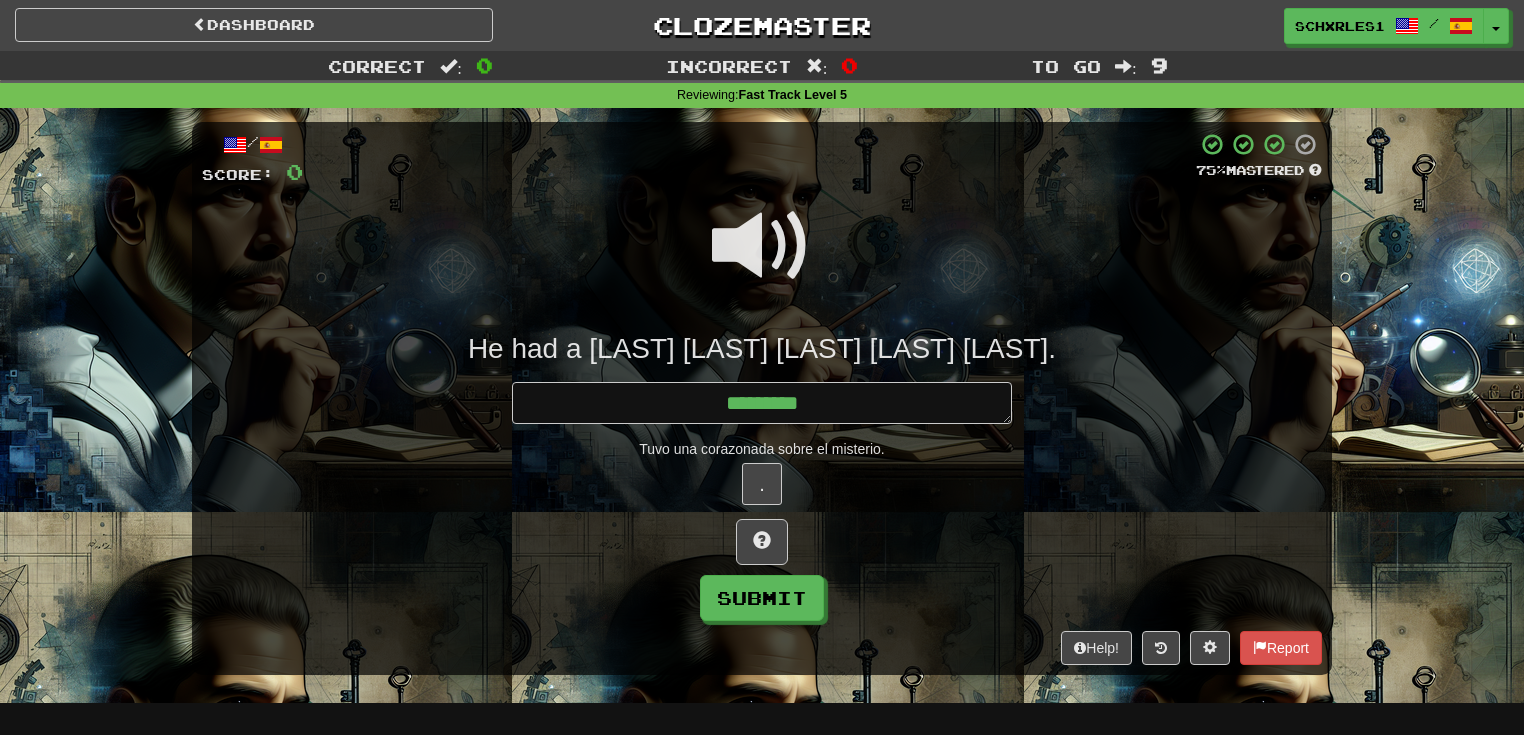type on "*" 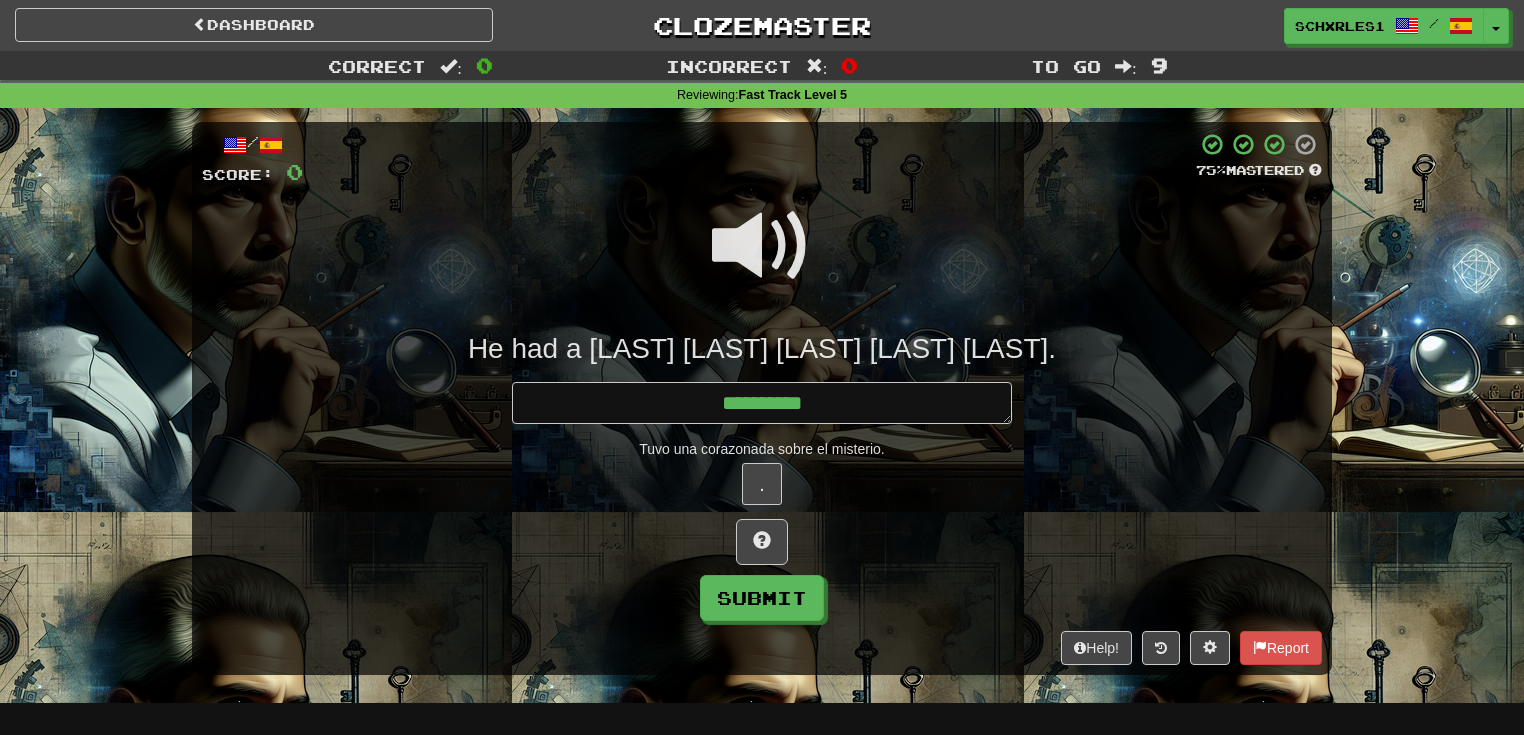 type on "*" 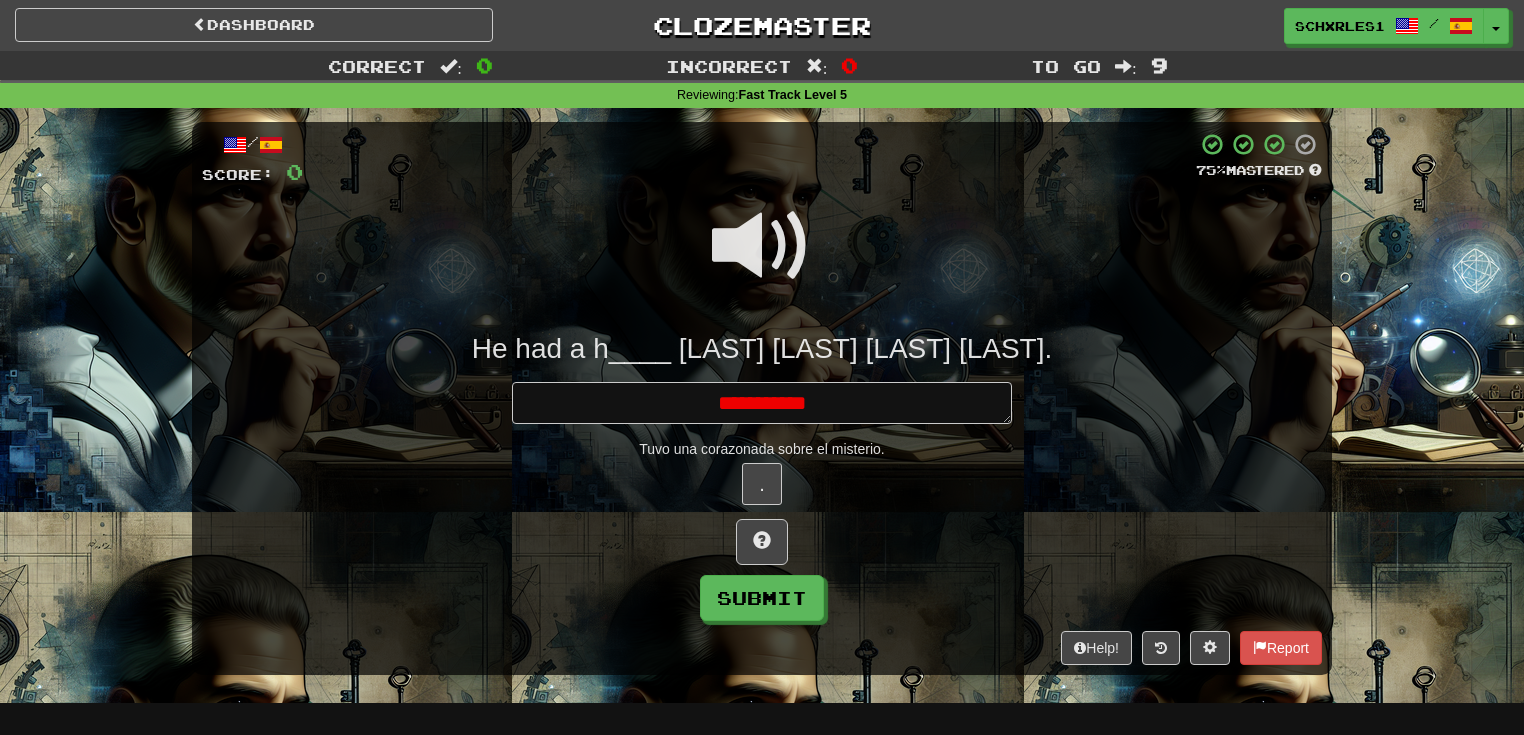 type on "*" 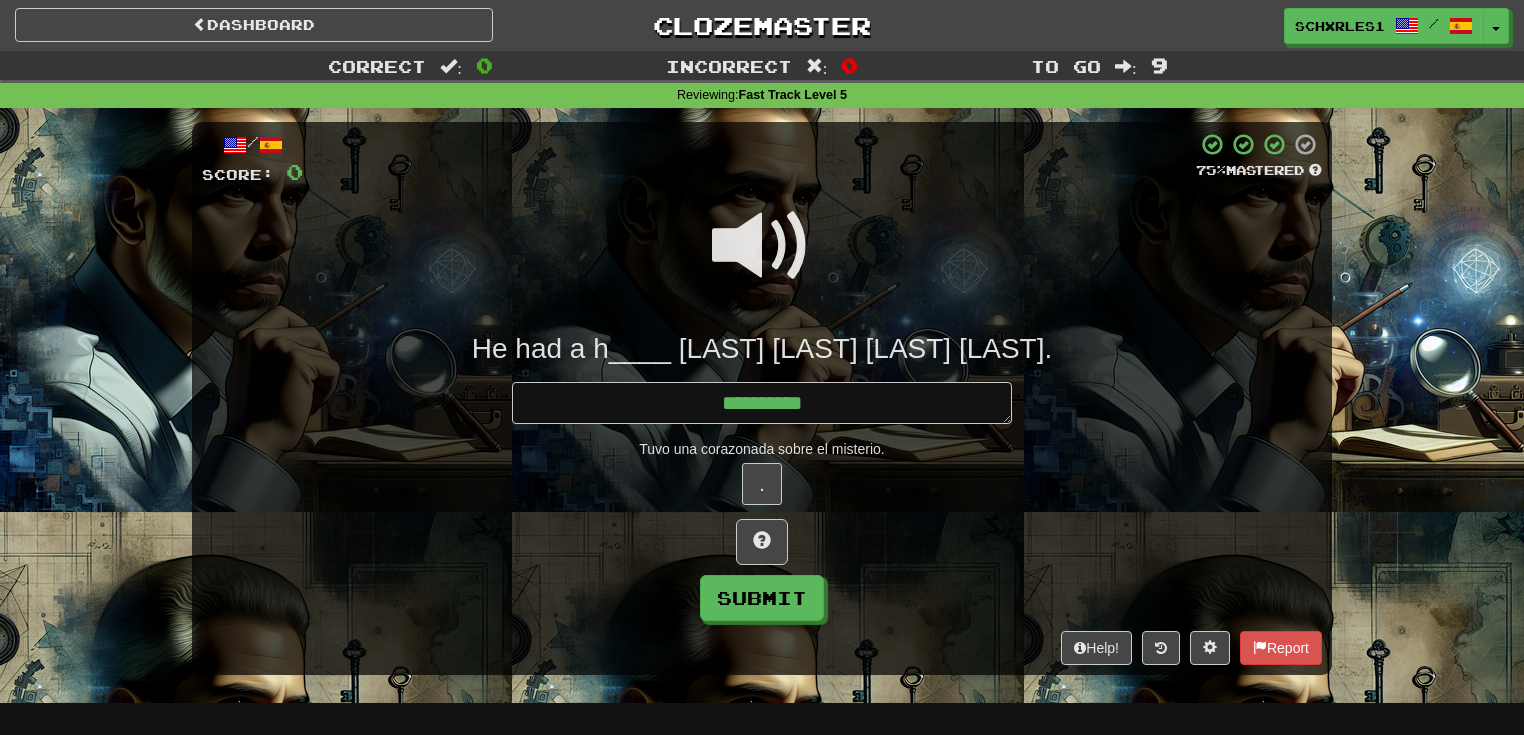 type on "*" 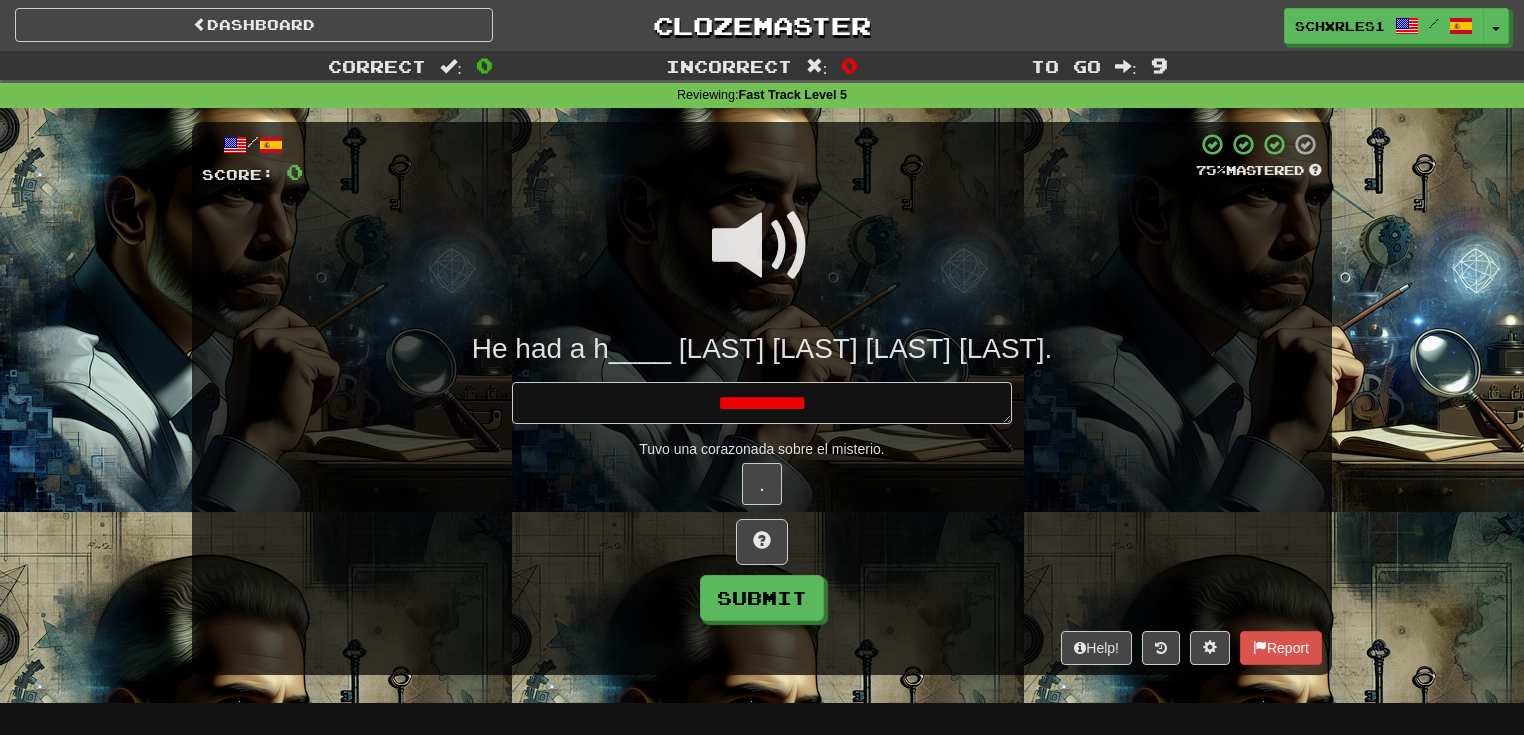 type on "*" 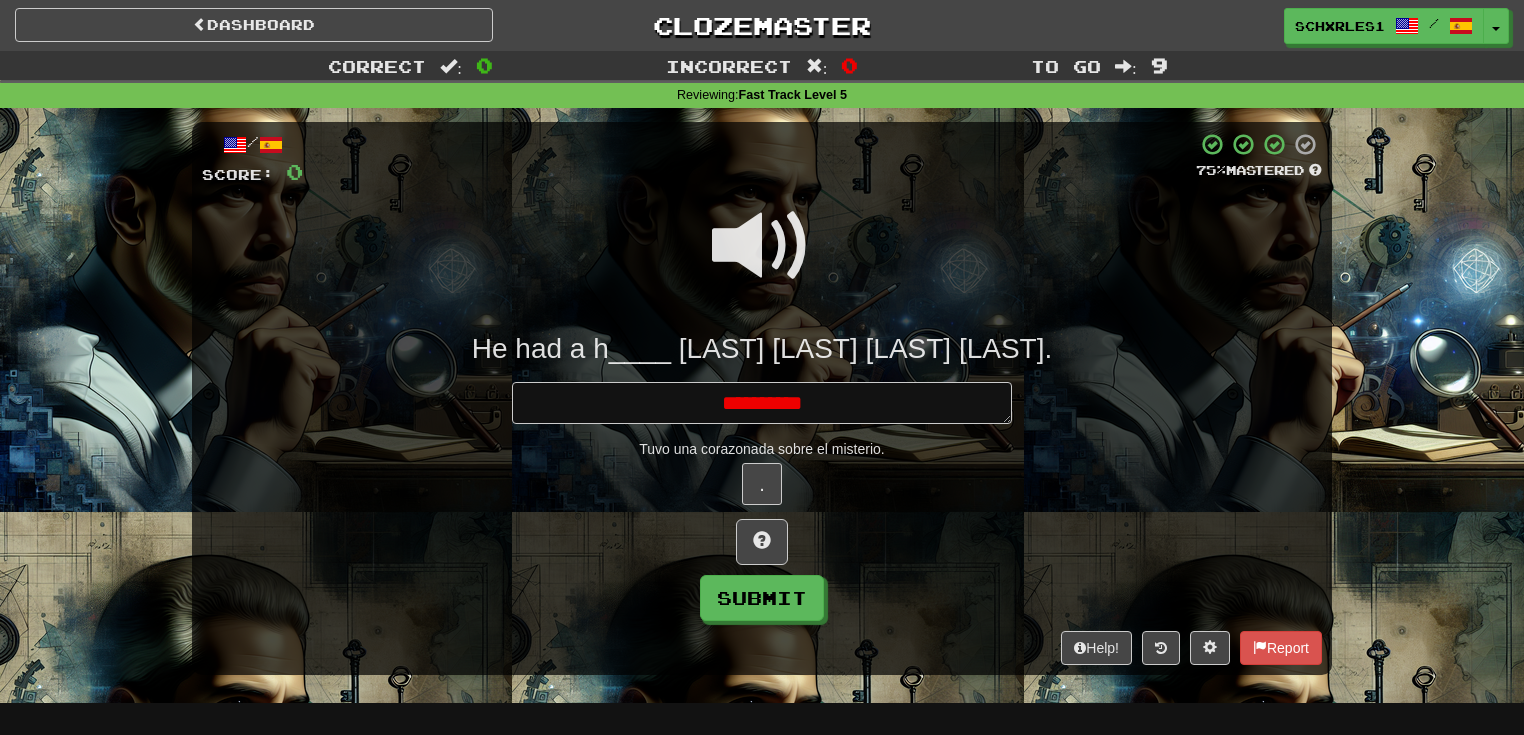 type on "*" 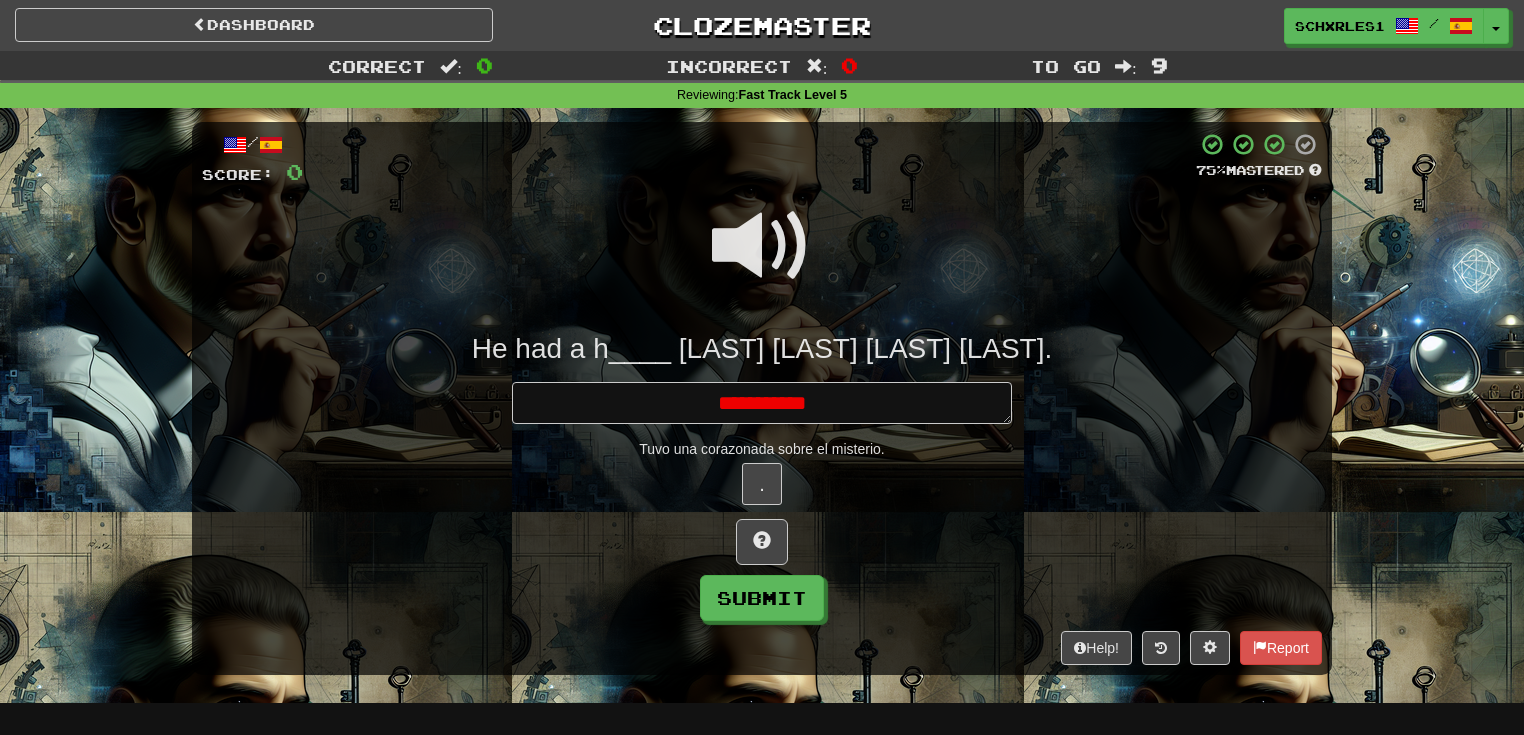 type on "*" 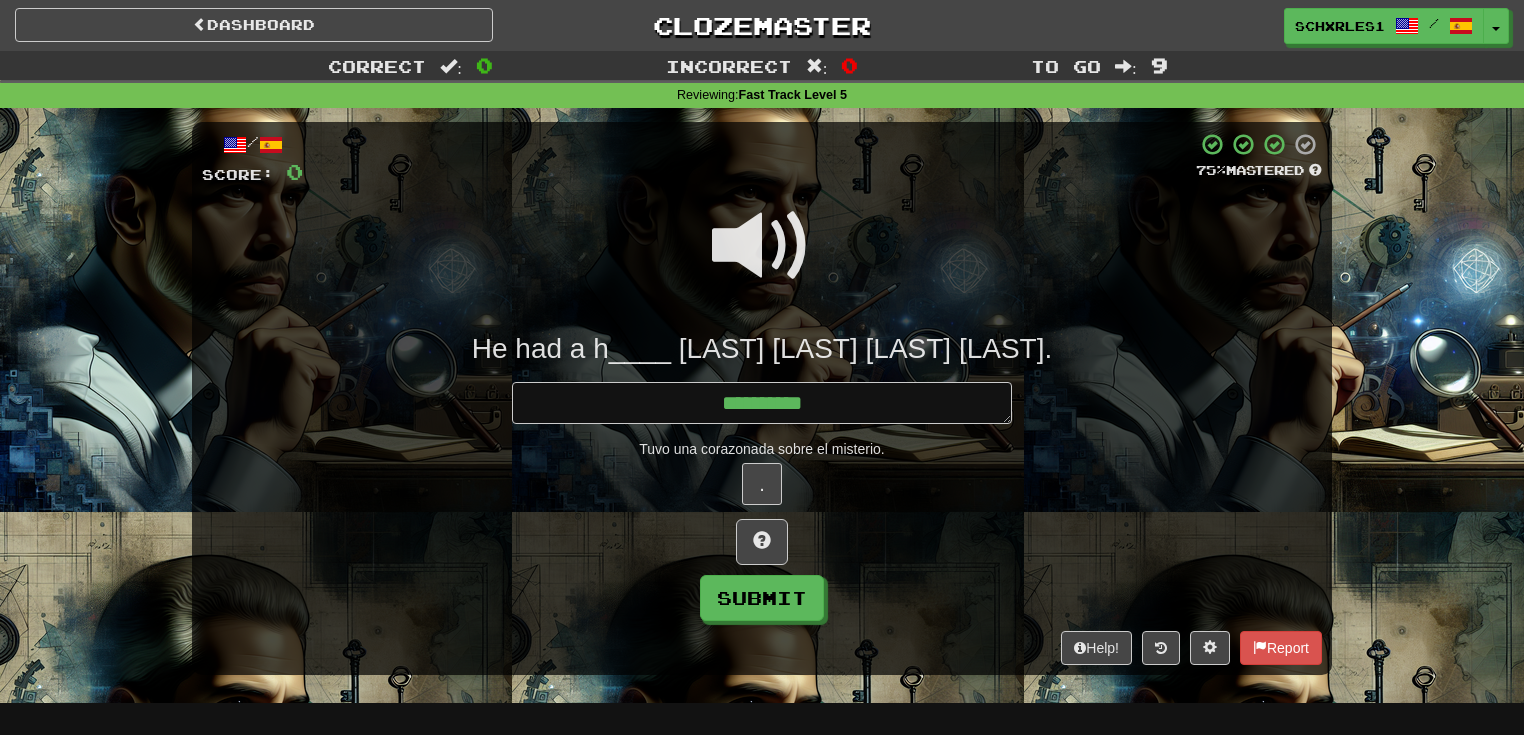 type on "*" 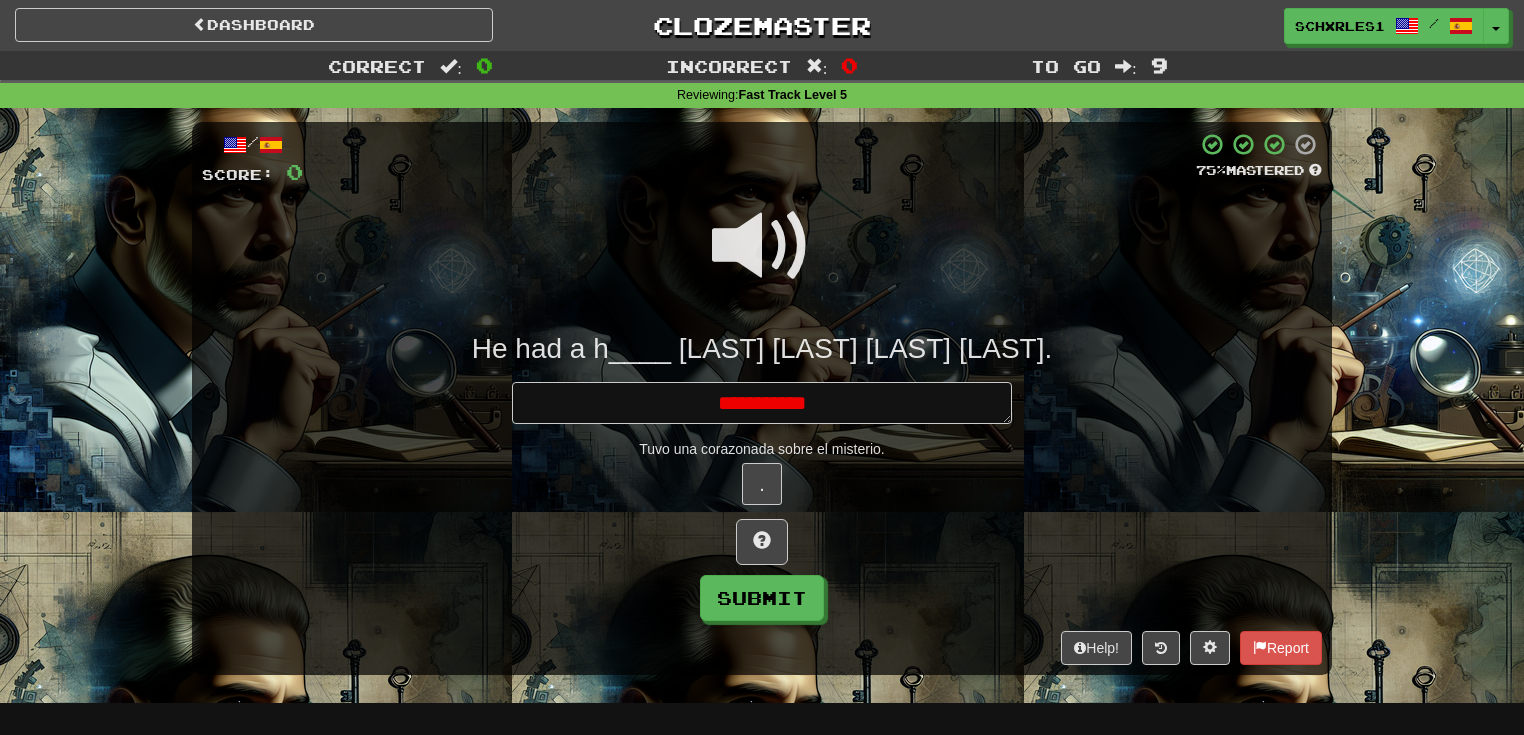 type on "*" 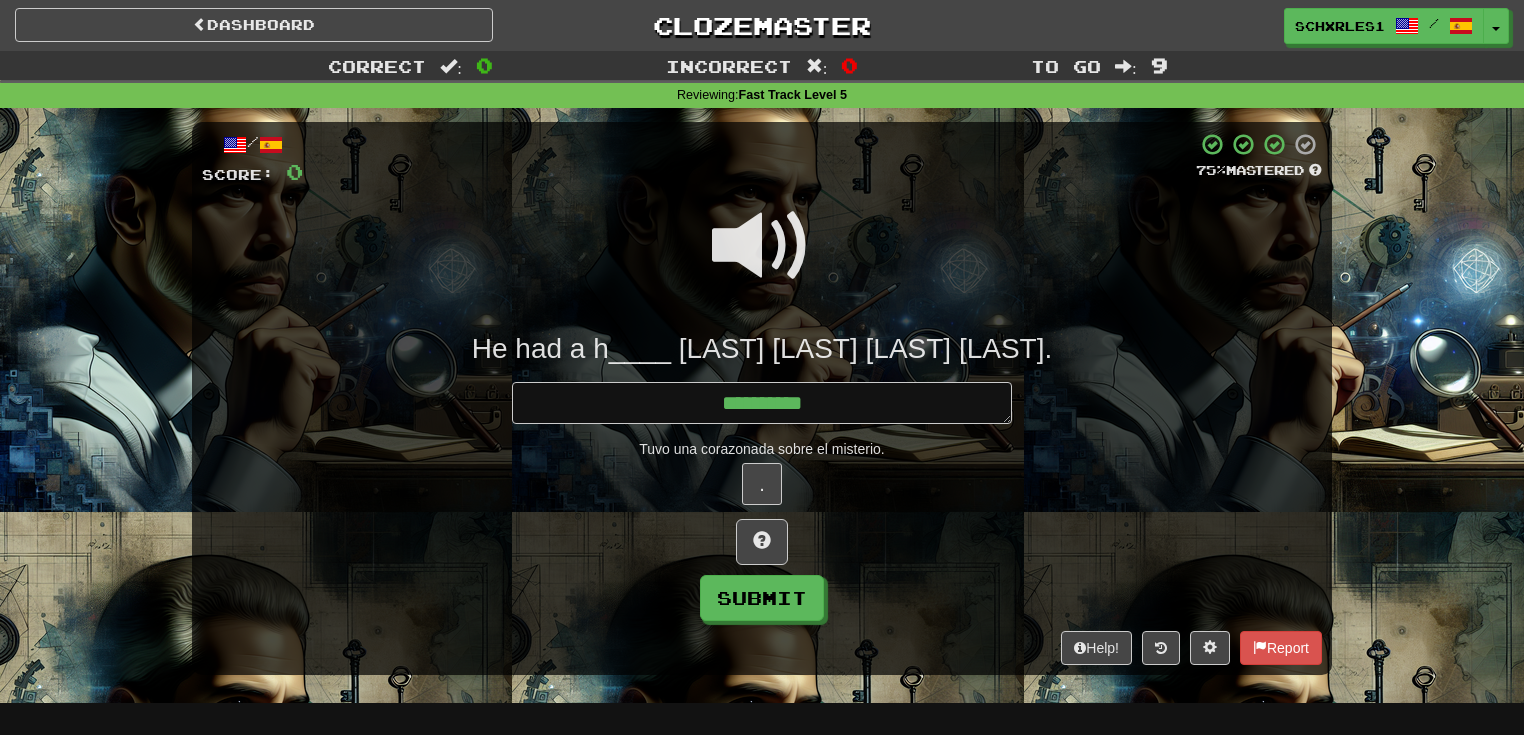 type on "*" 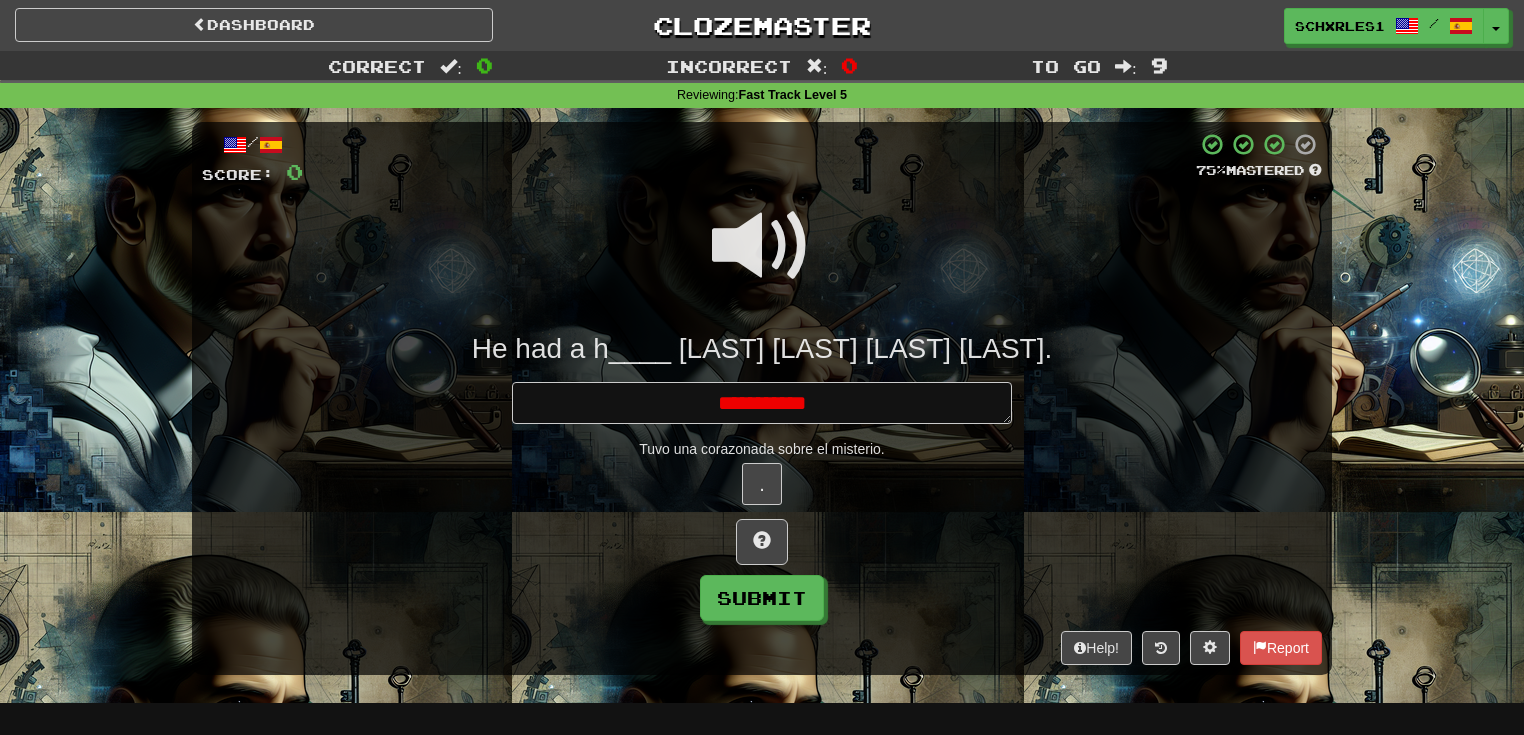 type on "*" 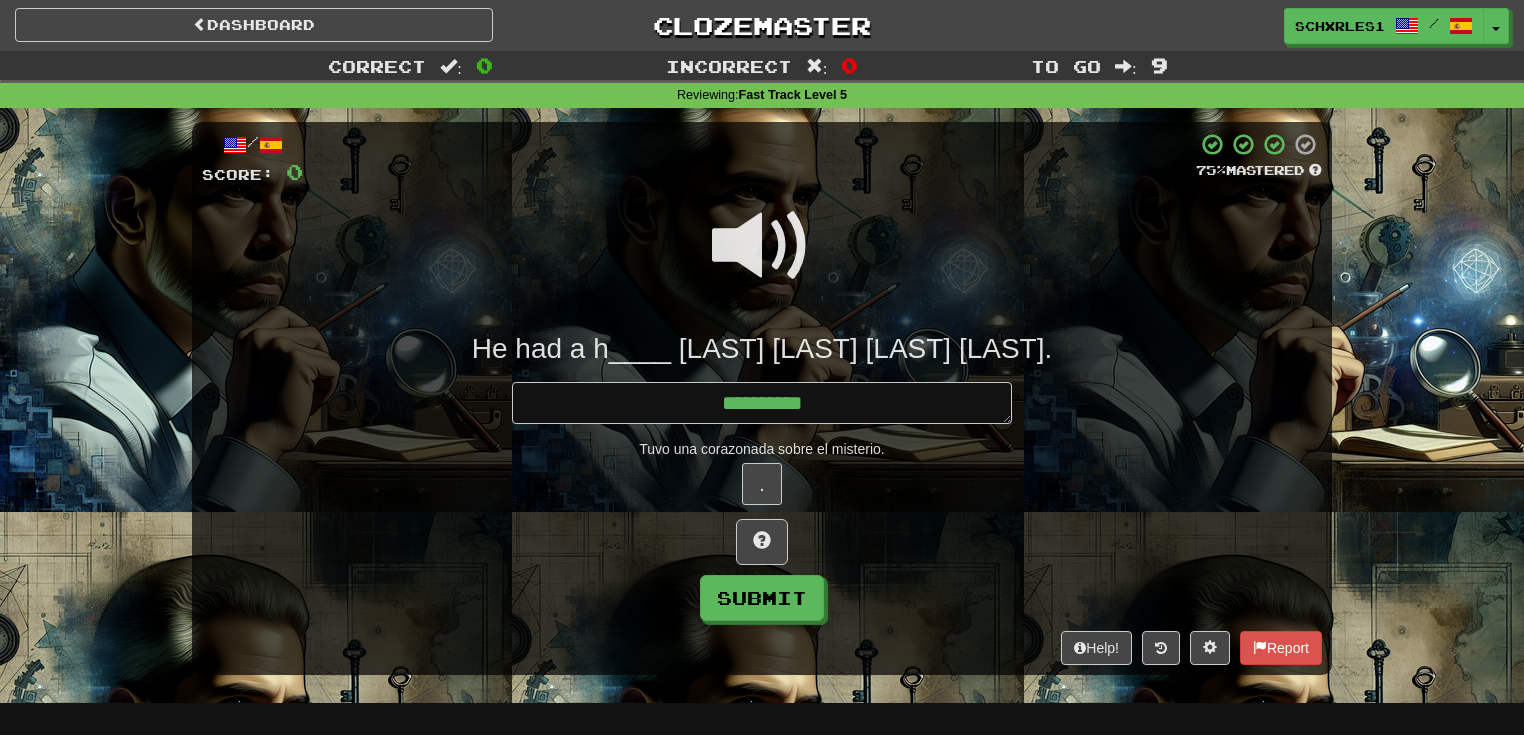 type on "*" 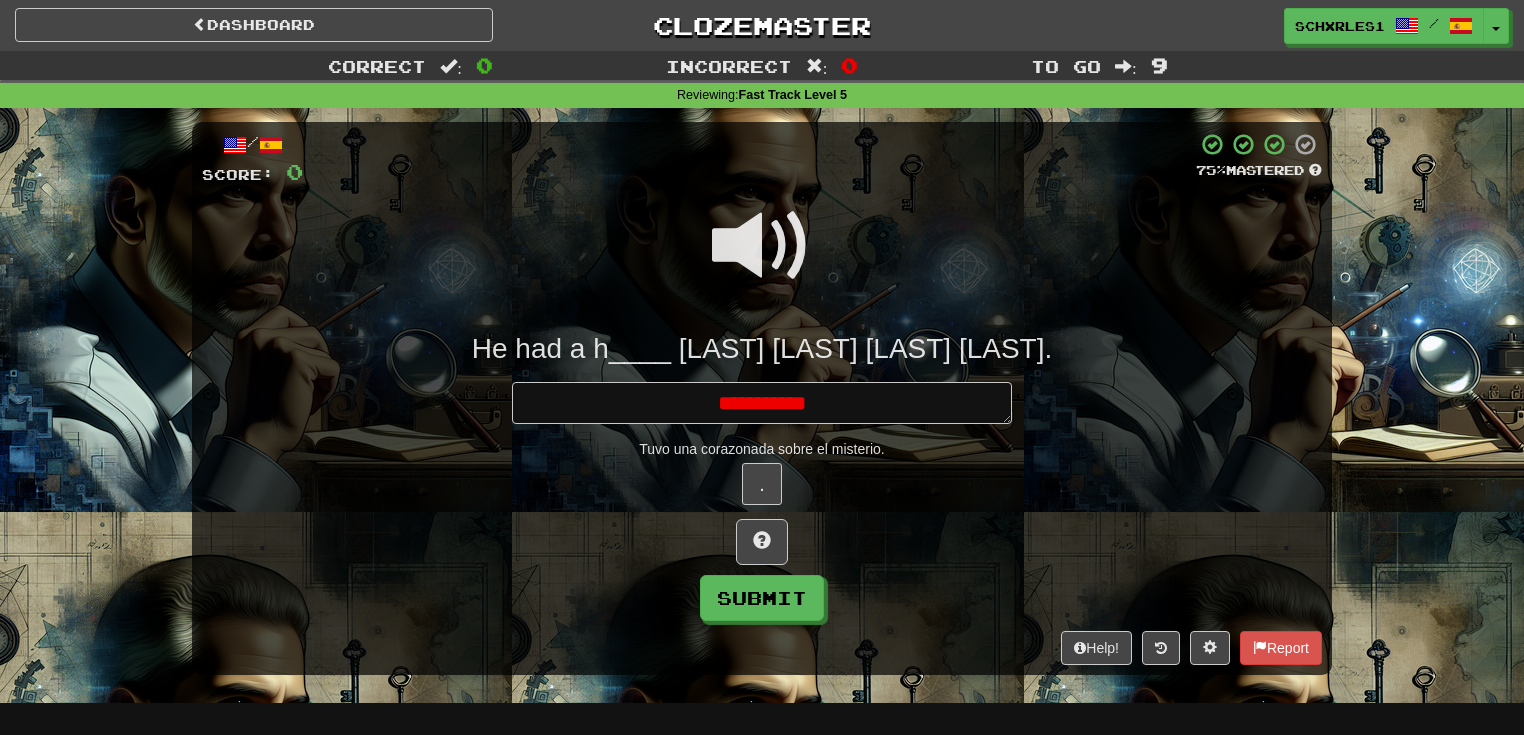 type on "*" 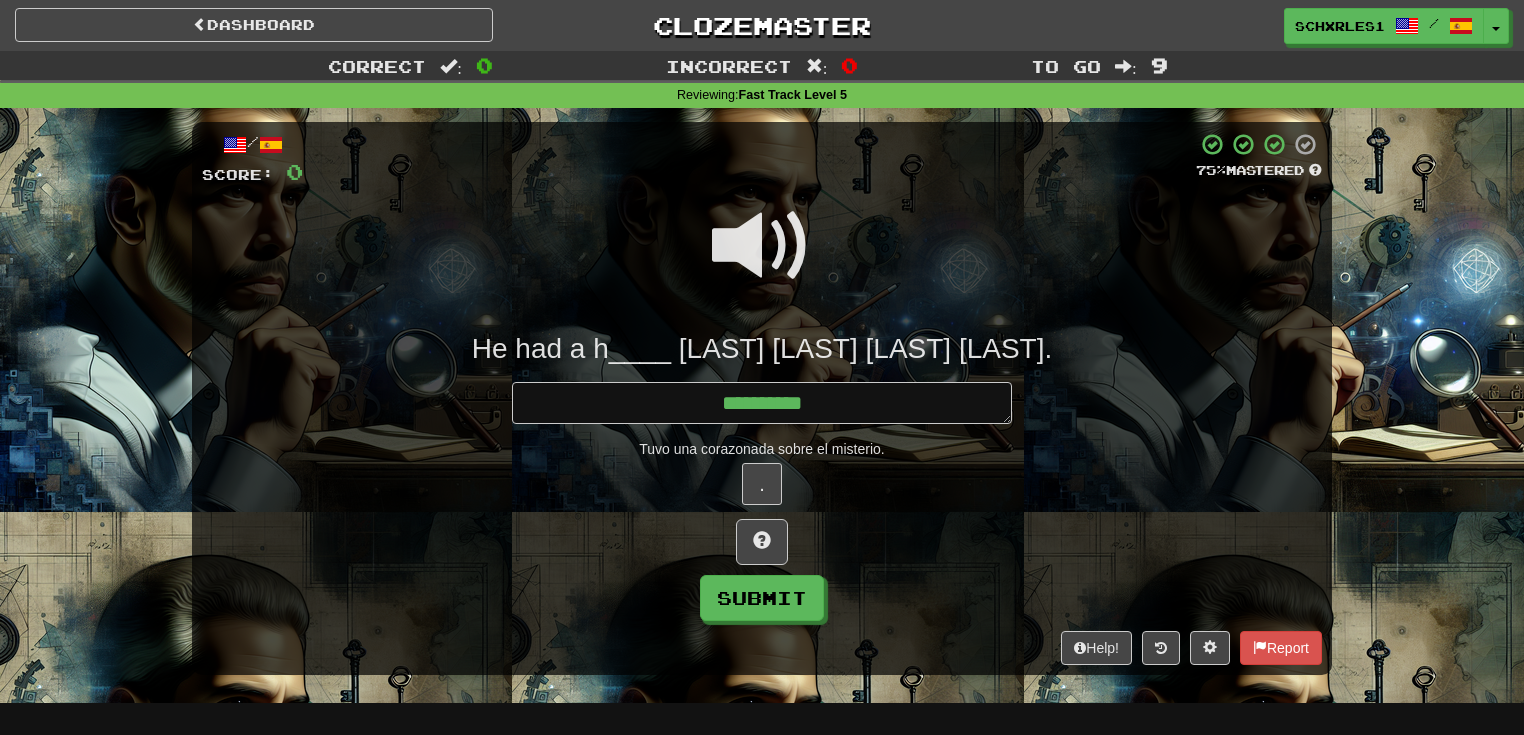 type on "*" 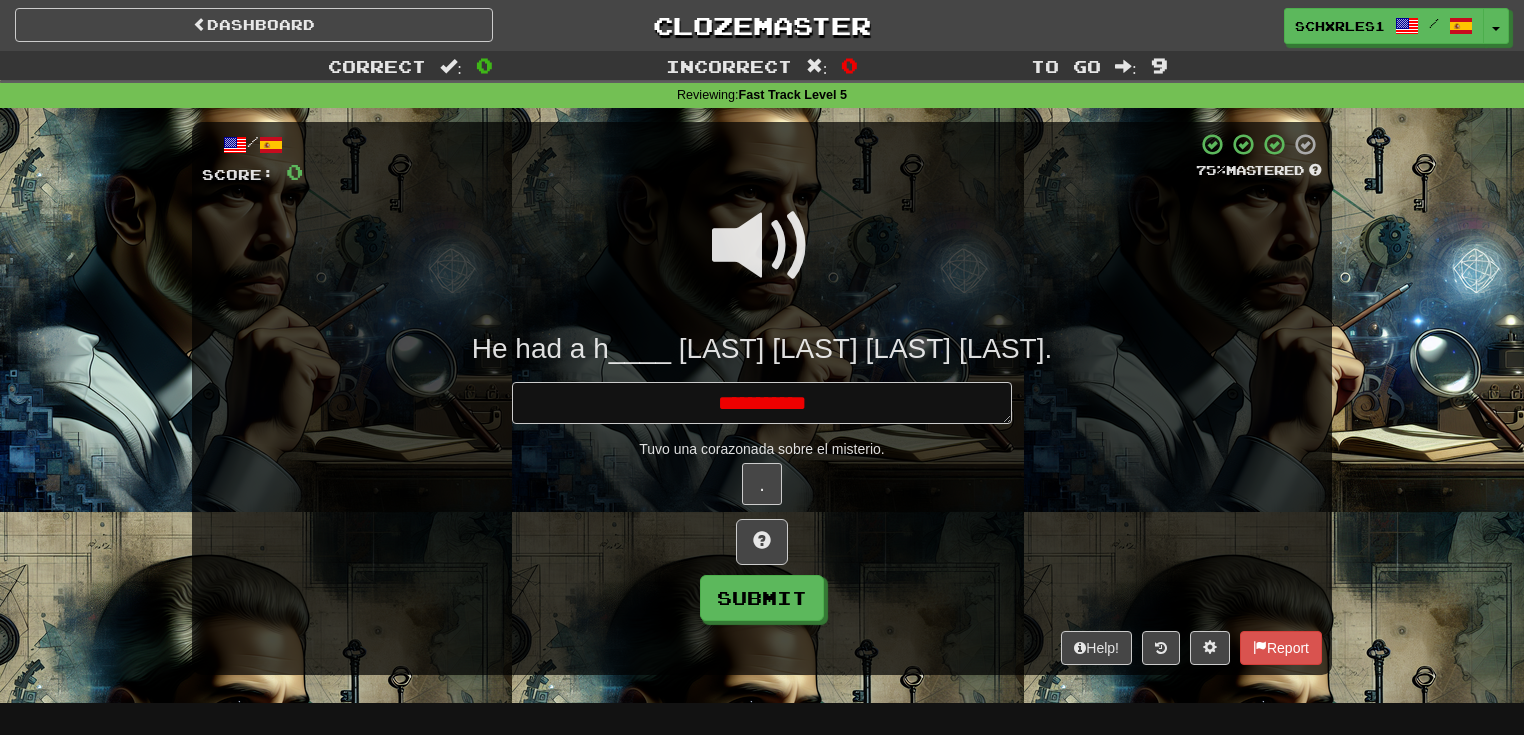 type on "*" 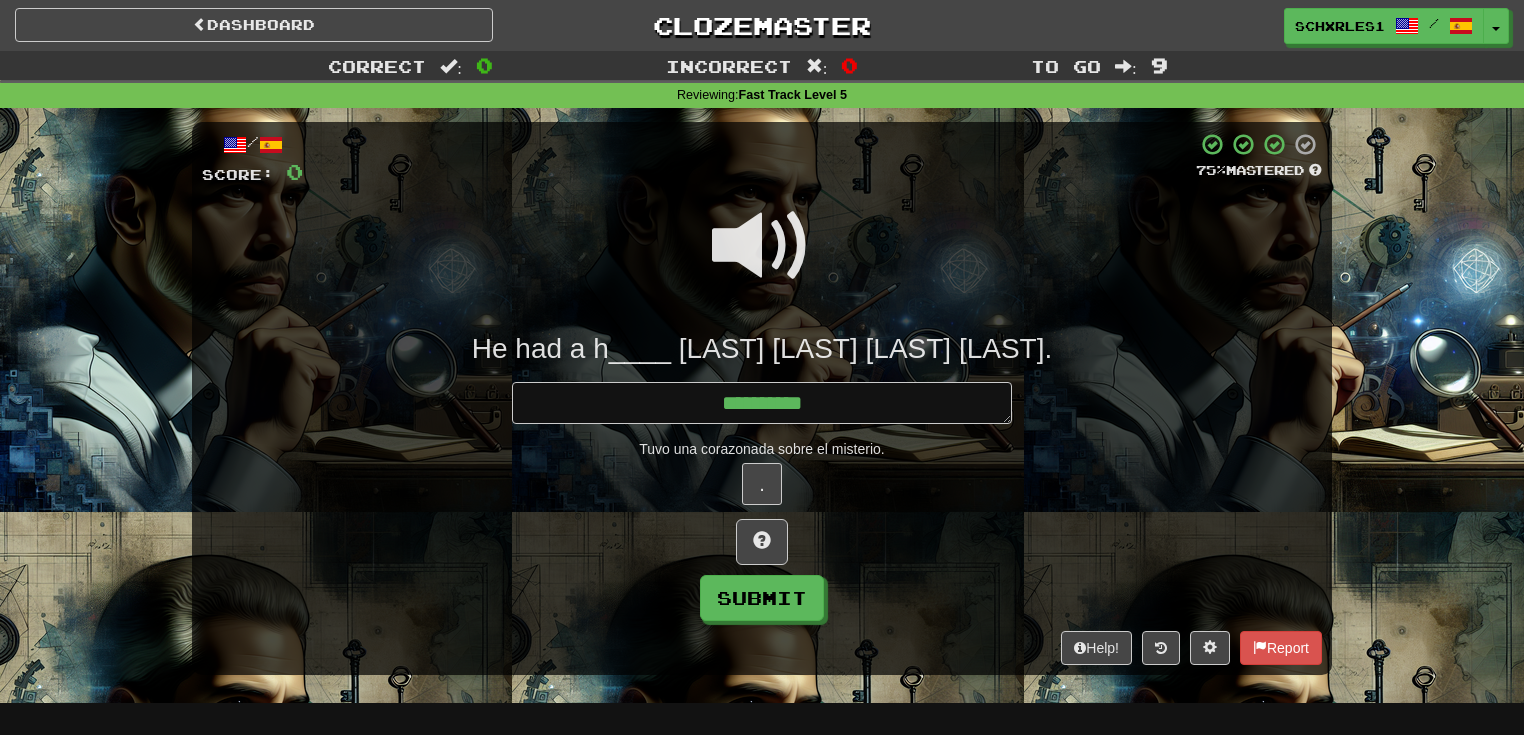 type on "*" 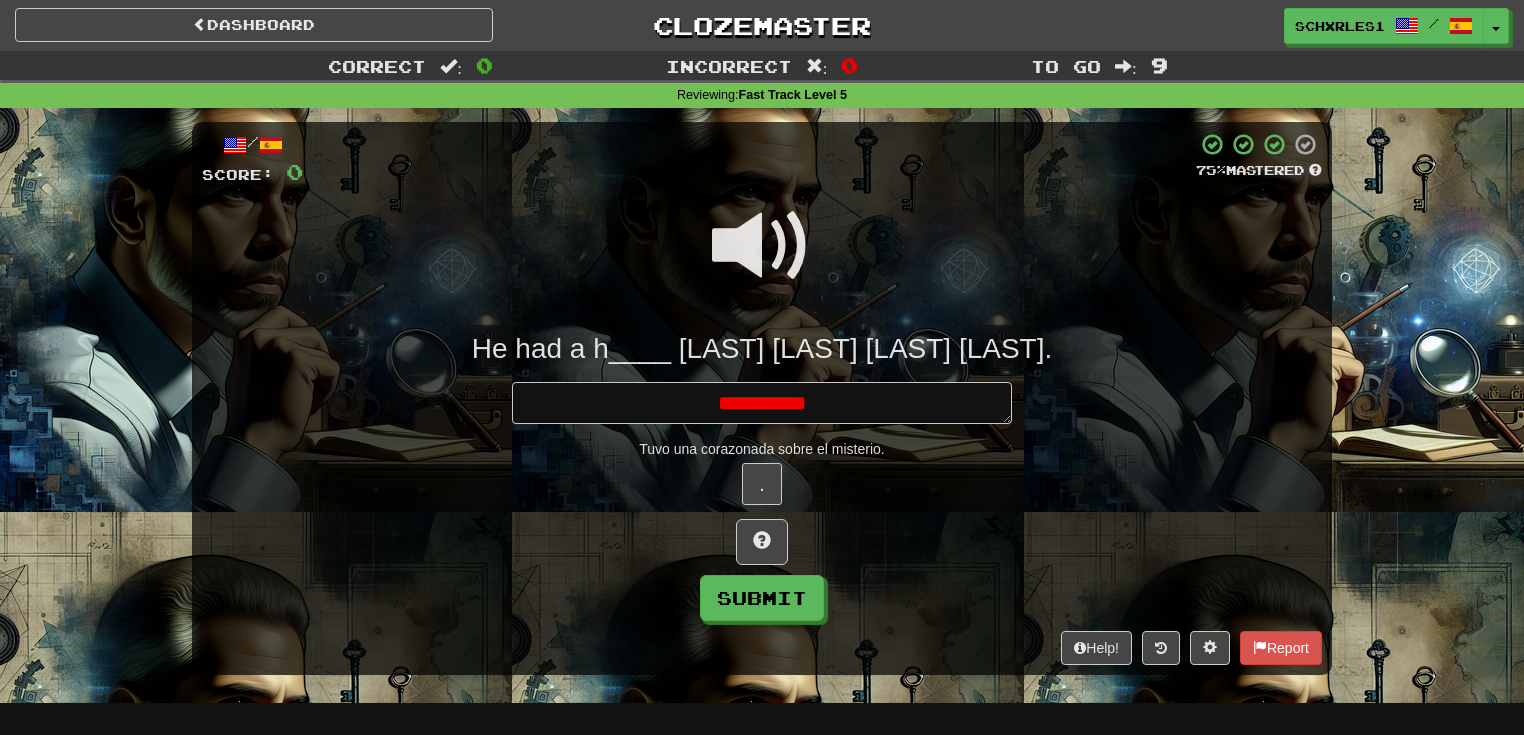 type on "*" 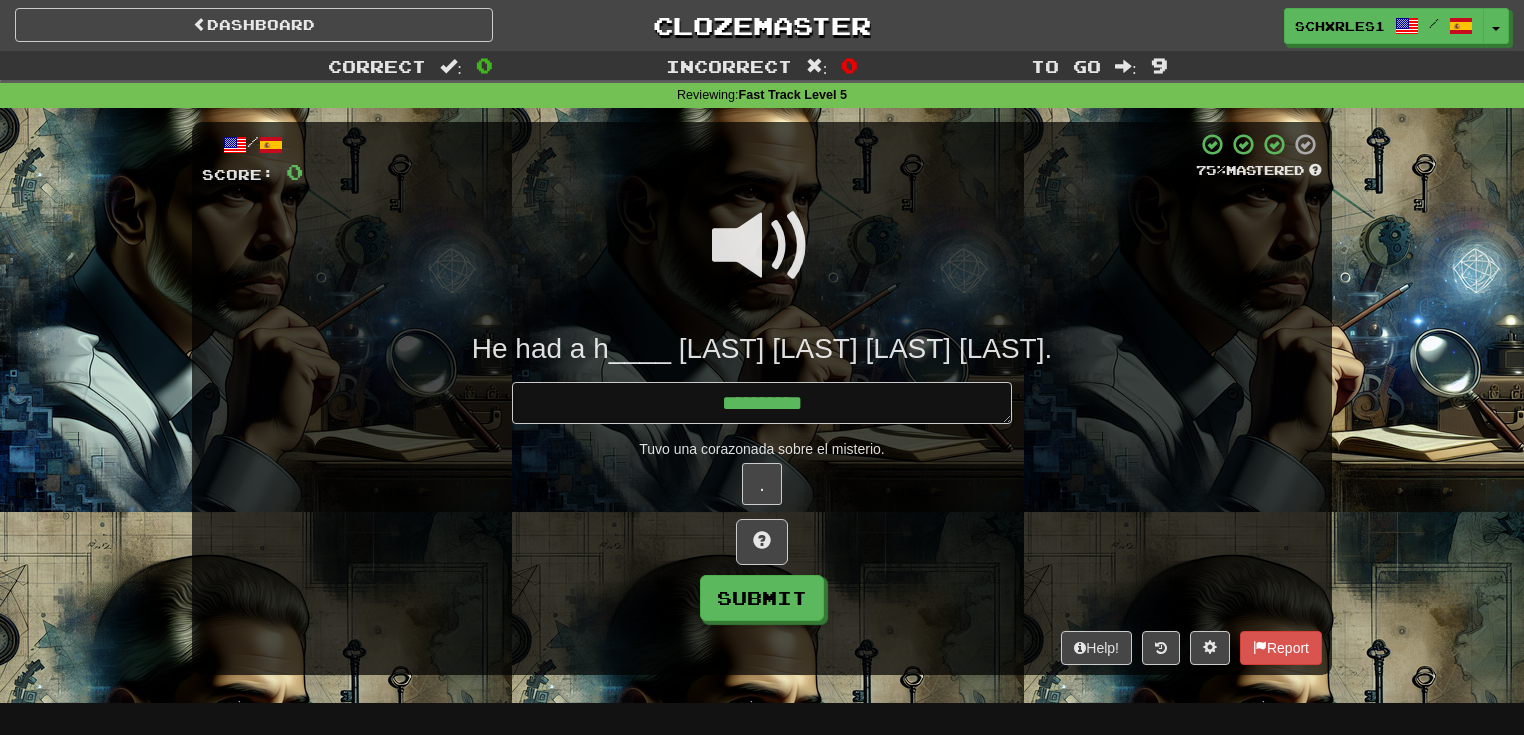 type on "*" 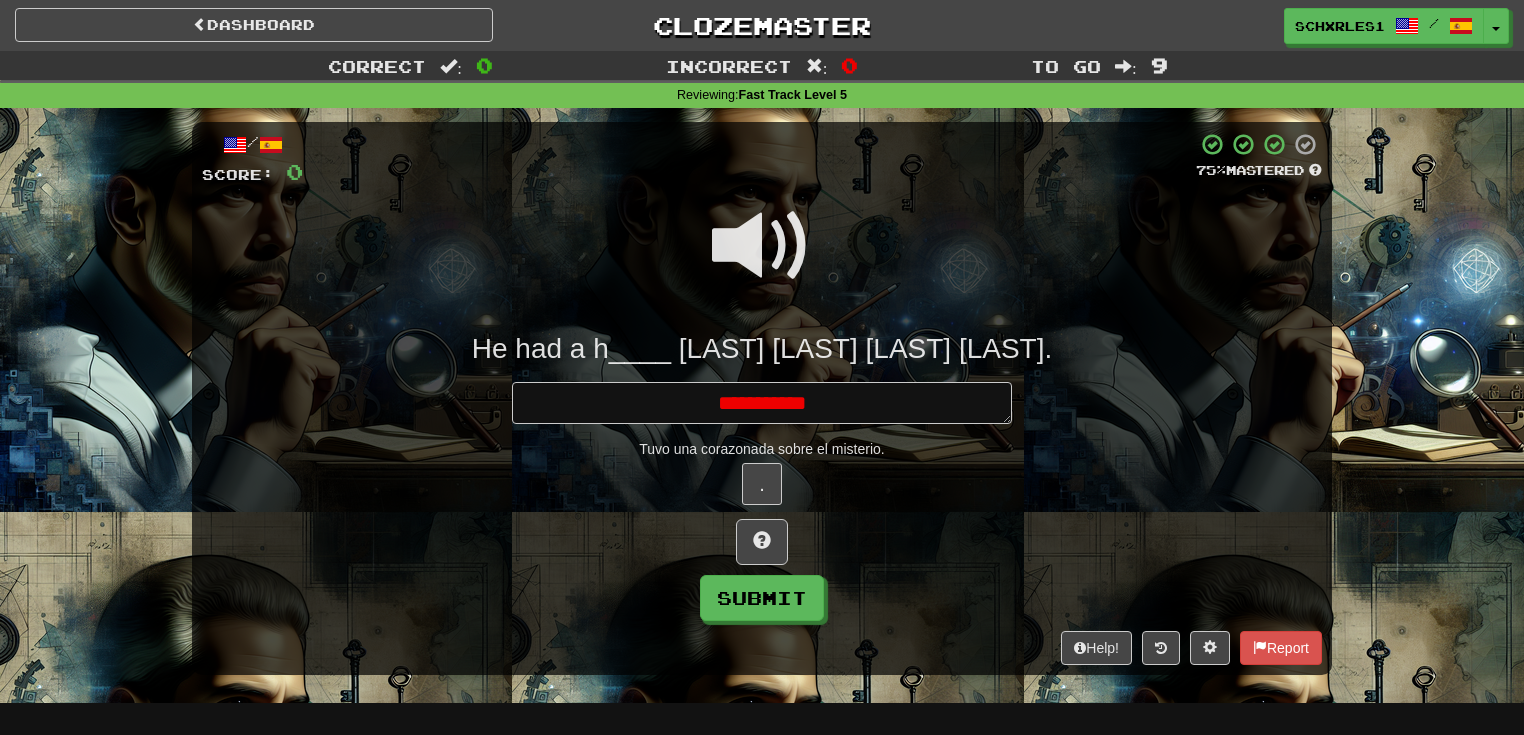 type on "*" 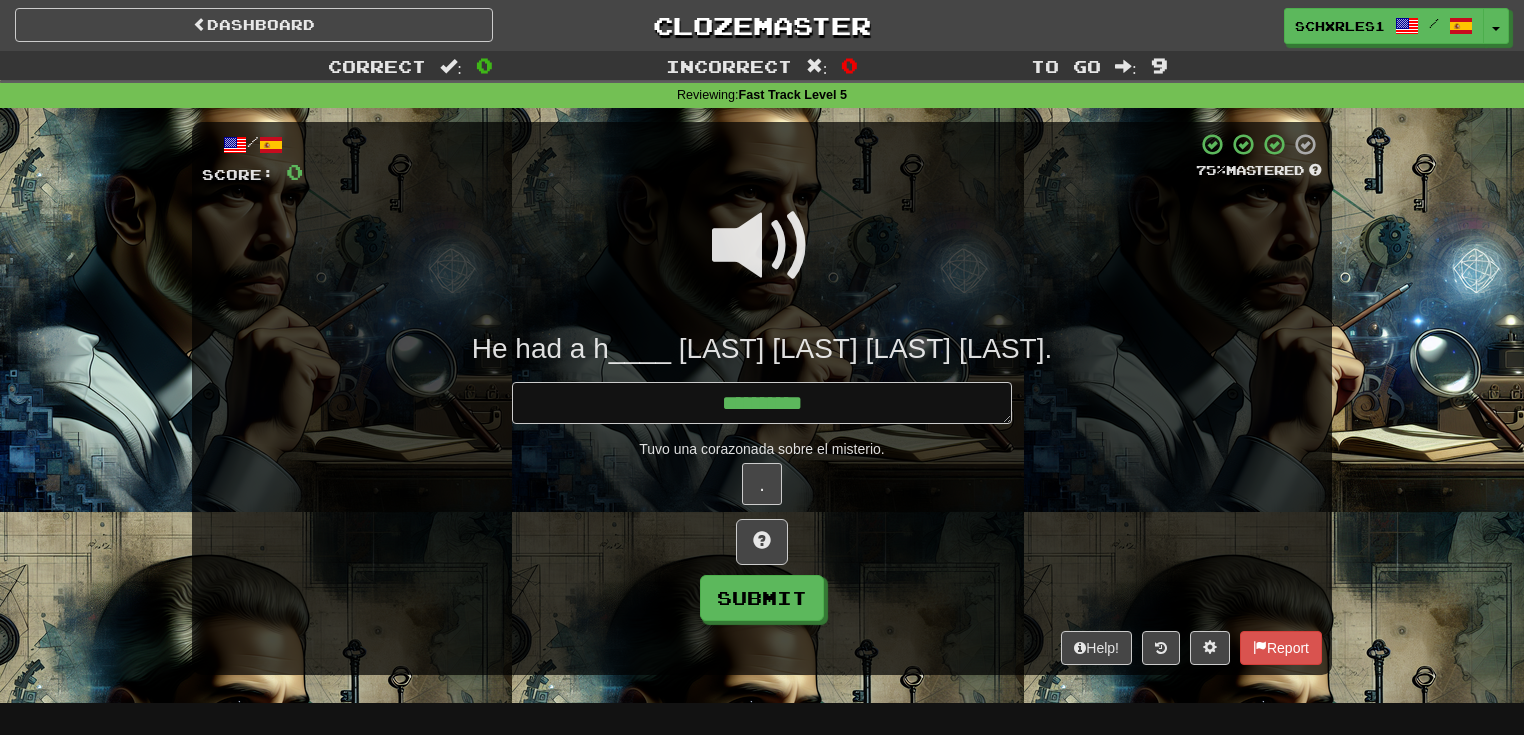 type on "*" 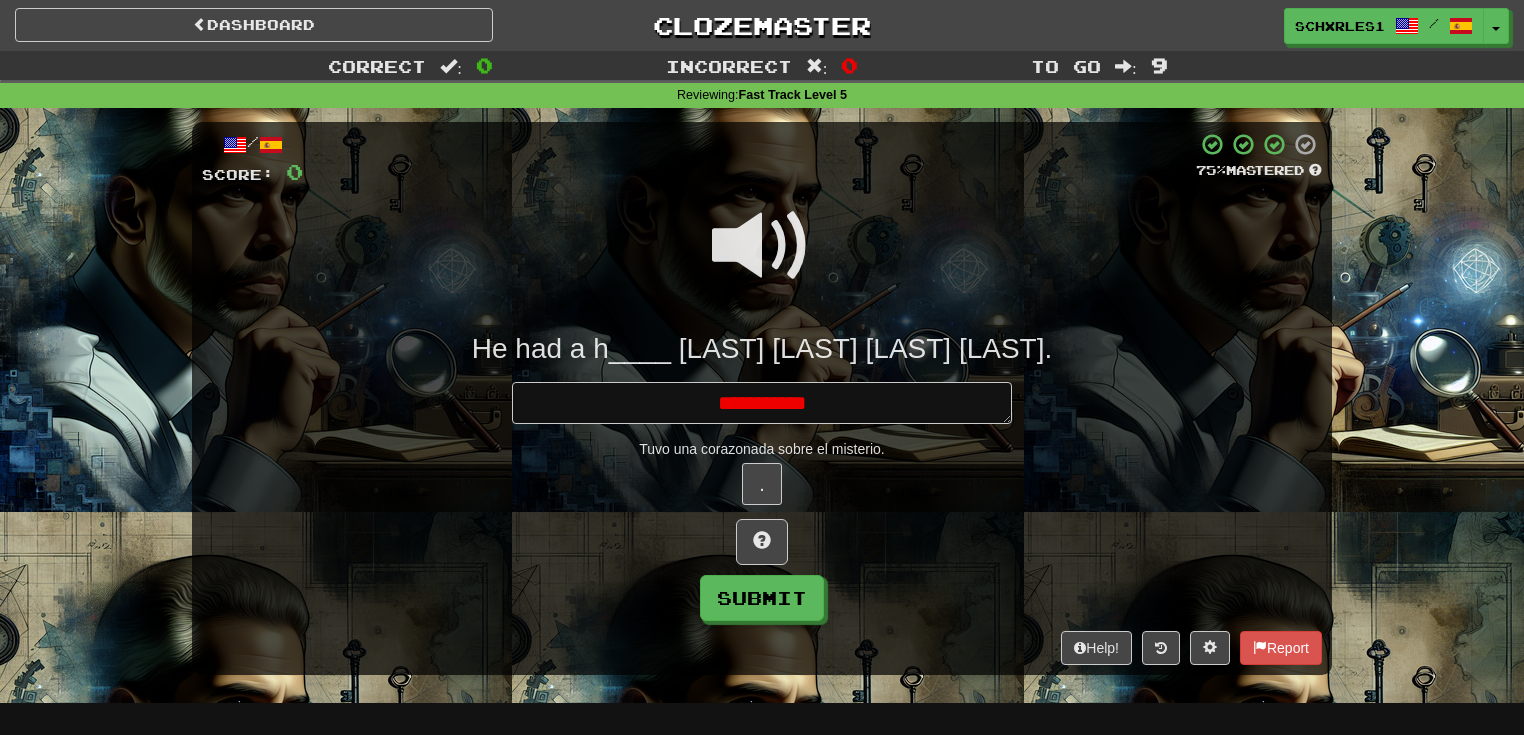 type on "*" 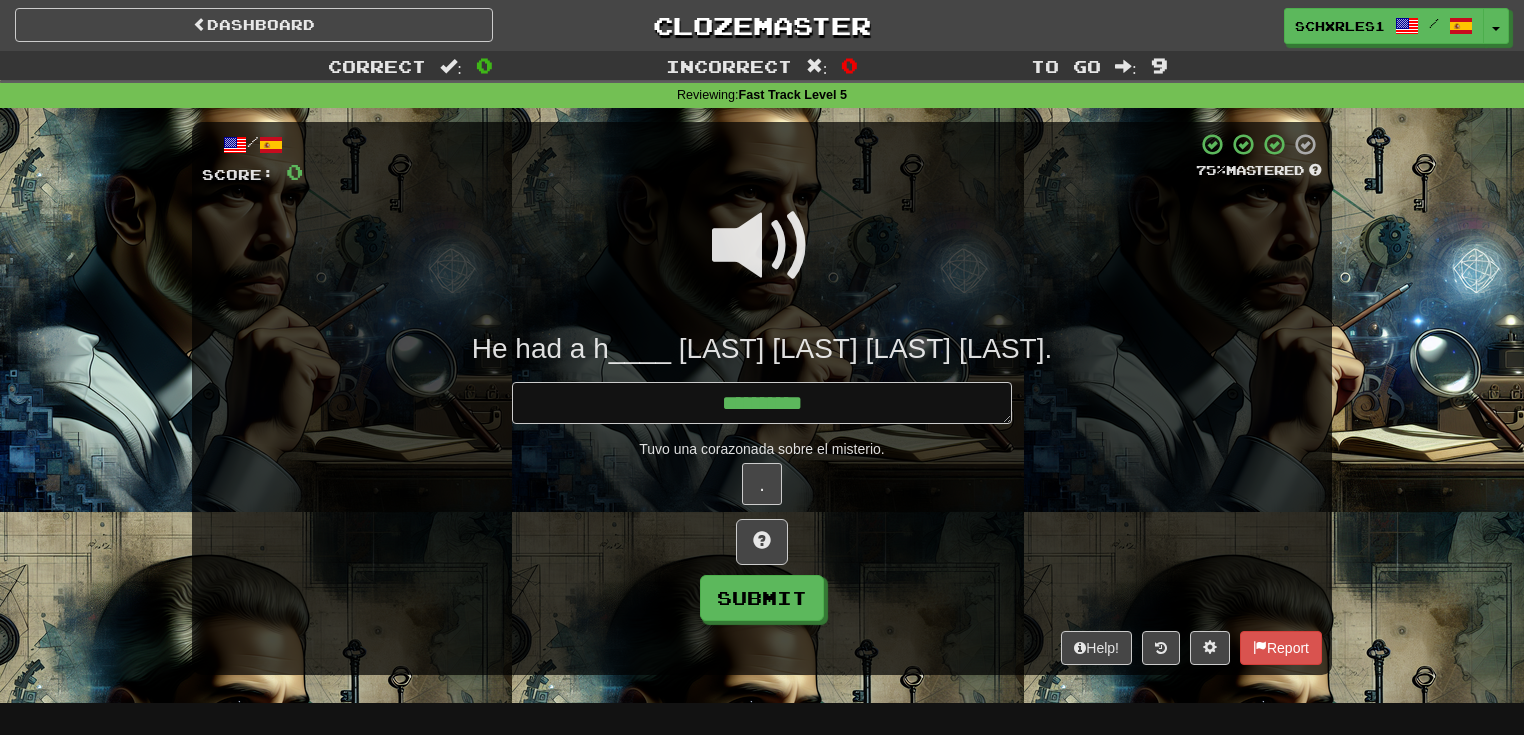 type on "*" 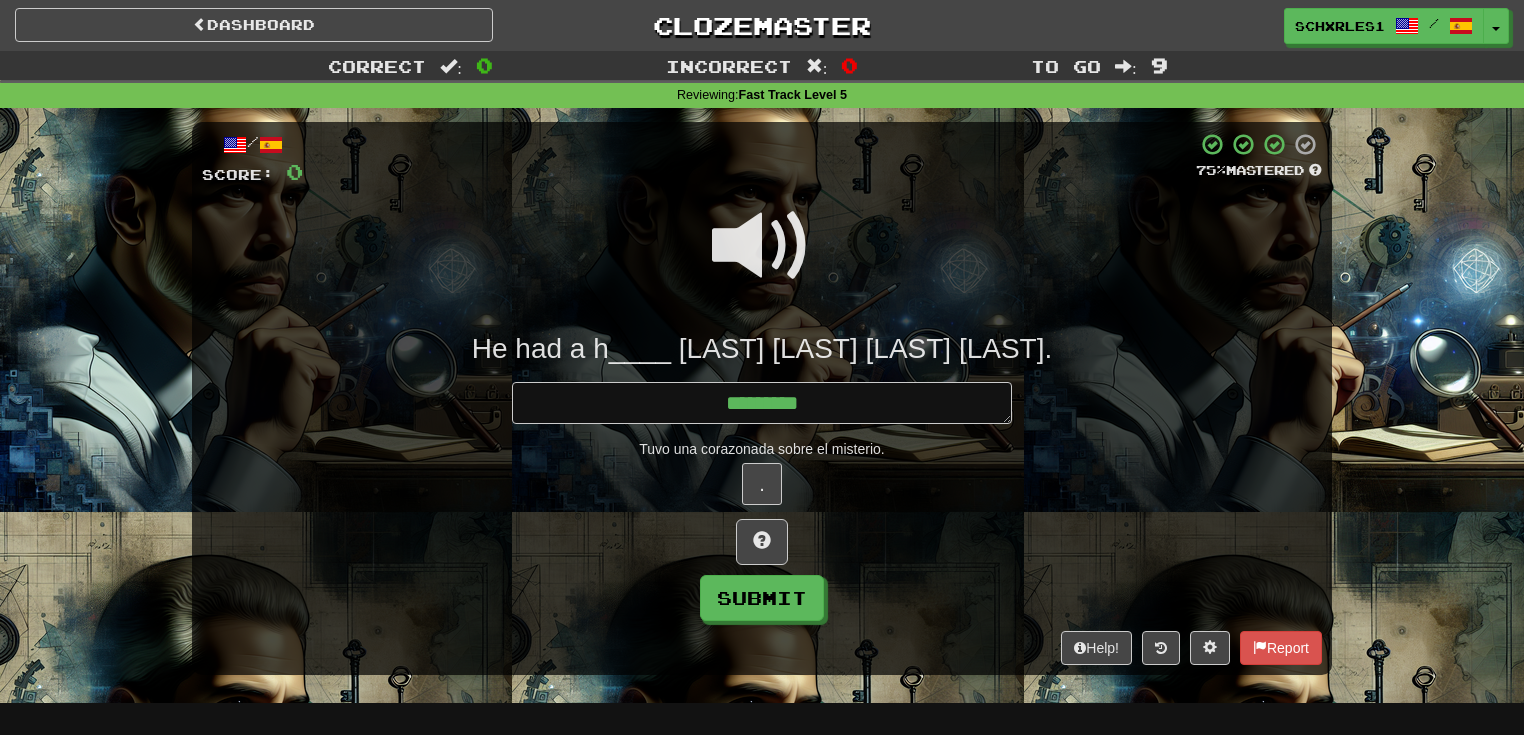 type on "*" 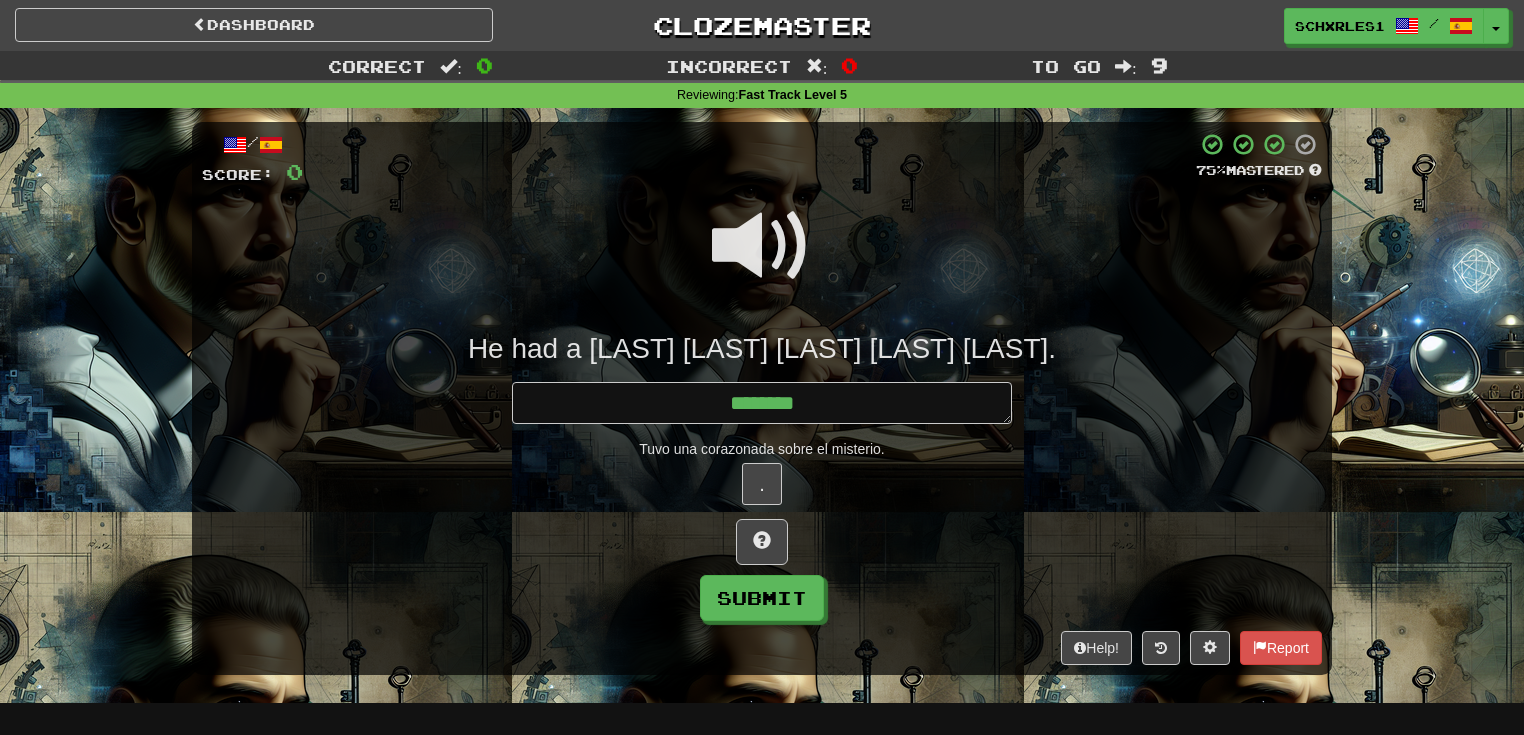 type on "*" 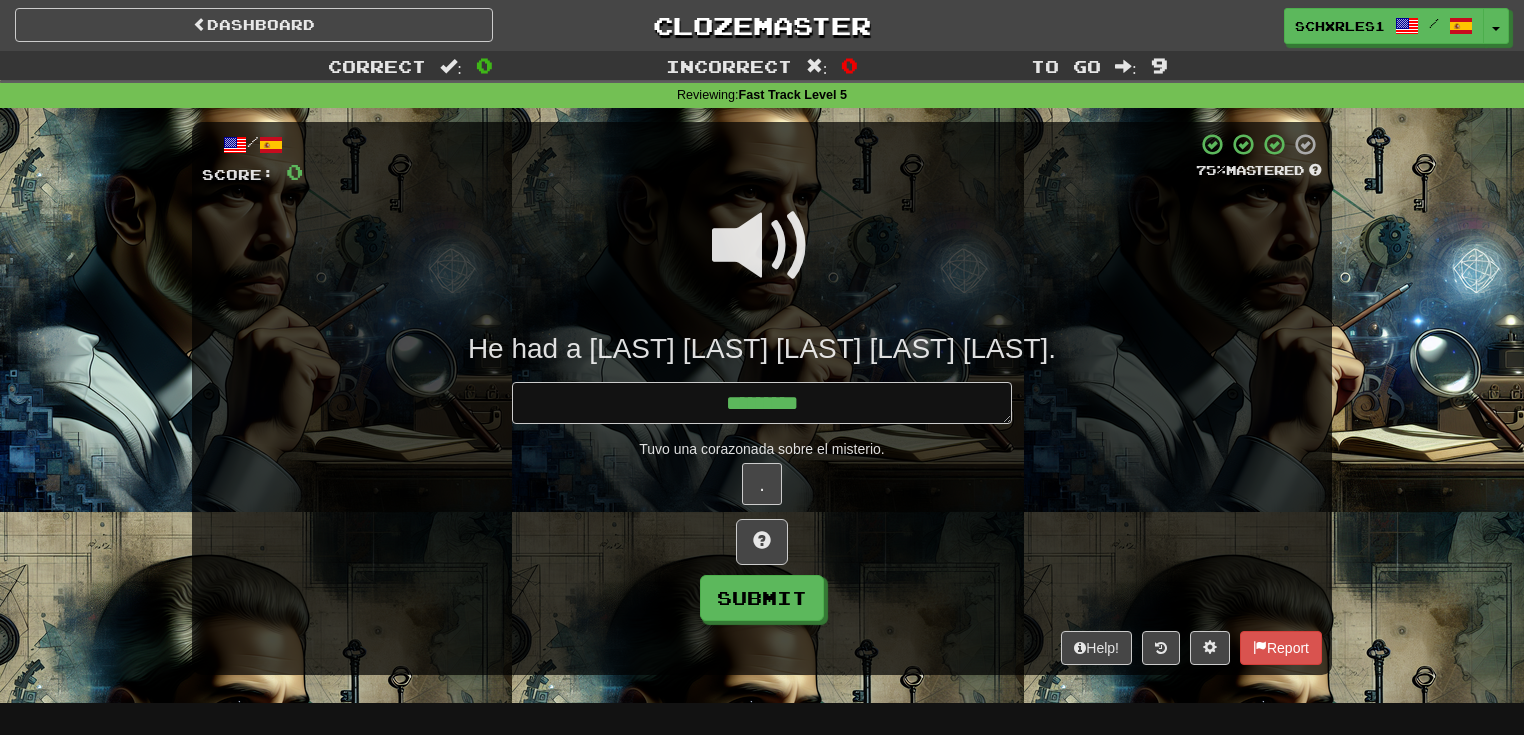 type on "*" 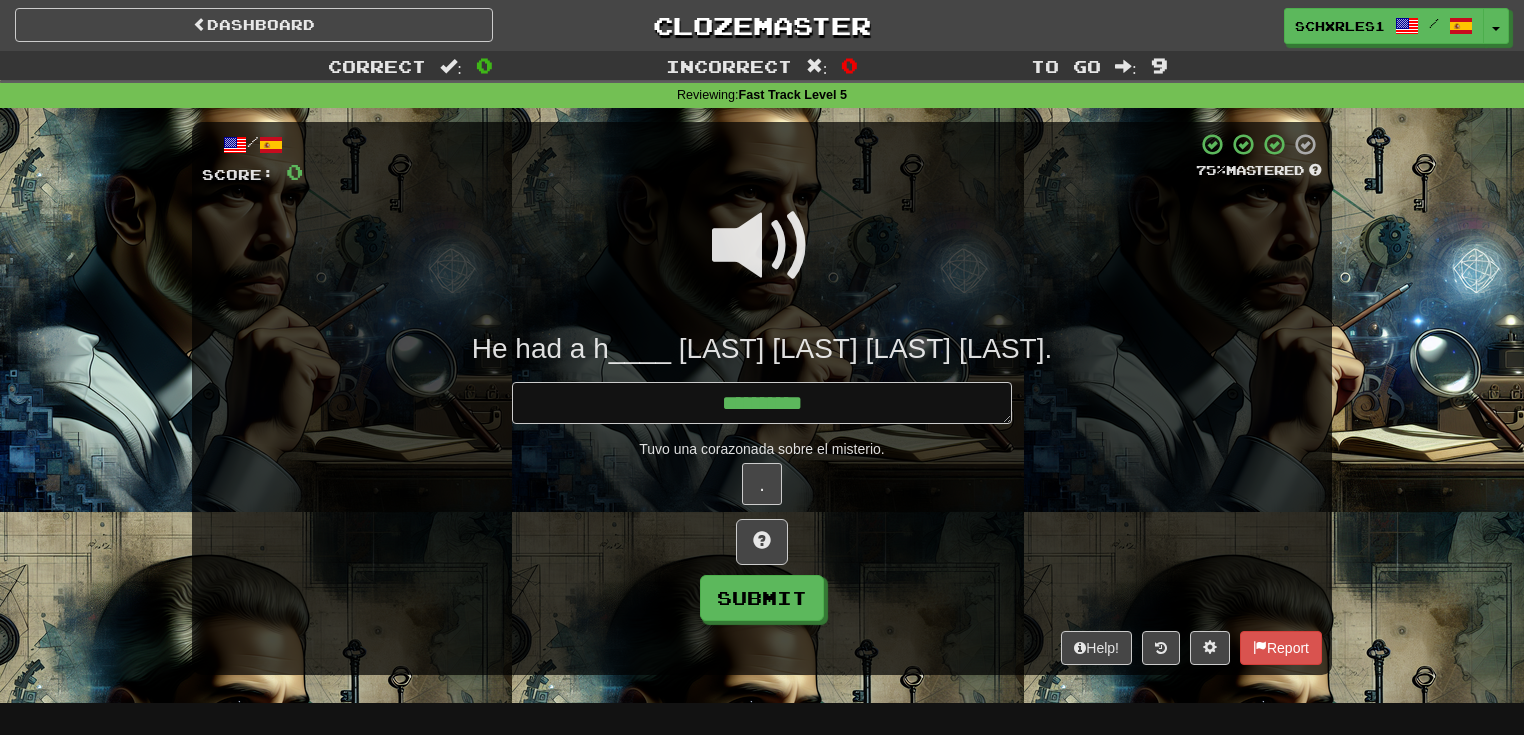 type on "*" 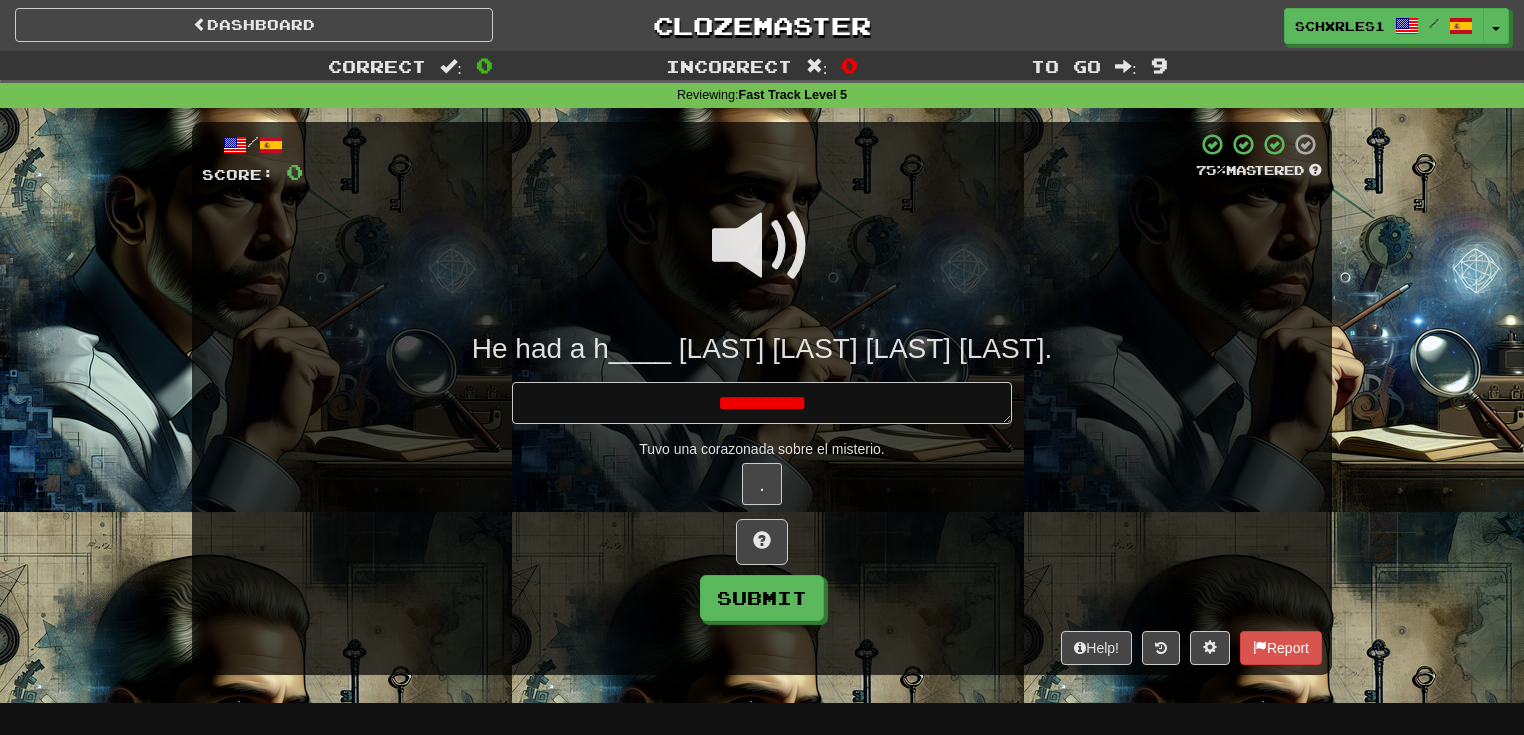 type on "*" 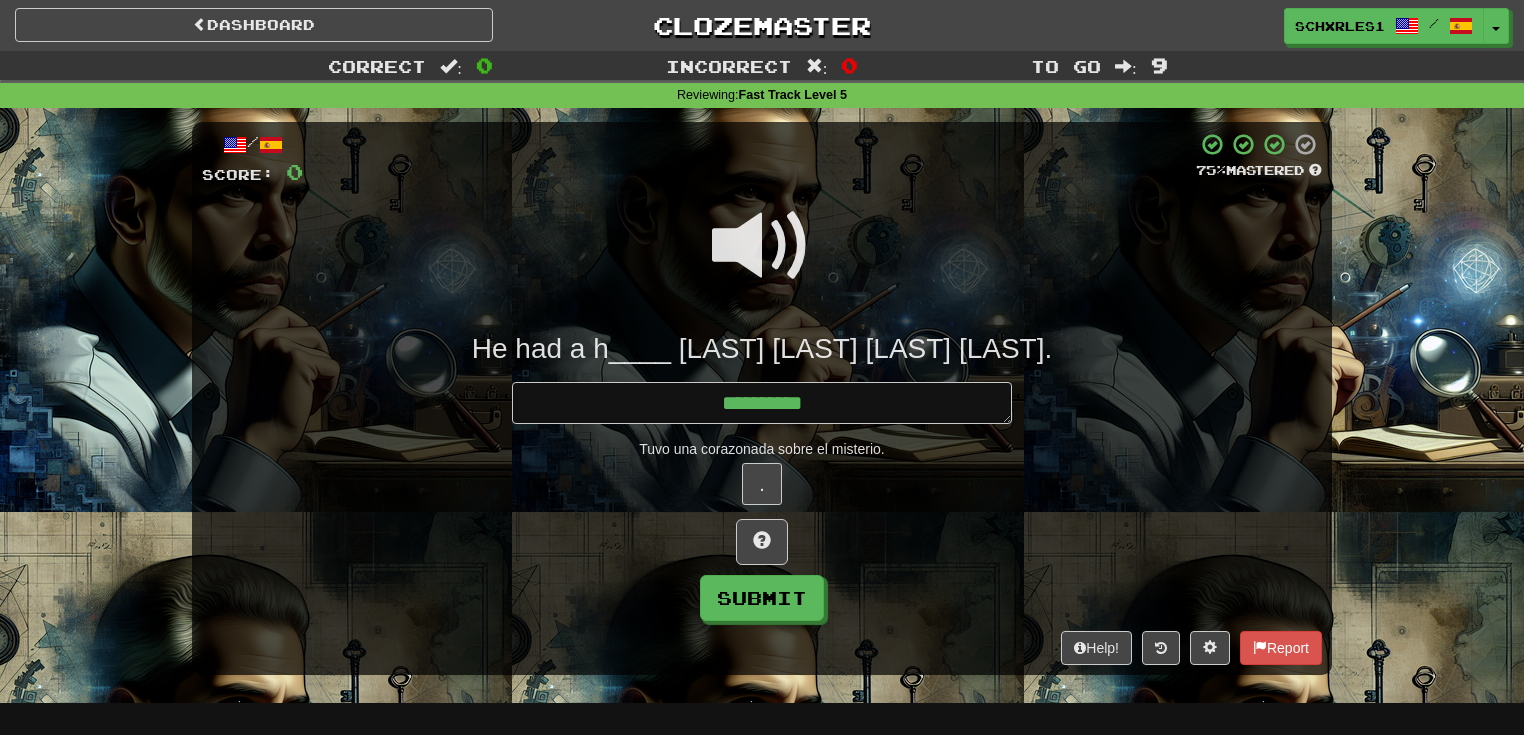 type on "*" 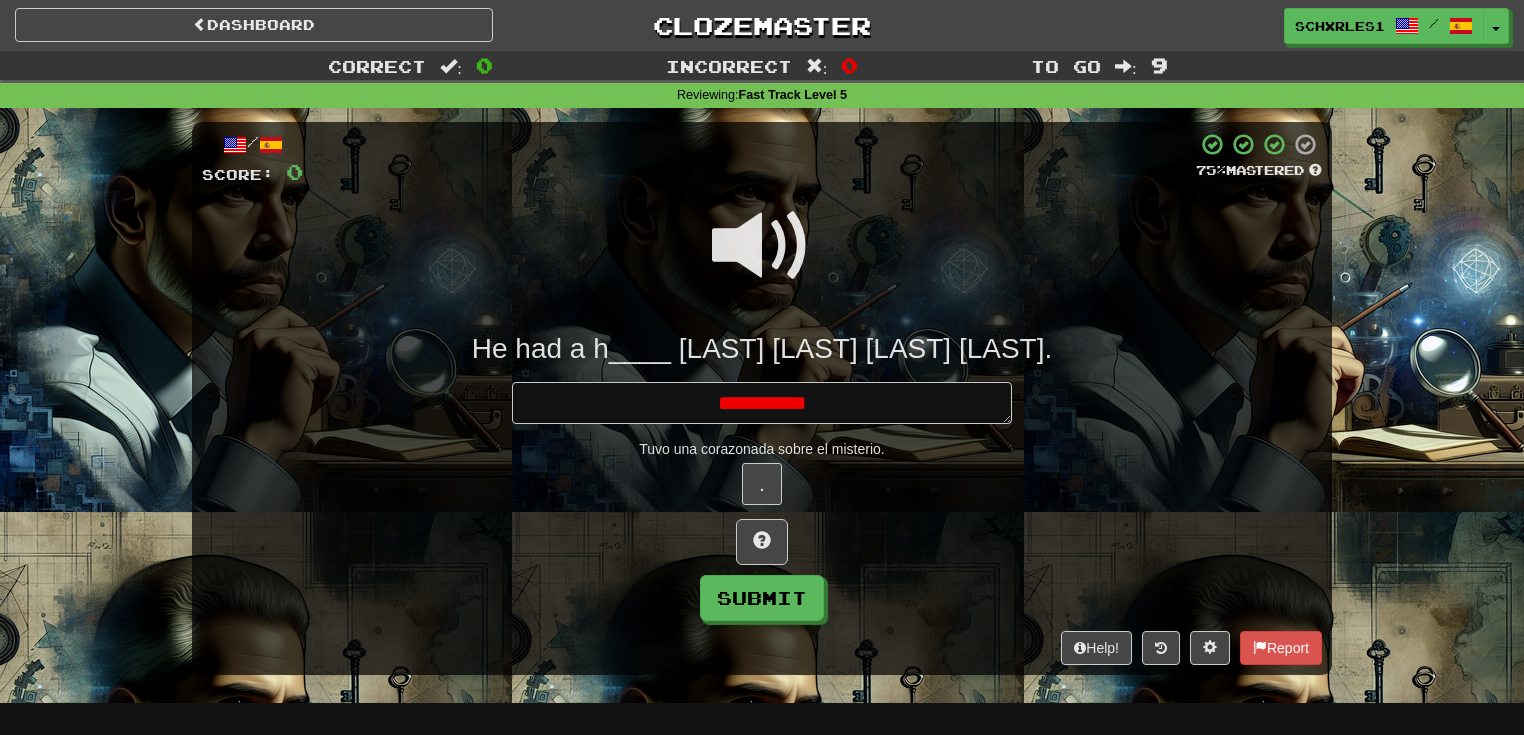 type on "*" 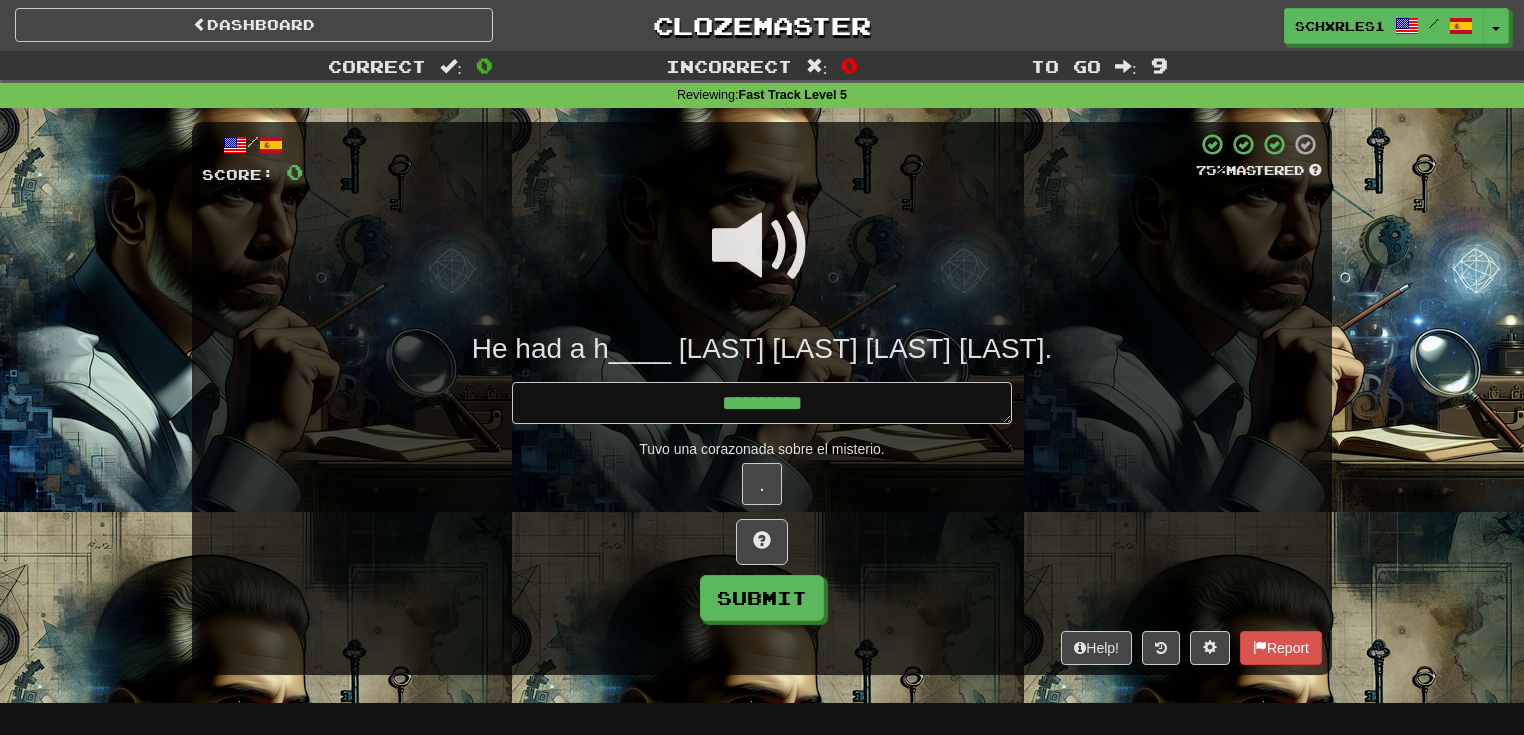 type on "*" 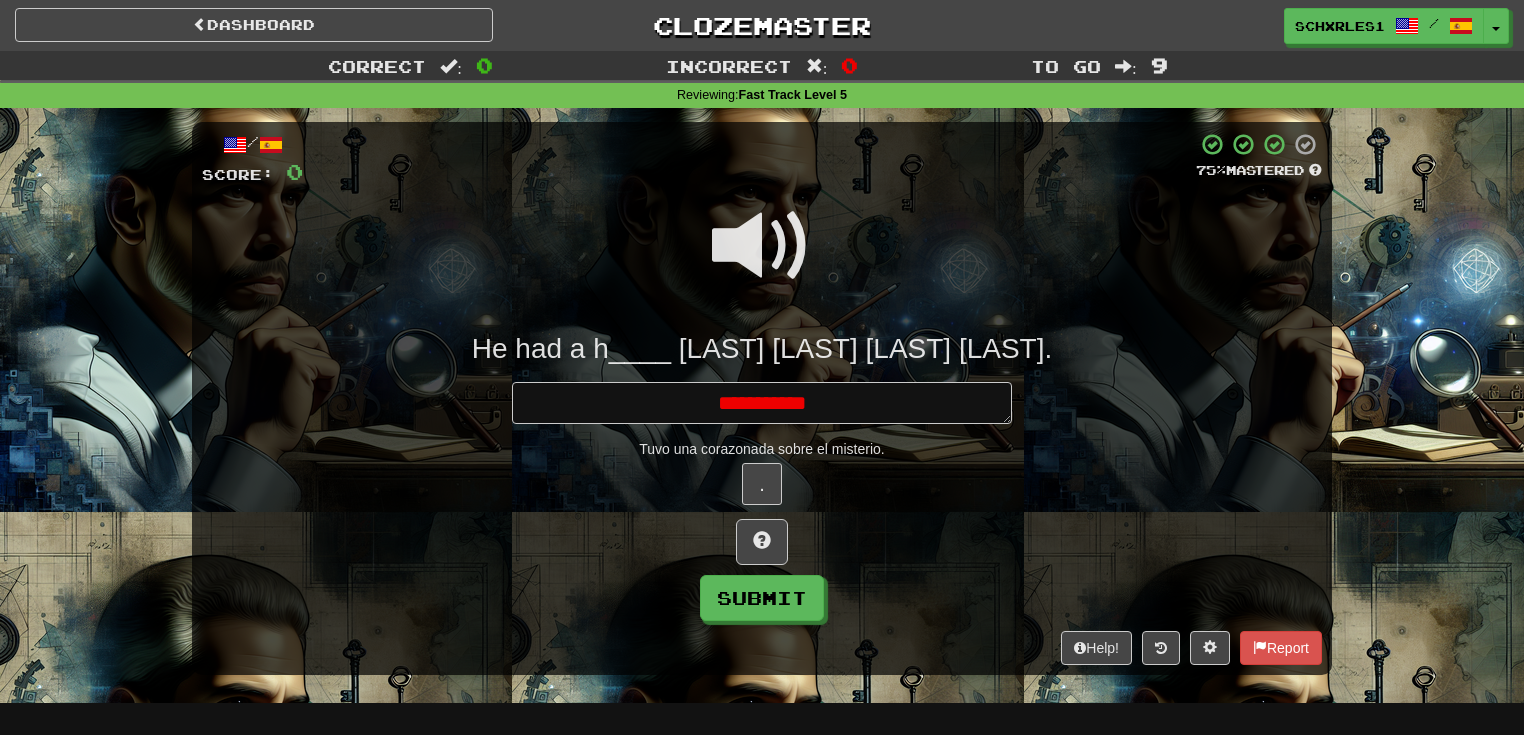 type on "*" 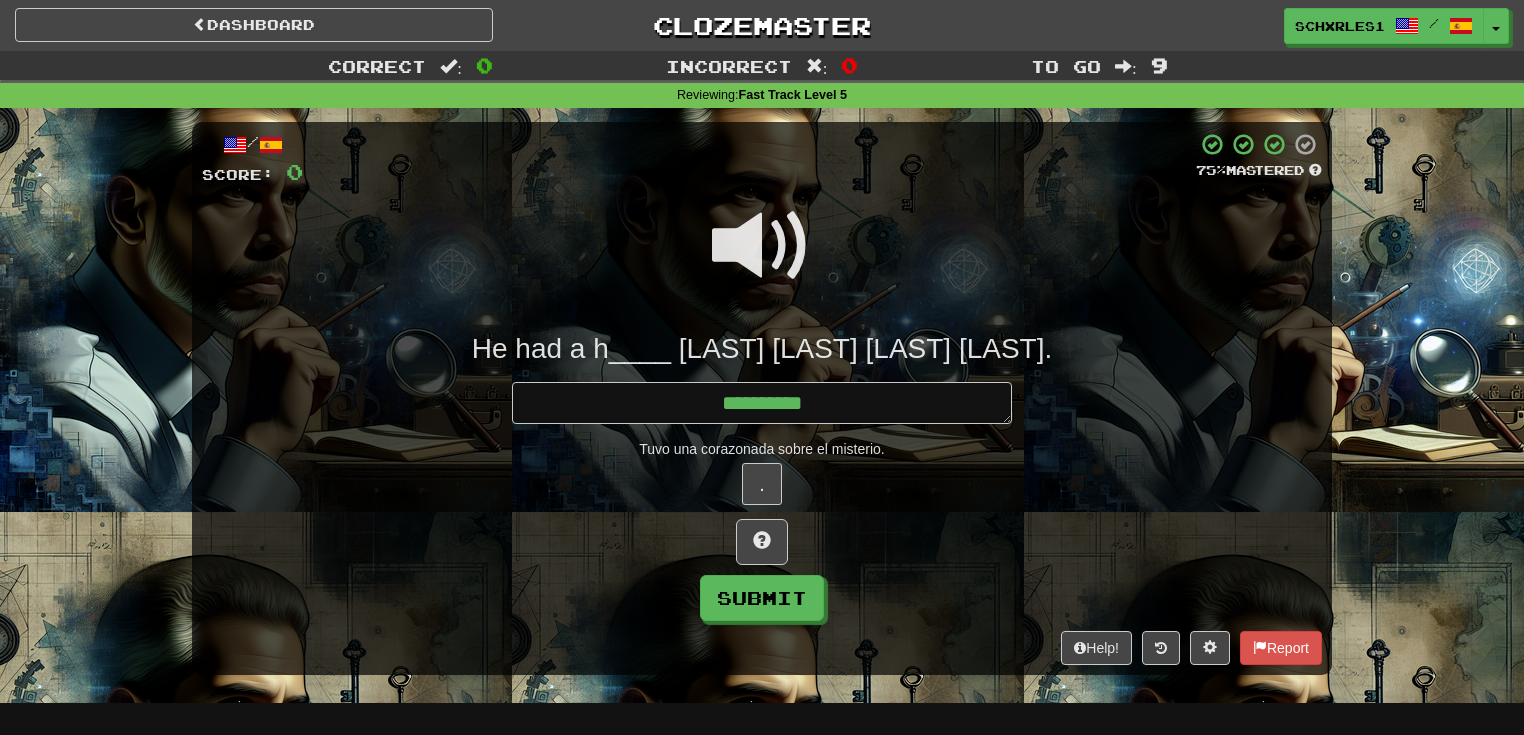 type on "*" 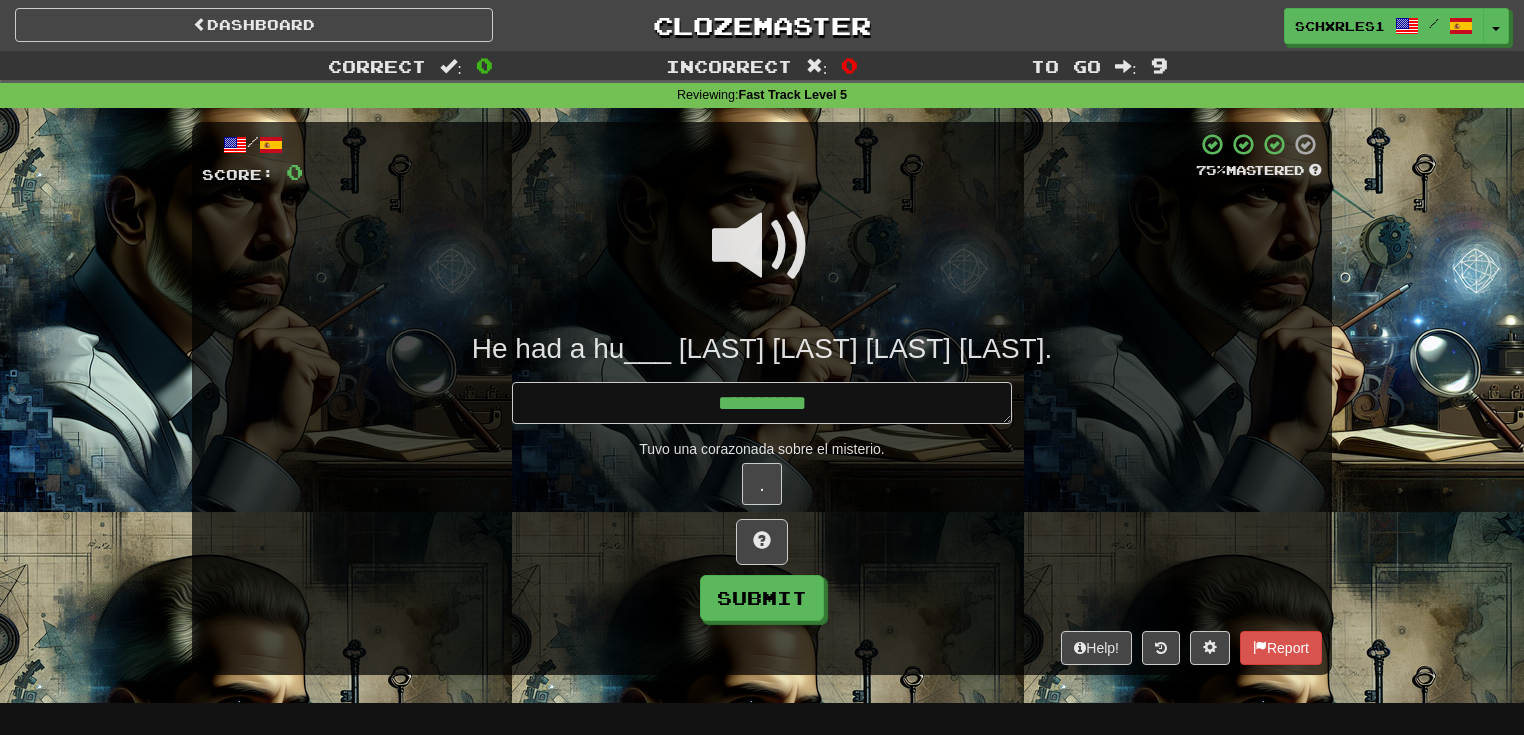 type on "*" 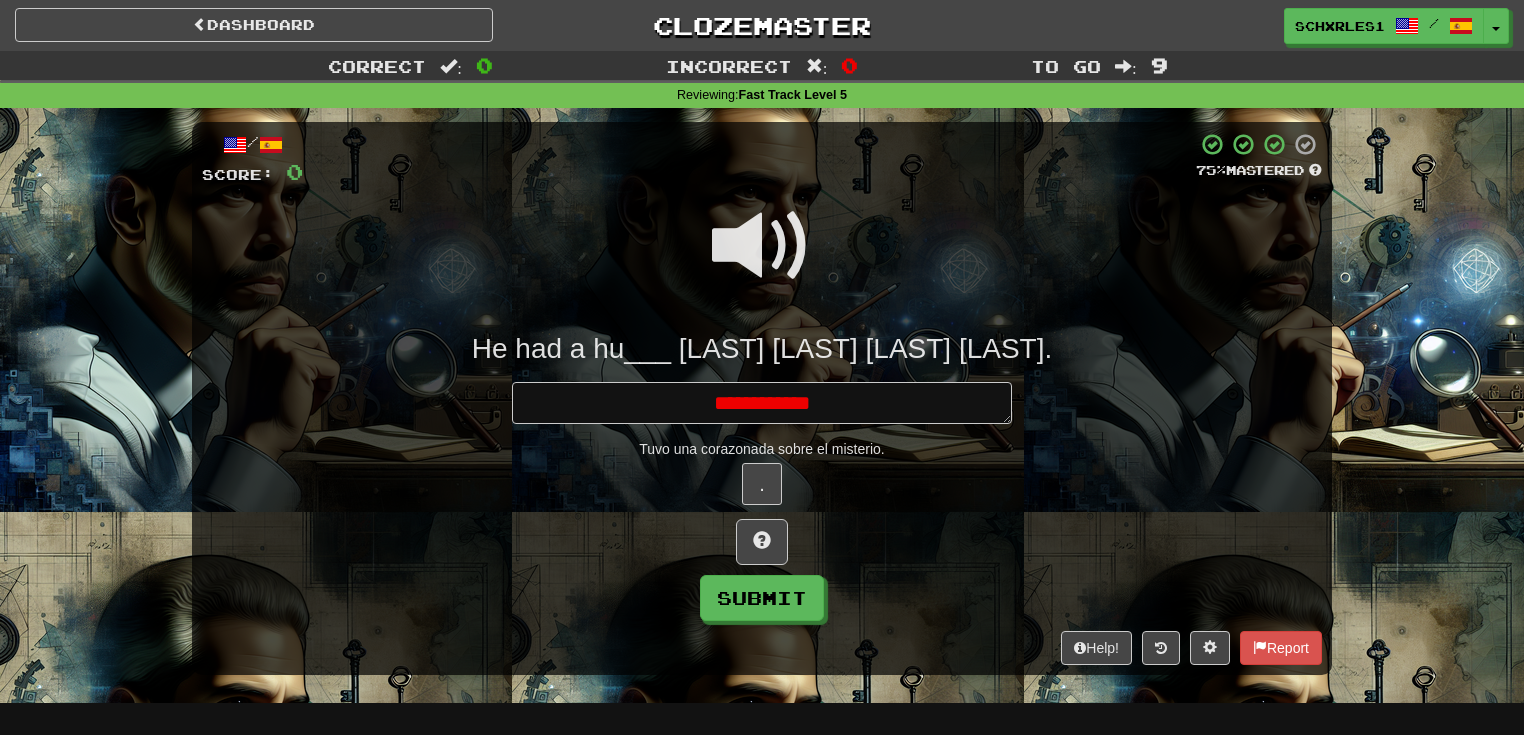 type on "*" 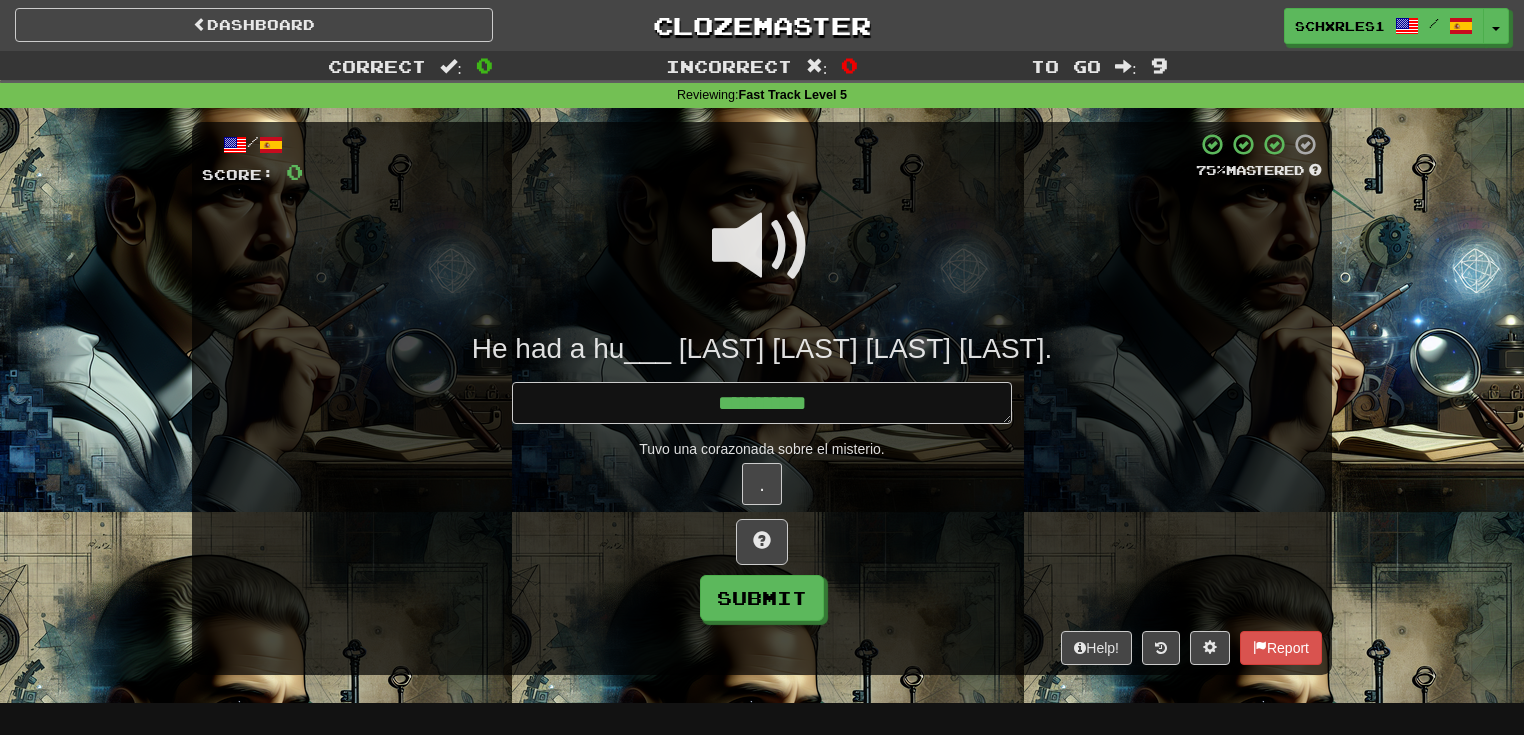 type on "*" 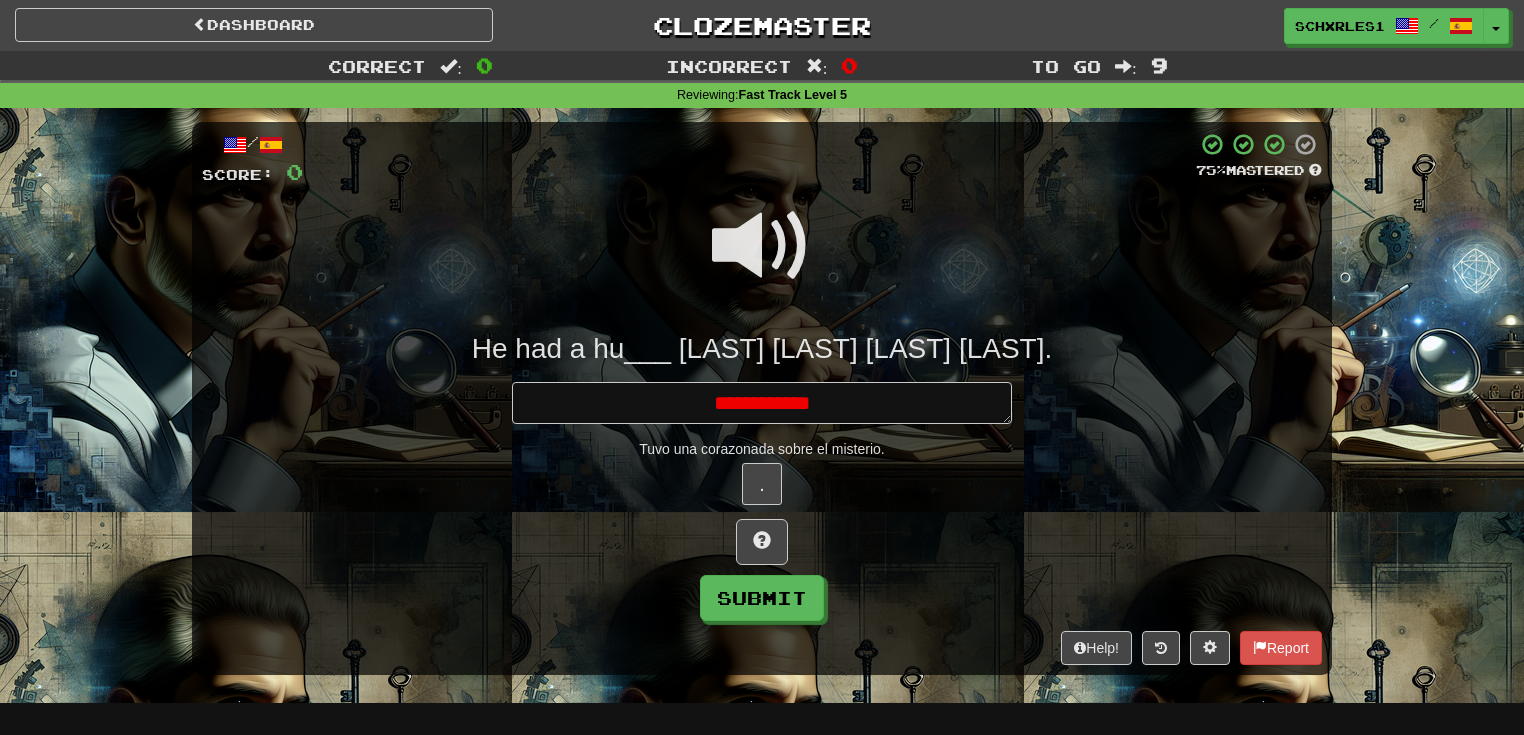 type on "*" 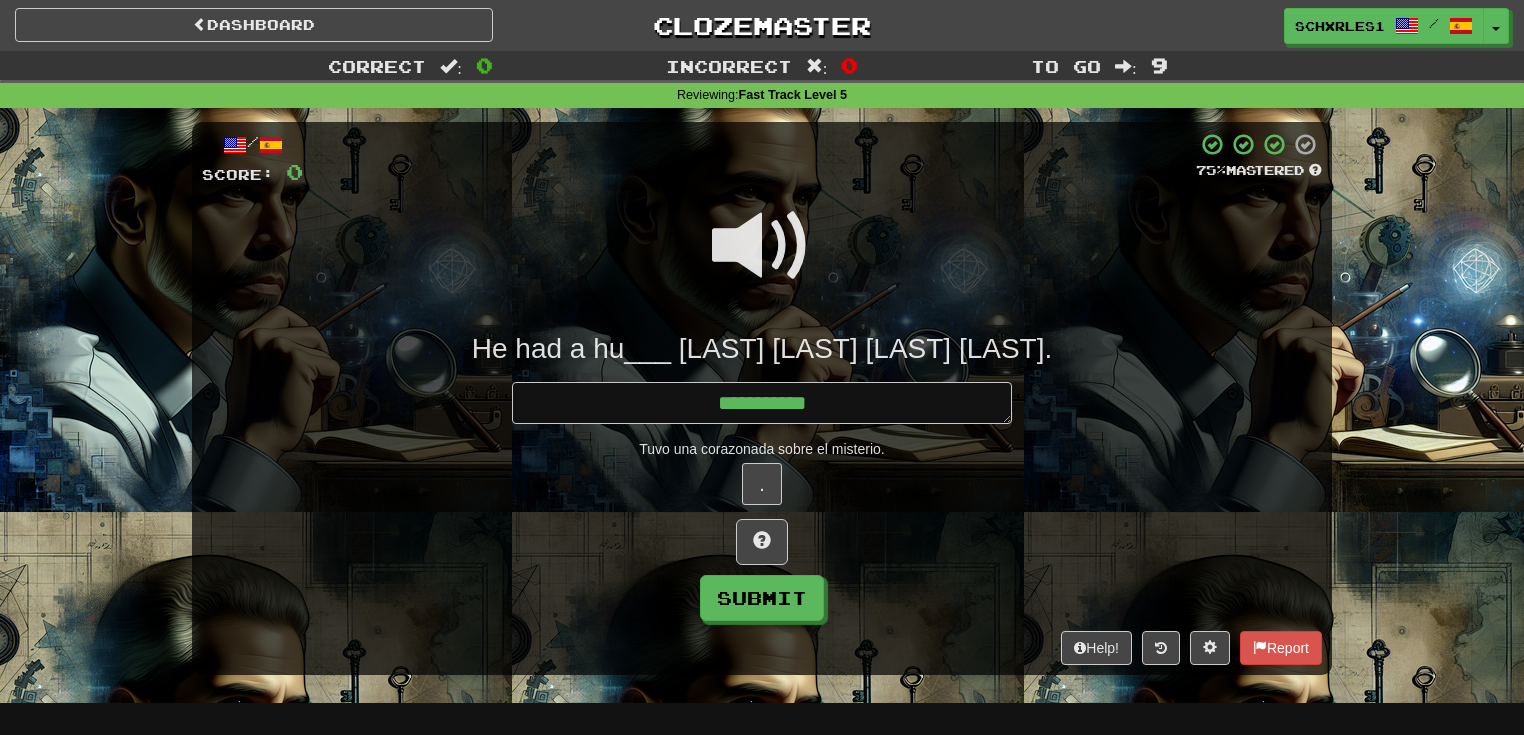 type on "*" 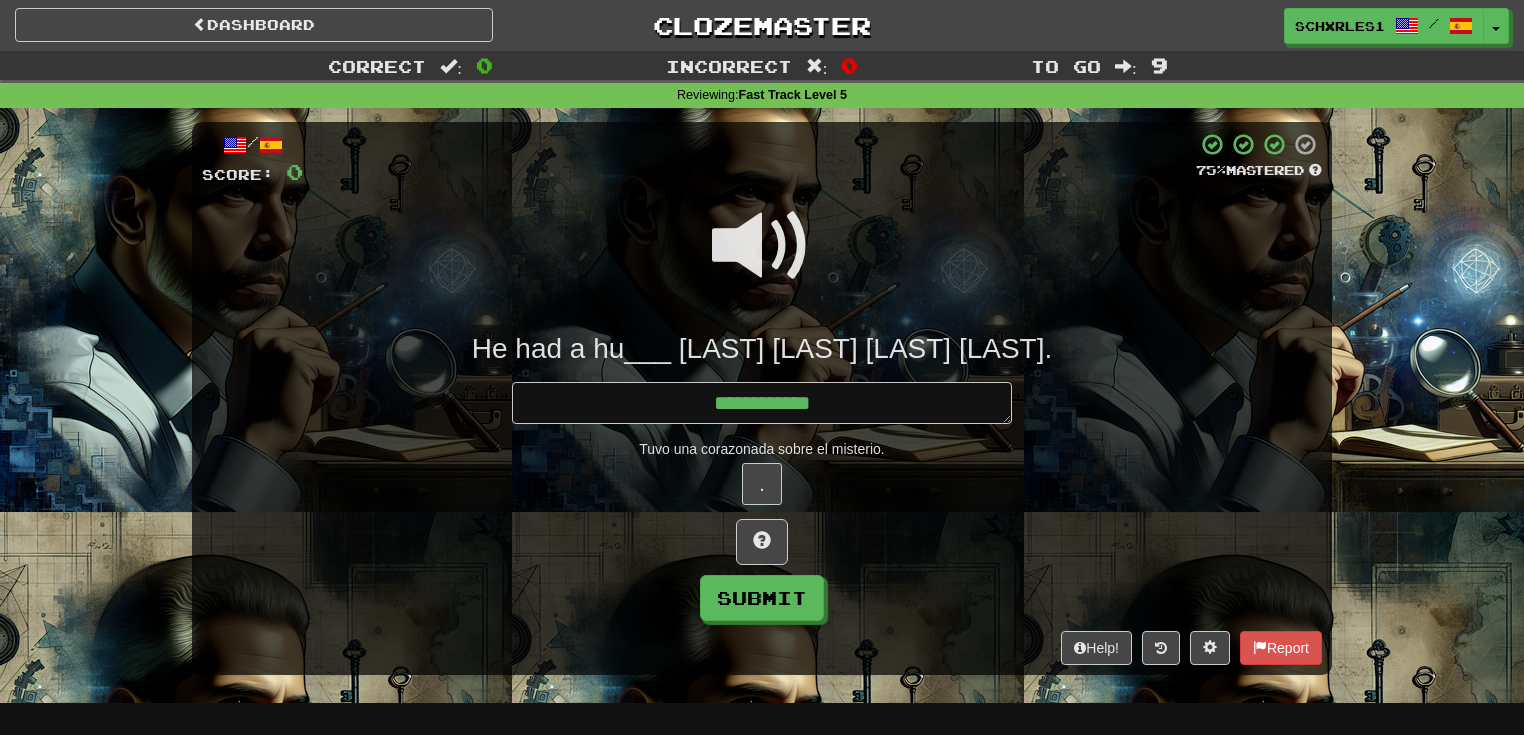 type on "*" 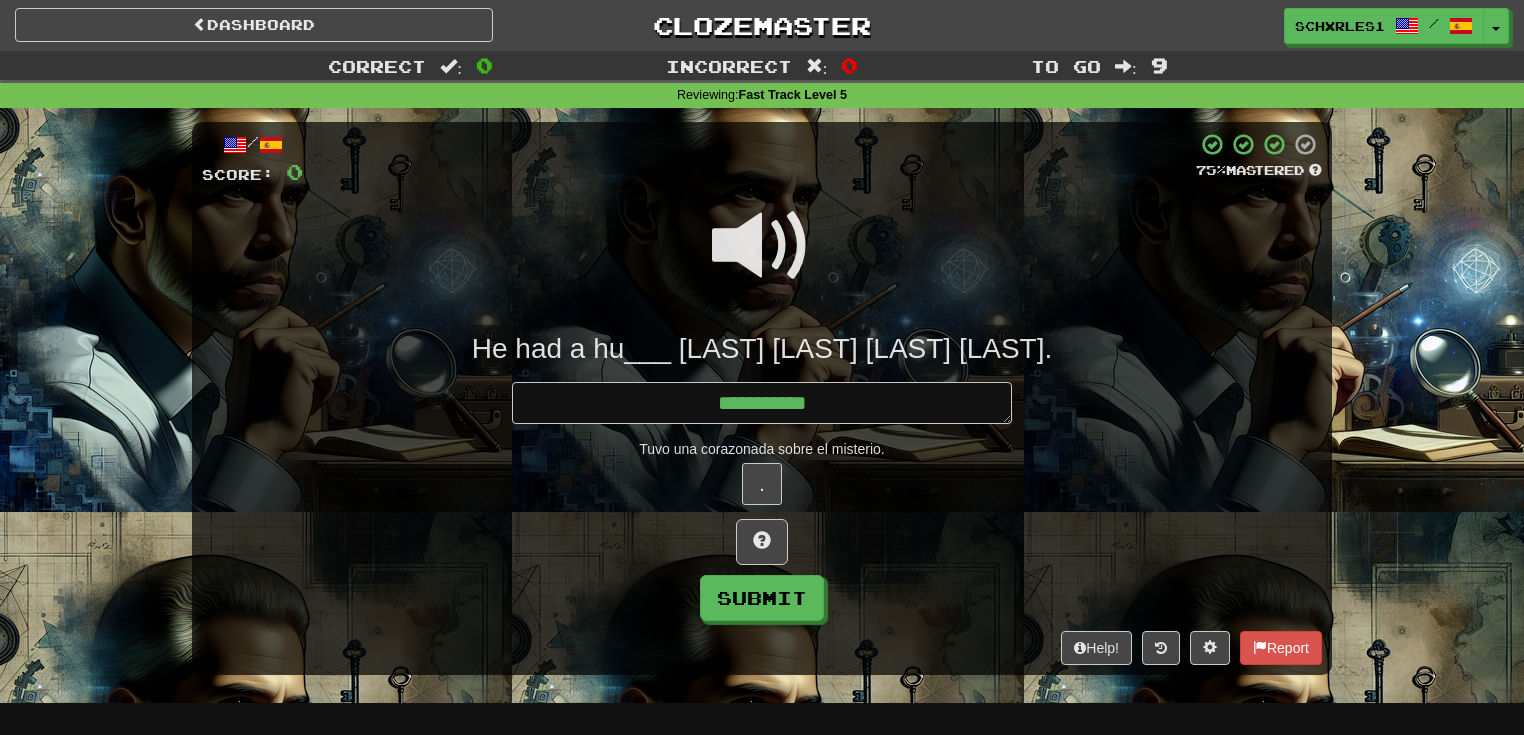 type on "*" 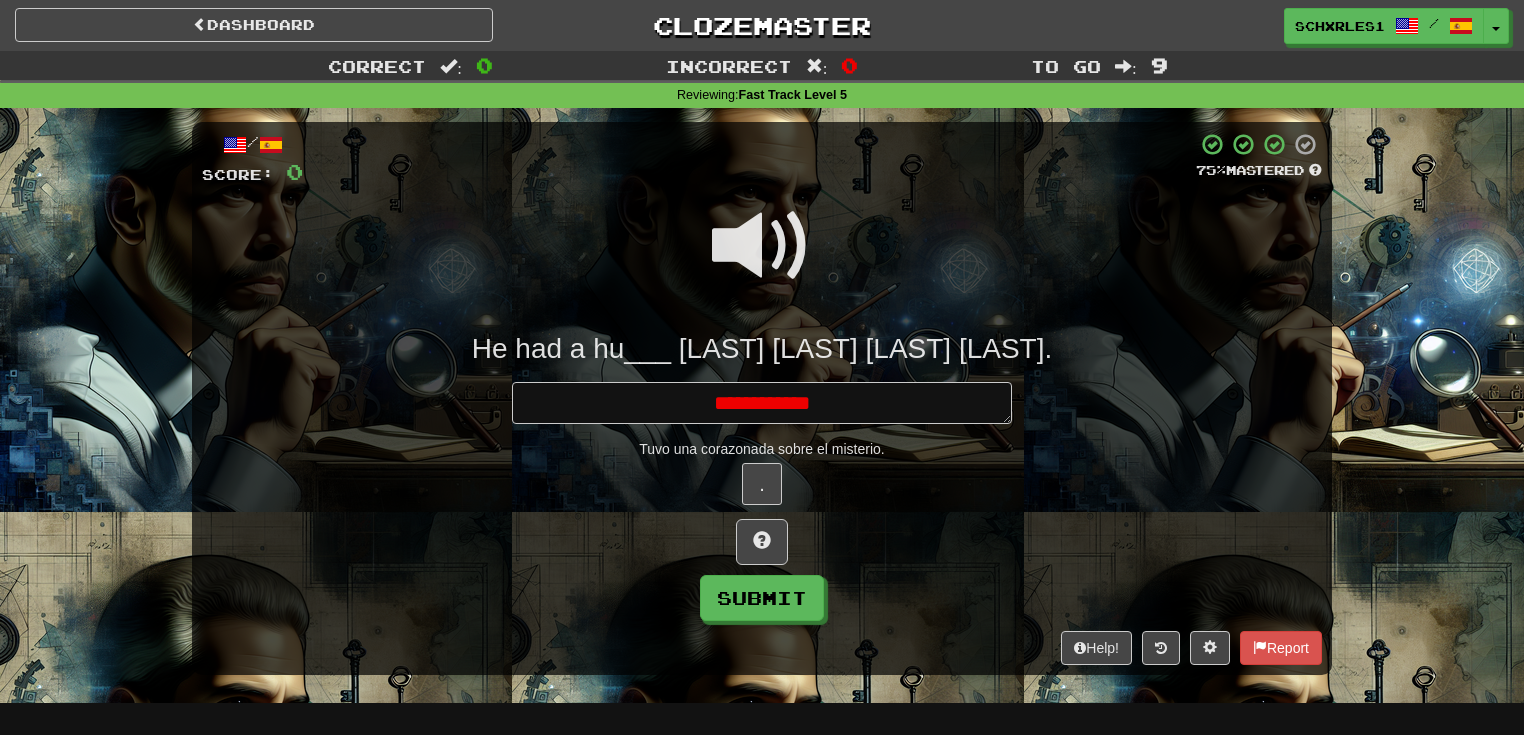 type on "*" 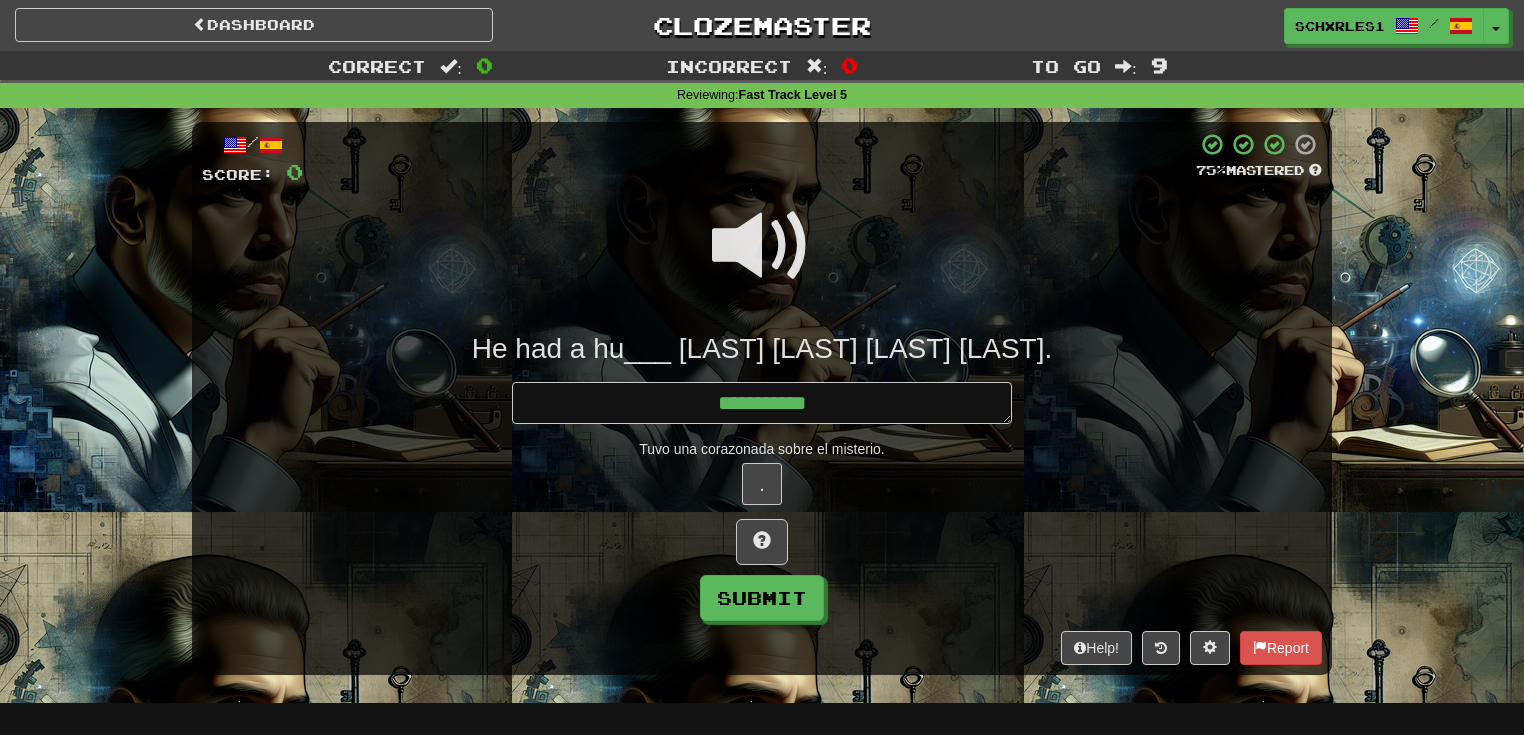 type on "*" 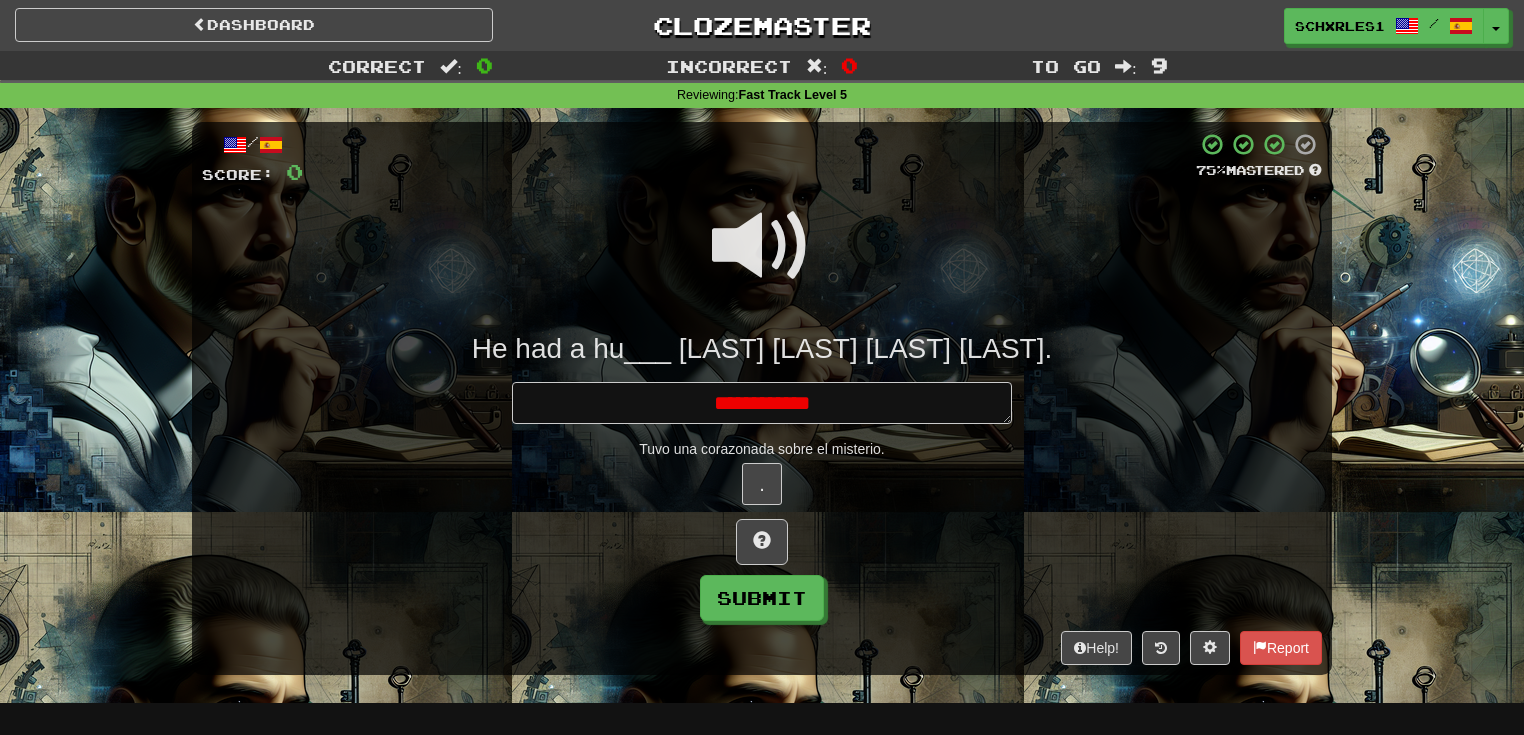 type on "*" 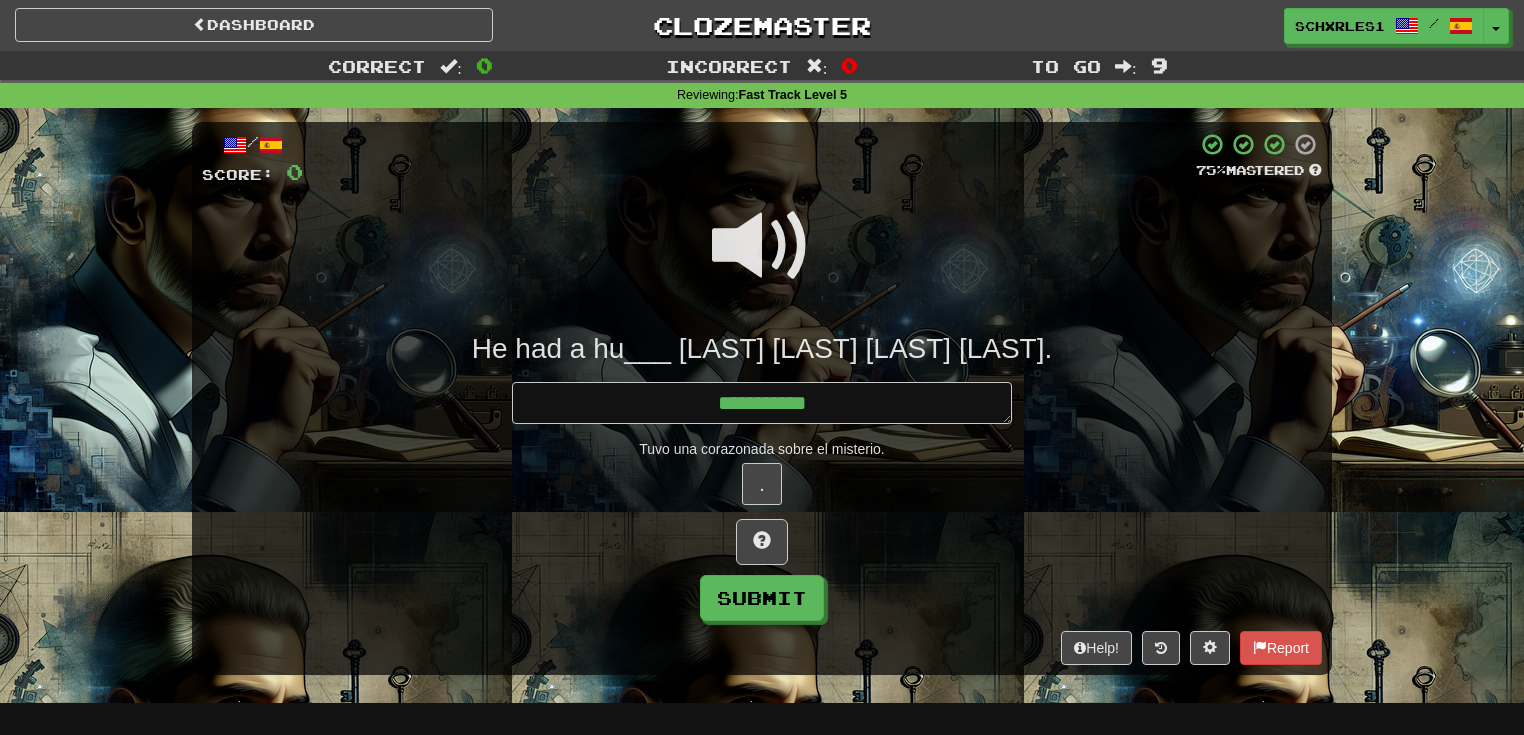 type on "**********" 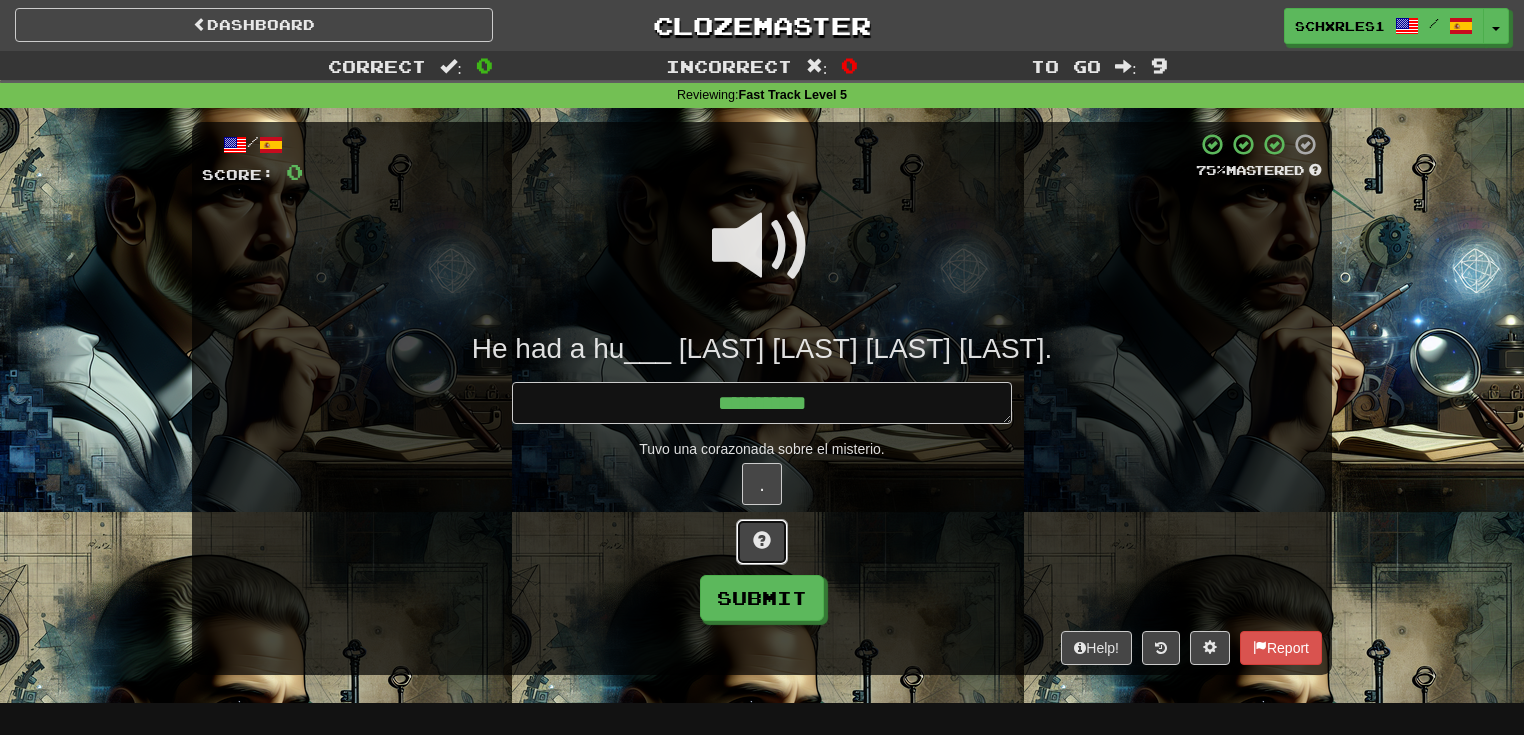 click at bounding box center [762, 542] 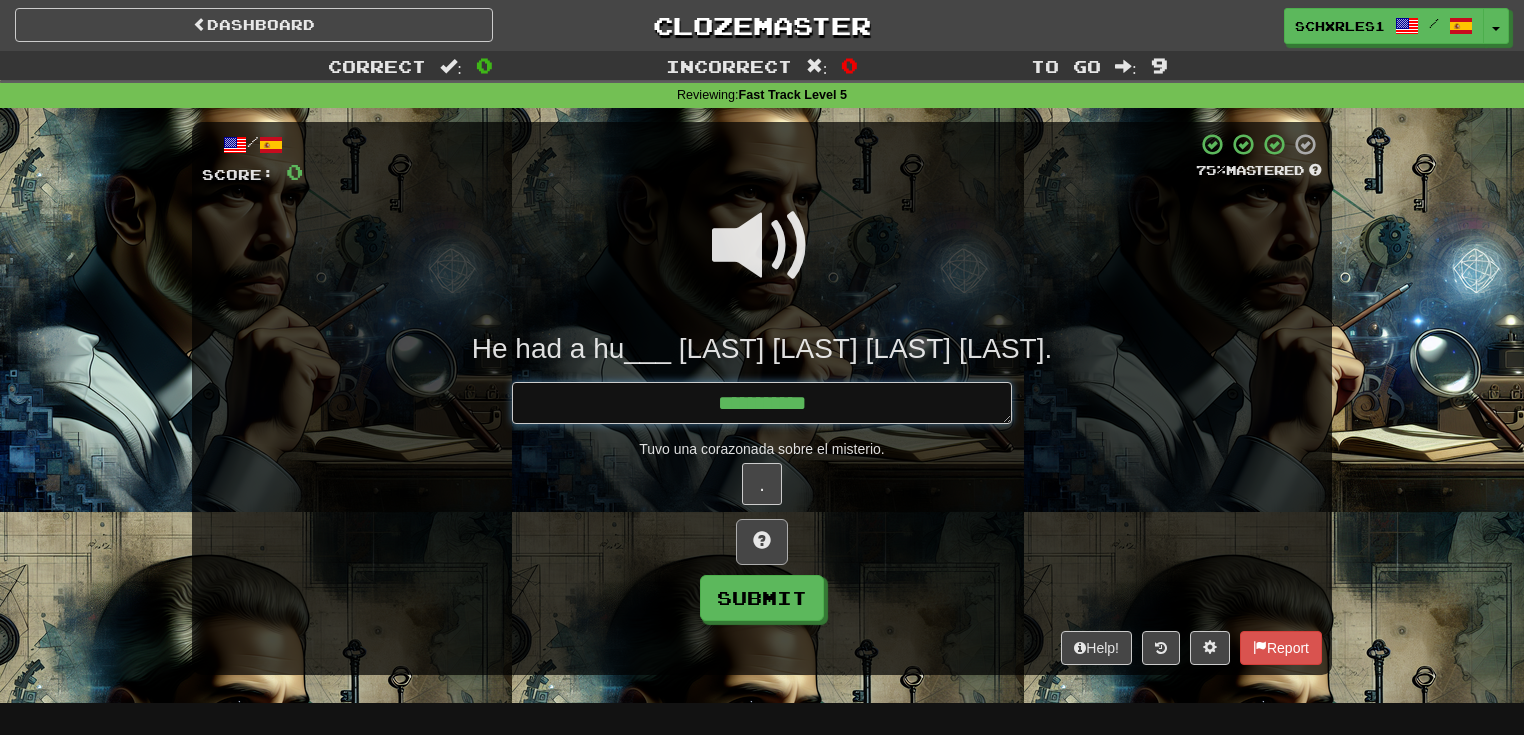 type on "*" 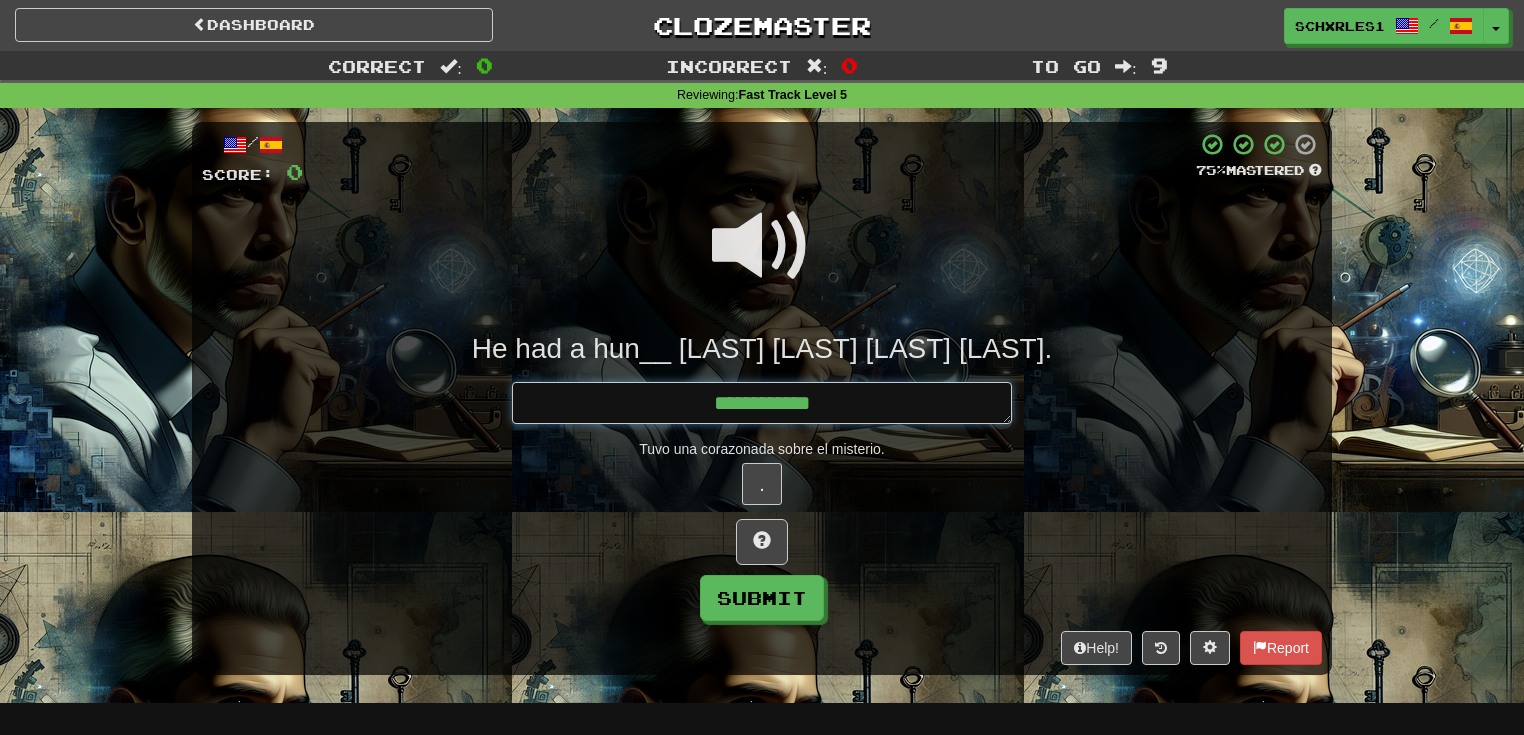 type on "*" 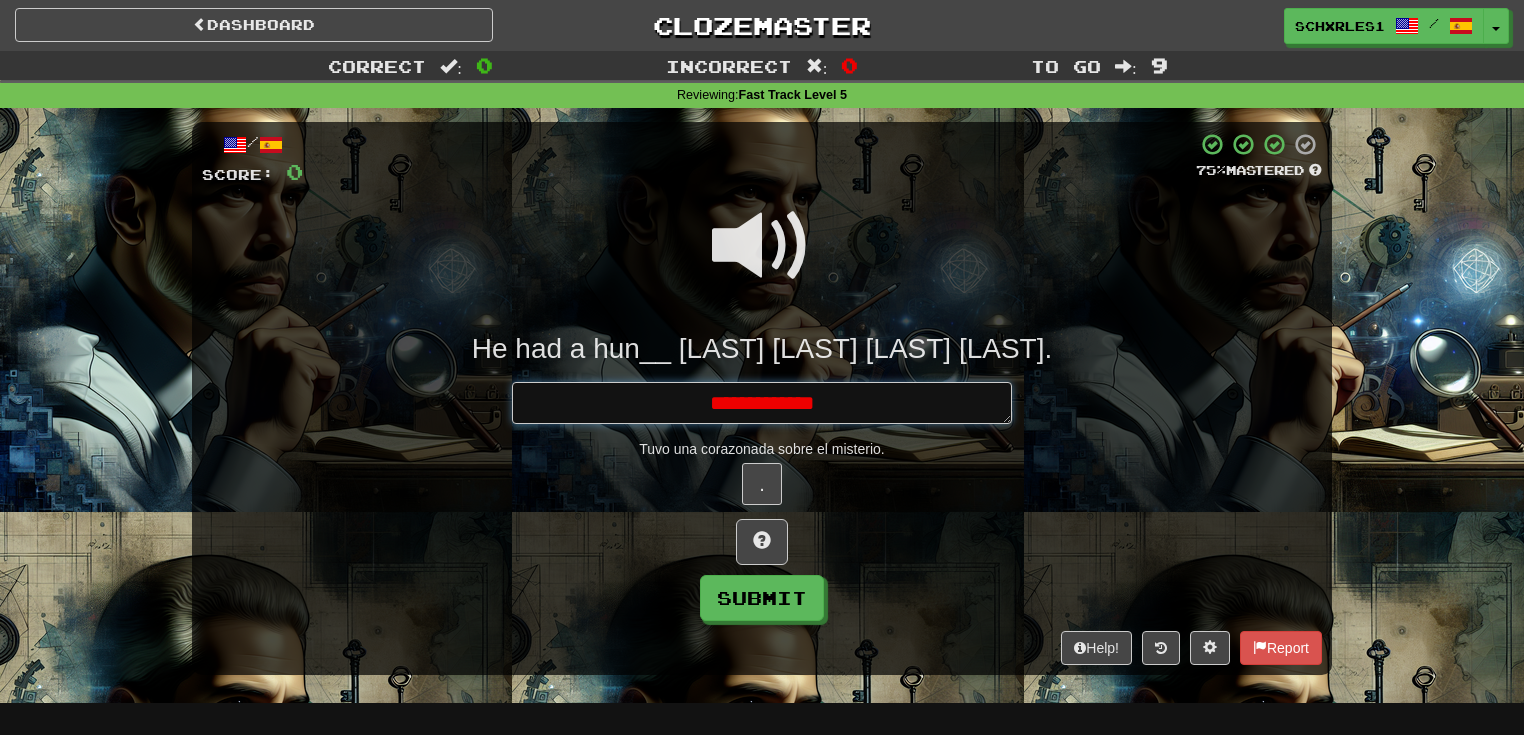 type on "*" 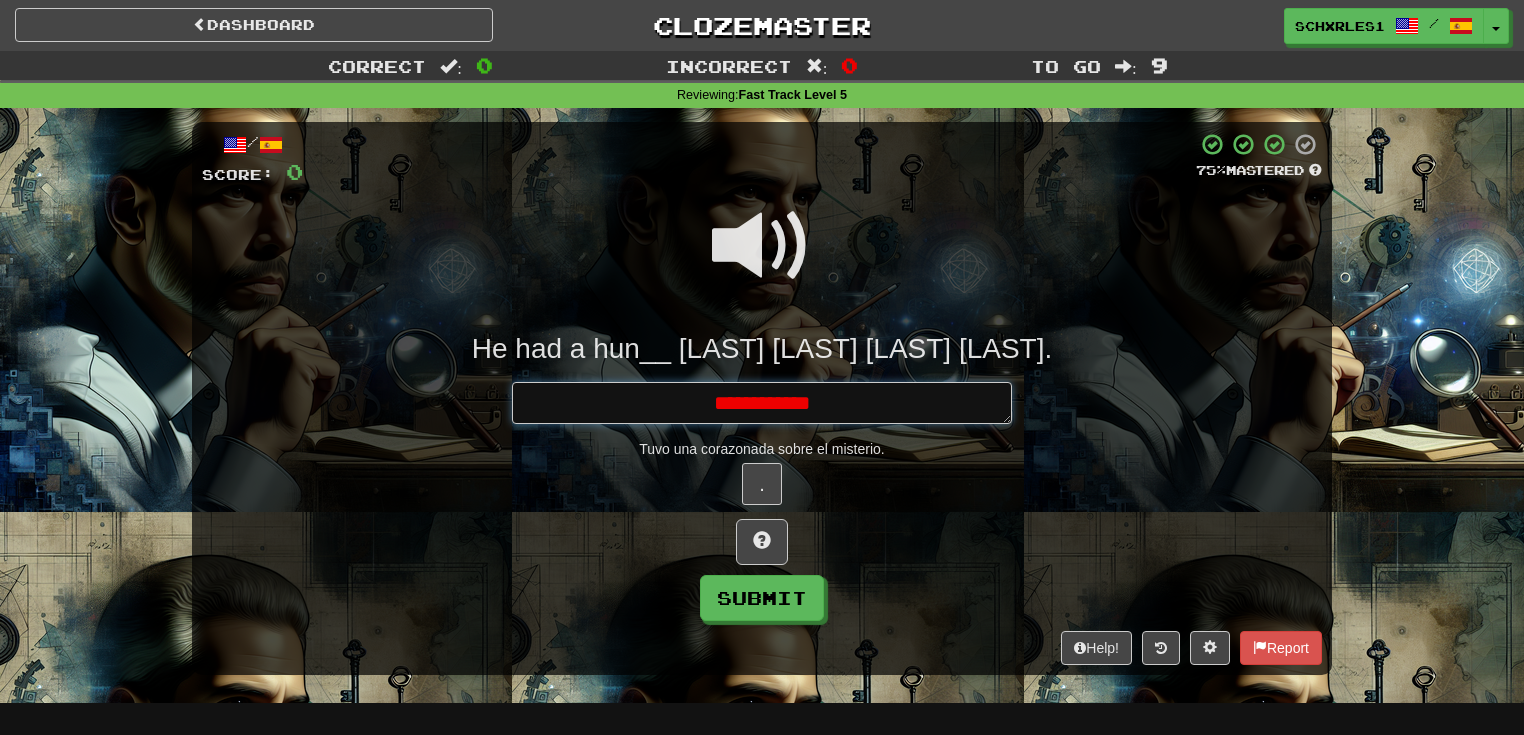 type on "*" 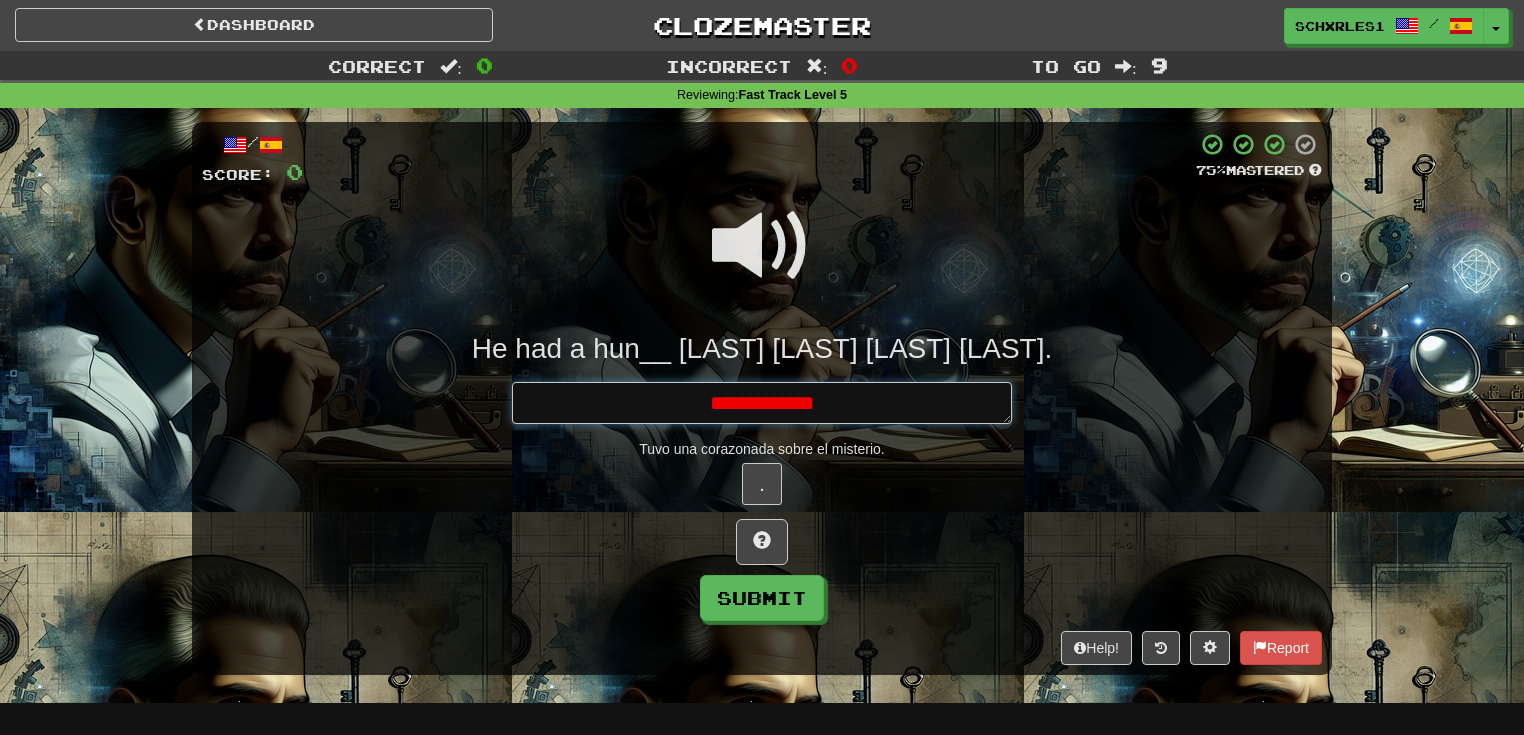 type on "*" 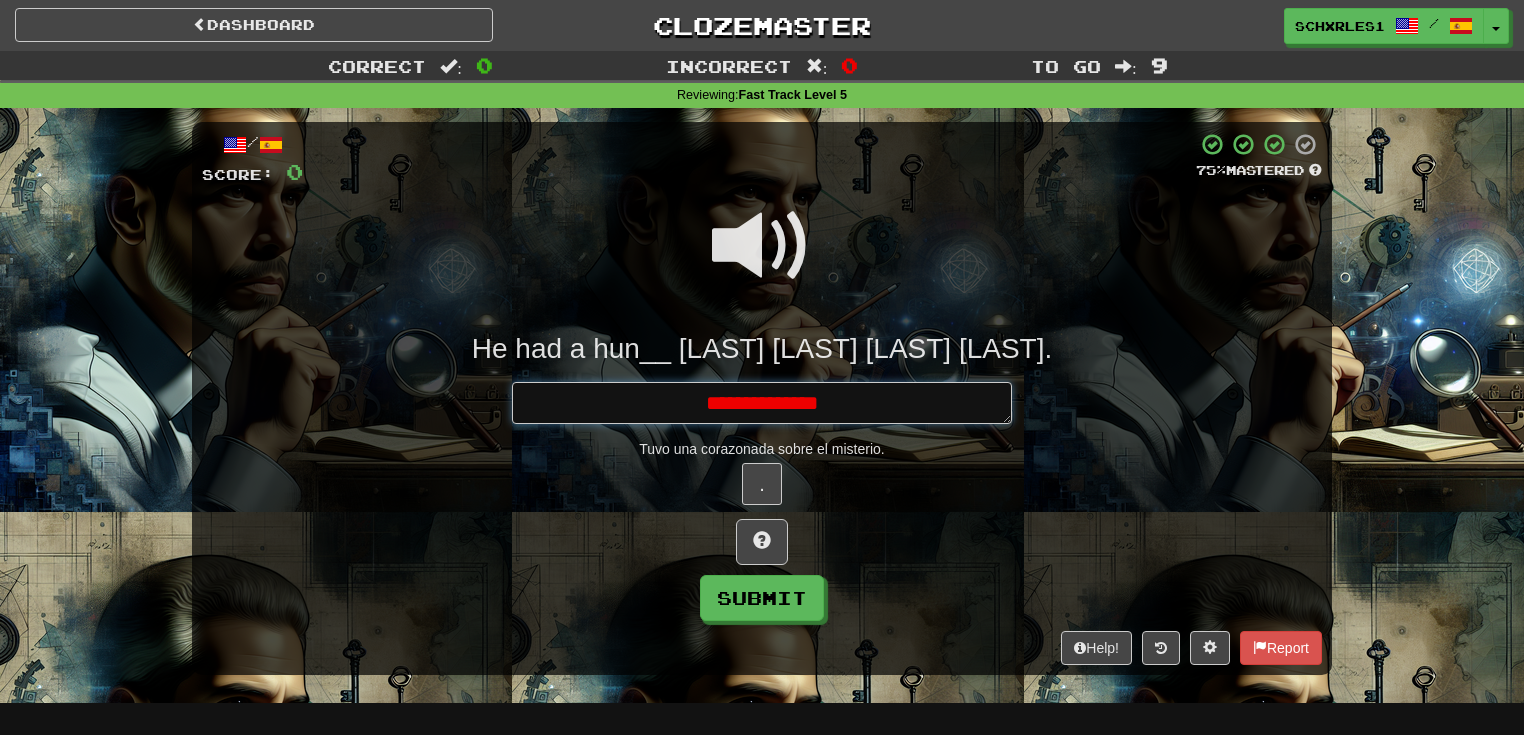 type on "*" 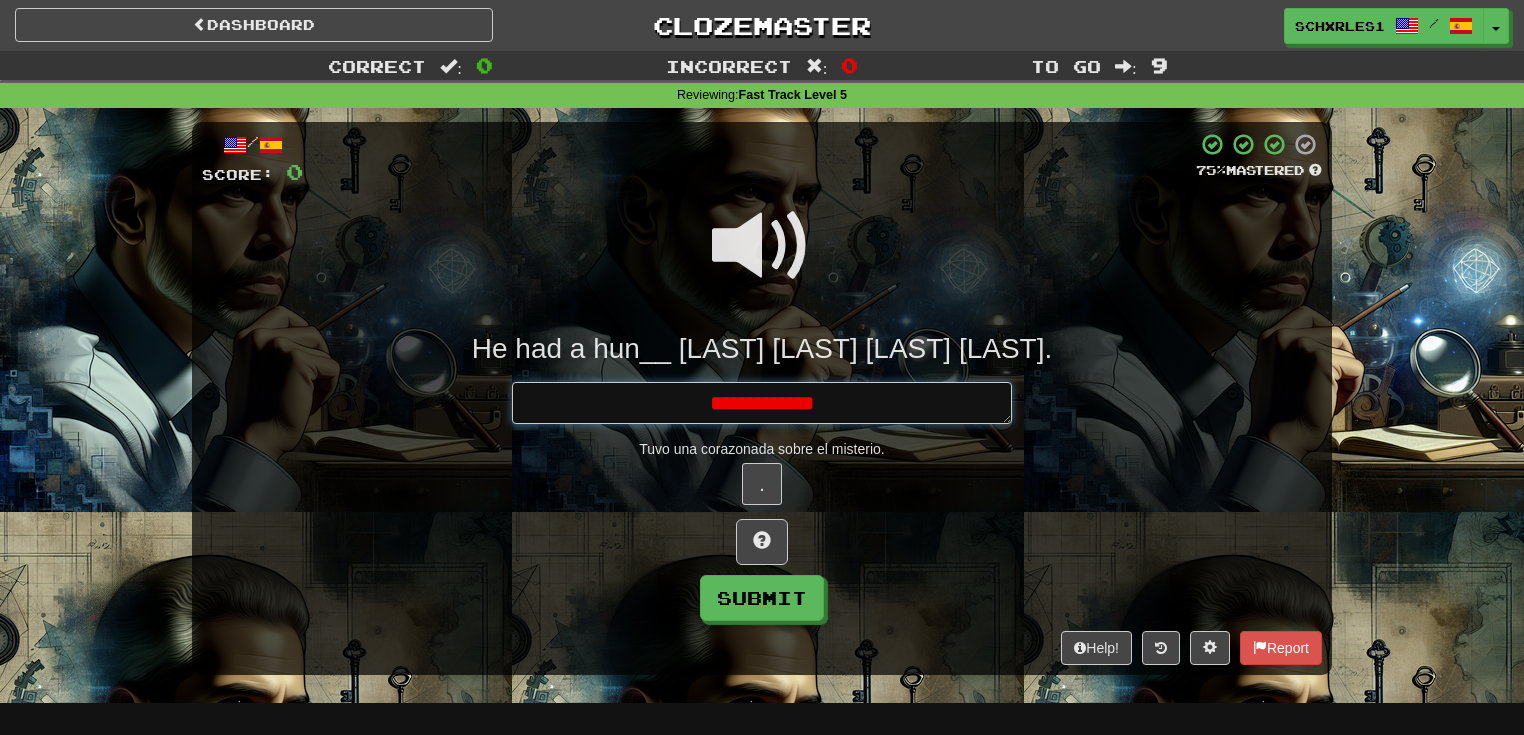 type on "*" 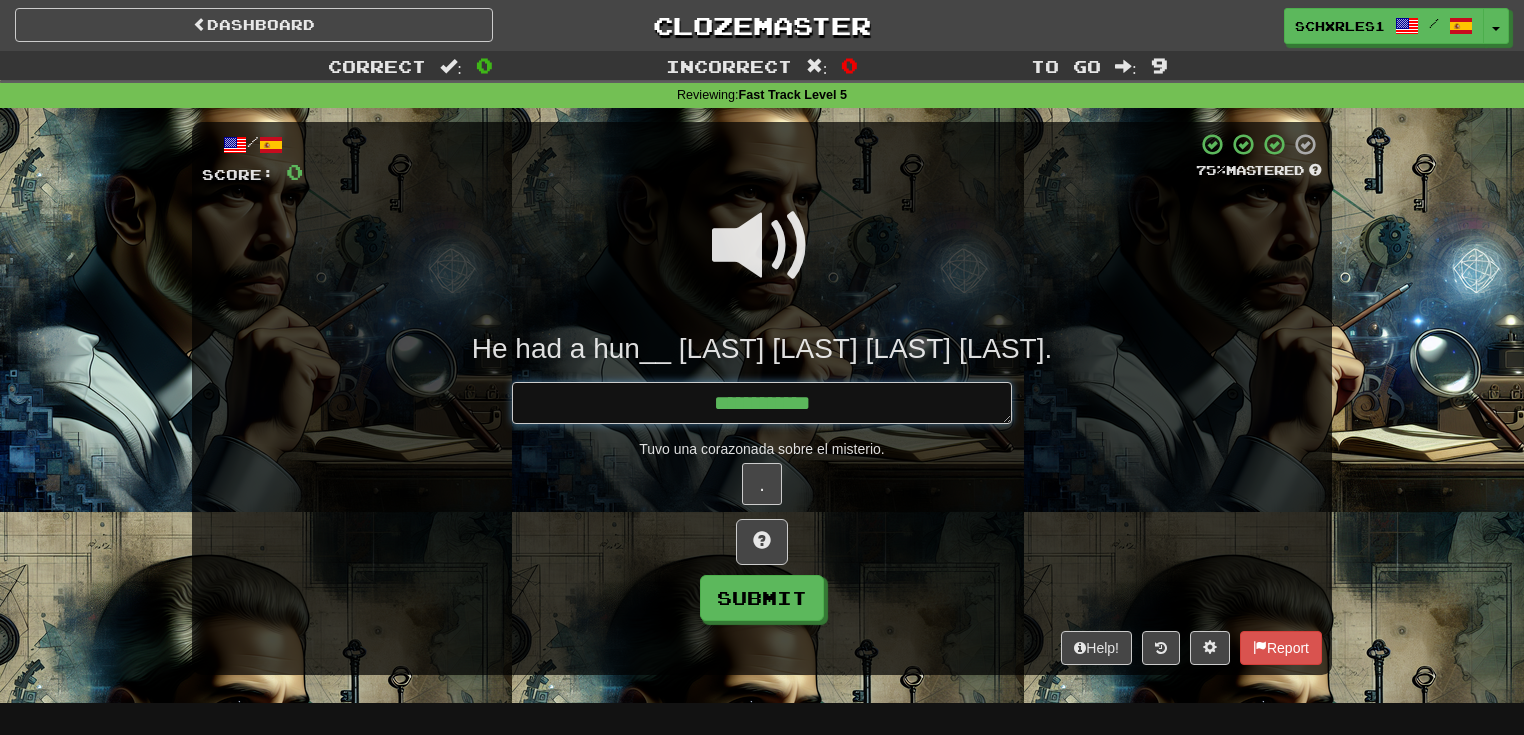 type on "*" 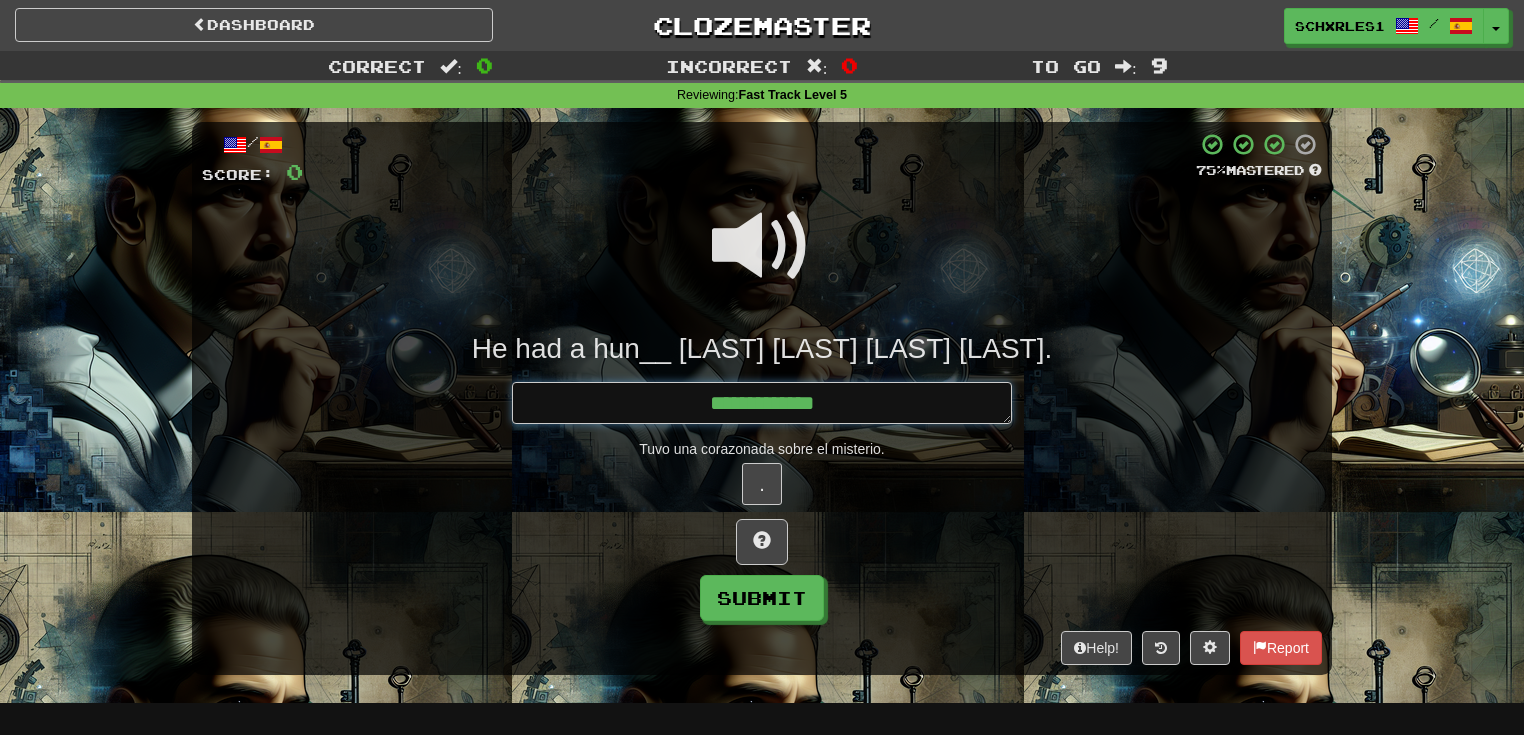 type on "*" 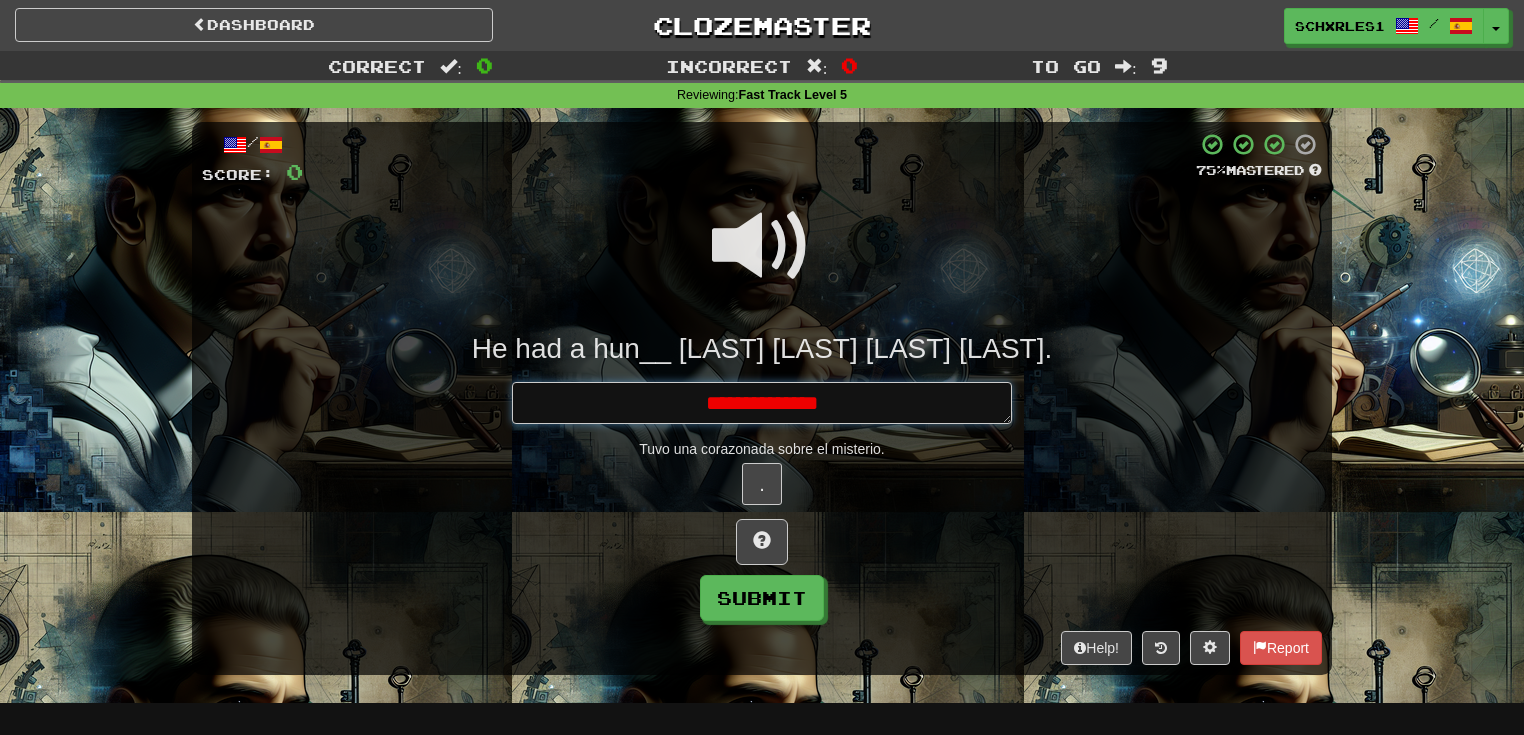 type on "*" 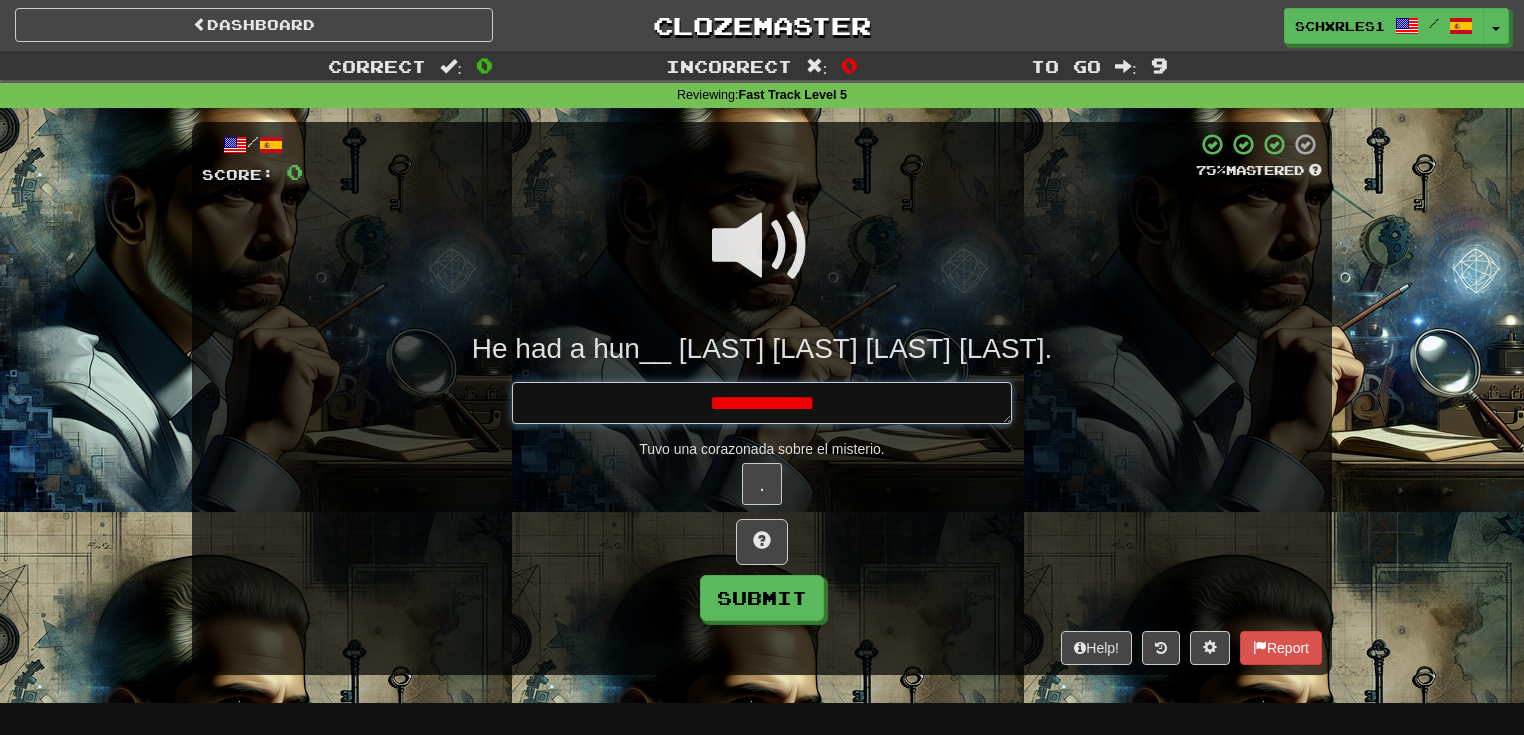 type on "*" 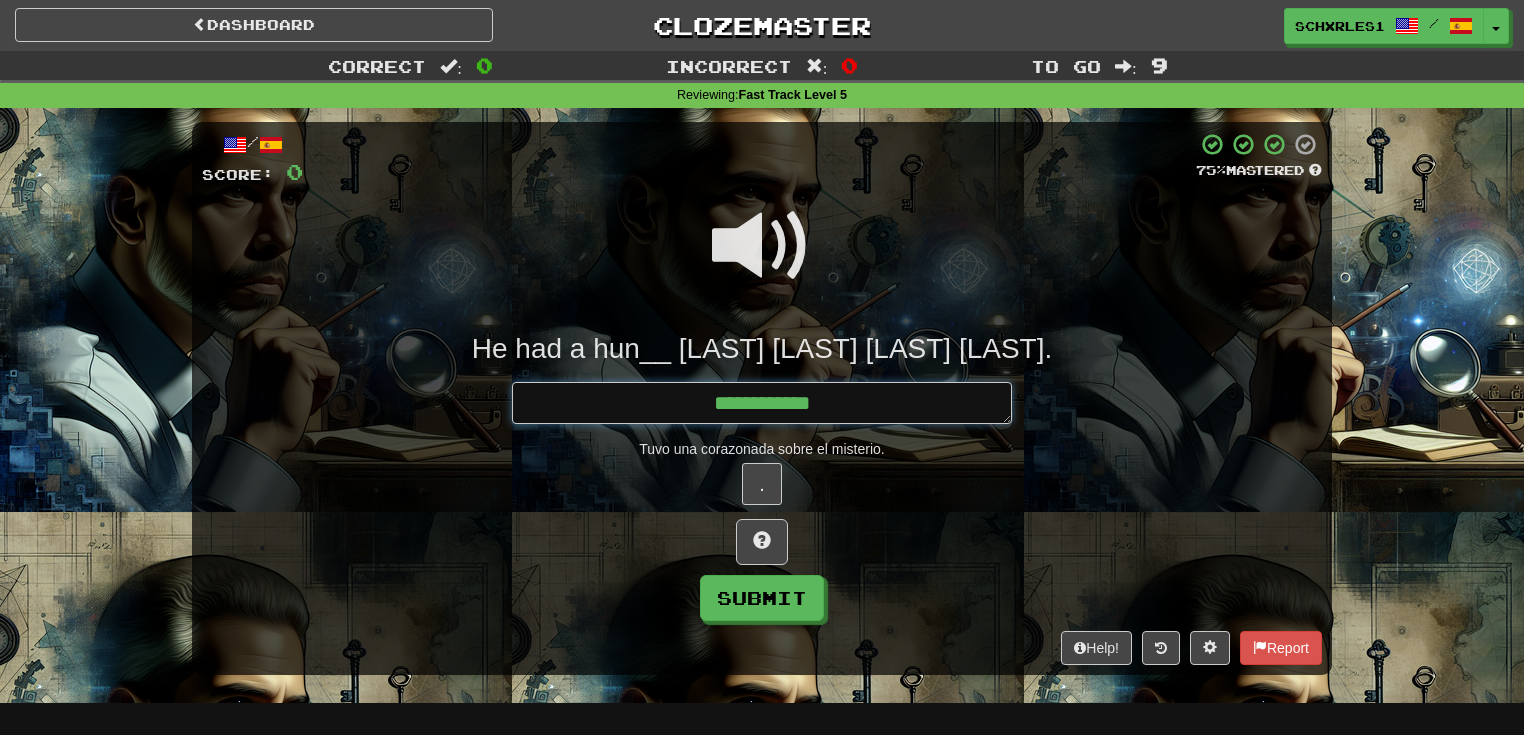 type on "*" 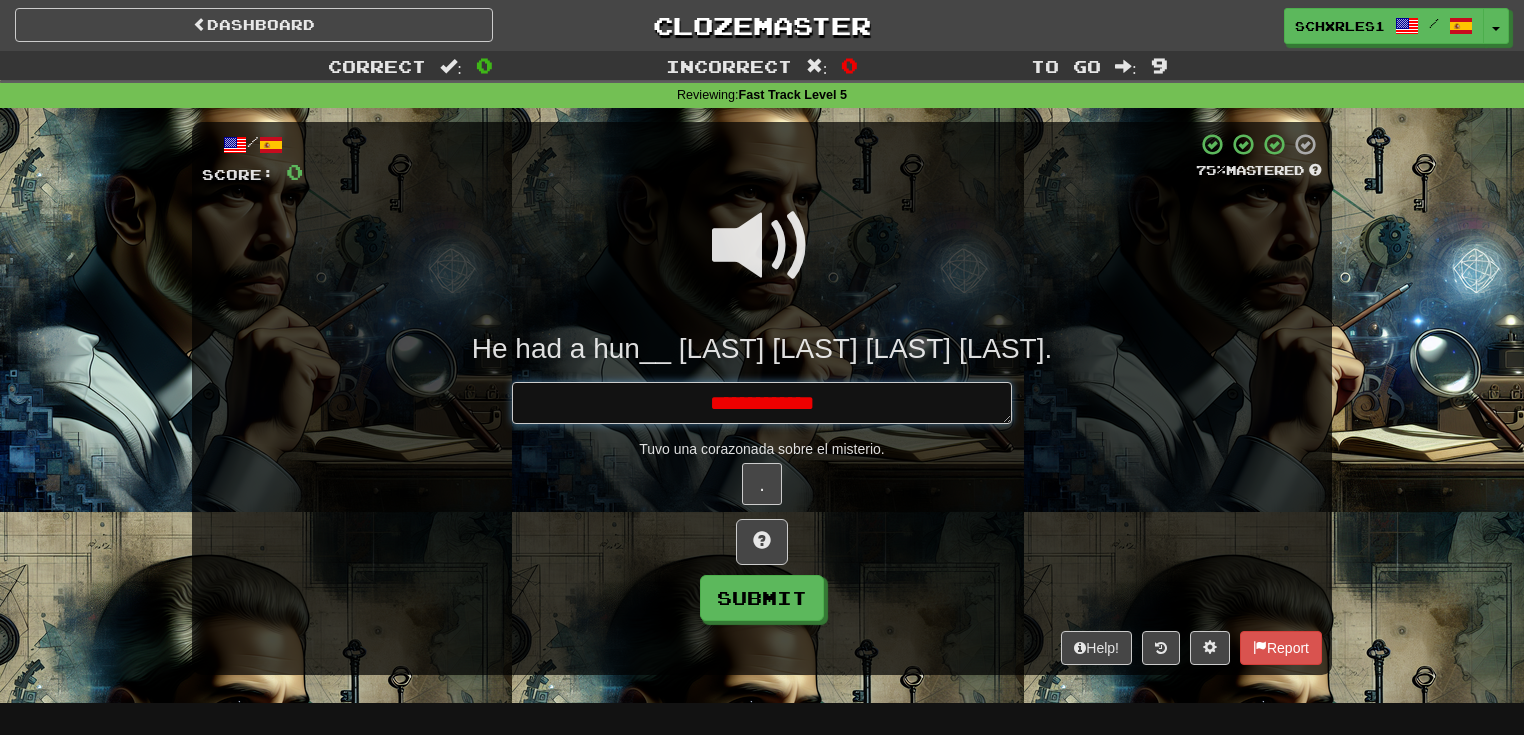 type on "*" 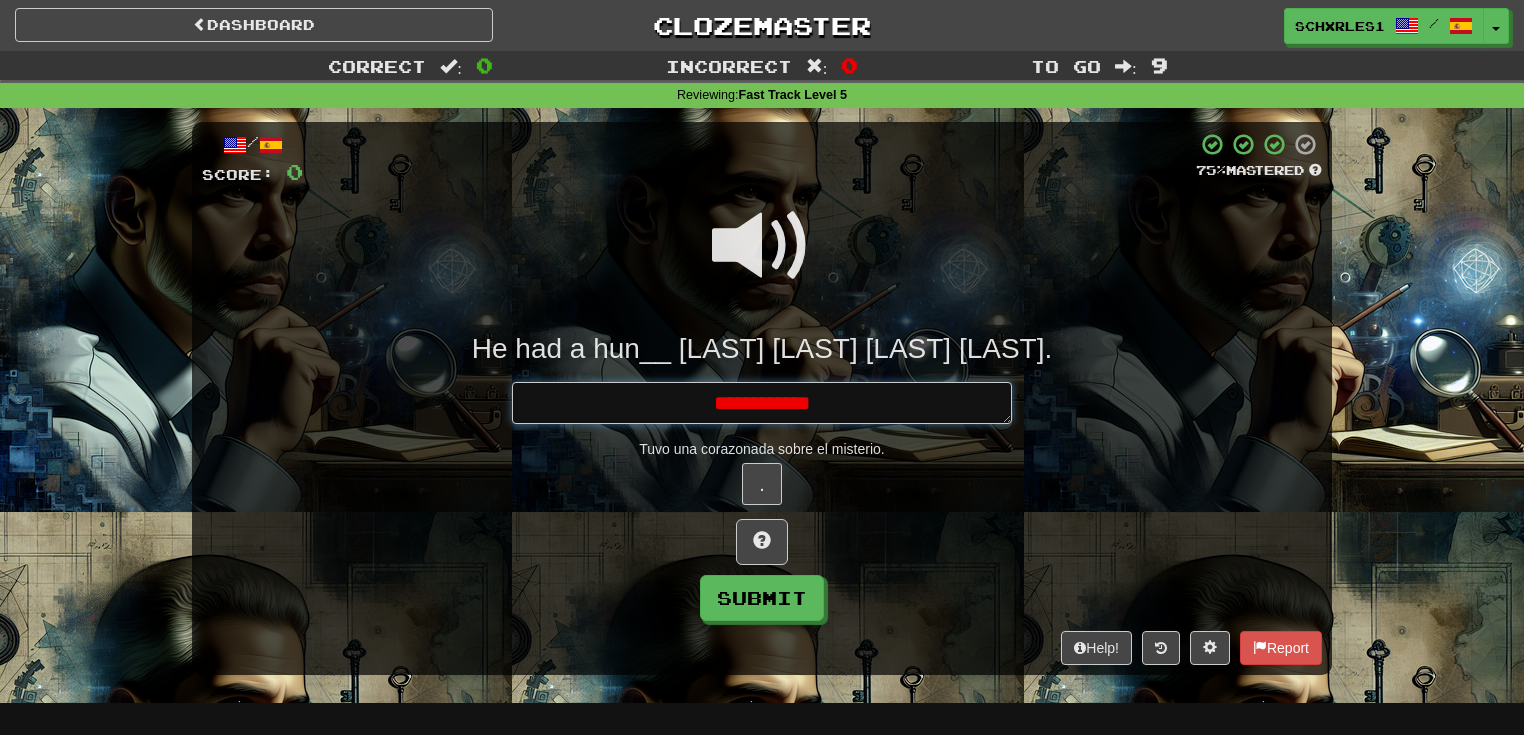 type on "*" 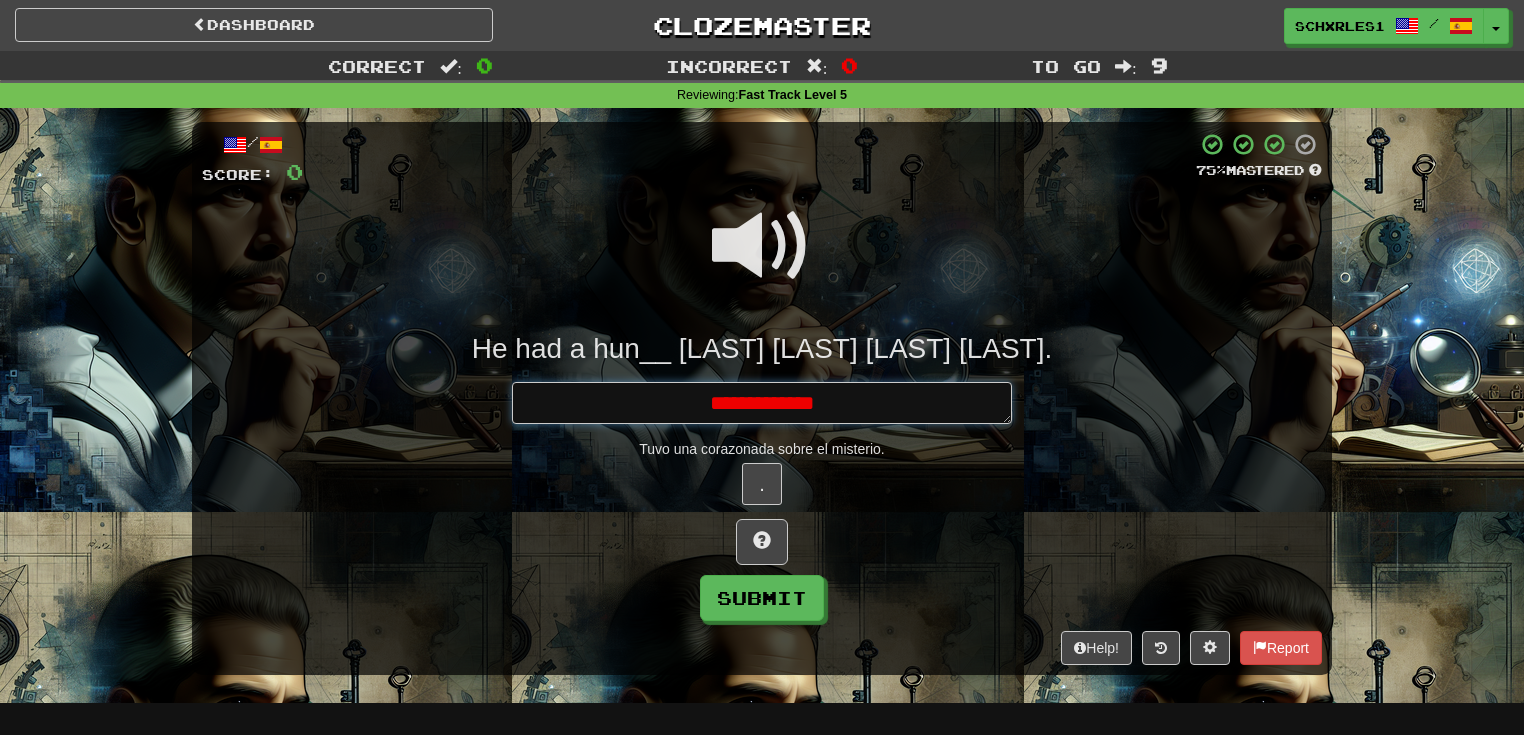 type on "*" 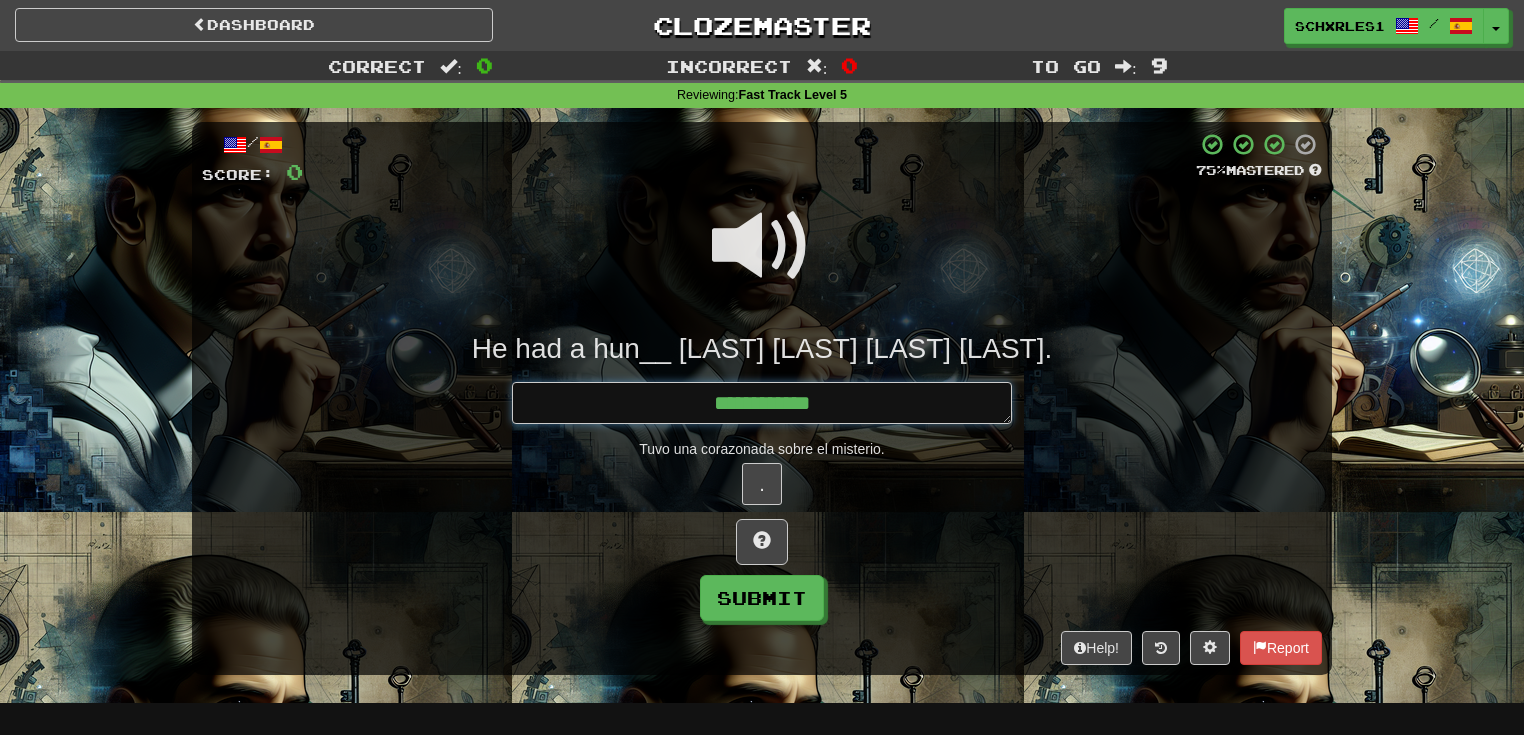 type on "*" 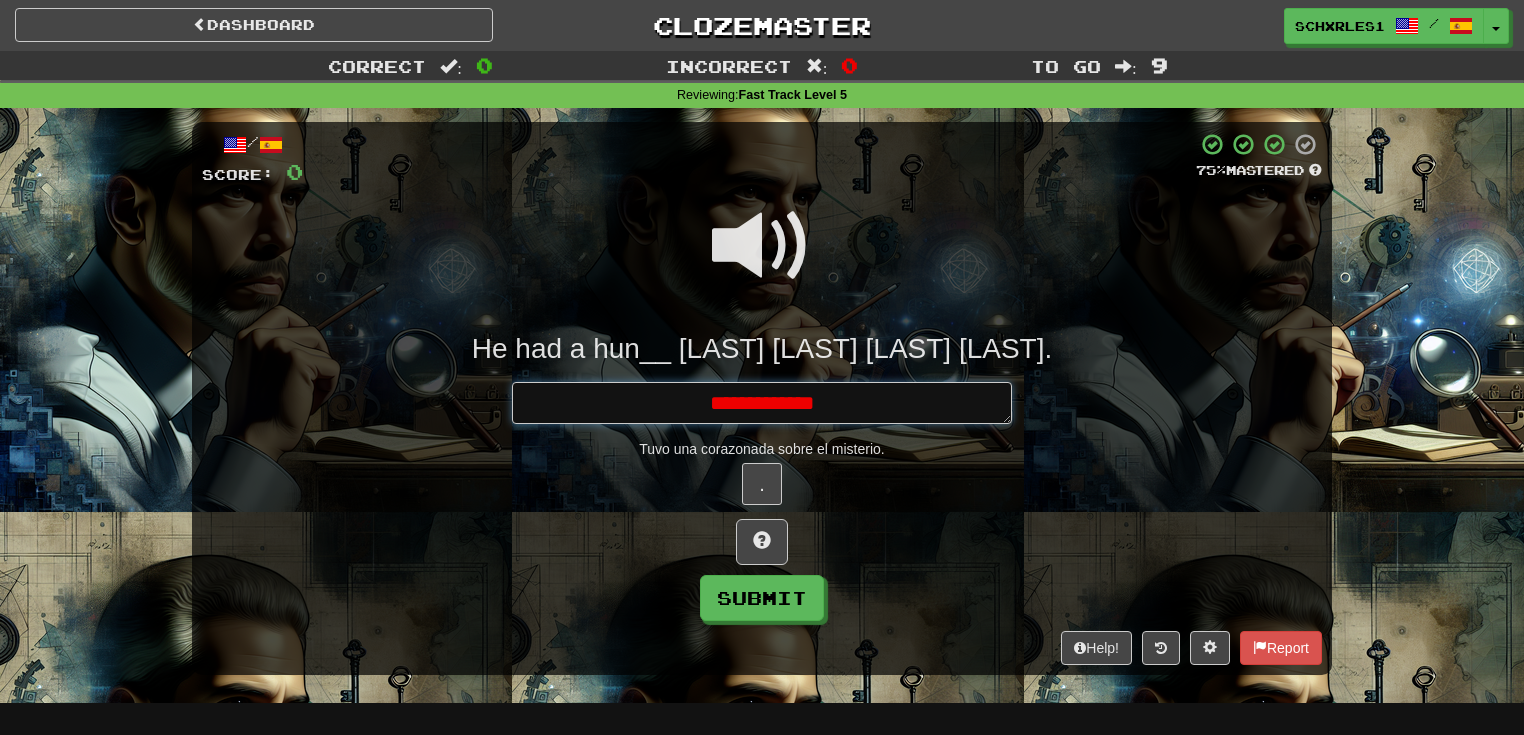 type on "*" 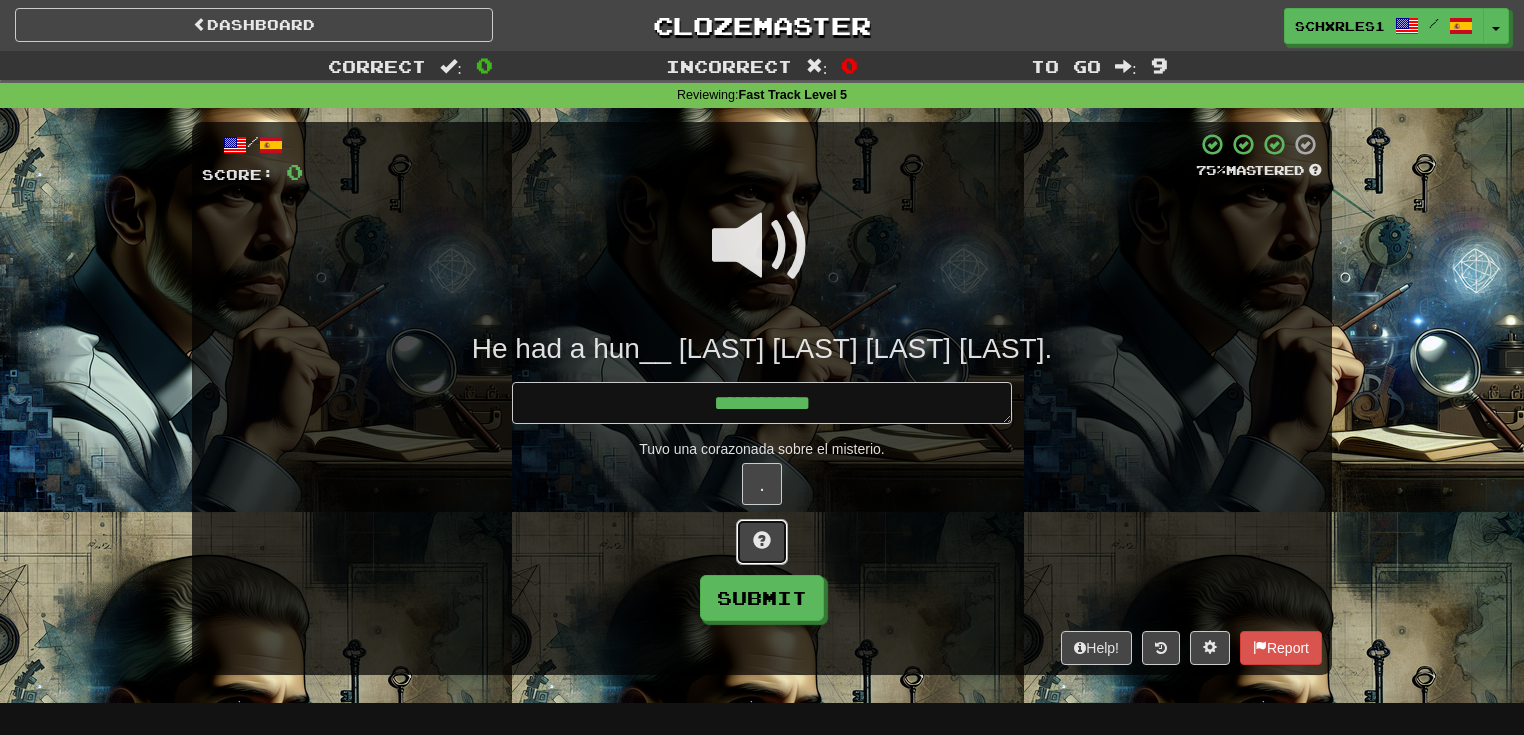 click at bounding box center [762, 542] 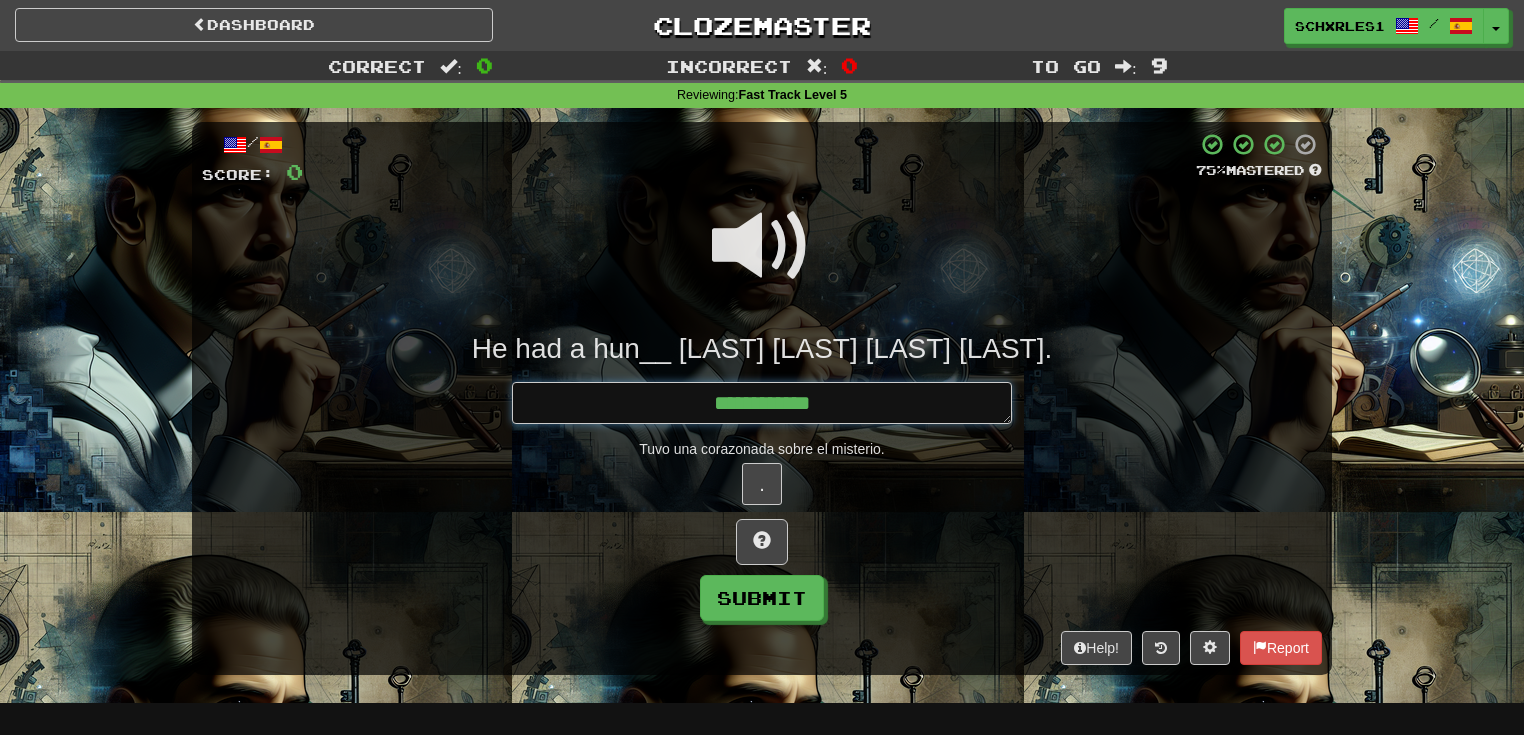 type on "*" 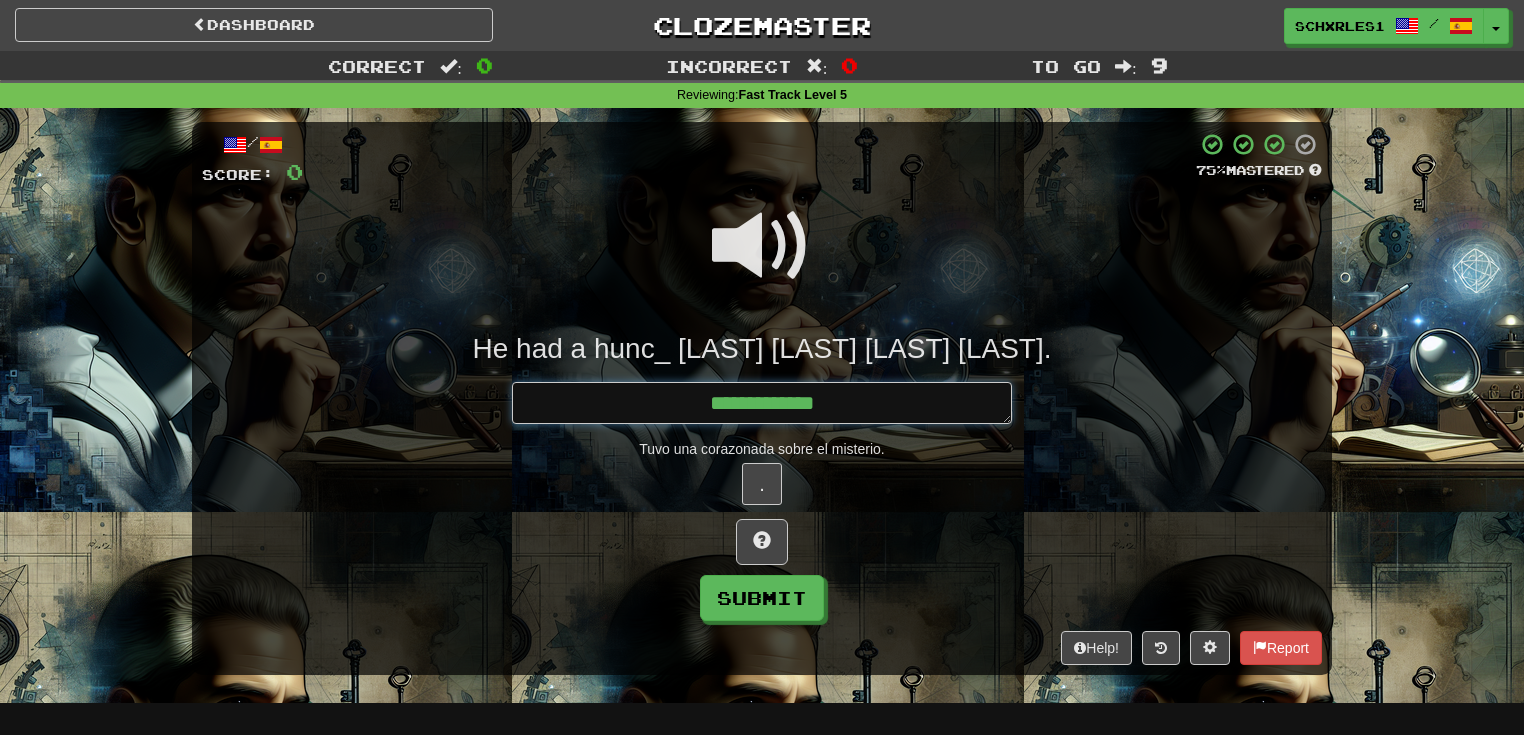 type on "*" 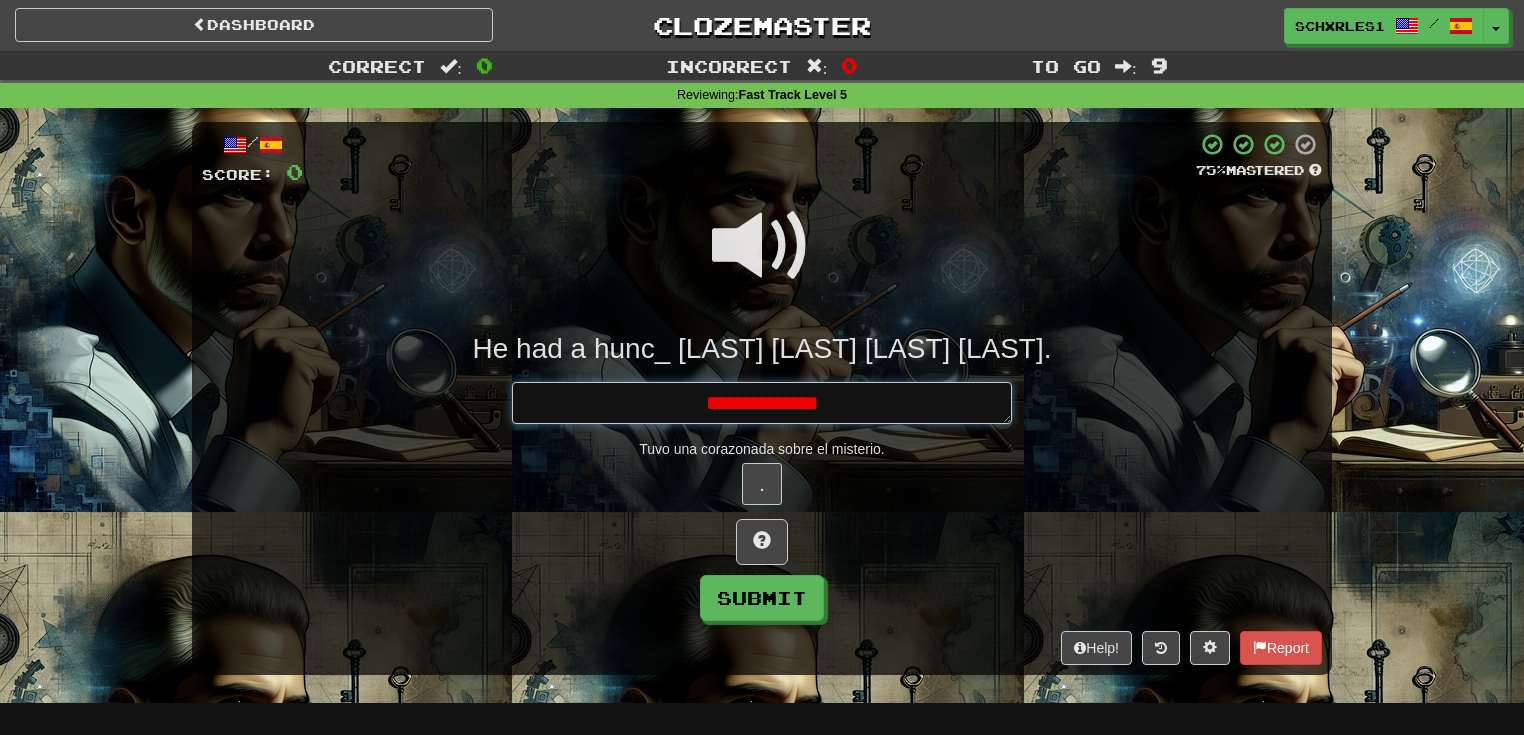 type on "*" 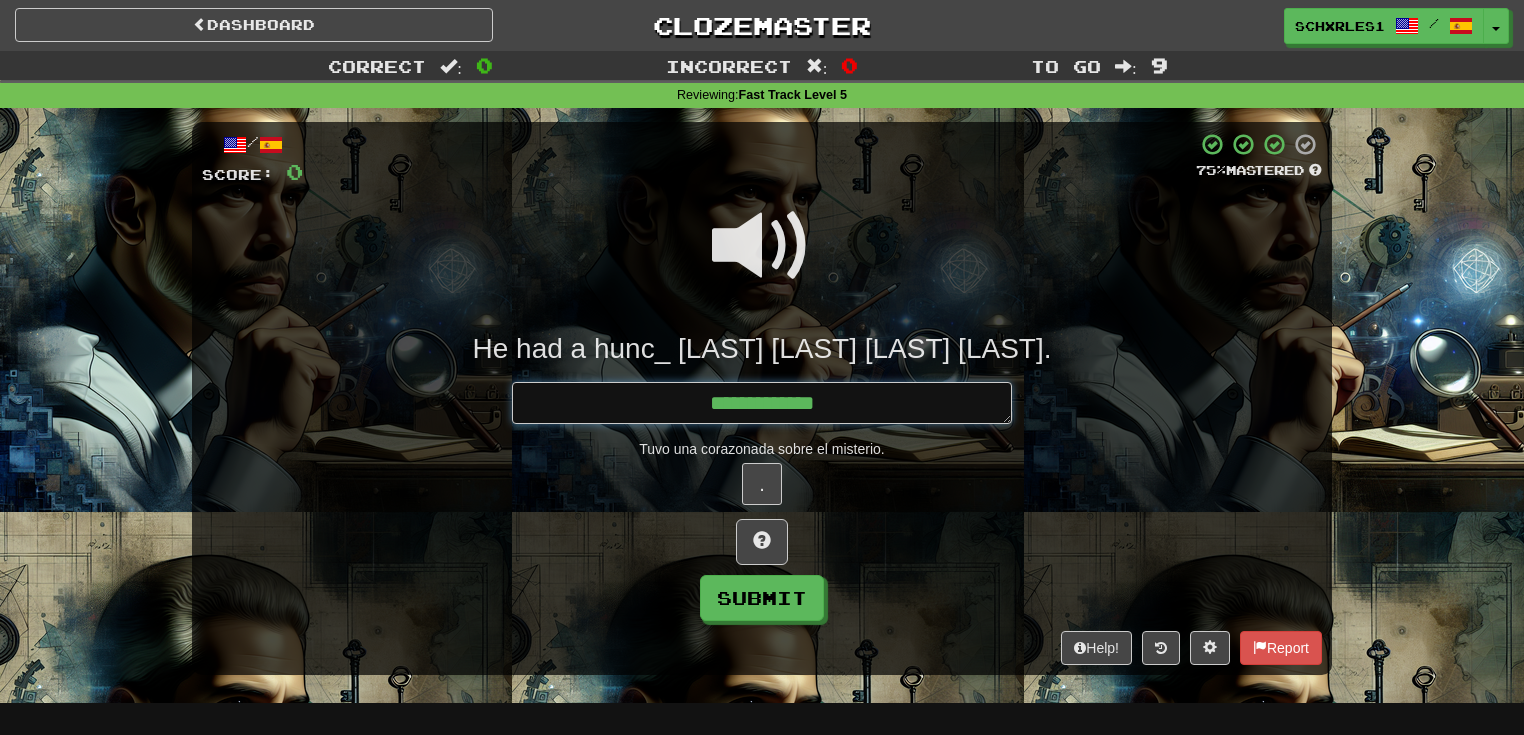 type on "*" 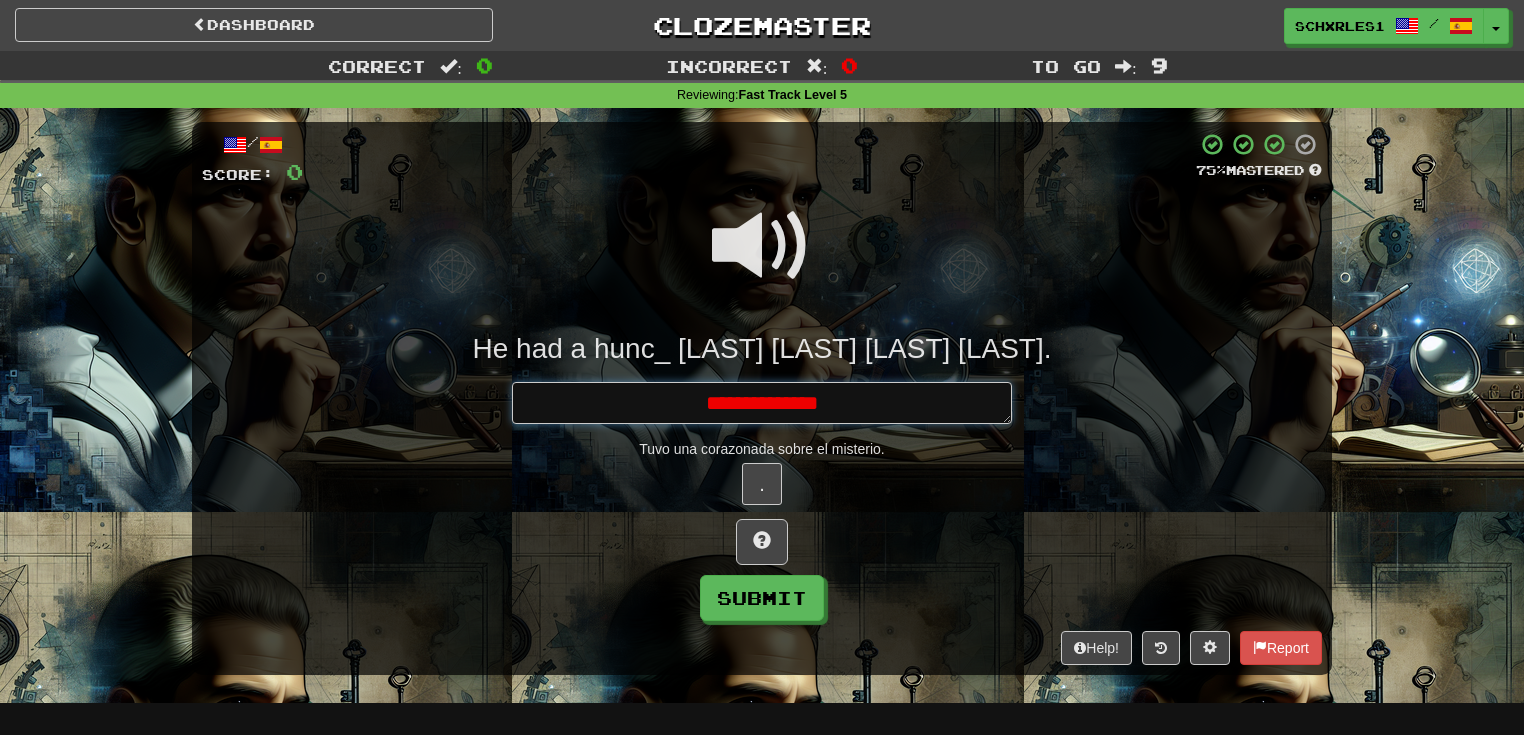 type on "*" 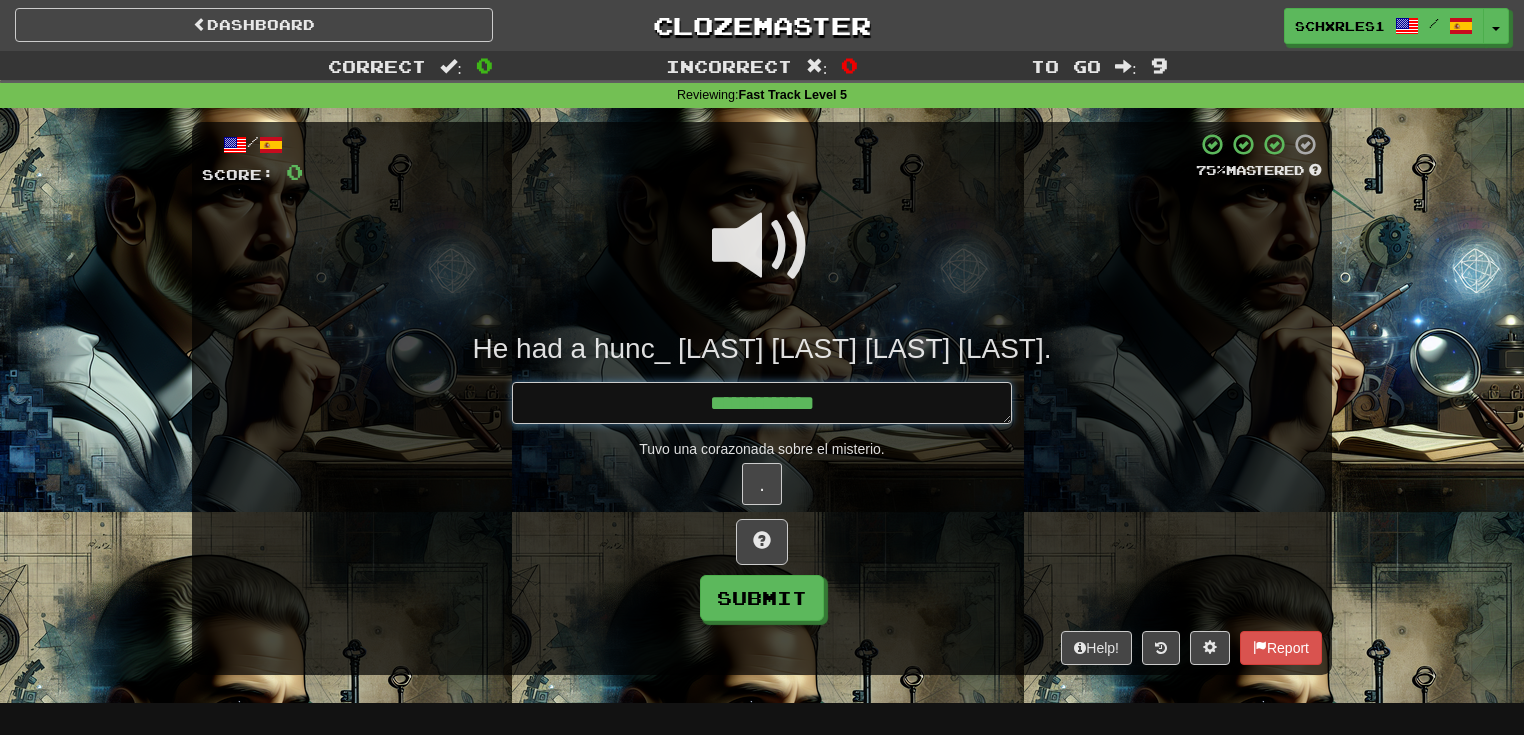 type on "*" 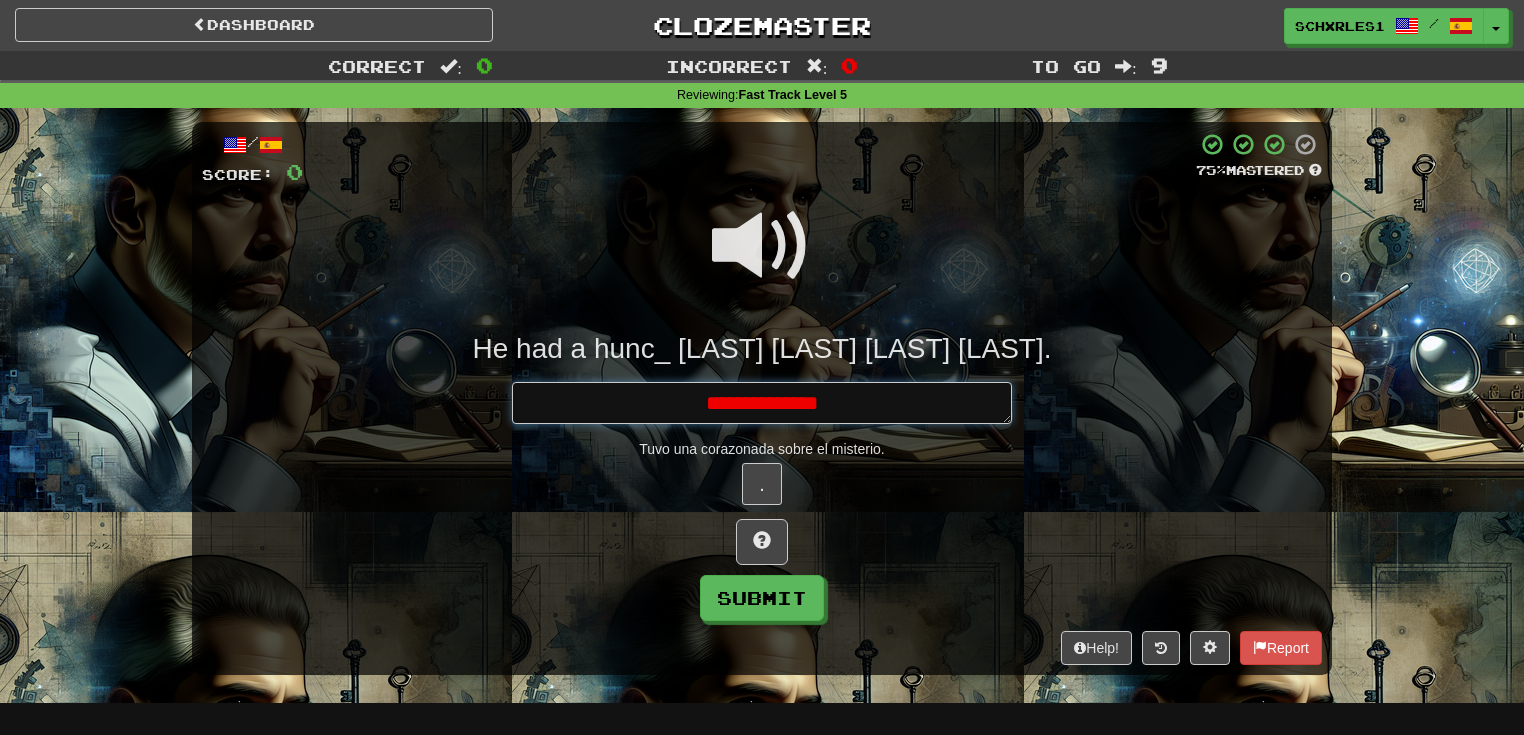 type on "*" 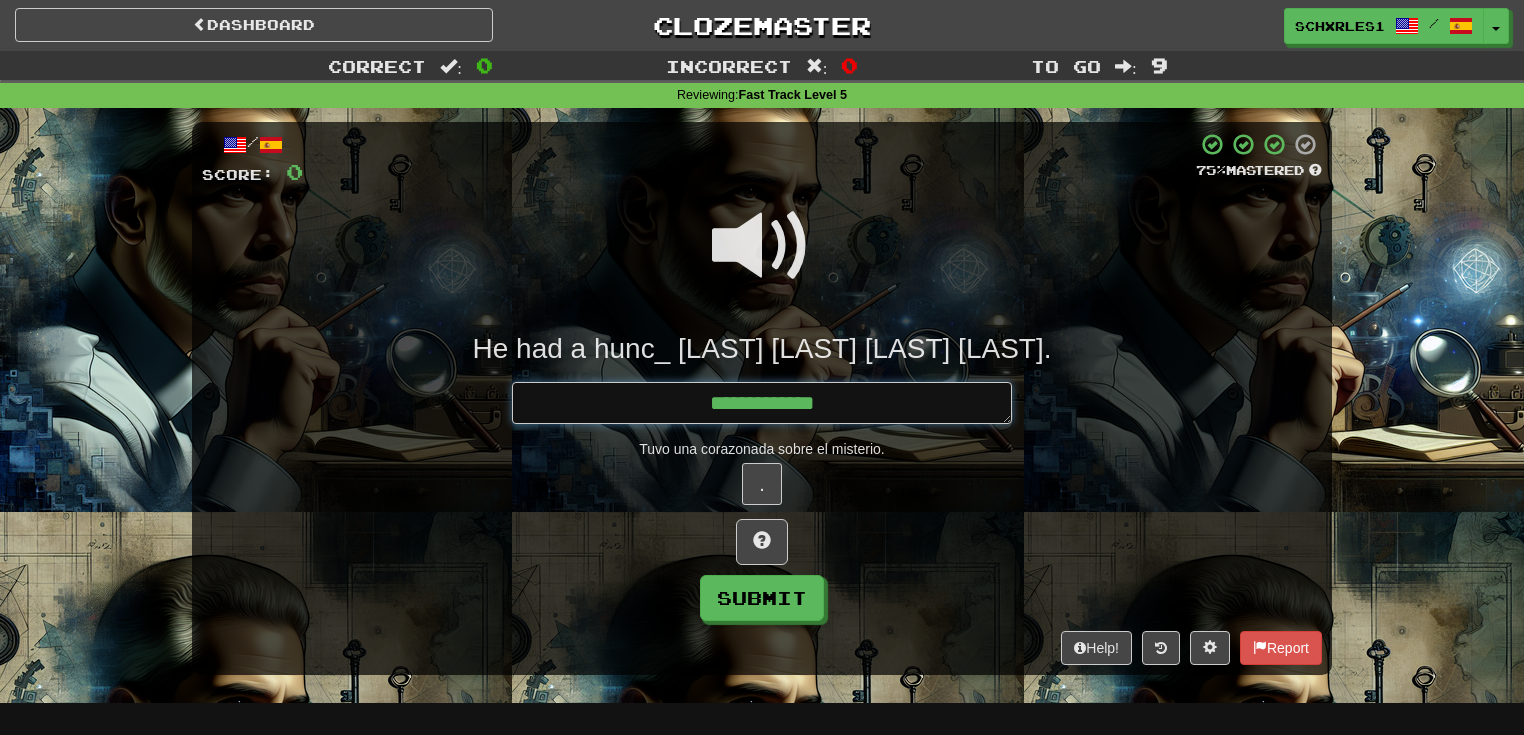 type on "*" 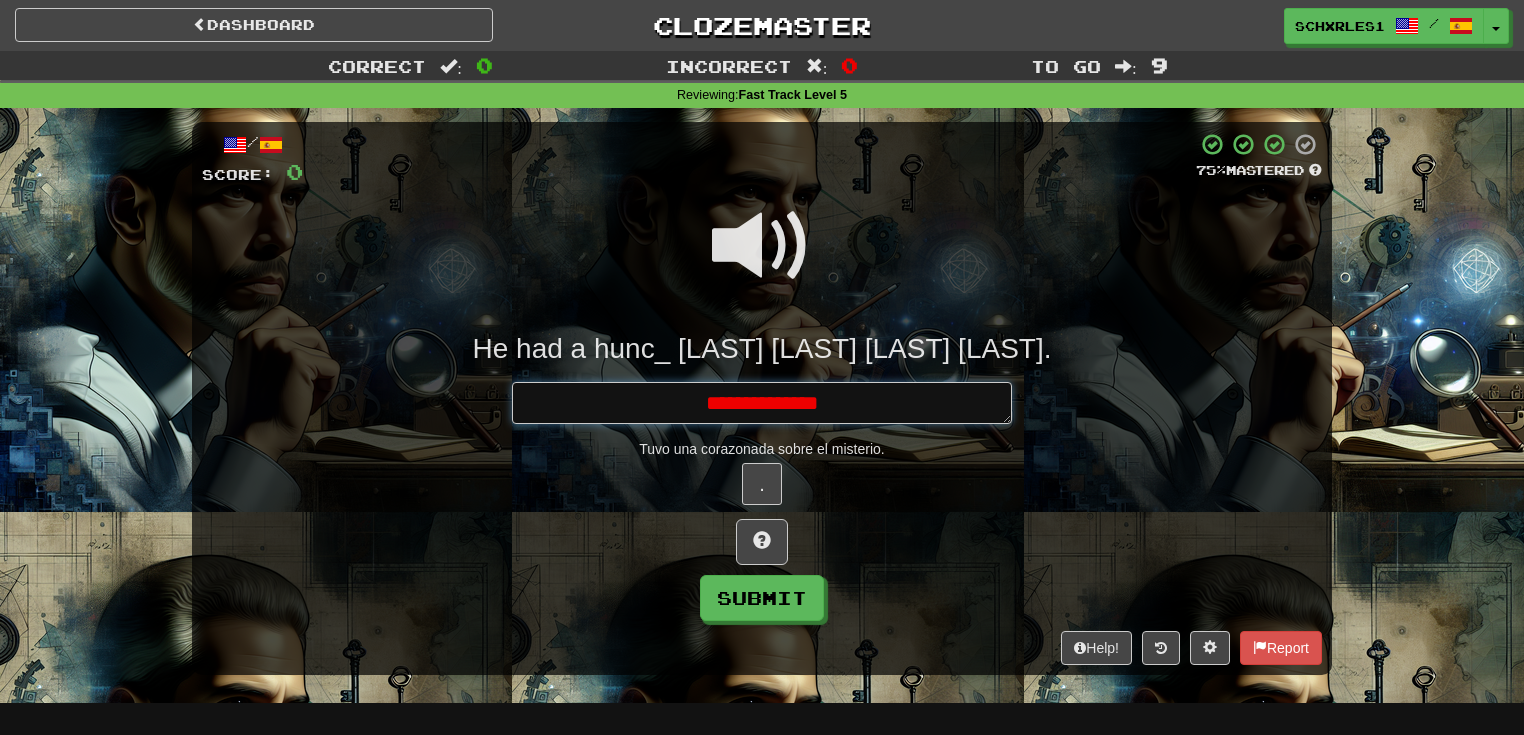 type on "*" 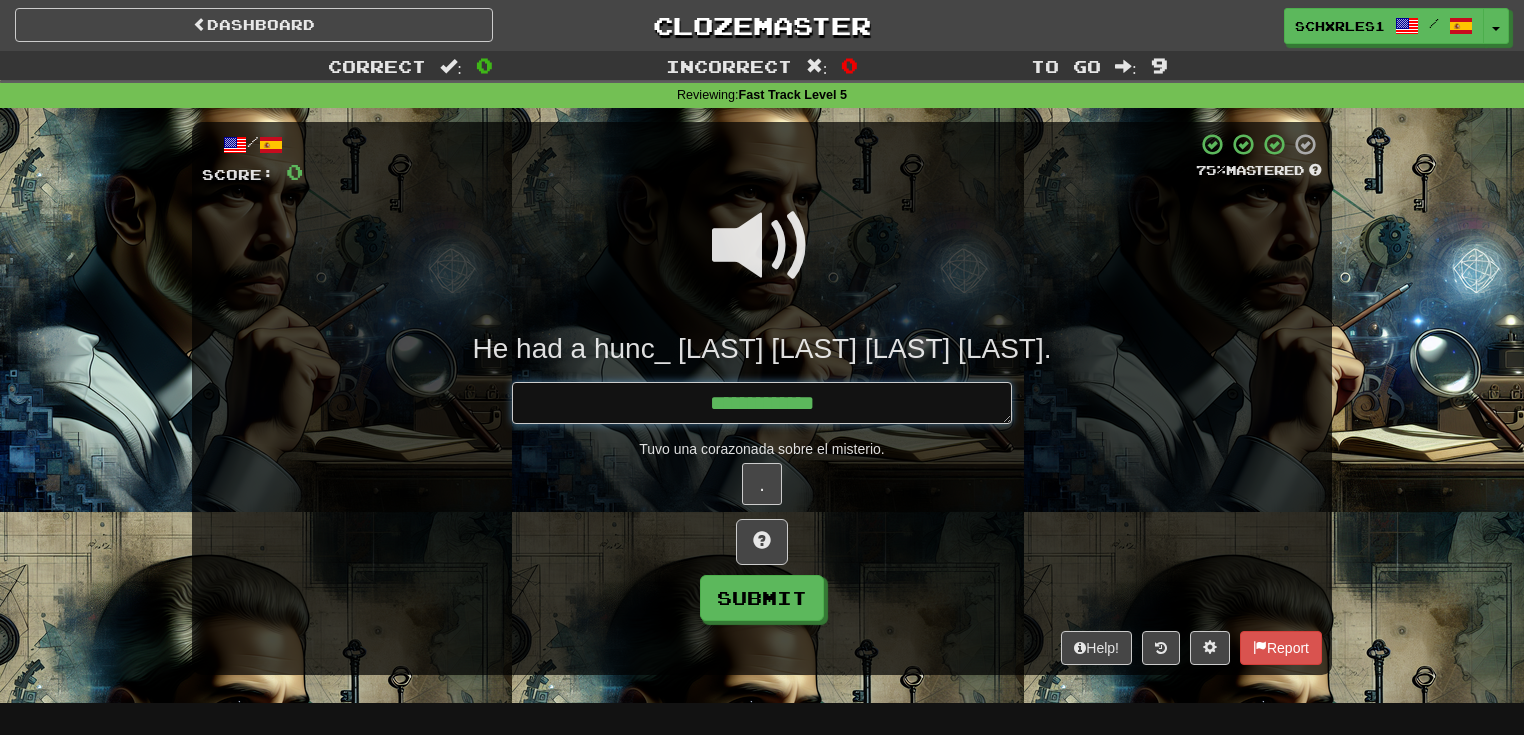 type on "*" 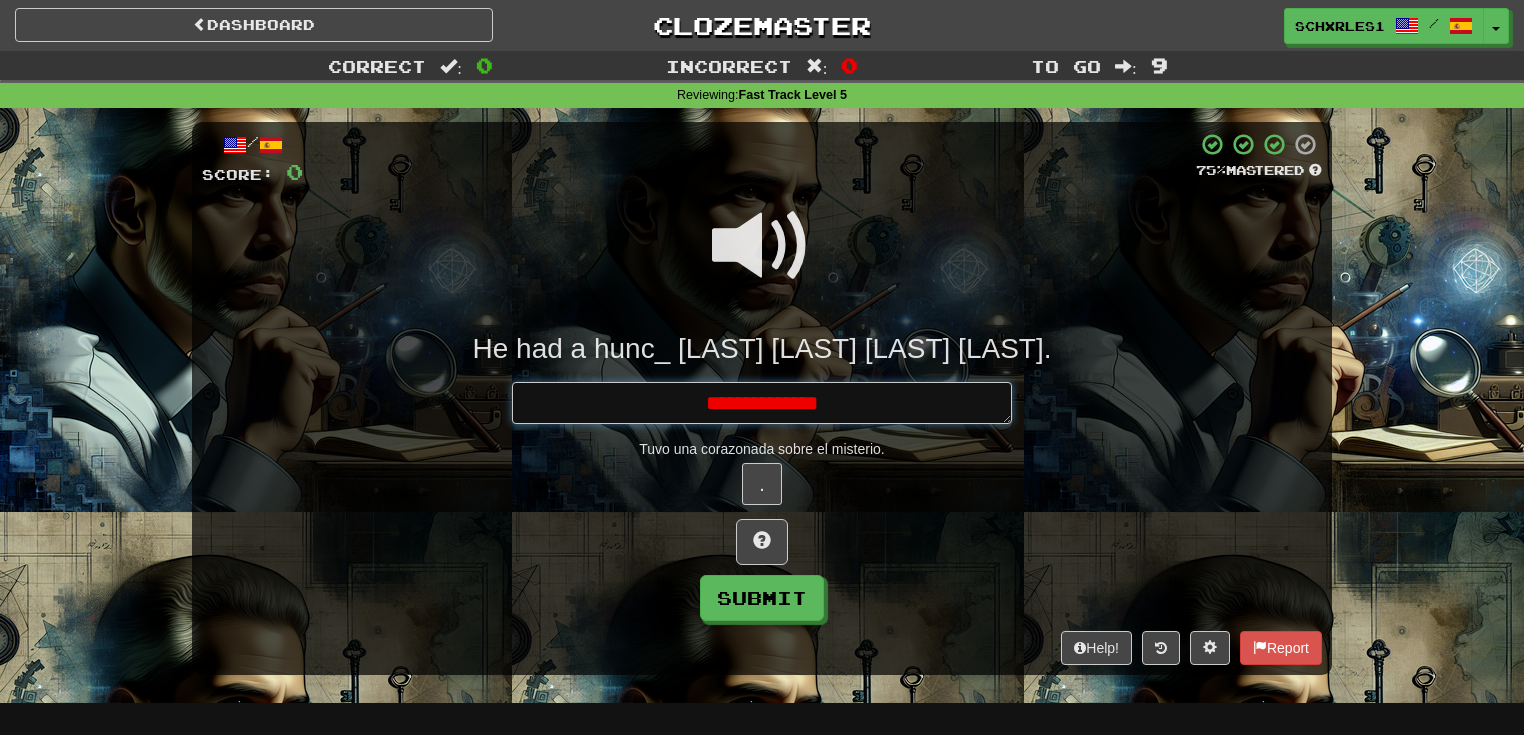 type on "*" 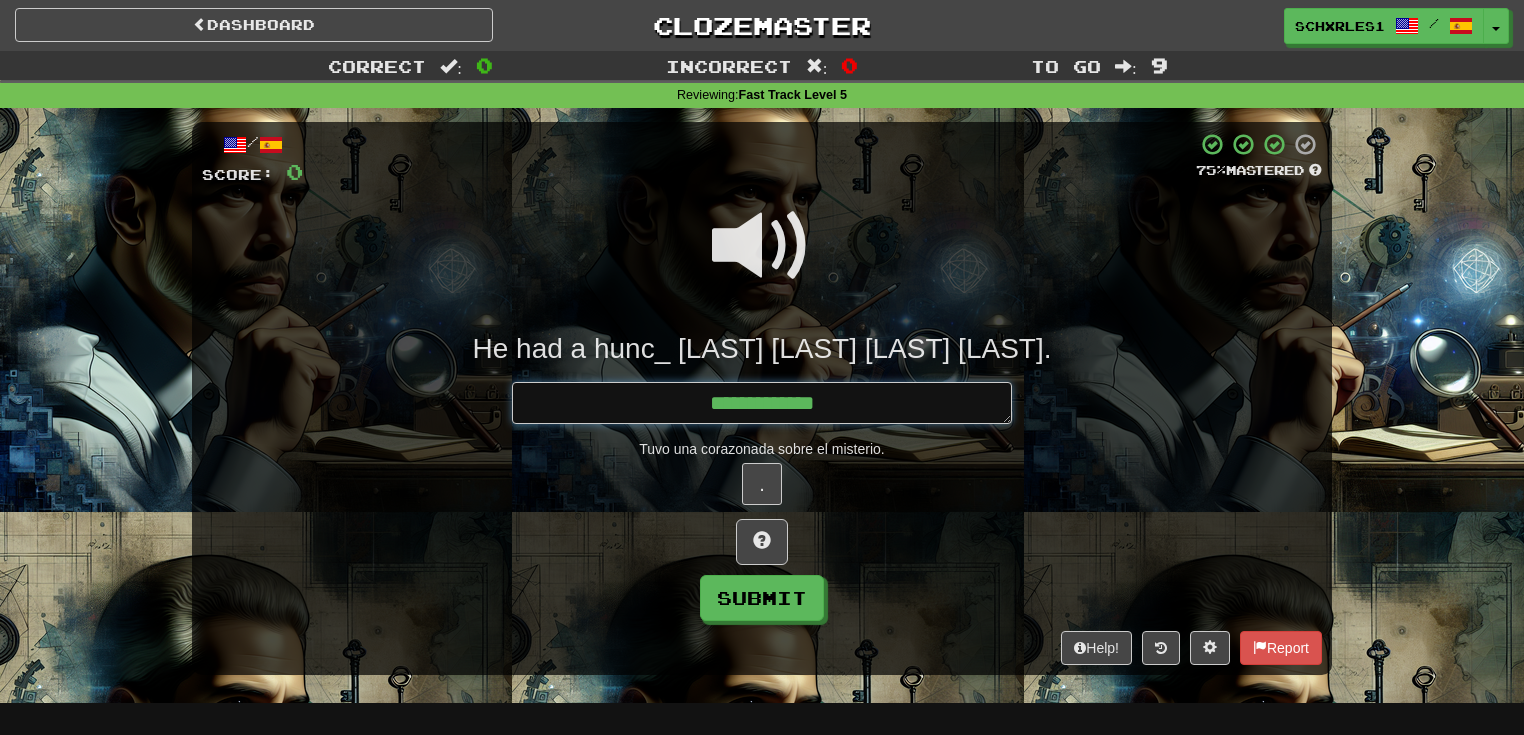 type on "*" 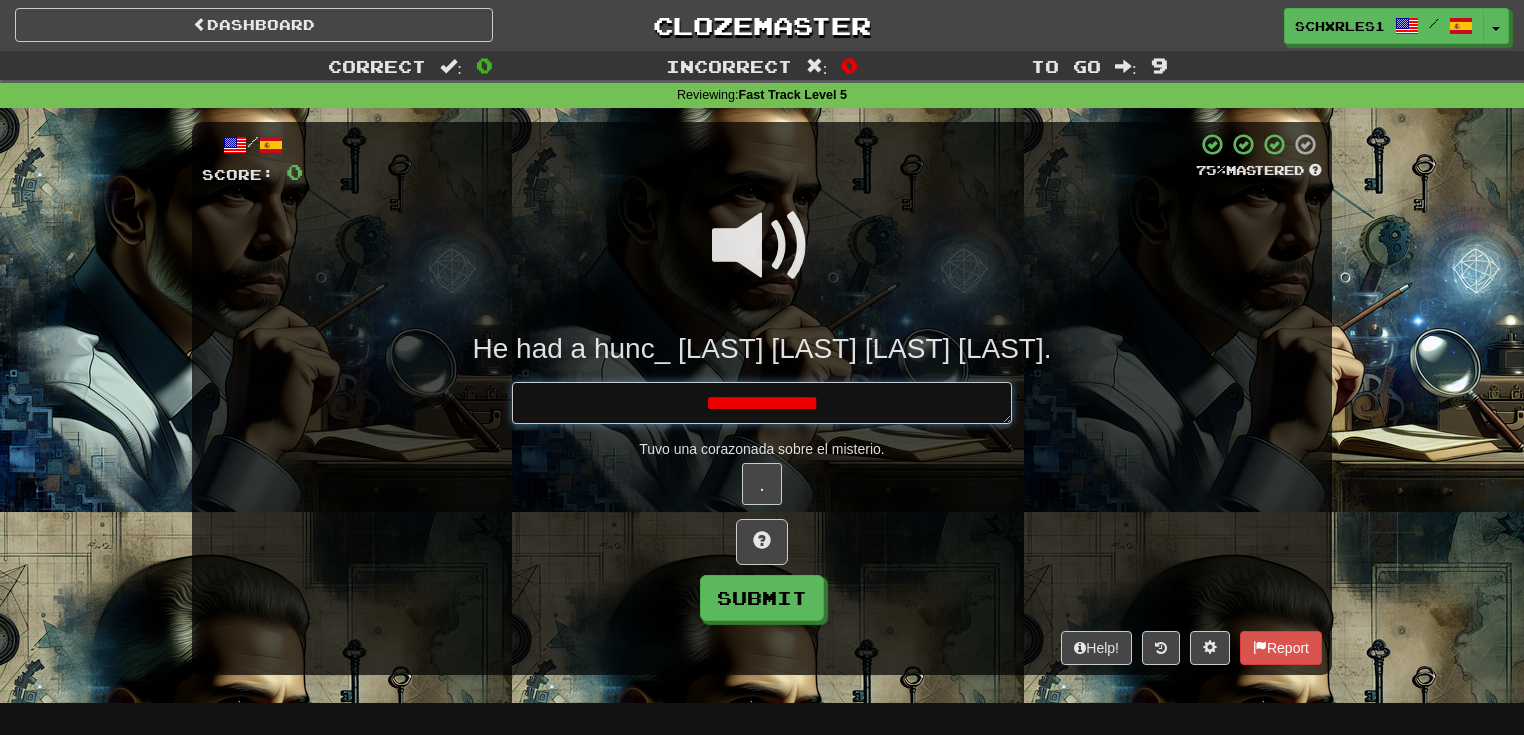 type on "*" 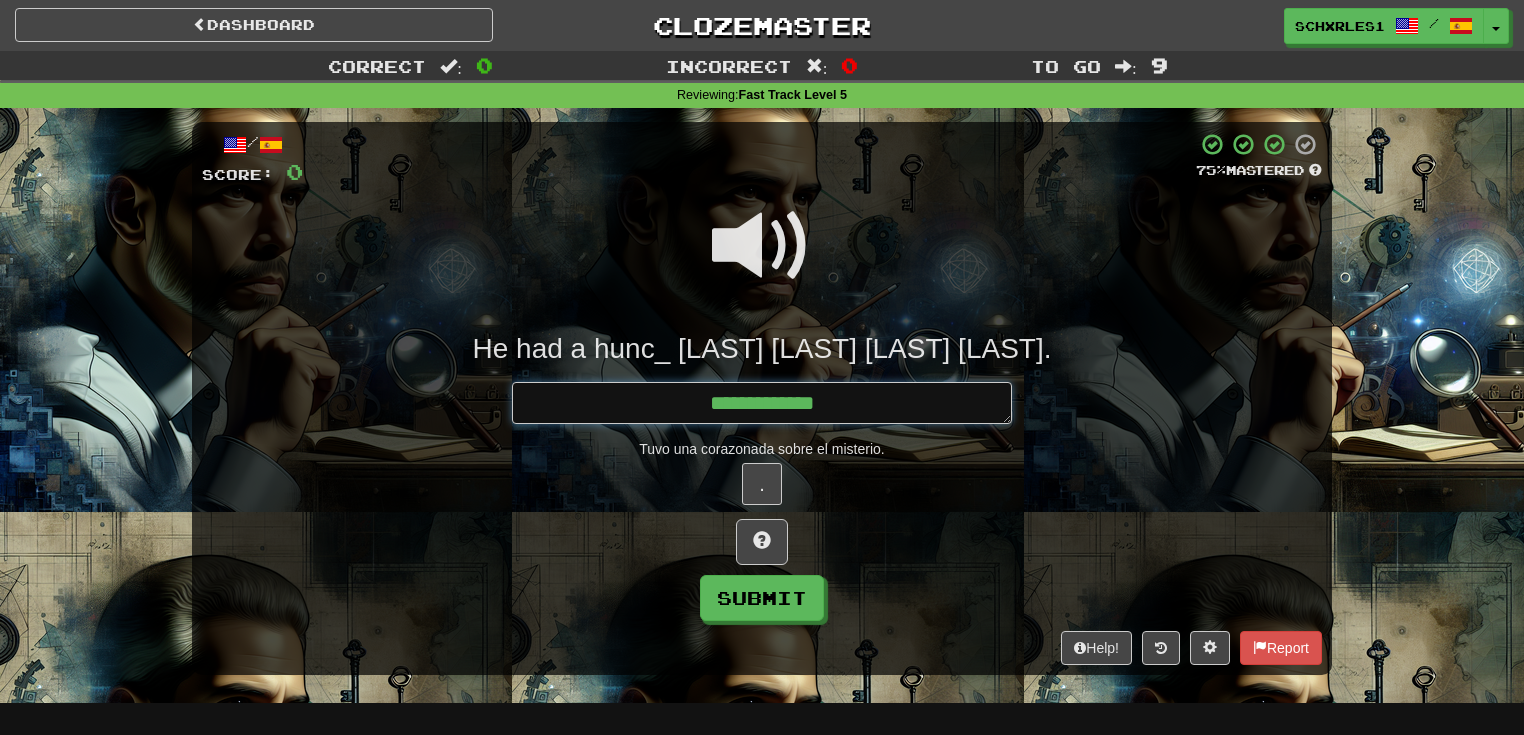 type on "*" 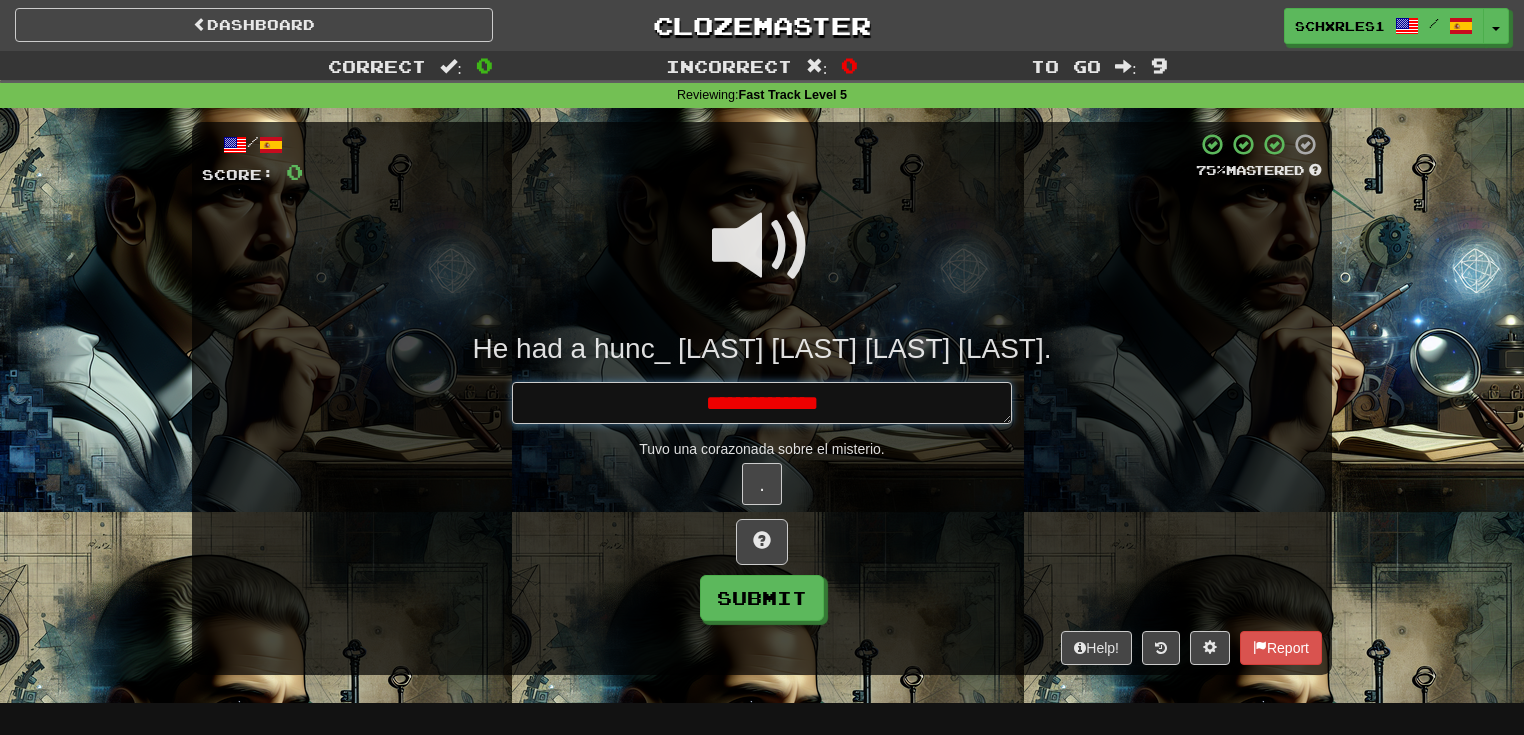 type on "*" 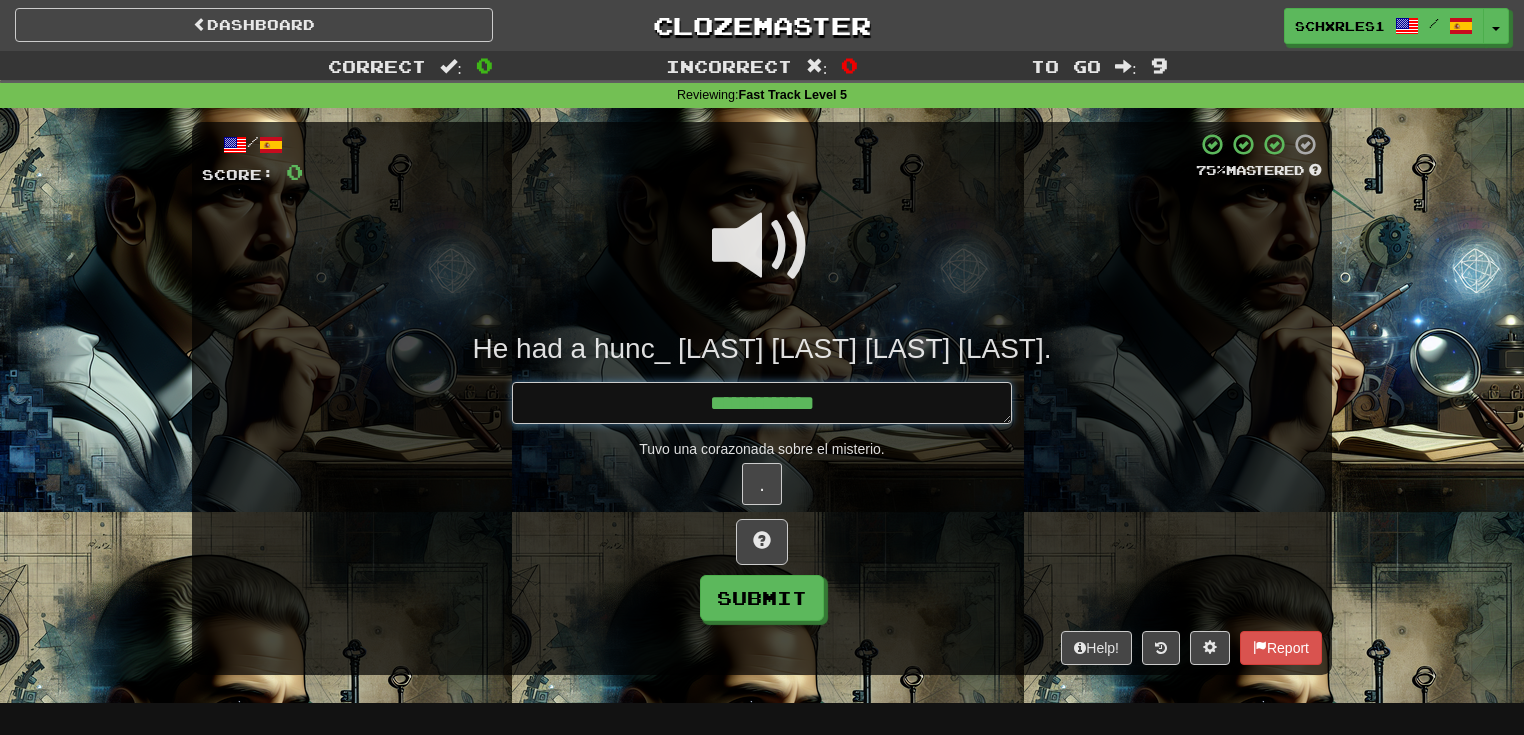 type on "*" 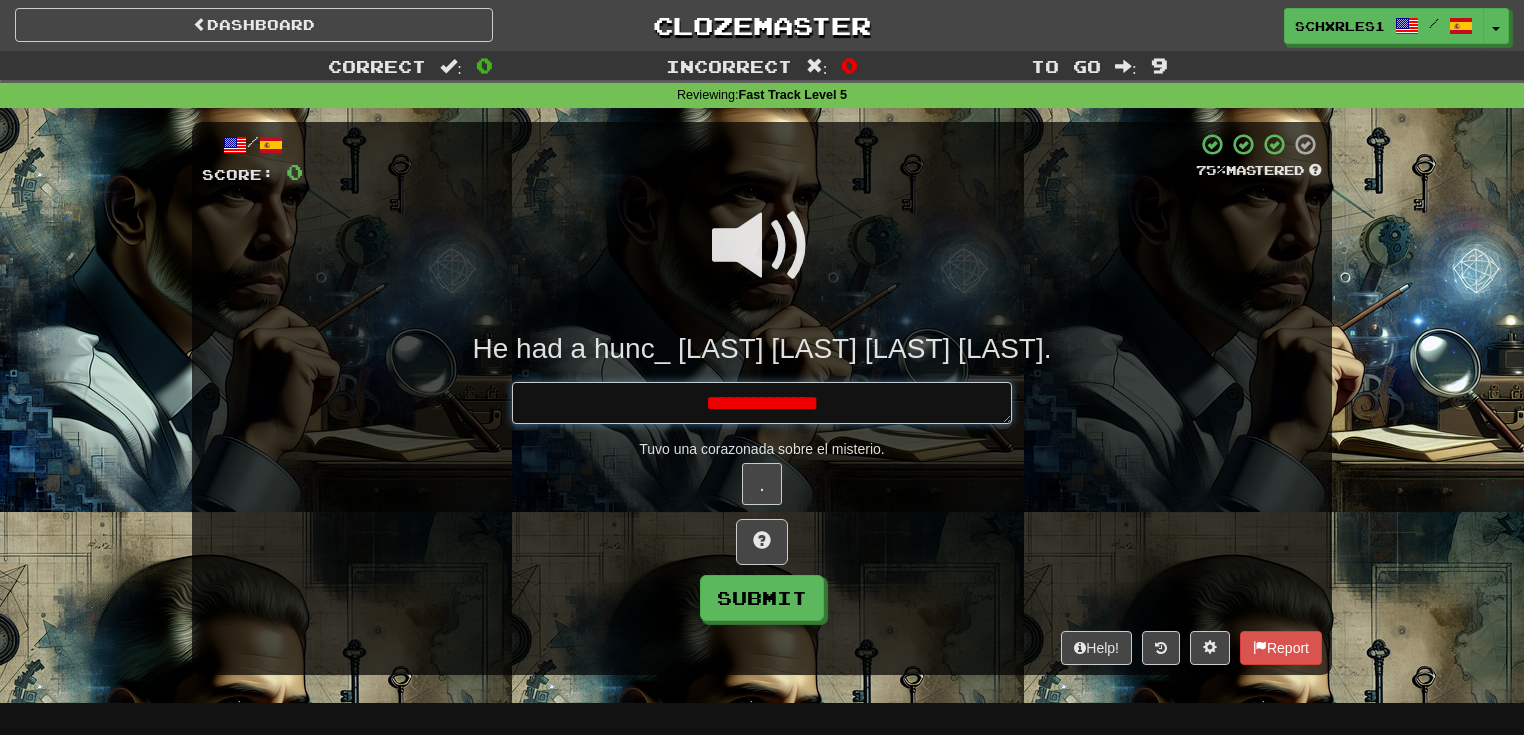 type on "*" 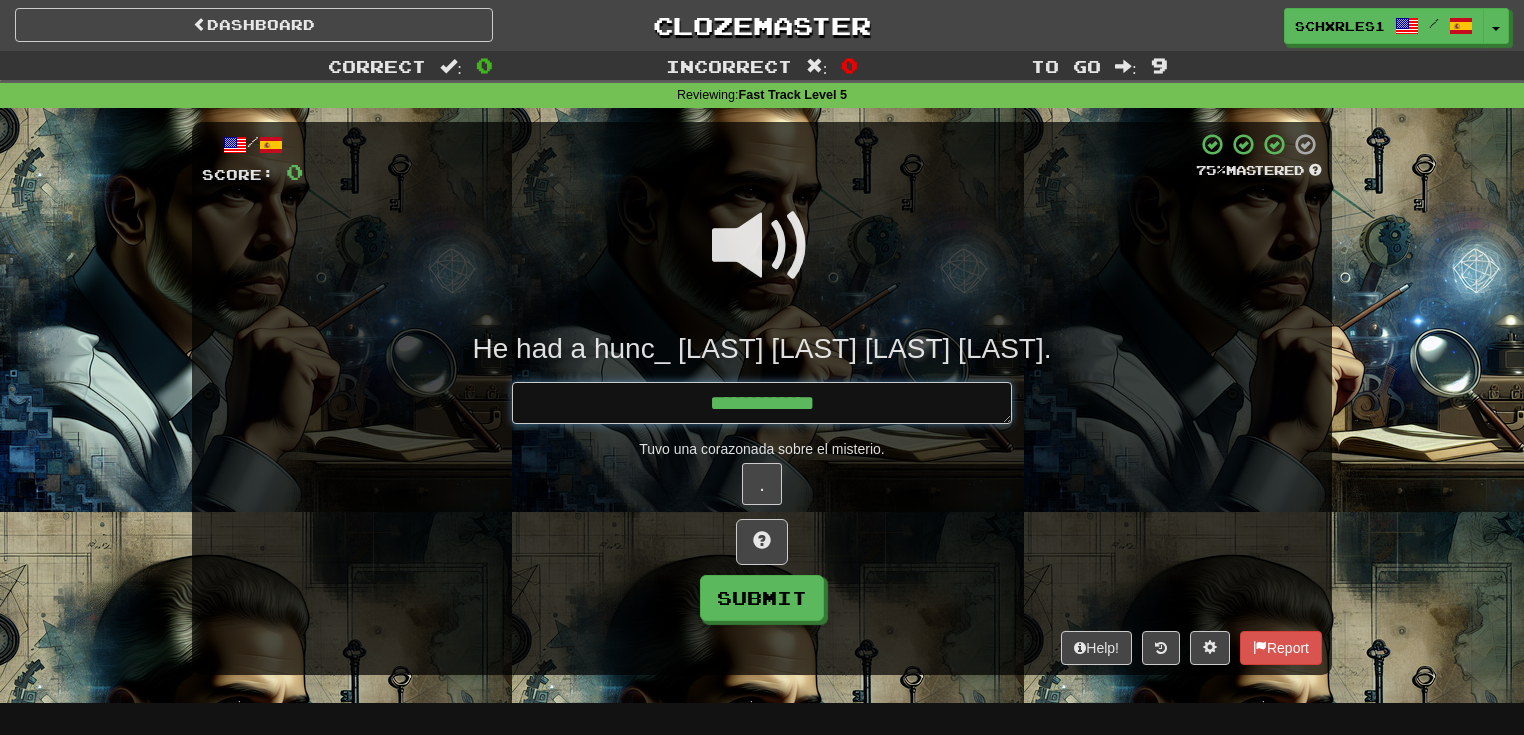 type on "*" 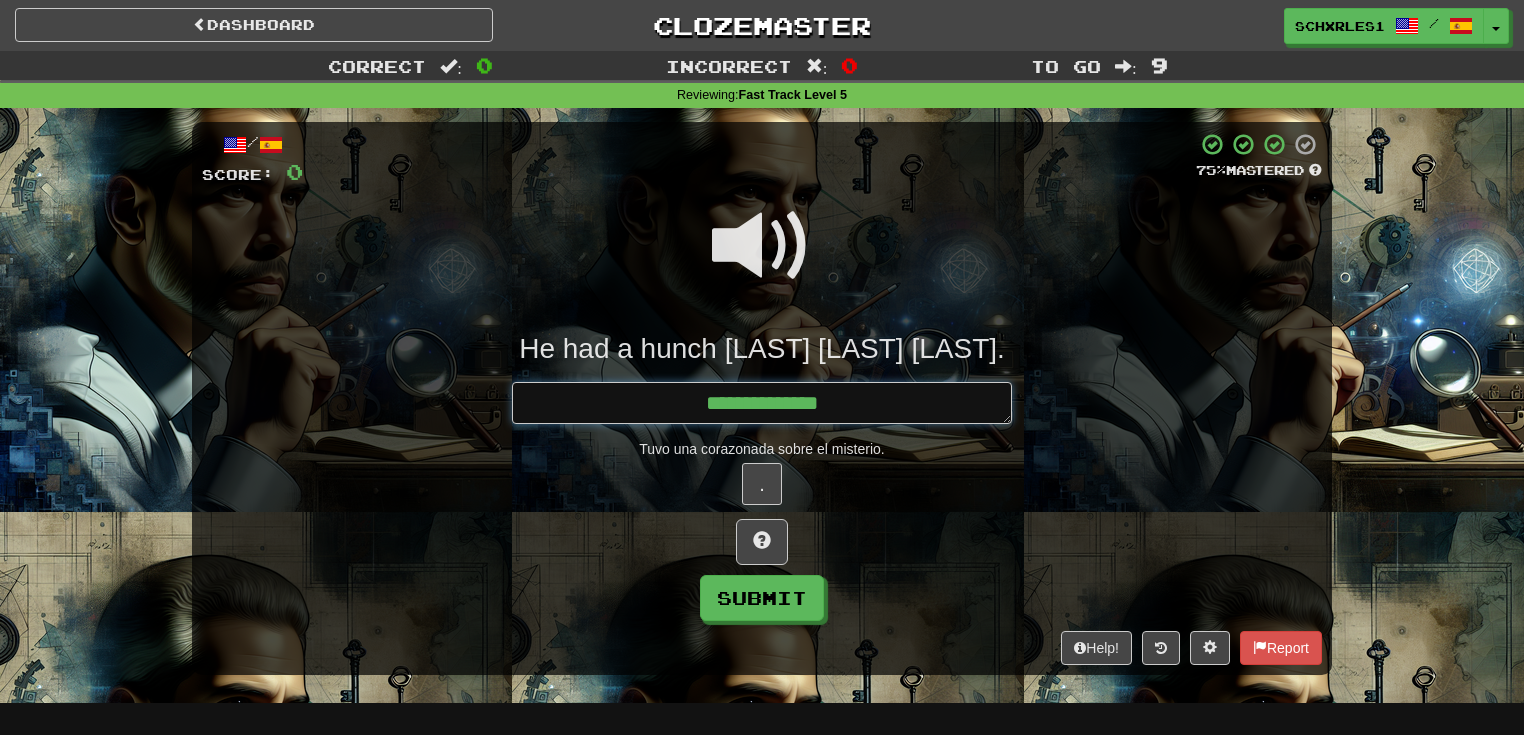 type on "*" 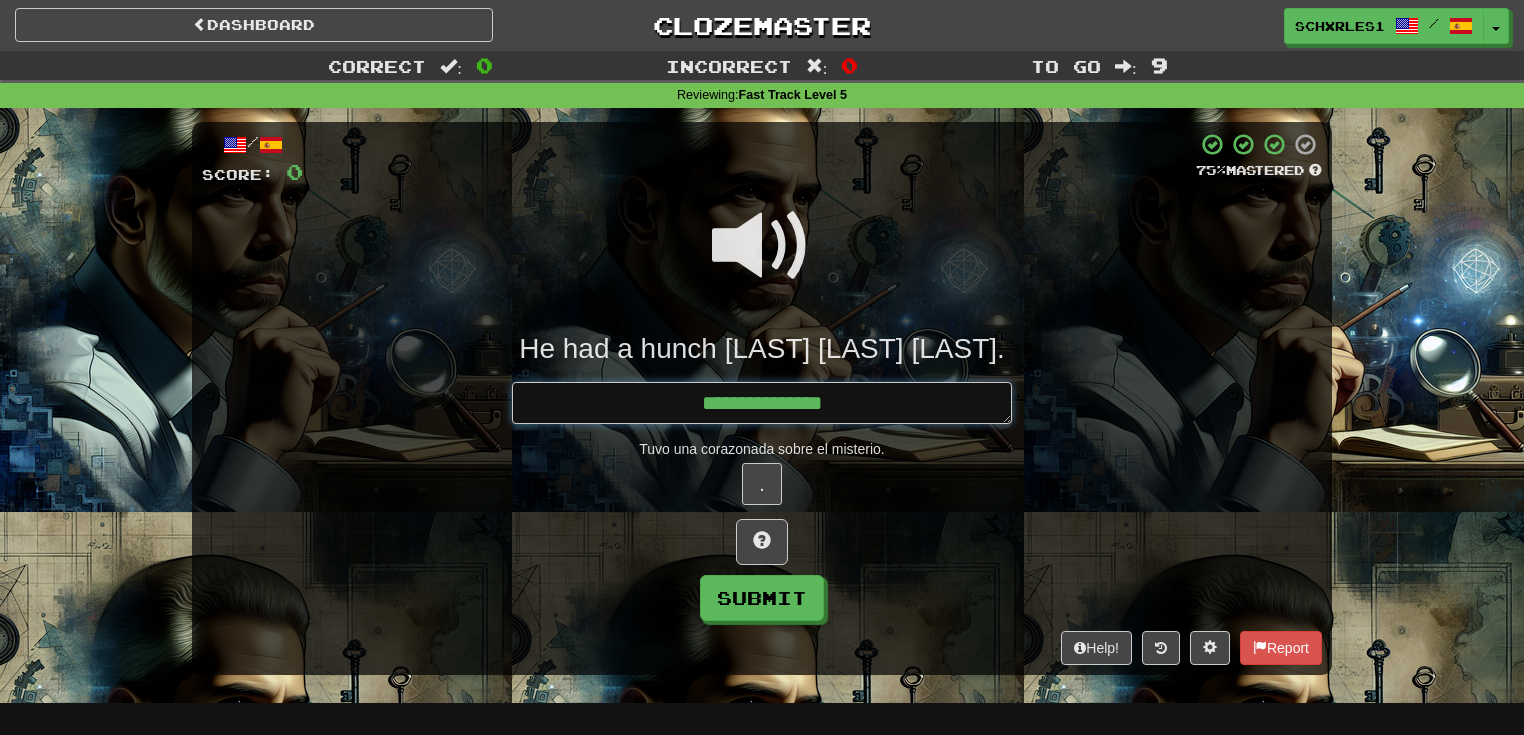 type on "*" 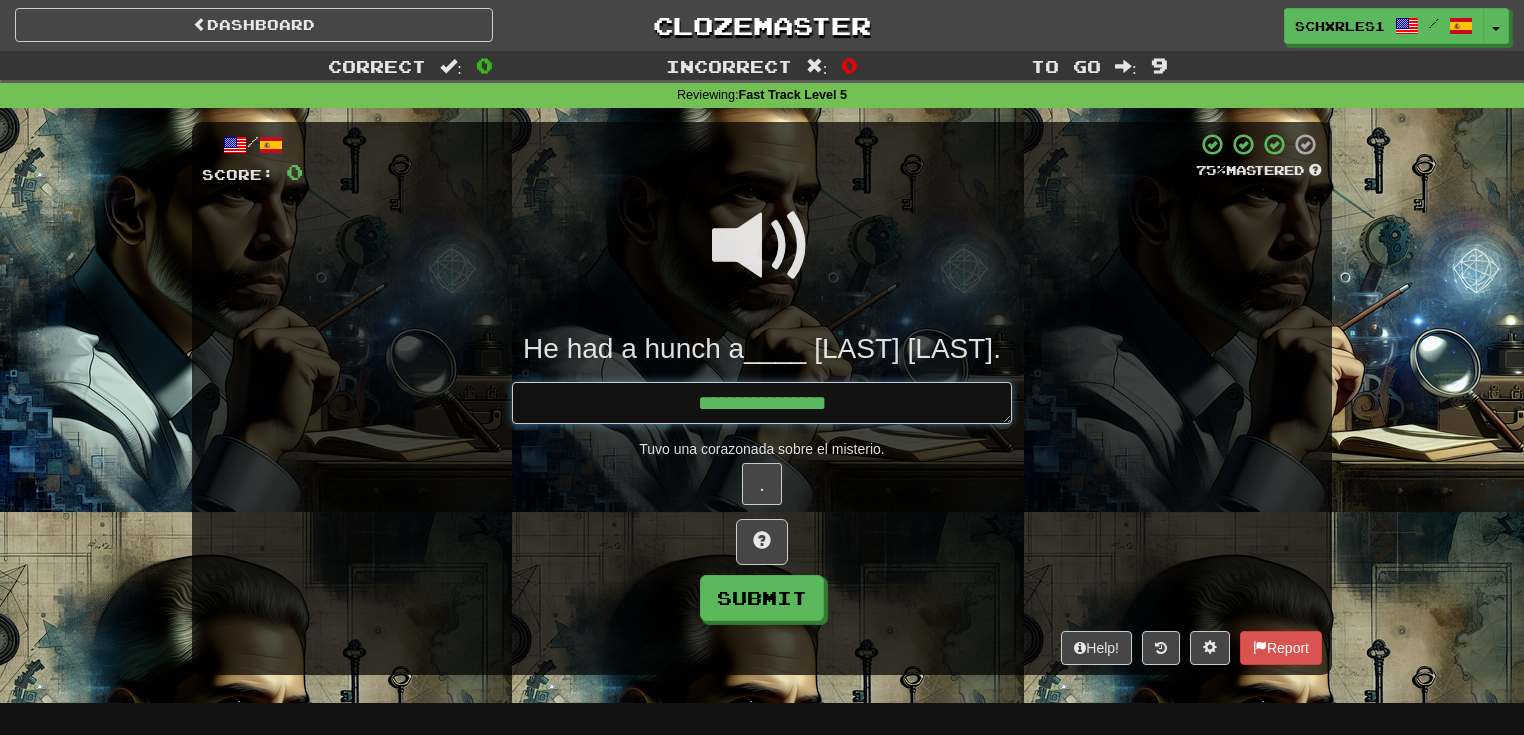 type on "*" 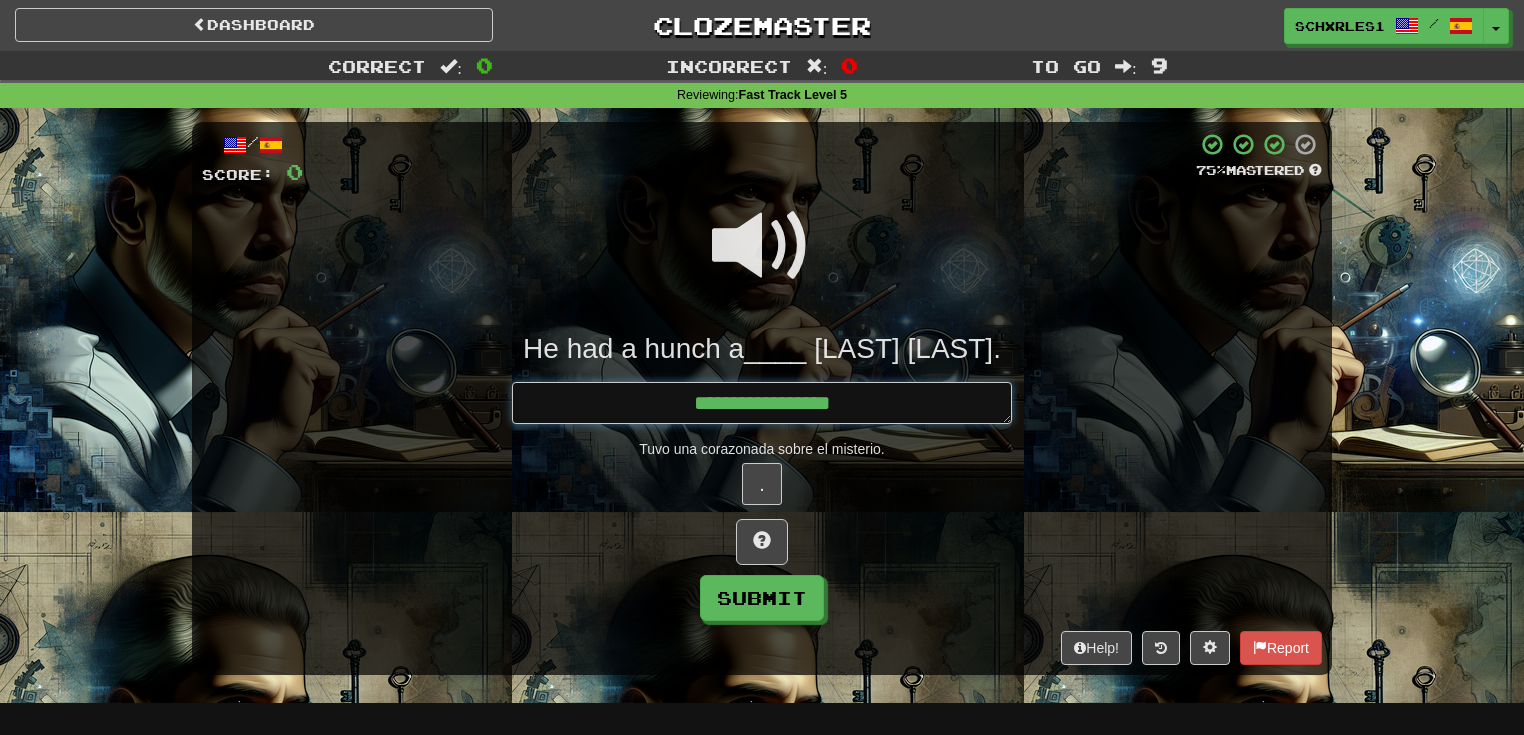 type on "*" 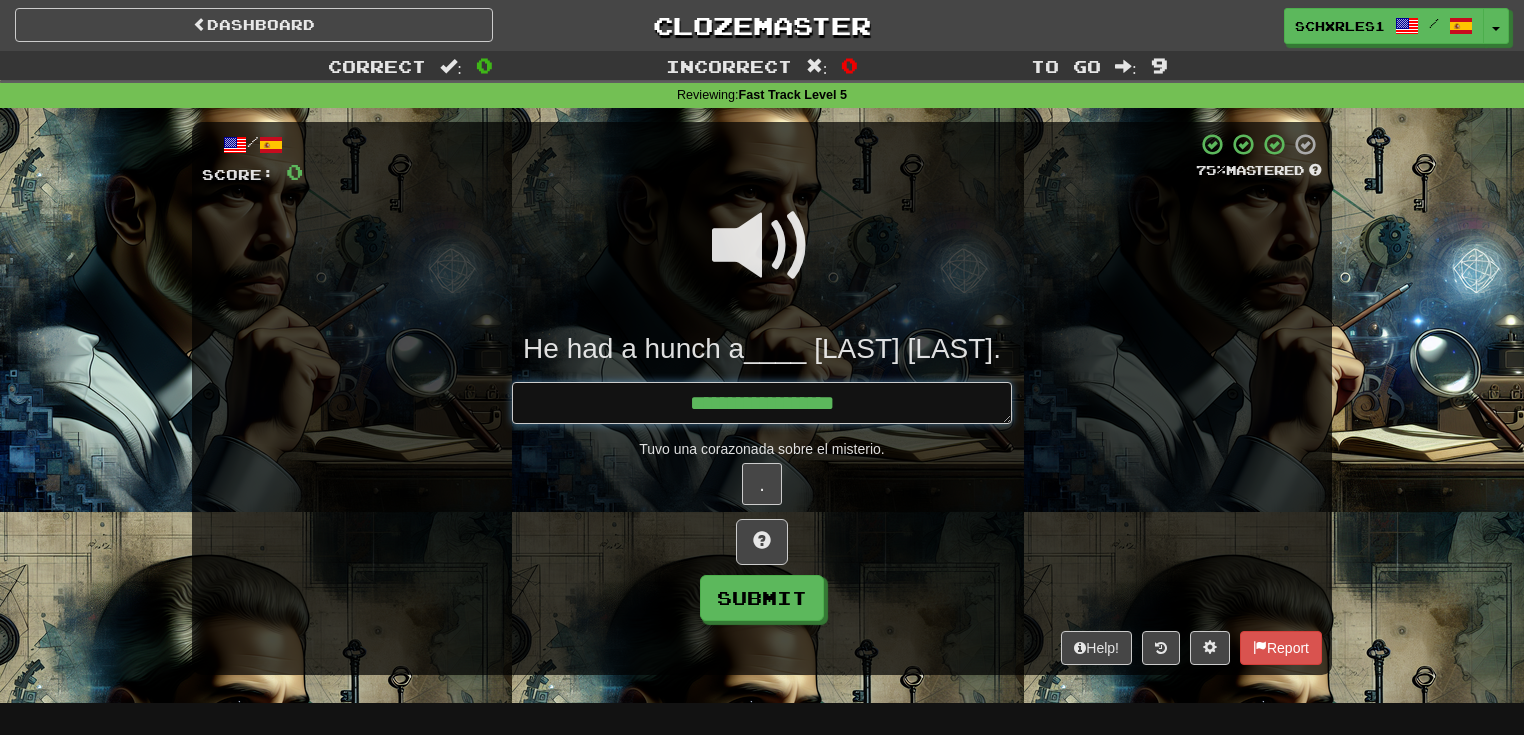 type on "*" 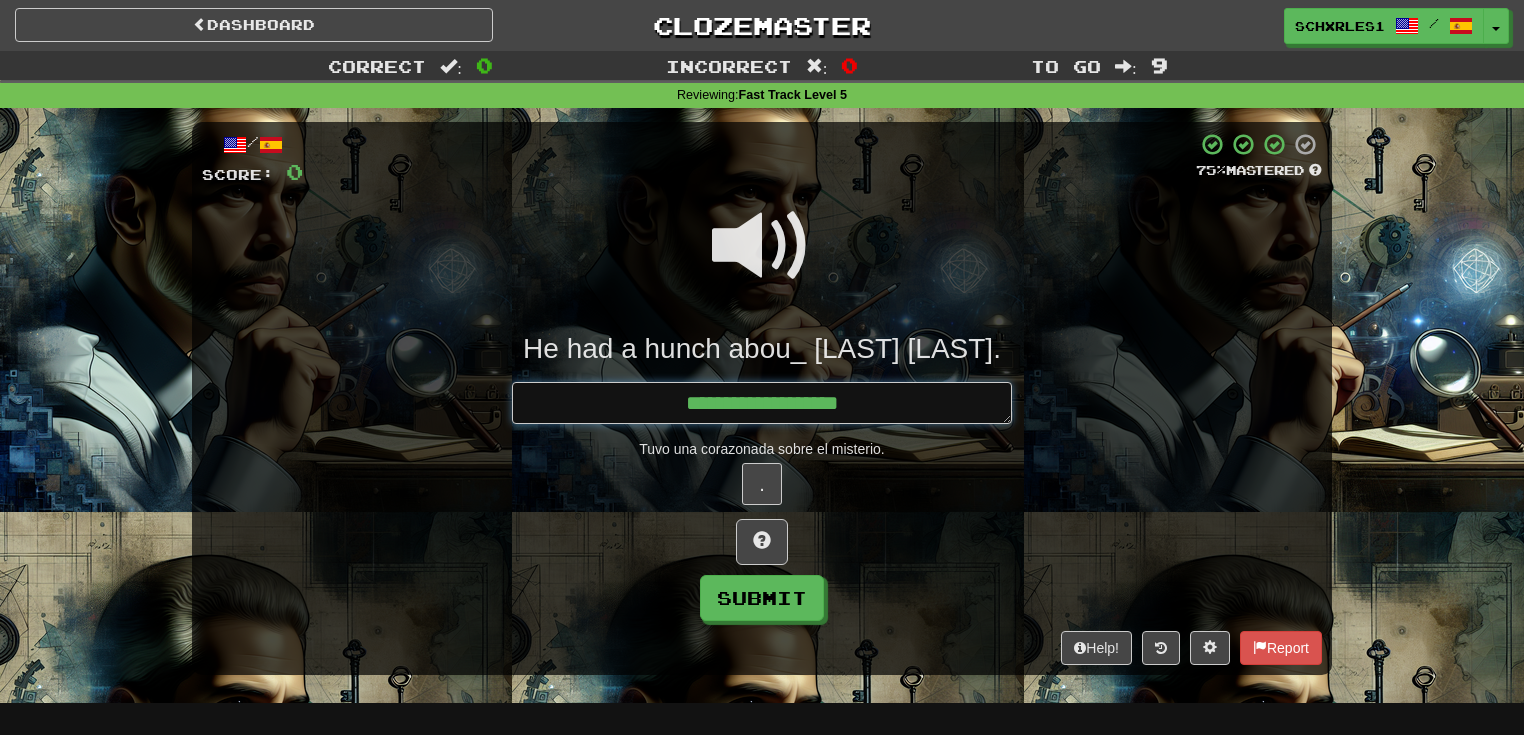 type on "*" 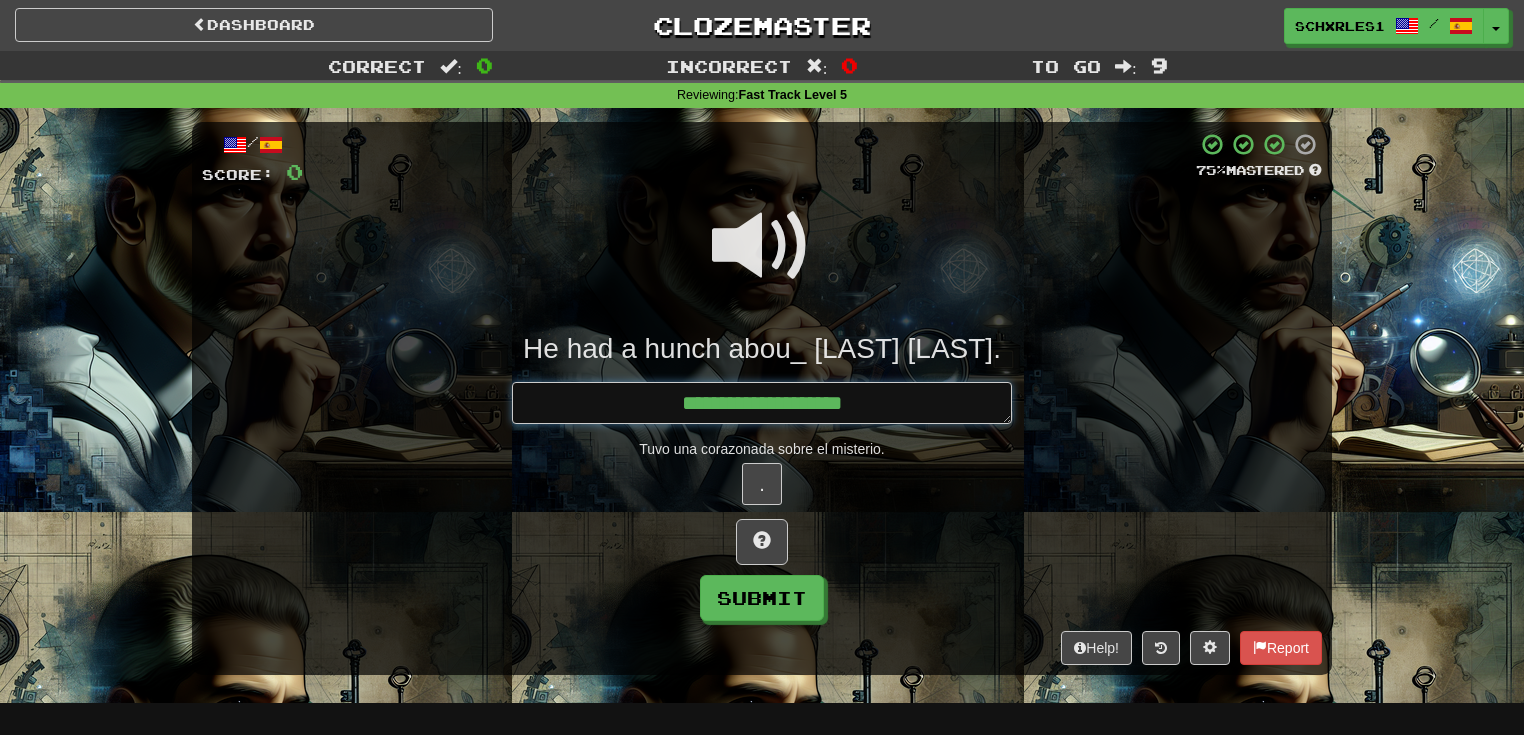 type on "*" 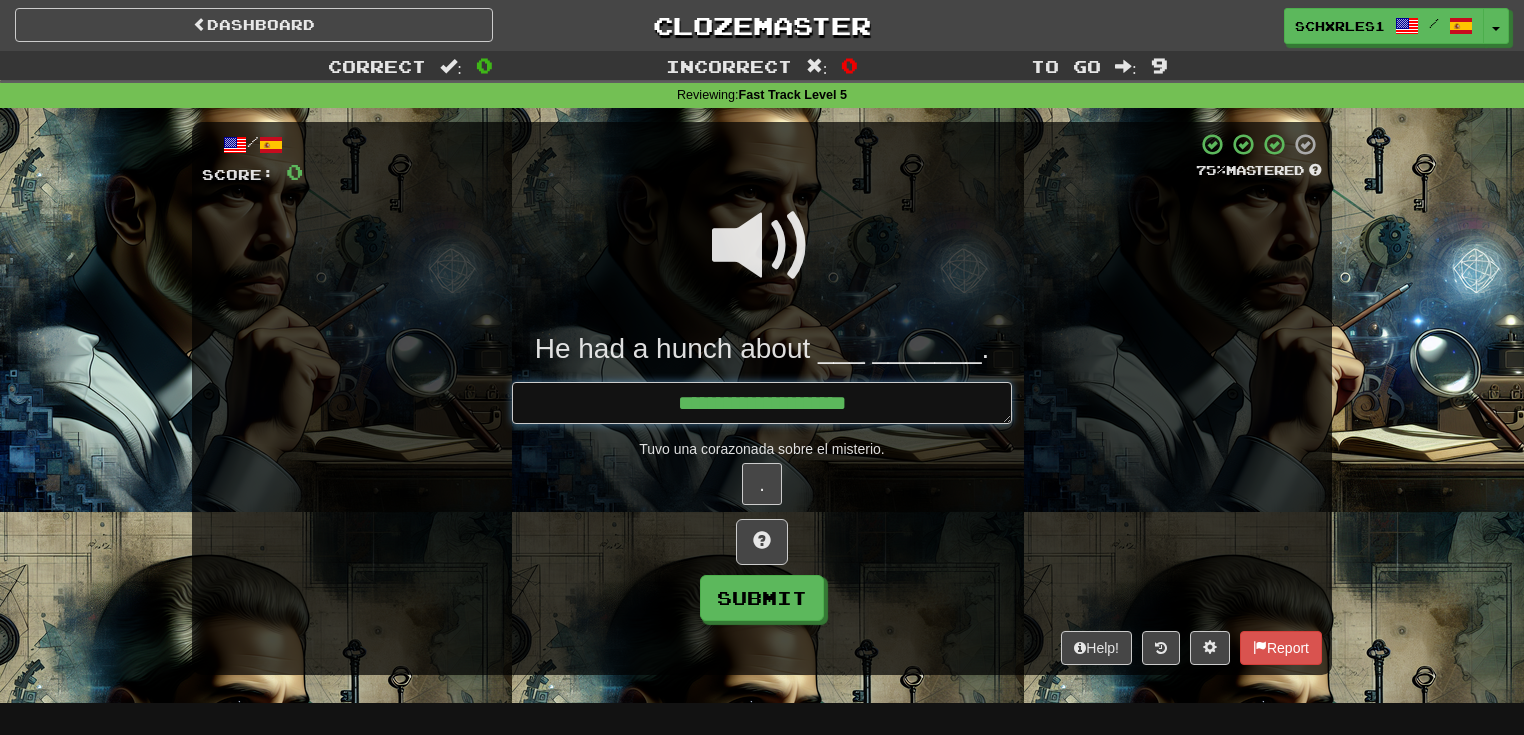 type on "*" 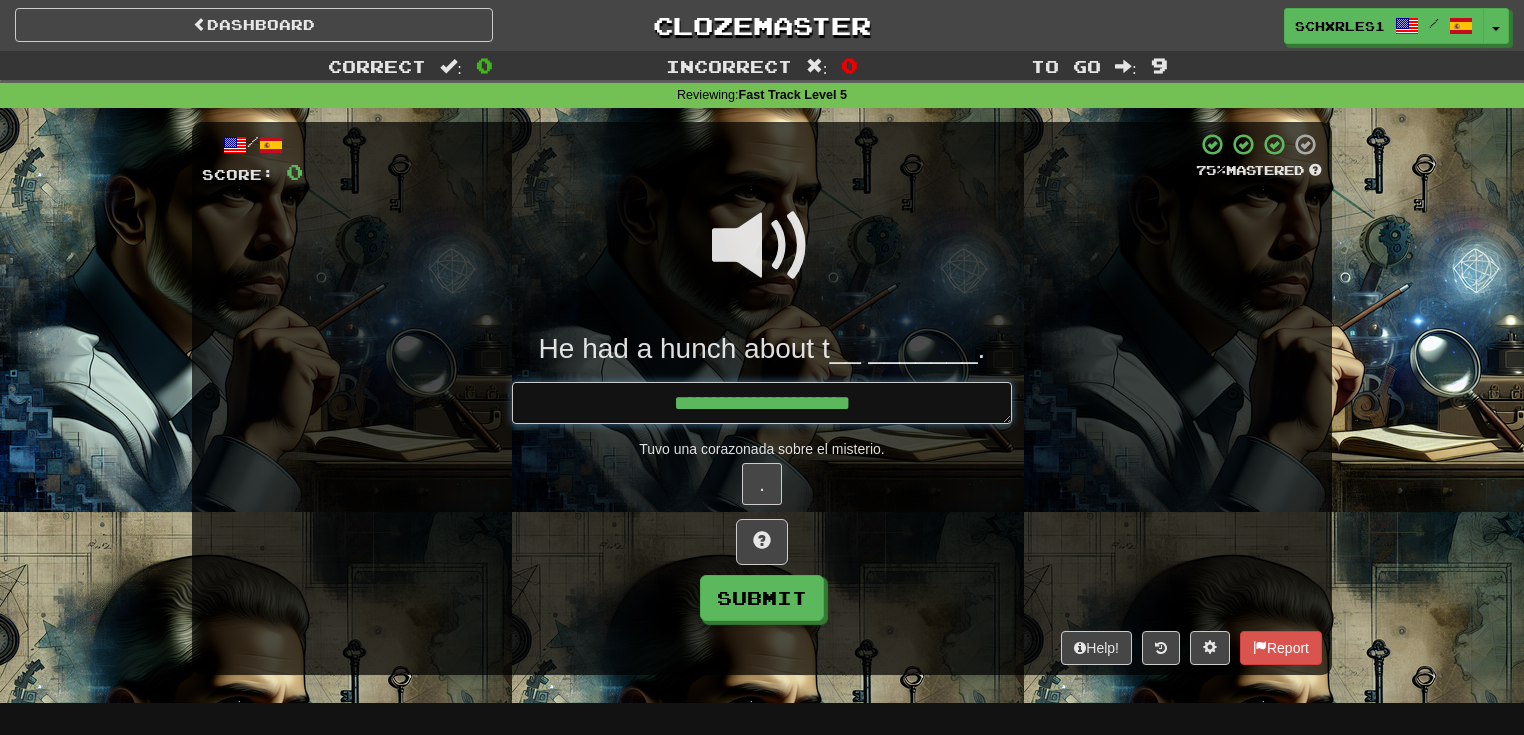 type on "*" 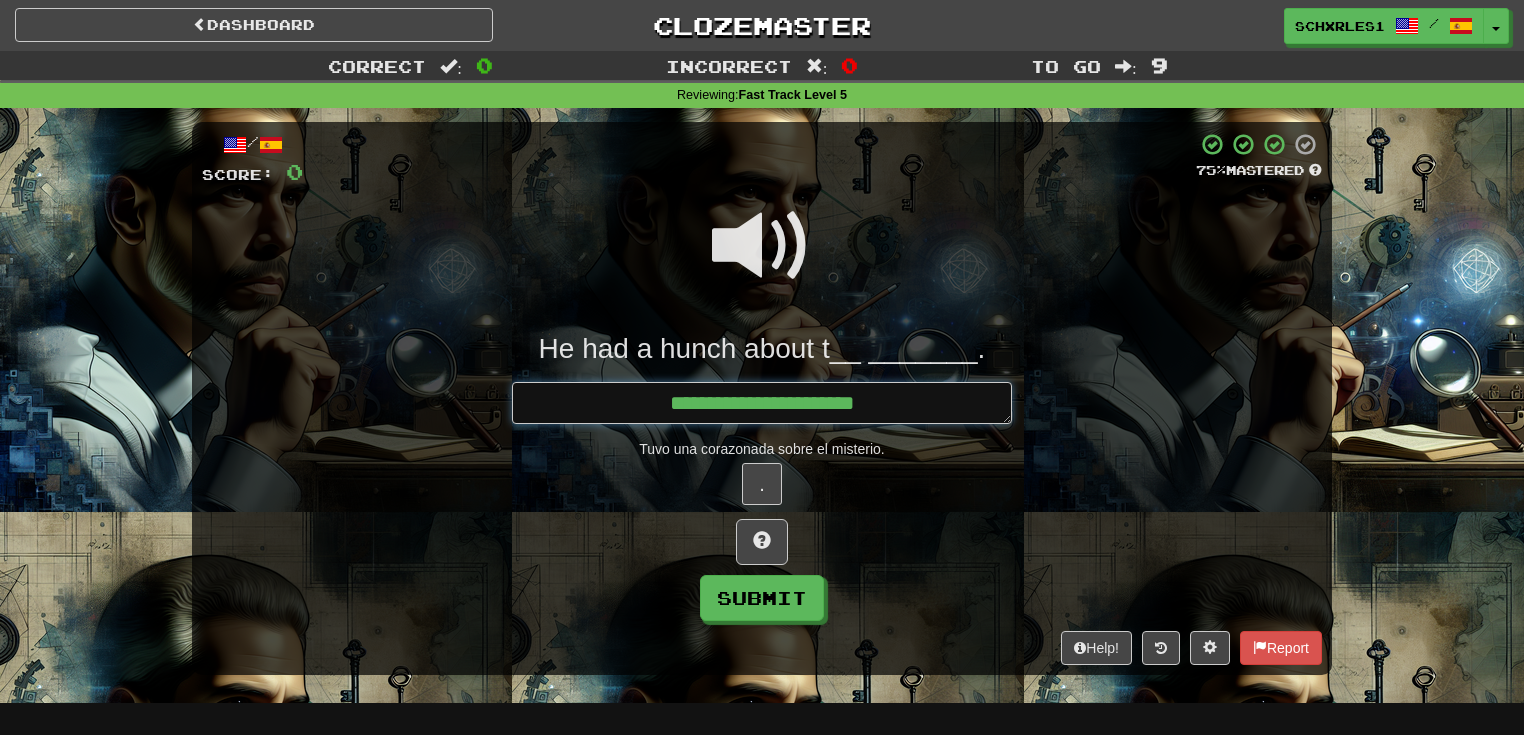 type on "*" 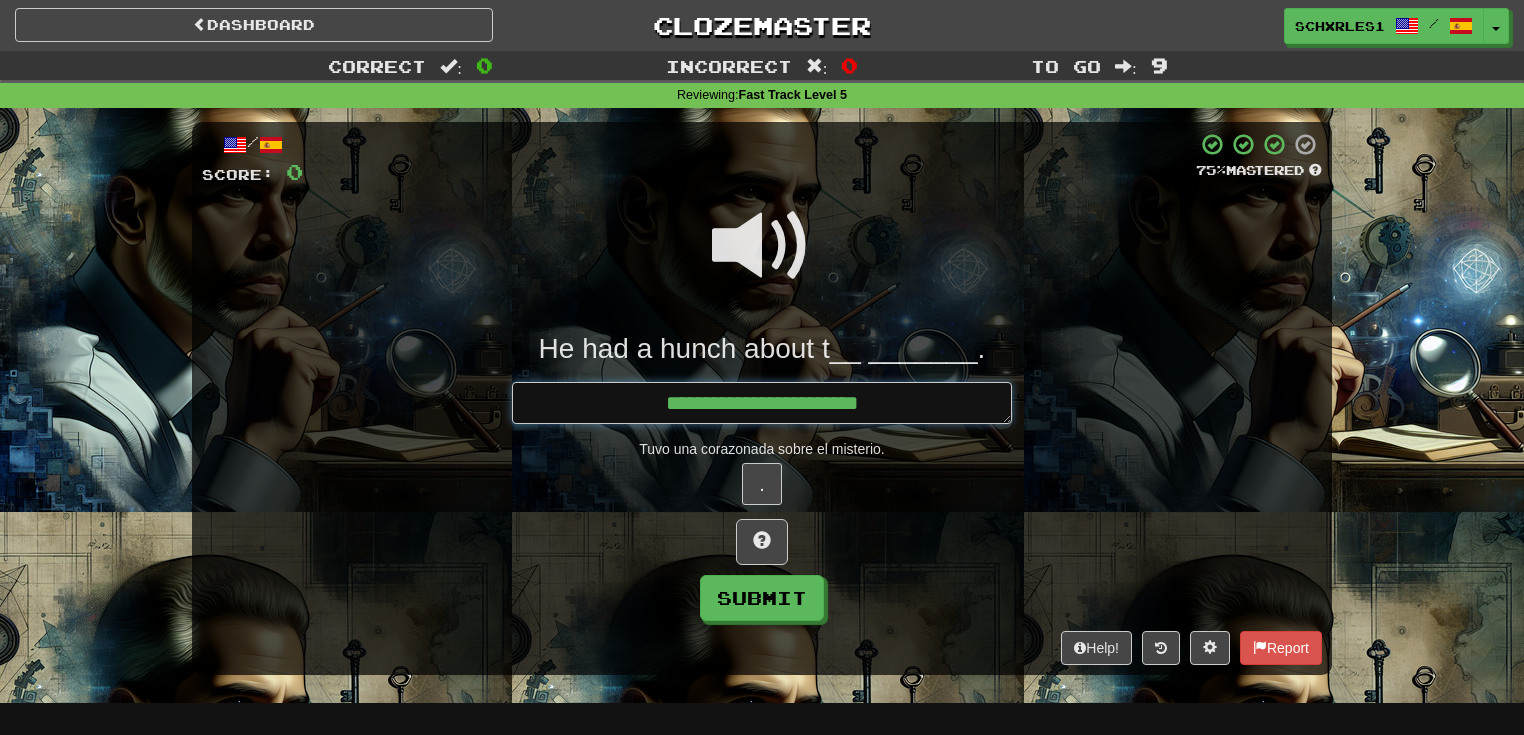 type on "*" 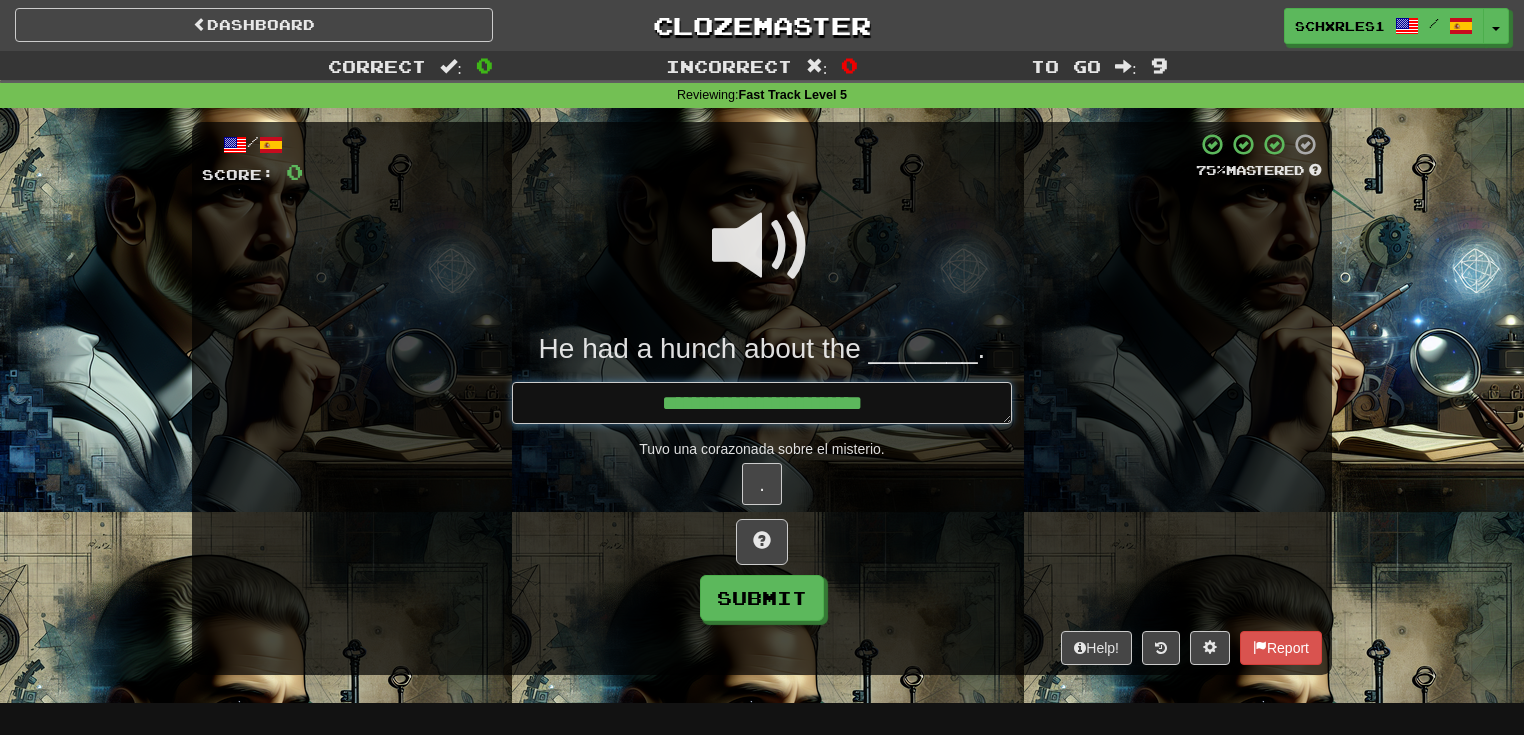 type on "*" 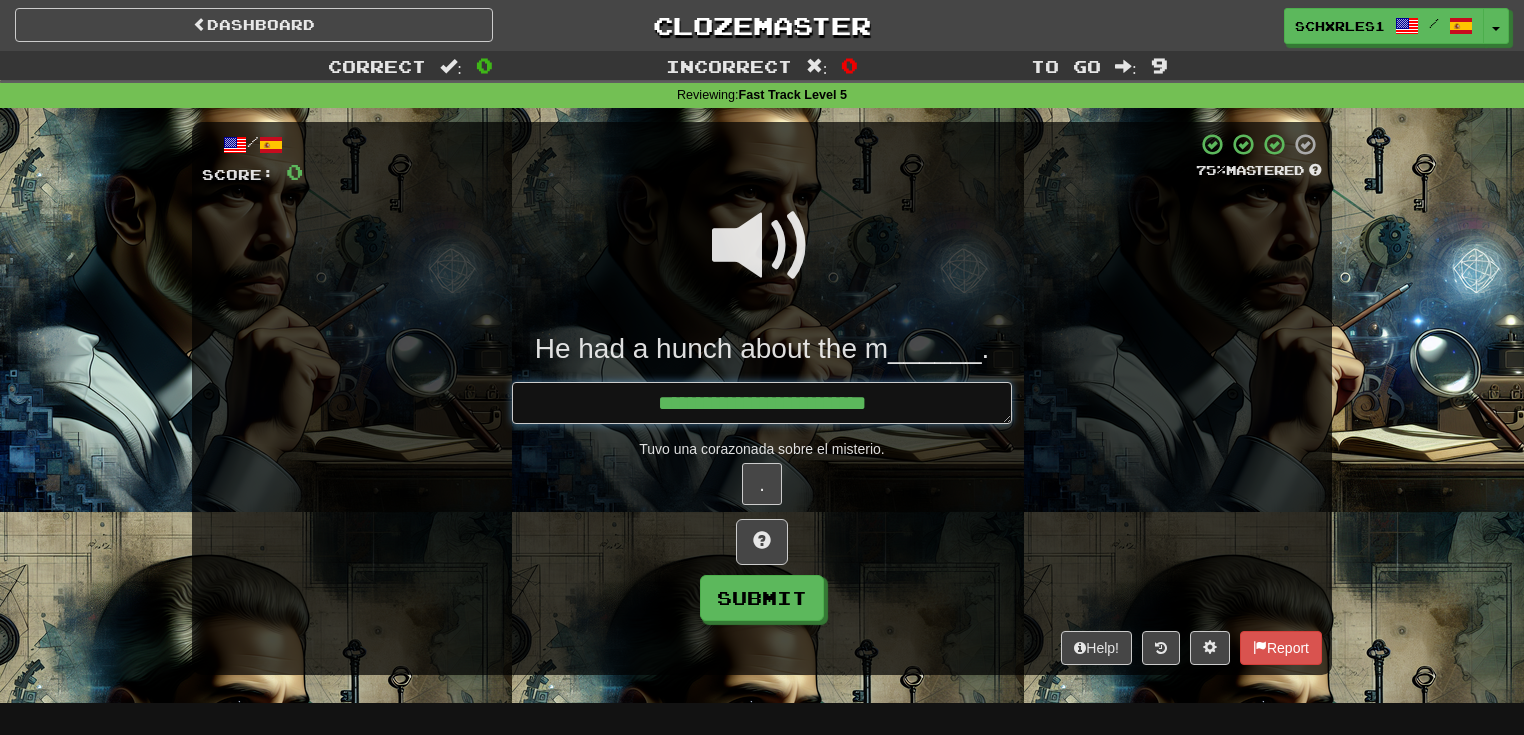 type 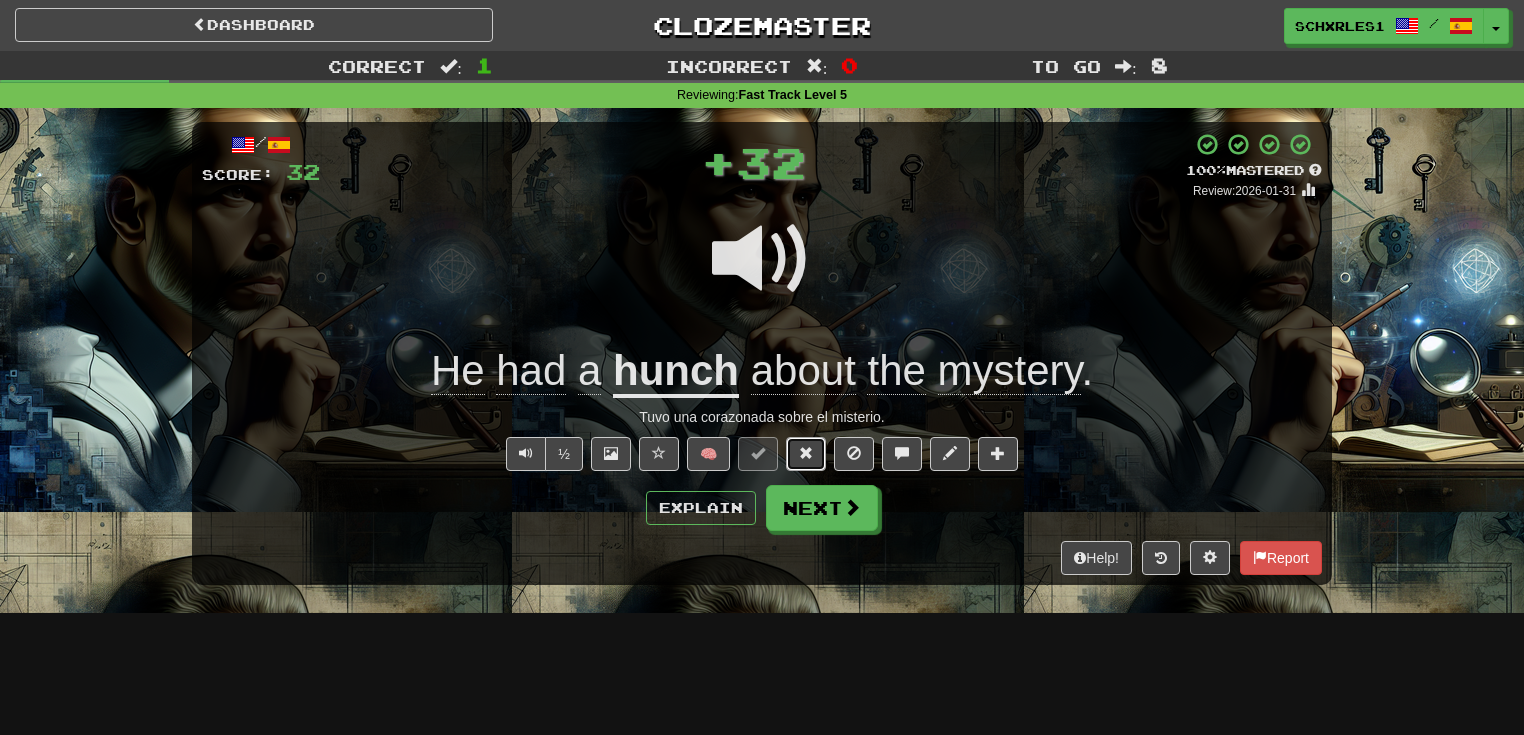 click at bounding box center [806, 454] 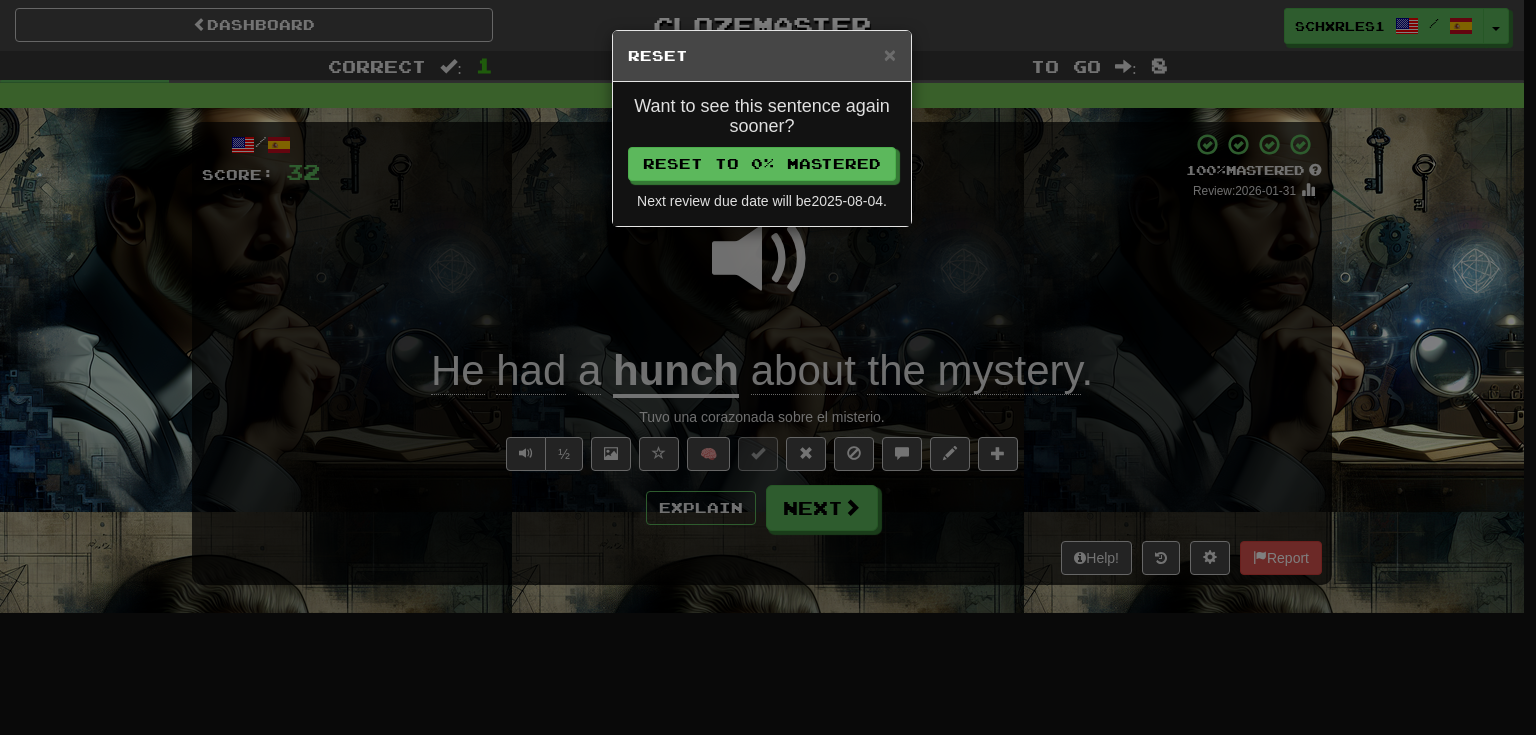 click on "Want to see this sentence again sooner? Reset to 0% Mastered Next review due date will be  2025-08-04 ." at bounding box center [762, 154] 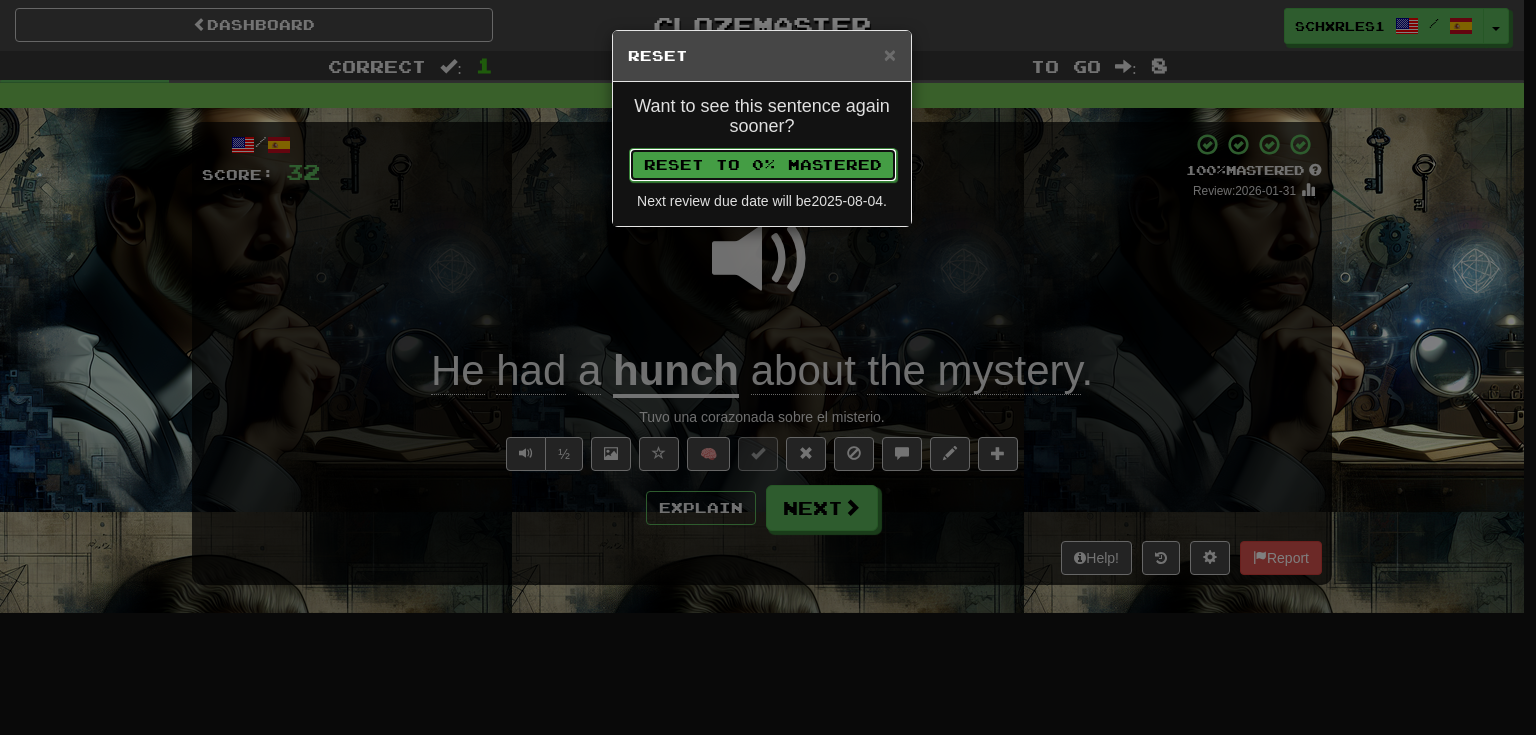 click on "Reset to 0% Mastered" at bounding box center [763, 165] 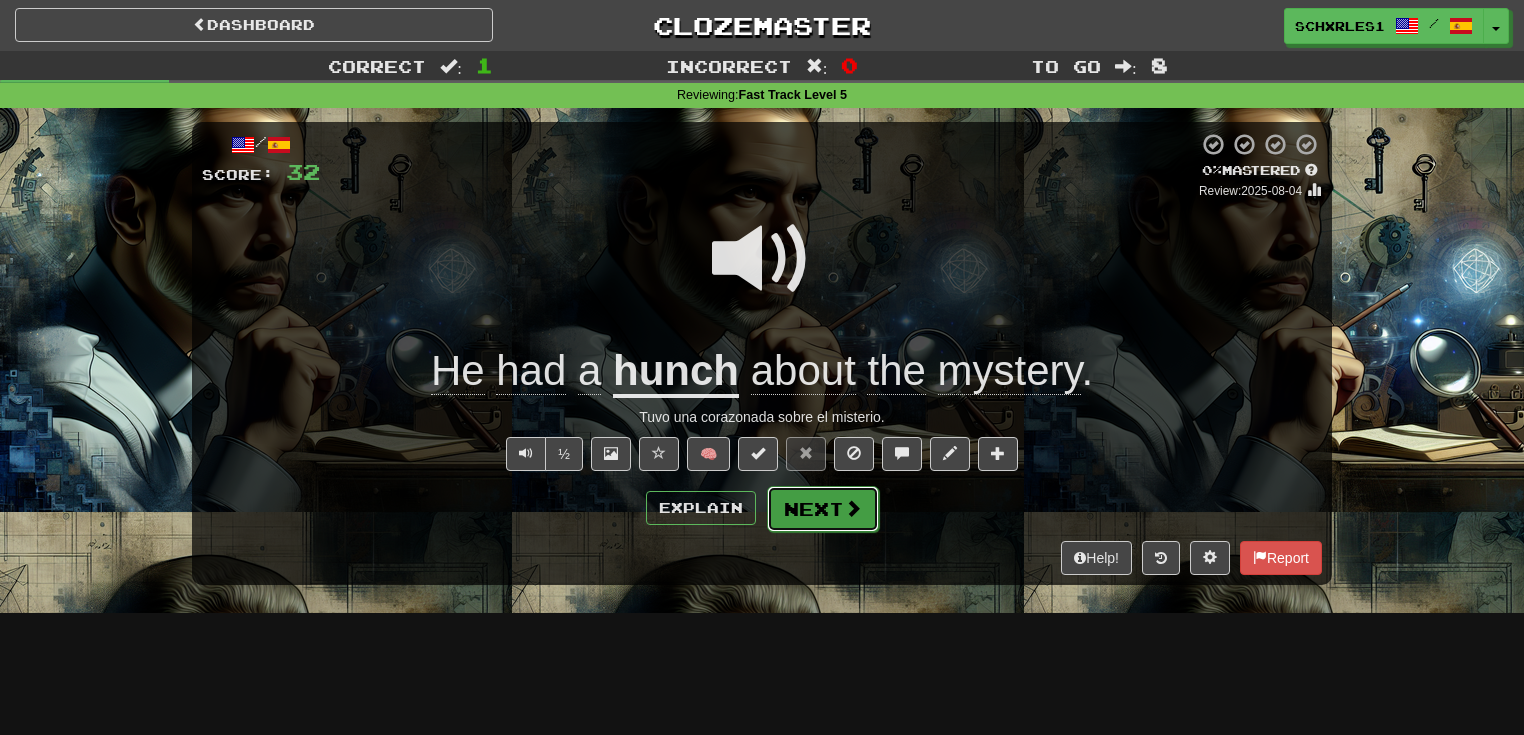 click on "Next" at bounding box center (823, 509) 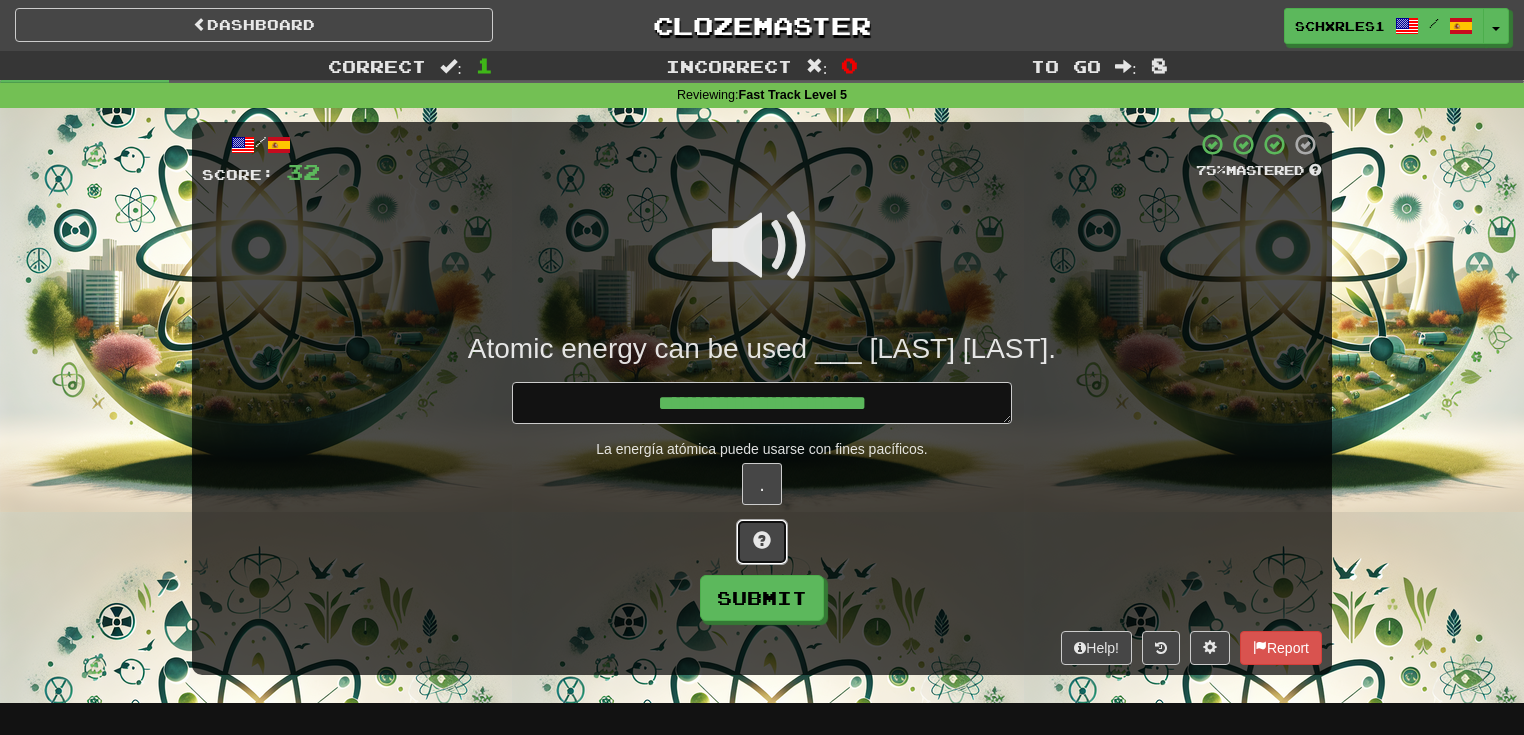click at bounding box center [762, 540] 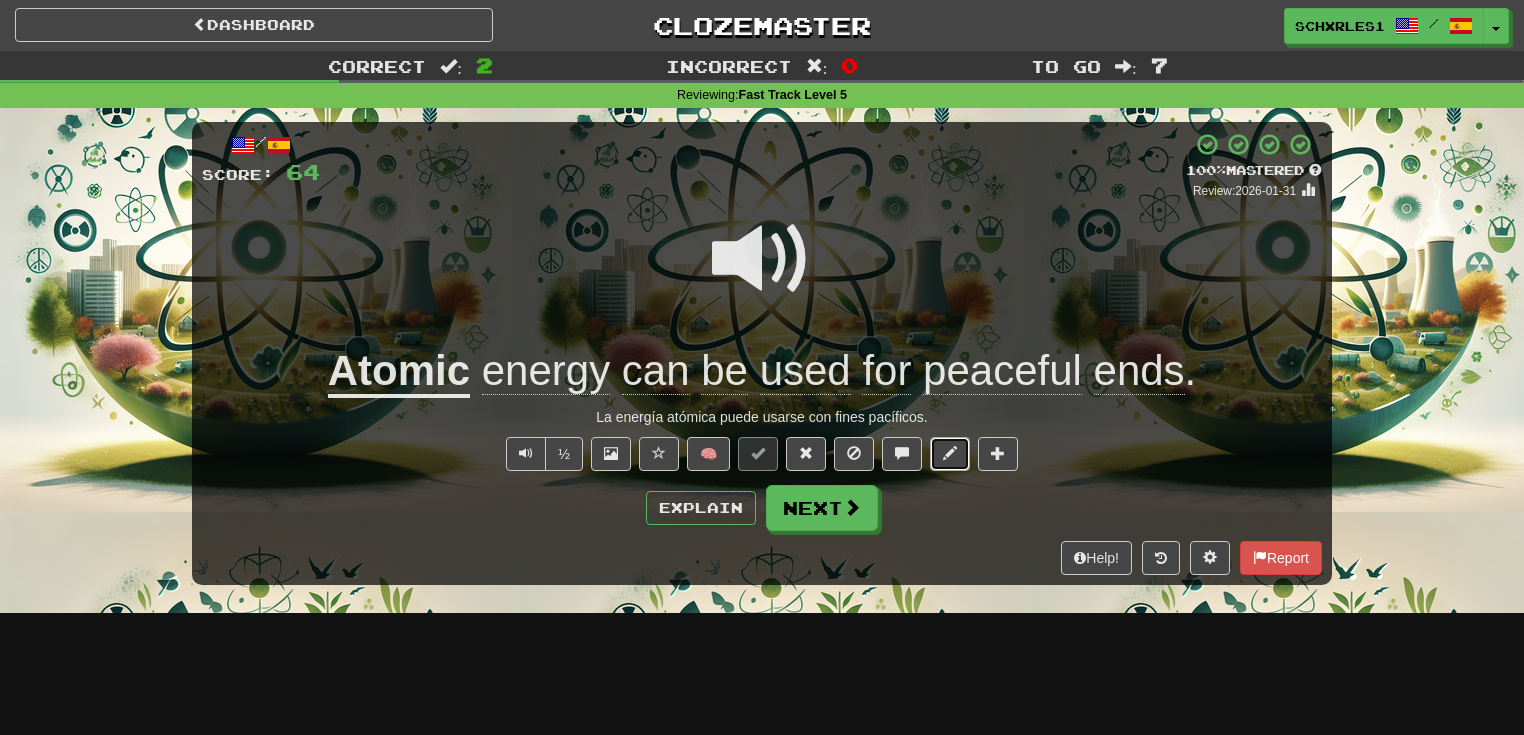 click at bounding box center [950, 454] 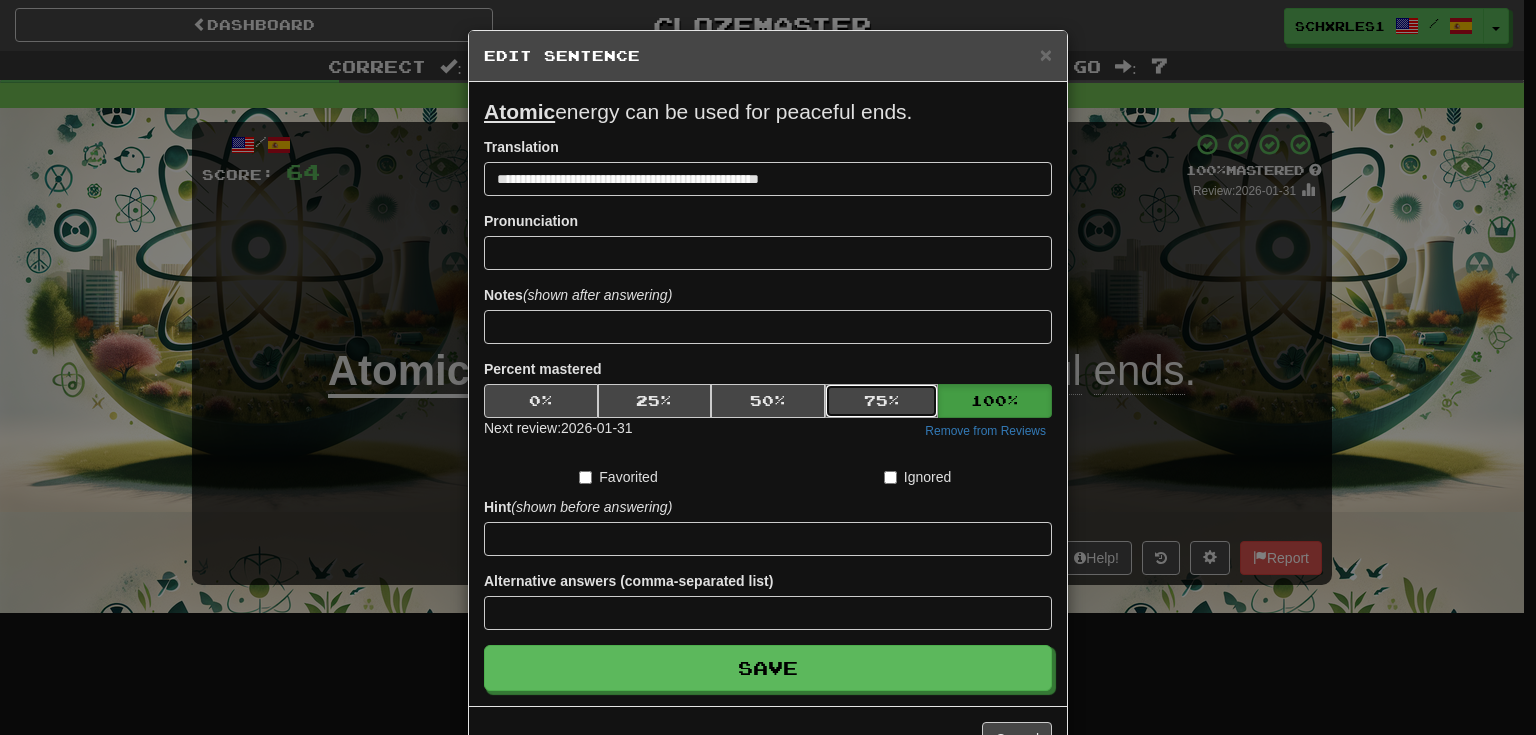 click on "75 %" at bounding box center [882, 401] 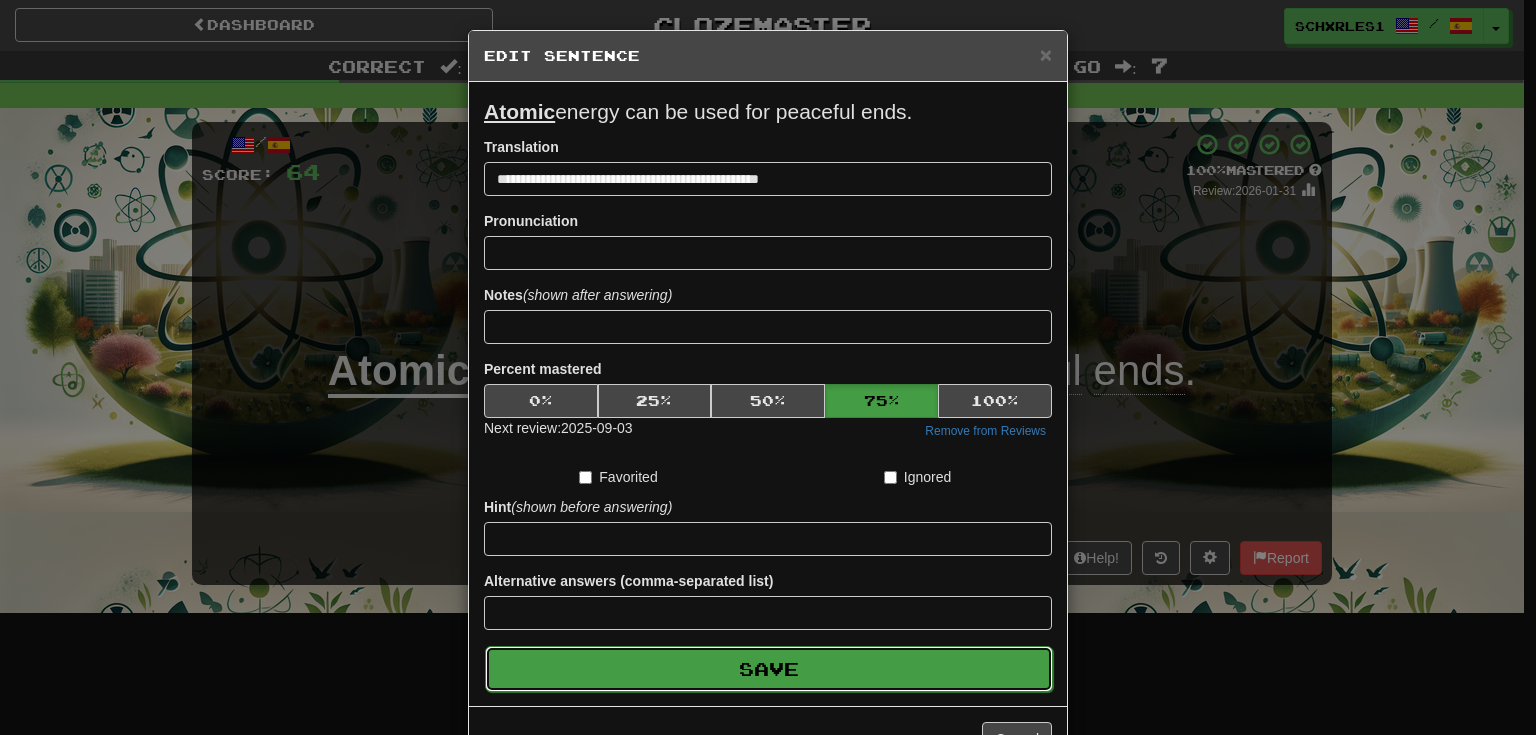 click on "Save" at bounding box center (769, 669) 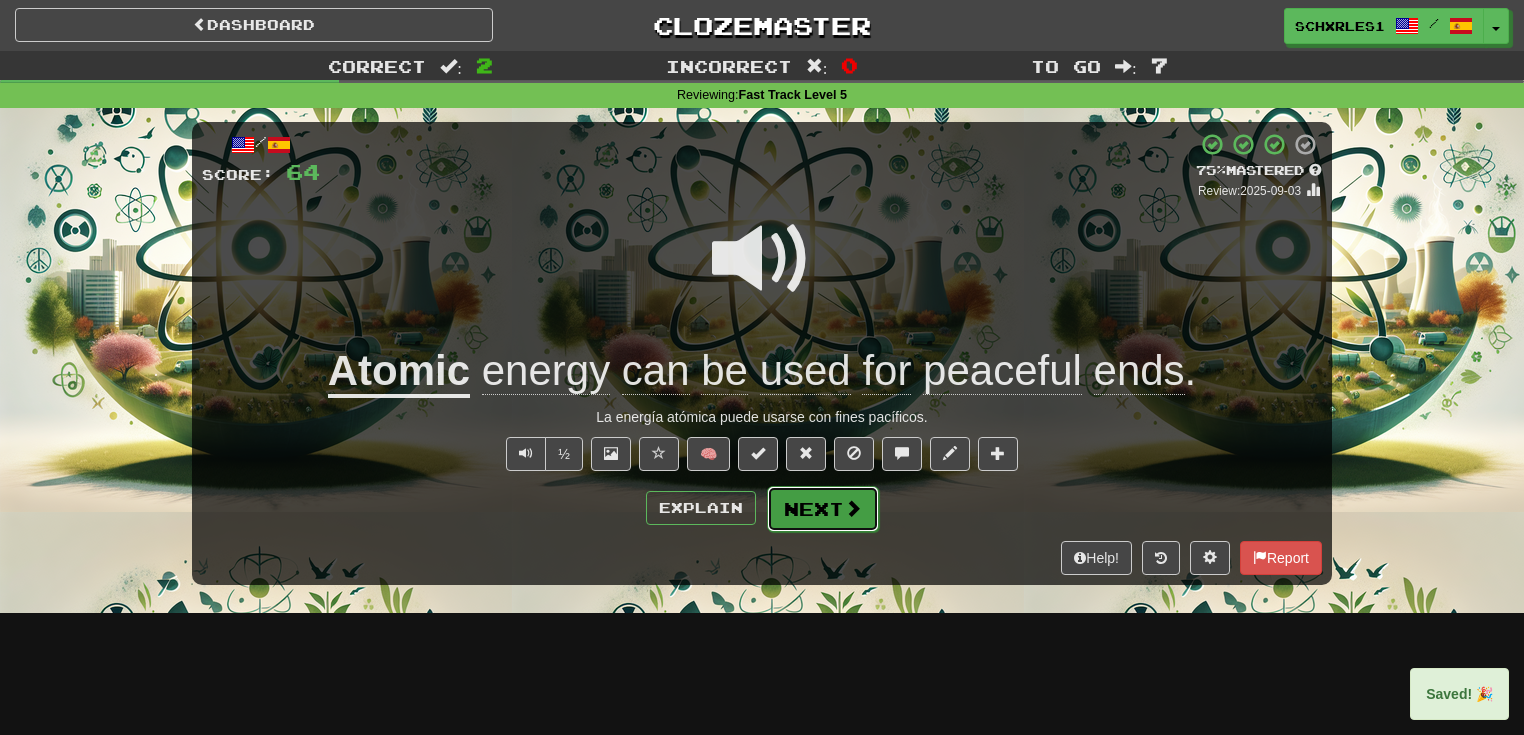 click on "Next" at bounding box center [823, 509] 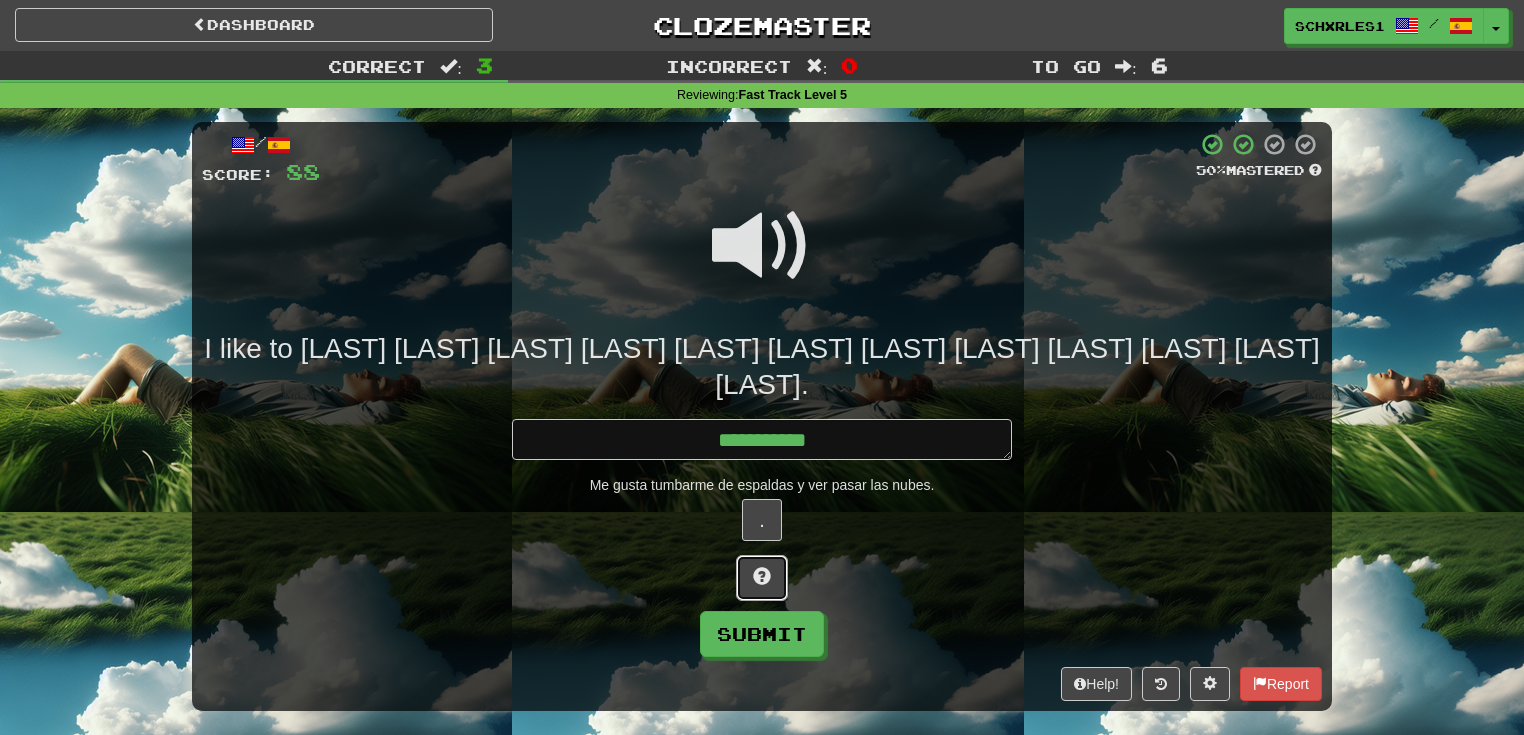 click at bounding box center (762, 578) 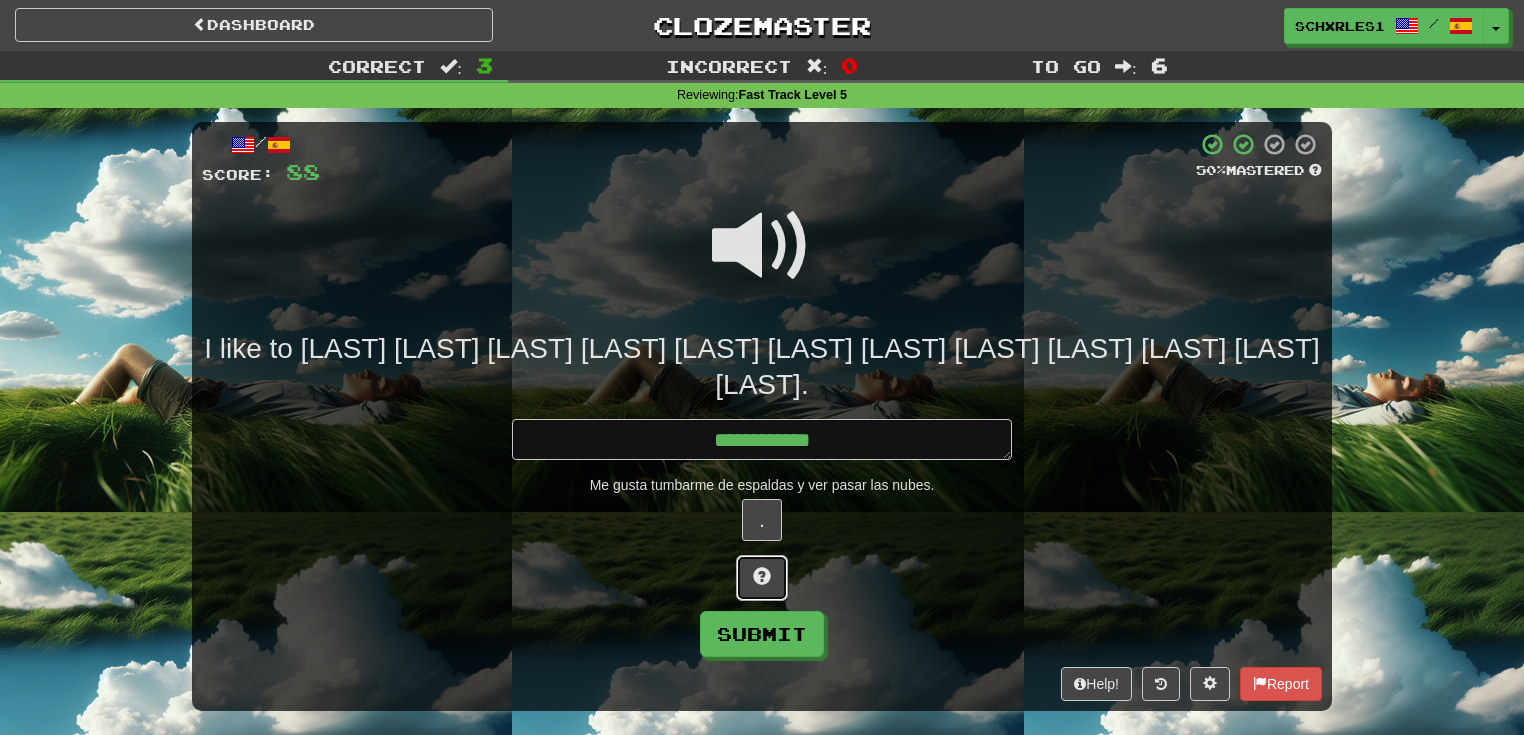 click at bounding box center [762, 578] 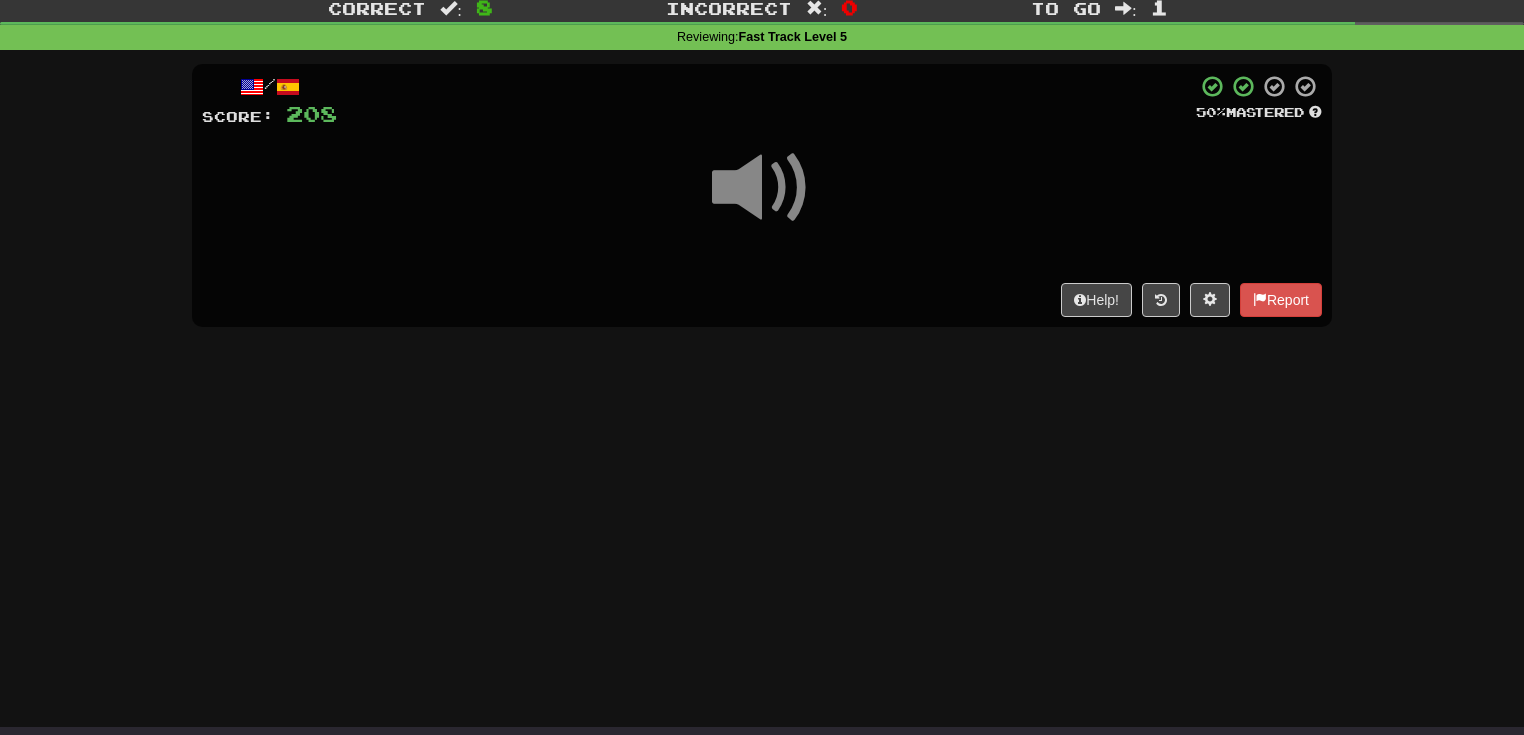 scroll, scrollTop: 0, scrollLeft: 0, axis: both 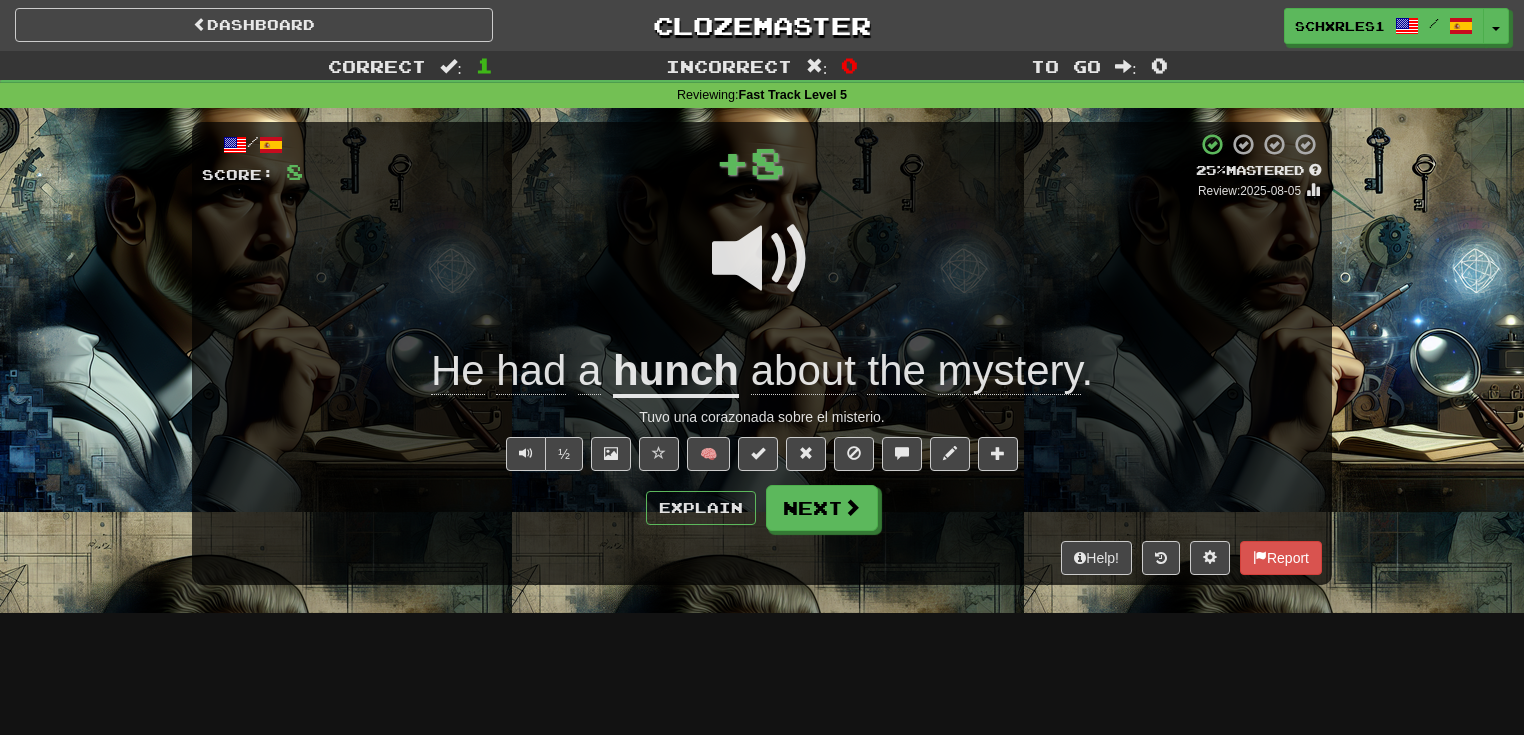 click at bounding box center [762, 259] 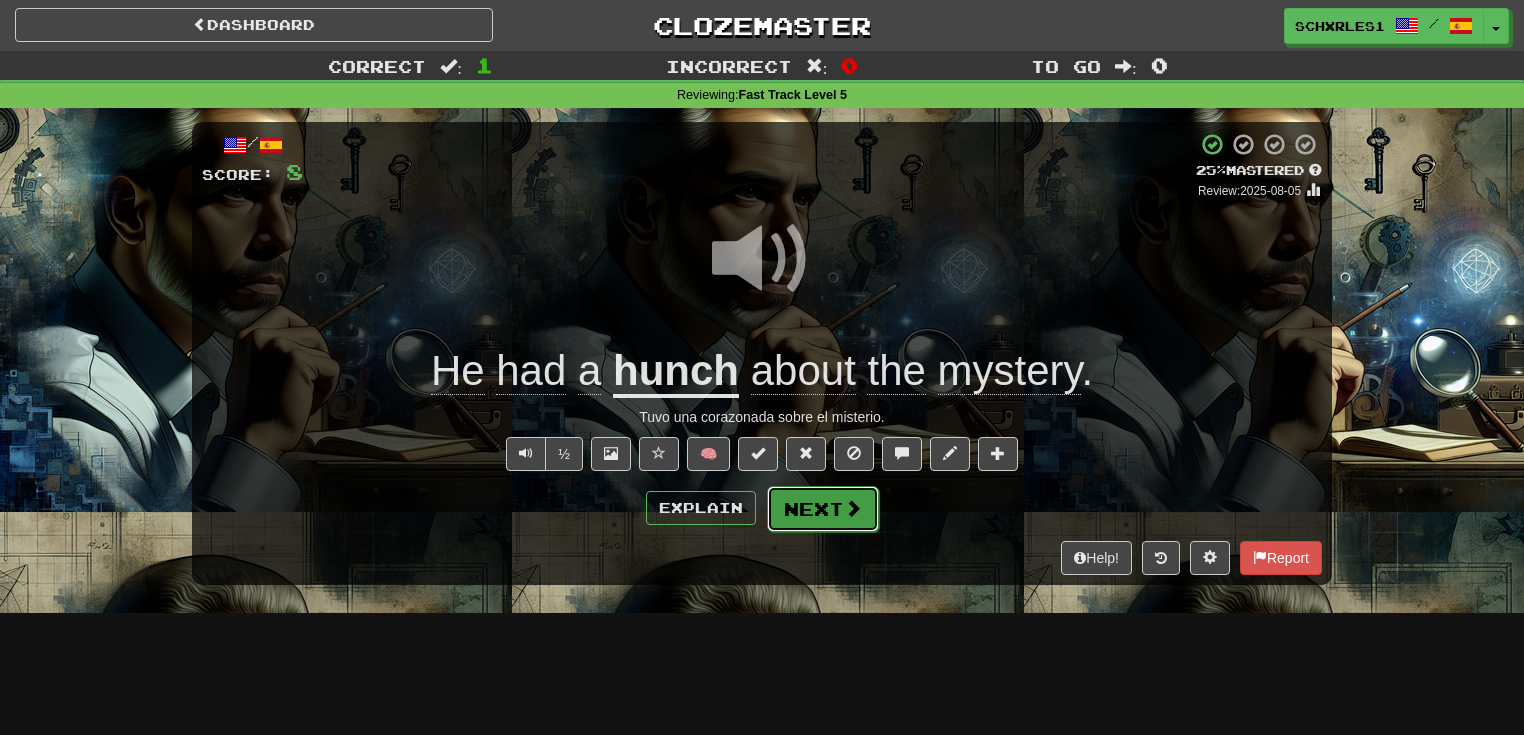 click at bounding box center [853, 508] 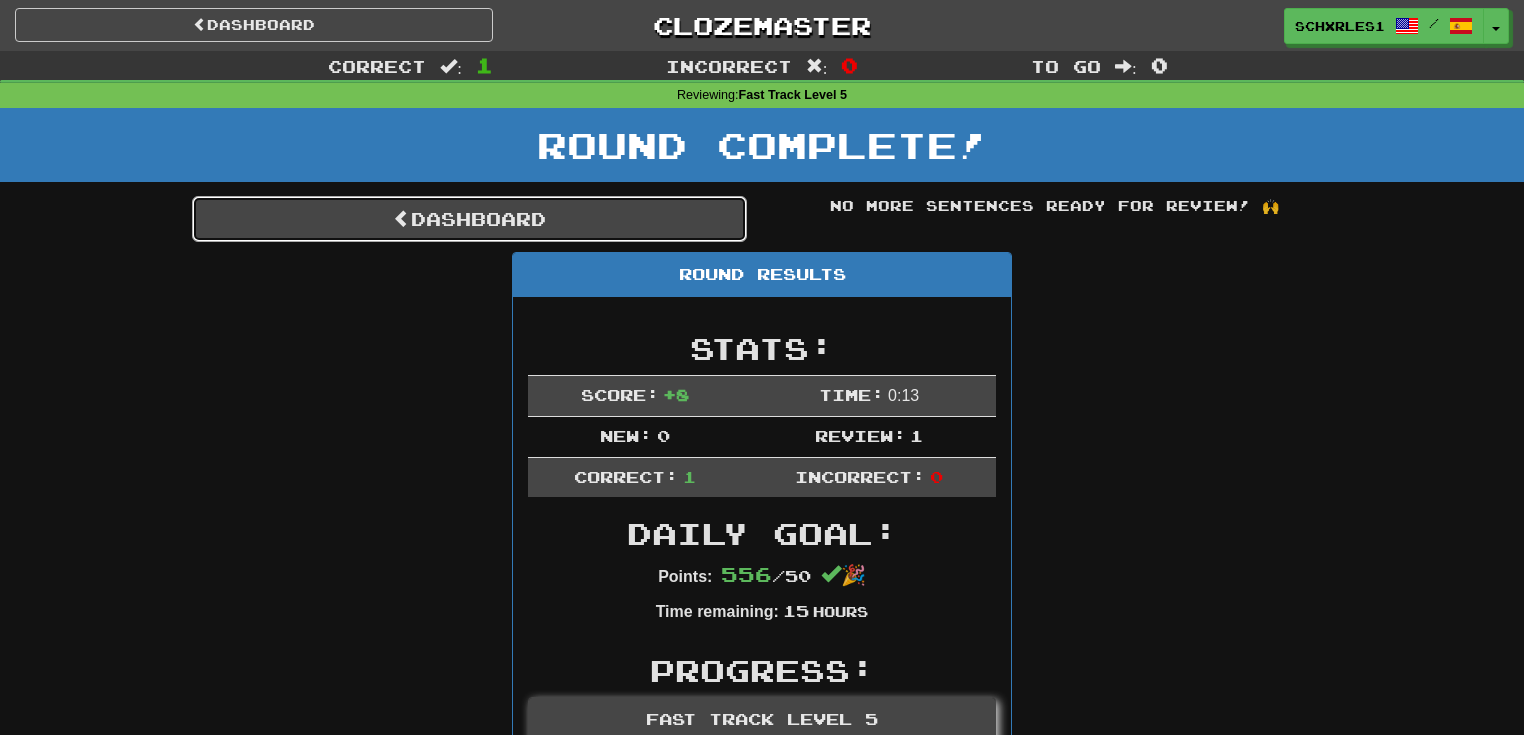 click on "Dashboard" at bounding box center (469, 219) 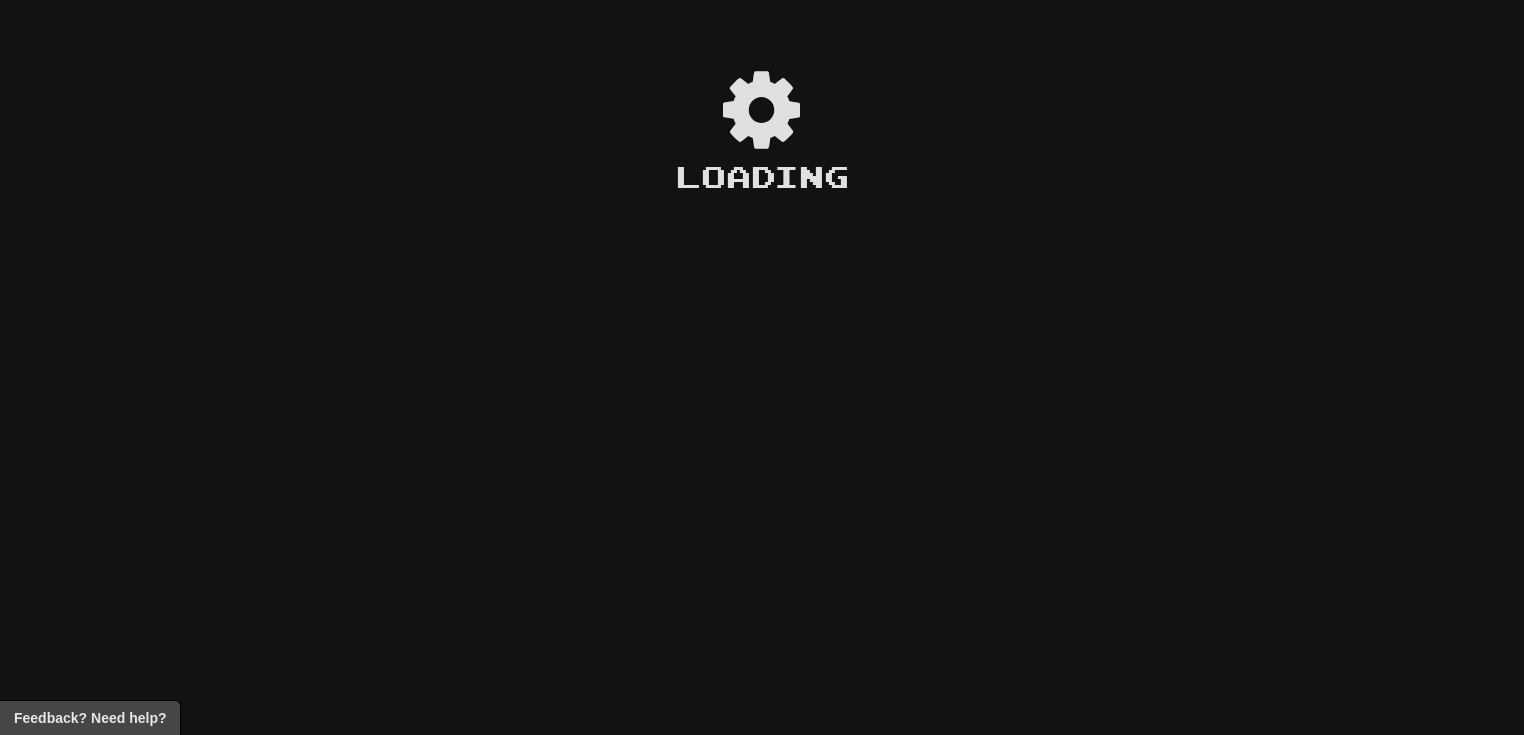 scroll, scrollTop: 0, scrollLeft: 0, axis: both 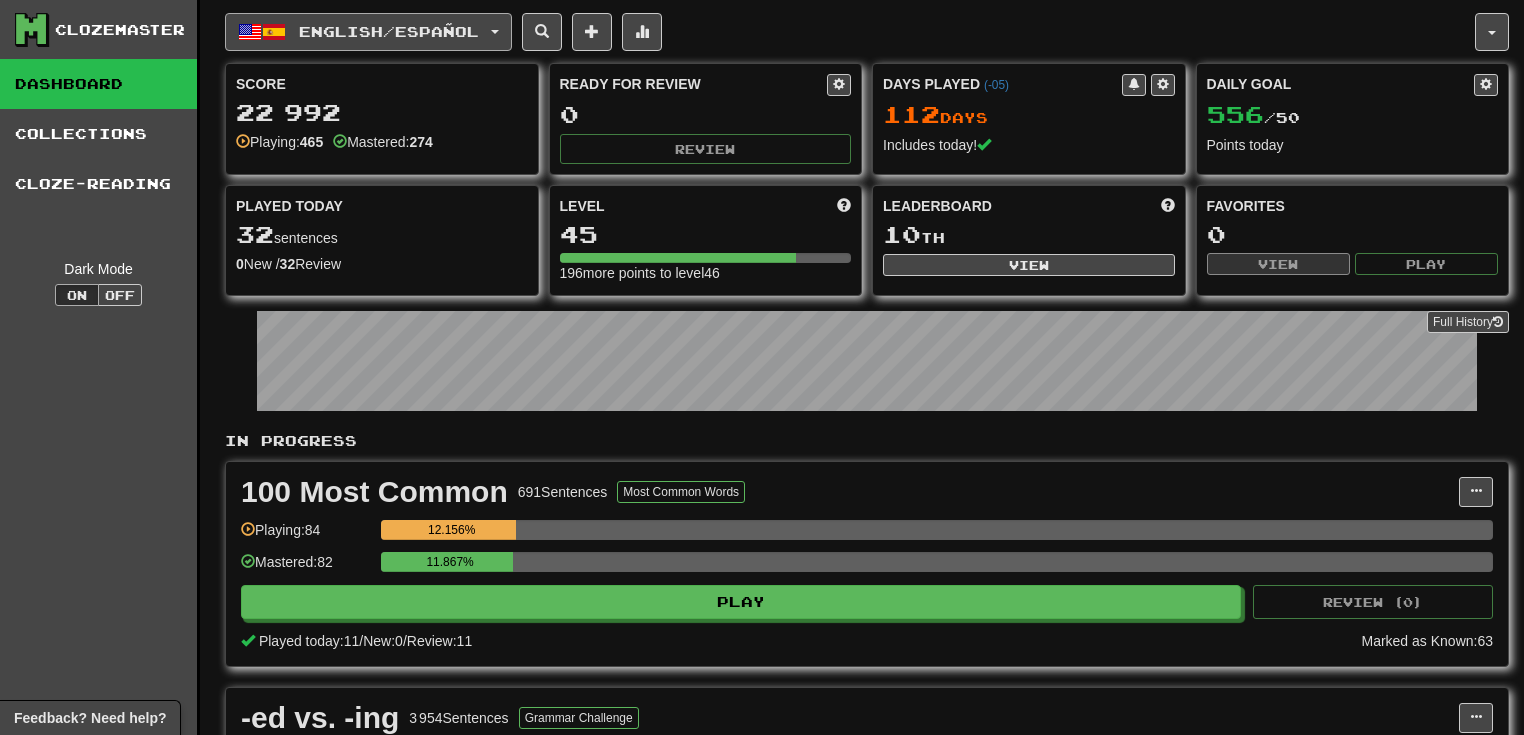 click on "English  /  Español" at bounding box center (389, 31) 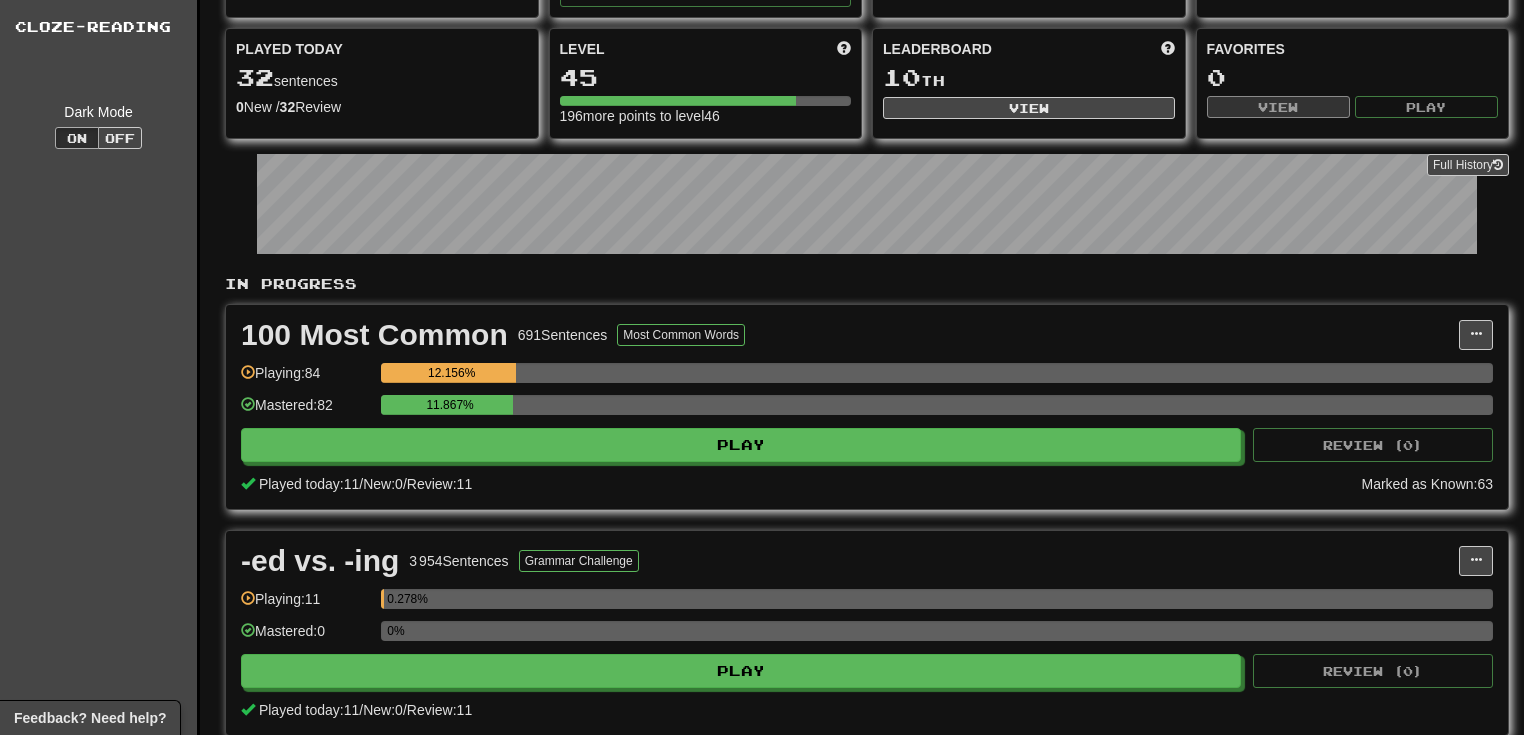 scroll, scrollTop: 0, scrollLeft: 0, axis: both 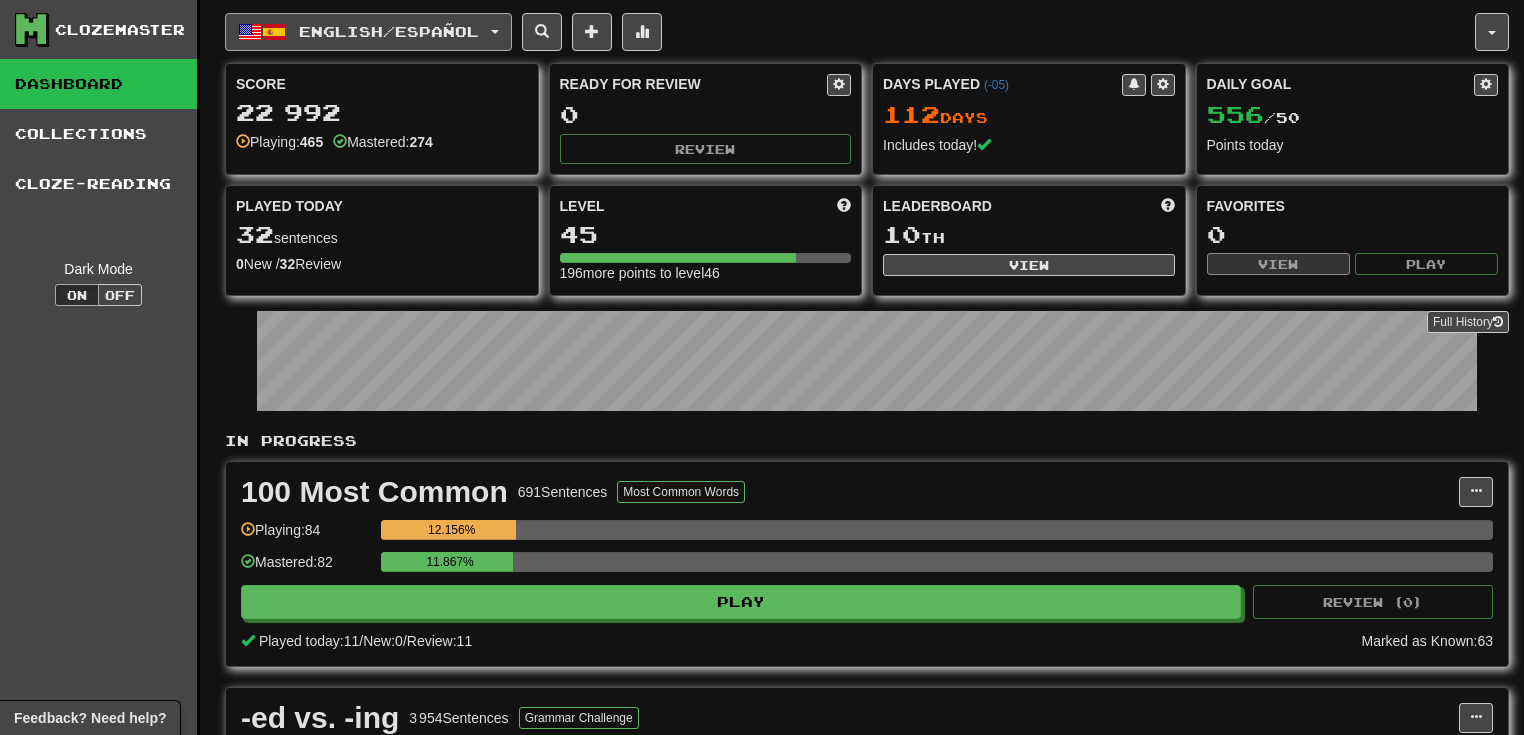 click on "English  /  Español" at bounding box center (389, 31) 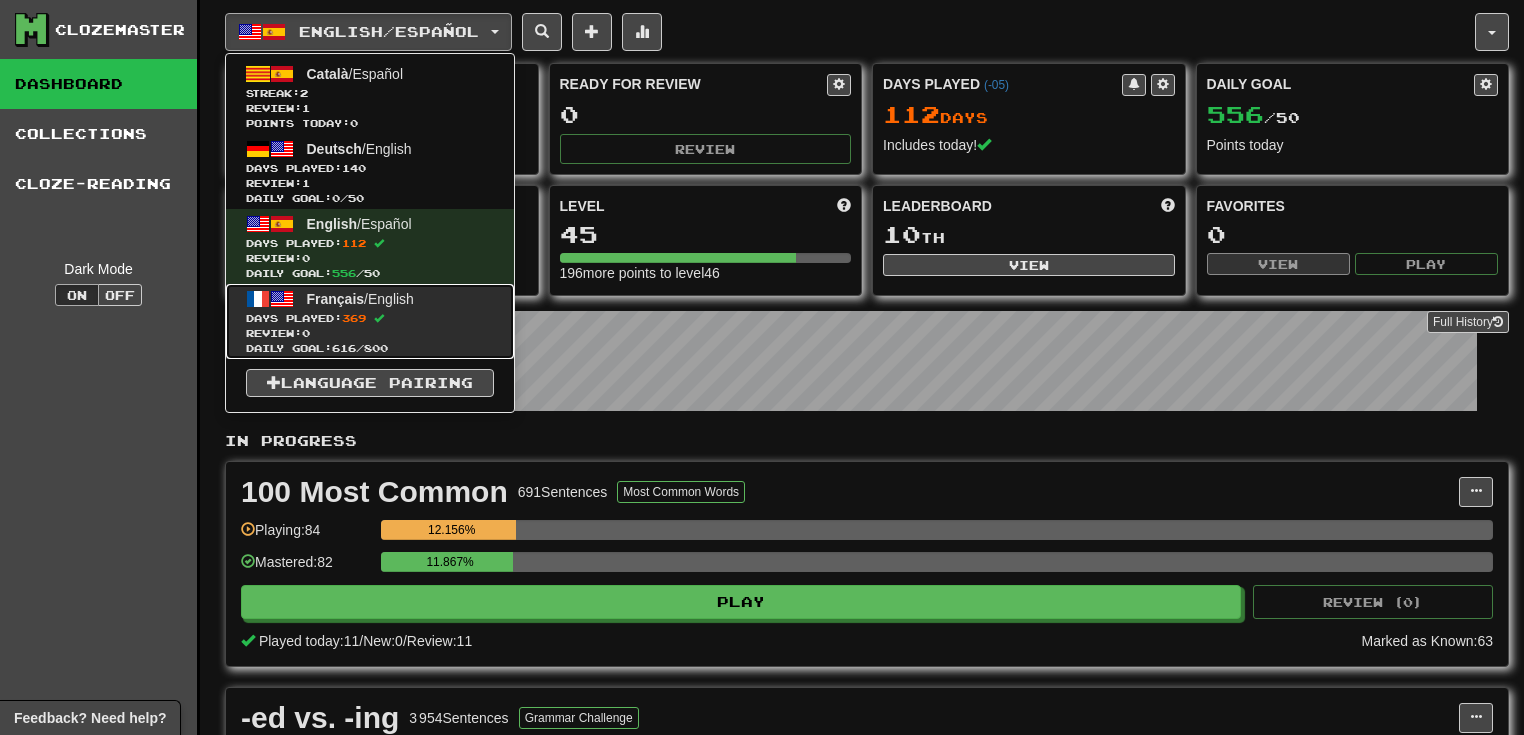 click on "Review:  0" at bounding box center [370, 333] 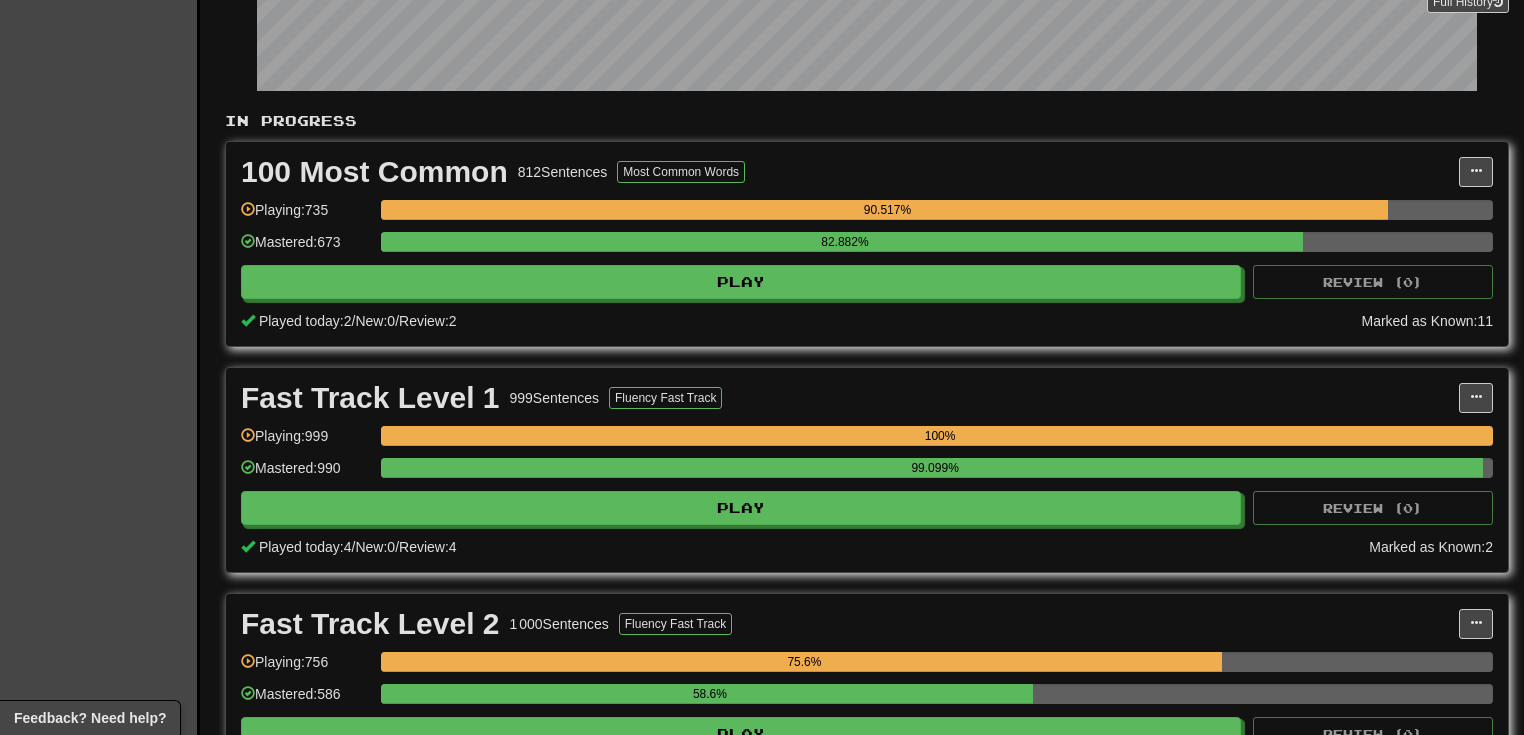 scroll, scrollTop: 0, scrollLeft: 0, axis: both 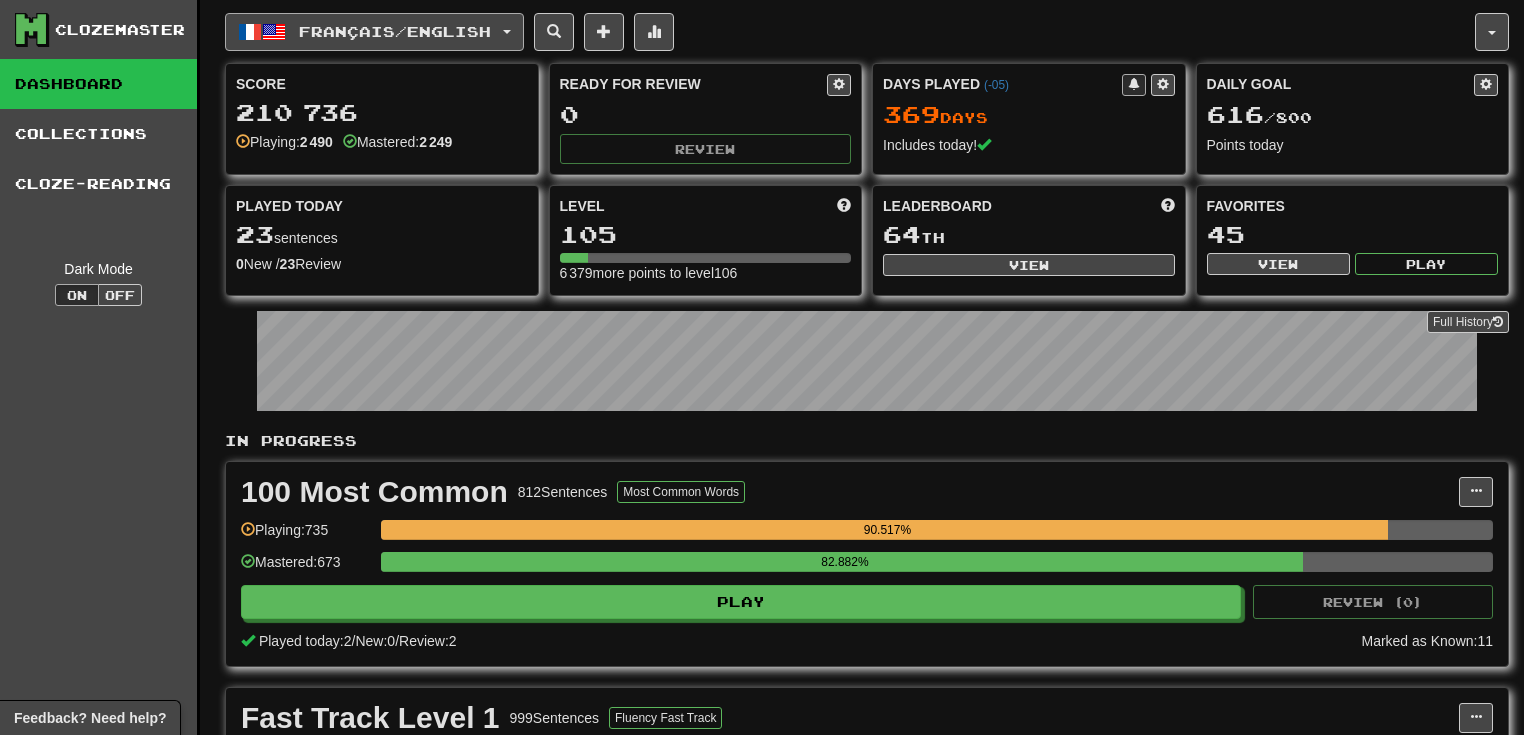 click on "Français  /  English" at bounding box center (395, 31) 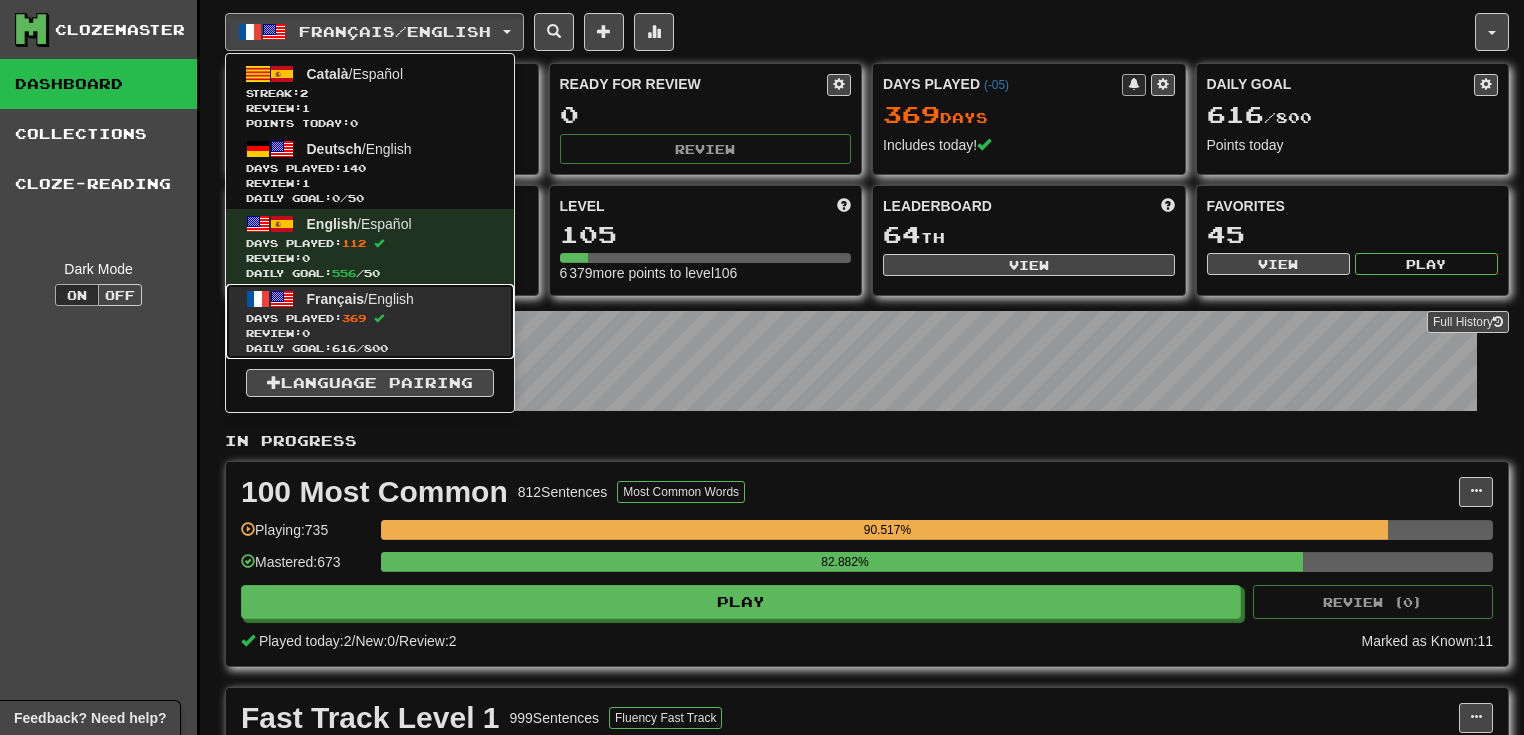 click on "Days Played:  369" at bounding box center [370, 318] 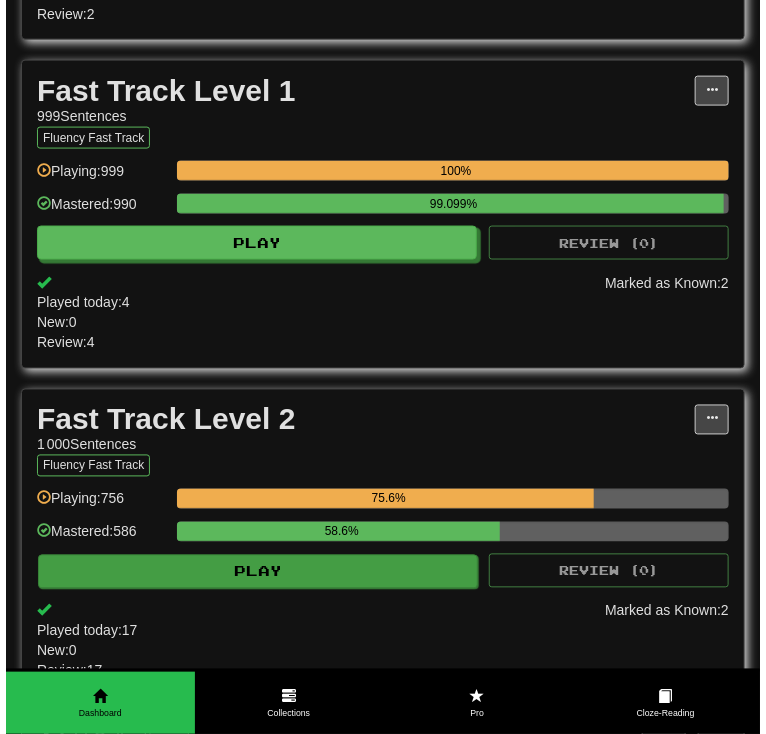scroll, scrollTop: 853, scrollLeft: 0, axis: vertical 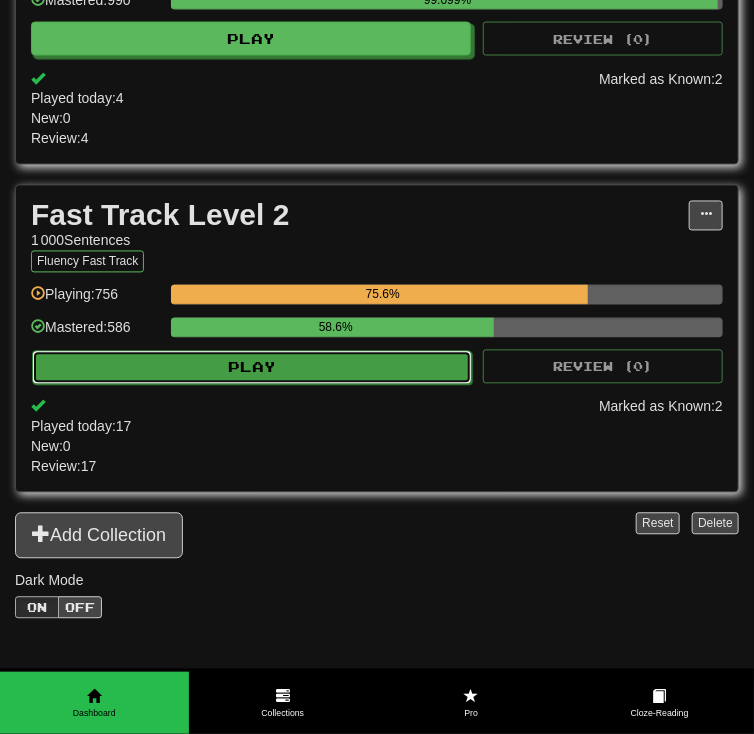 click on "Play" at bounding box center [252, 368] 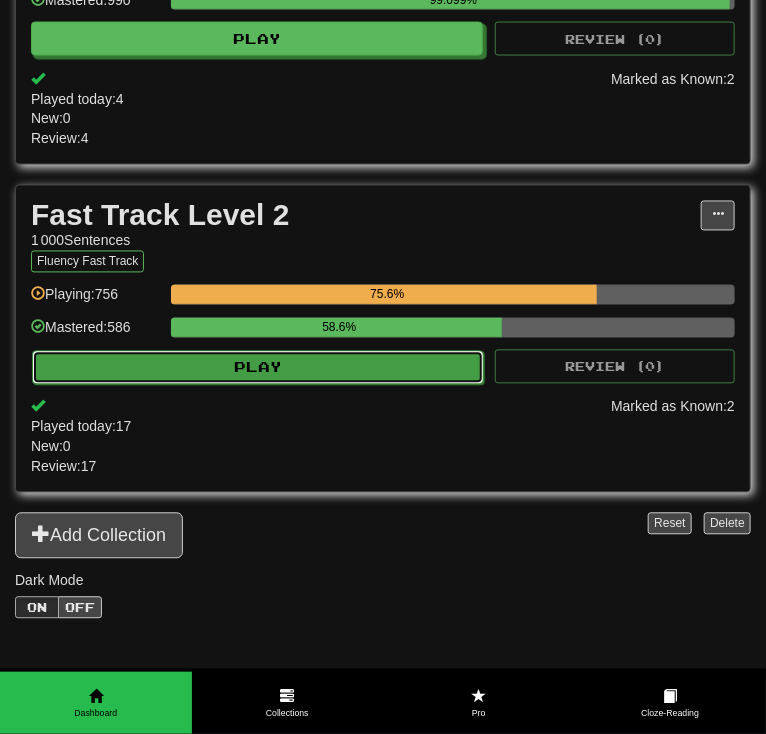 select on "**" 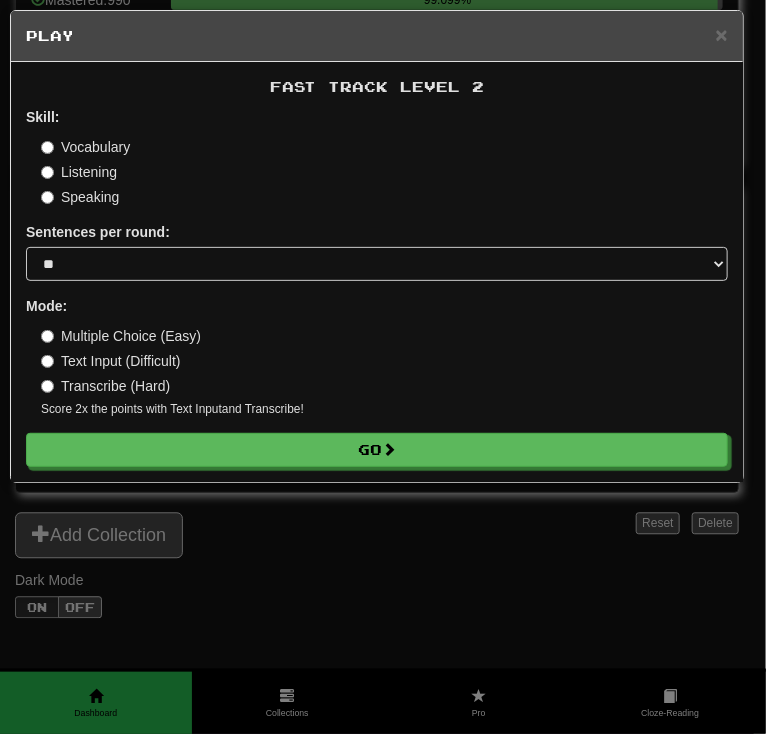click on "Vocabulary" at bounding box center [85, 147] 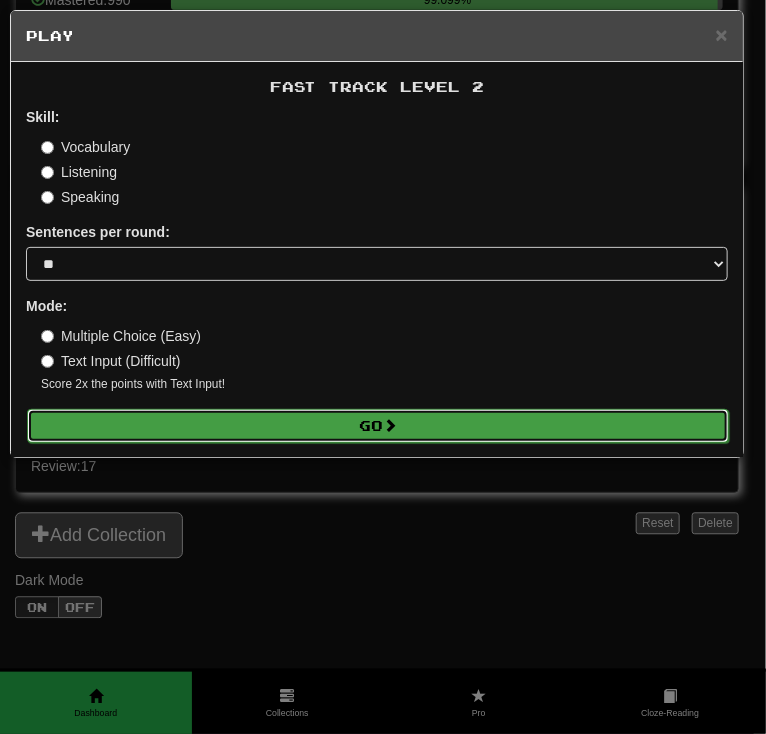 click on "Go" at bounding box center (378, 426) 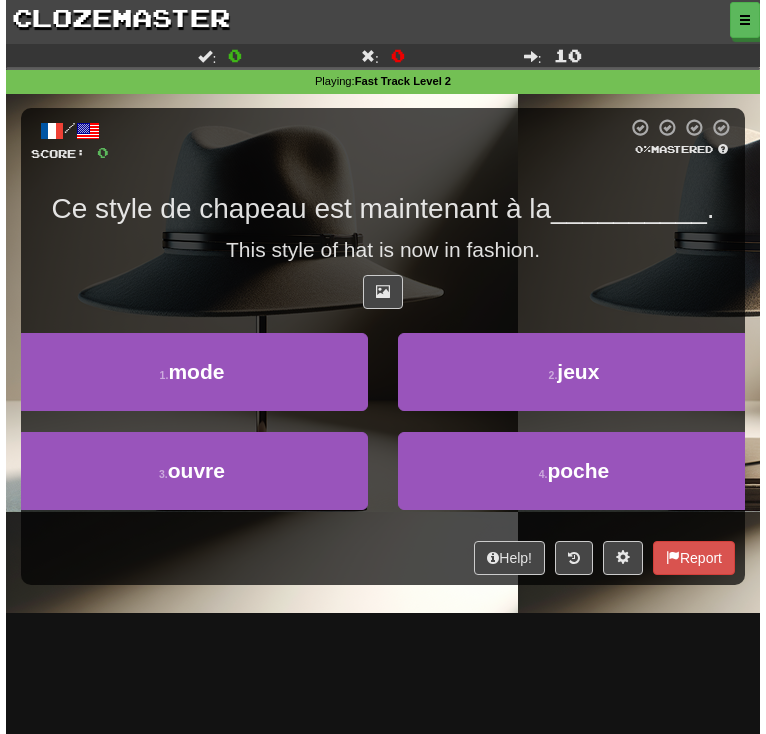 scroll, scrollTop: 0, scrollLeft: 0, axis: both 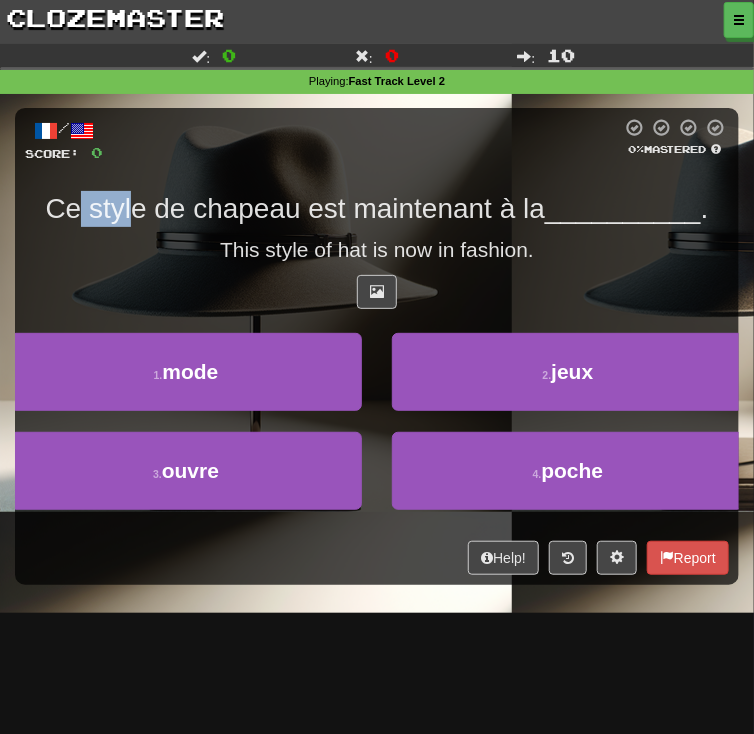 drag, startPoint x: 103, startPoint y: 218, endPoint x: 228, endPoint y: 217, distance: 125.004 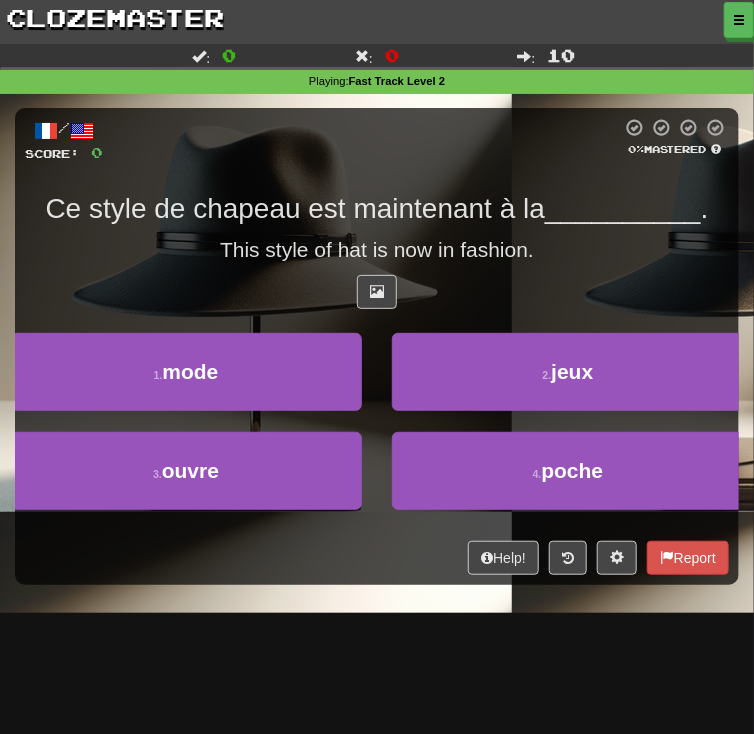 click on "Ce style de chapeau est maintenant à la" at bounding box center [295, 208] 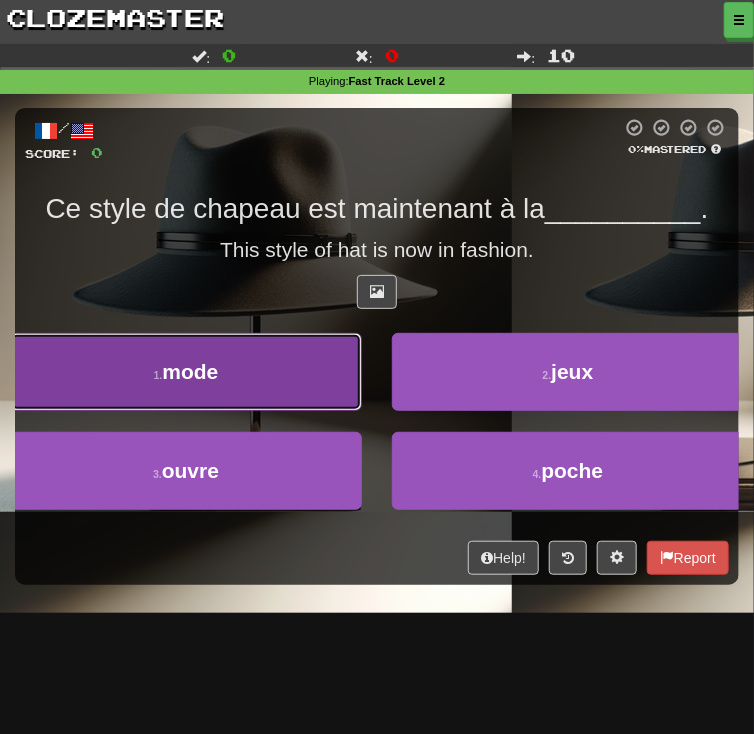 click on "1 .  mode" at bounding box center (186, 372) 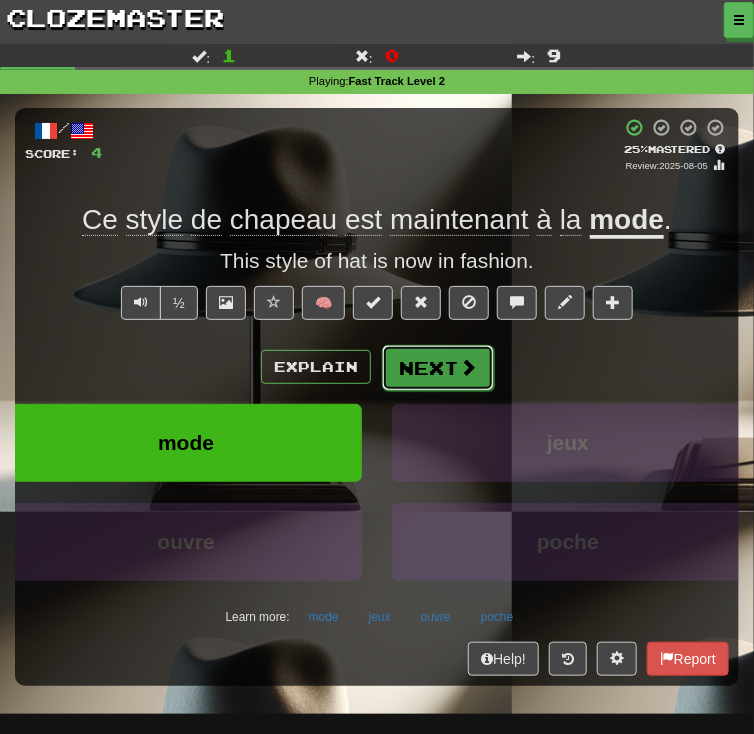 click on "Next" at bounding box center [438, 368] 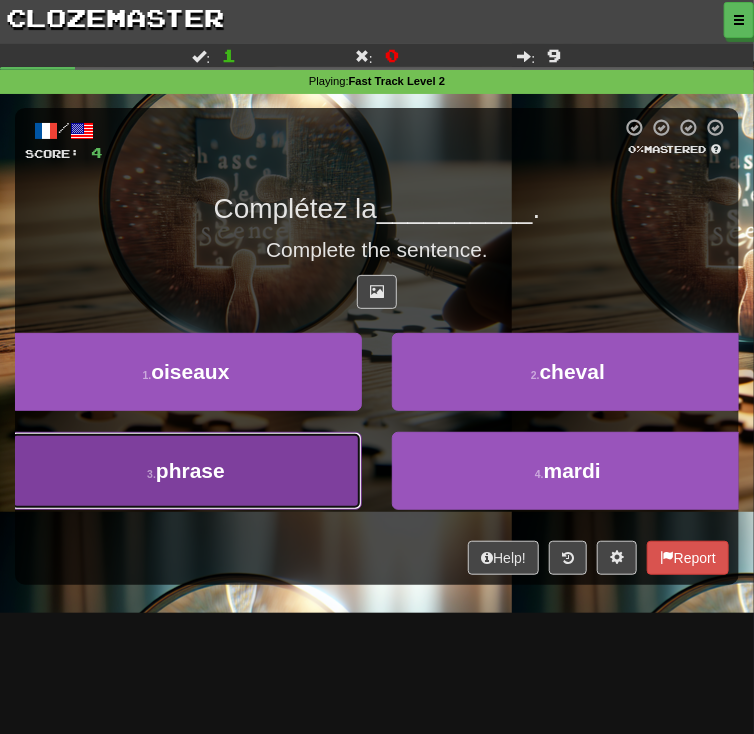 click on "3 .  phrase" at bounding box center (186, 471) 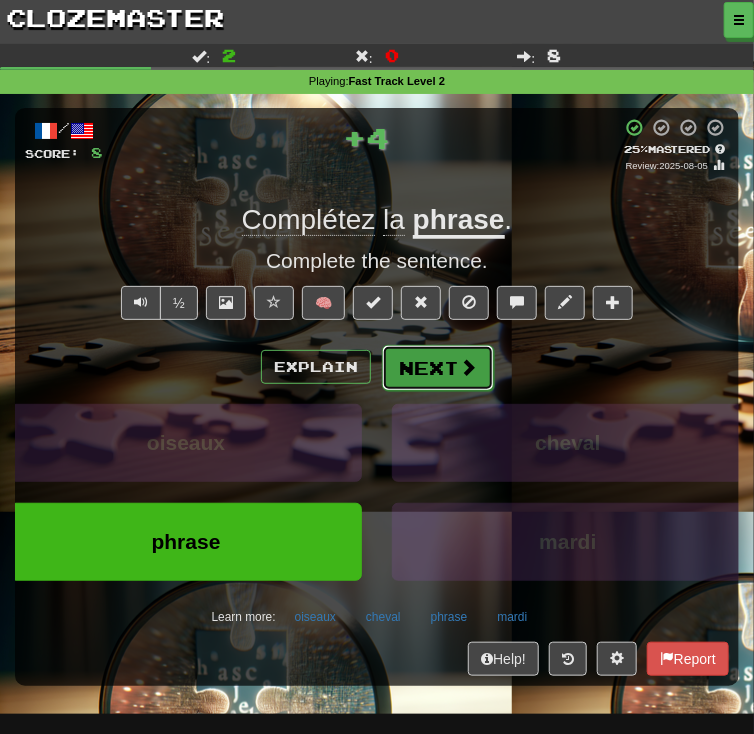 click on "Next" at bounding box center [438, 368] 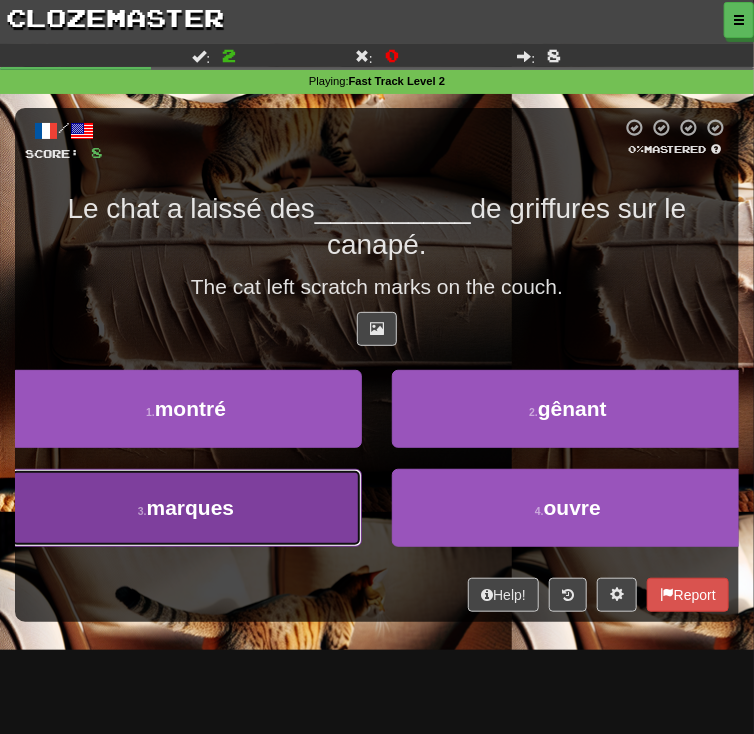 click on "3 .  marques" at bounding box center [186, 508] 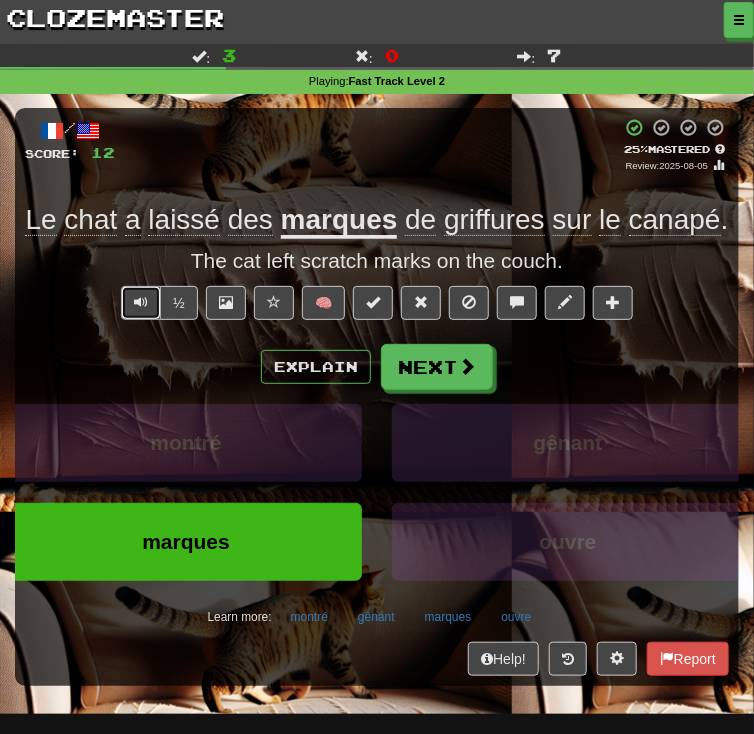 click at bounding box center [141, 303] 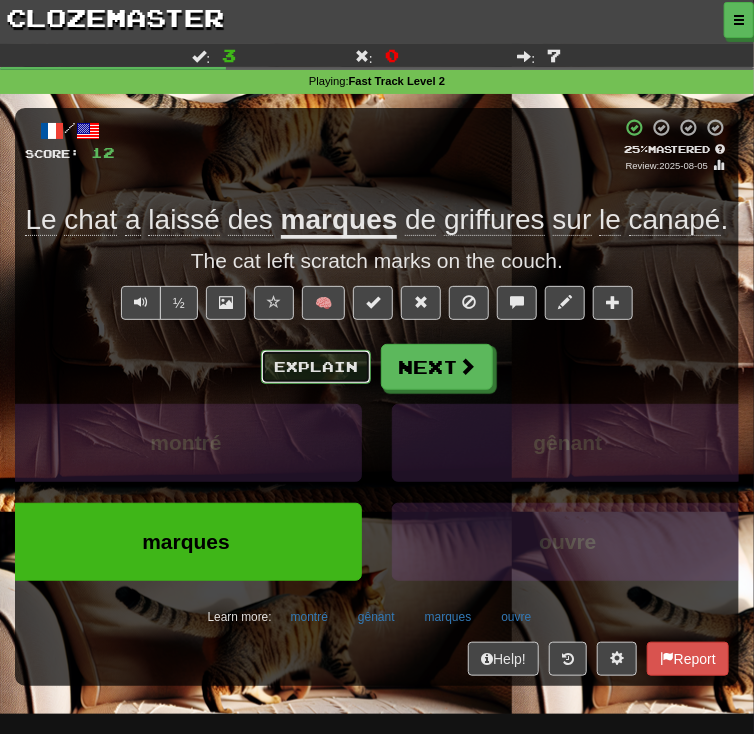 drag, startPoint x: 305, startPoint y: 352, endPoint x: 204, endPoint y: 357, distance: 101.12369 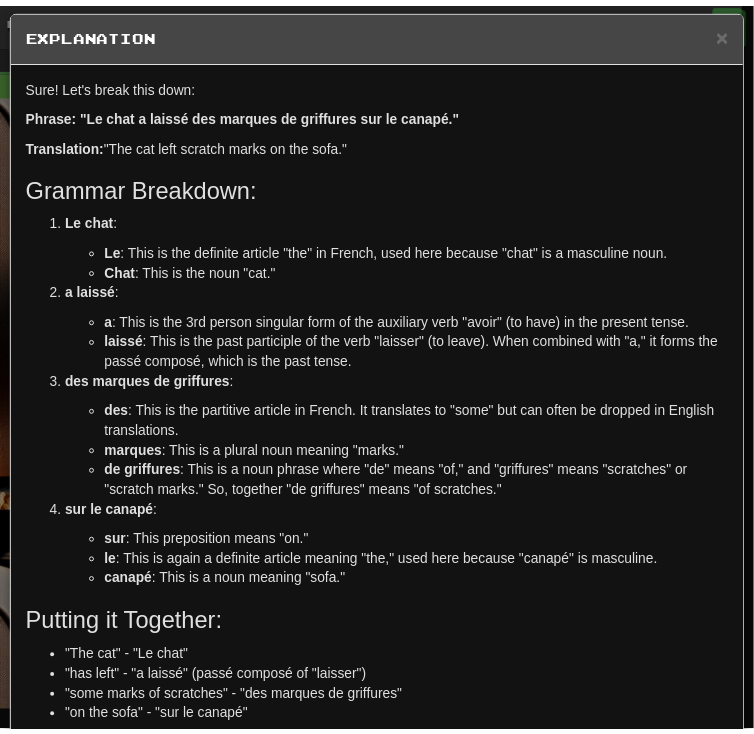 scroll, scrollTop: 0, scrollLeft: 0, axis: both 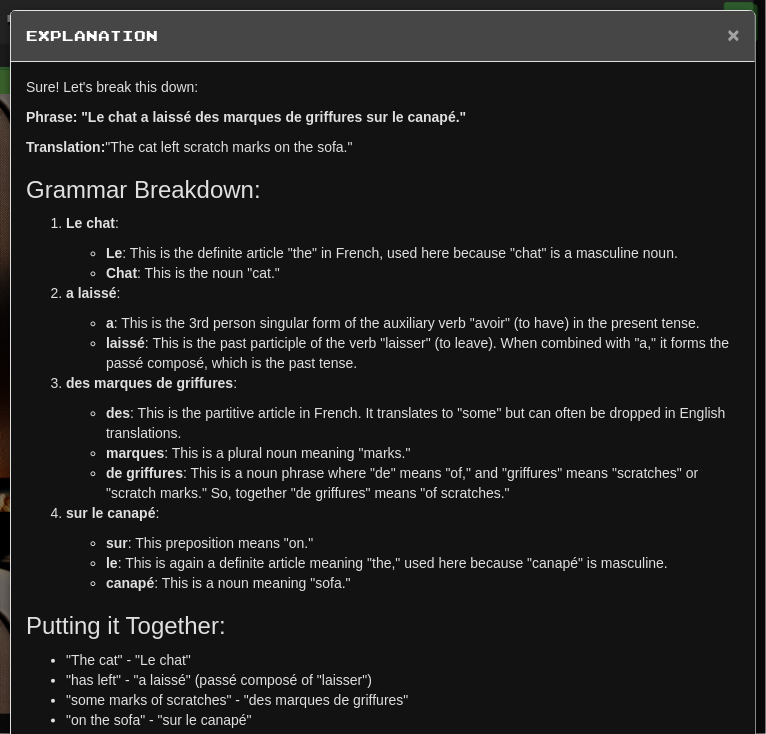 click on "×" at bounding box center (734, 34) 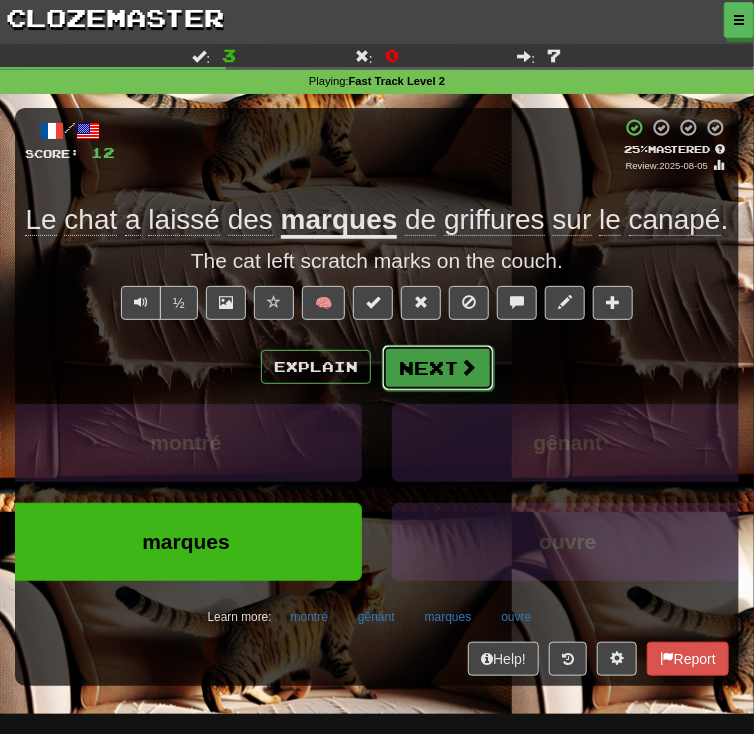 click at bounding box center [468, 367] 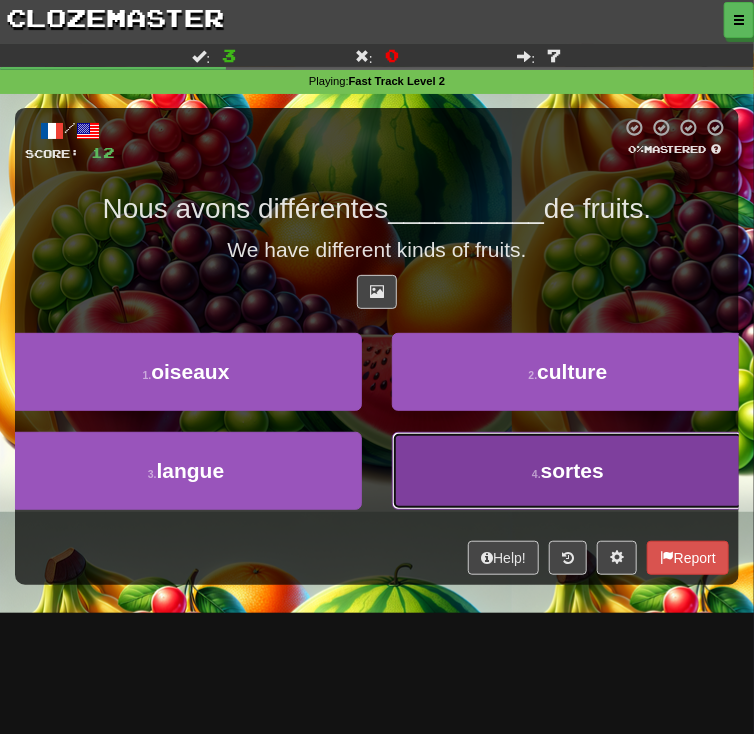 click on "sortes" at bounding box center [572, 470] 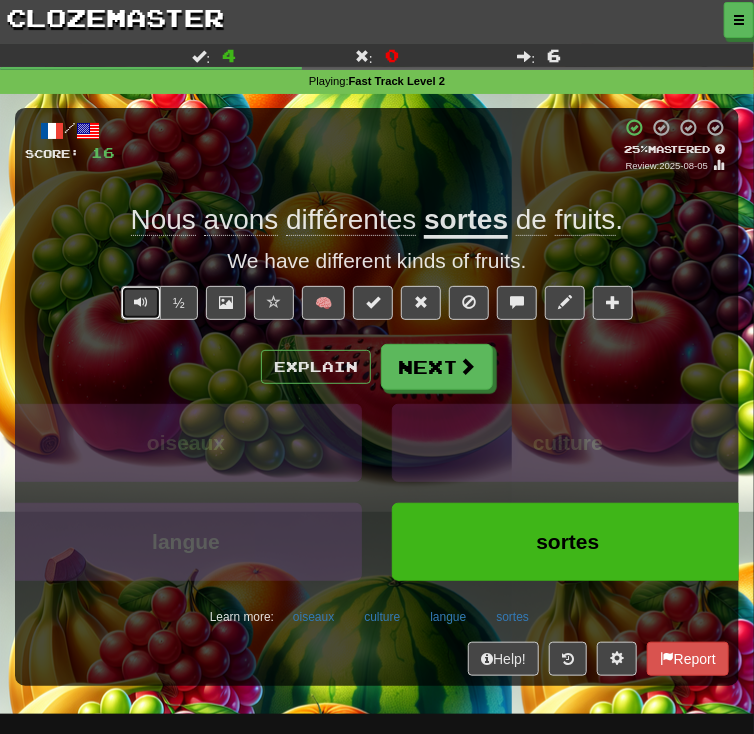 click at bounding box center [141, 302] 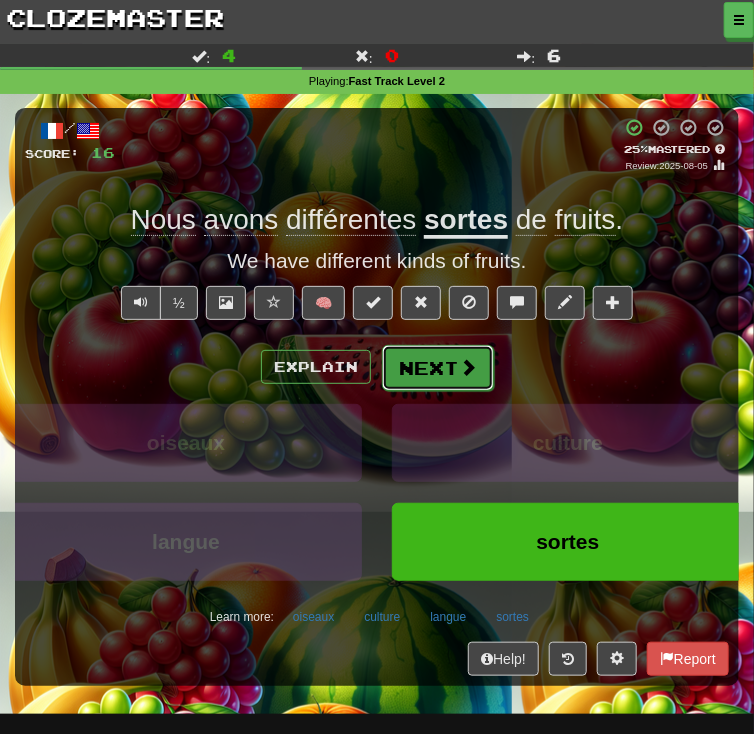 click on "Next" at bounding box center (438, 368) 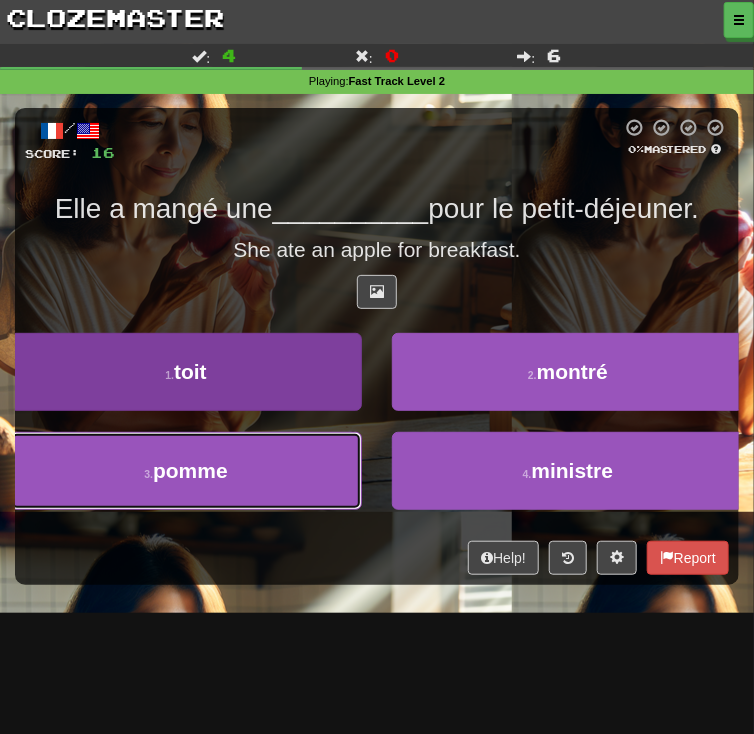 click on "3 .  pomme" at bounding box center [186, 471] 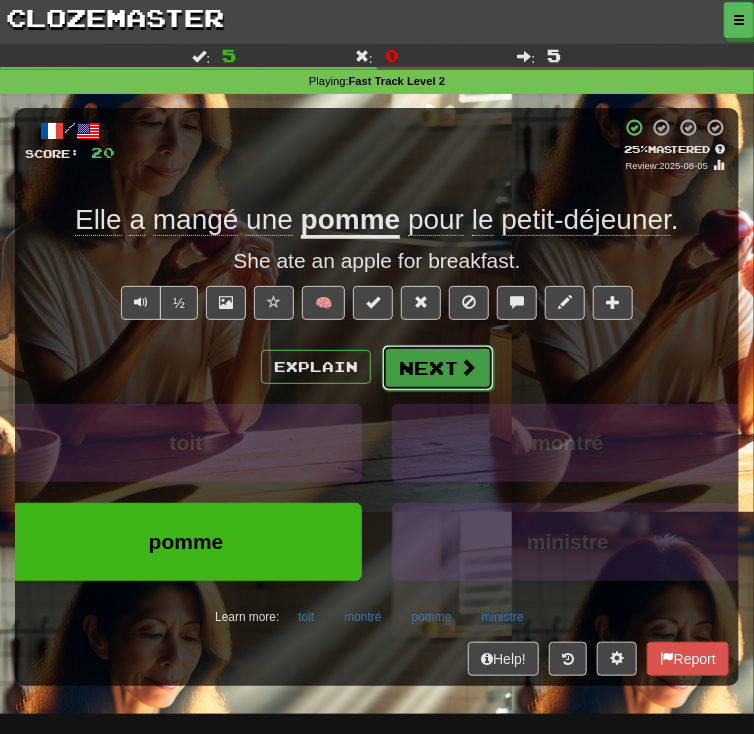 click at bounding box center [468, 367] 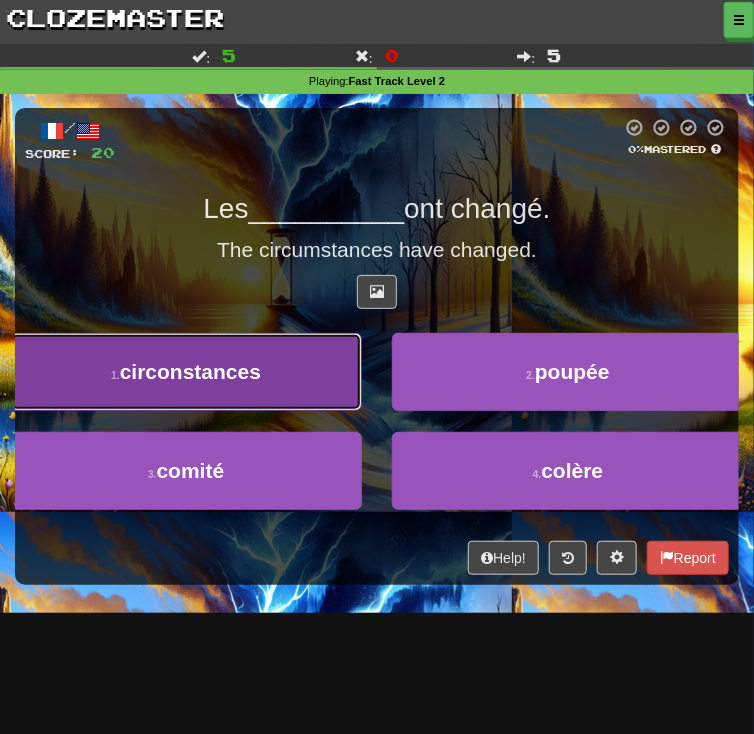 click on "1 .  circonstances" at bounding box center [186, 372] 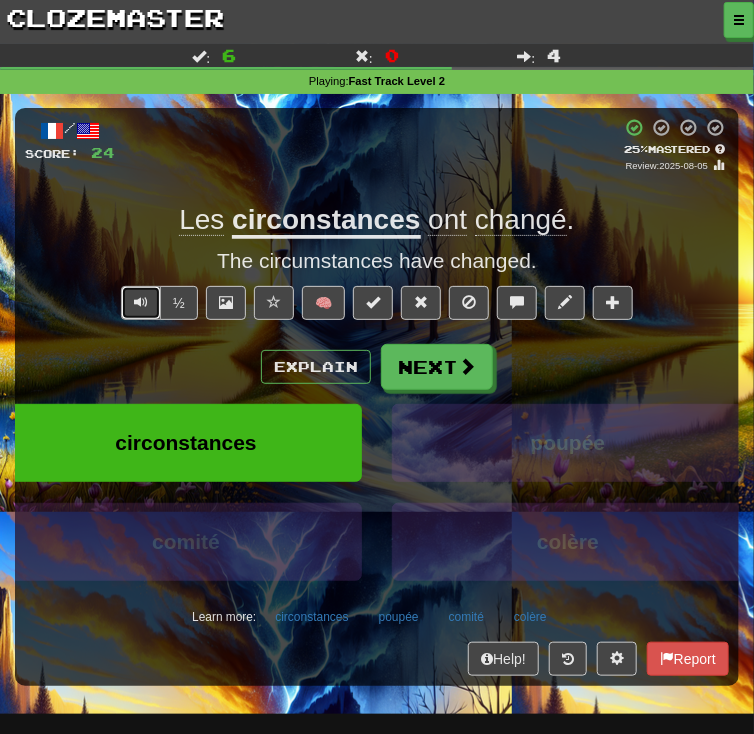 click at bounding box center [141, 303] 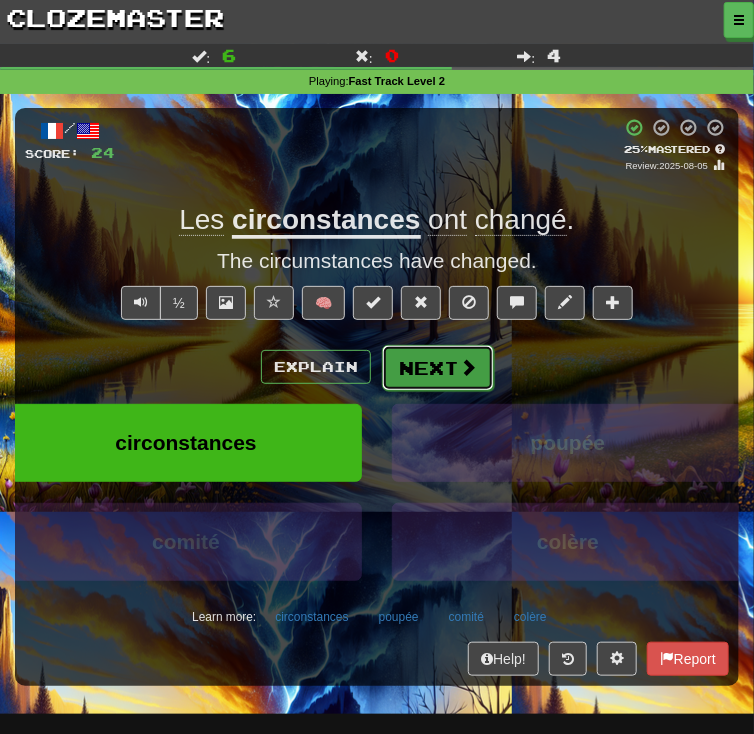 click at bounding box center (468, 367) 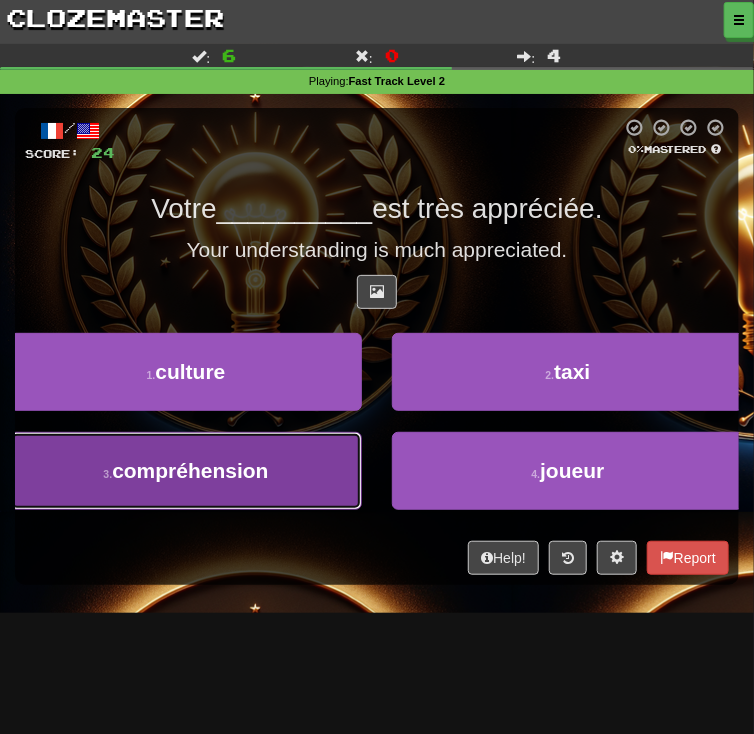 click on "3 .  compréhension" at bounding box center (186, 471) 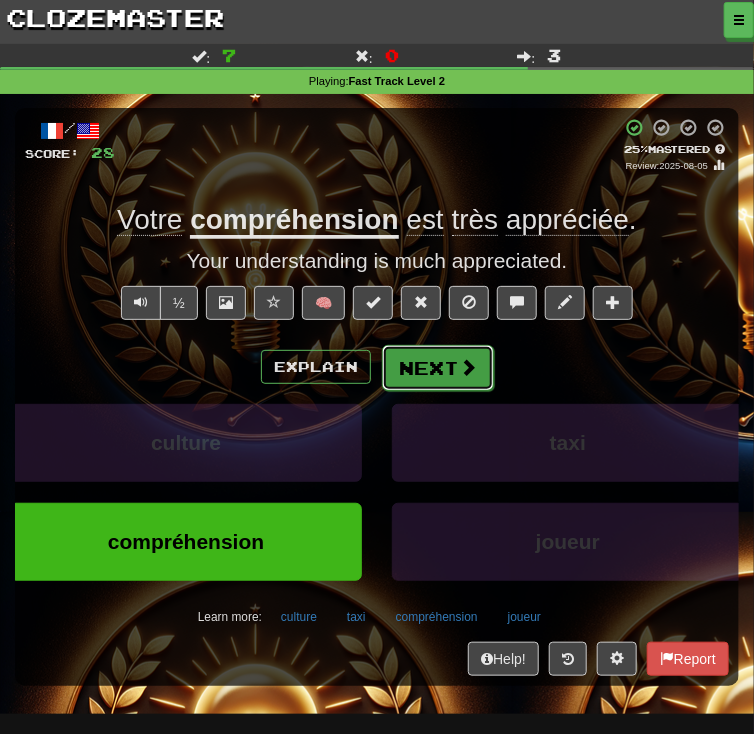 click at bounding box center (468, 367) 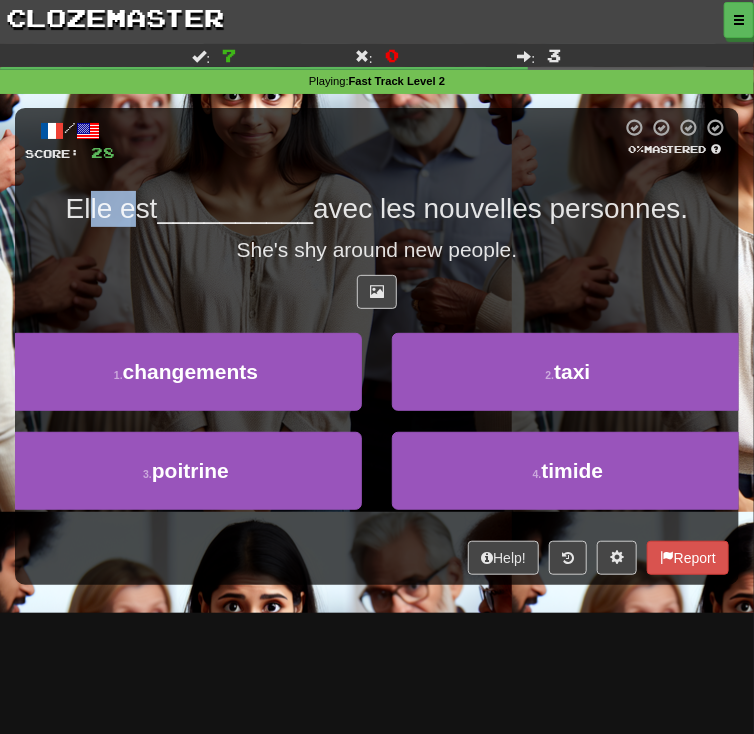 drag, startPoint x: 85, startPoint y: 213, endPoint x: 220, endPoint y: 216, distance: 135.03333 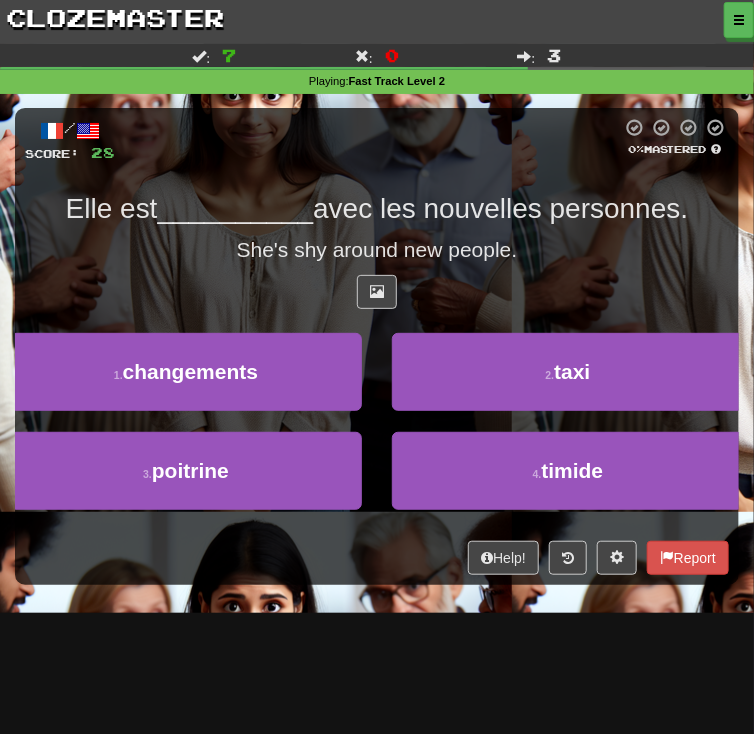 click on "__________" at bounding box center (235, 208) 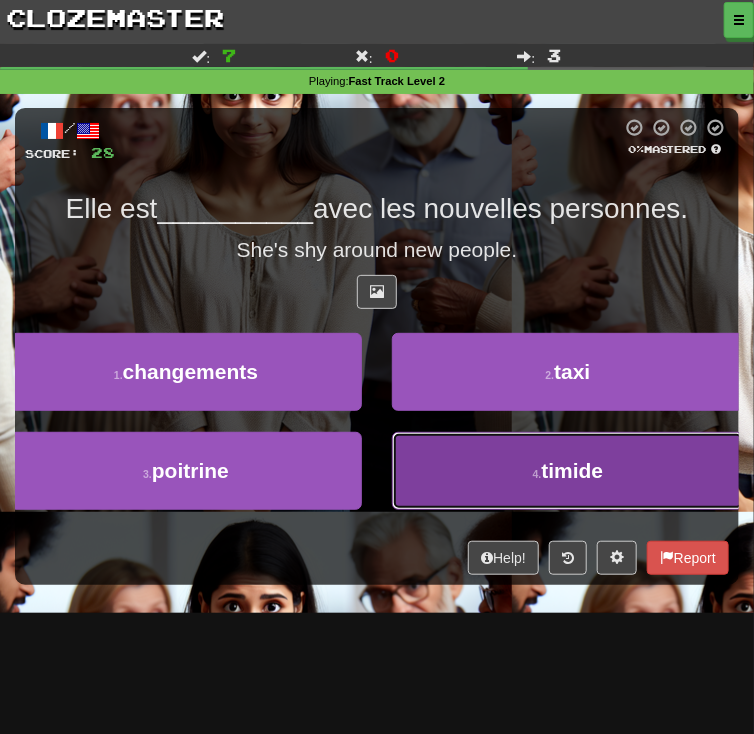 click on "4 .  timide" at bounding box center [568, 471] 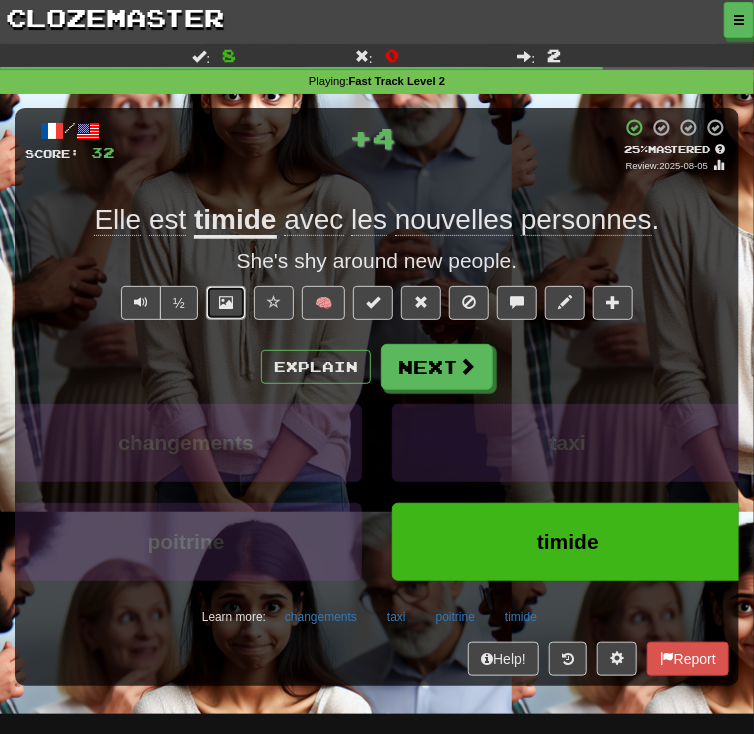 click at bounding box center [226, 303] 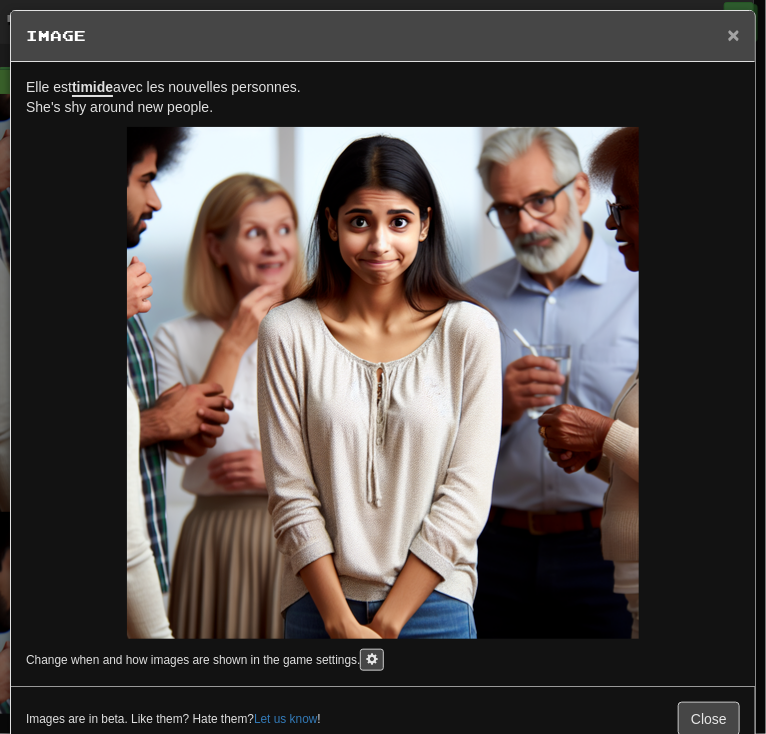 click on "×" at bounding box center (734, 34) 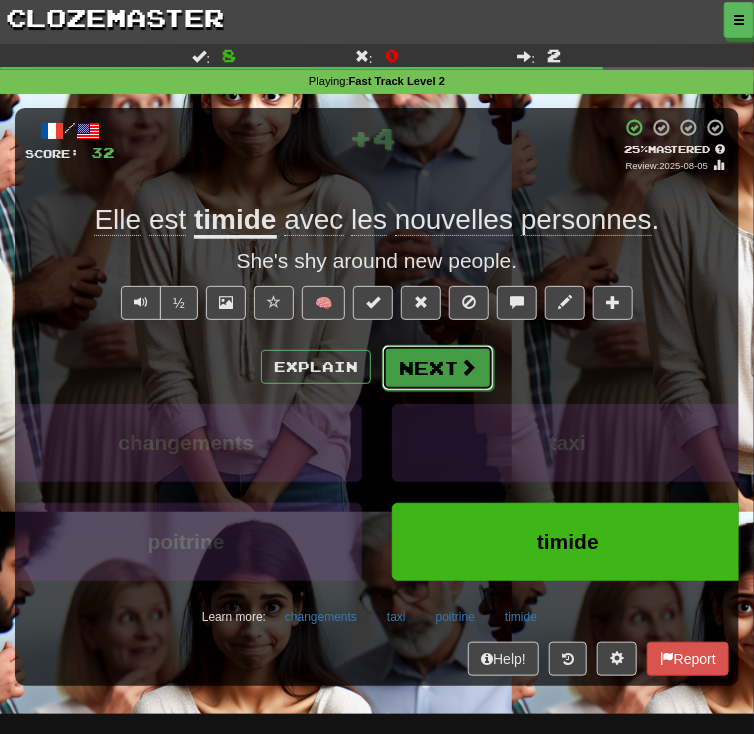 click on "Next" at bounding box center (438, 368) 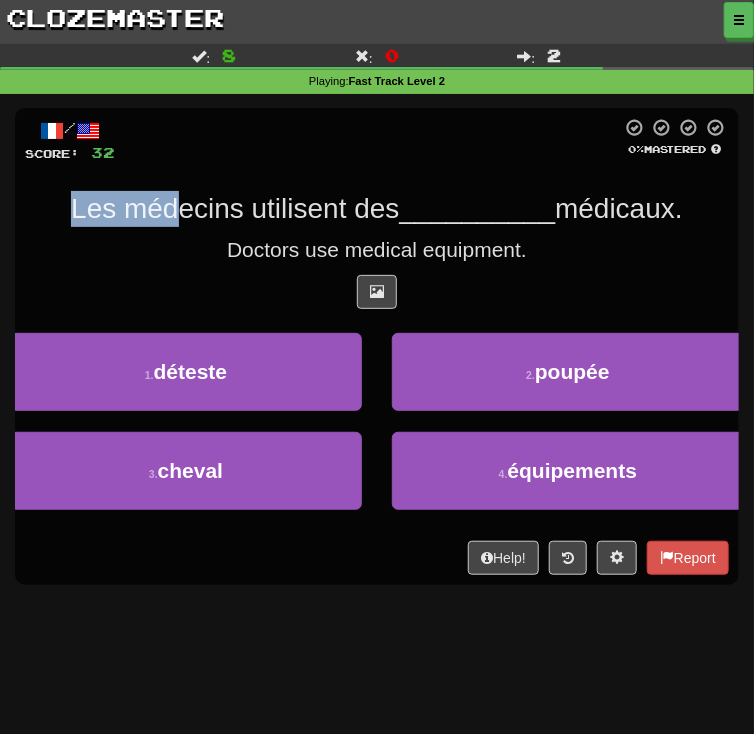 drag, startPoint x: 128, startPoint y: 220, endPoint x: 211, endPoint y: 220, distance: 83 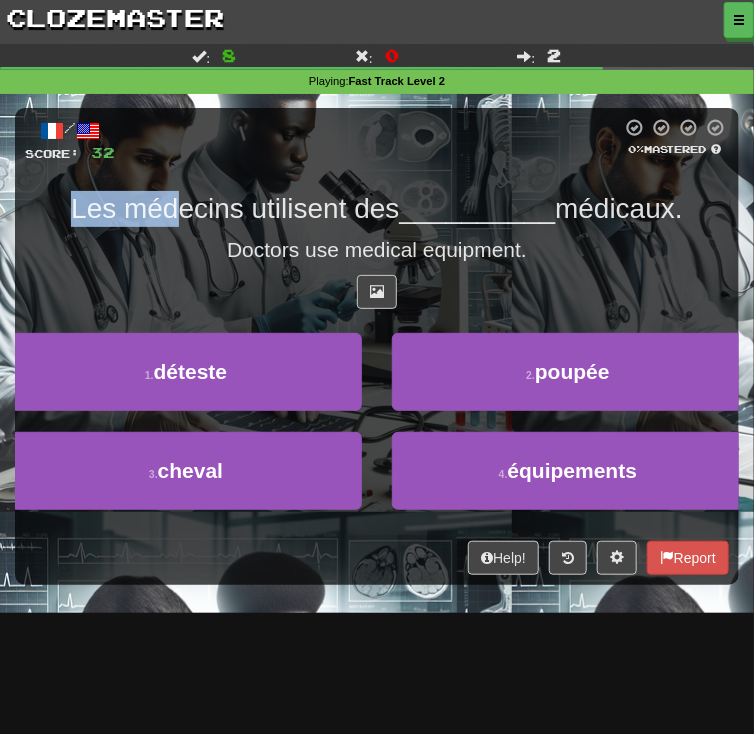 click on "Les médecins utilisent des" at bounding box center (235, 208) 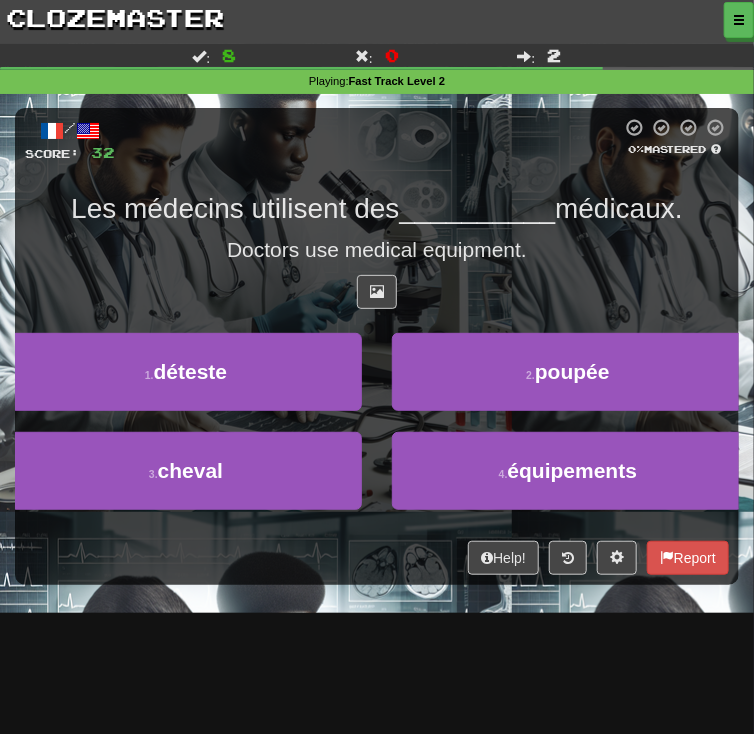click on "Les médecins utilisent des" at bounding box center (235, 208) 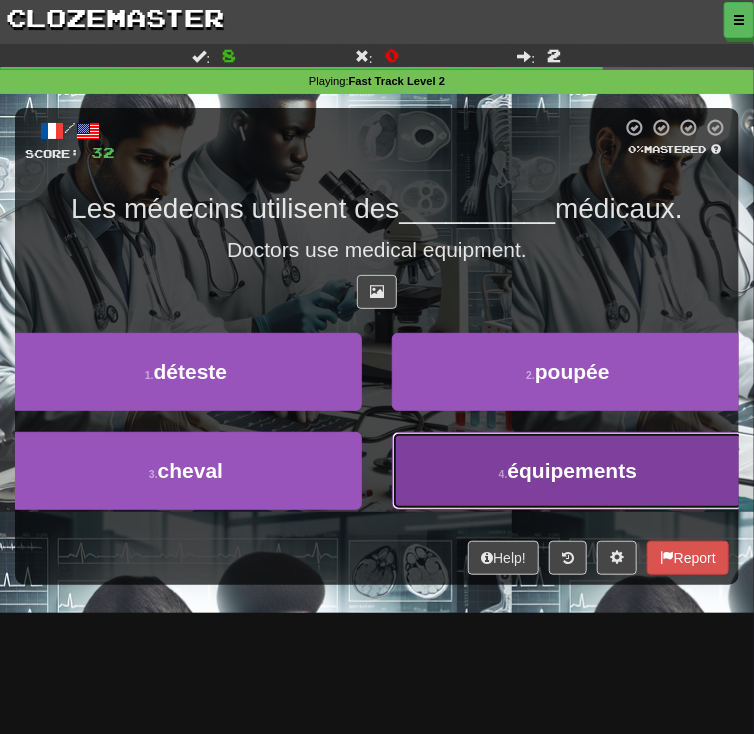 click on "équipements" at bounding box center [573, 470] 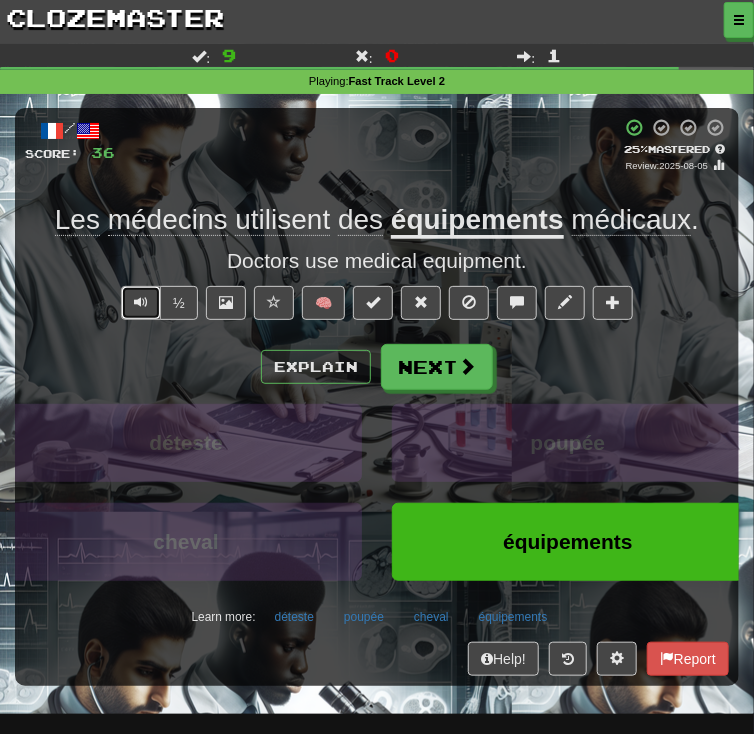 click at bounding box center [141, 302] 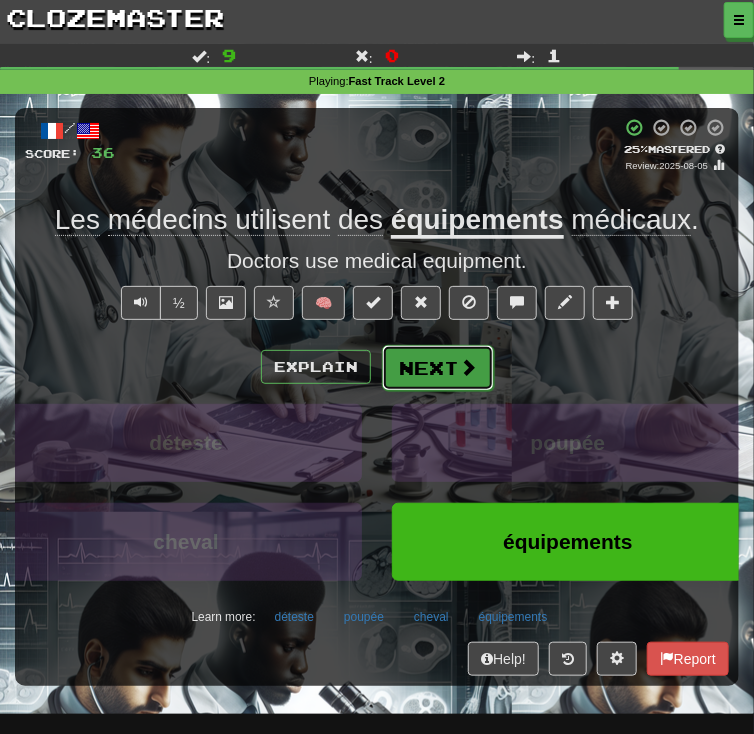 click at bounding box center (468, 367) 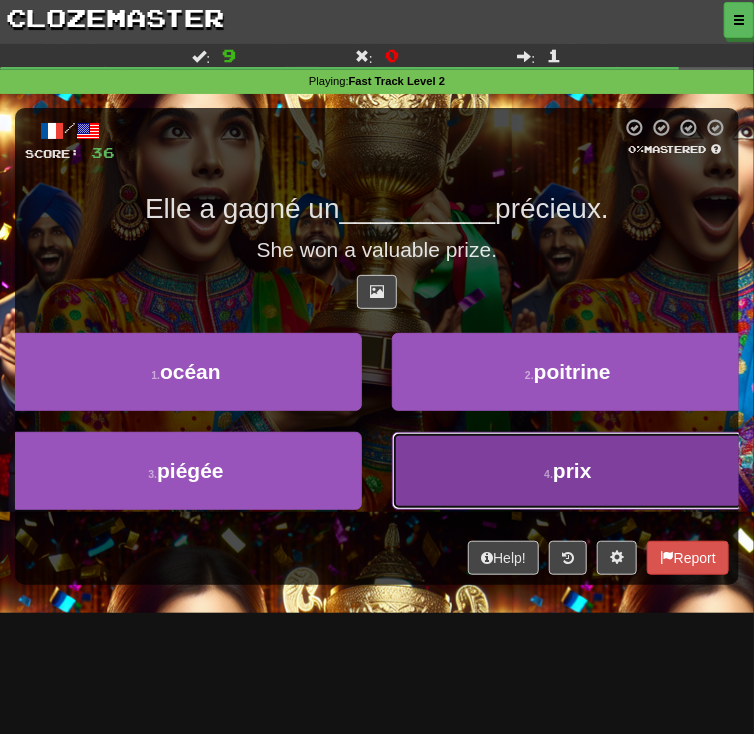 click on "prix" at bounding box center [572, 470] 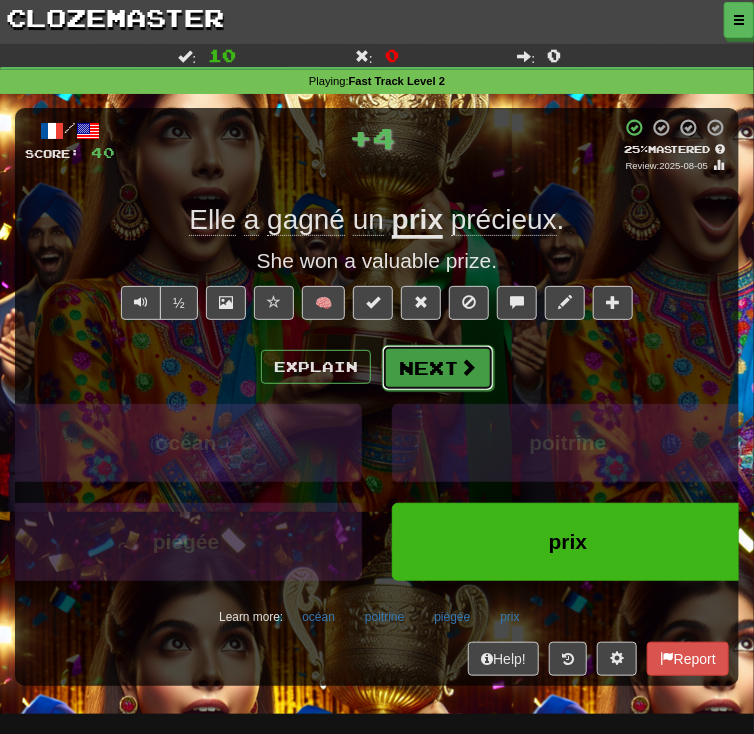 click on "Next" at bounding box center (438, 368) 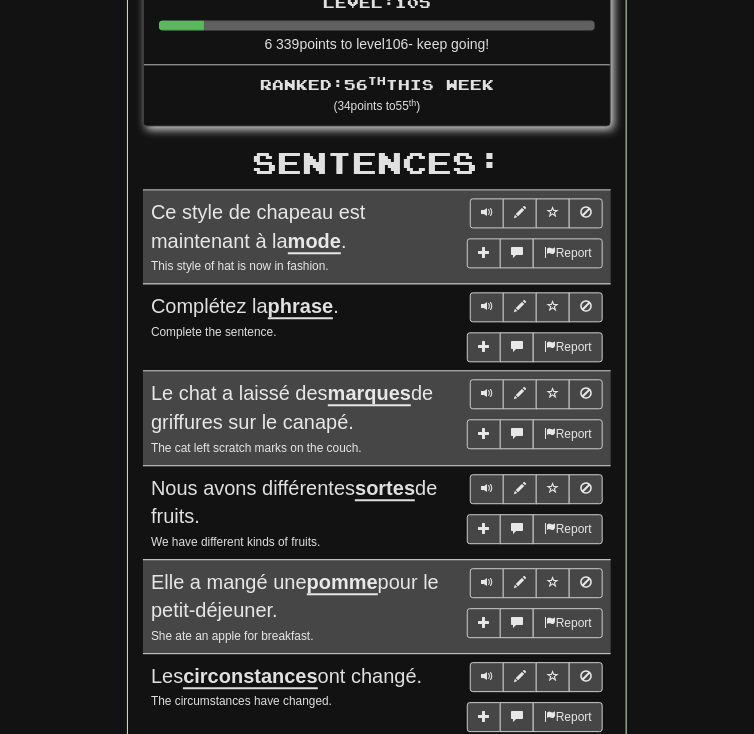 scroll, scrollTop: 1066, scrollLeft: 0, axis: vertical 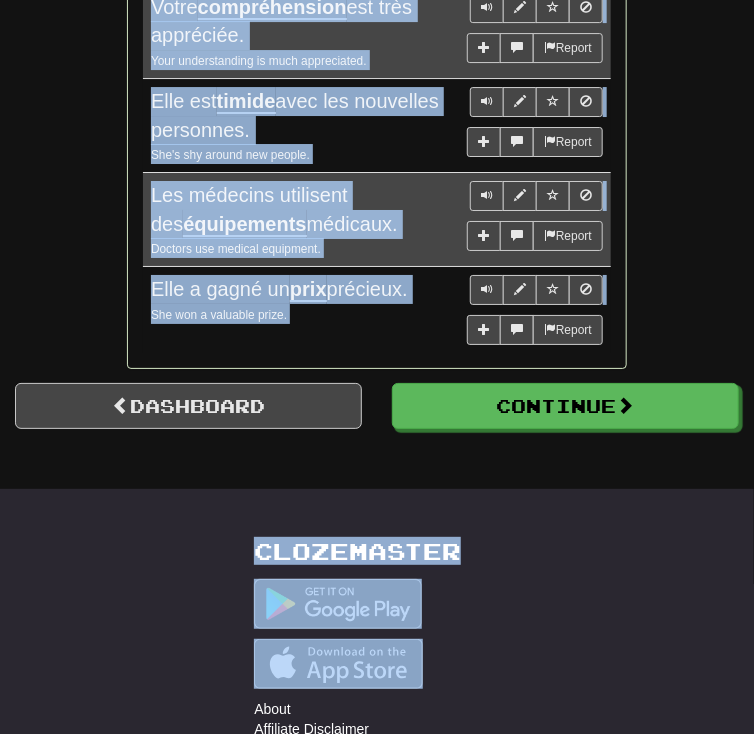 drag, startPoint x: 153, startPoint y: 92, endPoint x: 422, endPoint y: 283, distance: 329.9121 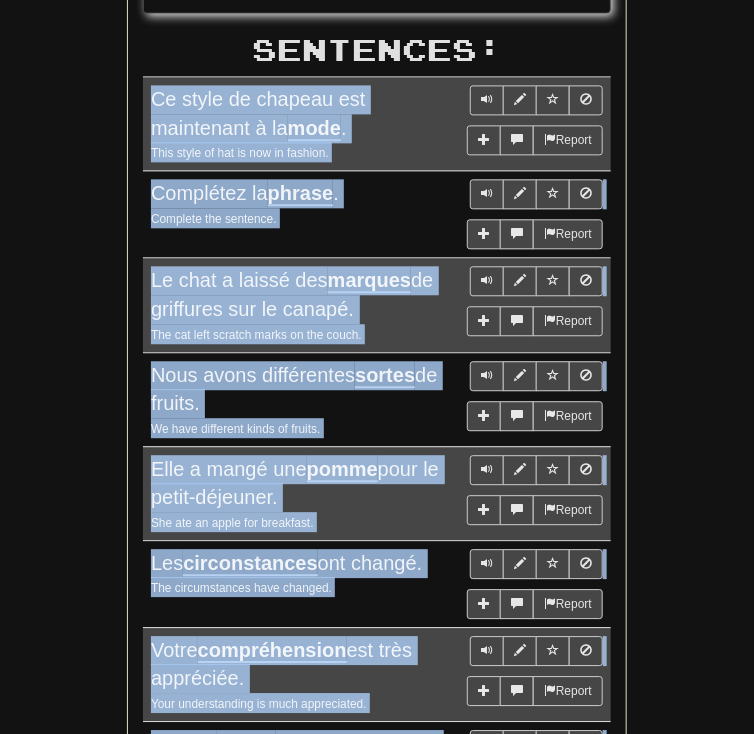 click on "Report" at bounding box center [535, 214] 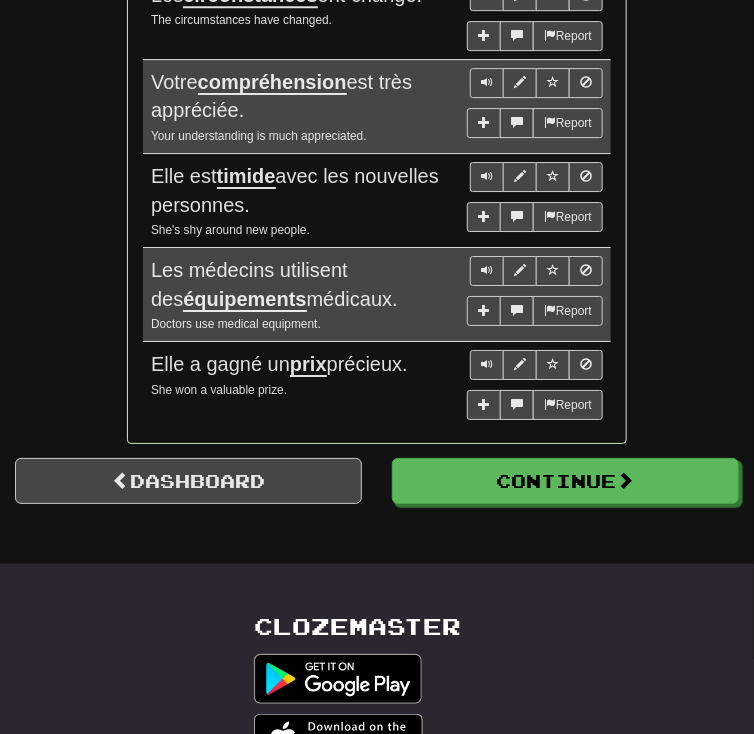 scroll, scrollTop: 1701, scrollLeft: 0, axis: vertical 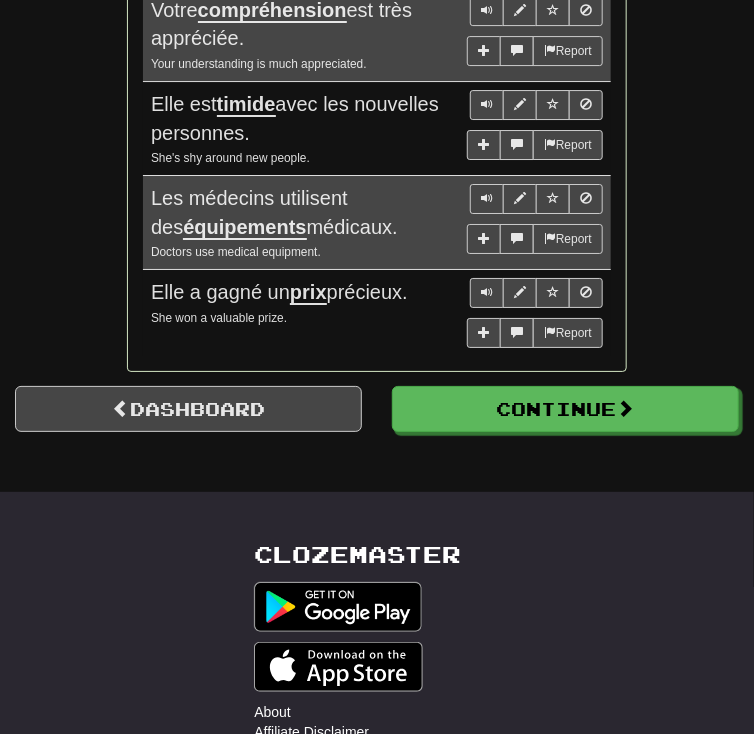 click on "Dashboard Continue  Round Results Stats: Score:   + 40 Time:   1 : 49 New:   10 Review:   0 Correct:   10 Incorrect:   0 Daily Goal: Points:   656  /  800 Time remaining: 14   Hours Progress: Fast Track Level 2 Playing:  766  /  1 000 + 10 75.6% 76.6% Mastered:  586  /  1 000 58.6% Ready for Review:  0  /  Level:  105 6 339  points to level  106  - keep going! Ranked:  56 th  this week ( 34  points to  55 th ) Sentences:  Report Ce style de chapeau est maintenant à la  mode . This style of hat is now in fashion.  Report Complétez la  phrase . Complete the sentence.  Report Le chat a laissé des  marques  de griffures sur le canapé. The cat left scratch marks on the couch.  Report Nous avons différentes  sortes  de fruits. We have different kinds of fruits.  Report Elle a mangé une  pomme  pour le petit-déjeuner. She ate an apple for breakfast.  Report Les  circonstances  ont changé. The circumstances have changed.  Report Votre  compréhension  est très appréciée.  Report Elle est  timide" at bounding box center (377, -539) 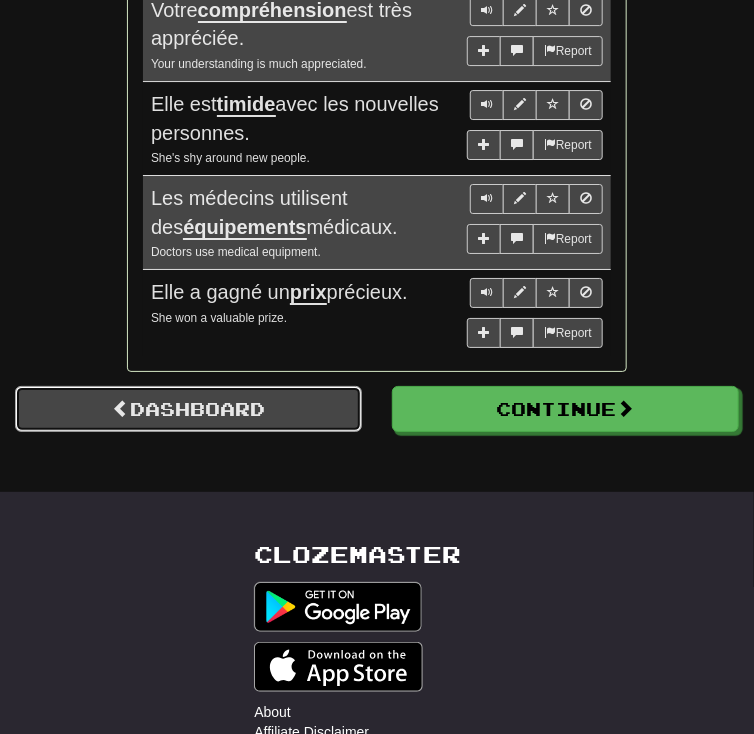 click on "Dashboard" at bounding box center [188, 409] 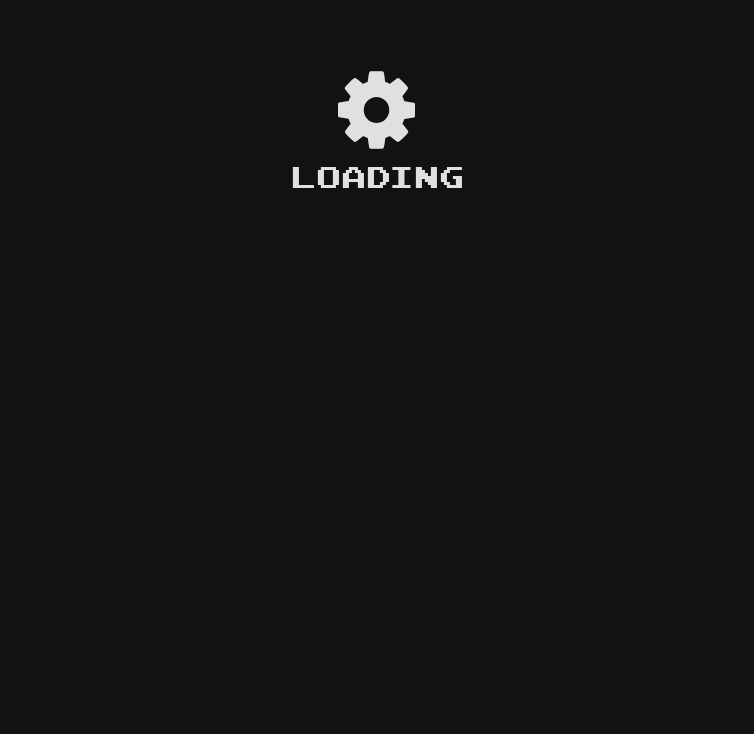scroll, scrollTop: 0, scrollLeft: 0, axis: both 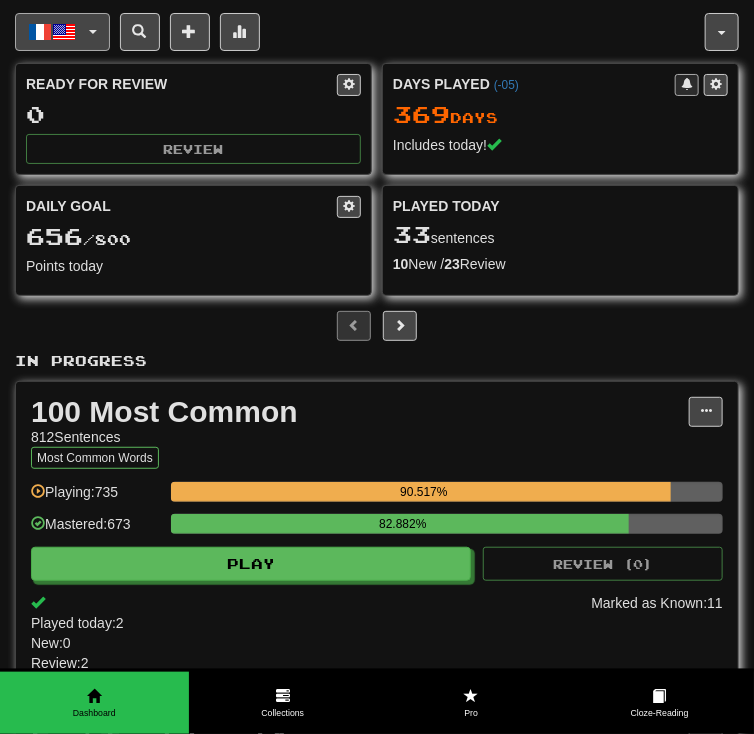 click on "Français  /  English" at bounding box center (62, 32) 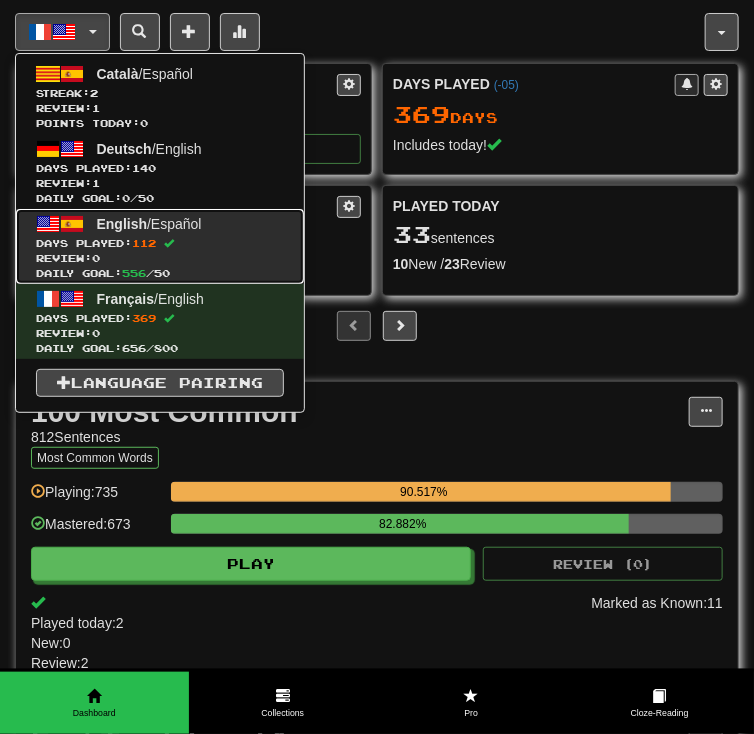 click on "112" at bounding box center [144, 243] 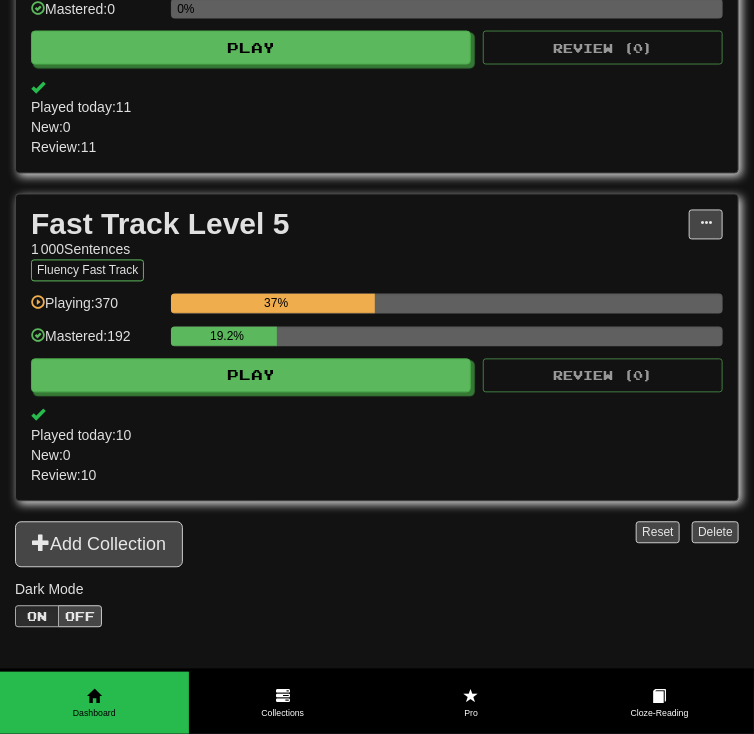 scroll, scrollTop: 853, scrollLeft: 0, axis: vertical 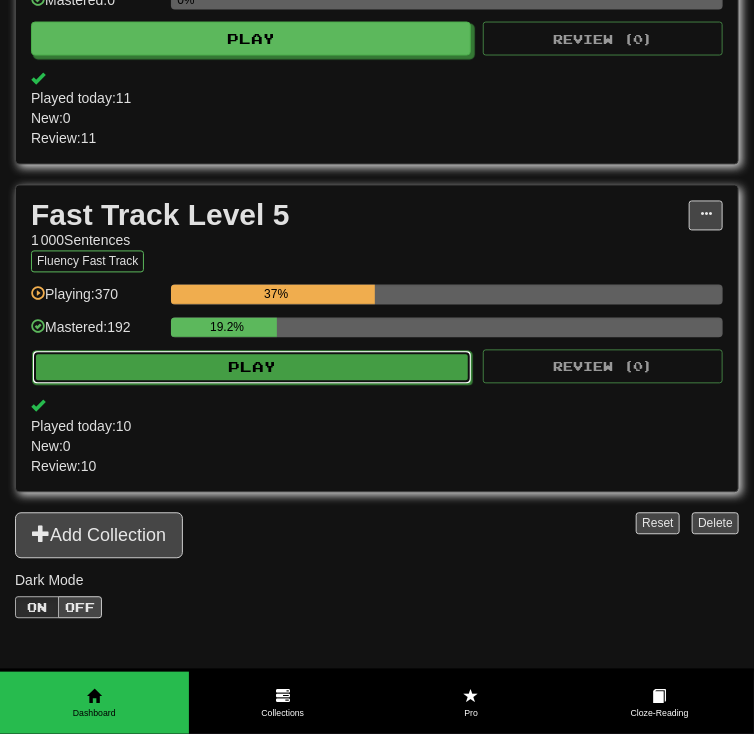 click on "Play" at bounding box center (252, 368) 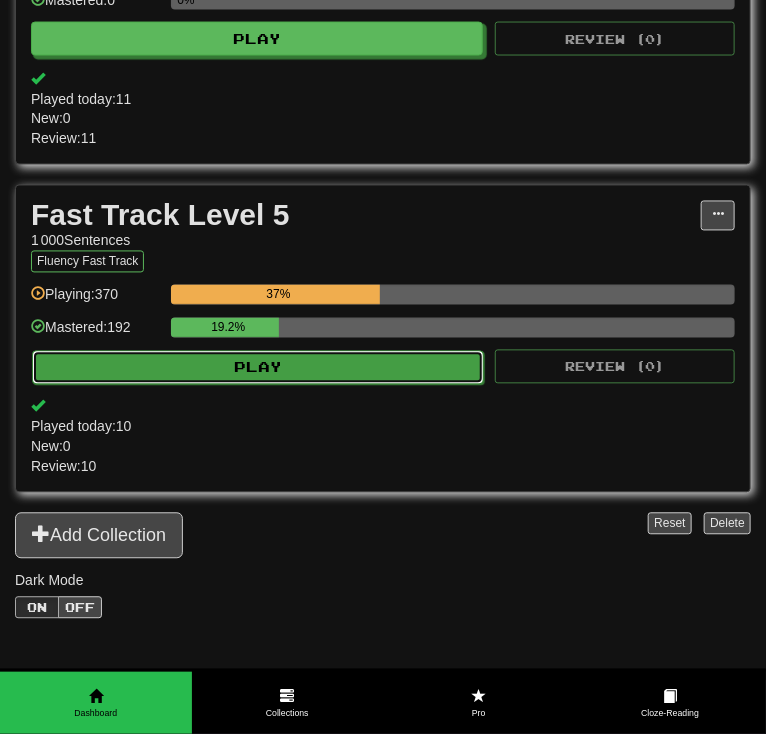 select on "**" 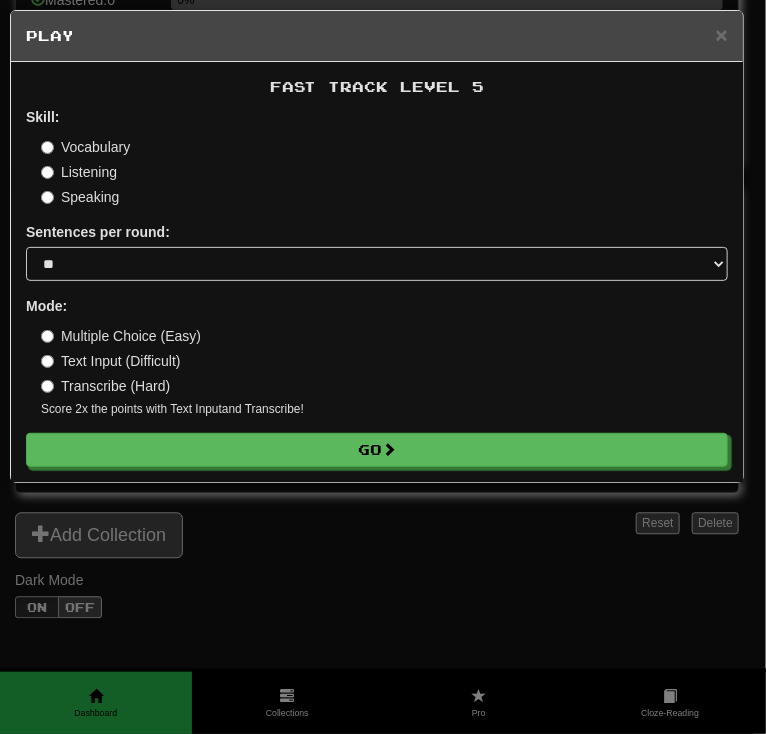 click on "Vocabulary" at bounding box center (85, 147) 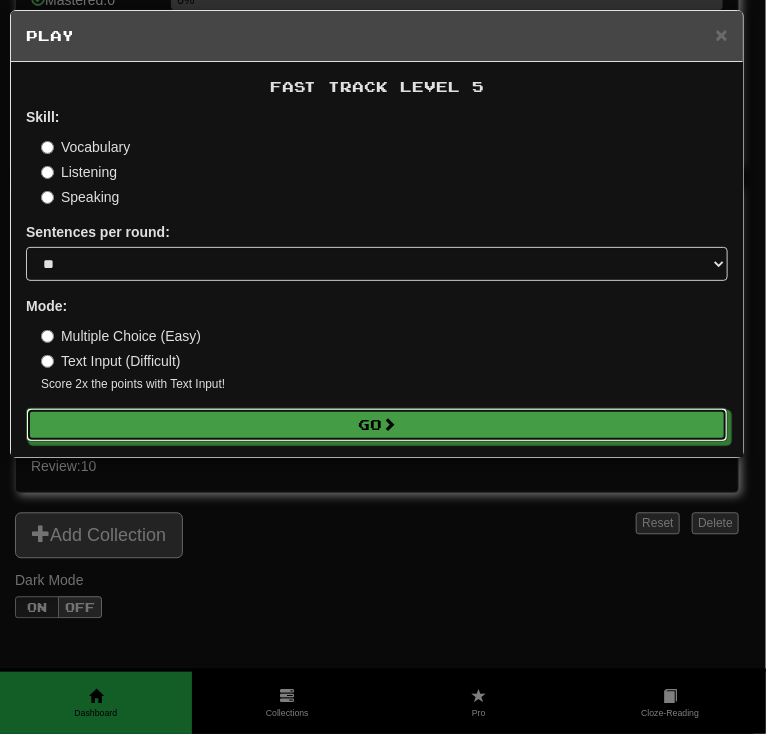 drag, startPoint x: 288, startPoint y: 413, endPoint x: 281, endPoint y: 356, distance: 57.428215 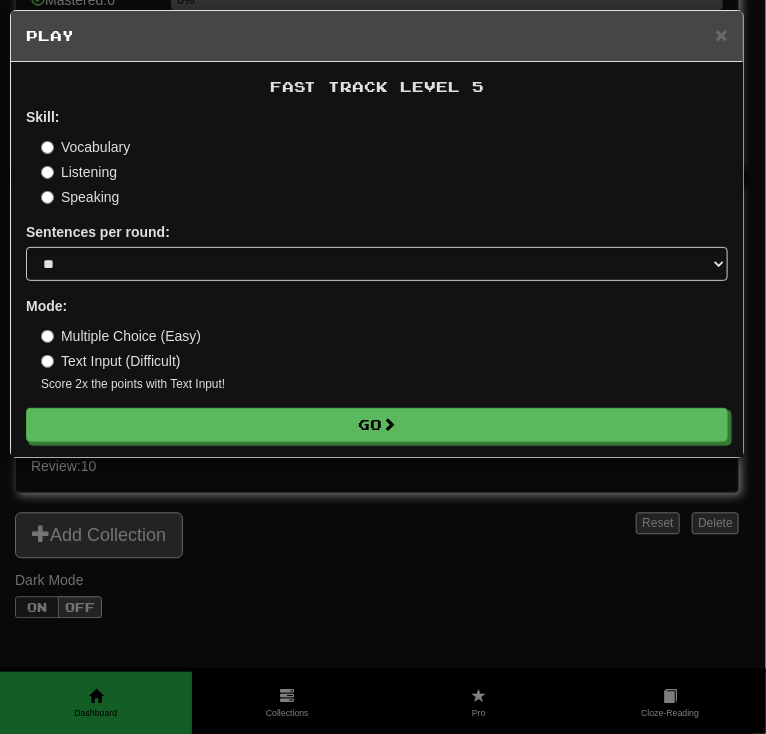 click on "× Play" at bounding box center [377, 36] 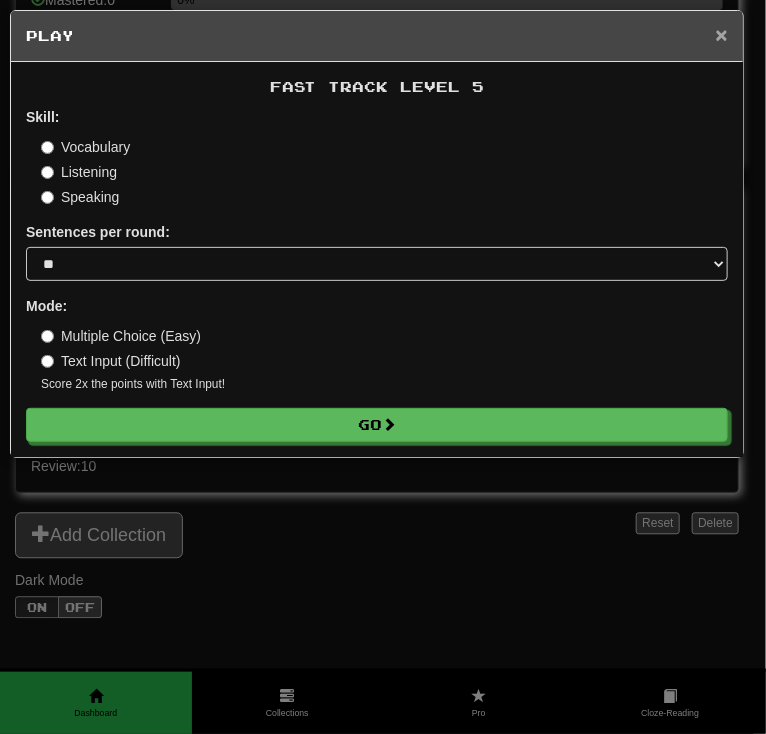 click on "×" at bounding box center [722, 34] 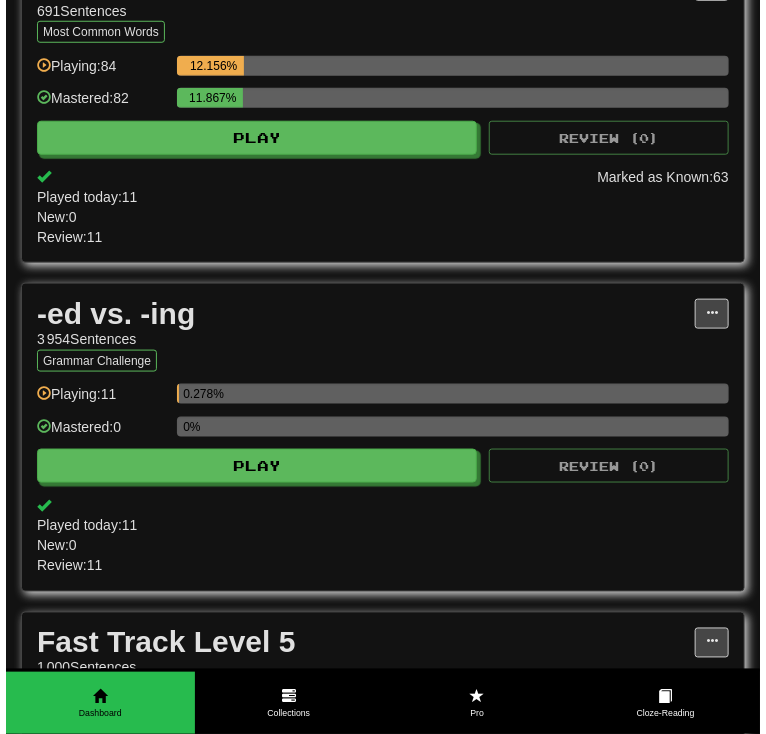 scroll, scrollTop: 533, scrollLeft: 0, axis: vertical 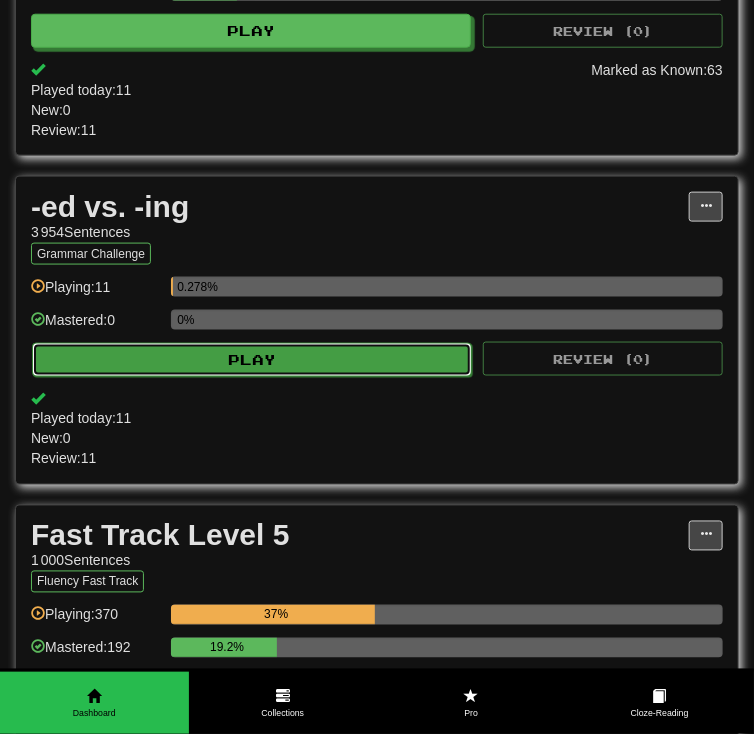 click on "Play" at bounding box center [252, 360] 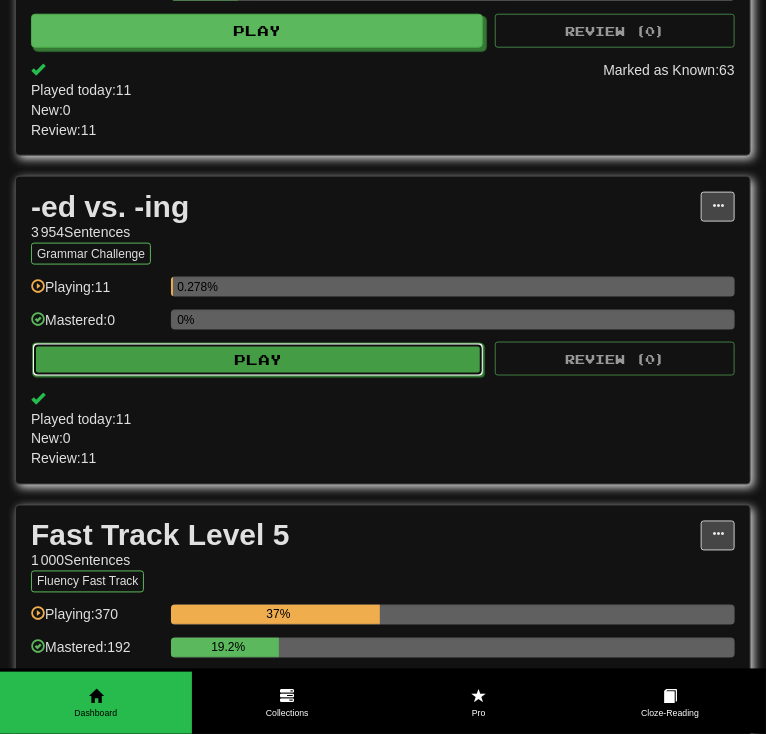 select on "**" 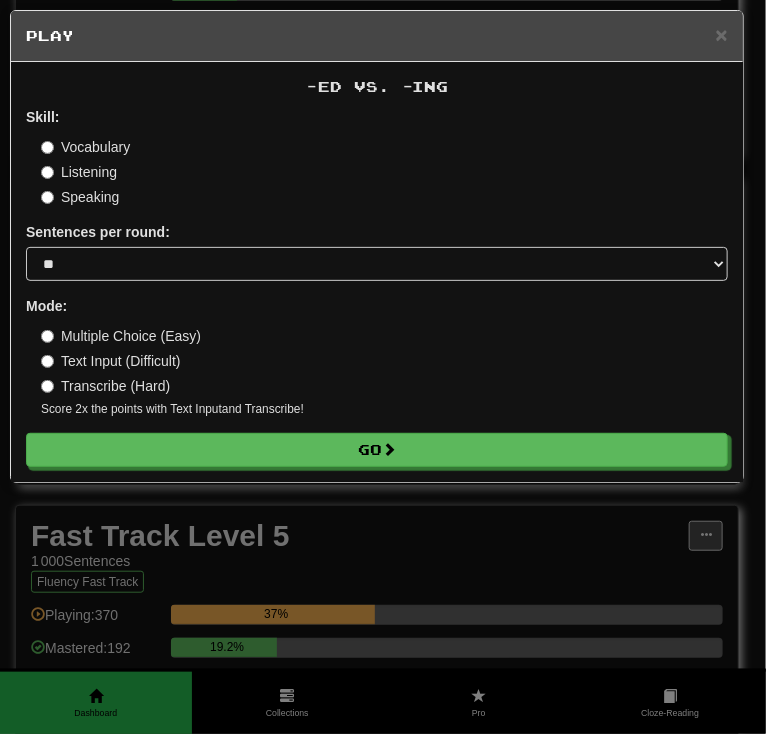 click on "× Play -ed vs. -ing Skill: Vocabulary Listening Speaking Sentences per round: * ** ** ** ** ** *** ******** Mode: Multiple Choice (Easy) Text Input (Difficult) Transcribe (Hard) Score 2x the points with Text Input  and Transcribe ! Go" at bounding box center [383, 367] 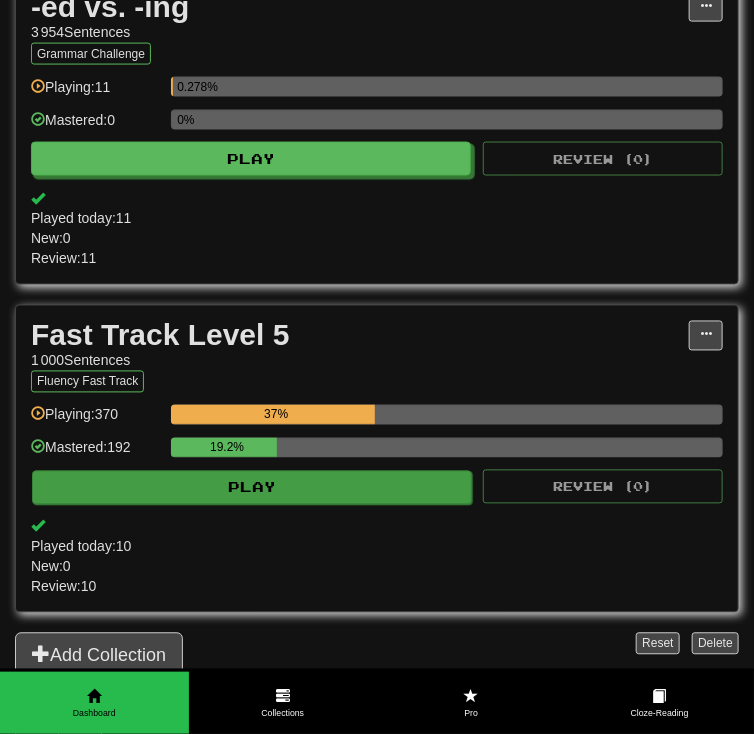 scroll, scrollTop: 640, scrollLeft: 0, axis: vertical 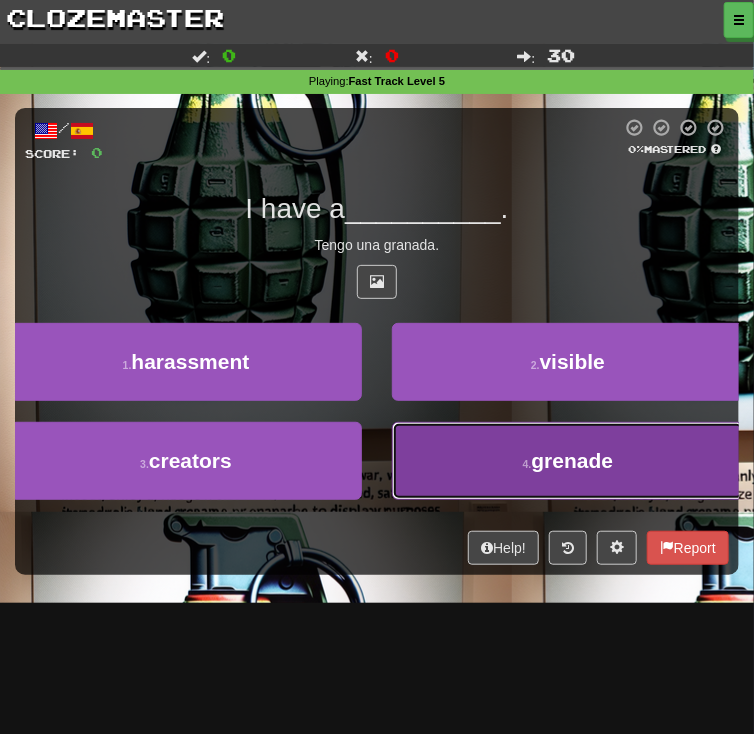 click on "4 .  grenade" at bounding box center (568, 461) 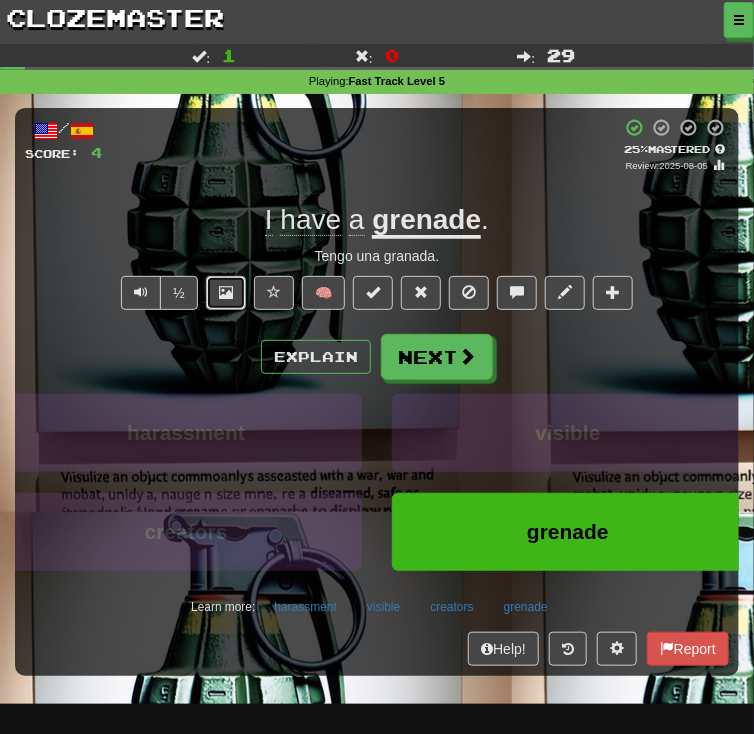 click at bounding box center (226, 293) 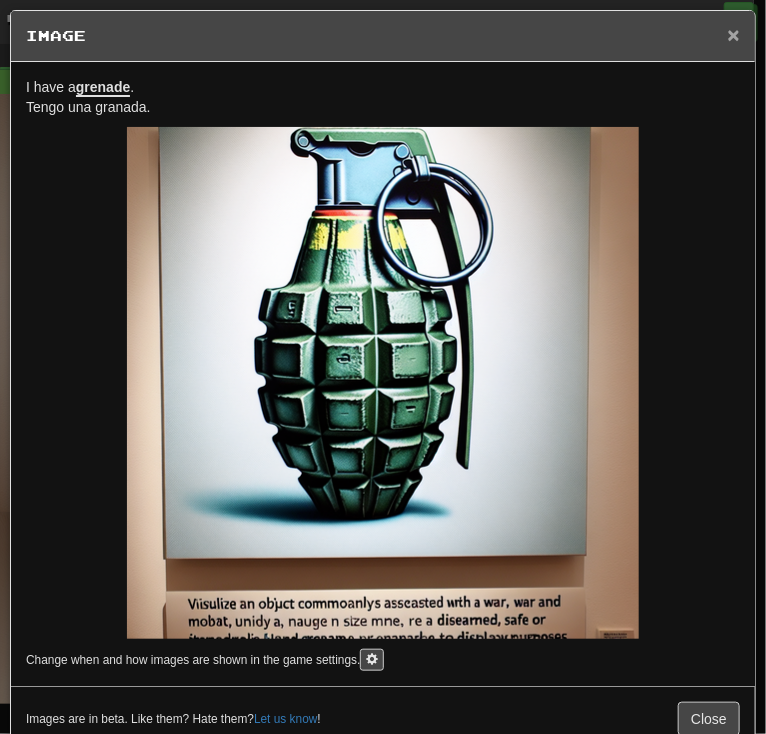 click on "×" at bounding box center (734, 34) 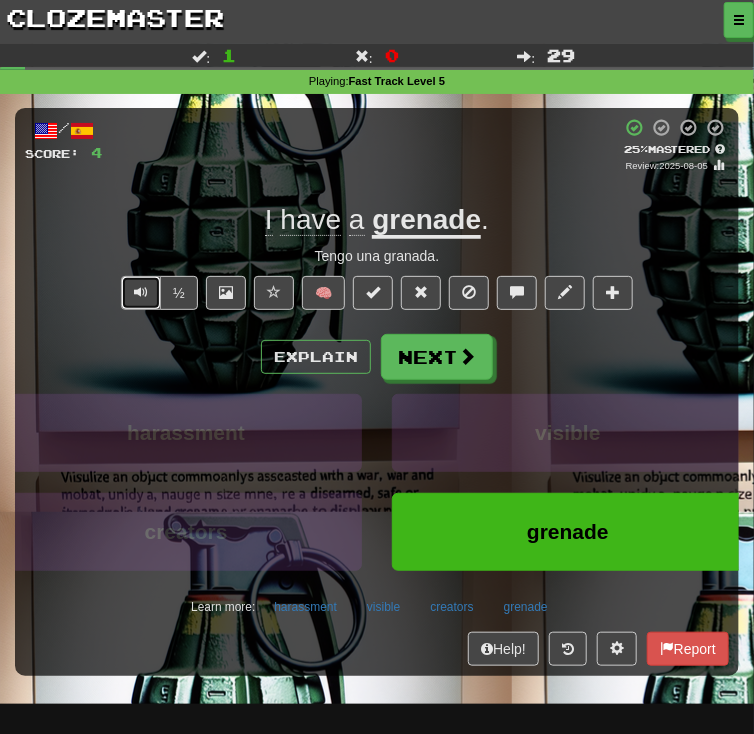 click at bounding box center [141, 293] 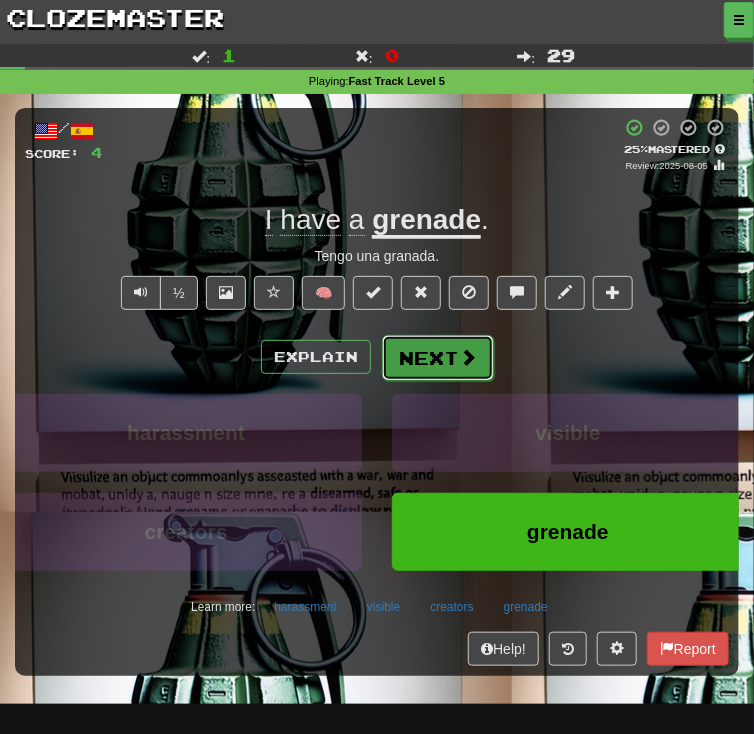 click on "Next" at bounding box center (438, 358) 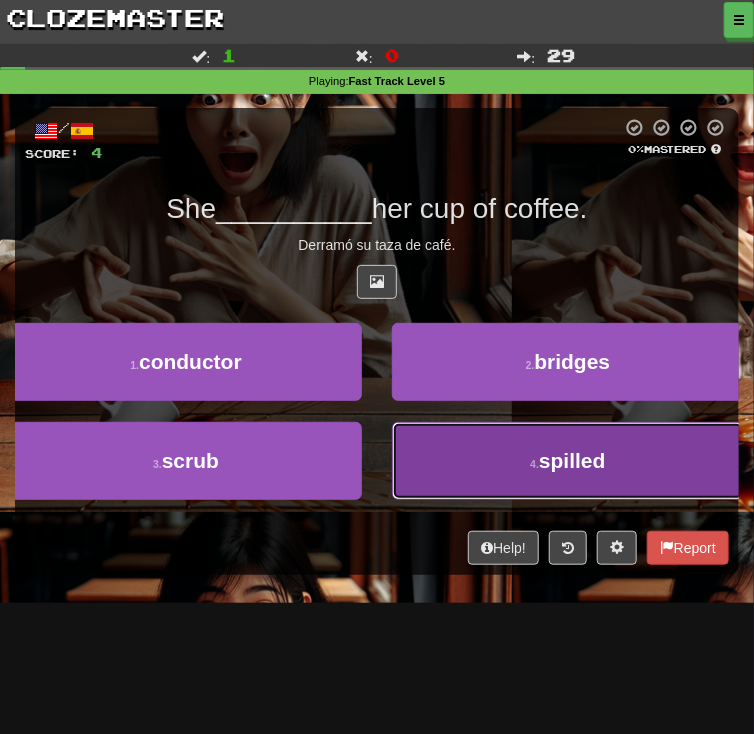 click on "4 .  spilled" at bounding box center (568, 461) 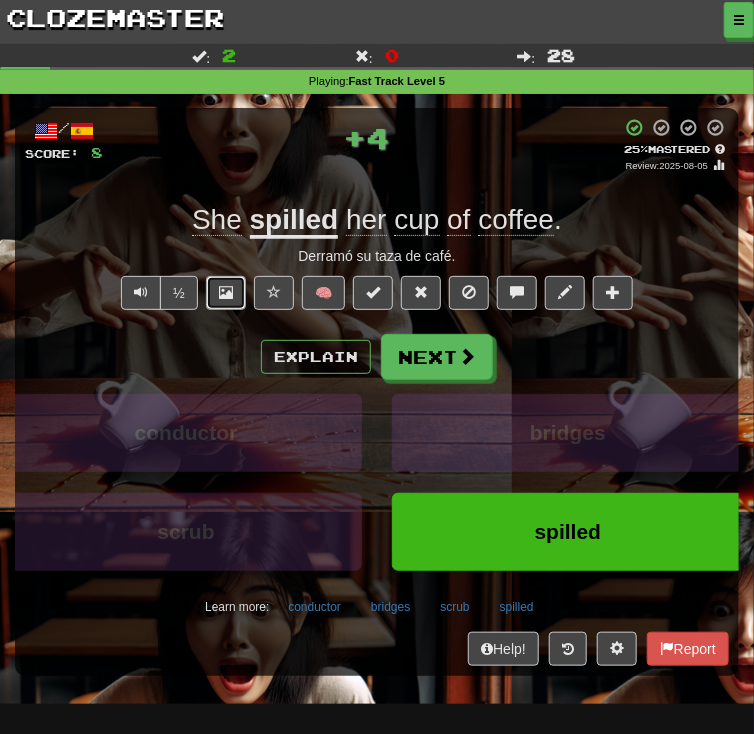 click at bounding box center (226, 293) 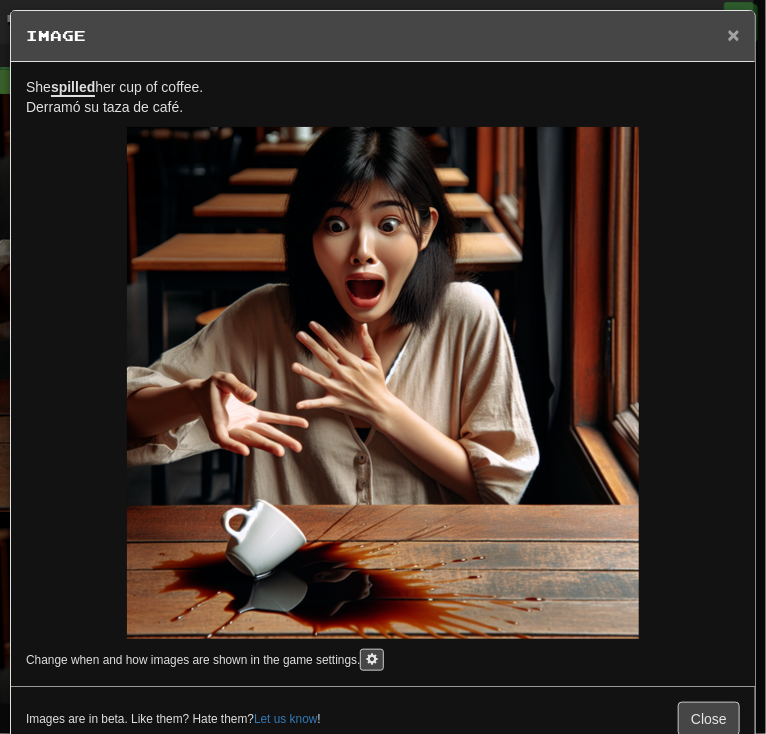click on "×" at bounding box center [734, 34] 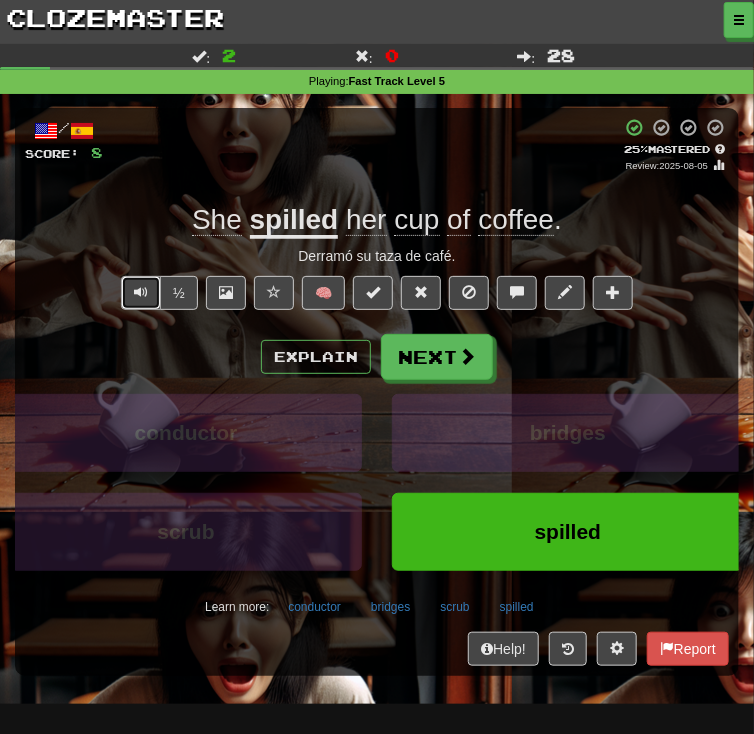 click at bounding box center (141, 293) 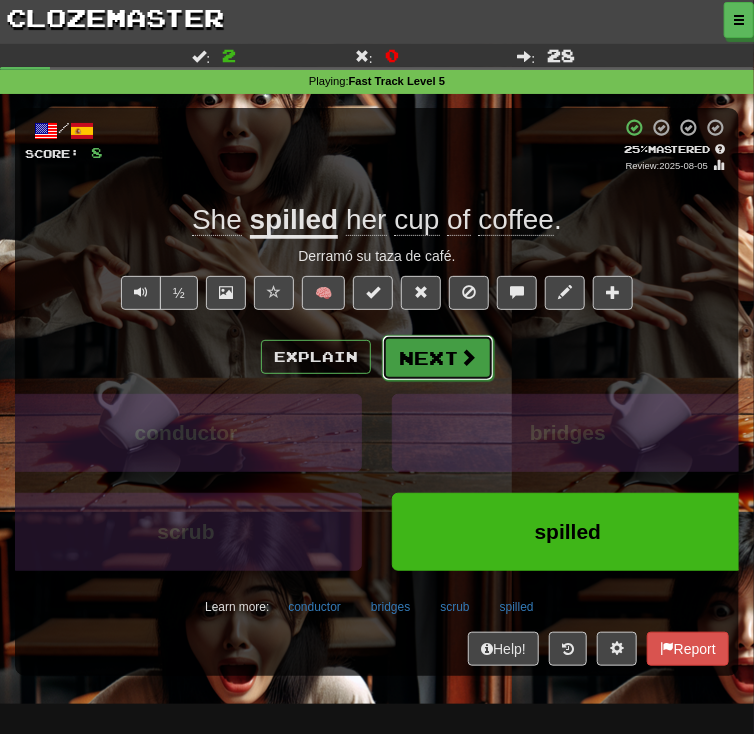 click on "Next" at bounding box center [438, 358] 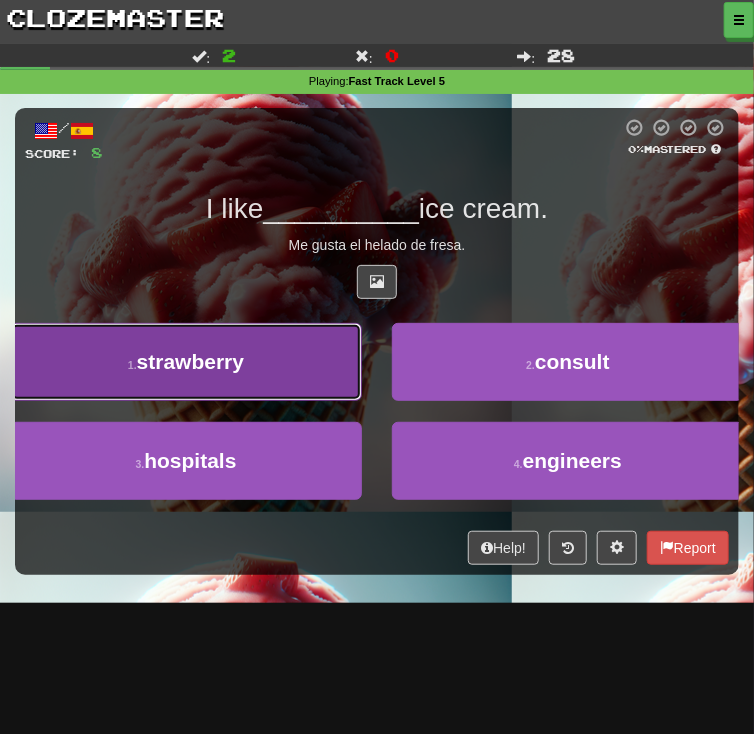 click on "1 .  strawberry" at bounding box center (186, 362) 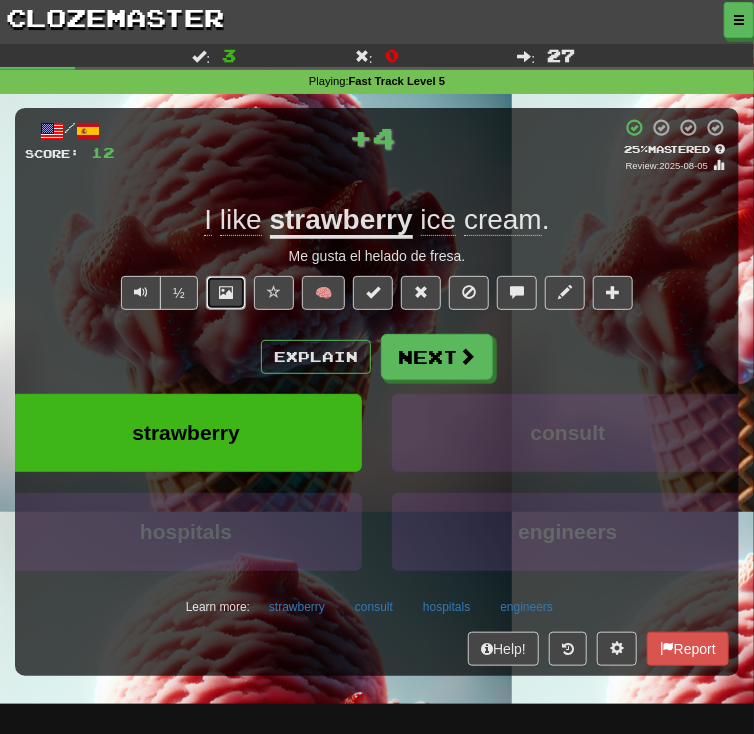 click at bounding box center (226, 293) 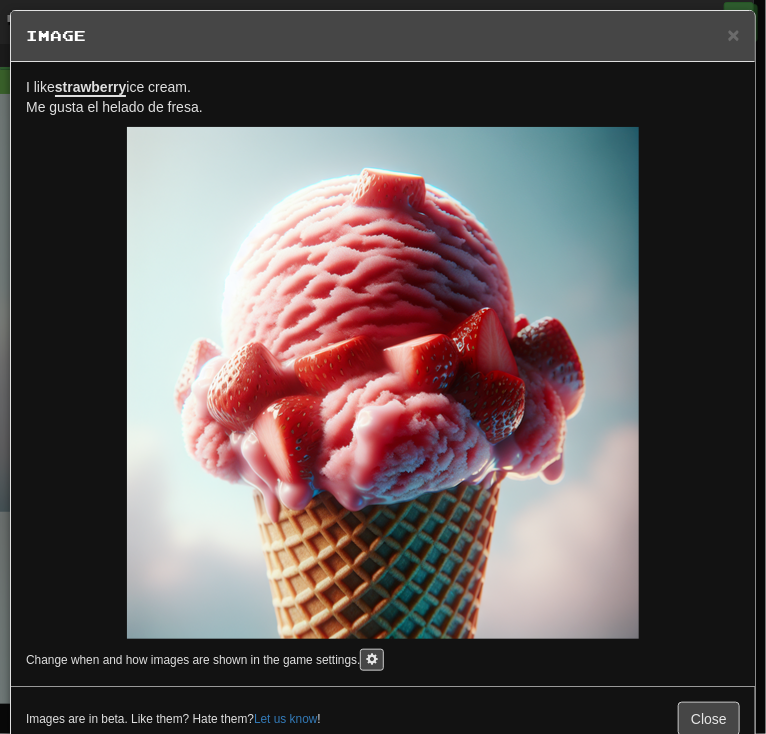 click on "× Image" at bounding box center [383, 36] 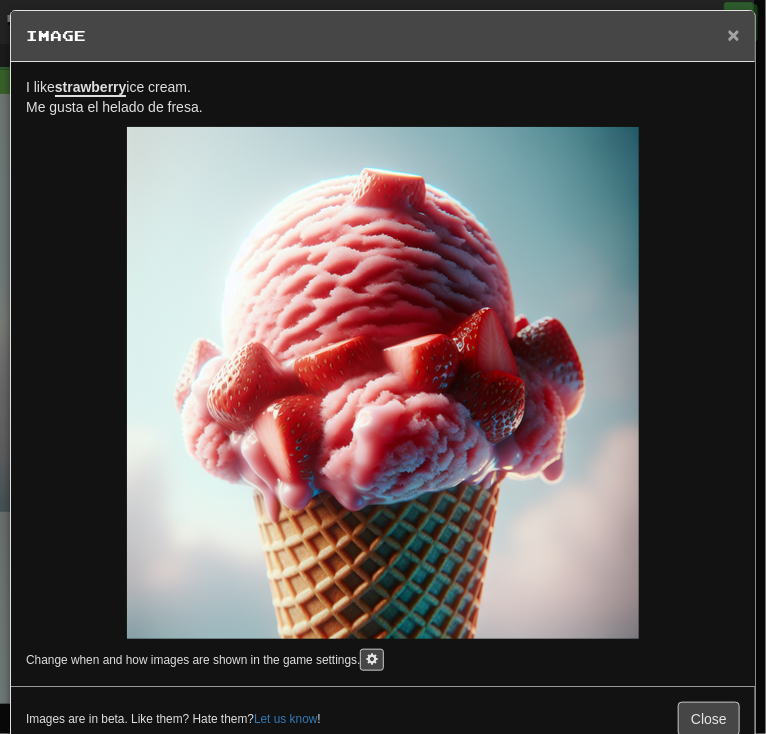 click on "×" at bounding box center [734, 34] 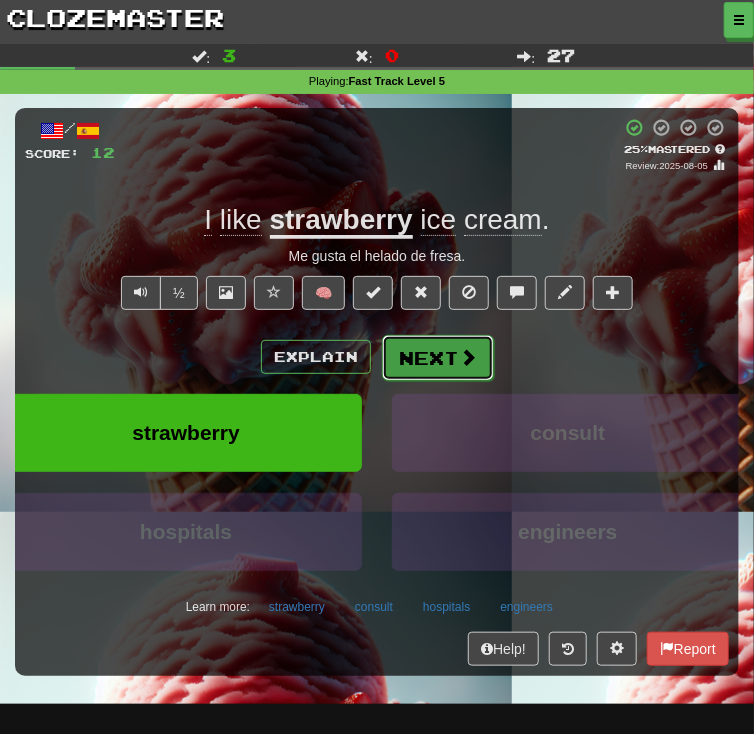 click on "Next" at bounding box center [438, 358] 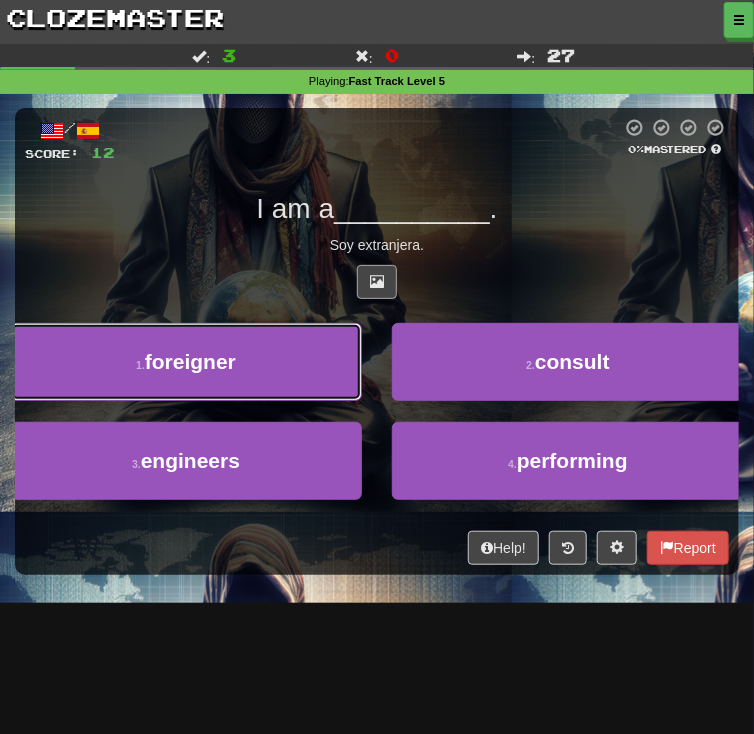 drag, startPoint x: 343, startPoint y: 338, endPoint x: 376, endPoint y: 294, distance: 55 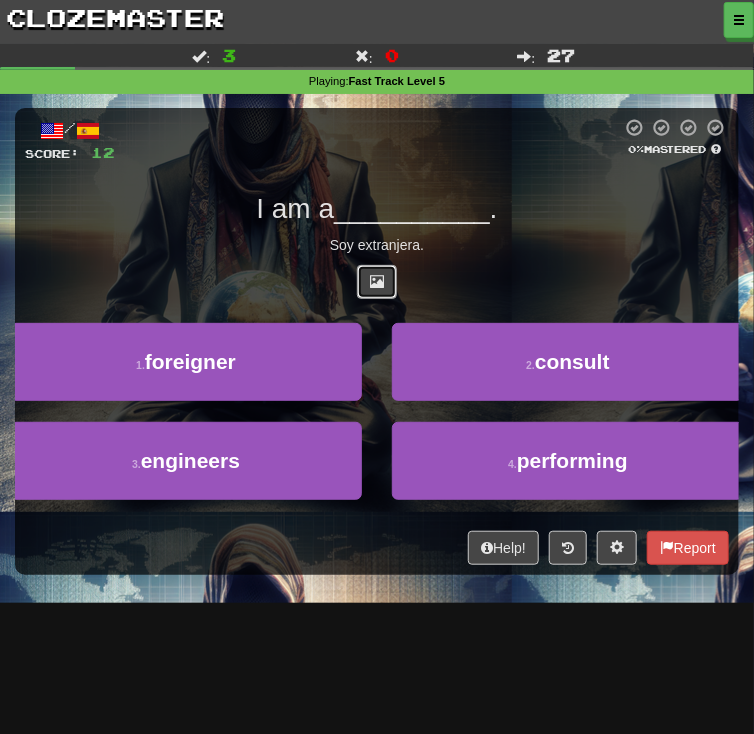 click at bounding box center (377, 282) 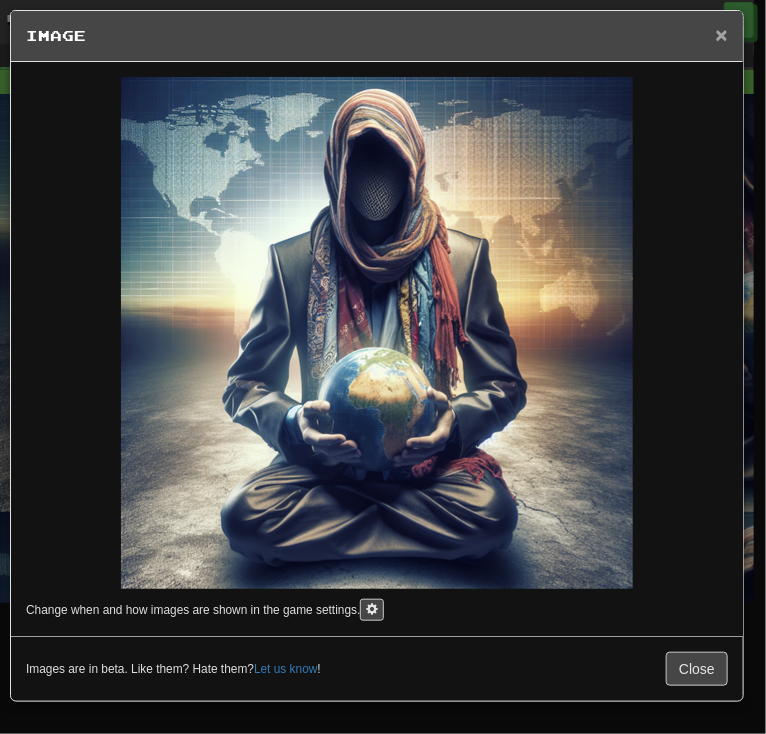 click on "×" at bounding box center [722, 34] 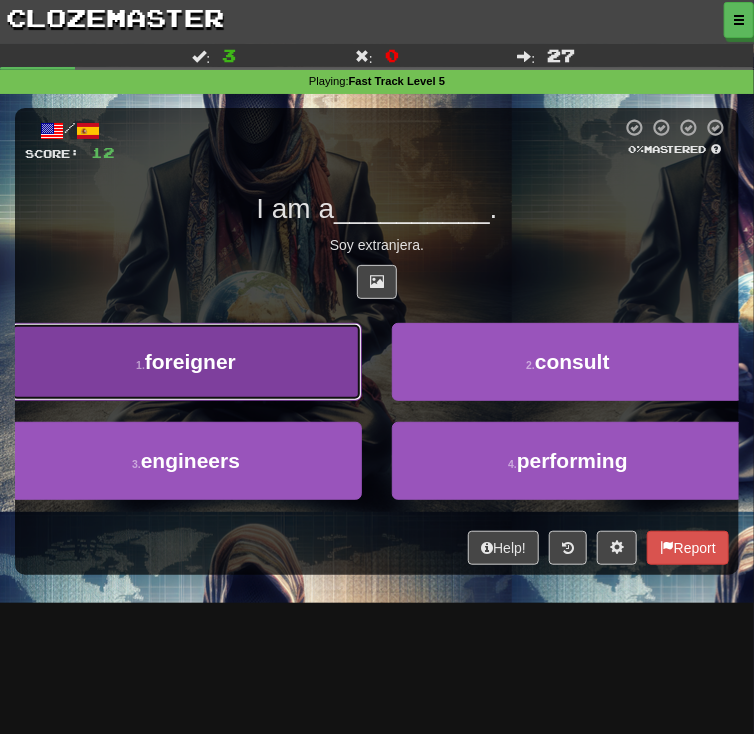 click on "1 .  foreigner" at bounding box center (186, 362) 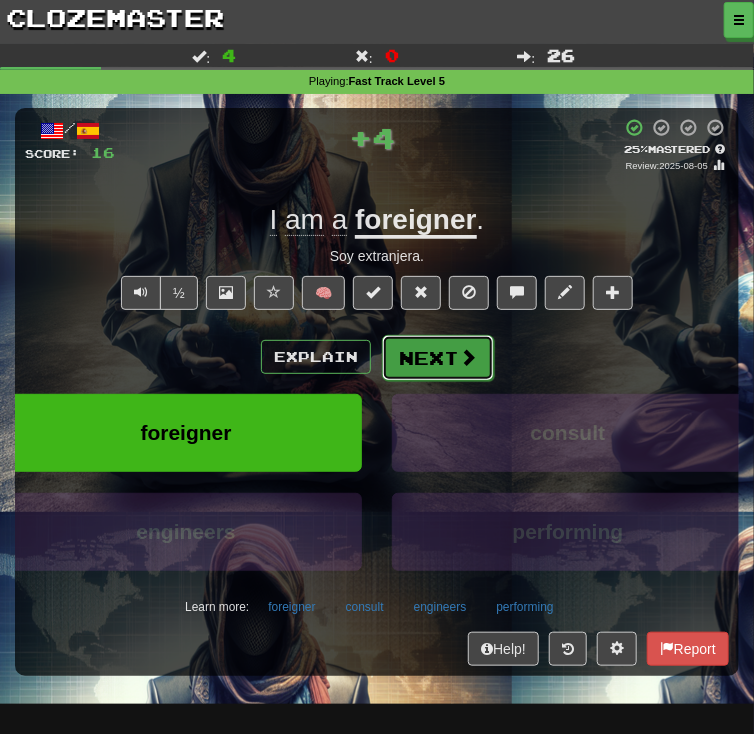 click on "Next" at bounding box center (438, 358) 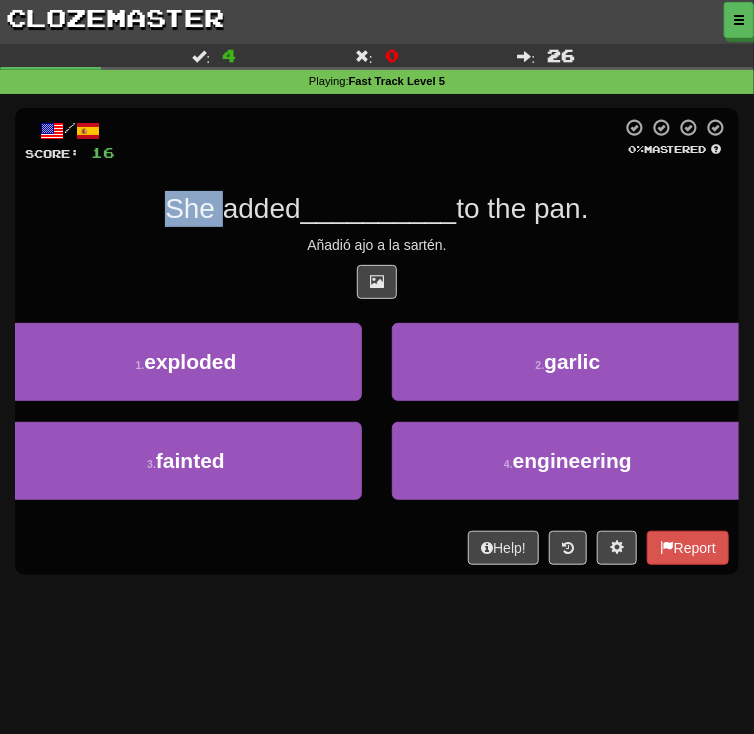 drag, startPoint x: 143, startPoint y: 220, endPoint x: 280, endPoint y: 216, distance: 137.05838 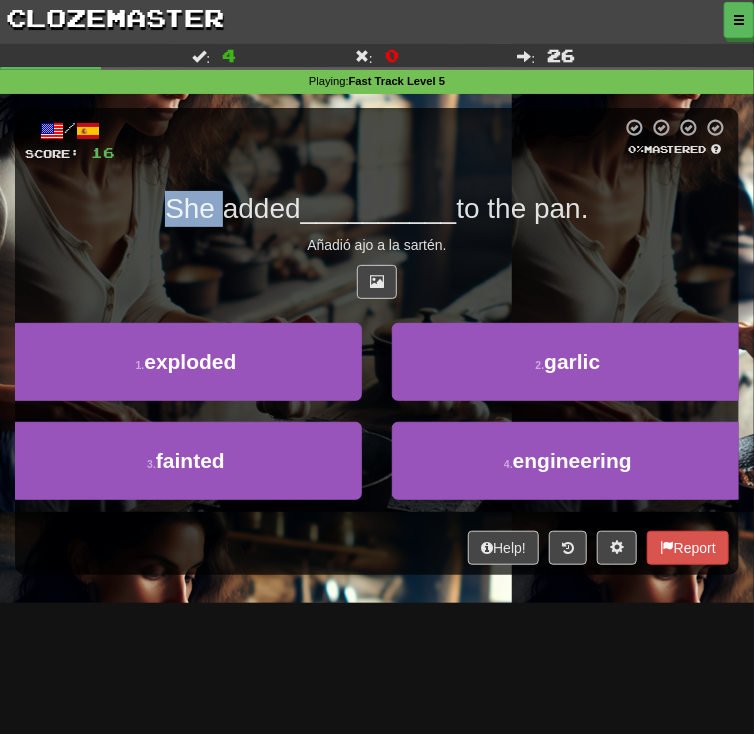 click on "She added  __________  to the pan." at bounding box center [377, 209] 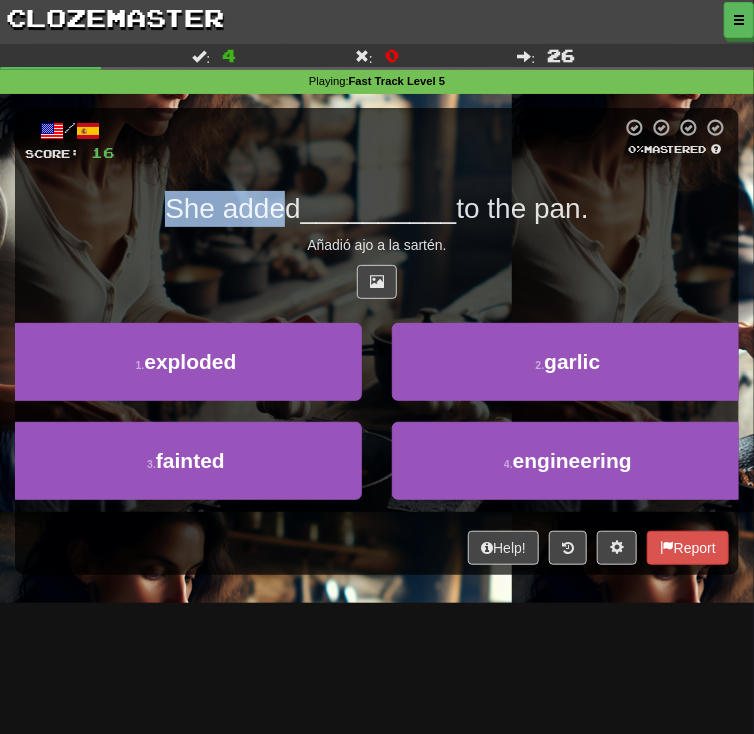 click on "She added" at bounding box center [232, 208] 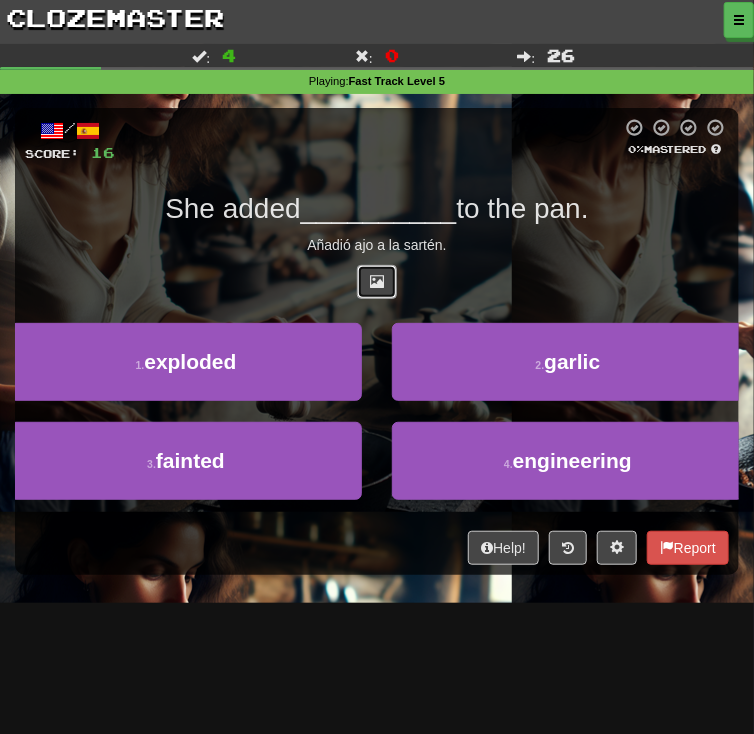 click at bounding box center [377, 281] 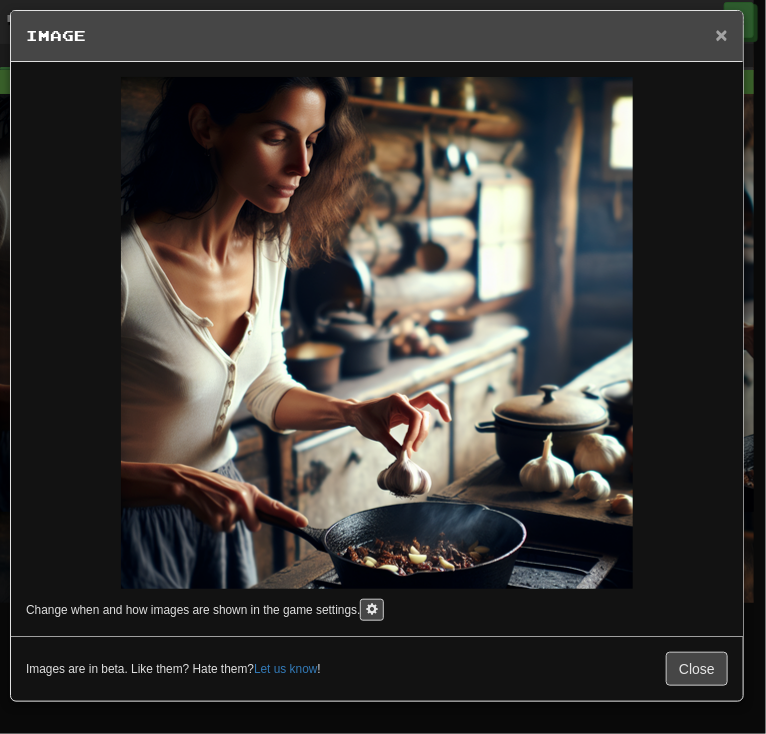 click on "×" at bounding box center [722, 34] 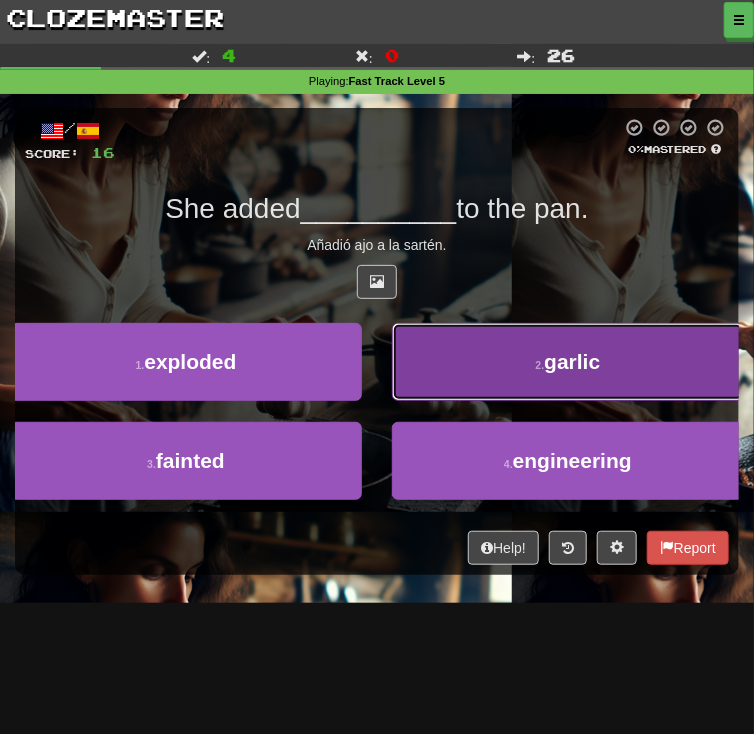 click on "2 .  garlic" at bounding box center (568, 362) 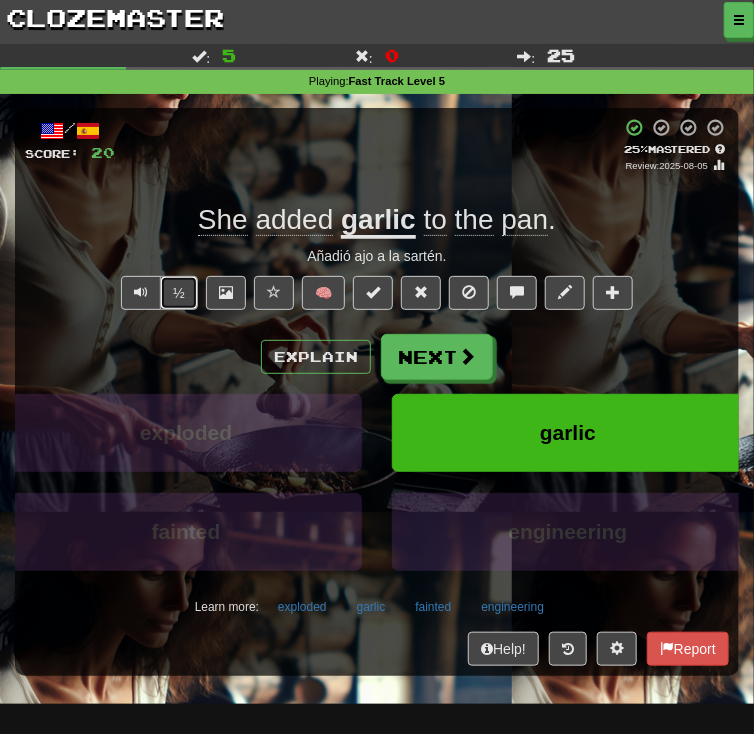 click on "½" at bounding box center [179, 293] 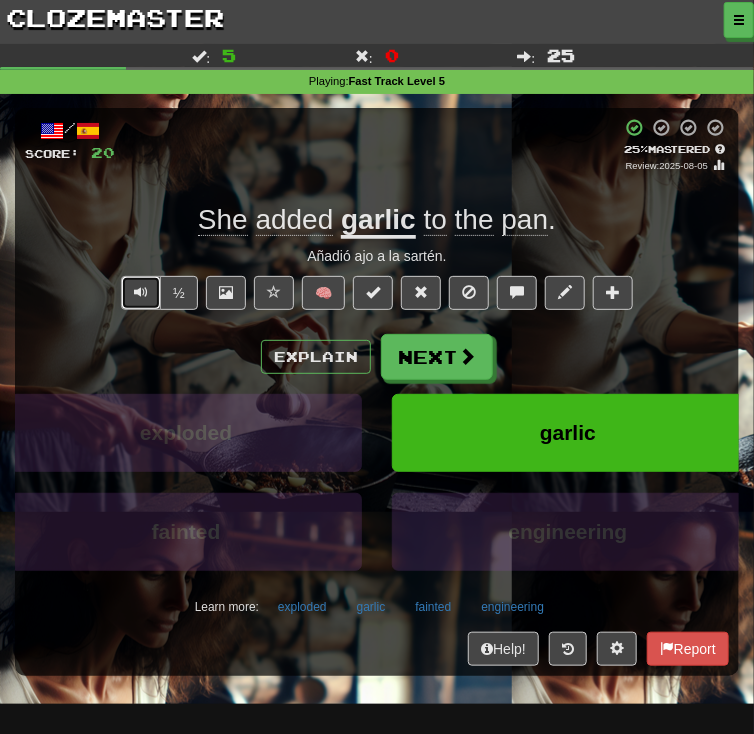 click at bounding box center [141, 292] 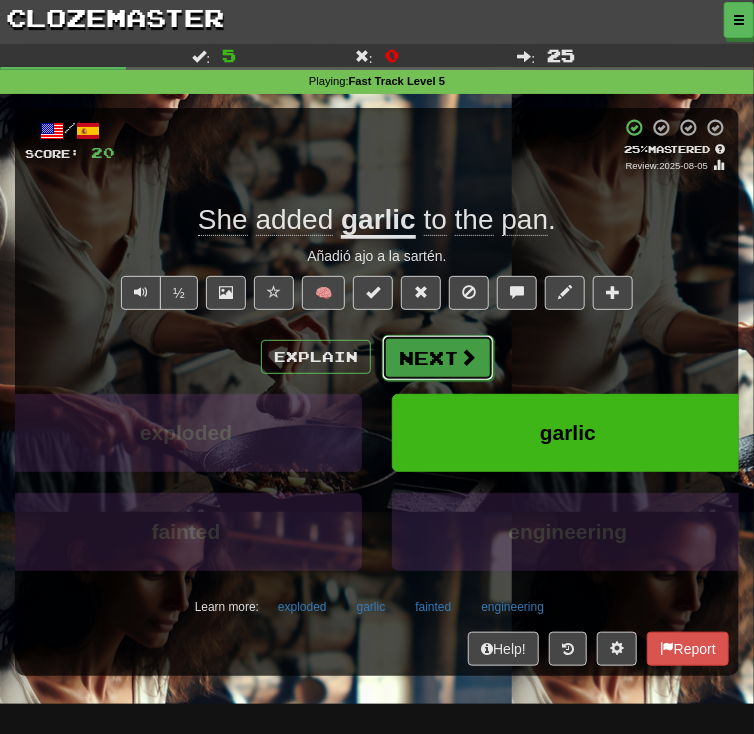 click on "Next" at bounding box center (438, 358) 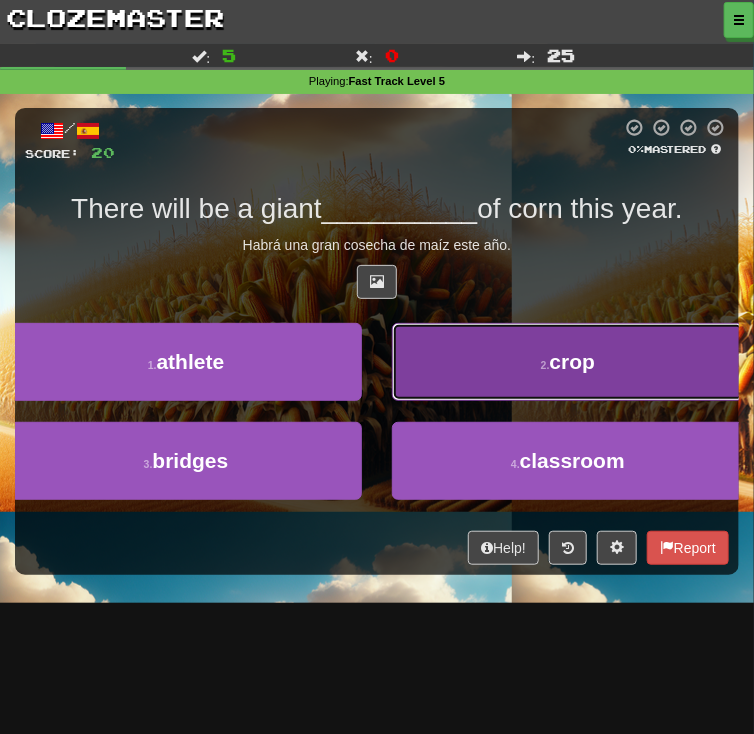 click on "crop" at bounding box center (573, 361) 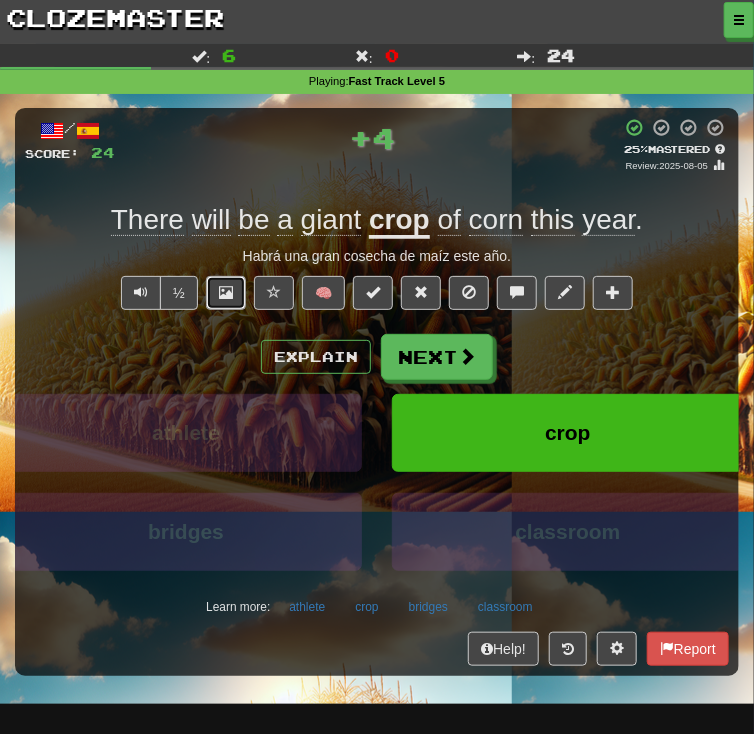 click at bounding box center [226, 293] 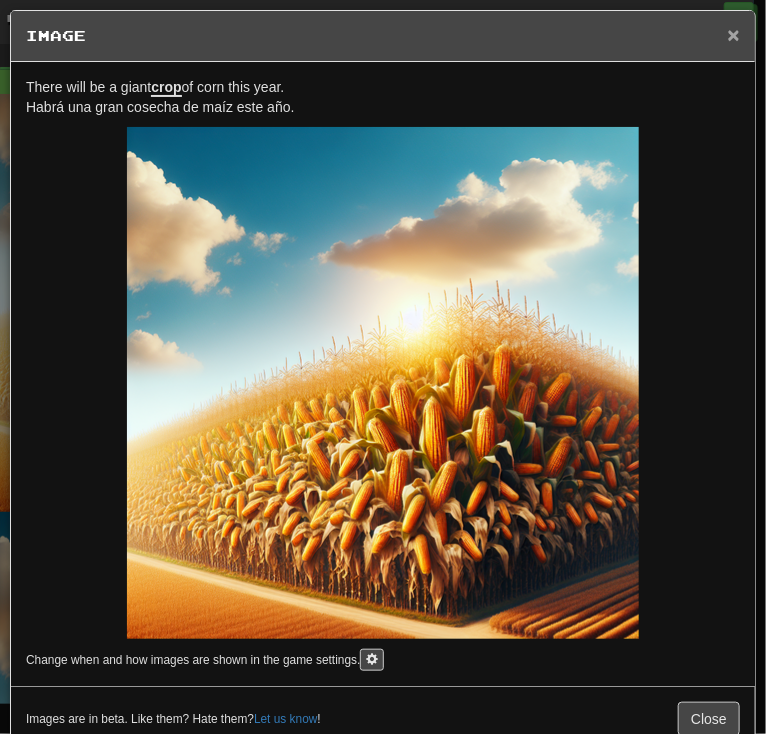 click on "×" at bounding box center (734, 34) 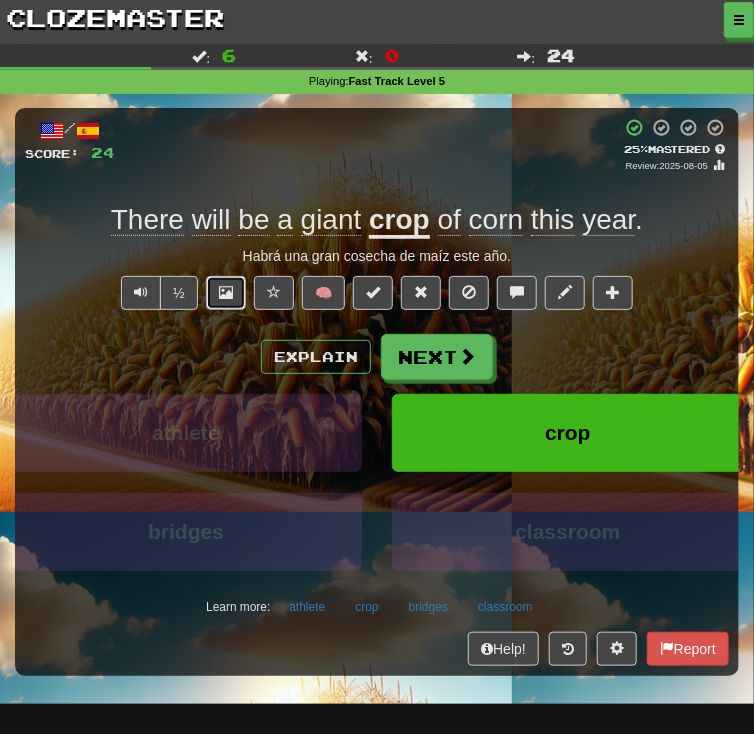 click at bounding box center (226, 292) 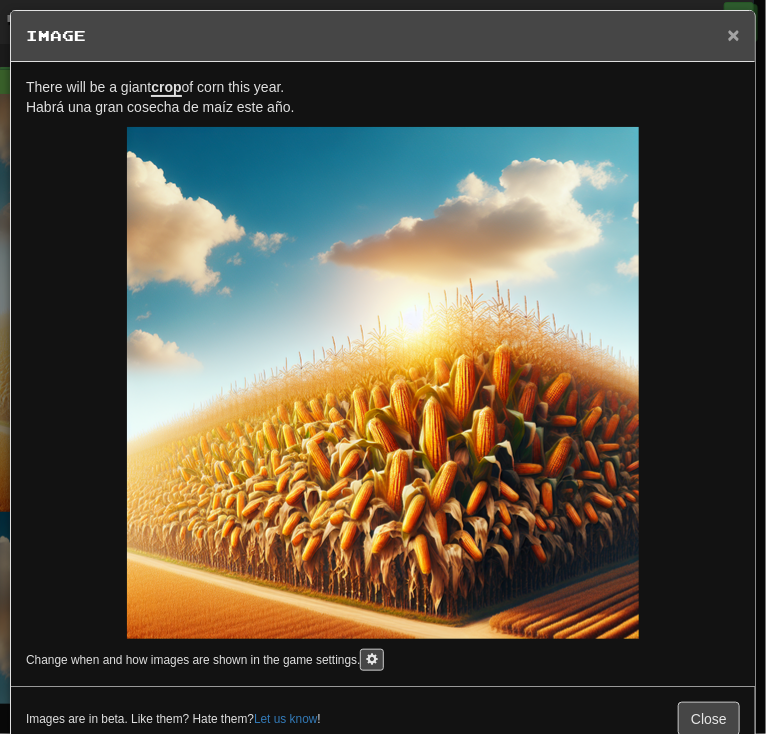 click on "×" at bounding box center (734, 34) 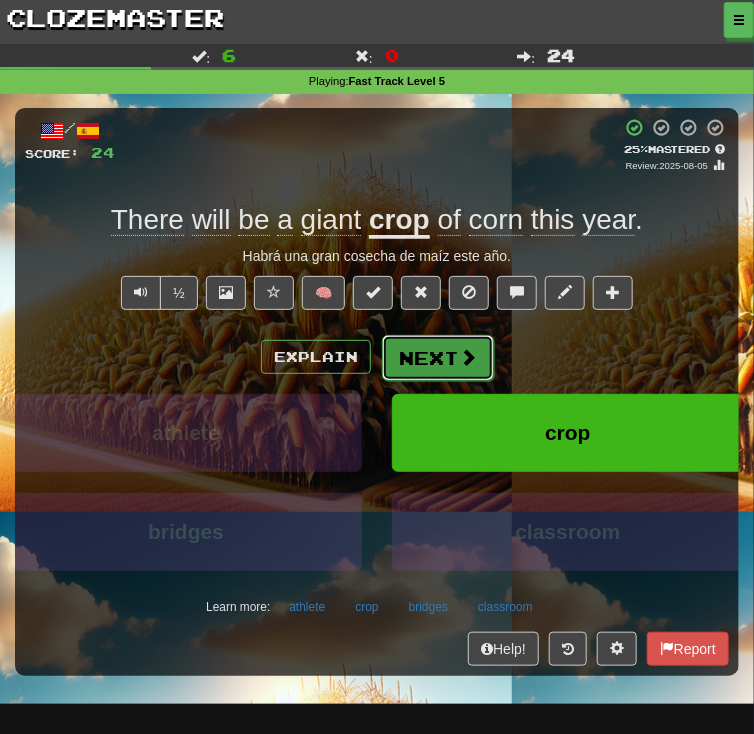 click on "Next" at bounding box center [438, 358] 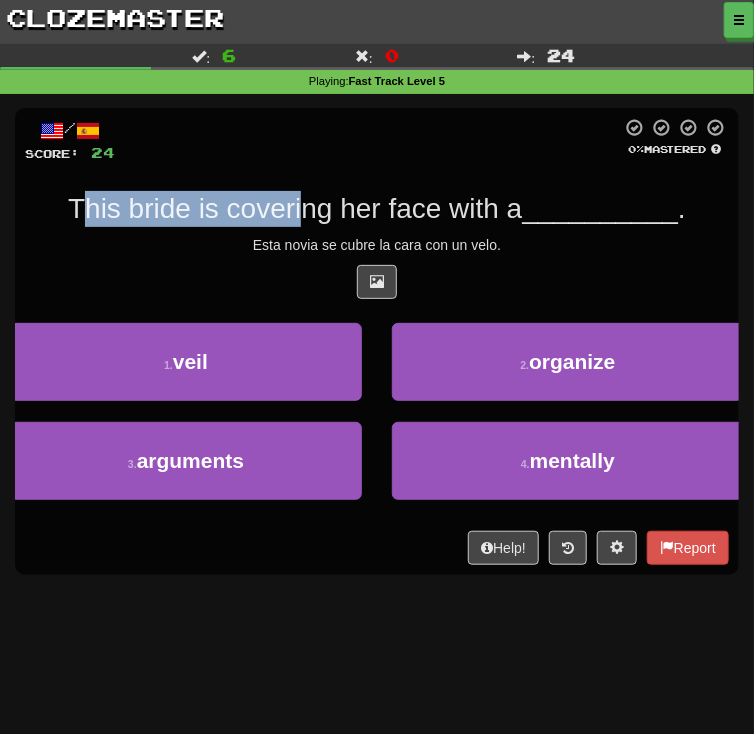 drag, startPoint x: 73, startPoint y: 214, endPoint x: 310, endPoint y: 216, distance: 237.00844 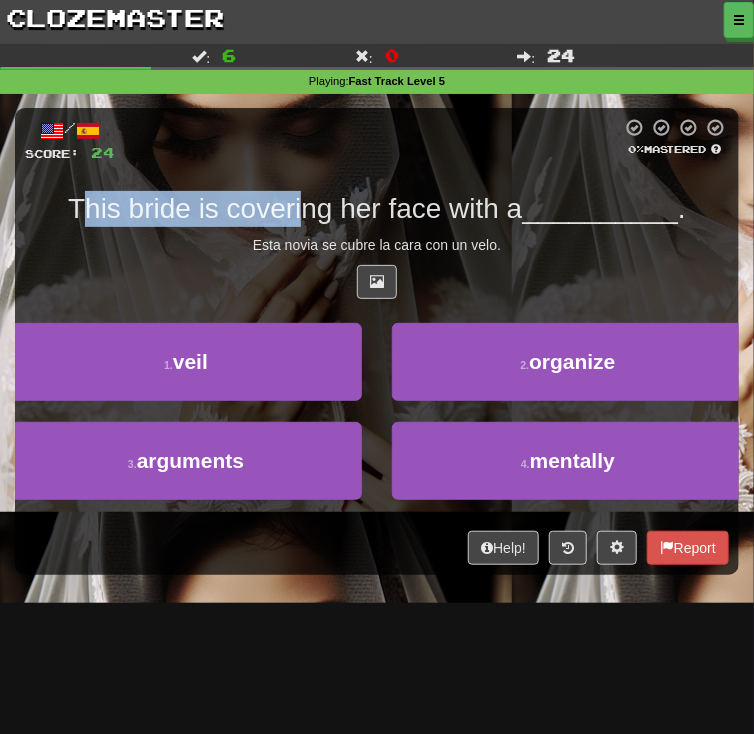 click on "This bride is covering her face with a" at bounding box center (295, 208) 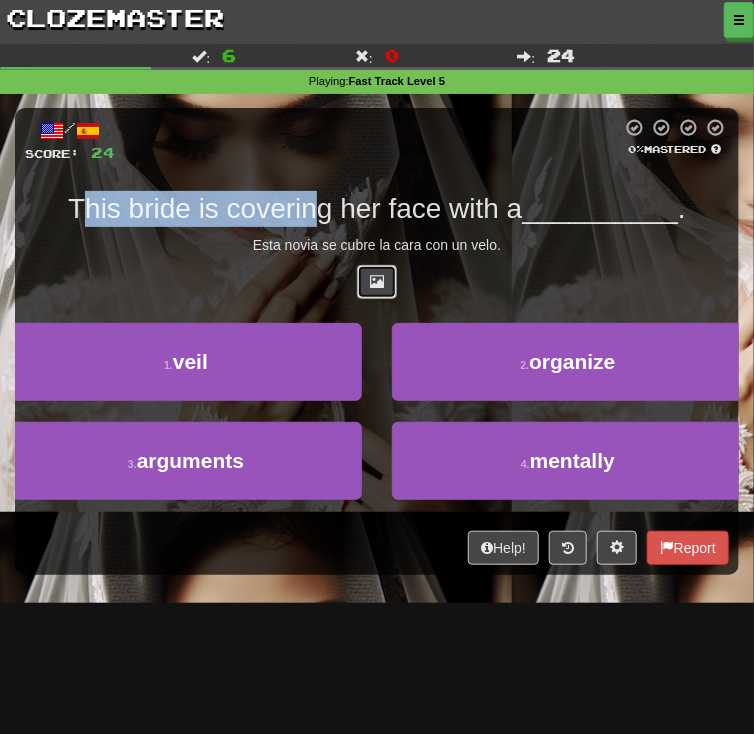 click at bounding box center (377, 282) 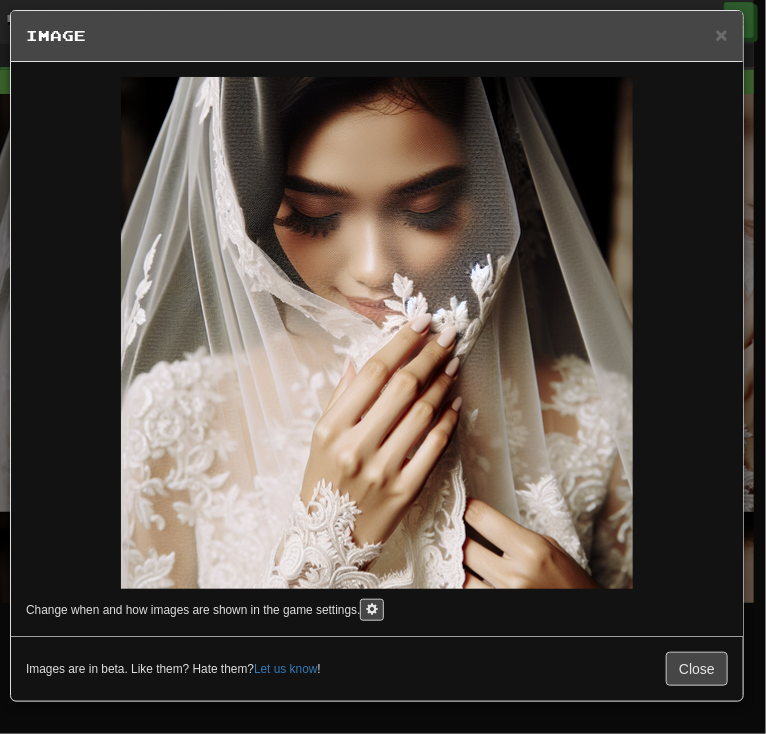 click on "× Image" at bounding box center (377, 36) 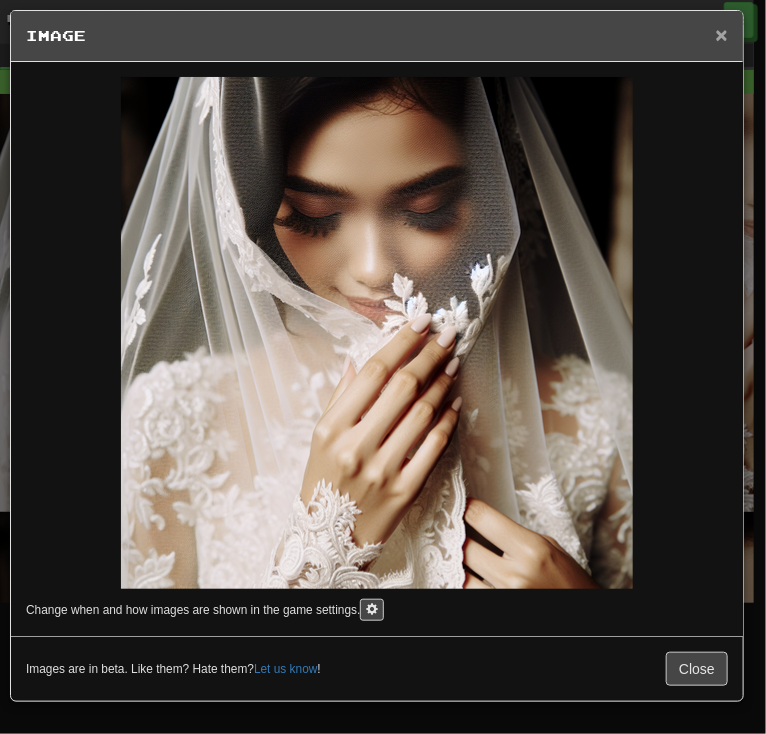 click on "×" at bounding box center (722, 34) 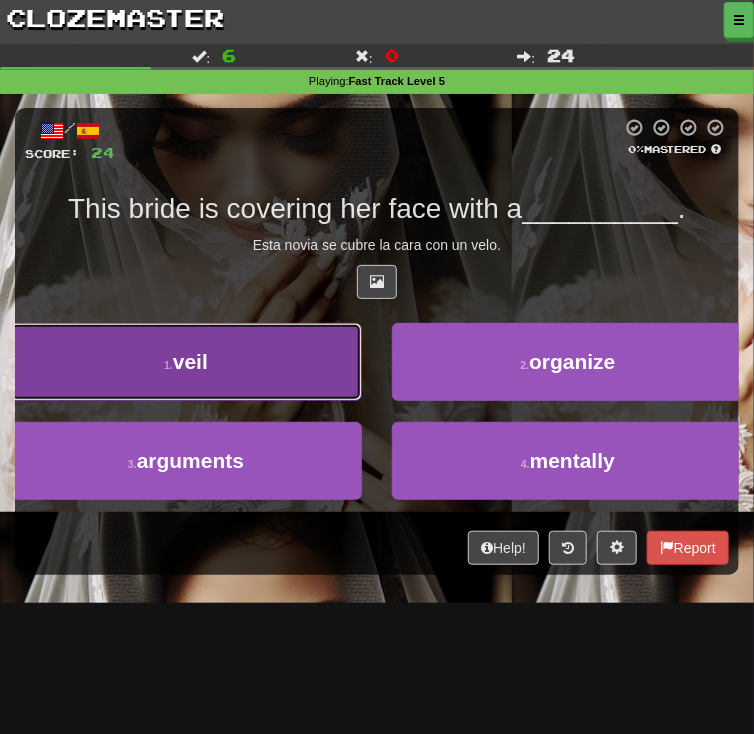 click on "1 .  veil" at bounding box center (186, 362) 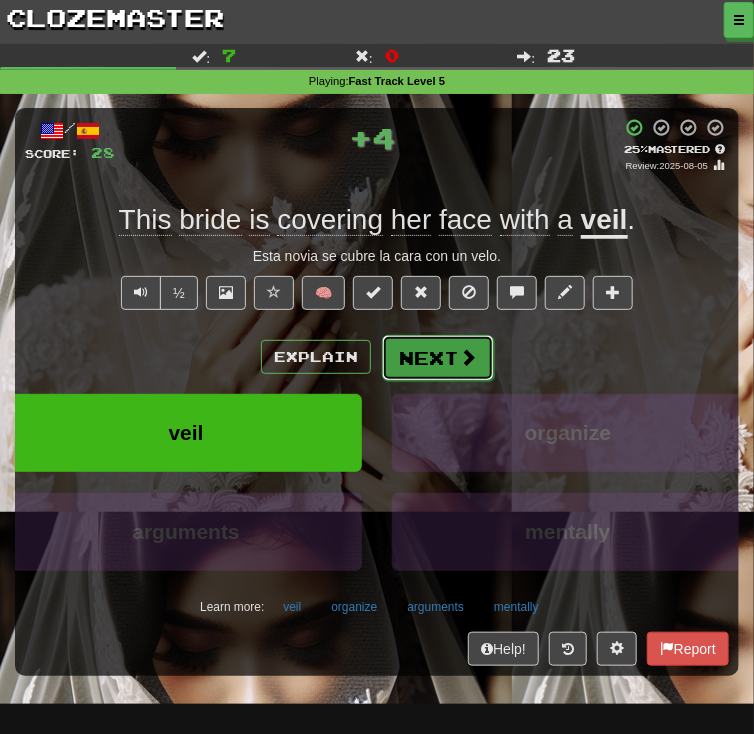 click at bounding box center (468, 357) 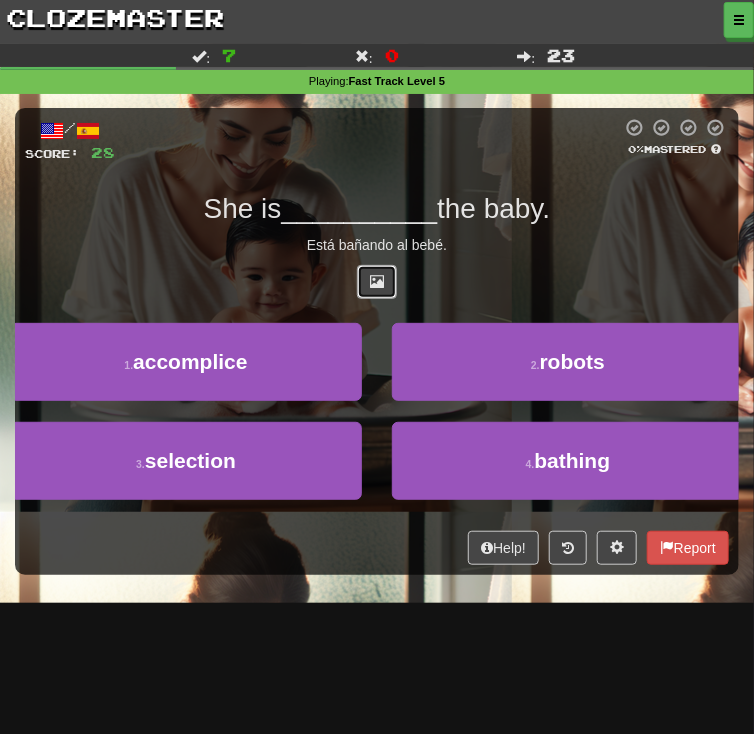 click at bounding box center (377, 282) 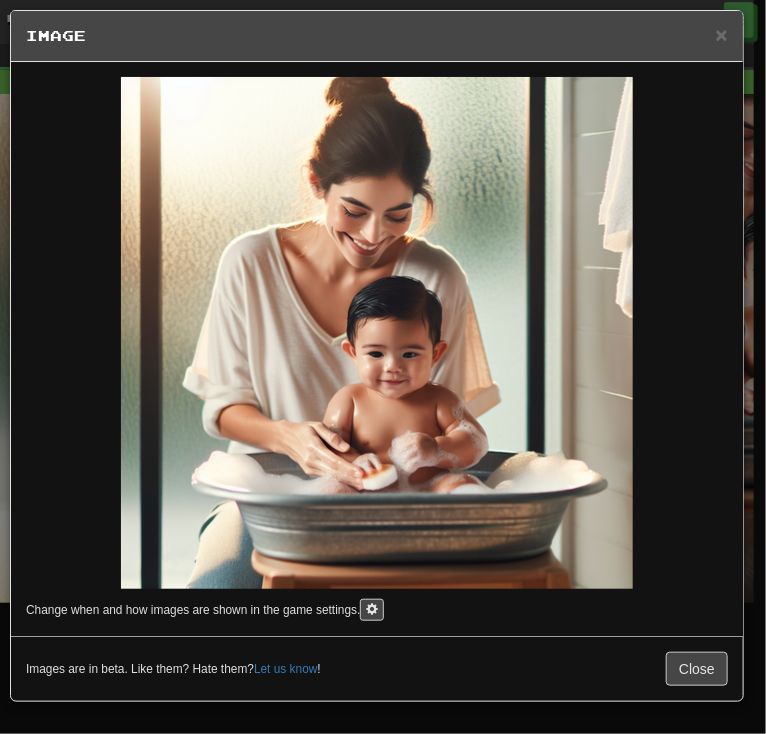 click on "× Image" at bounding box center (377, 36) 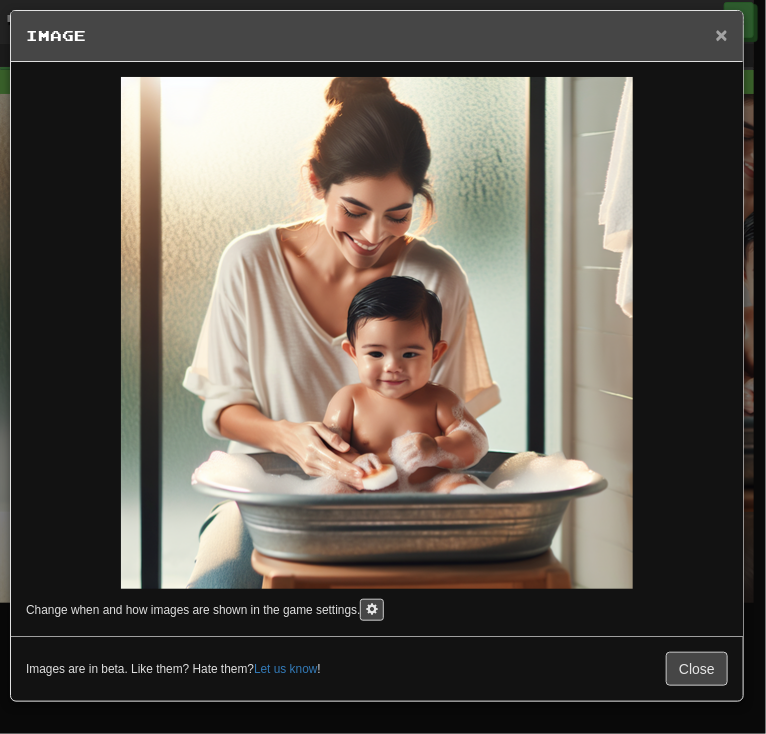 click on "×" at bounding box center [722, 34] 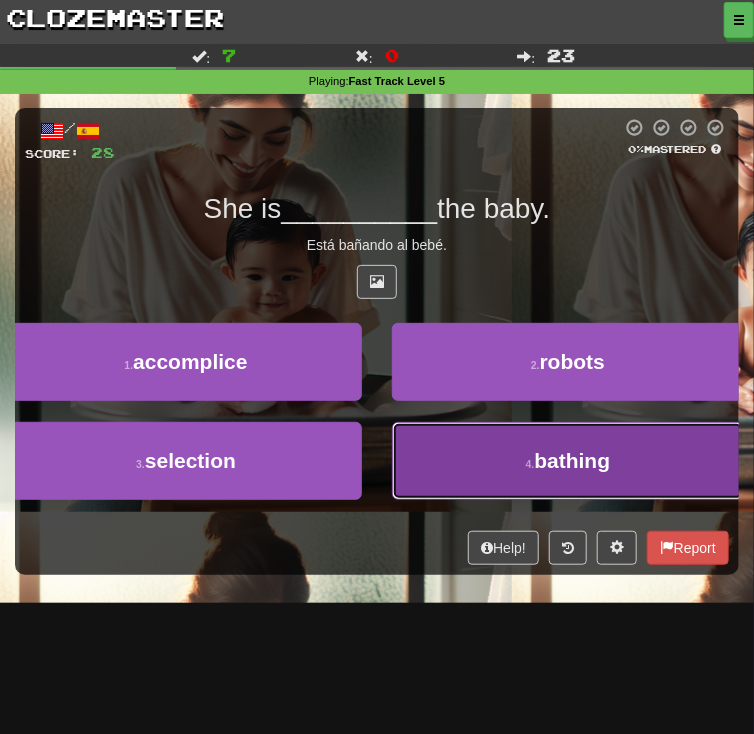 click on "4 .  bathing" at bounding box center (568, 461) 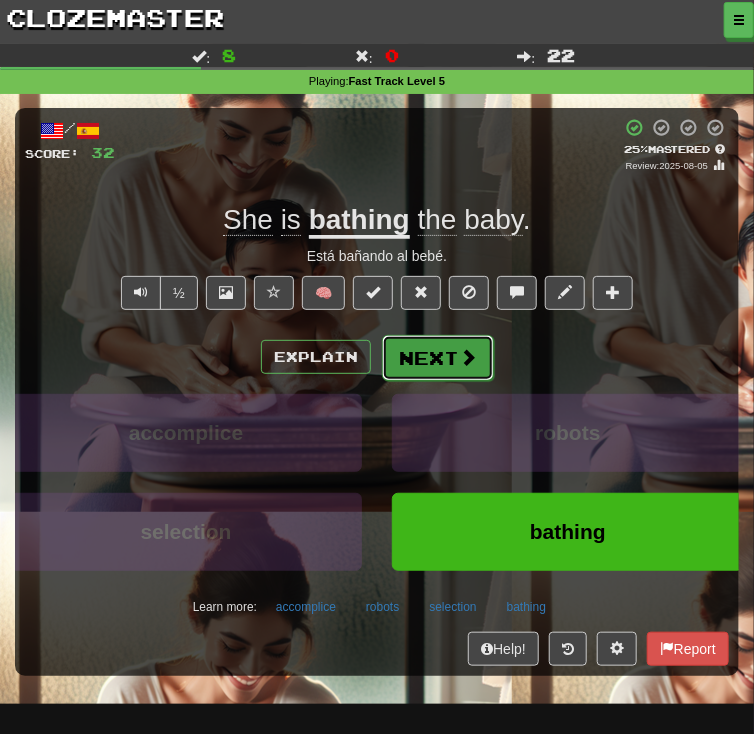 click on "Next" at bounding box center (438, 358) 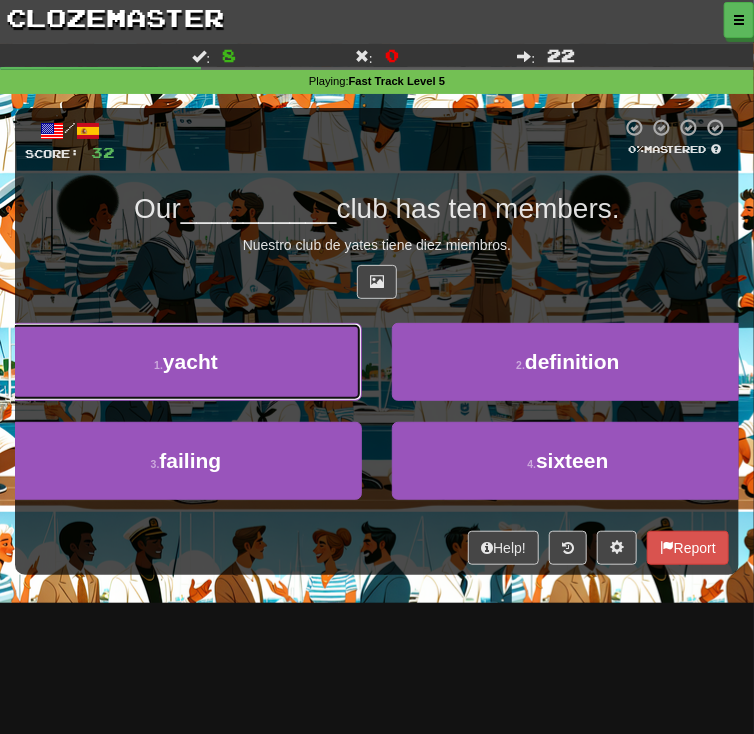 drag, startPoint x: 285, startPoint y: 356, endPoint x: 366, endPoint y: 303, distance: 96.79876 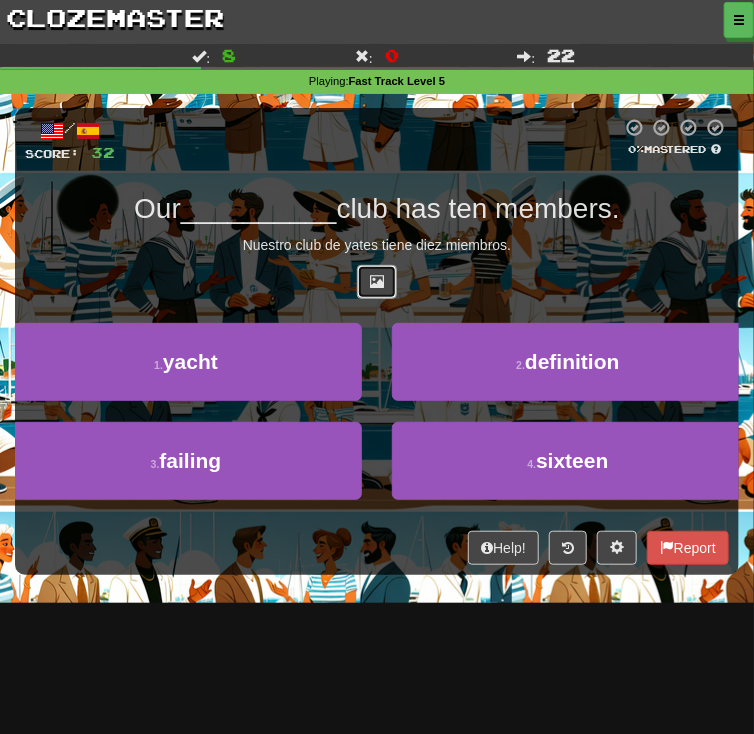click at bounding box center [377, 282] 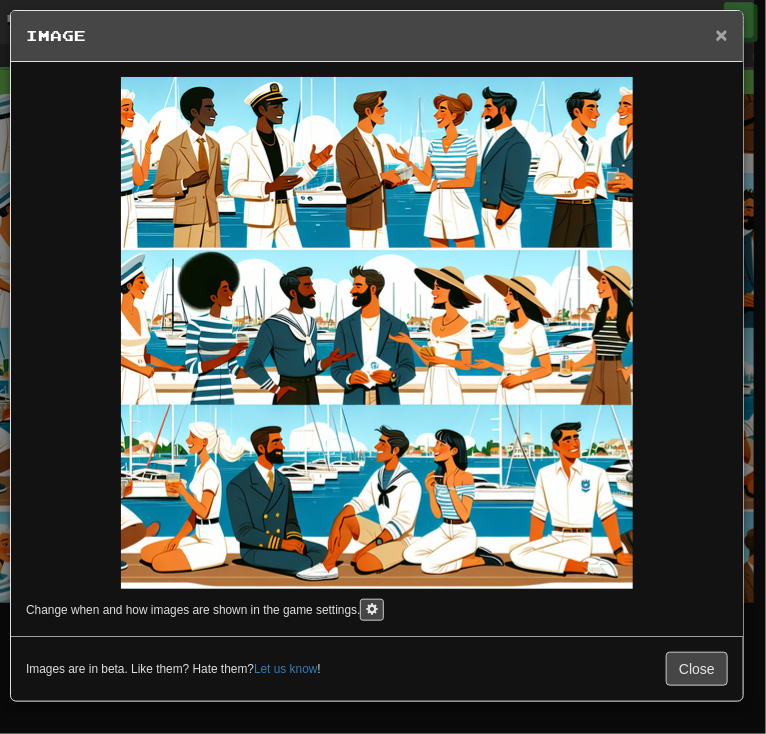 drag, startPoint x: 724, startPoint y: 32, endPoint x: 563, endPoint y: 192, distance: 226.98238 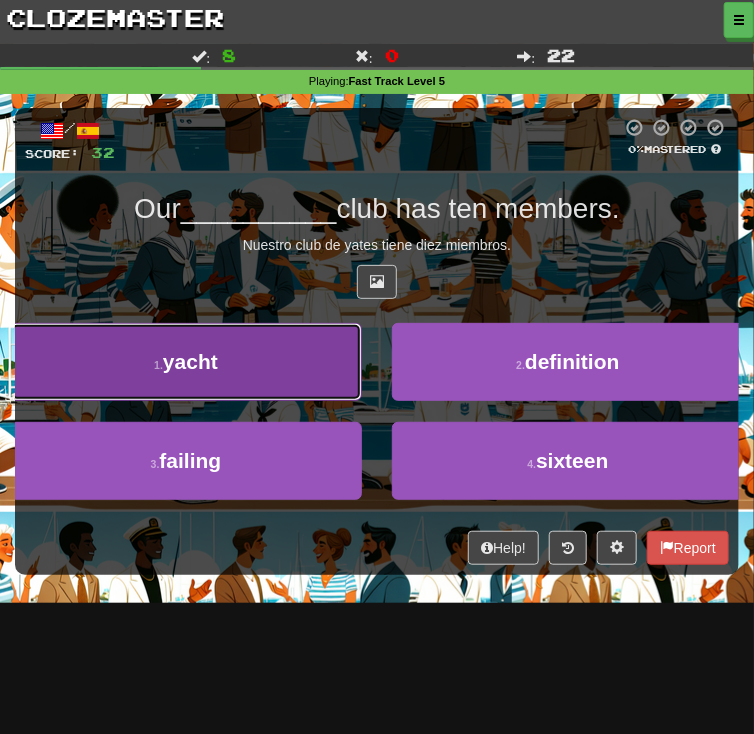 click on "1 .  yacht" at bounding box center [186, 362] 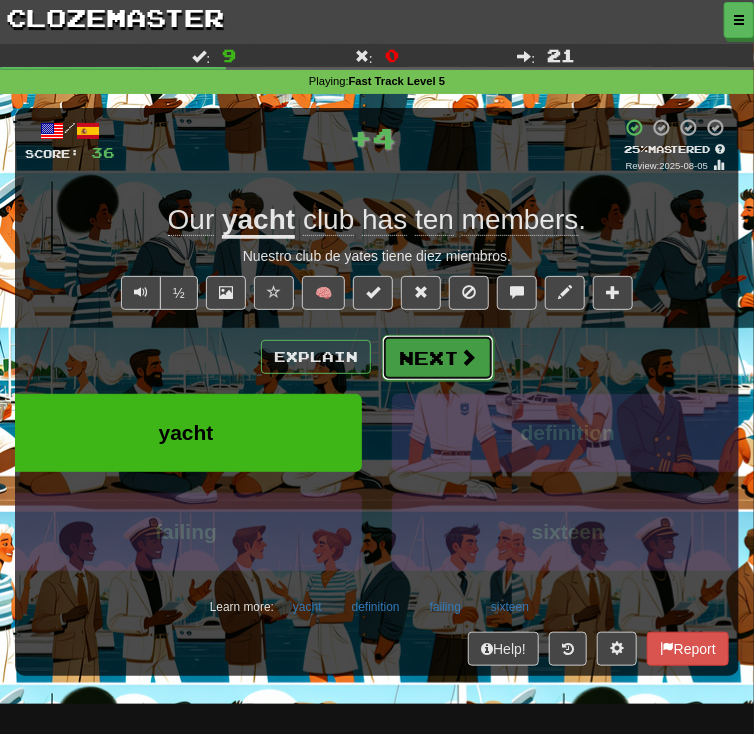 click at bounding box center [468, 357] 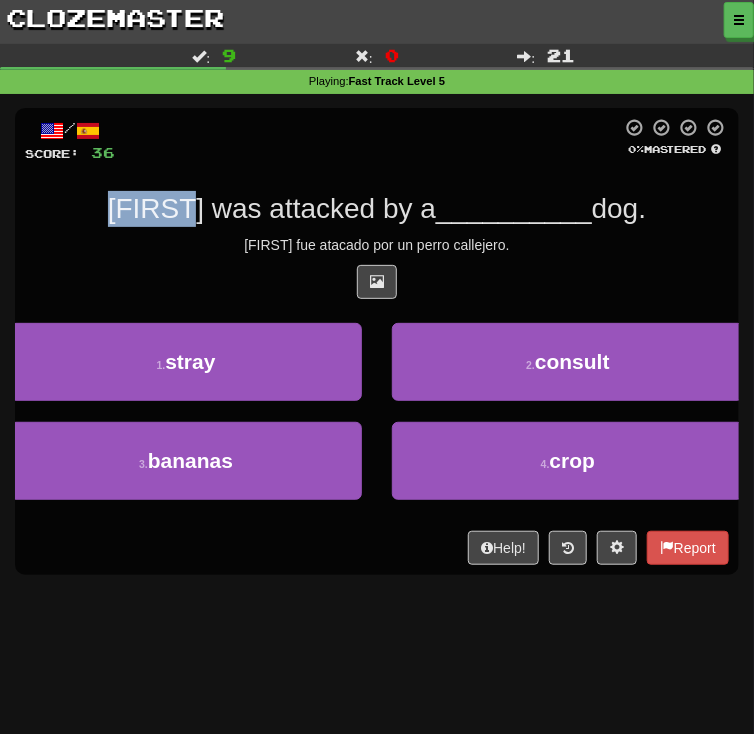 drag, startPoint x: 128, startPoint y: 197, endPoint x: 306, endPoint y: 199, distance: 178.01123 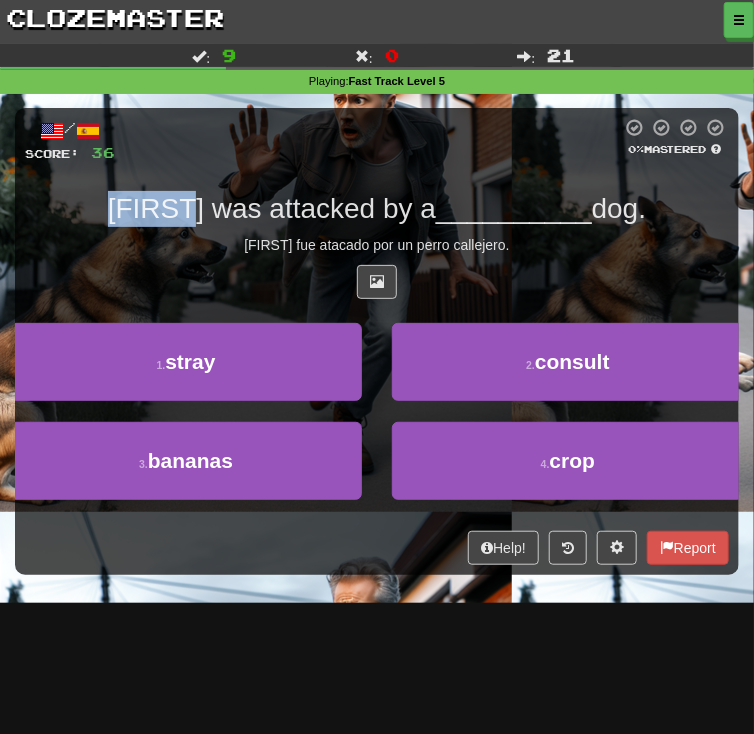click on "[FIRST] was attacked by a" at bounding box center [272, 208] 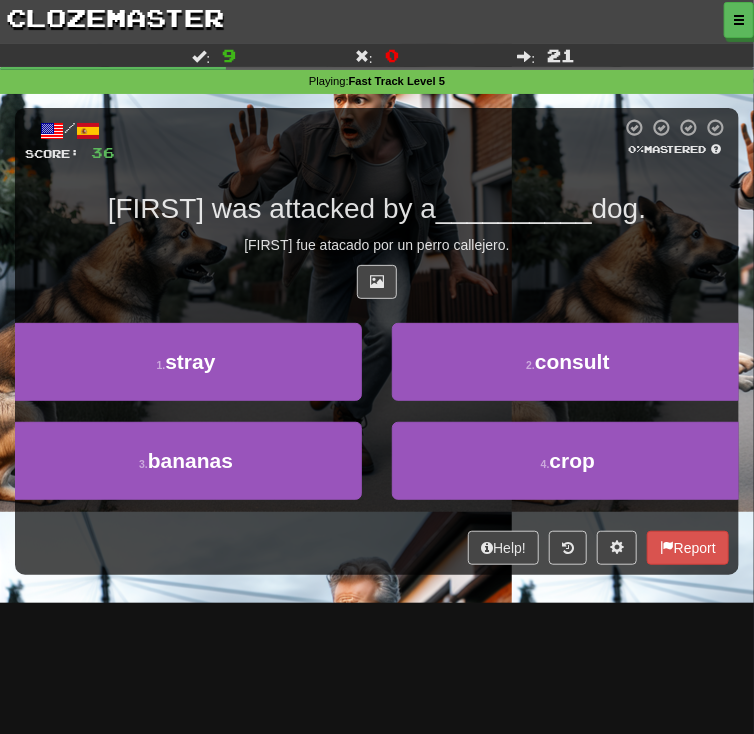 drag, startPoint x: 329, startPoint y: 199, endPoint x: 340, endPoint y: 203, distance: 11.7046995 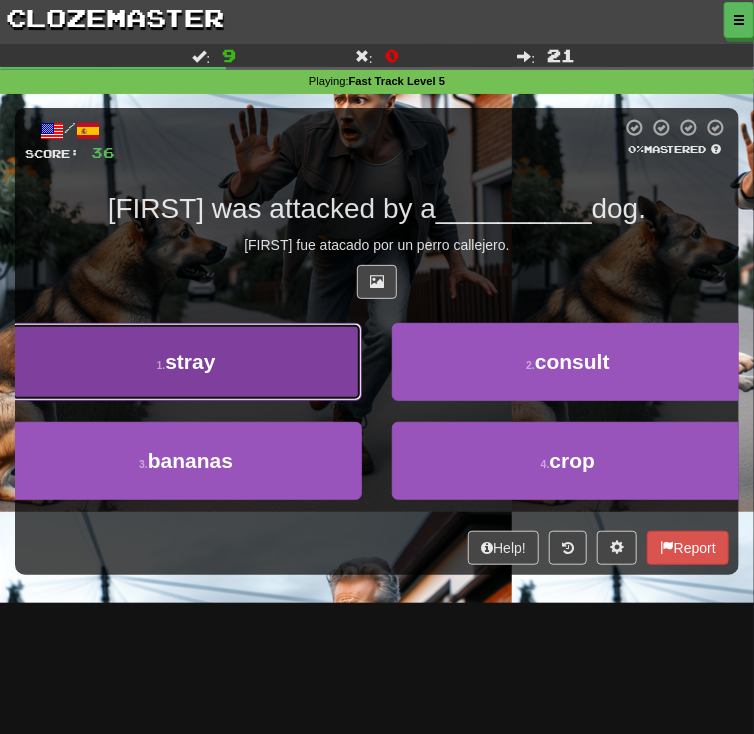 click on "1 .  stray" at bounding box center (186, 362) 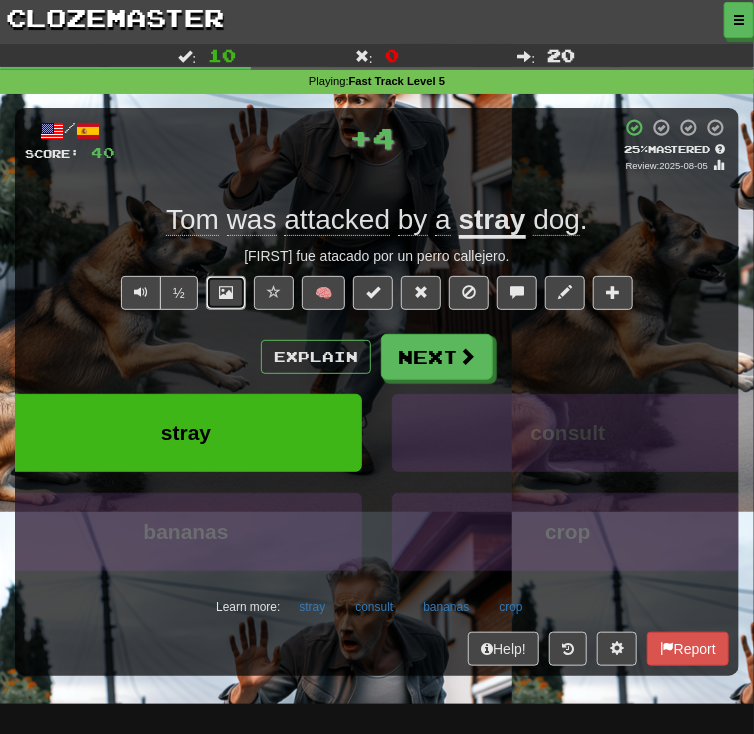 click at bounding box center (226, 293) 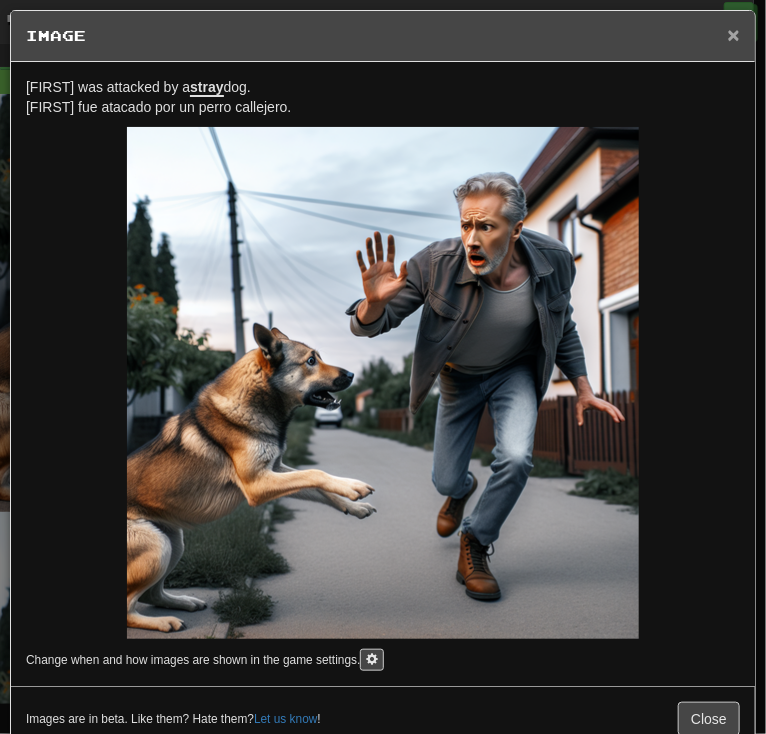 click on "×" at bounding box center [734, 34] 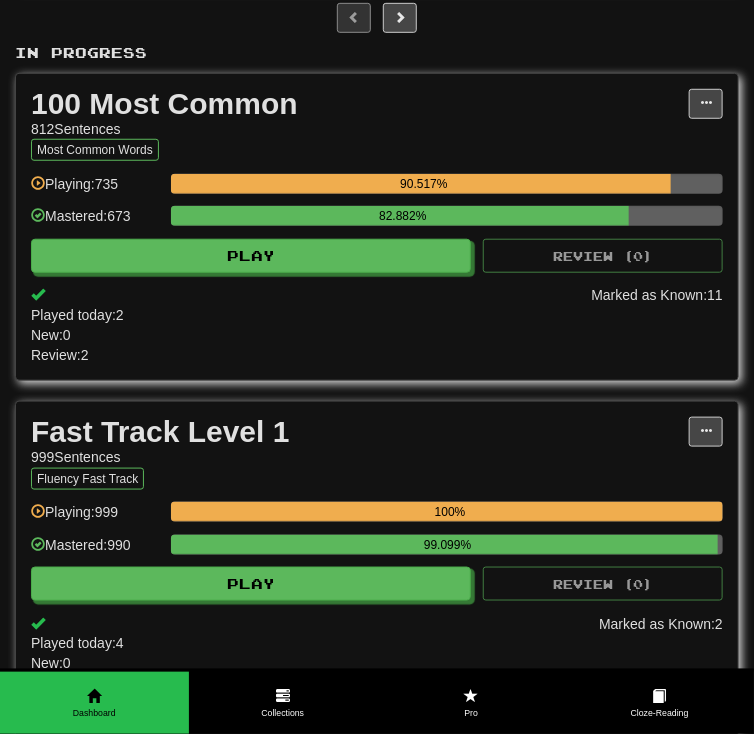 scroll, scrollTop: 0, scrollLeft: 0, axis: both 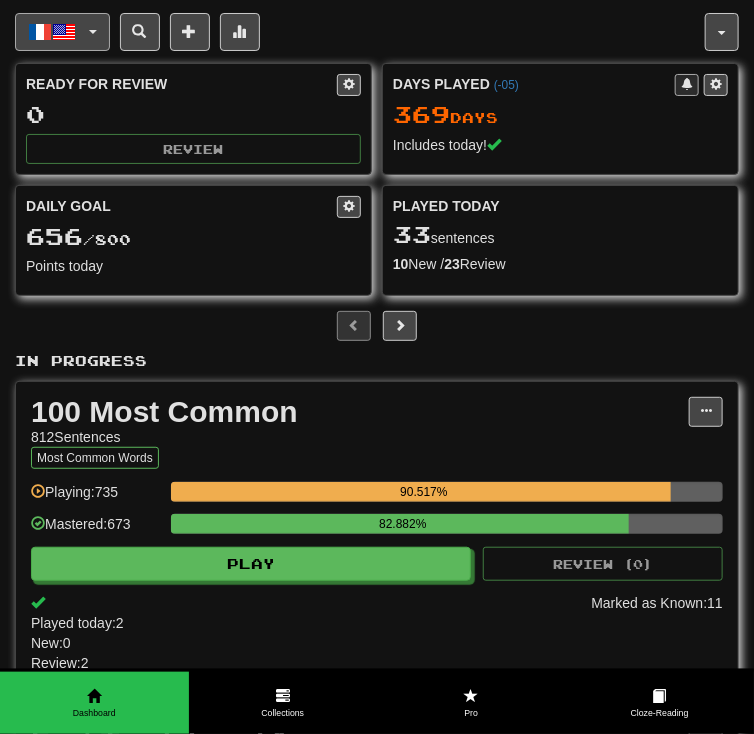 click on "Français  /  English" at bounding box center (62, 32) 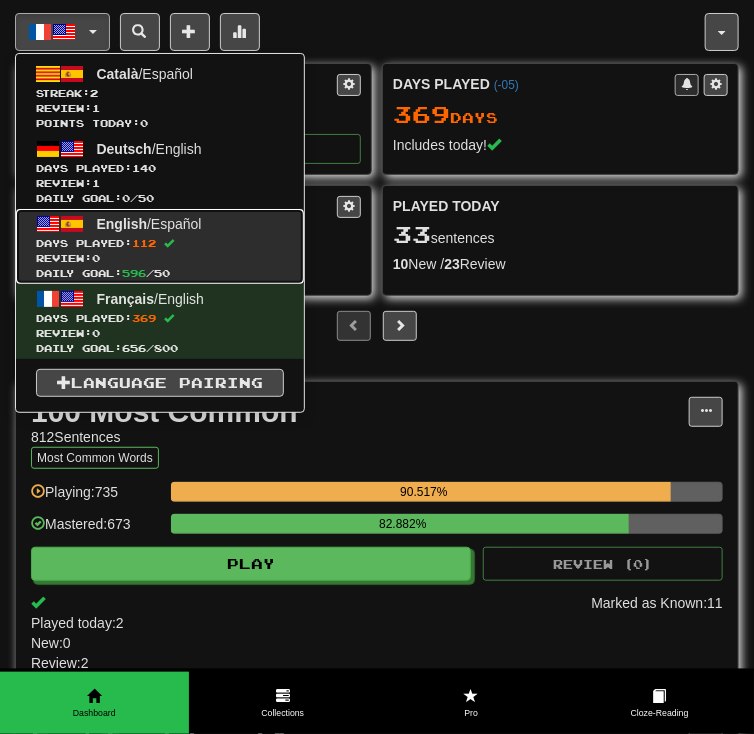 click on "Days Played:  [NUMBER]" at bounding box center (160, 243) 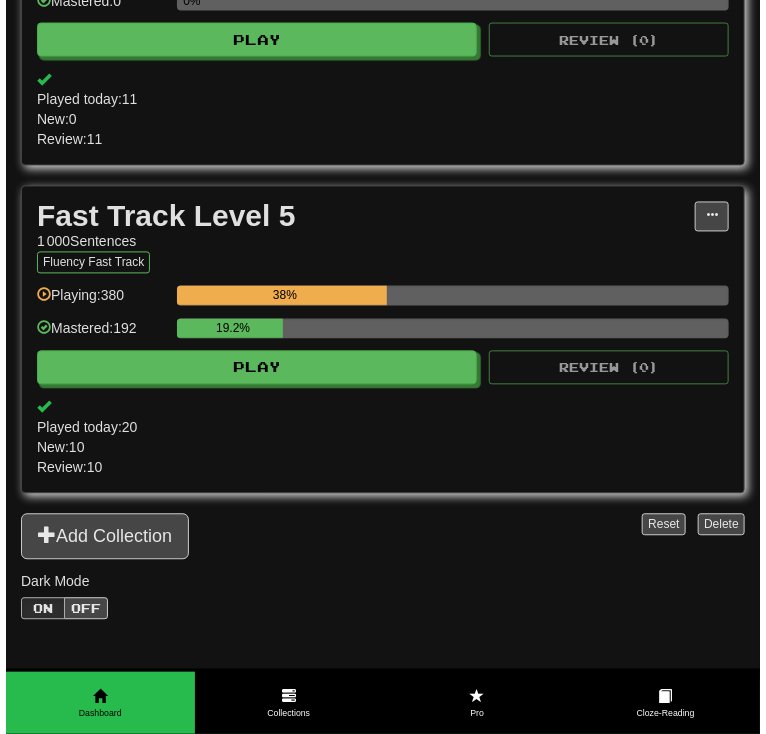 scroll, scrollTop: 853, scrollLeft: 0, axis: vertical 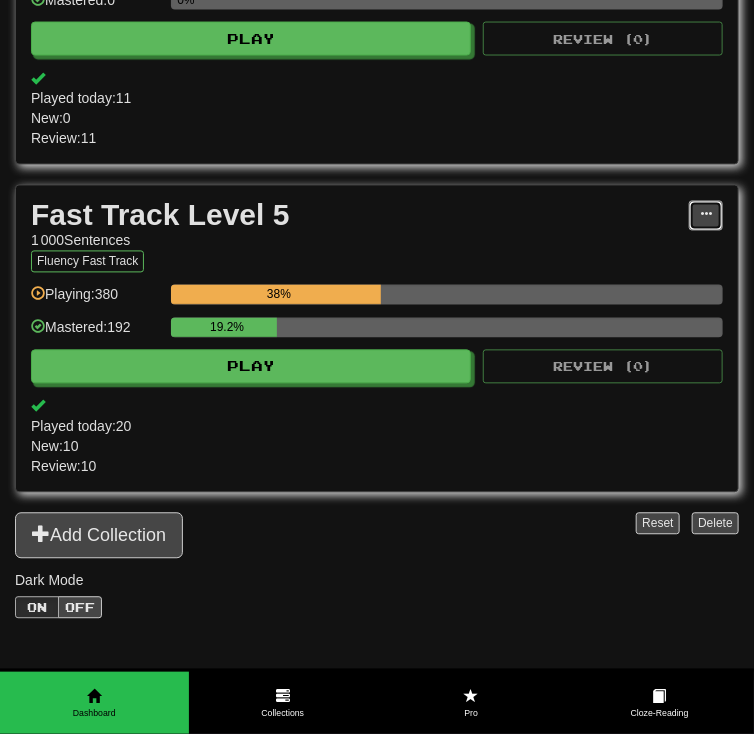 click at bounding box center [706, 216] 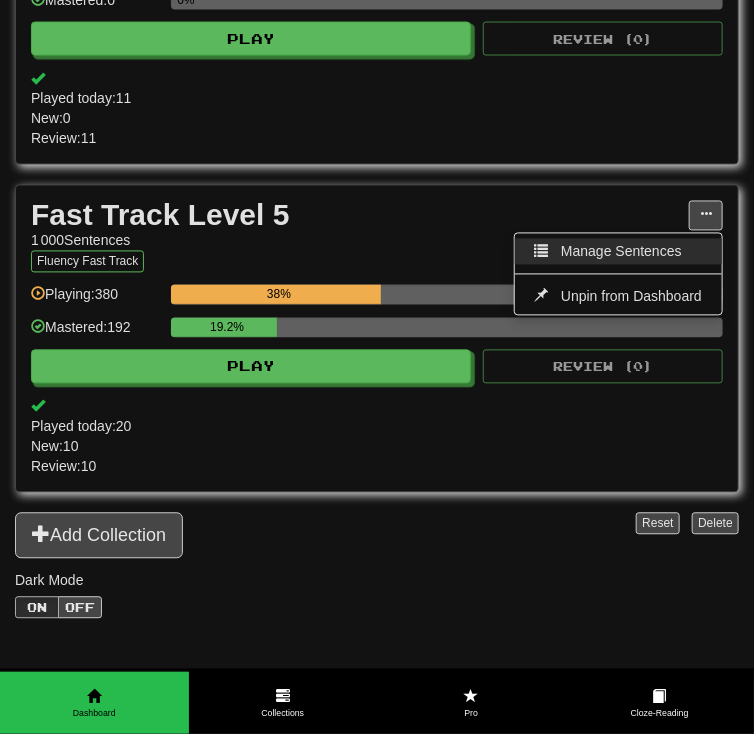 click on "Manage Sentences" at bounding box center (621, 252) 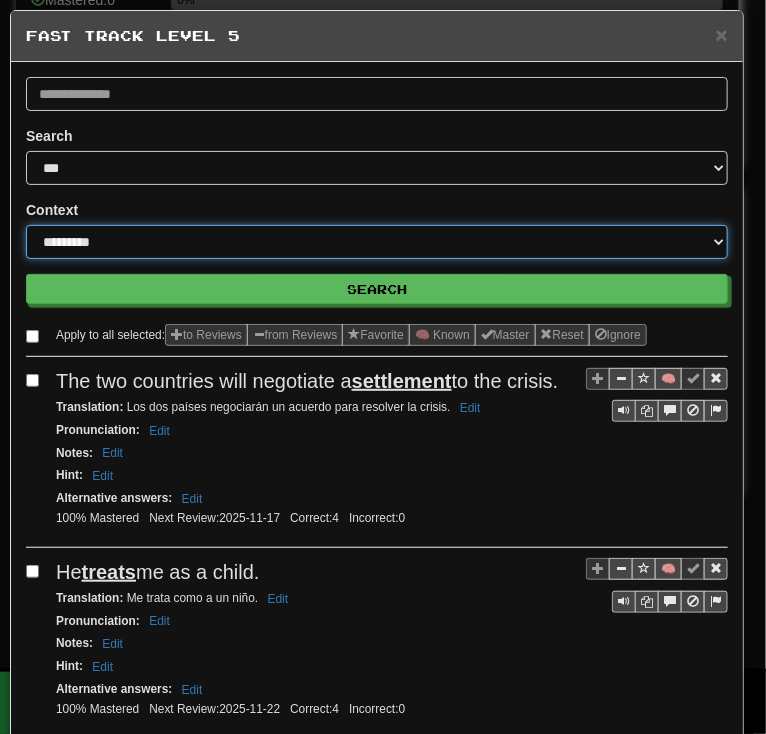 click on "**********" at bounding box center [377, 242] 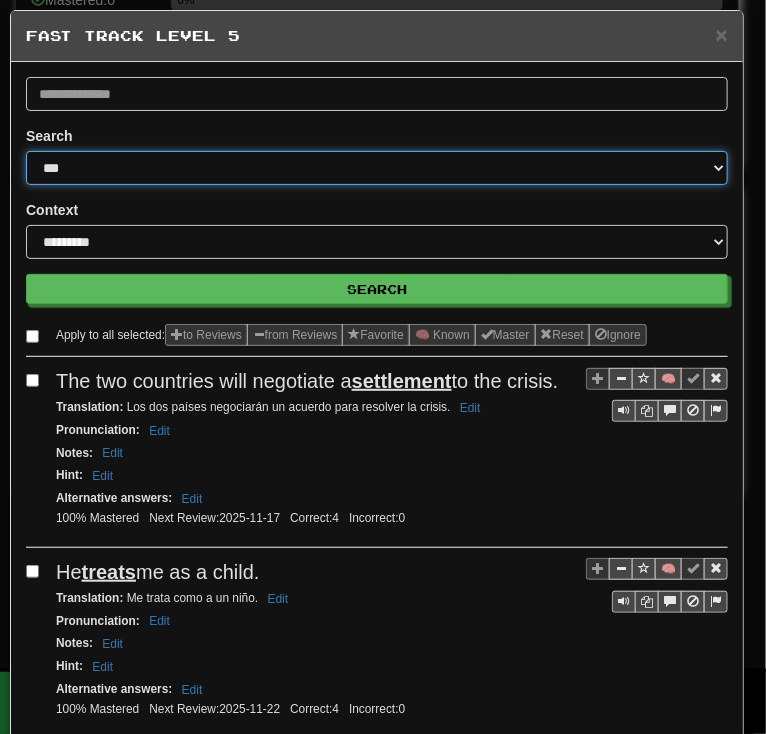 click on "**********" at bounding box center (377, 168) 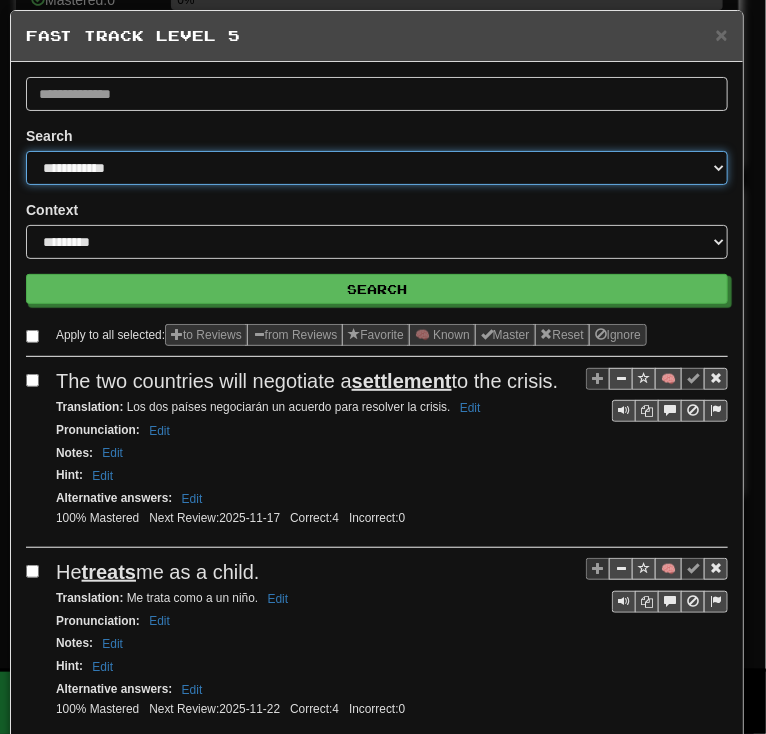 click on "**********" at bounding box center [377, 168] 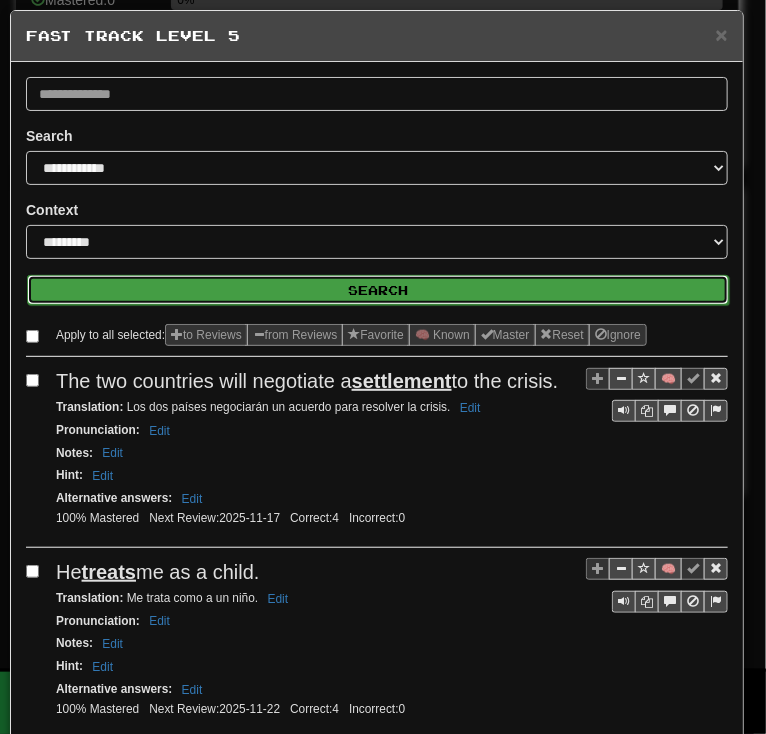 click on "Search" at bounding box center (378, 290) 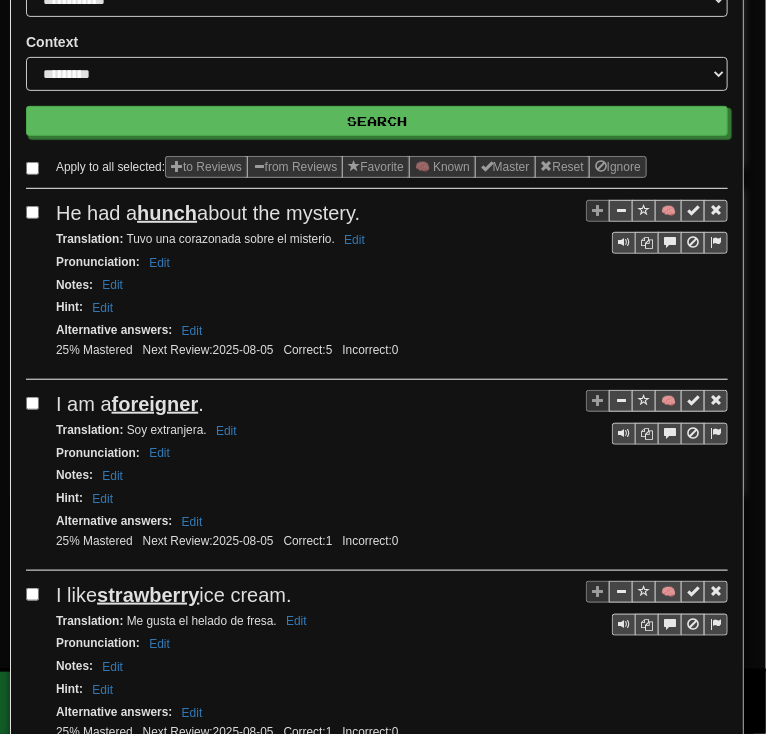 scroll, scrollTop: 213, scrollLeft: 0, axis: vertical 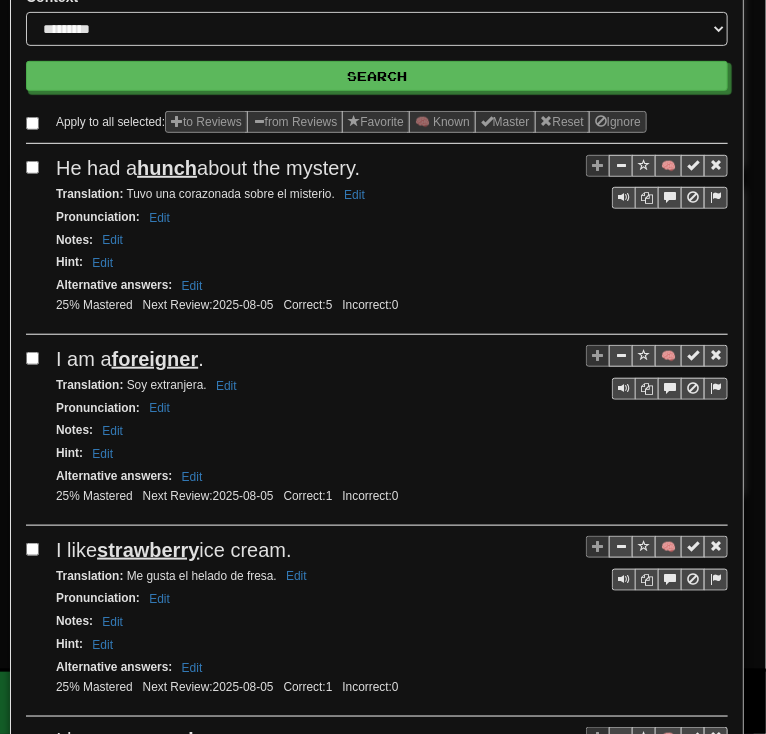 copy on "He had a hunch about the mystery." 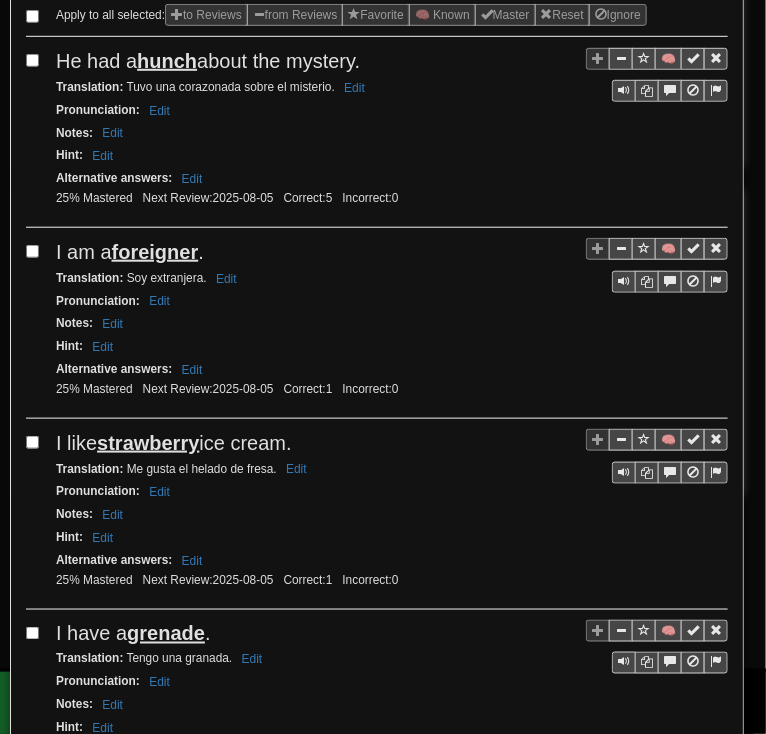 scroll, scrollTop: 320, scrollLeft: 0, axis: vertical 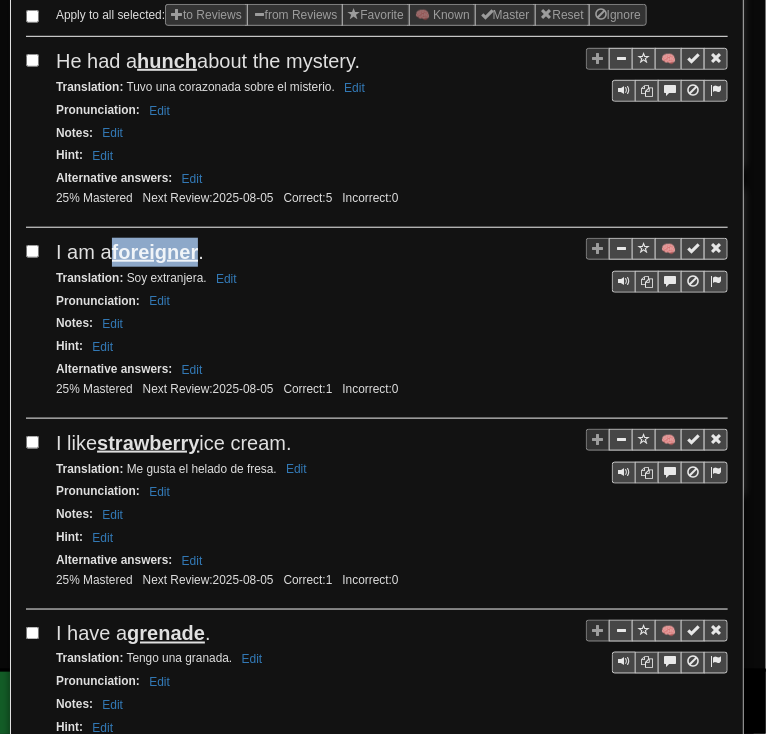 click on "foreigner" at bounding box center [155, 252] 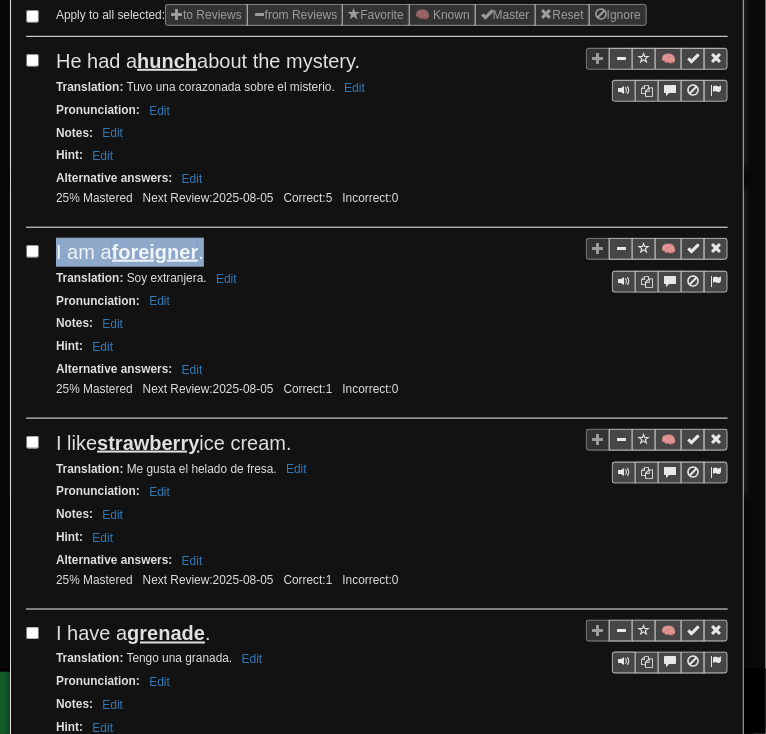 click on "foreigner" at bounding box center (155, 252) 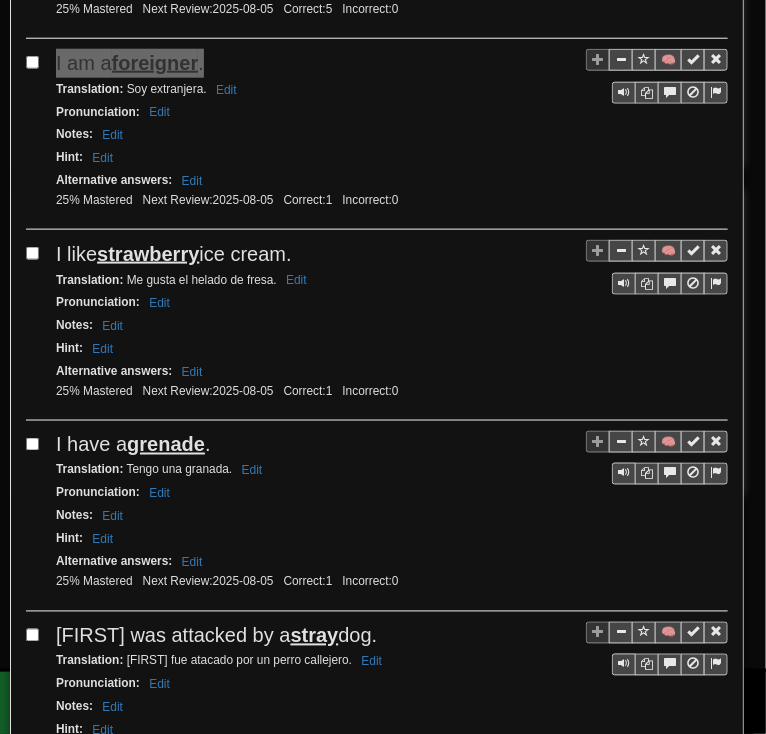 scroll, scrollTop: 533, scrollLeft: 0, axis: vertical 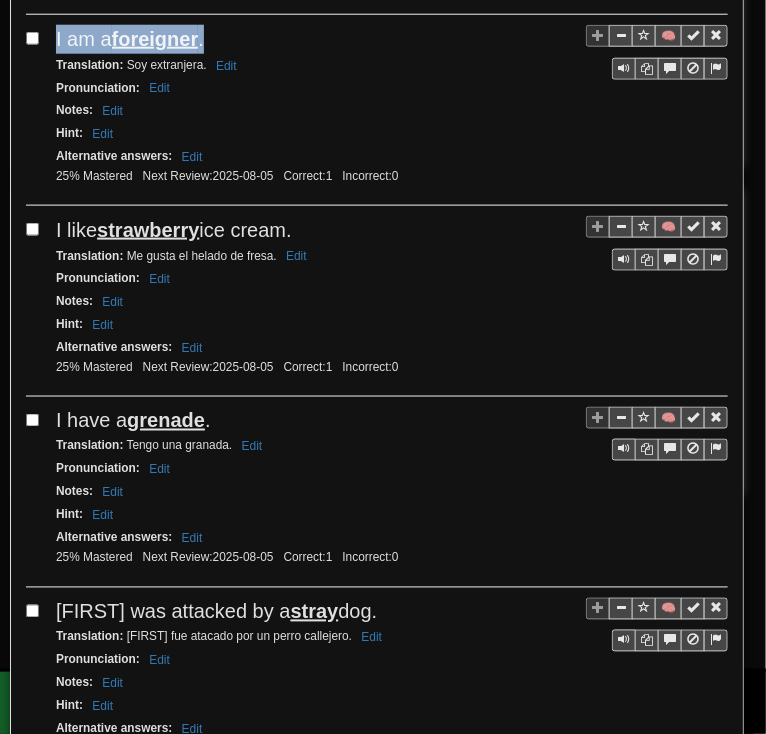 drag, startPoint x: 54, startPoint y: 217, endPoint x: 344, endPoint y: 219, distance: 290.0069 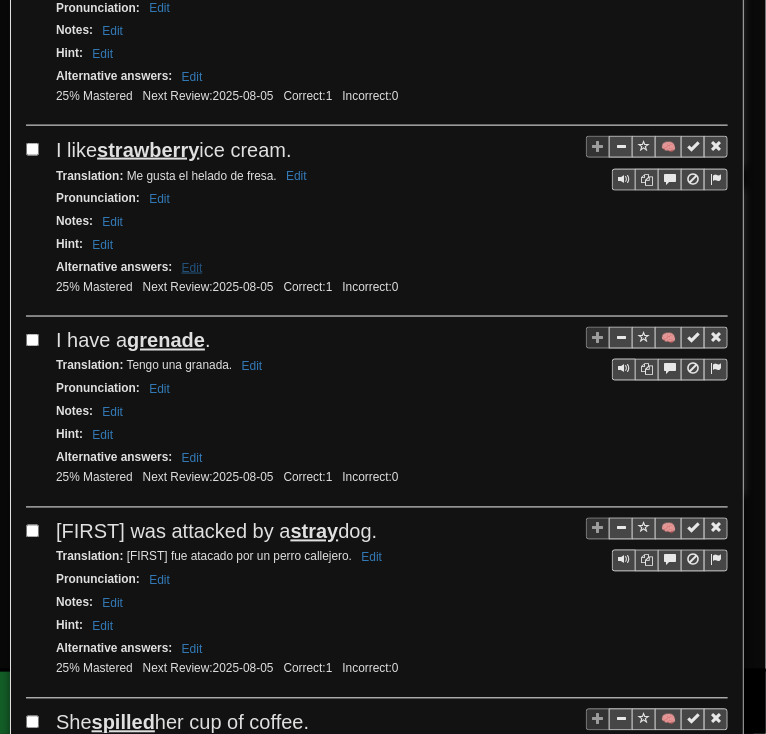 scroll, scrollTop: 746, scrollLeft: 0, axis: vertical 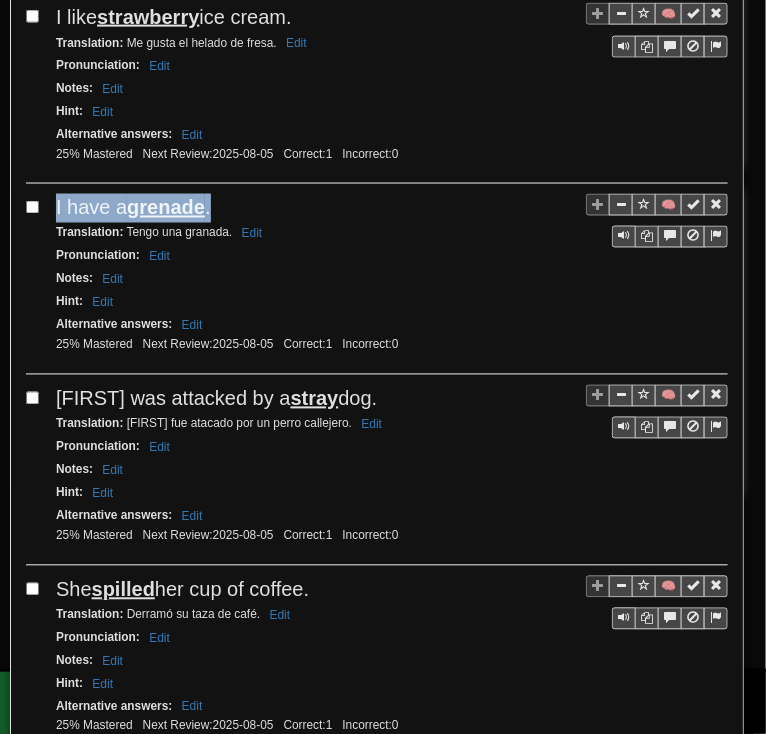 drag, startPoint x: 68, startPoint y: 192, endPoint x: 224, endPoint y: 196, distance: 156.05127 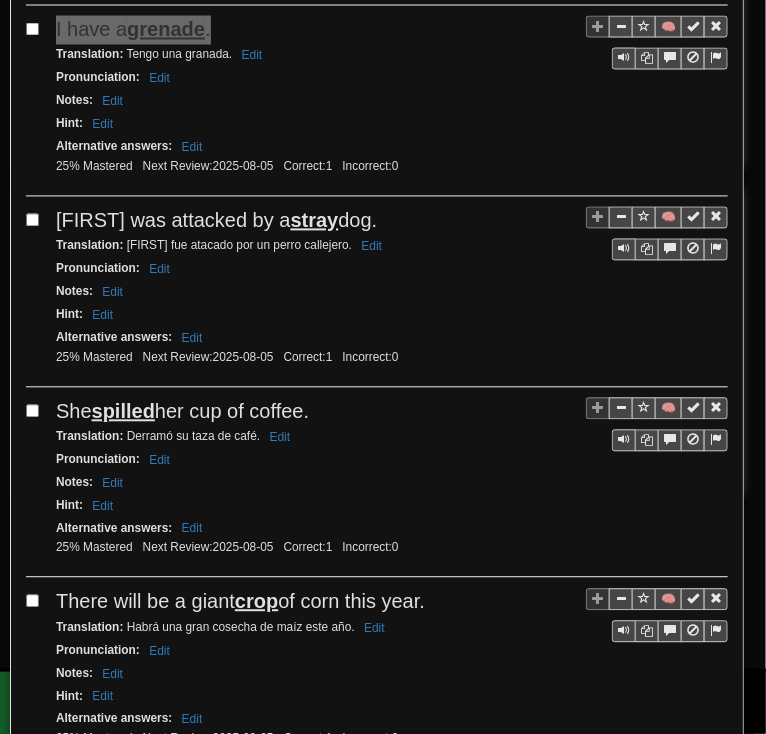 scroll, scrollTop: 960, scrollLeft: 0, axis: vertical 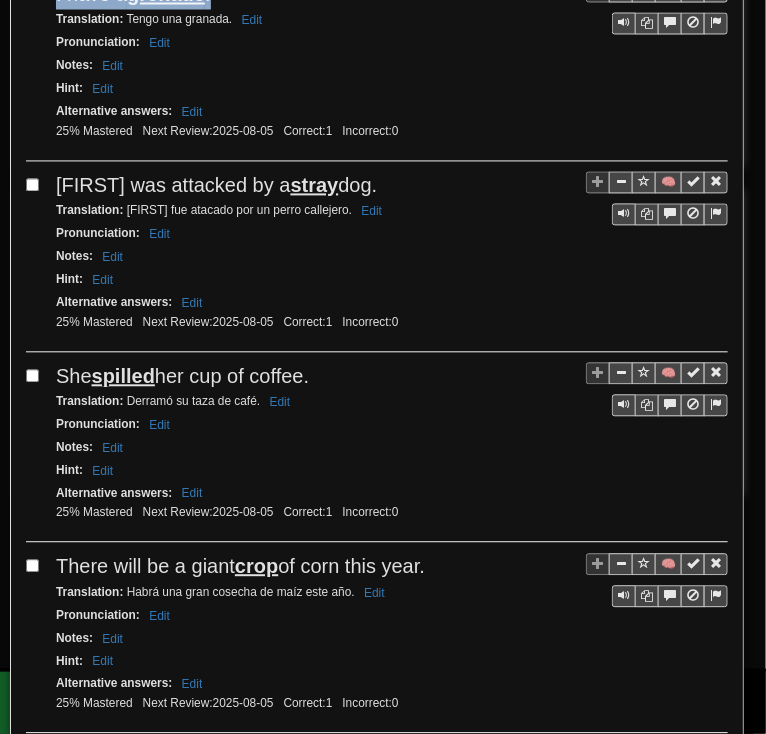 drag, startPoint x: 56, startPoint y: 165, endPoint x: 384, endPoint y: 170, distance: 328.03812 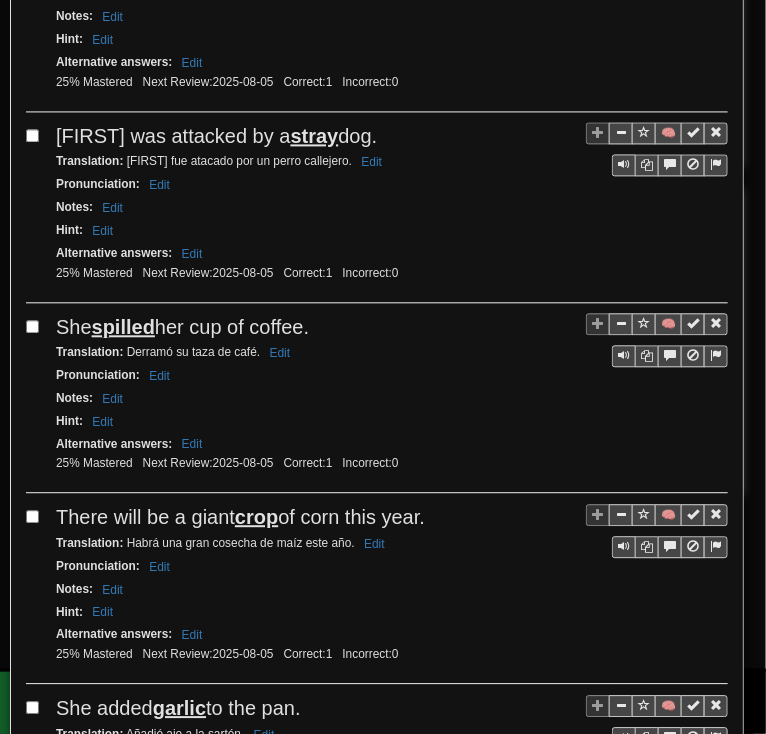 scroll, scrollTop: 1066, scrollLeft: 0, axis: vertical 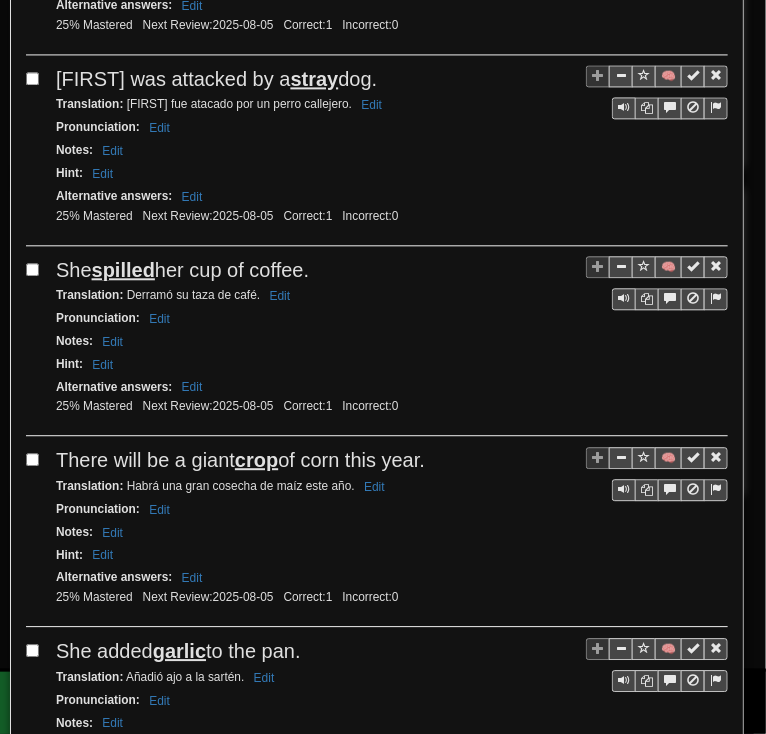 drag, startPoint x: 59, startPoint y: 252, endPoint x: 386, endPoint y: 272, distance: 327.61105 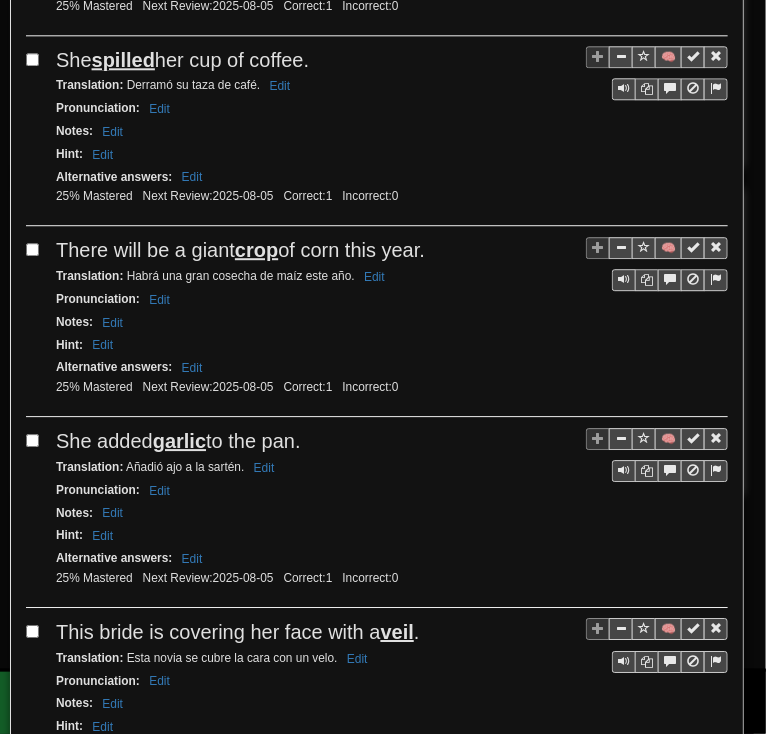 scroll, scrollTop: 1280, scrollLeft: 0, axis: vertical 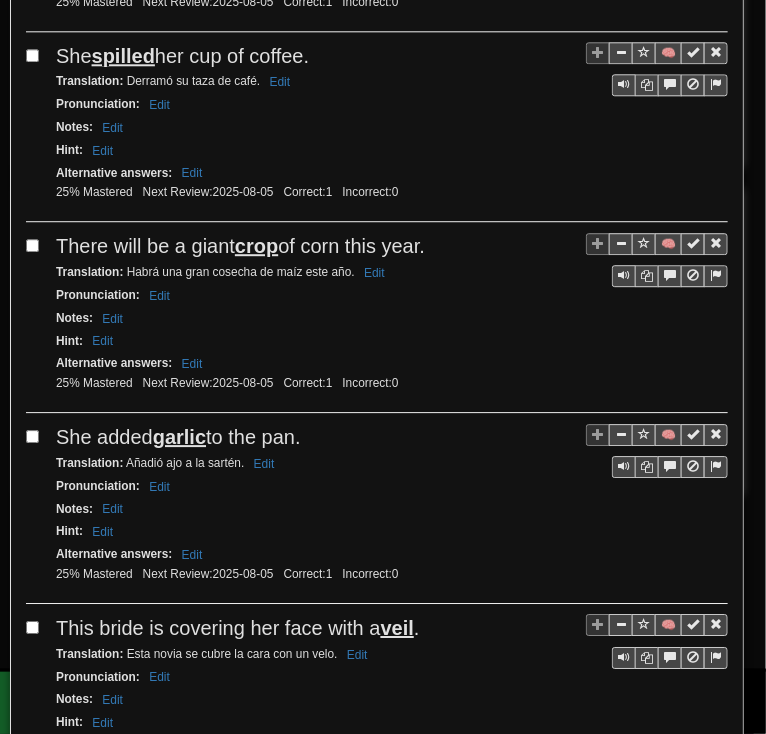 drag, startPoint x: 59, startPoint y: 216, endPoint x: 488, endPoint y: 227, distance: 429.141 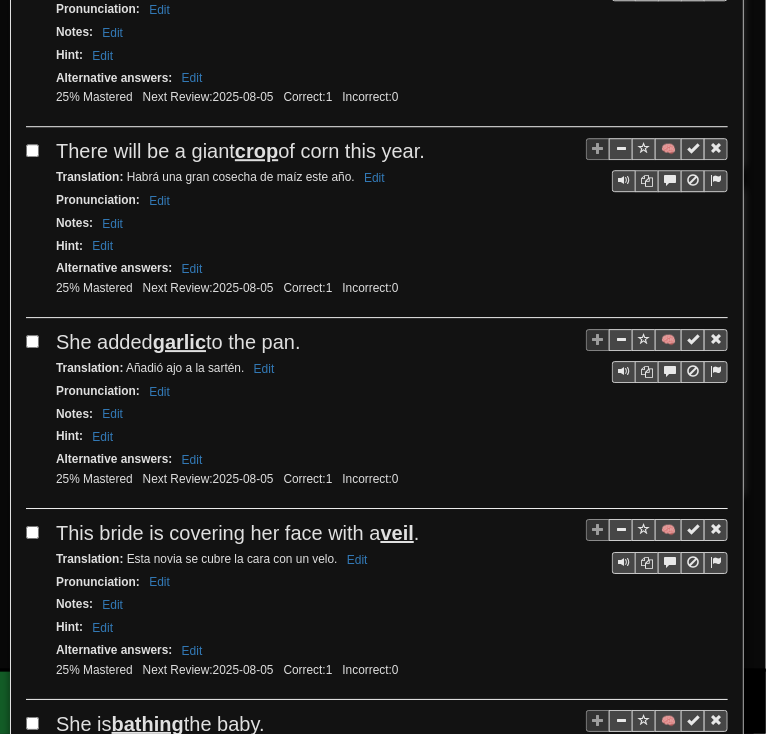 scroll, scrollTop: 1493, scrollLeft: 0, axis: vertical 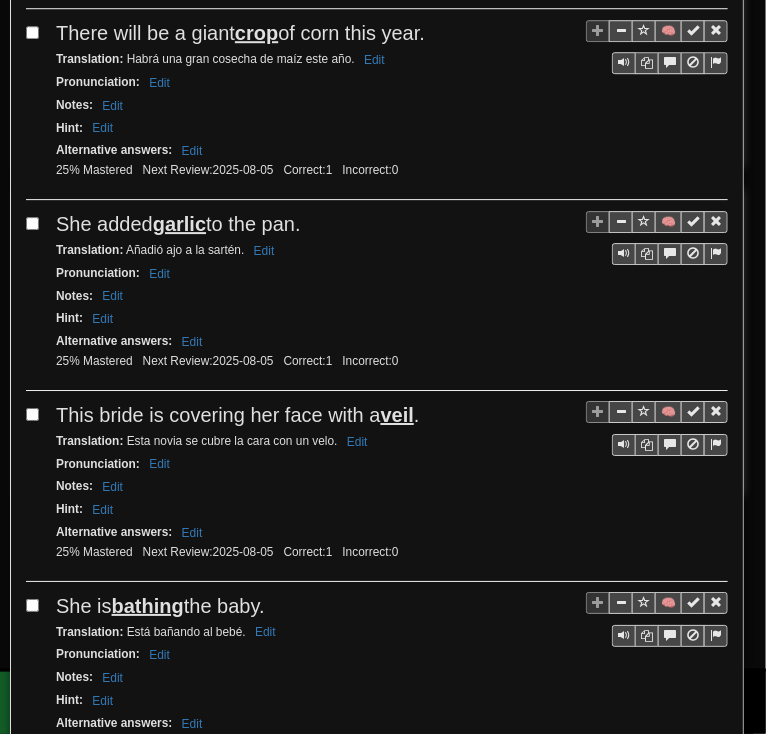 copy on "She added garlic to the pan." 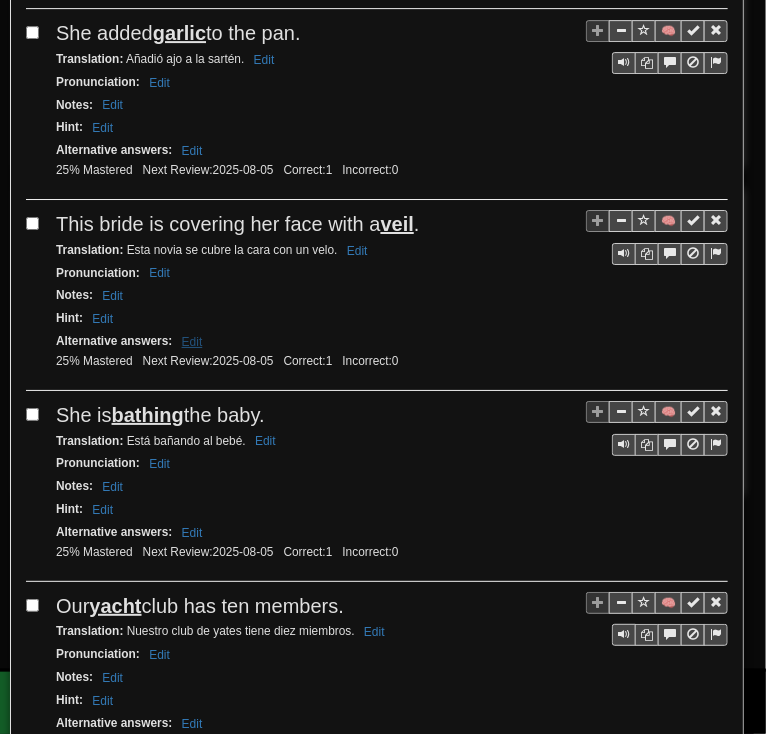 scroll, scrollTop: 1706, scrollLeft: 0, axis: vertical 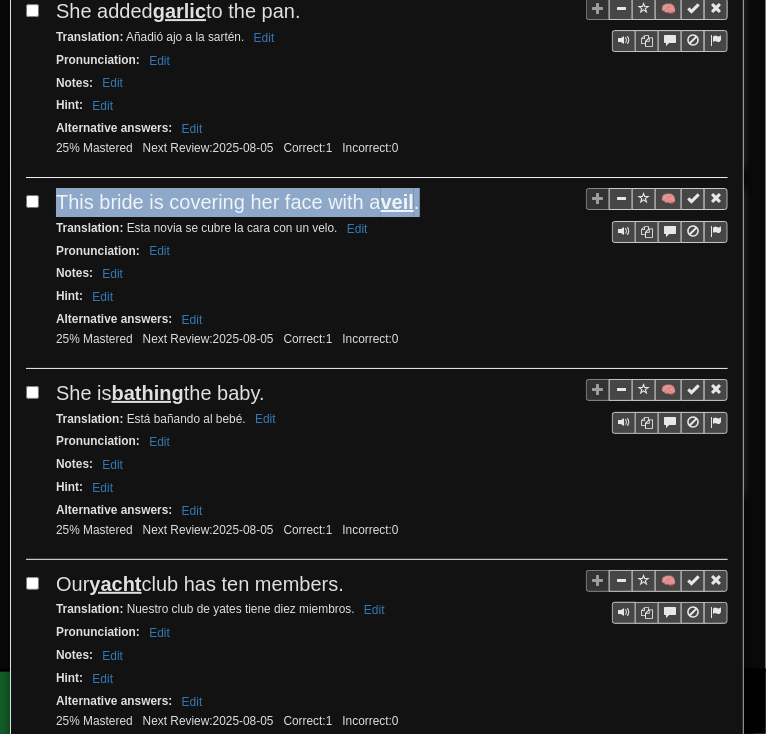 drag, startPoint x: 59, startPoint y: 171, endPoint x: 455, endPoint y: 177, distance: 396.04544 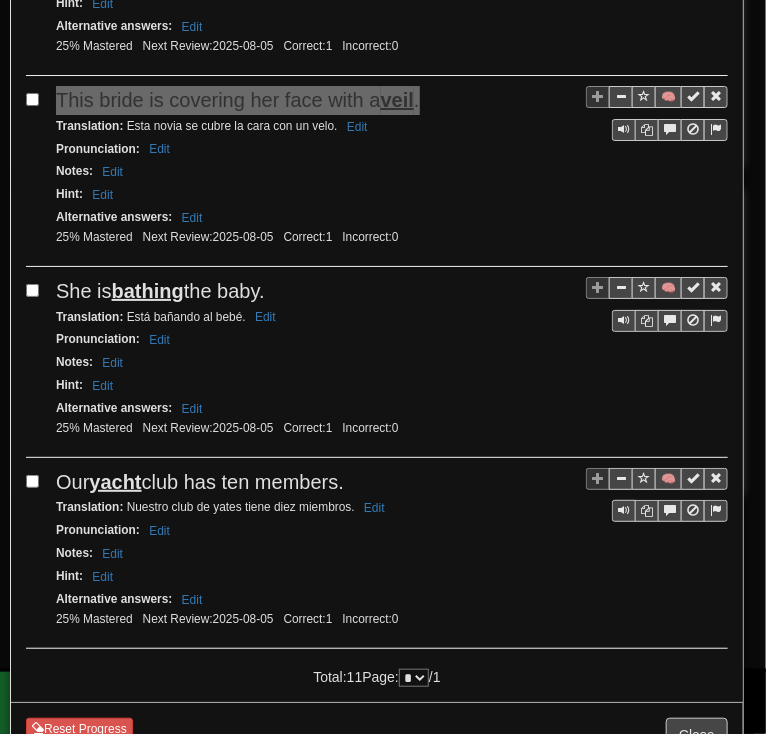 scroll, scrollTop: 1810, scrollLeft: 0, axis: vertical 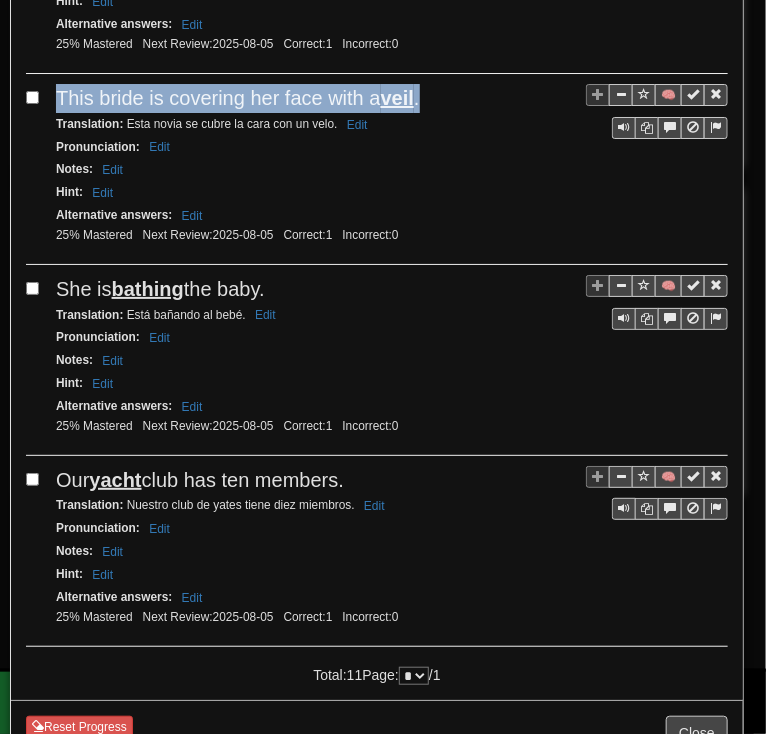 drag, startPoint x: 60, startPoint y: 249, endPoint x: 472, endPoint y: 294, distance: 414.45023 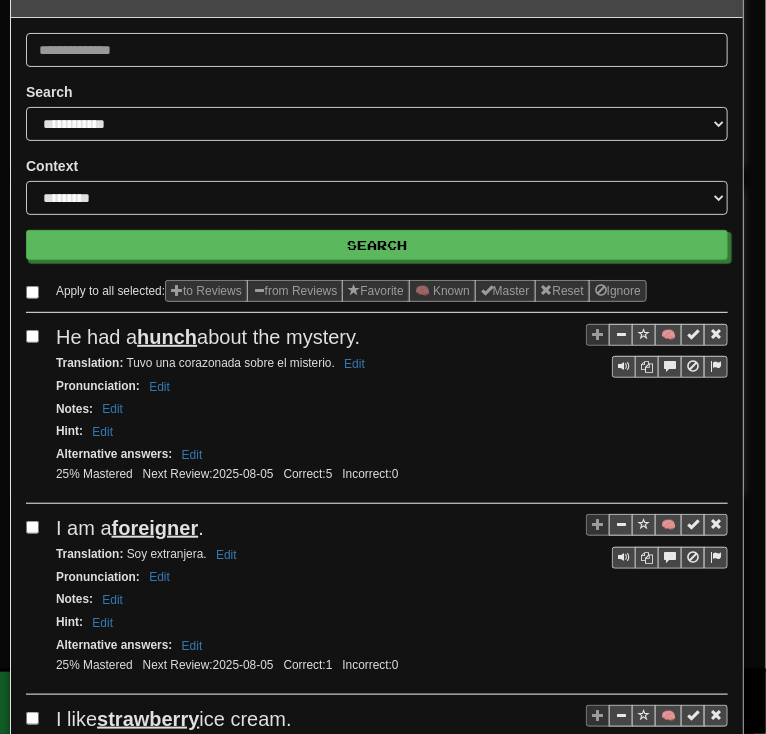 scroll, scrollTop: 0, scrollLeft: 0, axis: both 